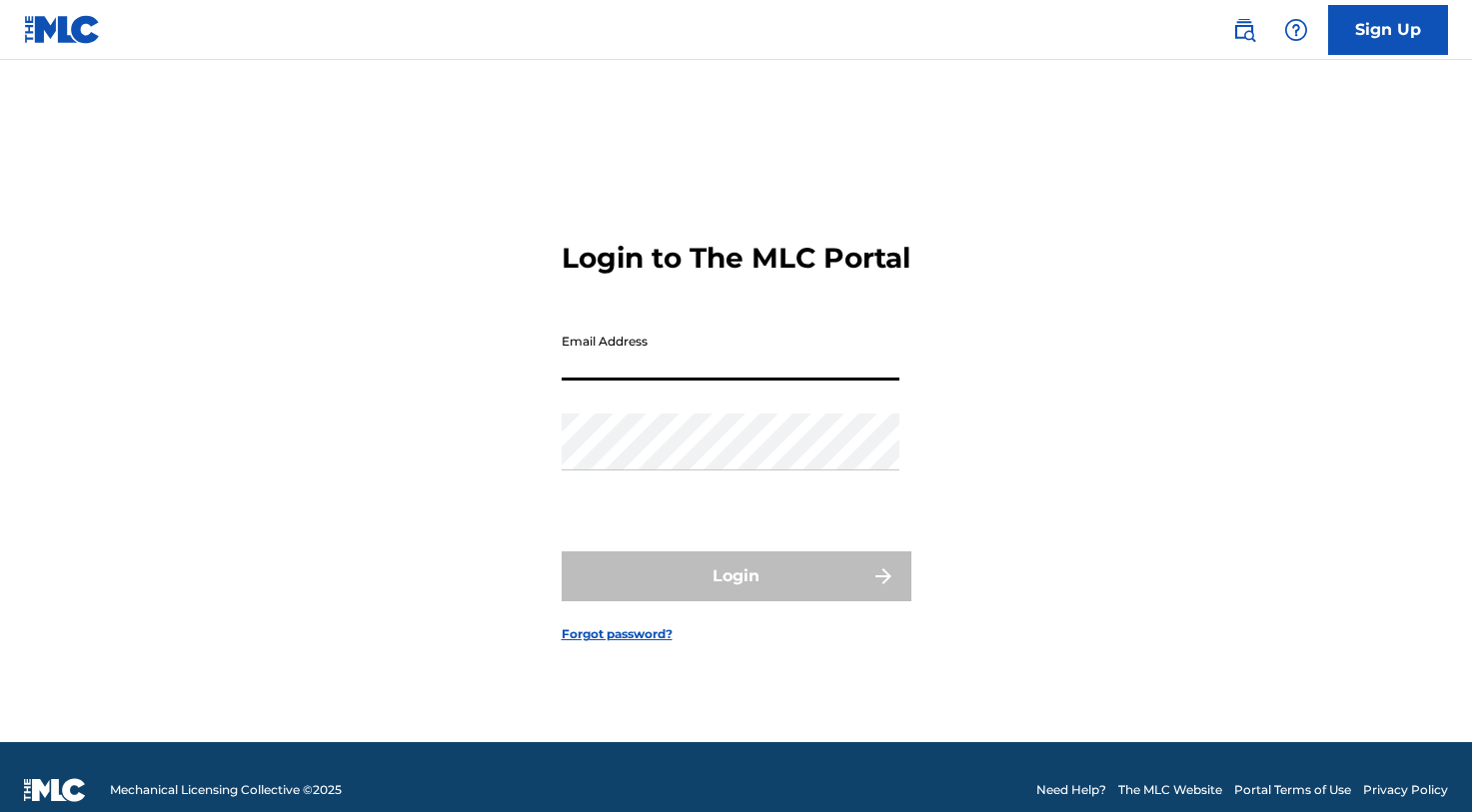 scroll, scrollTop: 0, scrollLeft: 0, axis: both 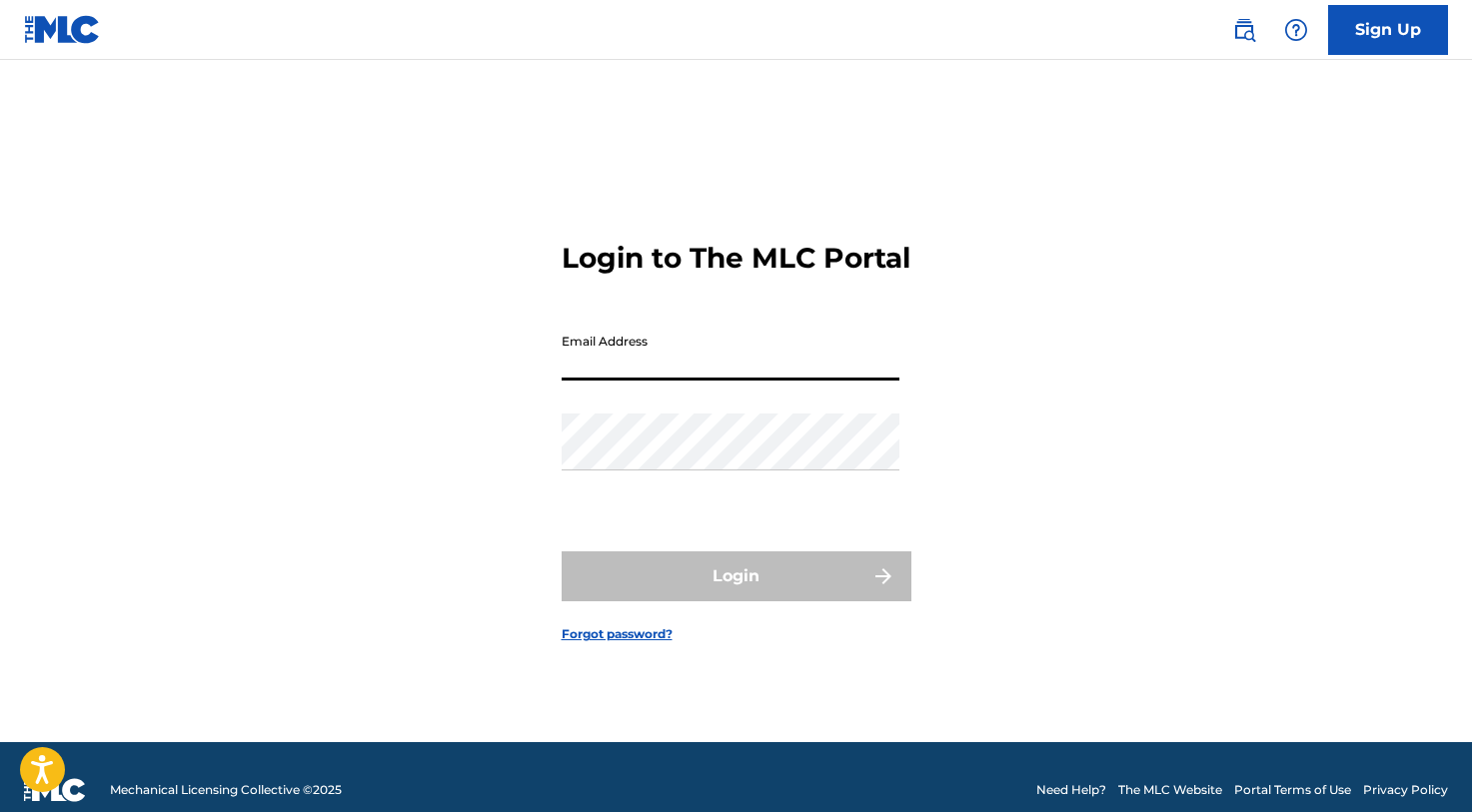 type on "j@backtwoback.xyz" 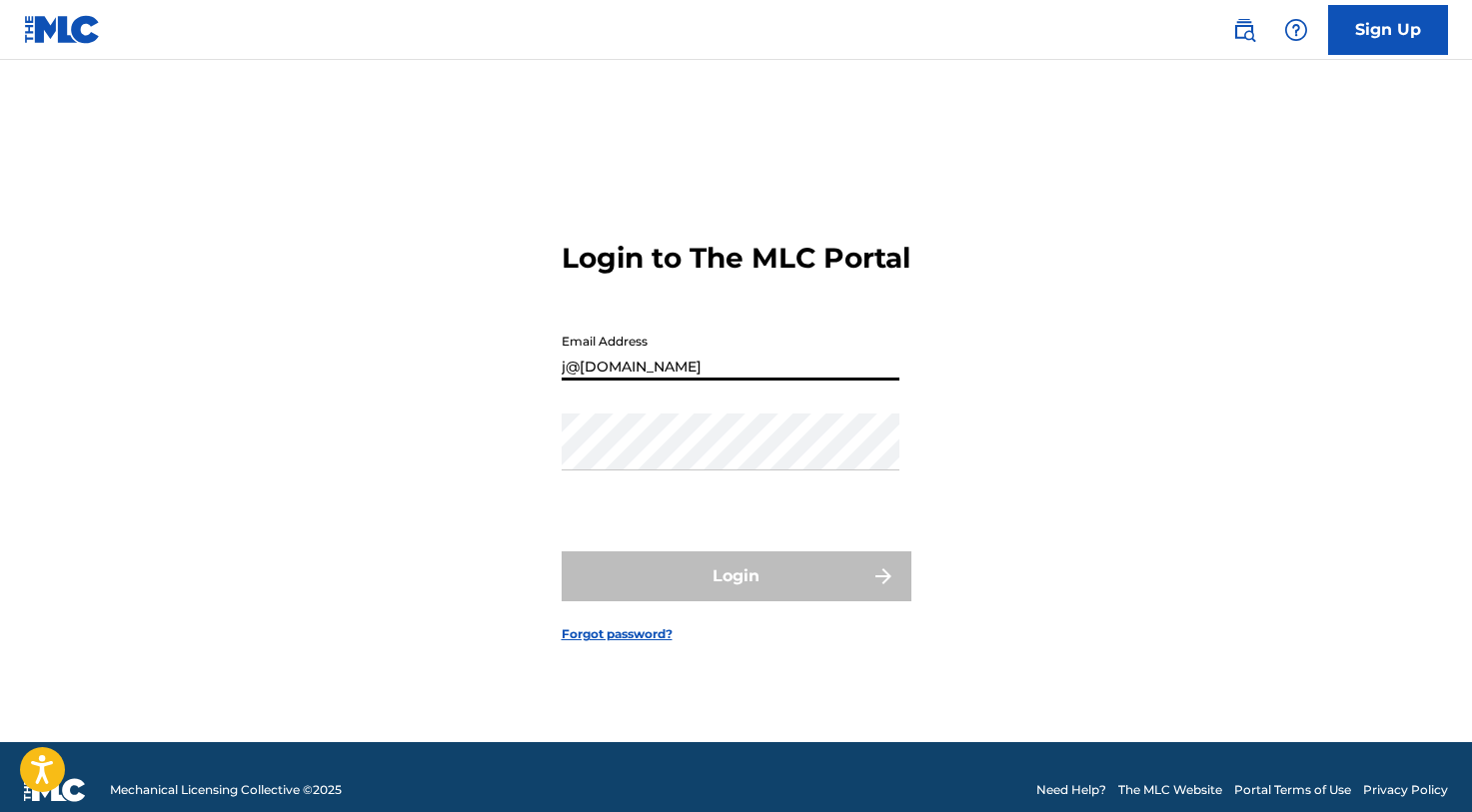 click on "Login" at bounding box center (736, 576) 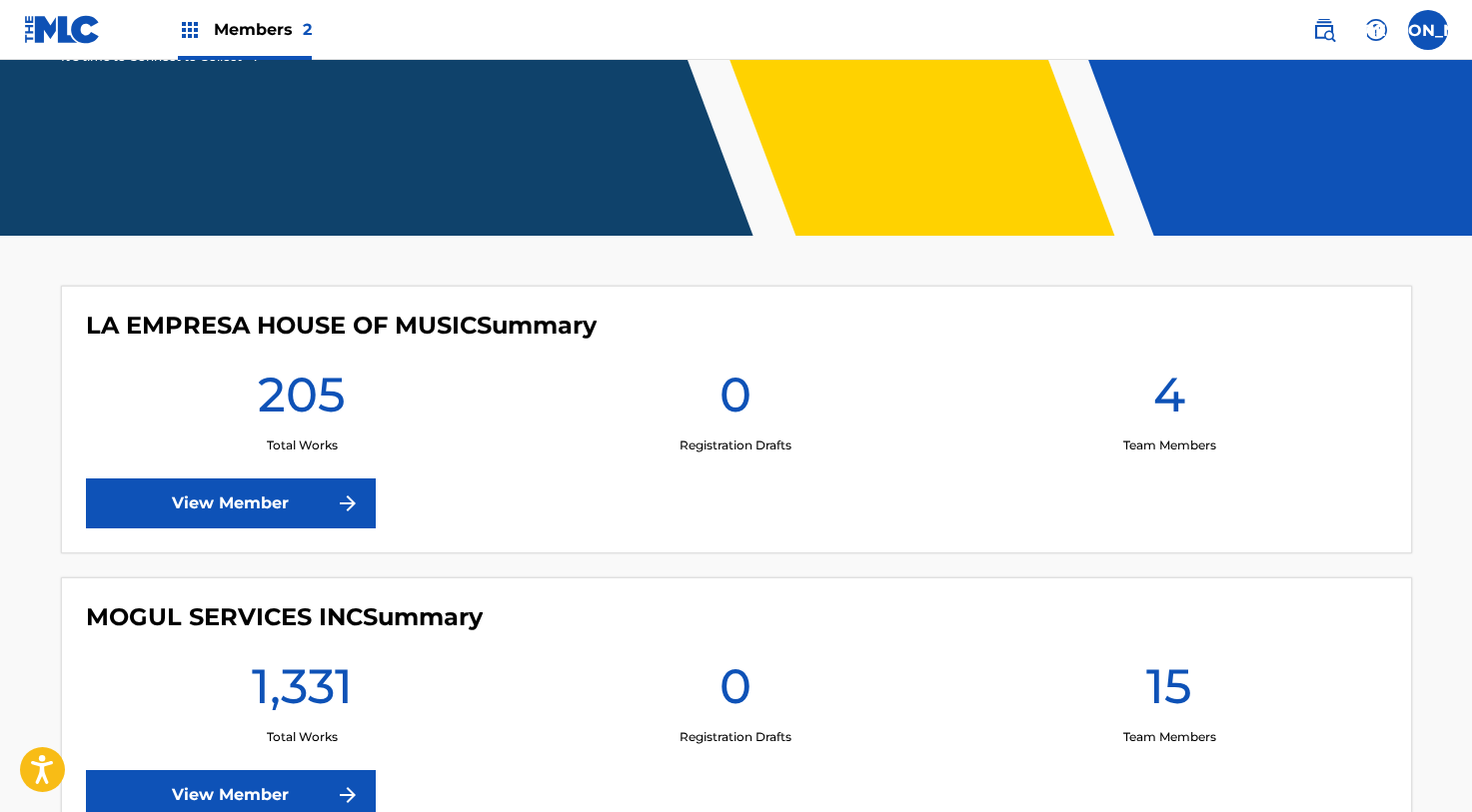 scroll, scrollTop: 386, scrollLeft: 0, axis: vertical 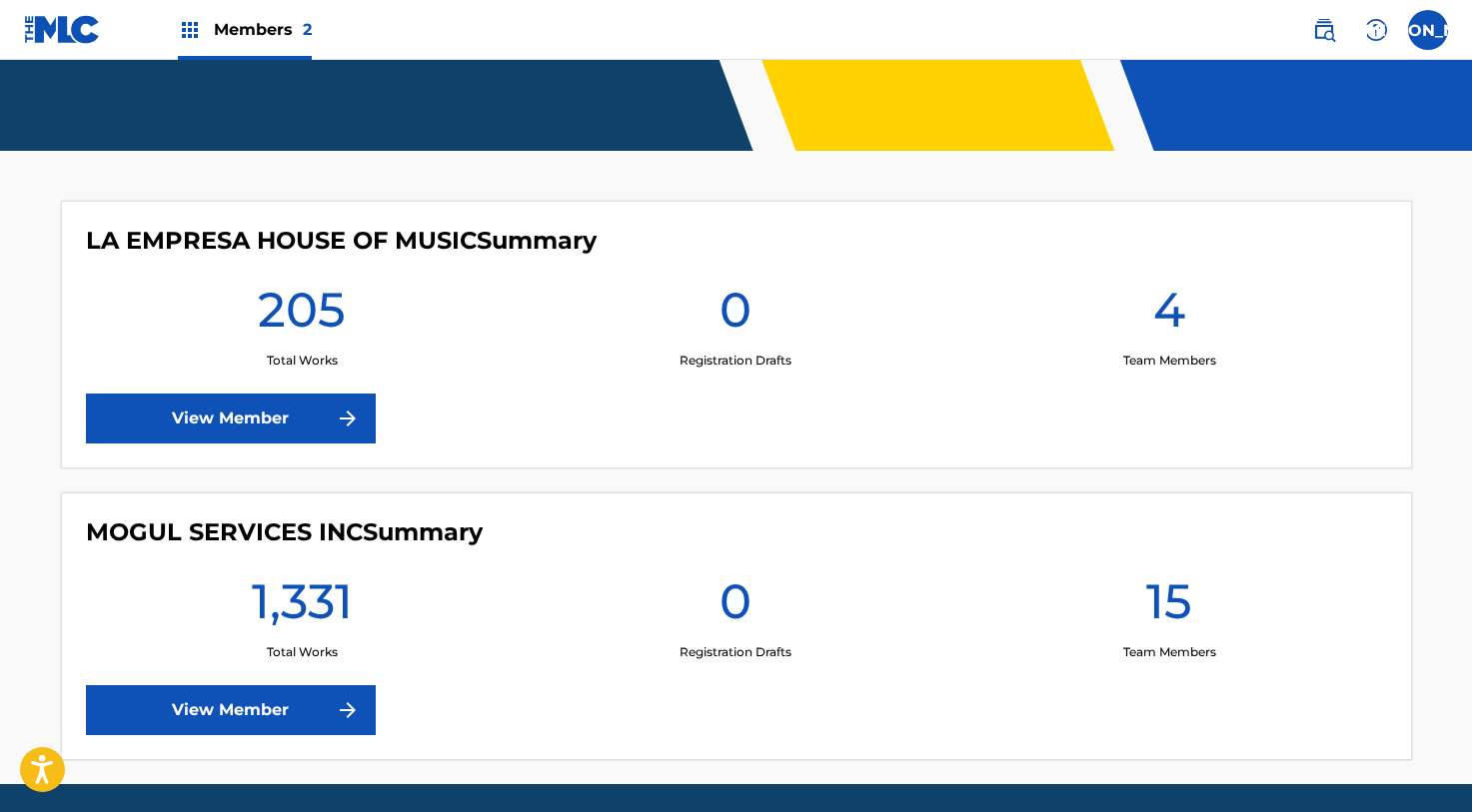 click at bounding box center (348, 710) 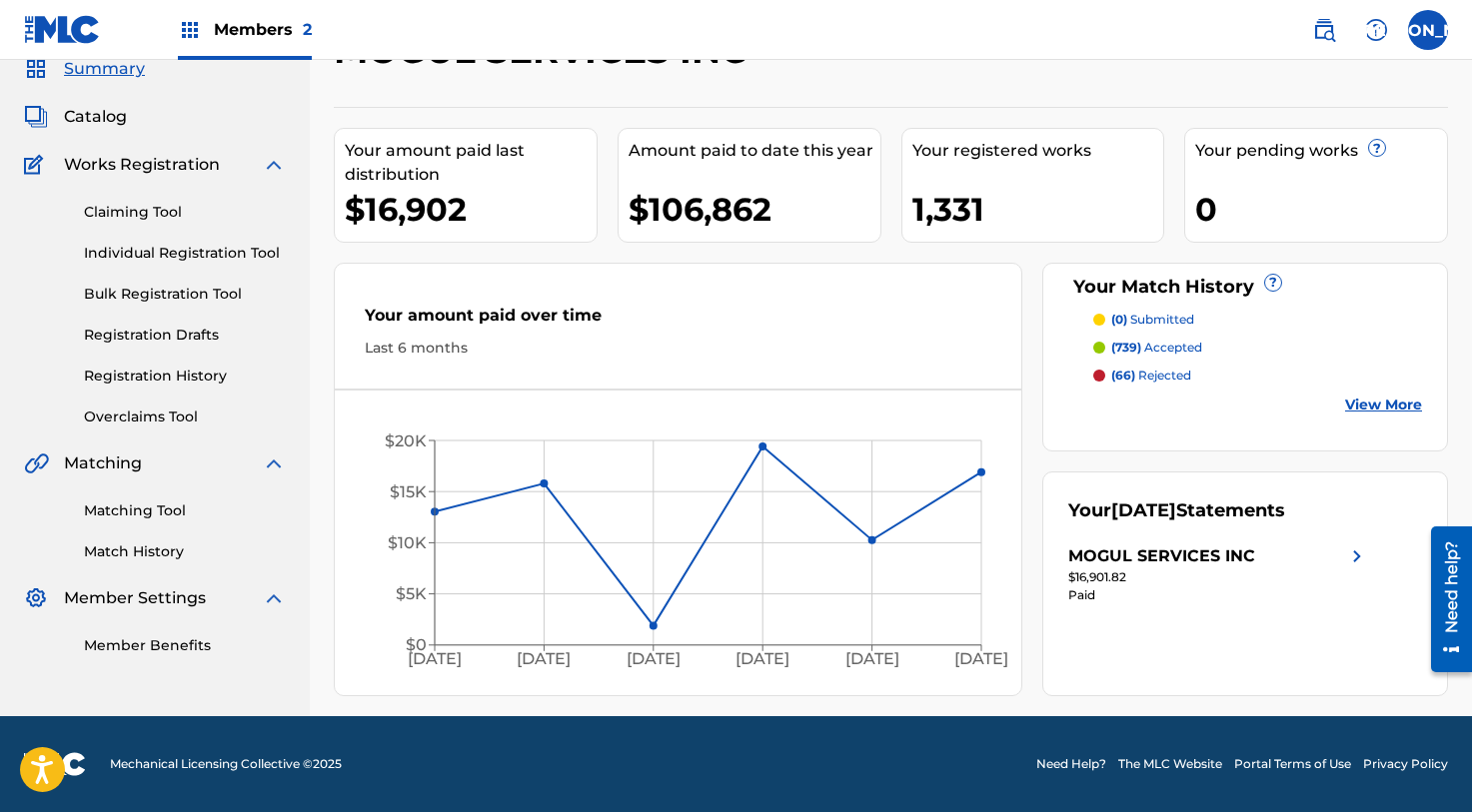scroll, scrollTop: 82, scrollLeft: 0, axis: vertical 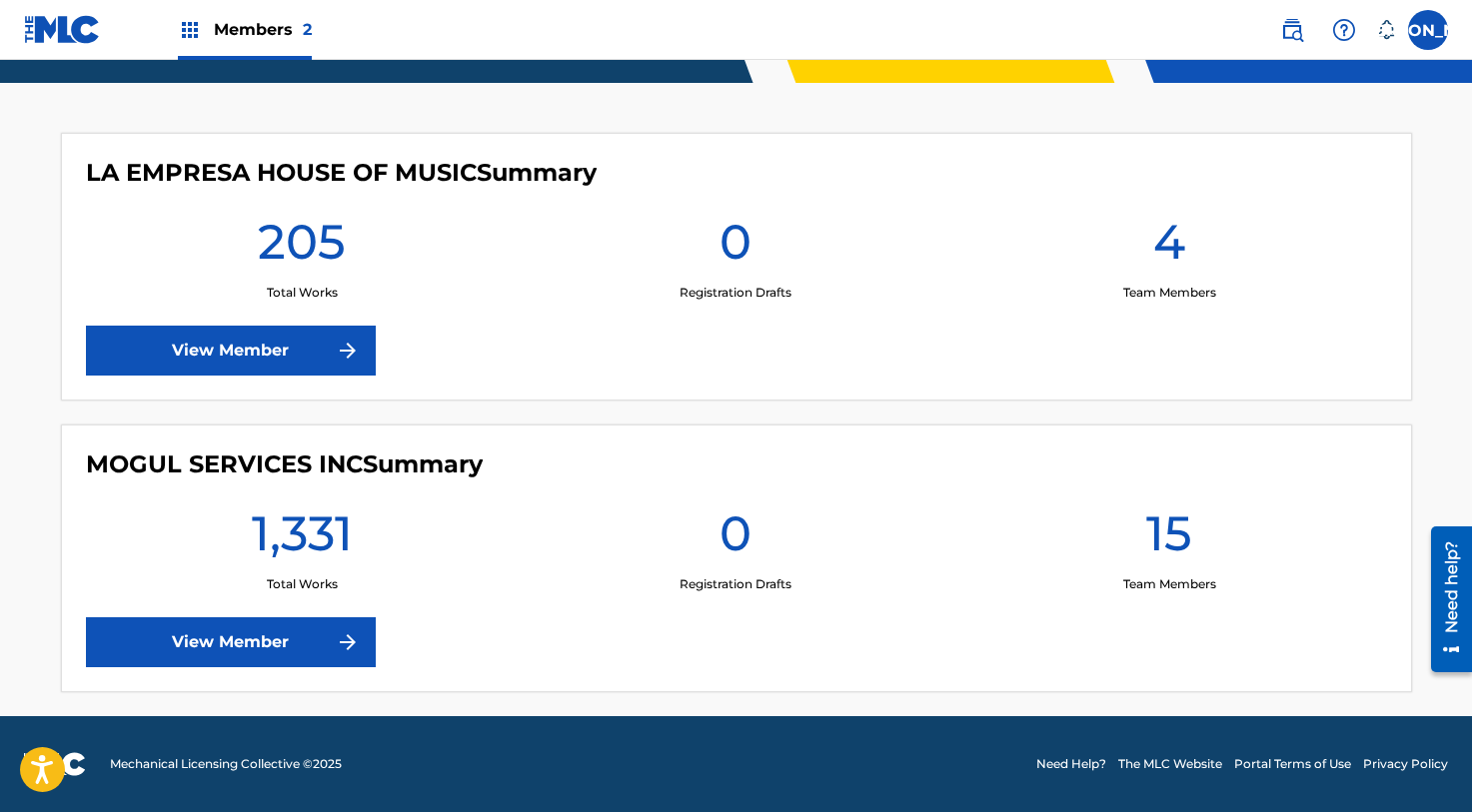click on "View Member" at bounding box center (231, 642) 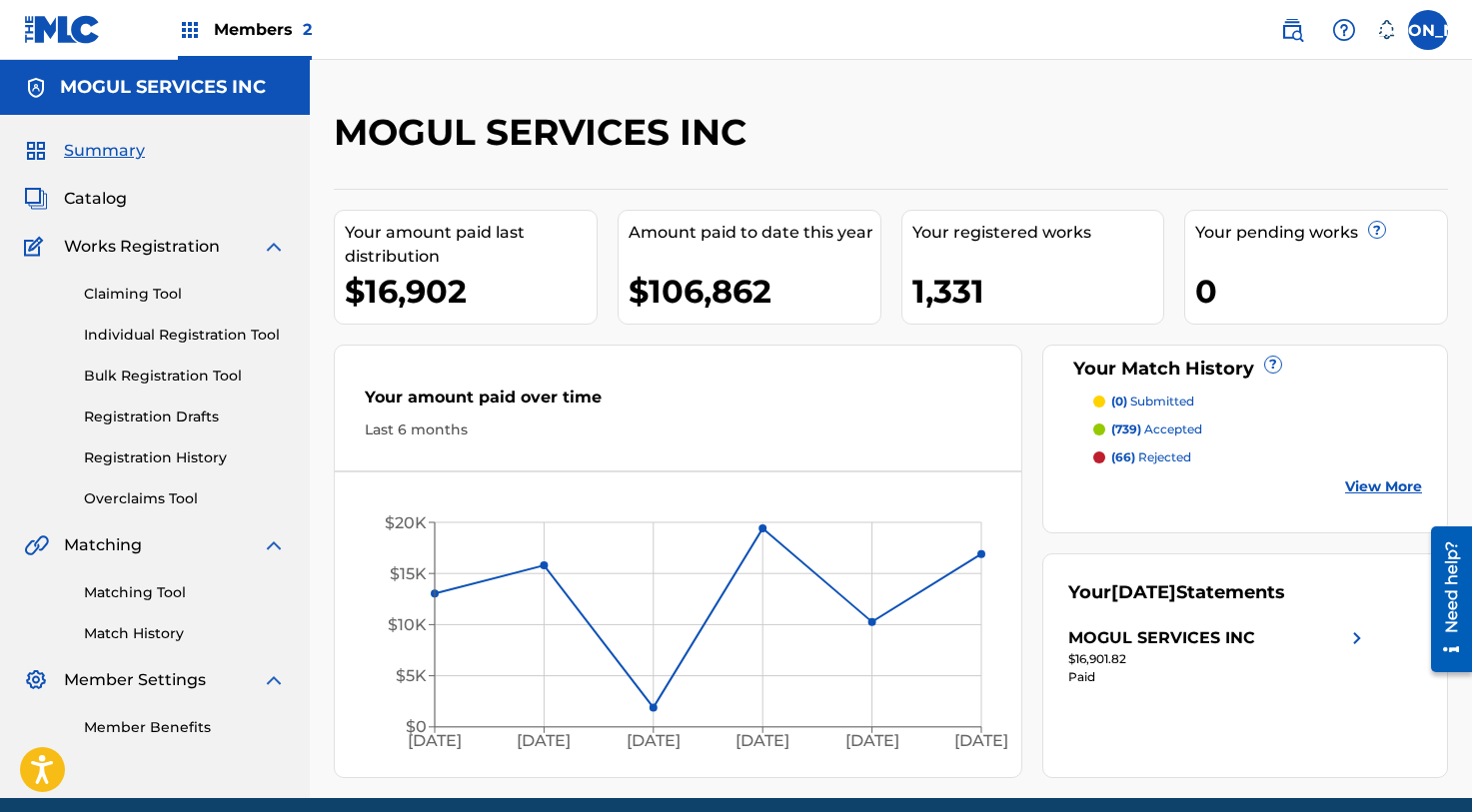click at bounding box center (1428, 30) 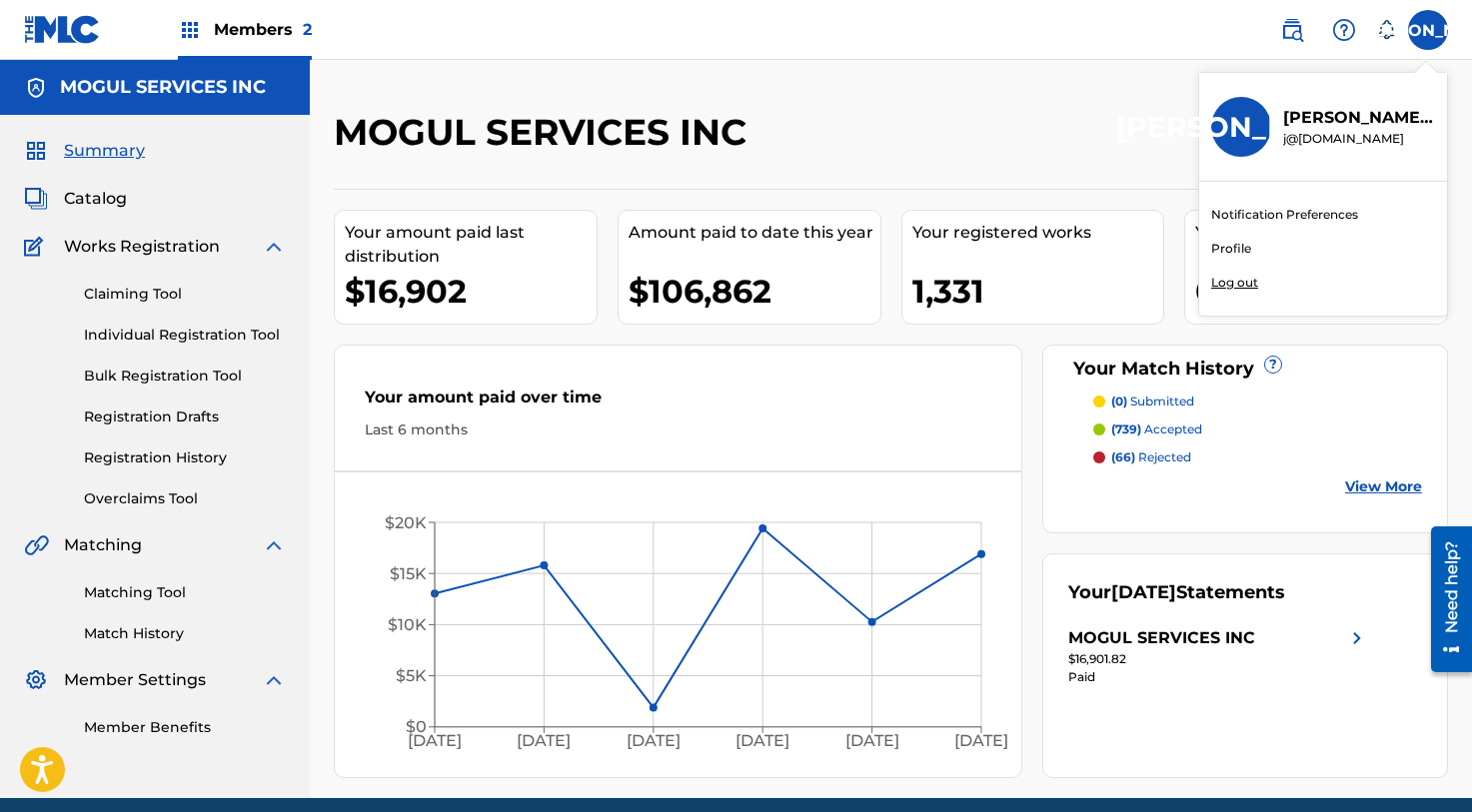click on "Log out" at bounding box center [1234, 283] 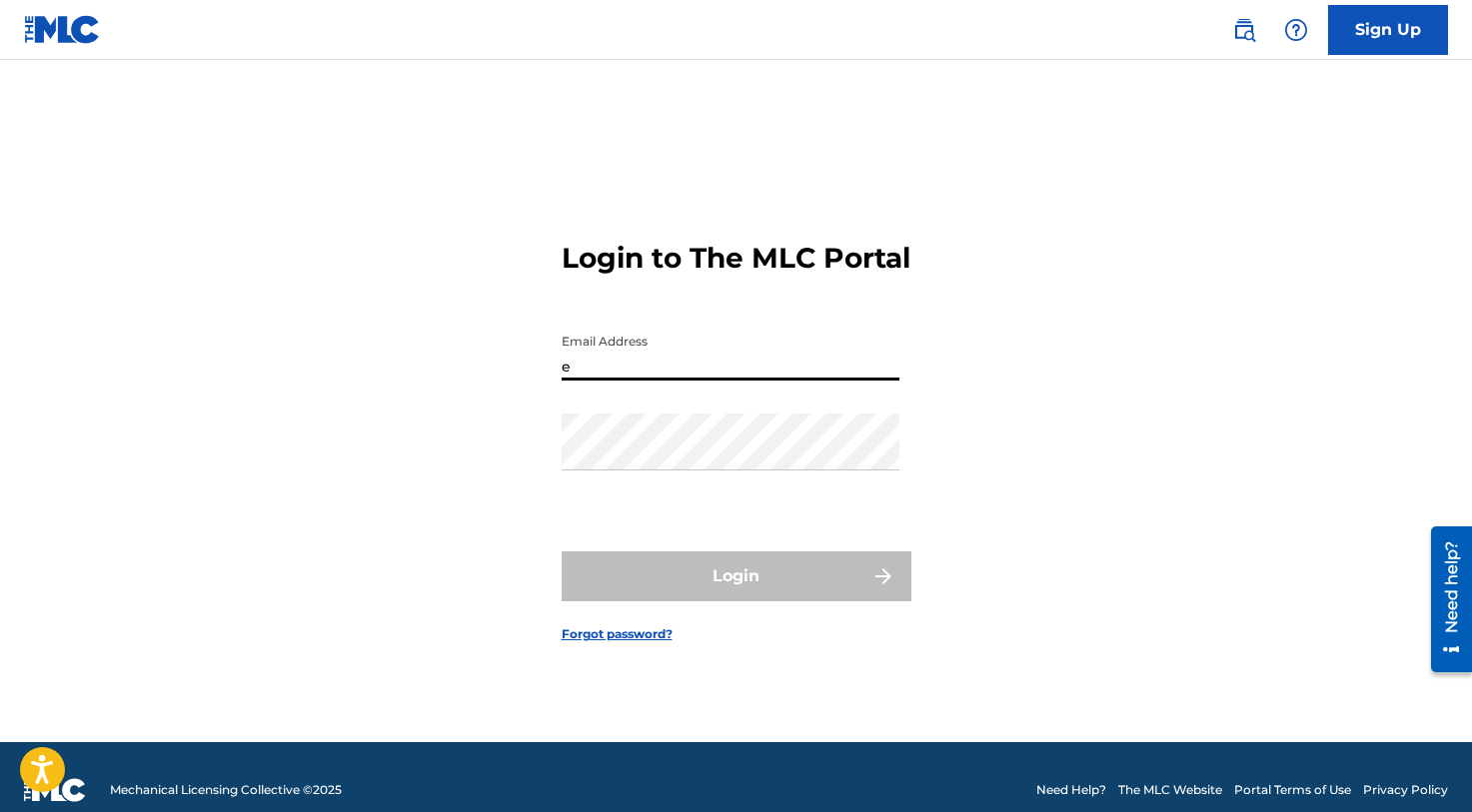 type on "[PERSON_NAME][EMAIL_ADDRESS][DOMAIN_NAME]" 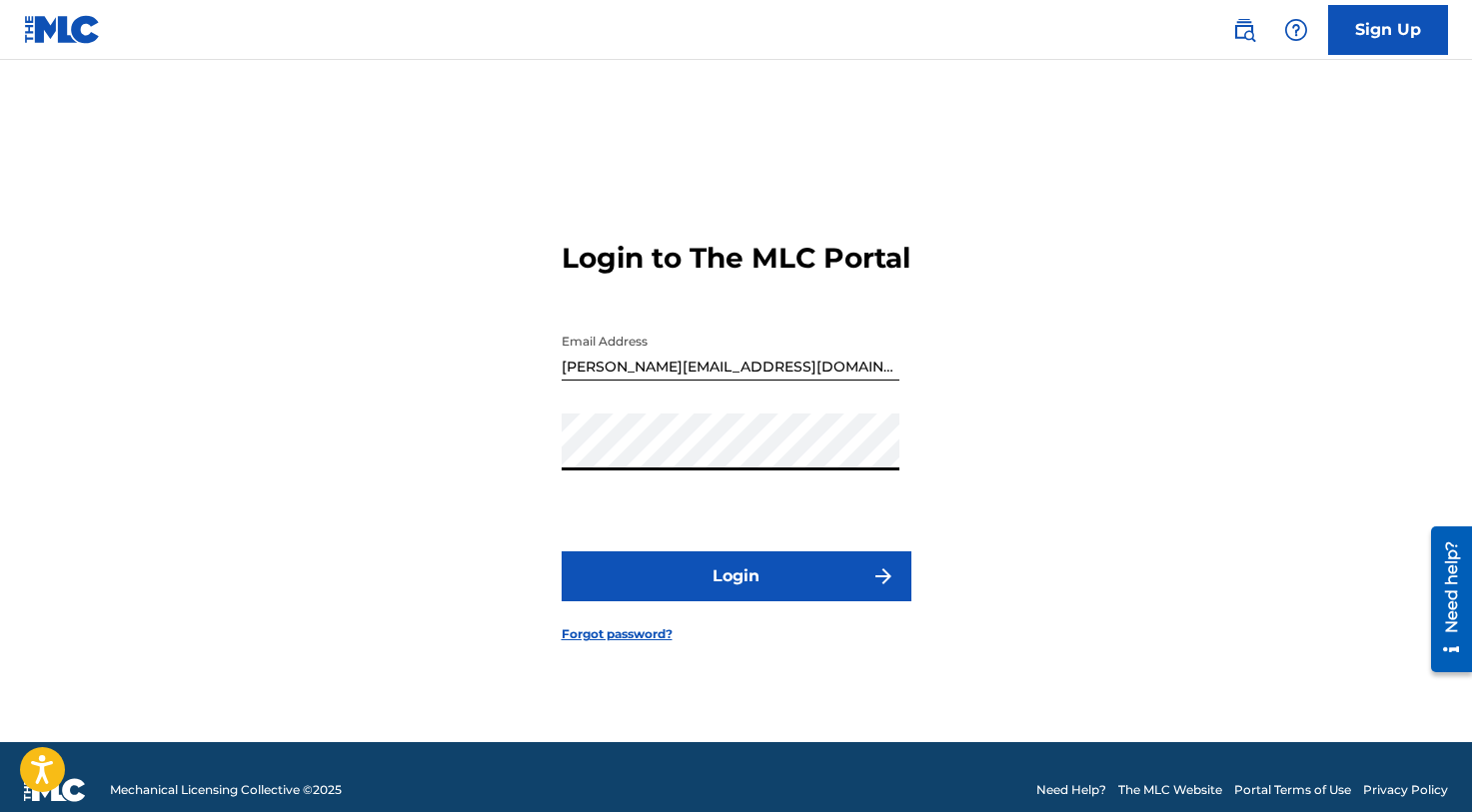 click on "Login" at bounding box center [736, 576] 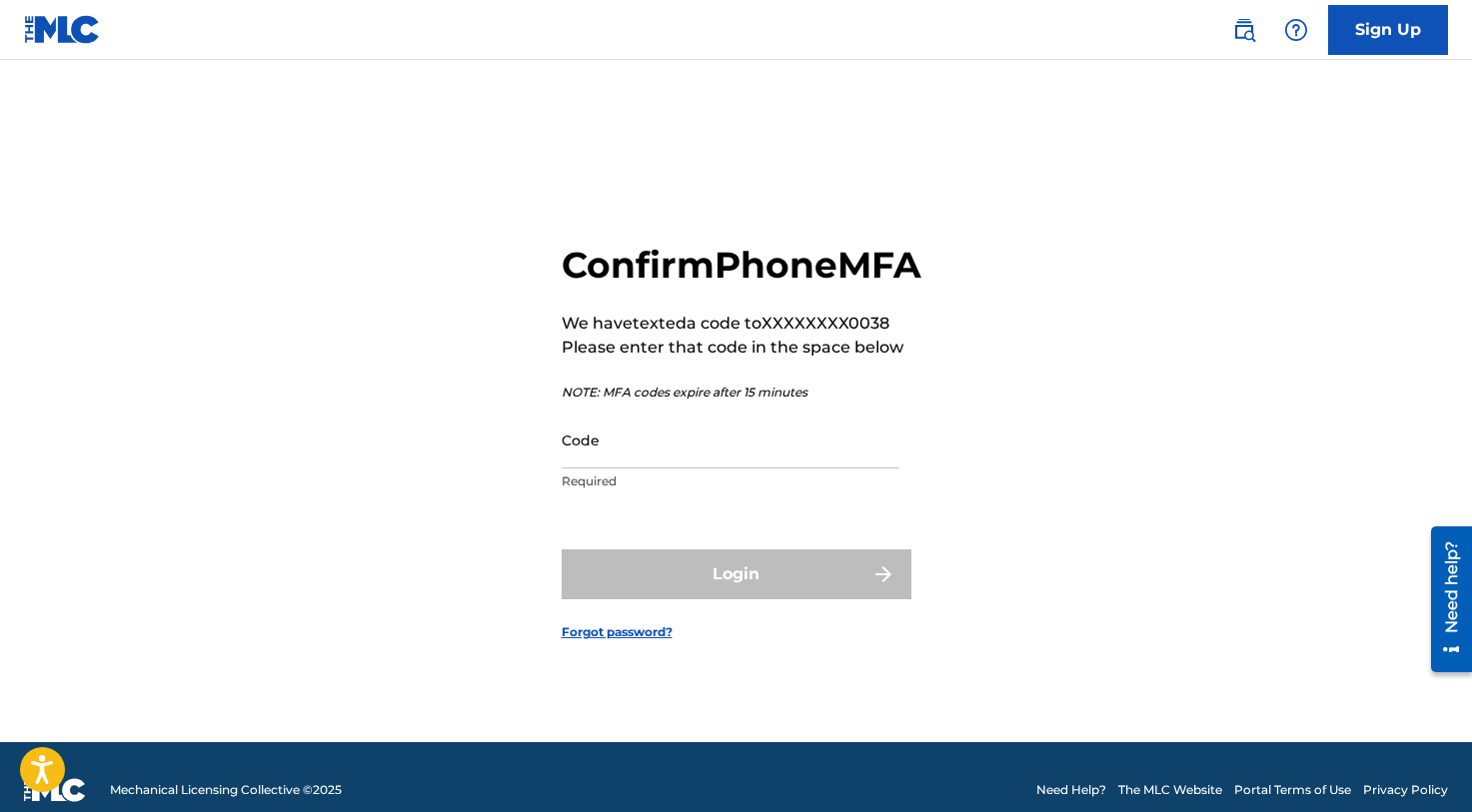 click on "Code" at bounding box center (731, 439) 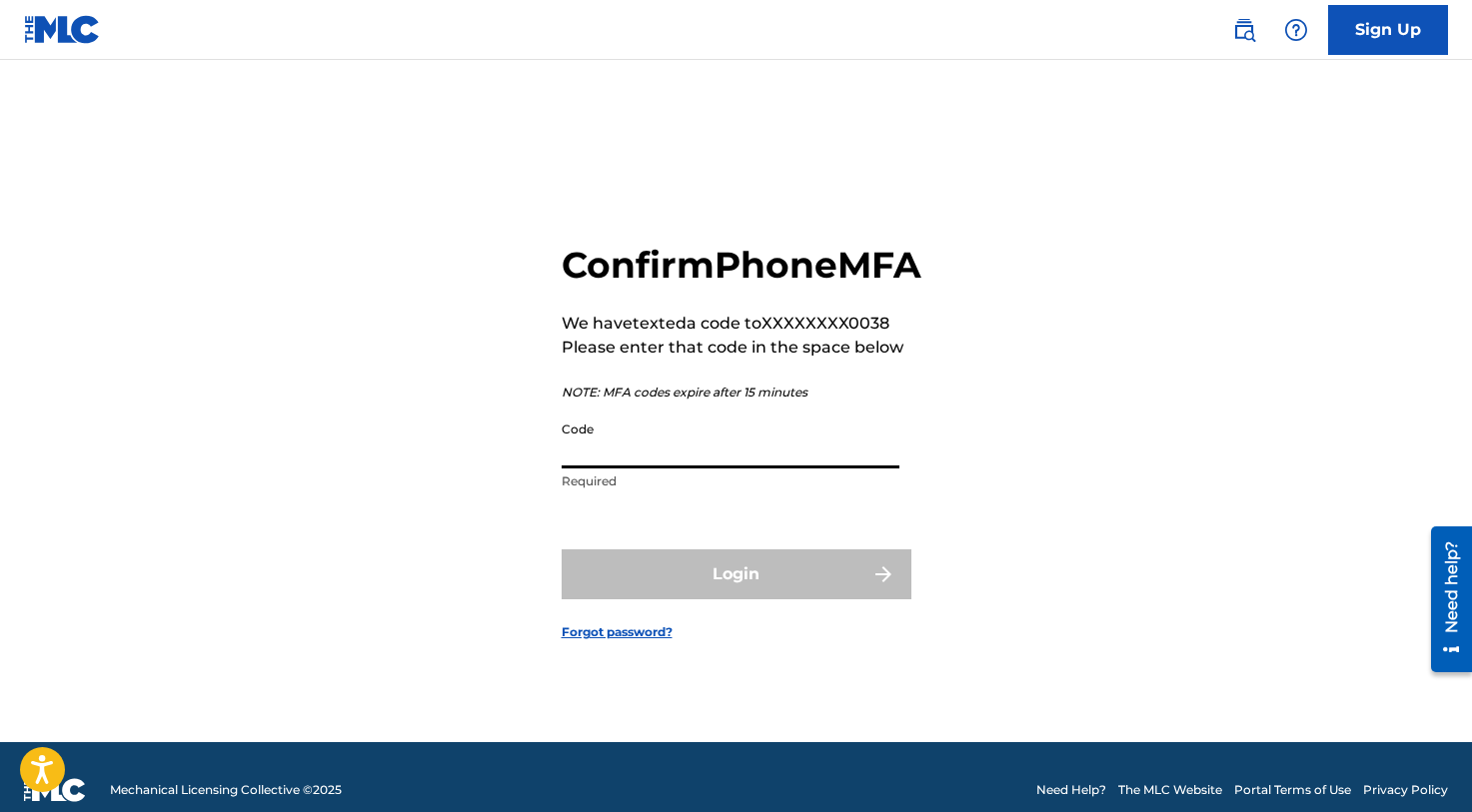 paste on "245096" 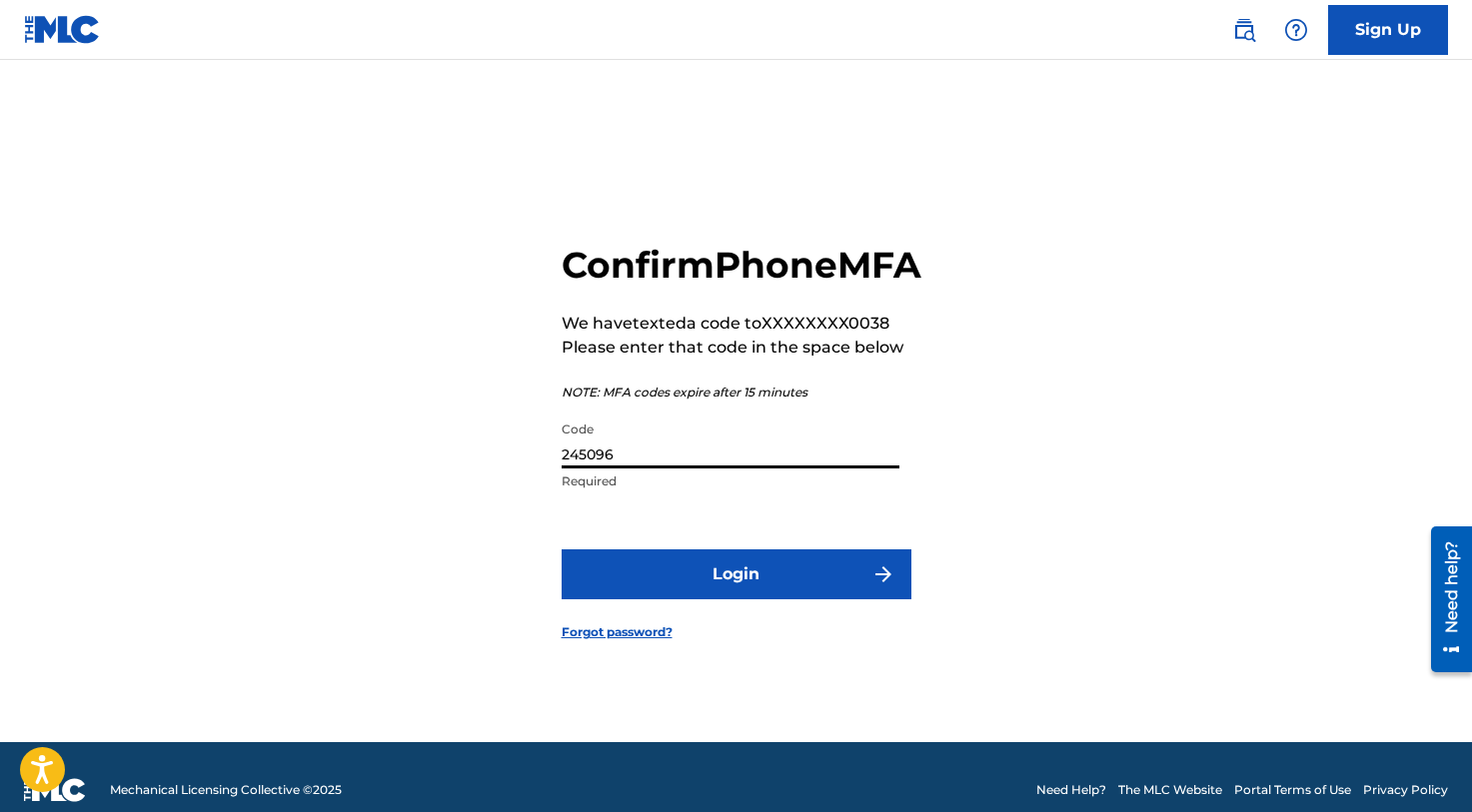type on "245096" 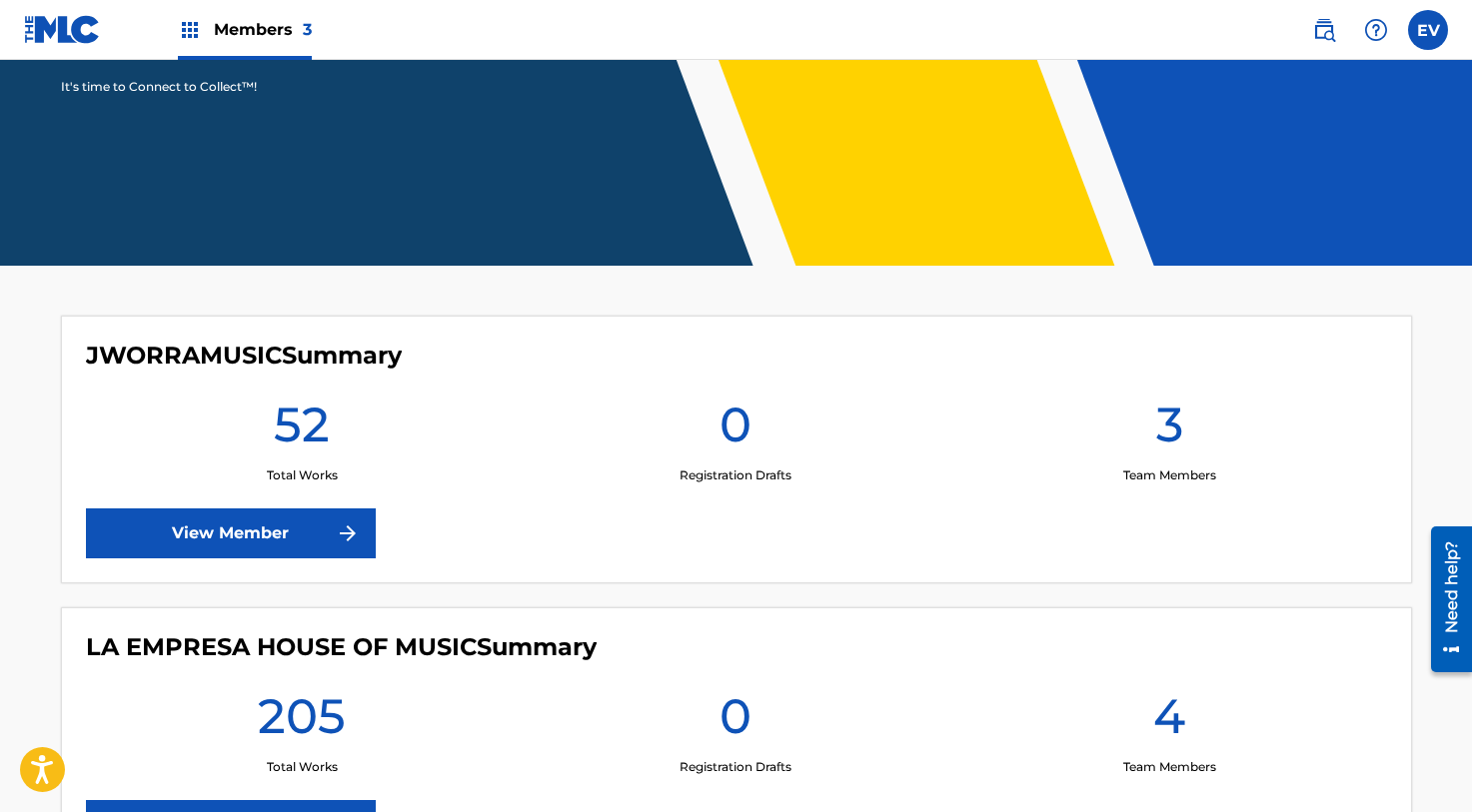 scroll, scrollTop: 414, scrollLeft: 0, axis: vertical 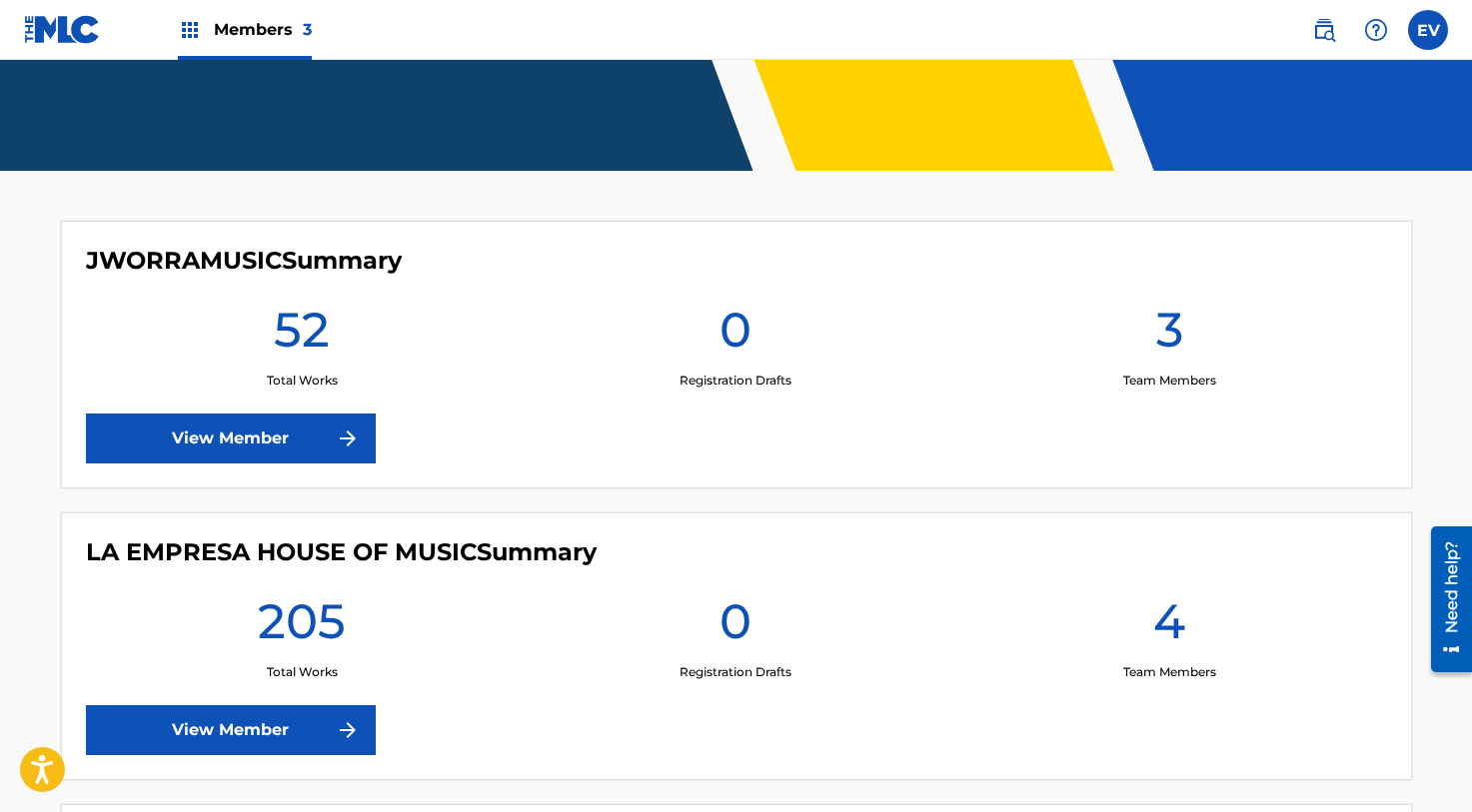 click on "View Member" at bounding box center (231, 730) 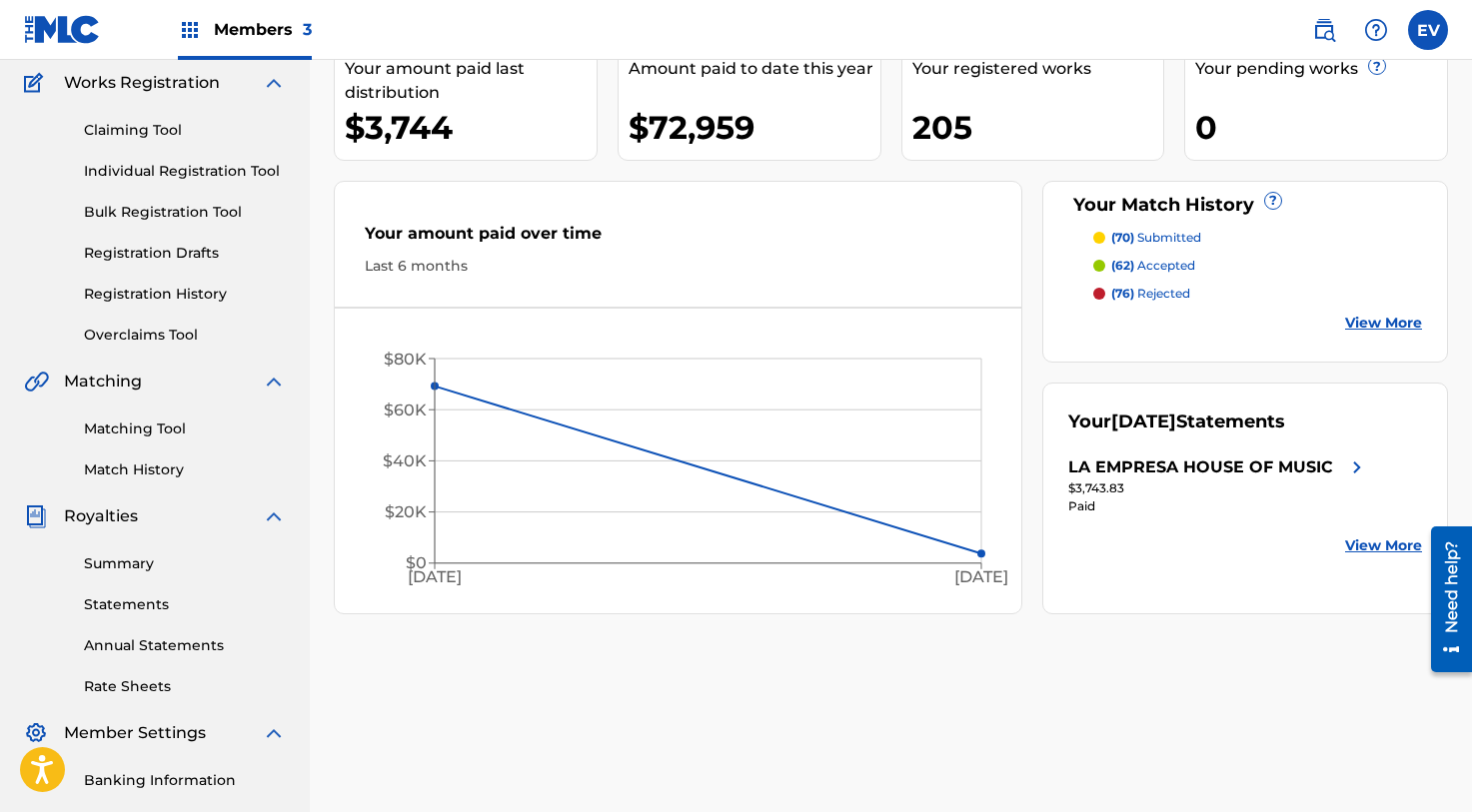 scroll, scrollTop: 129, scrollLeft: 0, axis: vertical 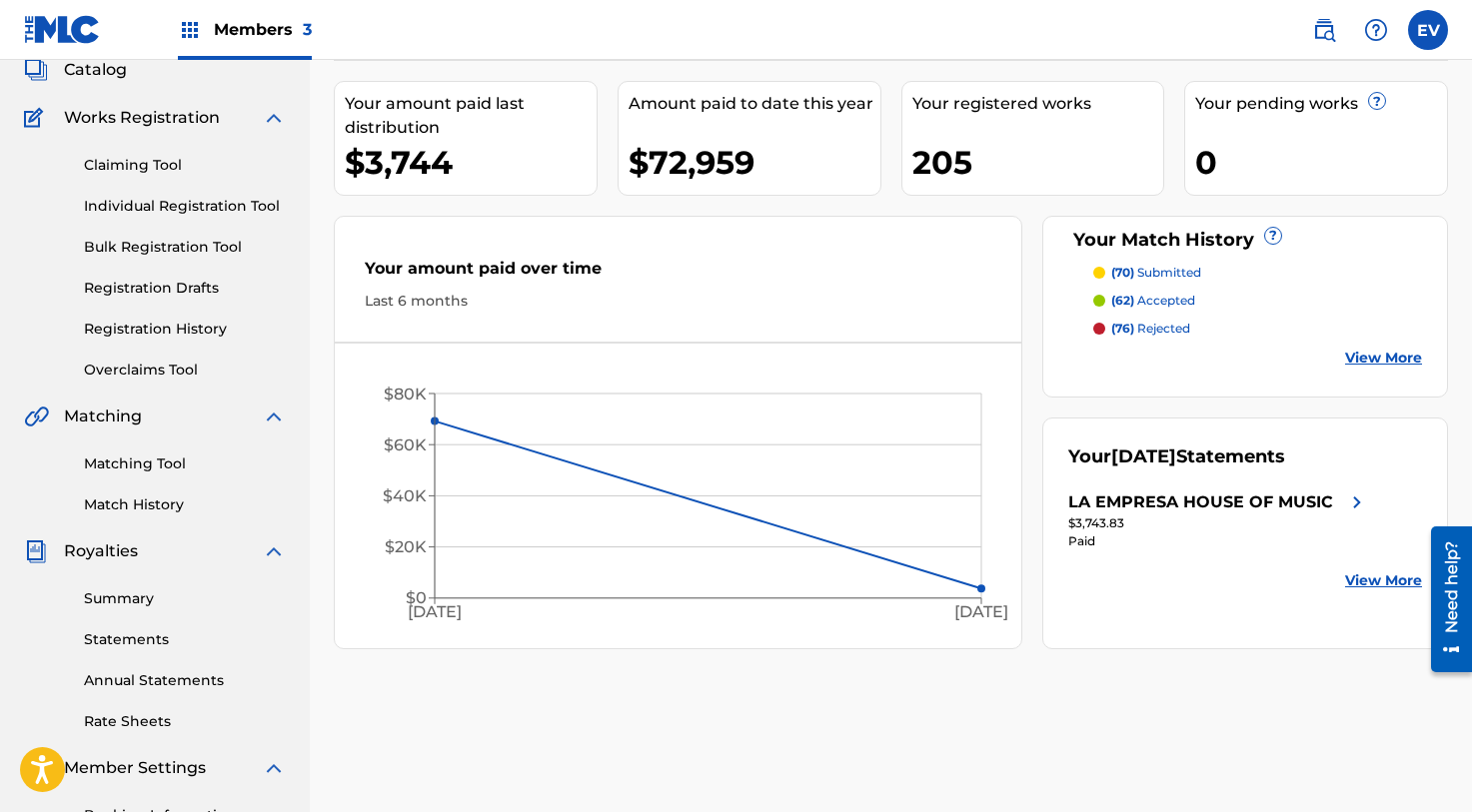 click on "$3,743.83" at bounding box center (1218, 523) 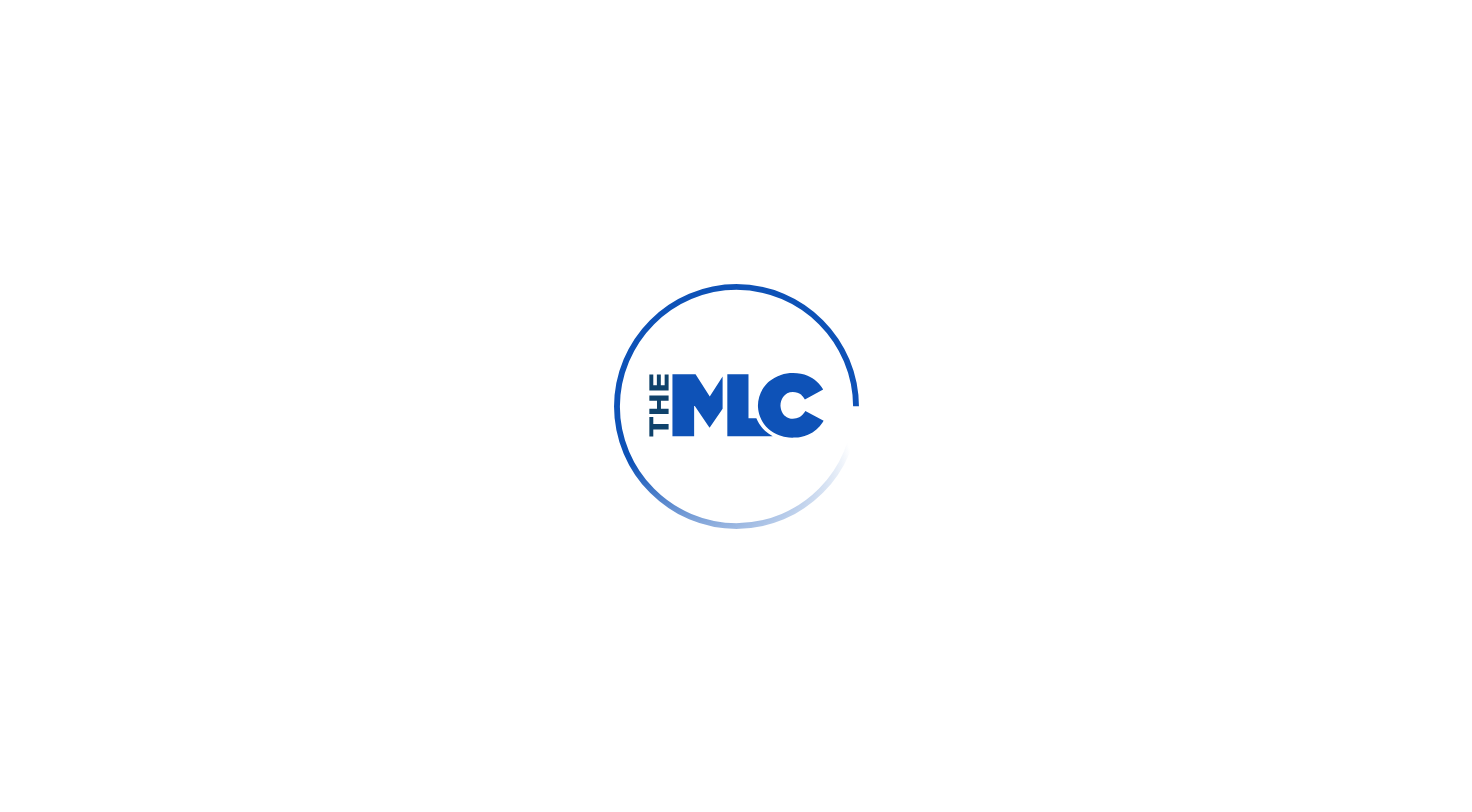scroll, scrollTop: 0, scrollLeft: 0, axis: both 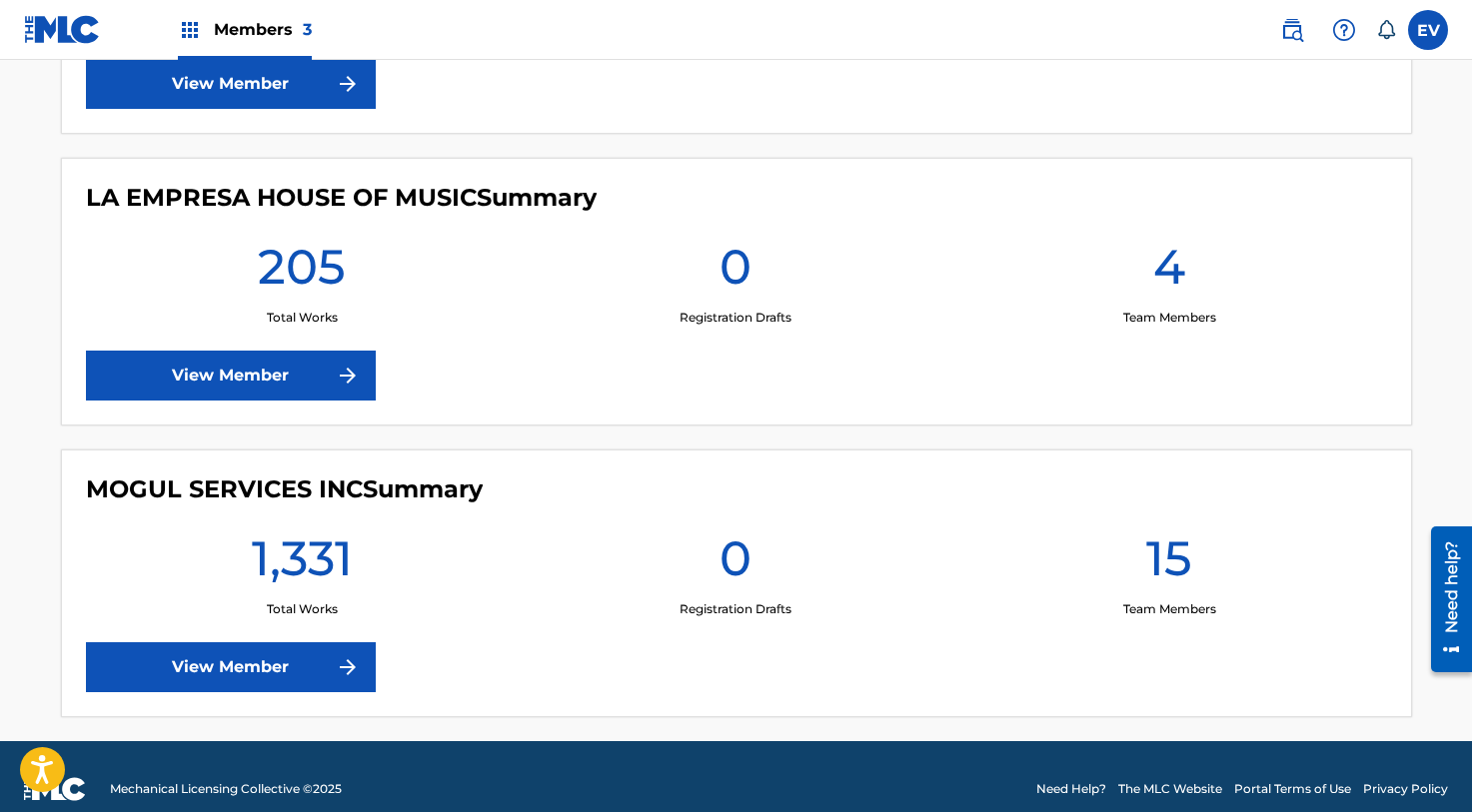 click on "View Member" at bounding box center [231, 667] 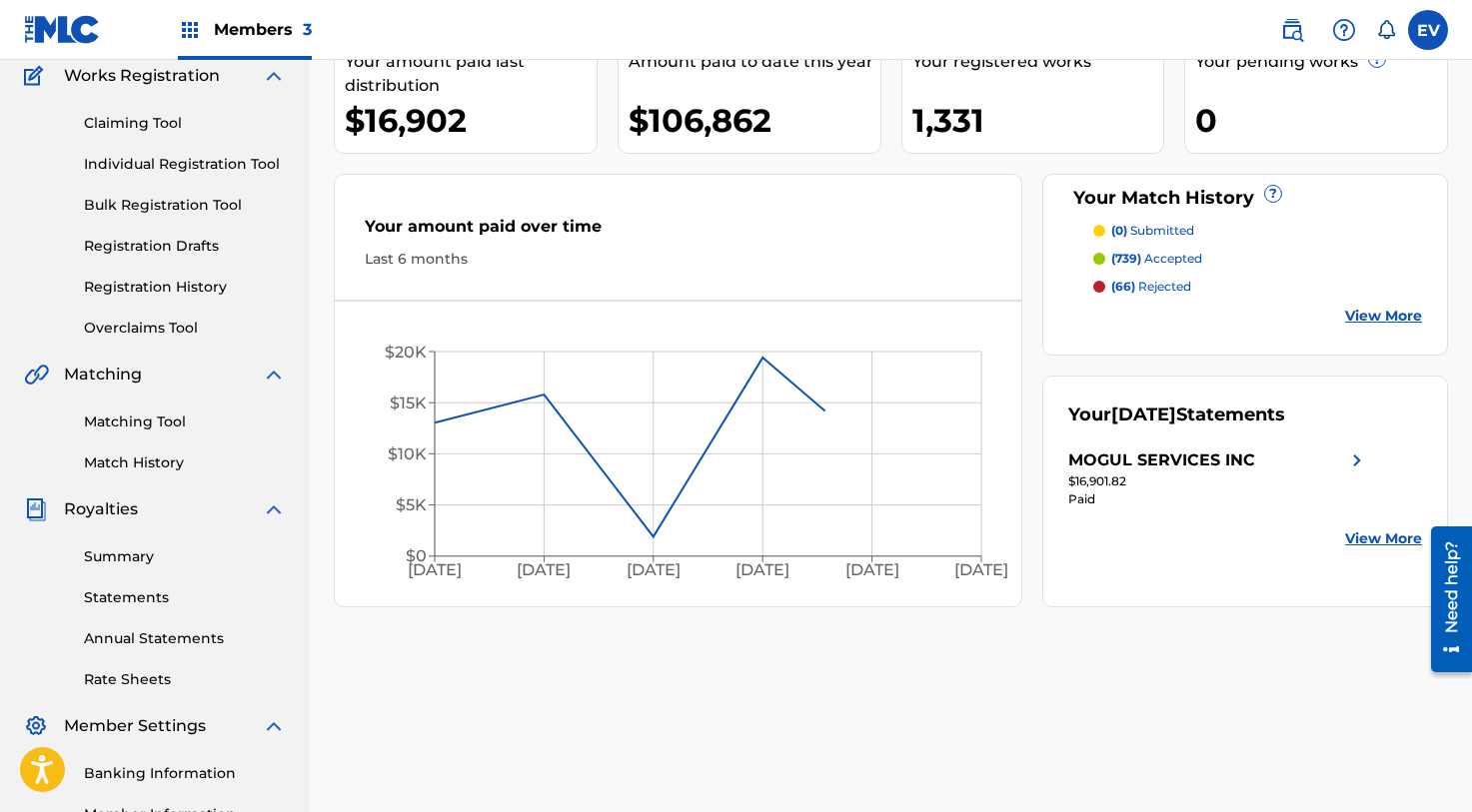 scroll, scrollTop: 179, scrollLeft: 0, axis: vertical 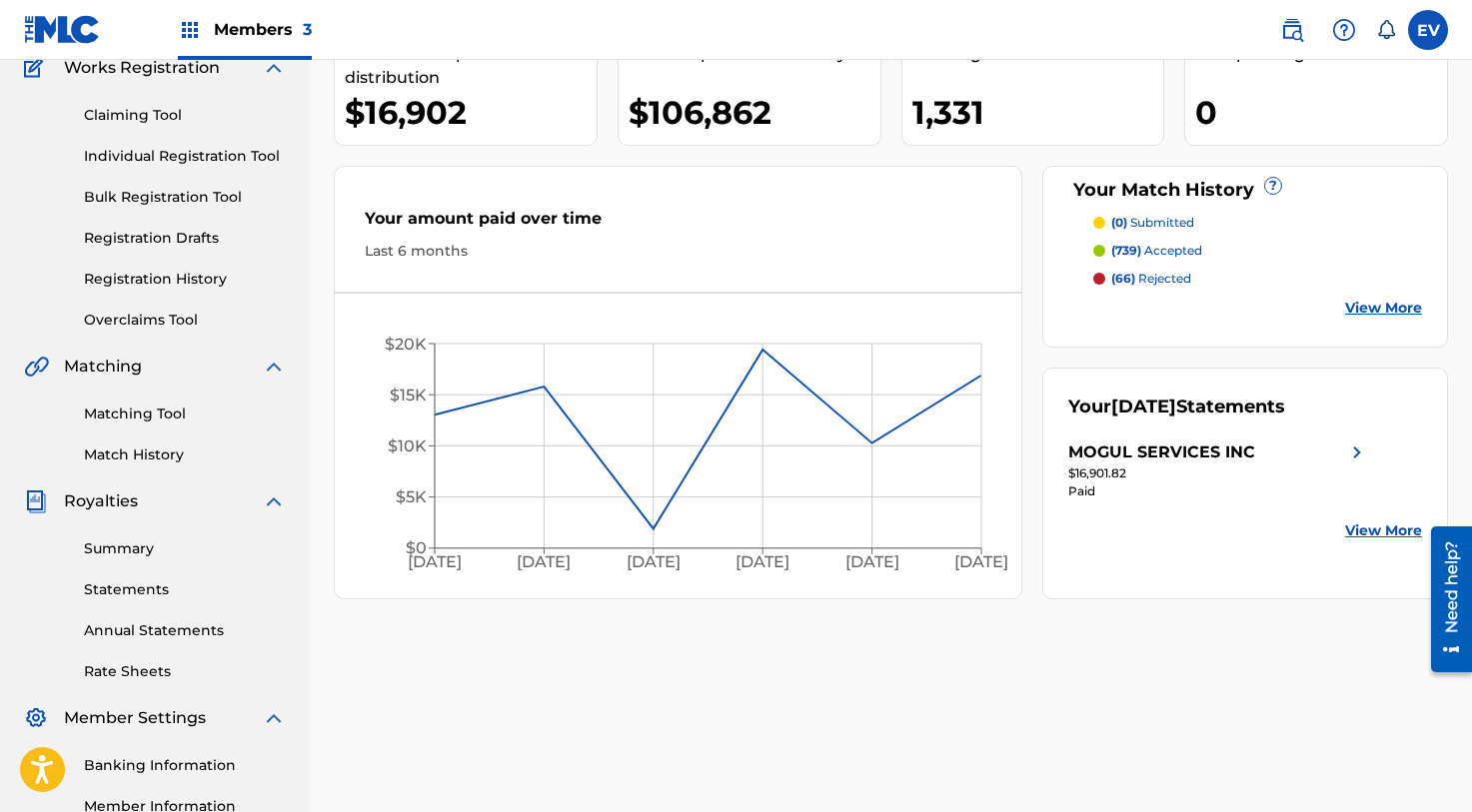 click on "MOGUL SERVICES INC" at bounding box center [1161, 452] 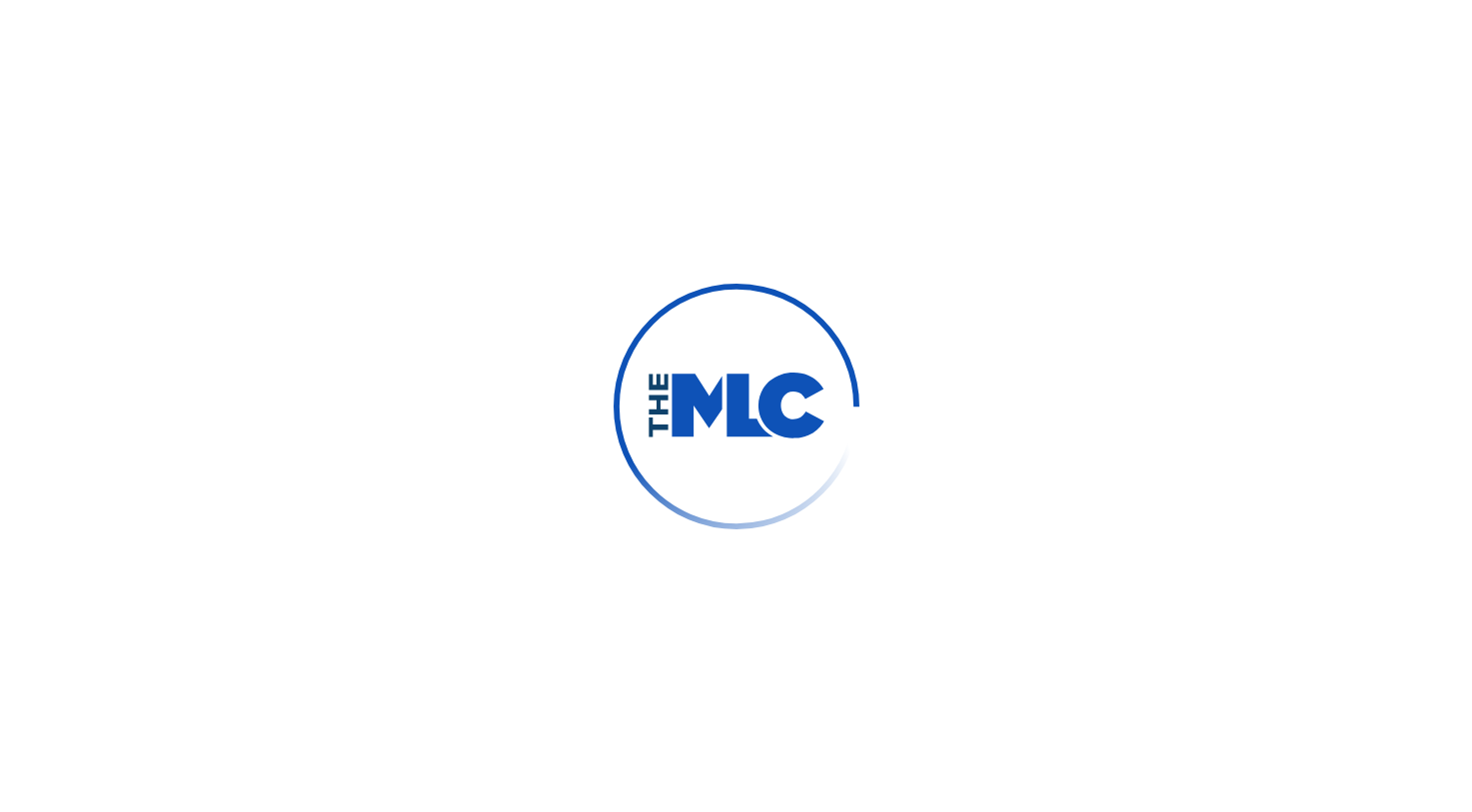 scroll, scrollTop: 0, scrollLeft: 0, axis: both 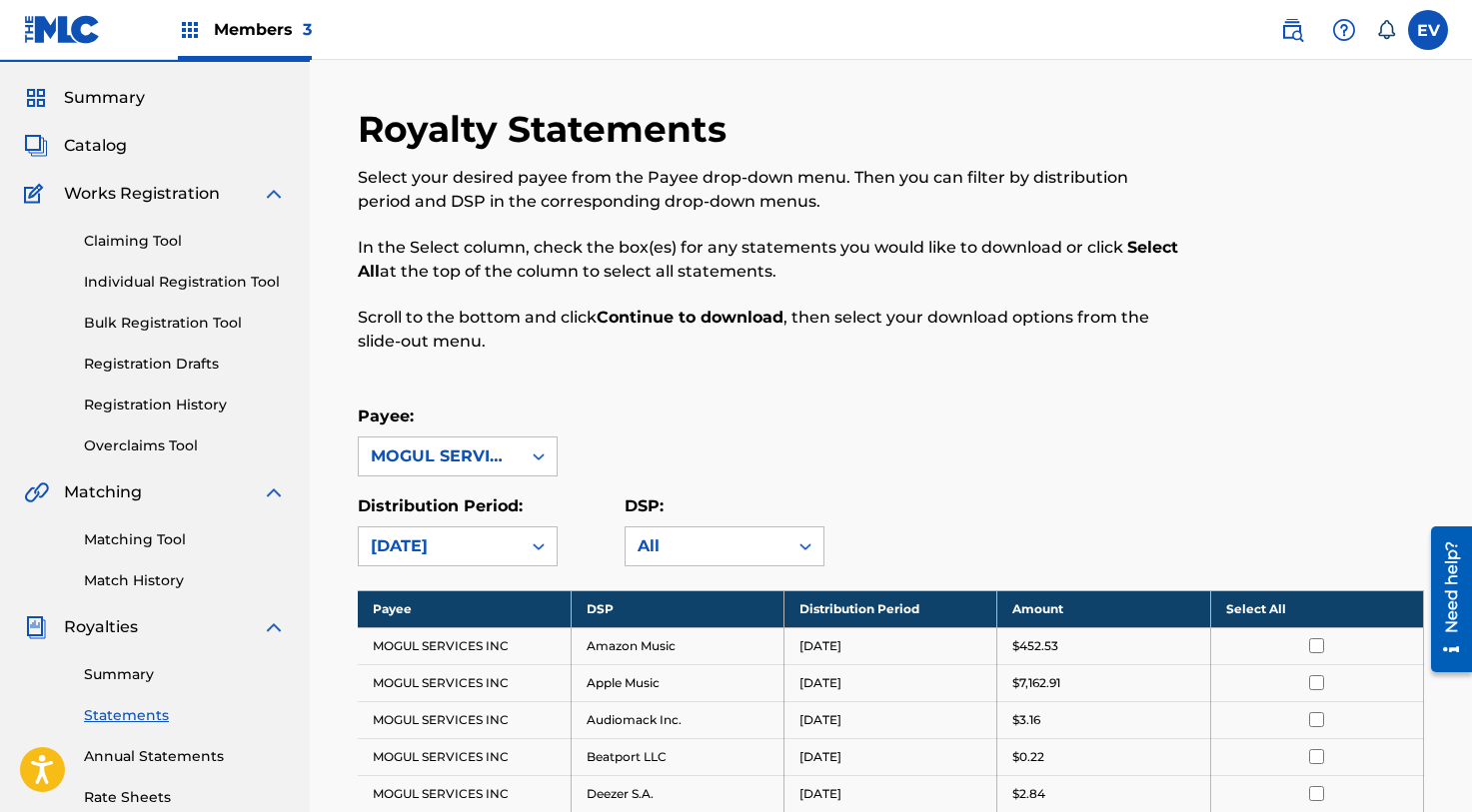 click at bounding box center (1316, 645) 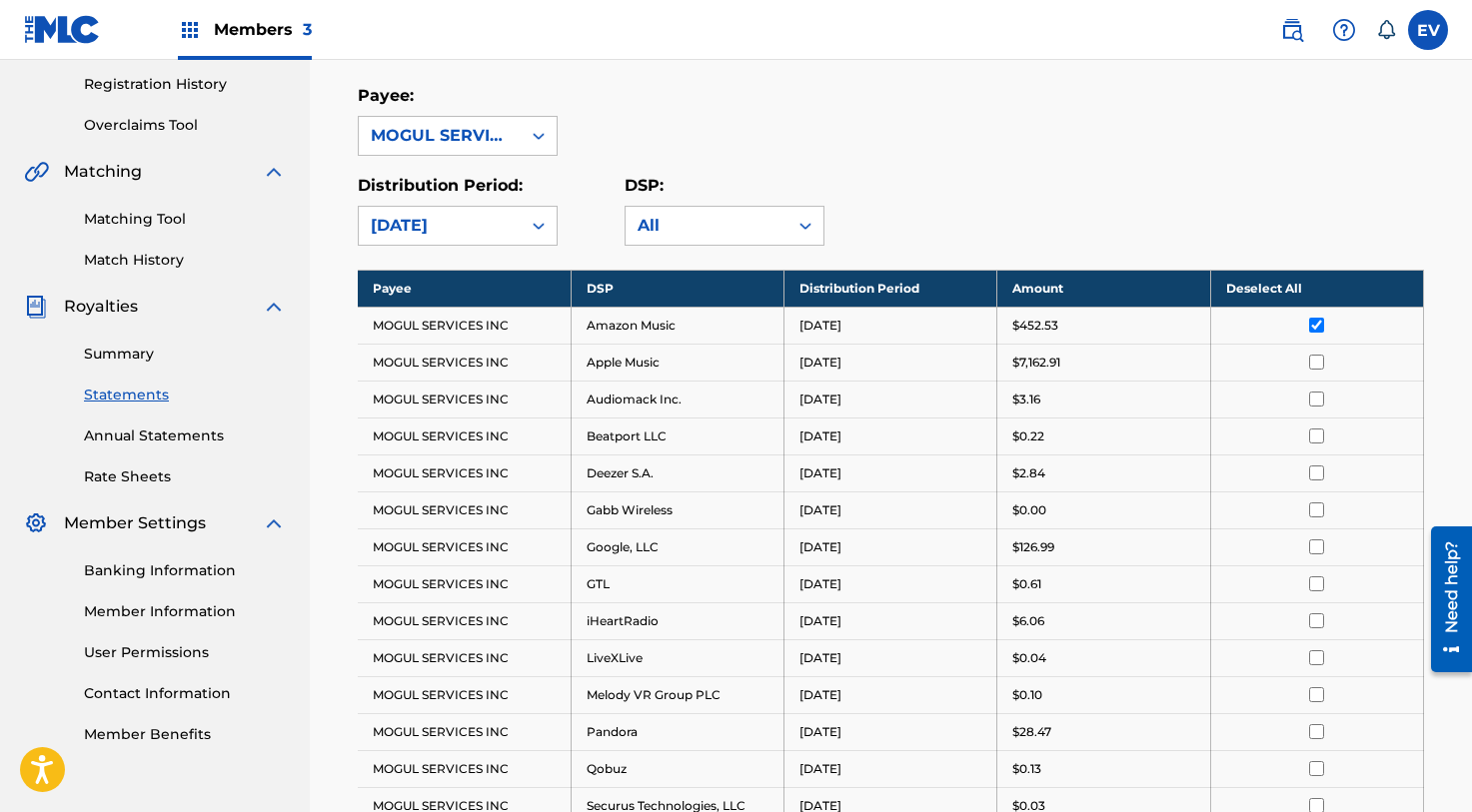scroll, scrollTop: 393, scrollLeft: 0, axis: vertical 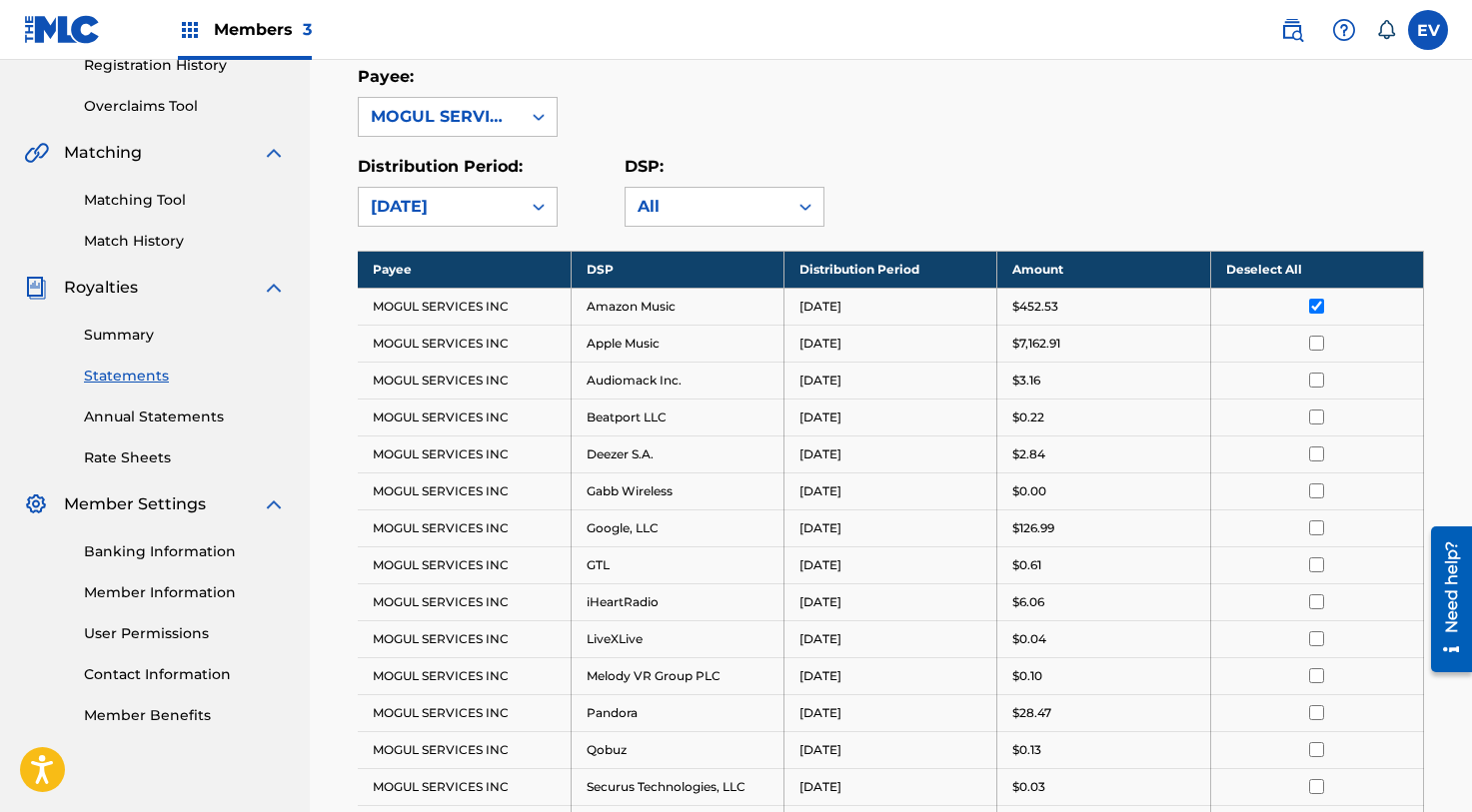 click at bounding box center [1316, 306] 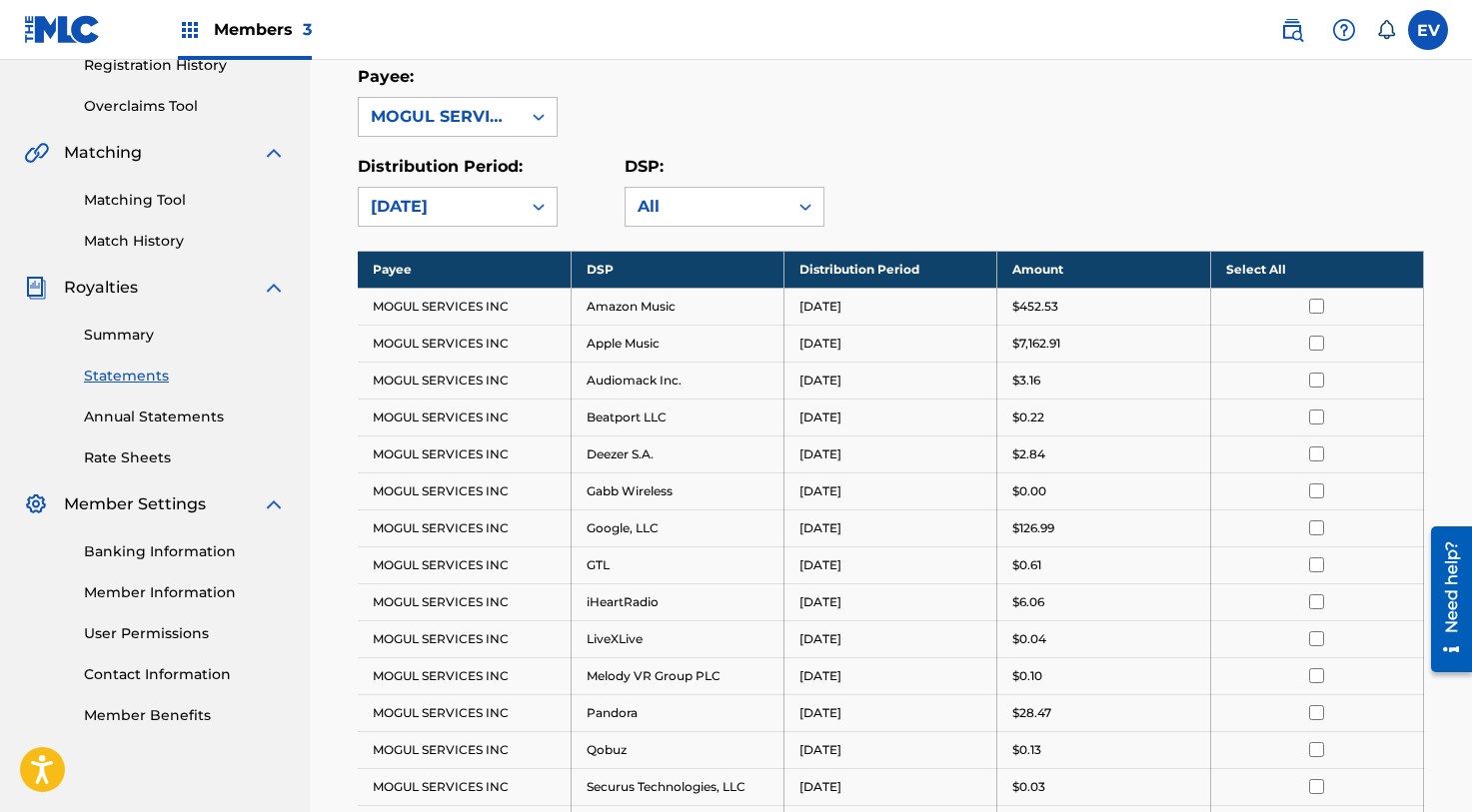 click on "Select All" at bounding box center (1316, 269) 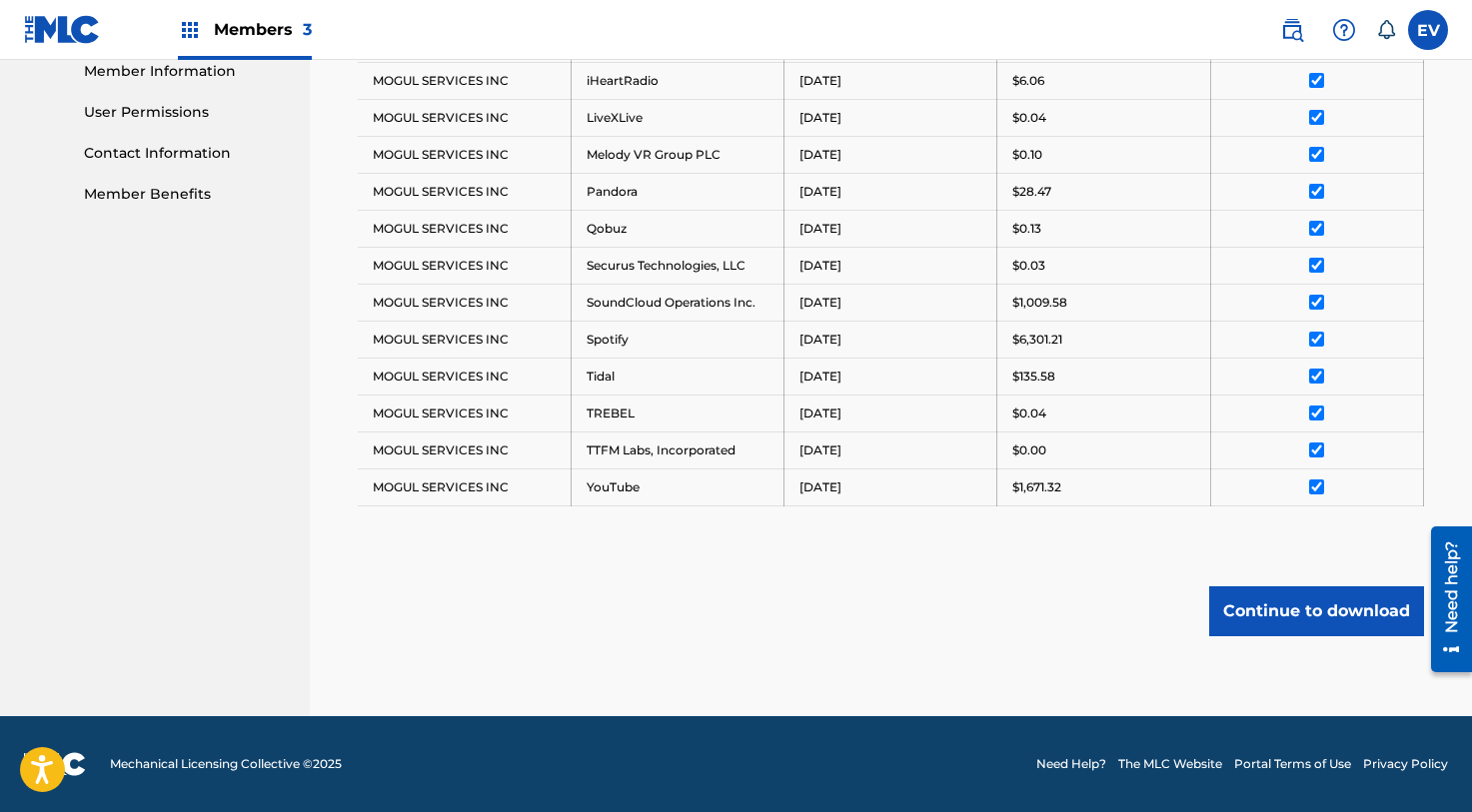 scroll, scrollTop: 914, scrollLeft: 0, axis: vertical 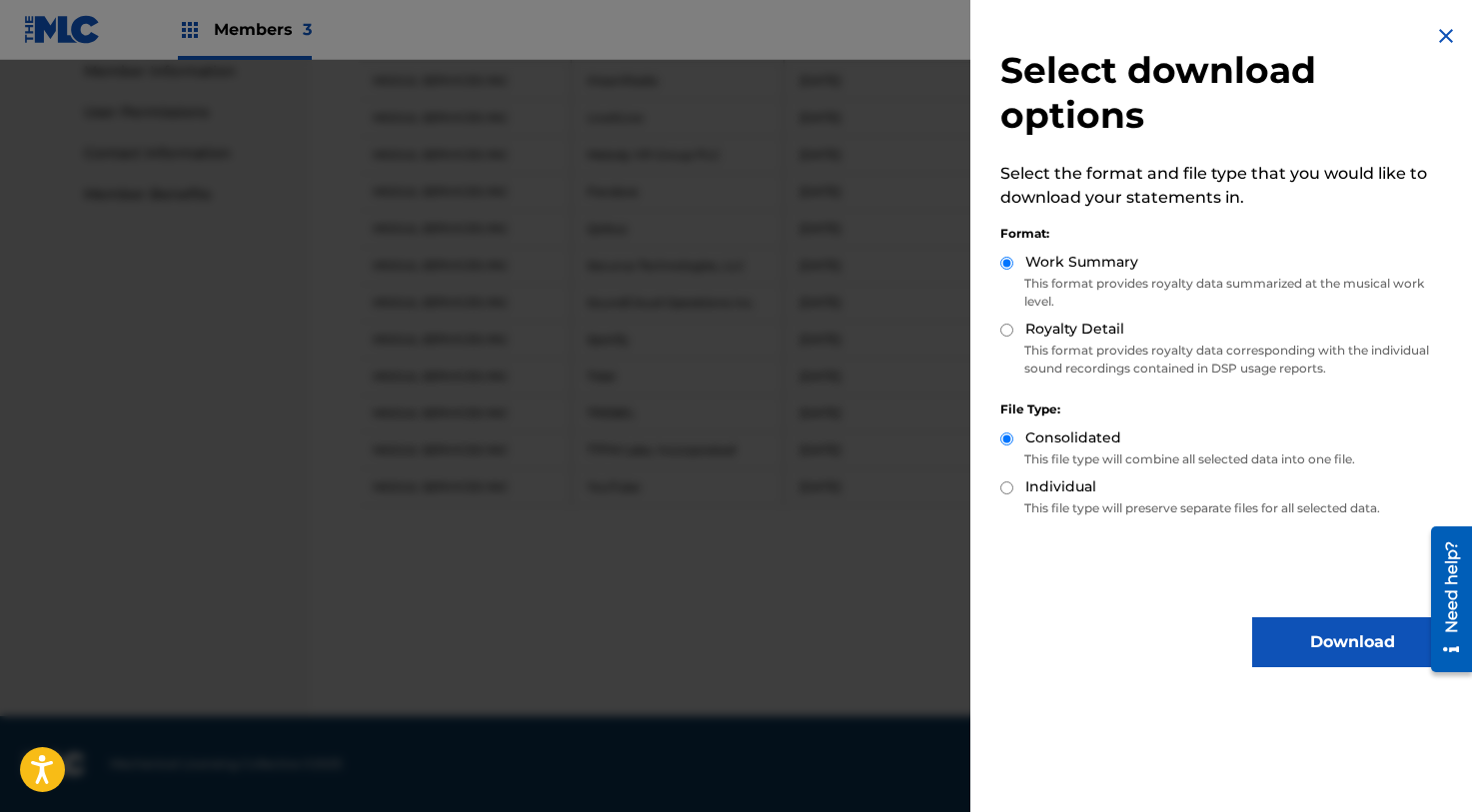 click on "Download" at bounding box center (1352, 642) 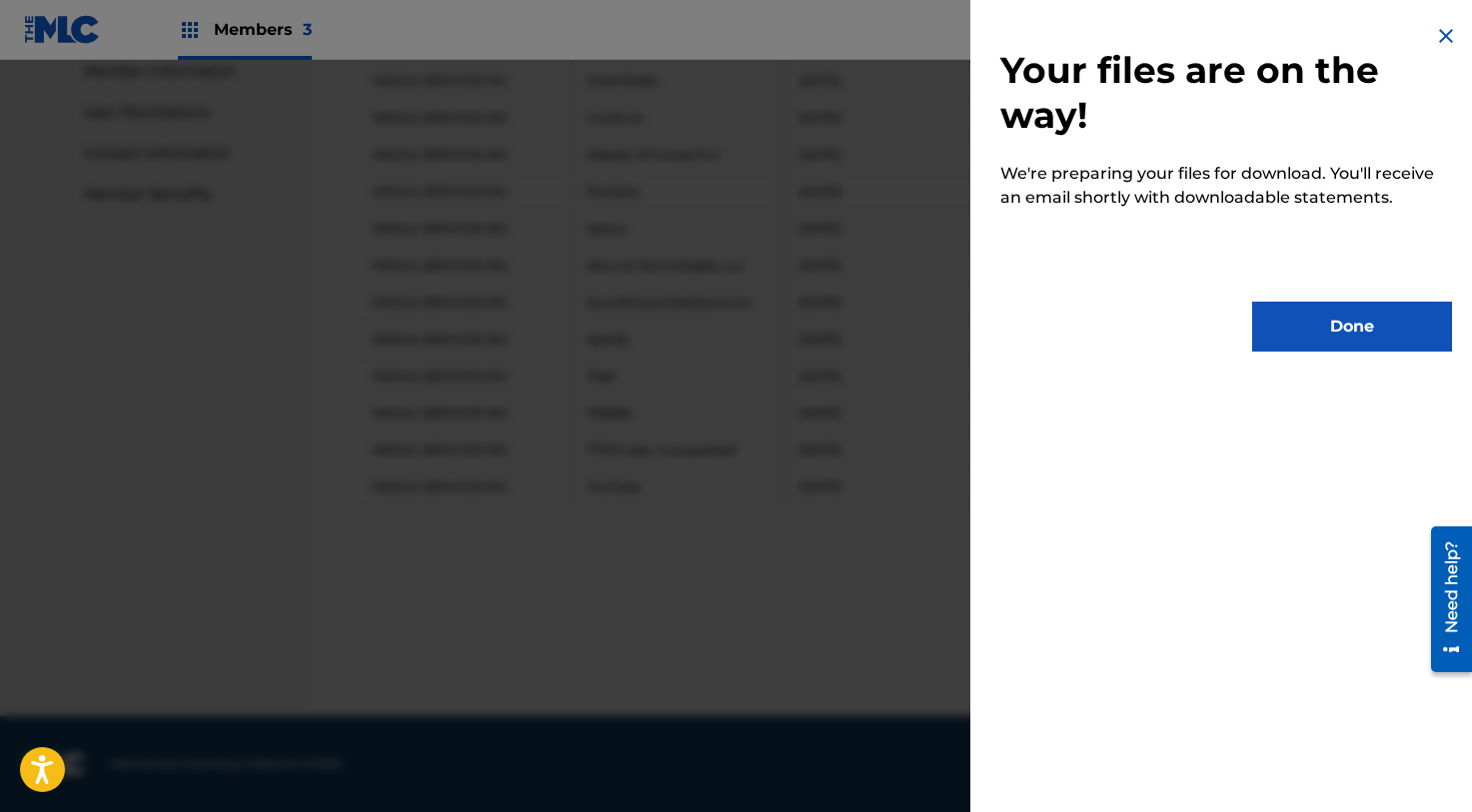 click on "Done" at bounding box center (1352, 327) 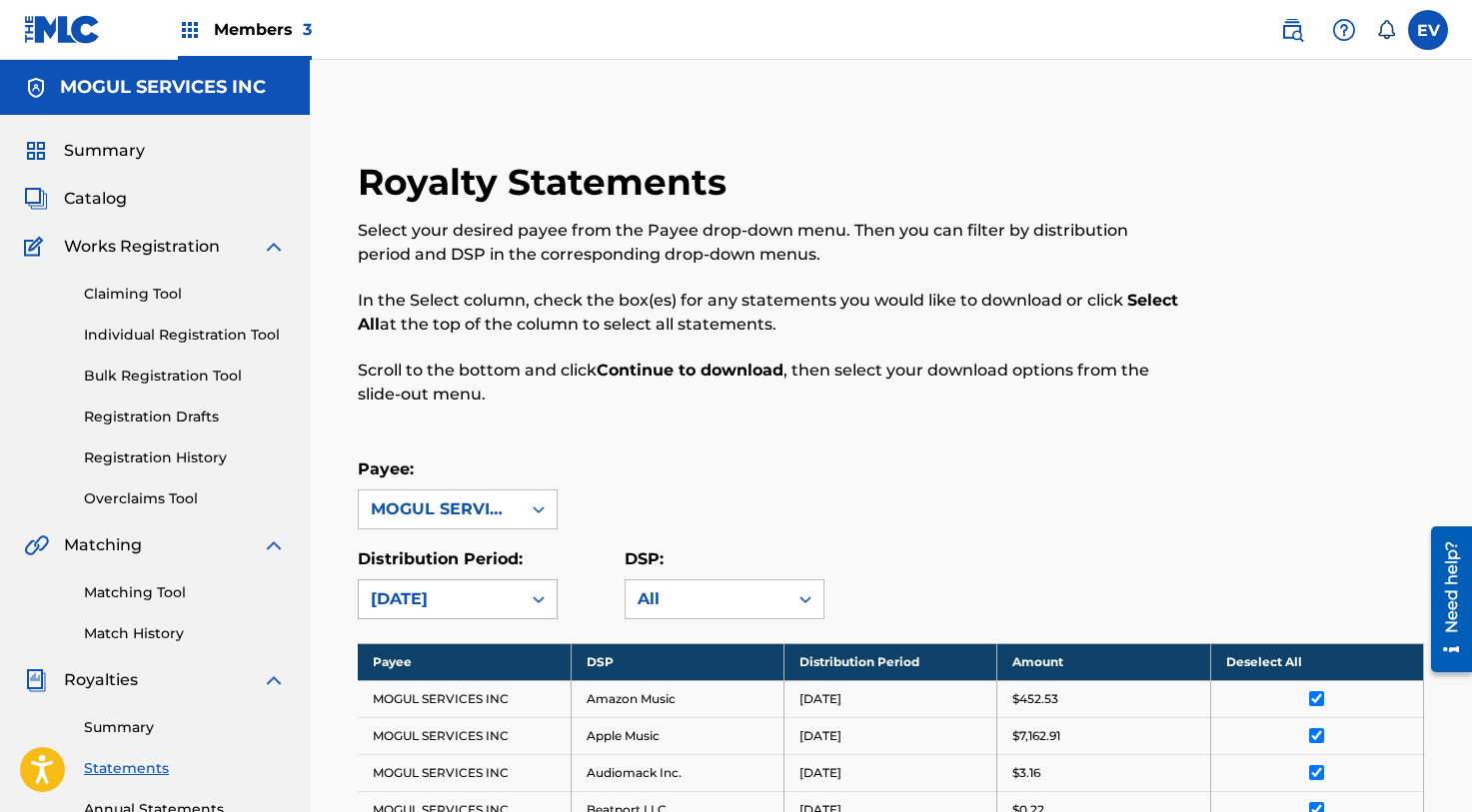 scroll, scrollTop: 0, scrollLeft: 0, axis: both 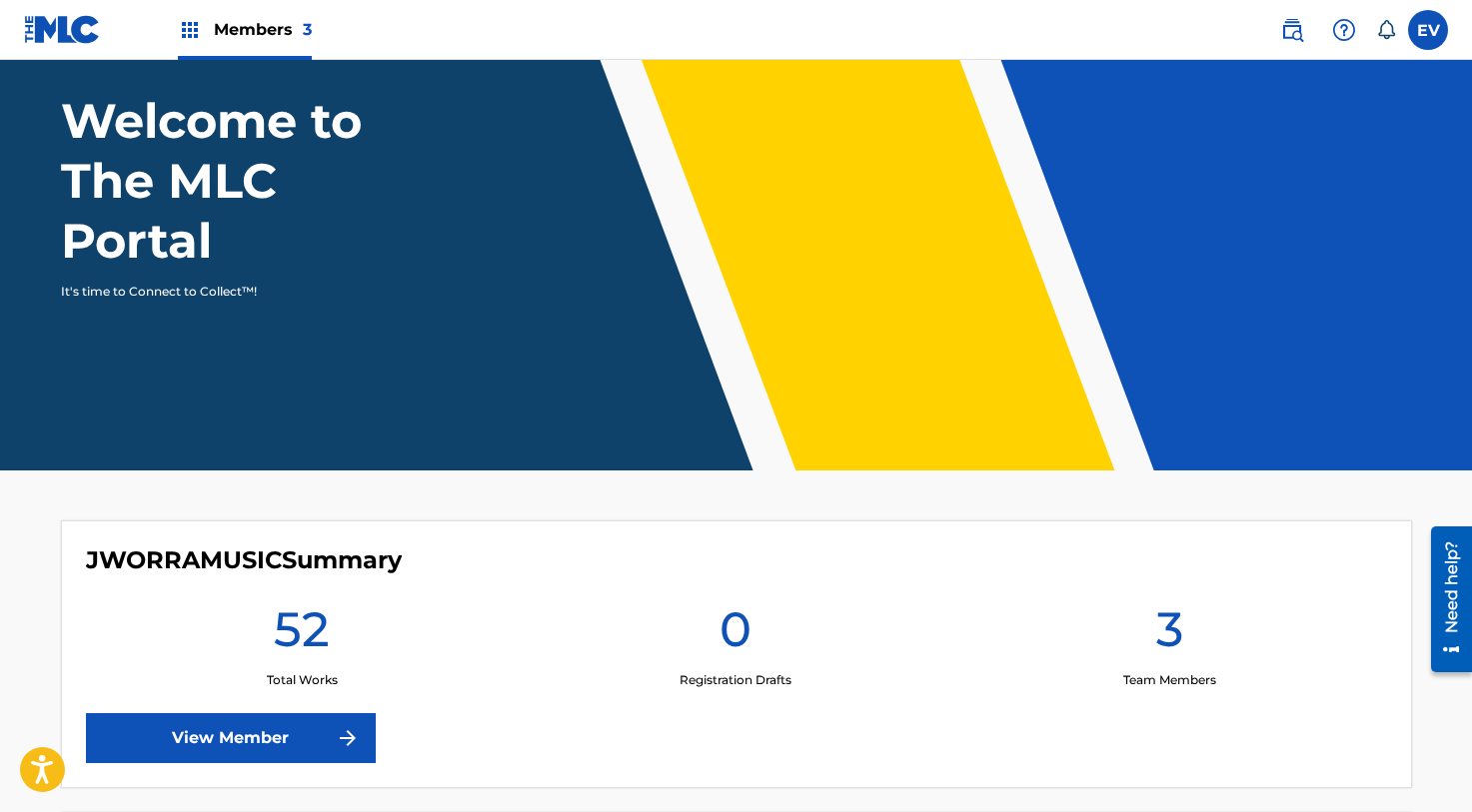 click at bounding box center (1428, 30) 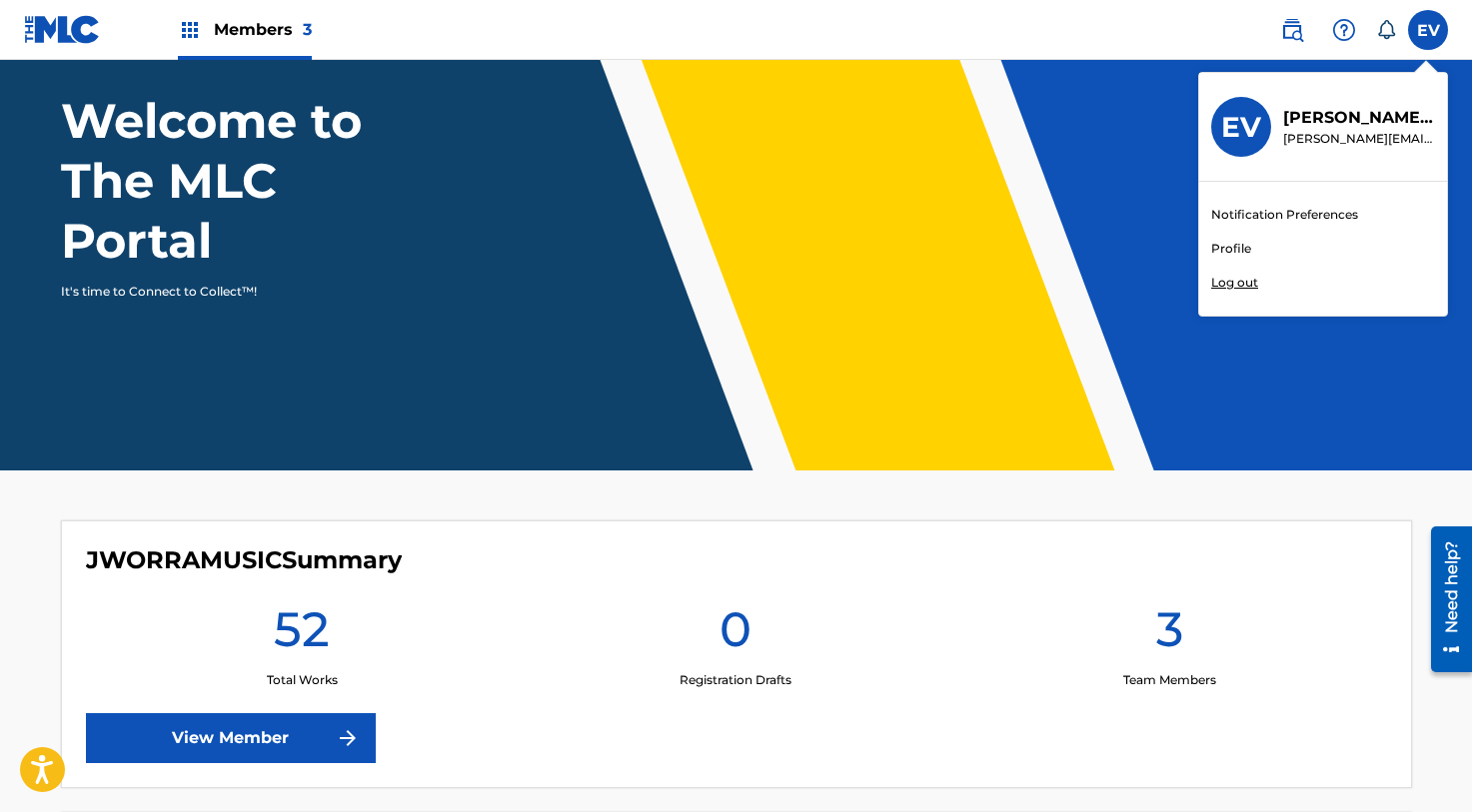 click on "Log out" at bounding box center (1234, 283) 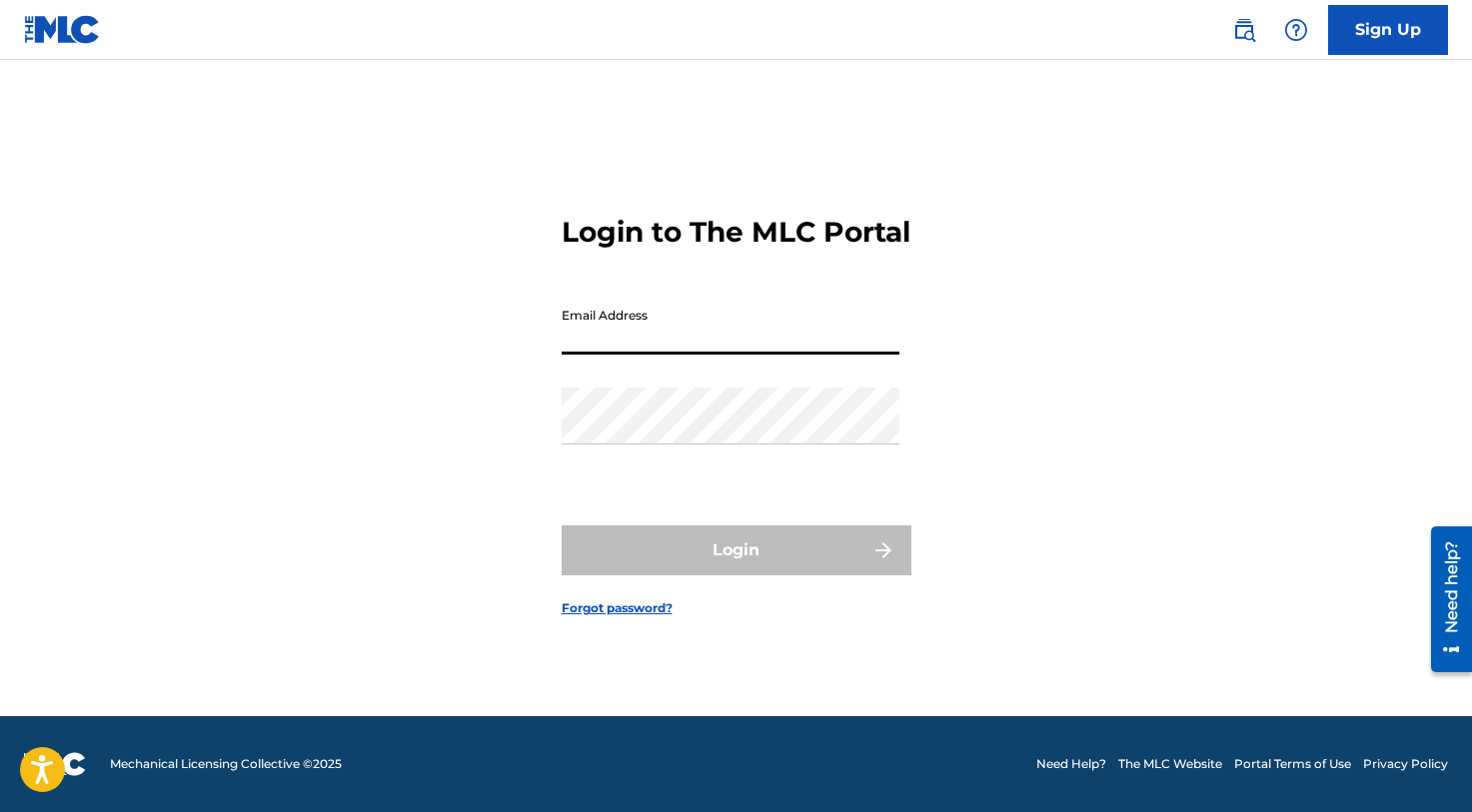 scroll, scrollTop: 0, scrollLeft: 0, axis: both 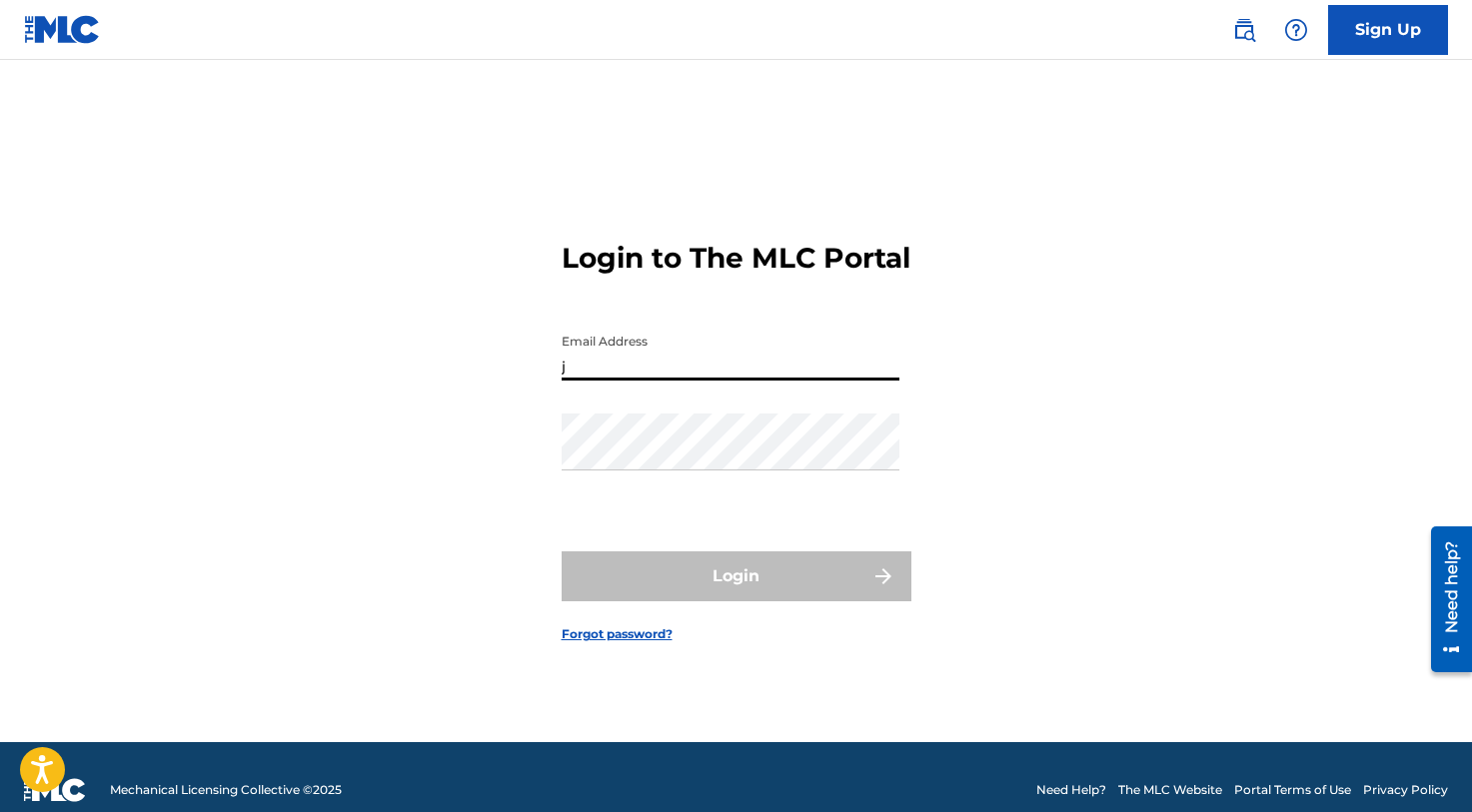 type on "j@[DOMAIN_NAME]" 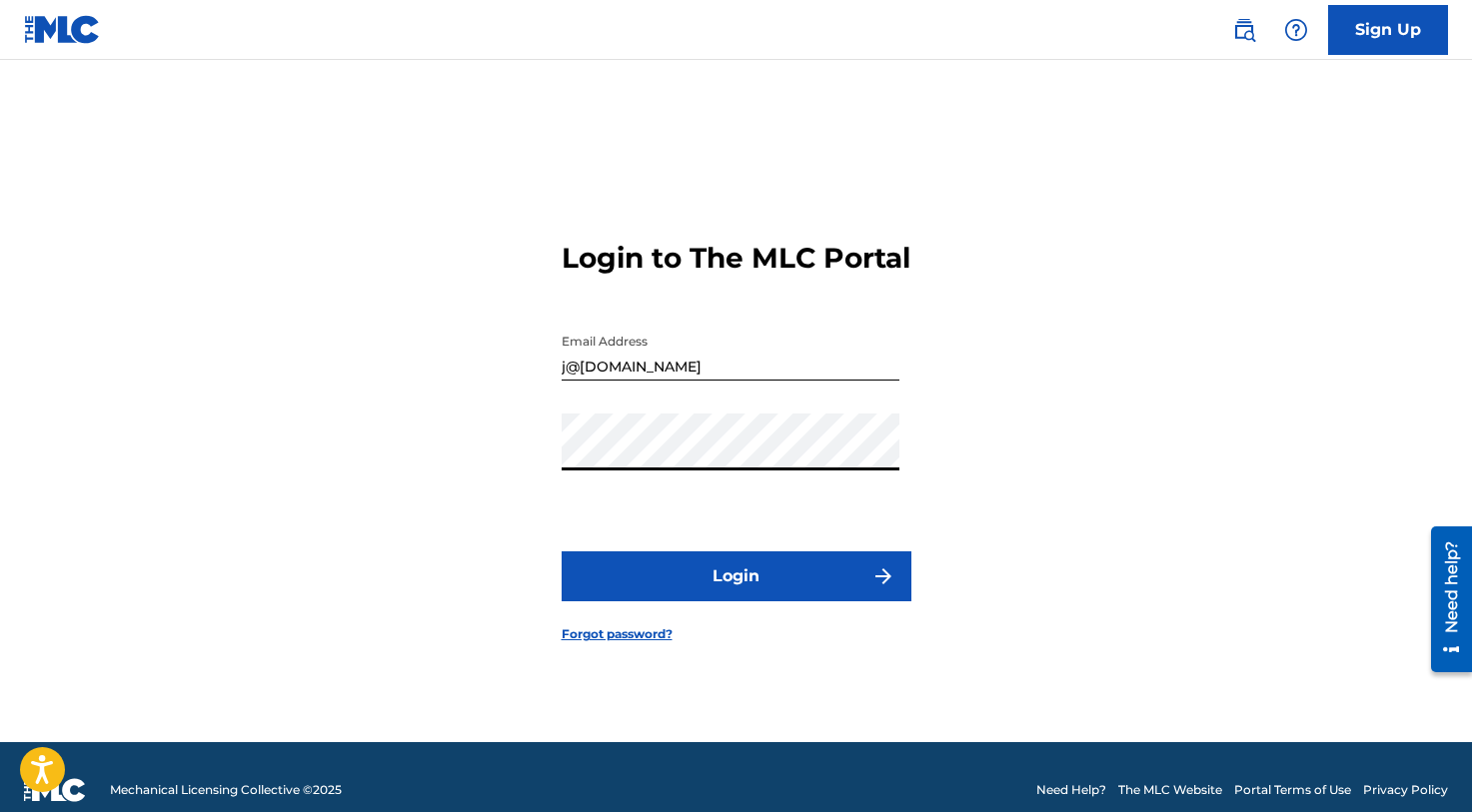 click on "Login" at bounding box center (736, 576) 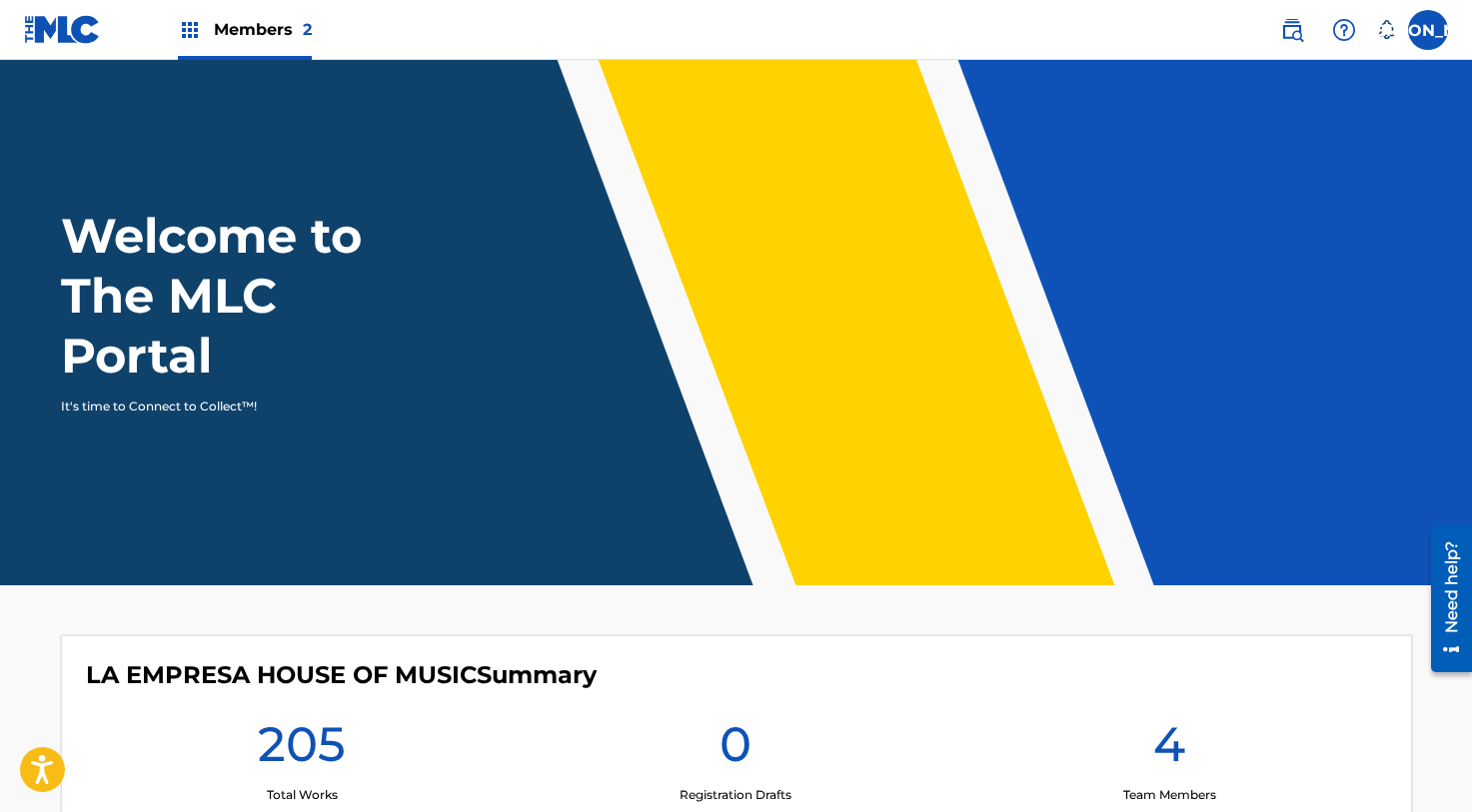 scroll, scrollTop: 490, scrollLeft: 0, axis: vertical 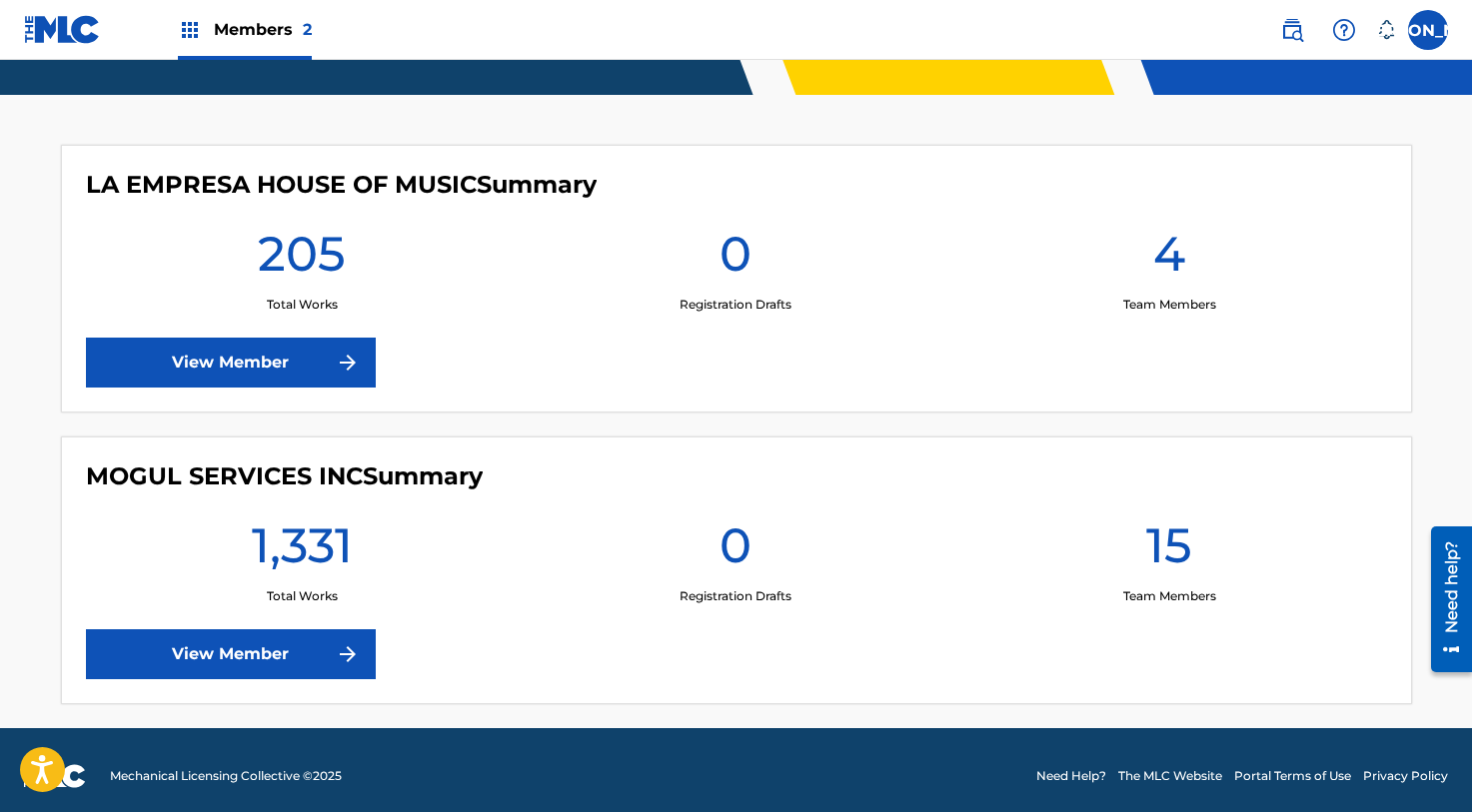 click on "View Member" at bounding box center [231, 363] 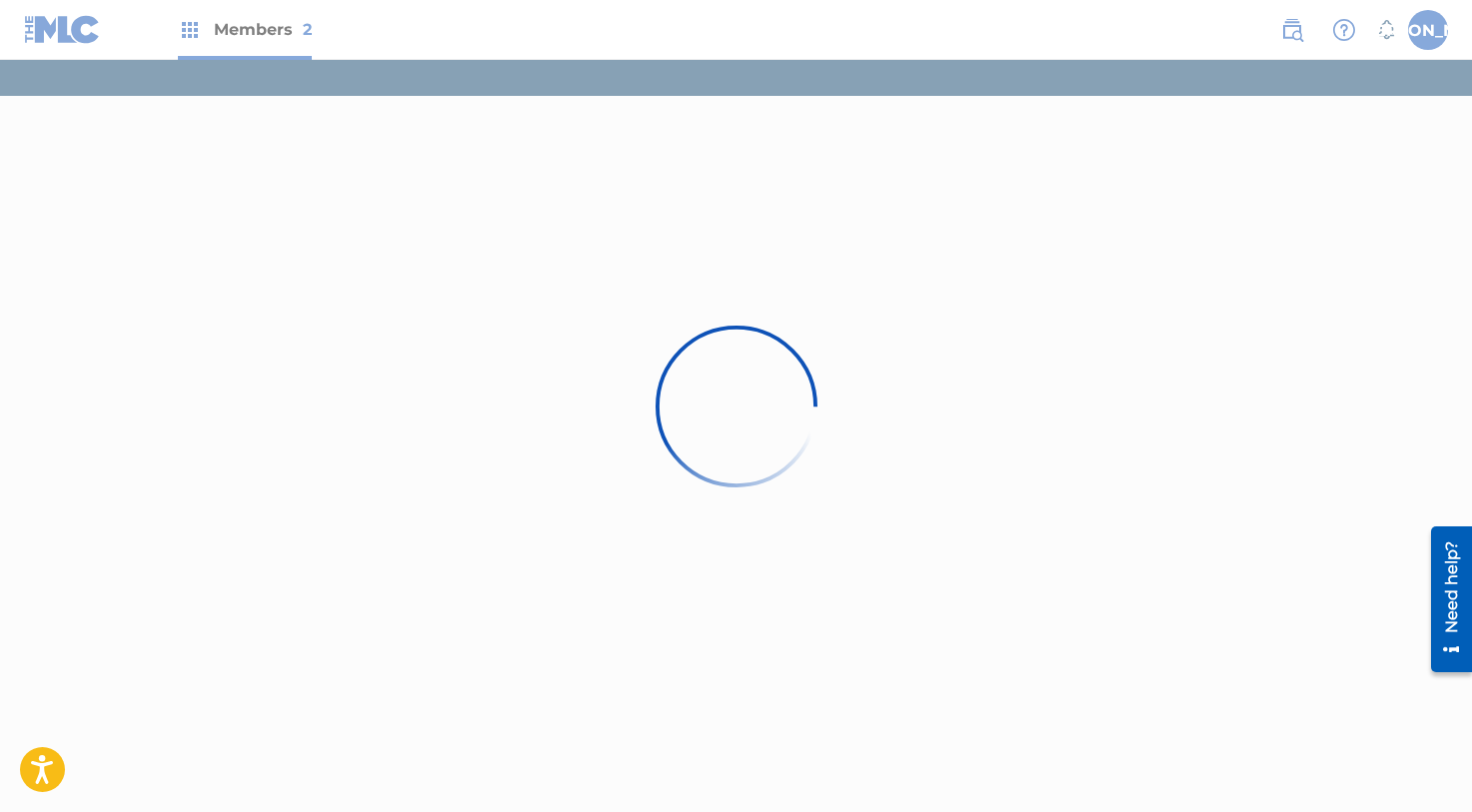 scroll, scrollTop: 0, scrollLeft: 0, axis: both 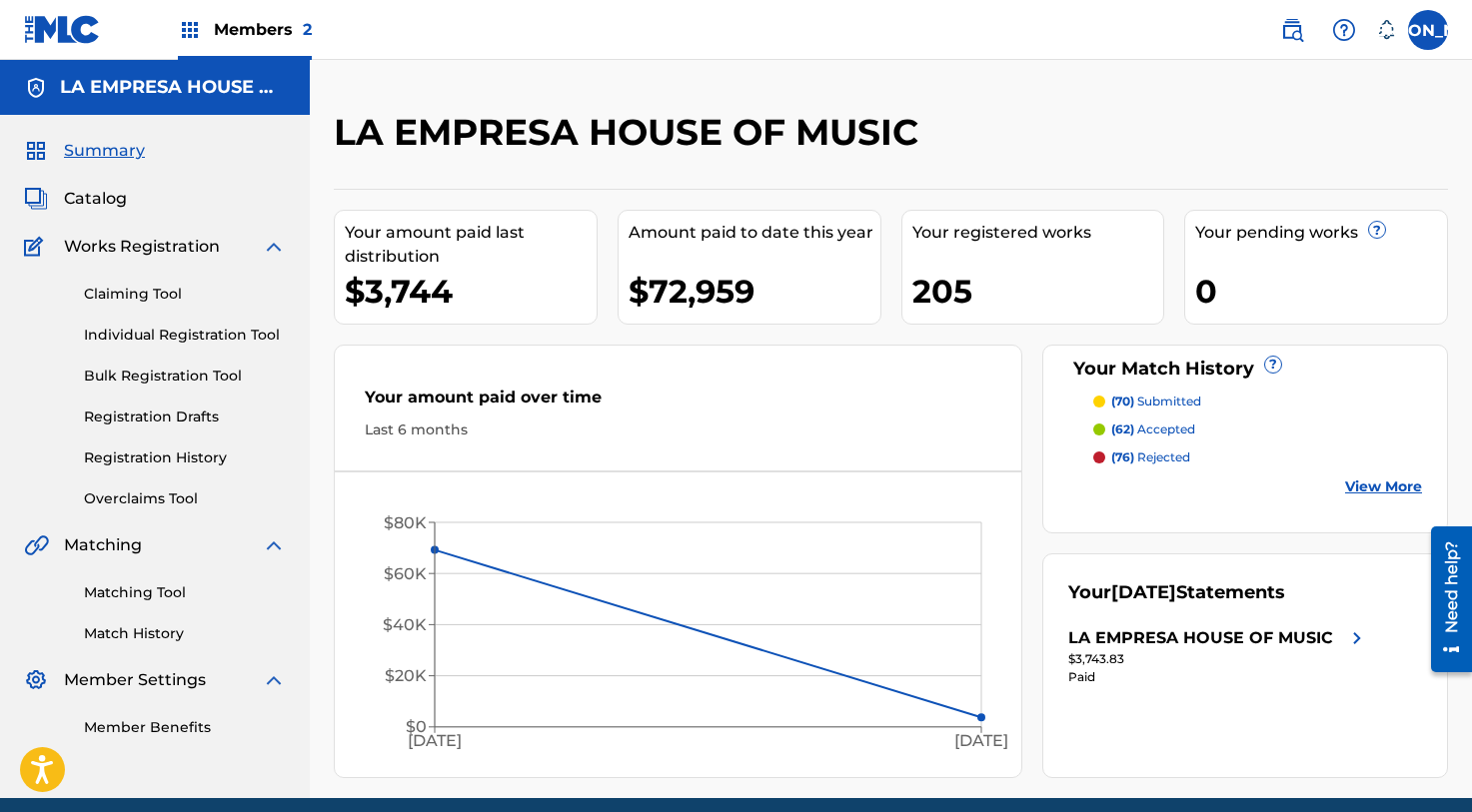 click on "Matching Tool" at bounding box center (185, 592) 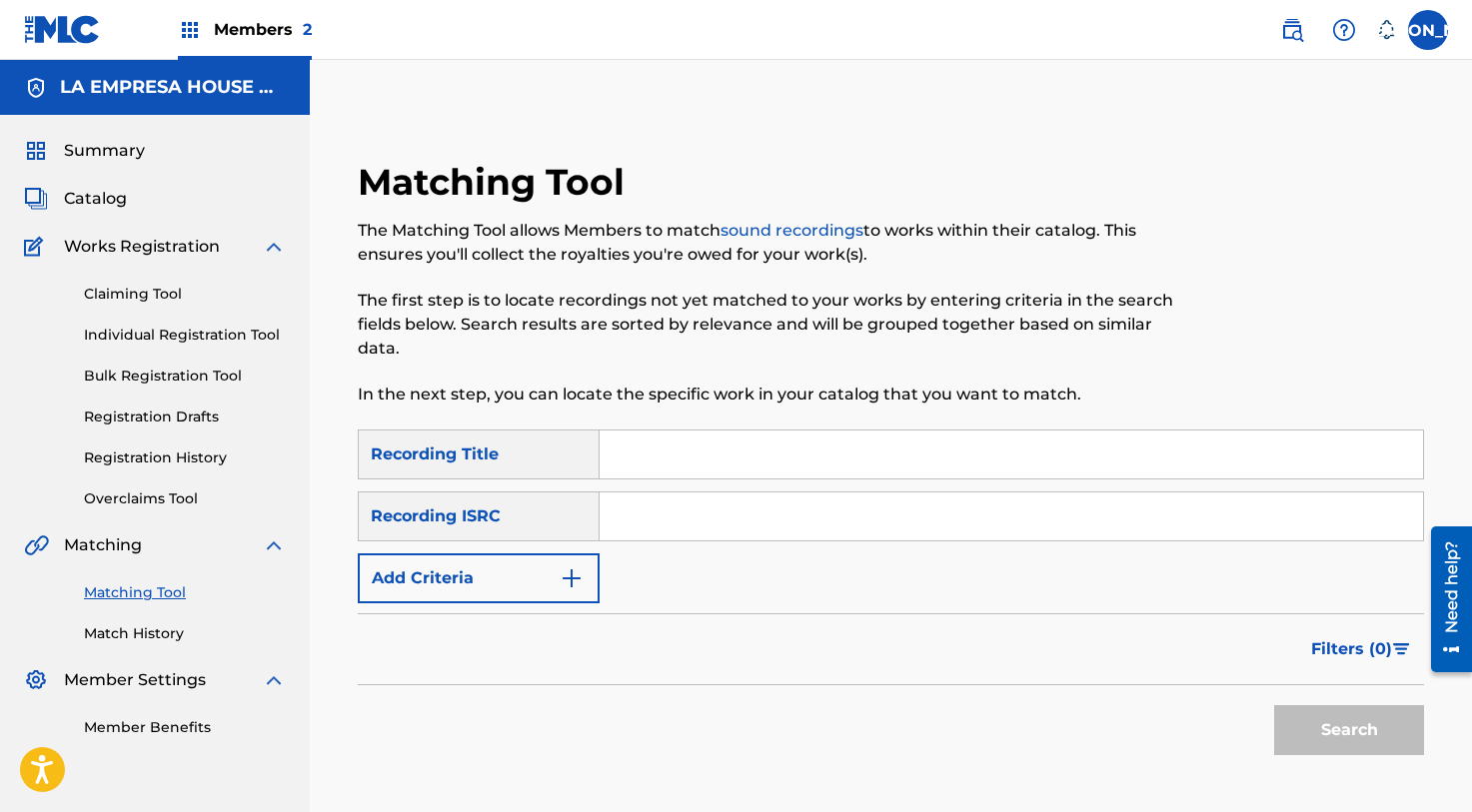 click at bounding box center (1011, 454) 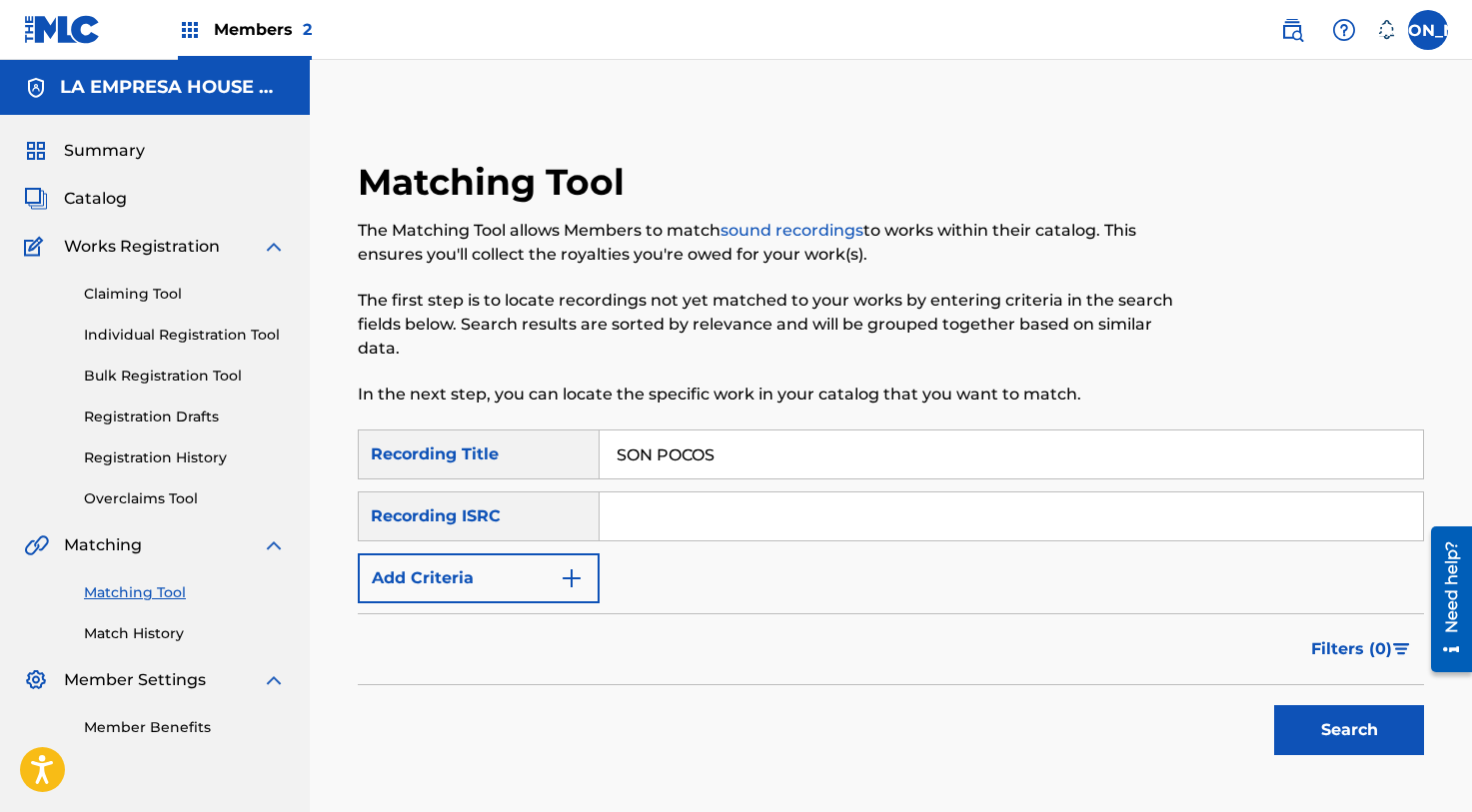 type on "SON POCOS" 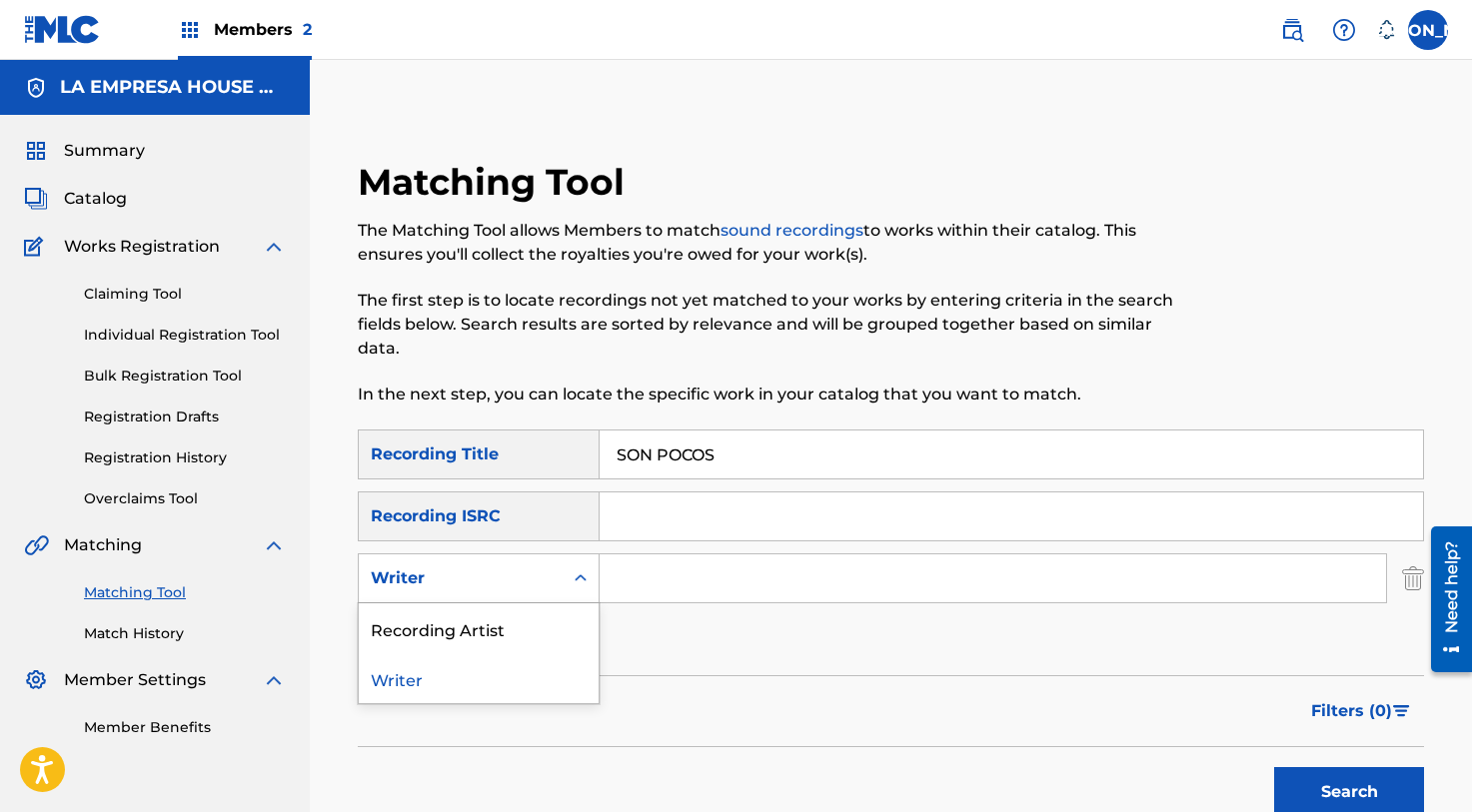 click on "Writer" at bounding box center (461, 578) 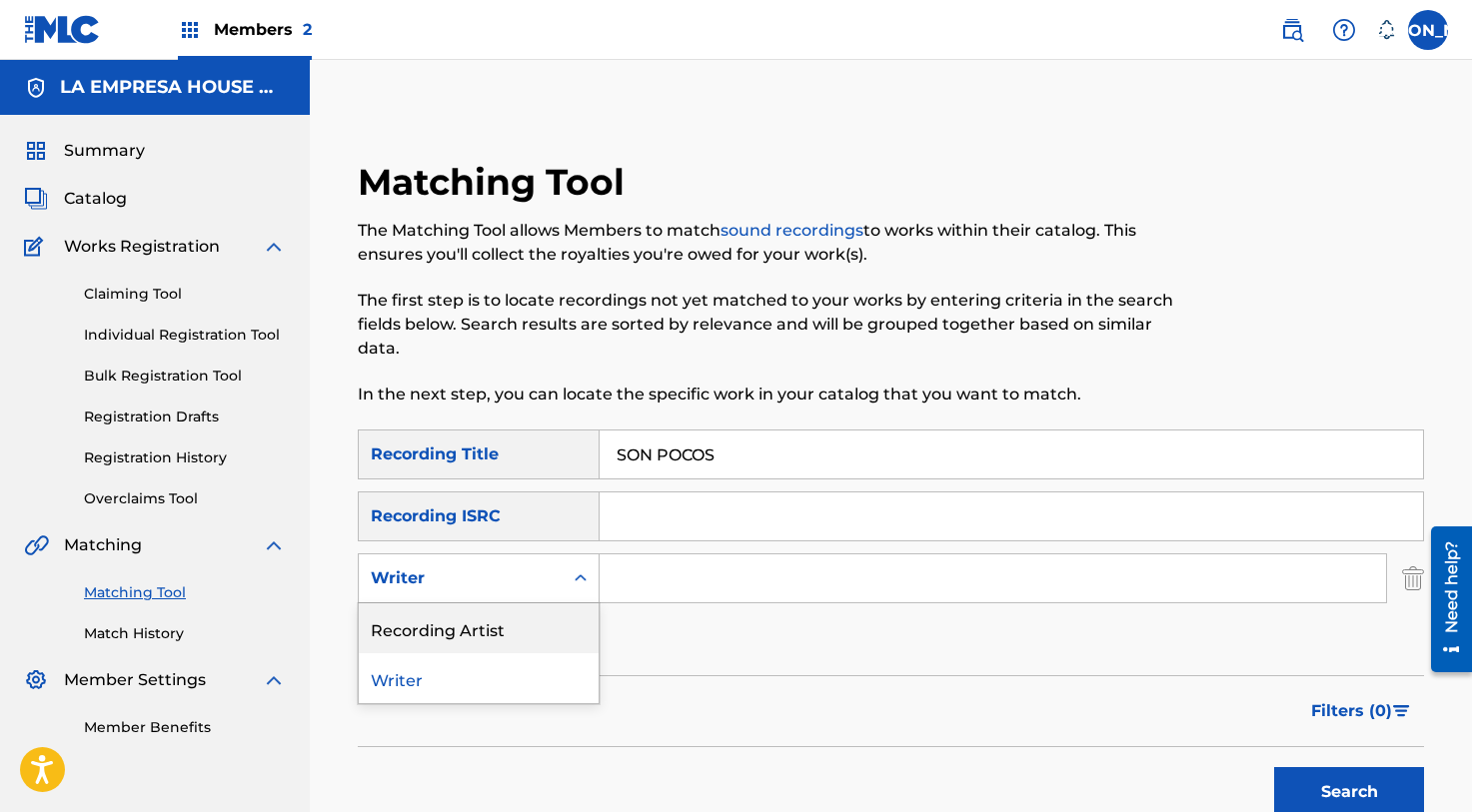 click on "Recording Artist" at bounding box center (479, 628) 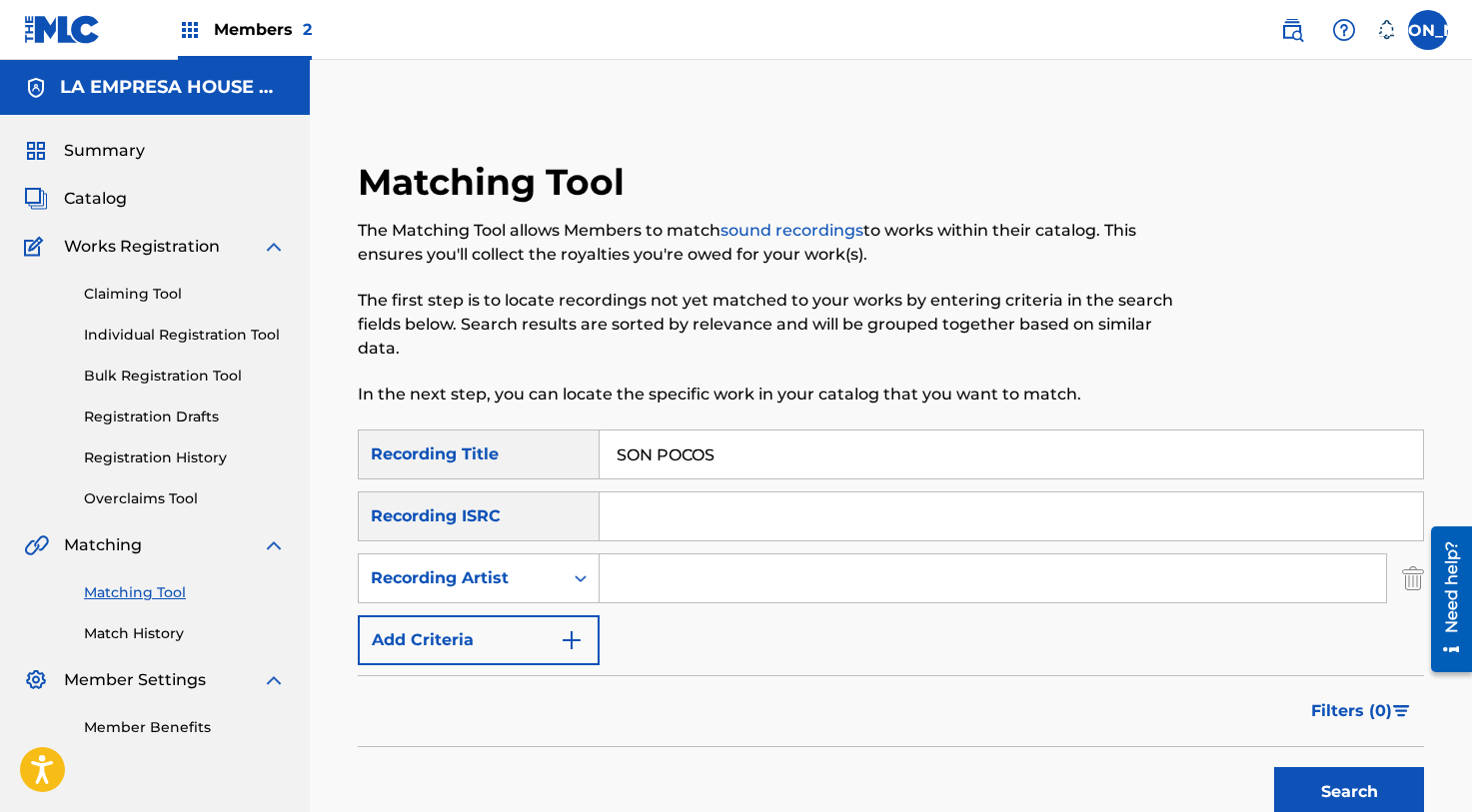 click at bounding box center (992, 578) 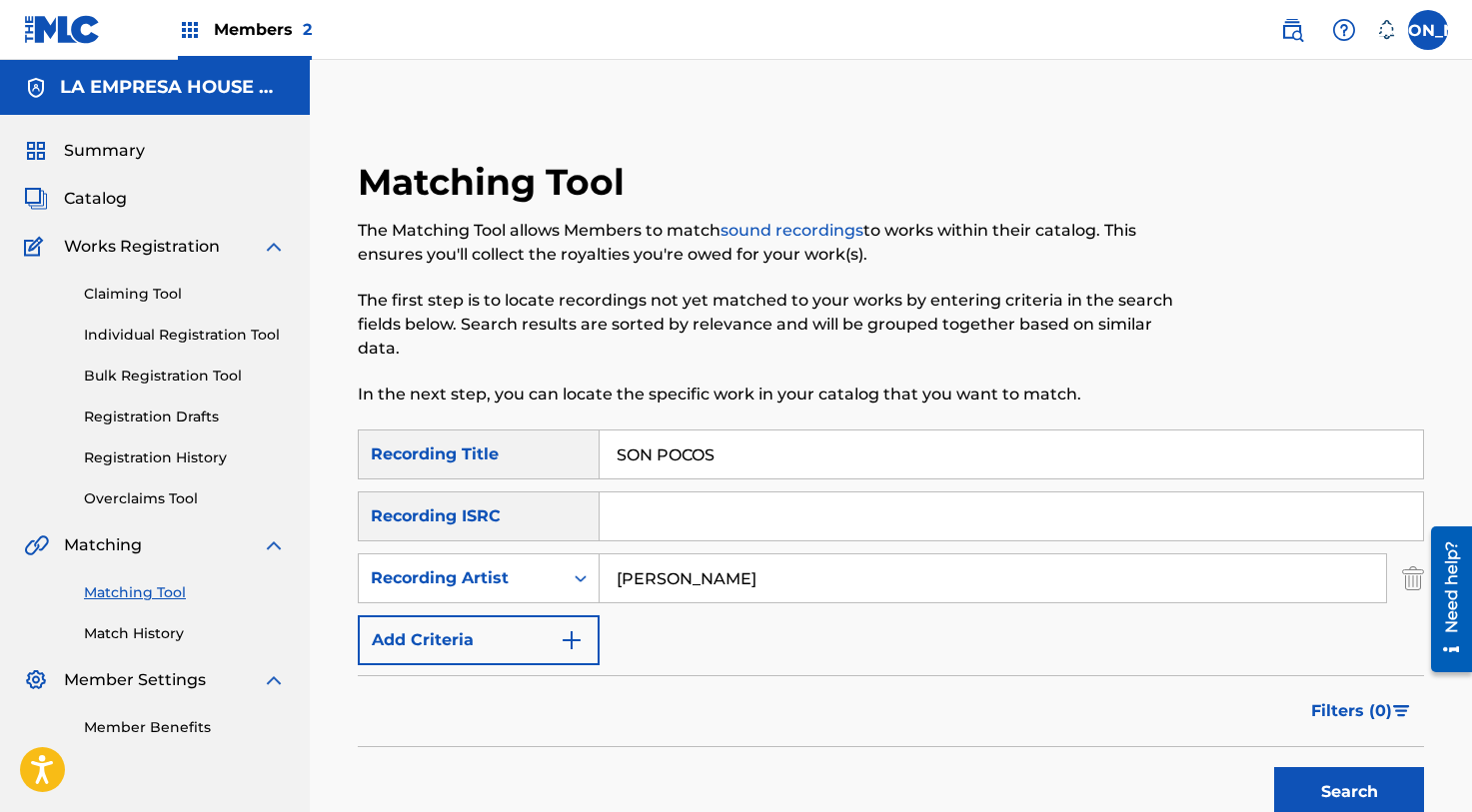 type on "[PERSON_NAME]" 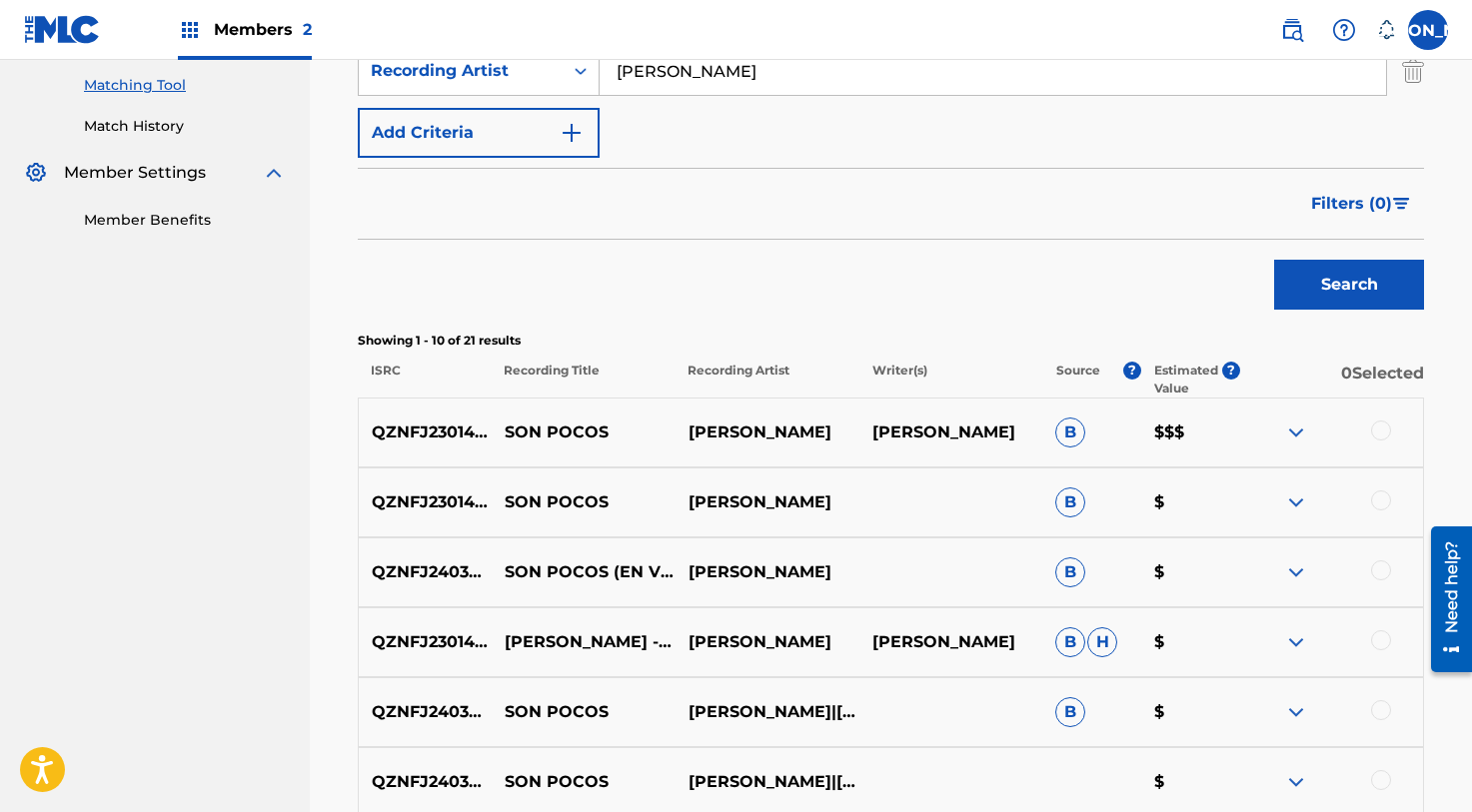 scroll, scrollTop: 511, scrollLeft: 0, axis: vertical 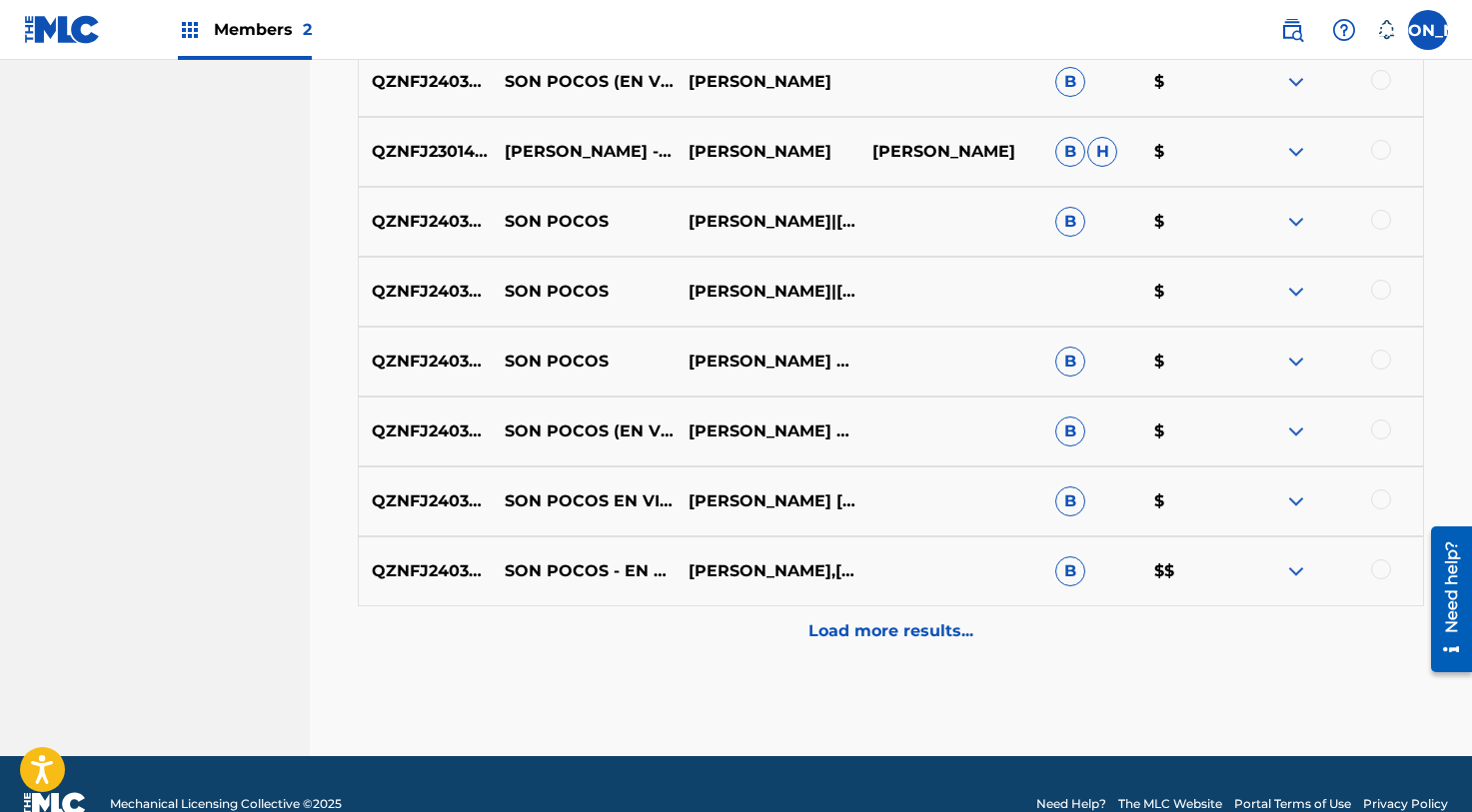 click on "Load more results..." at bounding box center [890, 631] 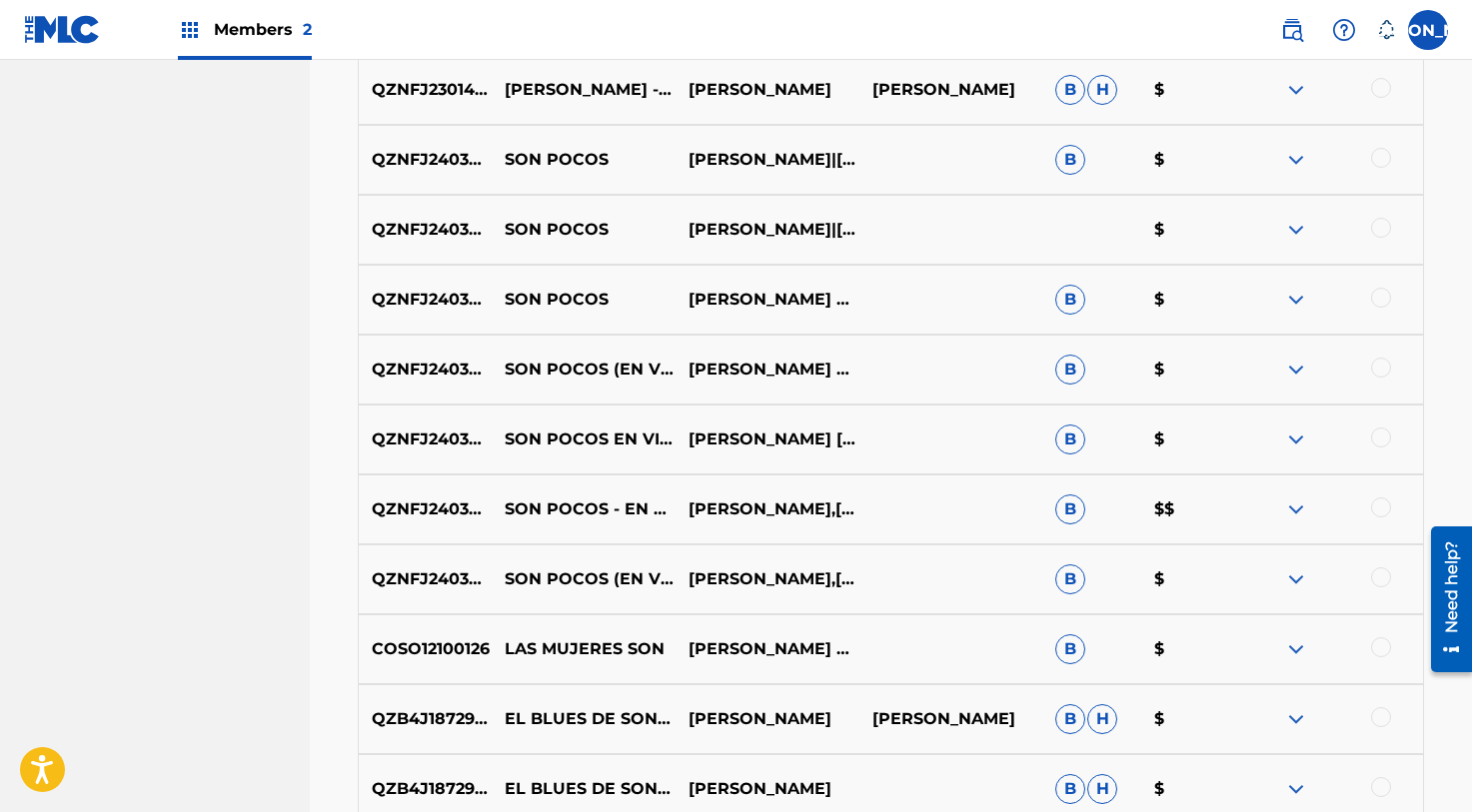 scroll, scrollTop: 1052, scrollLeft: 0, axis: vertical 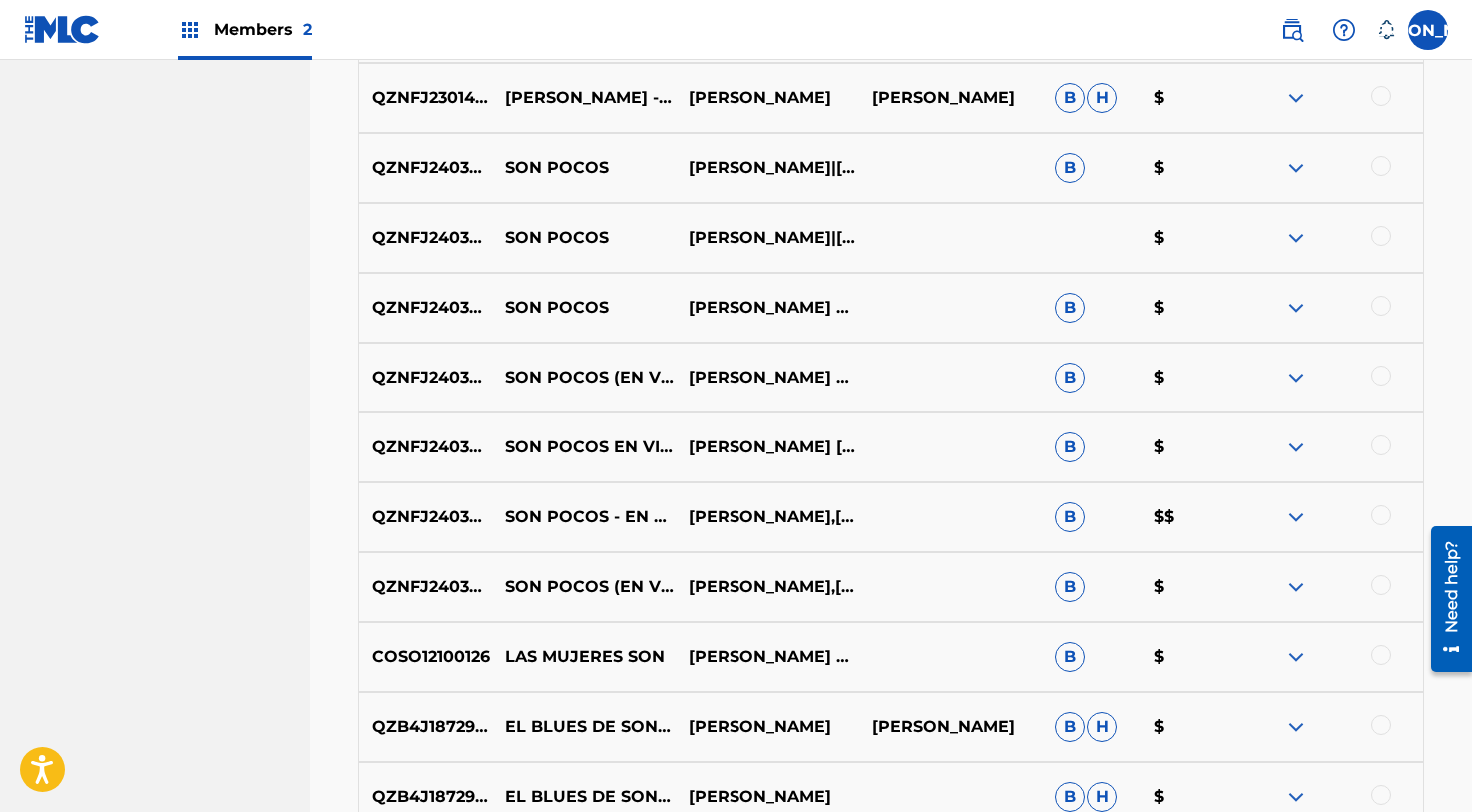 click at bounding box center [1381, 585] 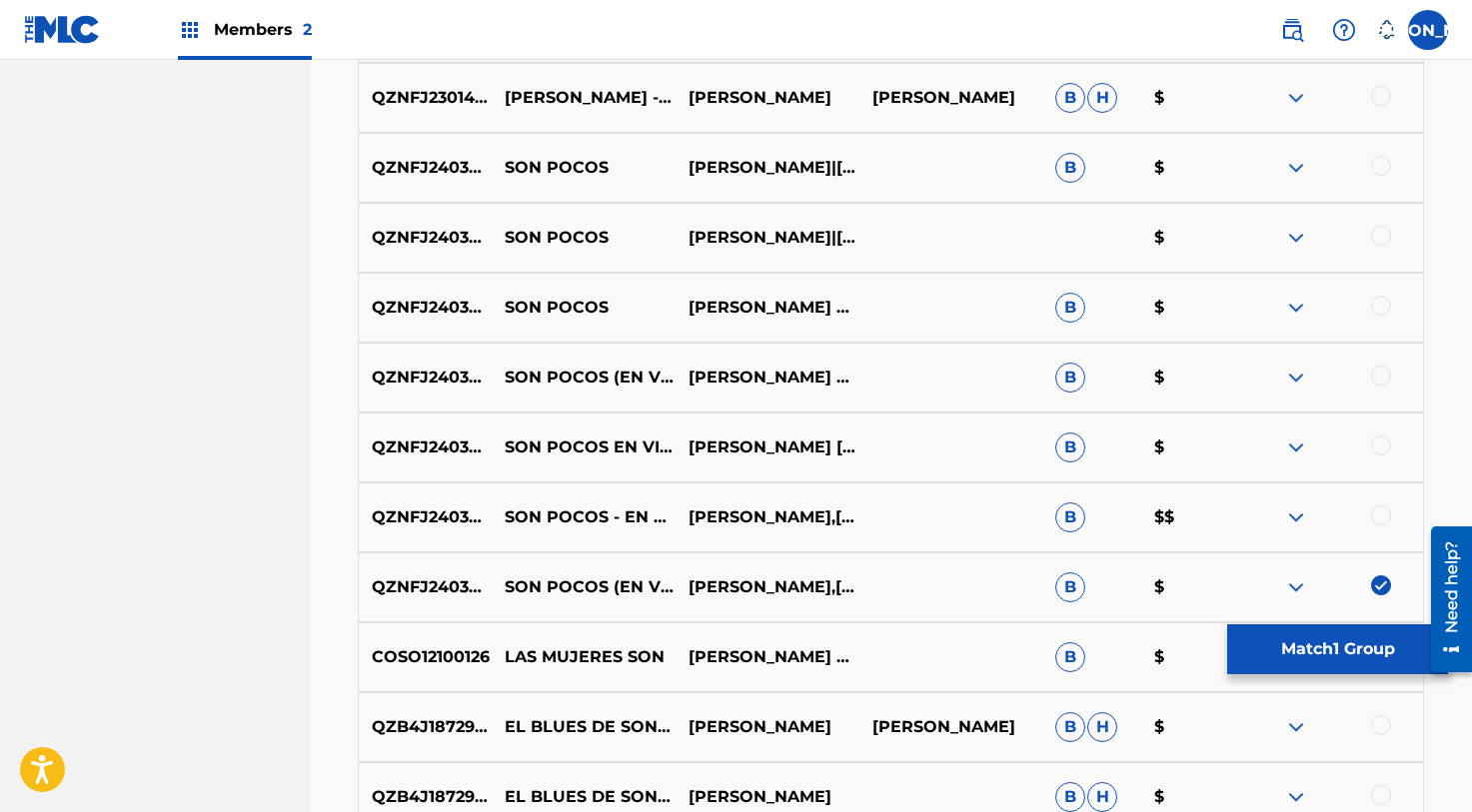 click at bounding box center [1381, 515] 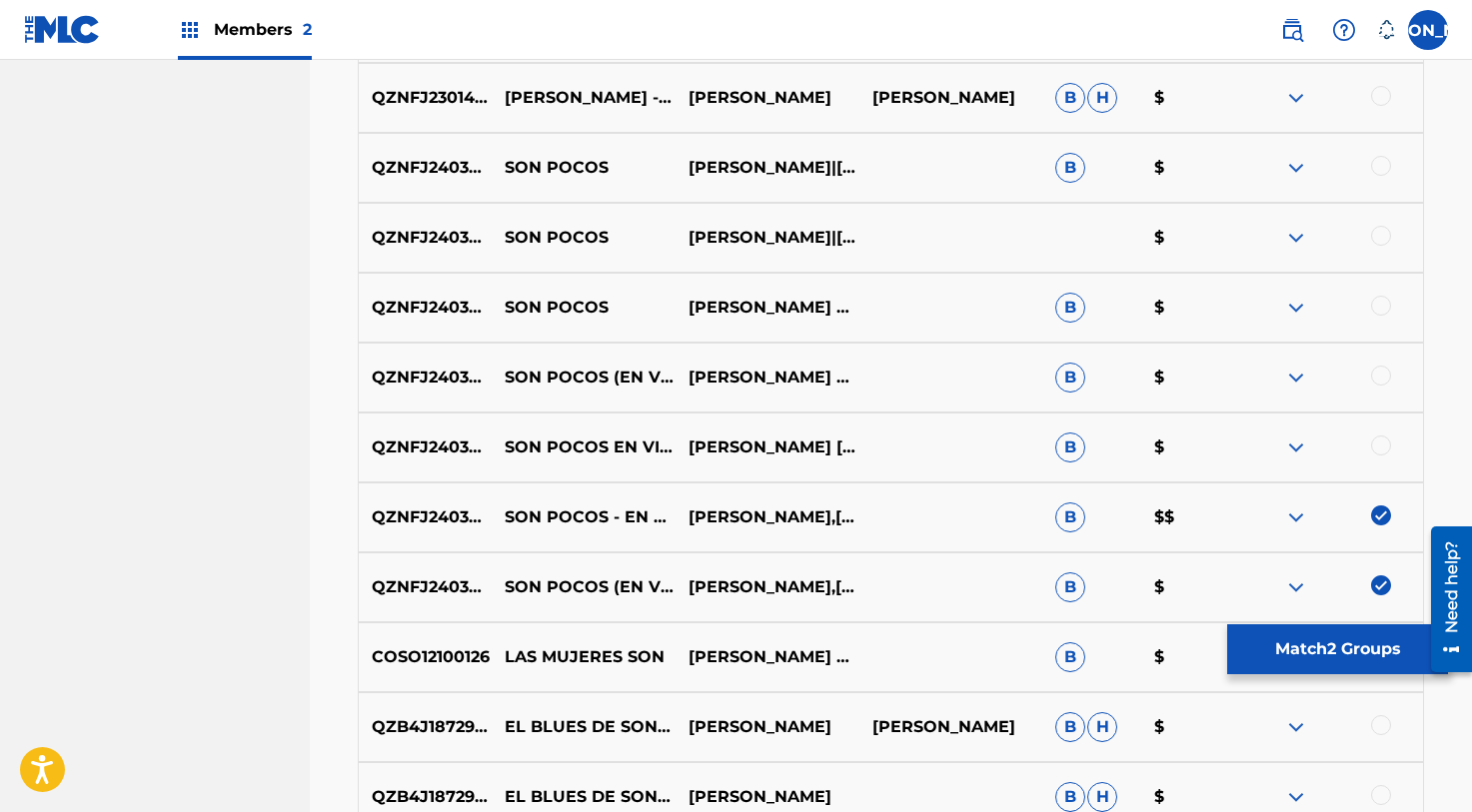 click at bounding box center [1381, 445] 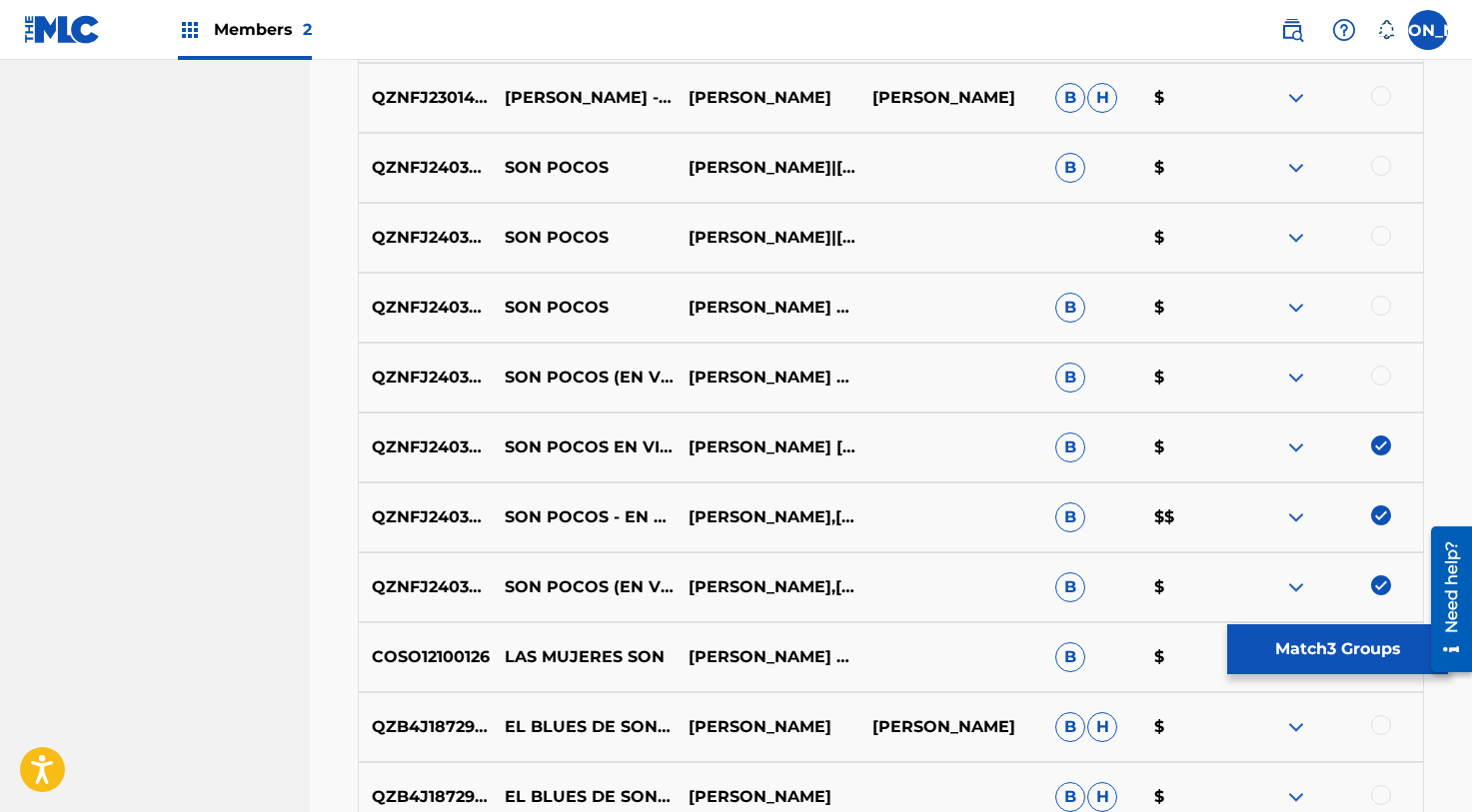 click on "QZNFJ2403788 SON POCOS (EN VIVO) [PERSON_NAME] & [PERSON_NAME] B $" at bounding box center (890, 378) 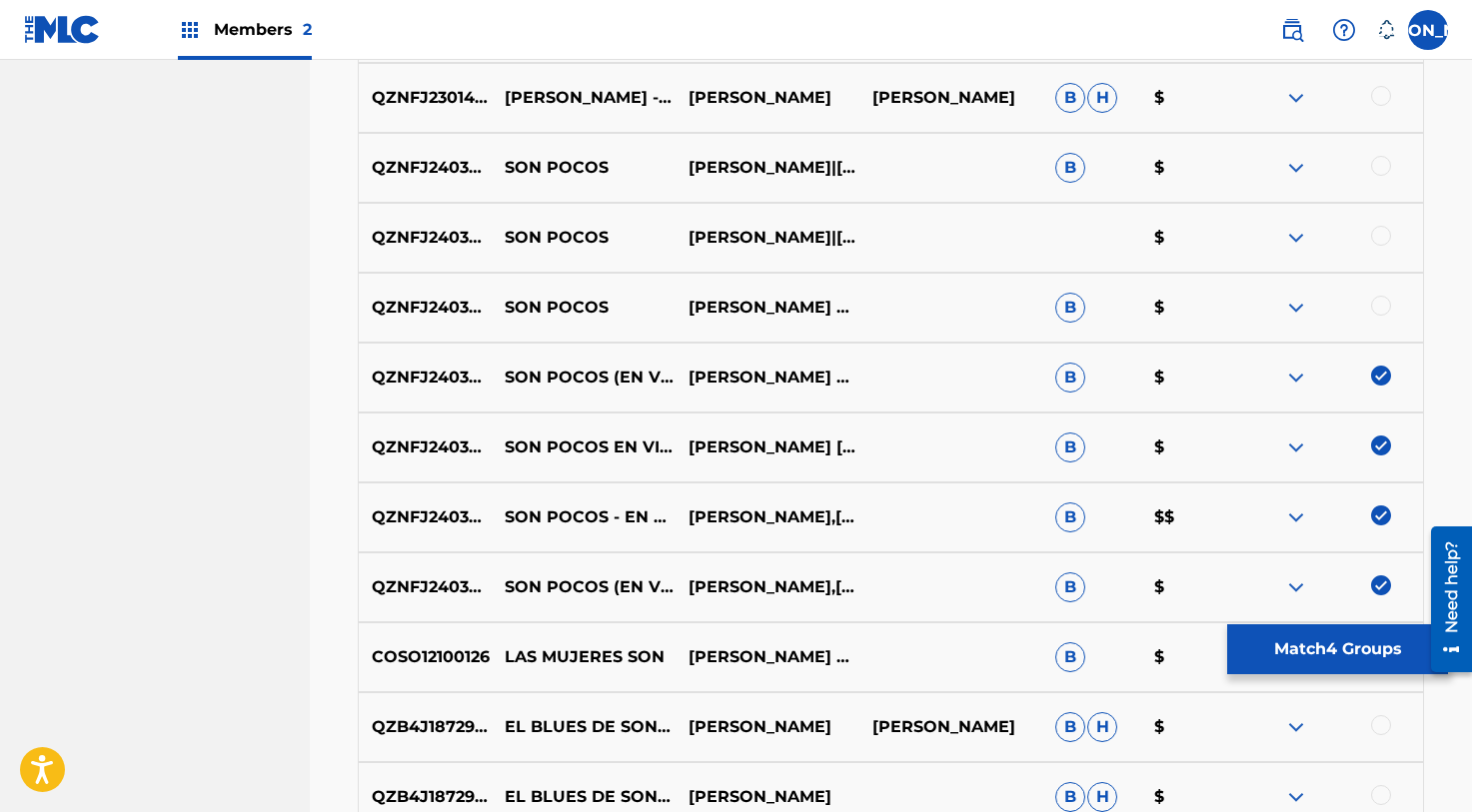 click at bounding box center [1381, 306] 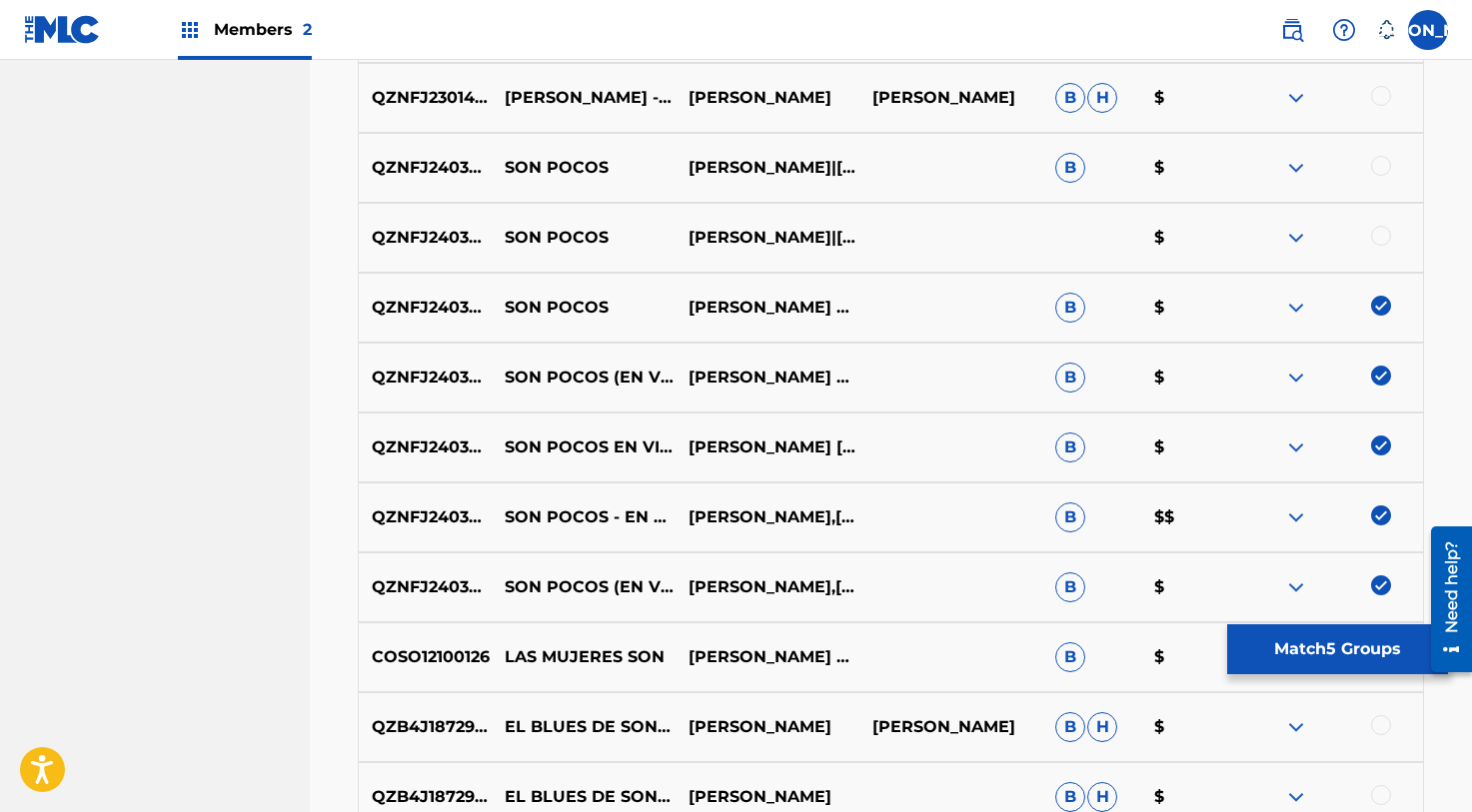 click at bounding box center [1381, 236] 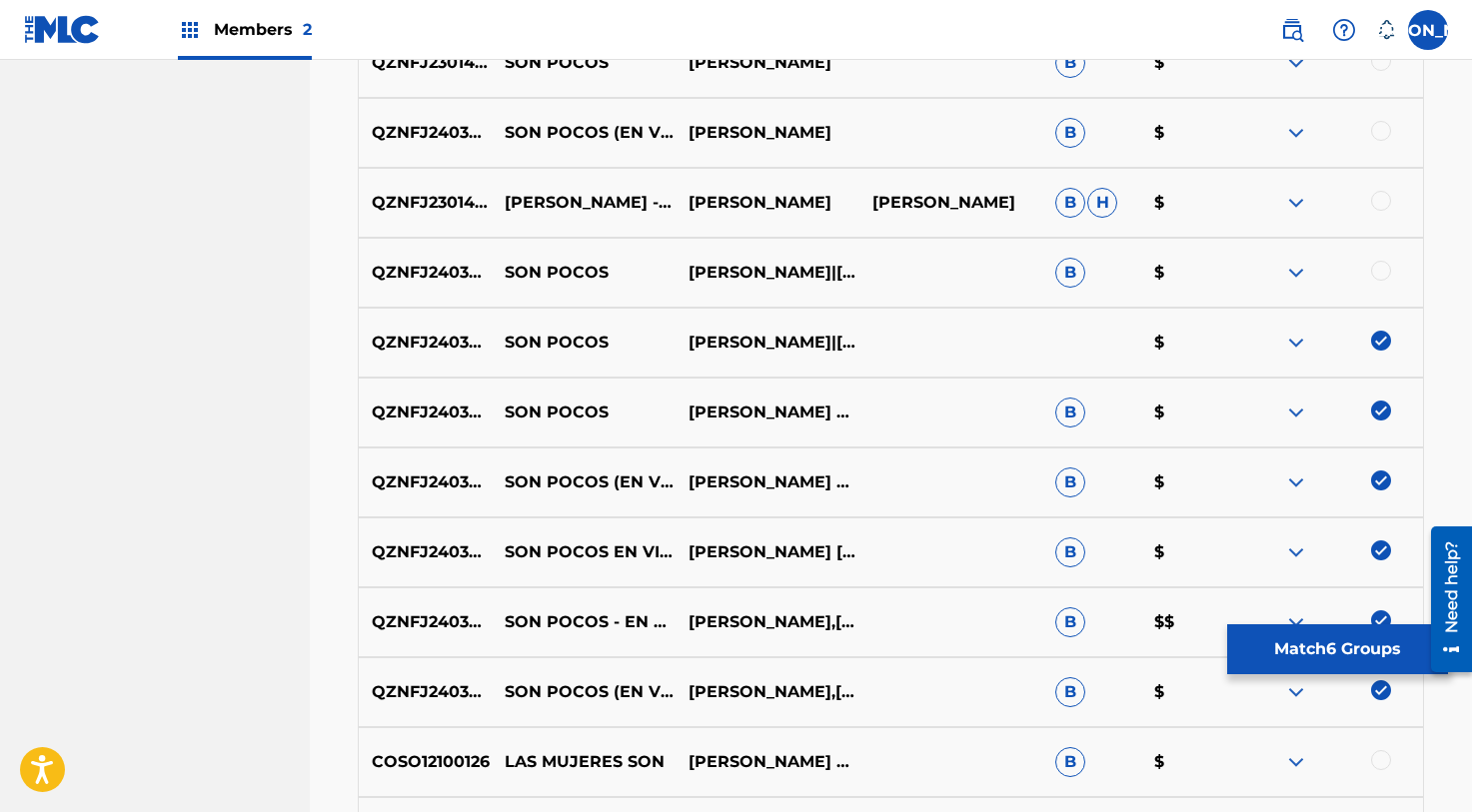 scroll, scrollTop: 916, scrollLeft: 0, axis: vertical 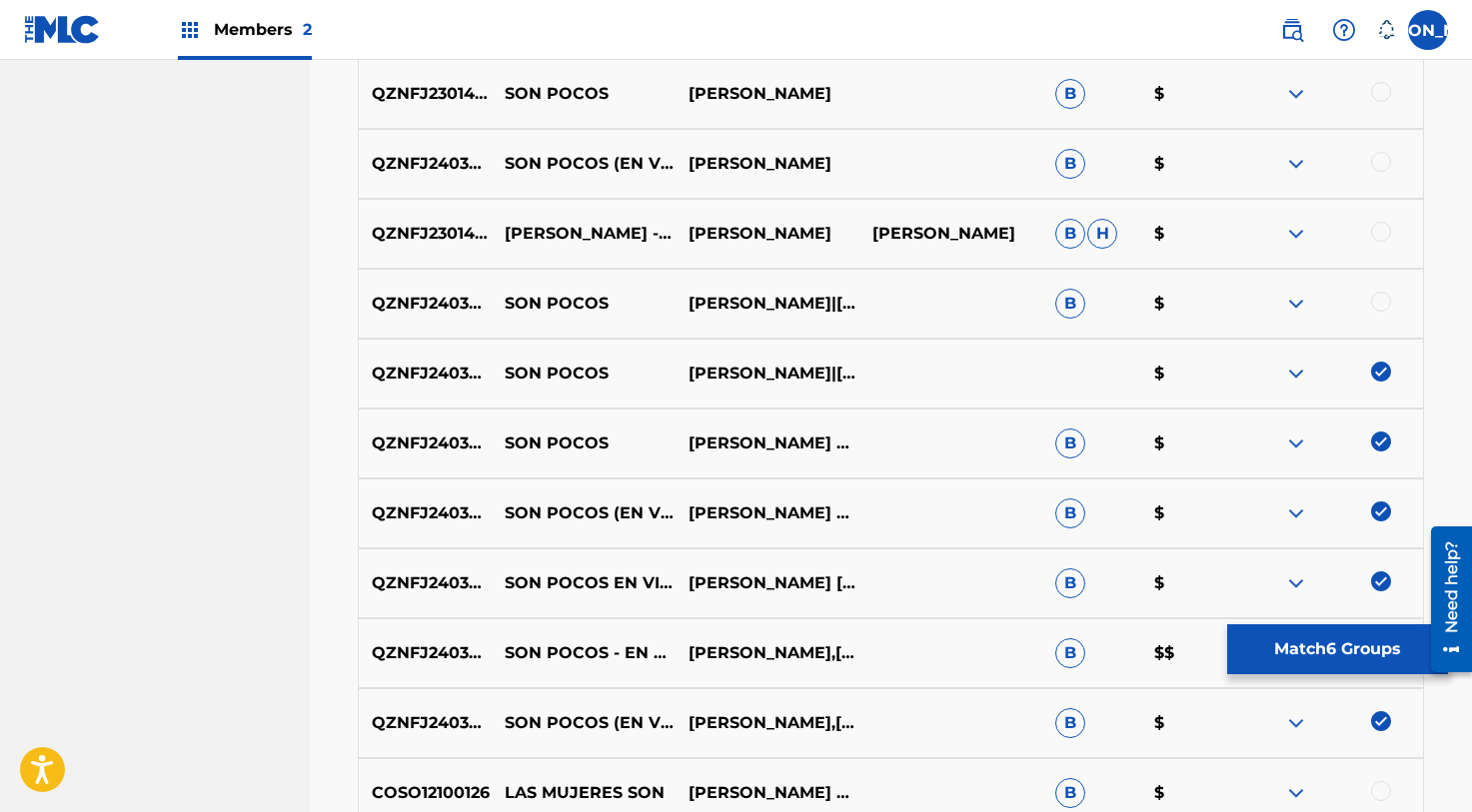 click at bounding box center [1381, 302] 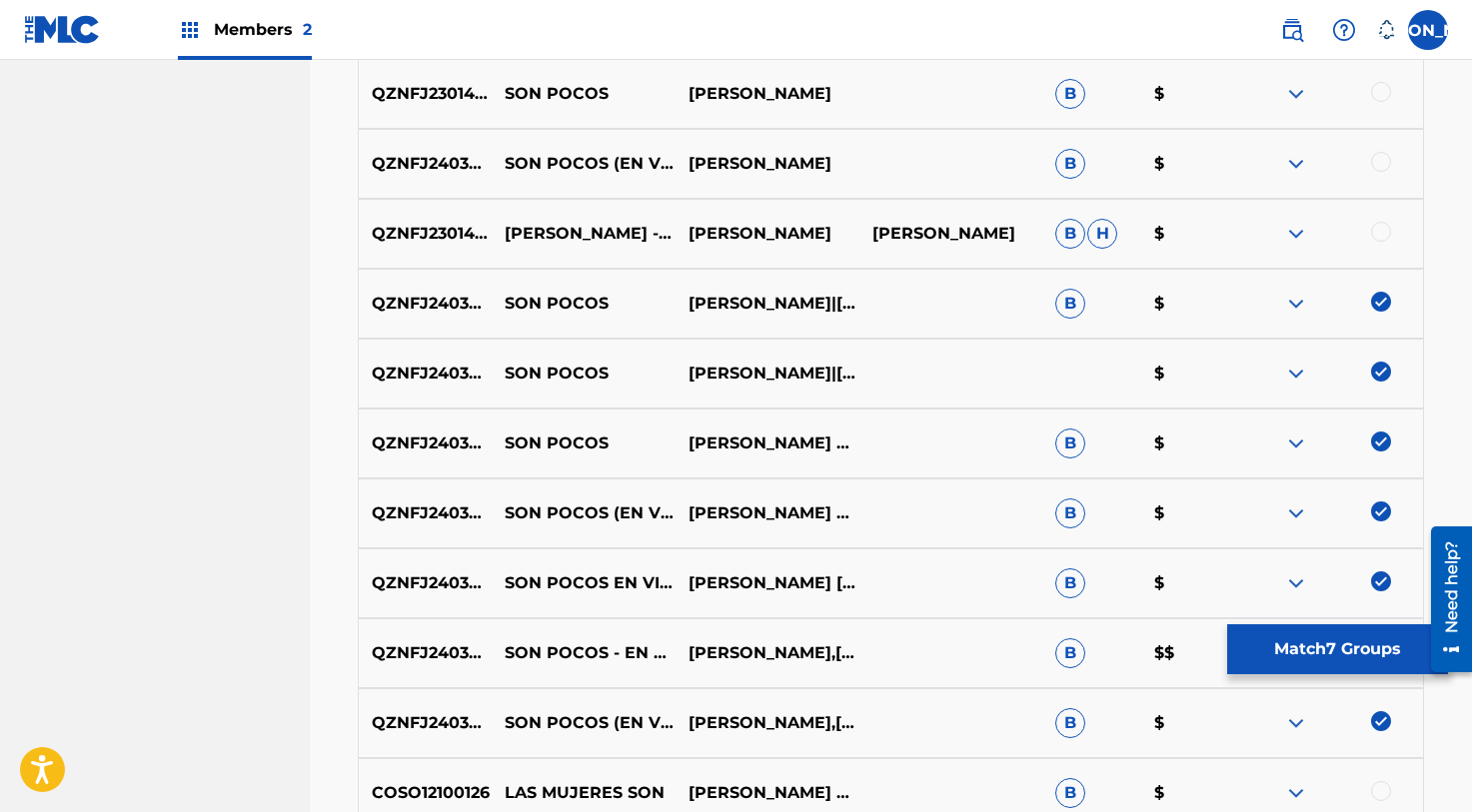 click on "QZNFJ2301460 [PERSON_NAME] - SON POCOS [PERSON_NAME] [PERSON_NAME] B H $" at bounding box center (890, 234) 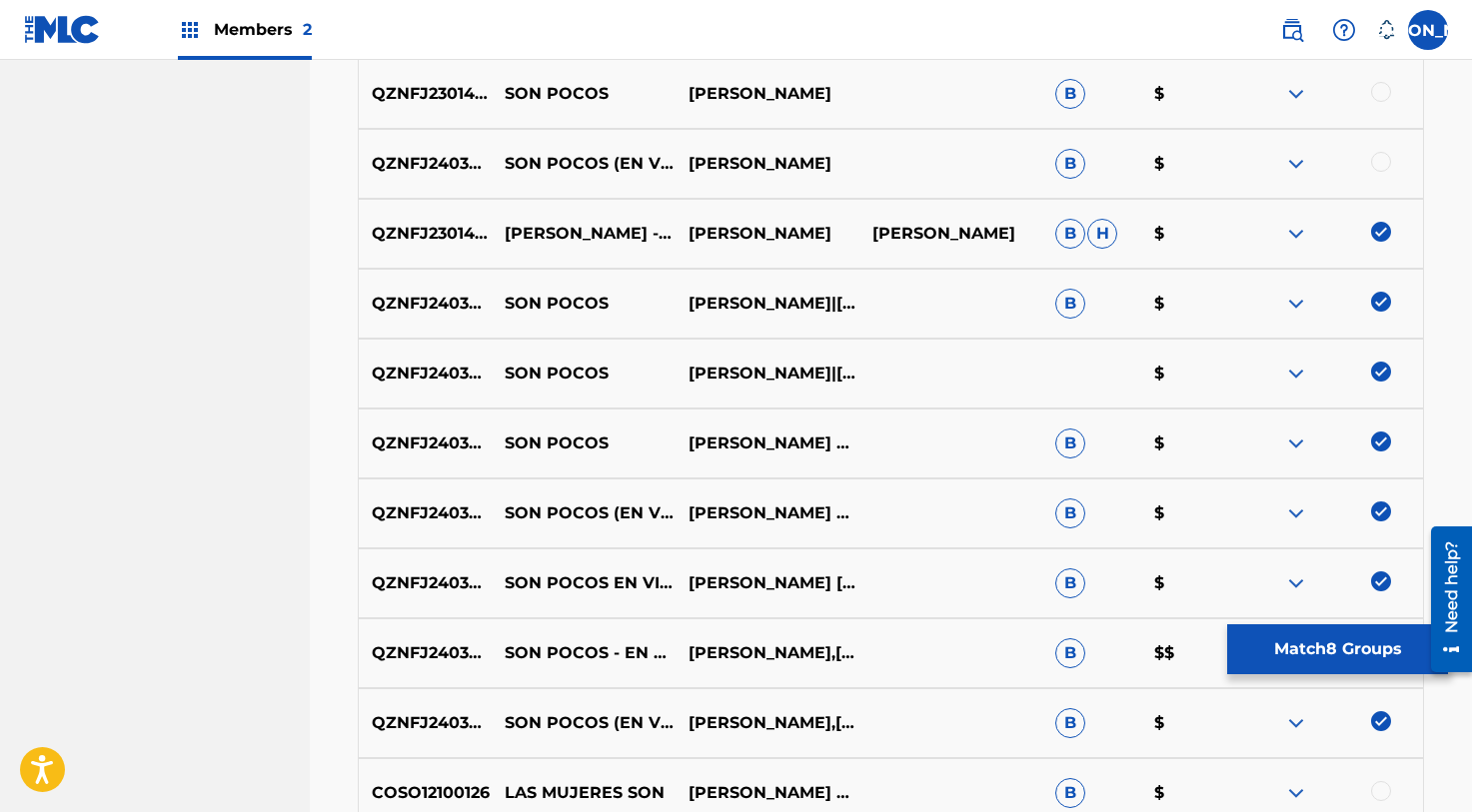 click on "QZNFJ2403788 SON POCOS (EN VIVO) [PERSON_NAME] B $" at bounding box center [890, 164] 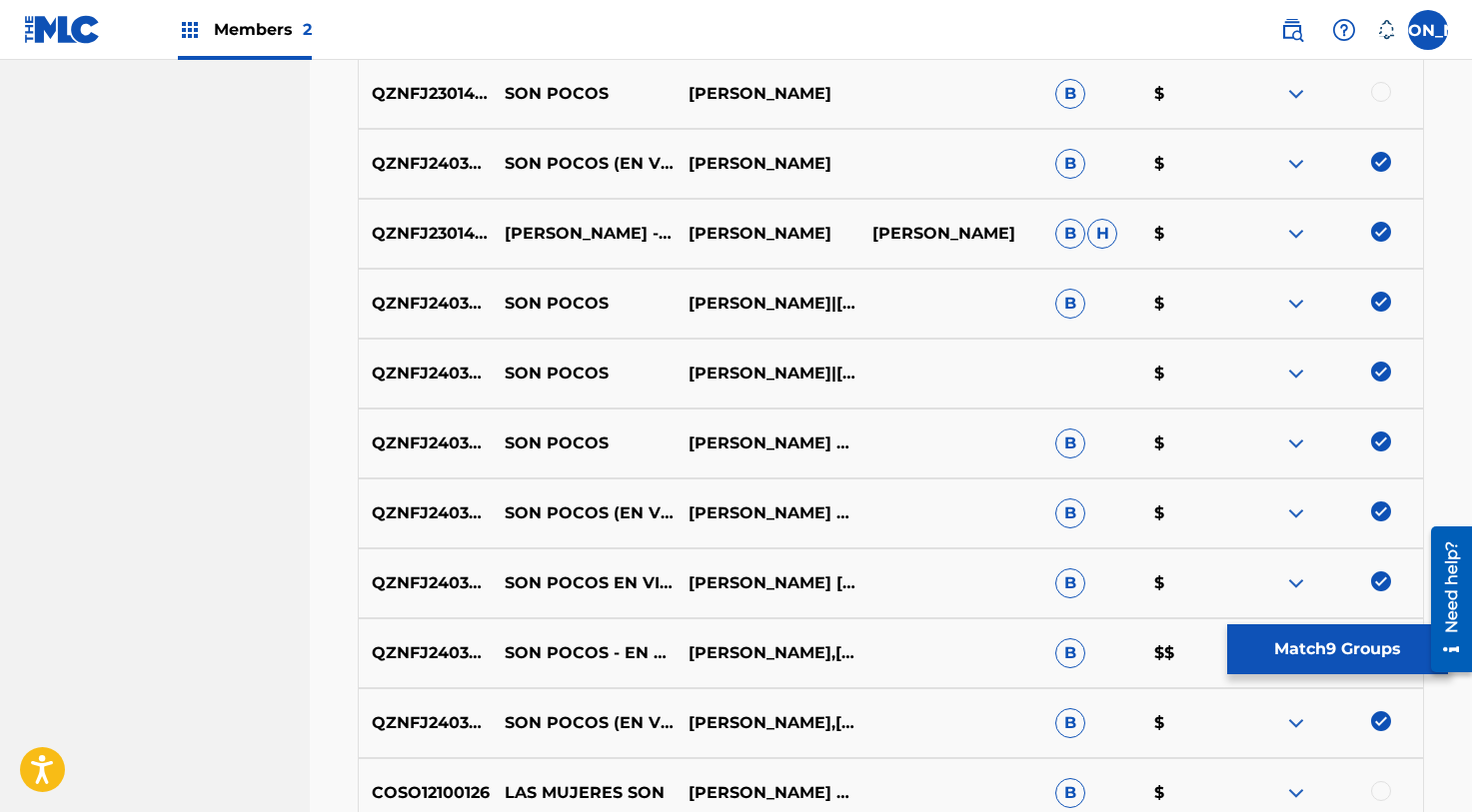 click at bounding box center (1381, 92) 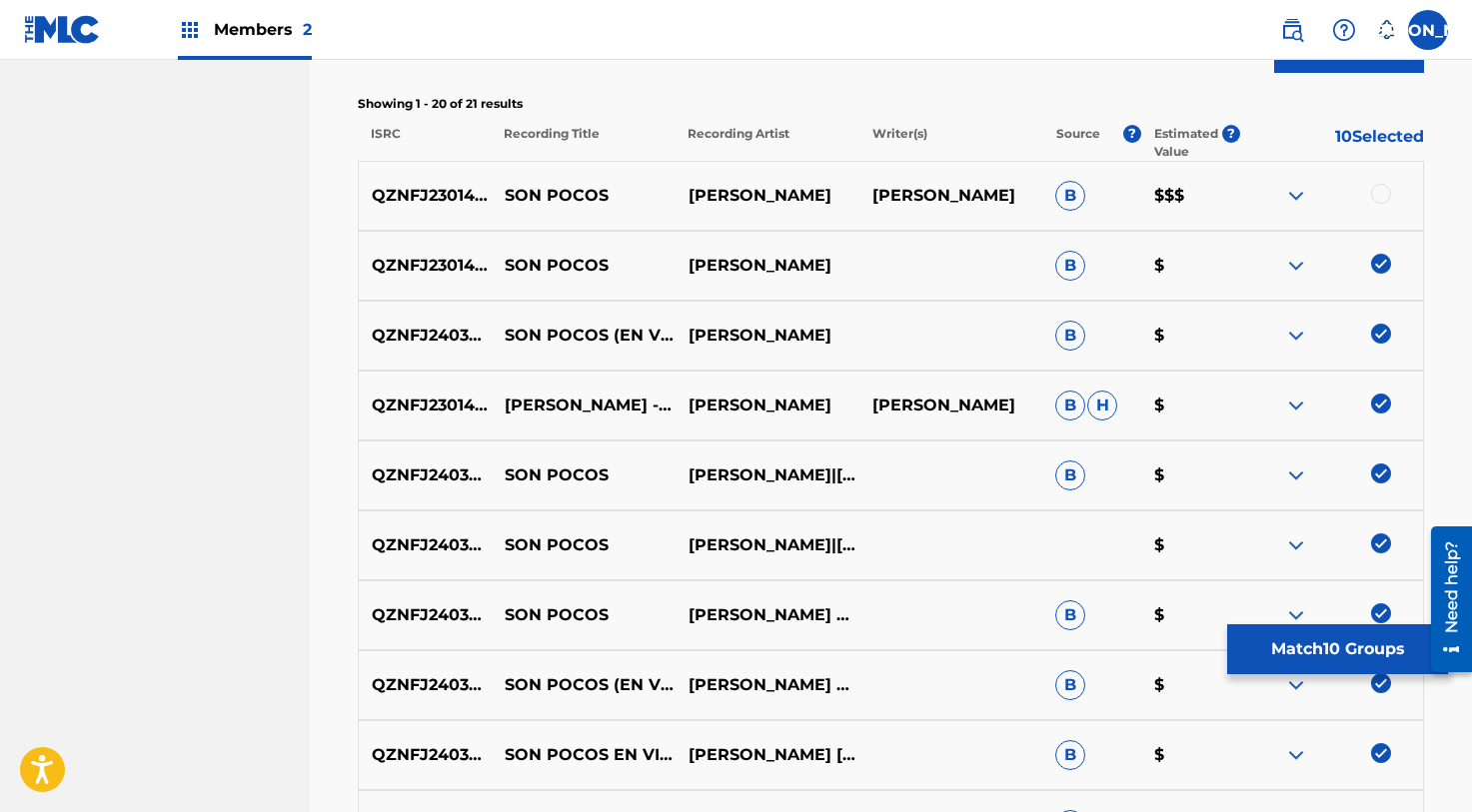 scroll, scrollTop: 712, scrollLeft: 0, axis: vertical 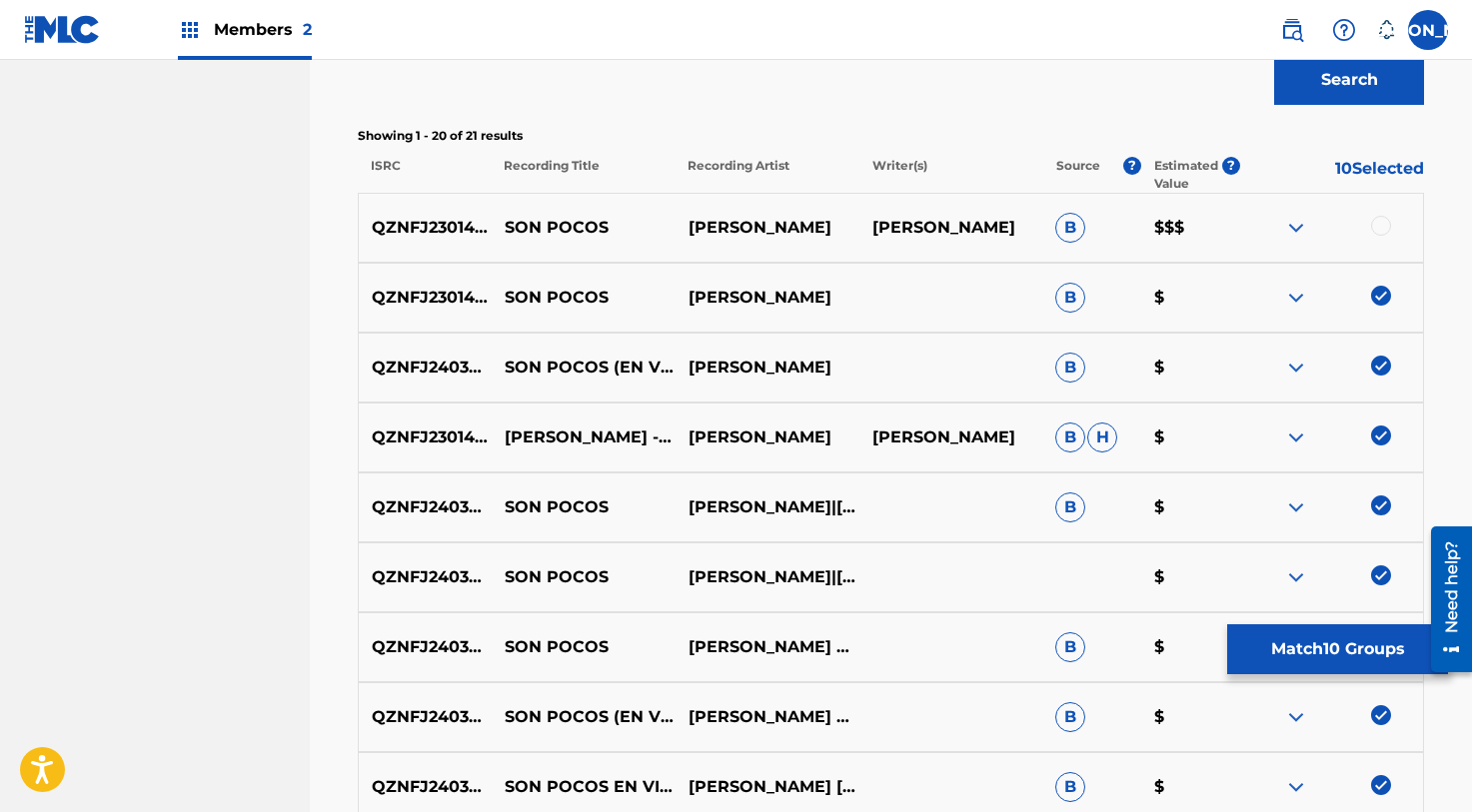 click at bounding box center [1381, 226] 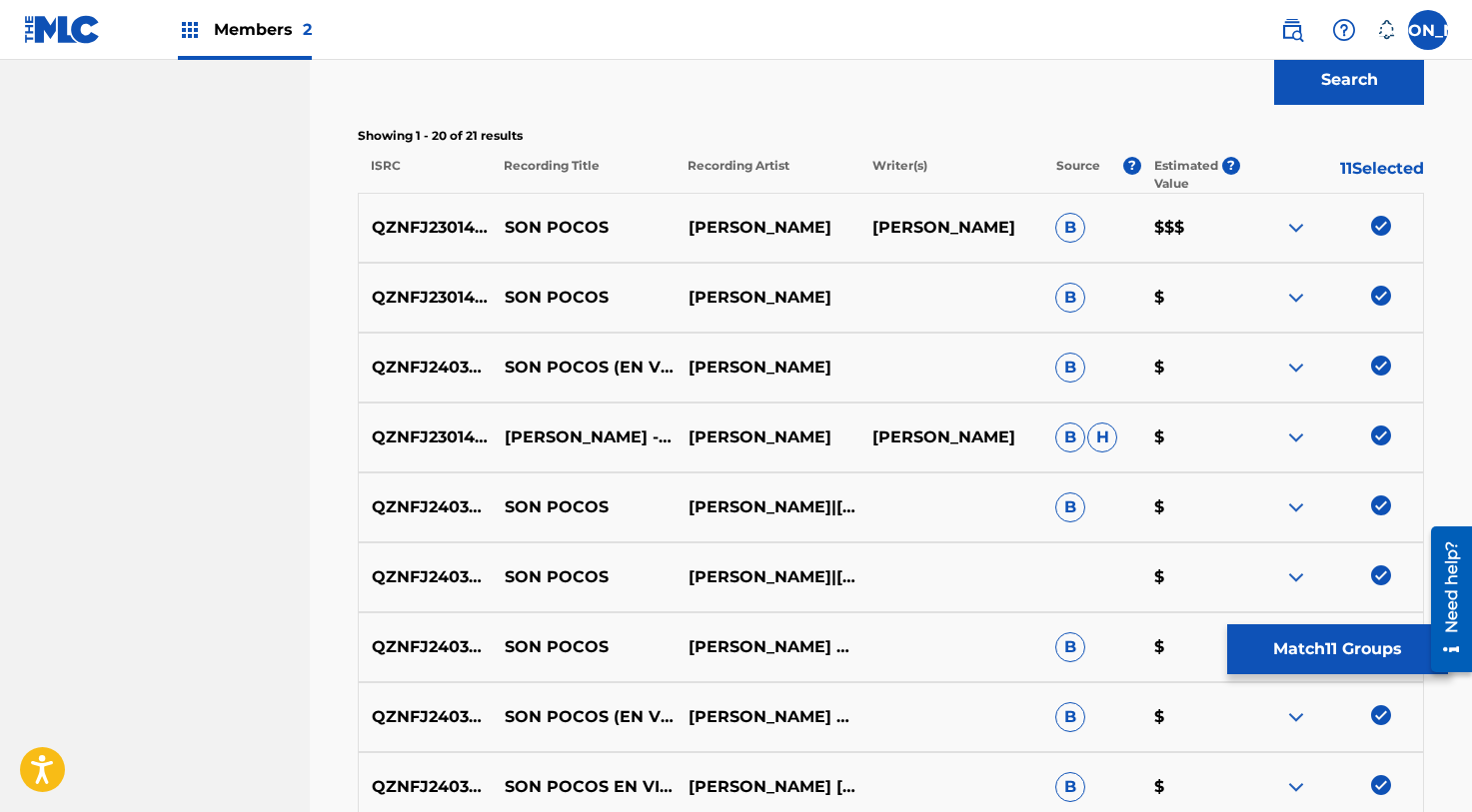 click on "Match  11 Groups" at bounding box center (1337, 649) 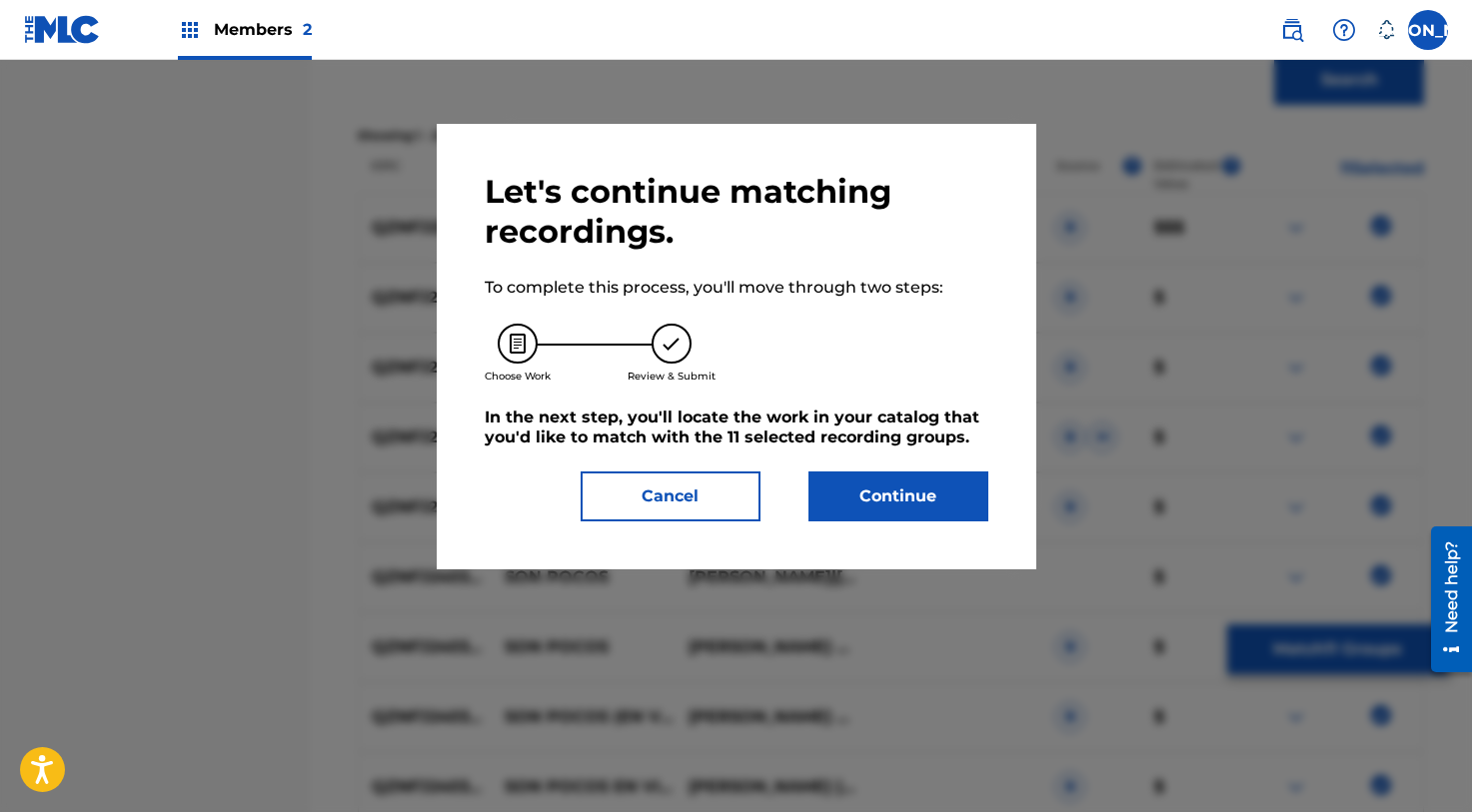click on "Continue" at bounding box center (898, 496) 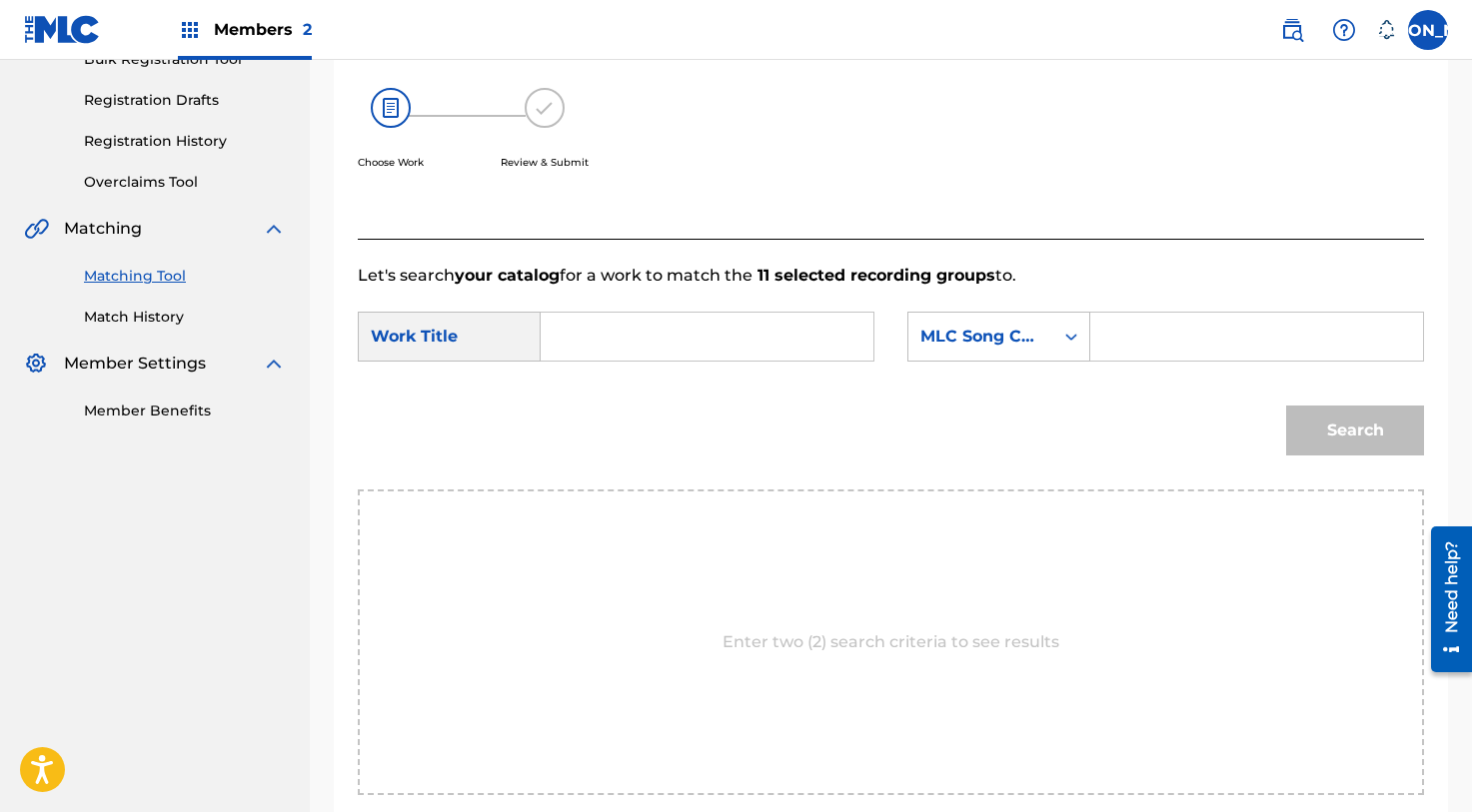 click at bounding box center (707, 337) 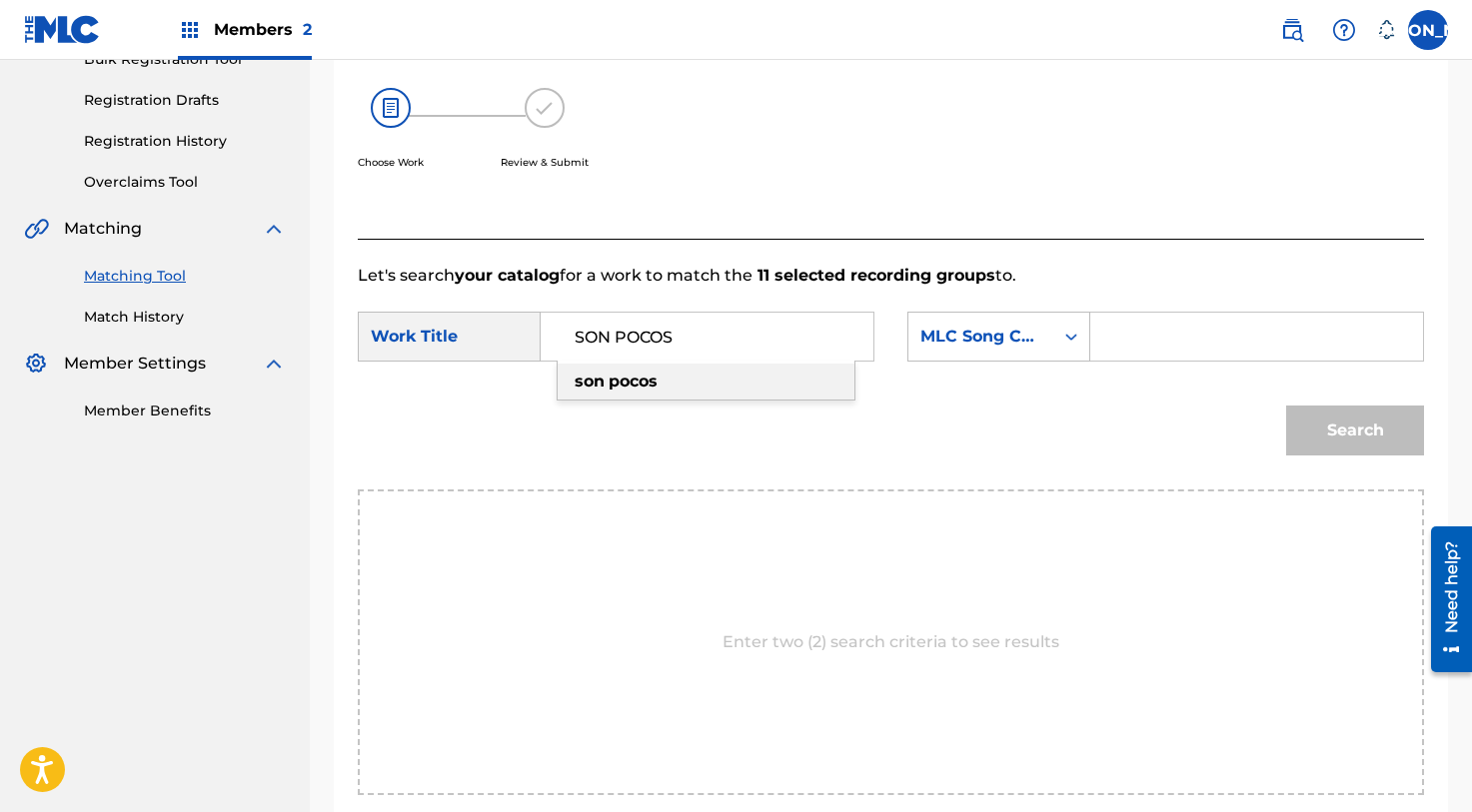 type on "SON POCOS" 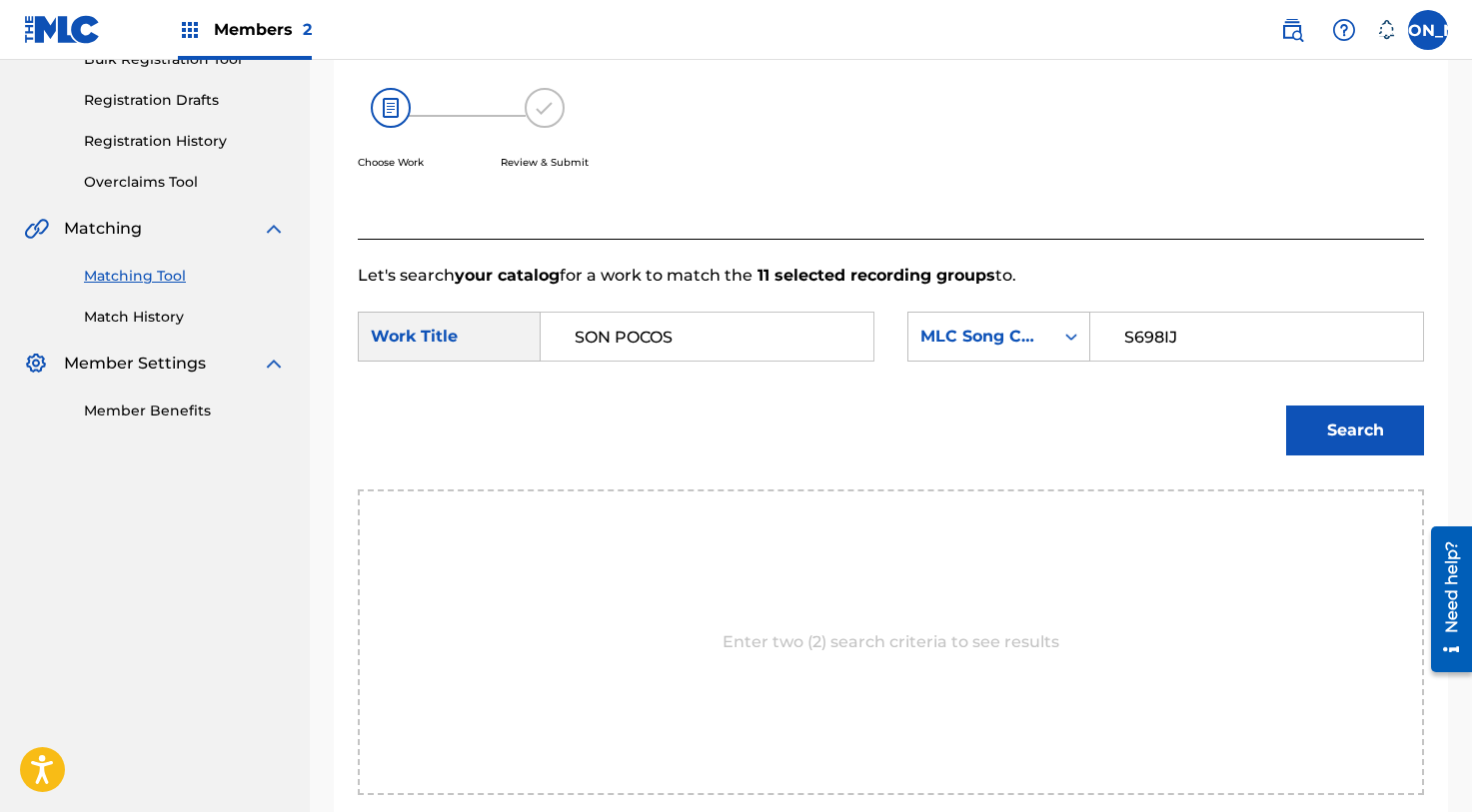 type on "S698IJ" 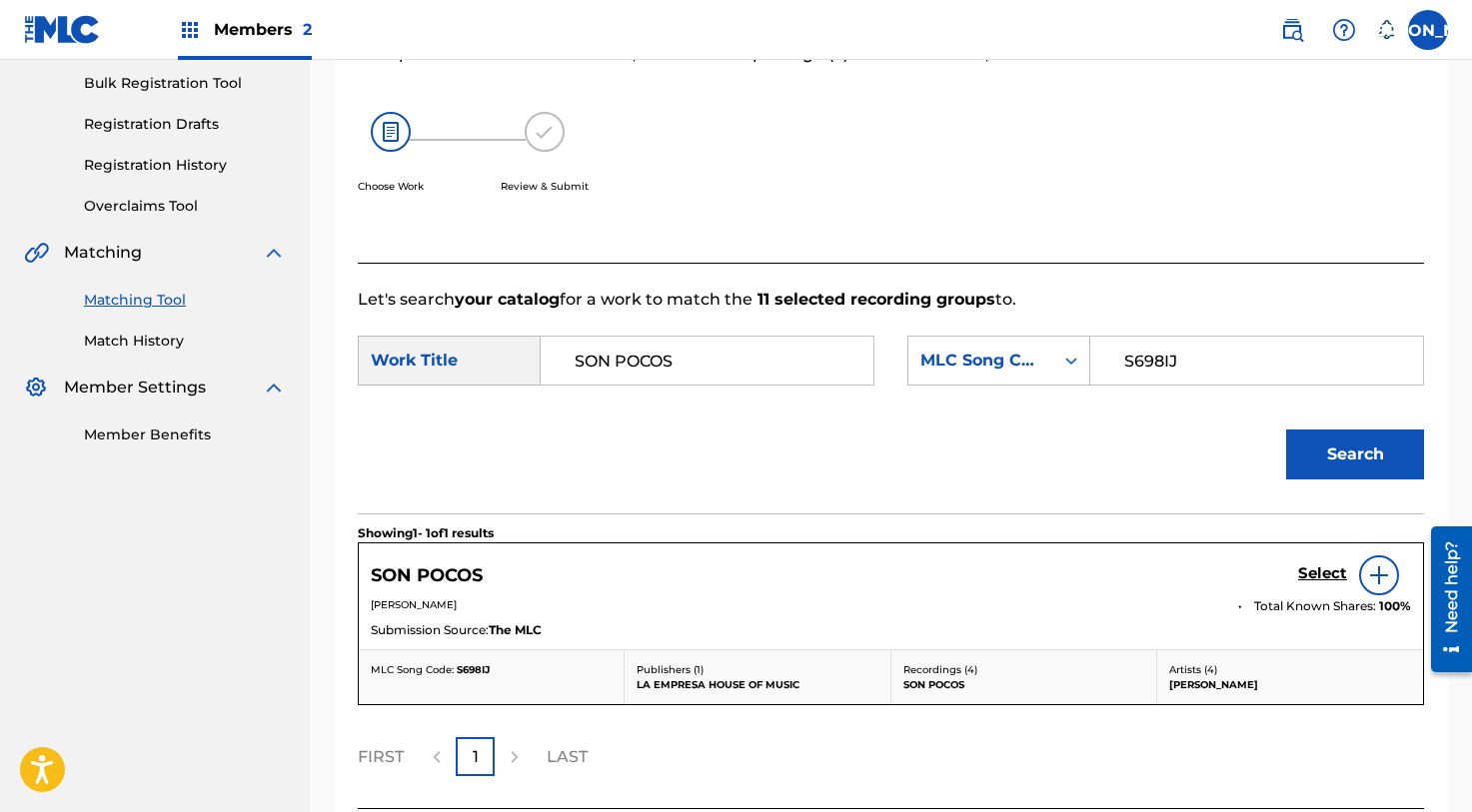 click on "Select" at bounding box center [1354, 575] 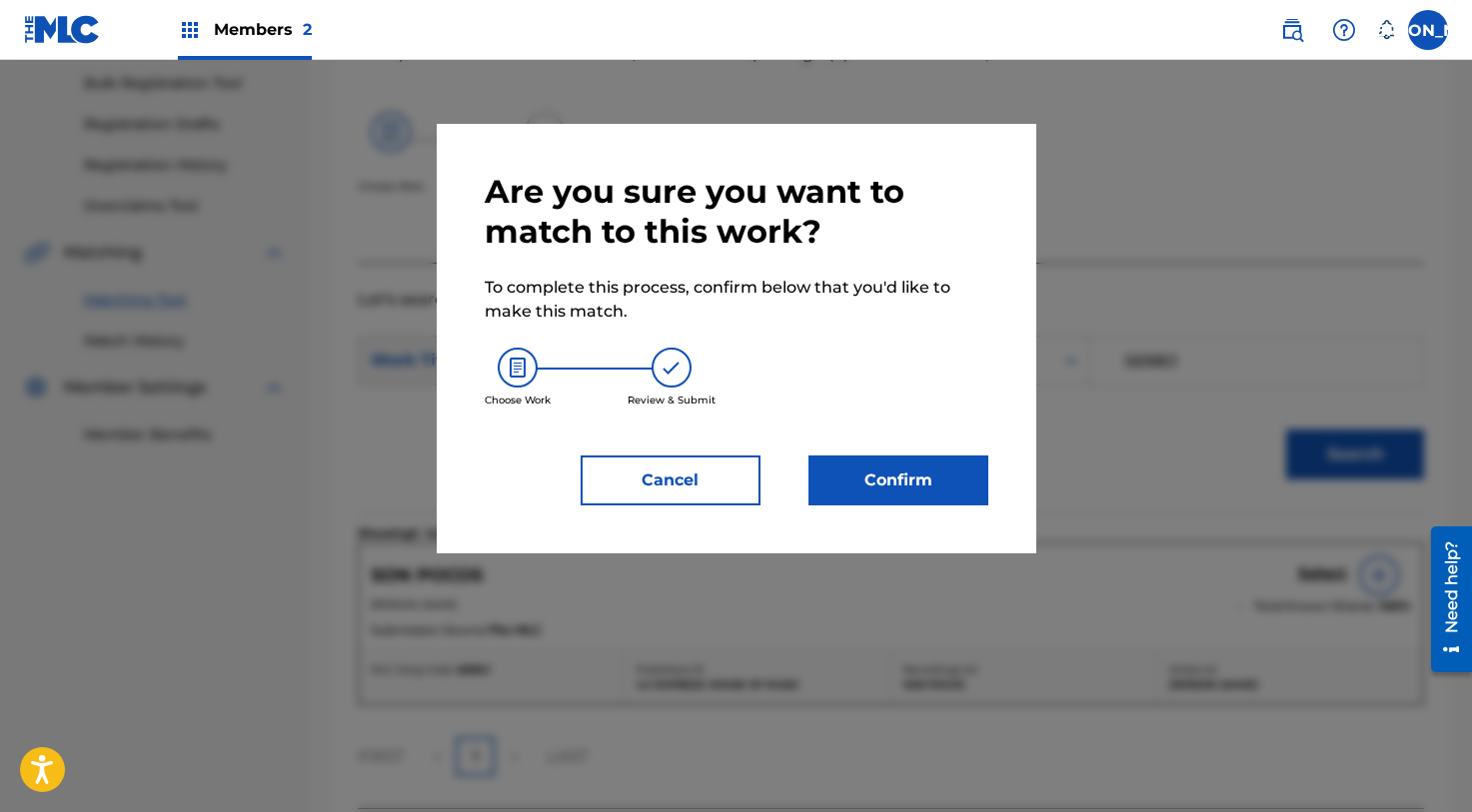 click on "Confirm" at bounding box center (898, 480) 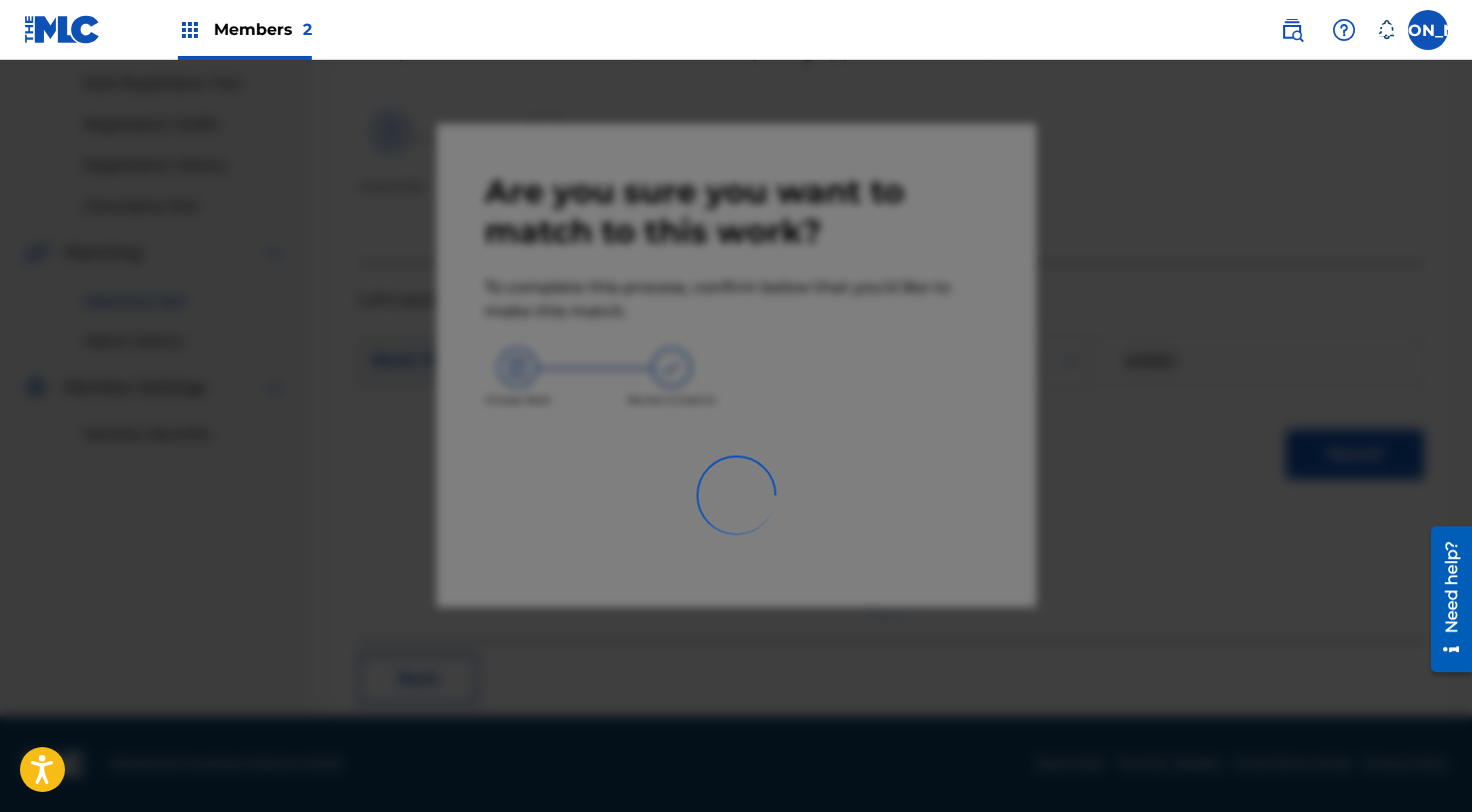 click at bounding box center (736, 465) 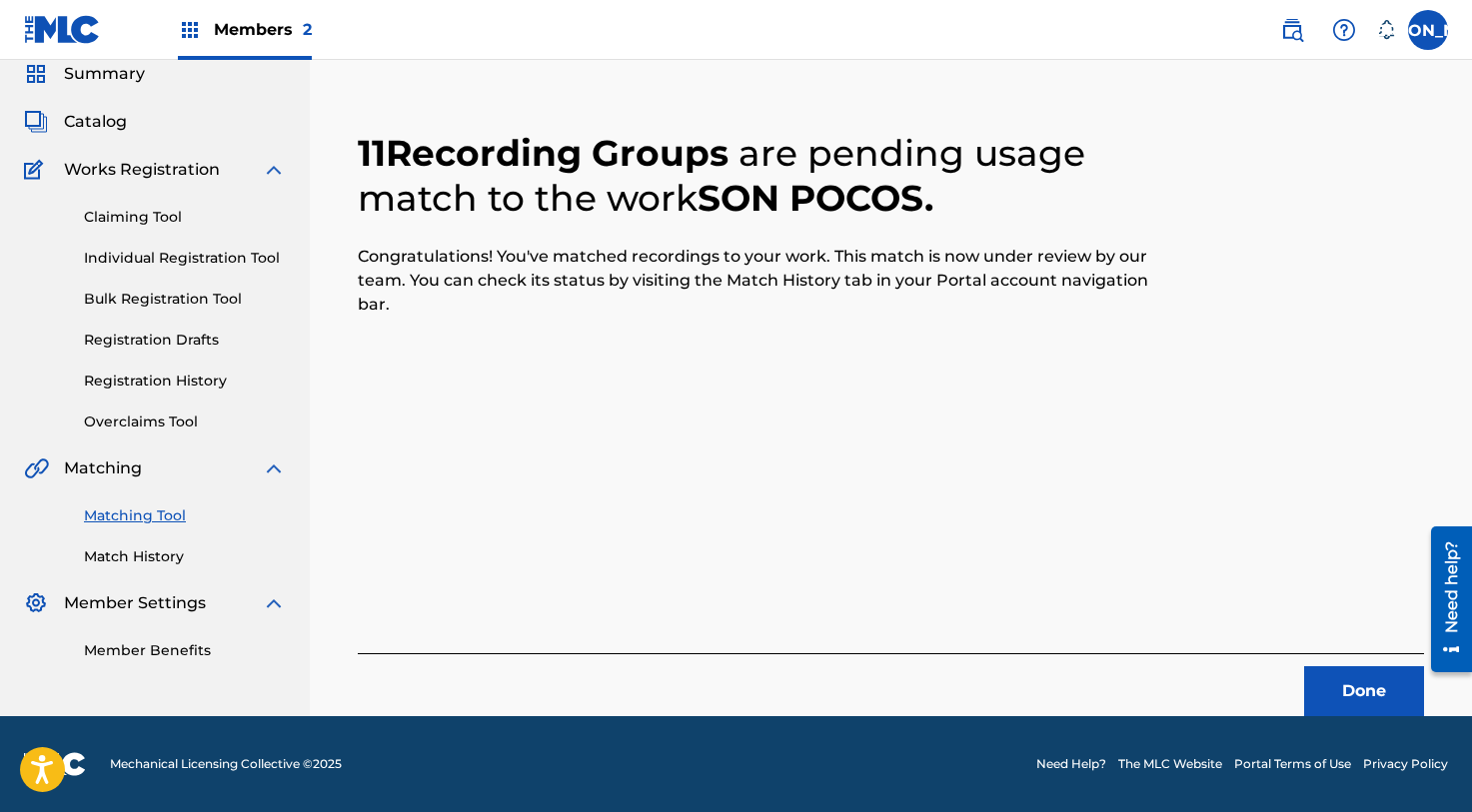 scroll, scrollTop: 77, scrollLeft: 0, axis: vertical 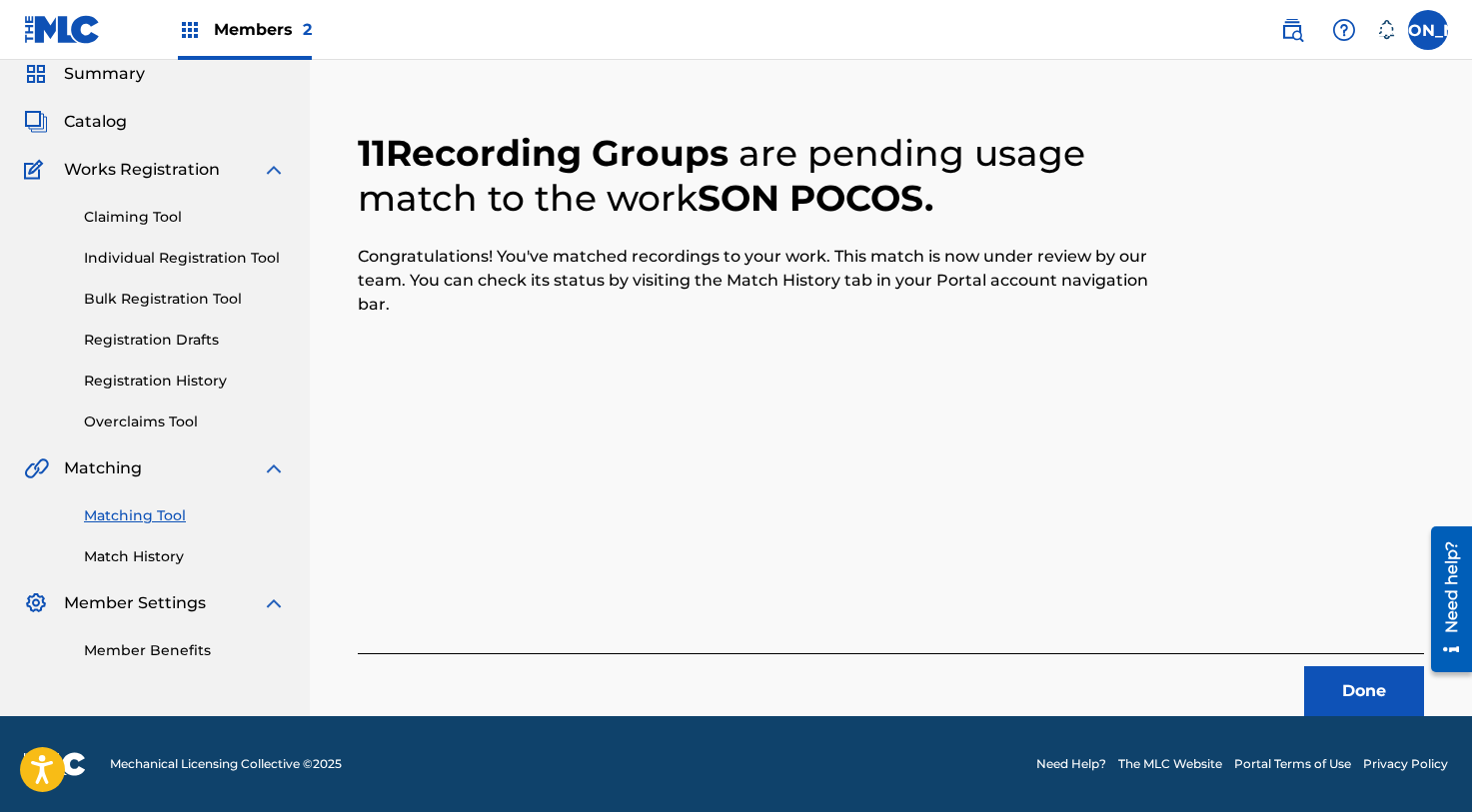 click on "Done" at bounding box center [1364, 691] 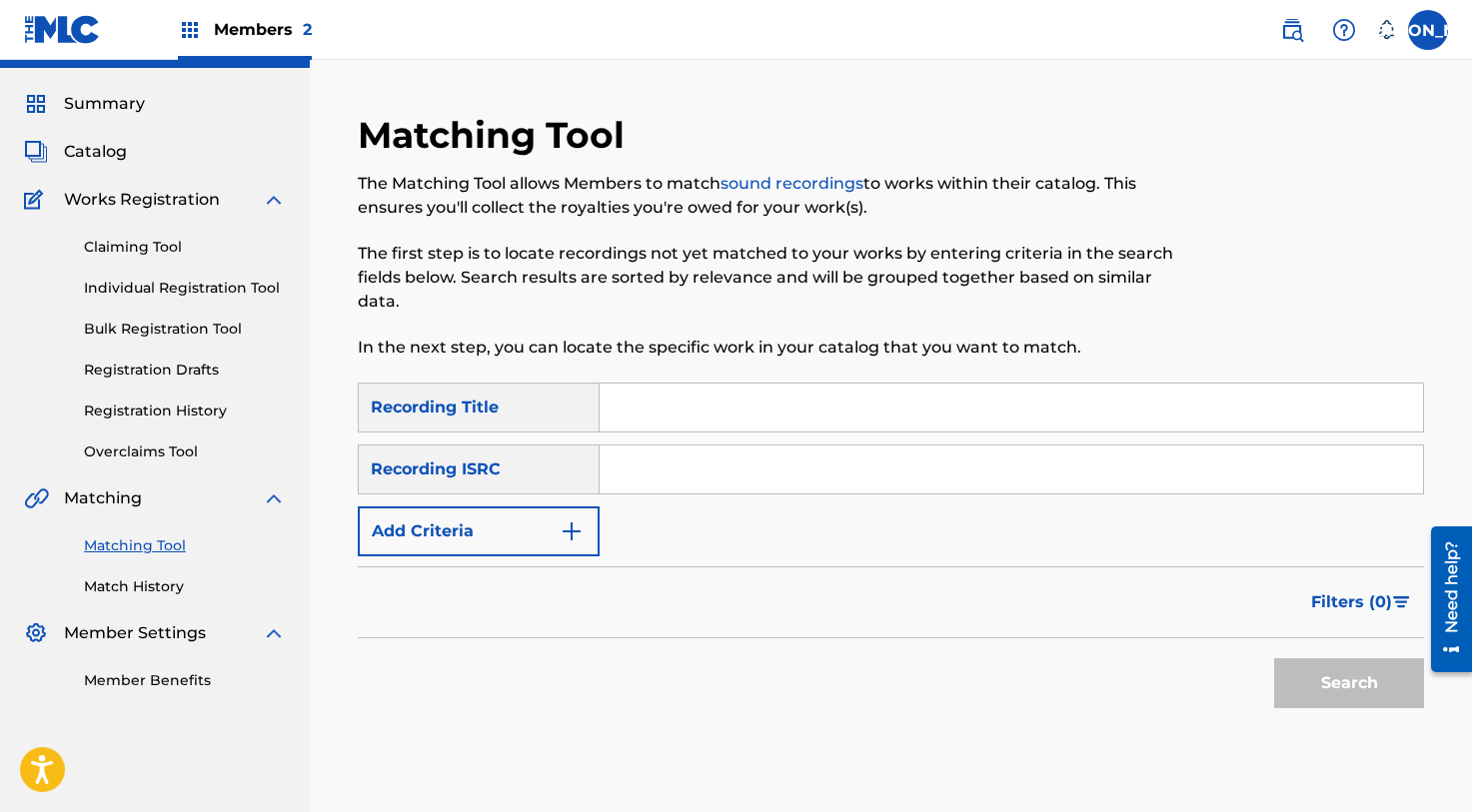 click at bounding box center [1011, 407] 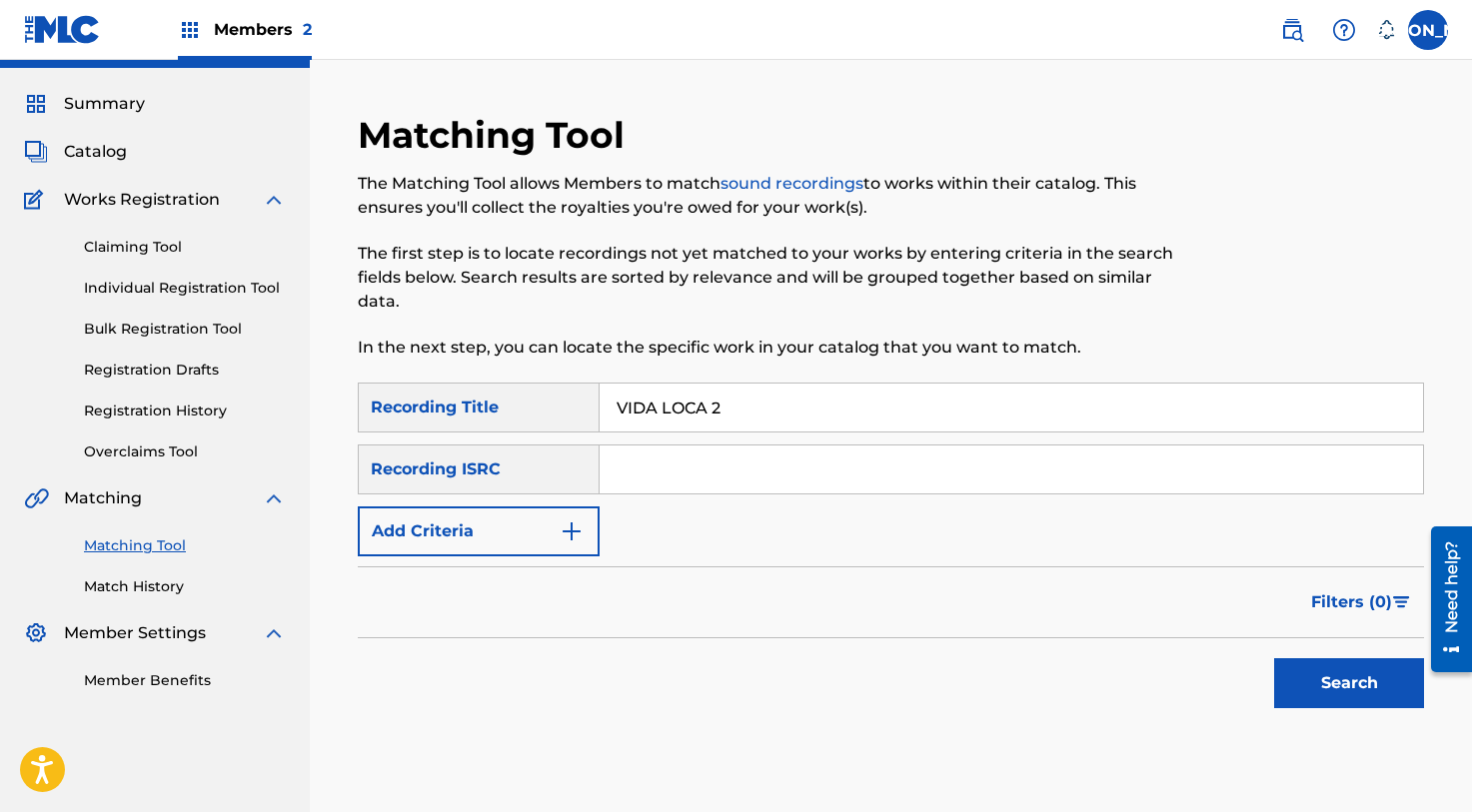 type on "VIDA LOCA 2" 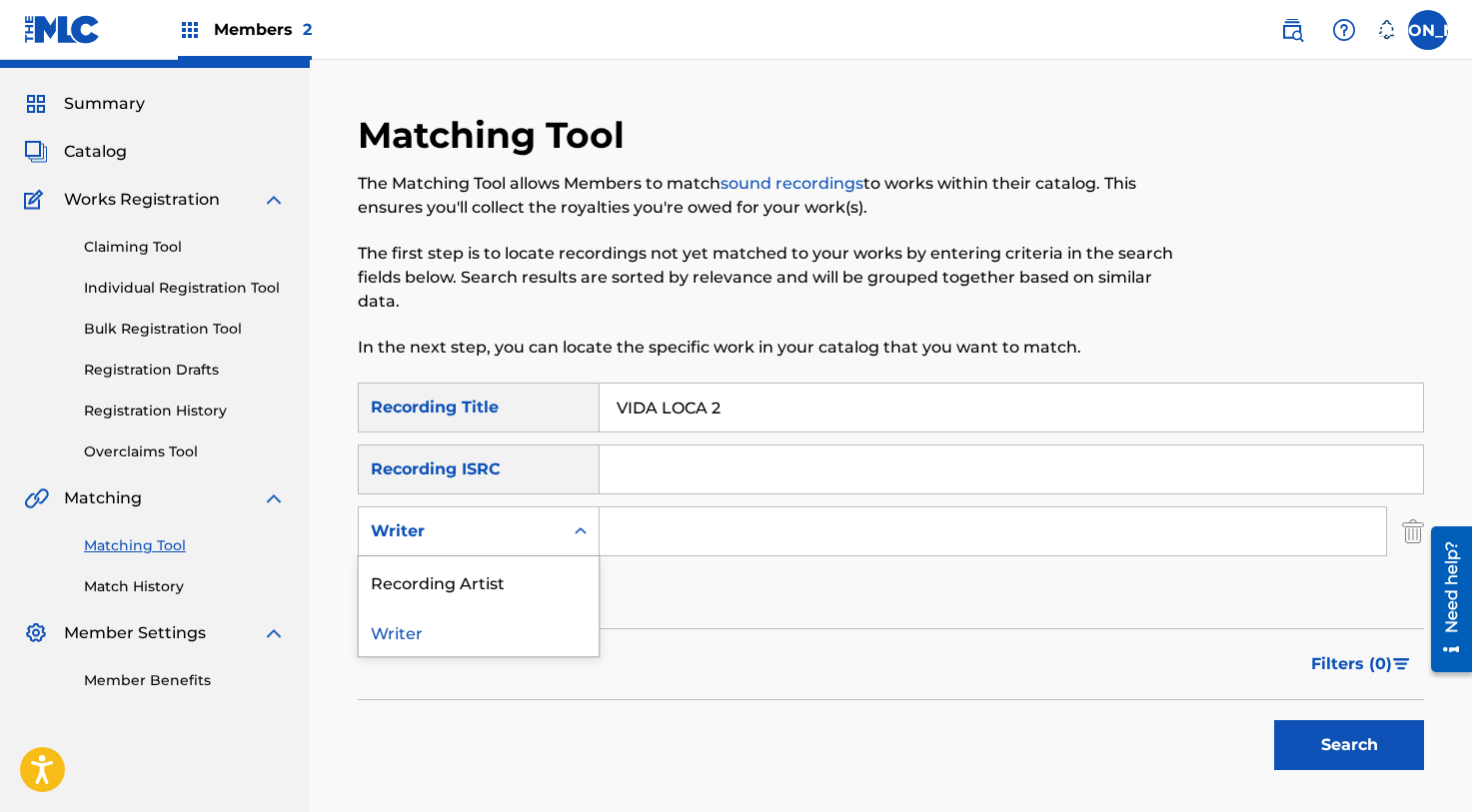 click on "Writer" at bounding box center (461, 531) 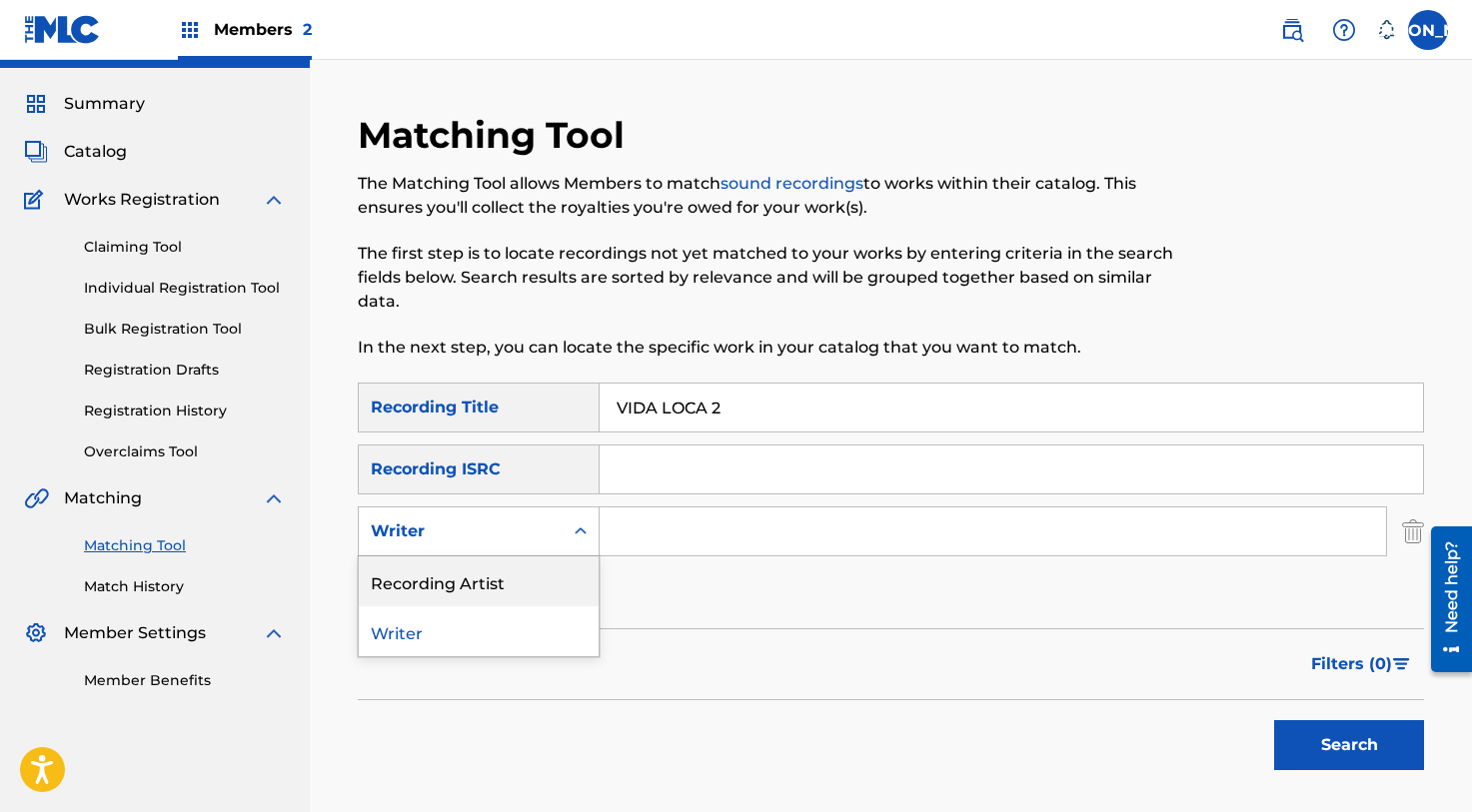 click on "Recording Artist" at bounding box center [479, 581] 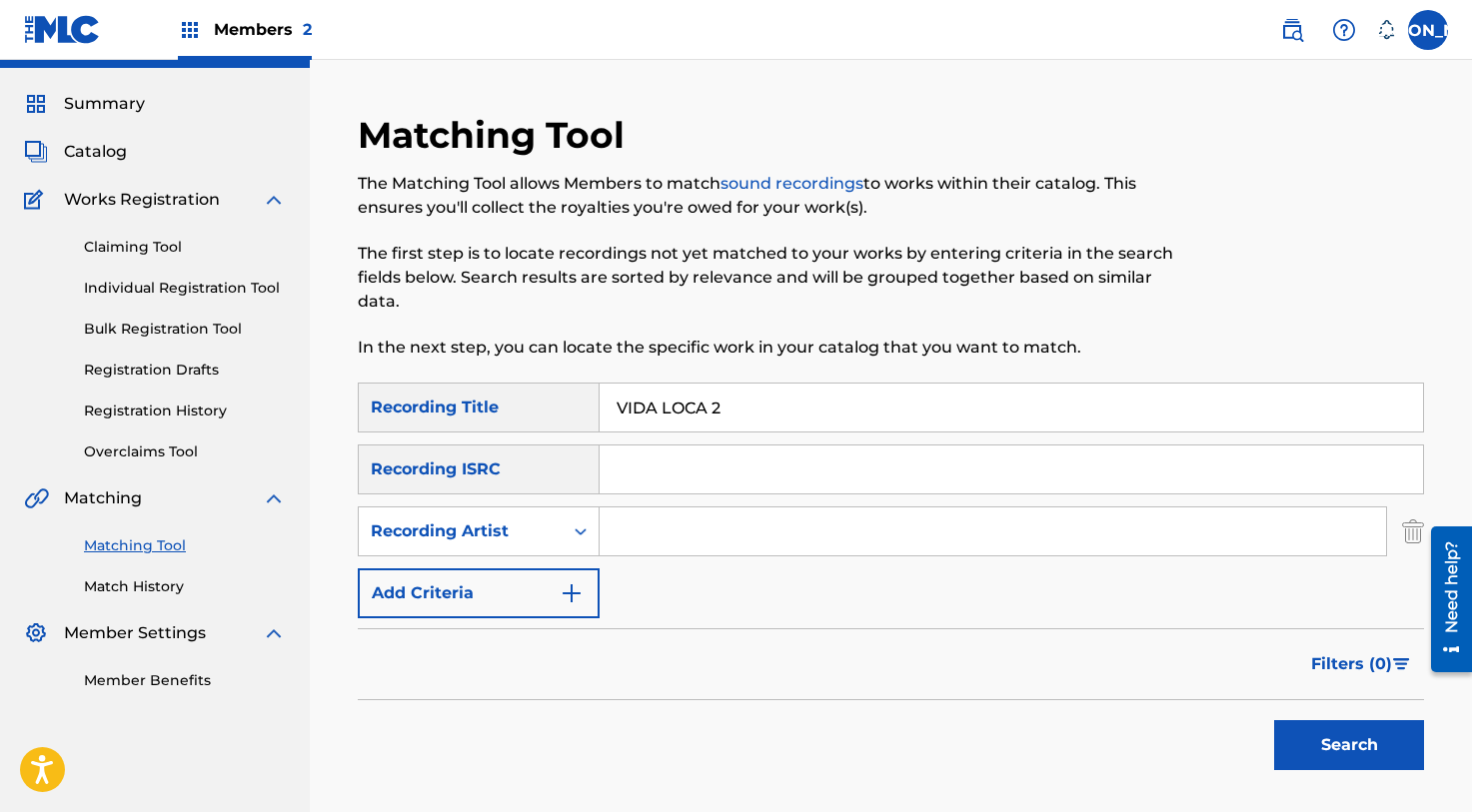 click on "SearchWithCriteria693f262f-70f5-47c7-b173-2f188026babe Recording Title VIDA LOCA 2 SearchWithCriteria8664e373-994b-4ee6-9489-f45a87f296da Recording ISRC SearchWithCriteria5f19484e-d7c7-475a-923e-835f3bb5595a Recording Artist Add Criteria" at bounding box center (890, 500) 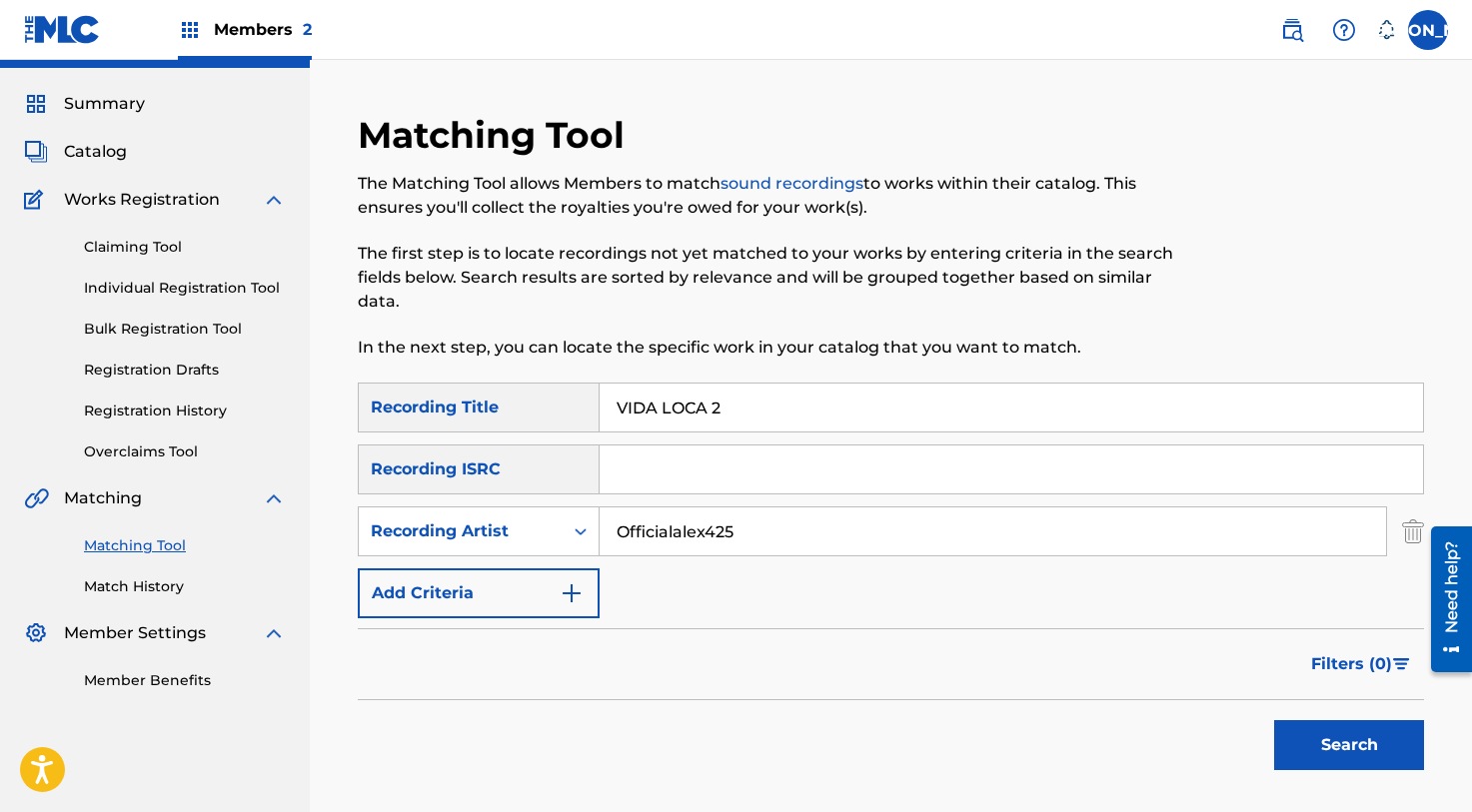 type on "Officialalex425" 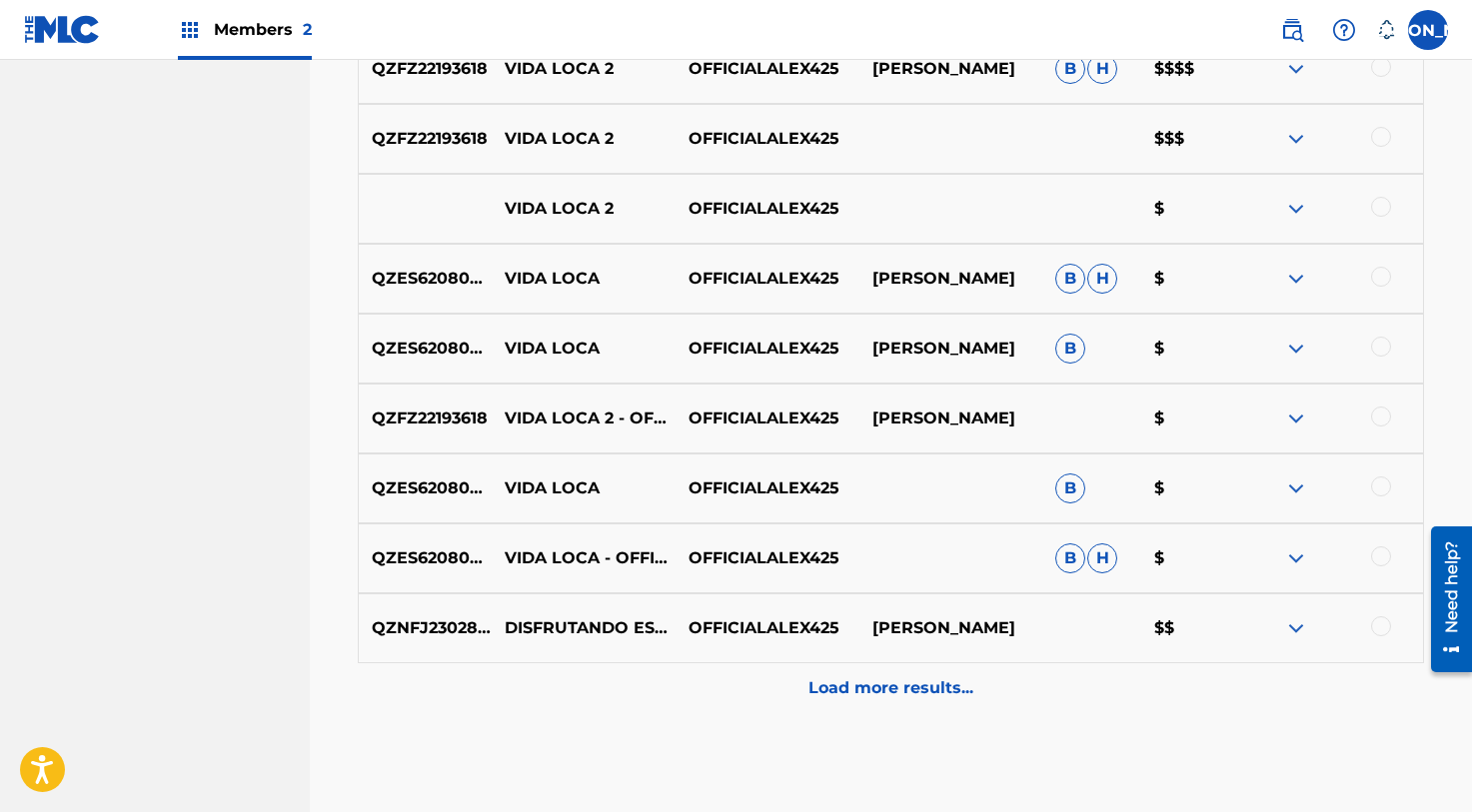 scroll, scrollTop: 944, scrollLeft: 0, axis: vertical 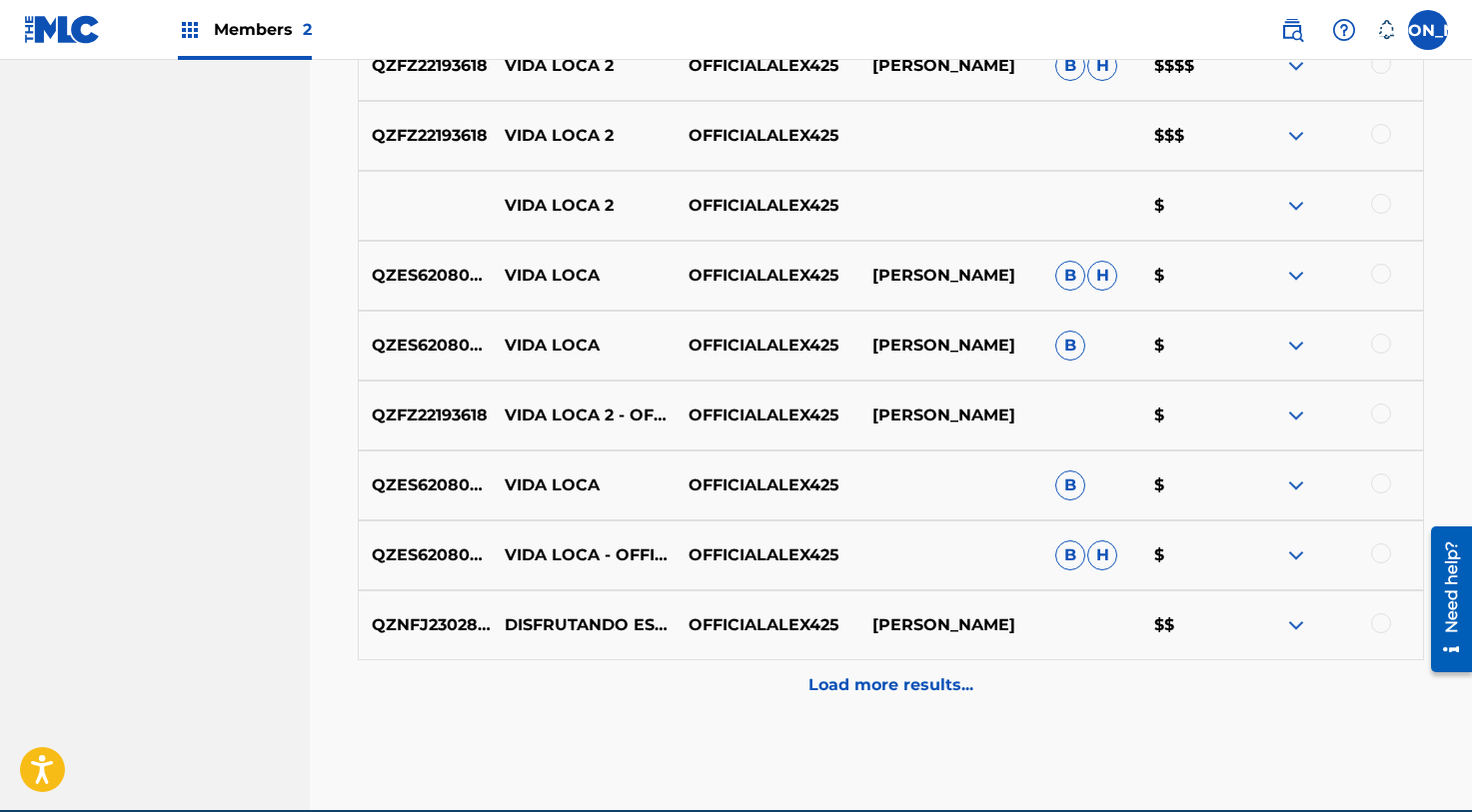 click at bounding box center (1381, 413) 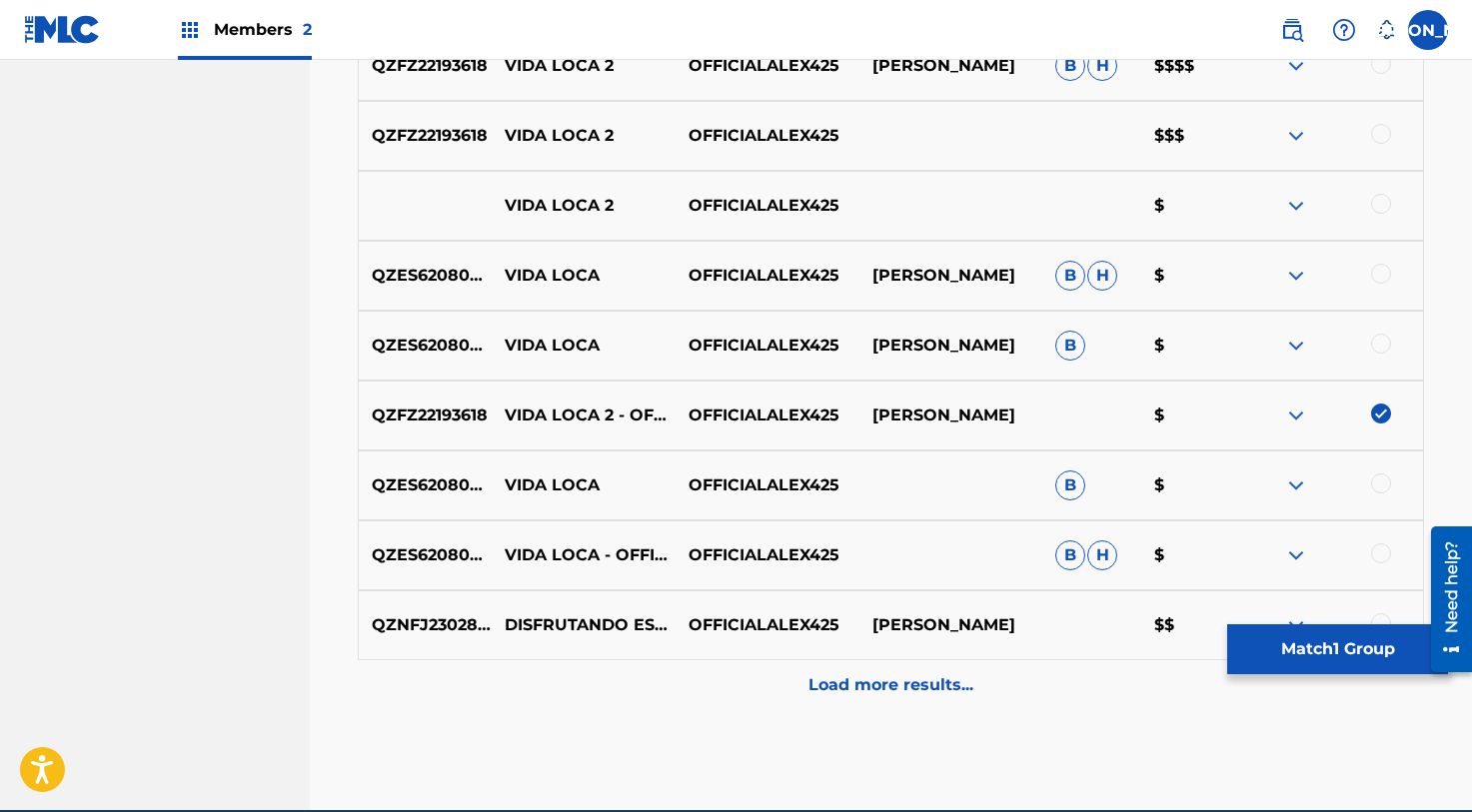 click at bounding box center (1381, 204) 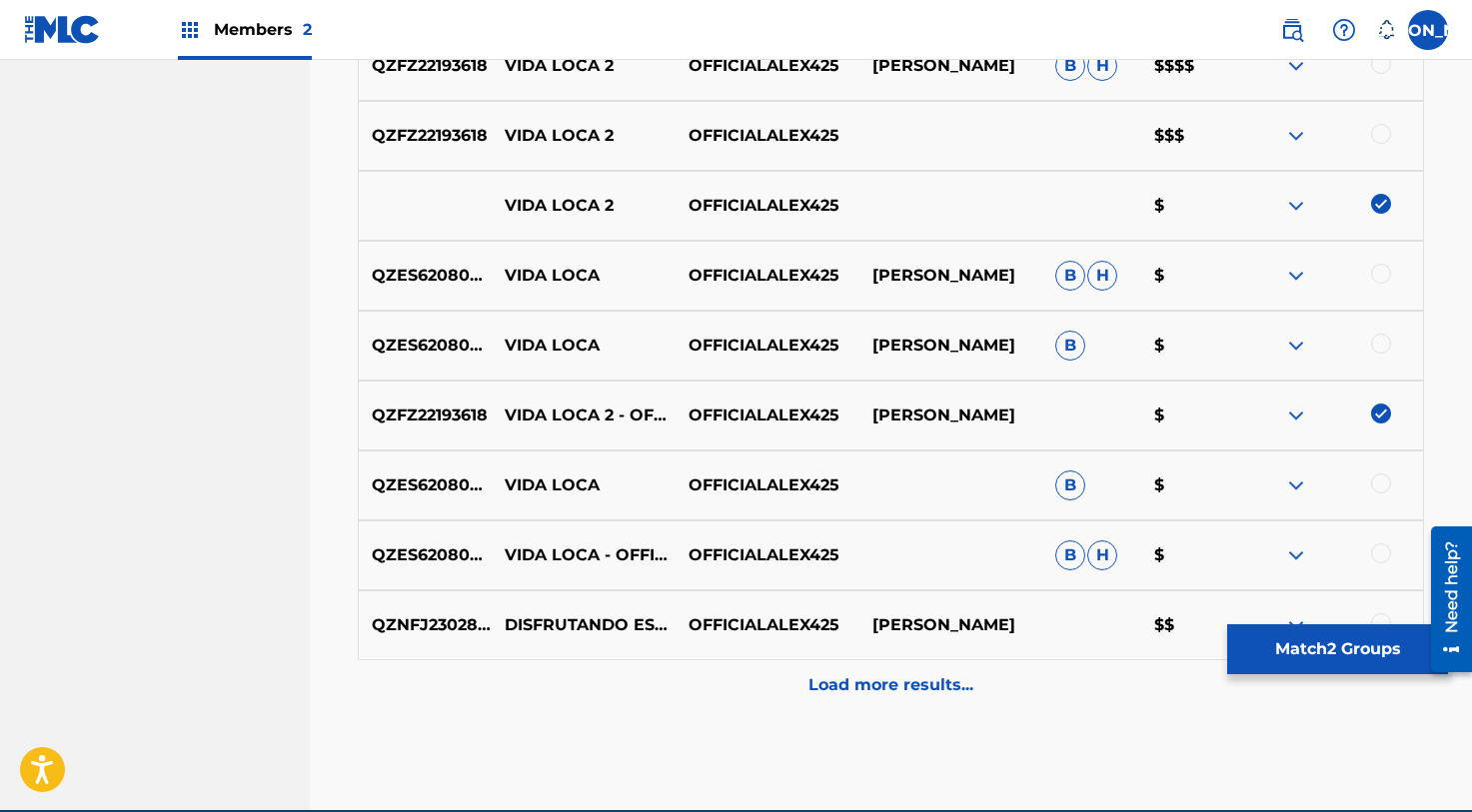 click at bounding box center [1381, 134] 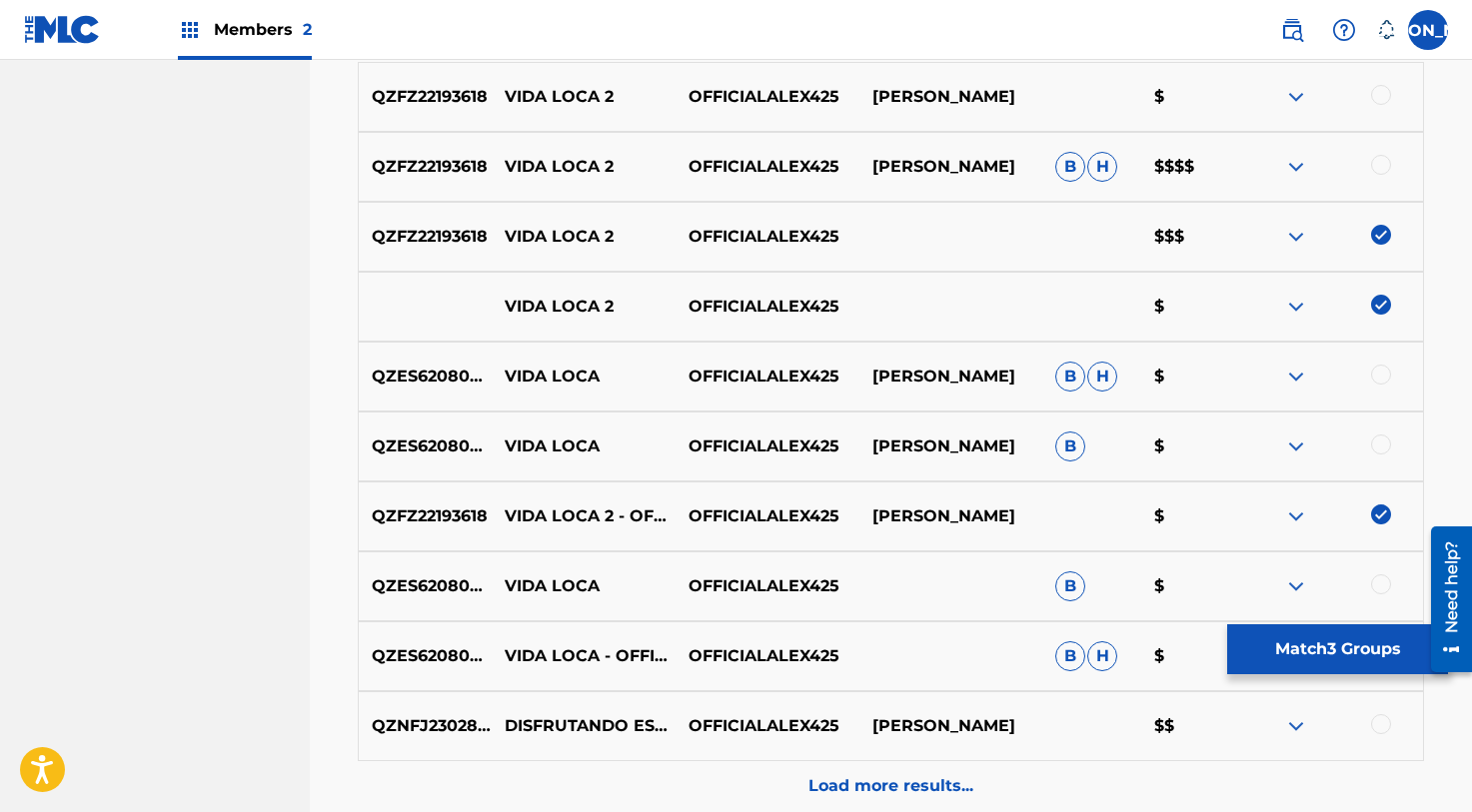 scroll, scrollTop: 757, scrollLeft: 0, axis: vertical 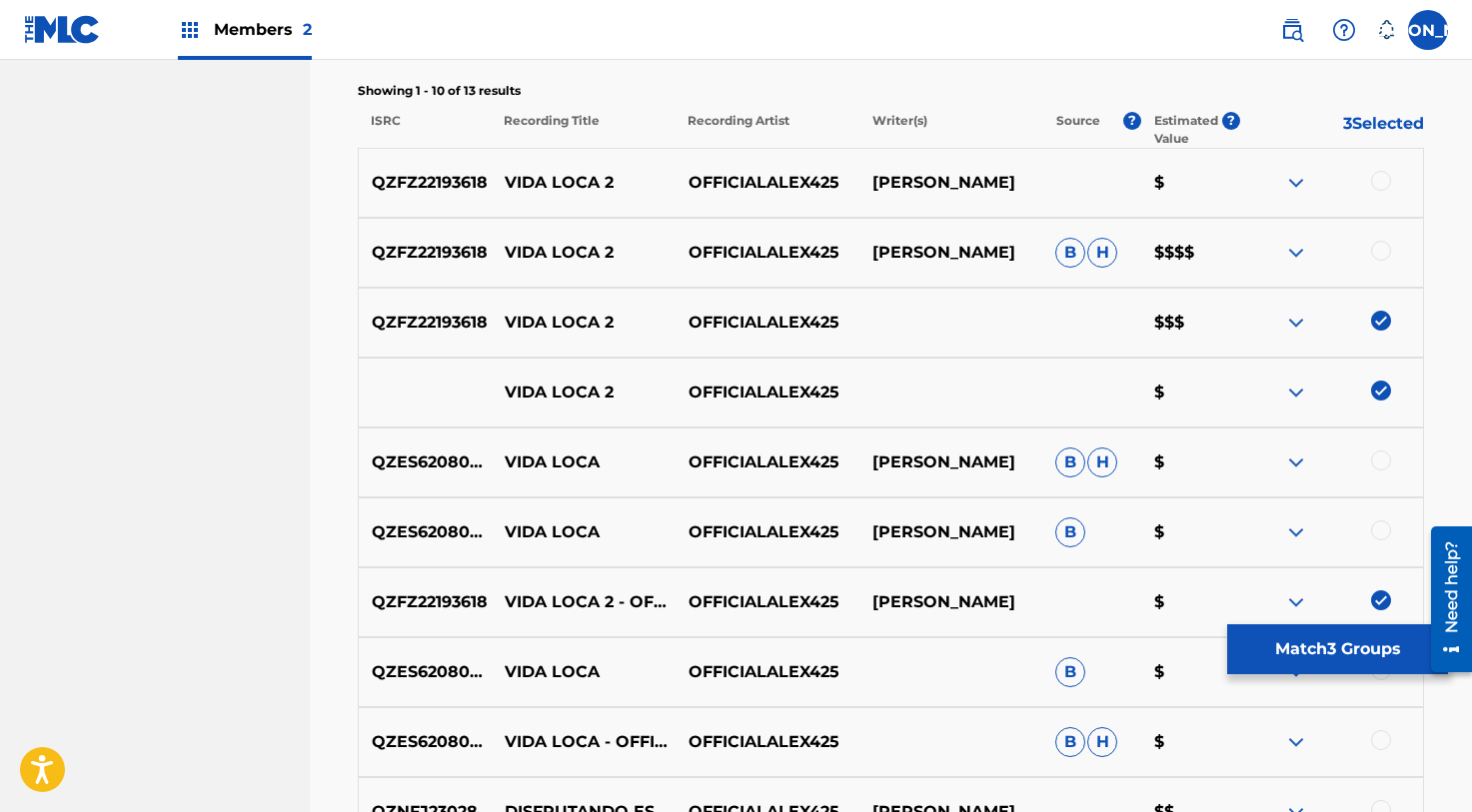 click at bounding box center (1381, 251) 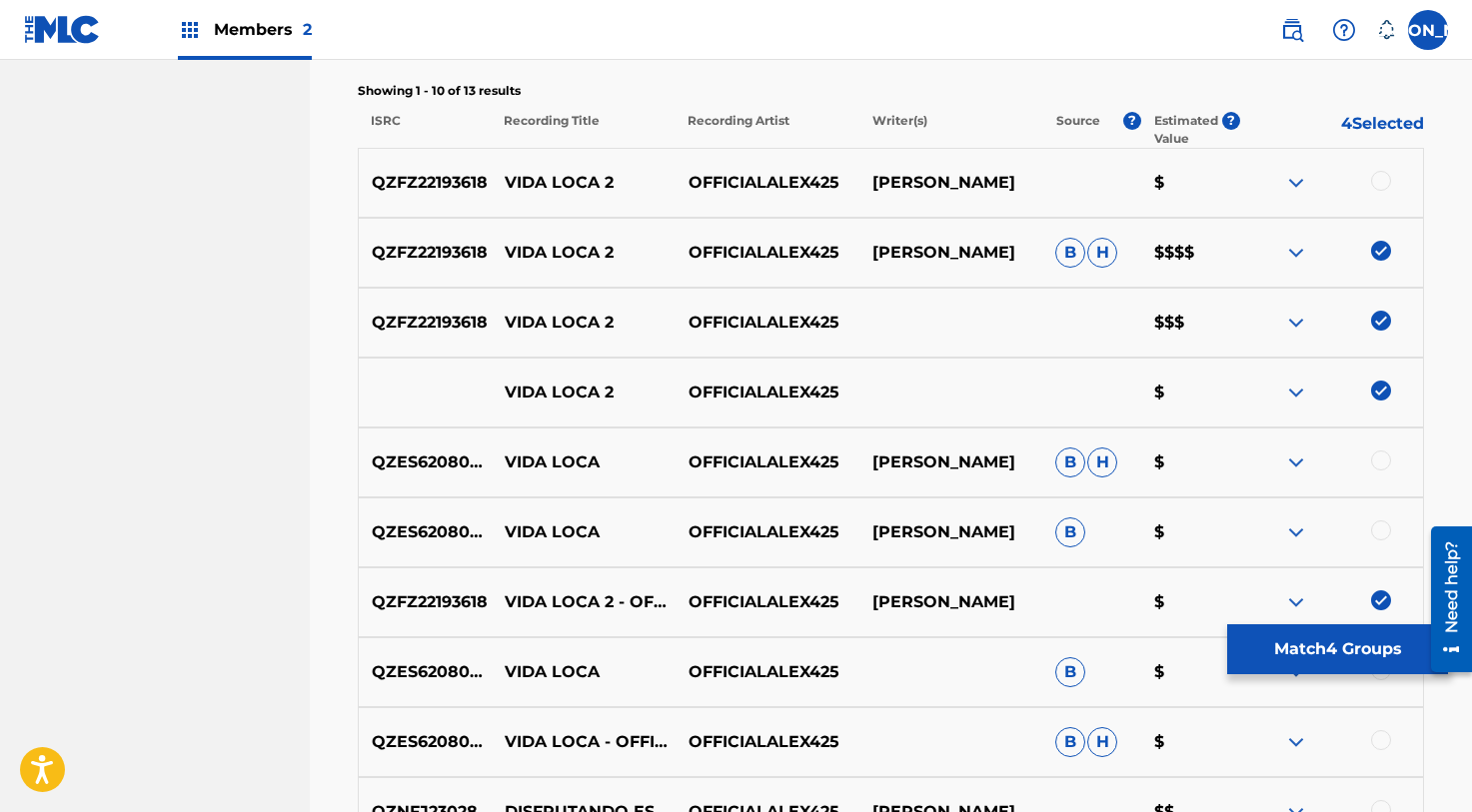 click at bounding box center [1381, 181] 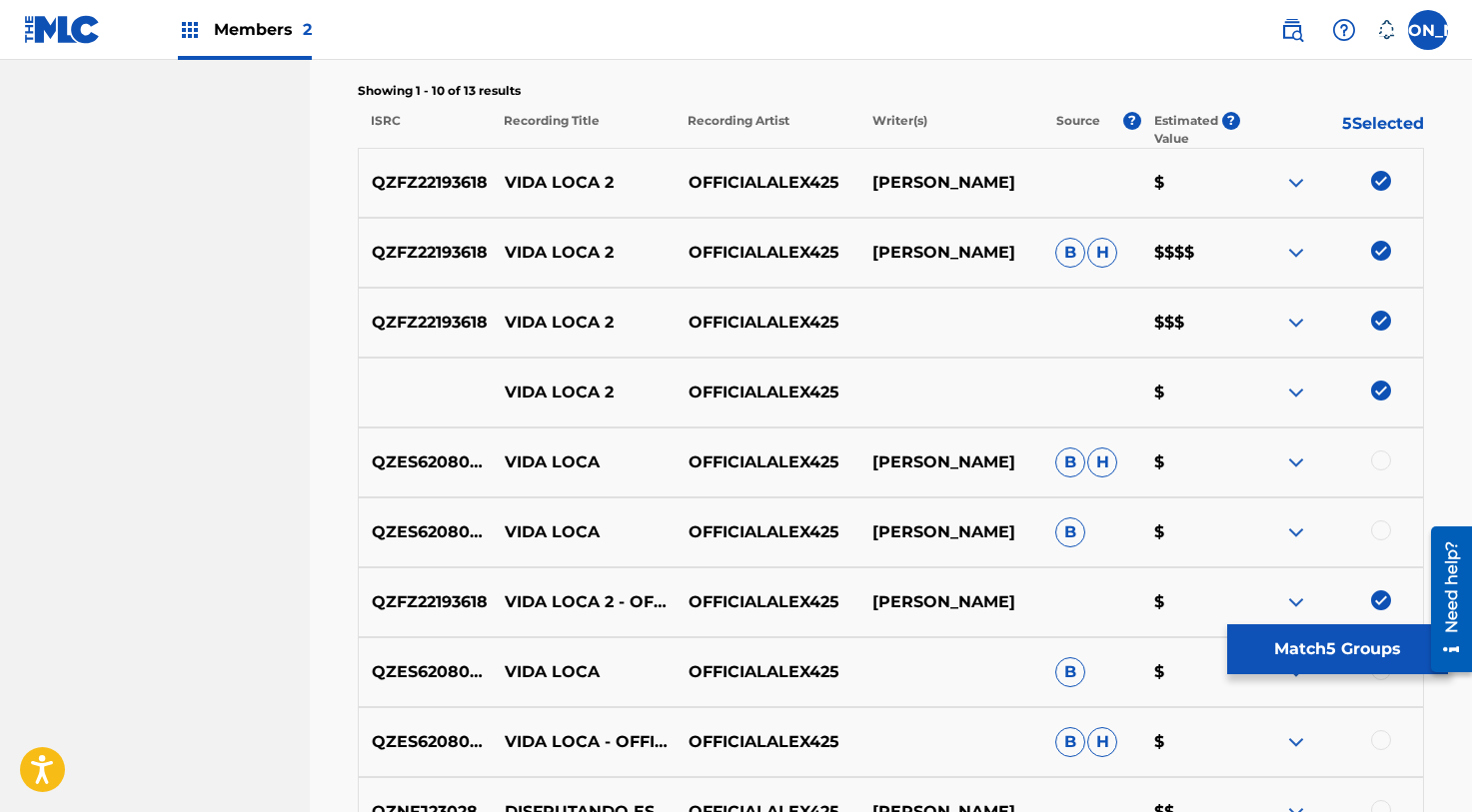 click on "Match  5 Groups" at bounding box center (1337, 649) 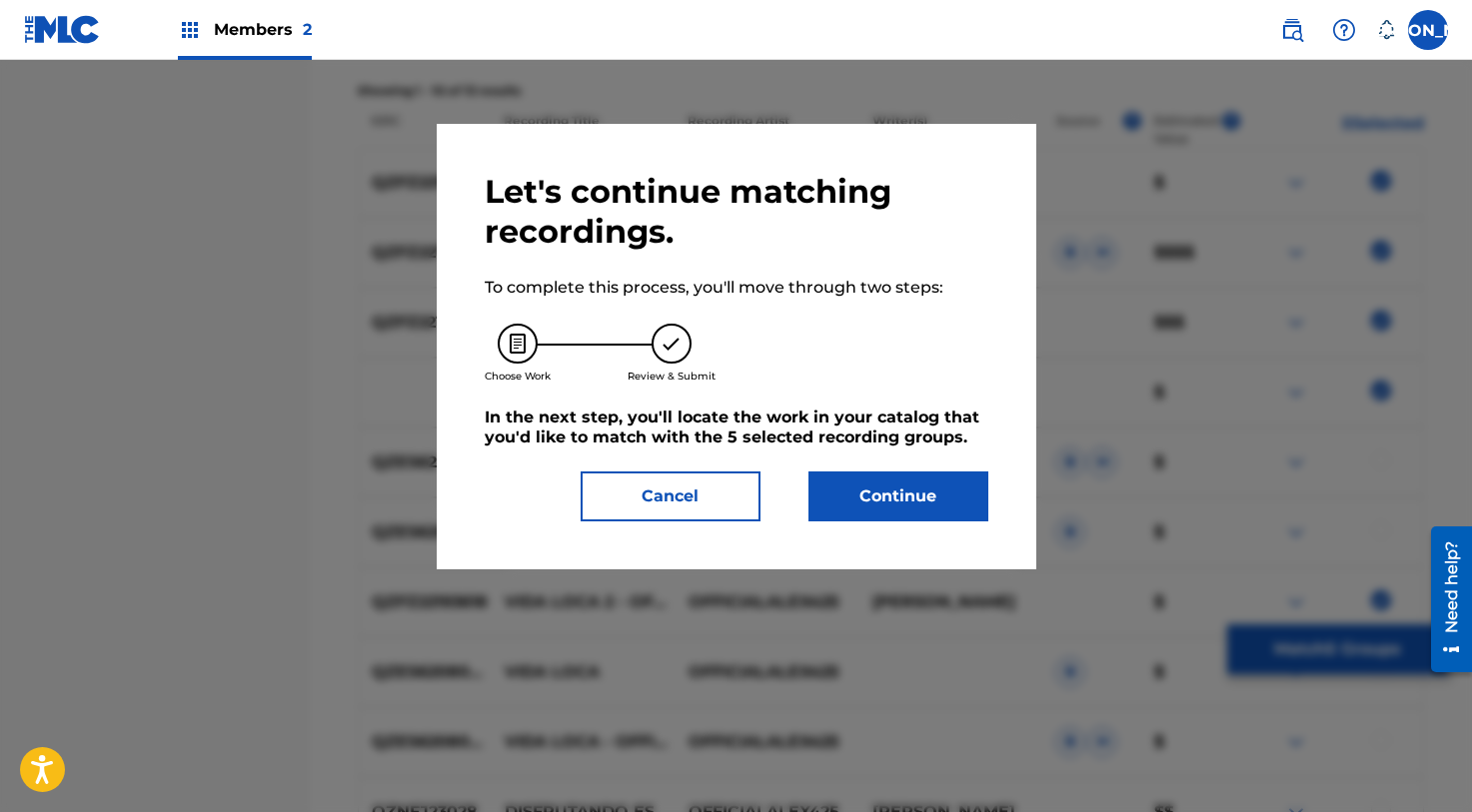 click on "Let's continue matching recordings. To complete this process, you'll move through two steps: Choose Work Review & Submit In the next step, you'll locate the work in your catalog that you'd like to match with the   5 selected recording groups . Cancel Continue" at bounding box center (736, 347) 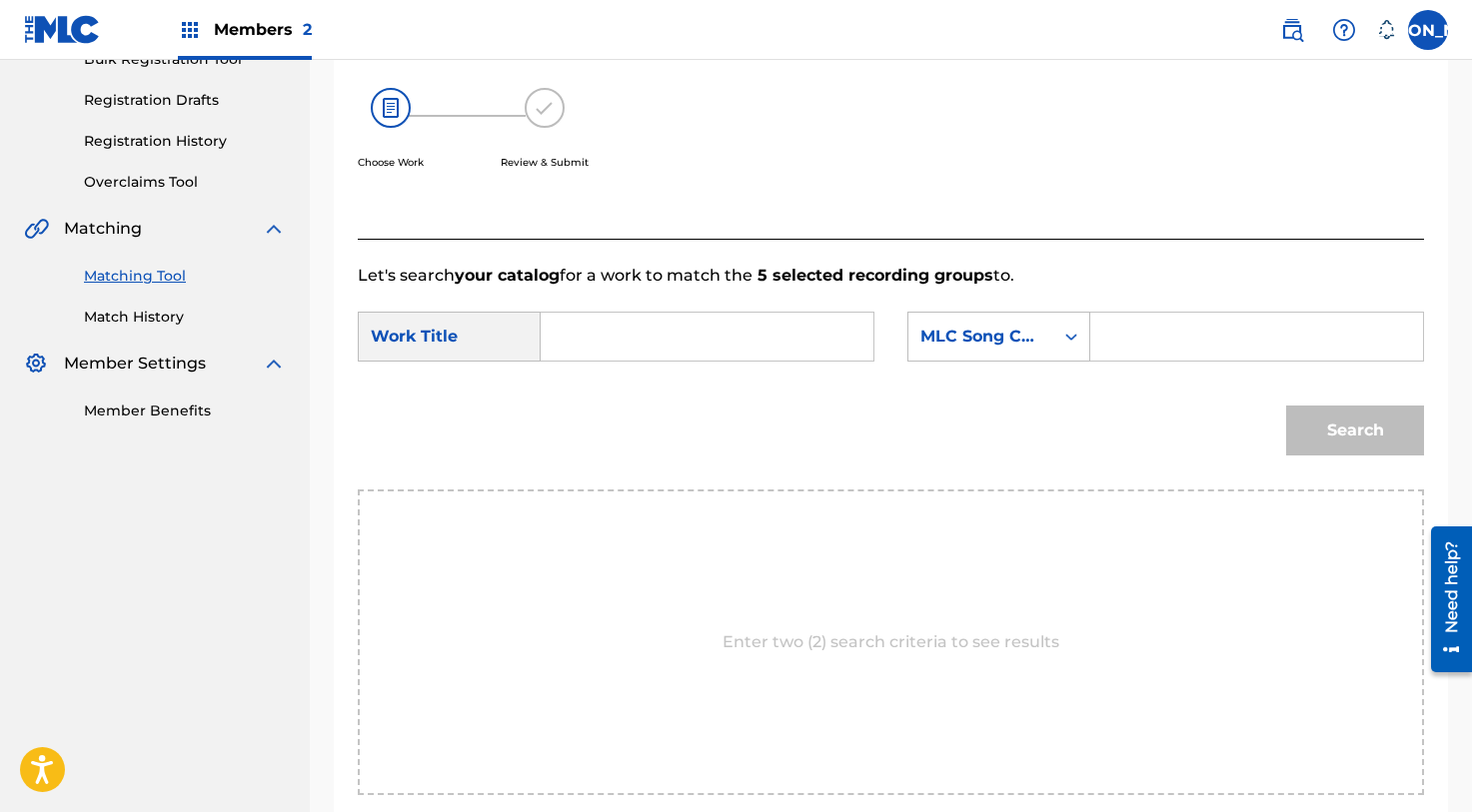 click at bounding box center [707, 337] 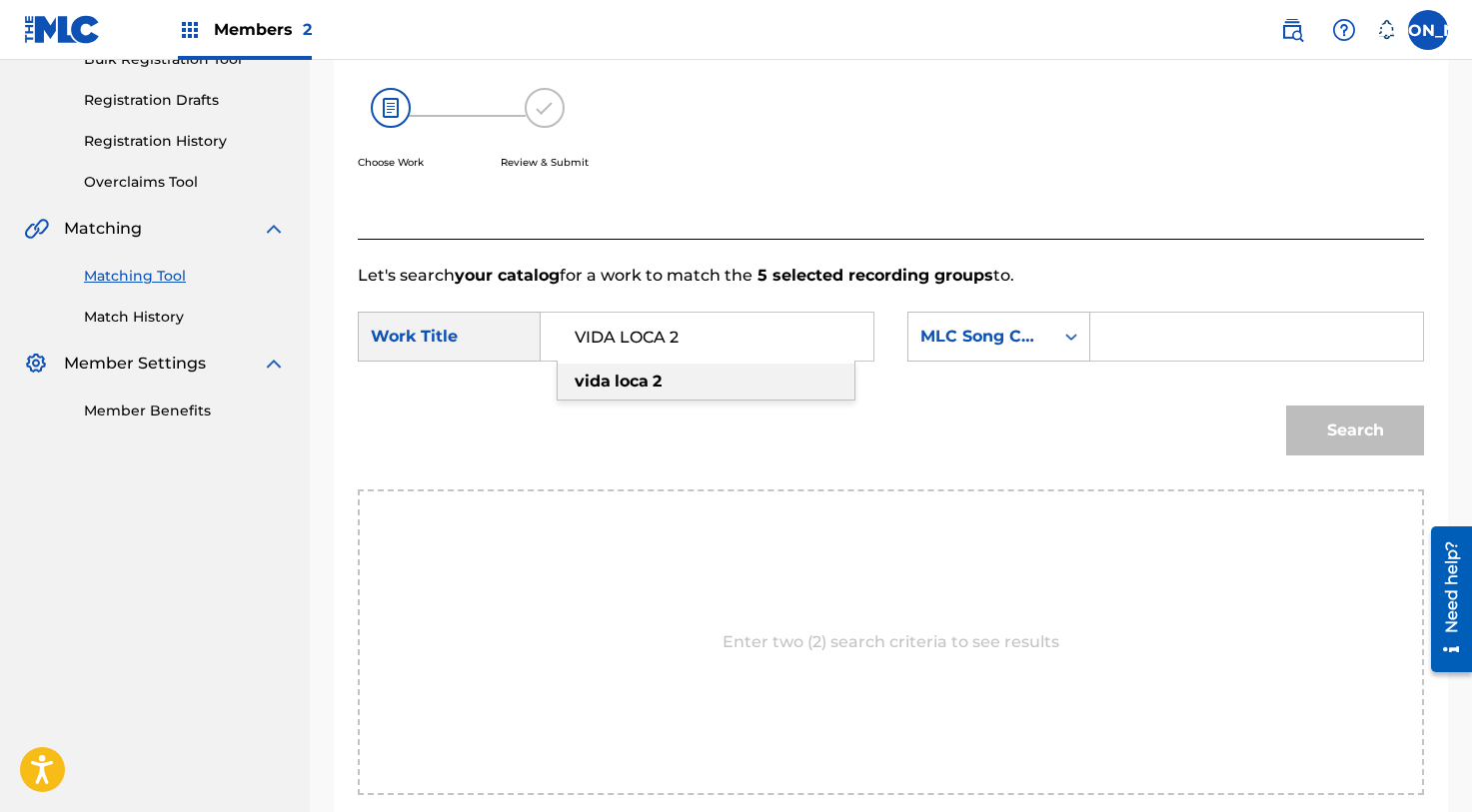 type on "VIDA LOCA 2" 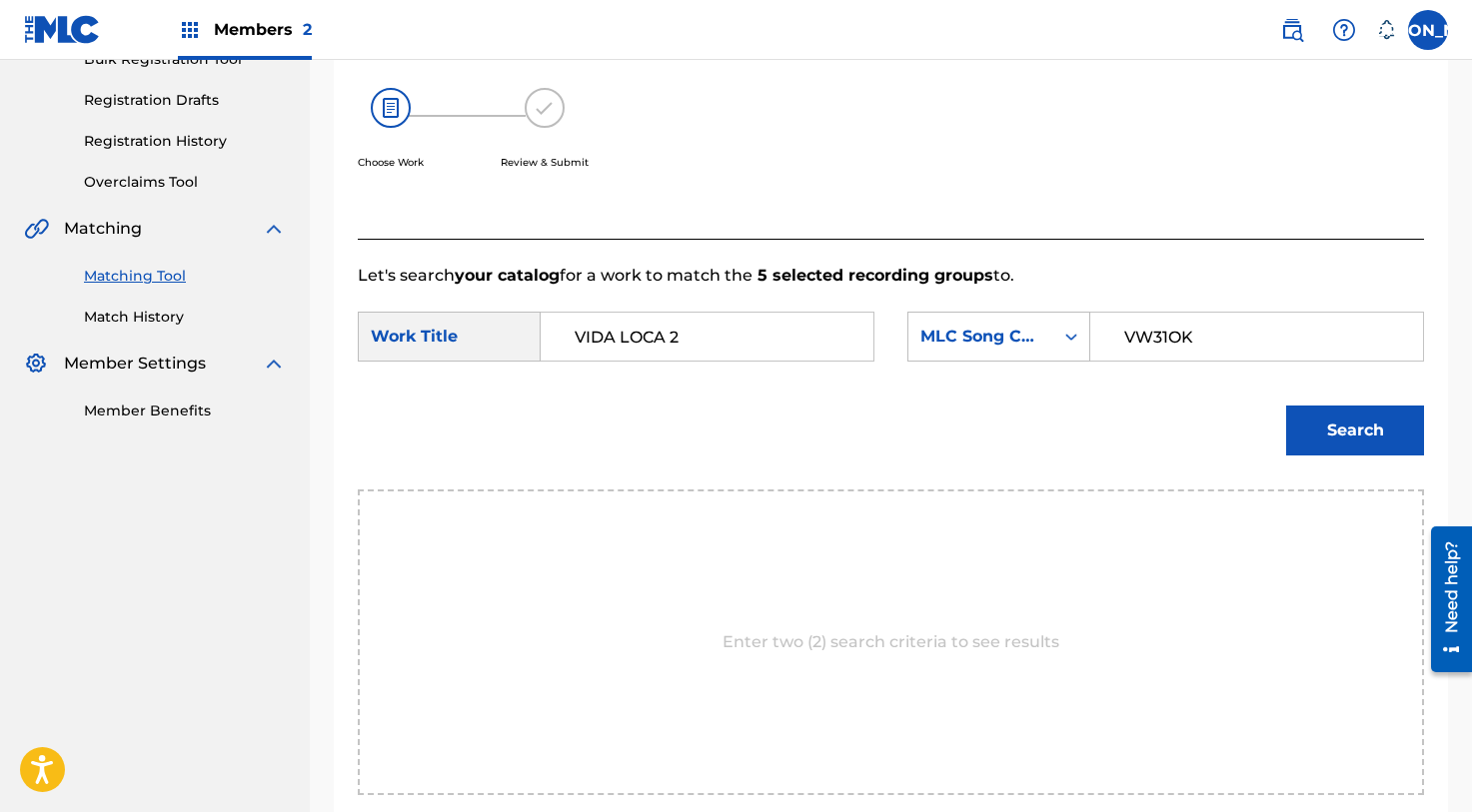 type on "VW31OK" 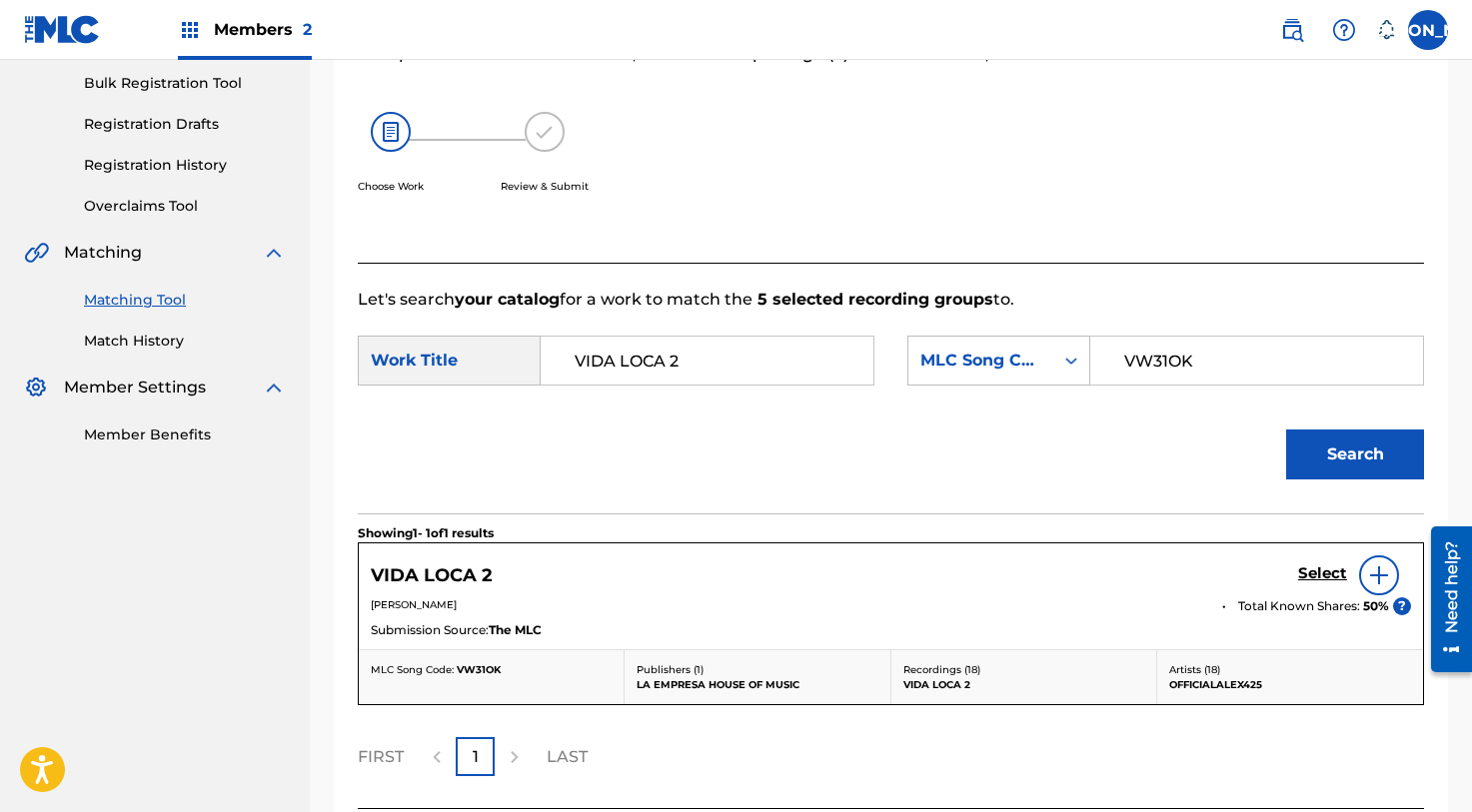 click on "Select" at bounding box center (1322, 573) 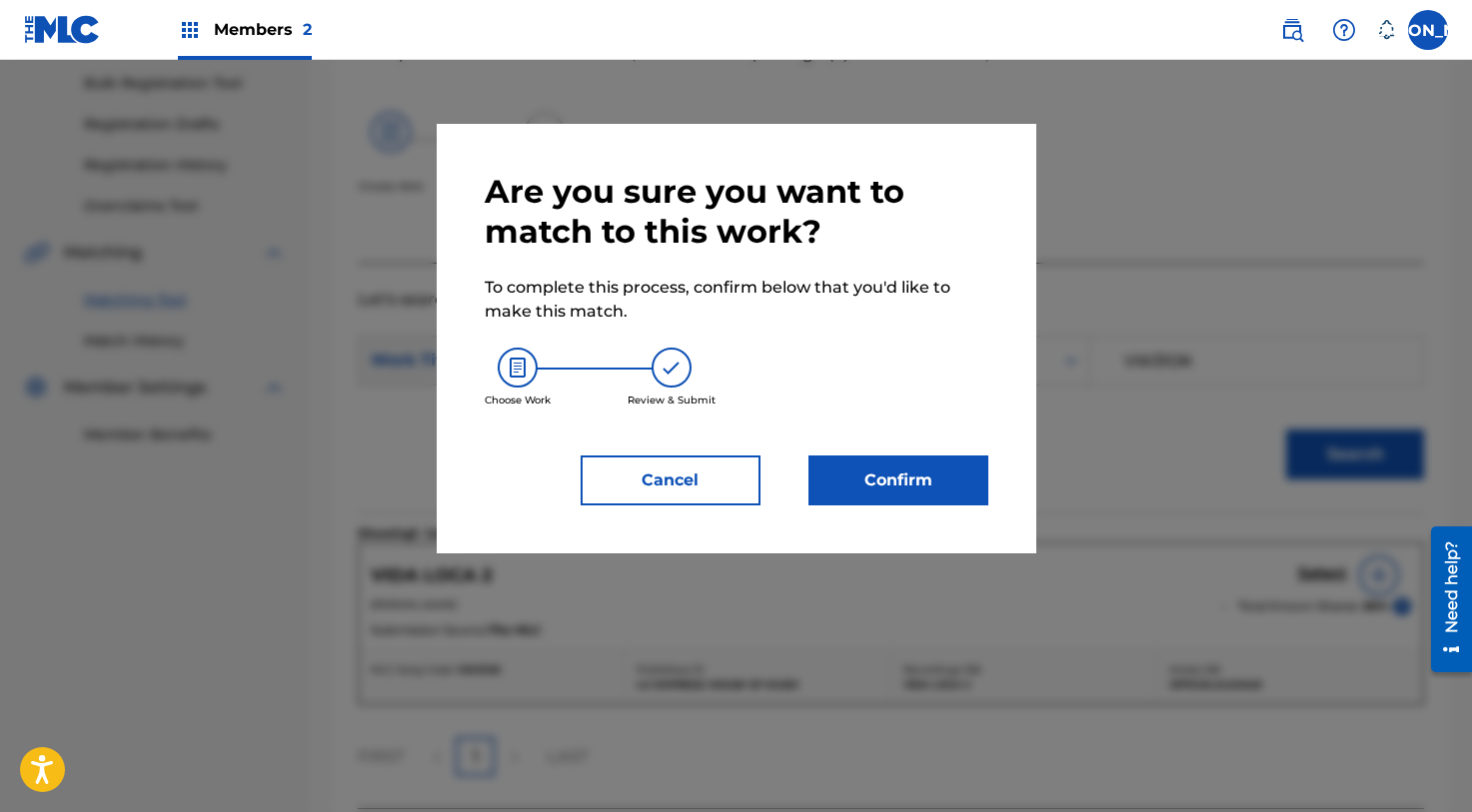 click on "Confirm" at bounding box center [898, 480] 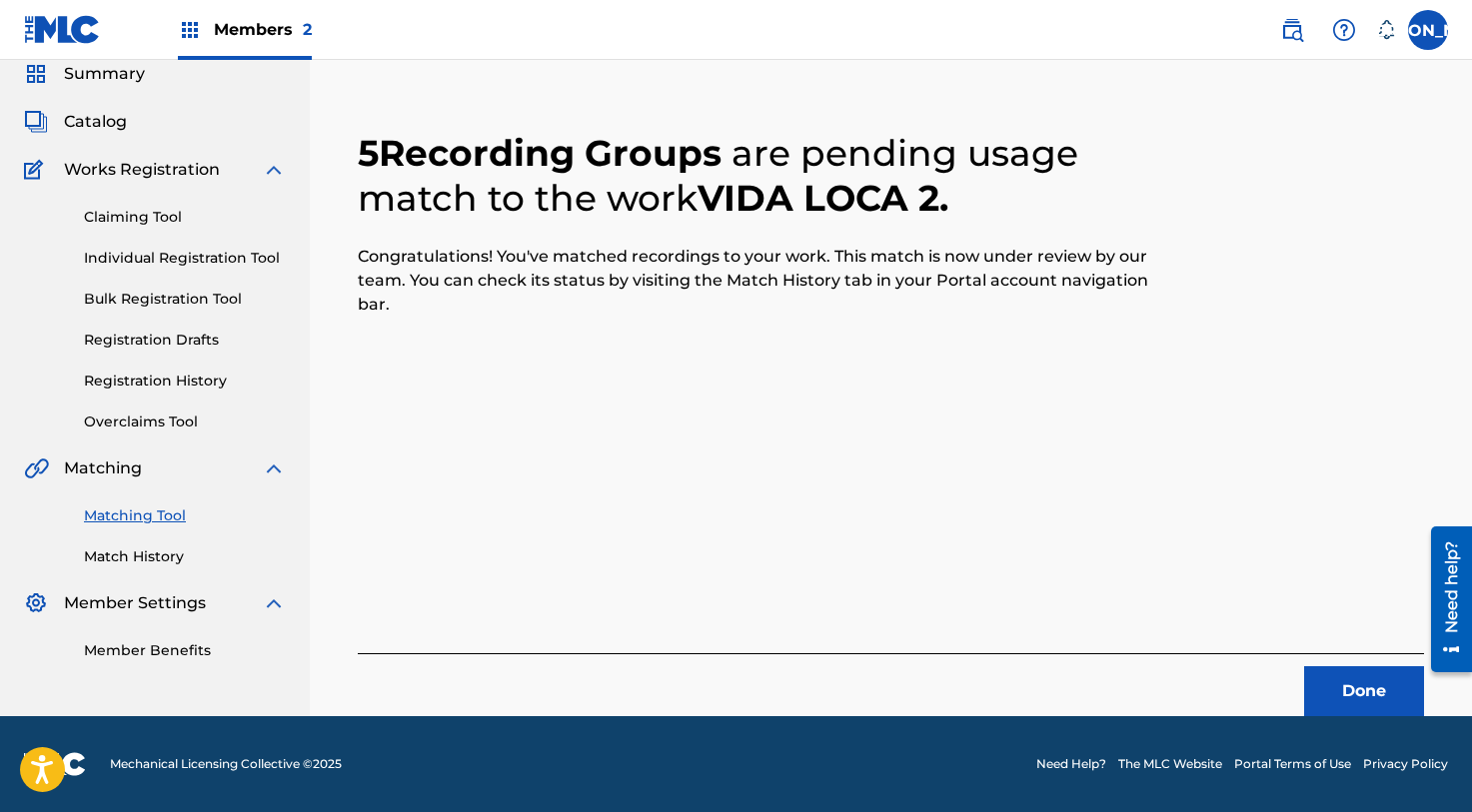 click on "Done" at bounding box center [1364, 691] 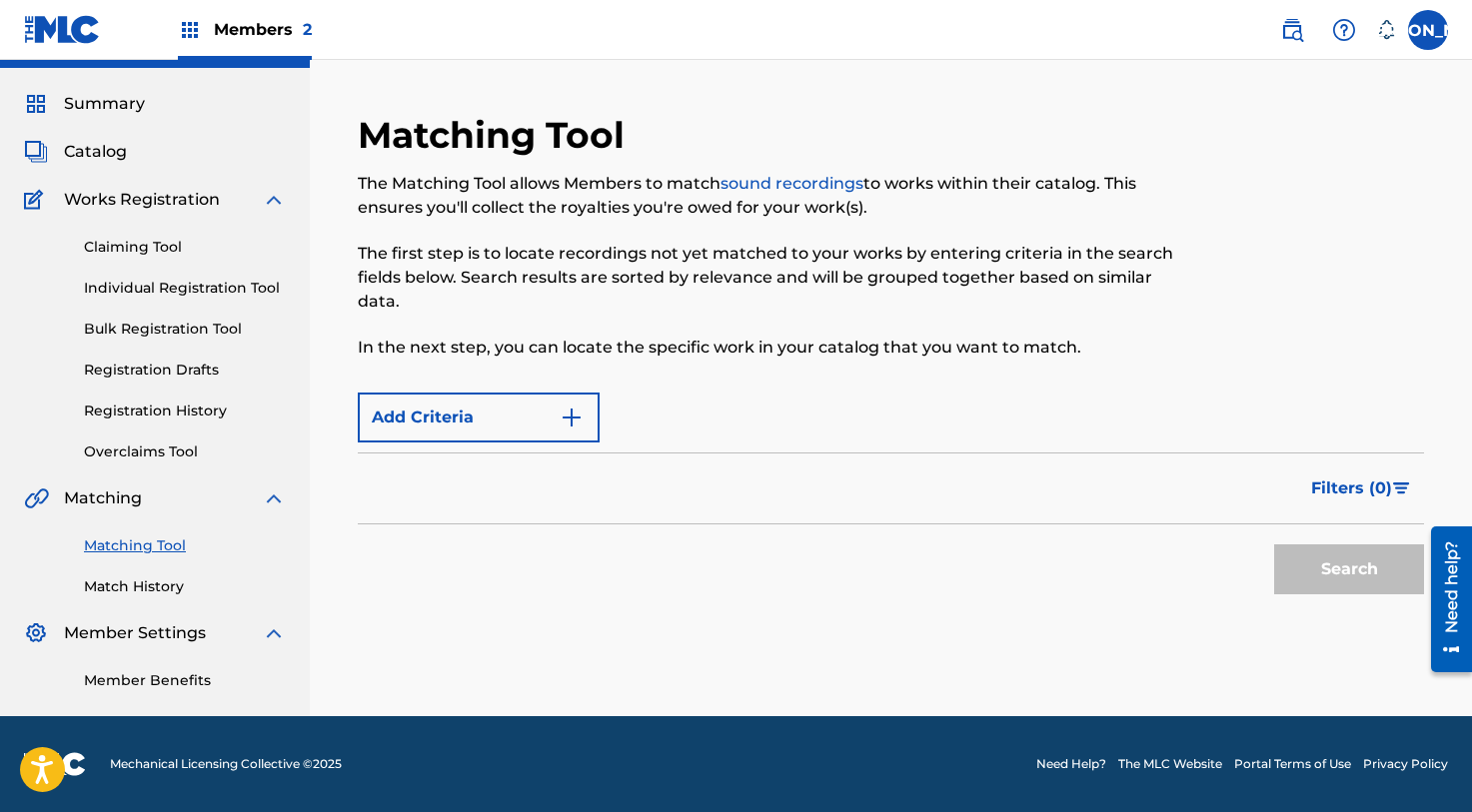 scroll, scrollTop: 47, scrollLeft: 0, axis: vertical 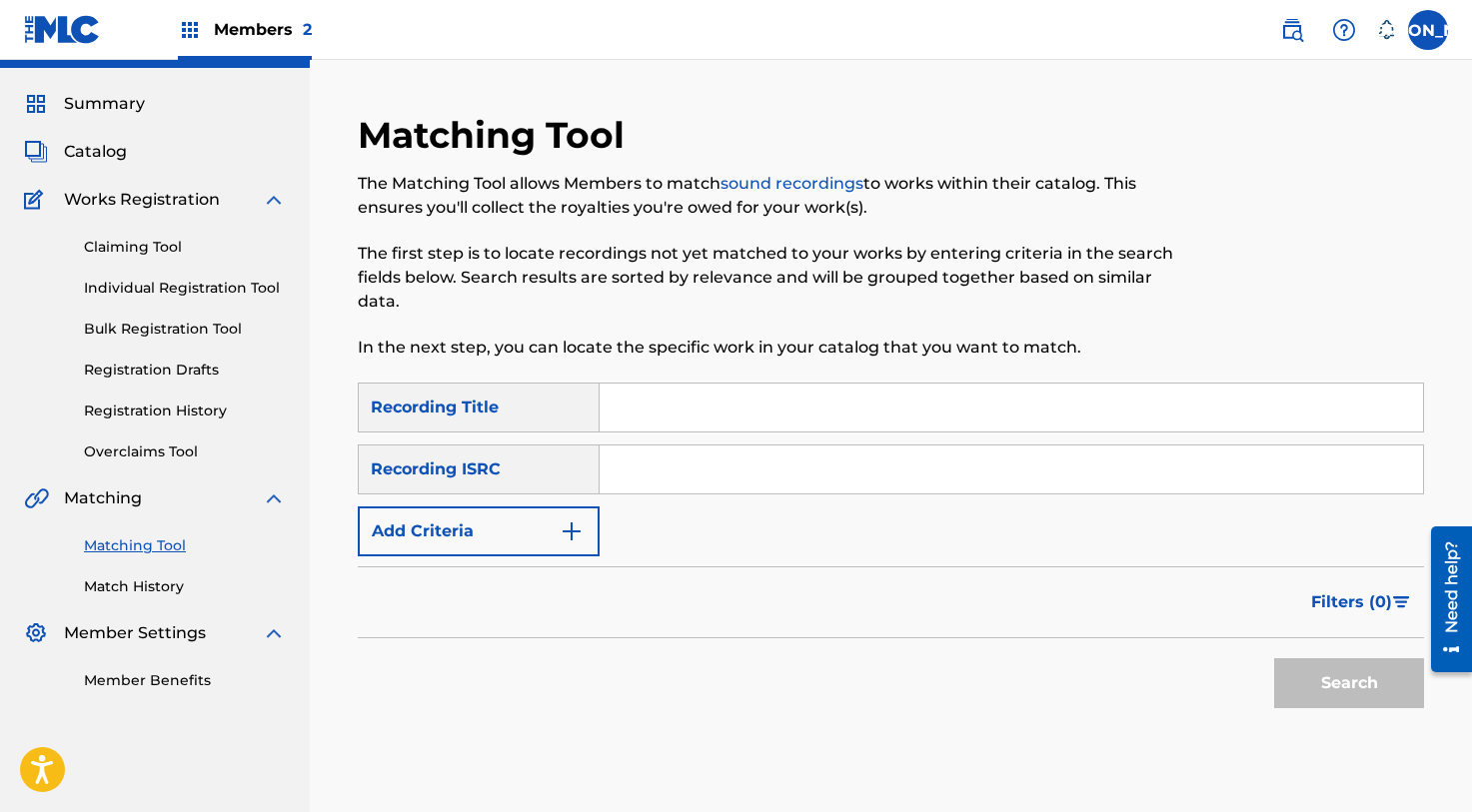 click at bounding box center (1011, 407) 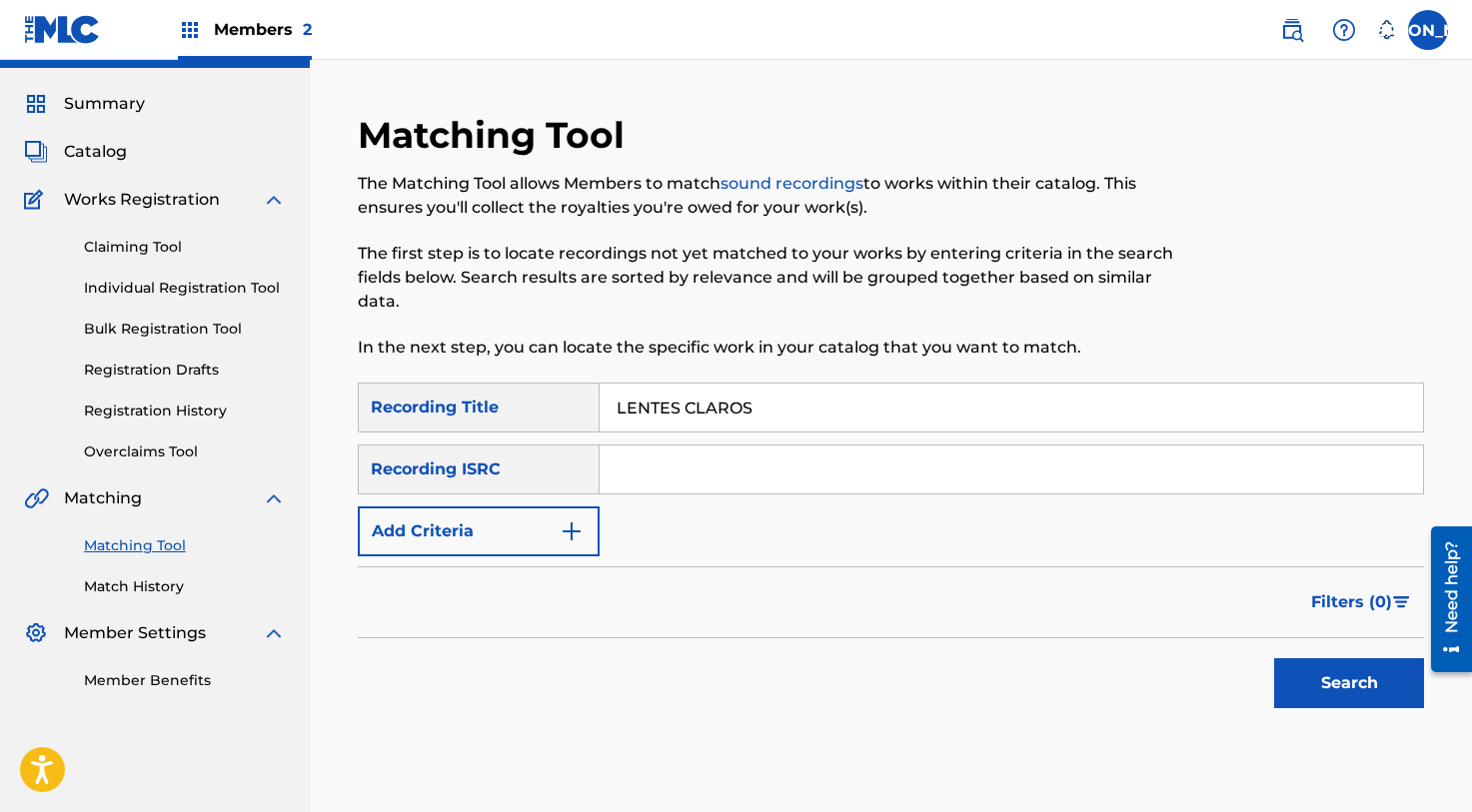 type on "LENTES CLAROS" 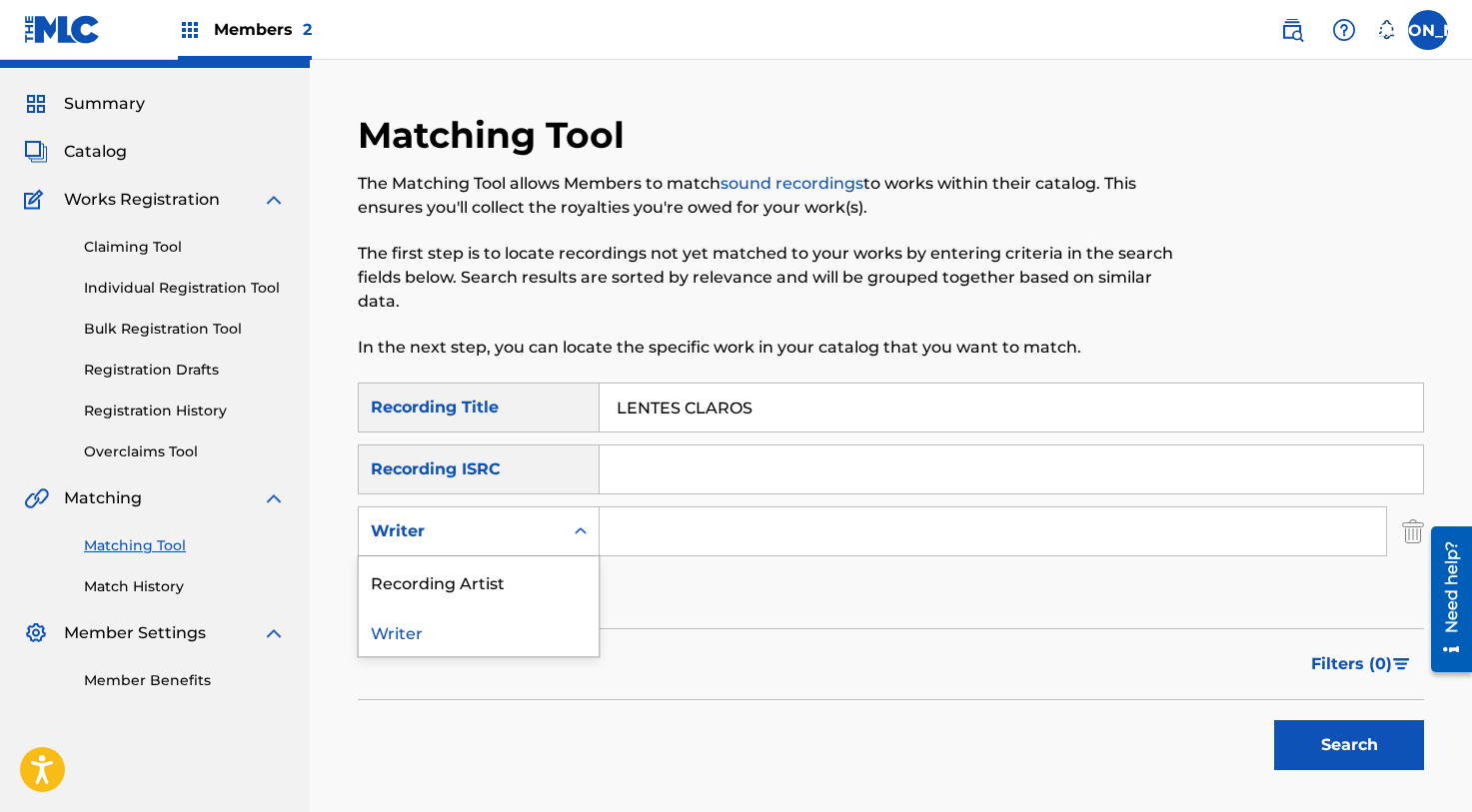 click on "Writer" at bounding box center (461, 531) 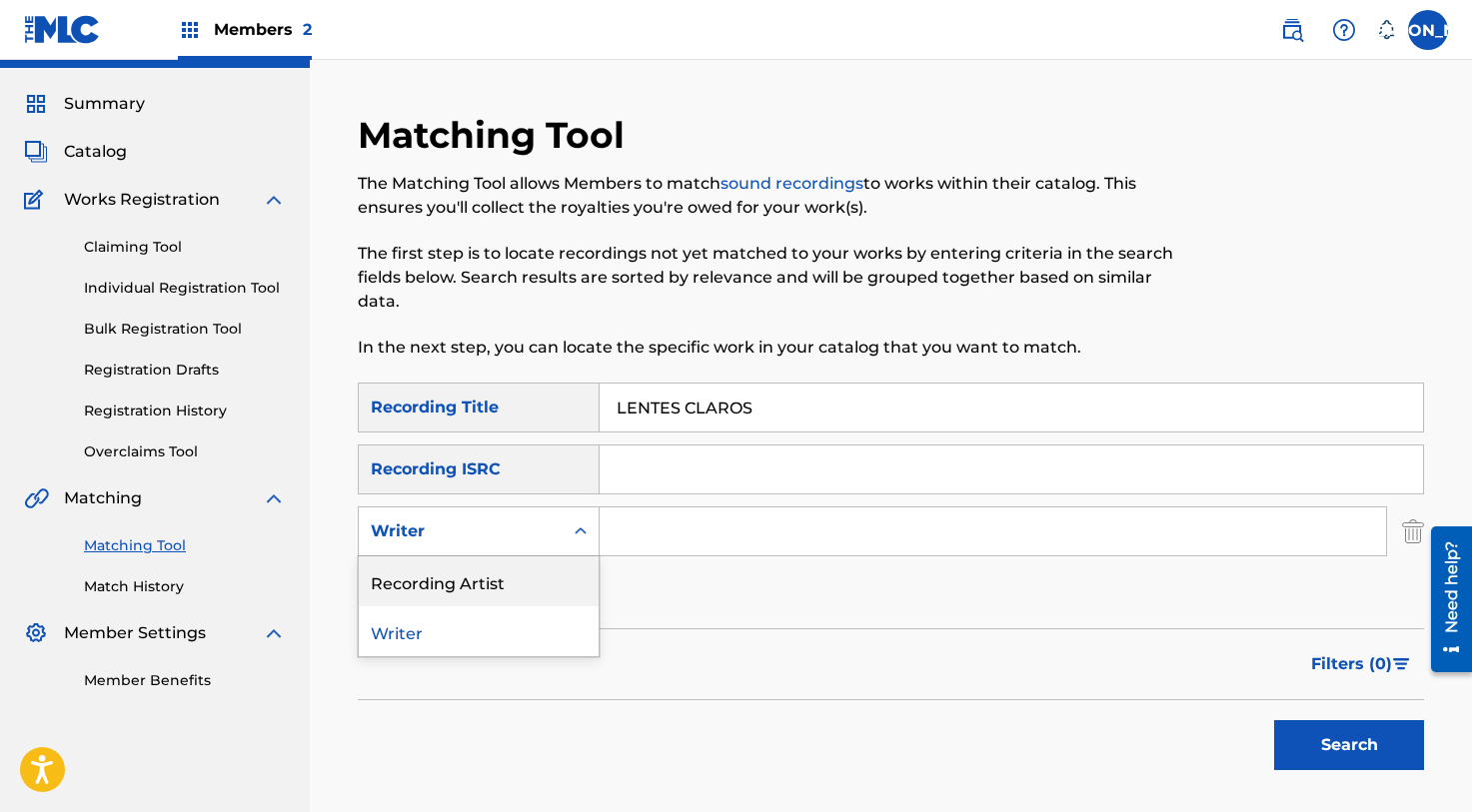 click on "Recording Artist" at bounding box center (479, 581) 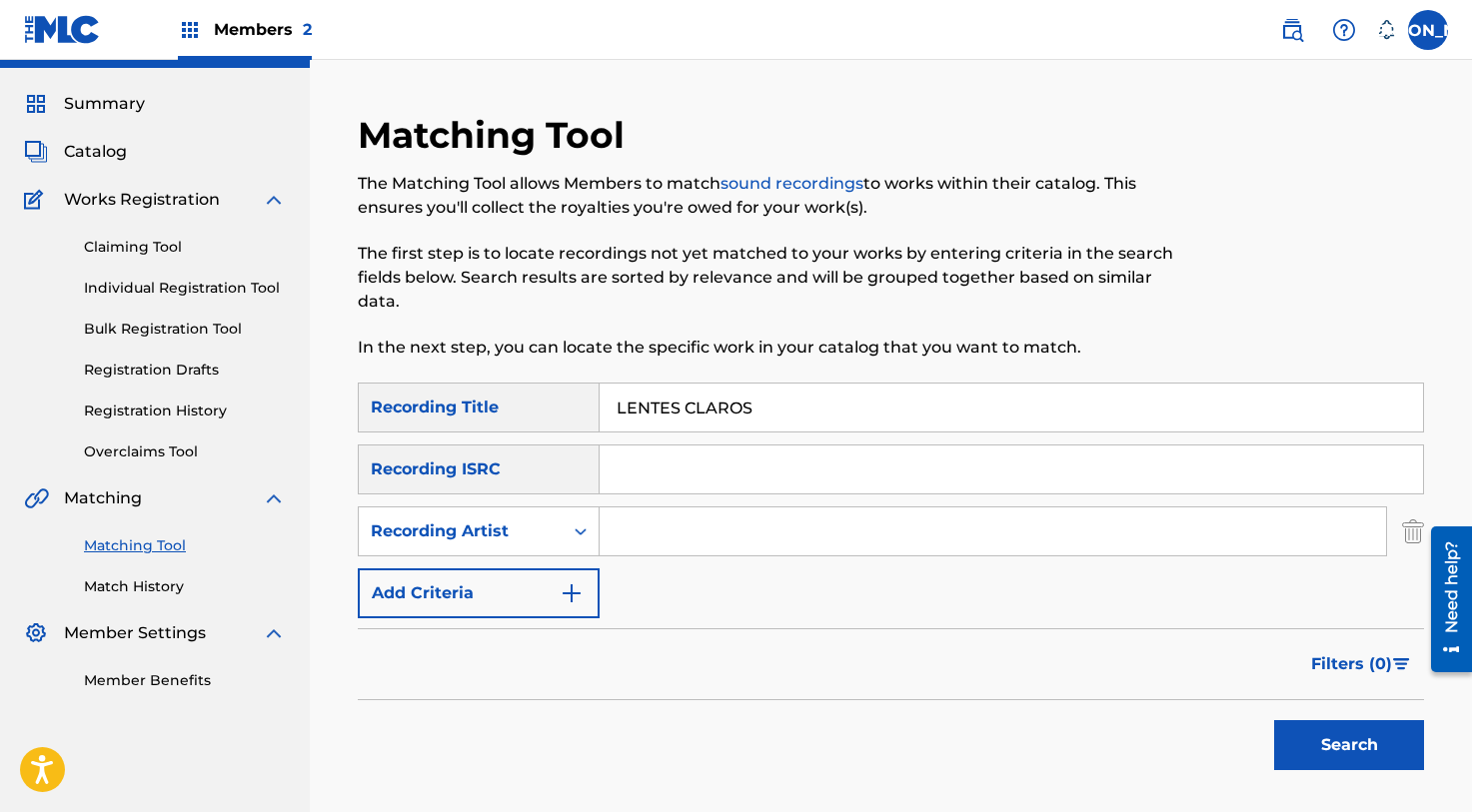 click at bounding box center [992, 531] 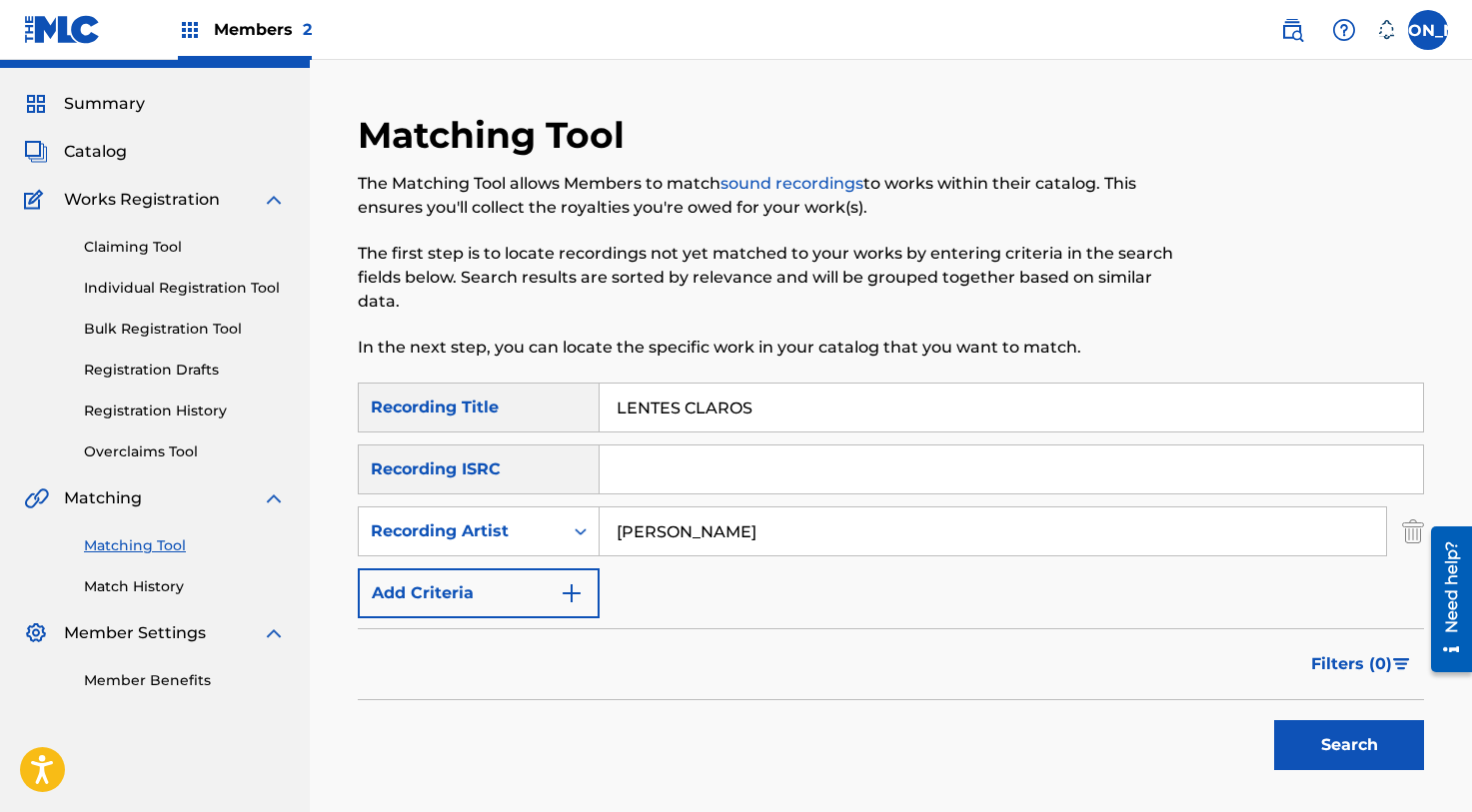 type on "[PERSON_NAME]" 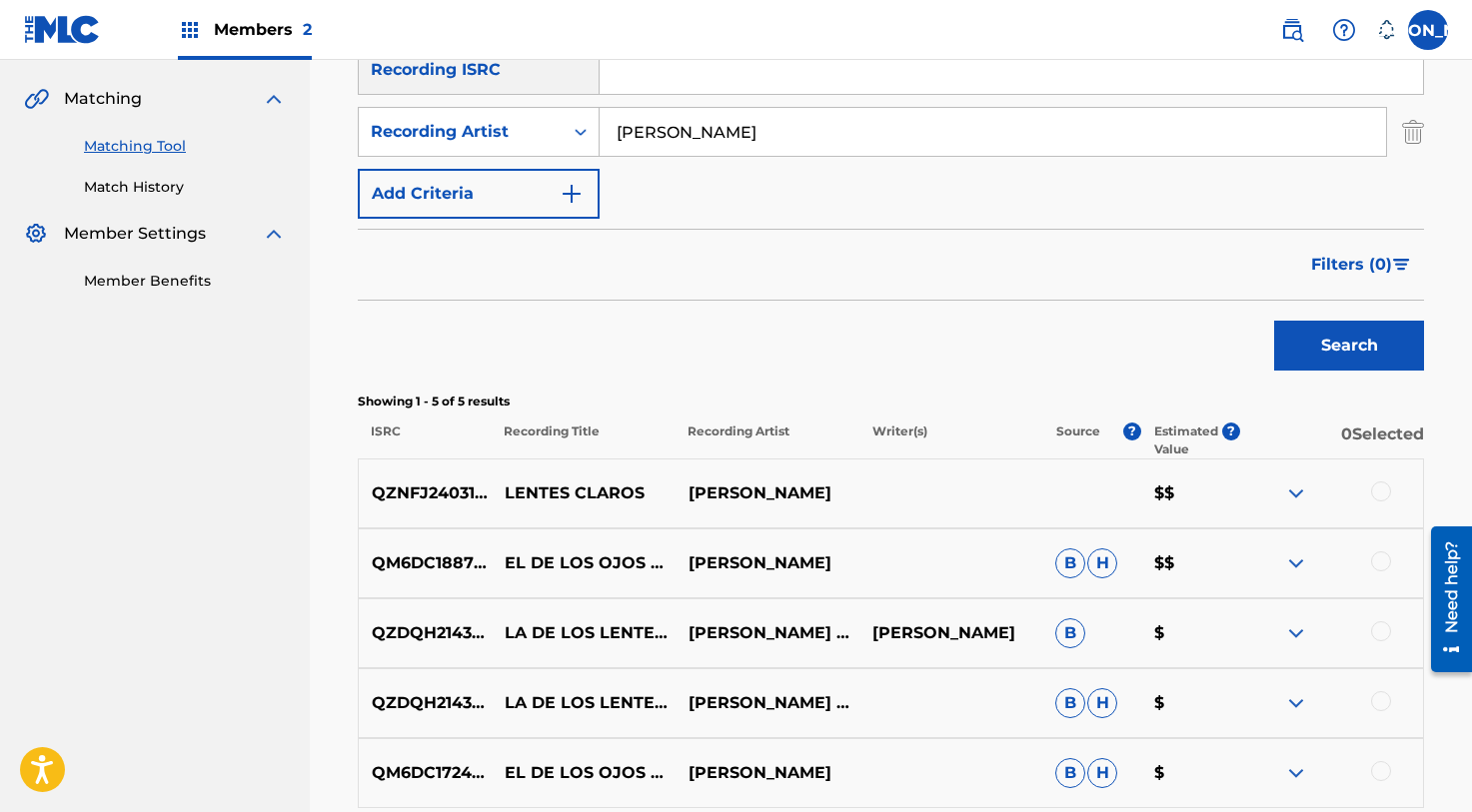 scroll, scrollTop: 446, scrollLeft: 0, axis: vertical 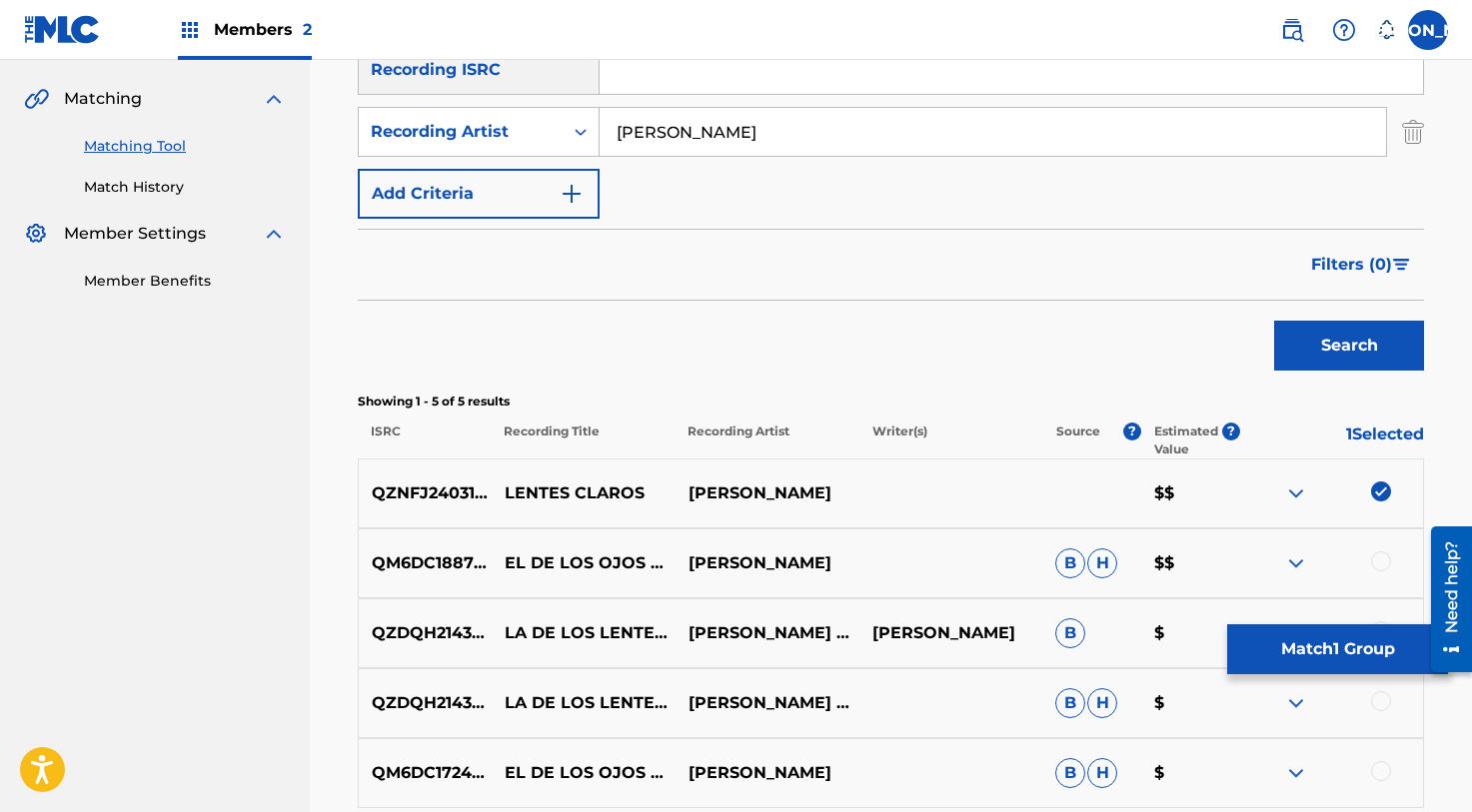 click on "Match  1 Group" at bounding box center (1337, 649) 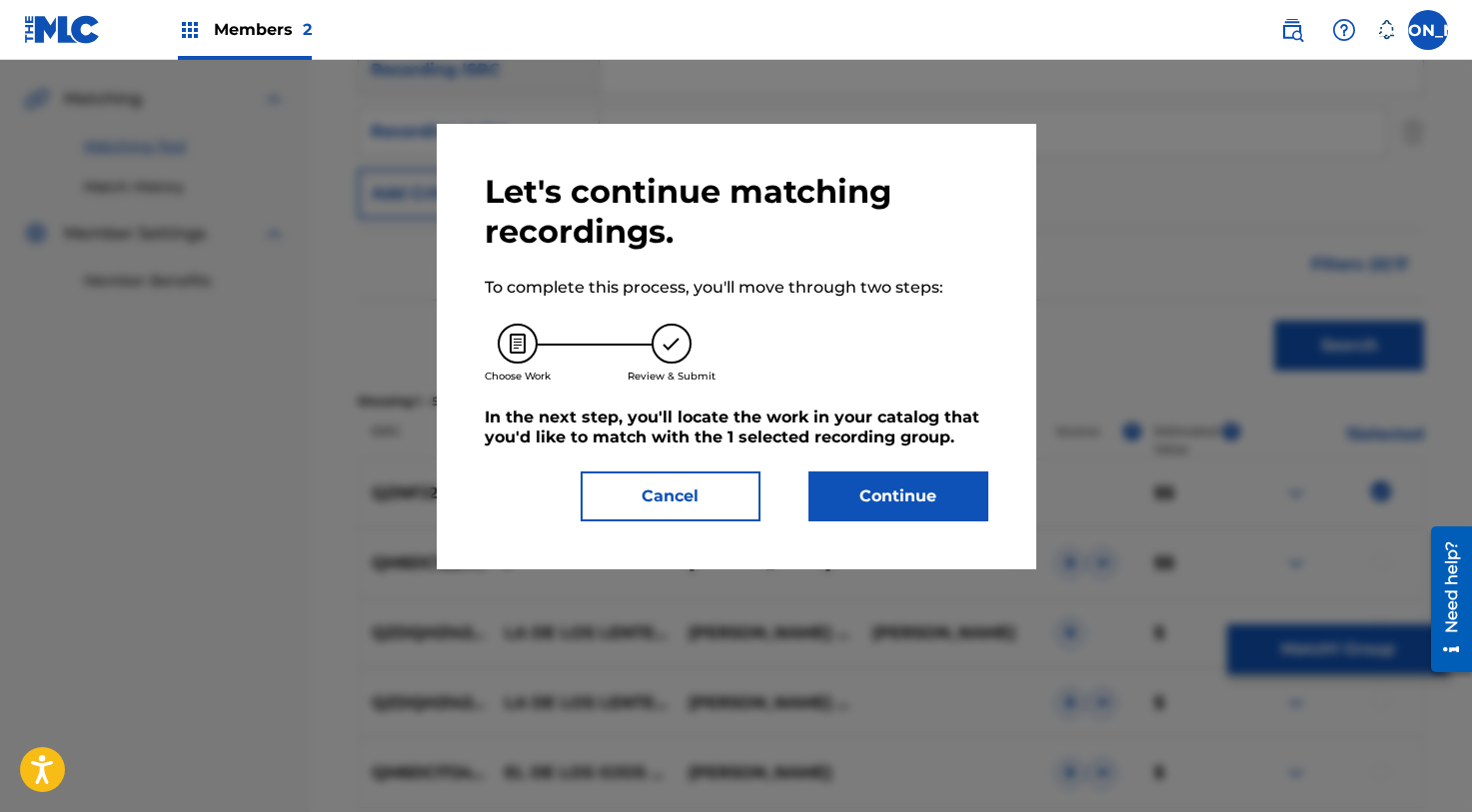 click on "Continue" at bounding box center (898, 496) 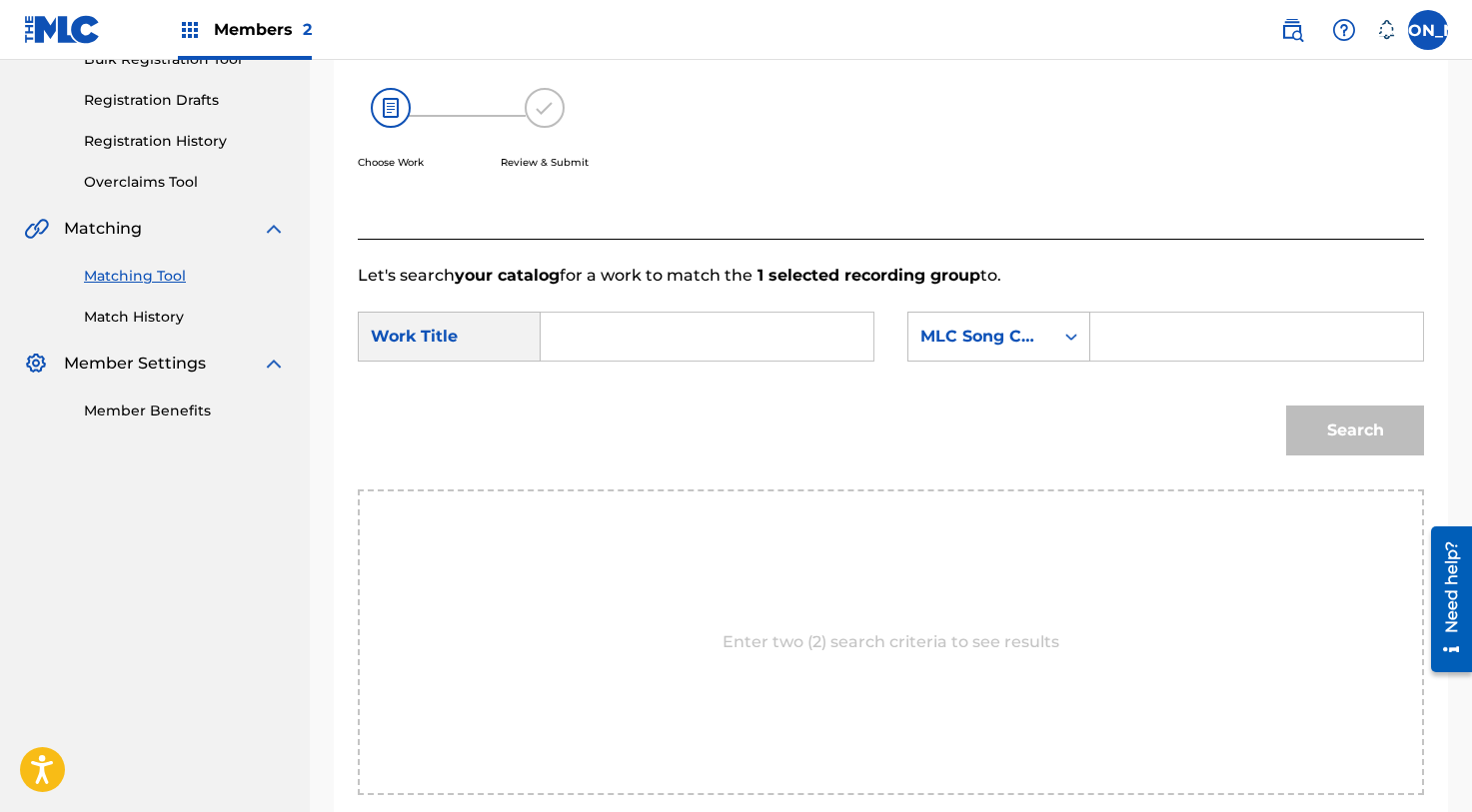 click at bounding box center (707, 337) 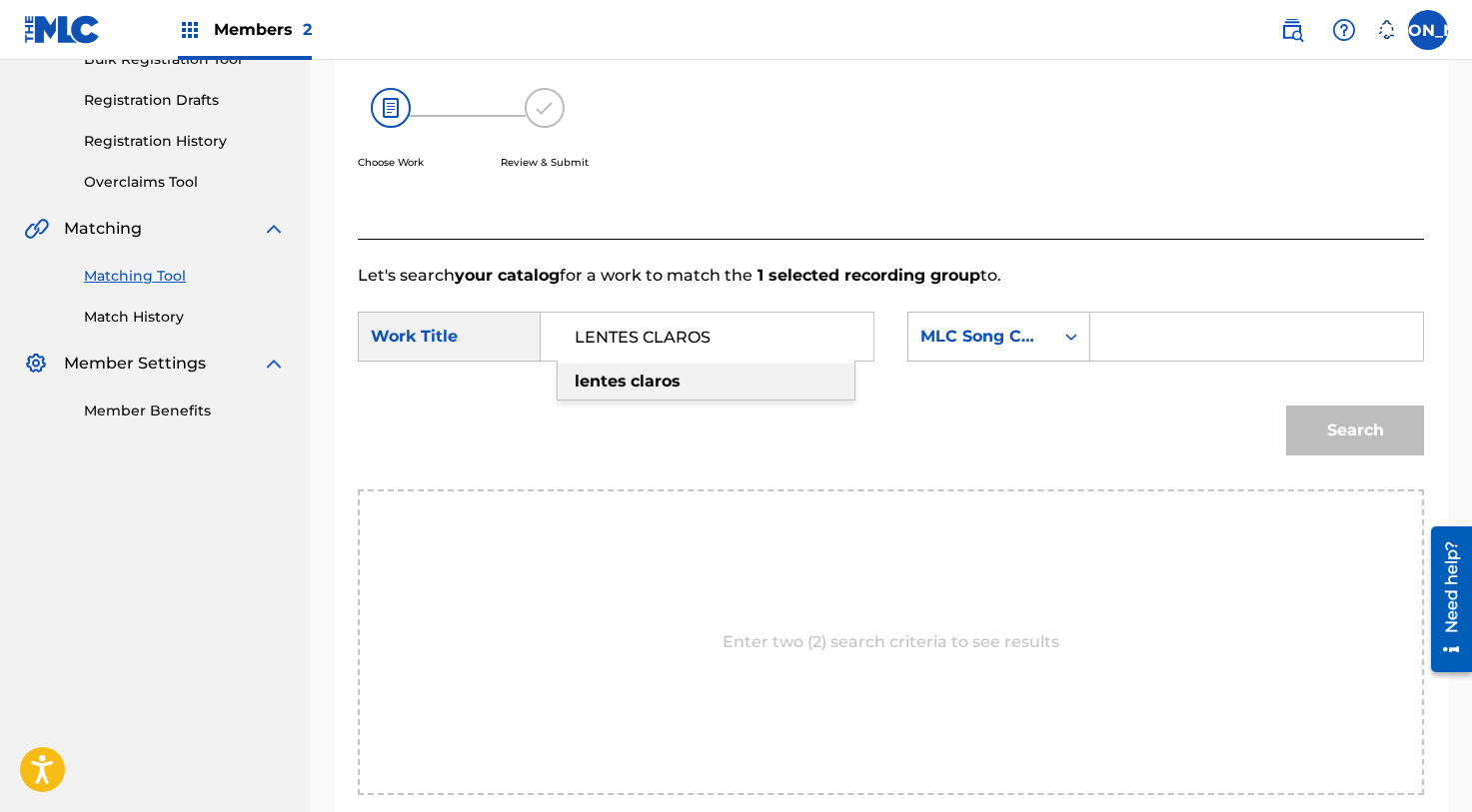 type on "LENTES CLAROS" 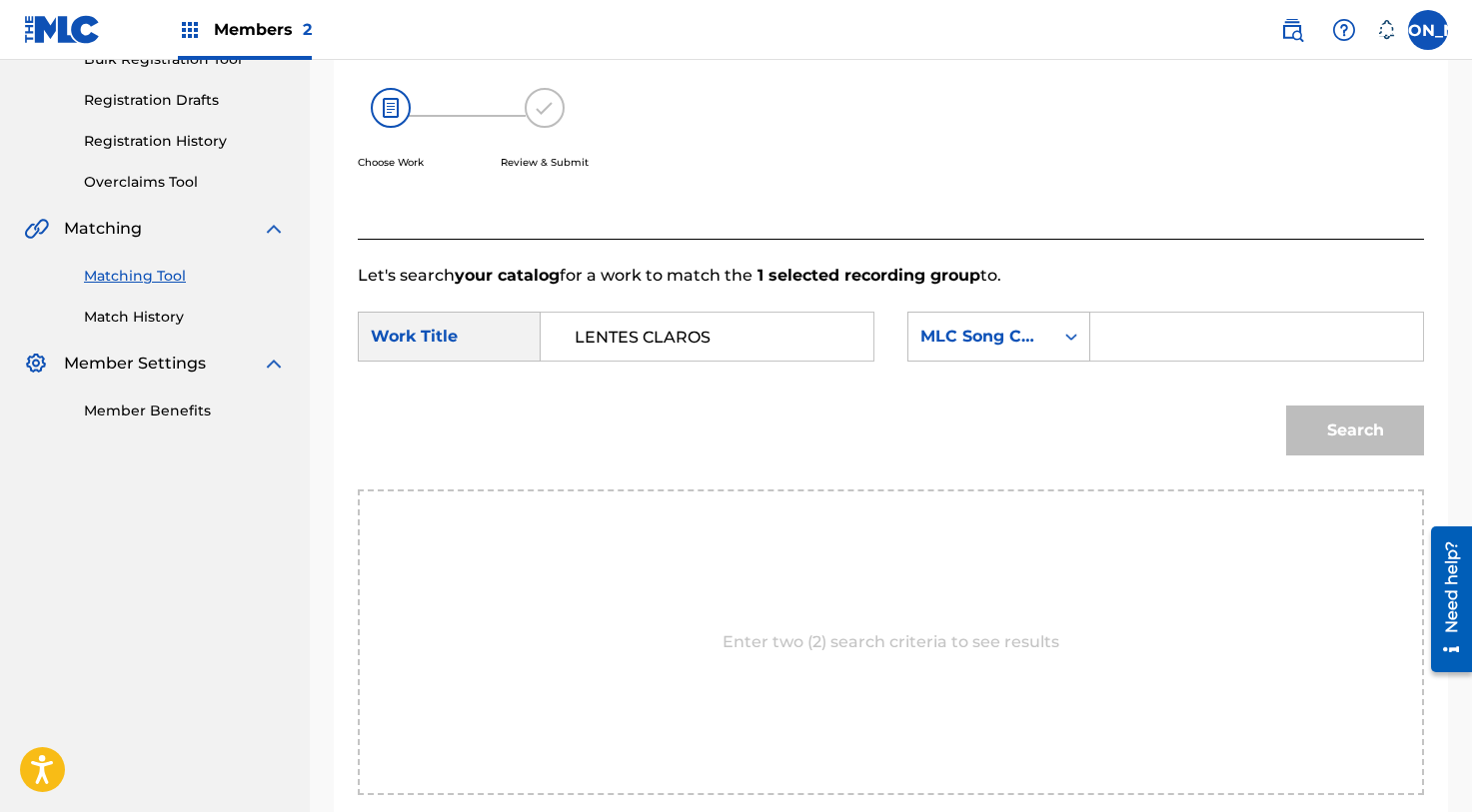 click at bounding box center [1256, 337] 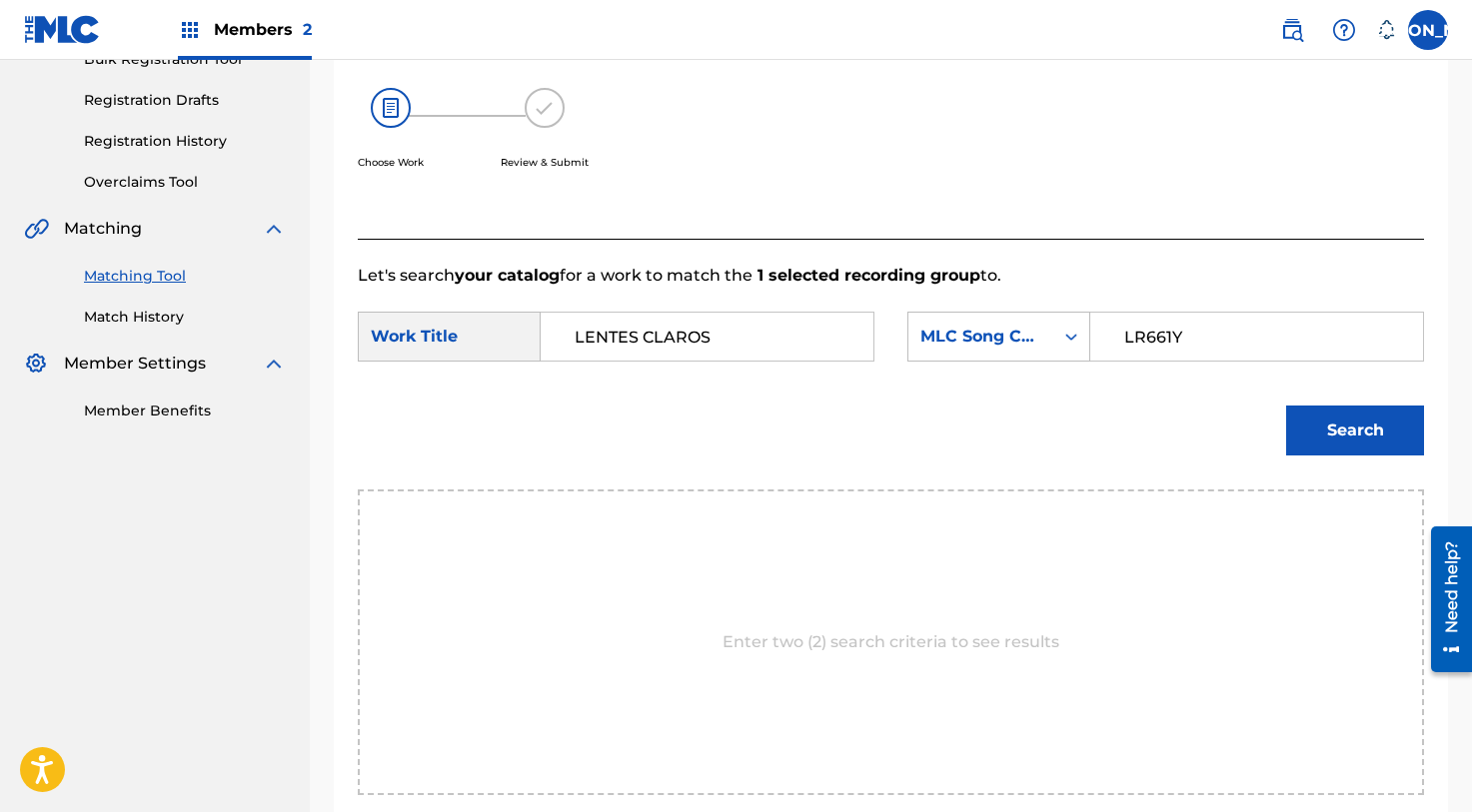 type on "LR661Y" 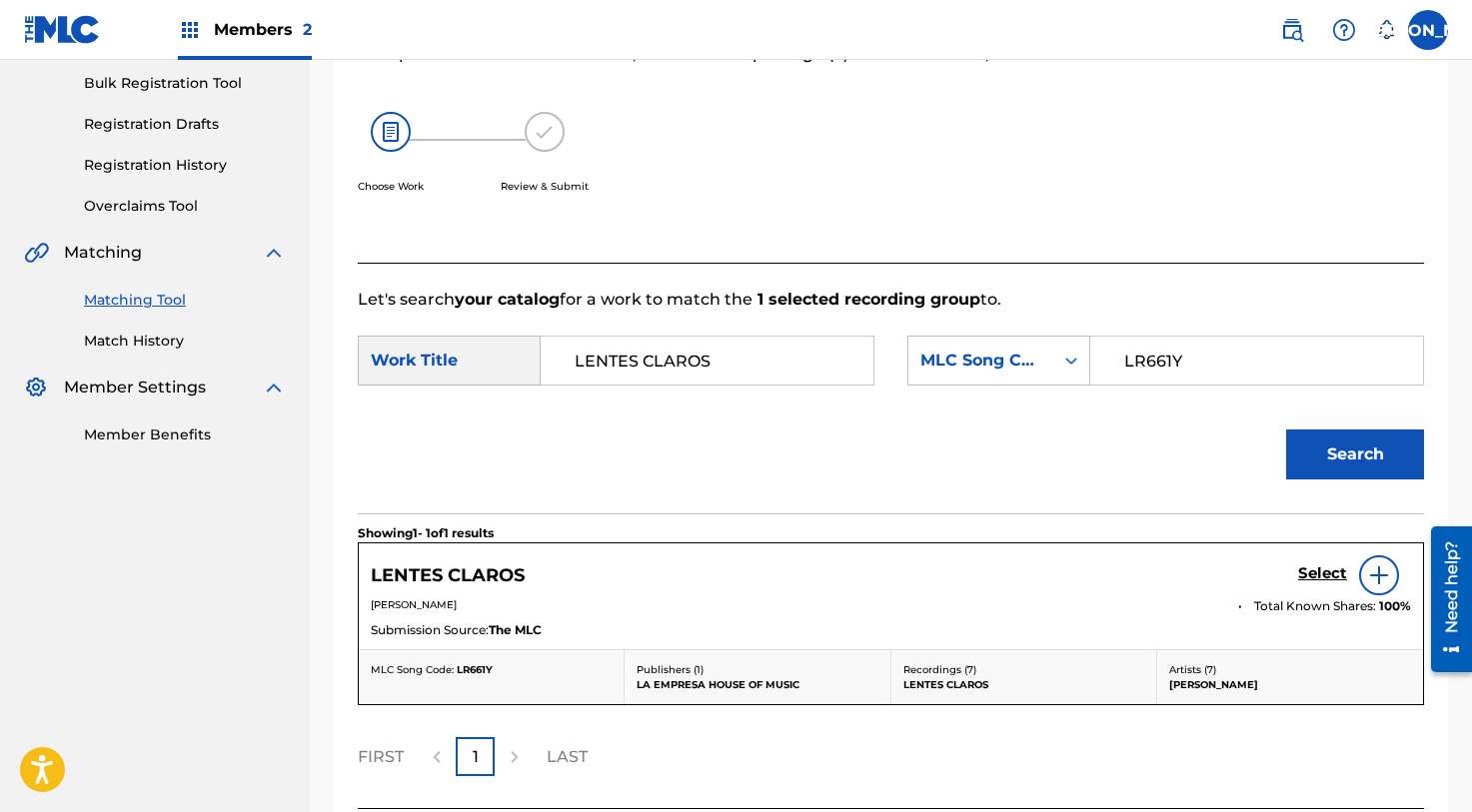 click on "Select" at bounding box center [1322, 573] 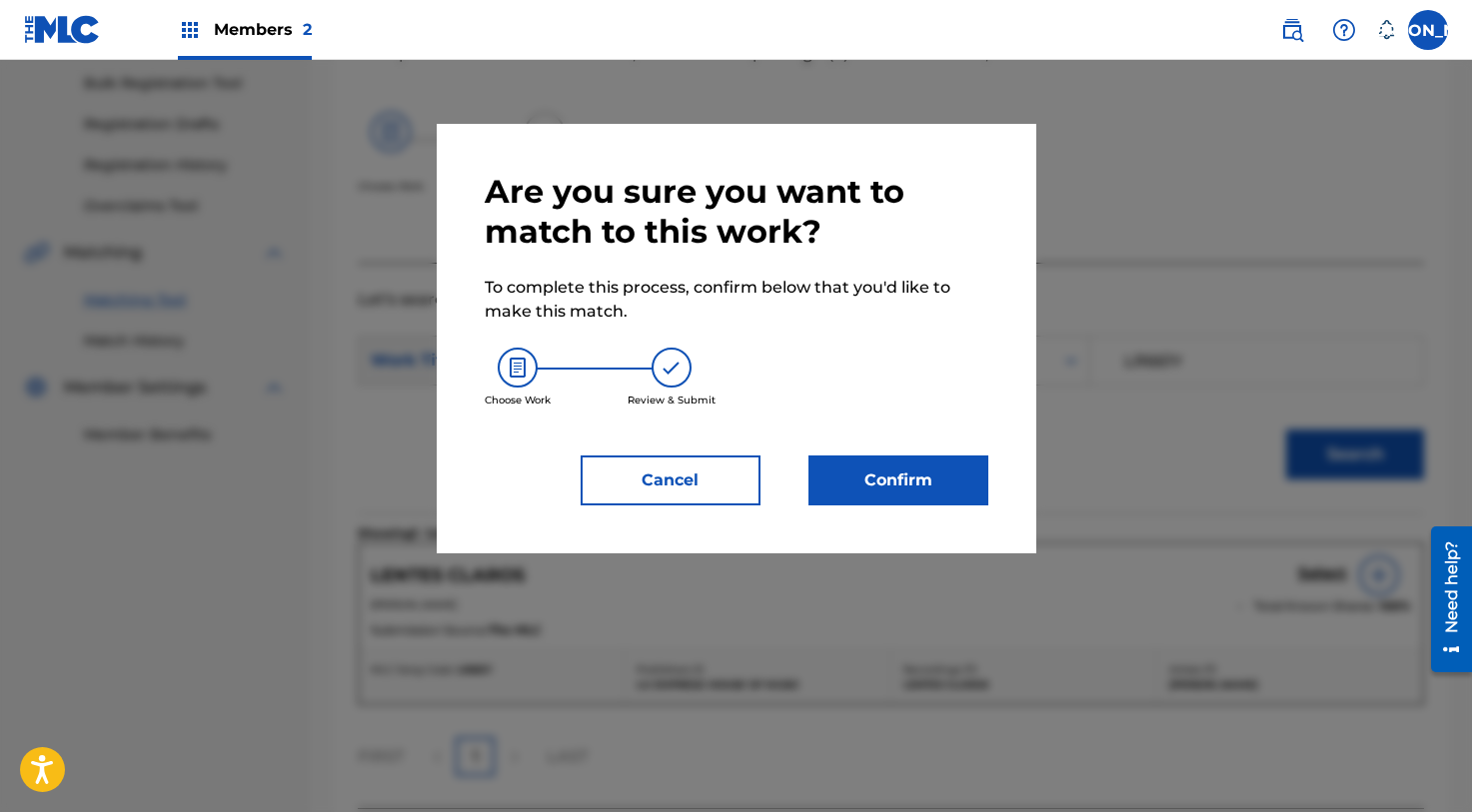 click on "Are you sure you want to match to this work? To complete this process, confirm below that you'd like to make this match. Choose Work Review & Submit Cancel Confirm" at bounding box center (736, 339) 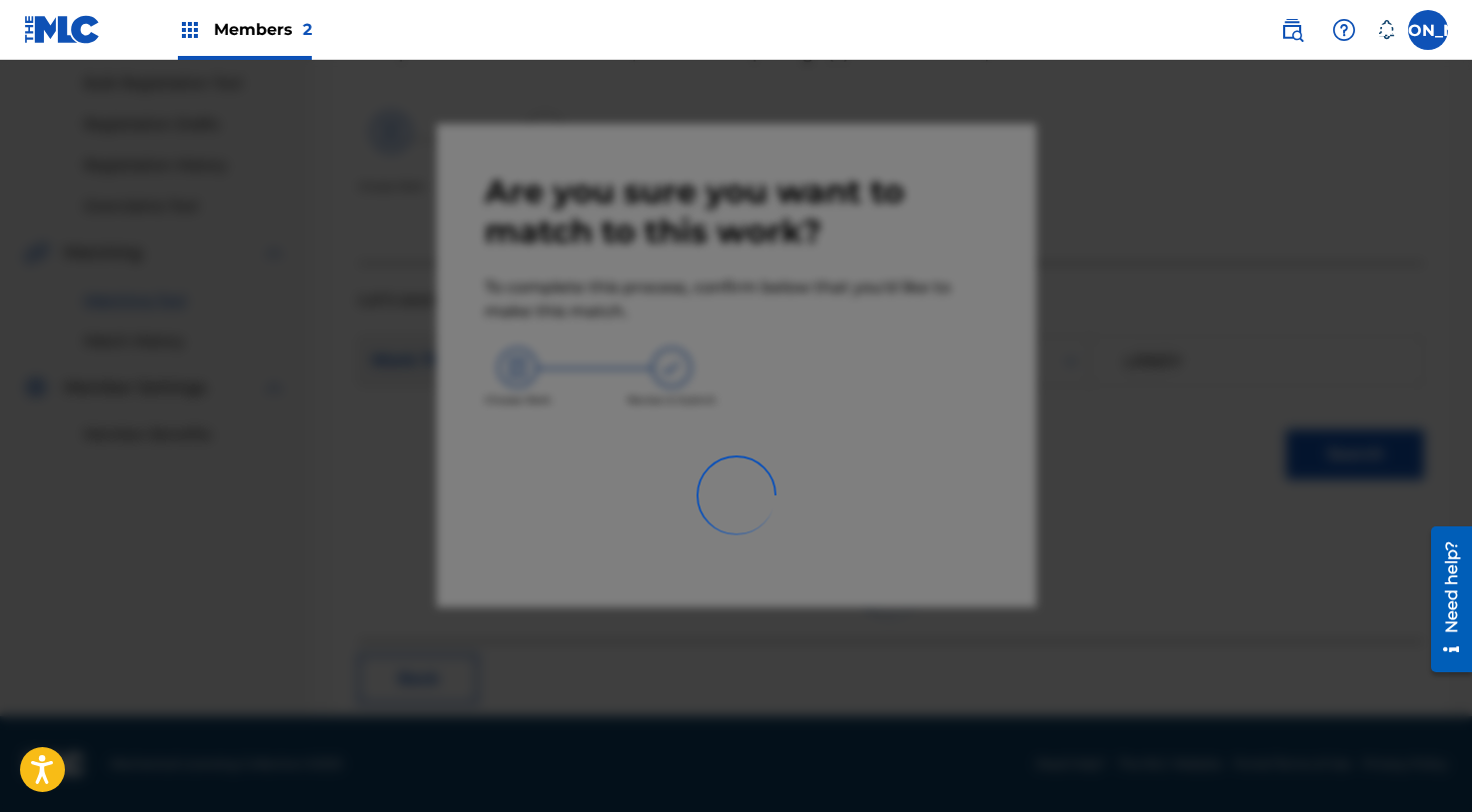 scroll, scrollTop: 77, scrollLeft: 0, axis: vertical 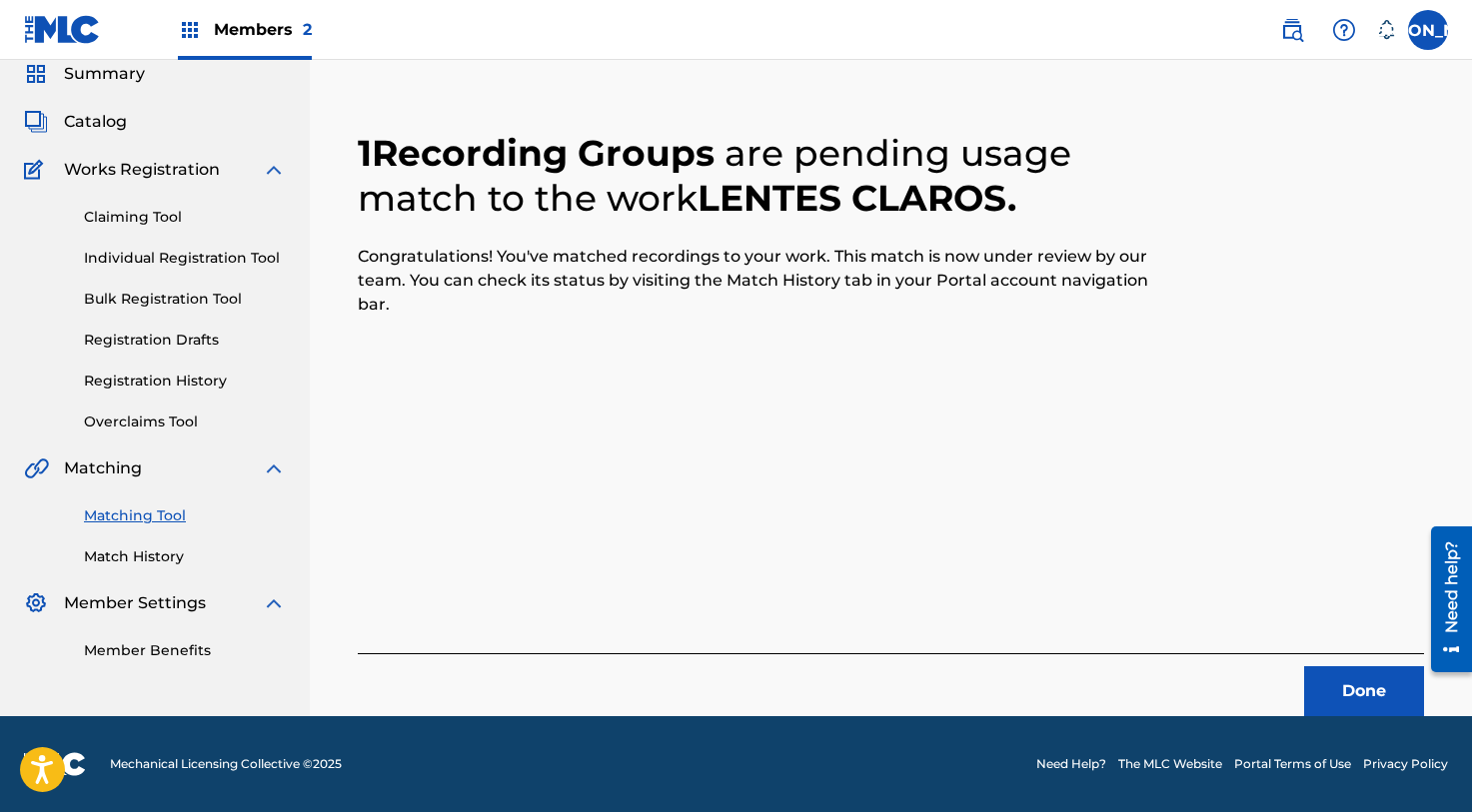 click on "Done" at bounding box center [1364, 691] 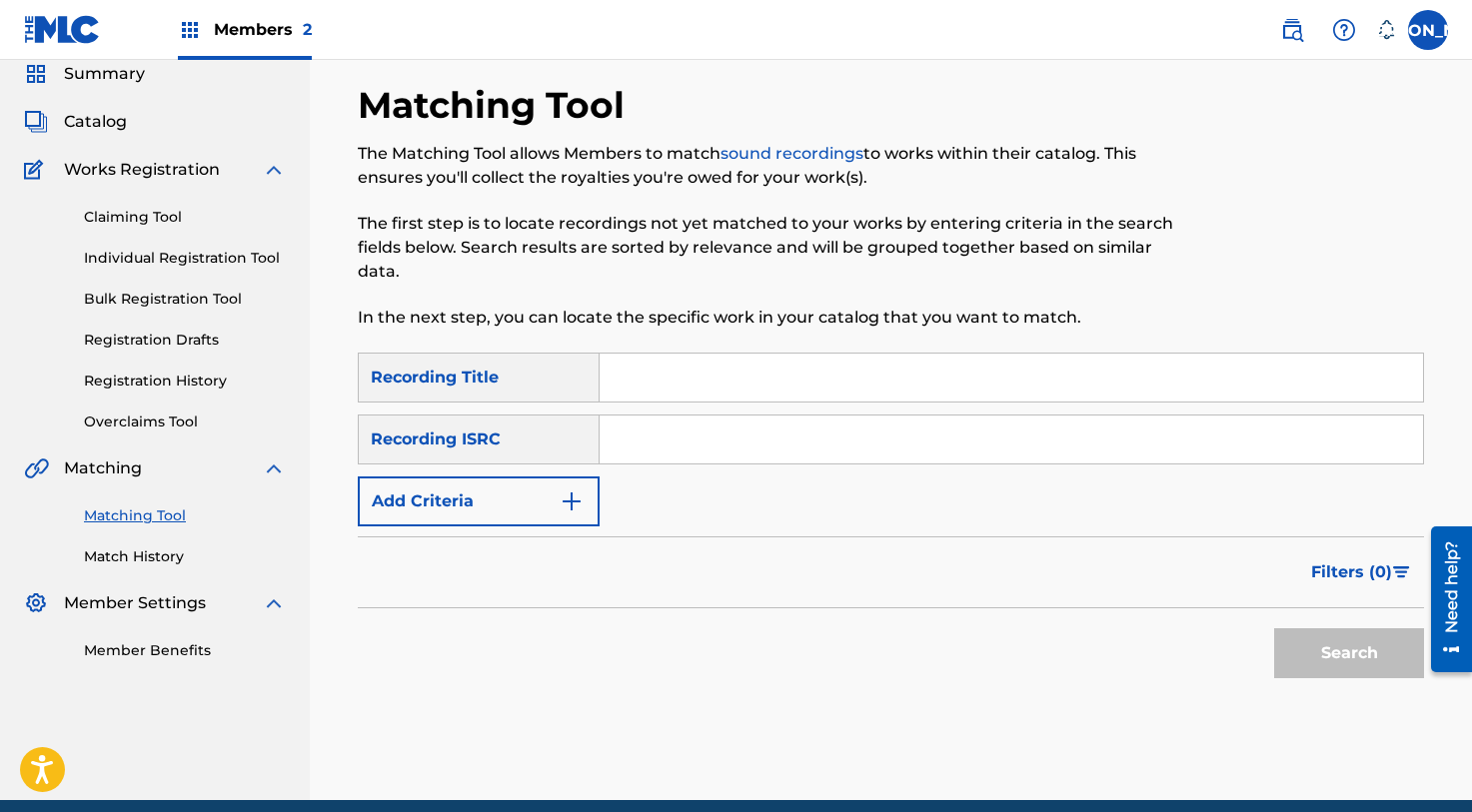 scroll, scrollTop: 47, scrollLeft: 0, axis: vertical 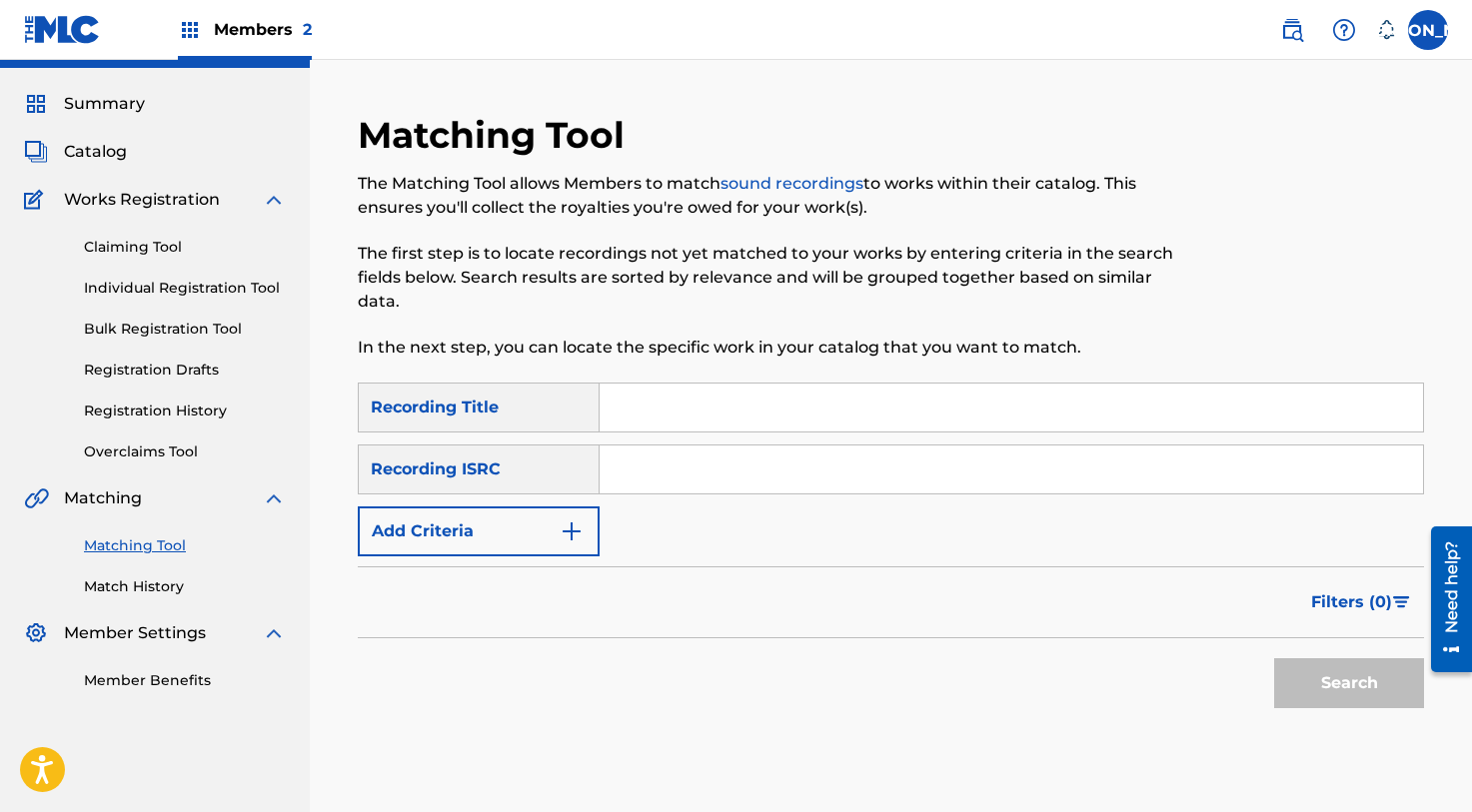 click at bounding box center (1011, 407) 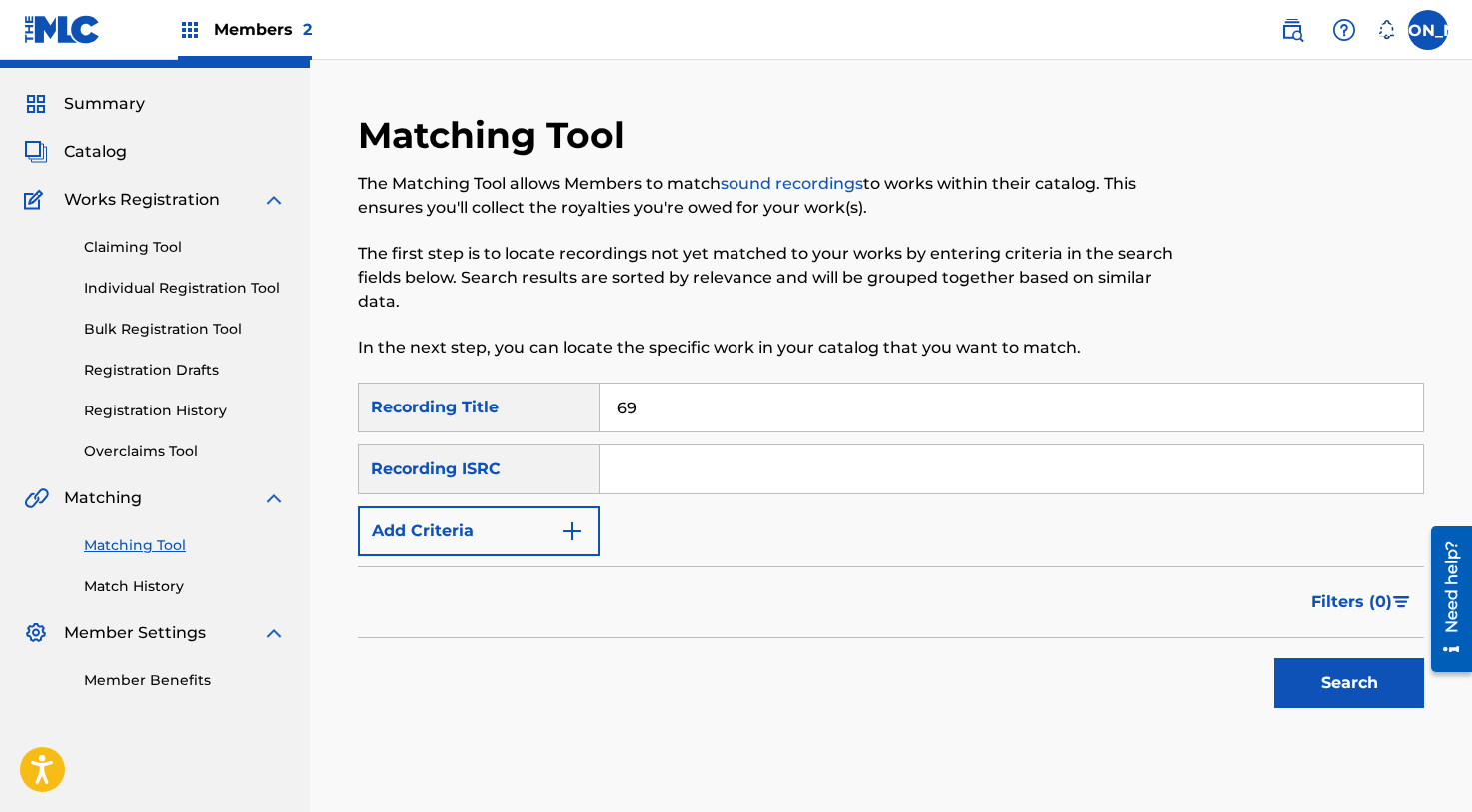 type on "69" 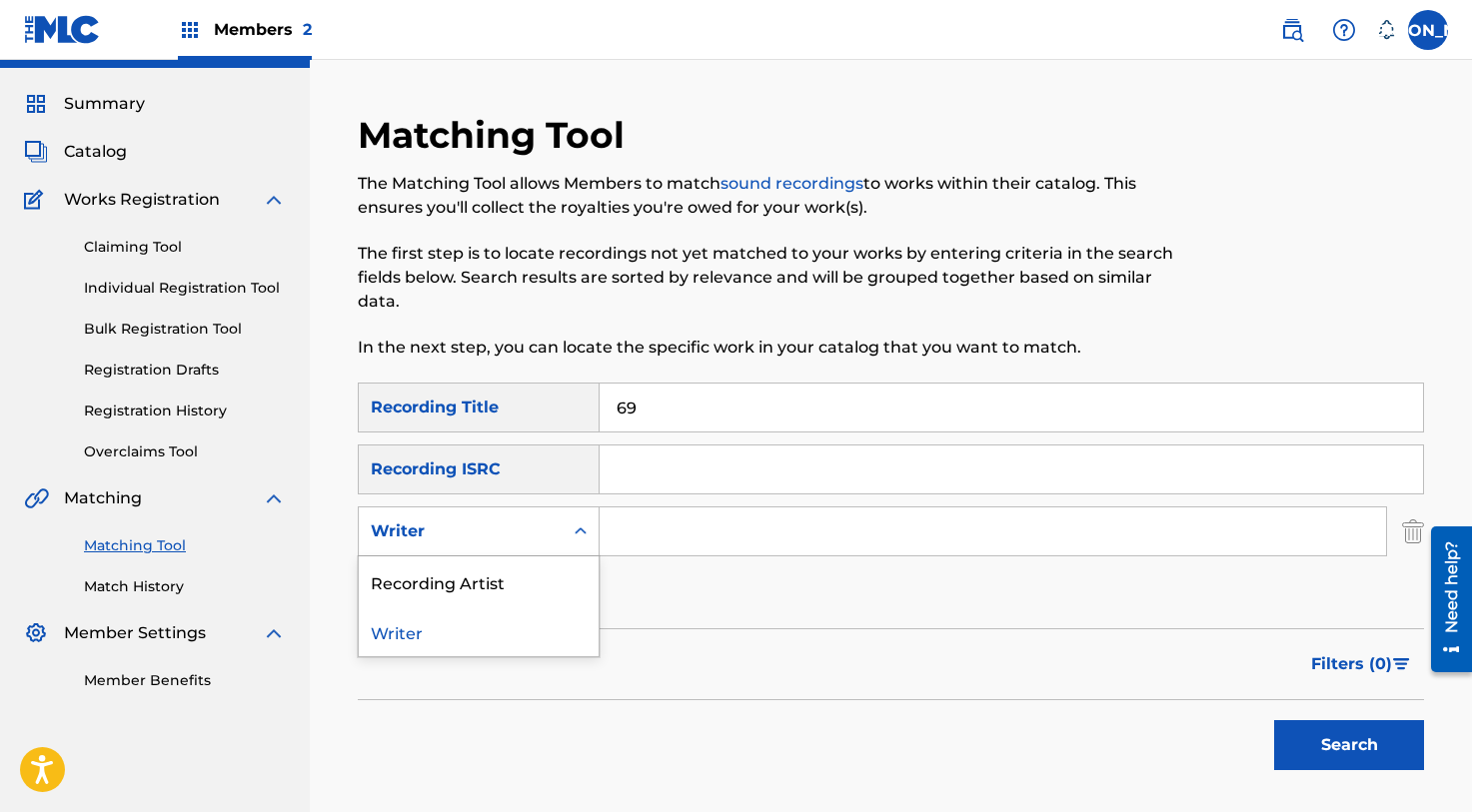 click on "Recording Artist" at bounding box center (479, 581) 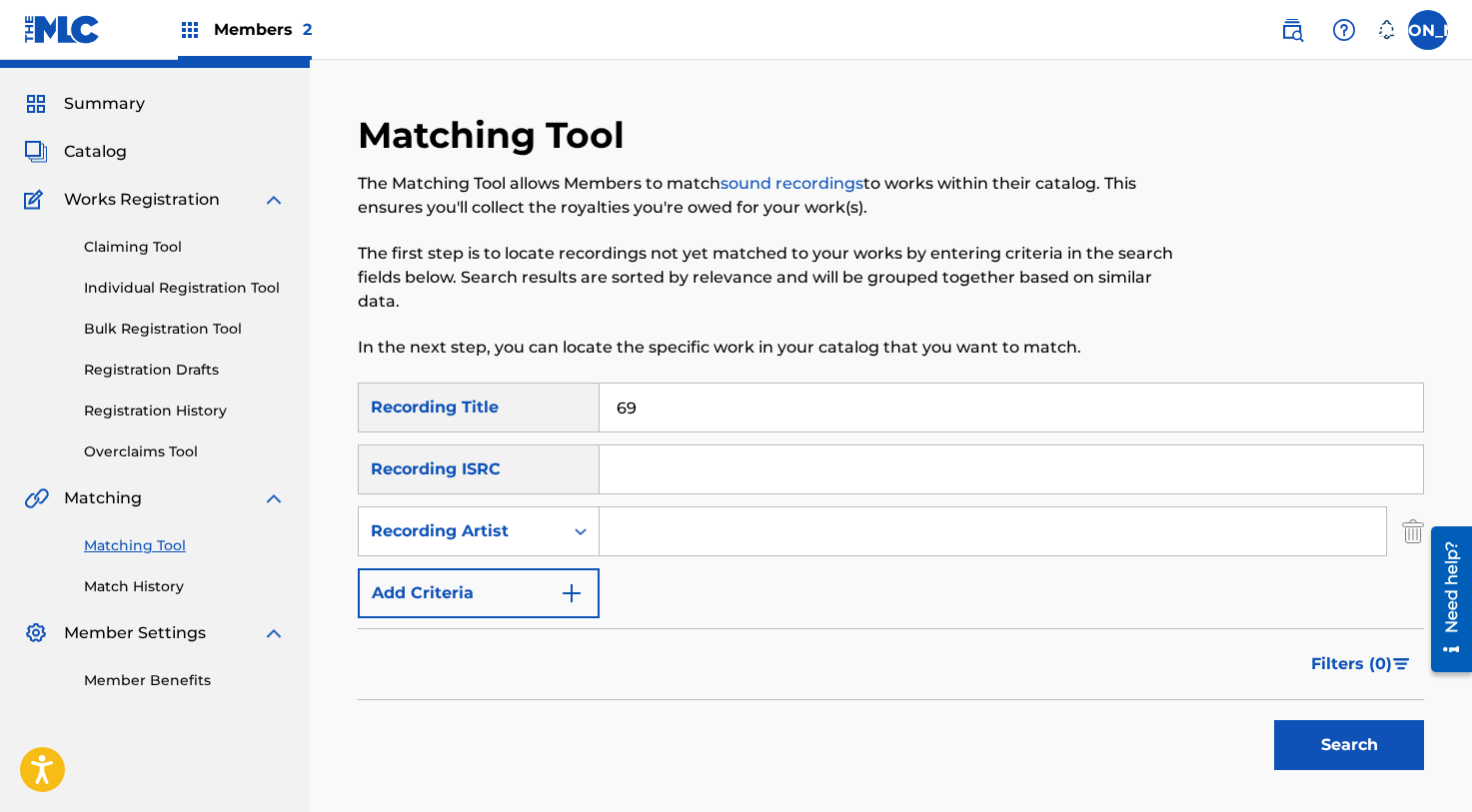 click at bounding box center (992, 531) 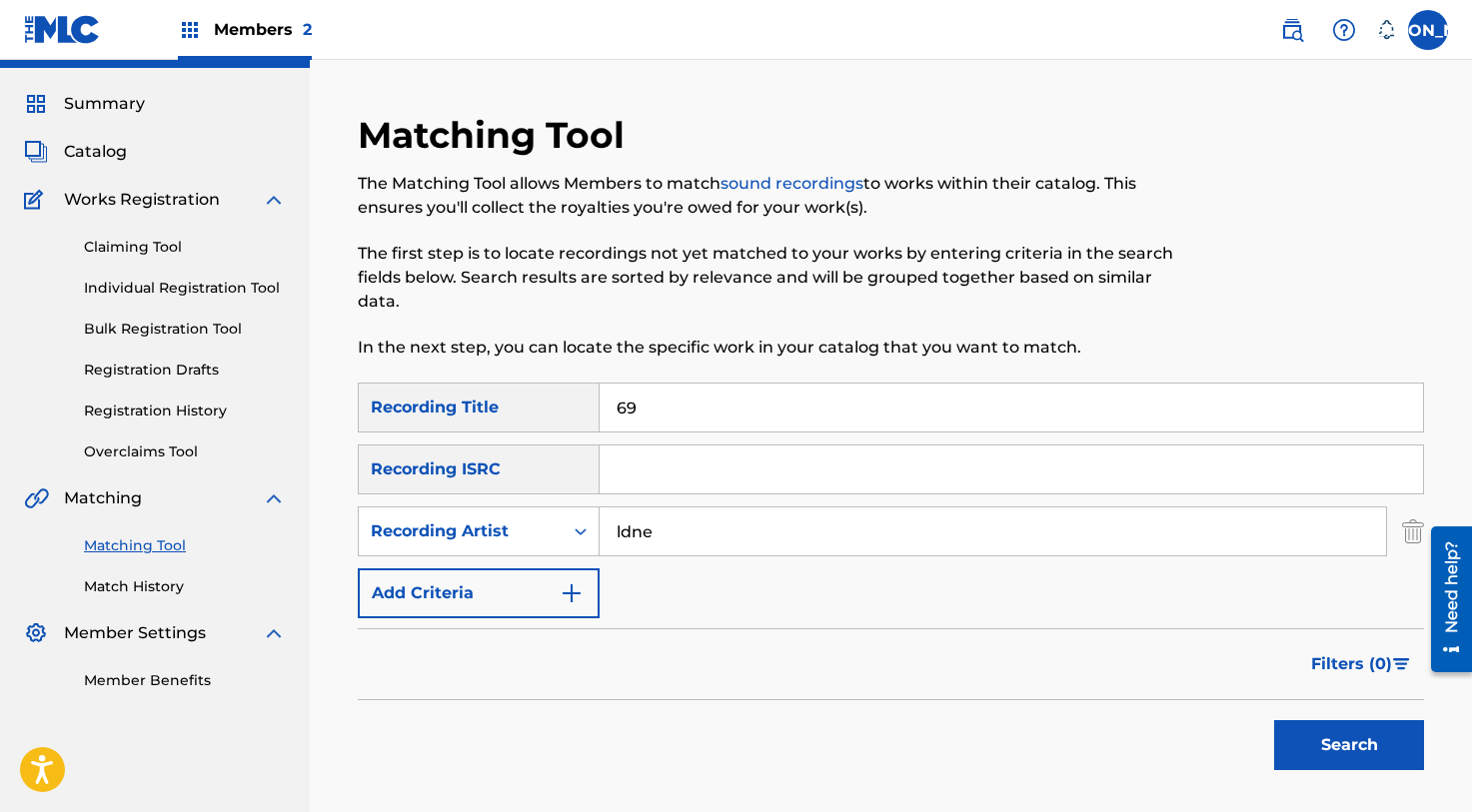 type on "ldne" 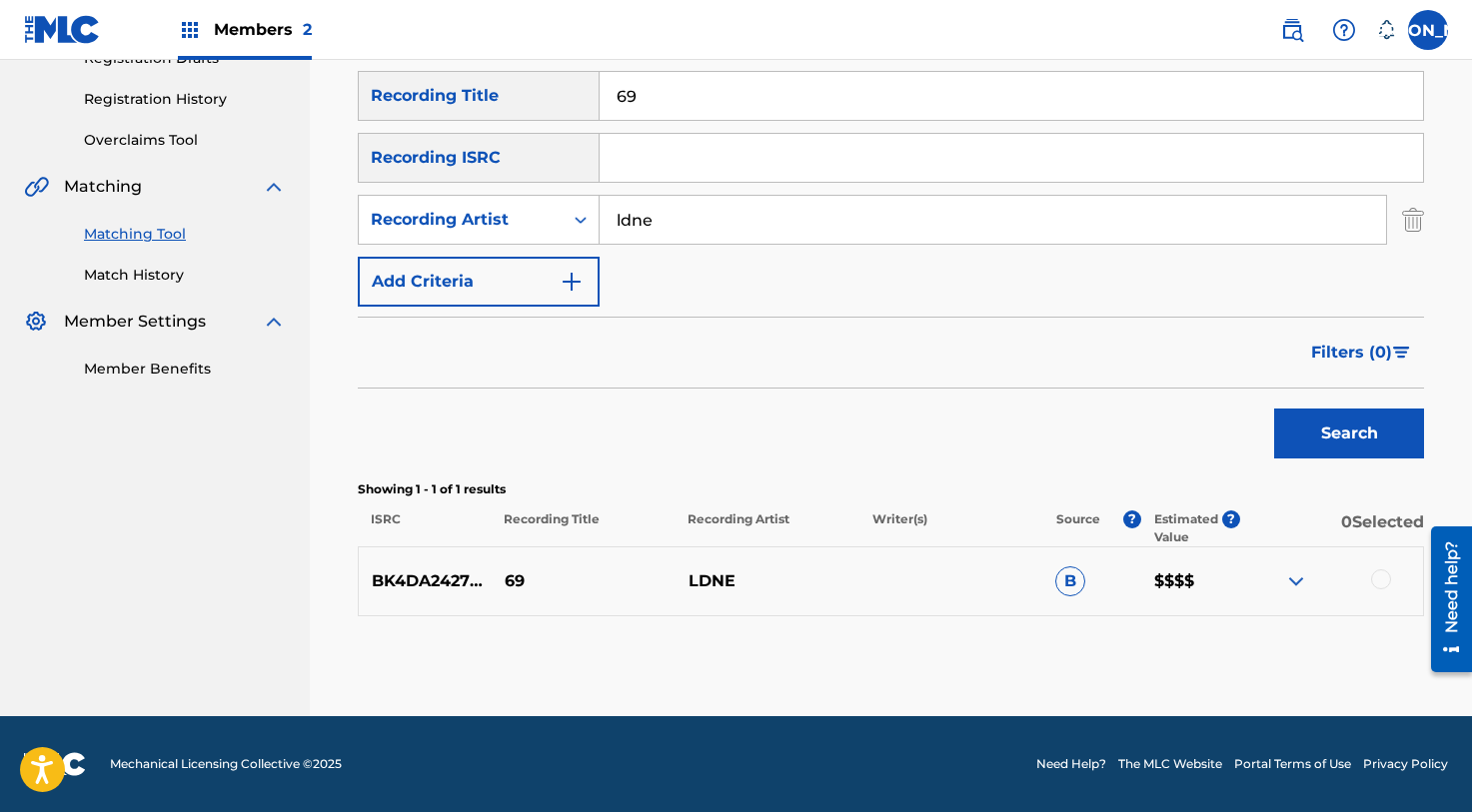 scroll, scrollTop: 359, scrollLeft: 0, axis: vertical 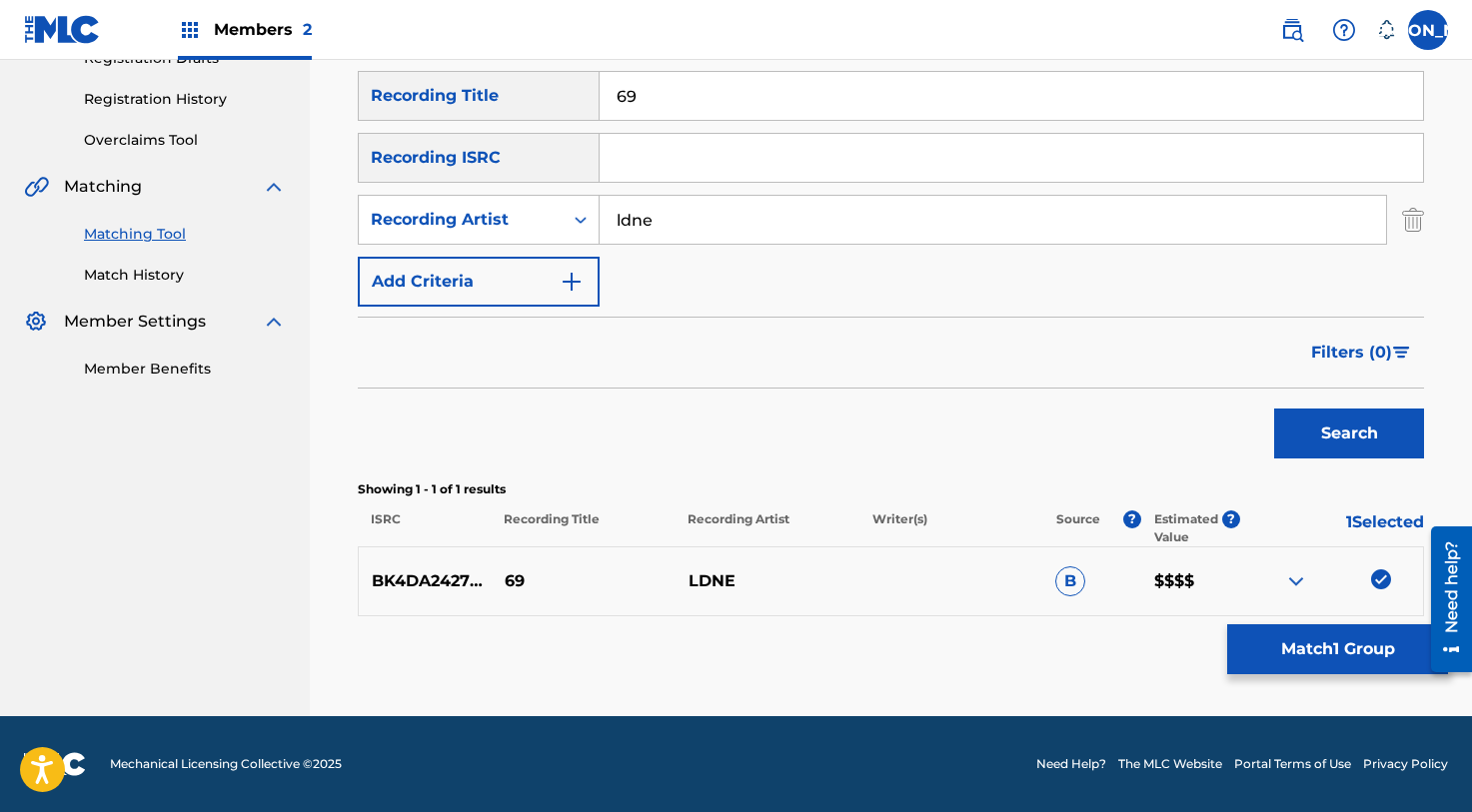 click on "Match  1 Group" at bounding box center [1337, 649] 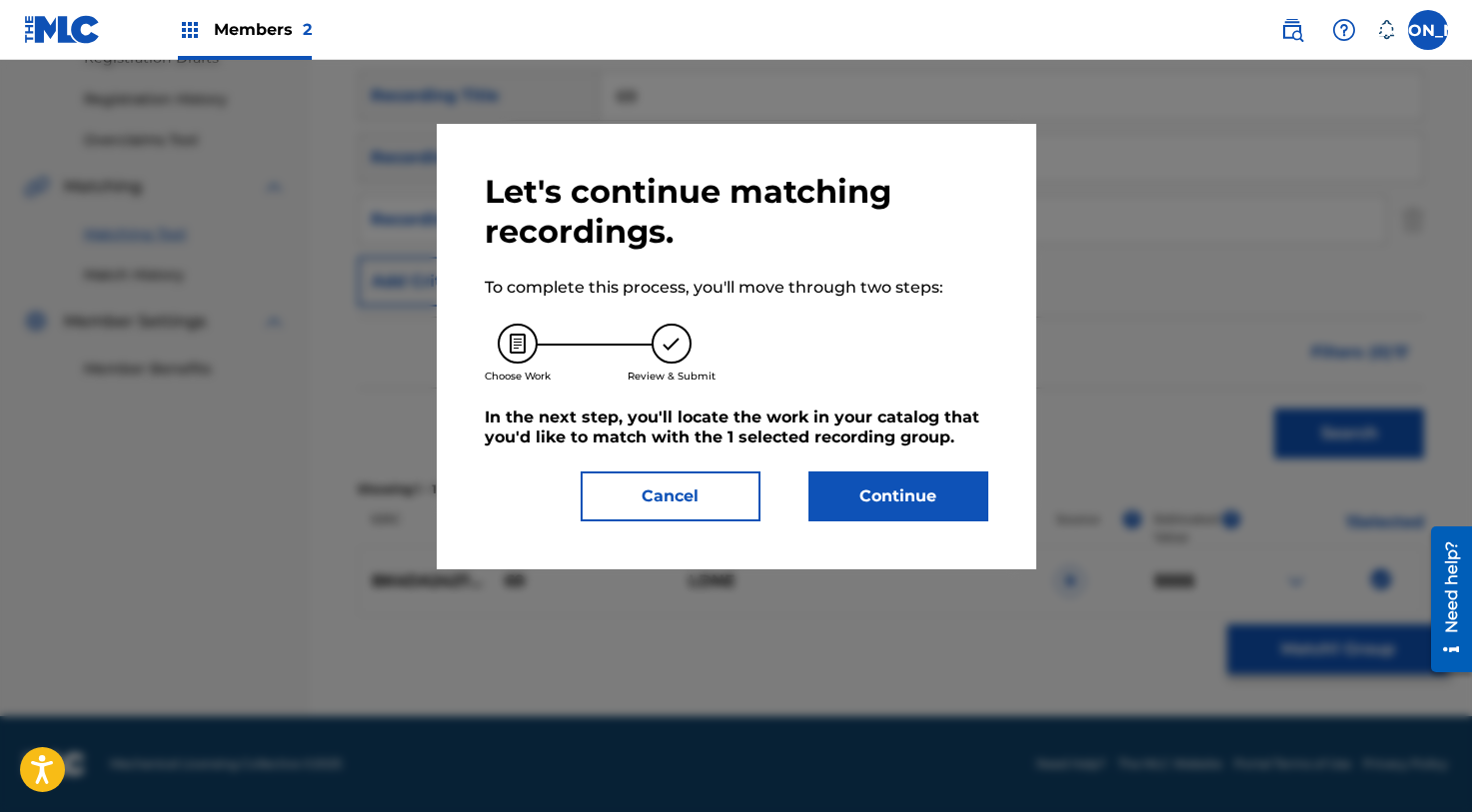 click on "Continue" at bounding box center [898, 496] 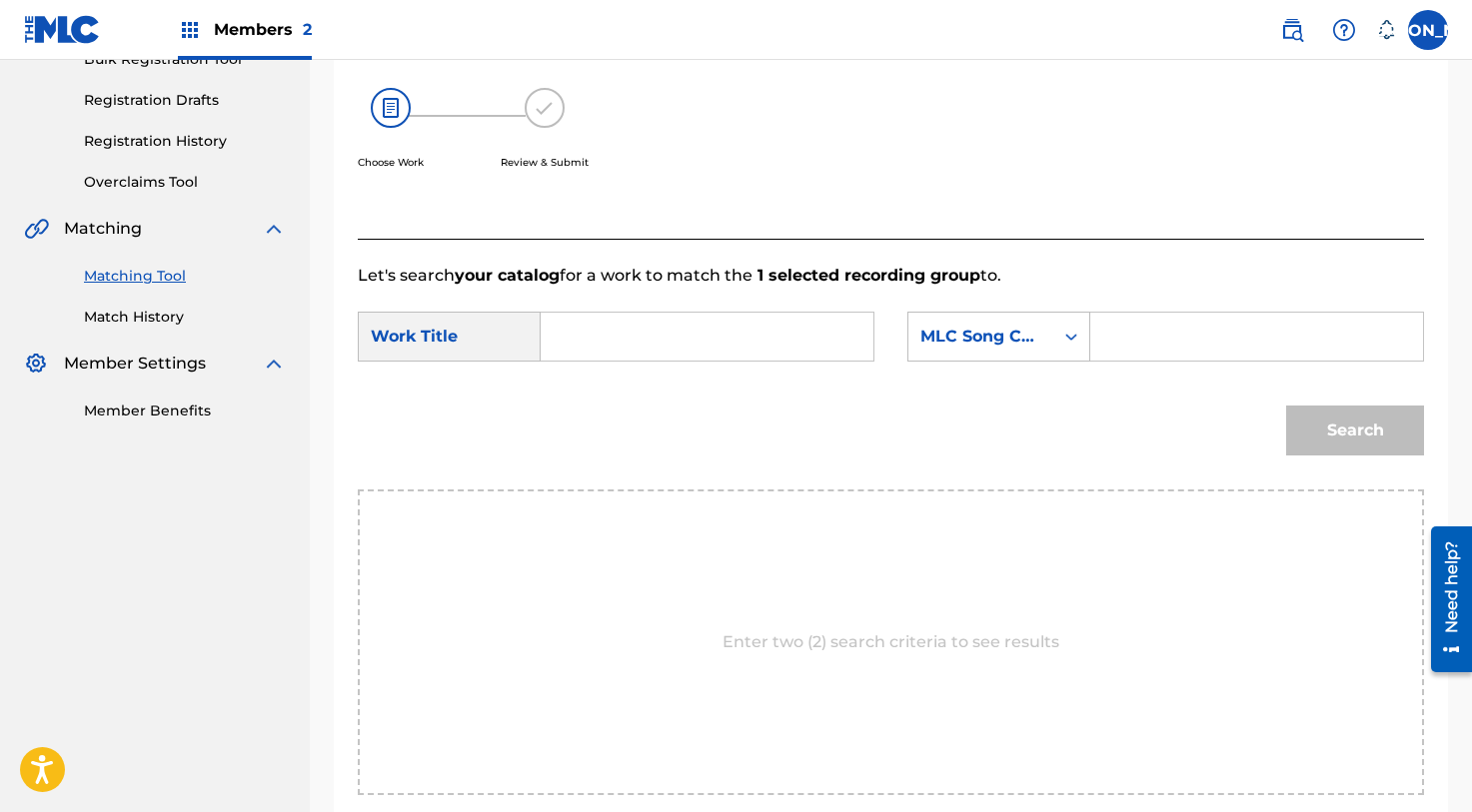 click at bounding box center (707, 337) 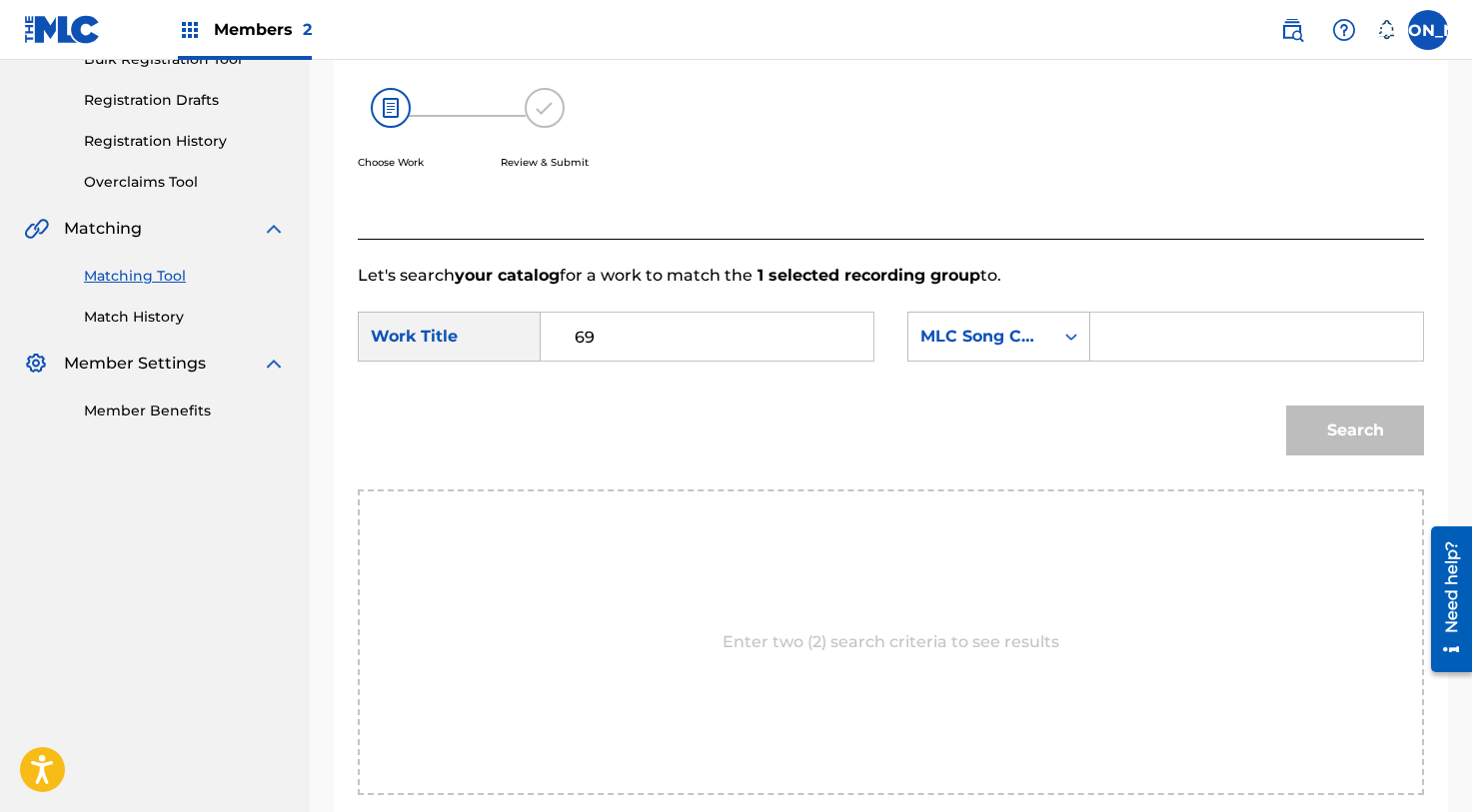 type on "69" 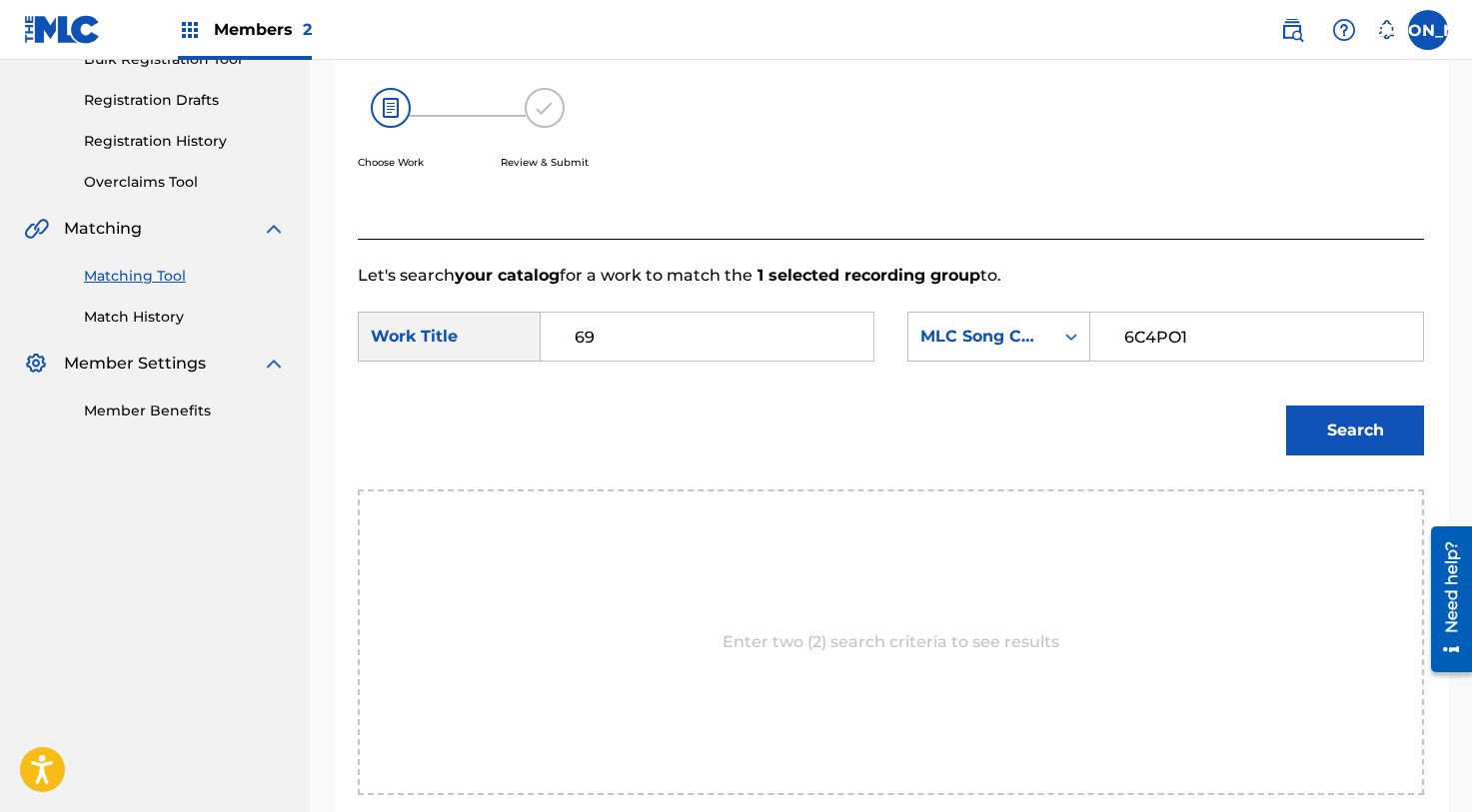 type on "6C4PO1" 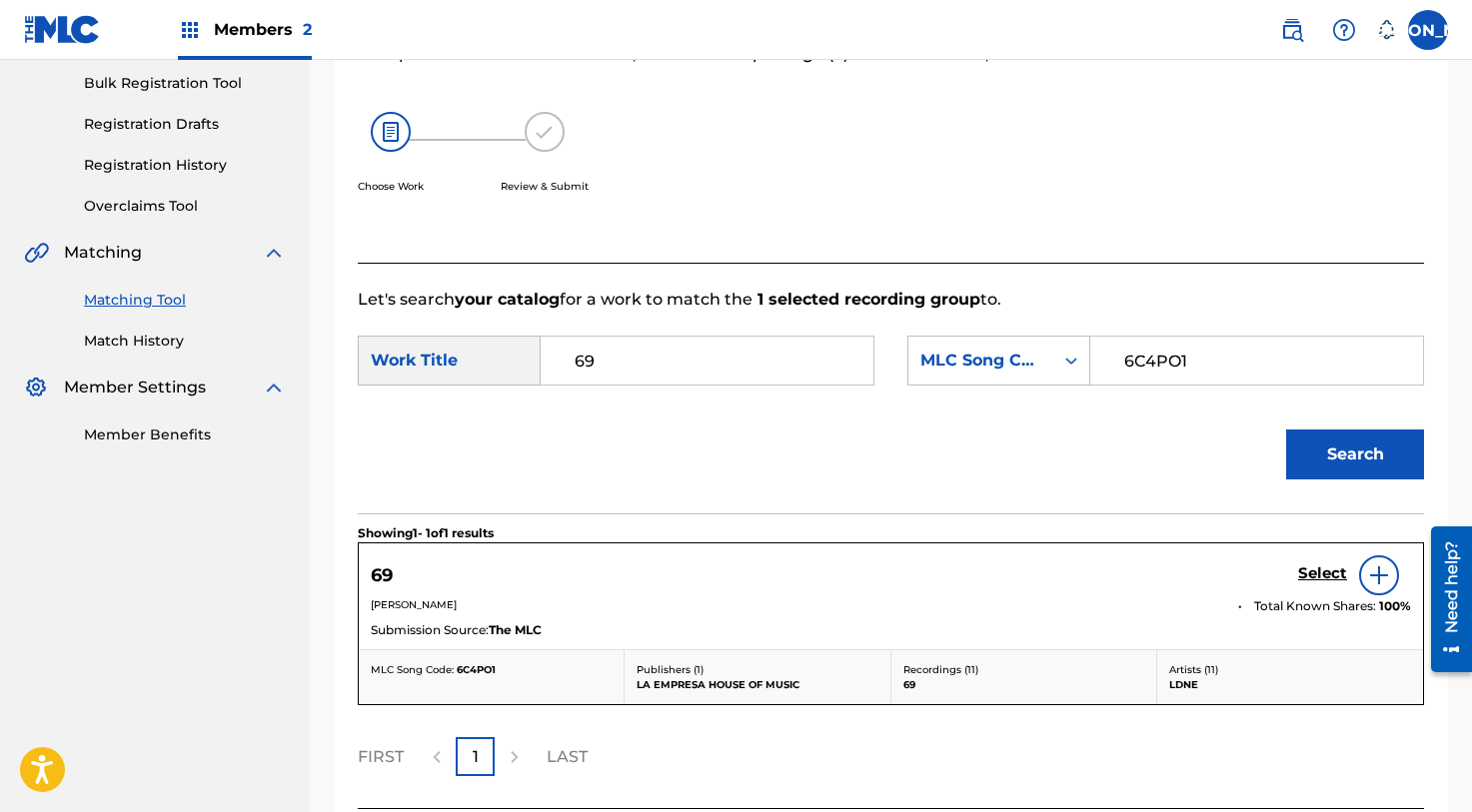 click on "Select" at bounding box center (1322, 573) 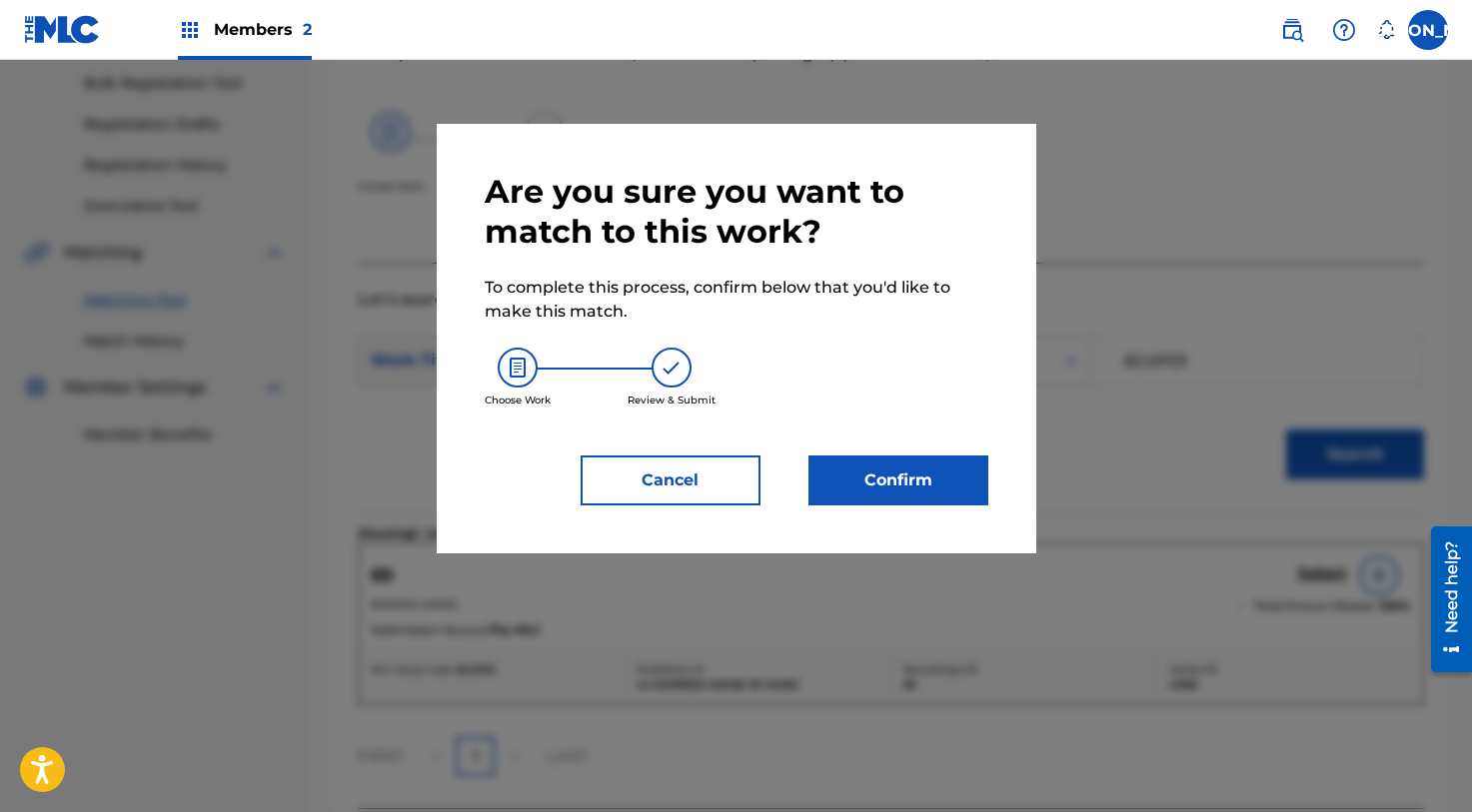 click on "Choose Work Review & Submit" at bounding box center (736, 378) 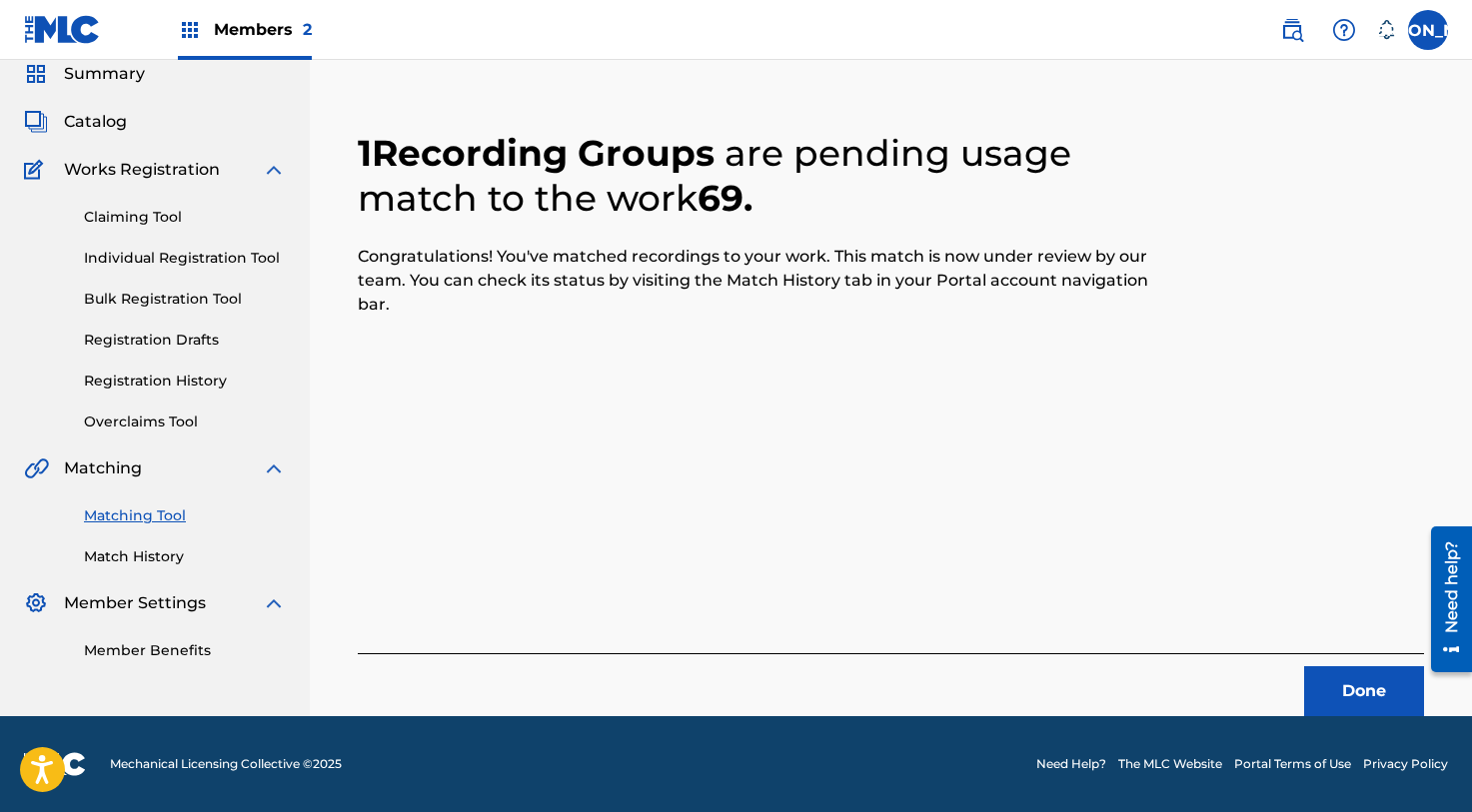 click on "Done" at bounding box center (1364, 691) 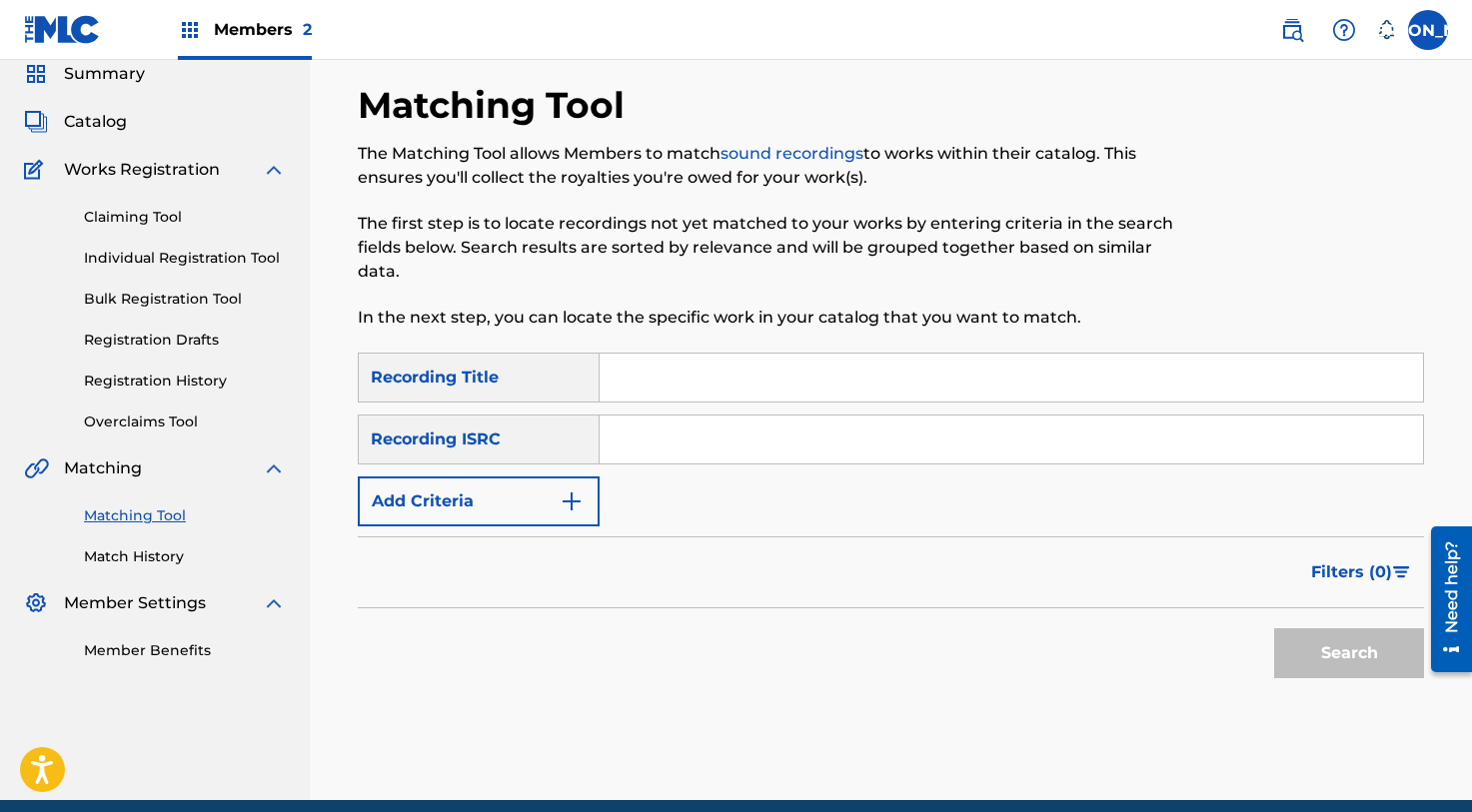 scroll, scrollTop: 47, scrollLeft: 0, axis: vertical 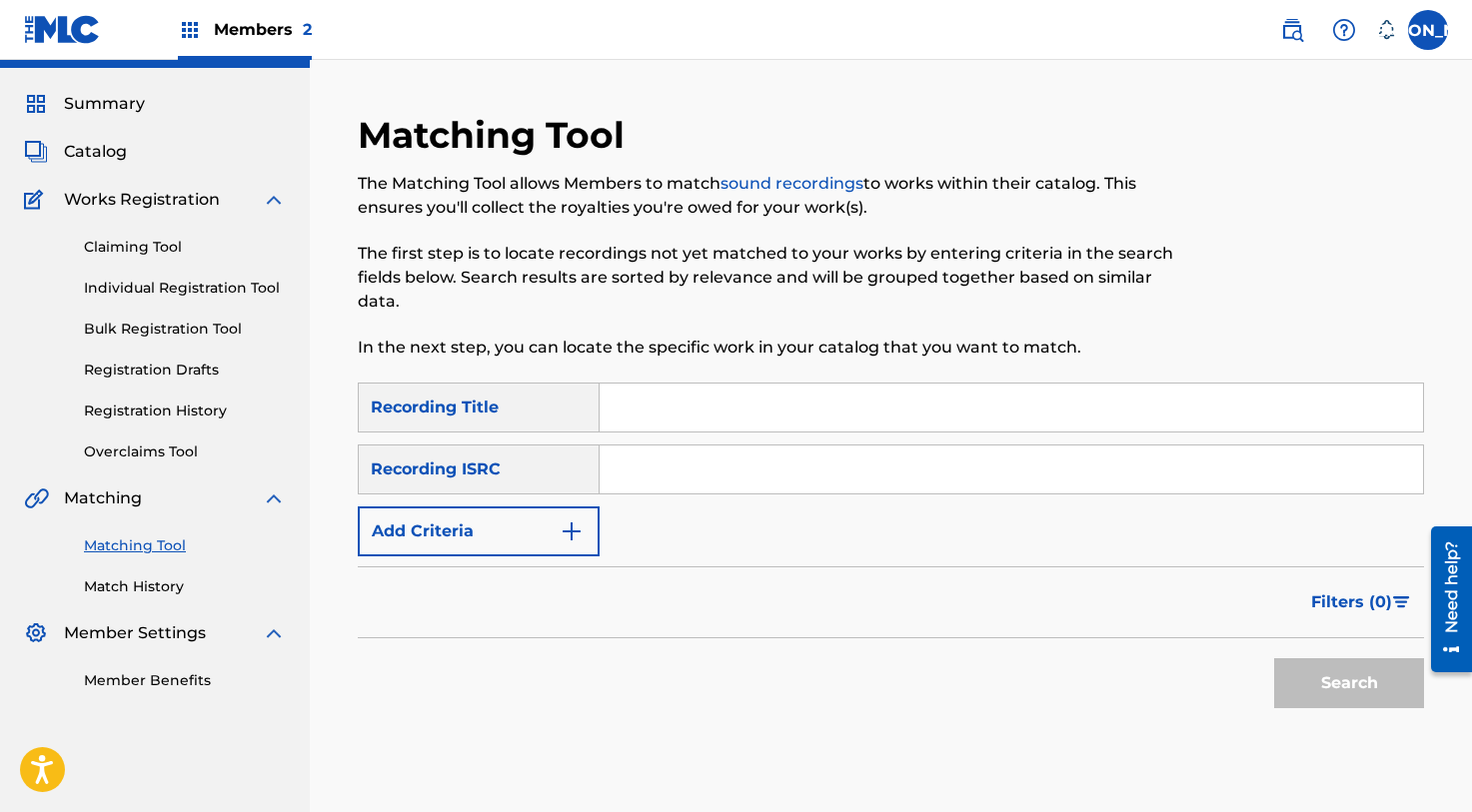 click at bounding box center (1011, 407) 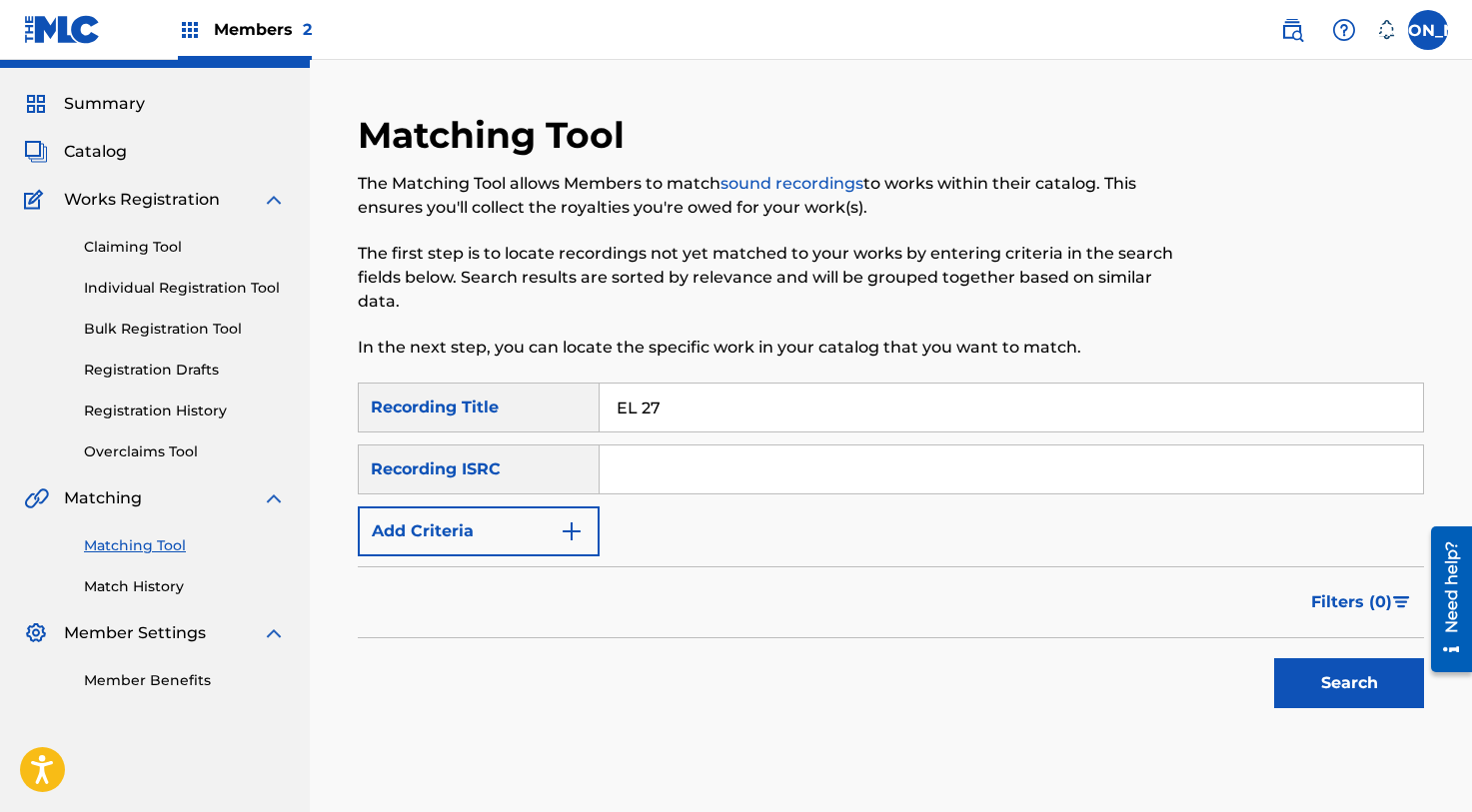 type on "EL 27" 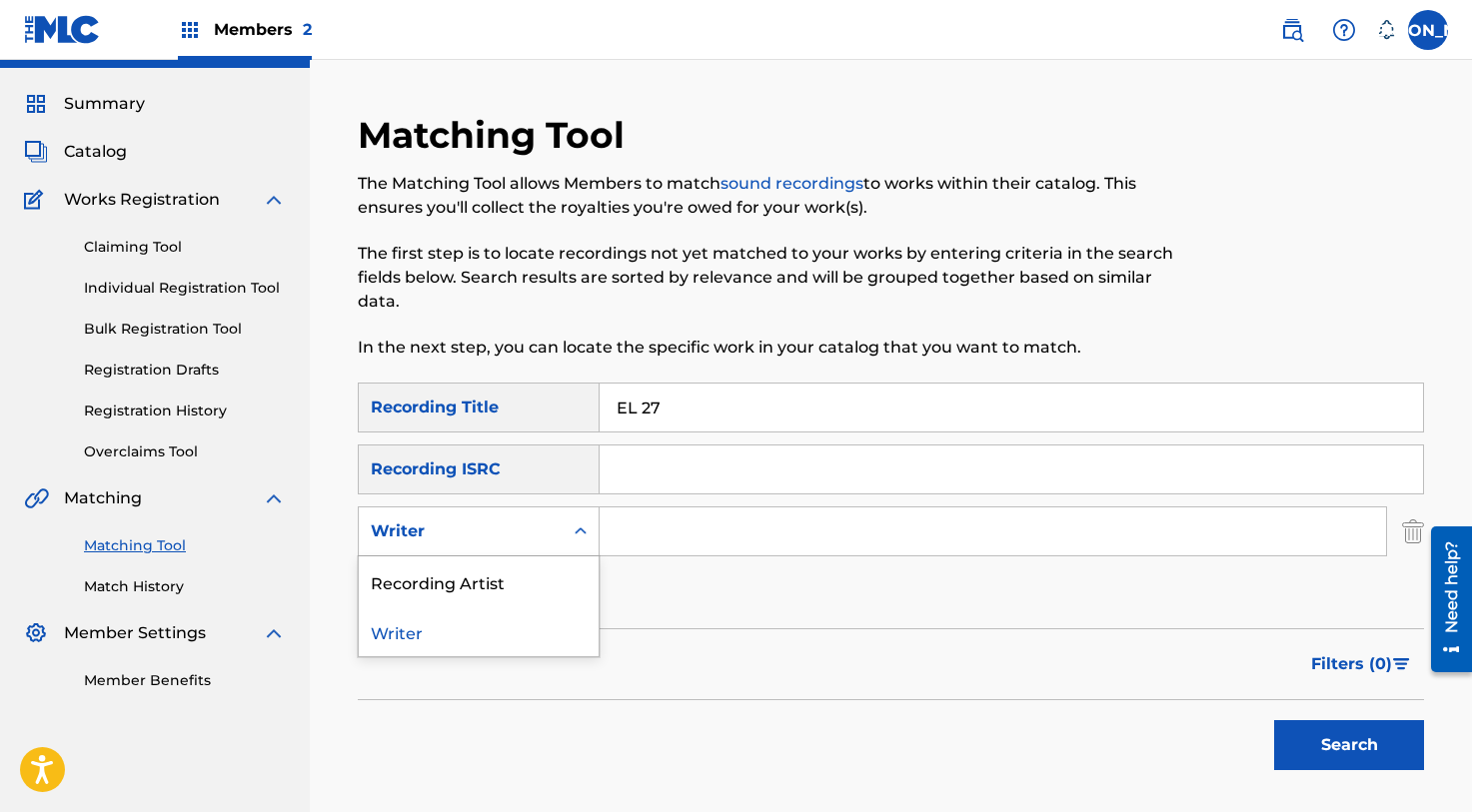 click on "Writer" at bounding box center [461, 531] 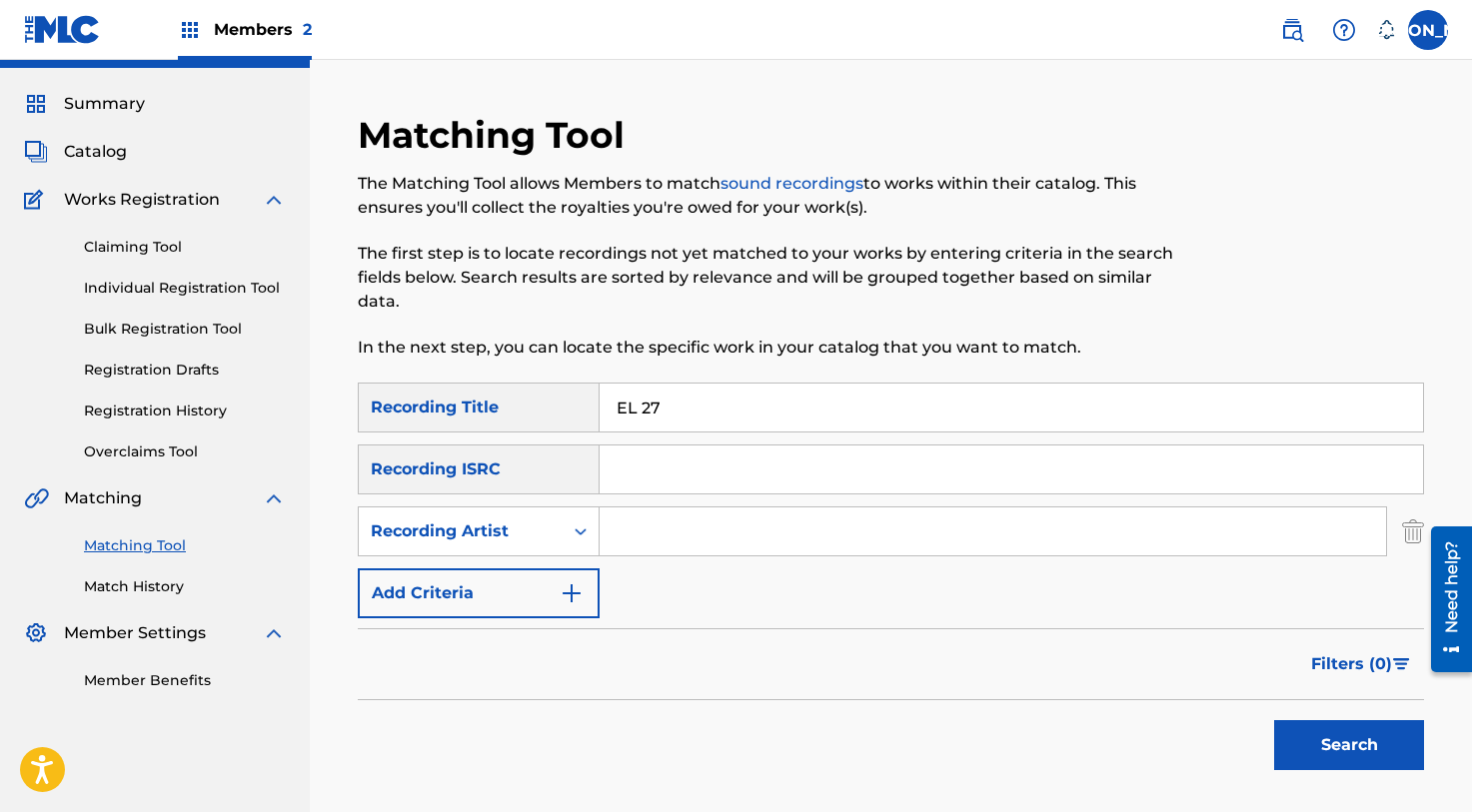 click at bounding box center (992, 531) 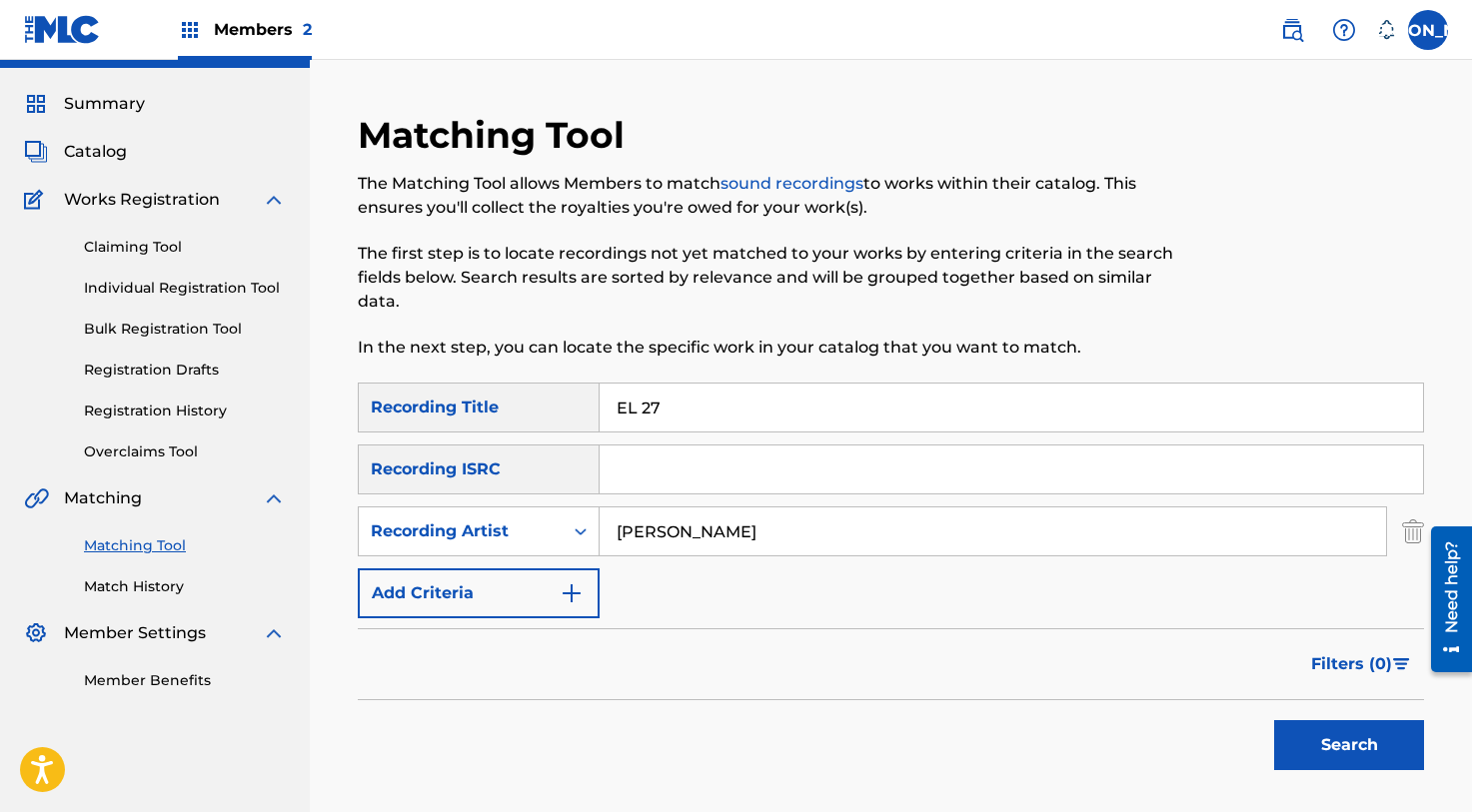 type on "[PERSON_NAME]" 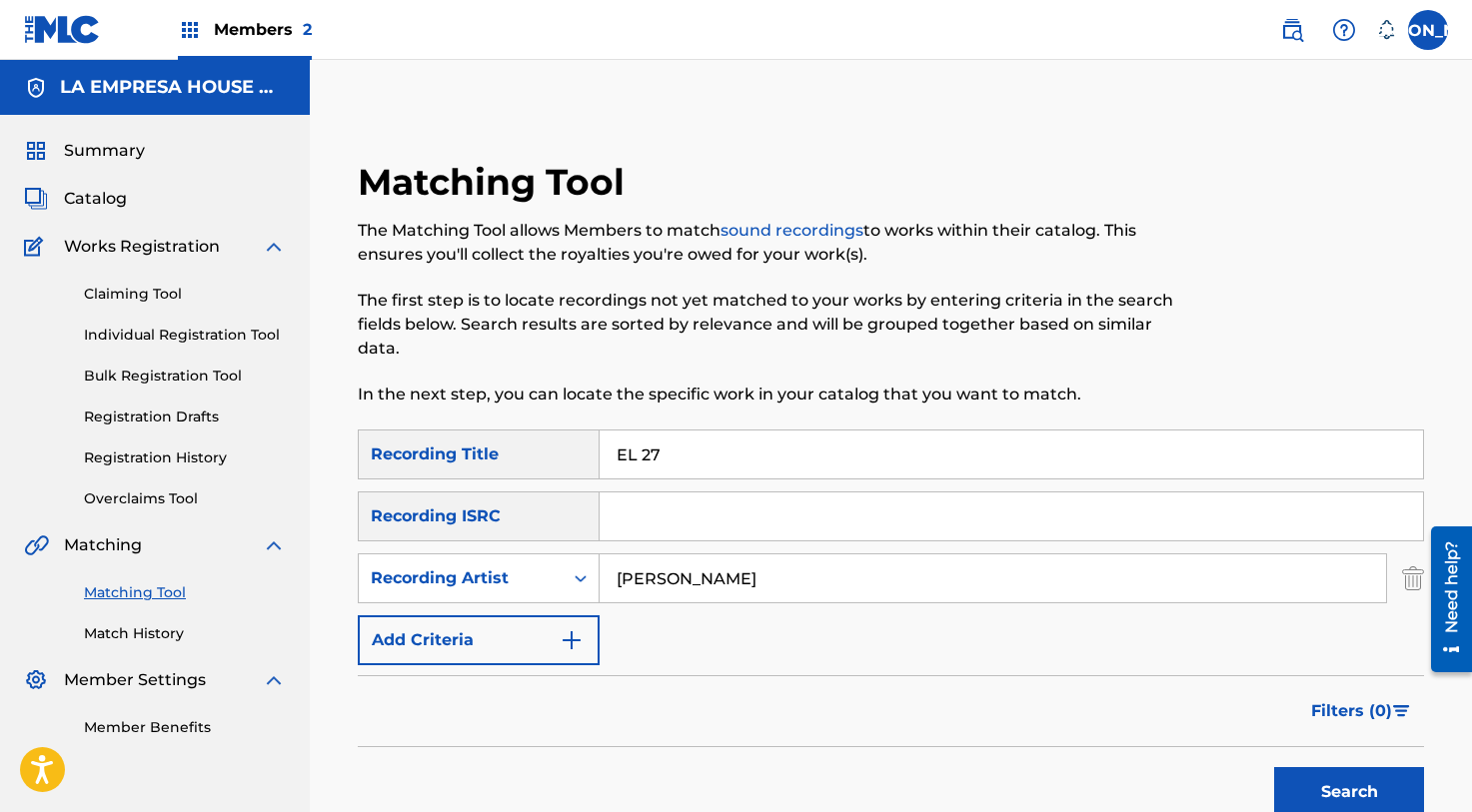 scroll, scrollTop: 0, scrollLeft: 0, axis: both 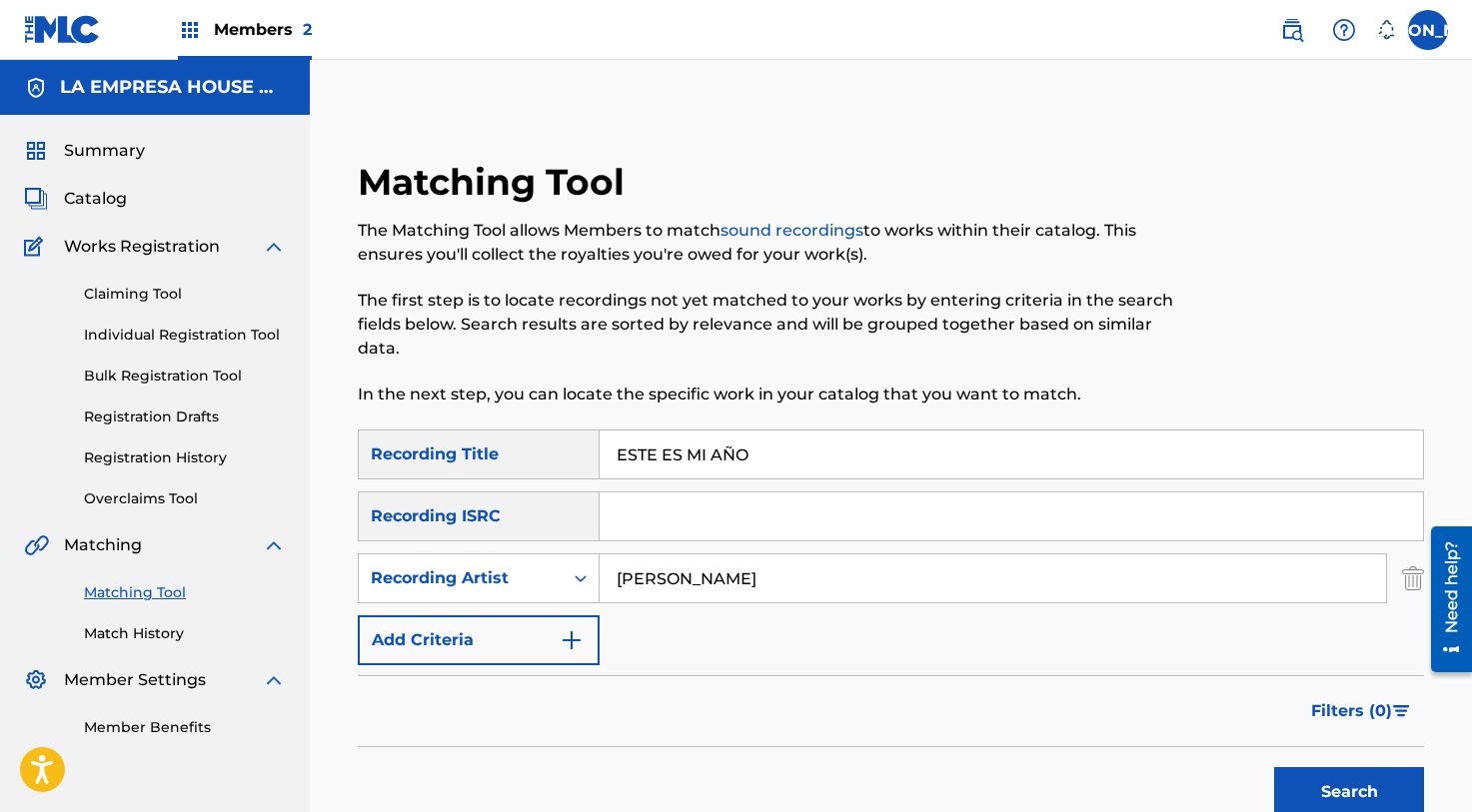 type on "ESTE ES MI AÑO" 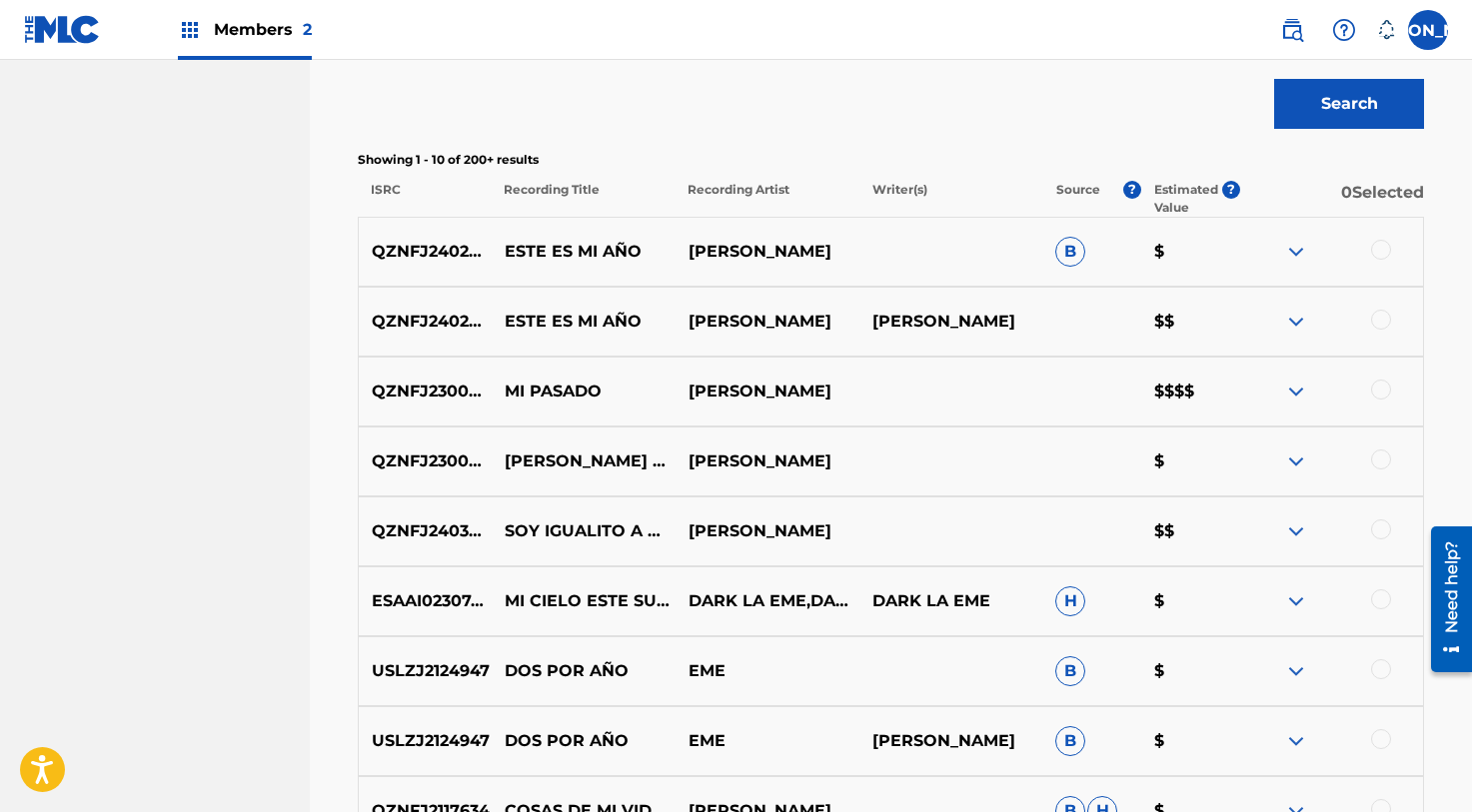 scroll, scrollTop: 692, scrollLeft: 0, axis: vertical 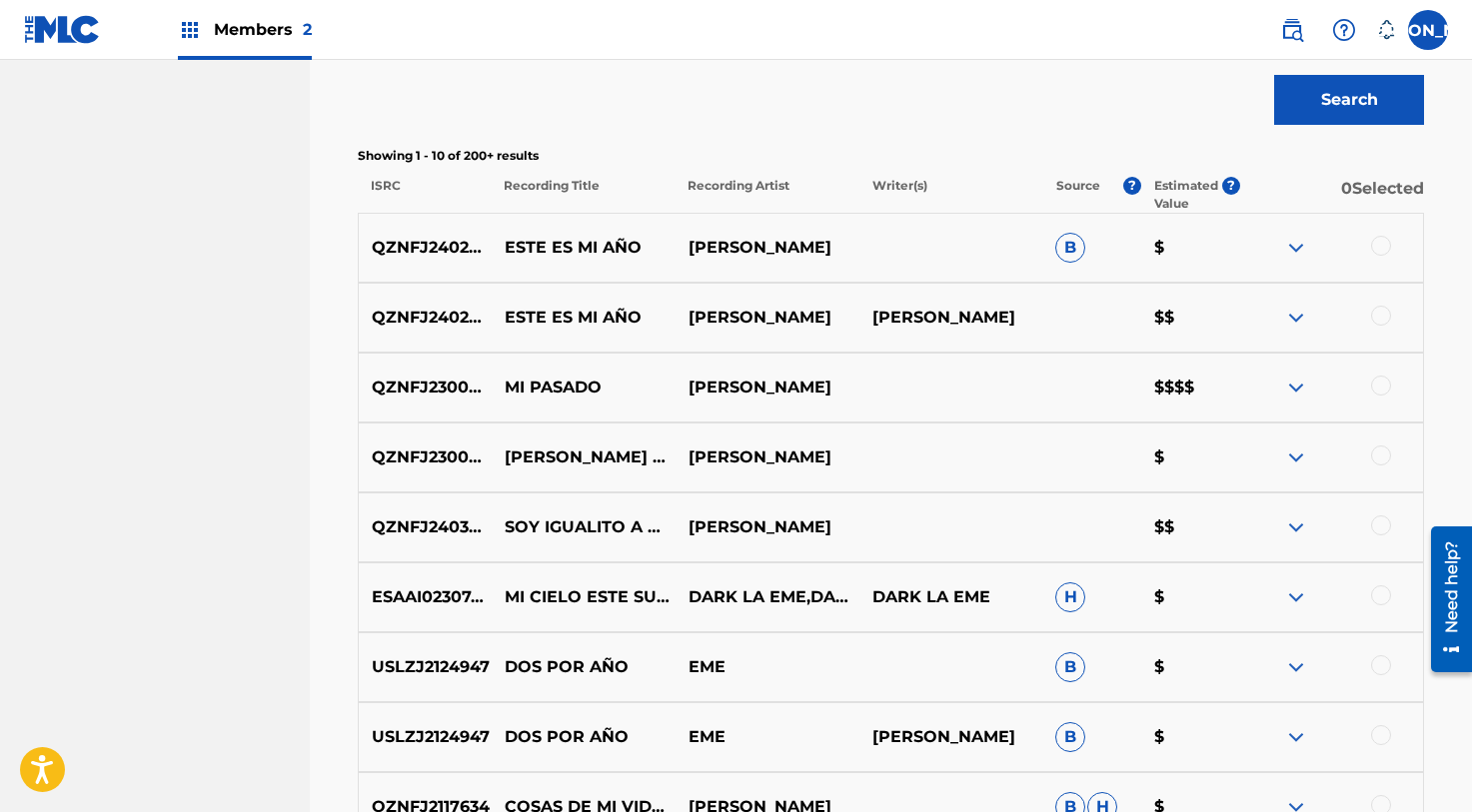 click at bounding box center (1331, 318) 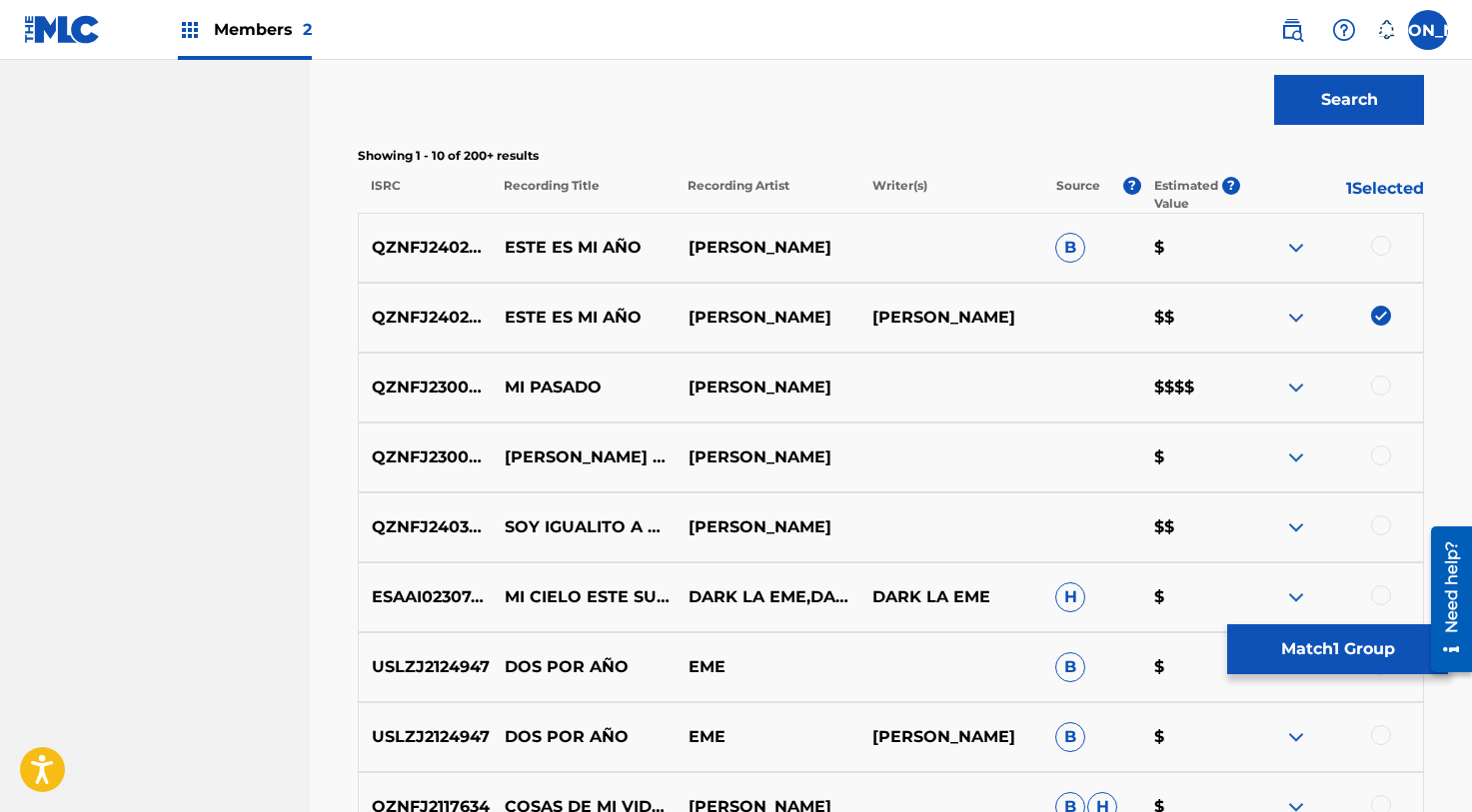 click at bounding box center (1381, 246) 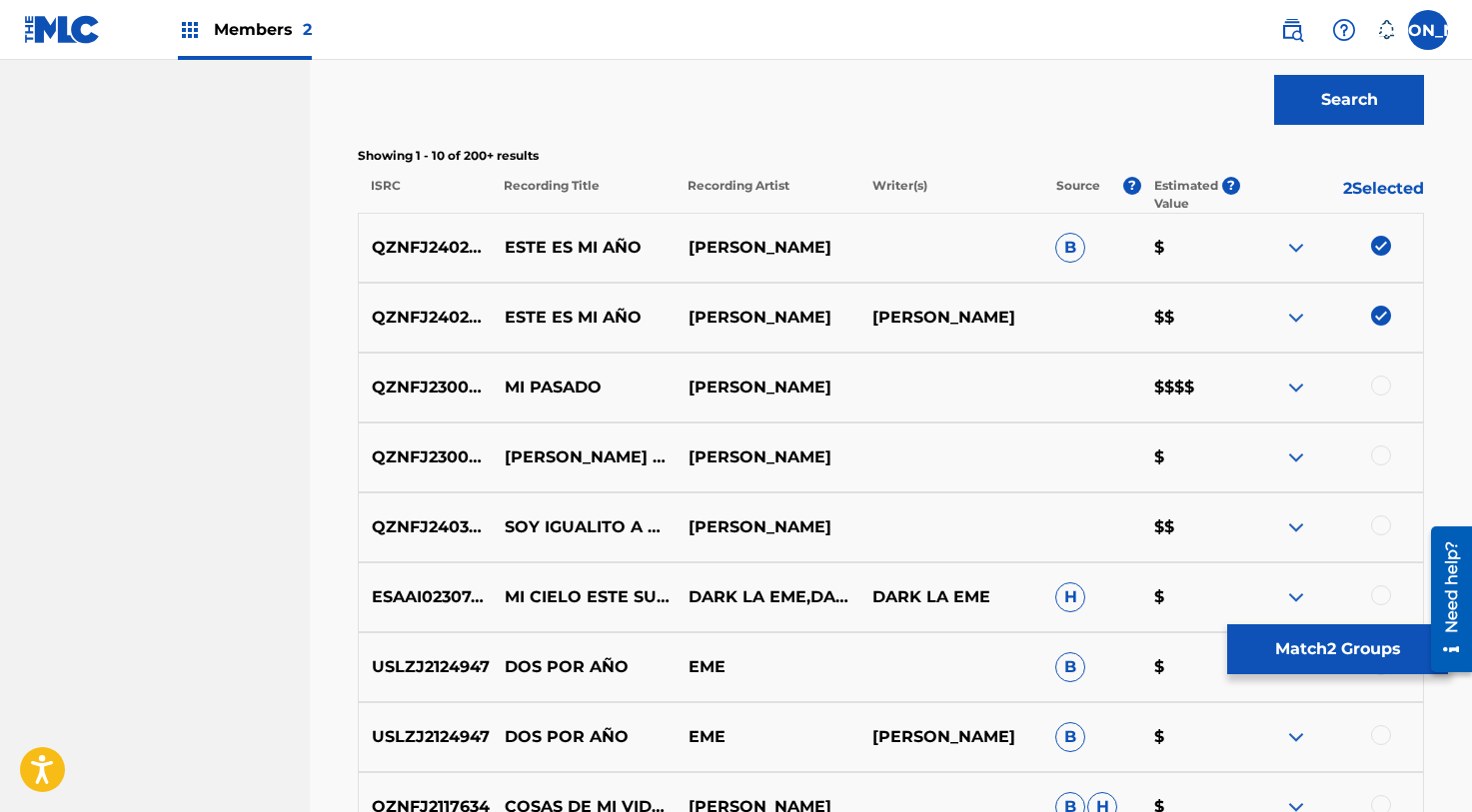 click on "Match  2 Groups" at bounding box center (1337, 649) 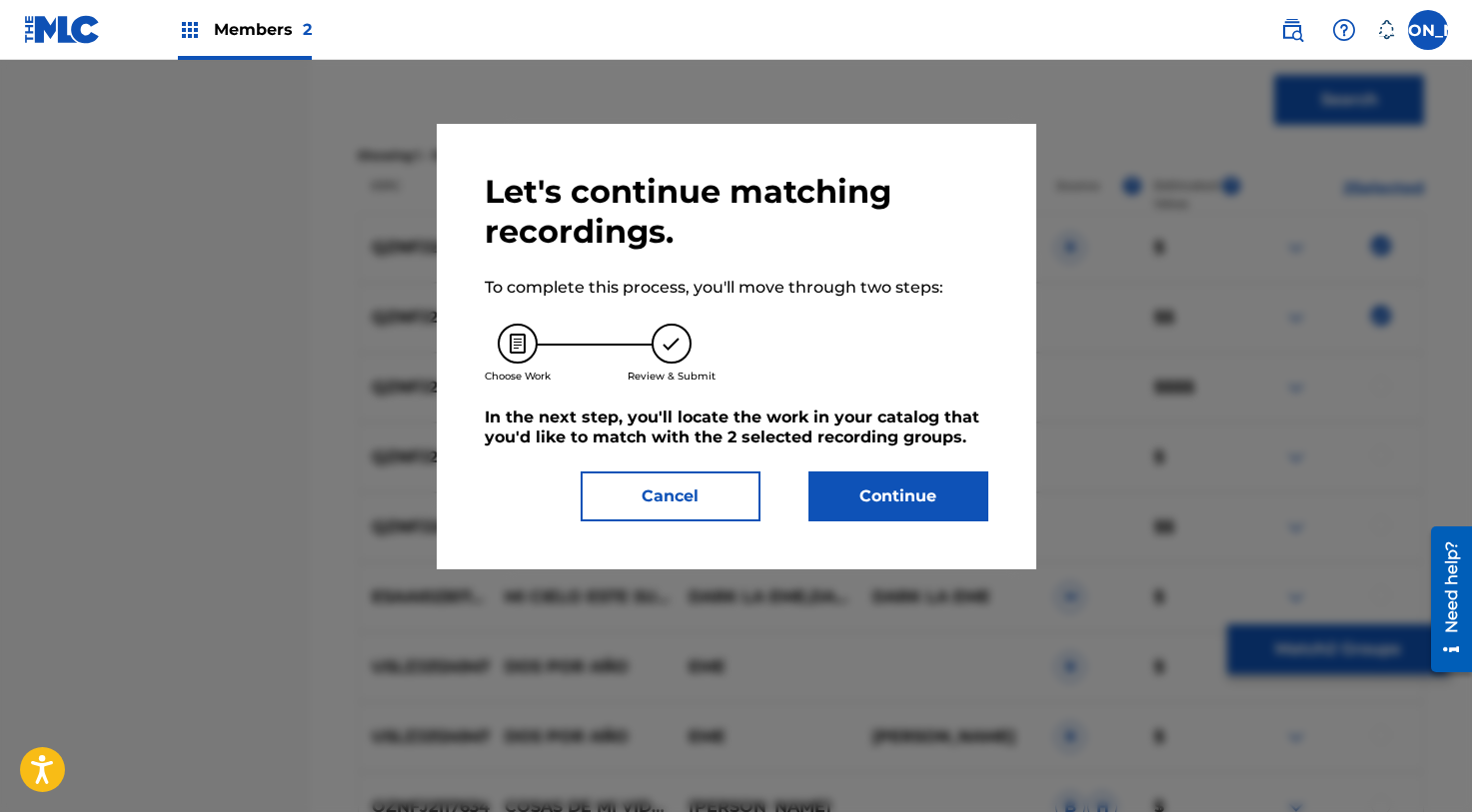 click on "Continue" at bounding box center (898, 496) 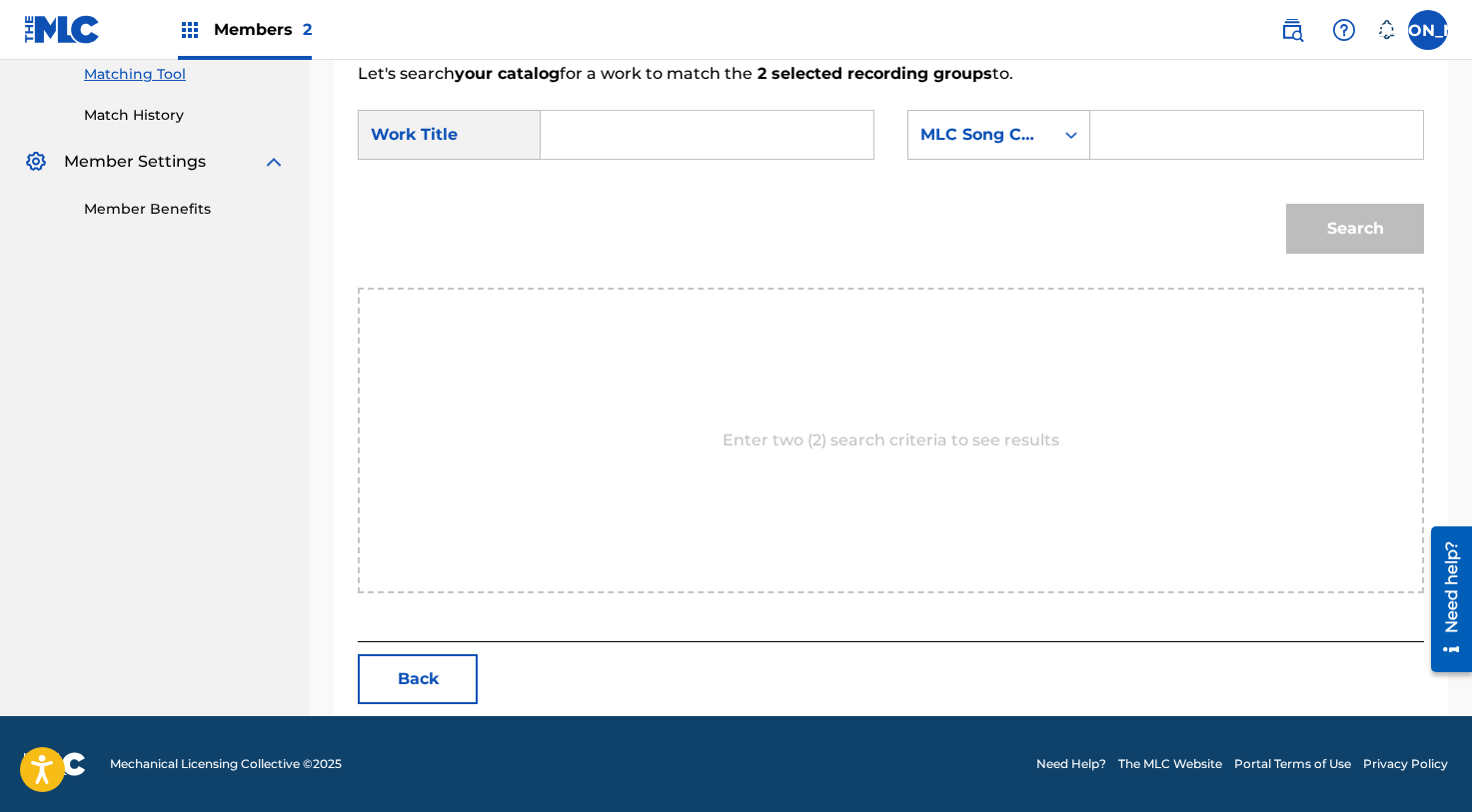 scroll, scrollTop: 317, scrollLeft: 0, axis: vertical 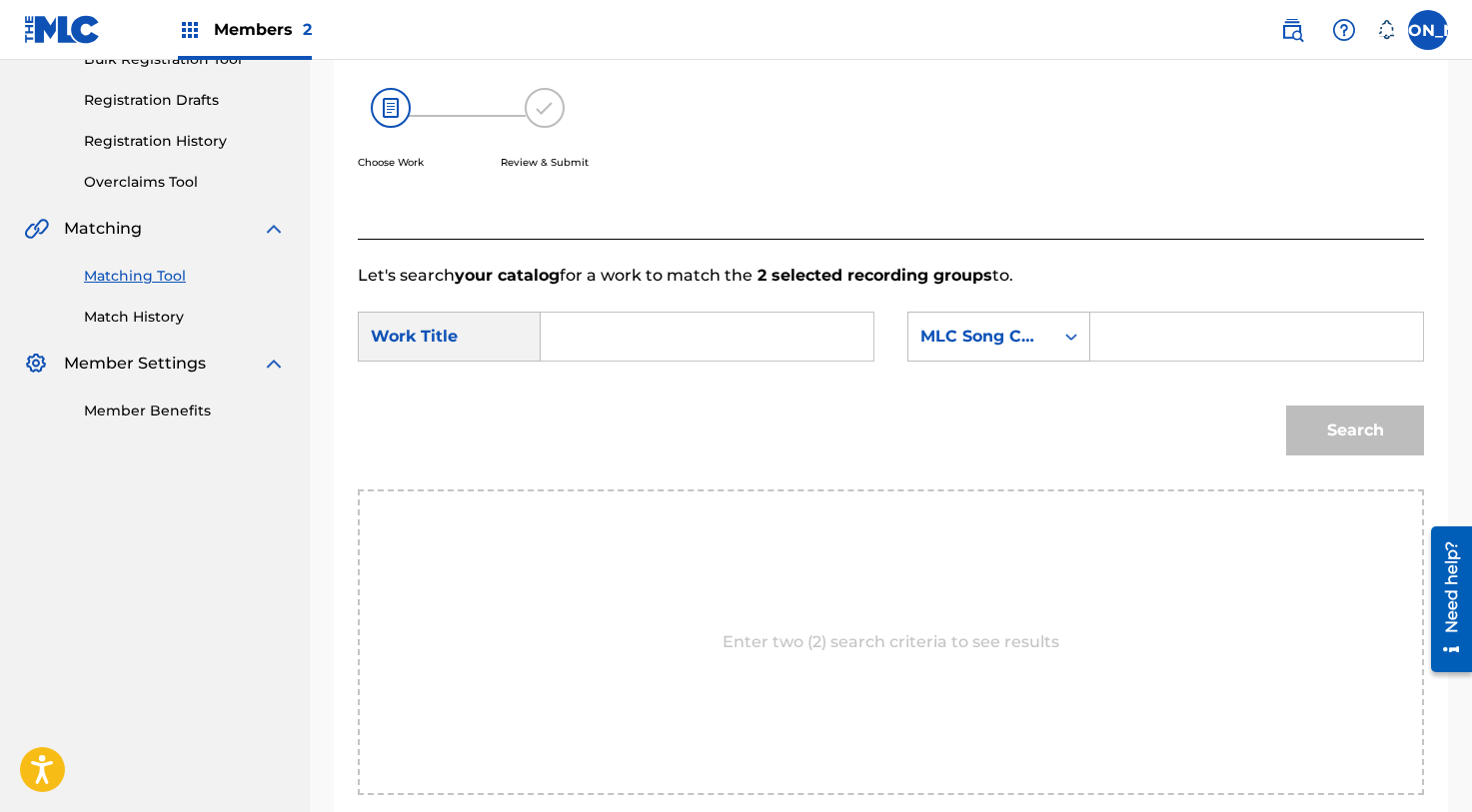 click at bounding box center (707, 337) 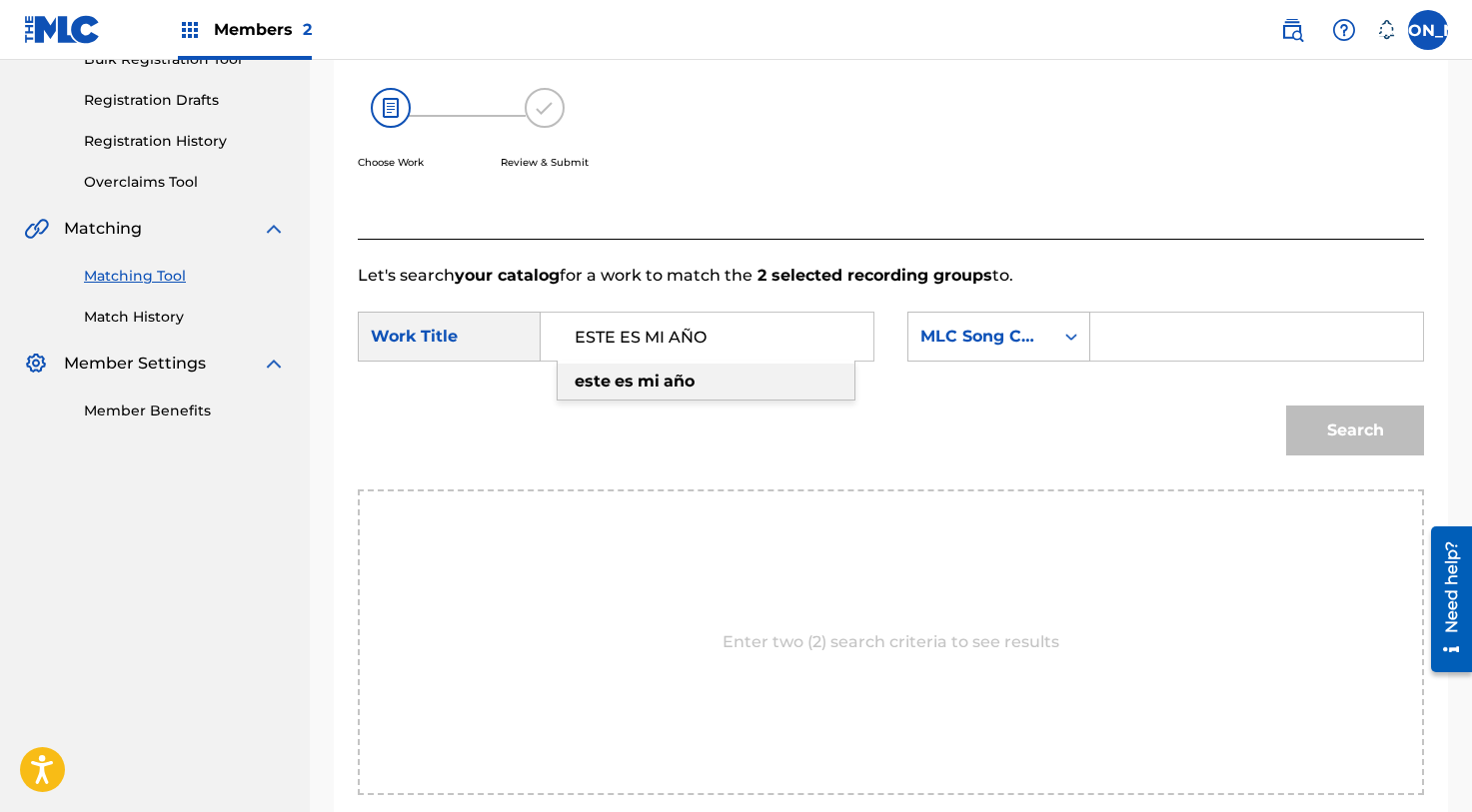 type on "ESTE ES MI AÑO" 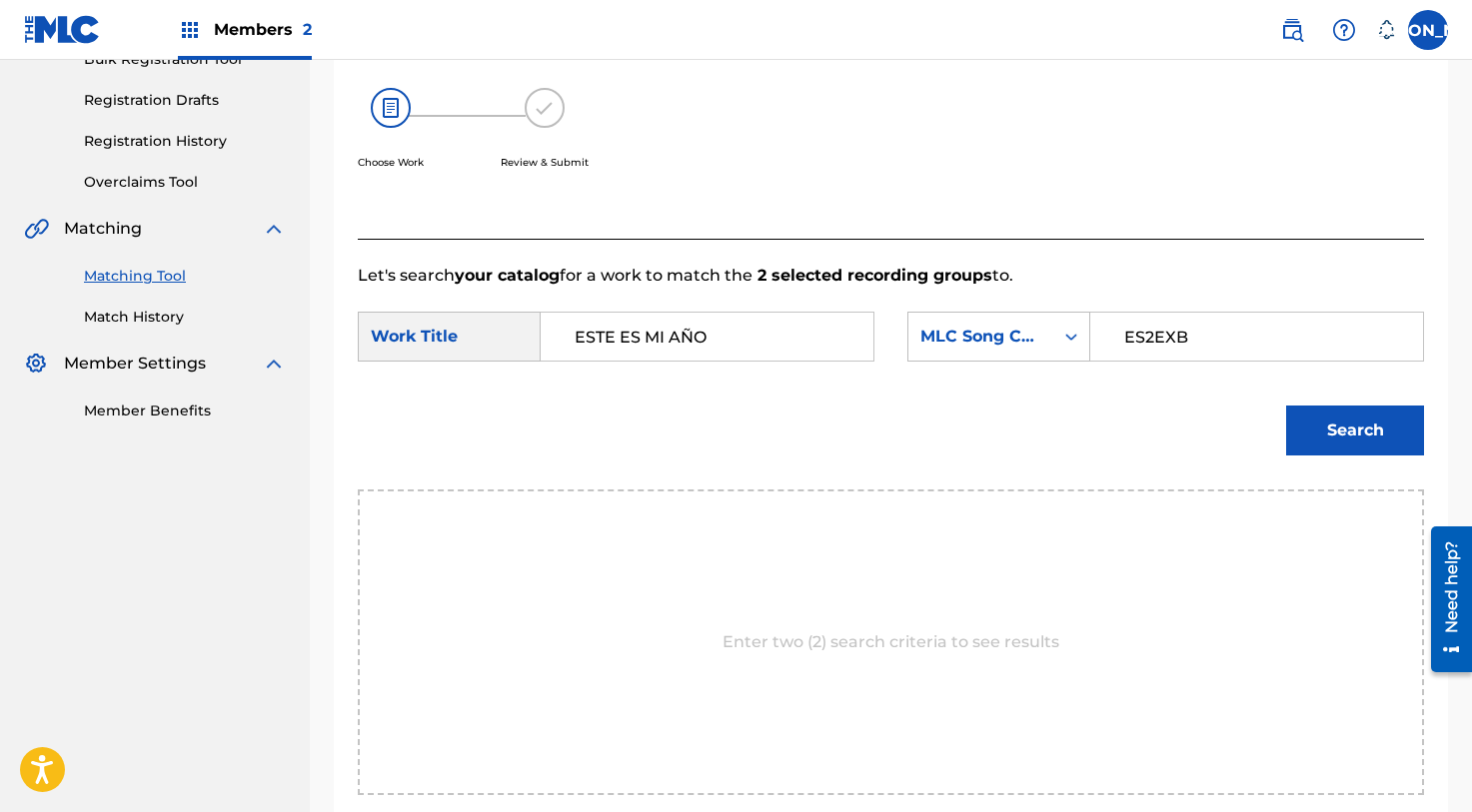 type on "ES2EXB" 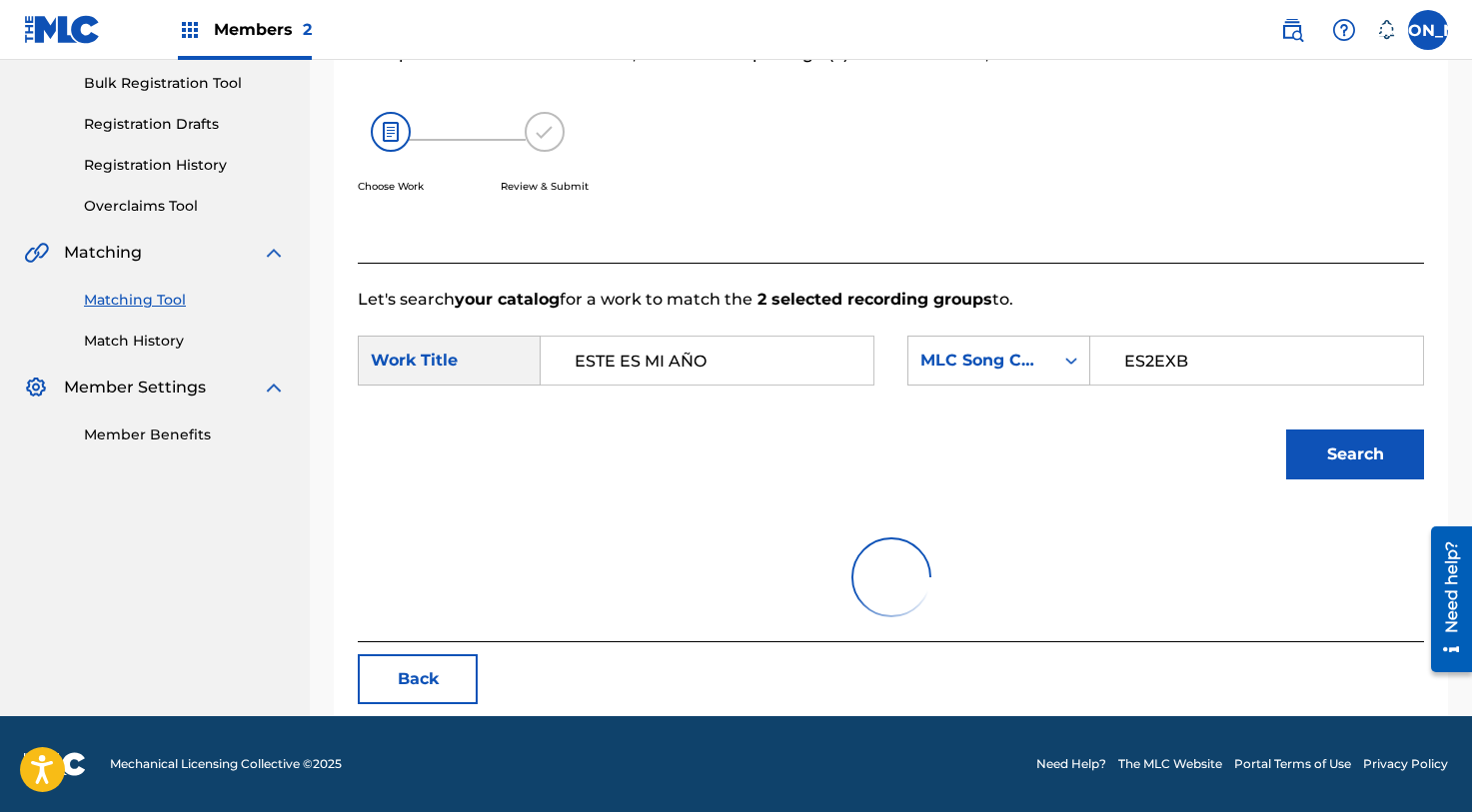 scroll, scrollTop: 293, scrollLeft: 0, axis: vertical 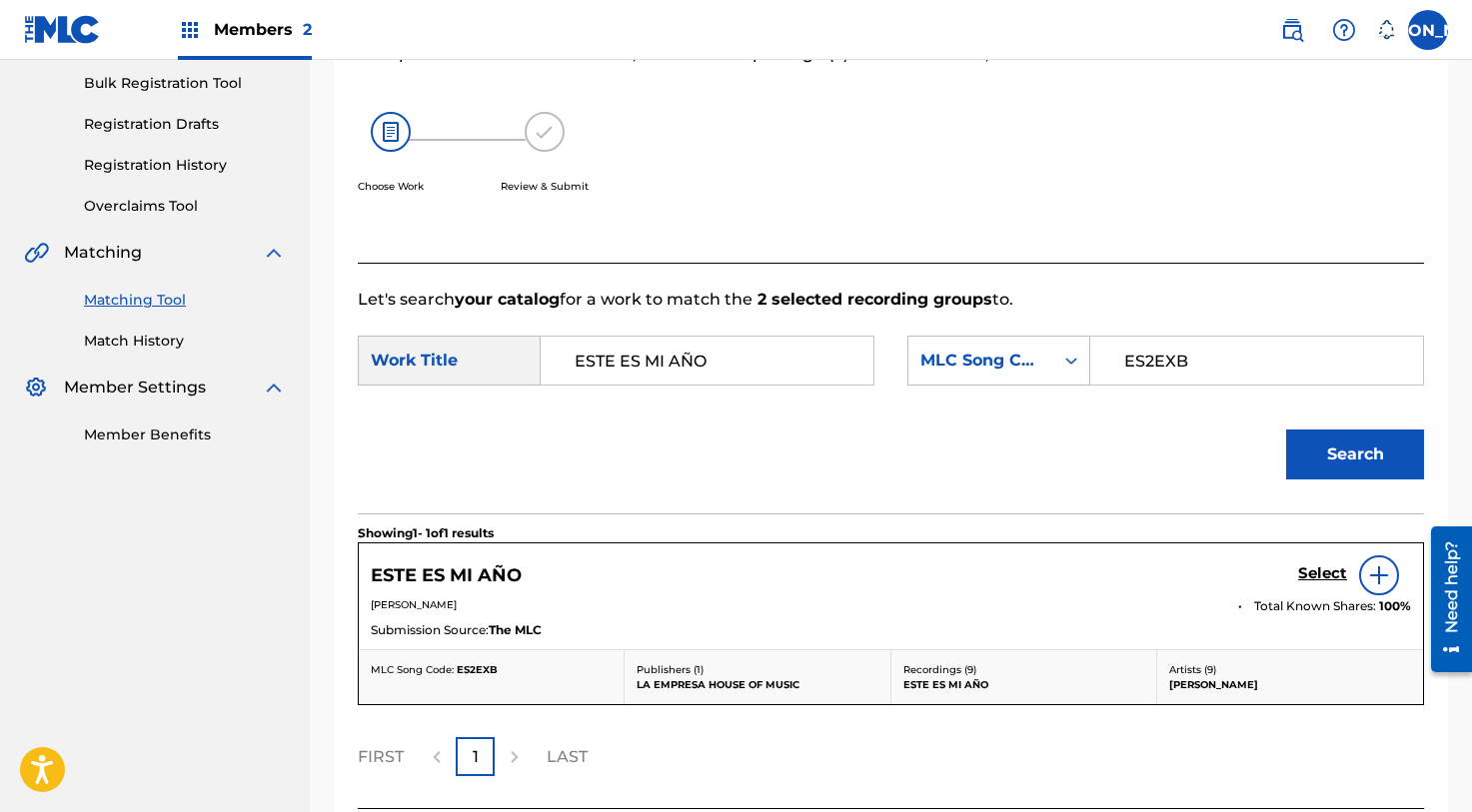 click on "Select" at bounding box center [1322, 573] 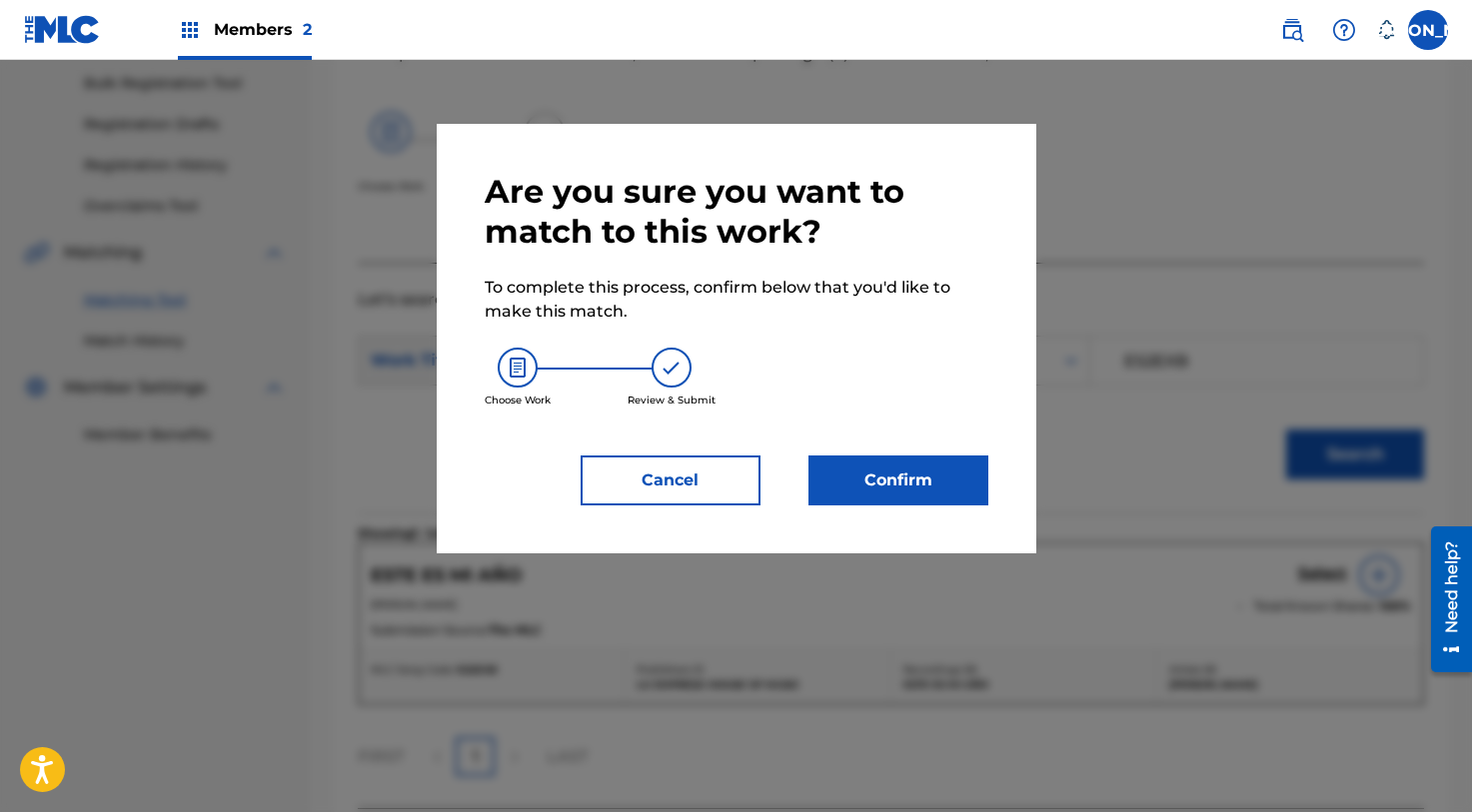 click on "Confirm" at bounding box center (898, 480) 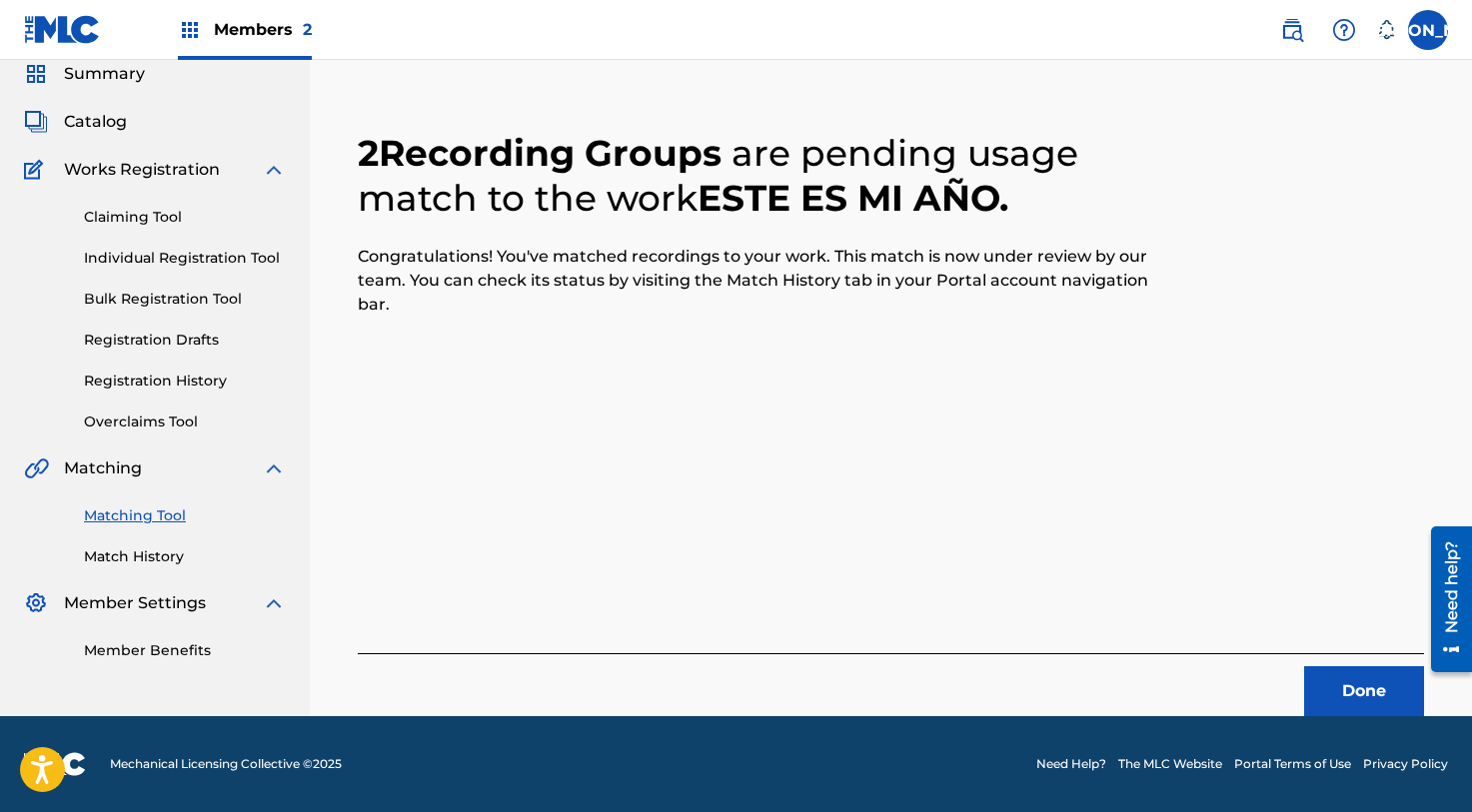 click on "Done" at bounding box center (1364, 691) 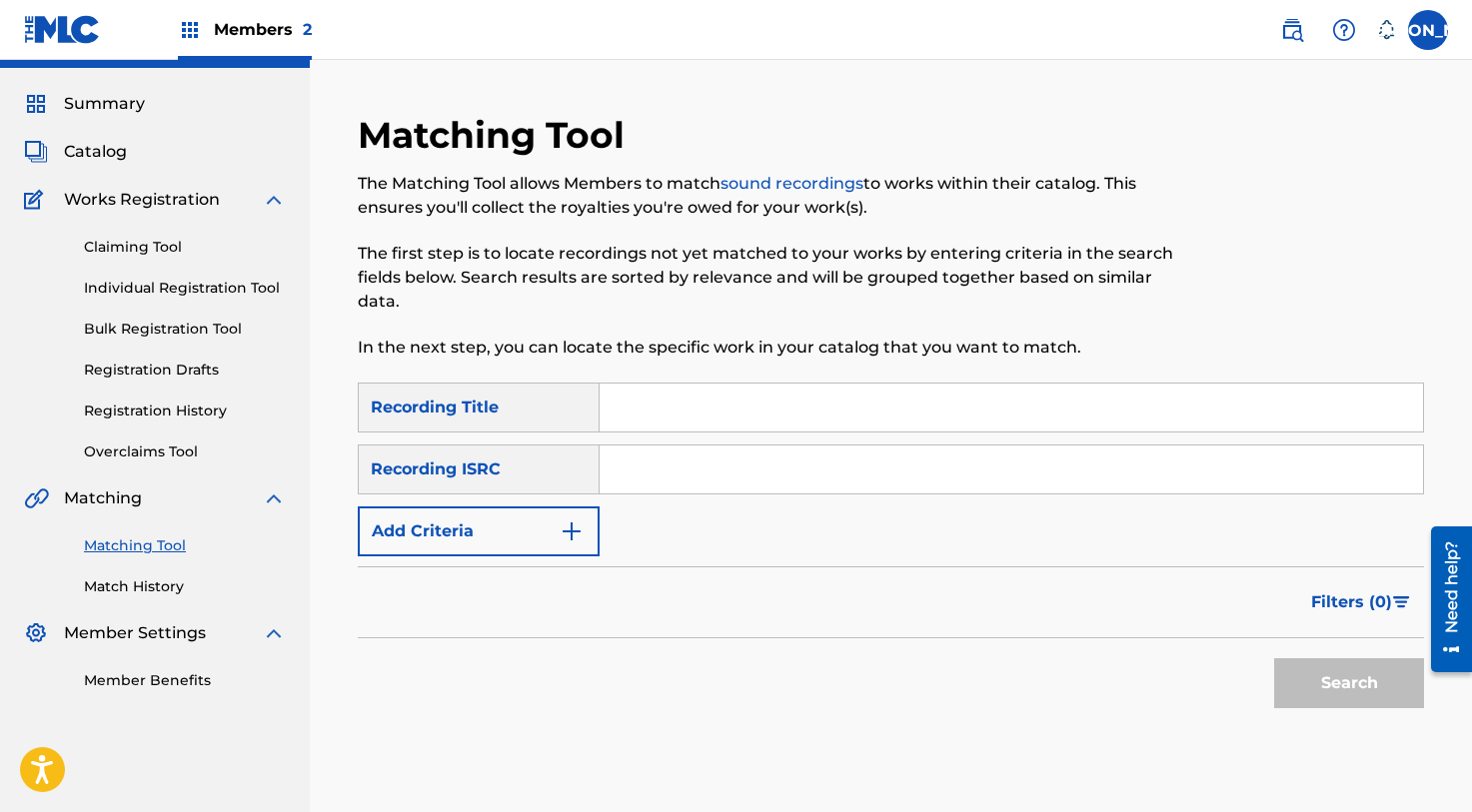 click at bounding box center (1011, 407) 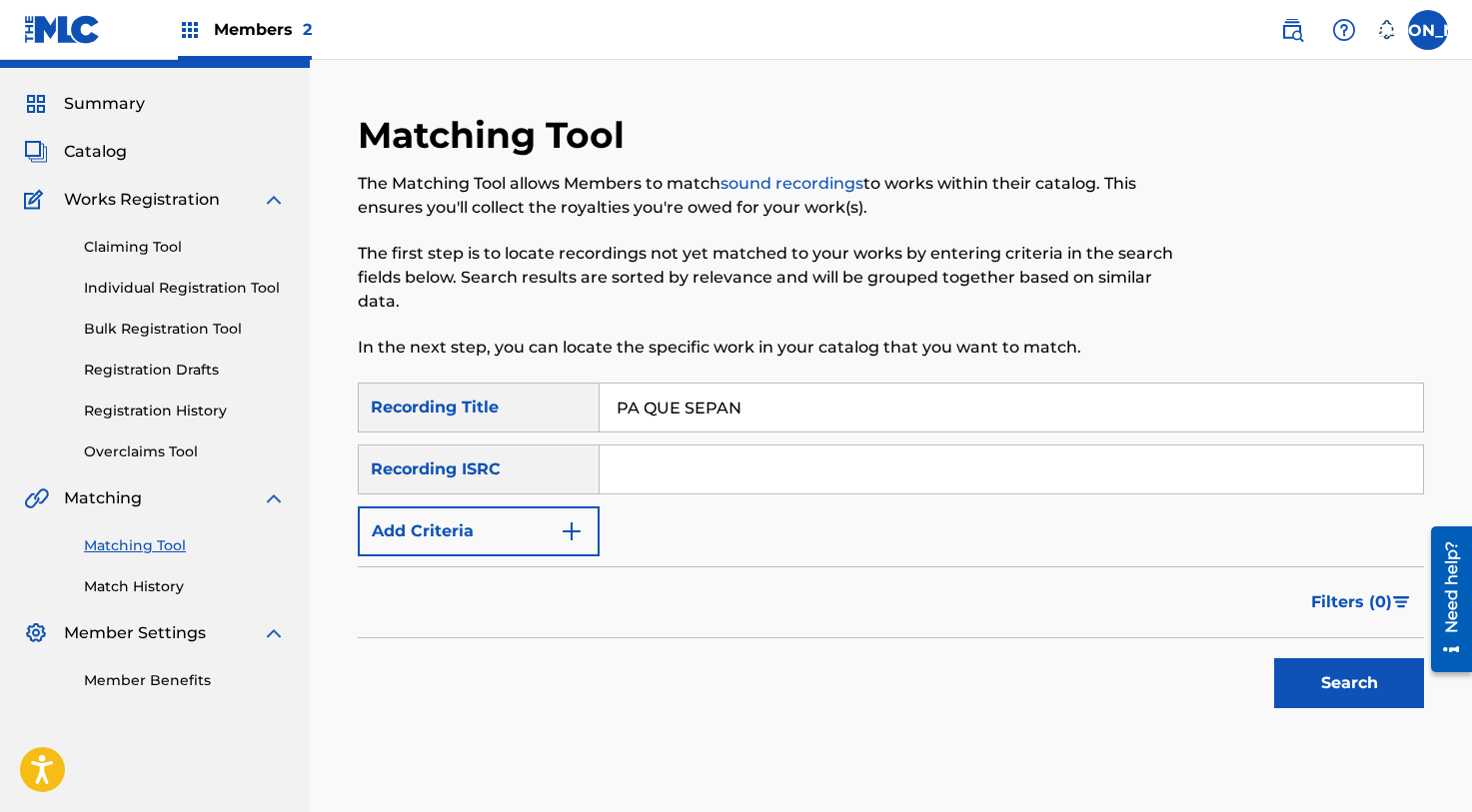 type on "PA QUE SEPAN" 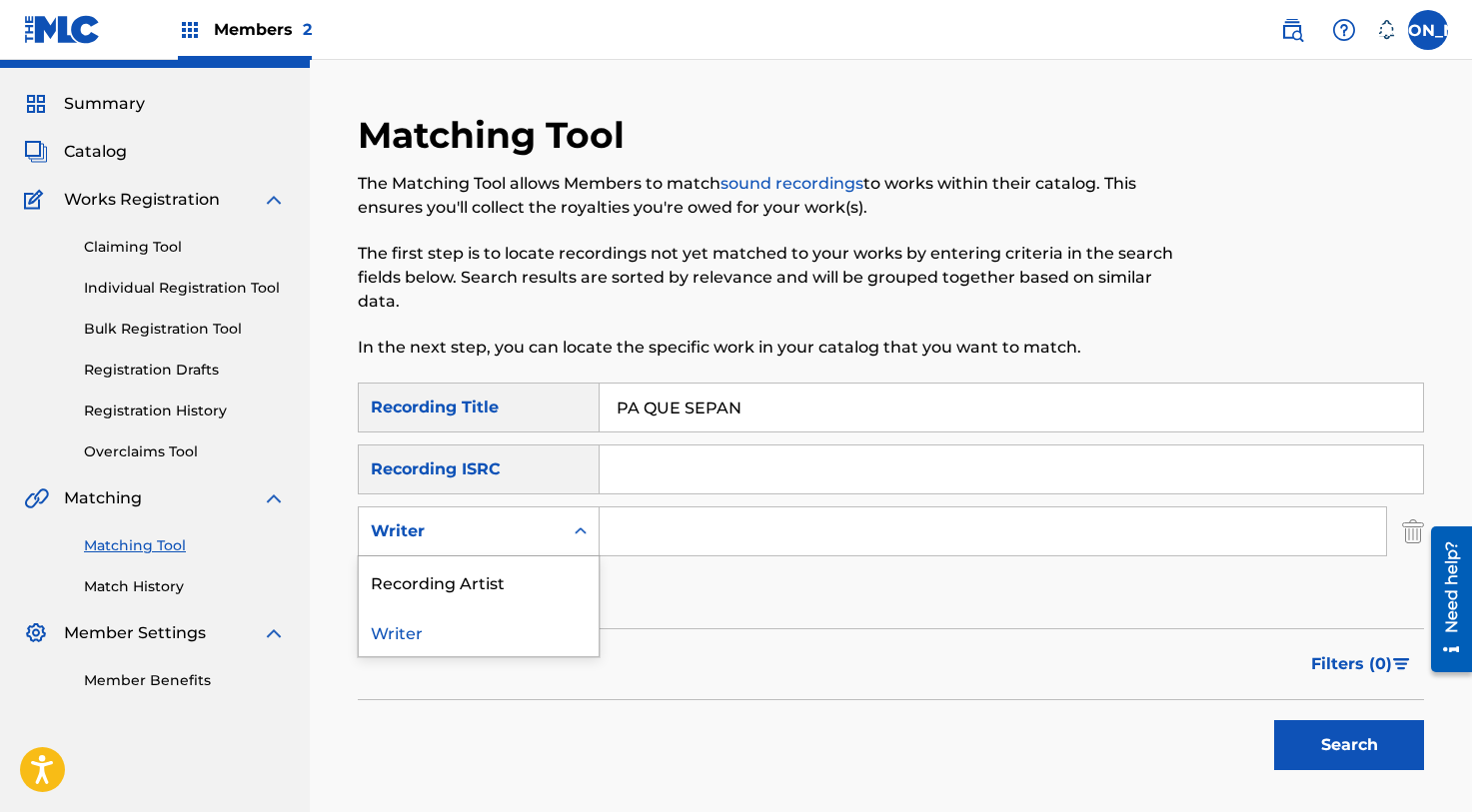 click on "Writer" at bounding box center (479, 531) 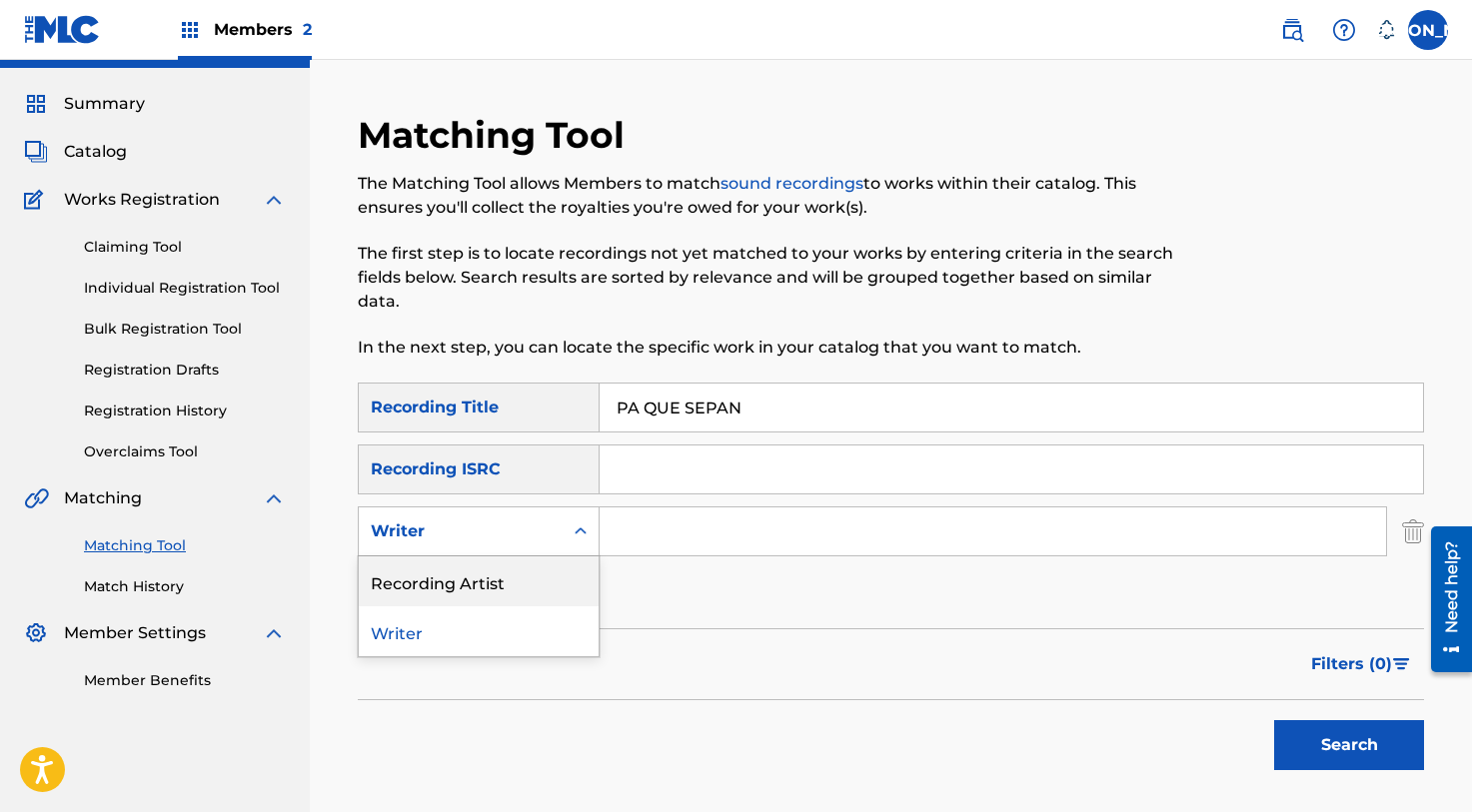 click on "Recording Artist" at bounding box center [479, 581] 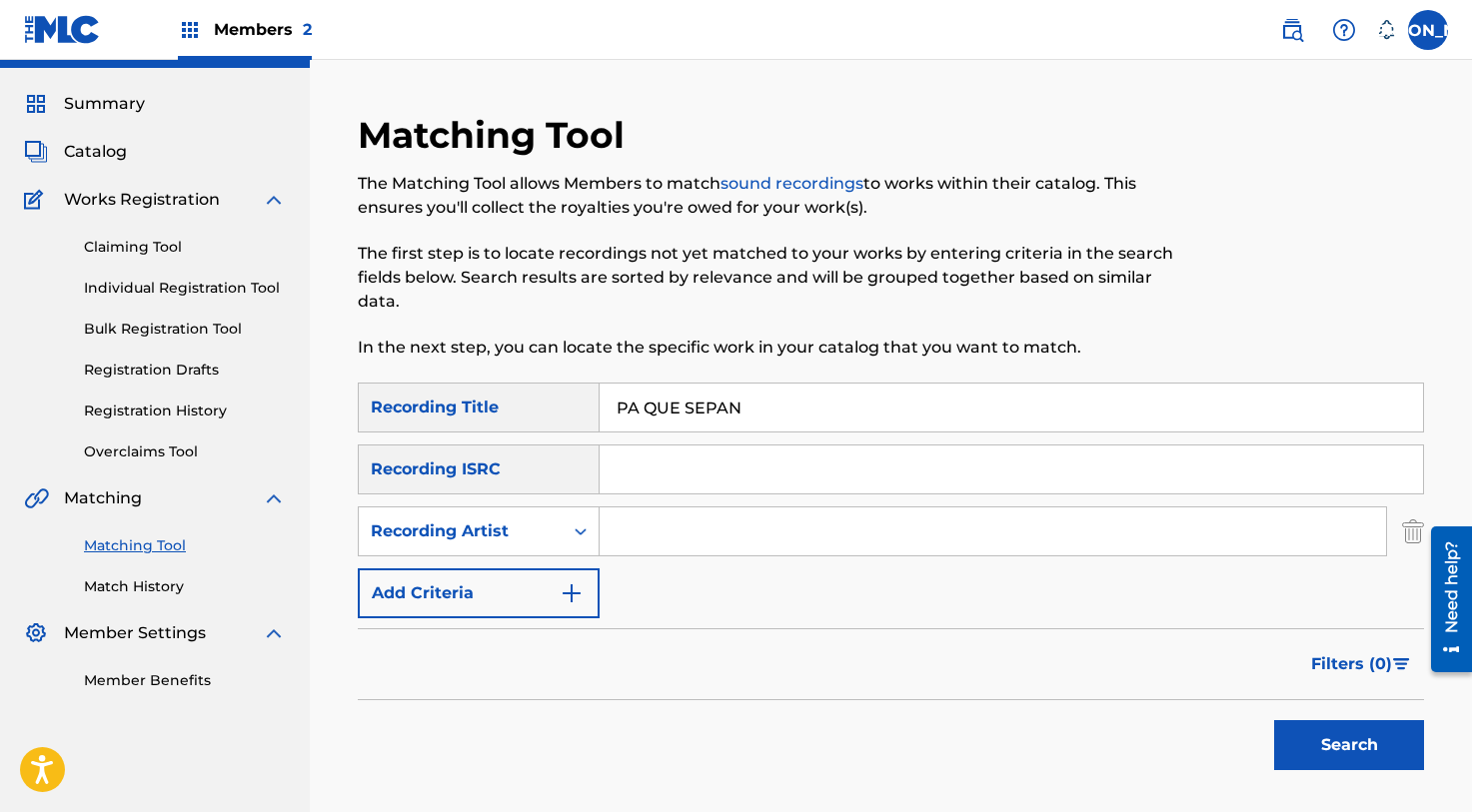 click at bounding box center [992, 531] 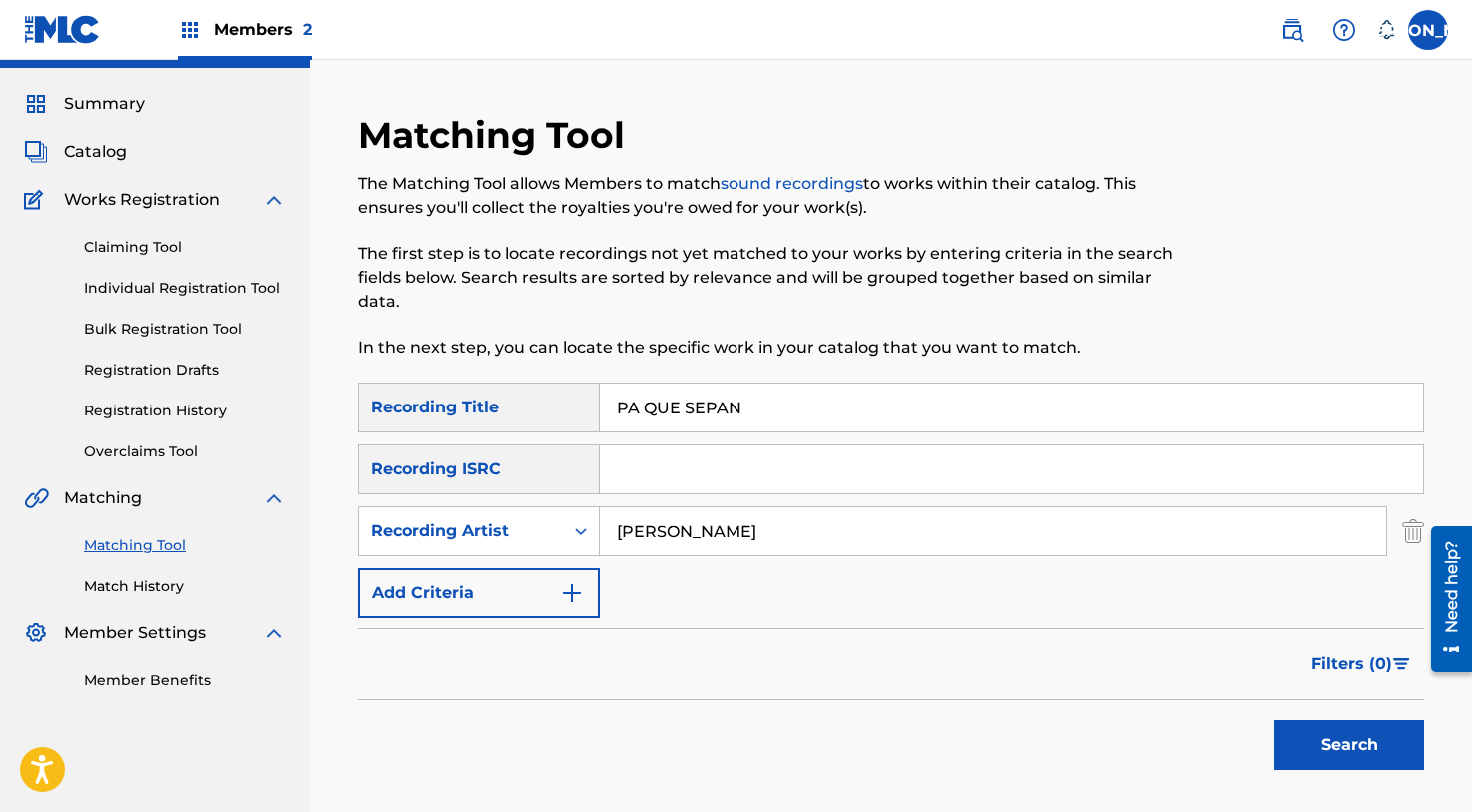 type on "[PERSON_NAME]" 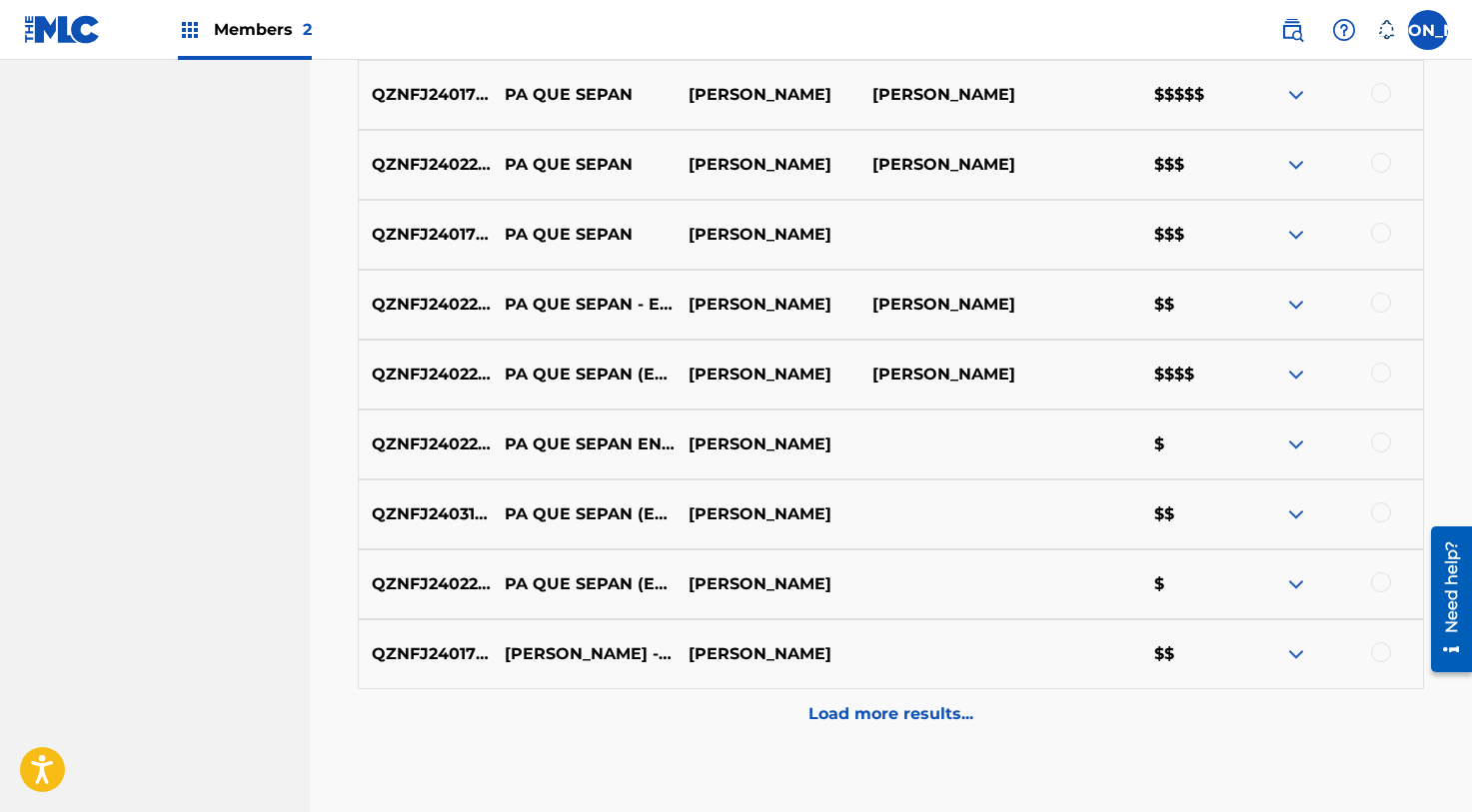 scroll, scrollTop: 922, scrollLeft: 0, axis: vertical 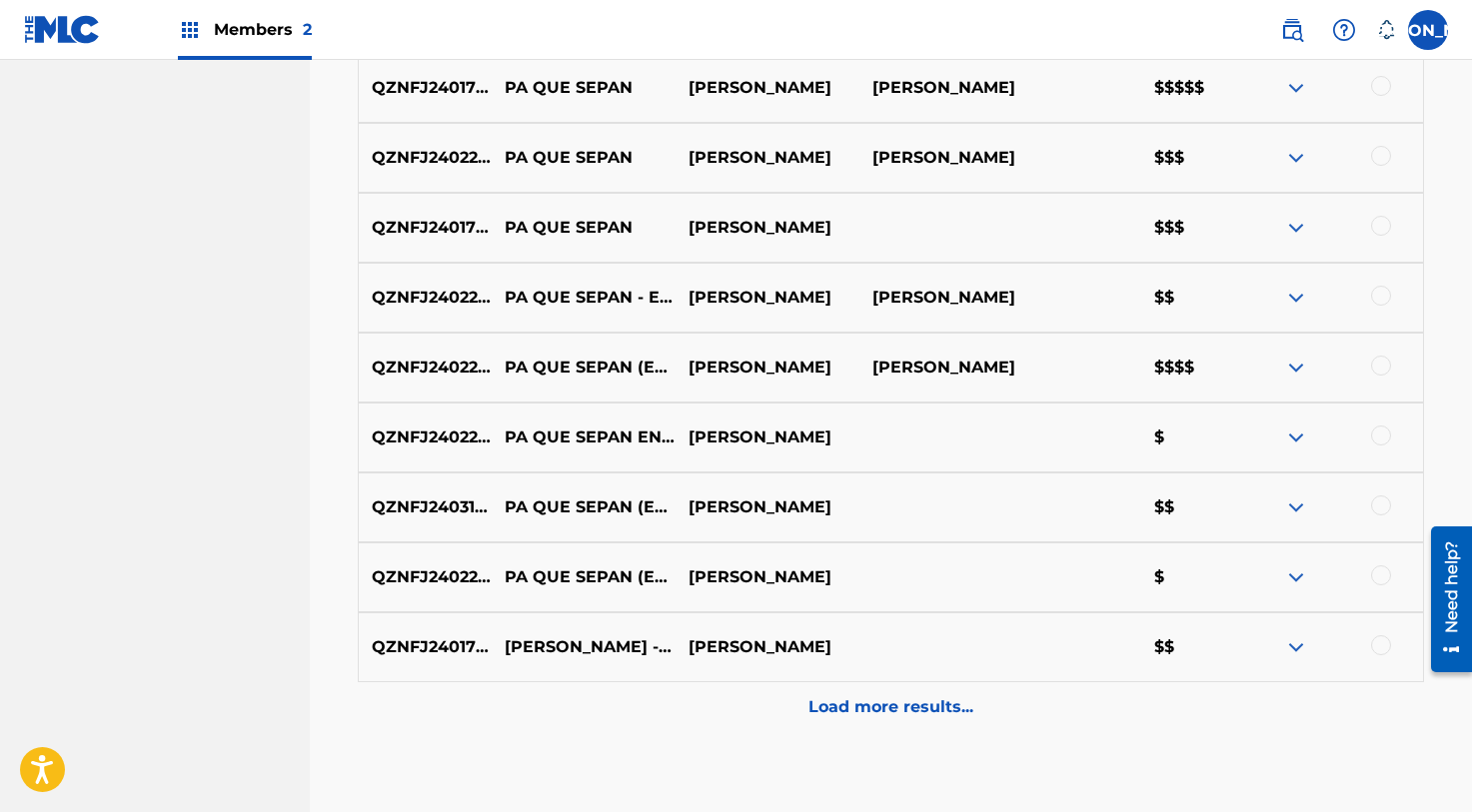 click on "Load more results..." at bounding box center (890, 707) 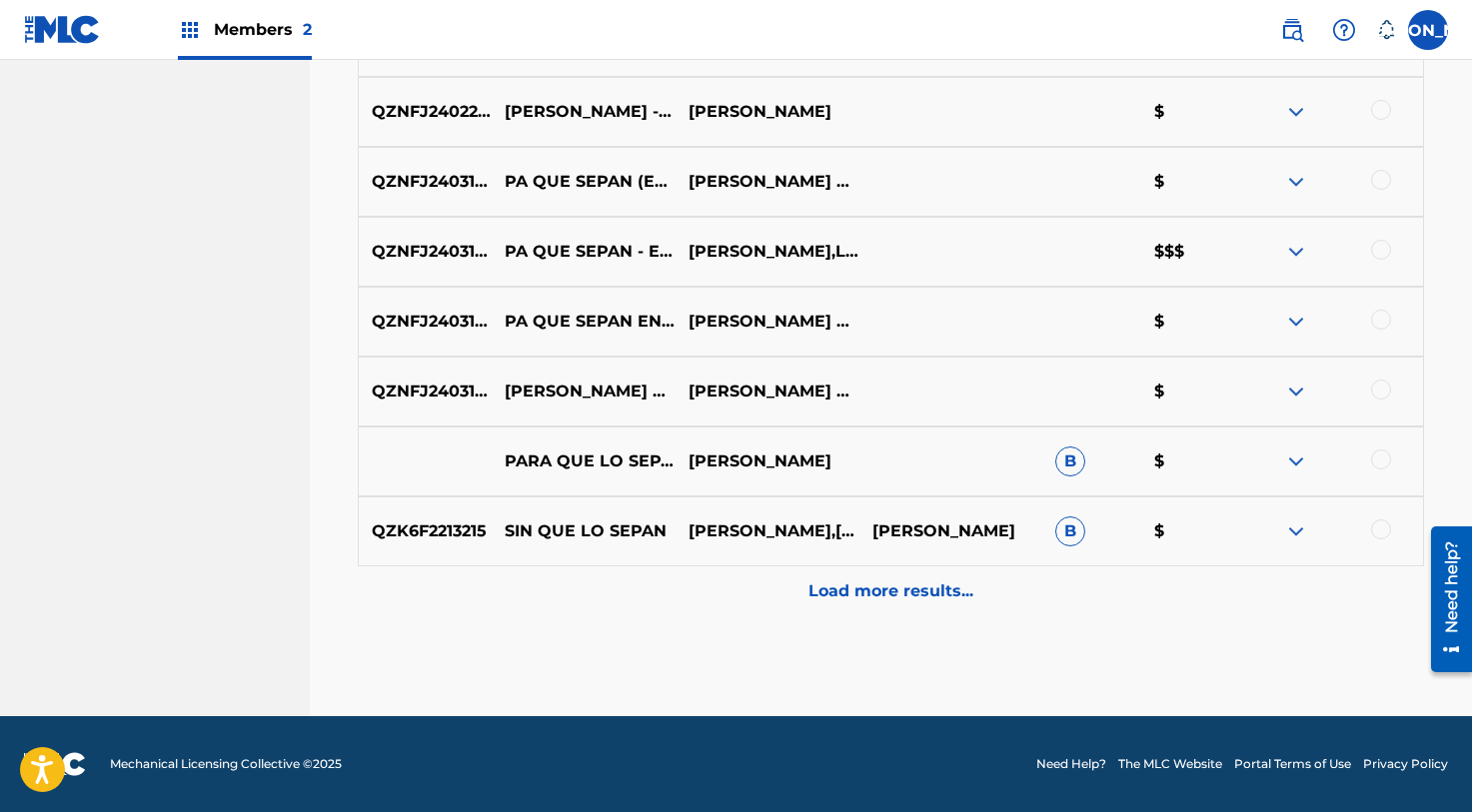 scroll, scrollTop: 1737, scrollLeft: 0, axis: vertical 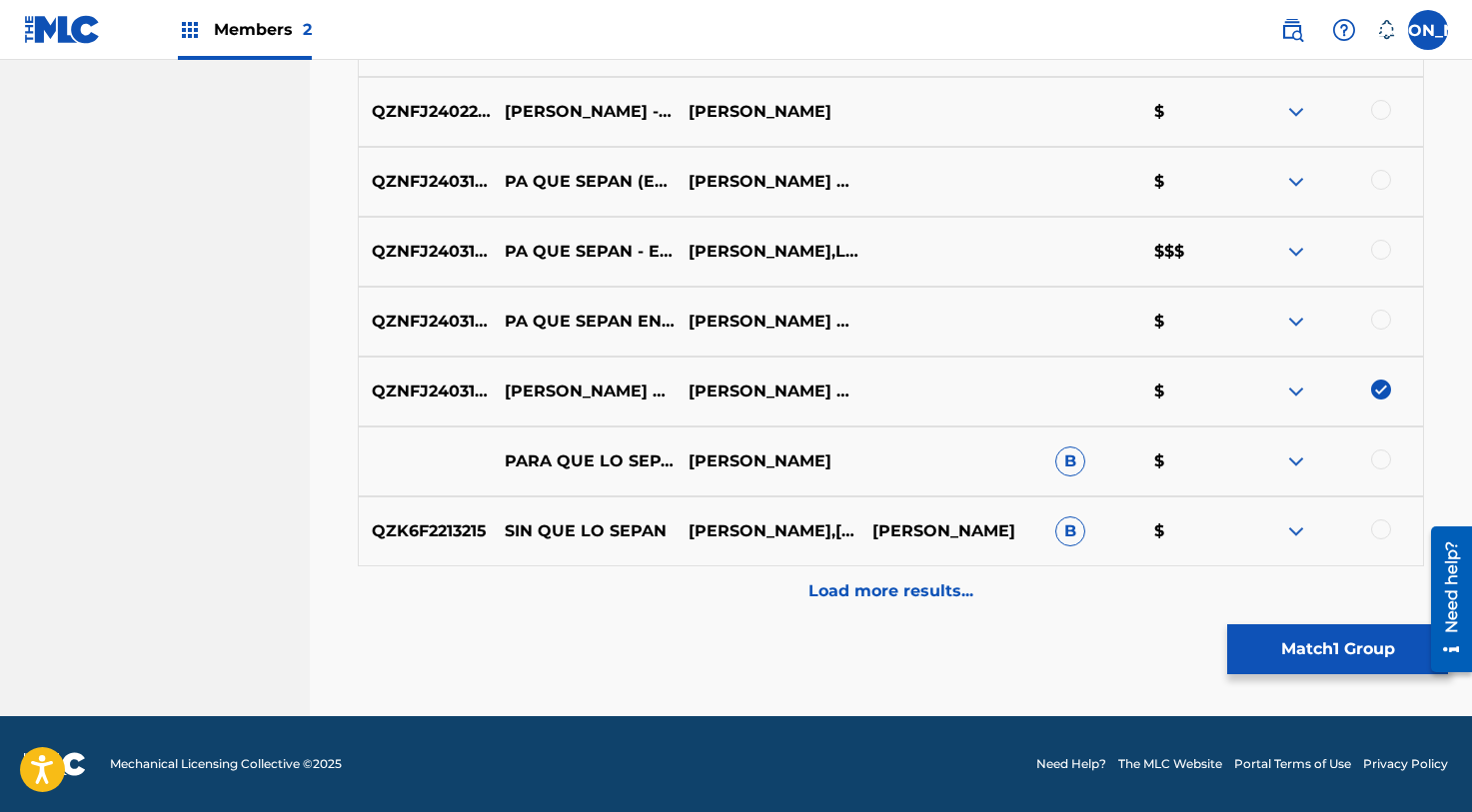 click at bounding box center [1381, 320] 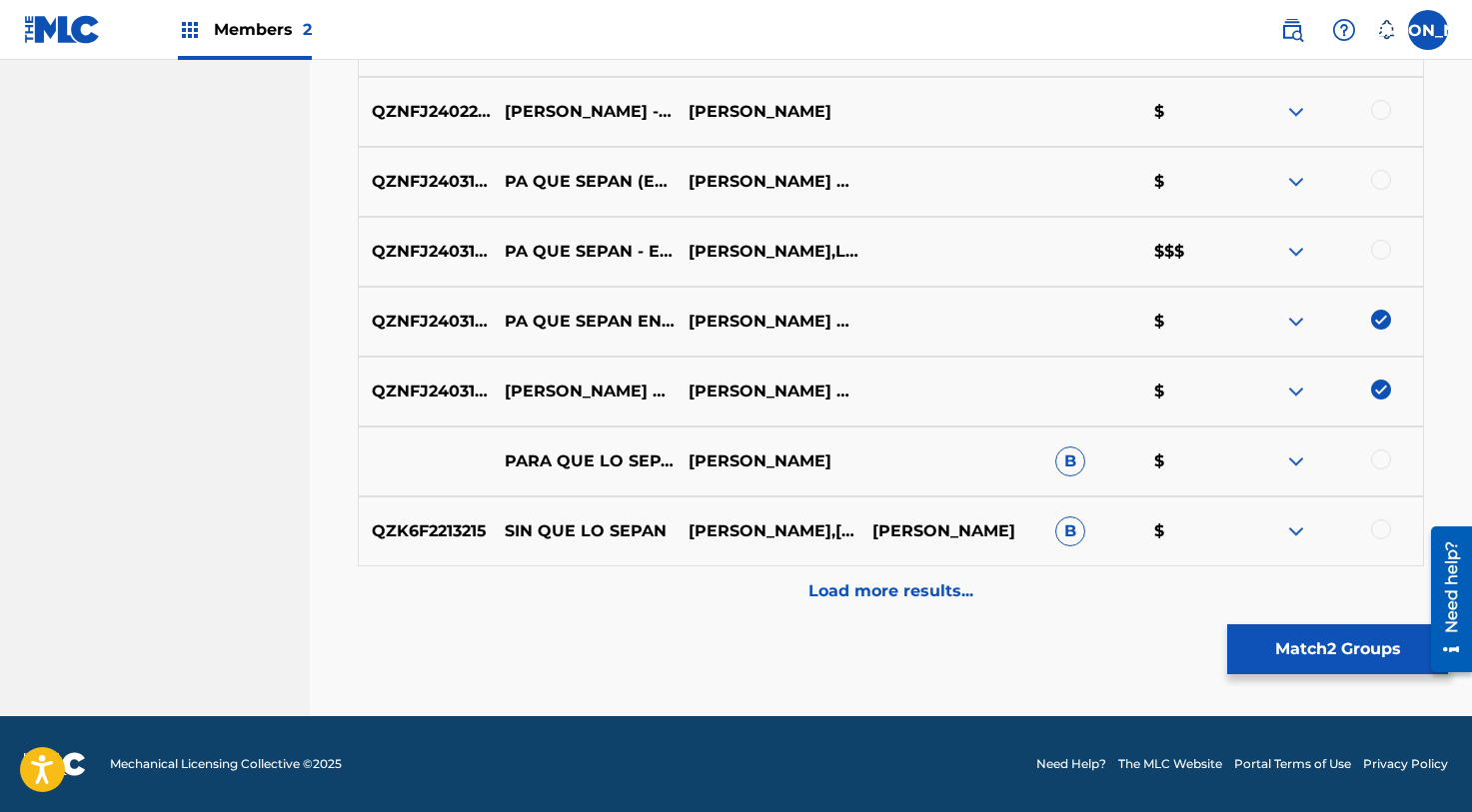 click at bounding box center [1381, 250] 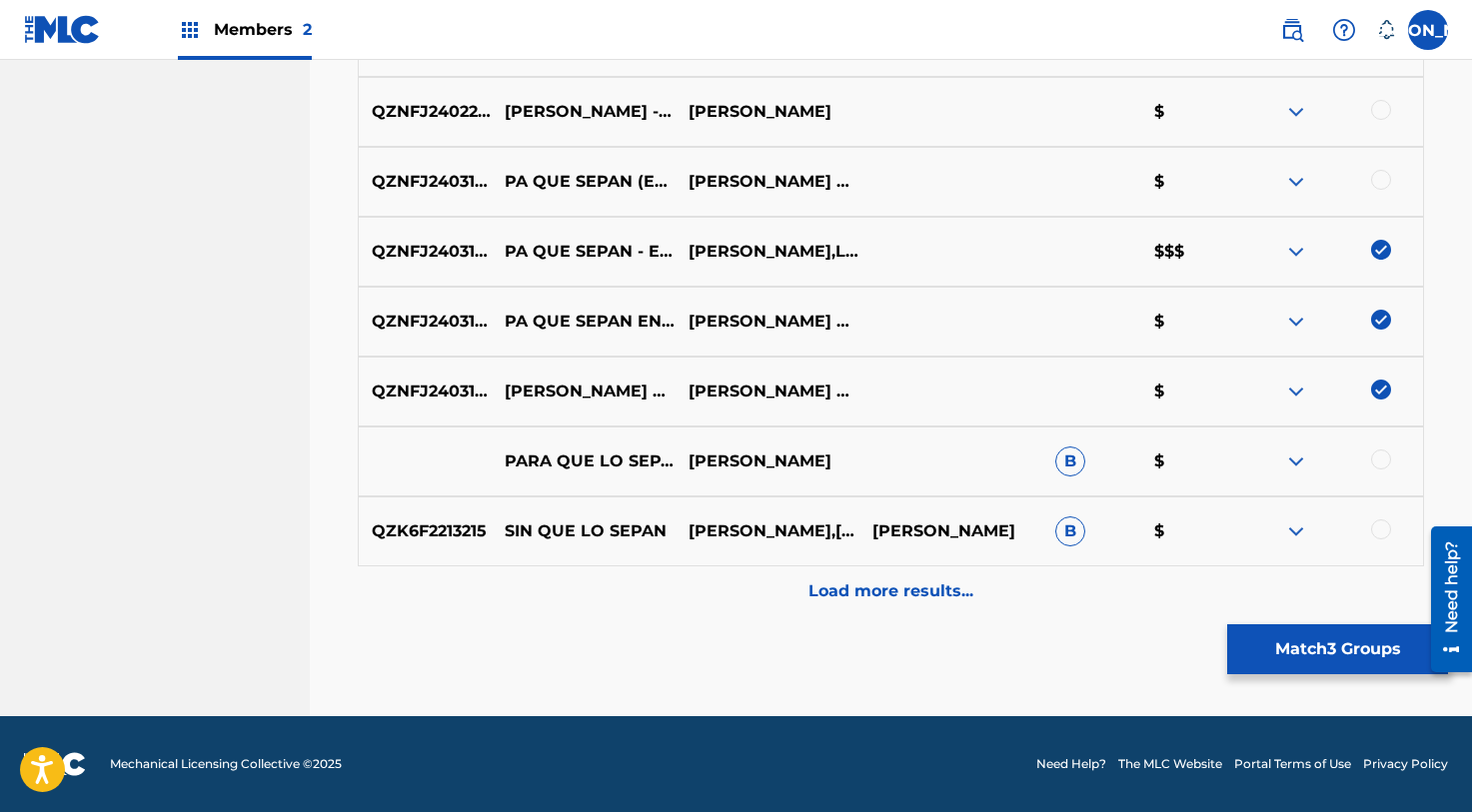 click at bounding box center (1381, 180) 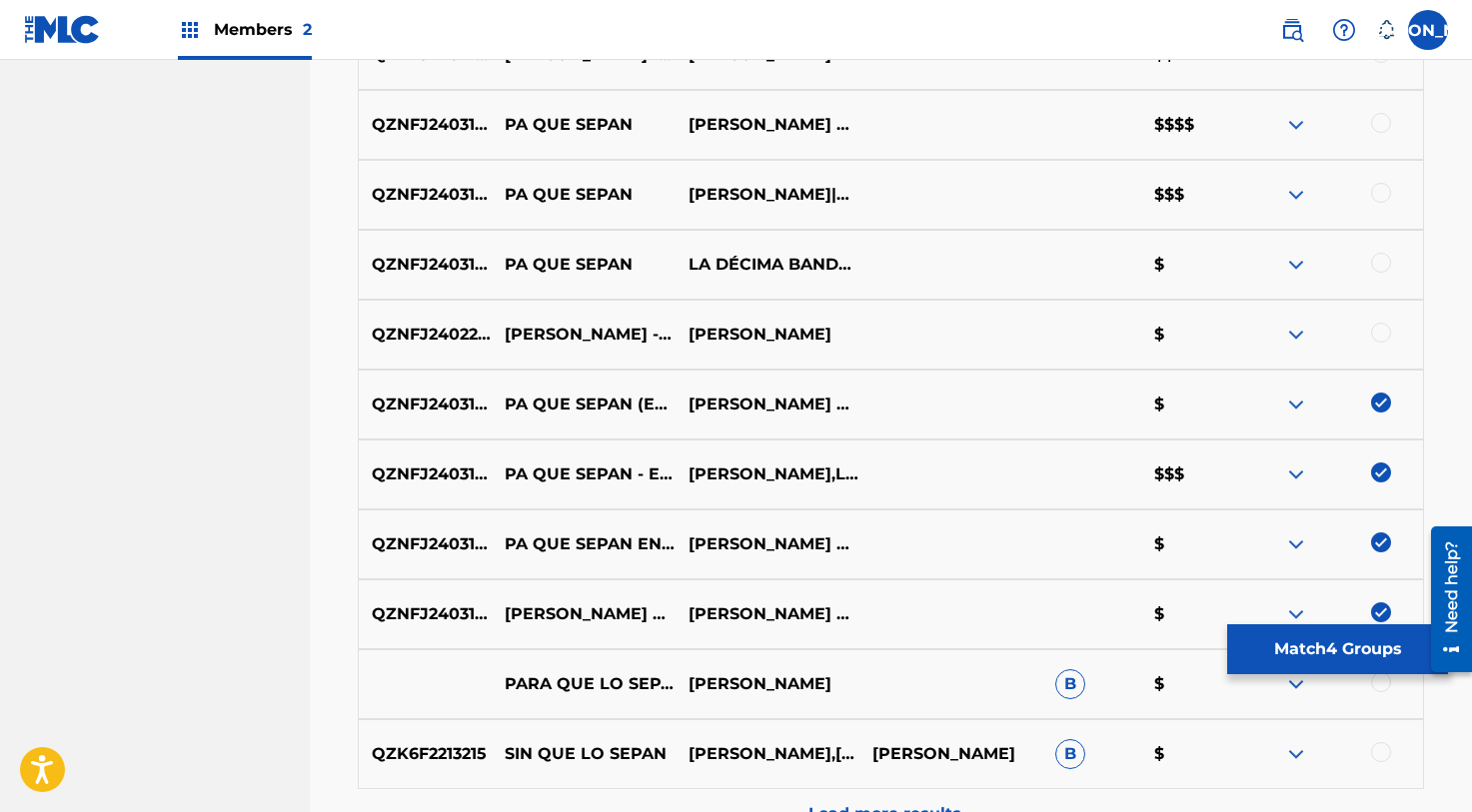 scroll, scrollTop: 1503, scrollLeft: 0, axis: vertical 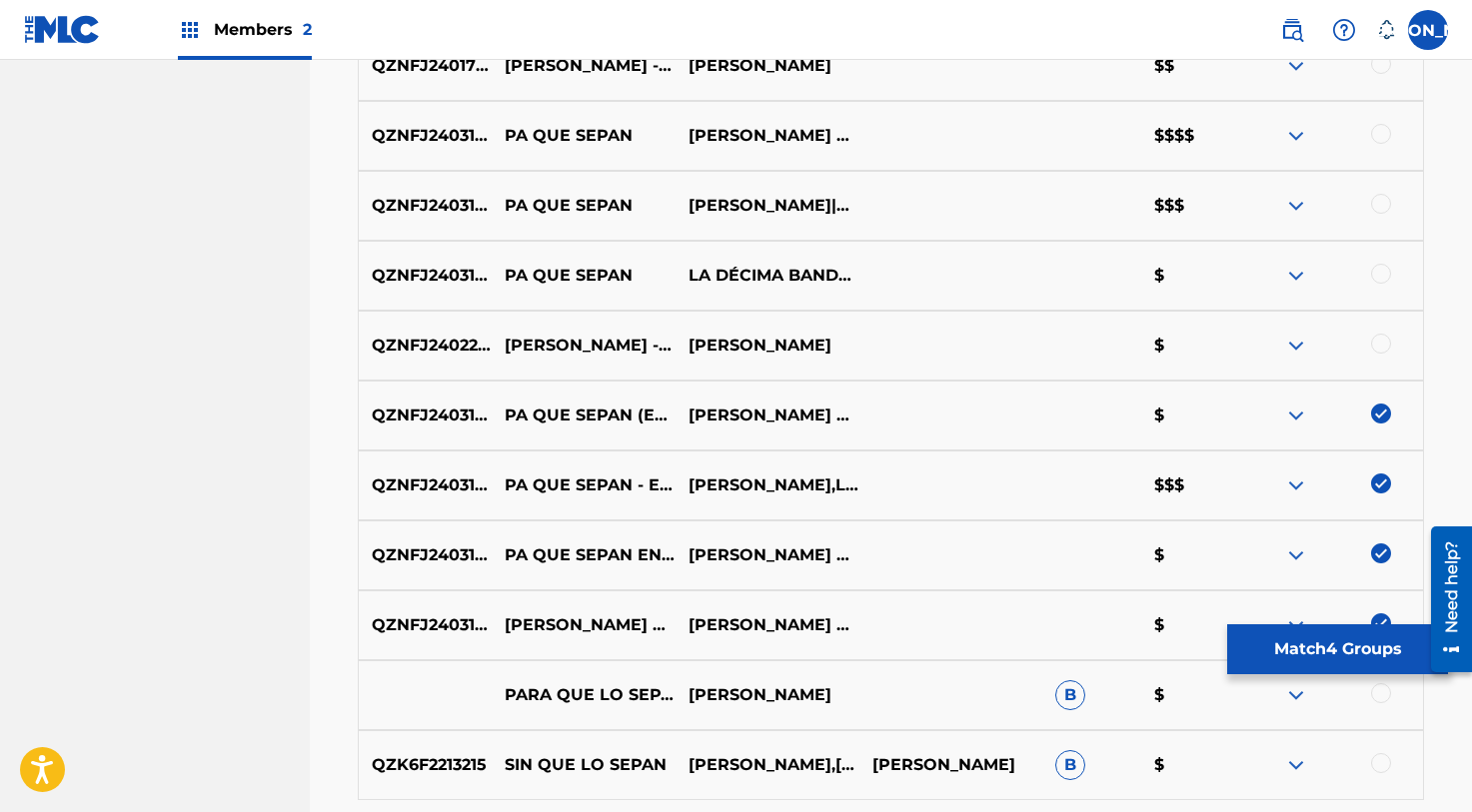 click on "QZNFJ2402229 [PERSON_NAME] - PA QUE SEPAN (EN VIVO) [PERSON_NAME] $" at bounding box center (890, 346) 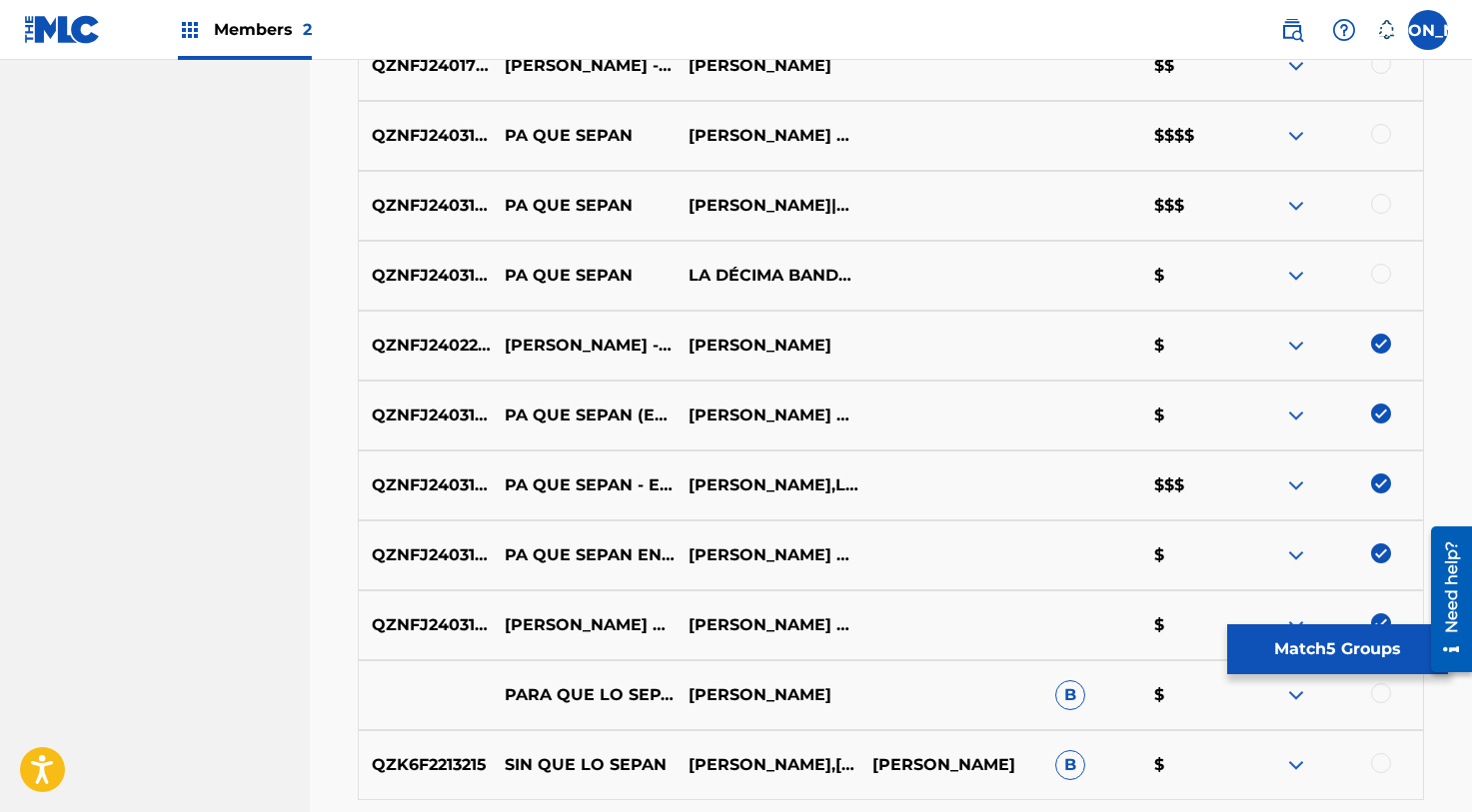 click at bounding box center (1381, 274) 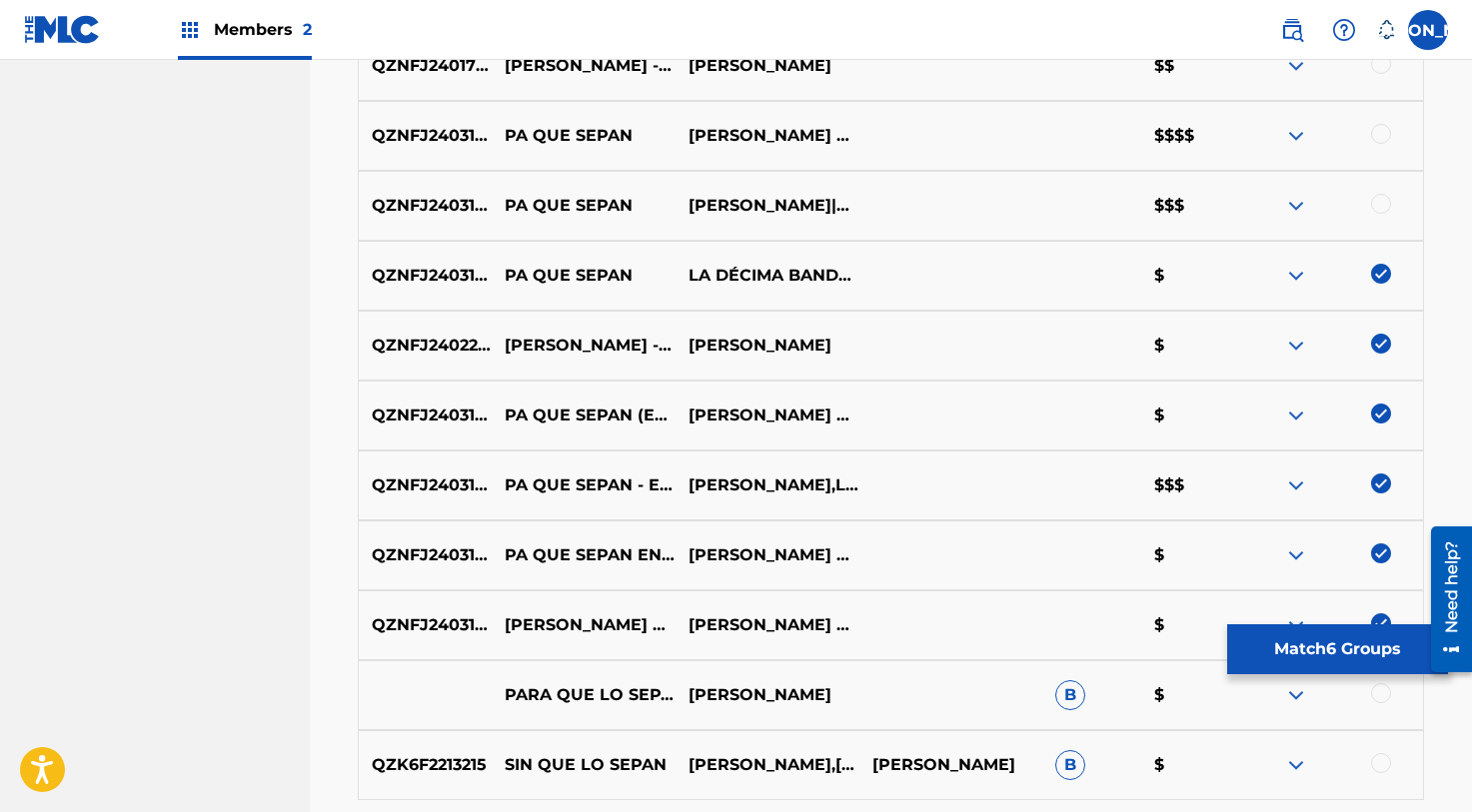 click at bounding box center (1381, 204) 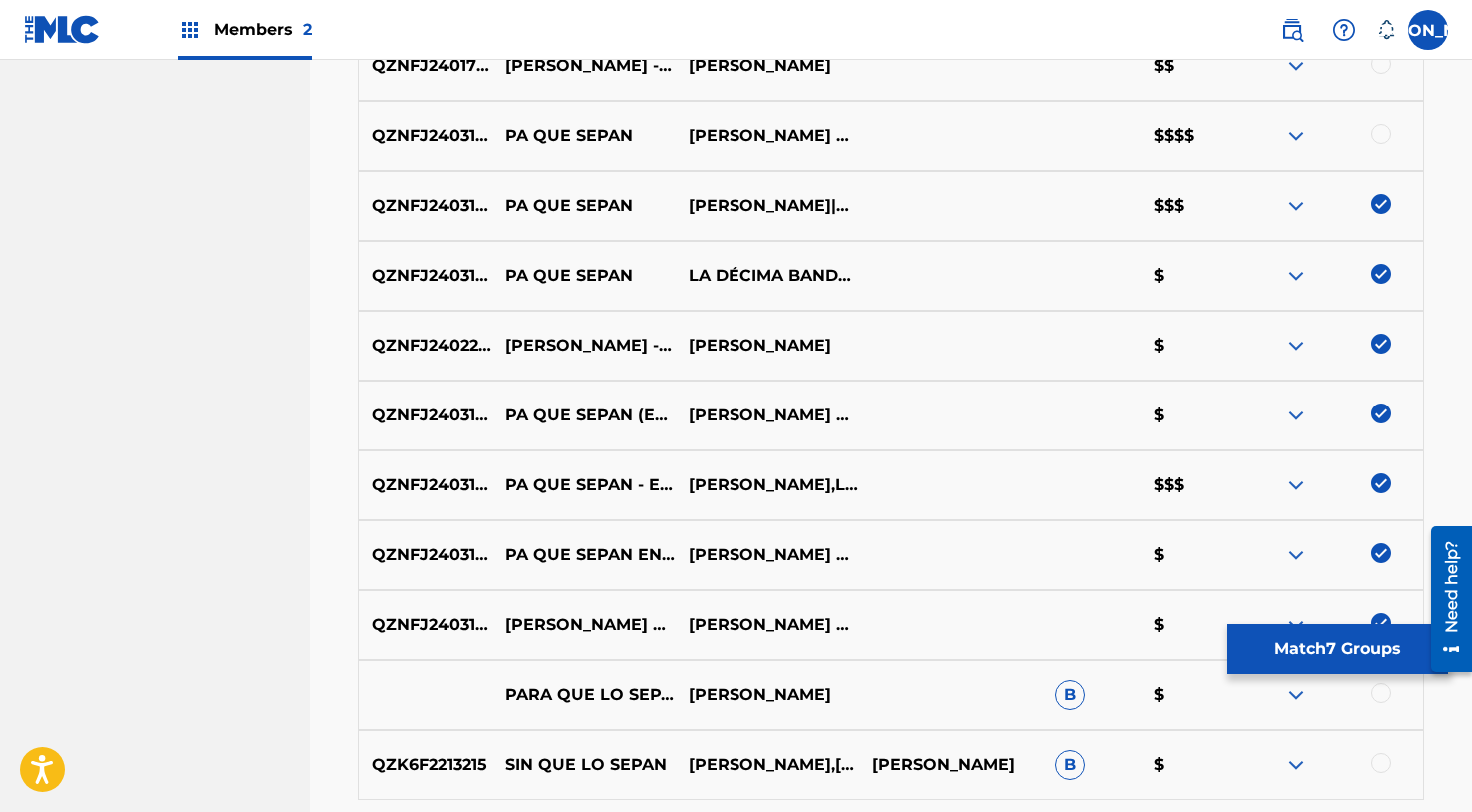 click at bounding box center (1381, 134) 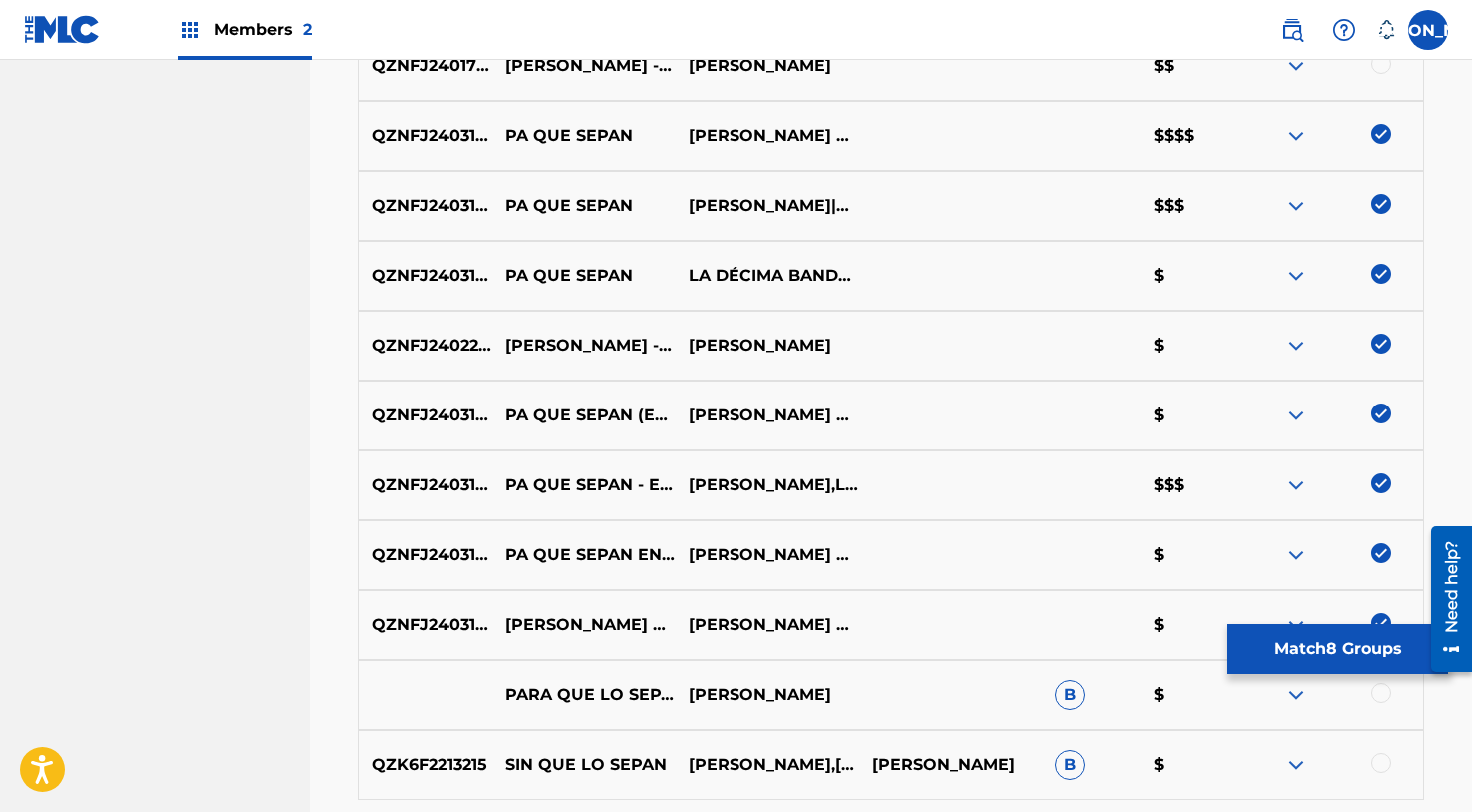 click at bounding box center (1381, 64) 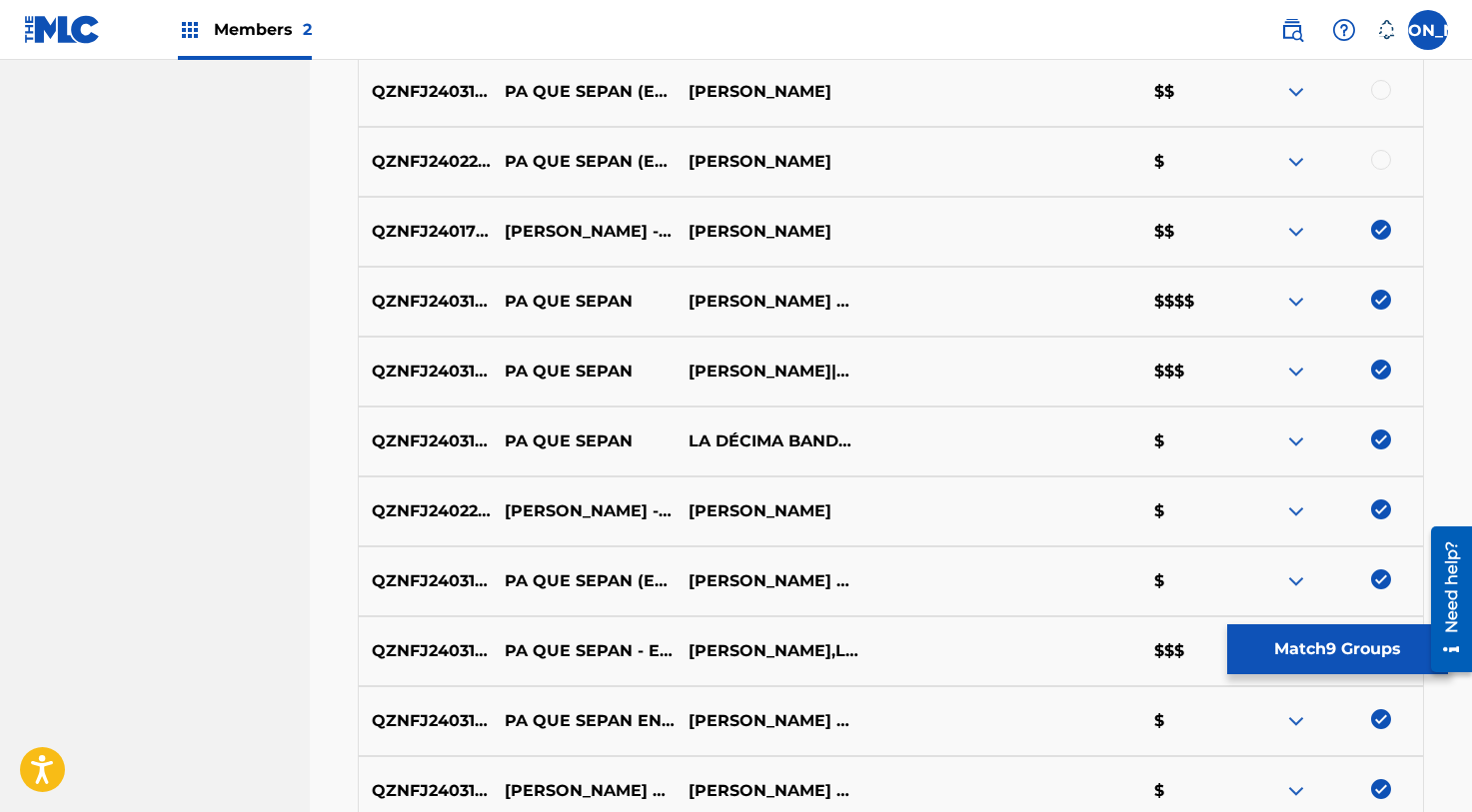 scroll, scrollTop: 1247, scrollLeft: 0, axis: vertical 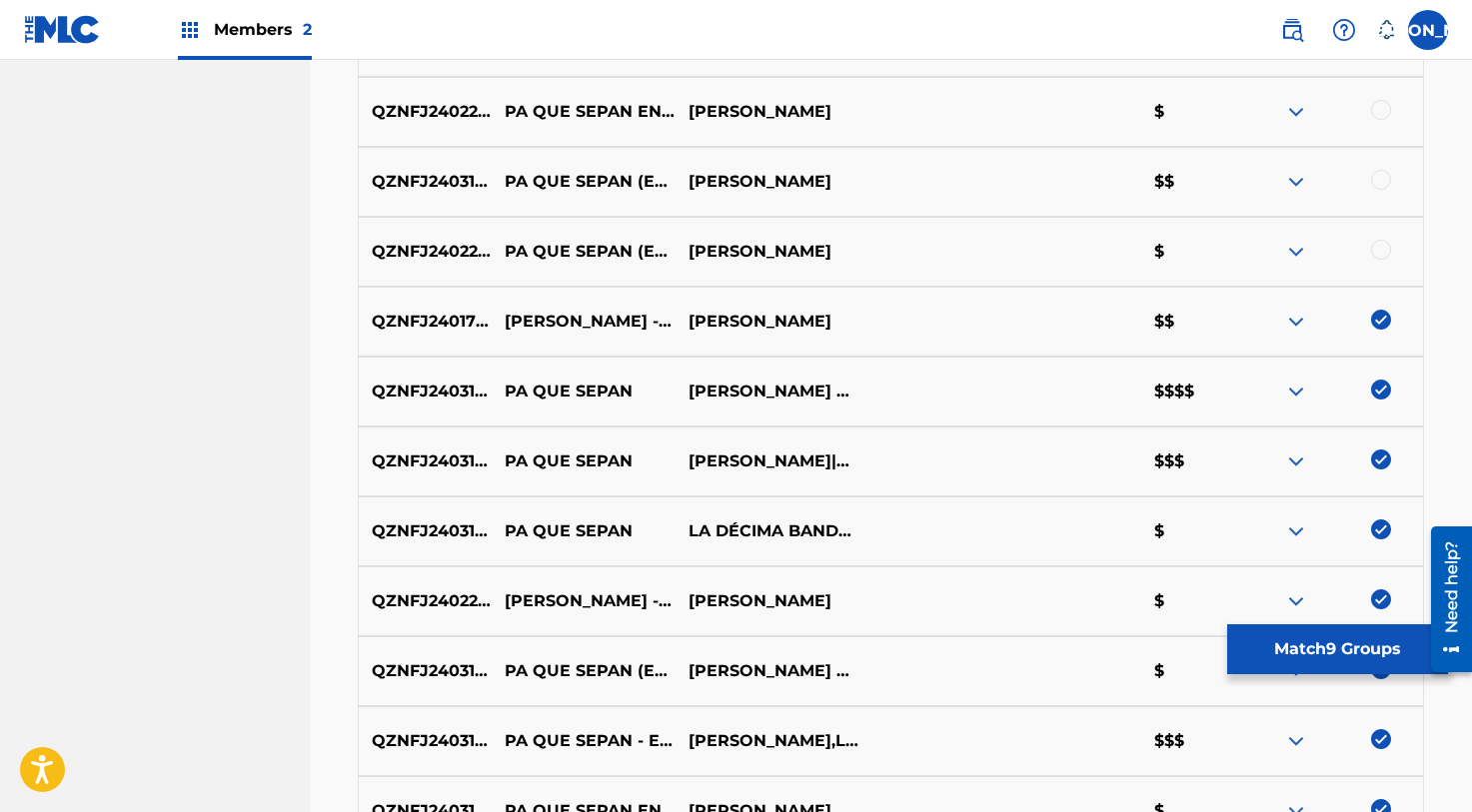 click at bounding box center (1381, 250) 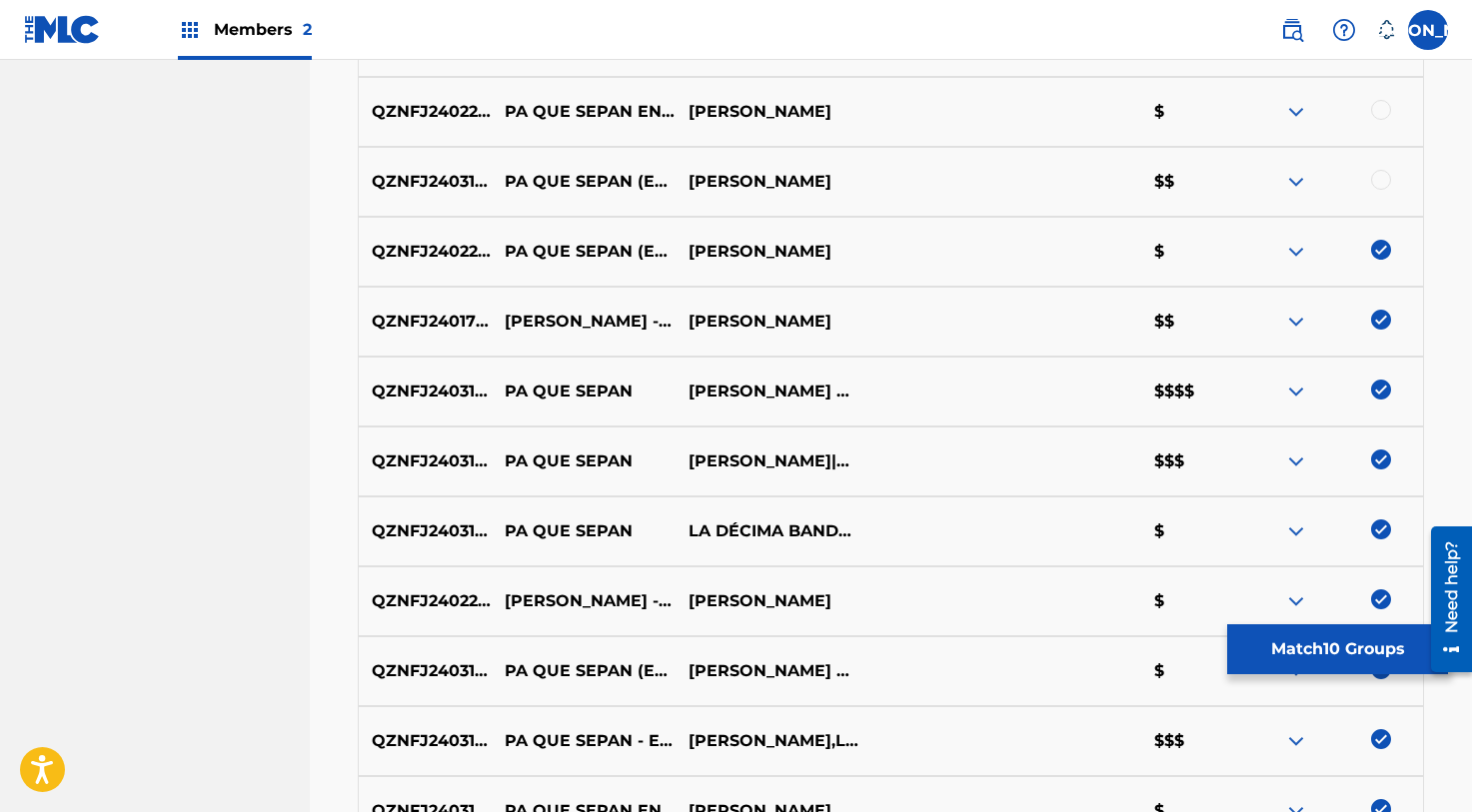 click at bounding box center [1381, 180] 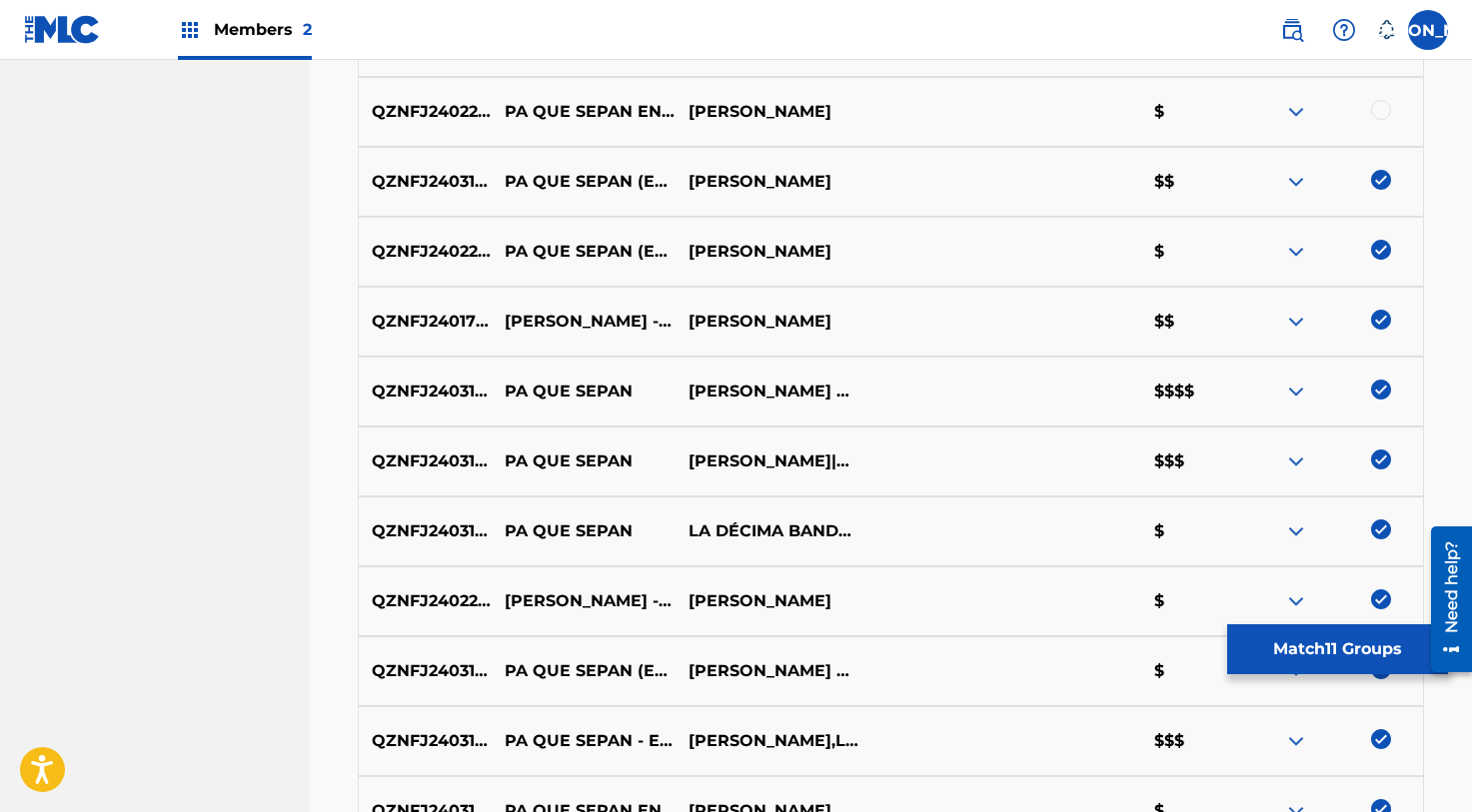 click at bounding box center (1331, 112) 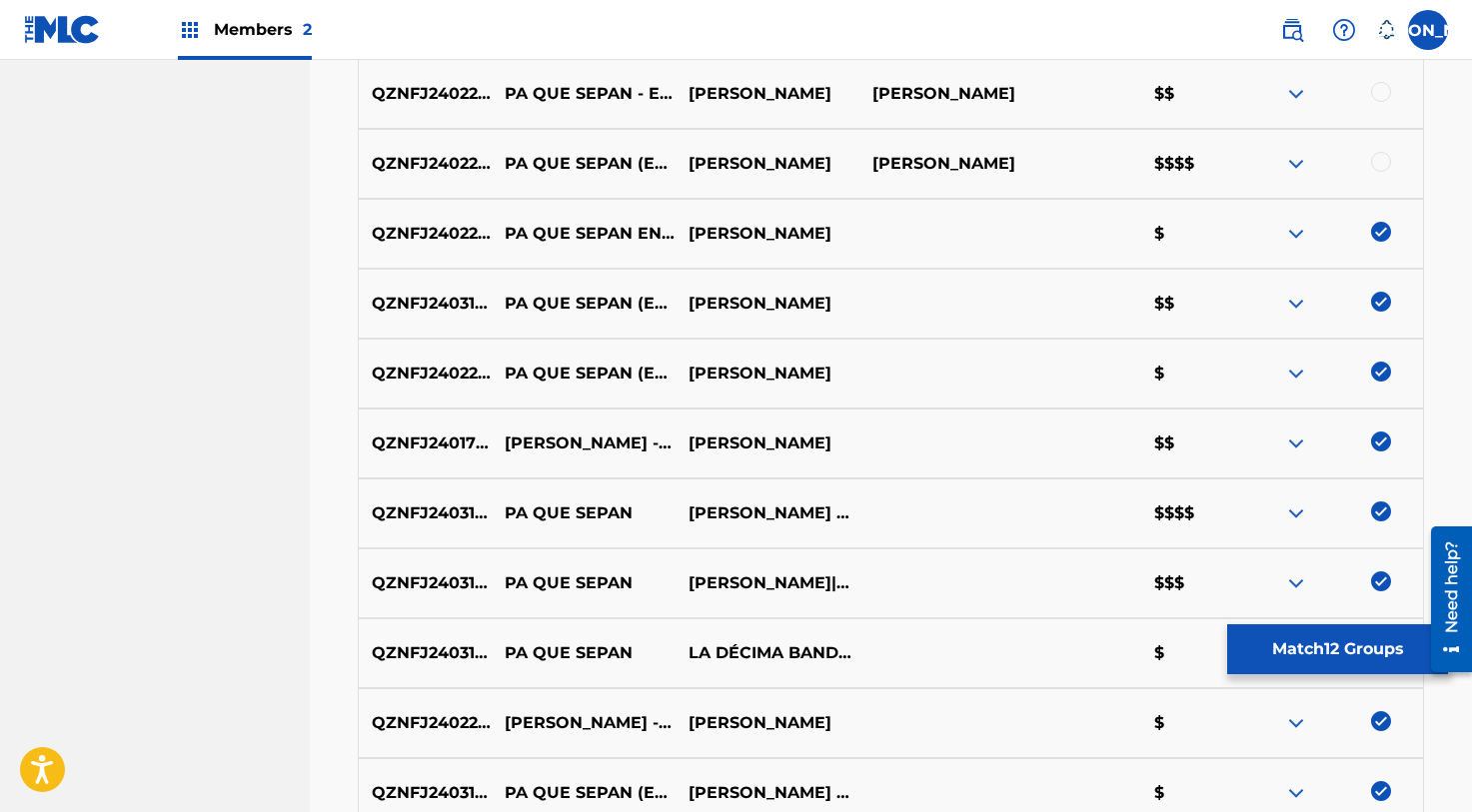 scroll, scrollTop: 1087, scrollLeft: 0, axis: vertical 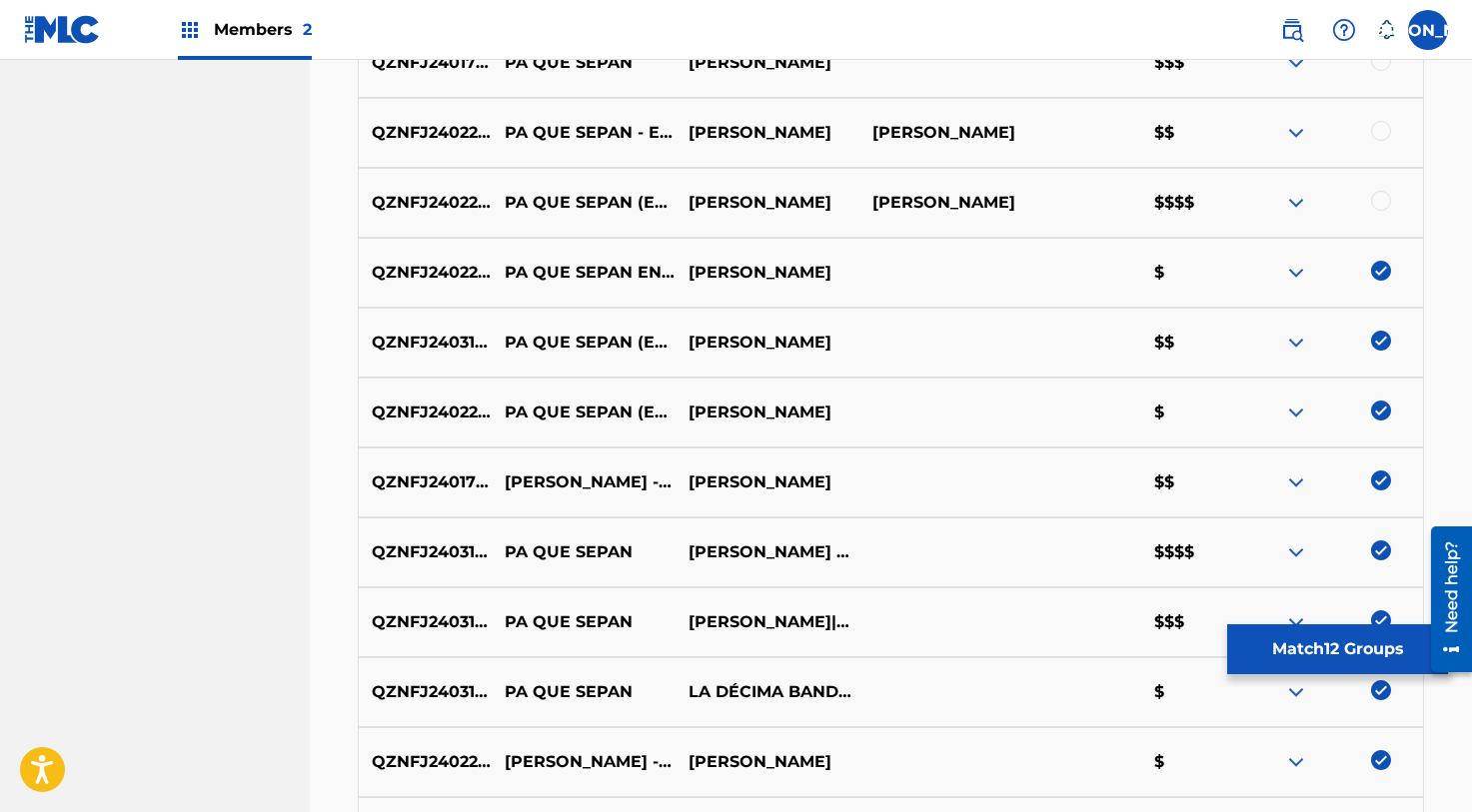click at bounding box center [1381, 201] 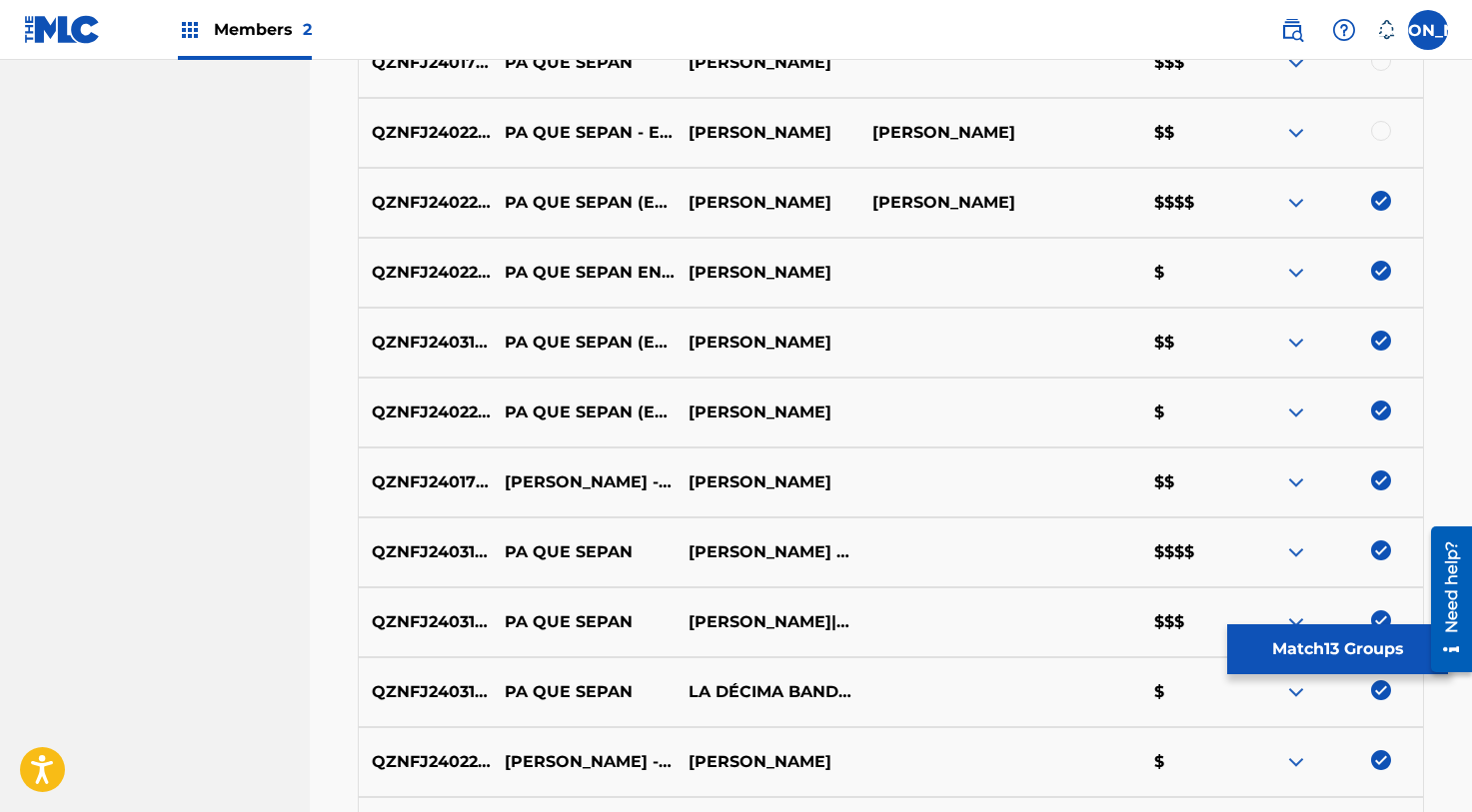 click at bounding box center (1381, 131) 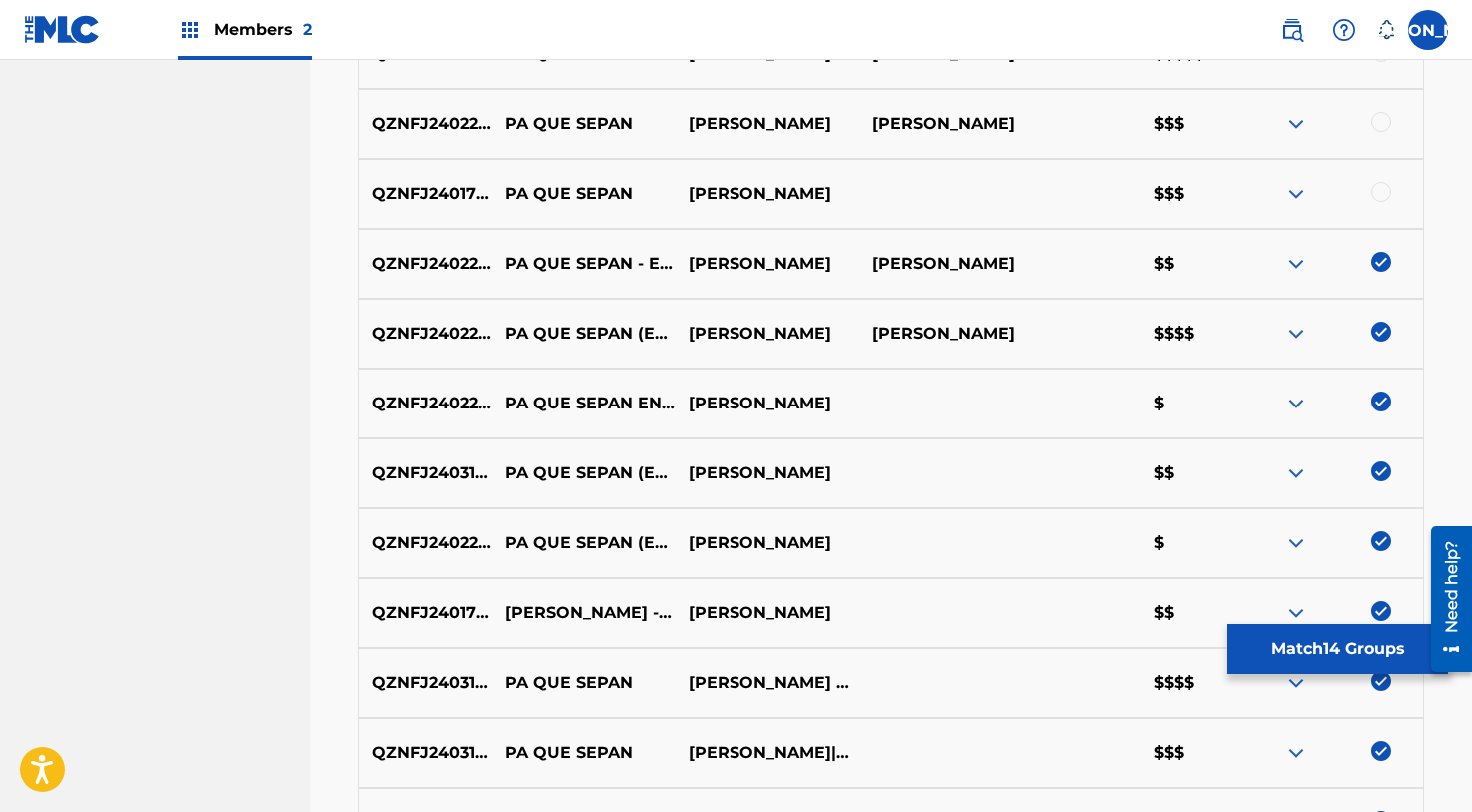 scroll, scrollTop: 905, scrollLeft: 0, axis: vertical 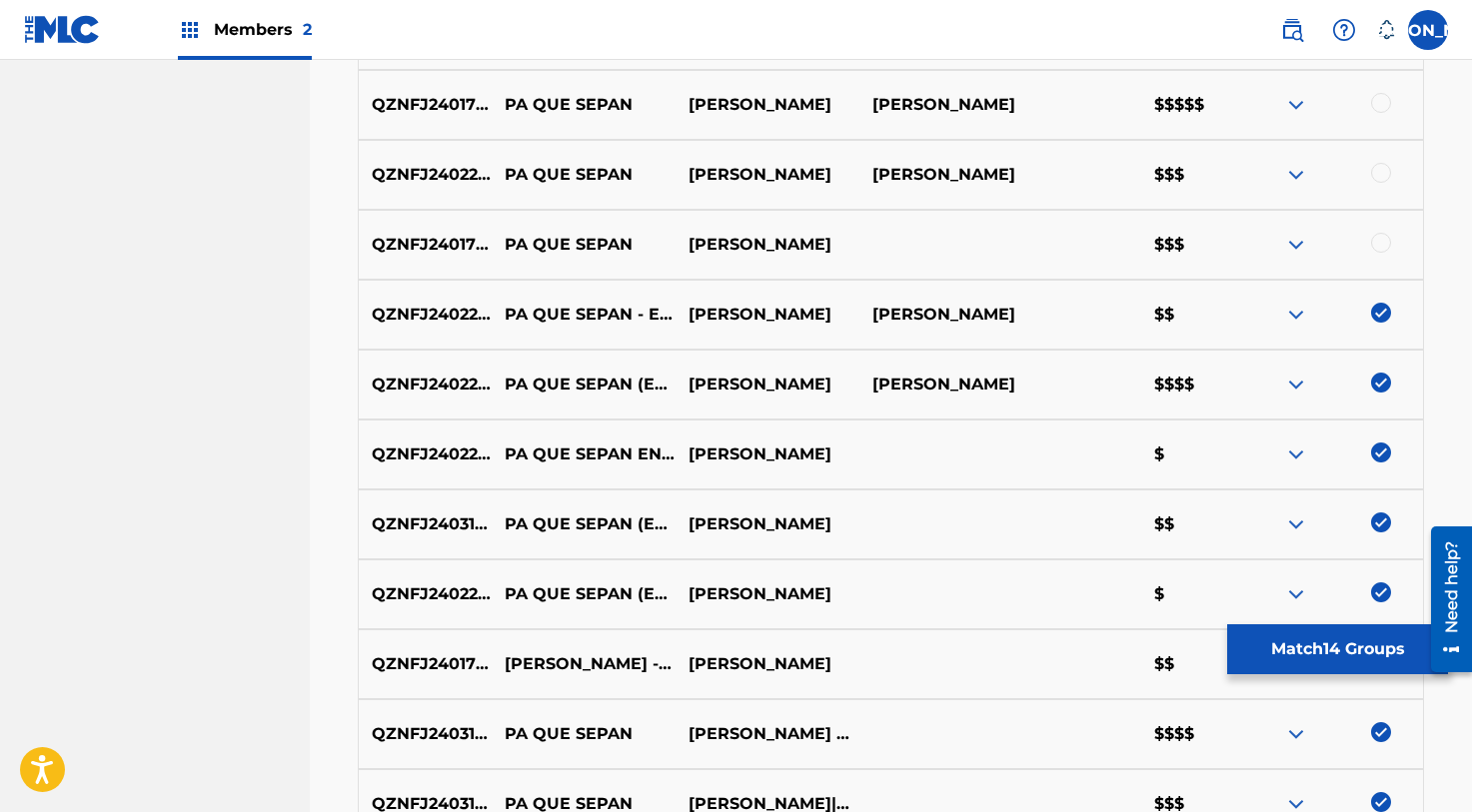 click at bounding box center (1331, 245) 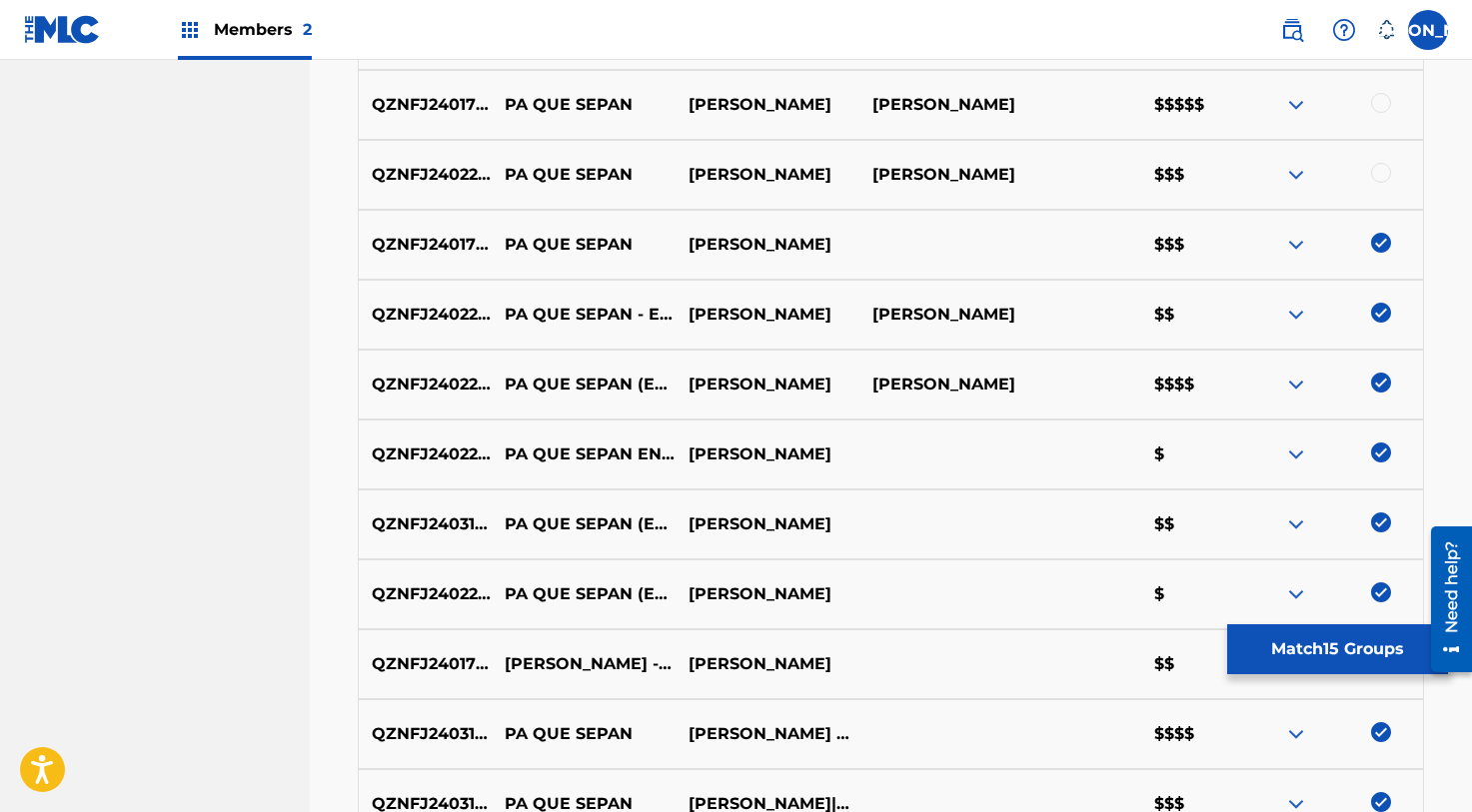 click at bounding box center (1381, 173) 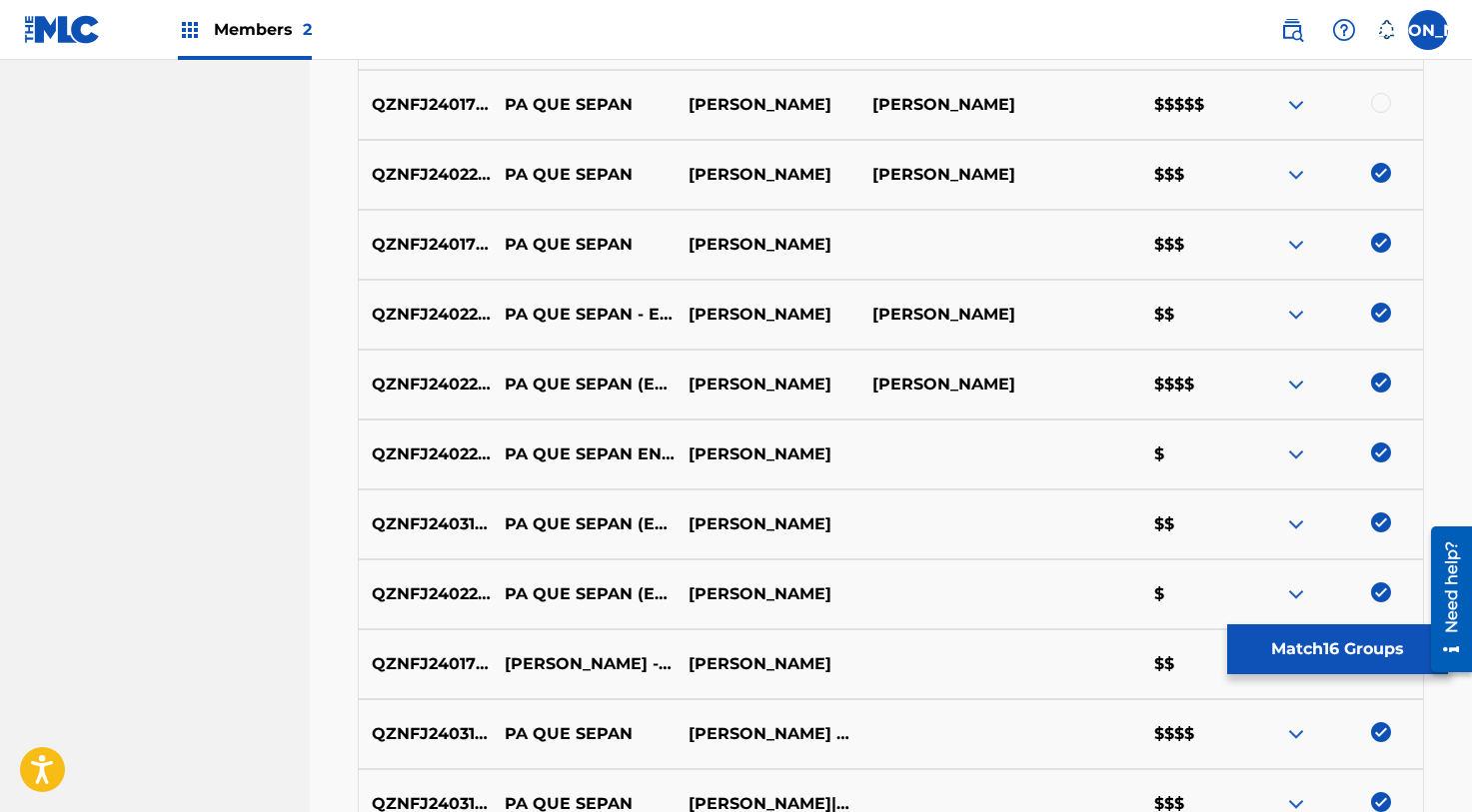 click at bounding box center (1381, 103) 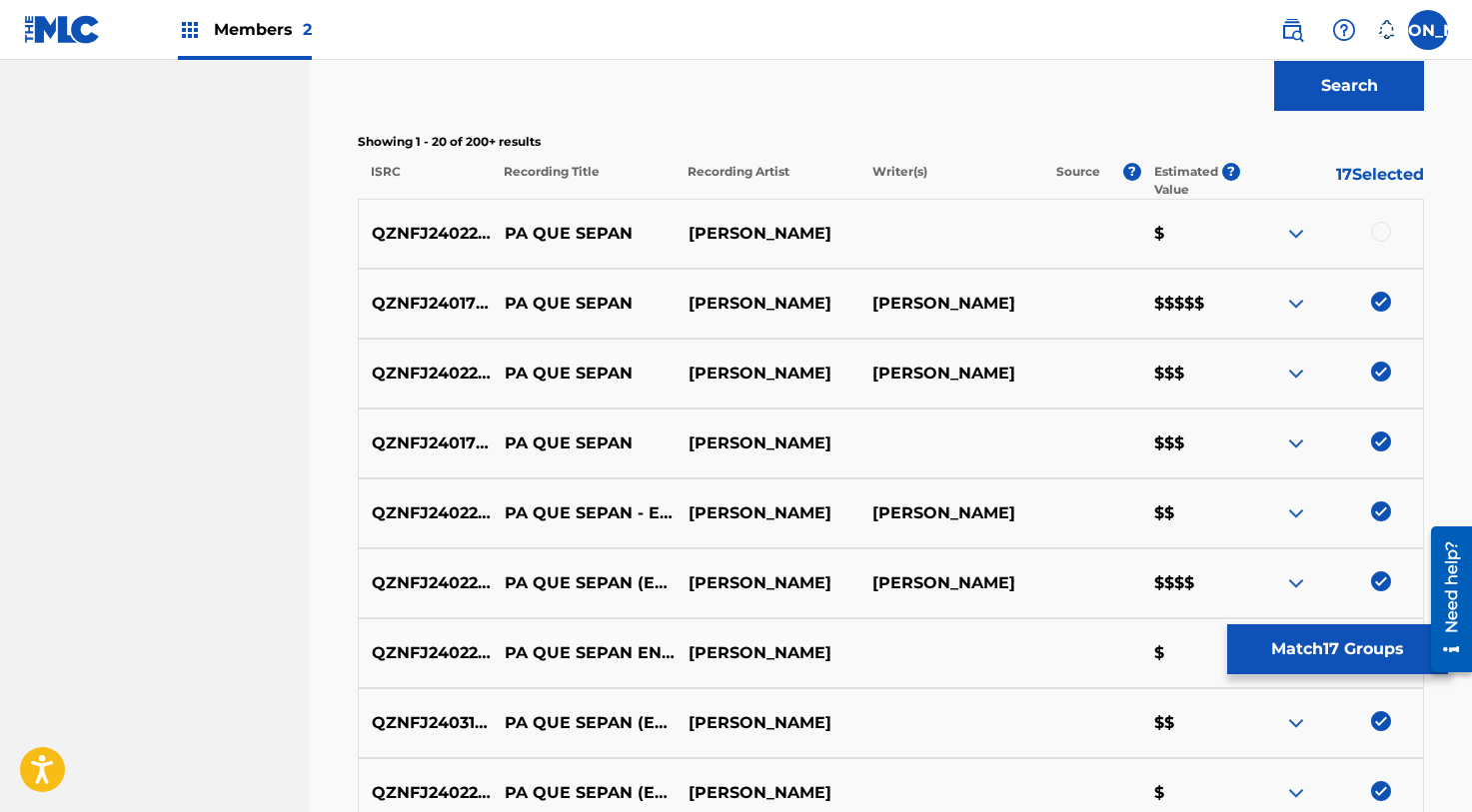 scroll, scrollTop: 575, scrollLeft: 0, axis: vertical 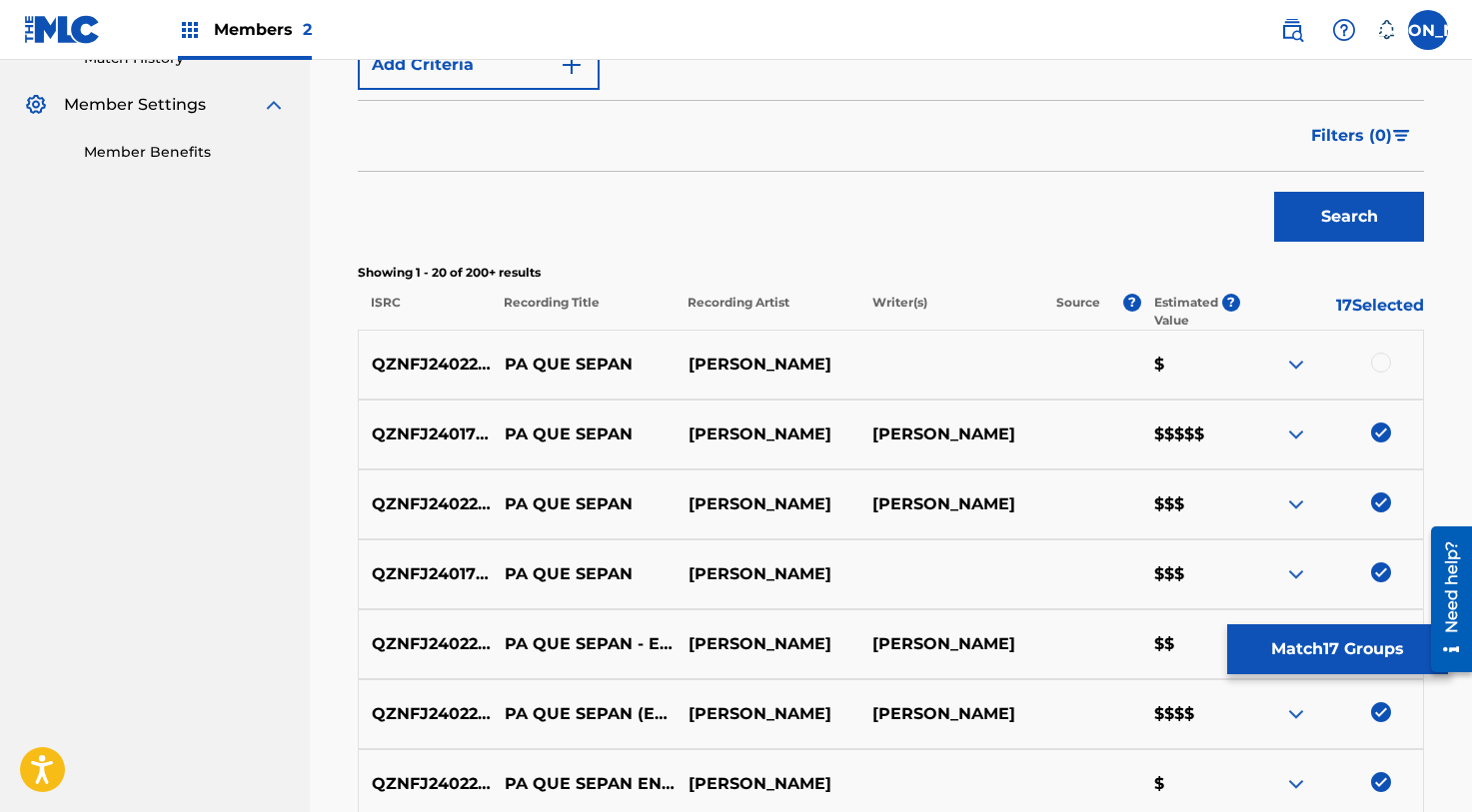 click at bounding box center [1381, 363] 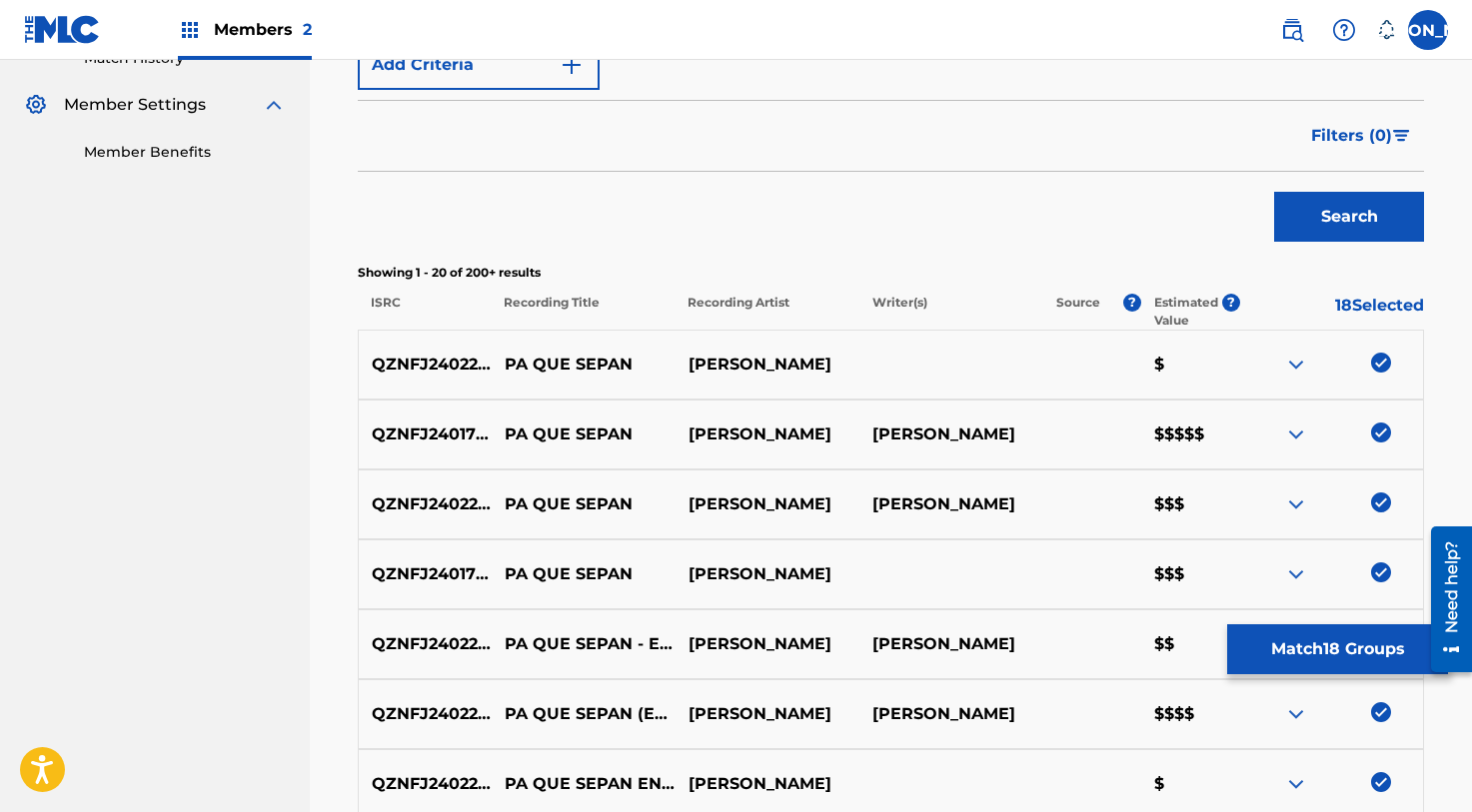 click on "Match  18 Groups" at bounding box center [1337, 649] 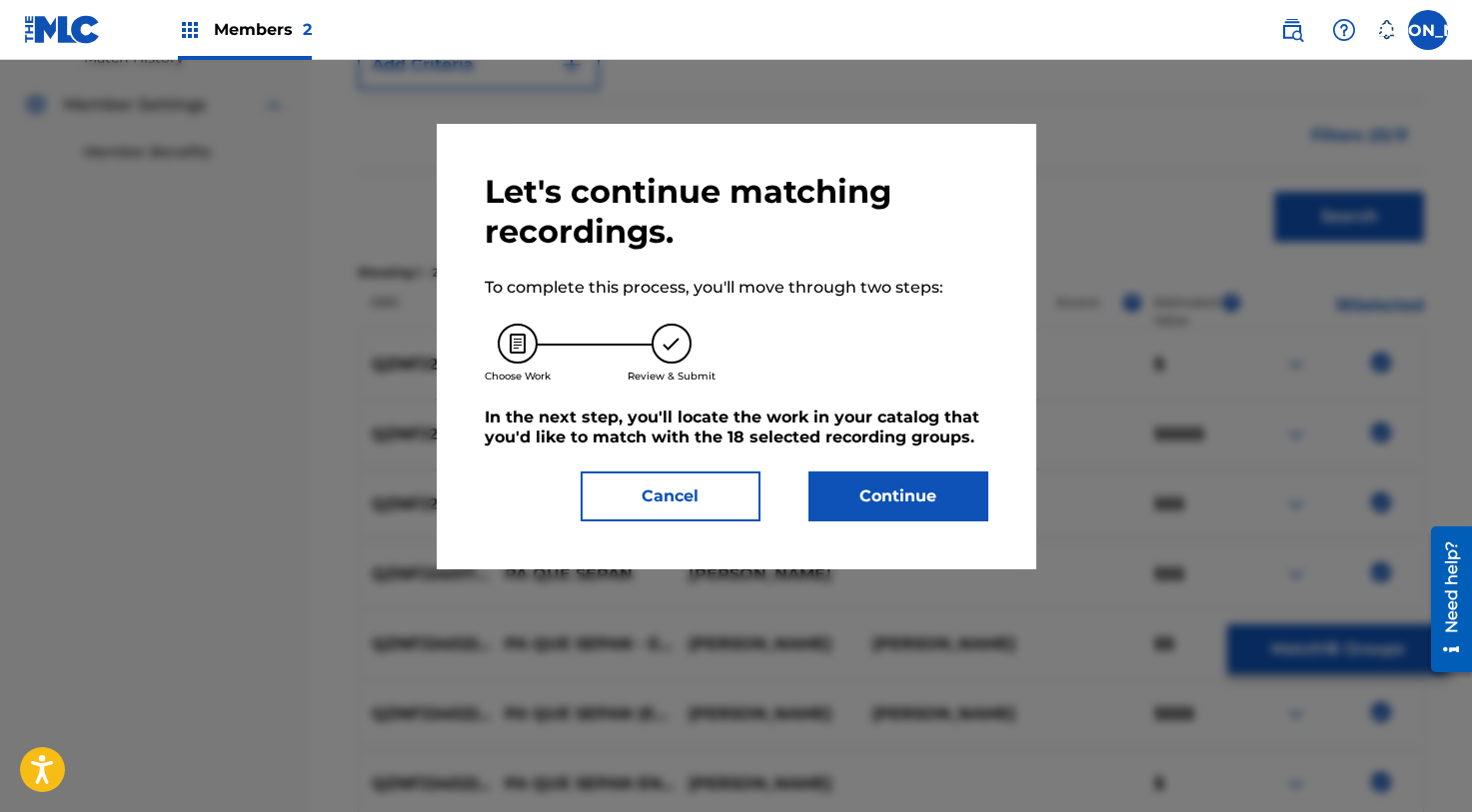 click on "Continue" at bounding box center (898, 496) 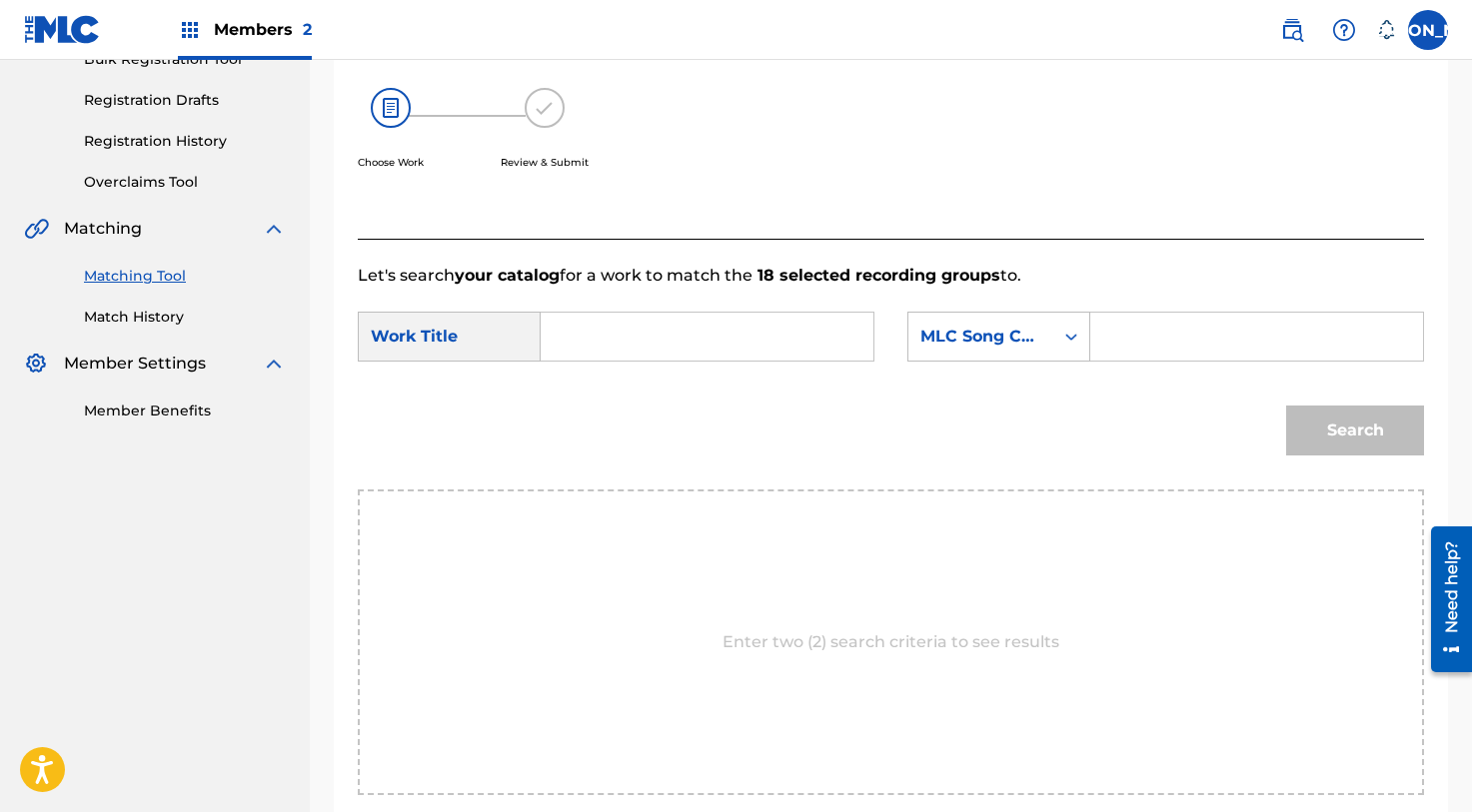 click at bounding box center (707, 337) 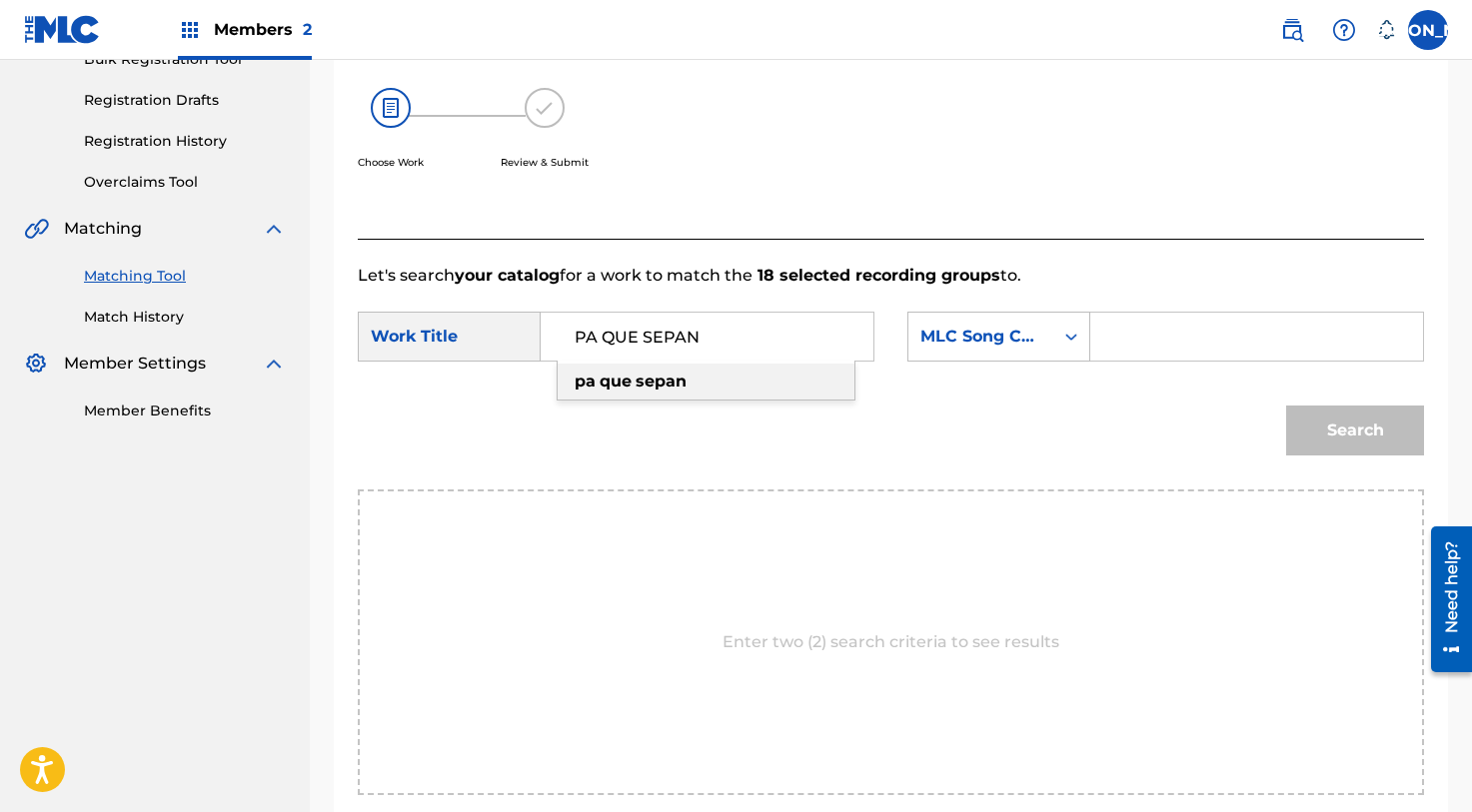 type on "PA QUE SEPAN" 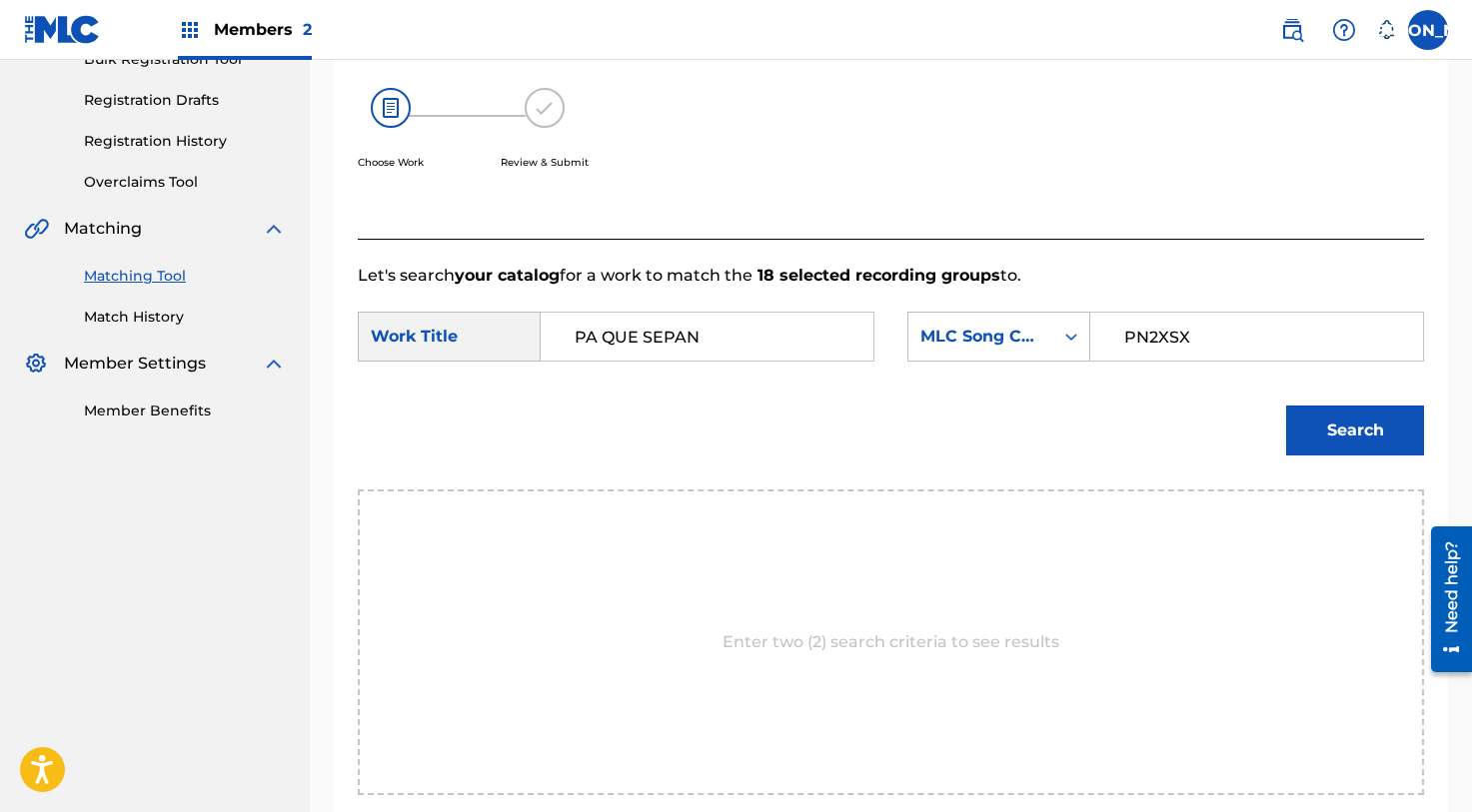 type on "PN2XSX" 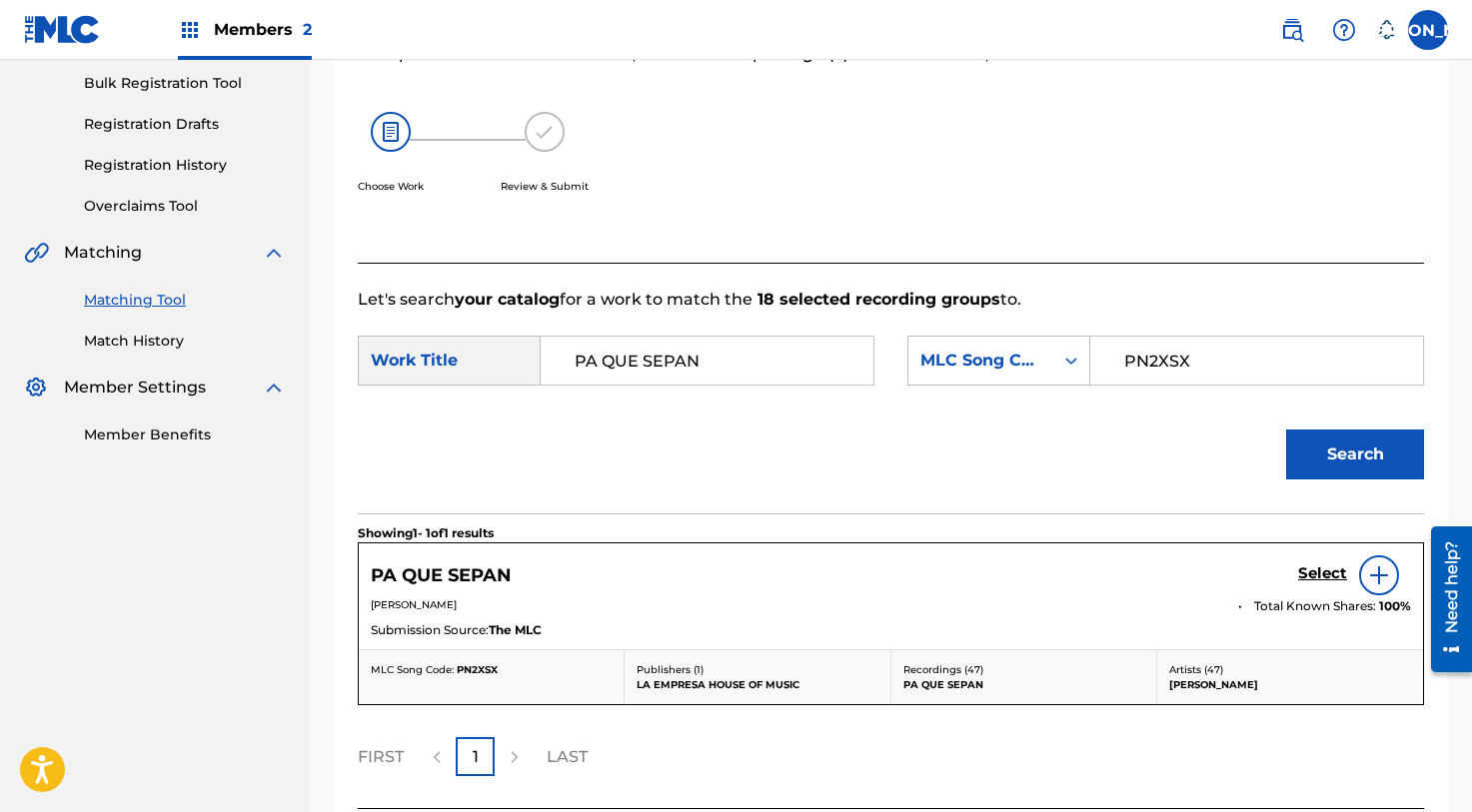 click on "Select" at bounding box center (1322, 573) 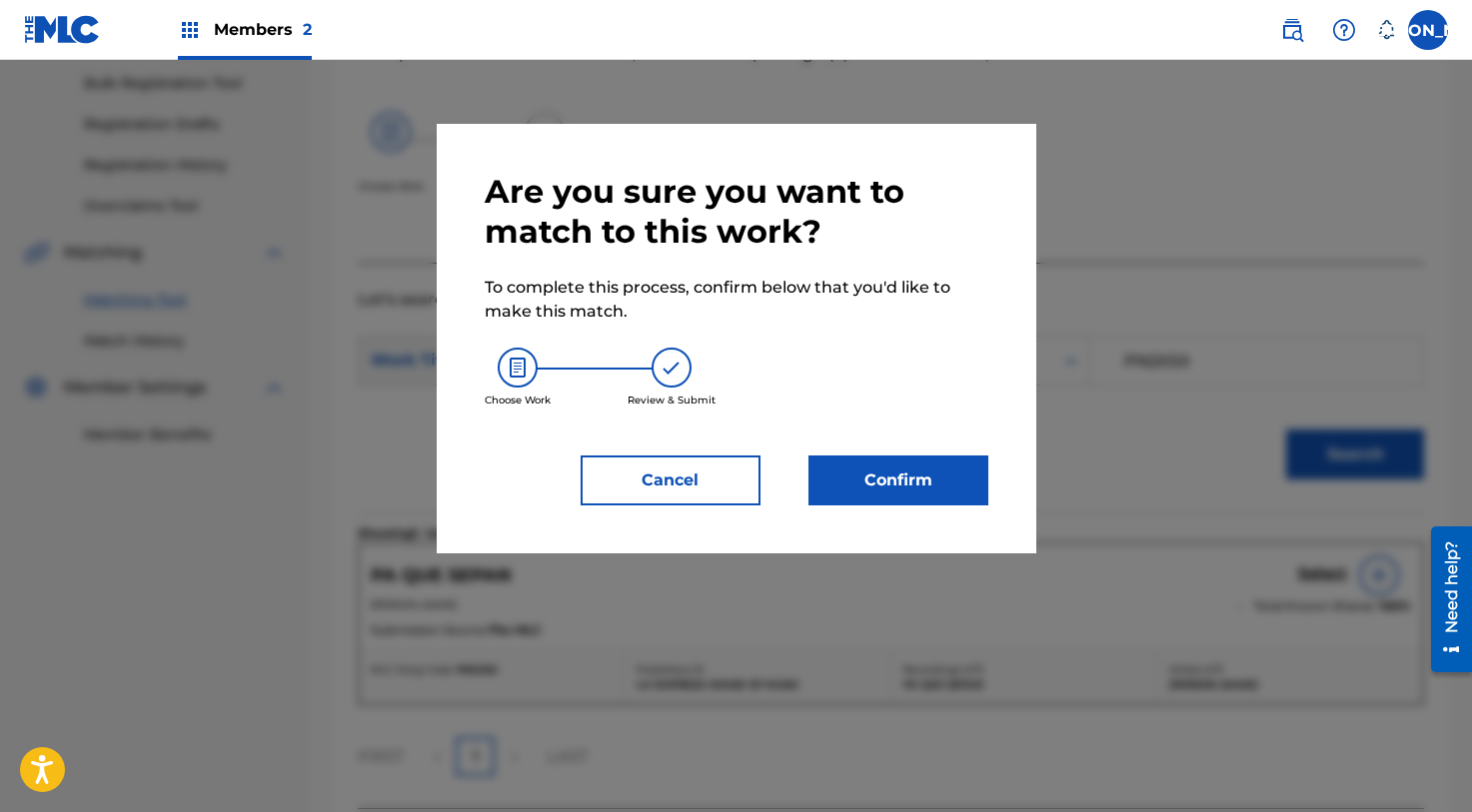 click on "Confirm" at bounding box center (898, 480) 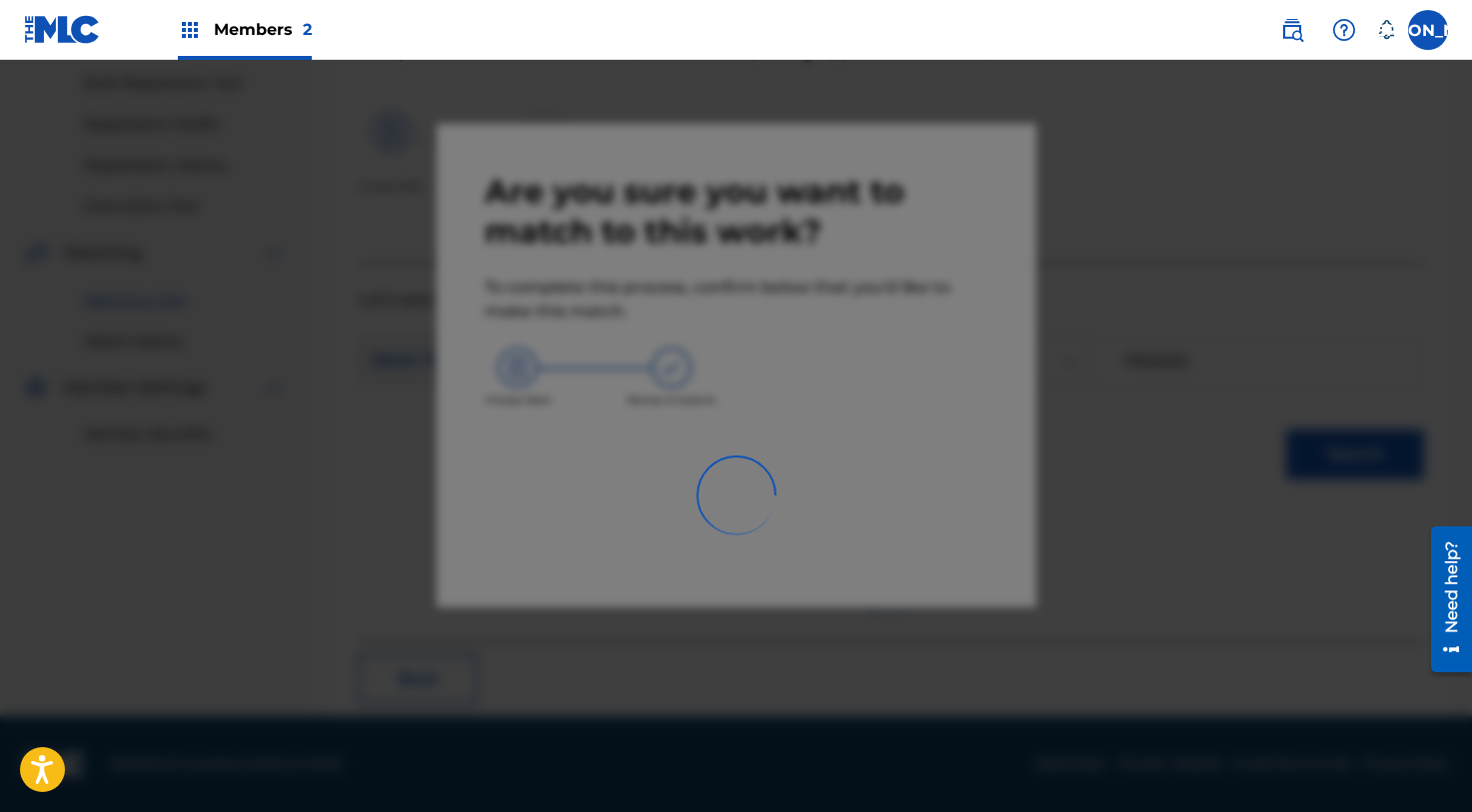 scroll, scrollTop: 77, scrollLeft: 0, axis: vertical 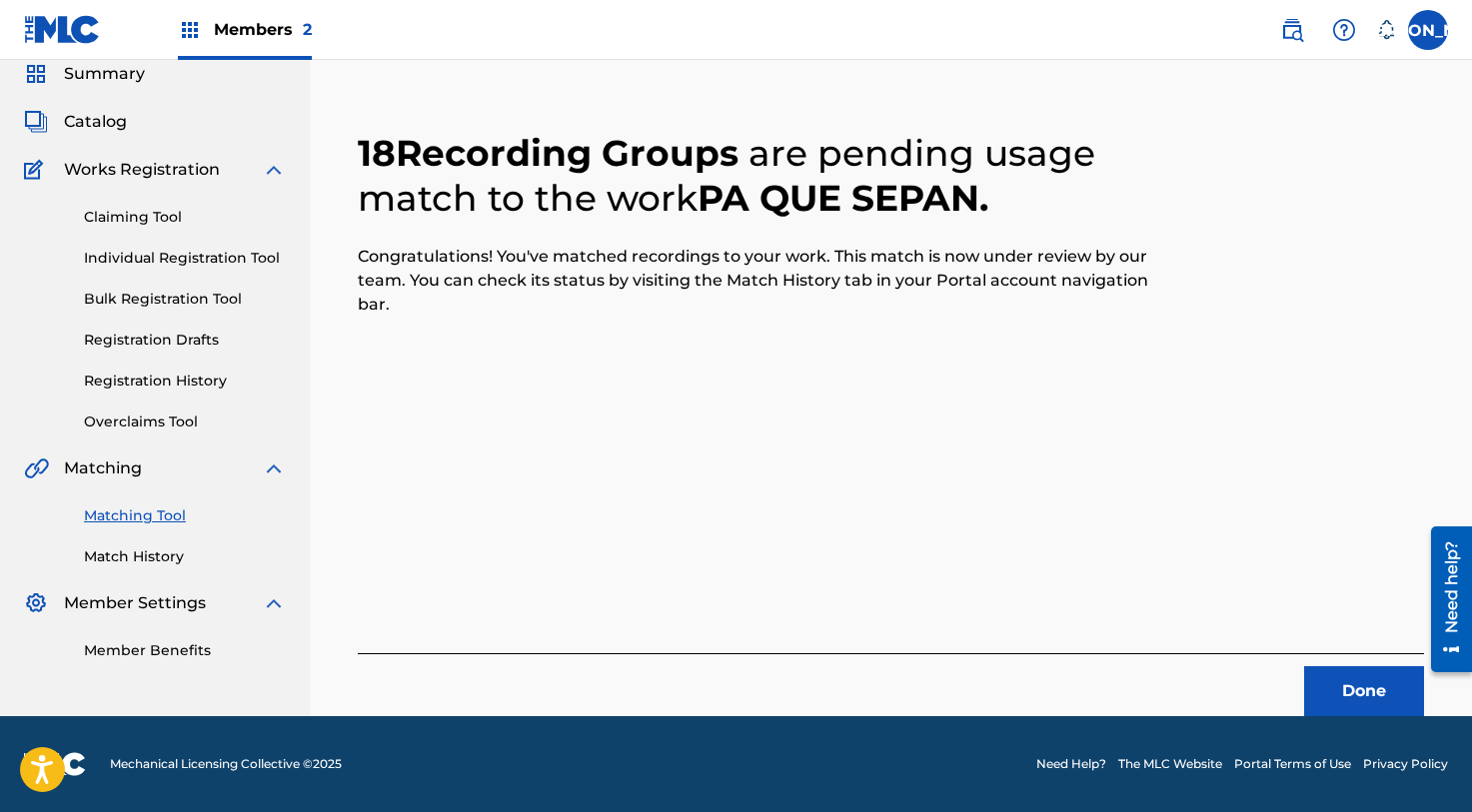 click on "Done" at bounding box center [1364, 691] 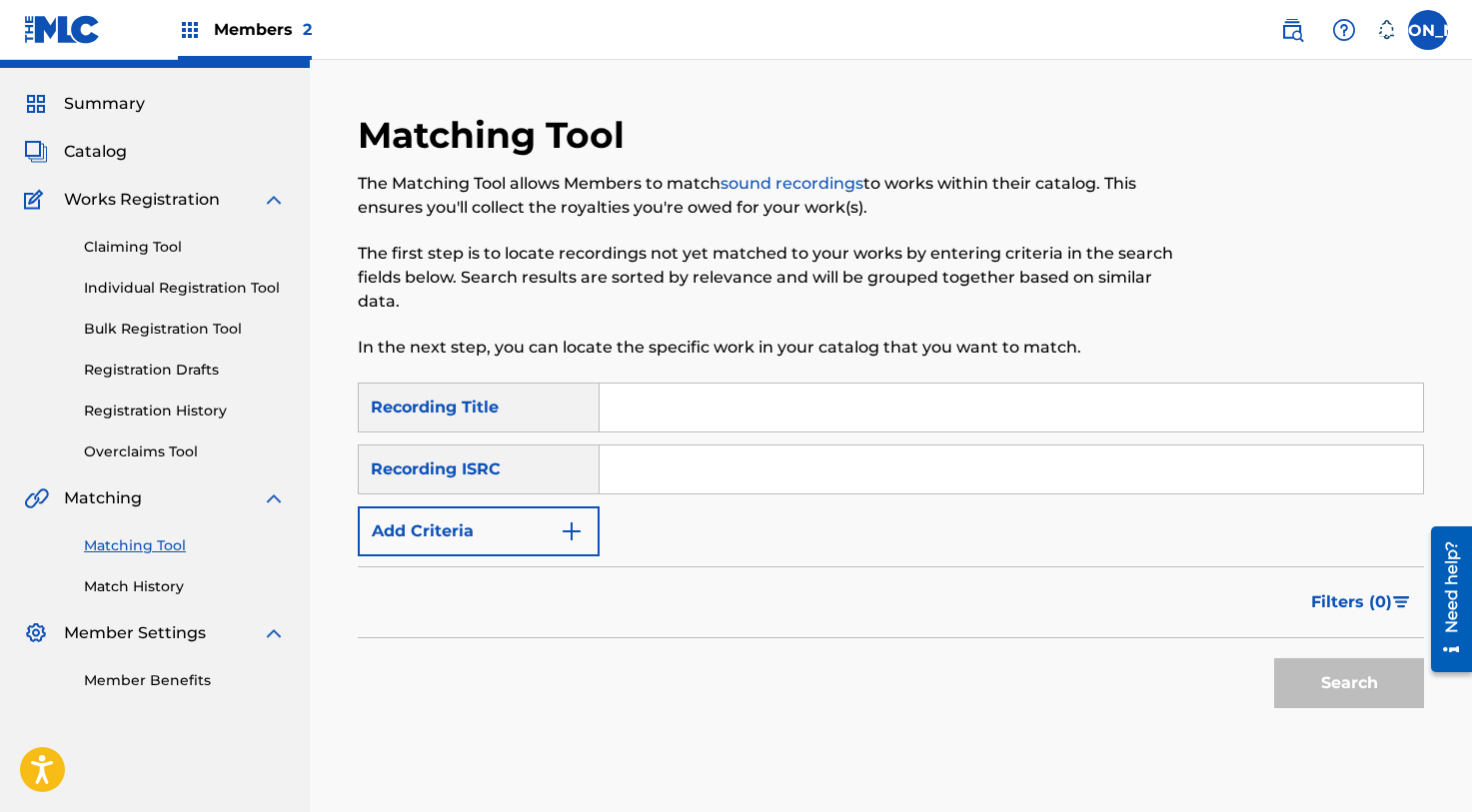click on "Summary Catalog Works Registration Claiming Tool Individual Registration Tool Bulk Registration Tool Registration Drafts Registration History Overclaims Tool Matching Matching Tool Match History Member Settings Member Benefits" at bounding box center [155, 392] 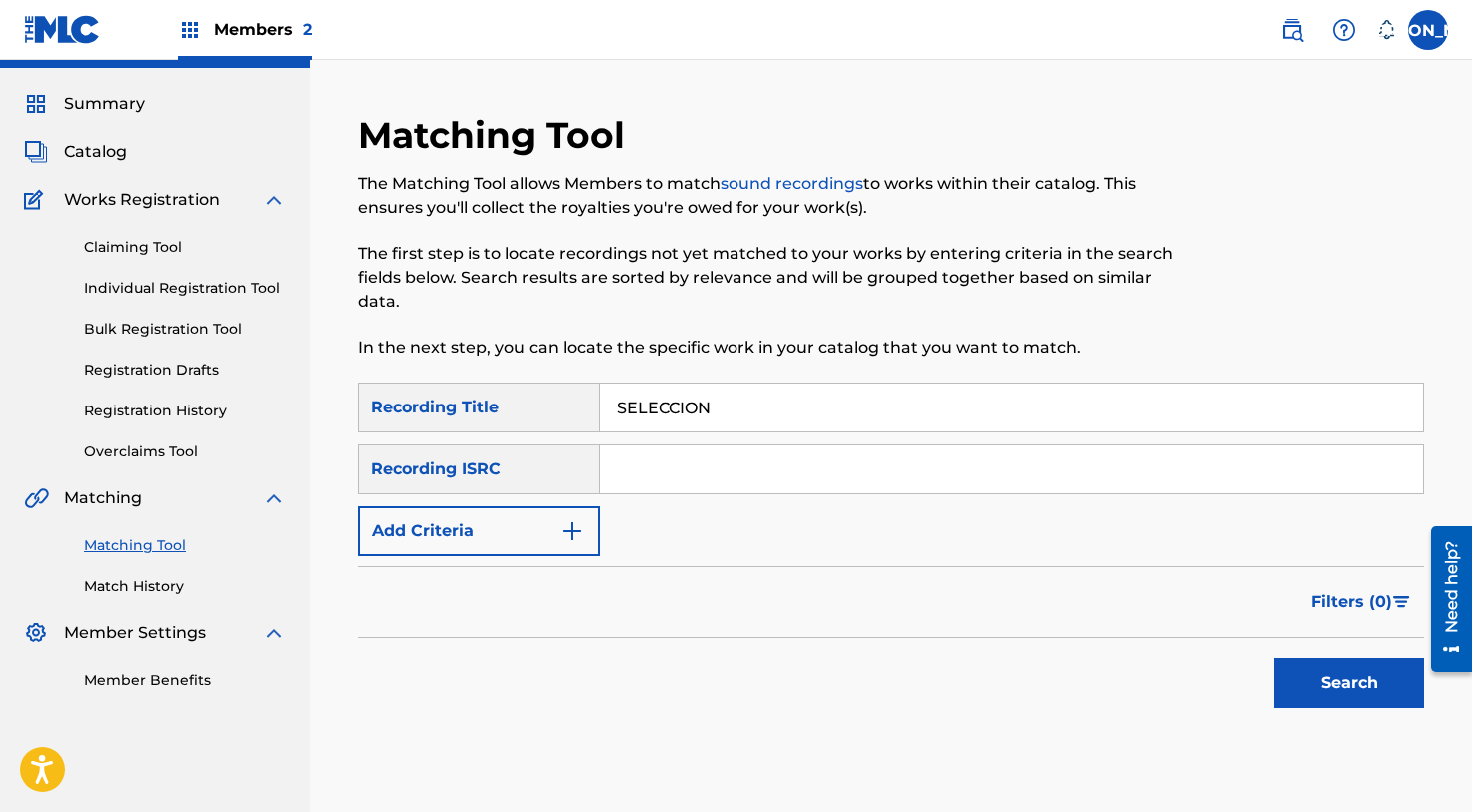 type on "SELECCION" 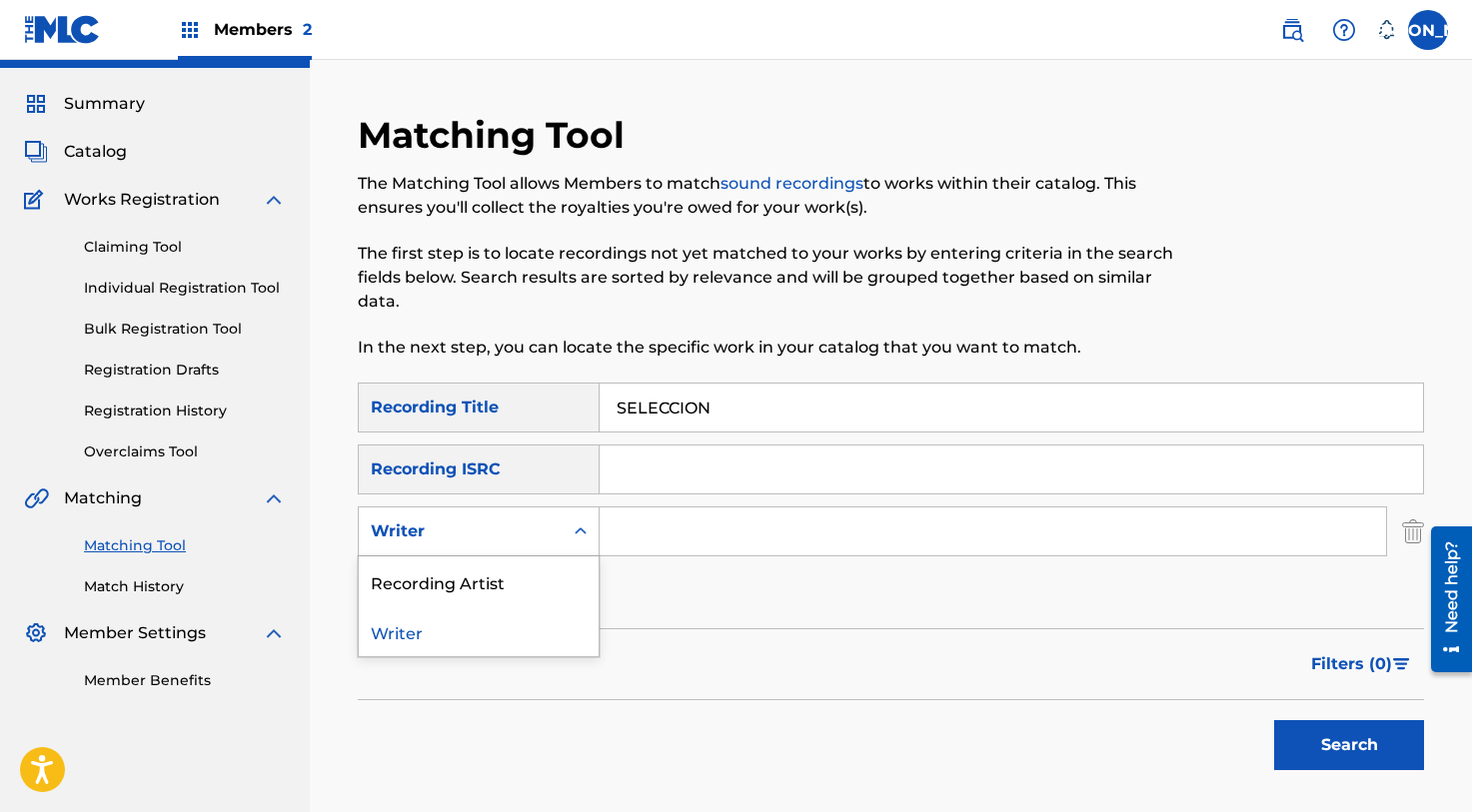 click on "Writer" at bounding box center (479, 531) 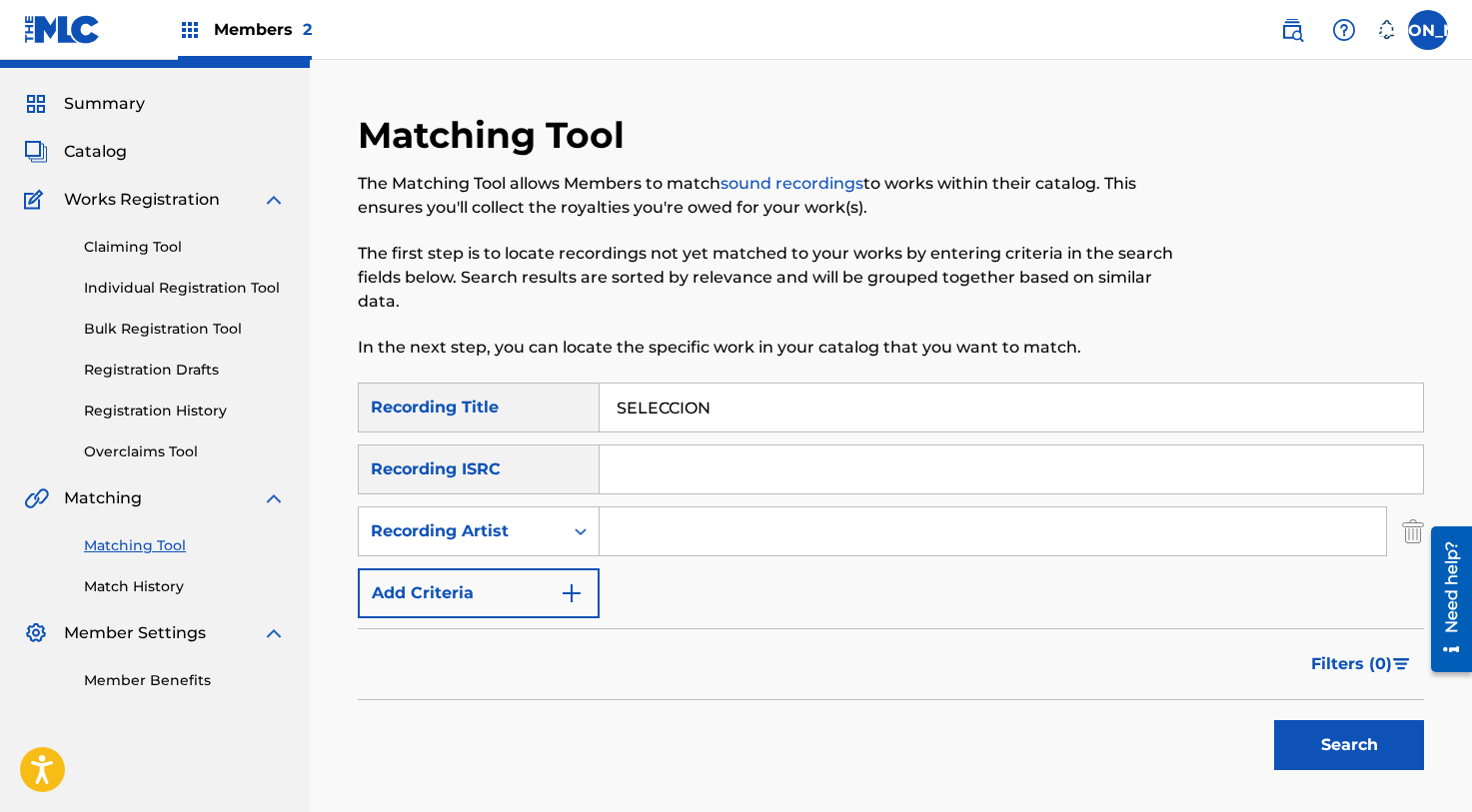 click at bounding box center (992, 531) 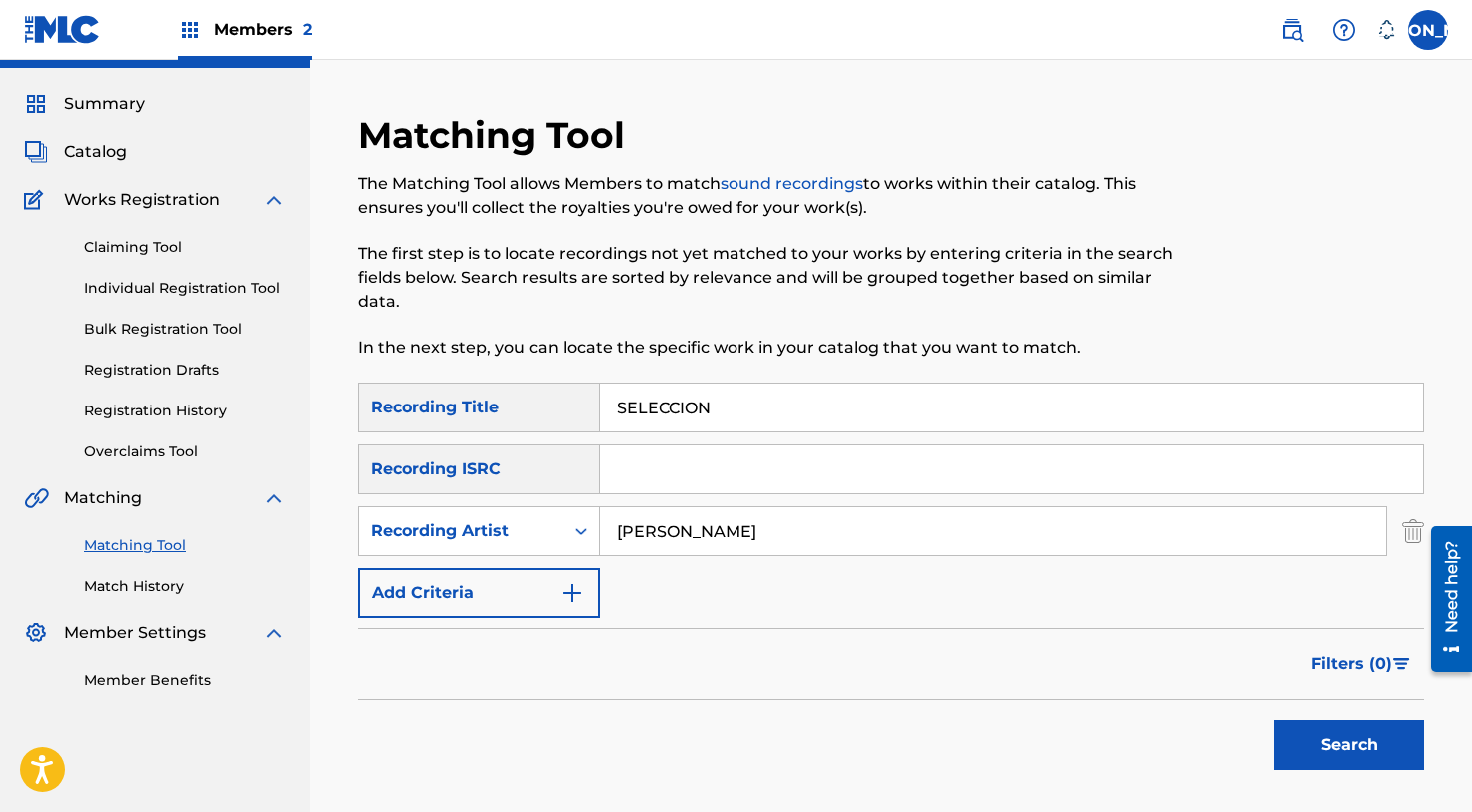 type on "[PERSON_NAME]" 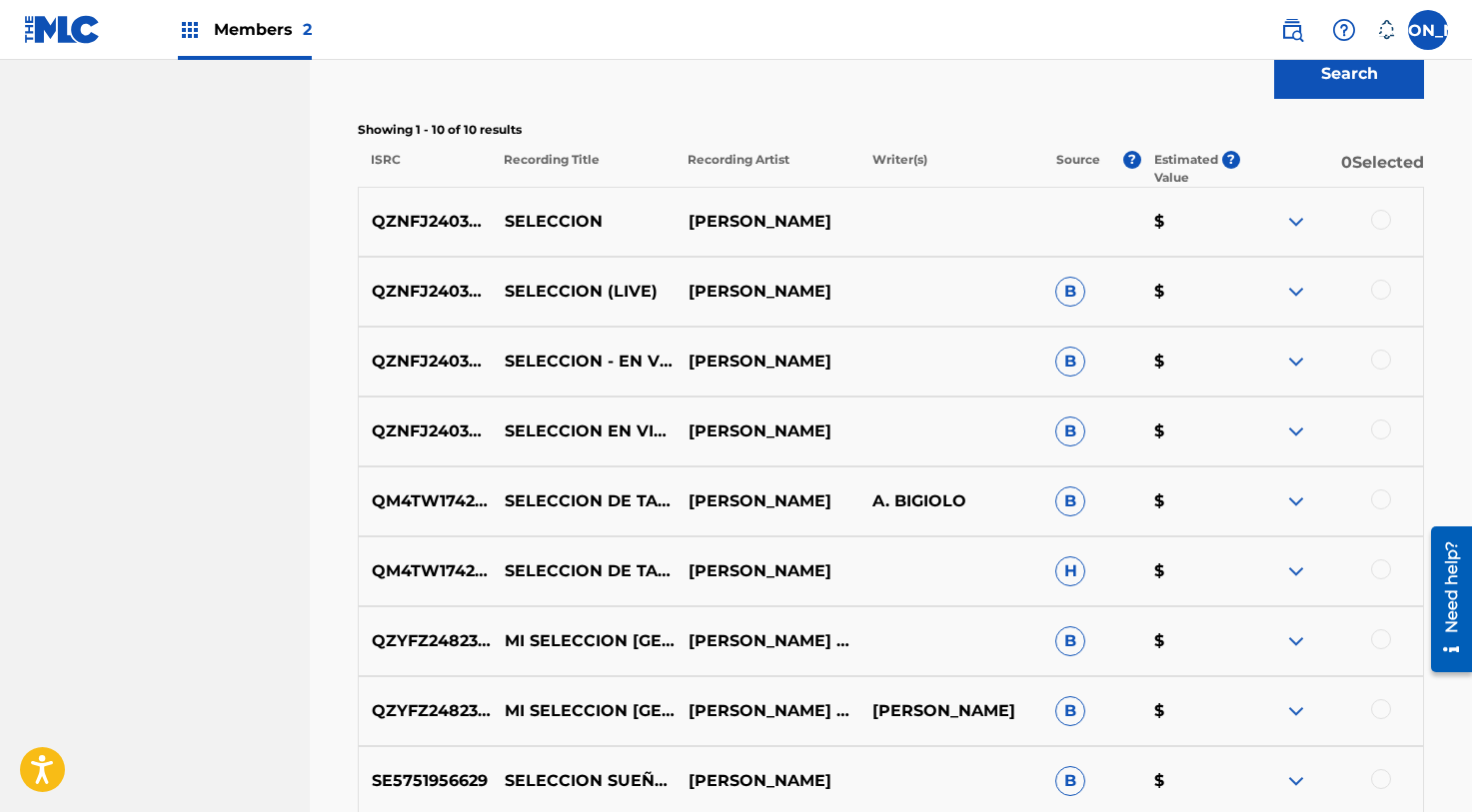 scroll, scrollTop: 742, scrollLeft: 0, axis: vertical 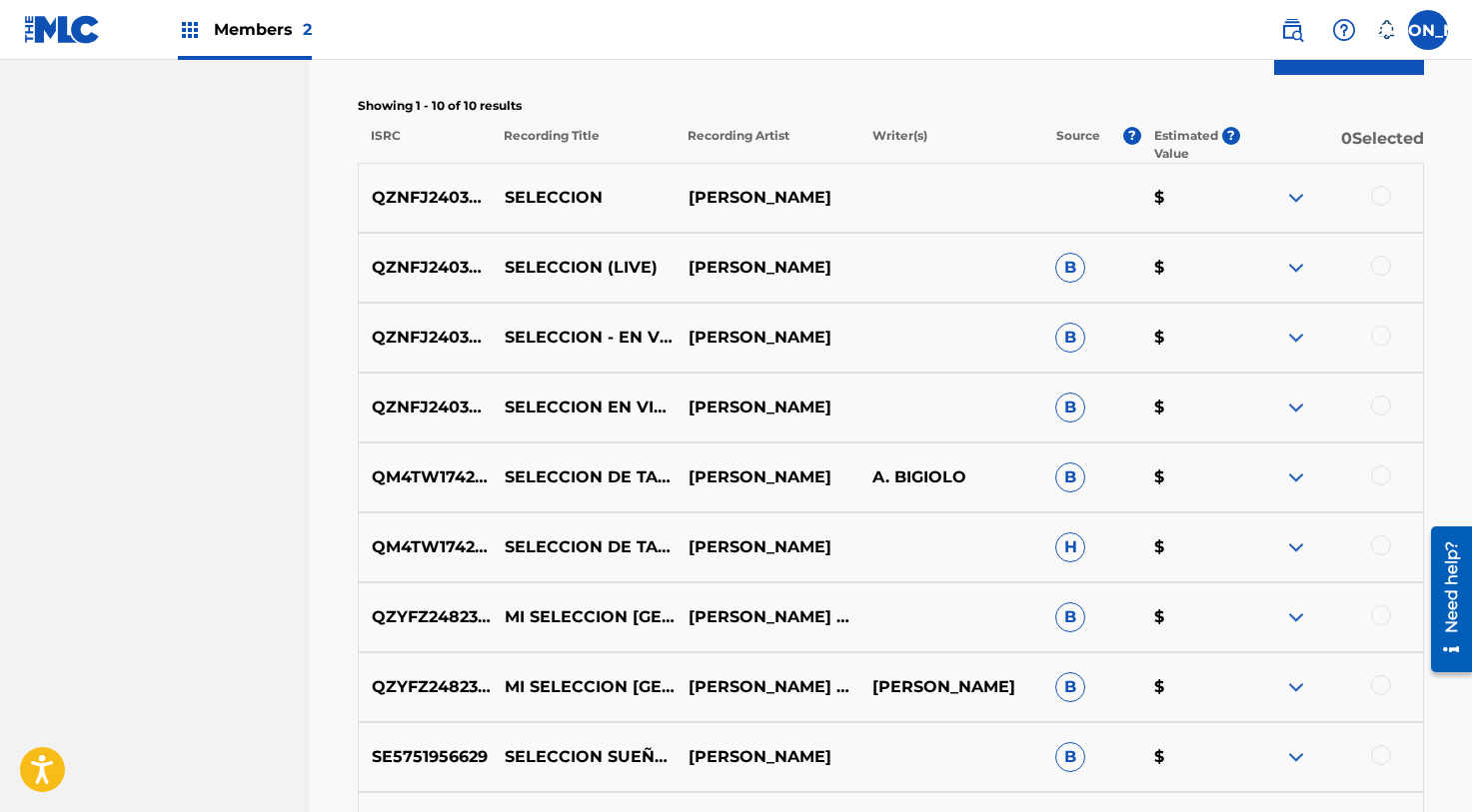 click at bounding box center (1331, 407) 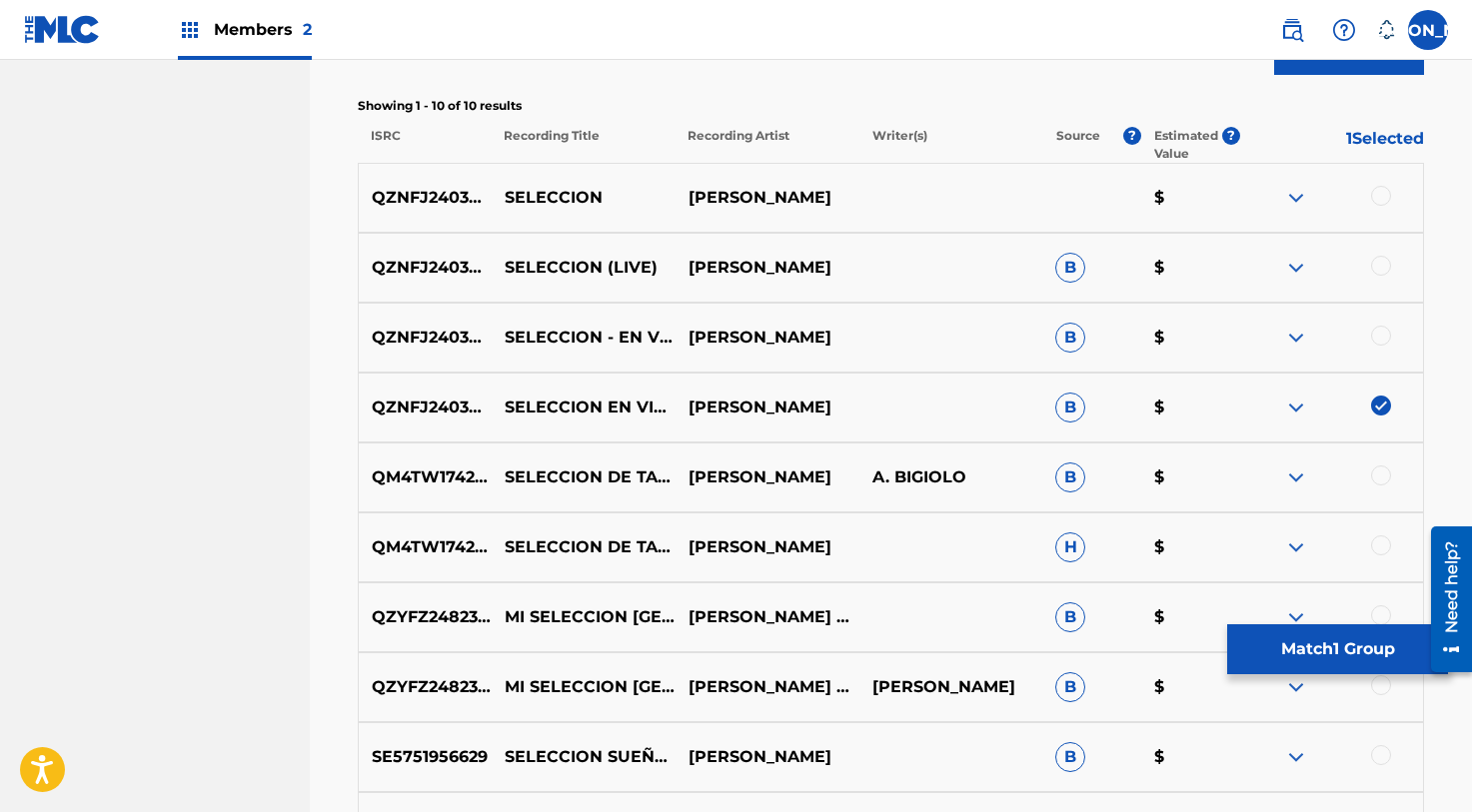 click at bounding box center (1381, 336) 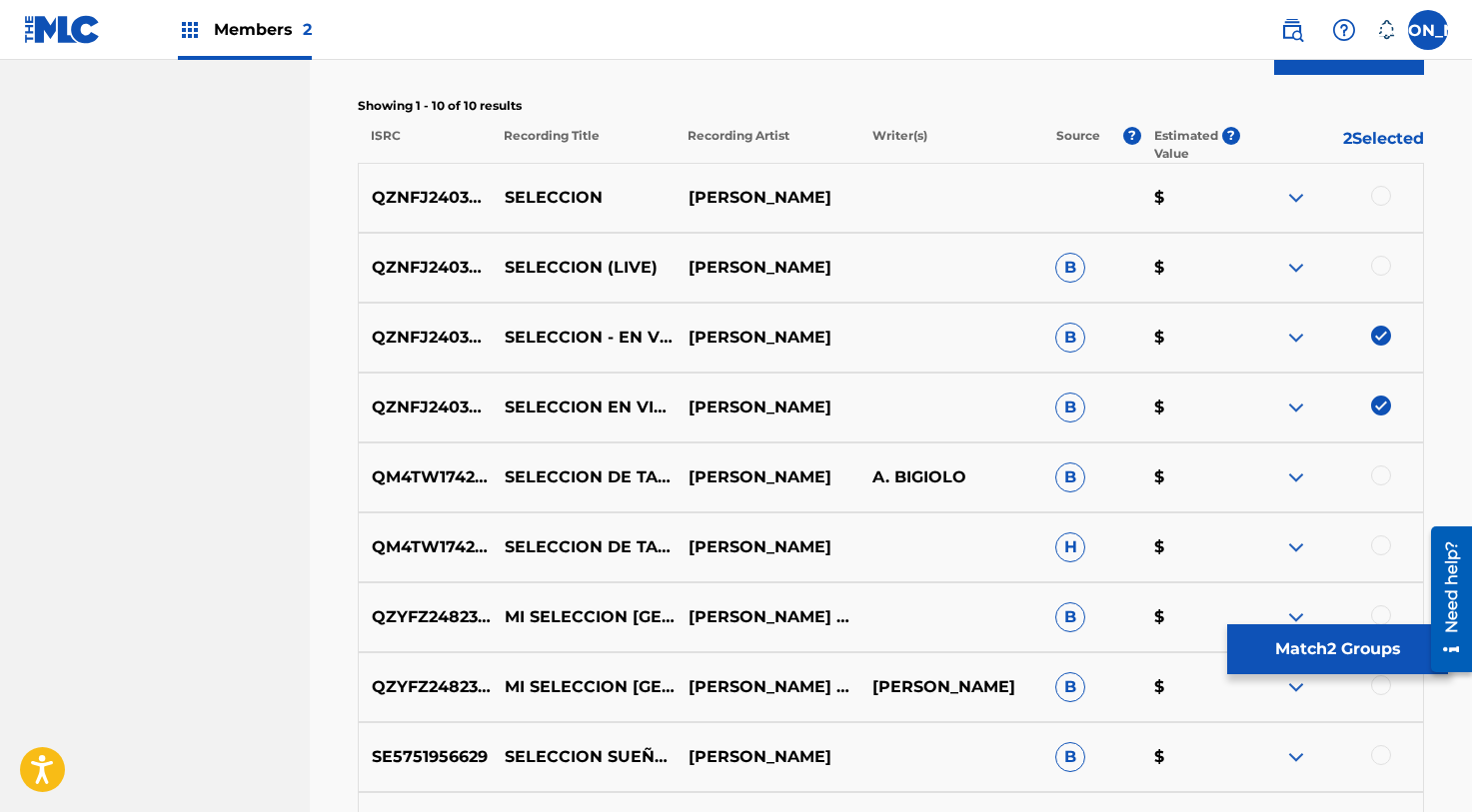 click at bounding box center (1381, 266) 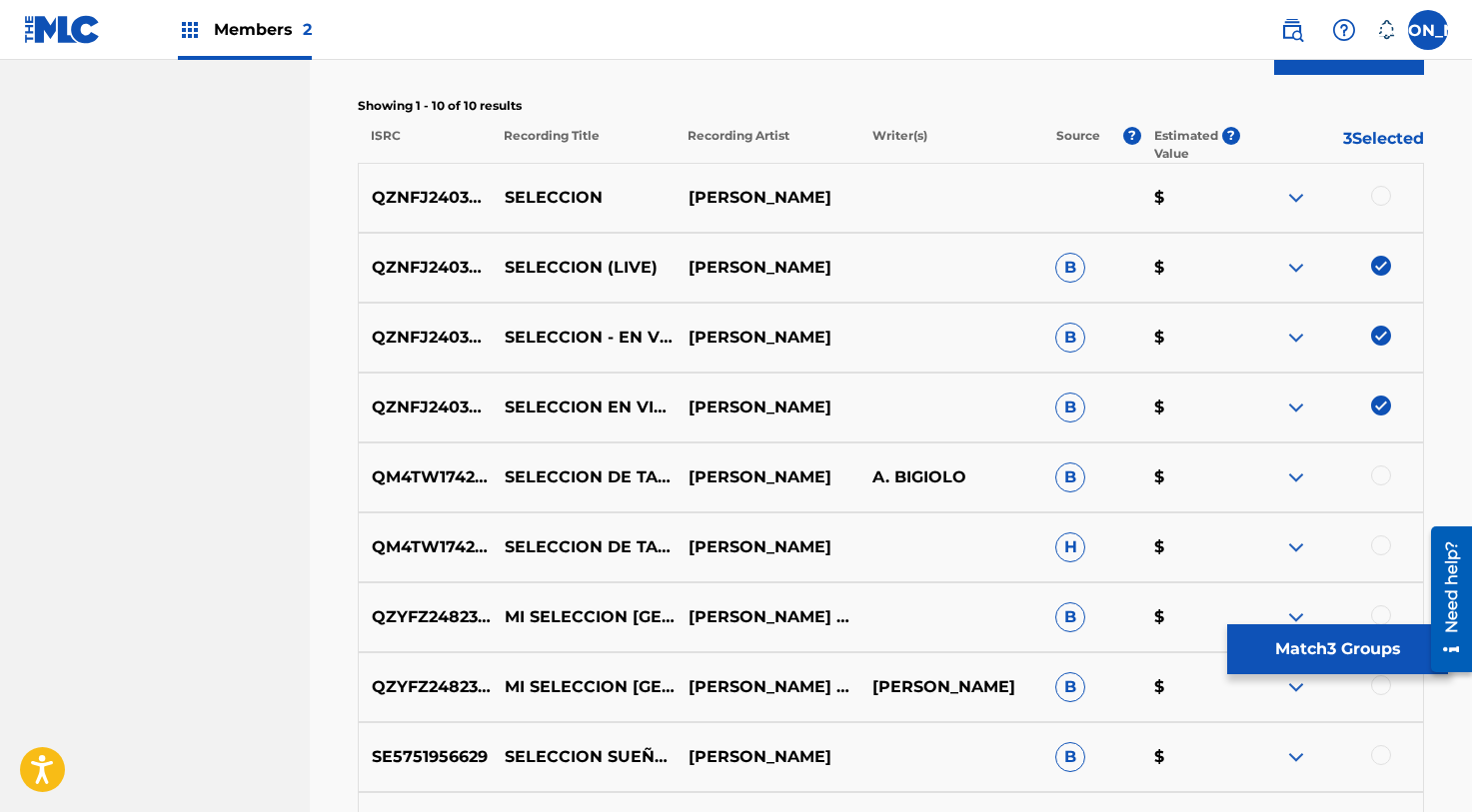 click at bounding box center [1381, 196] 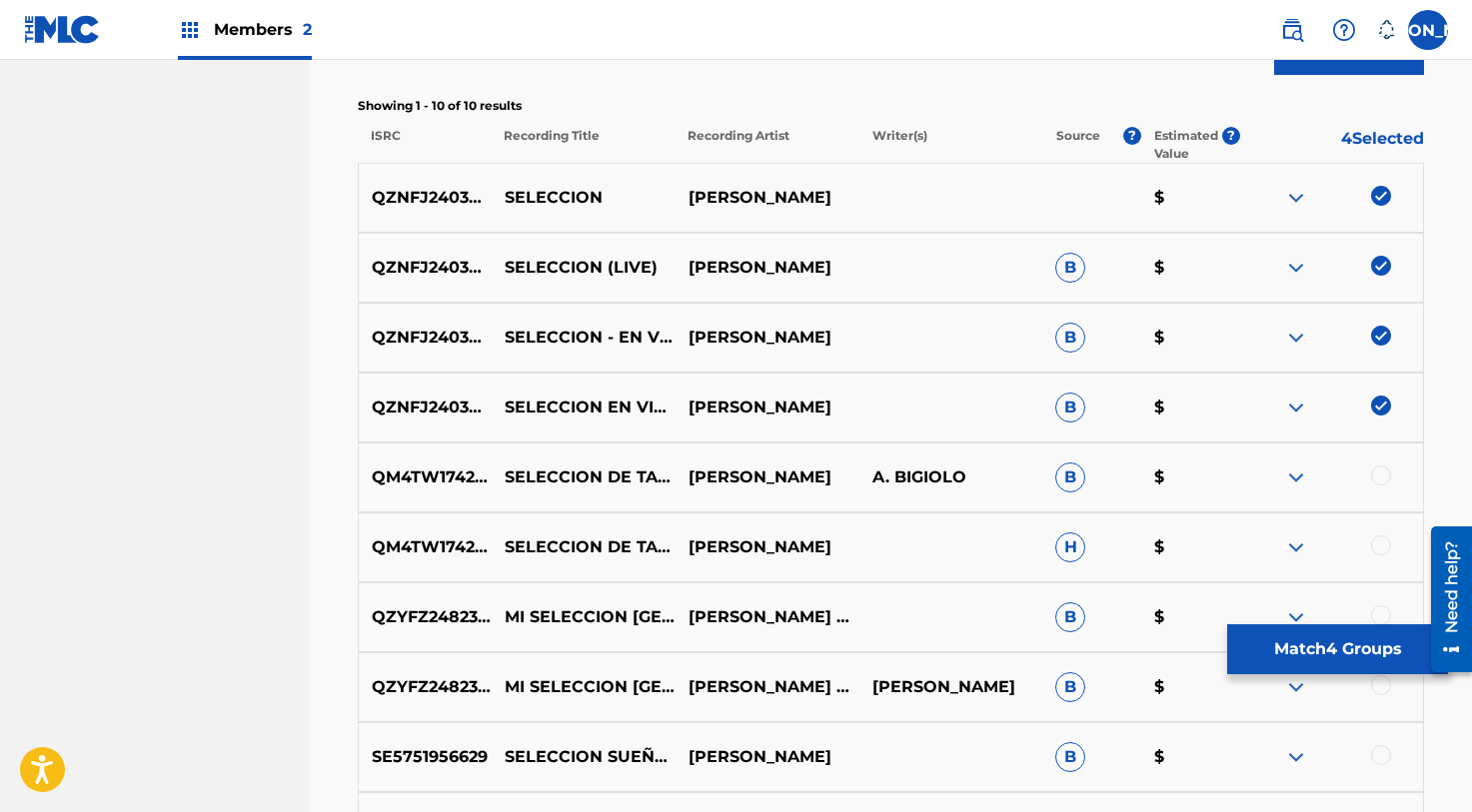 click on "Match  4 Groups" at bounding box center [1337, 649] 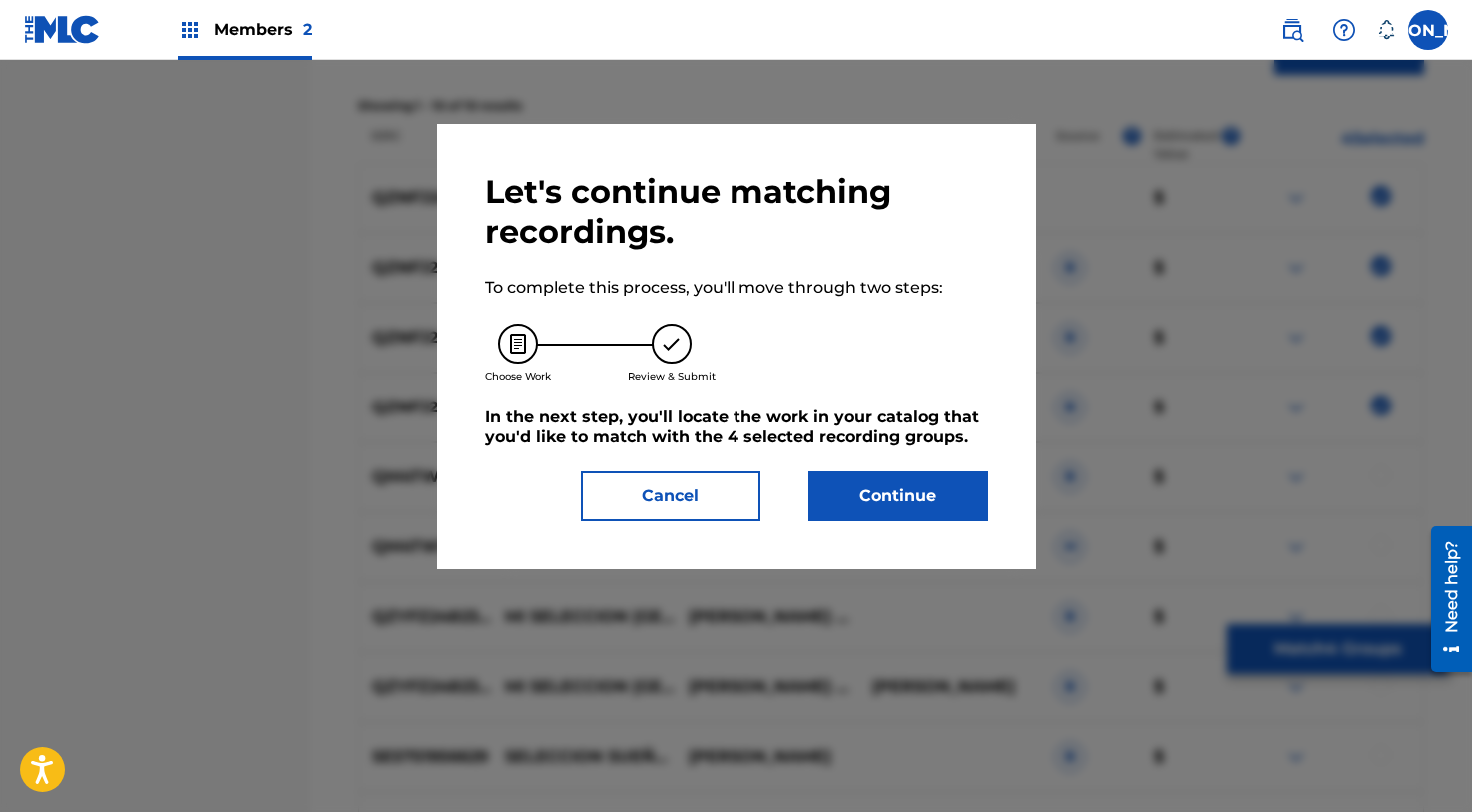 click on "Continue" at bounding box center [898, 496] 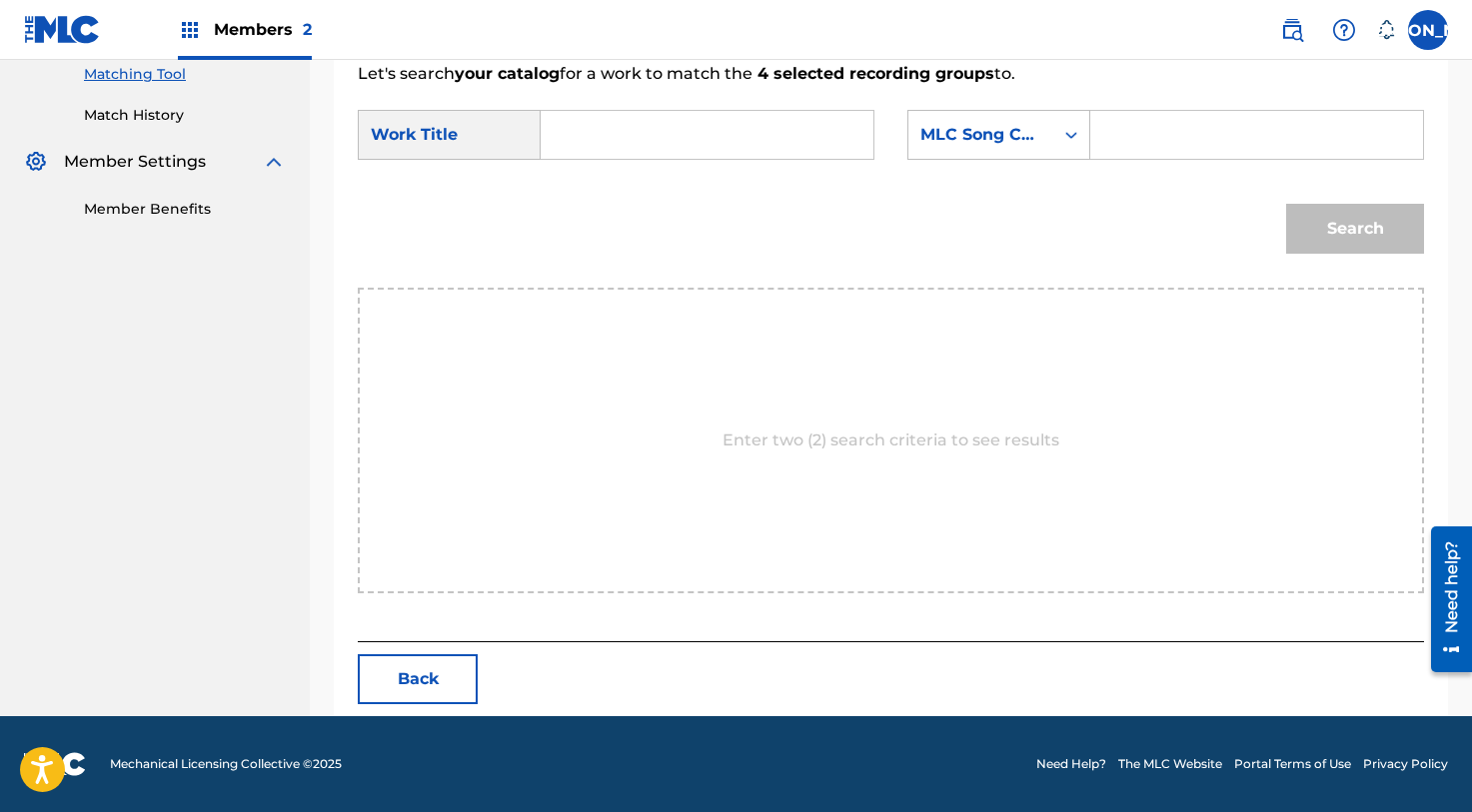 scroll, scrollTop: 317, scrollLeft: 0, axis: vertical 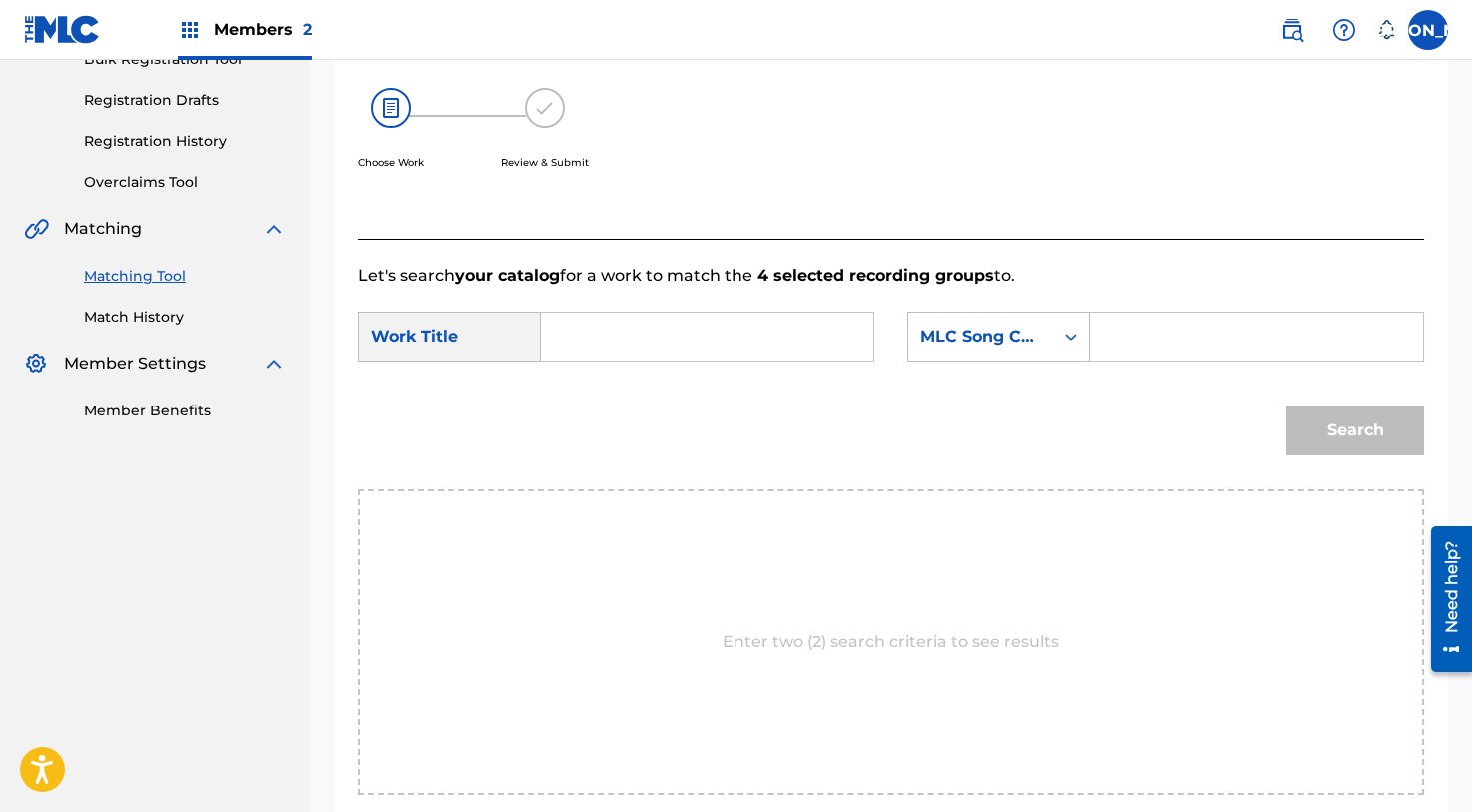 click at bounding box center [707, 337] 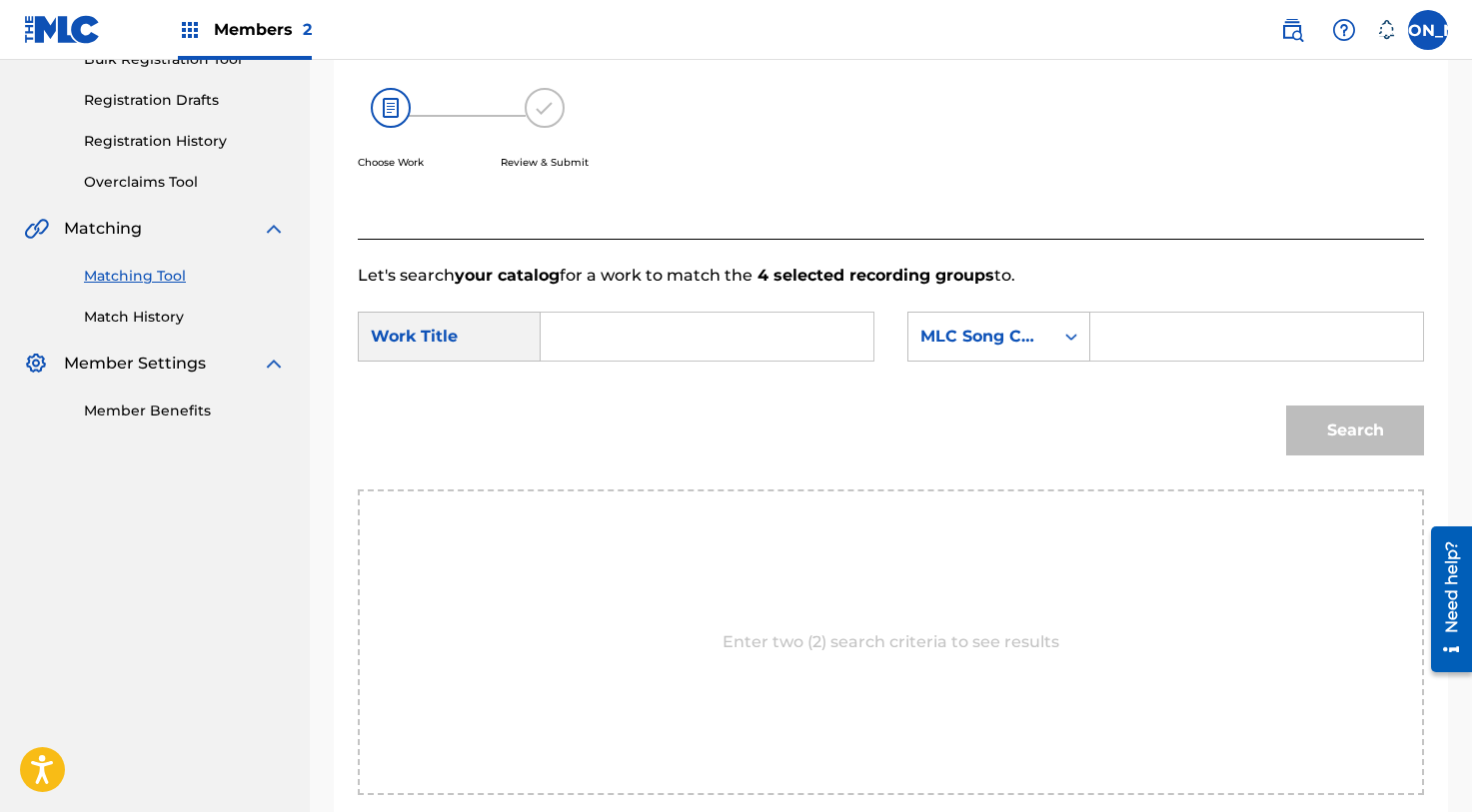 click at bounding box center [707, 337] 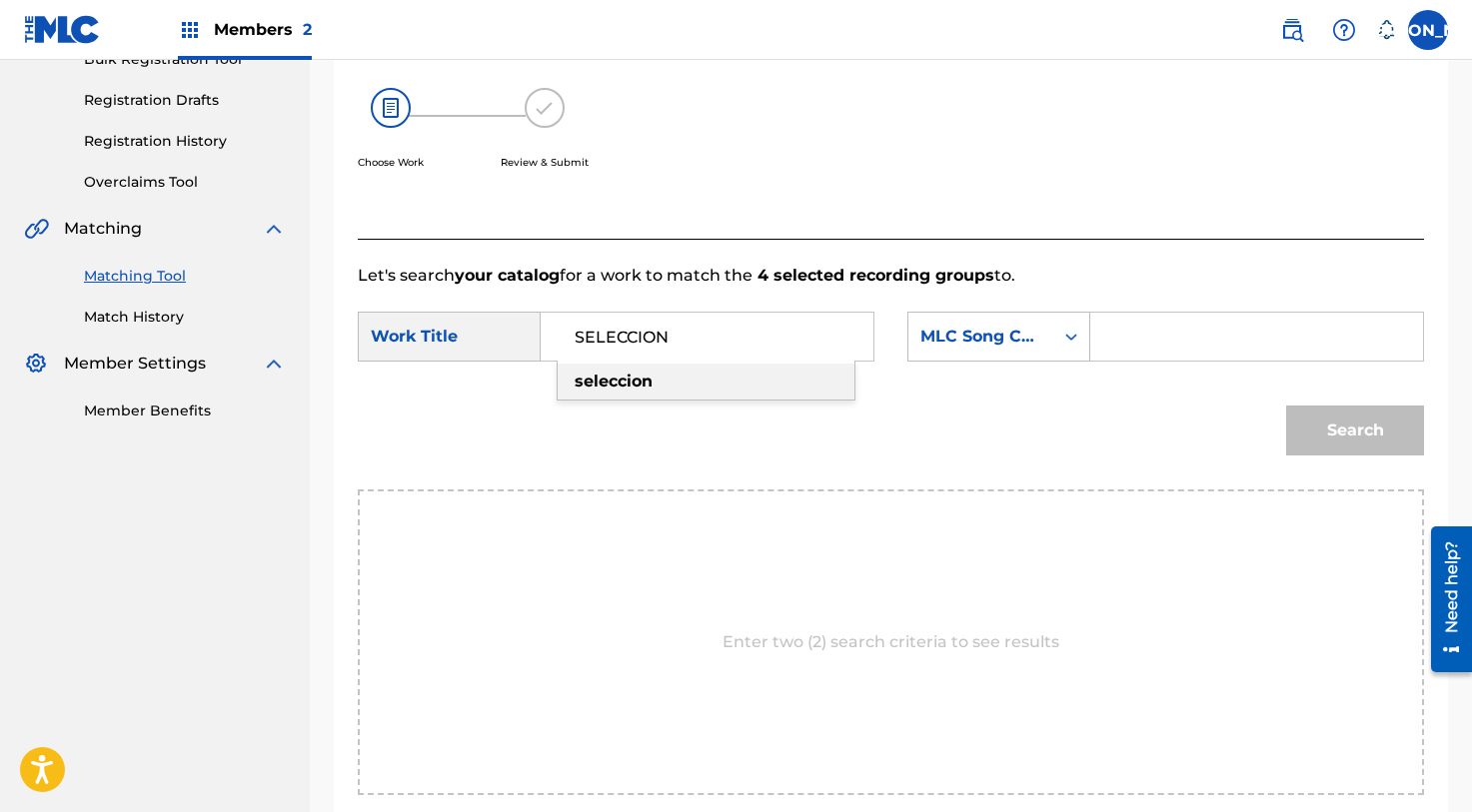 type on "SELECCION" 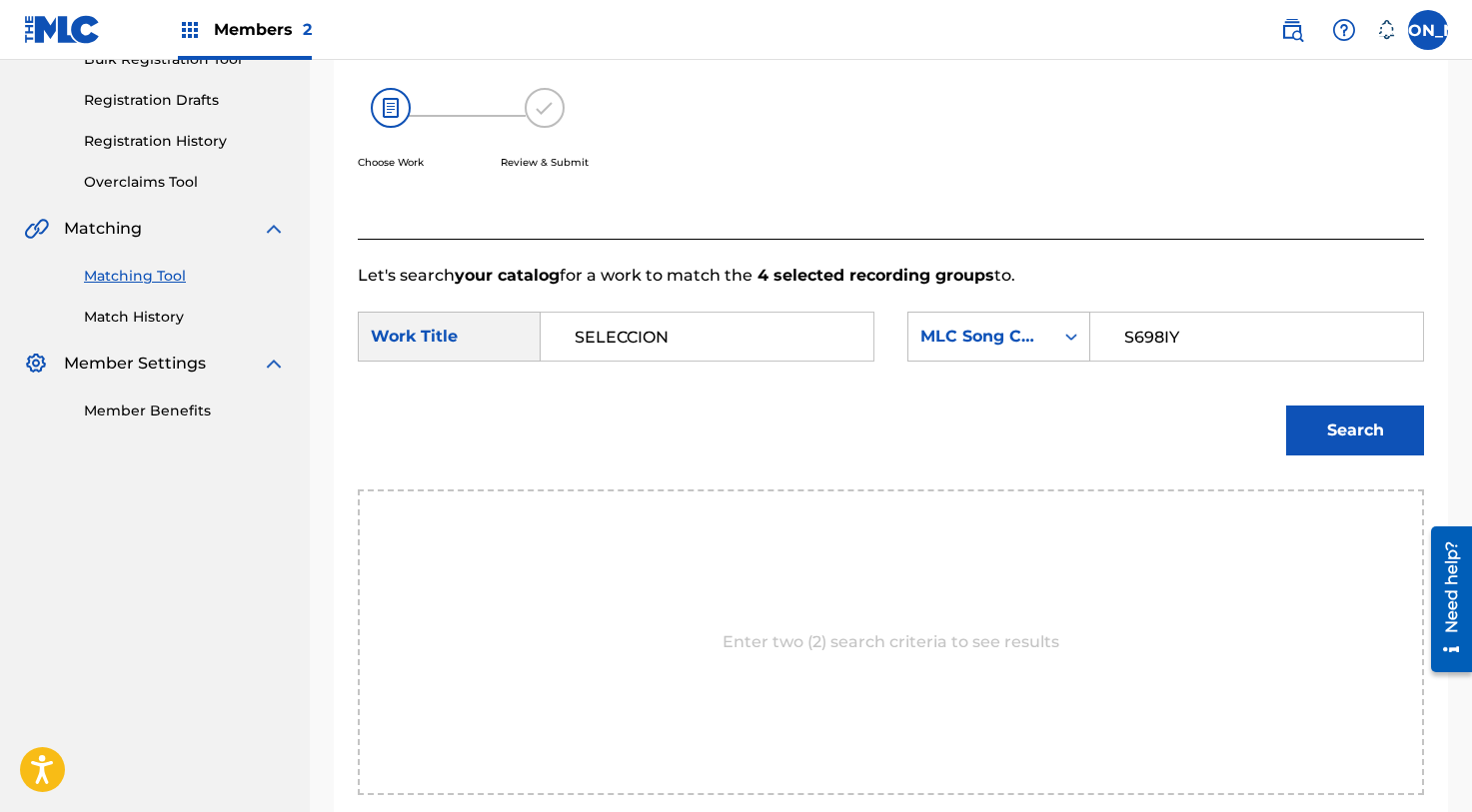 type on "S698IY" 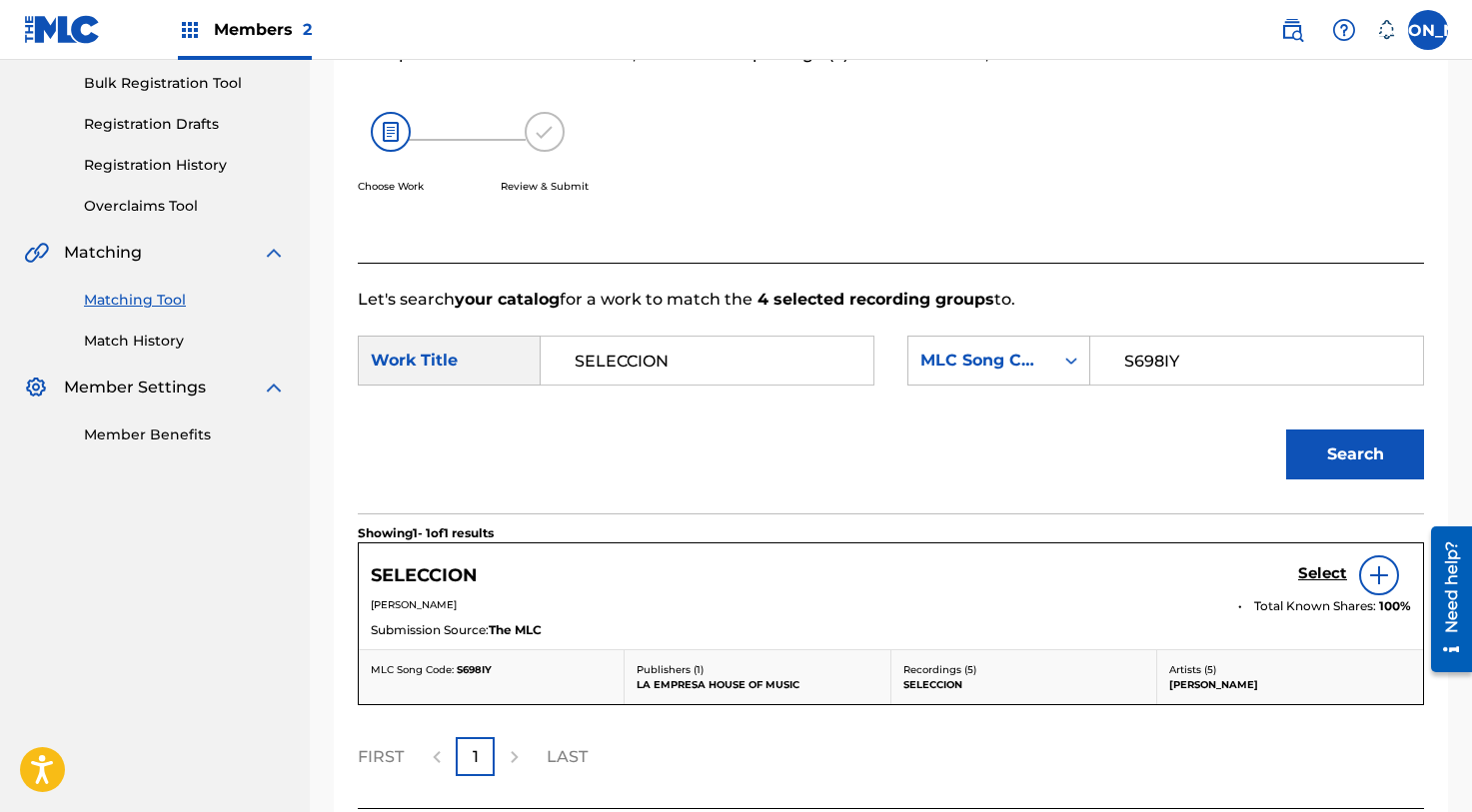 click on "Select" at bounding box center (1322, 573) 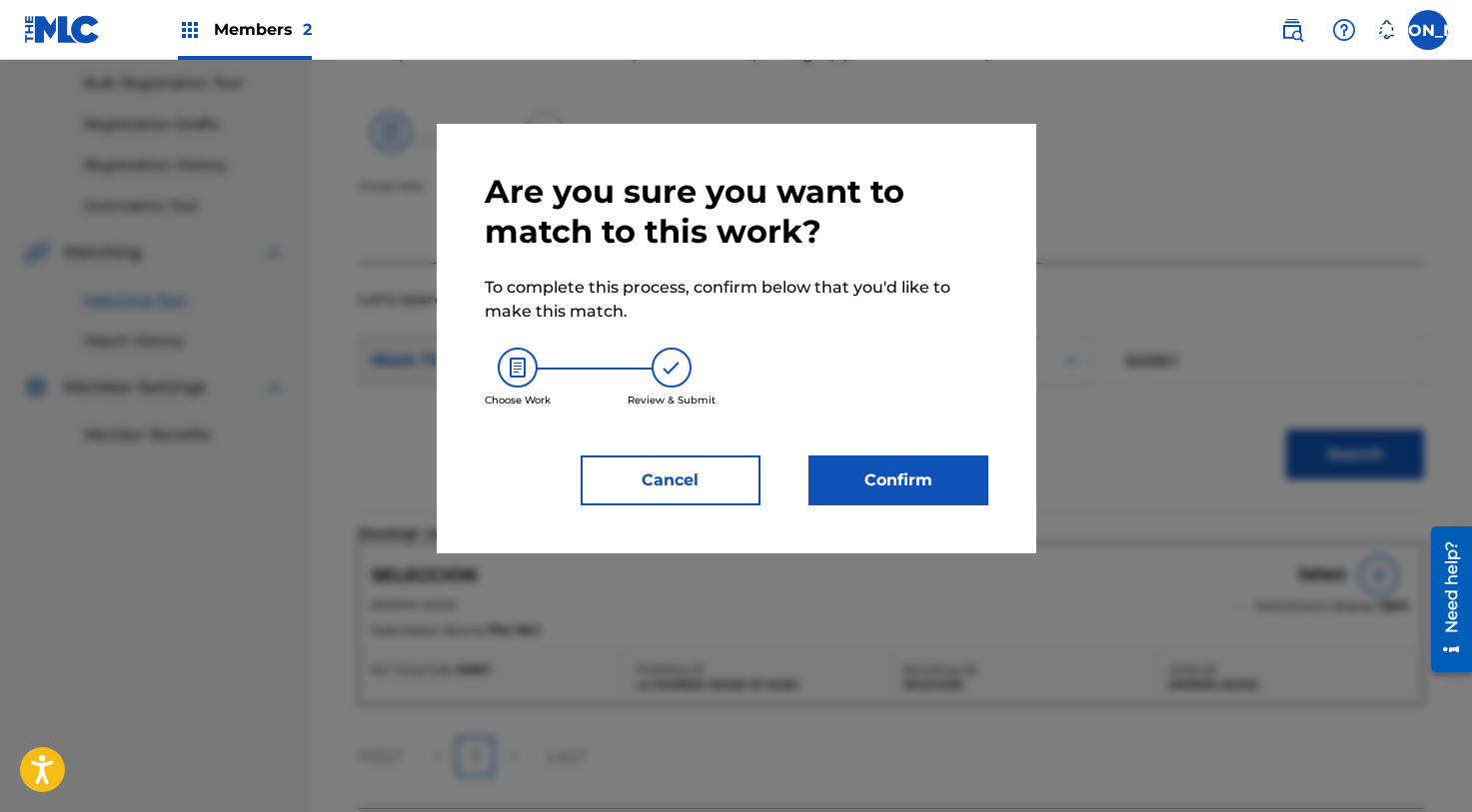click on "Confirm" at bounding box center [898, 480] 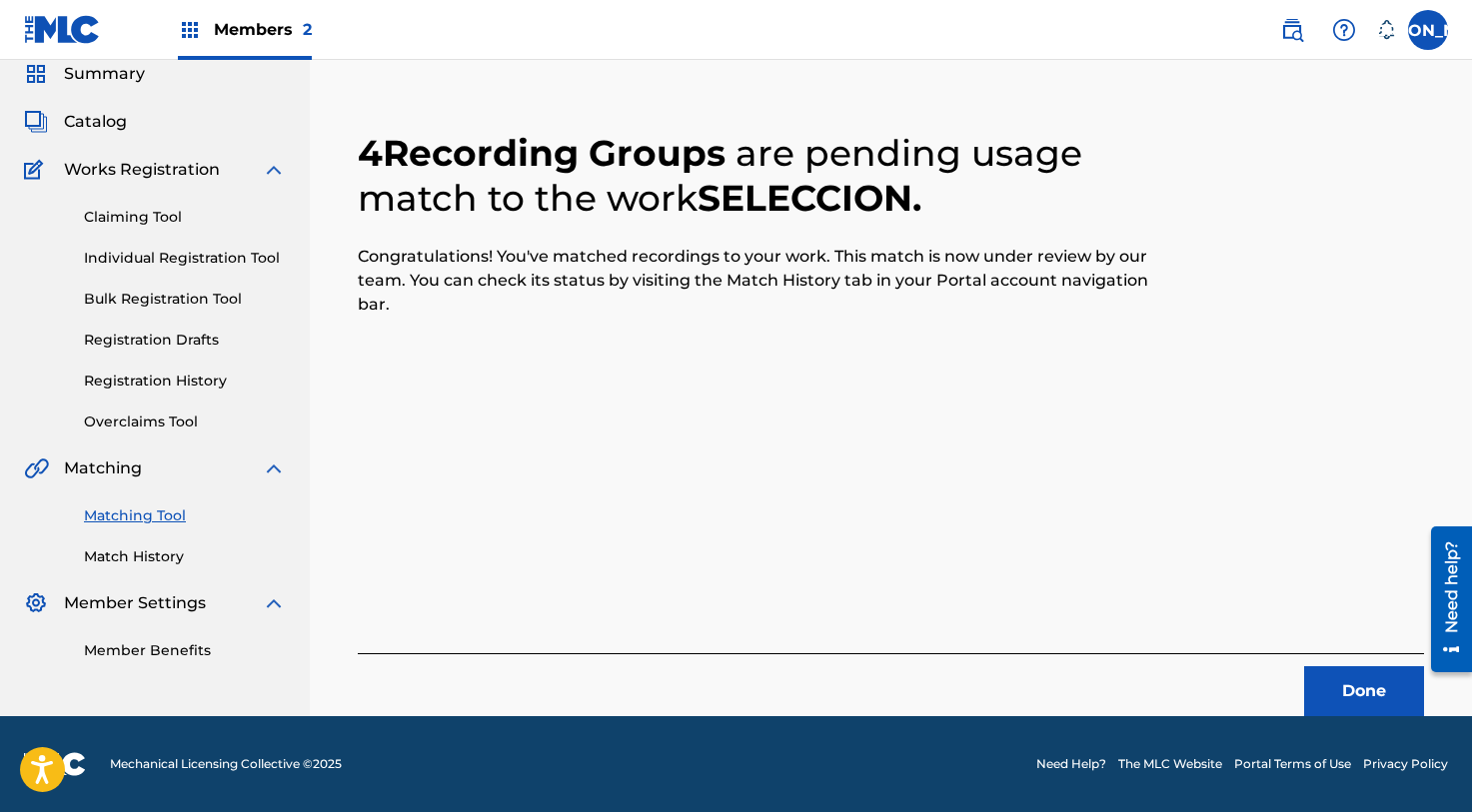 click on "Done" at bounding box center [1364, 691] 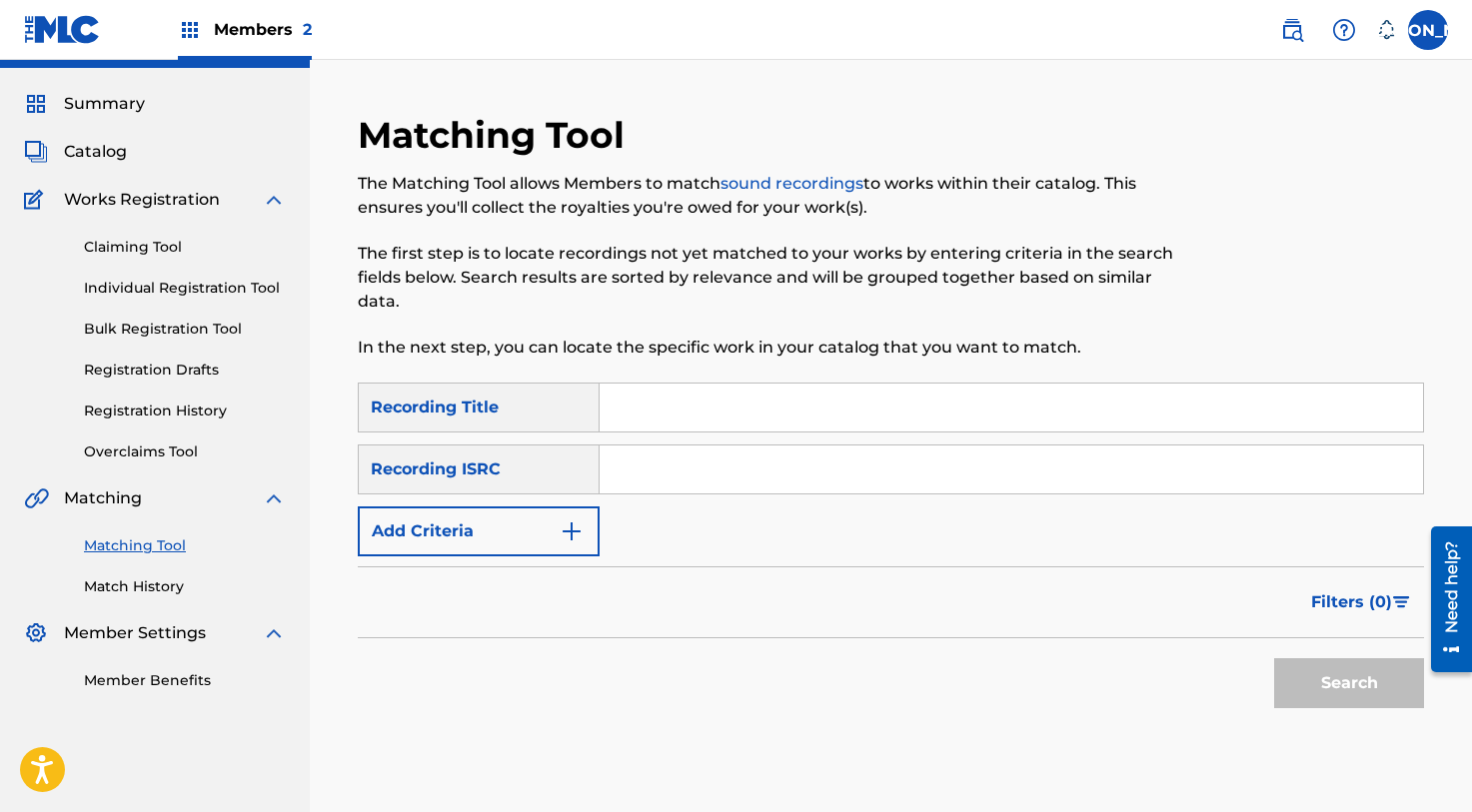 click at bounding box center (1011, 407) 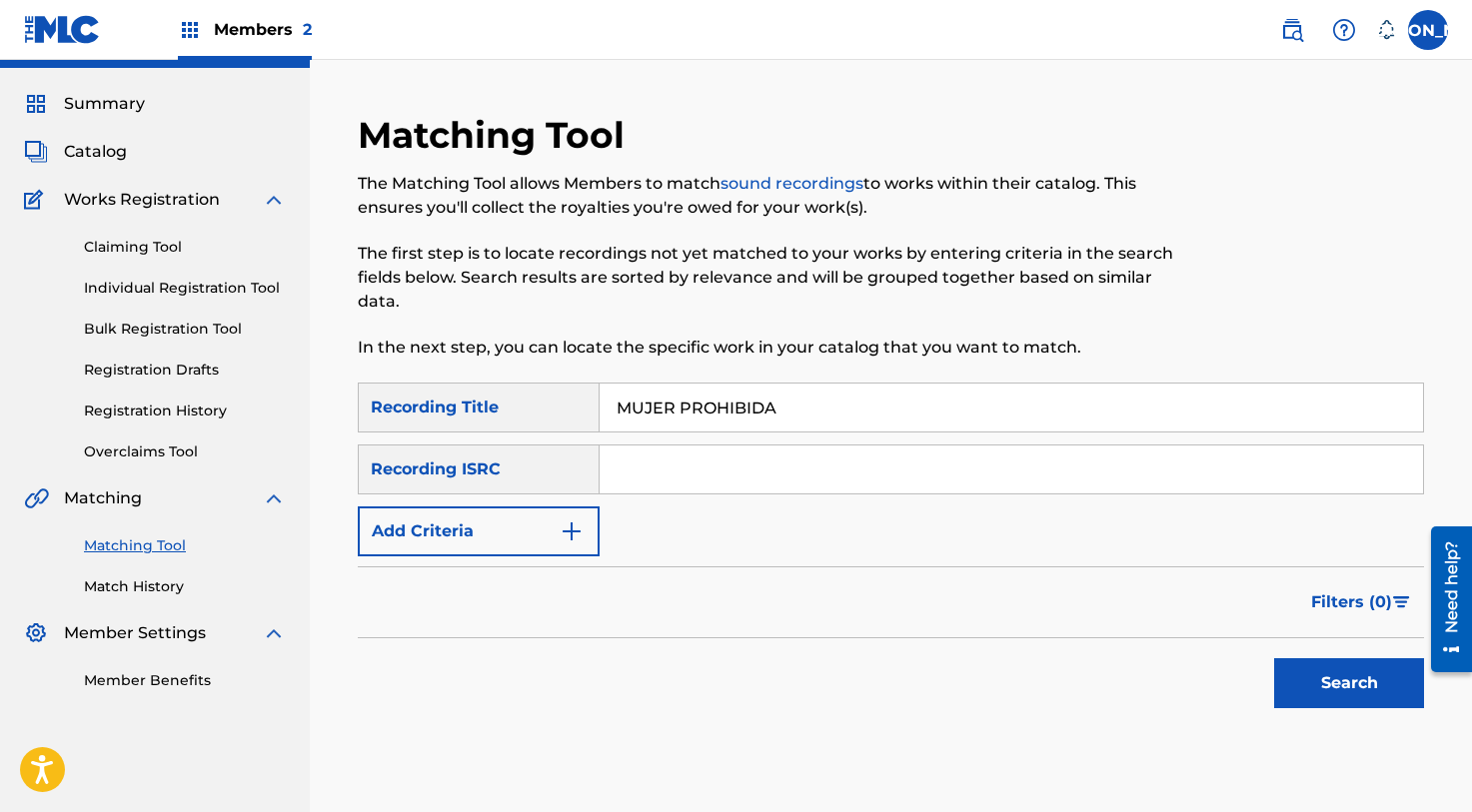 type on "MUJER PROHIBIDA" 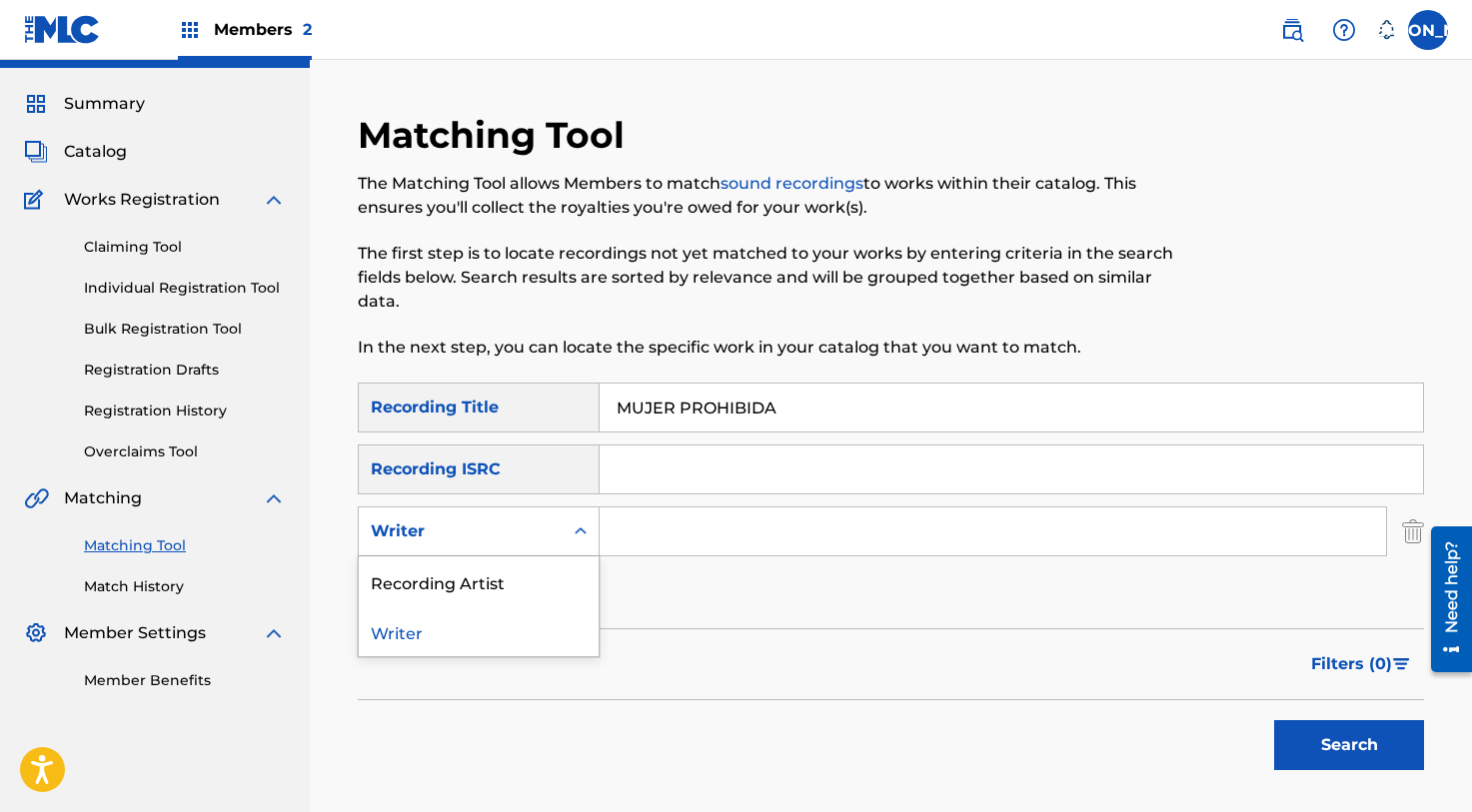 click on "Writer" at bounding box center (461, 531) 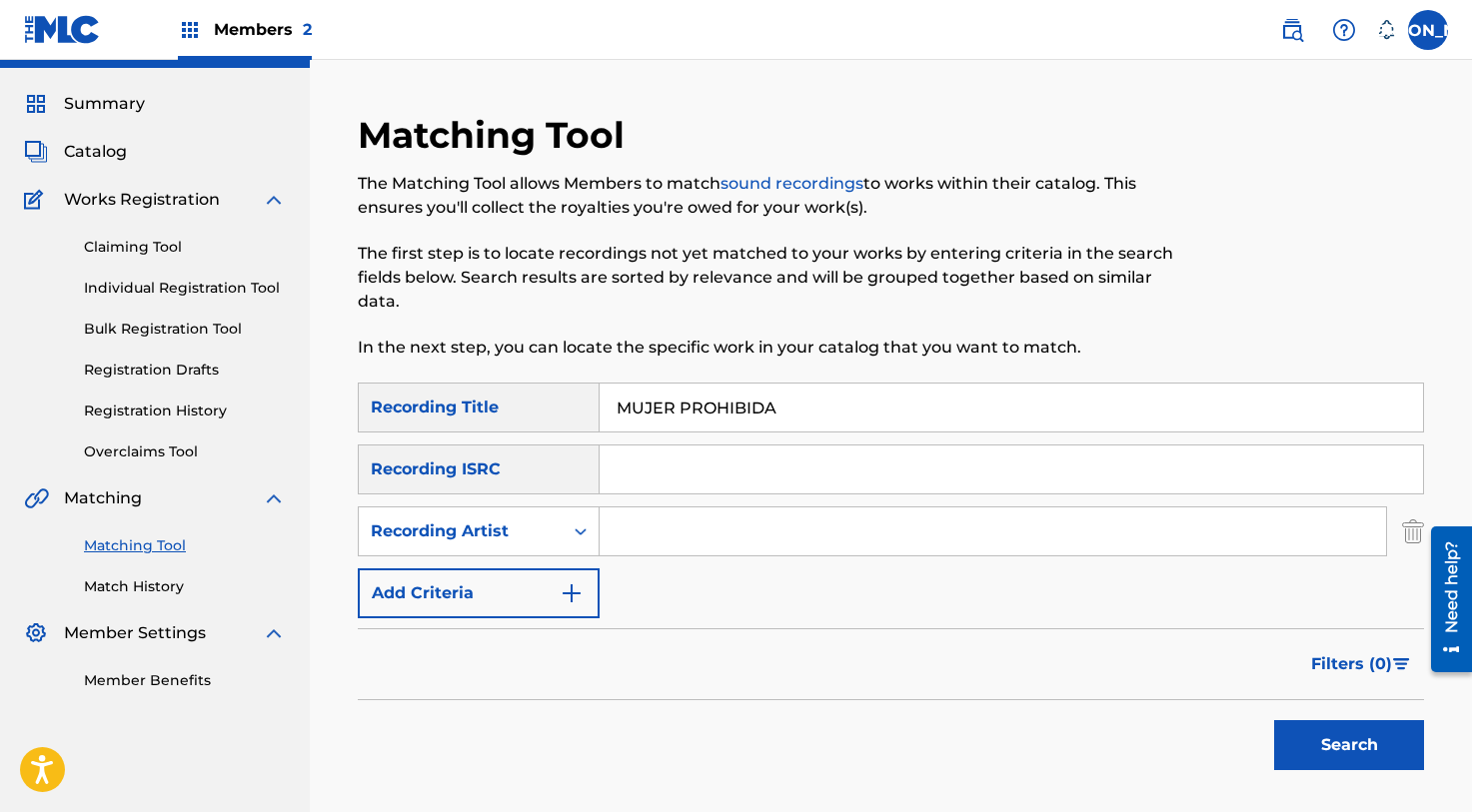 click at bounding box center (992, 531) 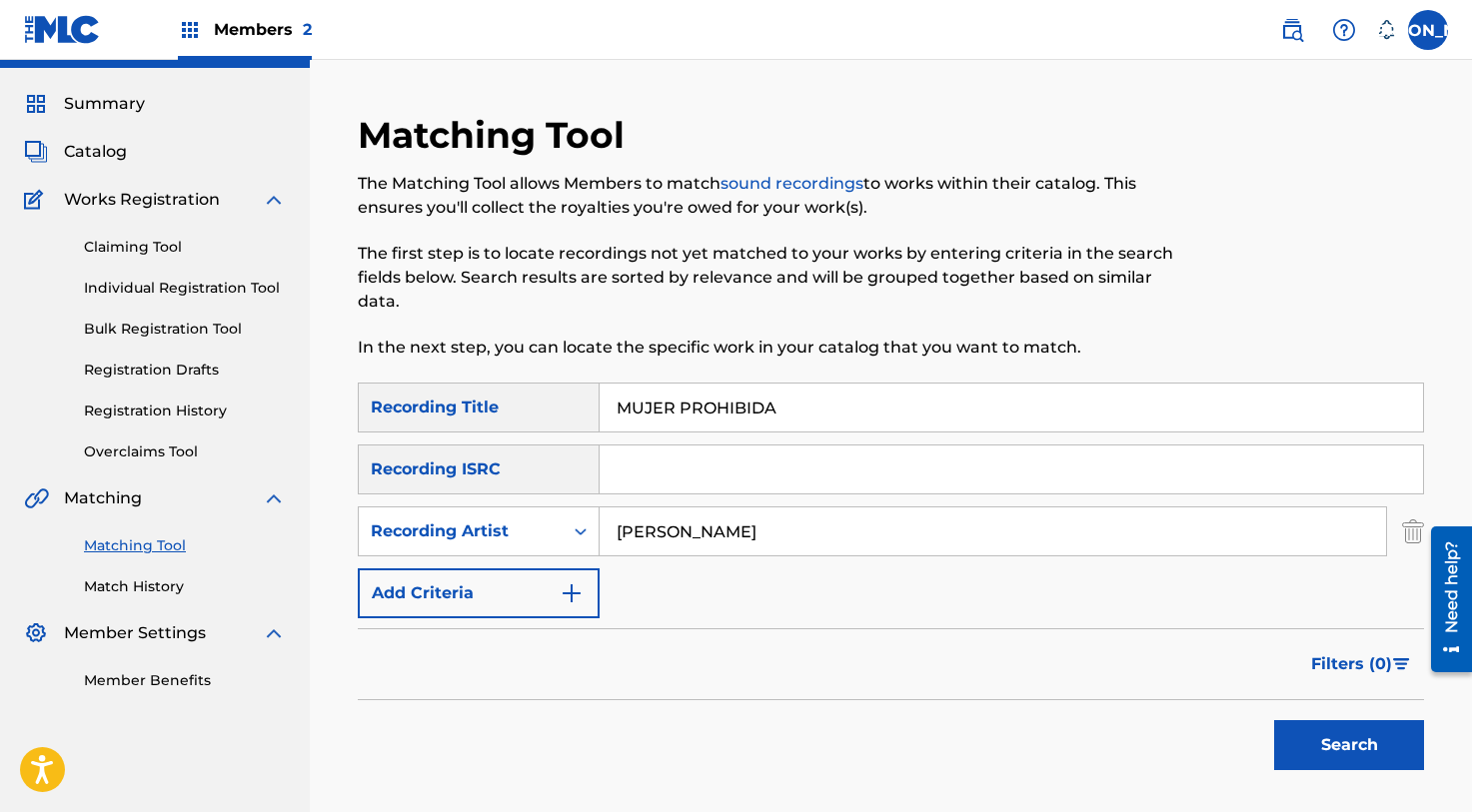 type on "[PERSON_NAME]" 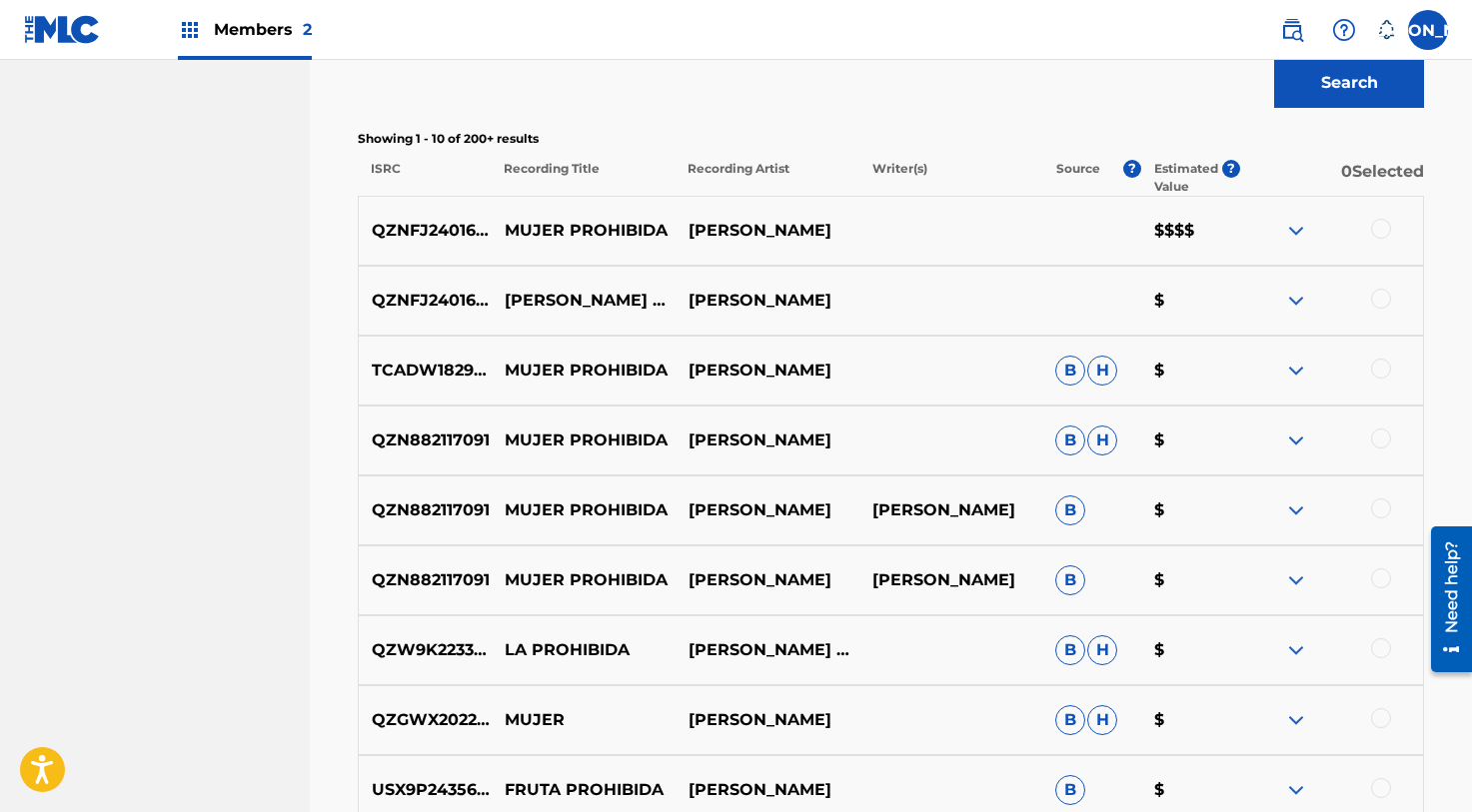 scroll, scrollTop: 737, scrollLeft: 0, axis: vertical 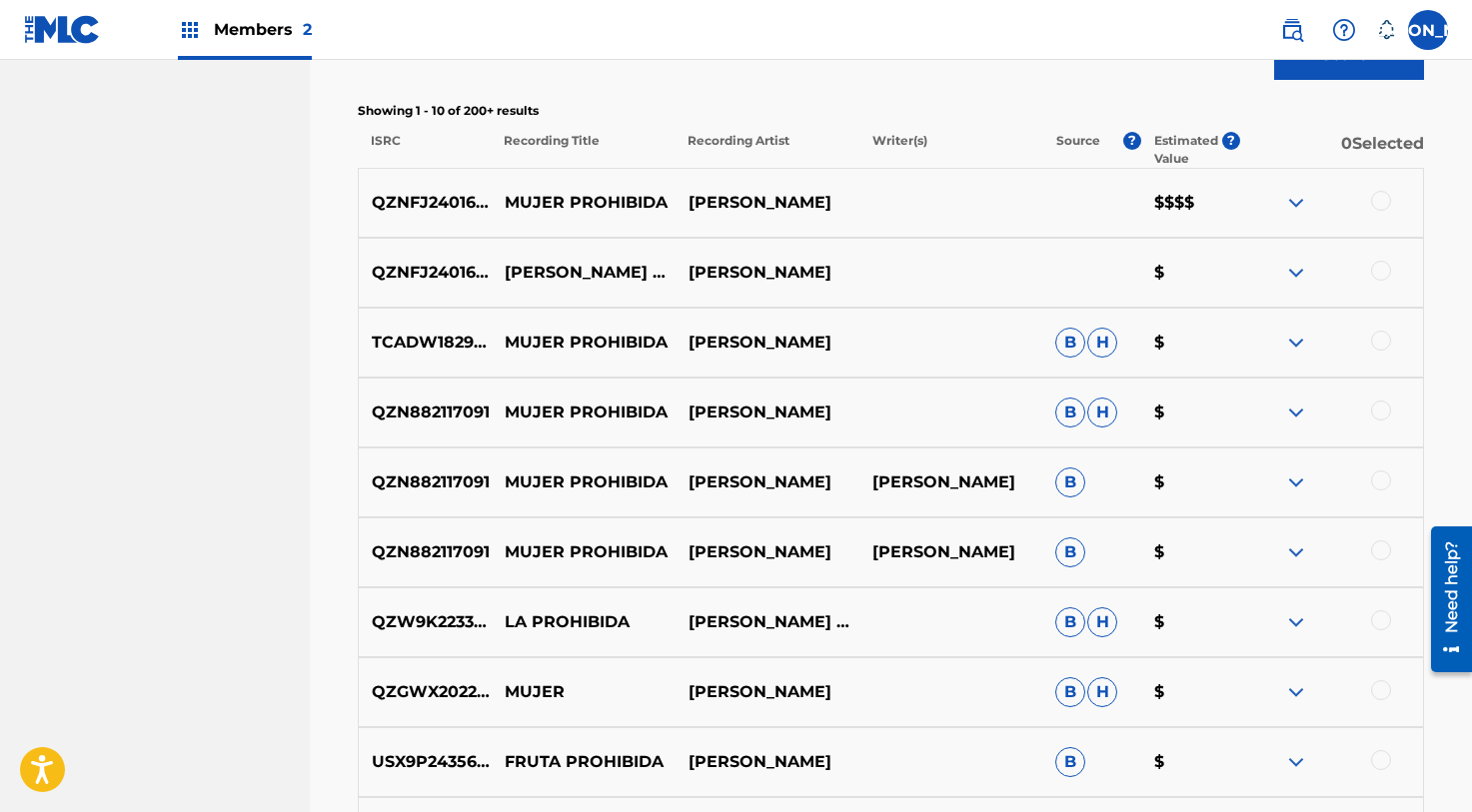 click at bounding box center (1381, 271) 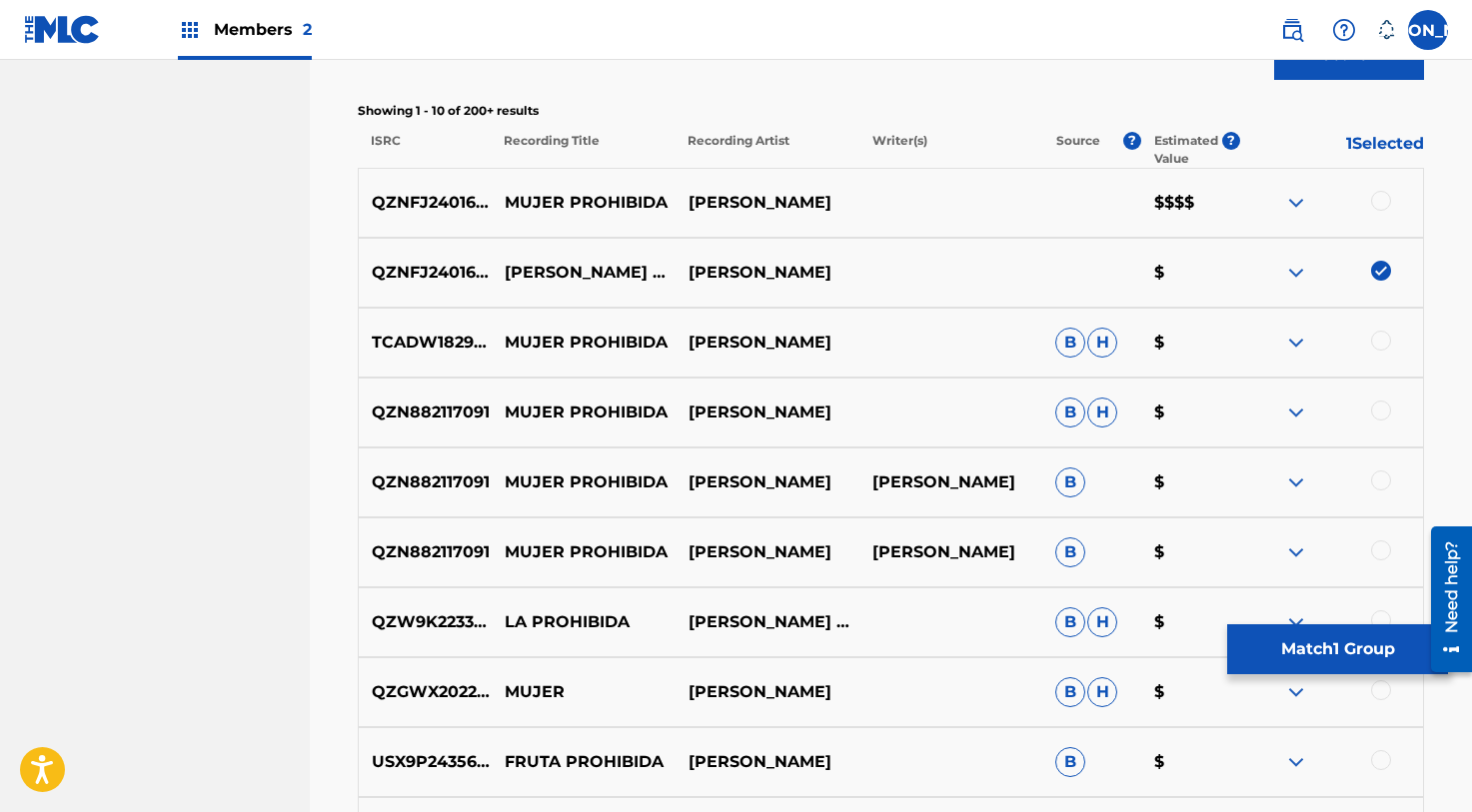click on "QZNFJ2401664 MUJER PROHIBIDA [PERSON_NAME] EME $$$$" at bounding box center [890, 203] 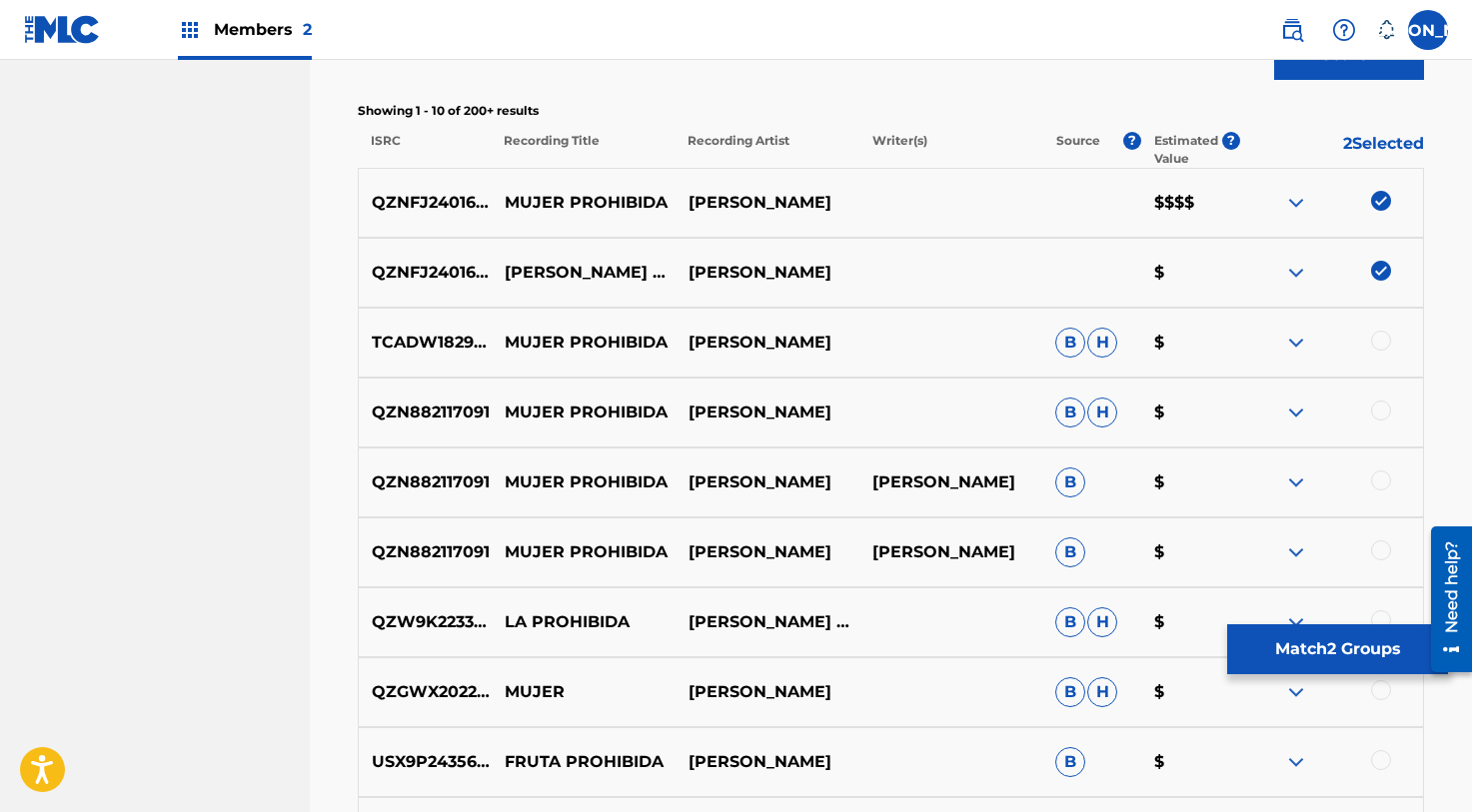 click on "Match  2 Groups" at bounding box center [1337, 649] 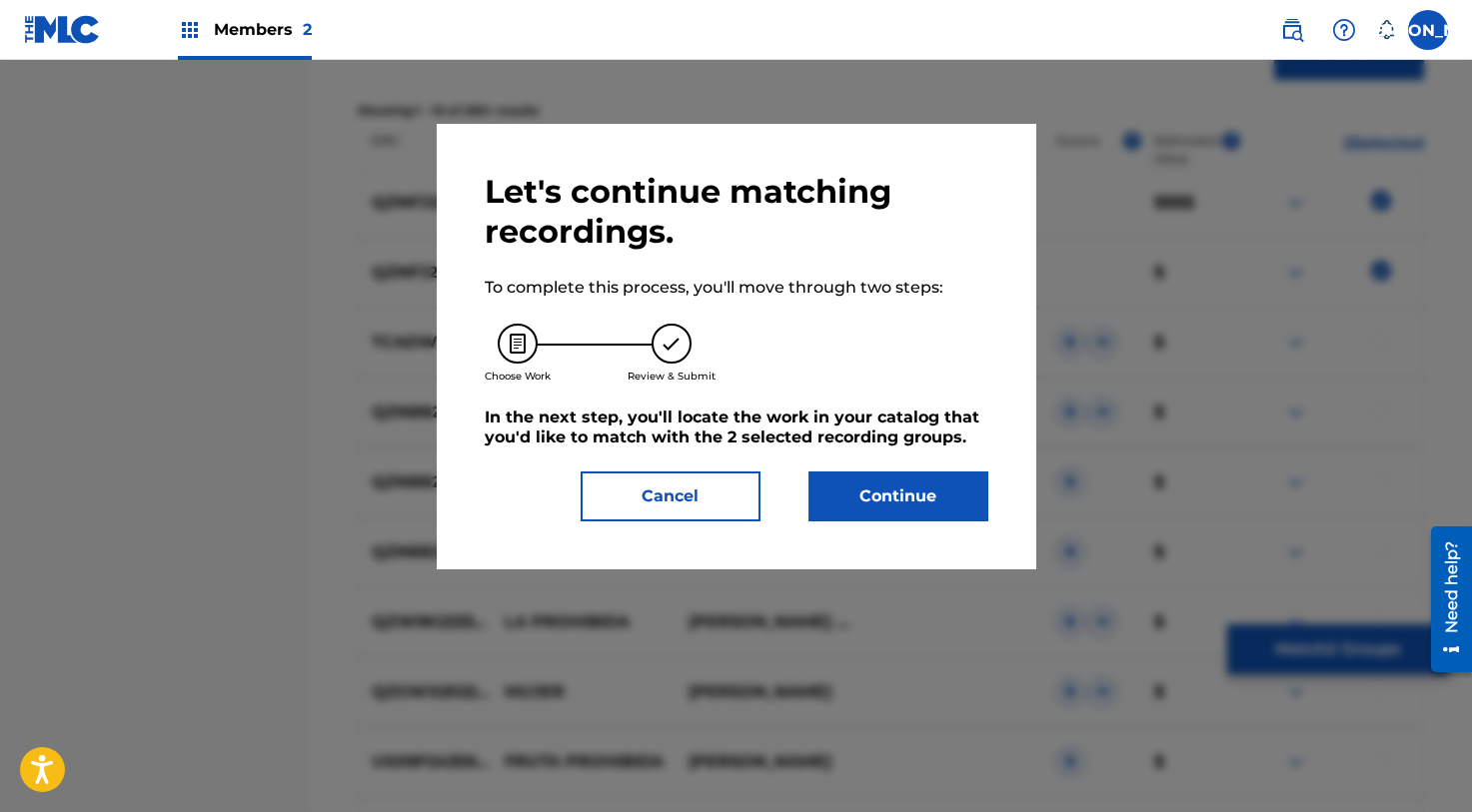 click on "Continue" at bounding box center (898, 496) 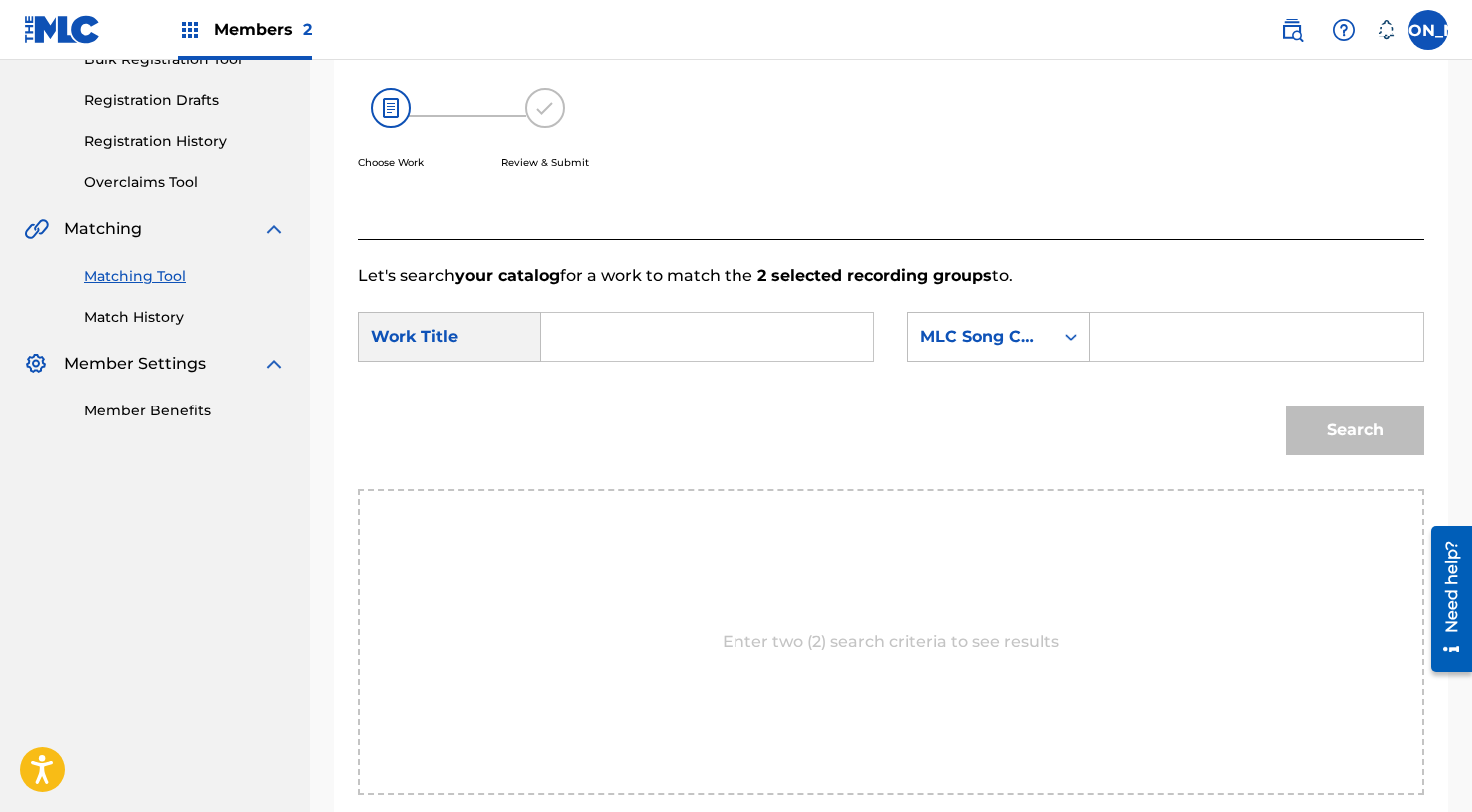 click at bounding box center (707, 337) 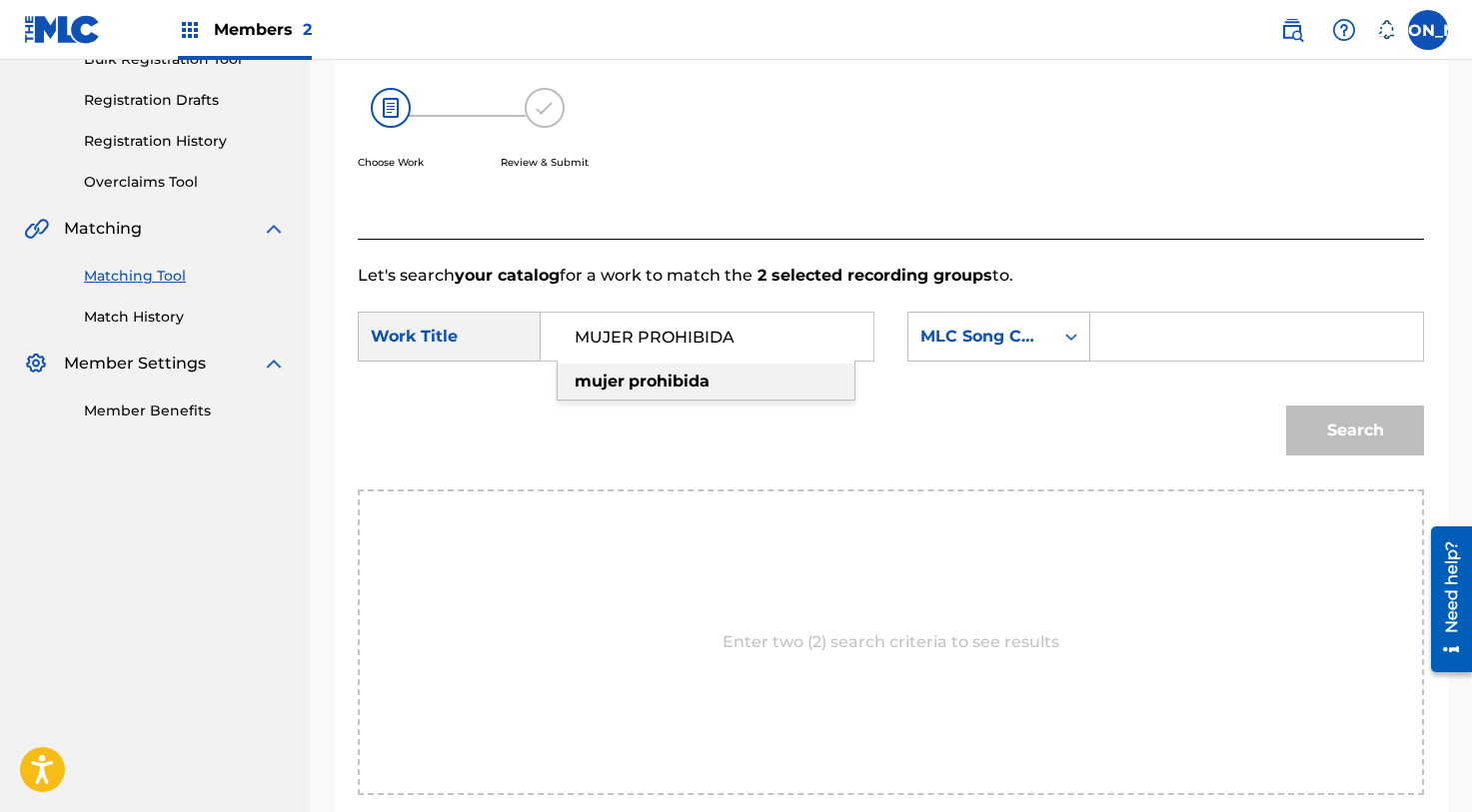type on "MUJER PROHIBIDA" 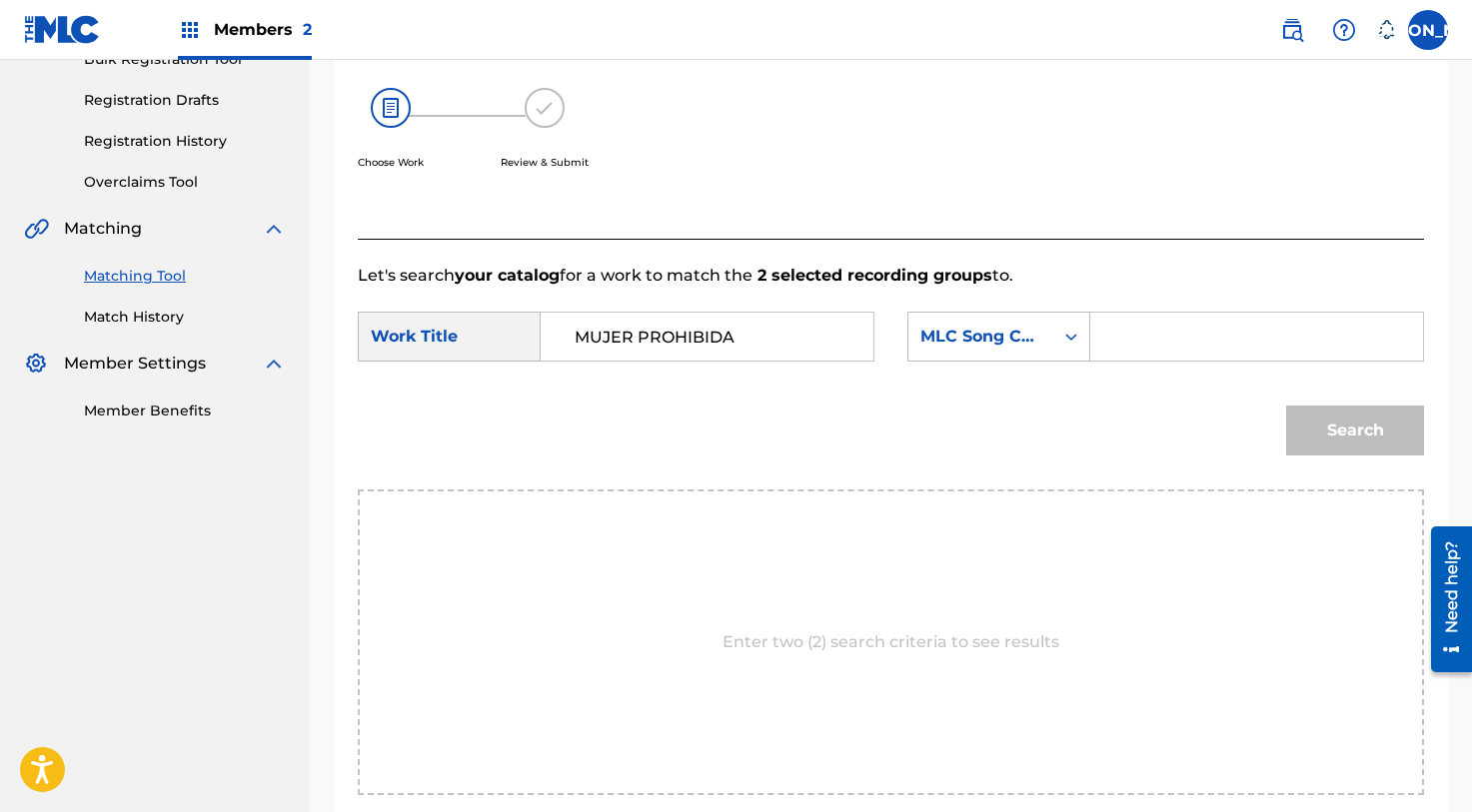 paste on "MV2PCG" 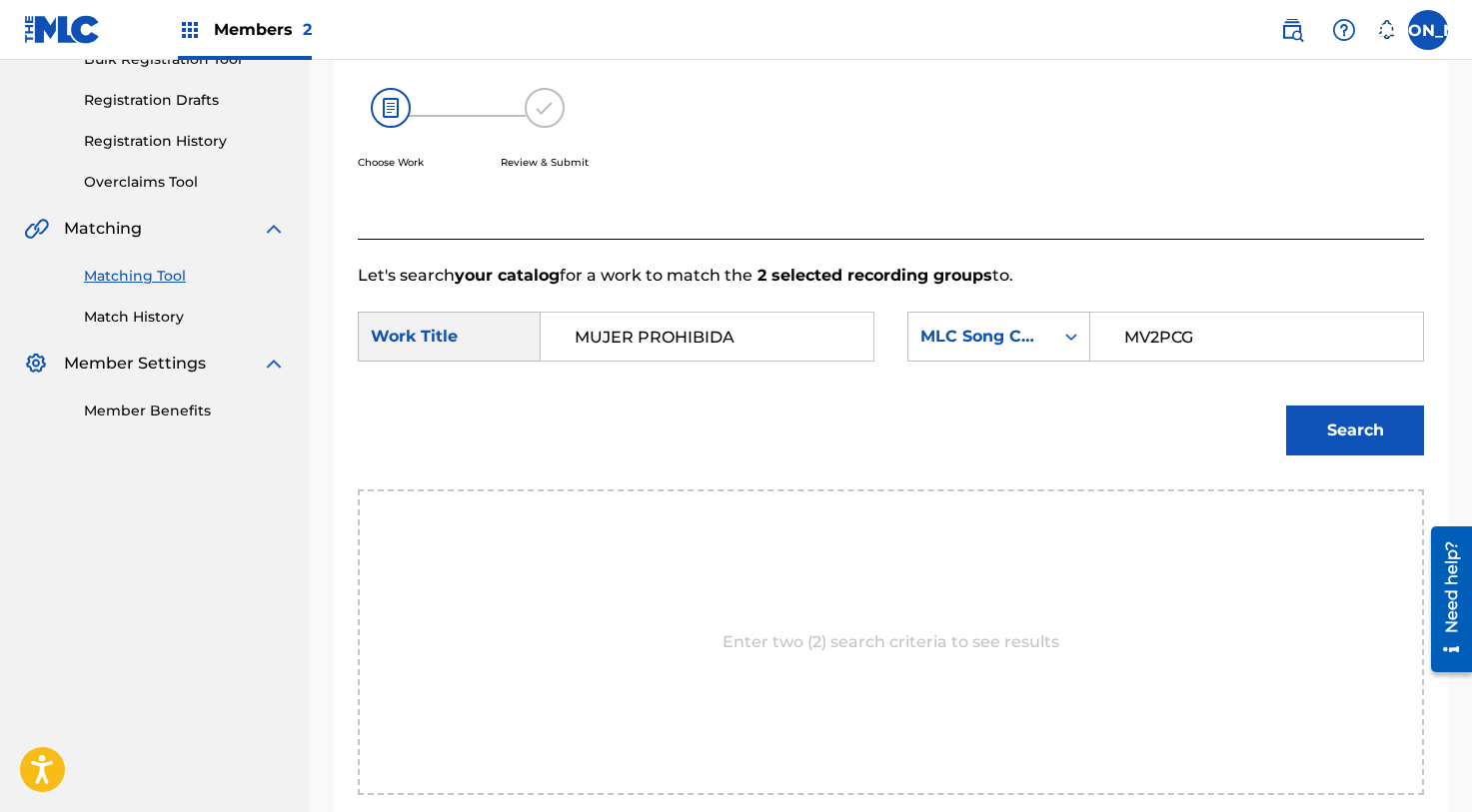 type on "MV2PCG" 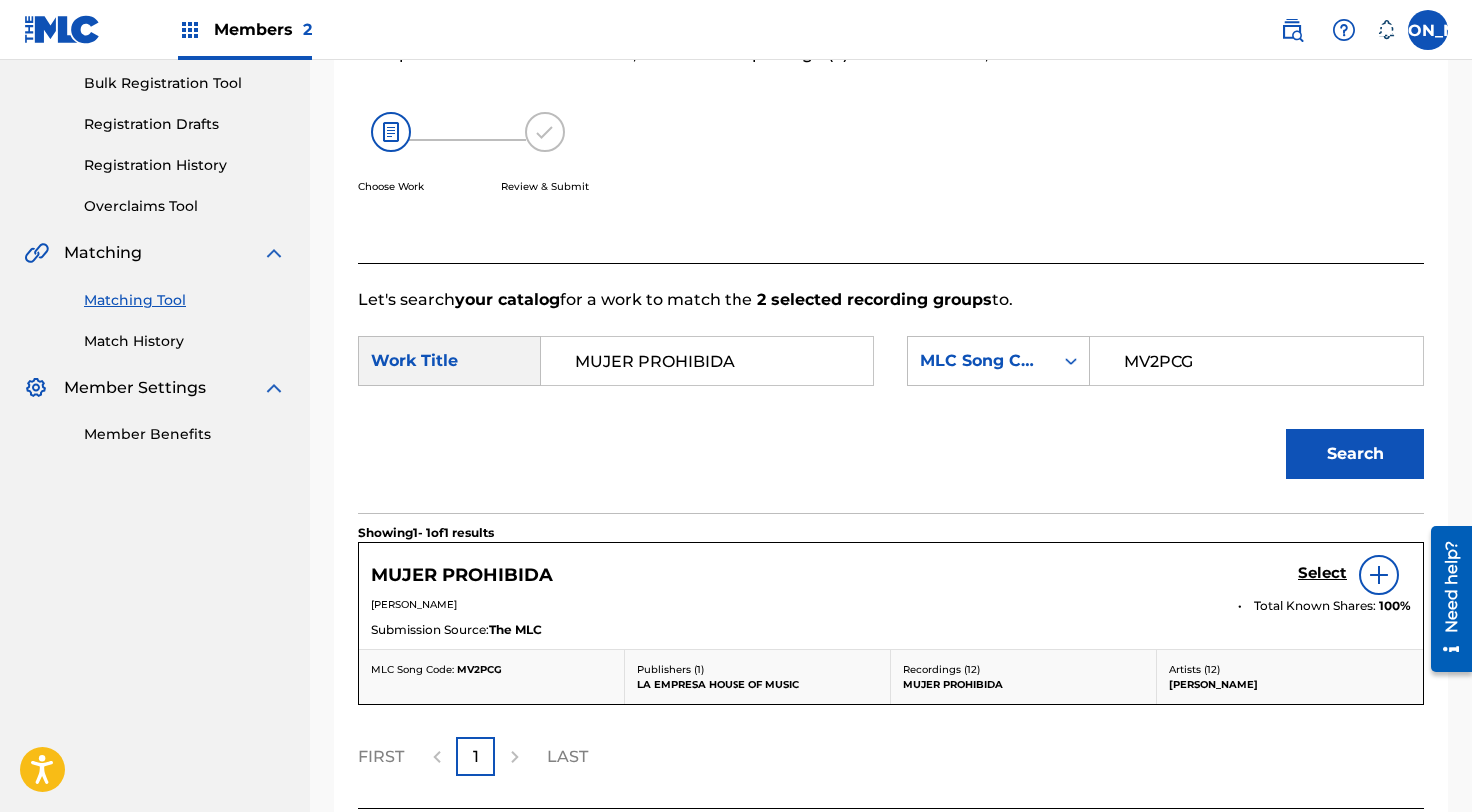 click on "Select" at bounding box center (1322, 573) 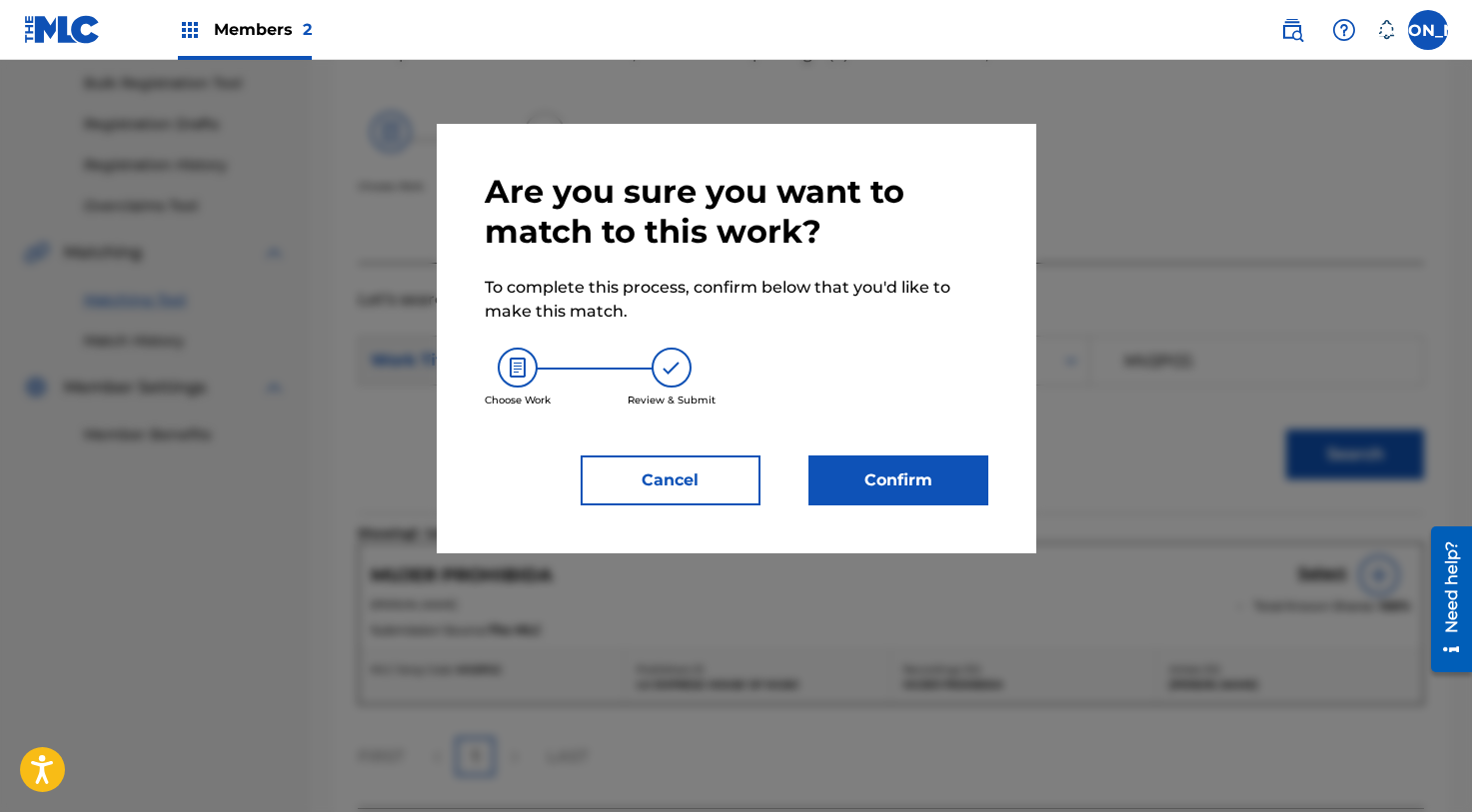click on "Confirm" at bounding box center (898, 480) 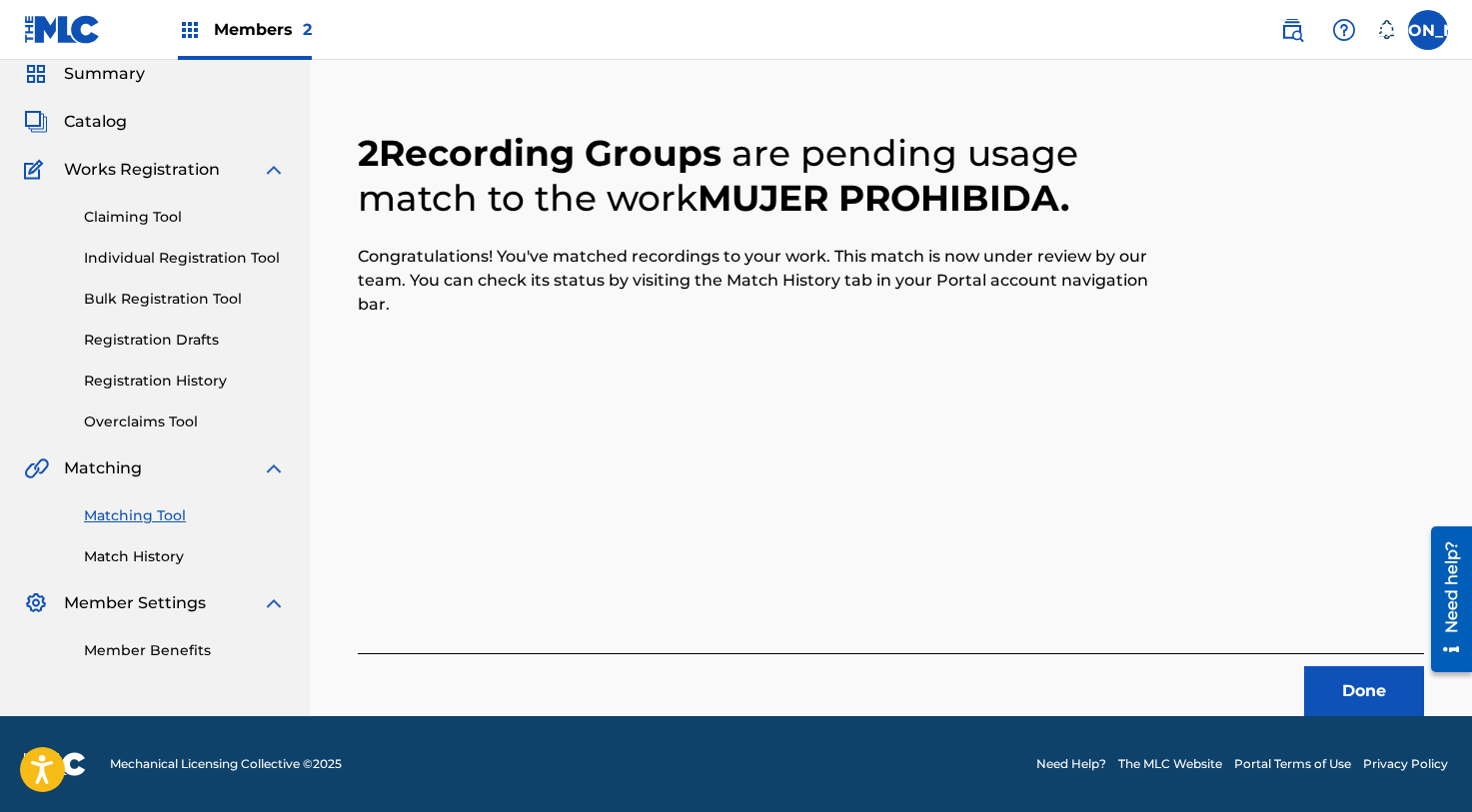click on "Done" at bounding box center [1364, 691] 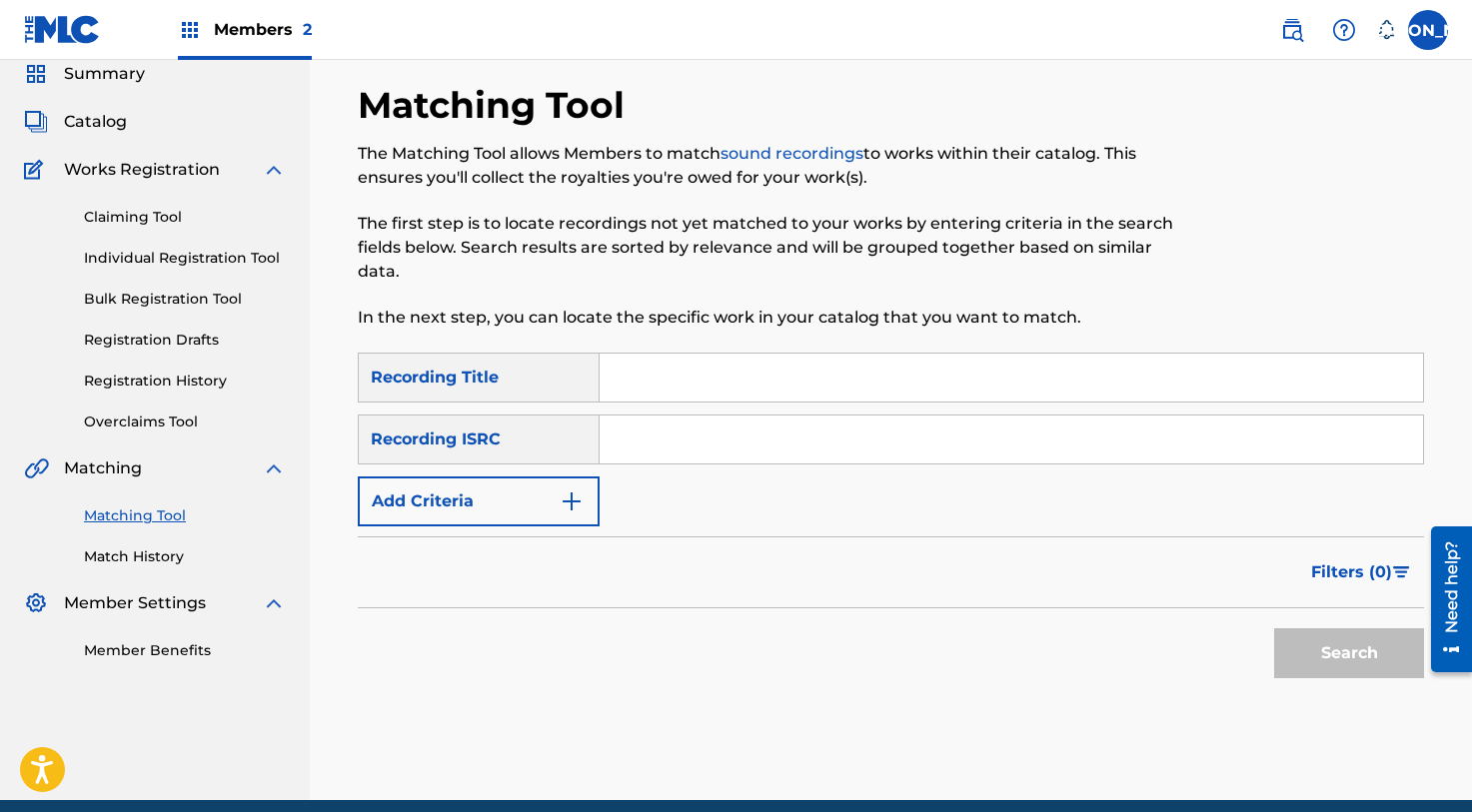scroll, scrollTop: 47, scrollLeft: 0, axis: vertical 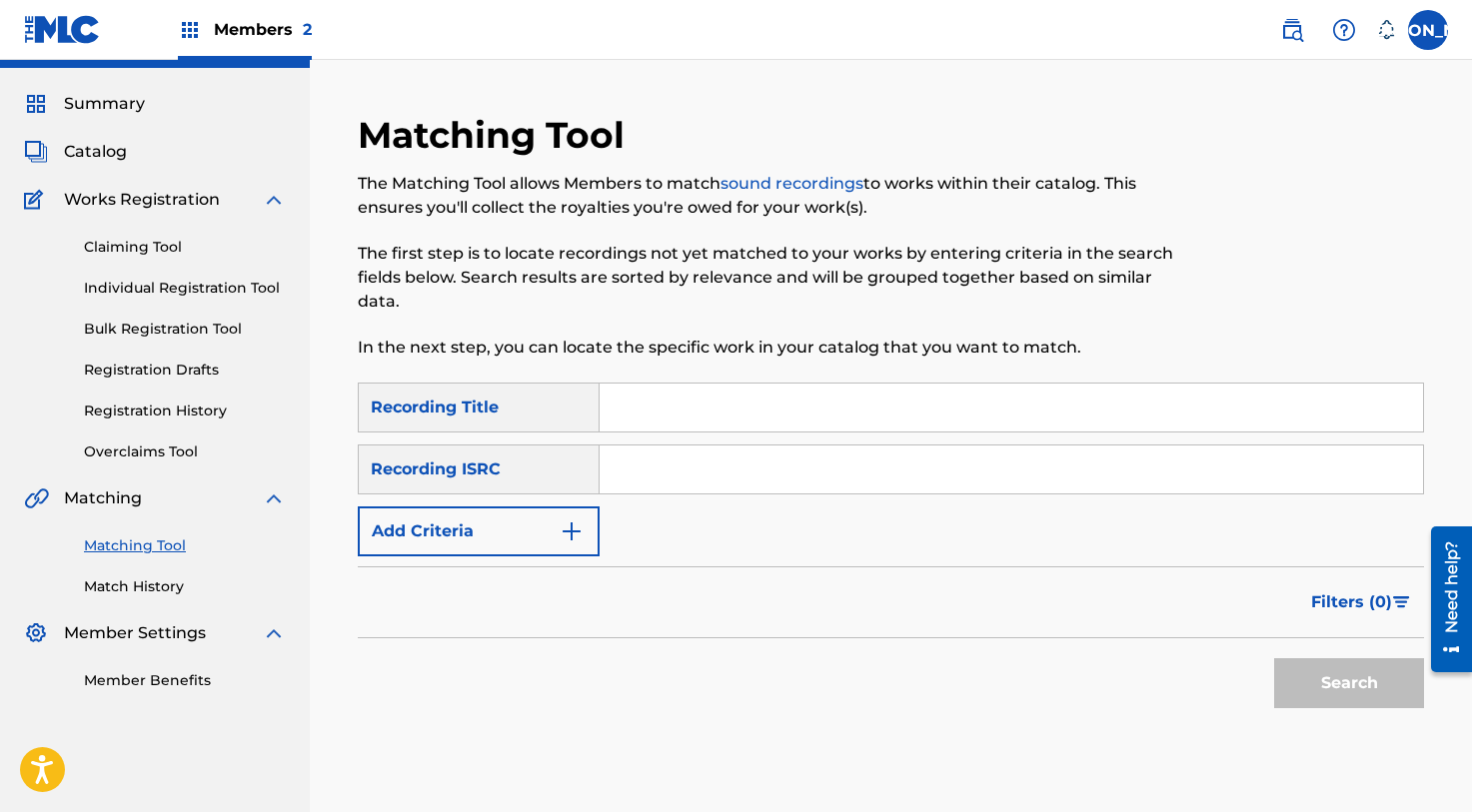 click at bounding box center [1011, 407] 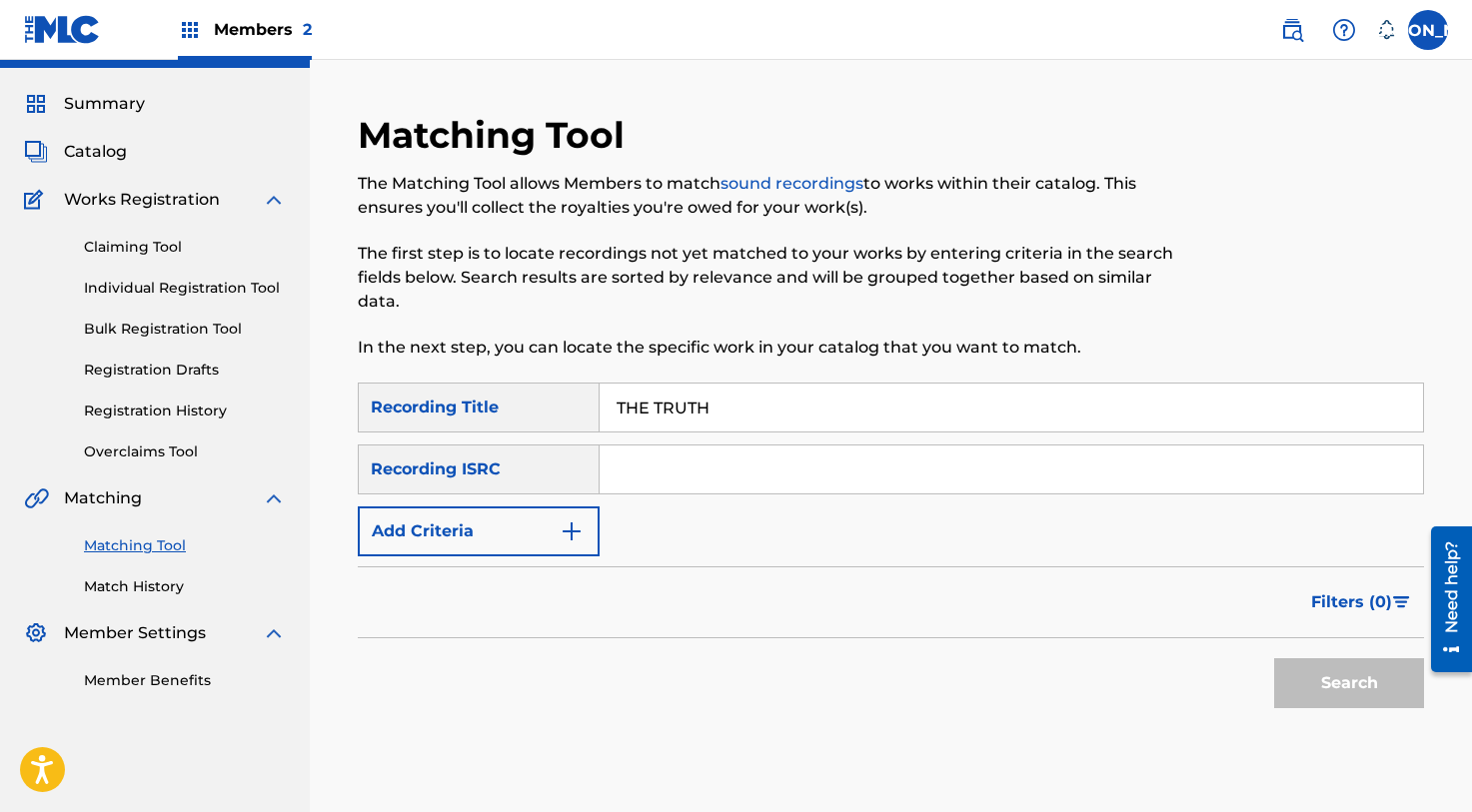 type on "THE TRUTH" 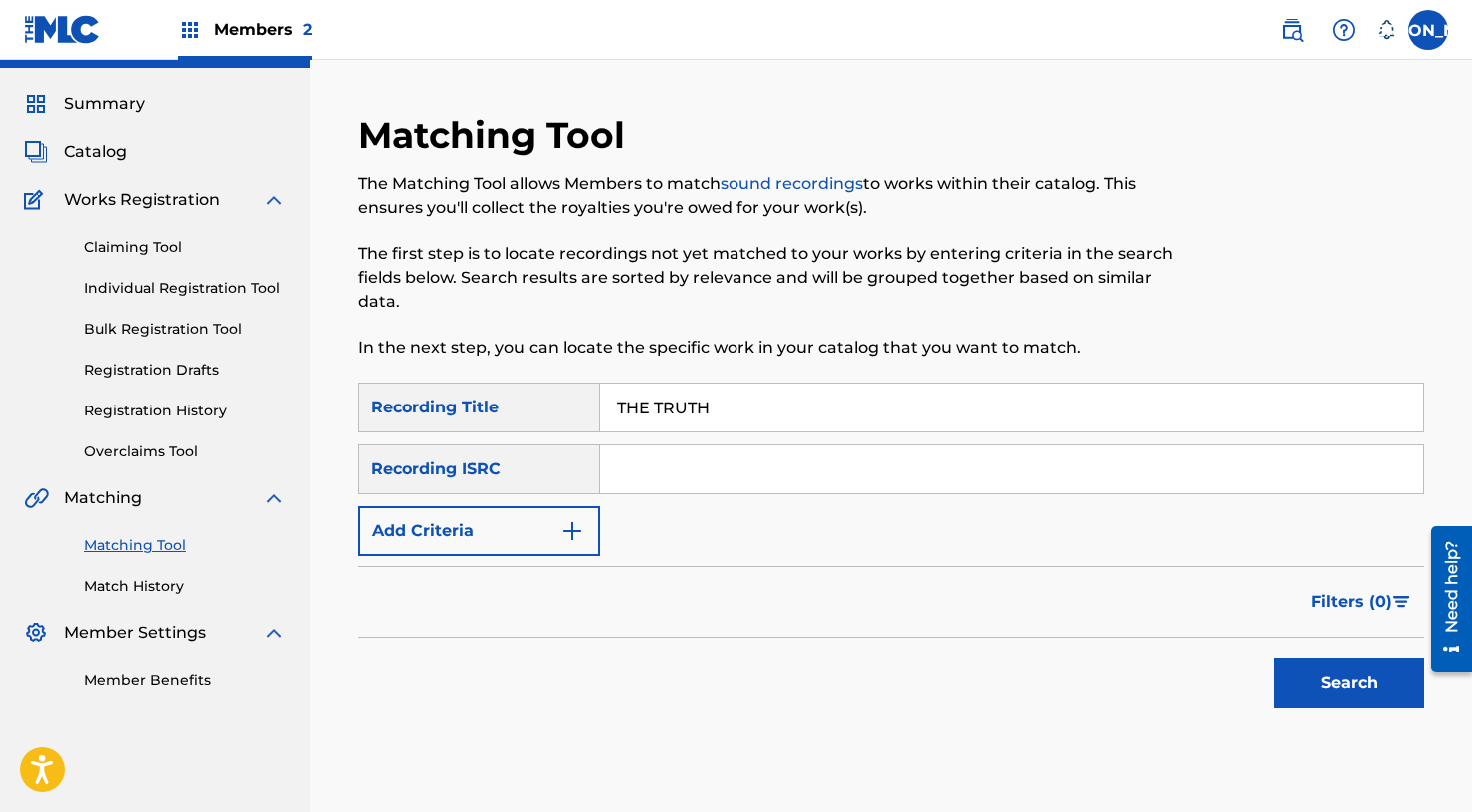 click on "Add Criteria" at bounding box center (479, 531) 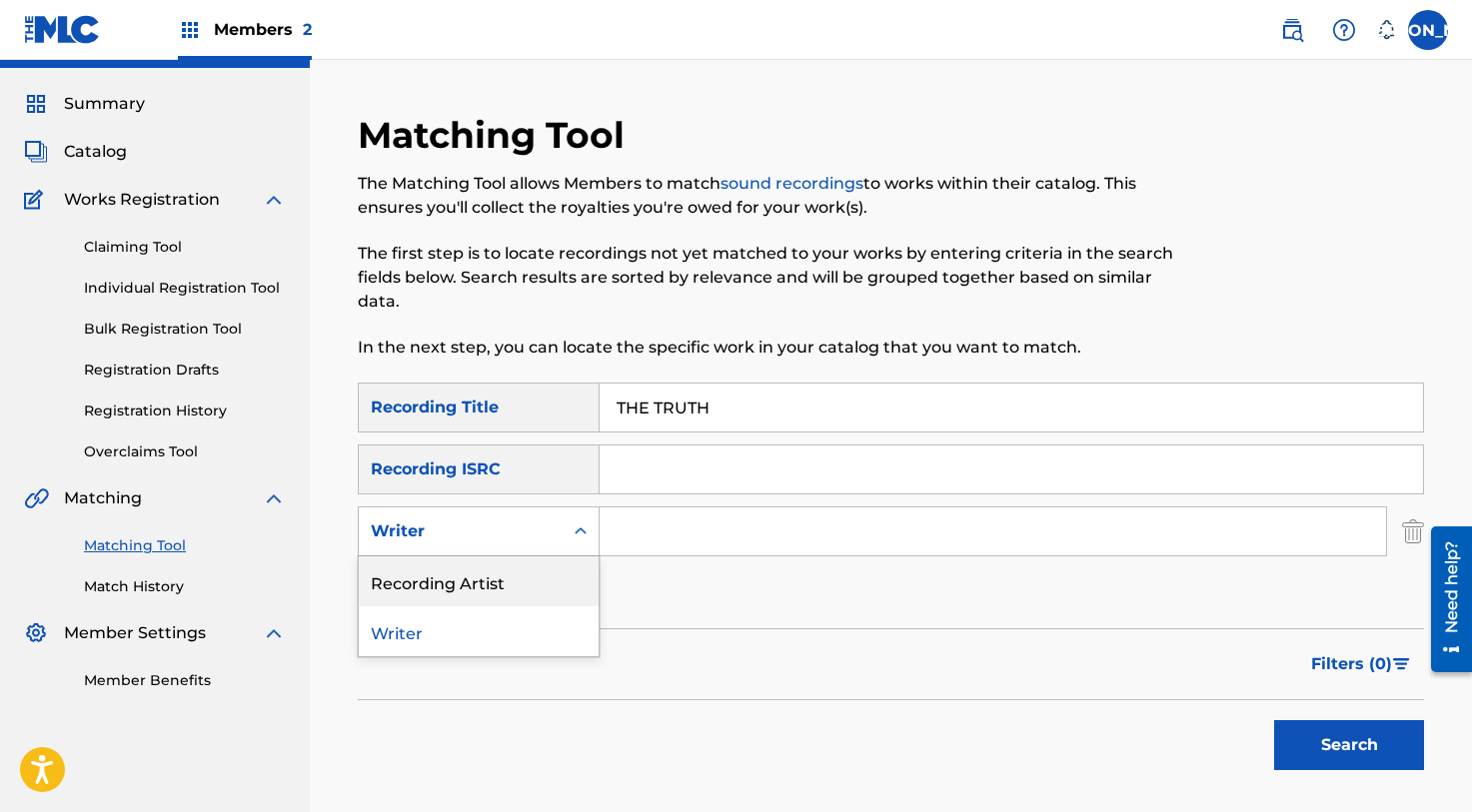 click on "Recording Artist" at bounding box center (479, 581) 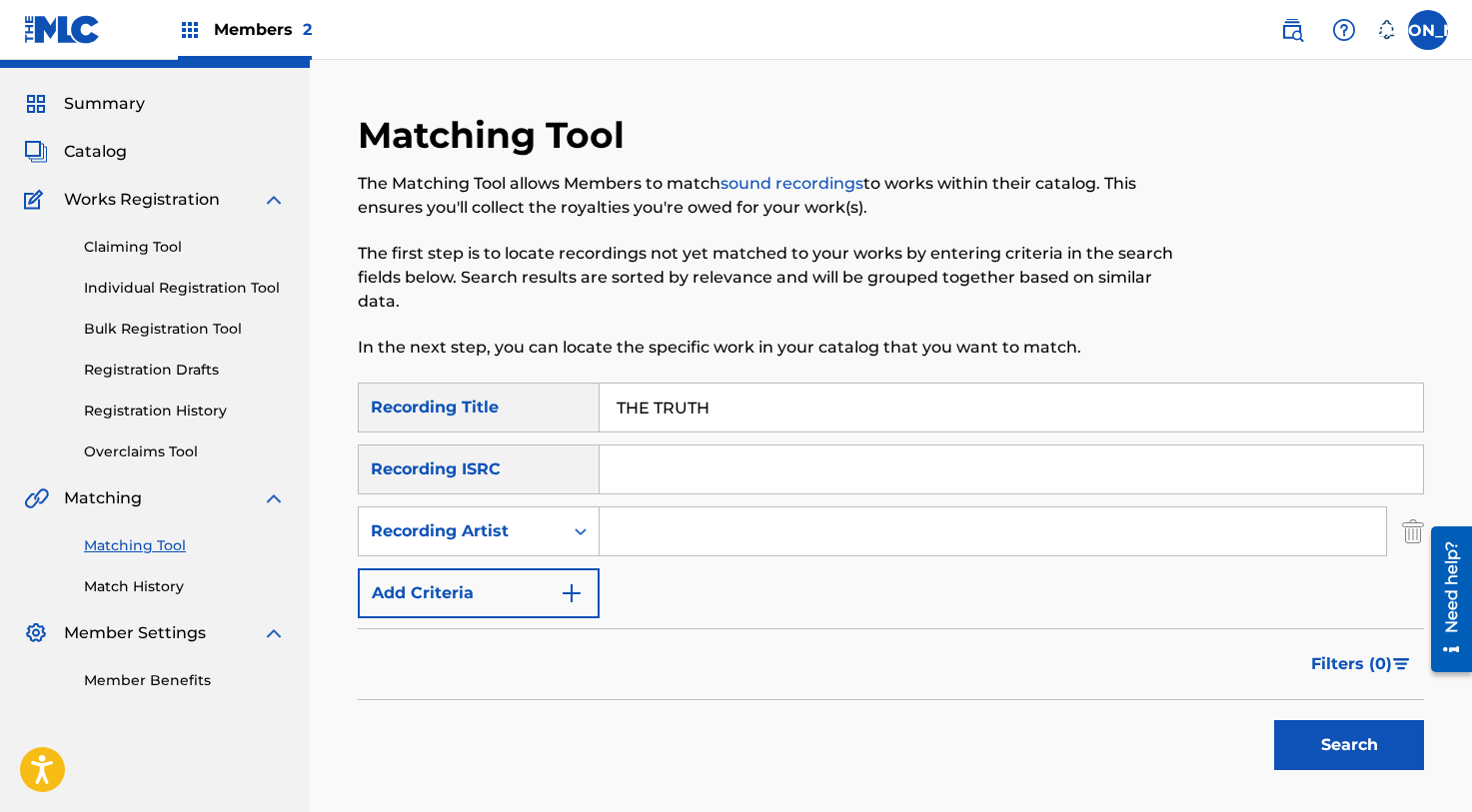 click at bounding box center [992, 531] 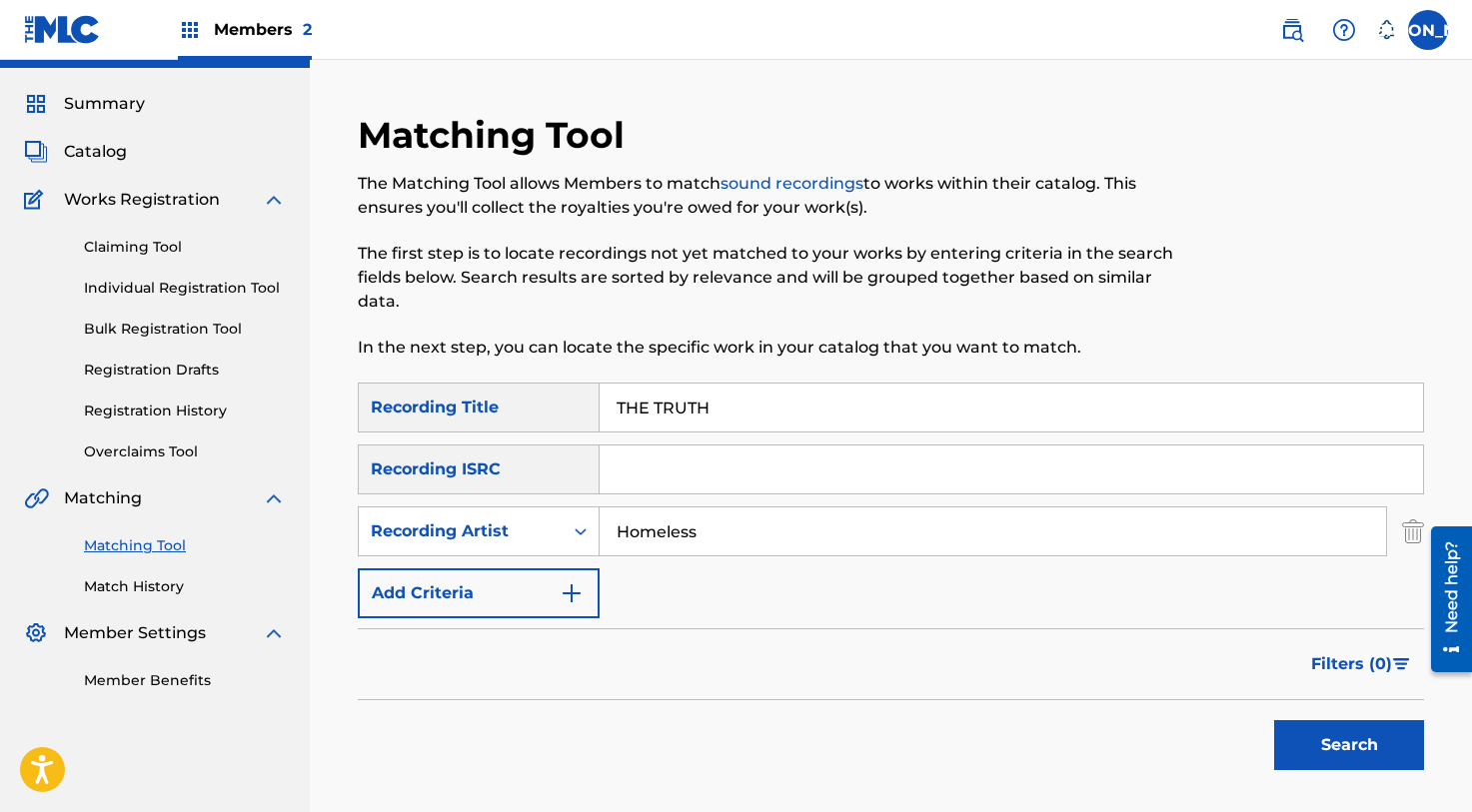 type on "Homeless" 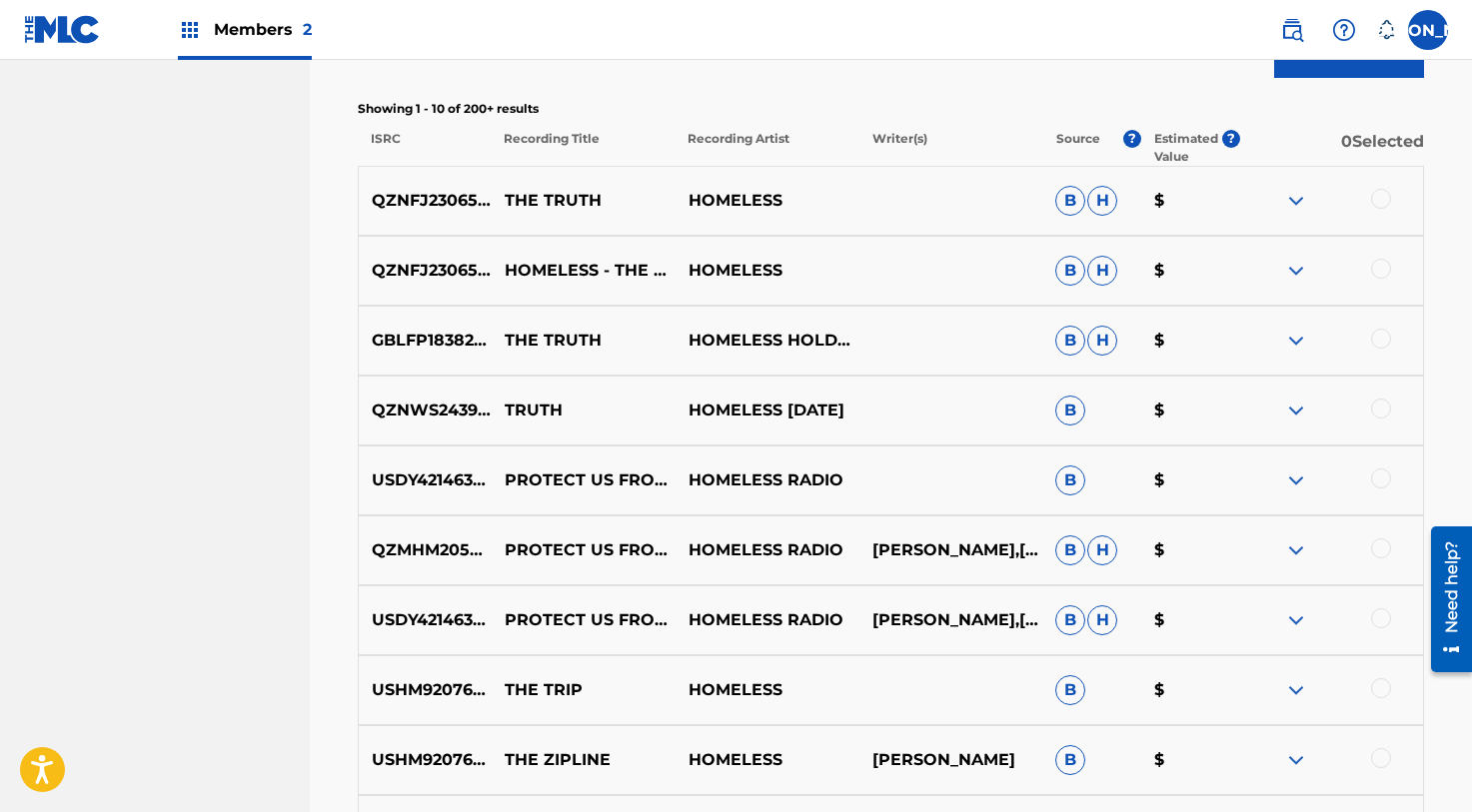 scroll, scrollTop: 744, scrollLeft: 0, axis: vertical 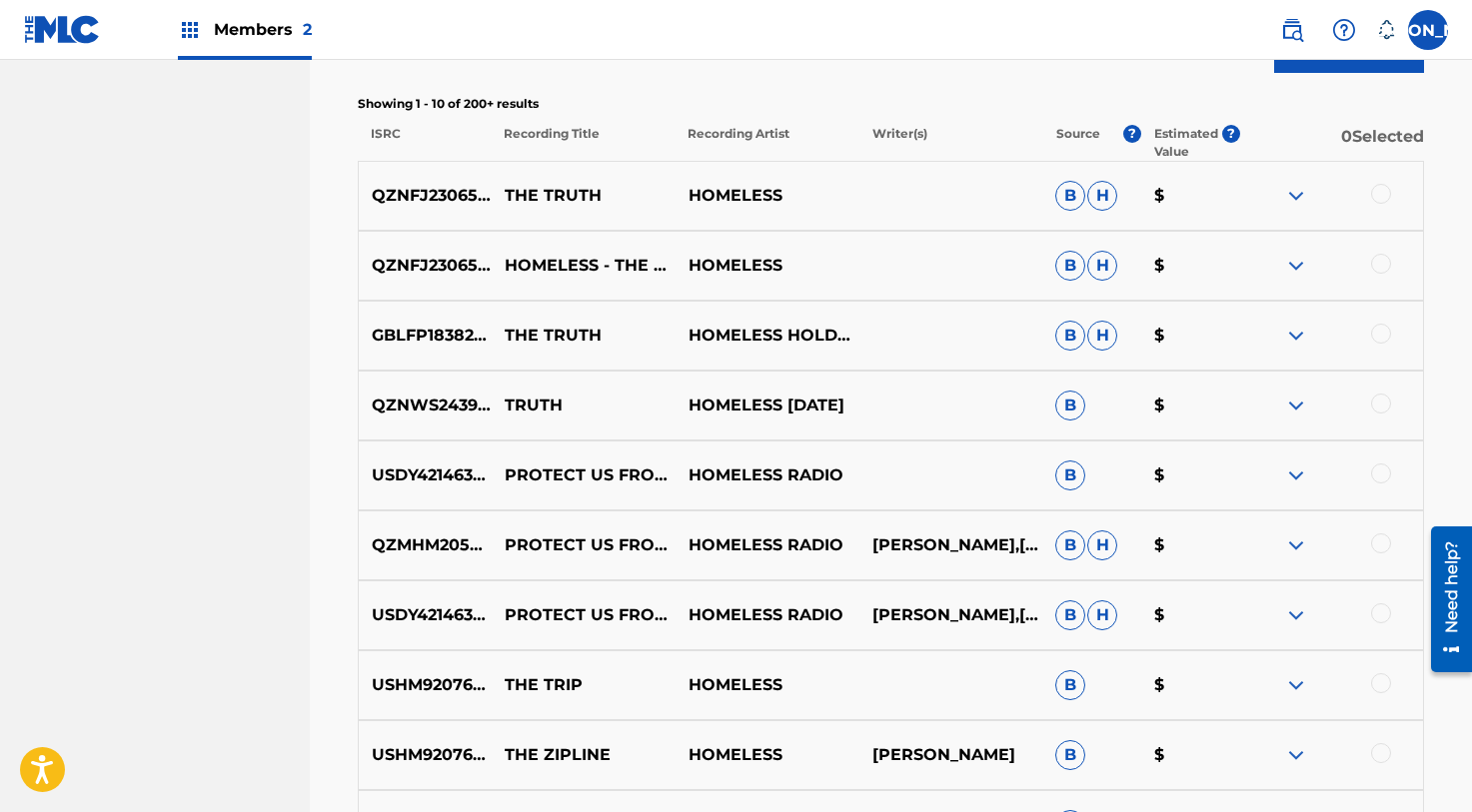 click at bounding box center (1331, 266) 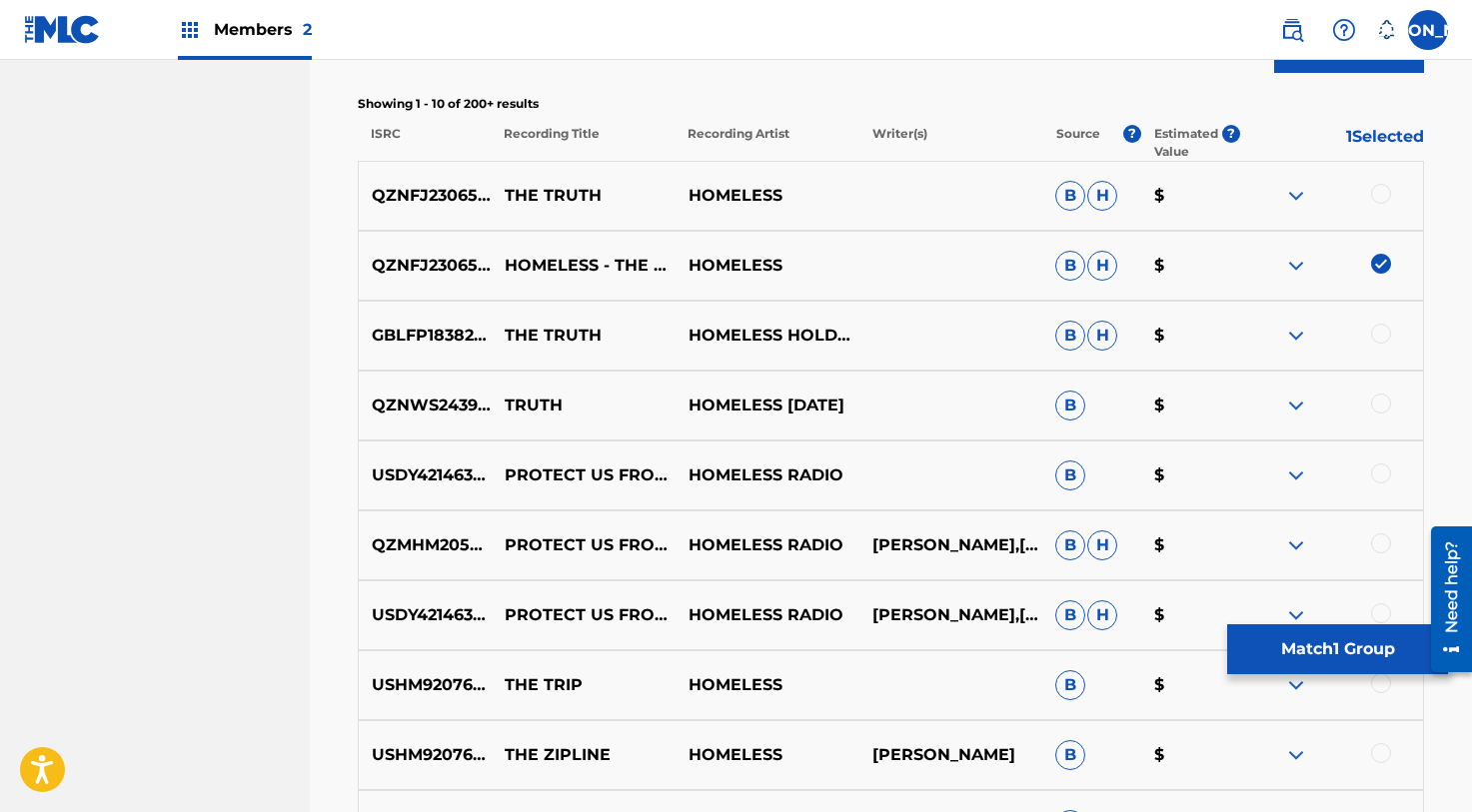 click at bounding box center [1381, 194] 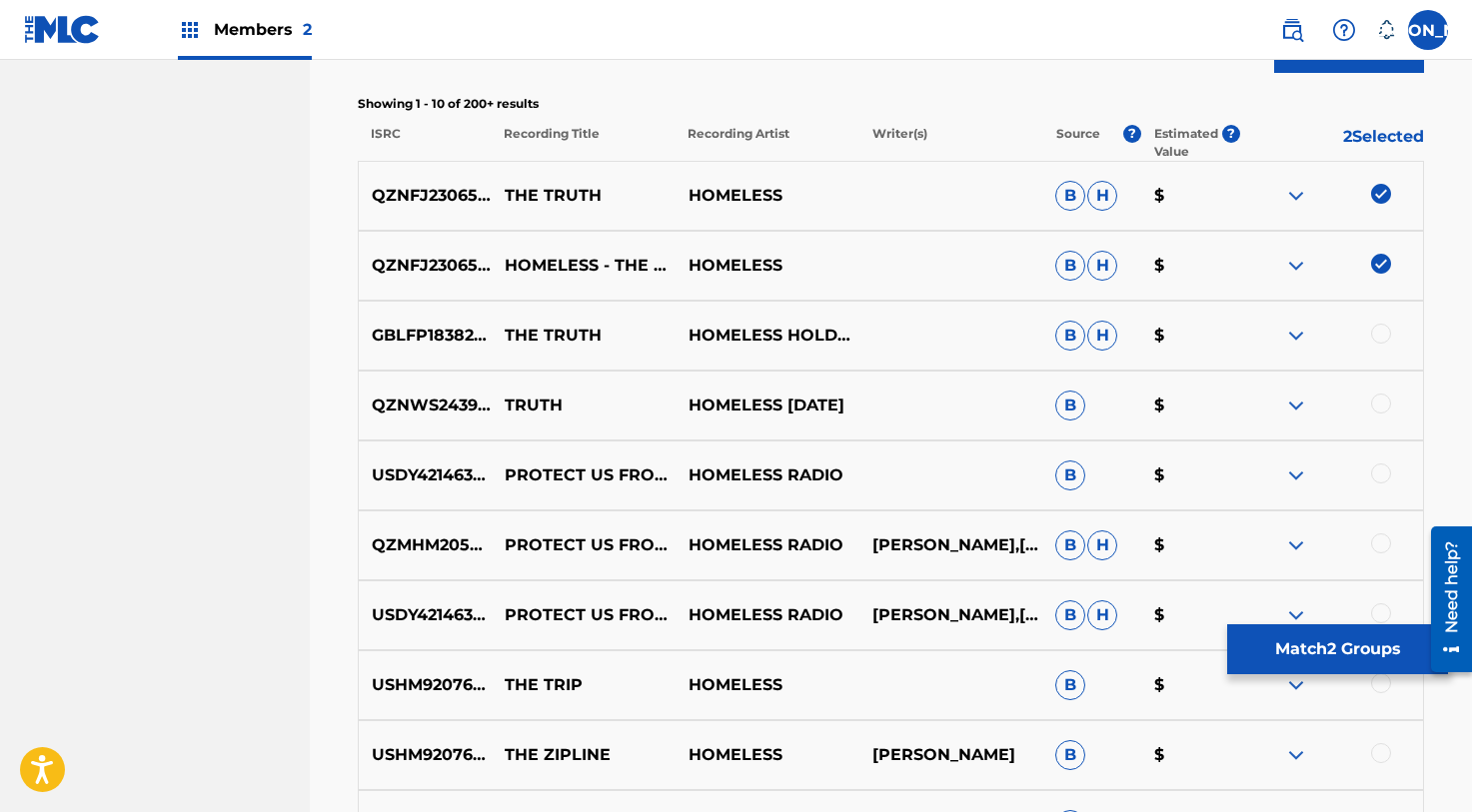 click on "Match  2 Groups" at bounding box center [1337, 649] 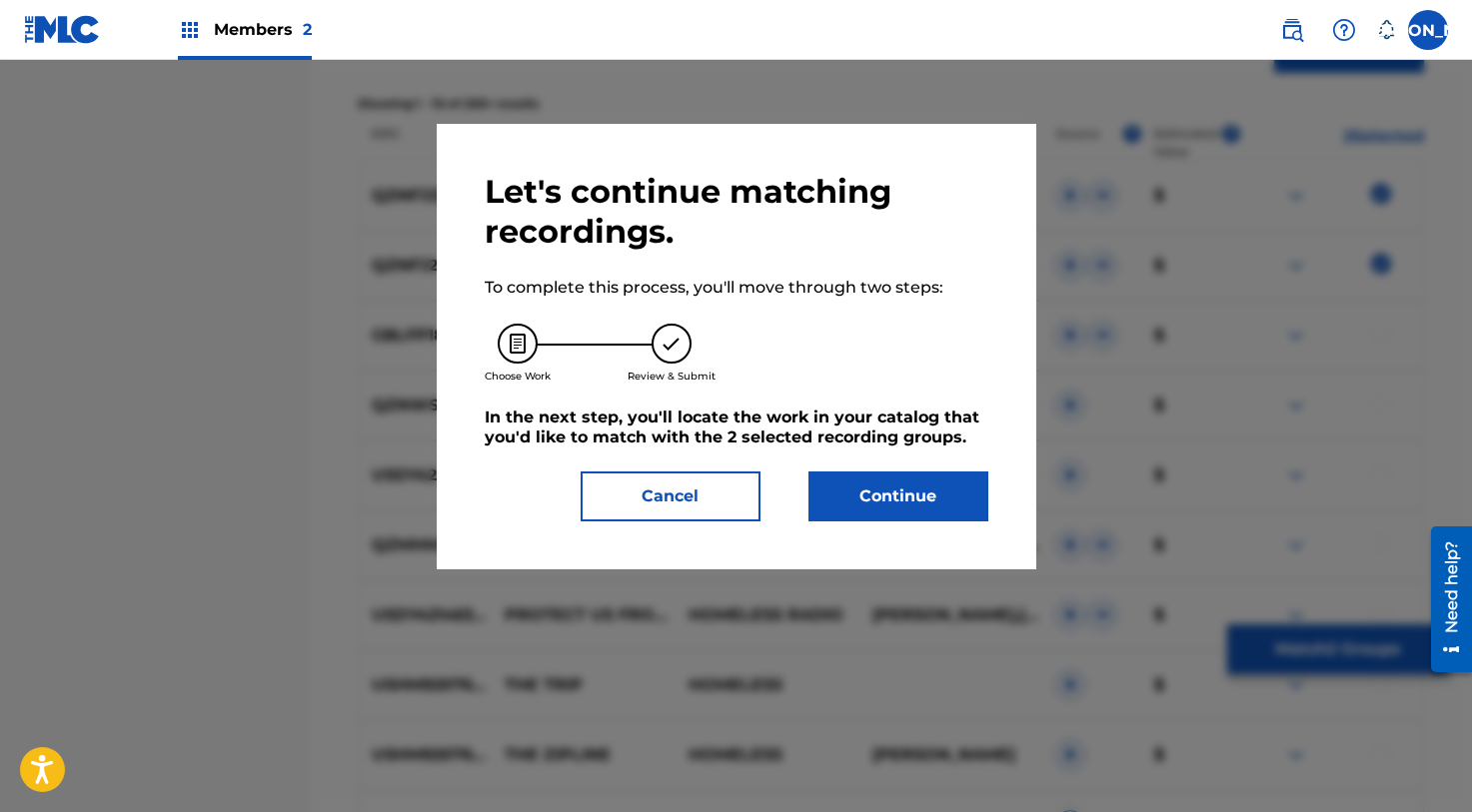 click on "Continue" at bounding box center (898, 496) 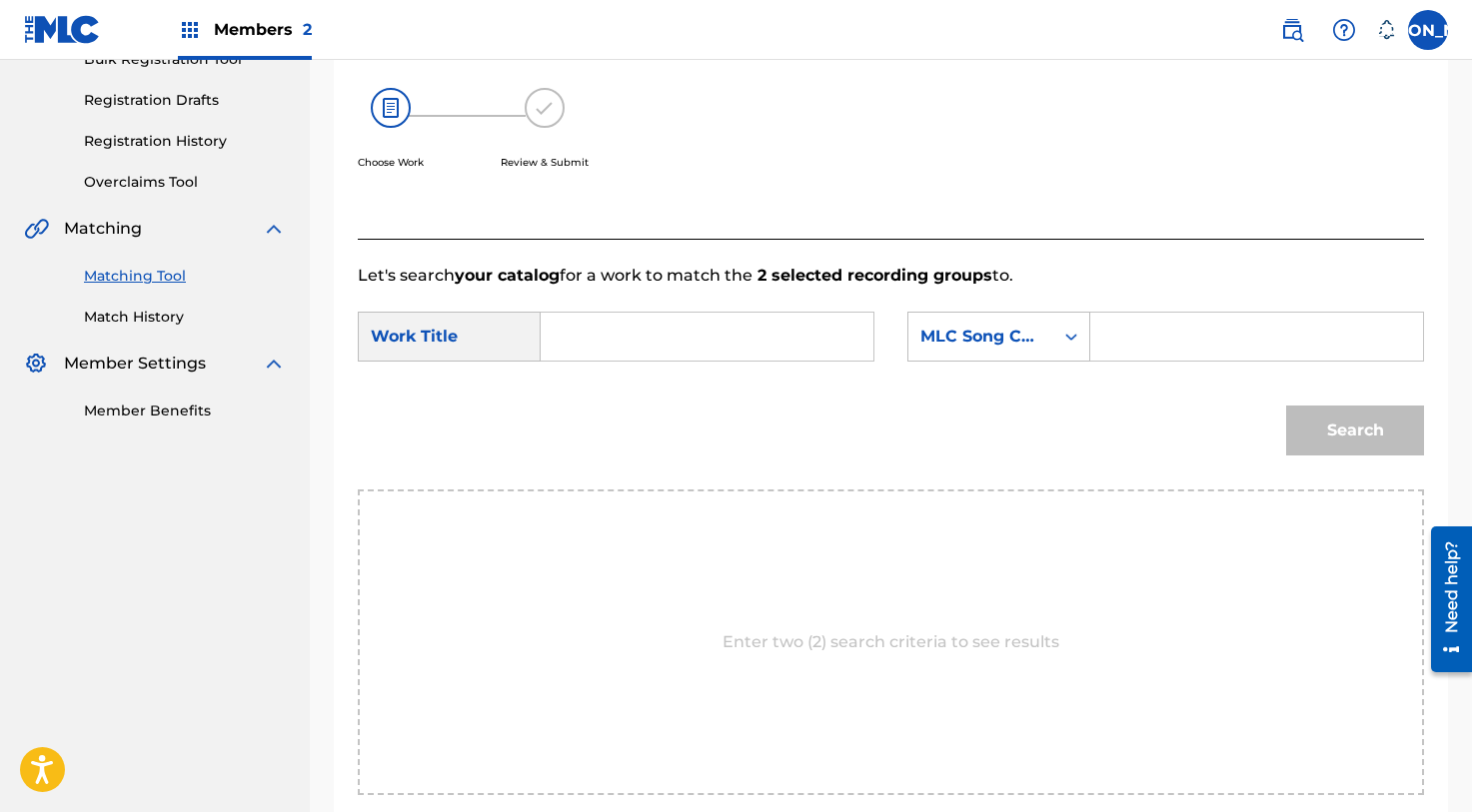 click at bounding box center (707, 337) 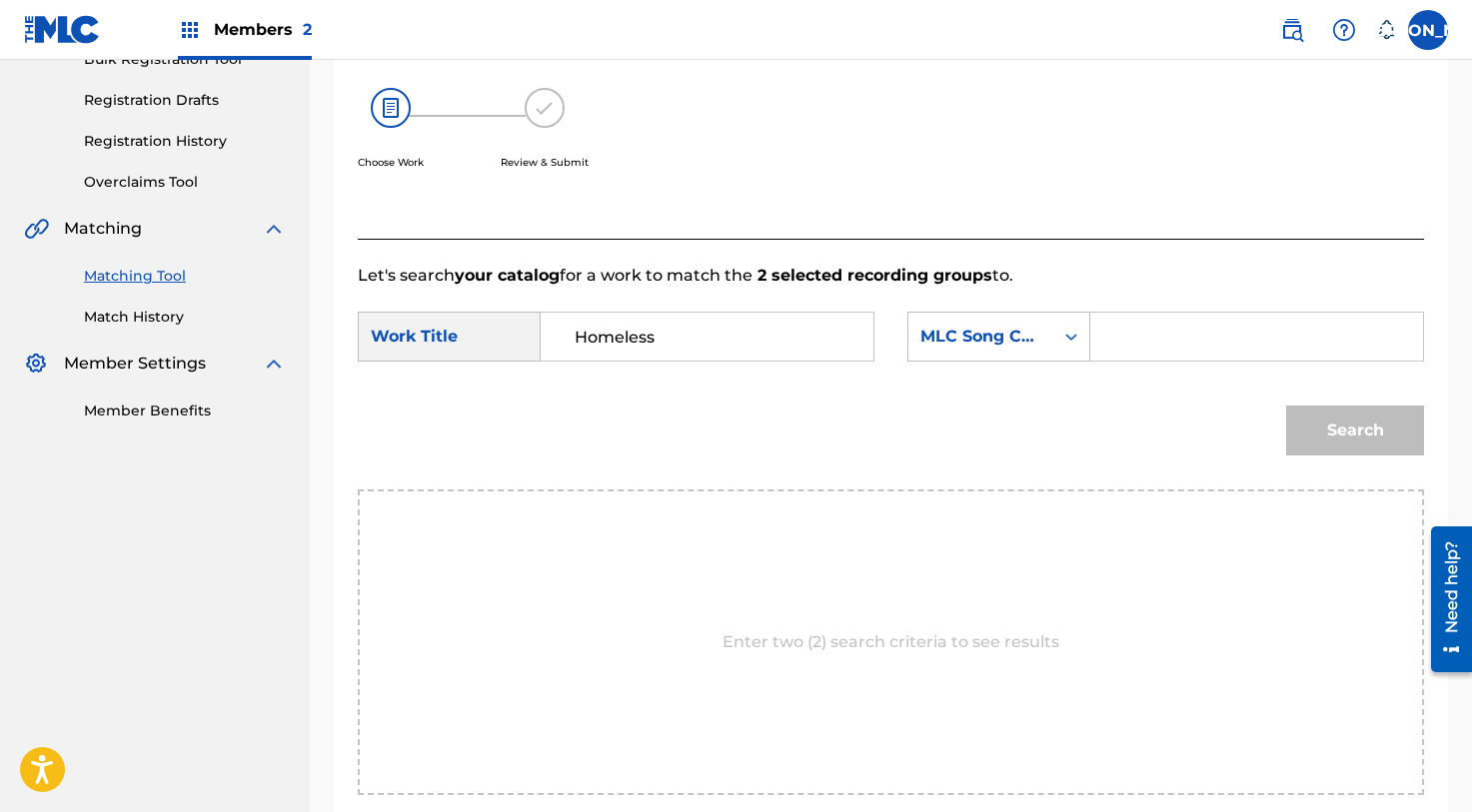 type on "Homeless" 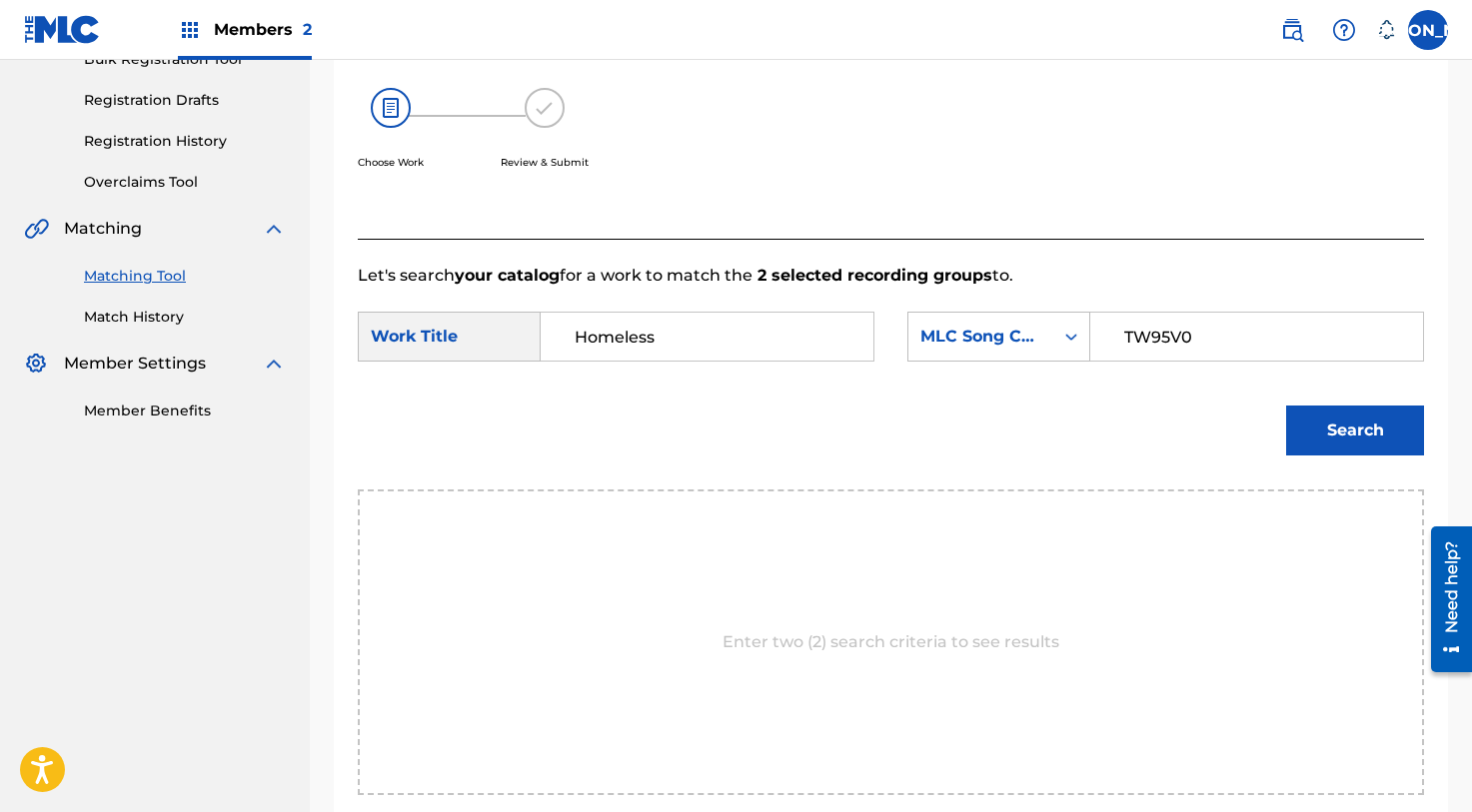 type on "TW95V0" 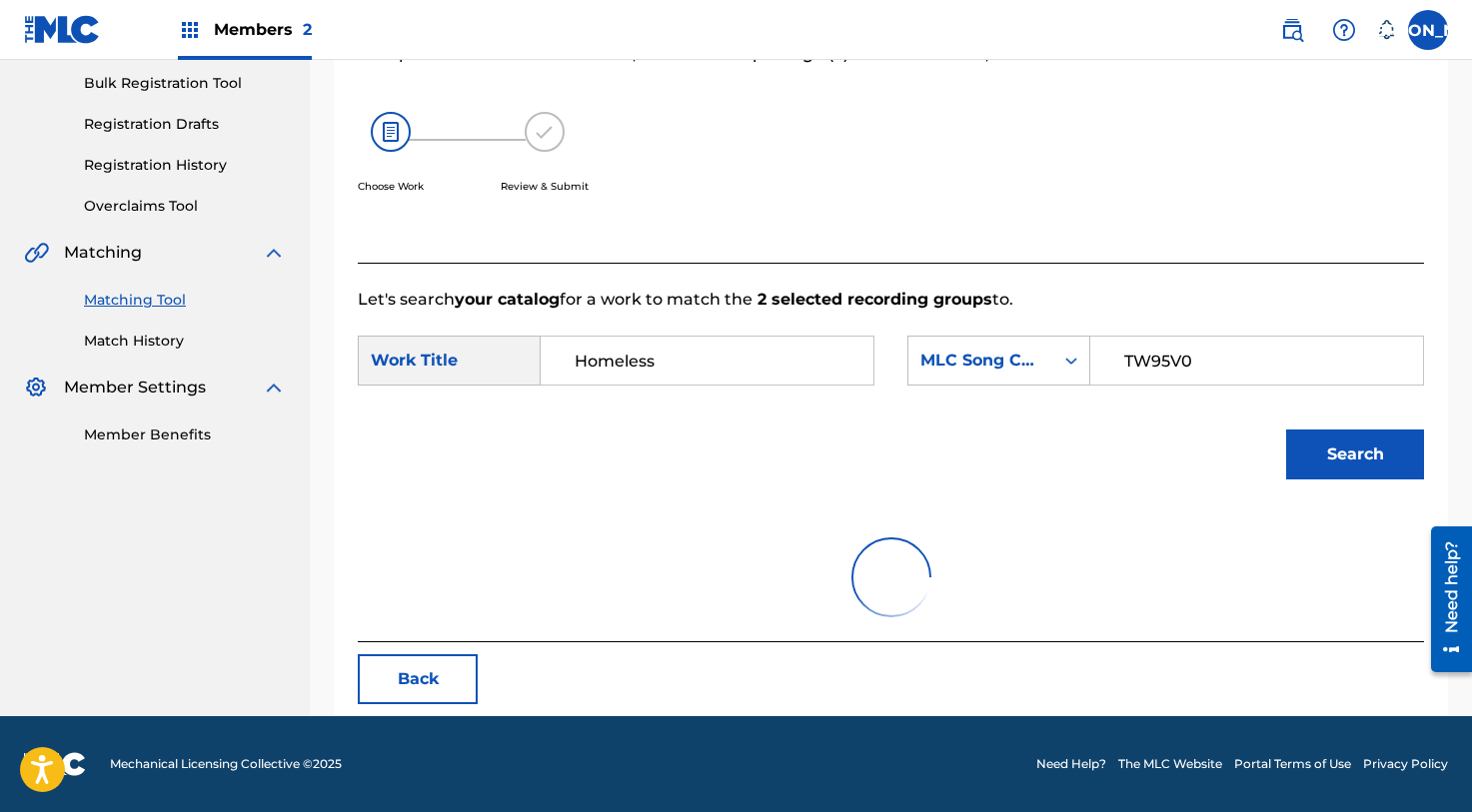 scroll, scrollTop: 207, scrollLeft: 0, axis: vertical 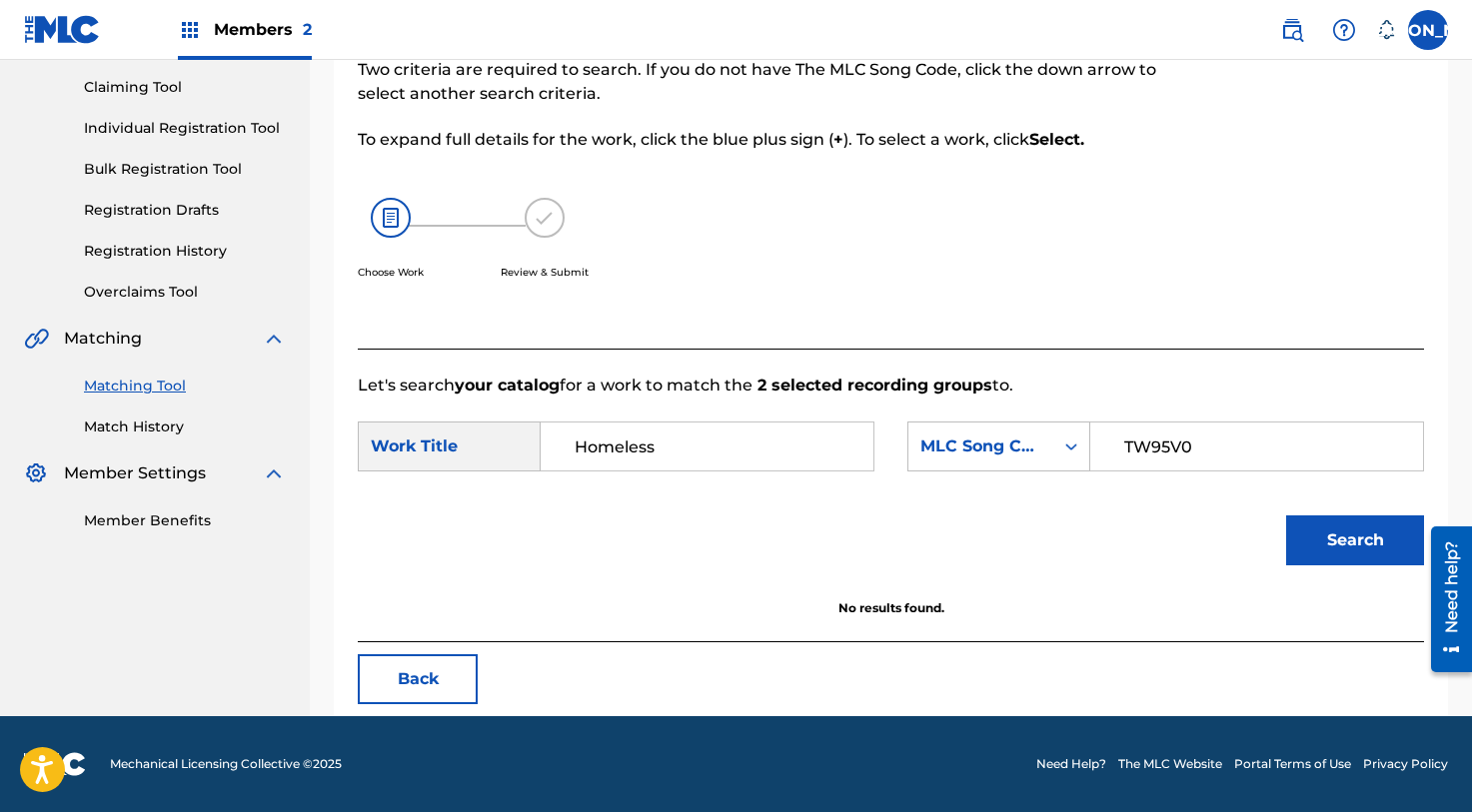 click on "Search" at bounding box center (1355, 540) 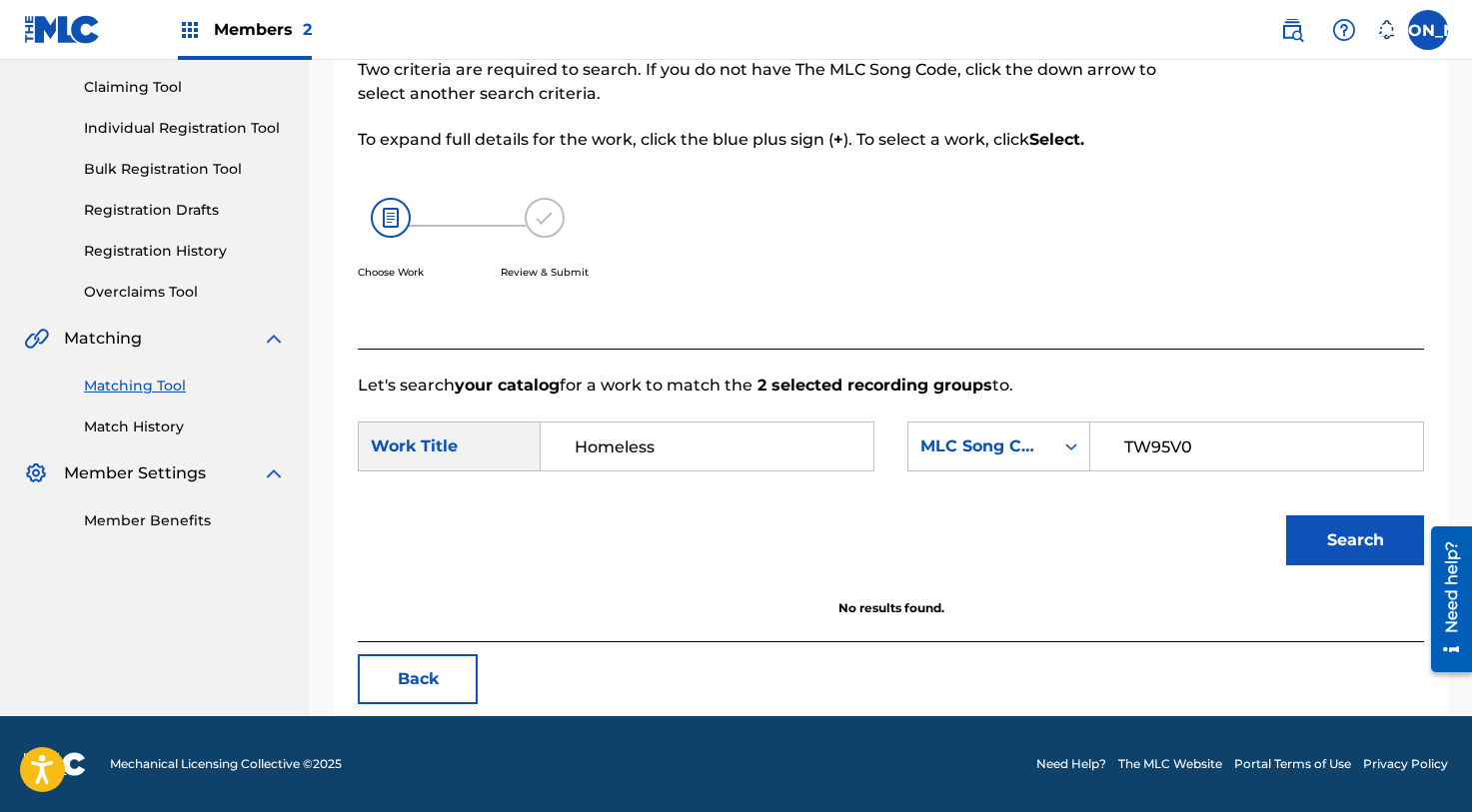 click on "Homeless" at bounding box center (707, 446) 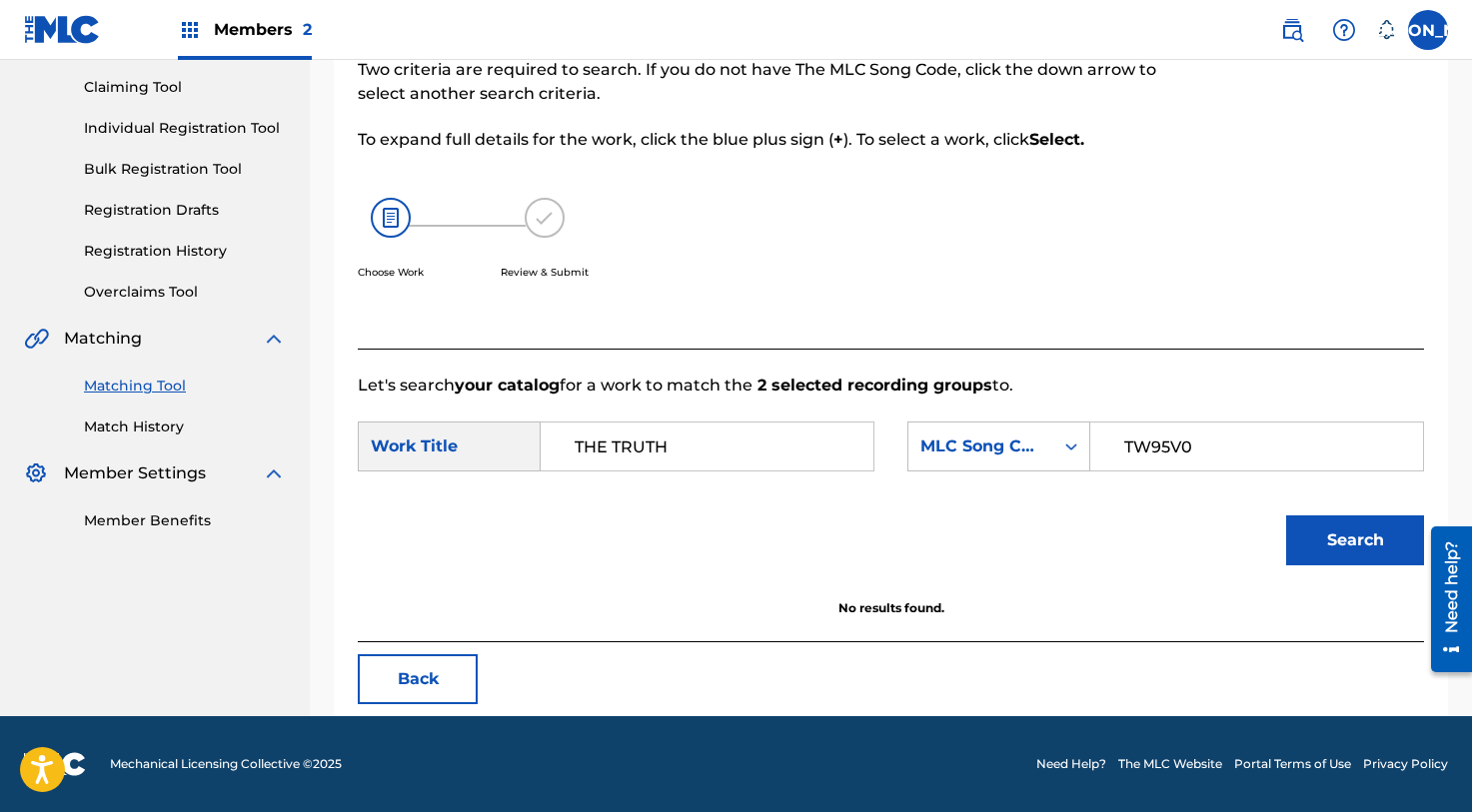 type on "THE TRUTH" 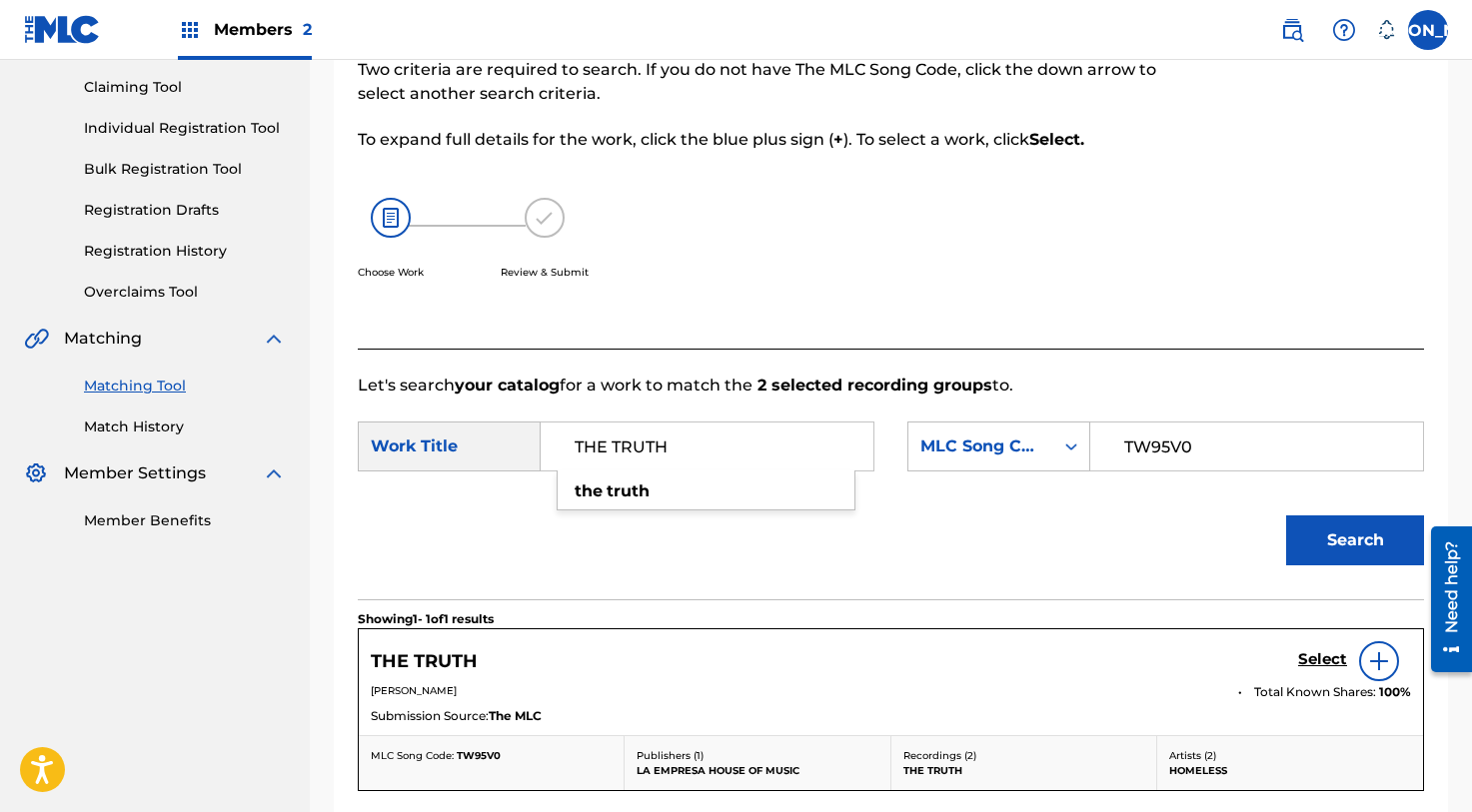 click on "Select" at bounding box center [1322, 659] 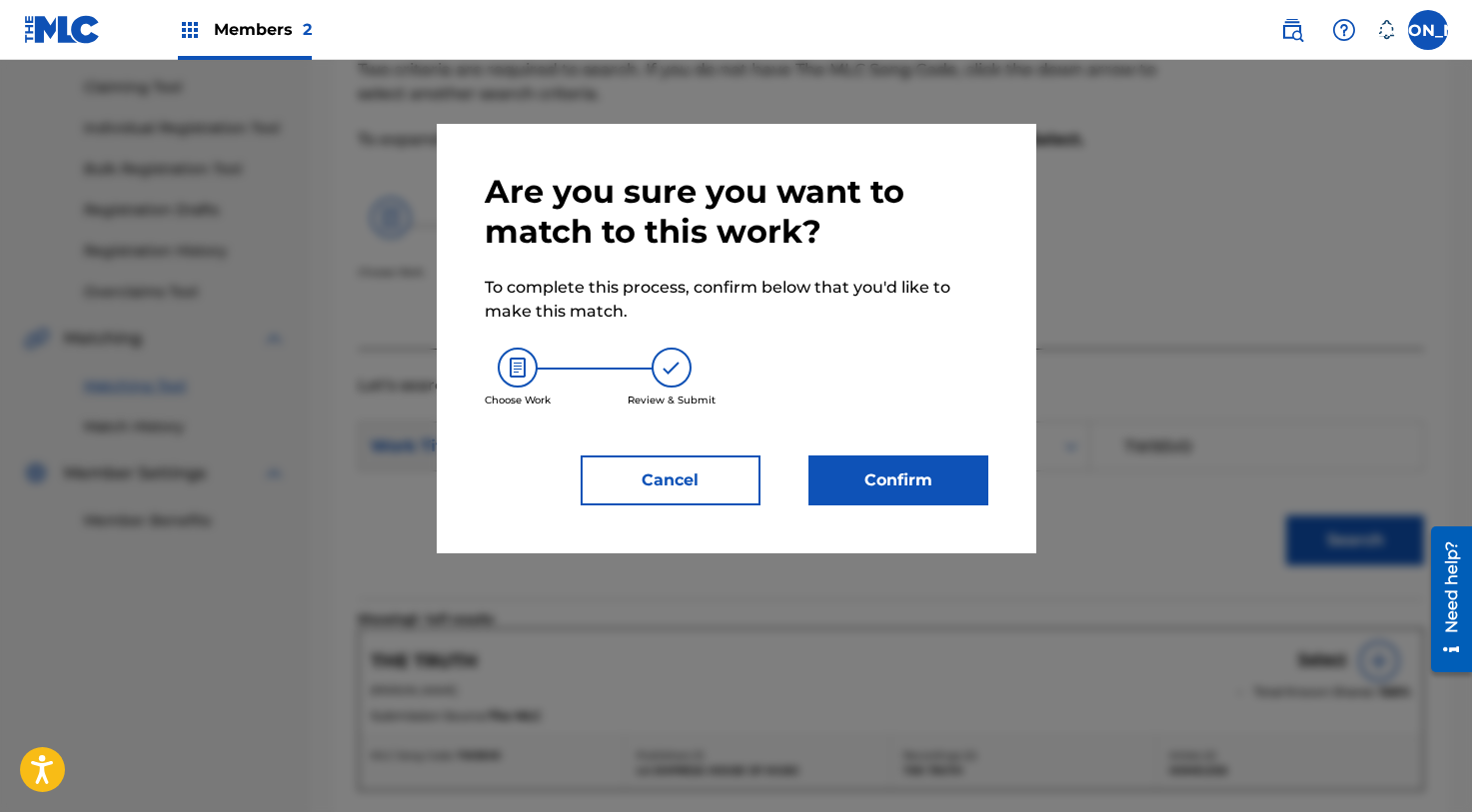 click on "Confirm" at bounding box center [898, 480] 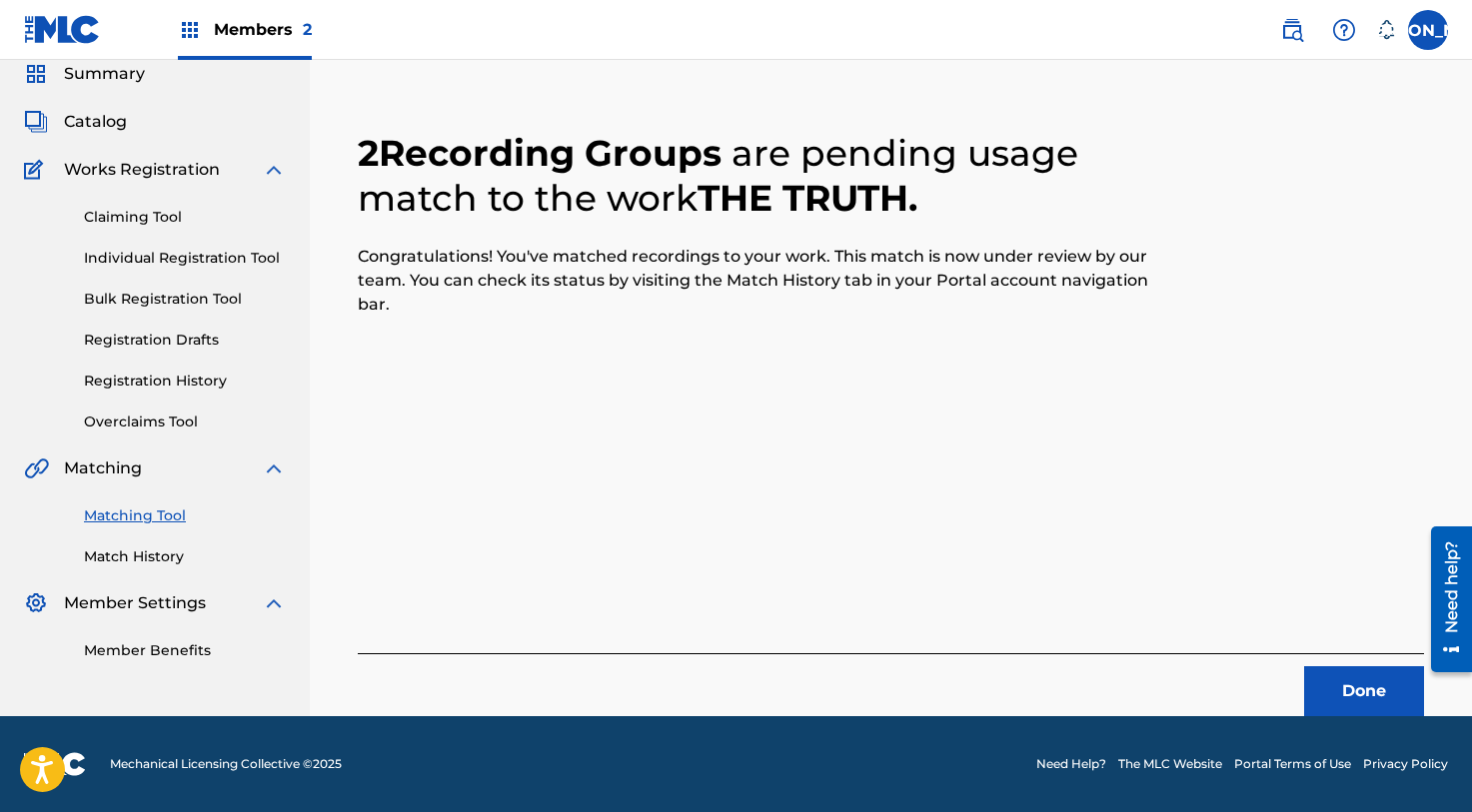 click on "Done" at bounding box center [1364, 691] 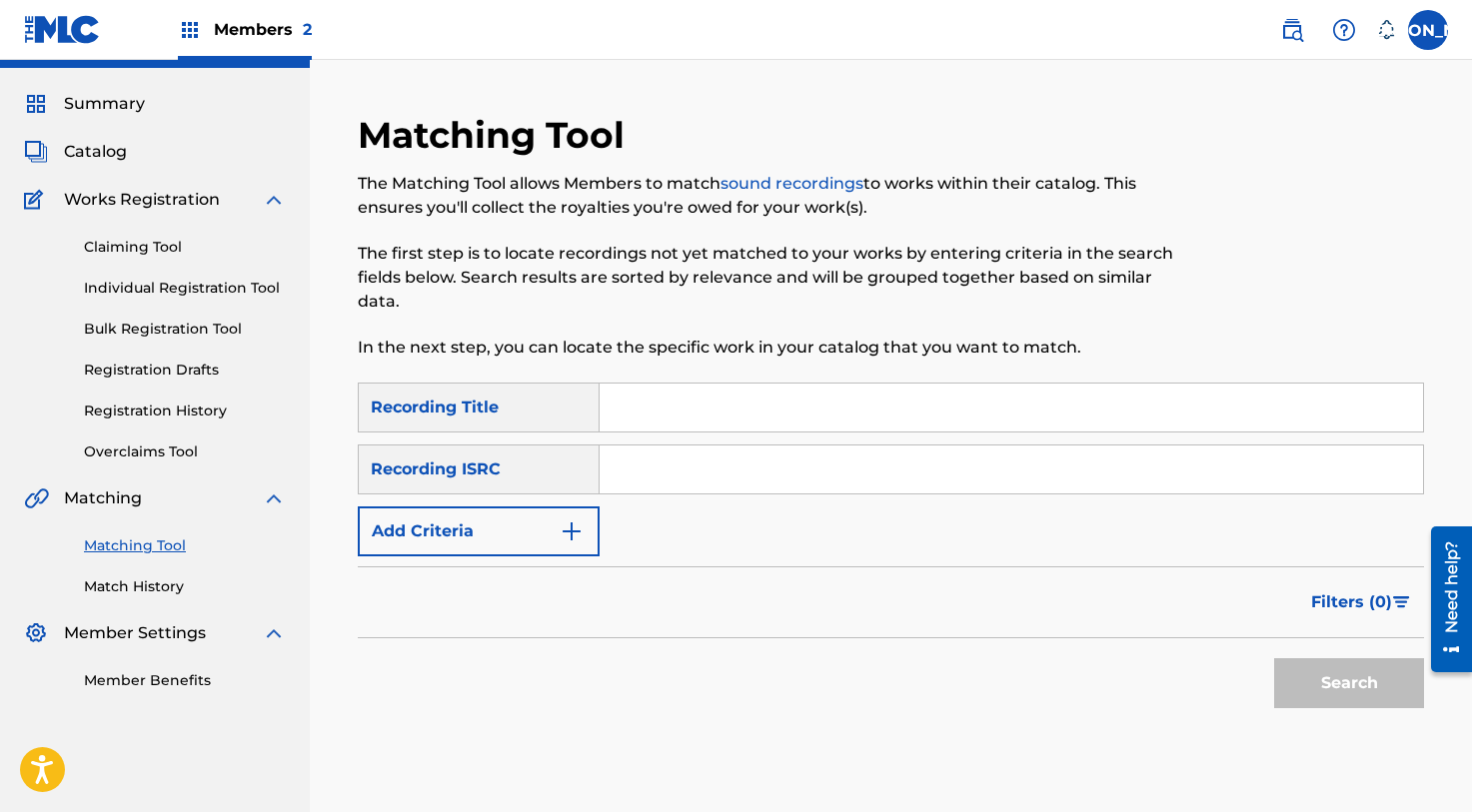 click at bounding box center [1011, 407] 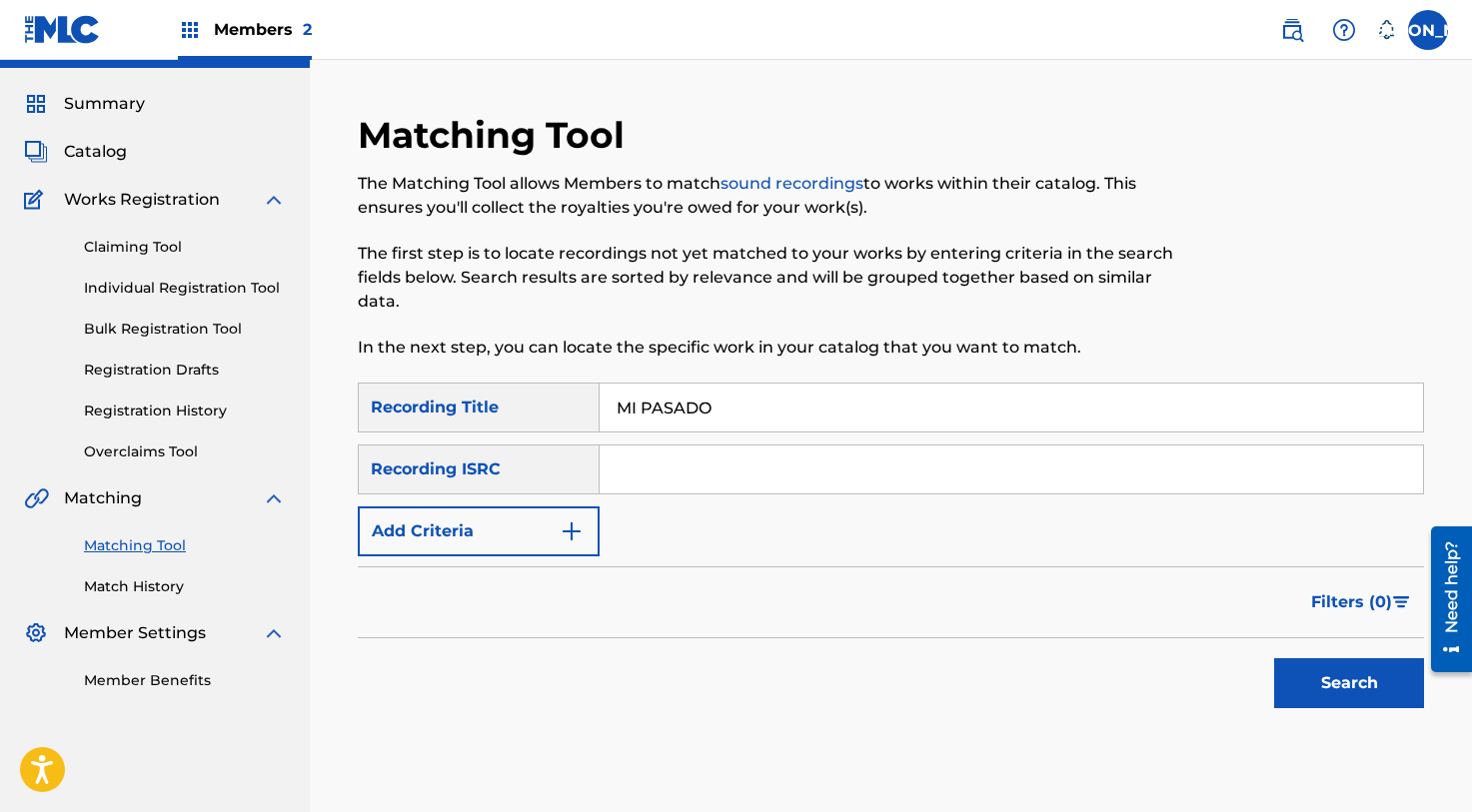 type on "MI PASADO" 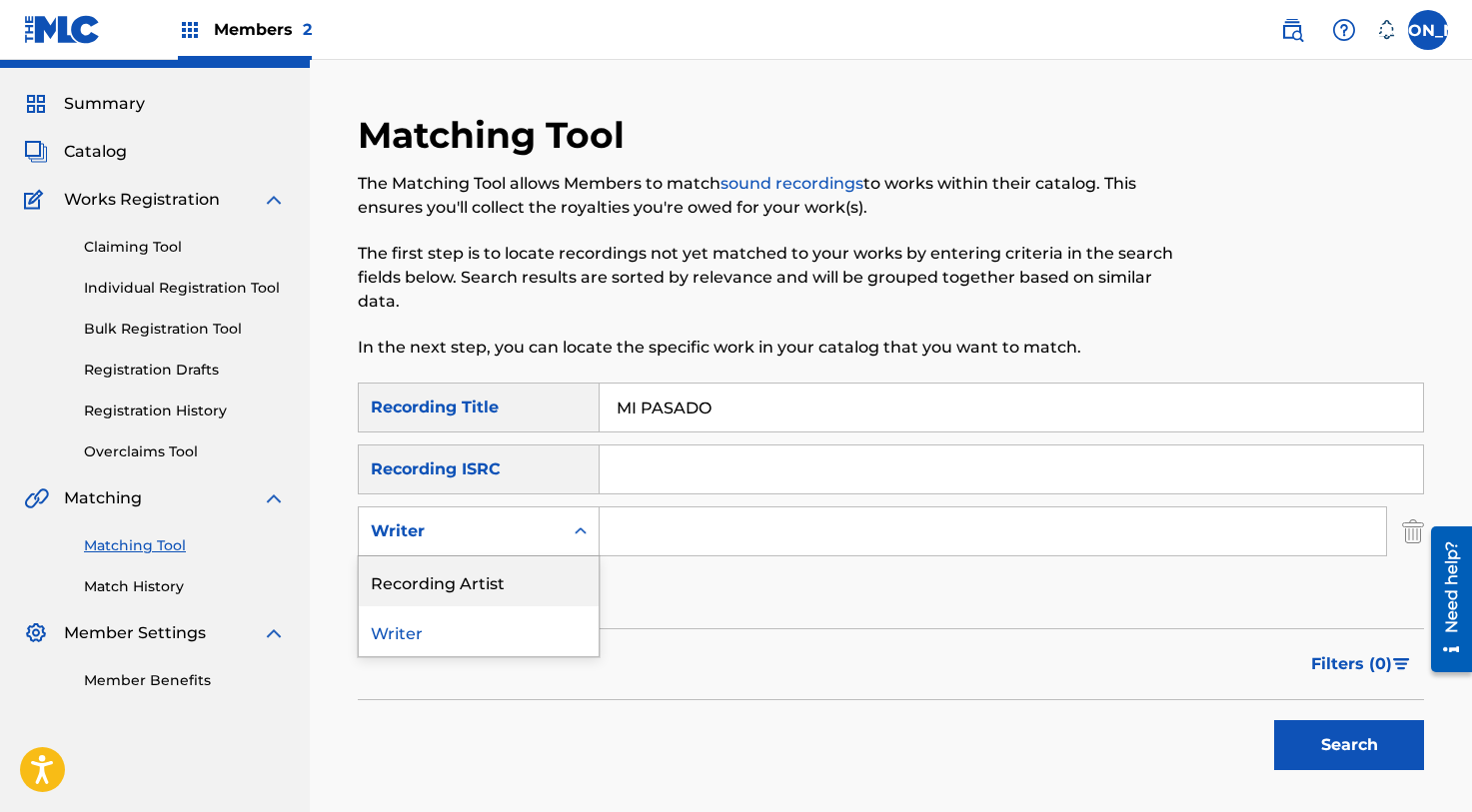 click on "Recording Artist" at bounding box center (479, 581) 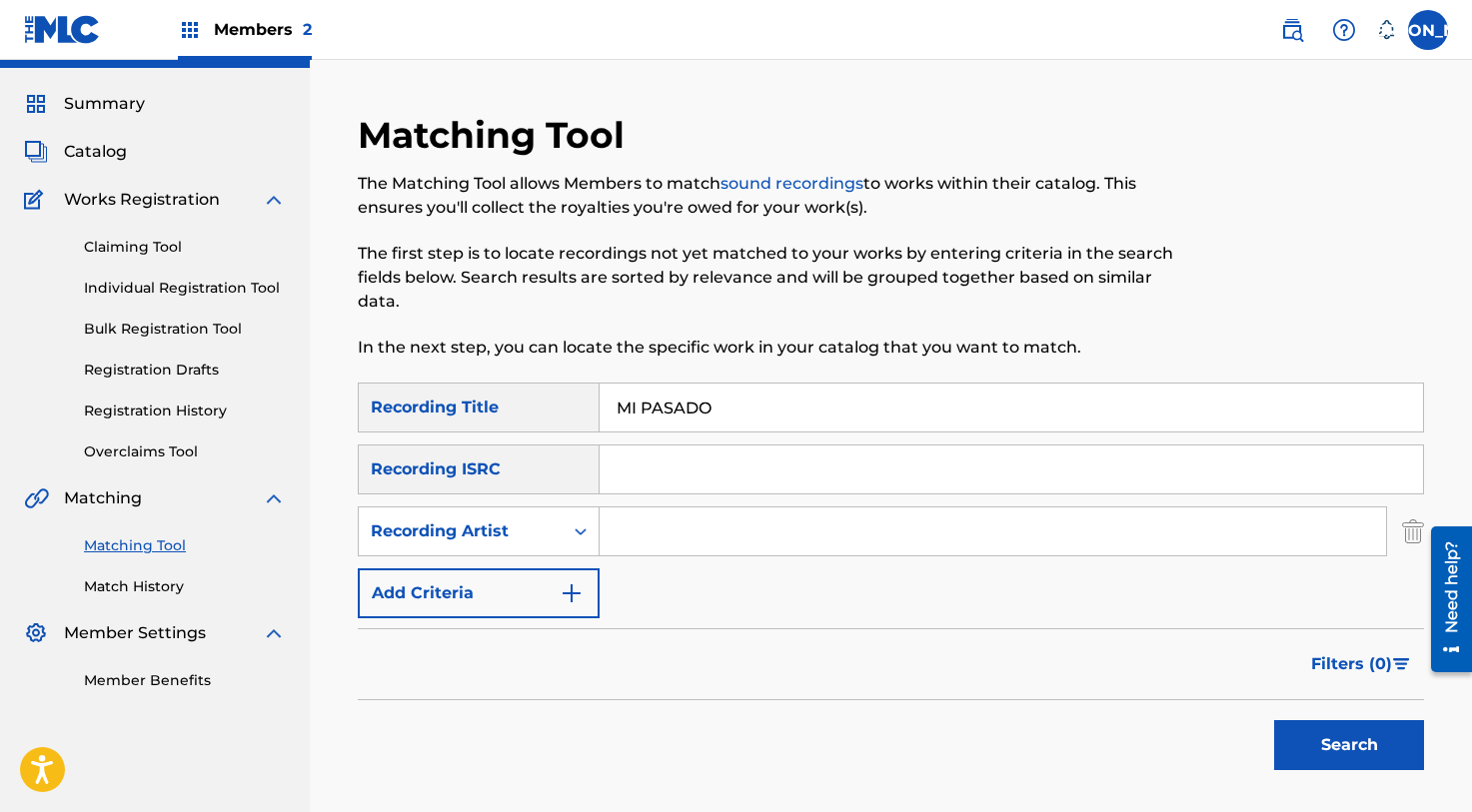 click at bounding box center (992, 531) 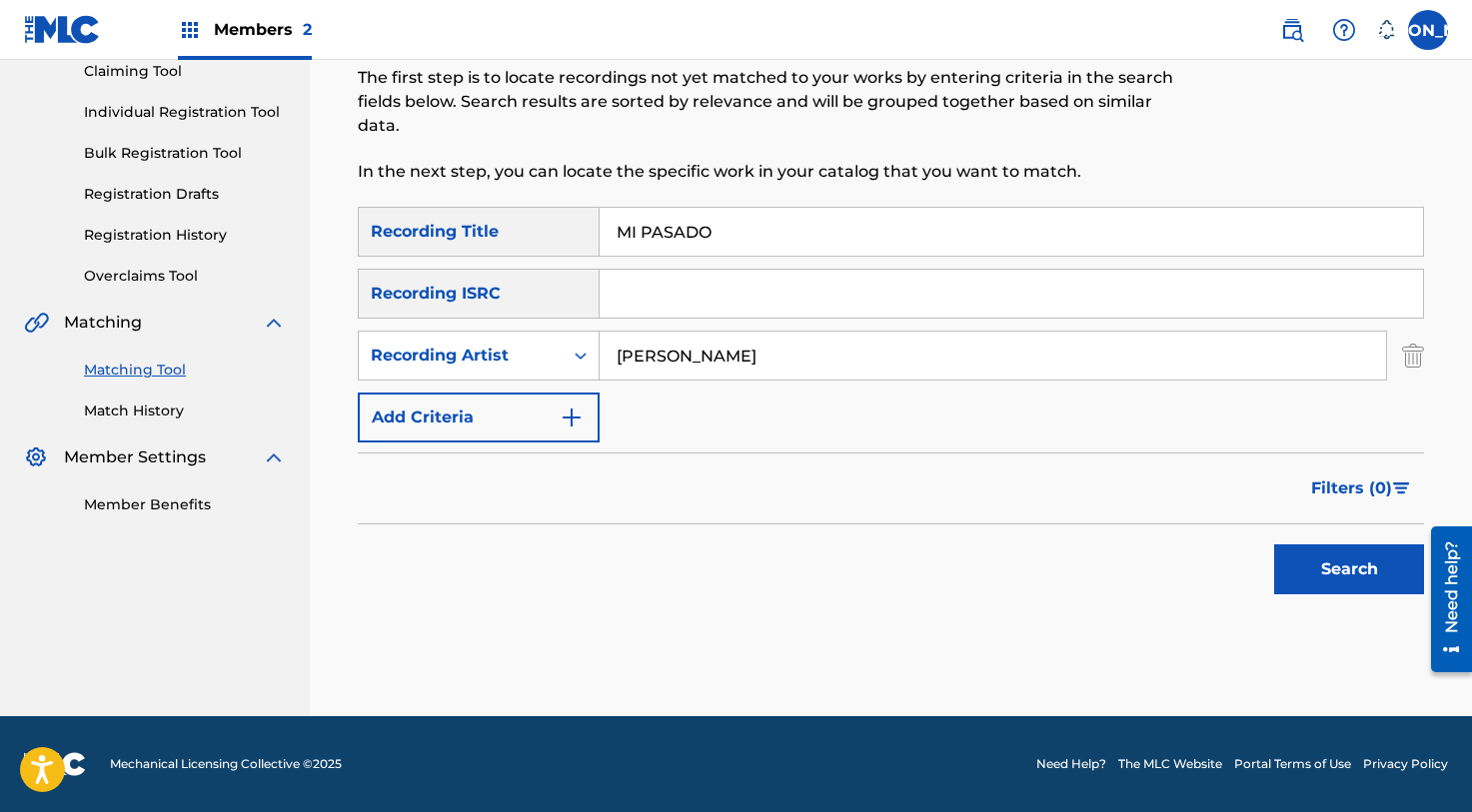 scroll, scrollTop: 223, scrollLeft: 0, axis: vertical 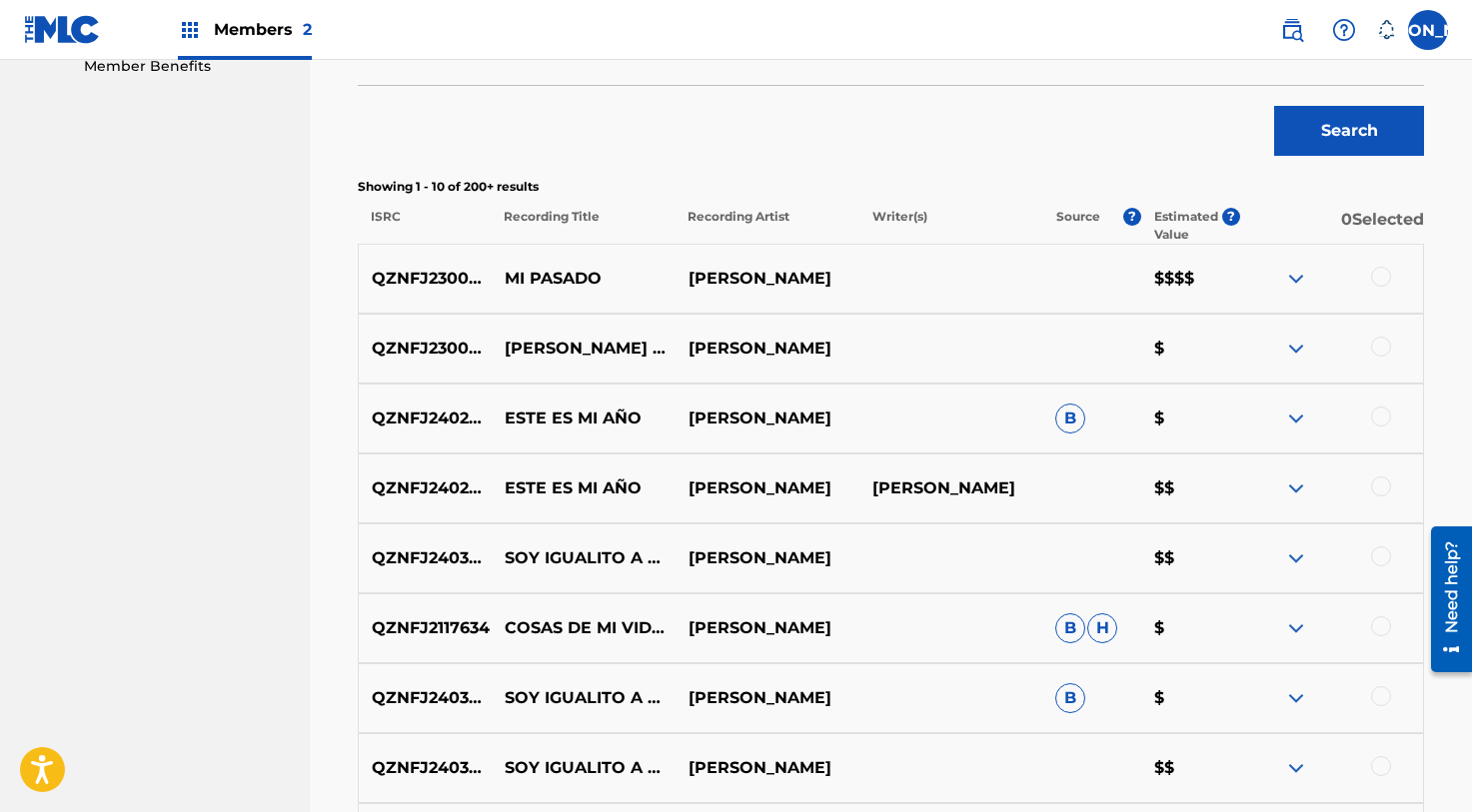 click at bounding box center (1331, 349) 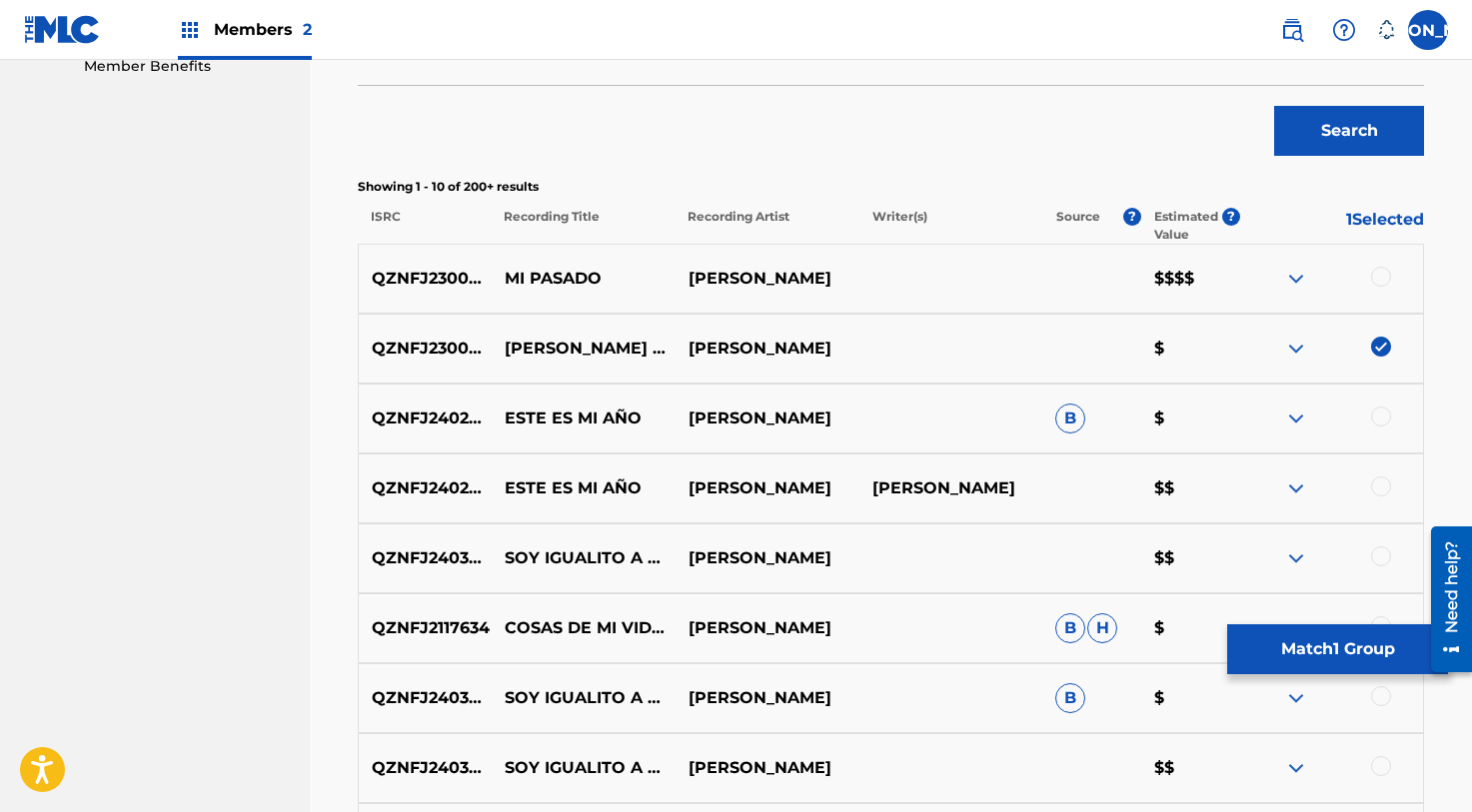 click at bounding box center (1381, 277) 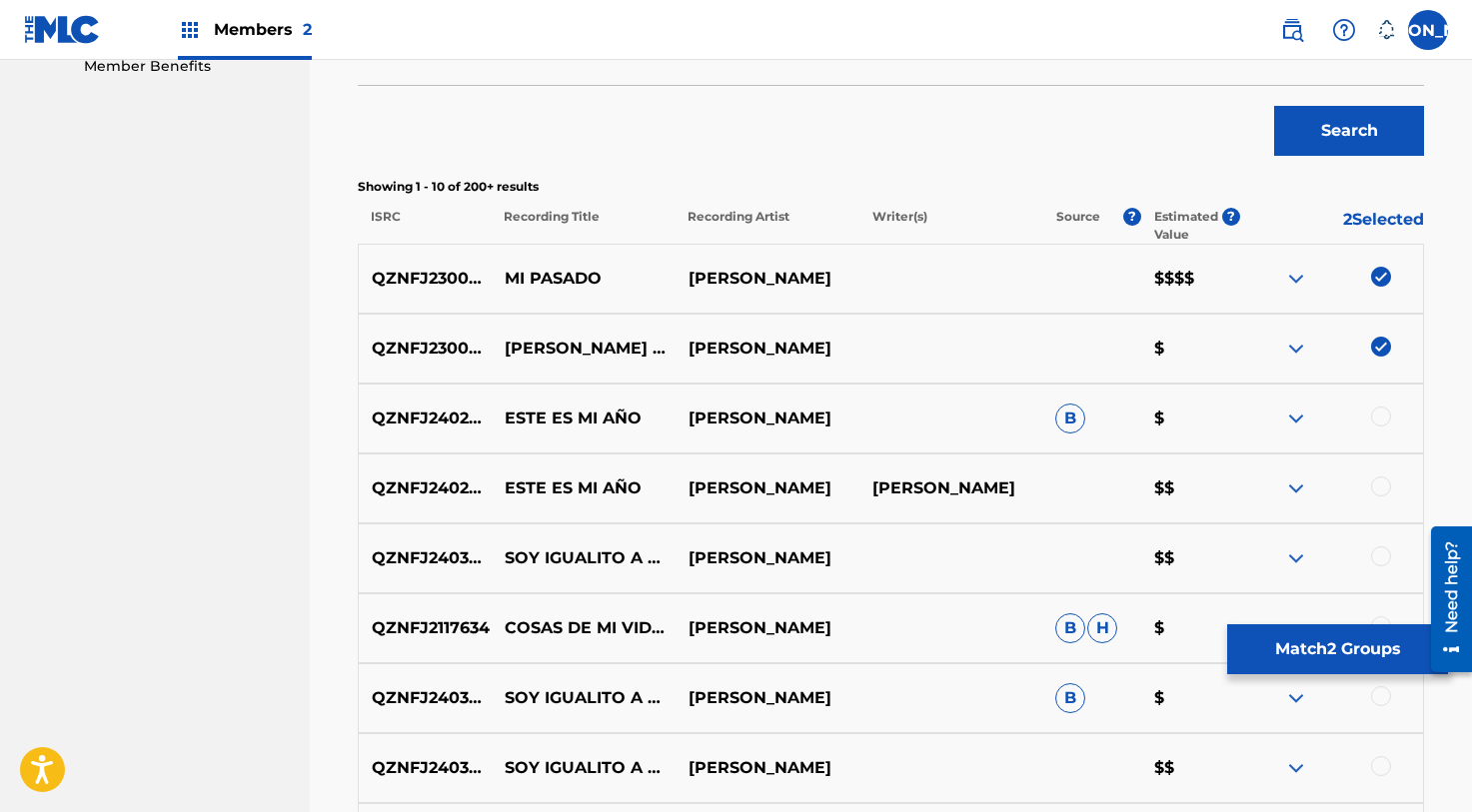 click on "Match  2 Groups" at bounding box center [1337, 649] 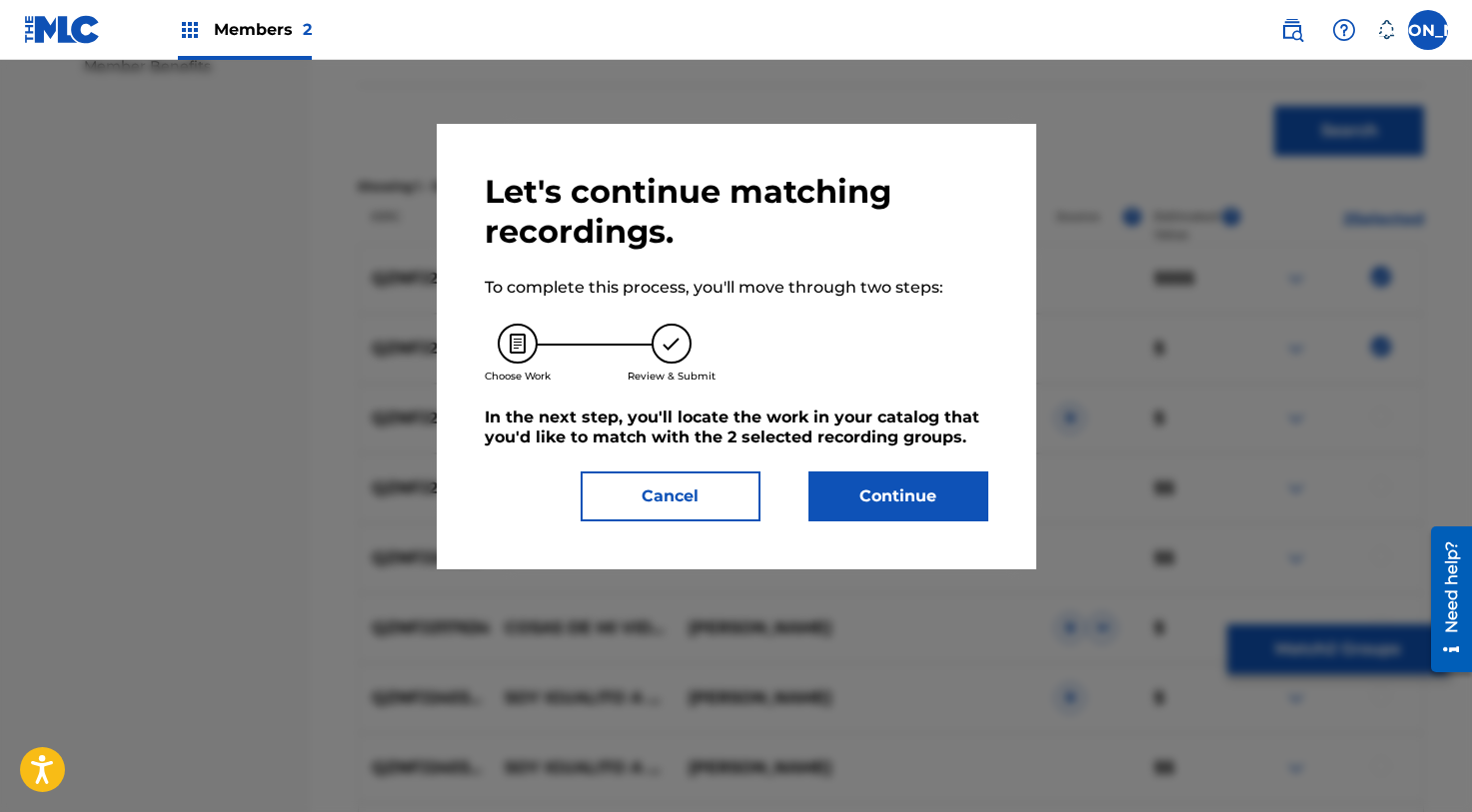 click on "Continue" at bounding box center [898, 496] 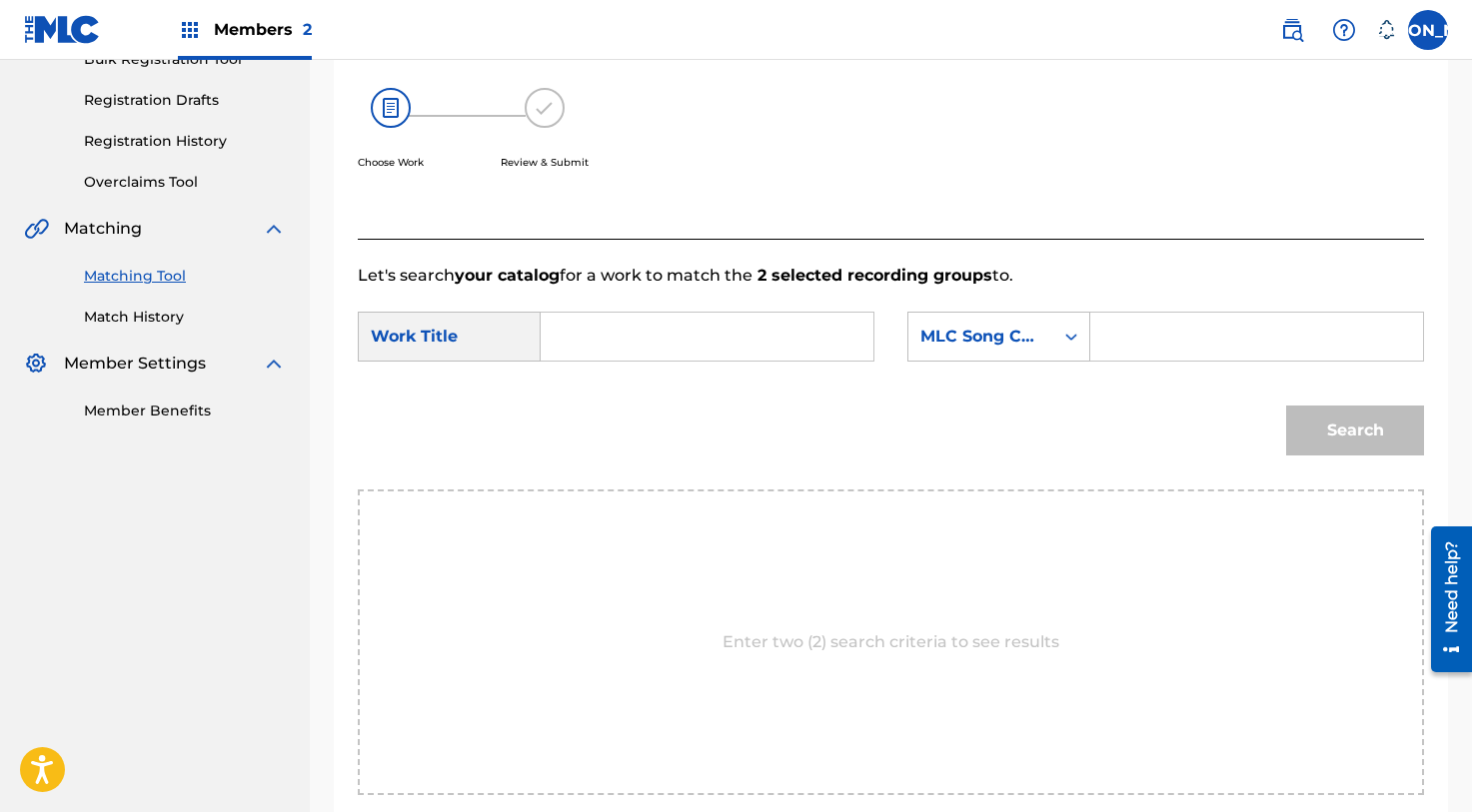 click at bounding box center [707, 337] 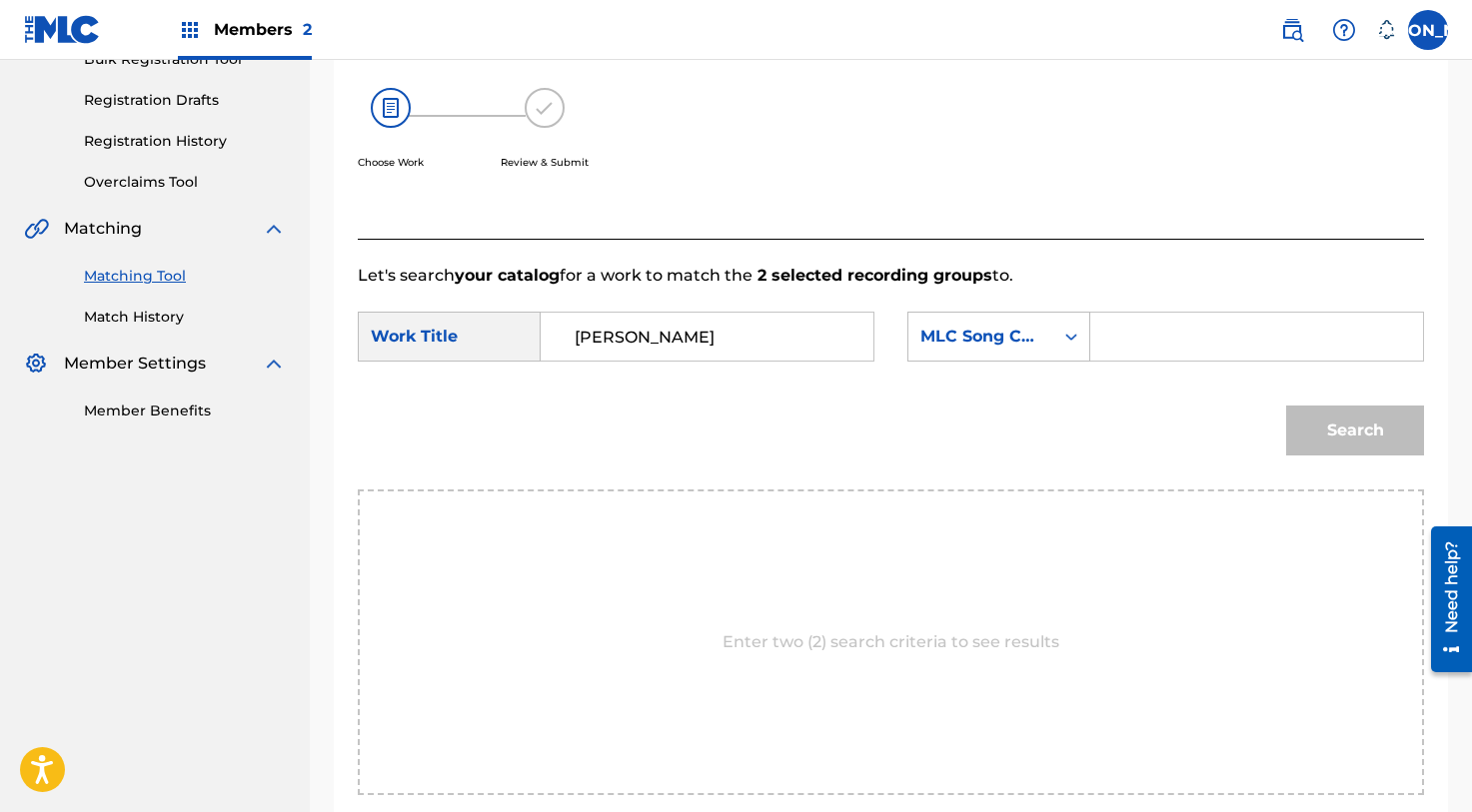 click on "[PERSON_NAME]" at bounding box center (707, 337) 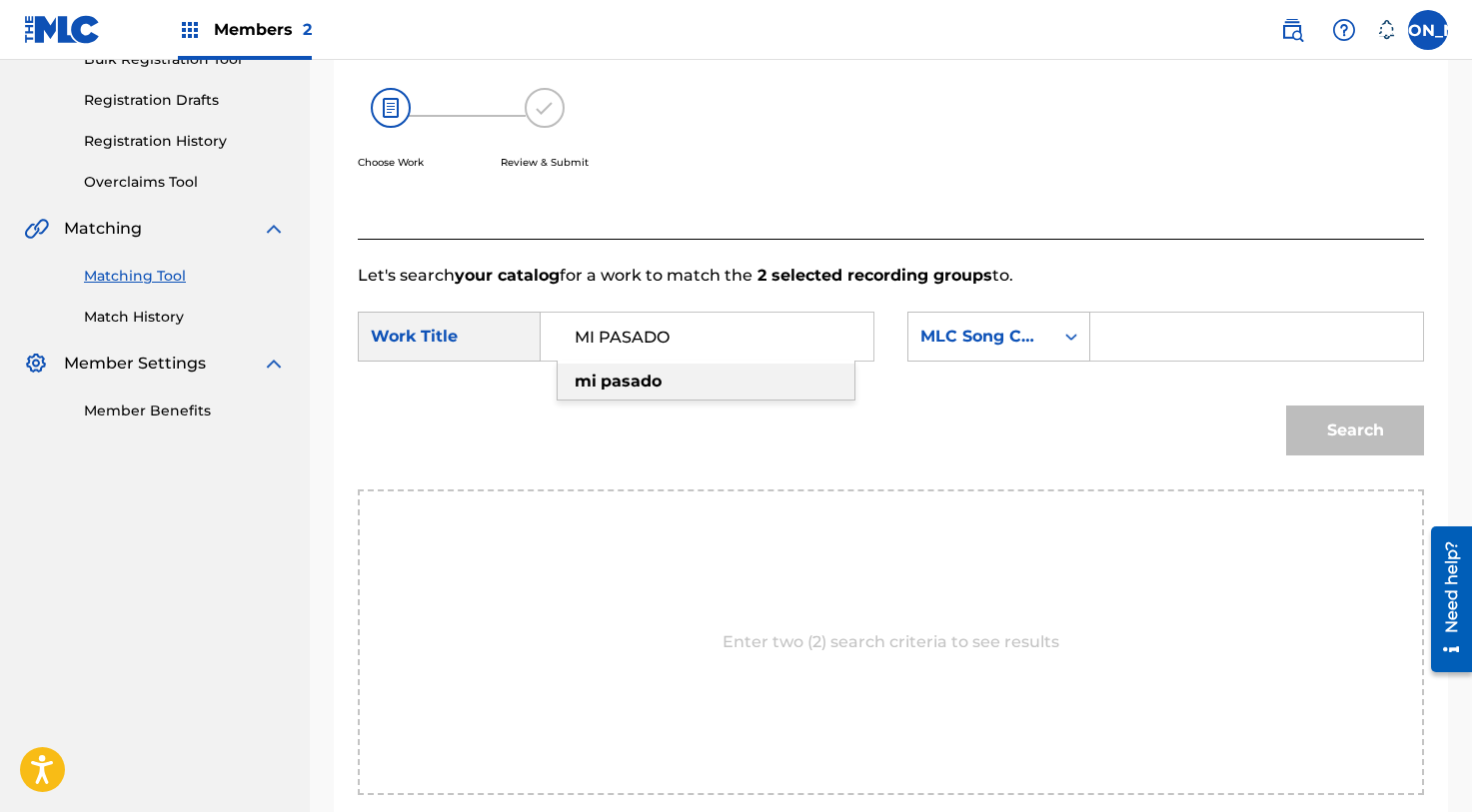 type on "MI PASADO" 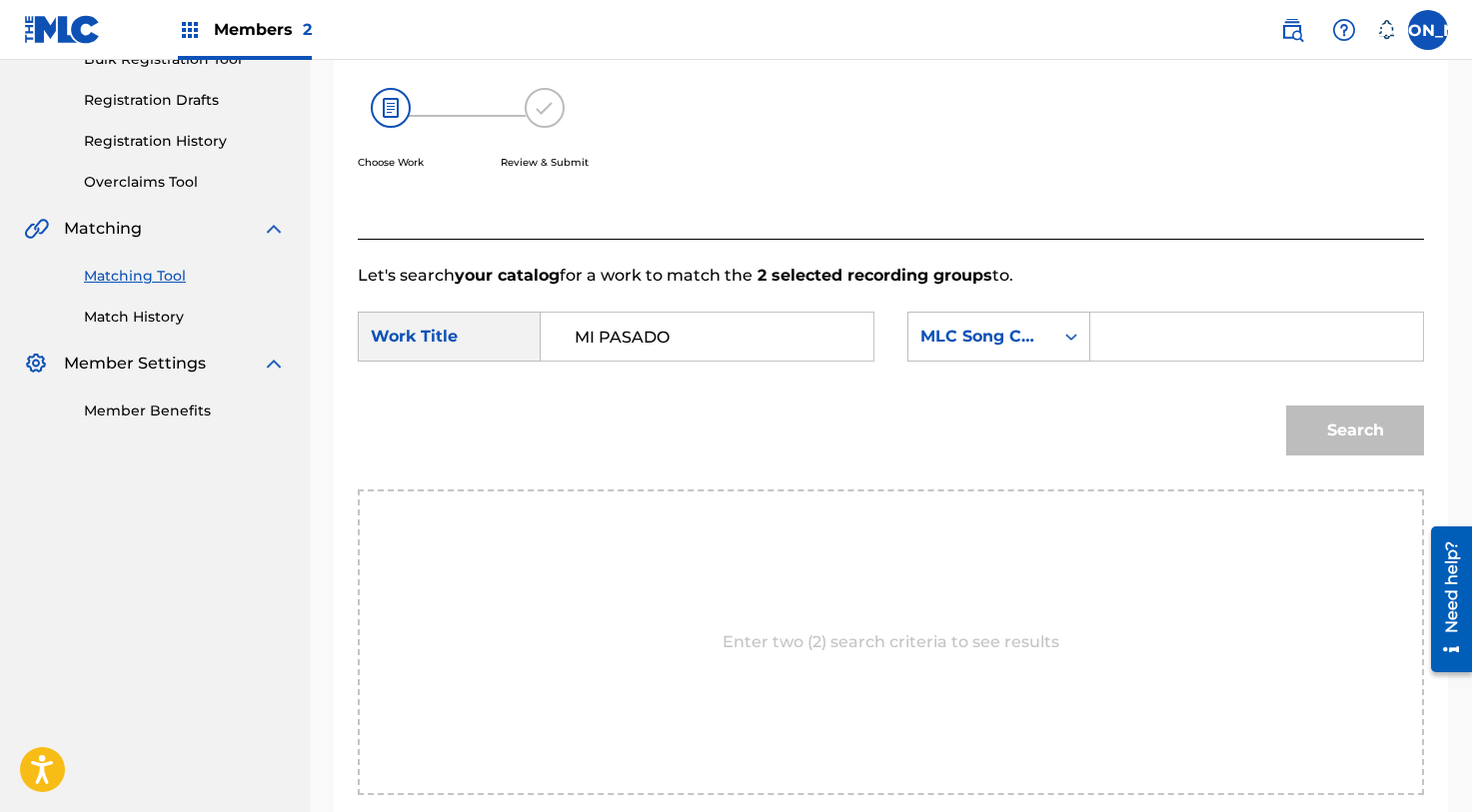 paste on "MV2PCI" 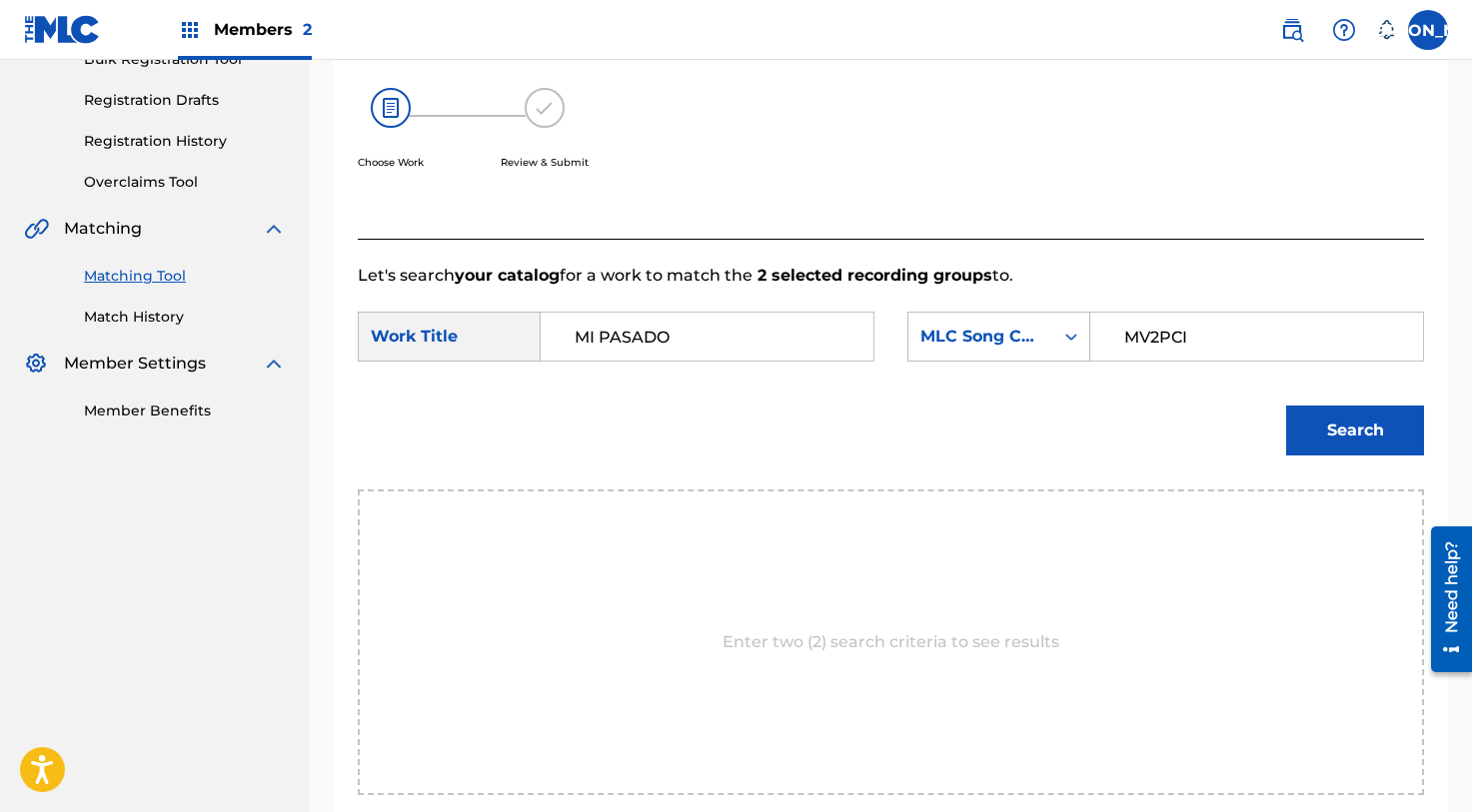 type on "MV2PCI" 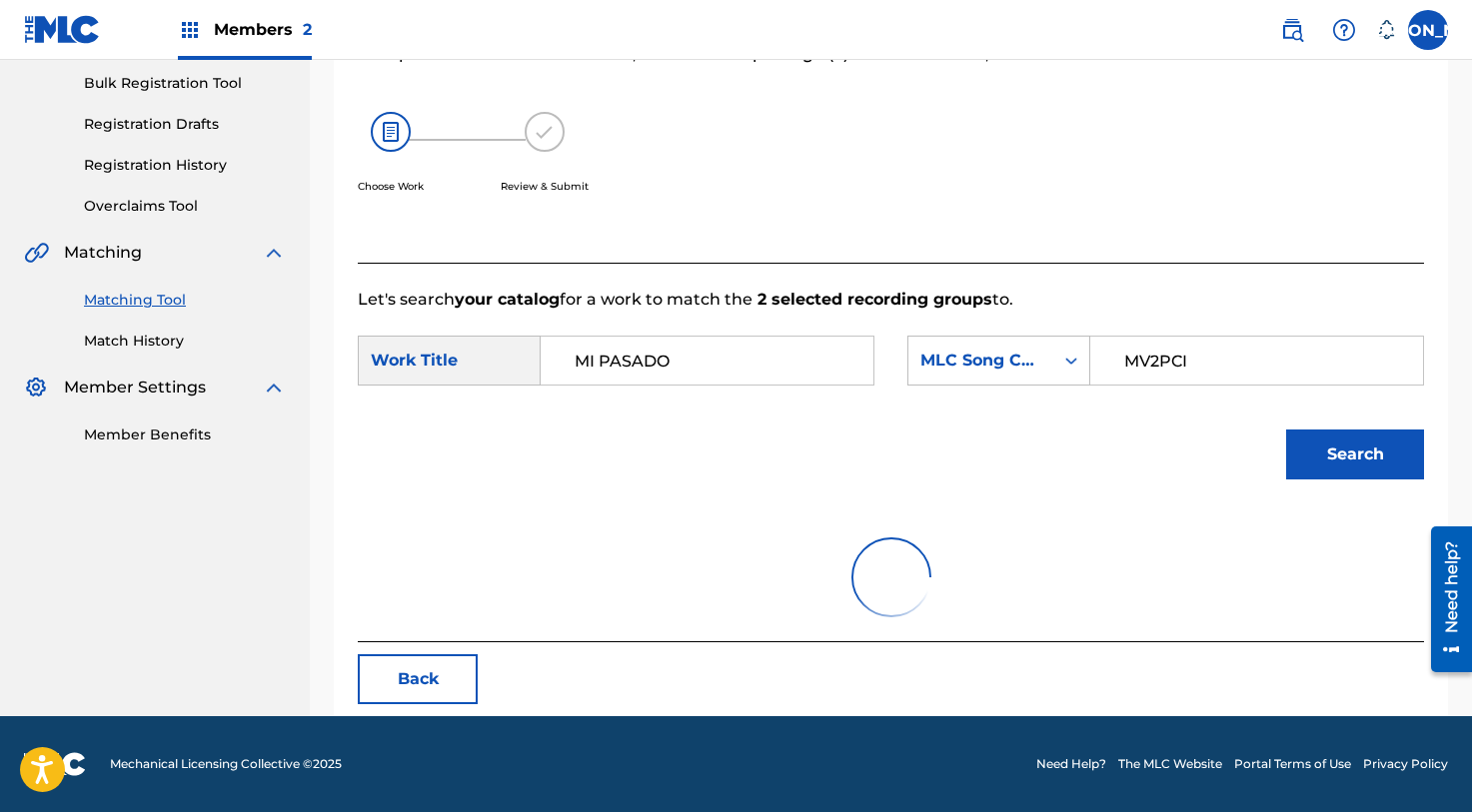 scroll, scrollTop: 293, scrollLeft: 0, axis: vertical 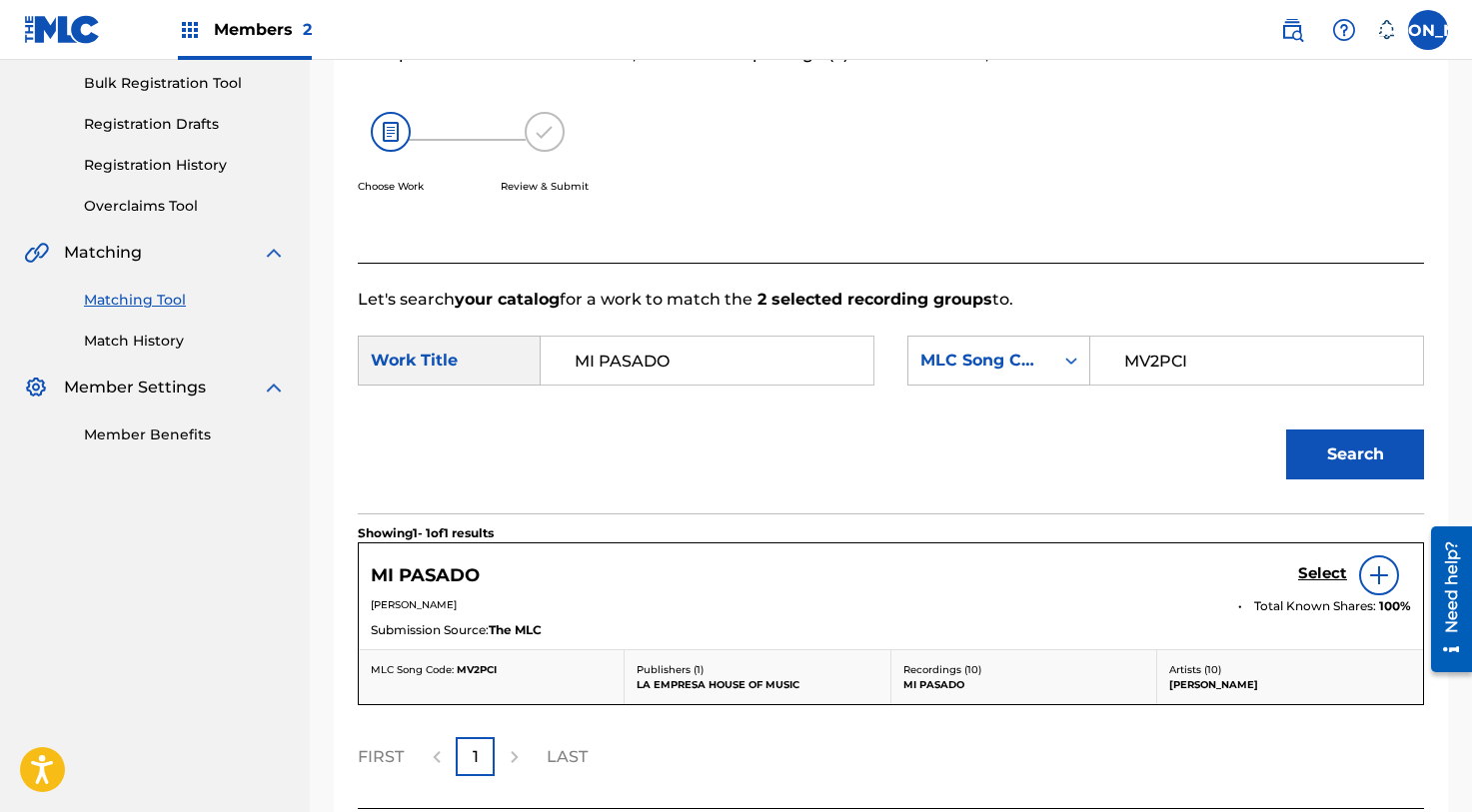 click on "Select" at bounding box center [1322, 573] 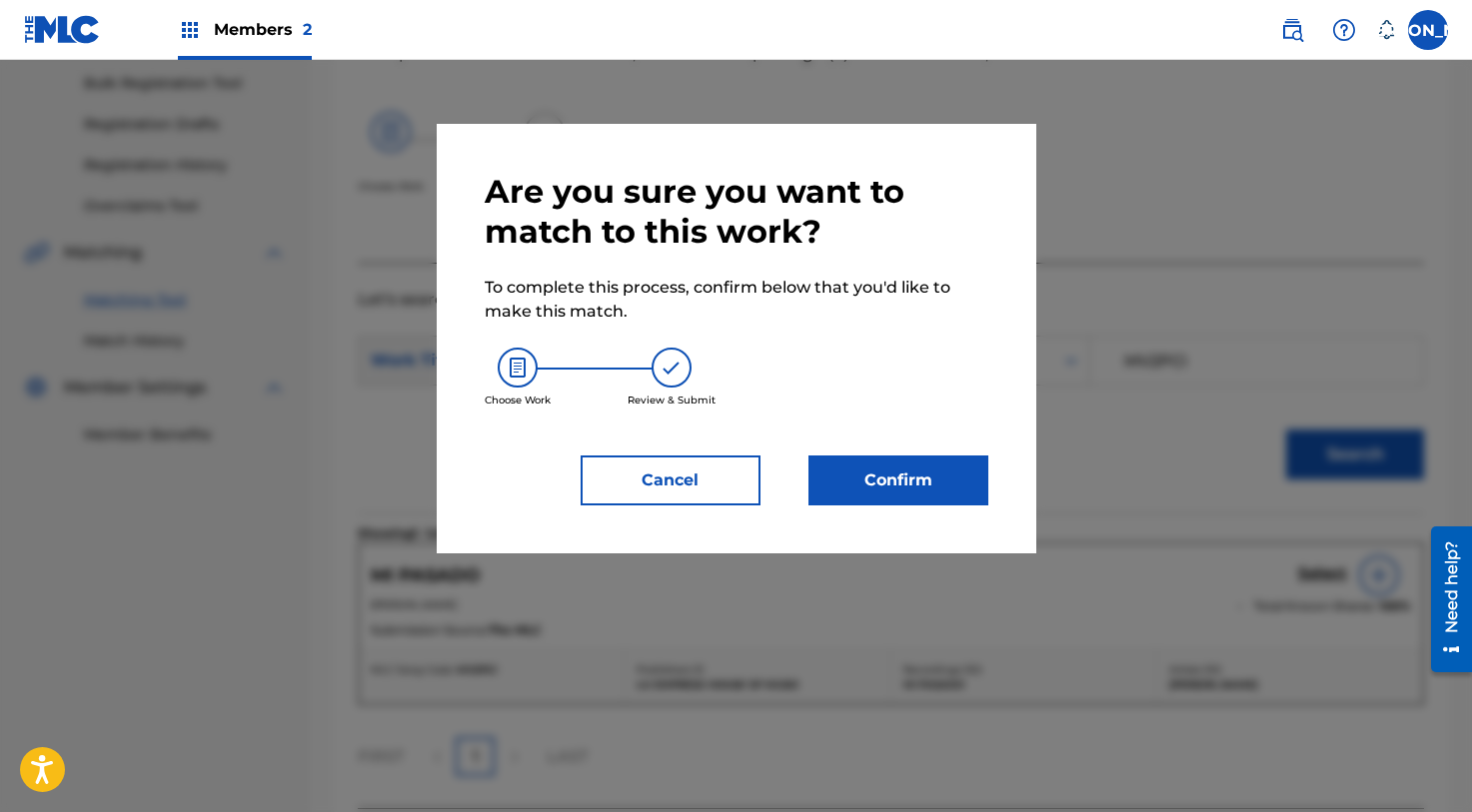click on "Are you sure you want to match to this work? To complete this process, confirm below that you'd like to make this match. Choose Work Review & Submit Cancel Confirm" at bounding box center [736, 339] 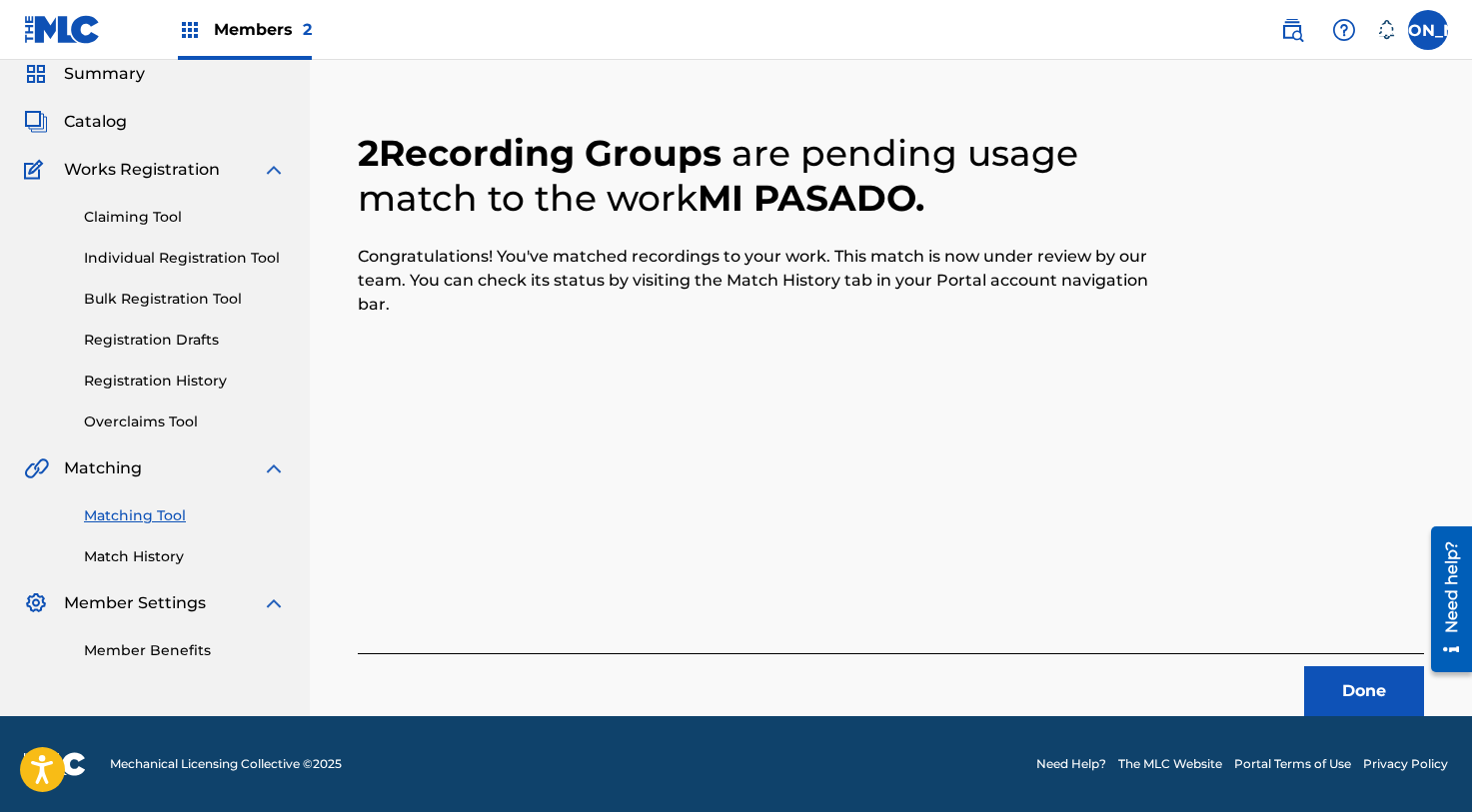 click on "Done" at bounding box center (1364, 691) 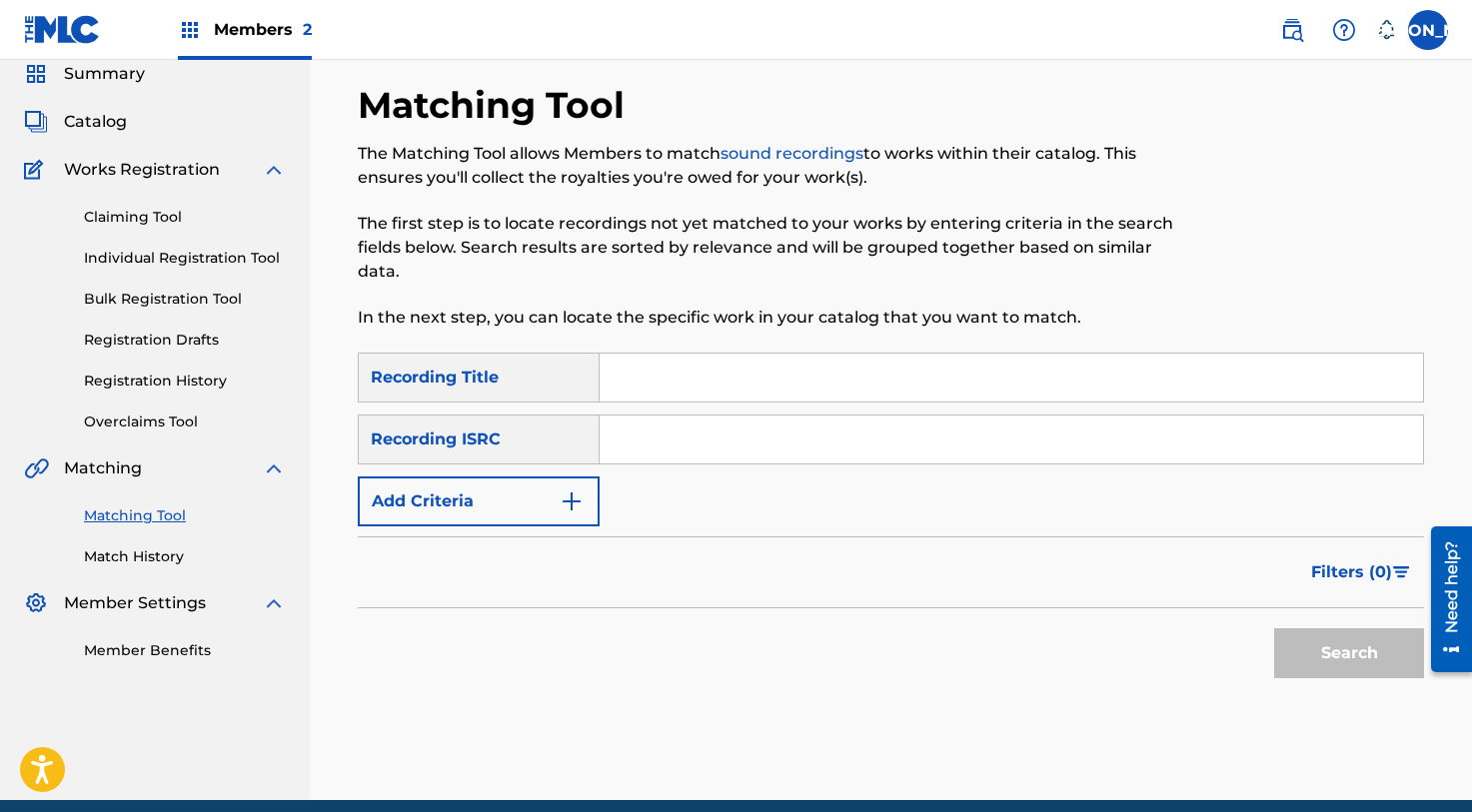 scroll, scrollTop: 47, scrollLeft: 0, axis: vertical 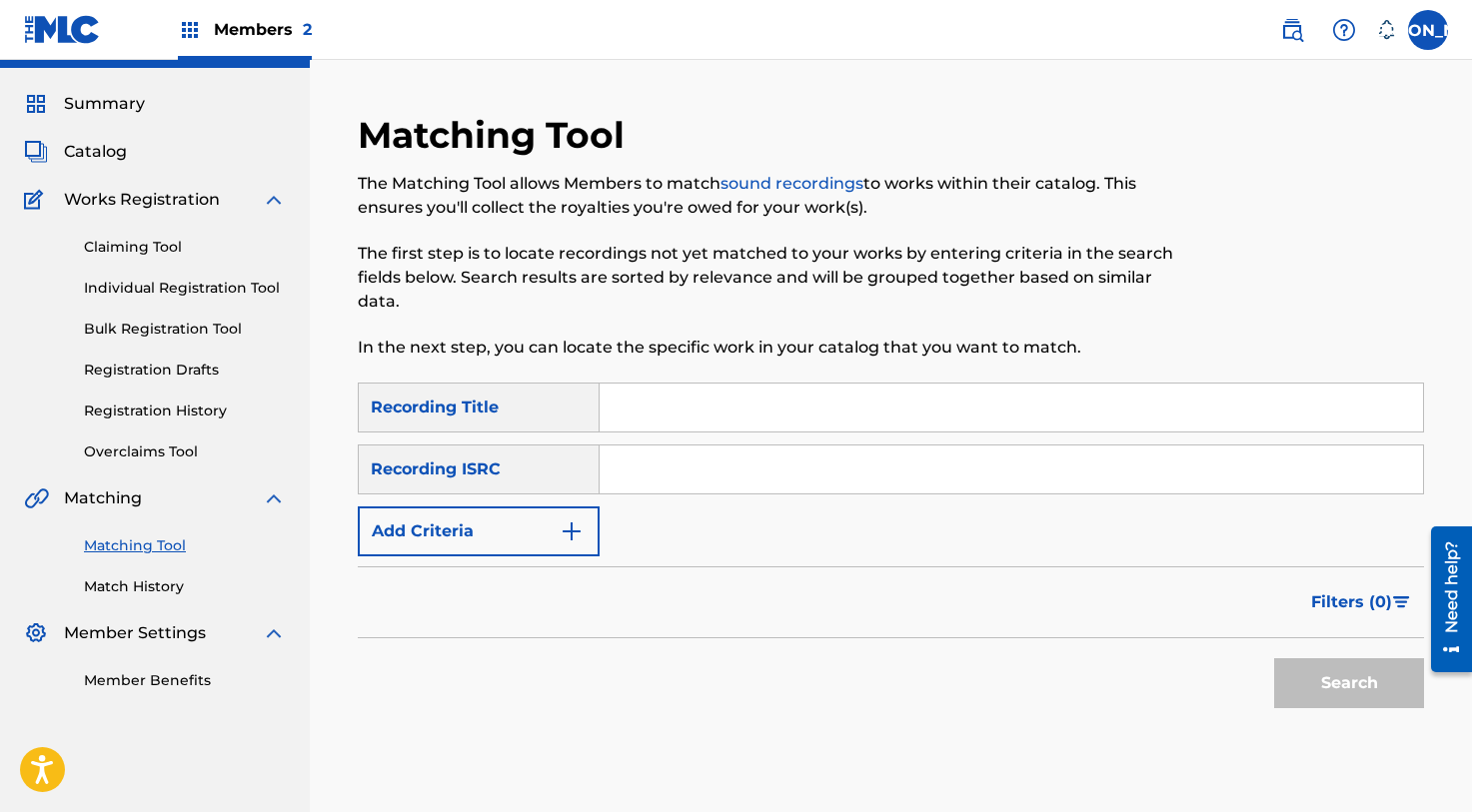 click at bounding box center (1011, 407) 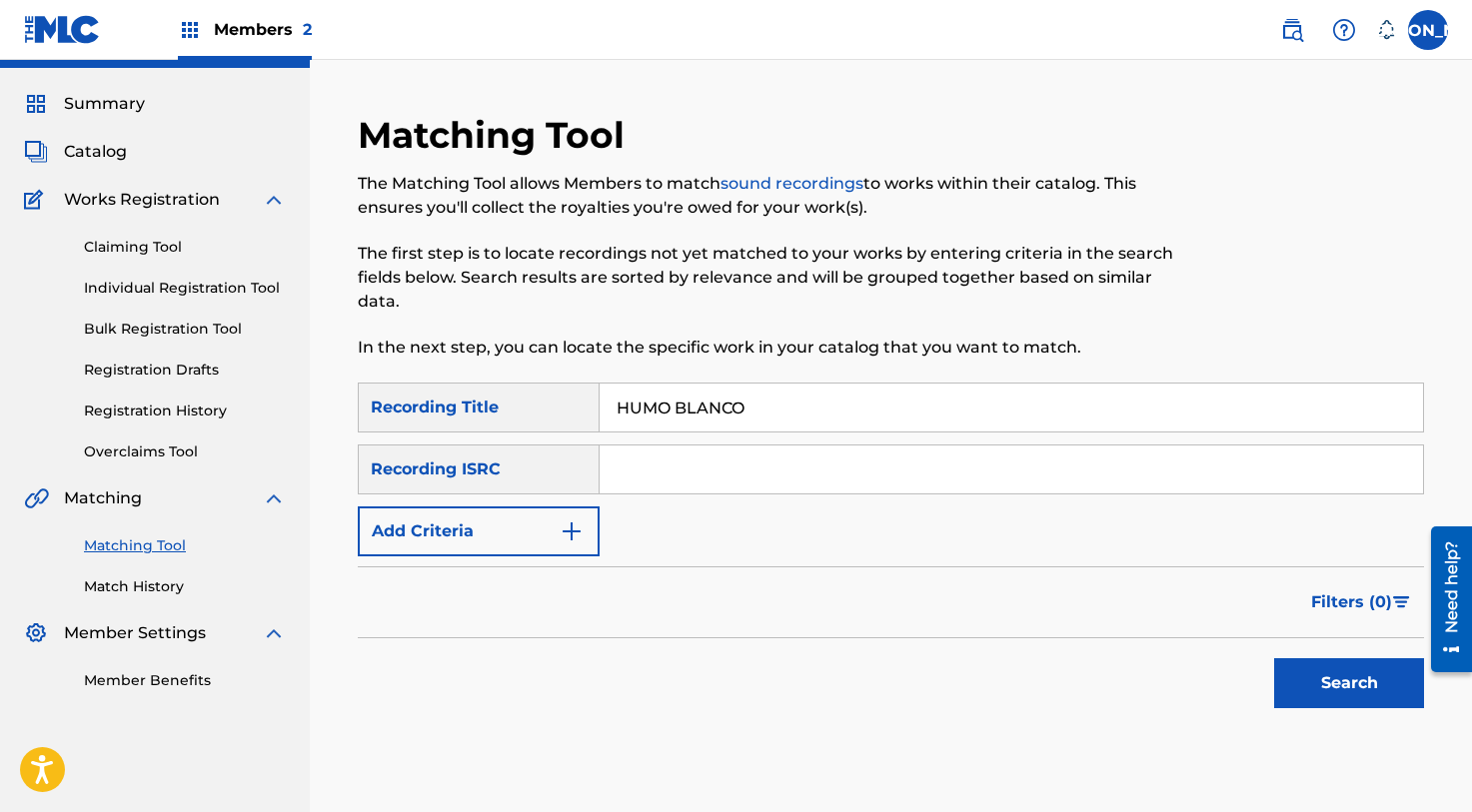 type on "HUMO BLANCO" 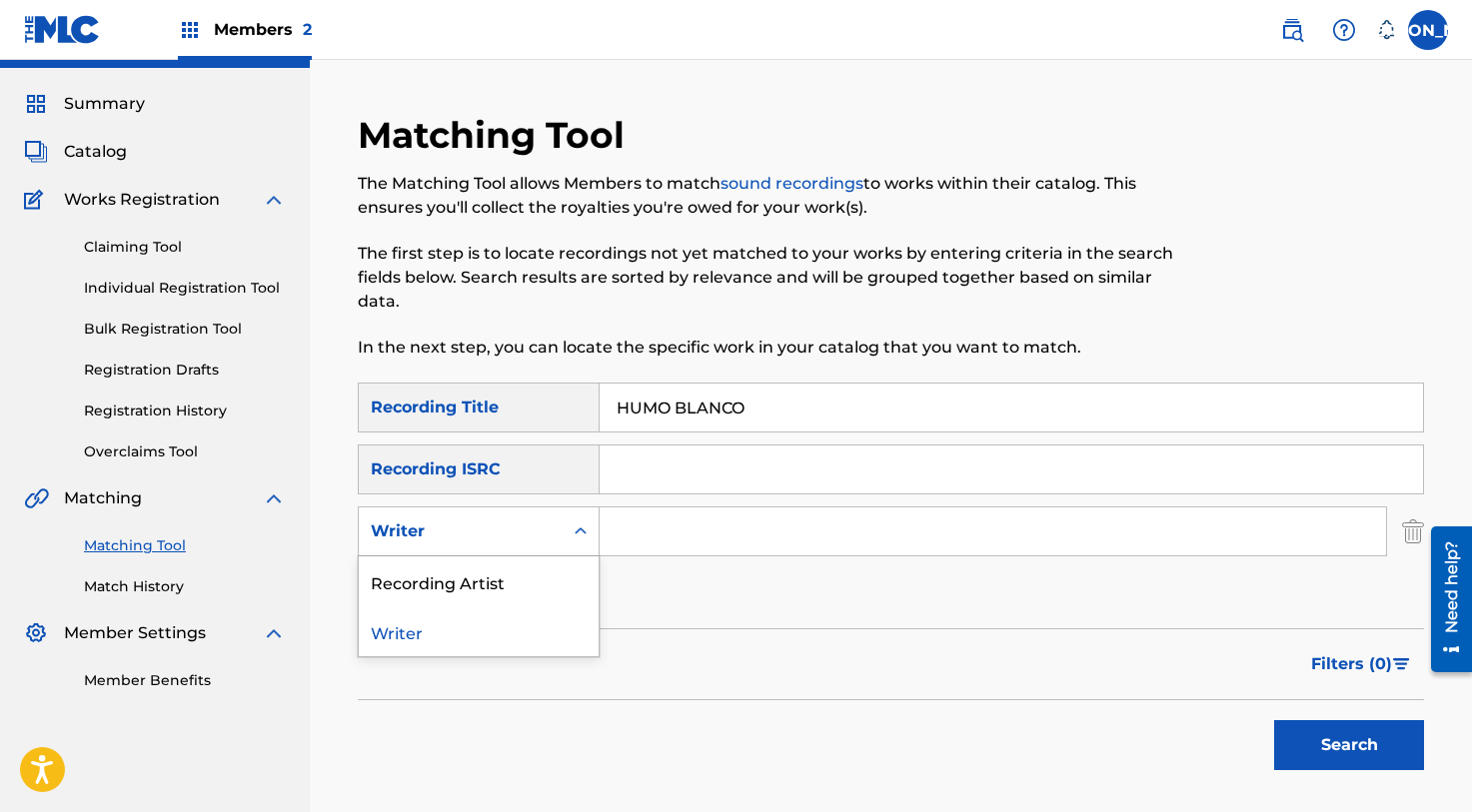 click on "Writer" at bounding box center [479, 531] 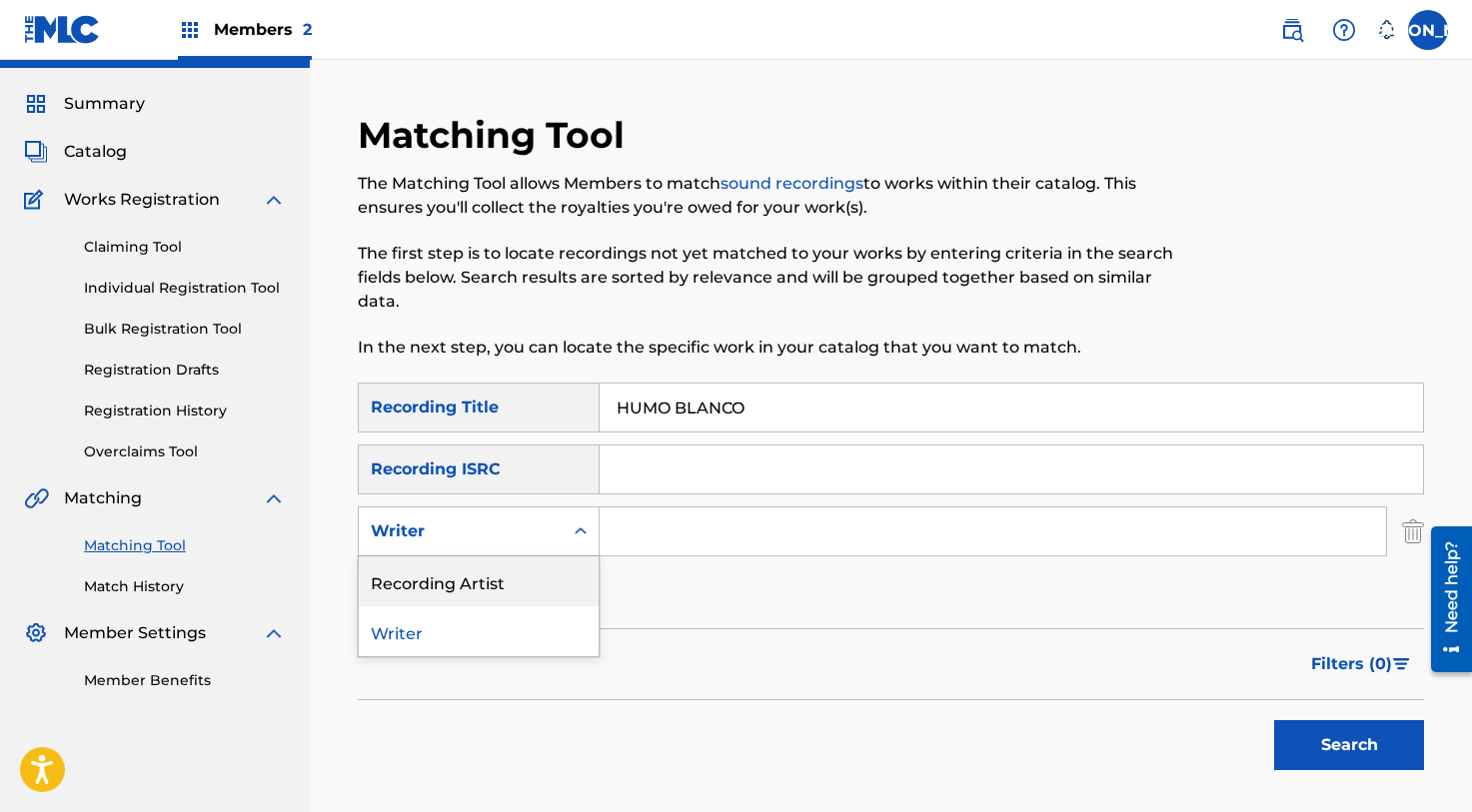 click on "Recording Artist" at bounding box center [479, 581] 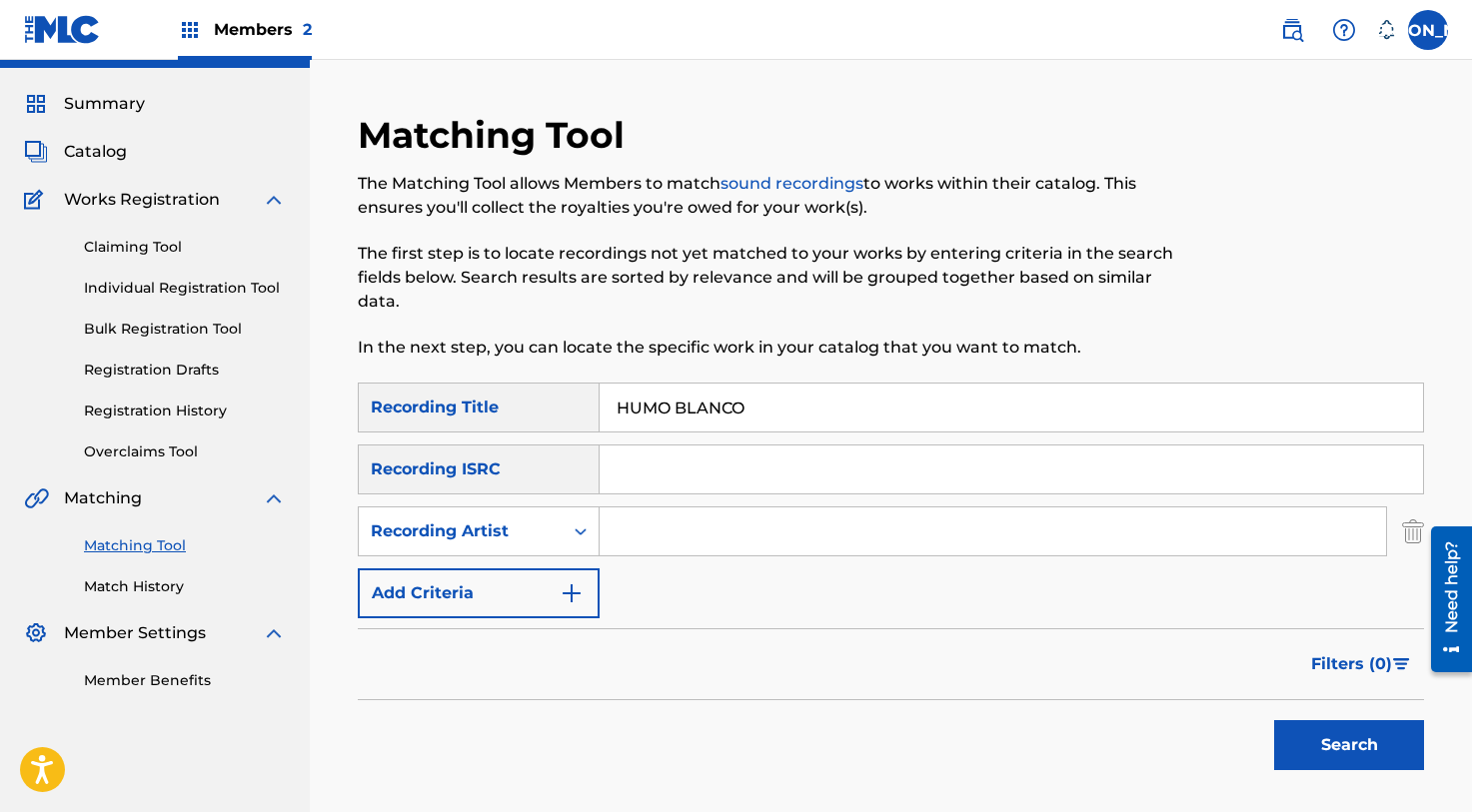 click at bounding box center [992, 531] 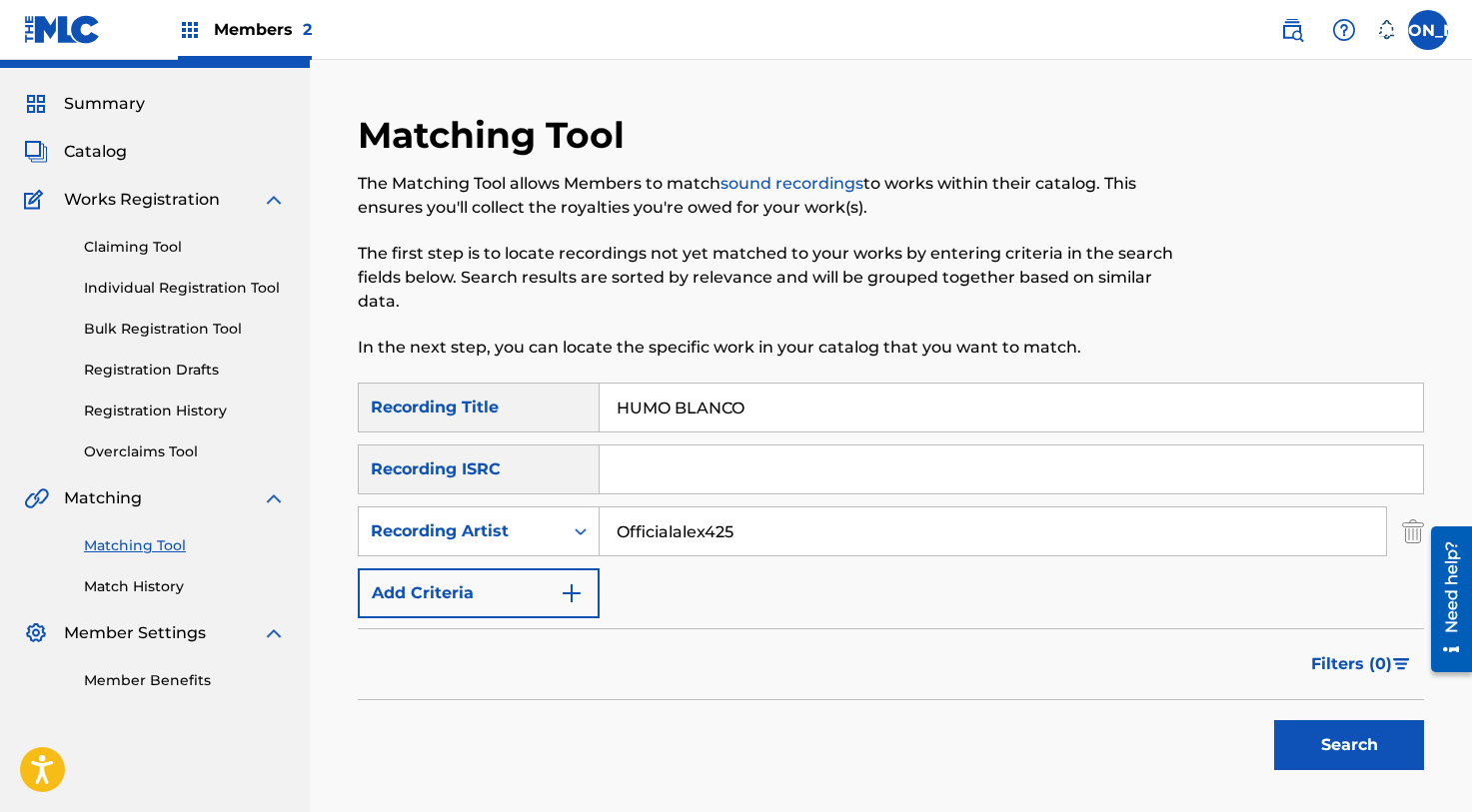 type on "Officialalex425" 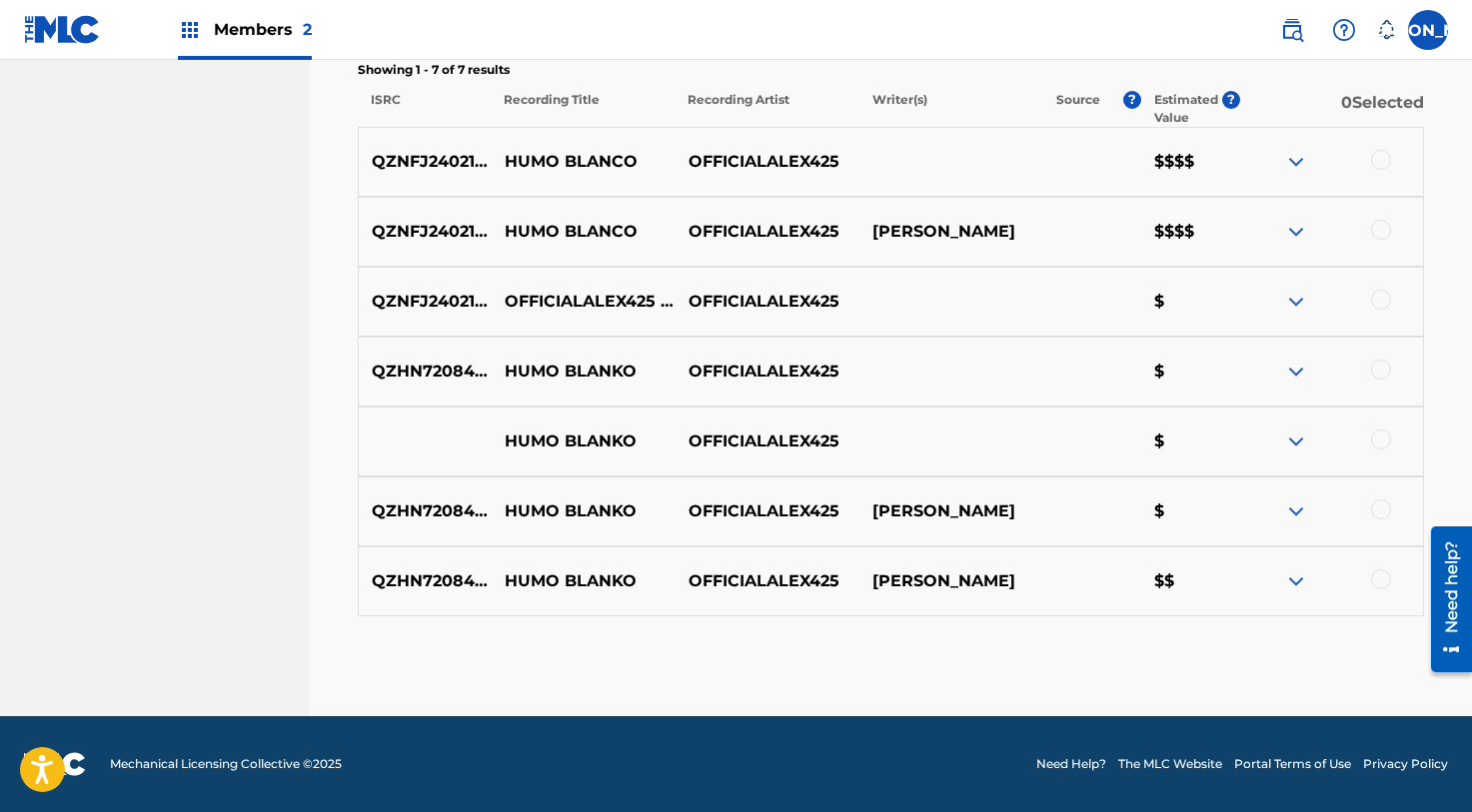 scroll, scrollTop: 778, scrollLeft: 0, axis: vertical 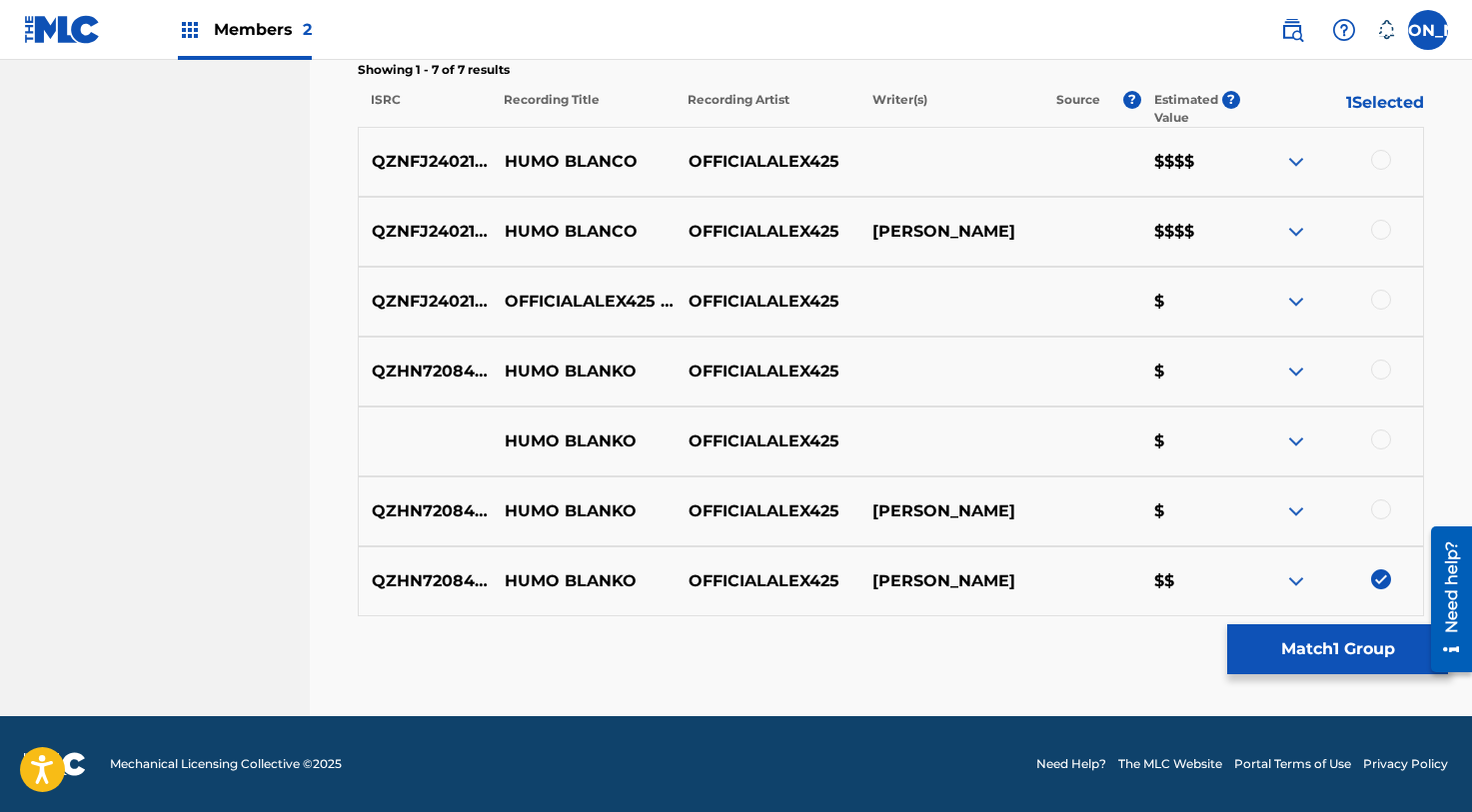 click at bounding box center (1381, 509) 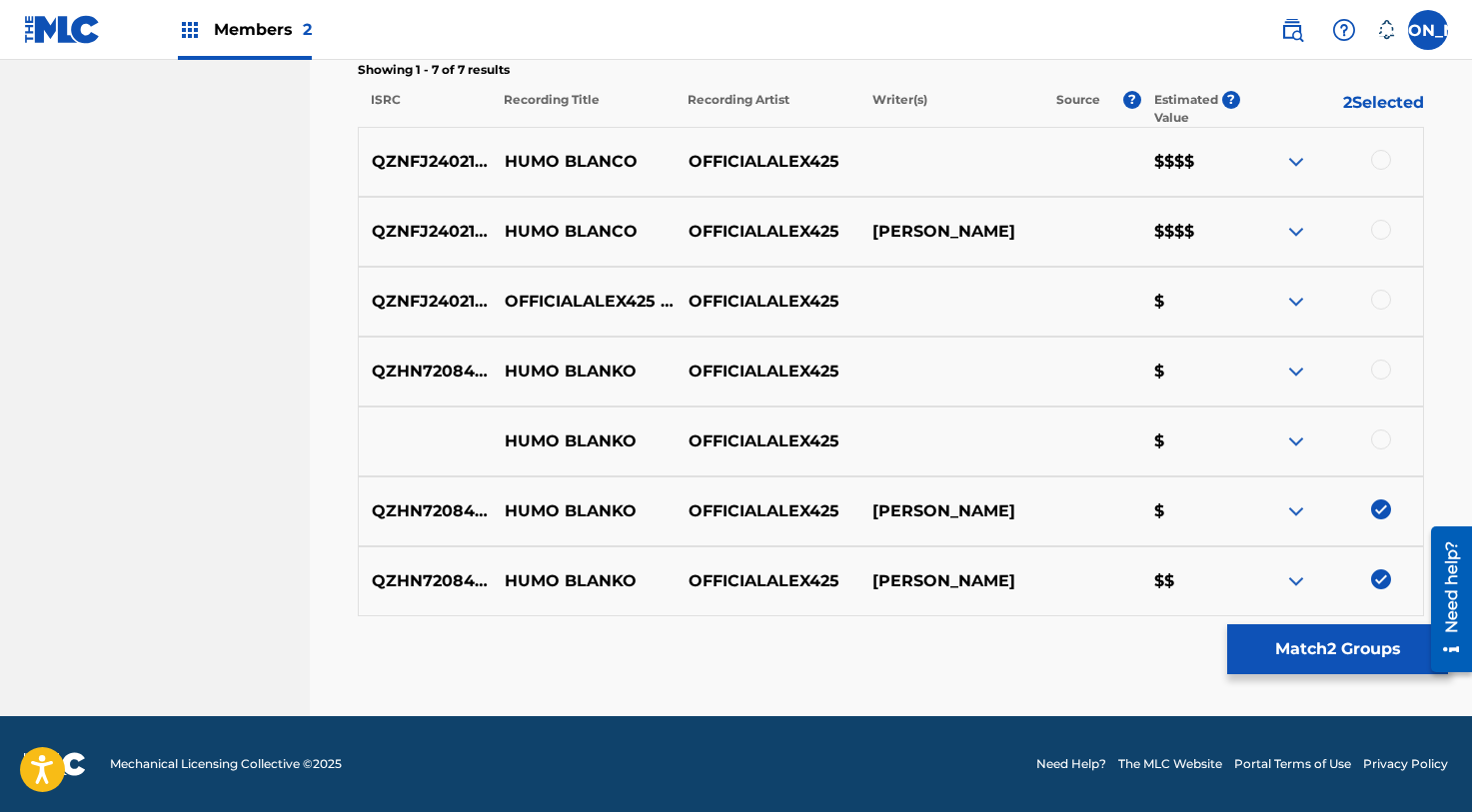 click at bounding box center (1381, 439) 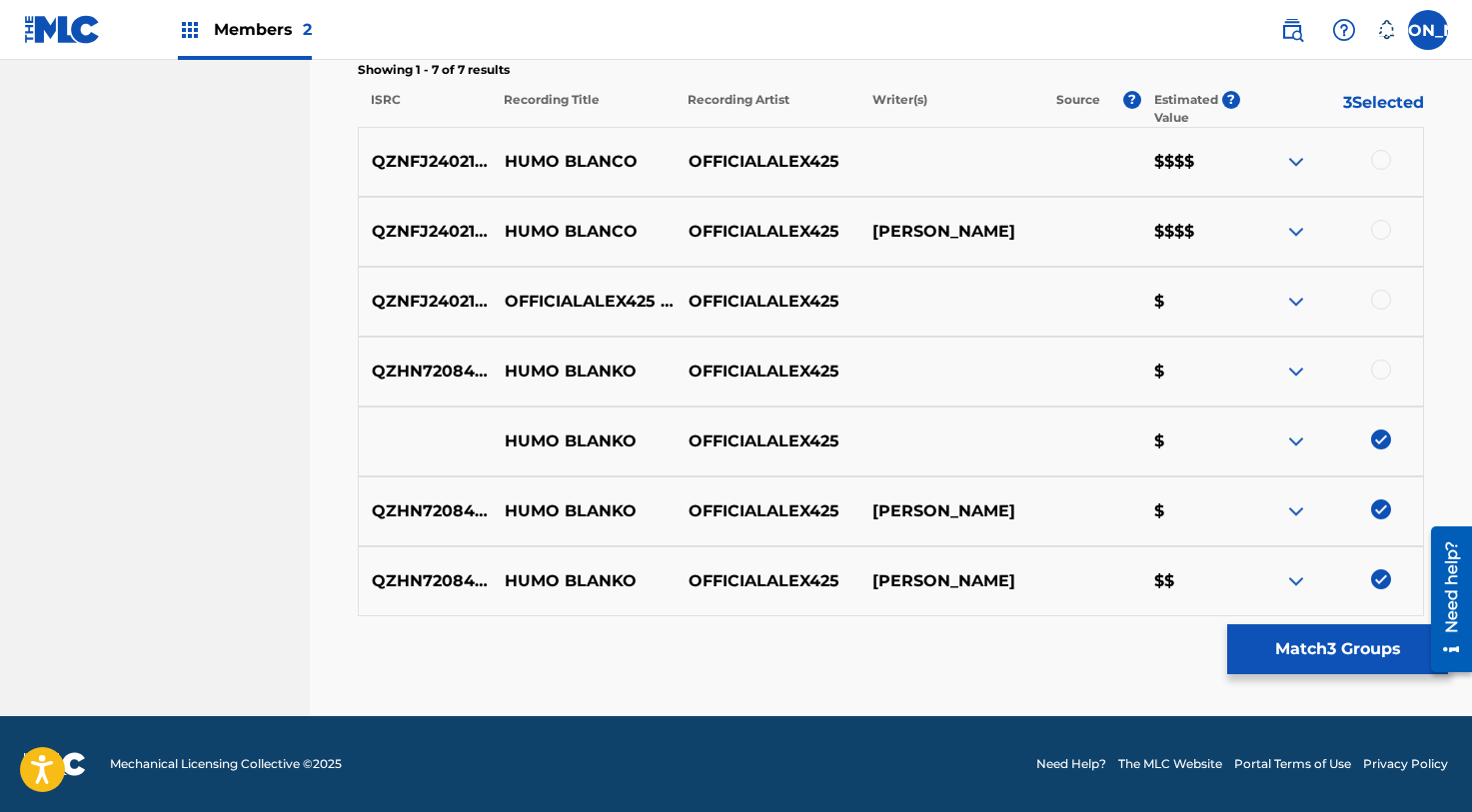 click at bounding box center (1381, 370) 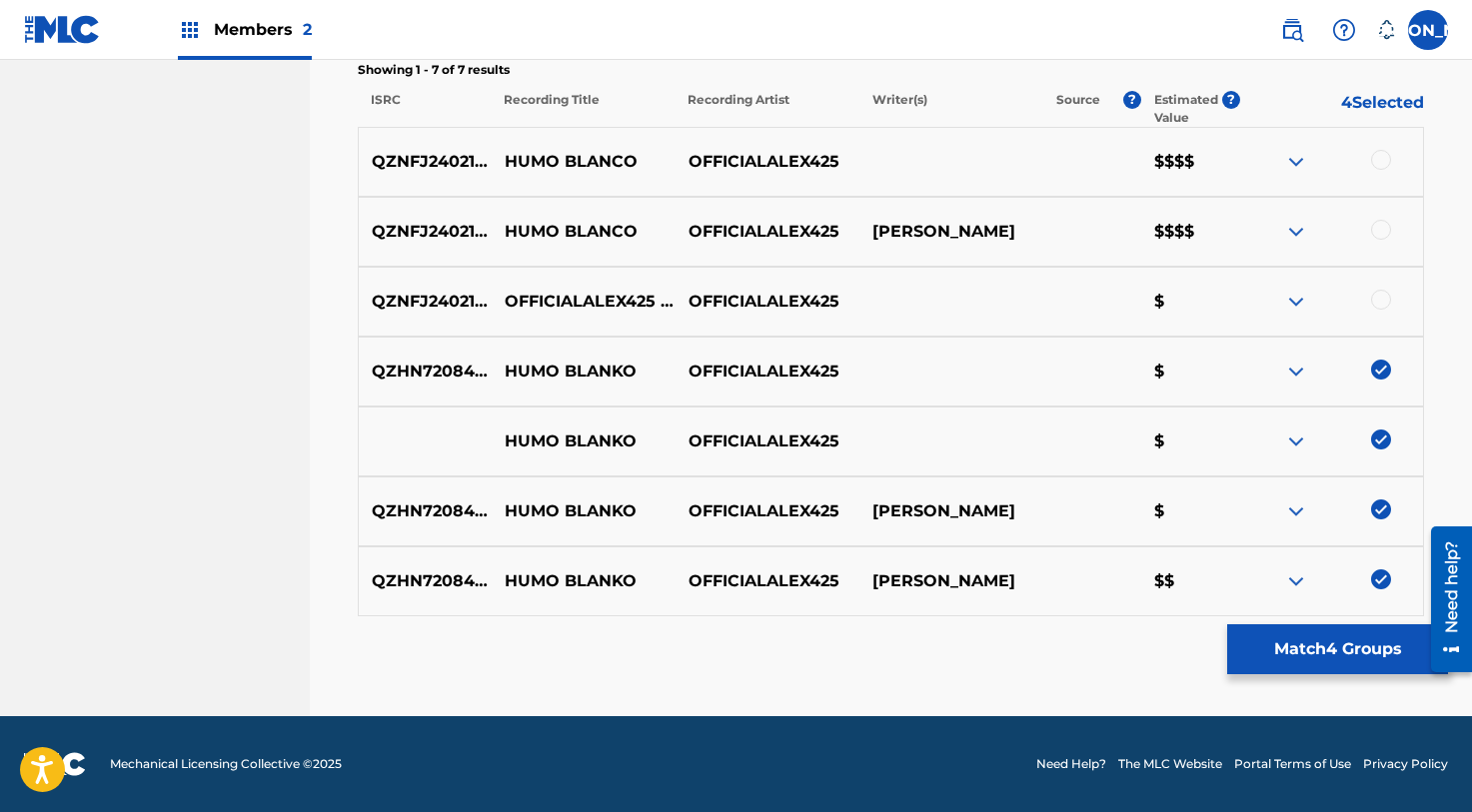 click at bounding box center (1381, 300) 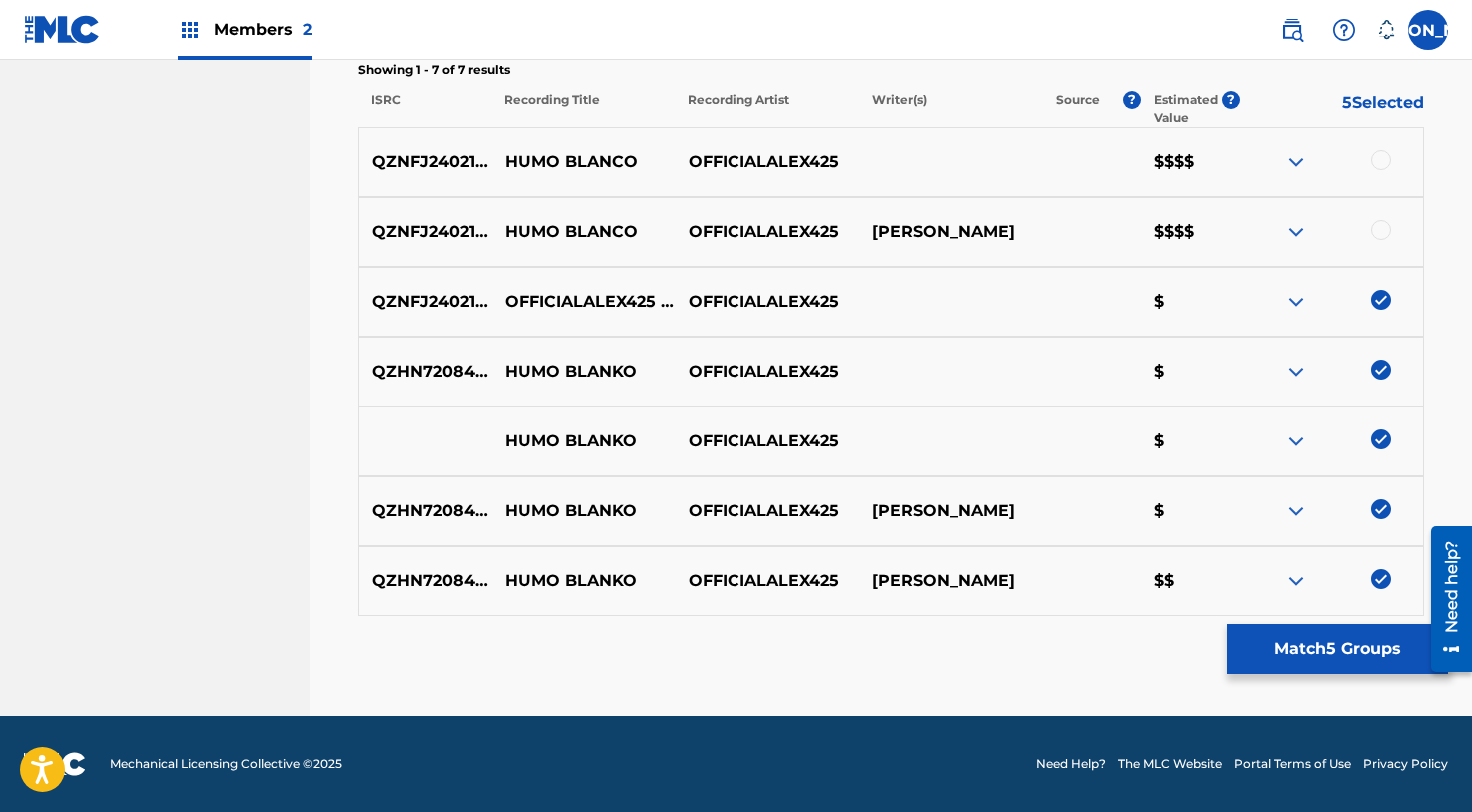 click at bounding box center (1331, 232) 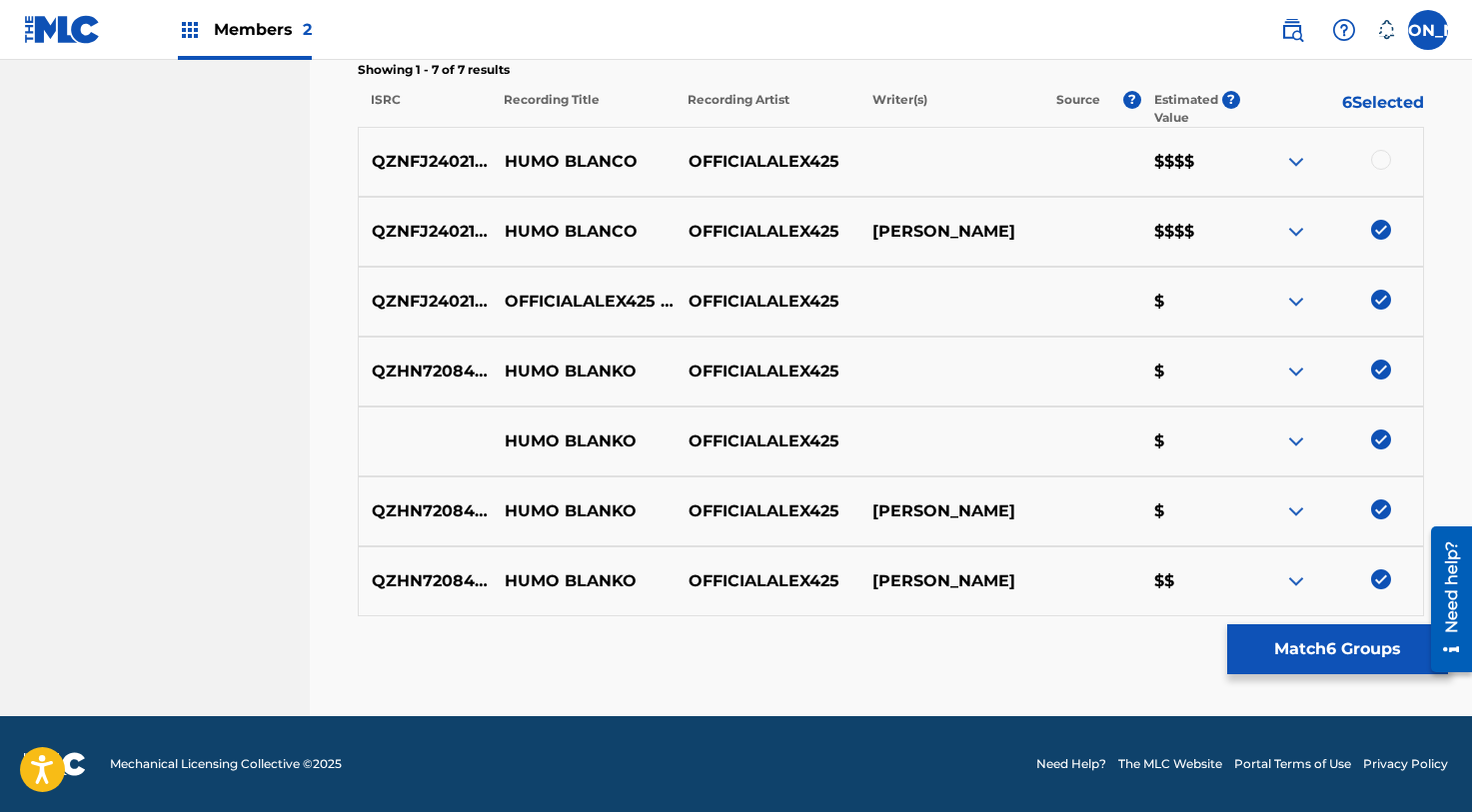 click at bounding box center (1381, 160) 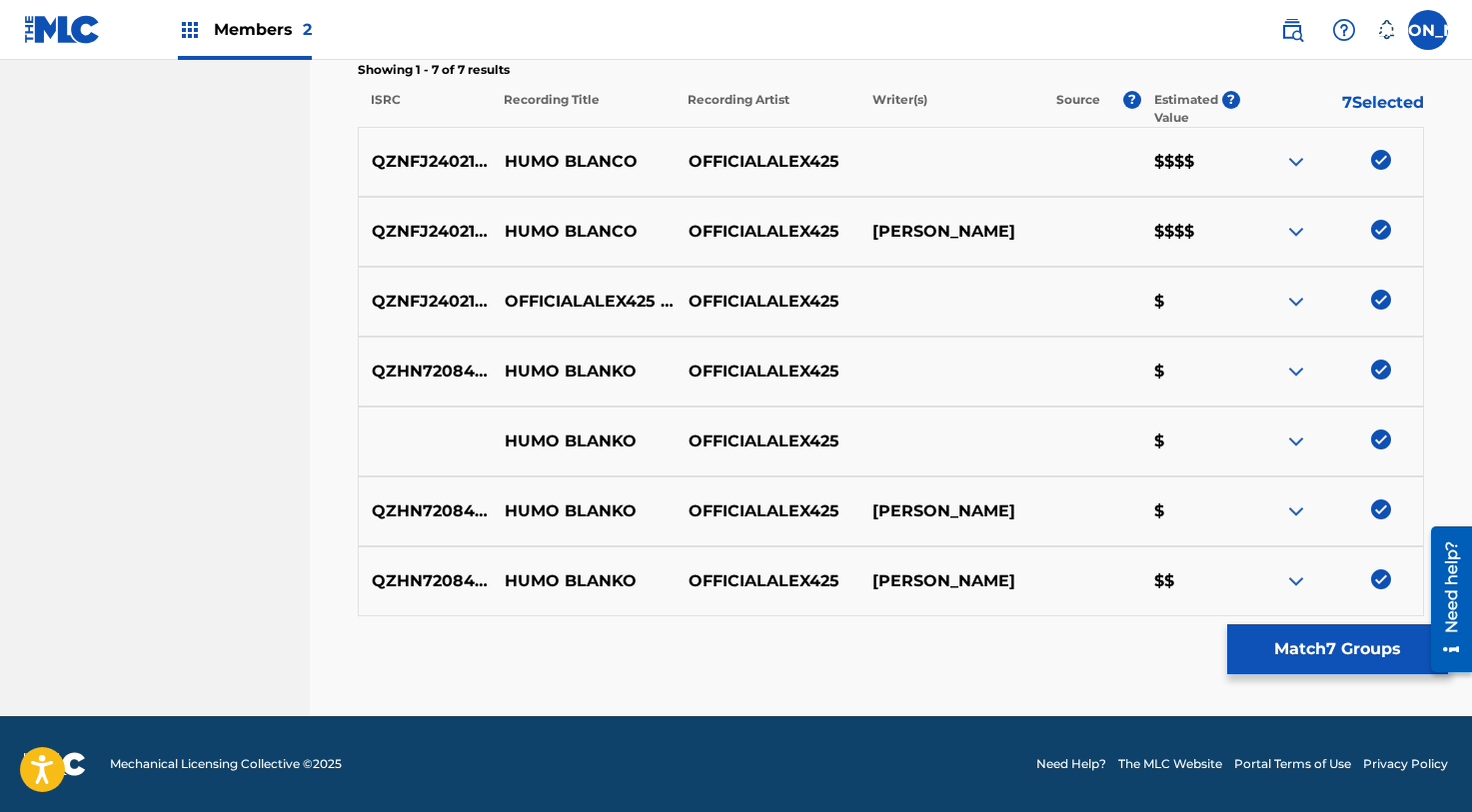 click on "Match  7 Groups" at bounding box center [1337, 649] 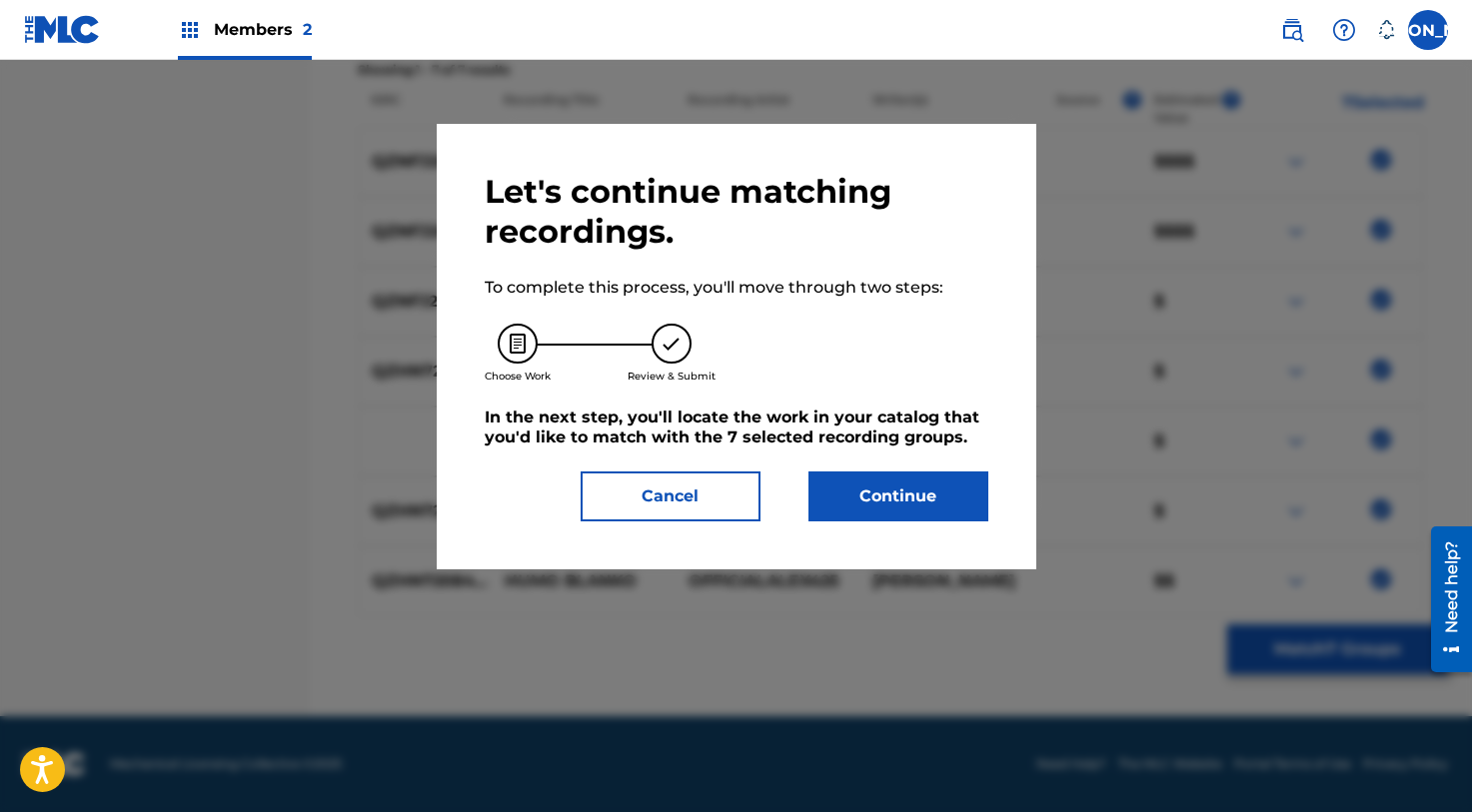 click on "Continue" at bounding box center [898, 496] 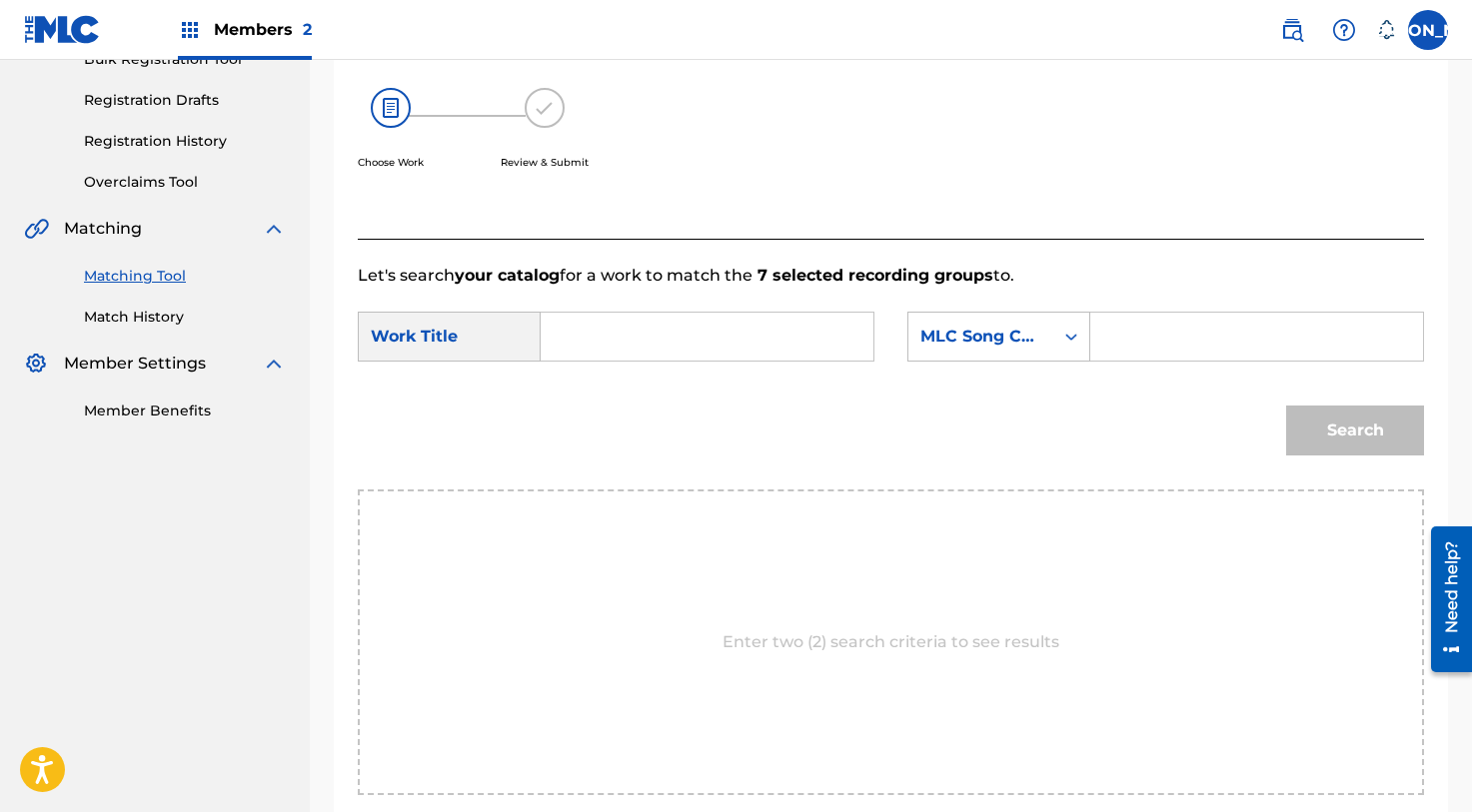 click on "SearchWithCriteria722b3340-7432-4072-81c0-9ce8d895c77b Work Title SearchWithCriteria376404d2-0838-478a-992c-57e47d84137c MLC Song Code Search" at bounding box center [890, 389] 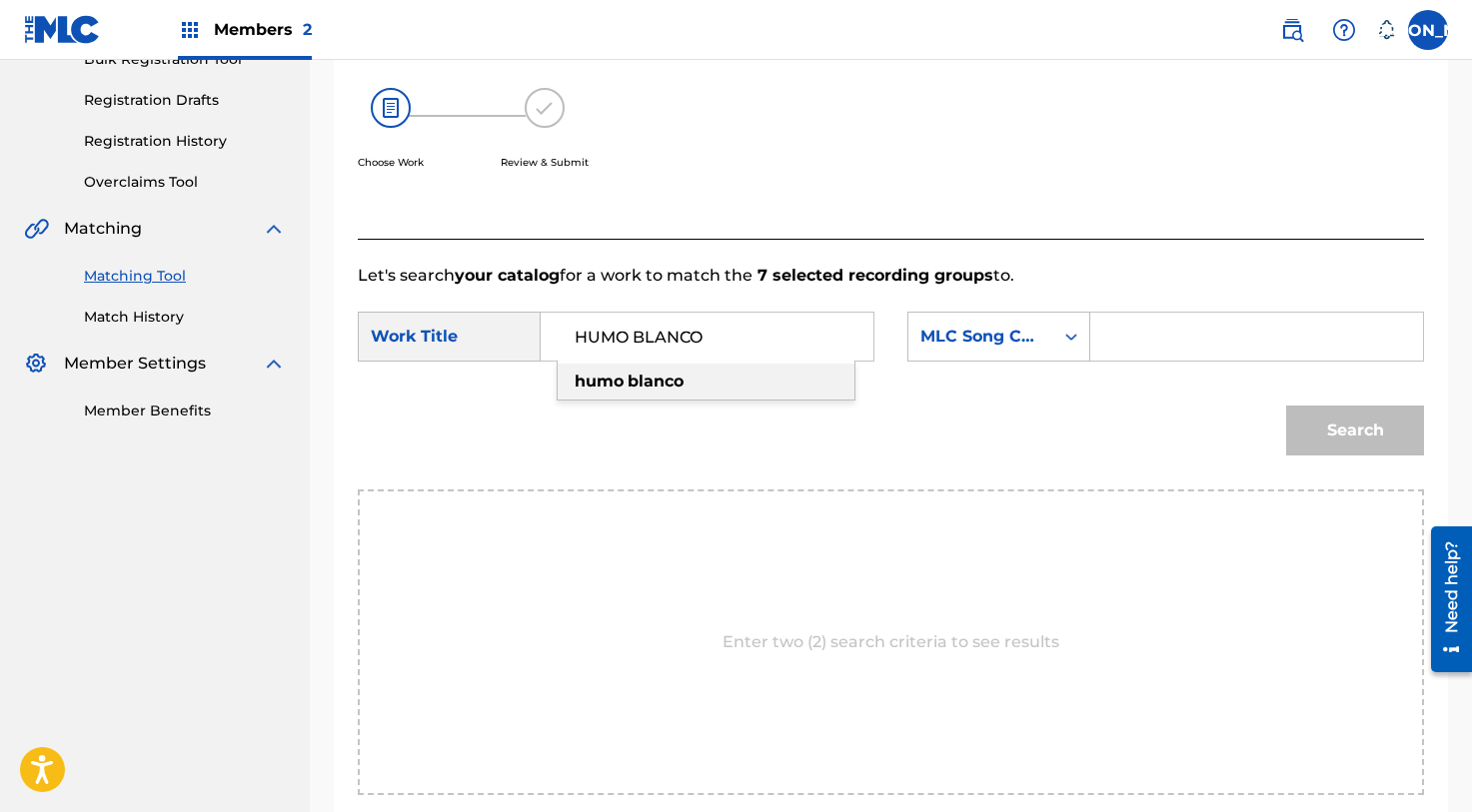 type on "HUMO BLANCO" 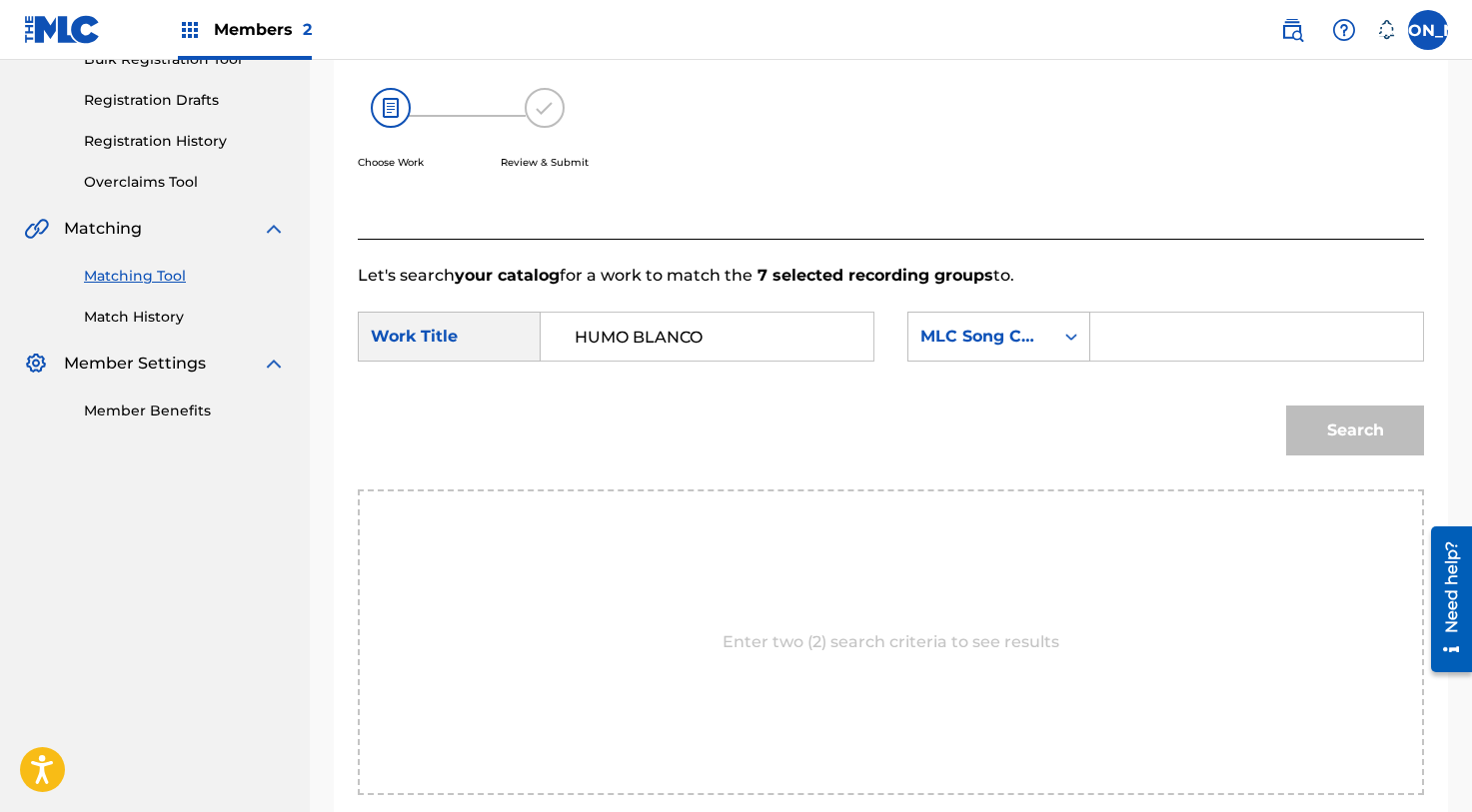 click at bounding box center [1256, 337] 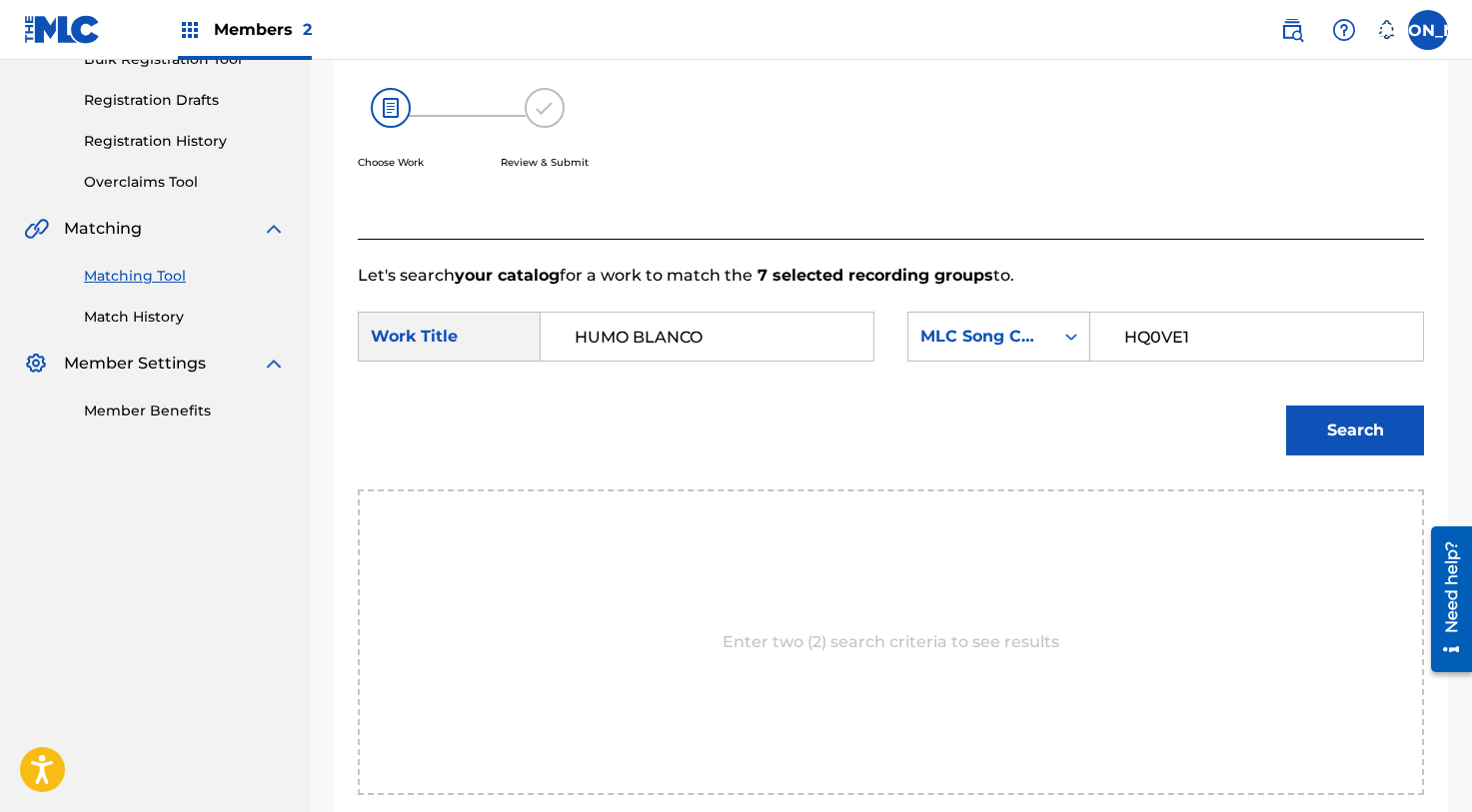 type on "HQ0VE1" 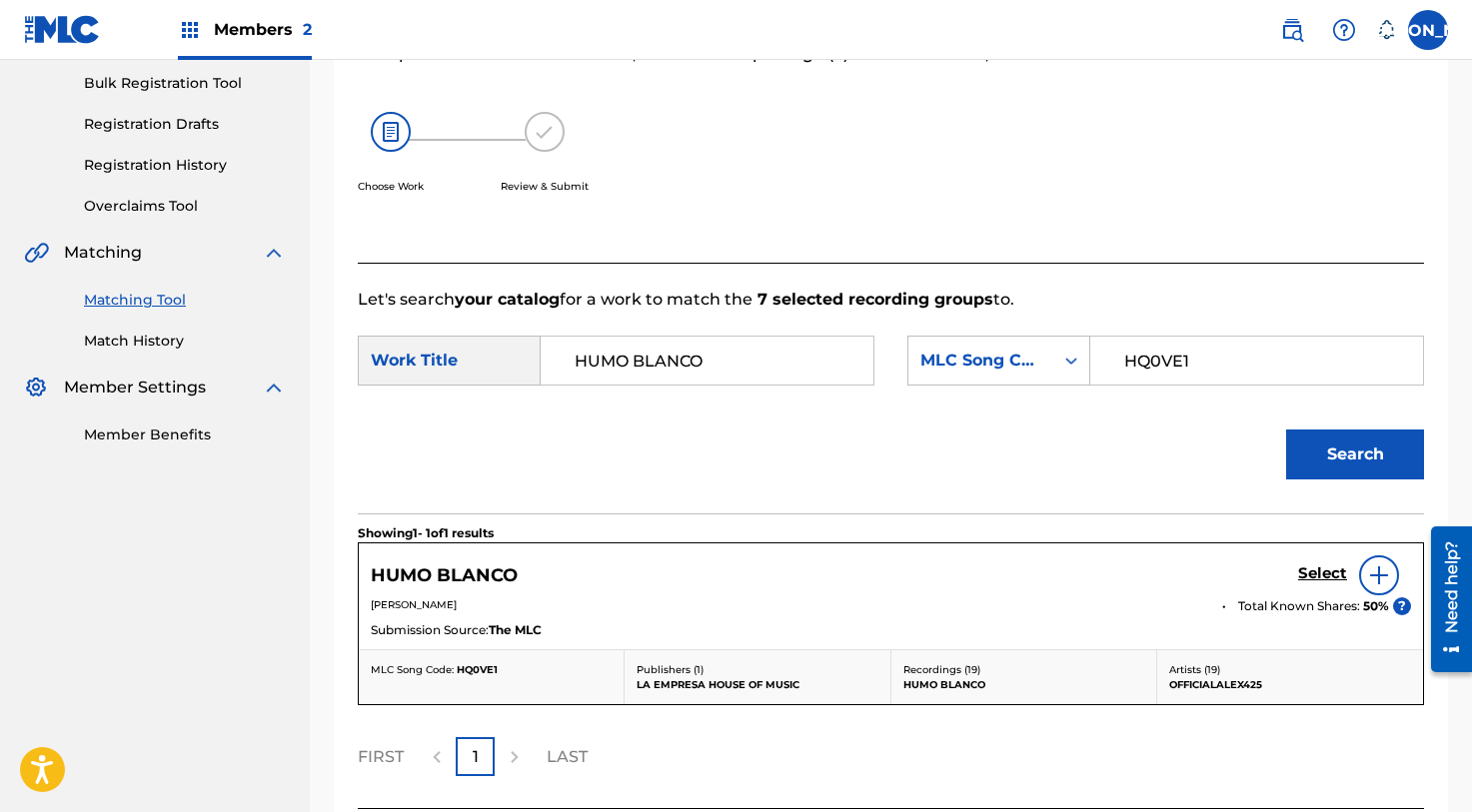 click on "Select" at bounding box center (1322, 573) 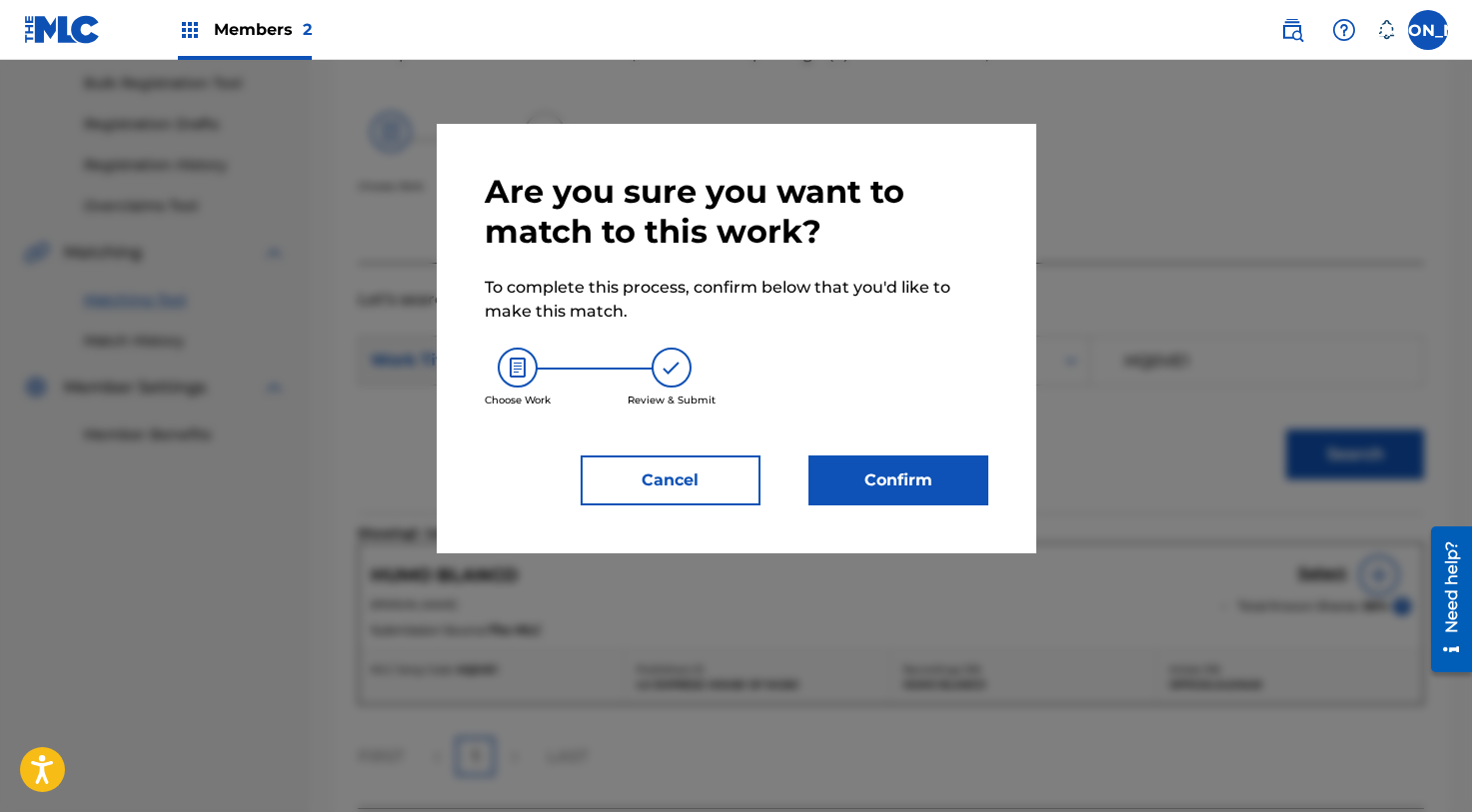 click on "Confirm" at bounding box center (898, 480) 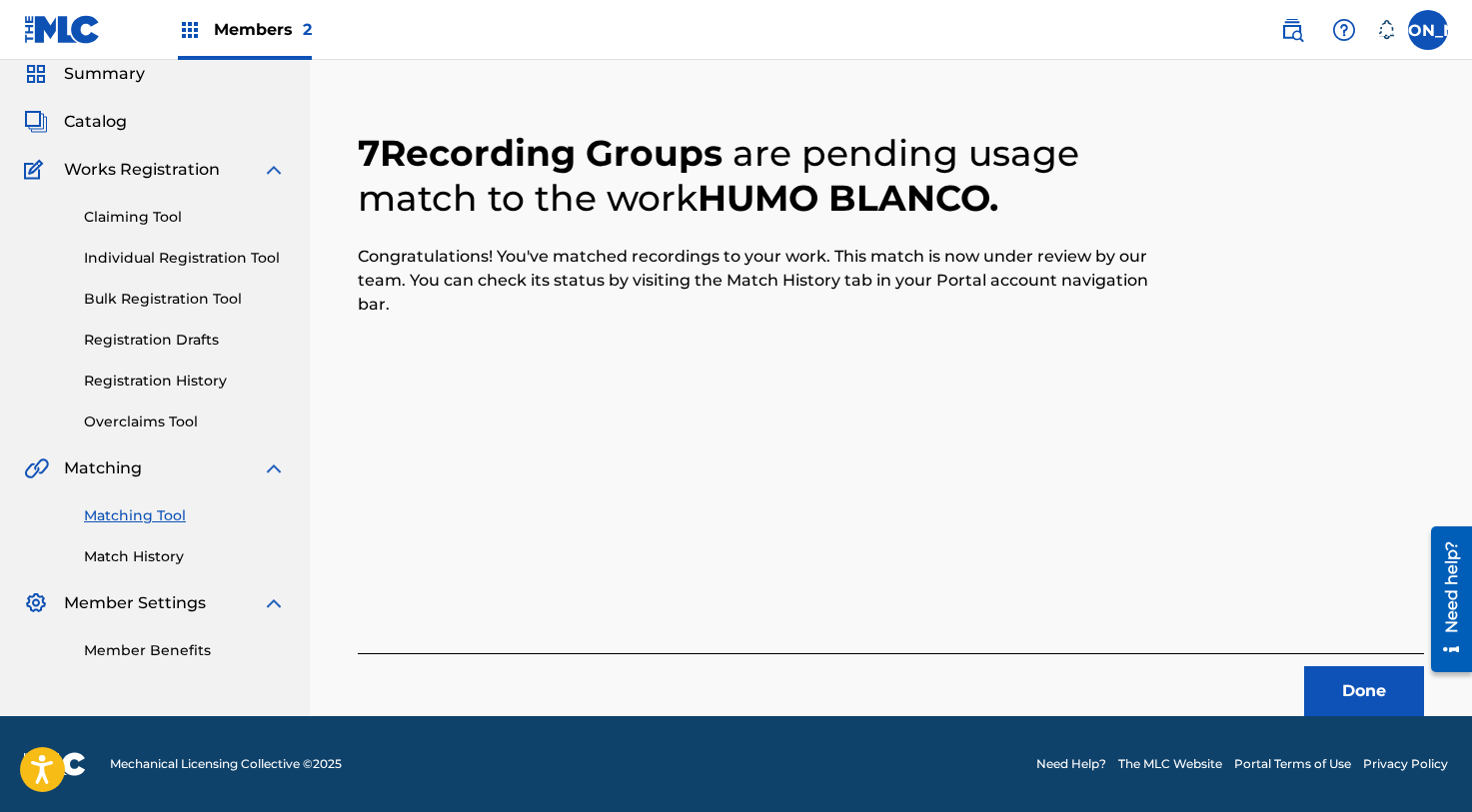 click on "Done" at bounding box center (890, 684) 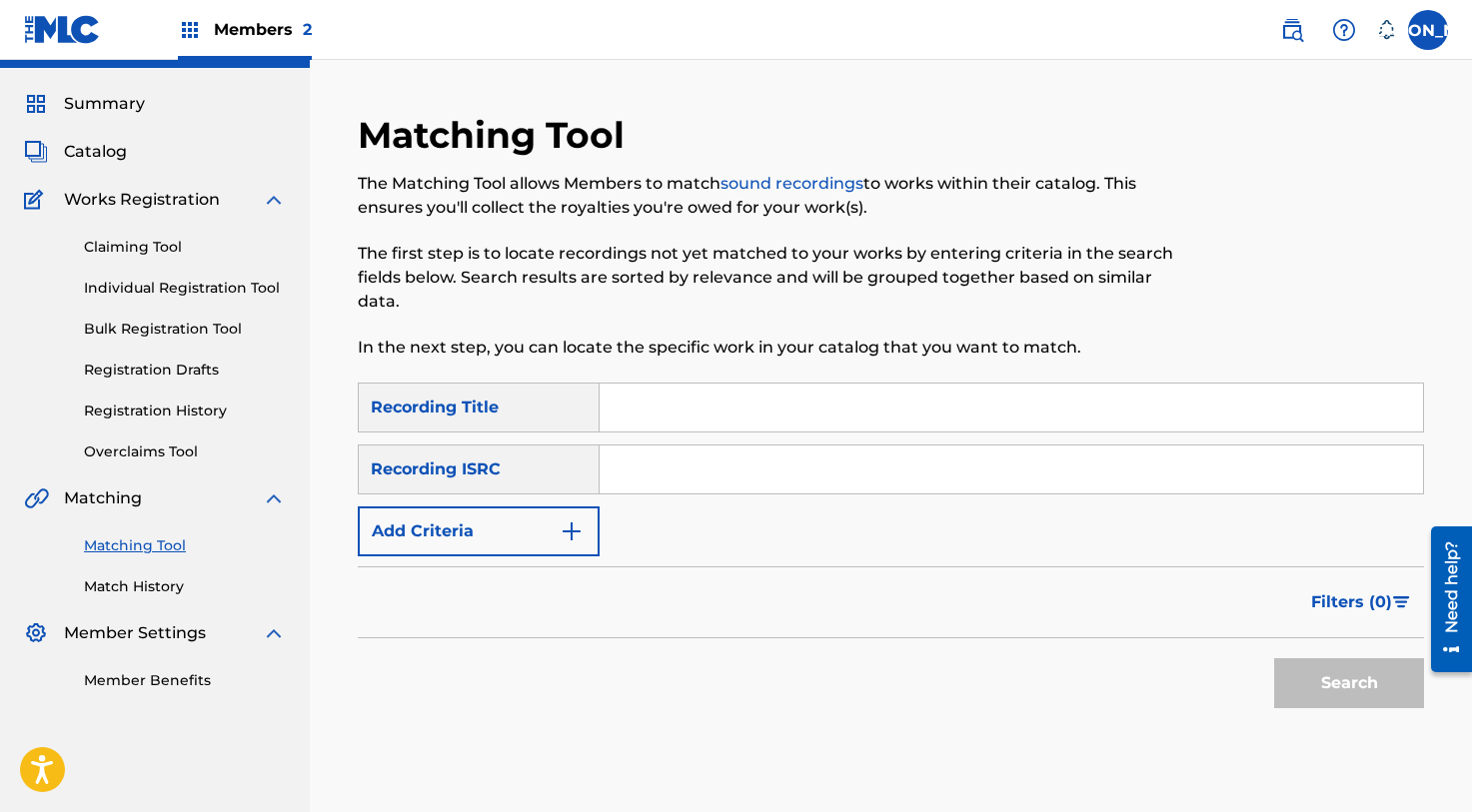 click at bounding box center [1011, 407] 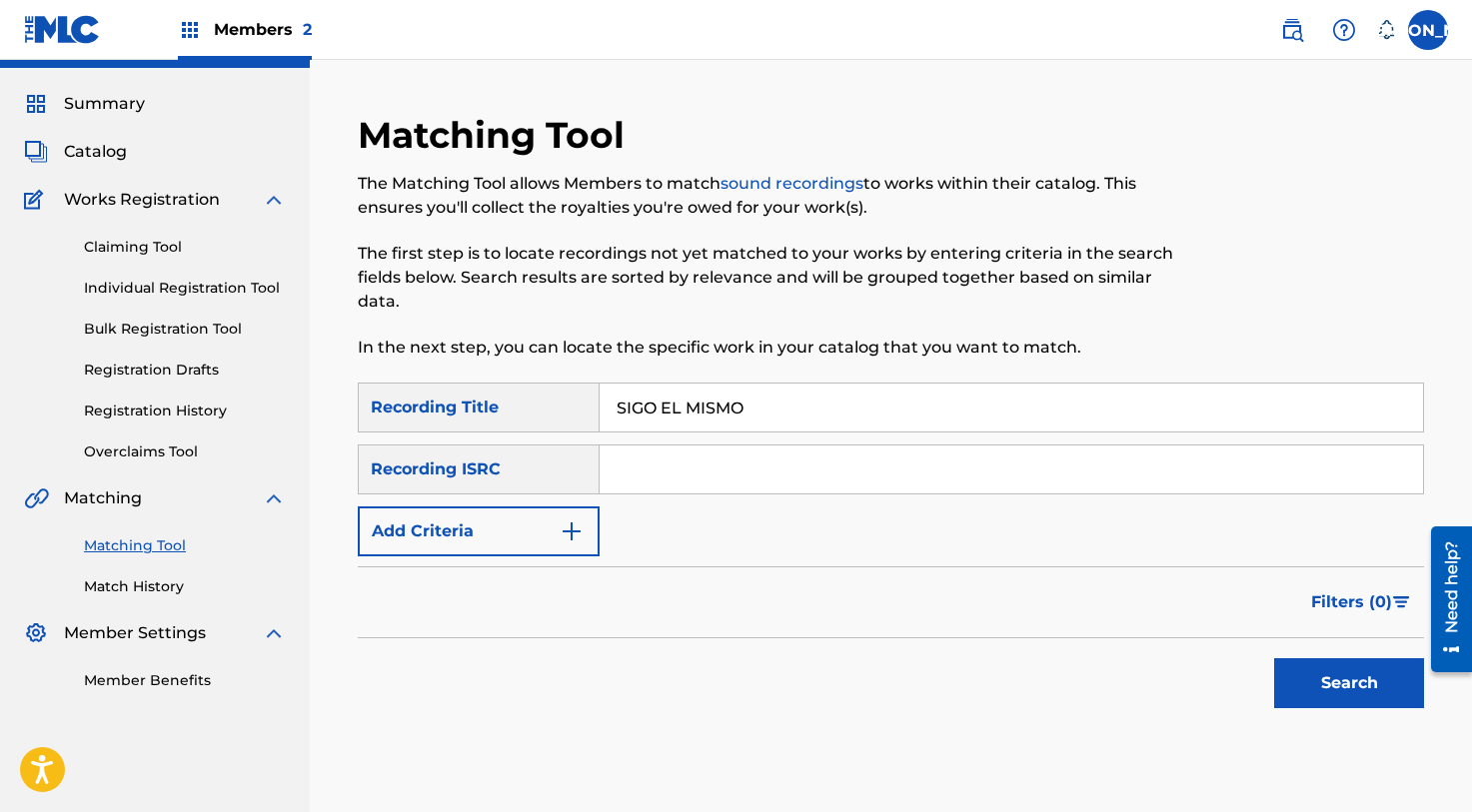 type on "SIGO EL MISMO" 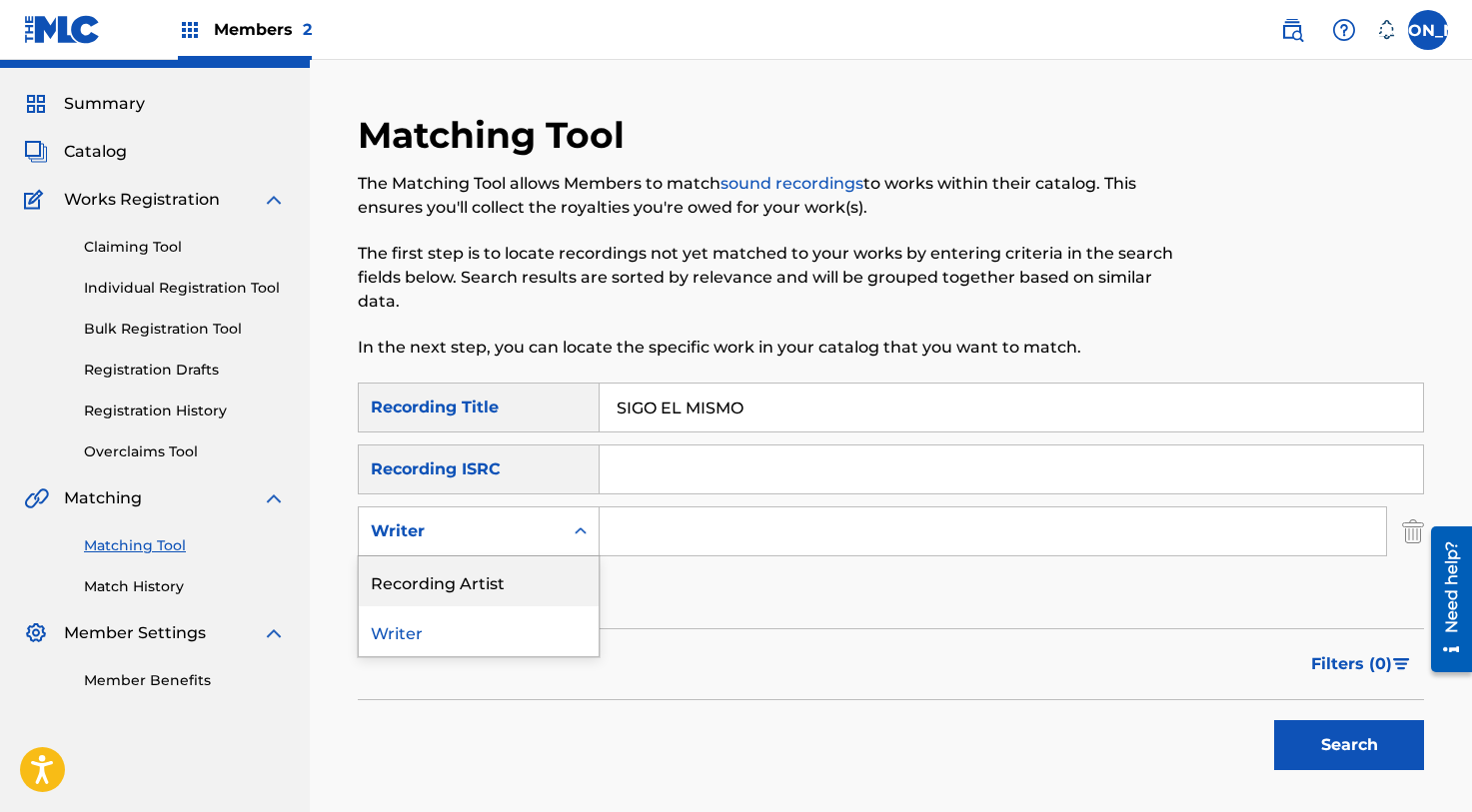 click on "Recording Artist" at bounding box center (479, 581) 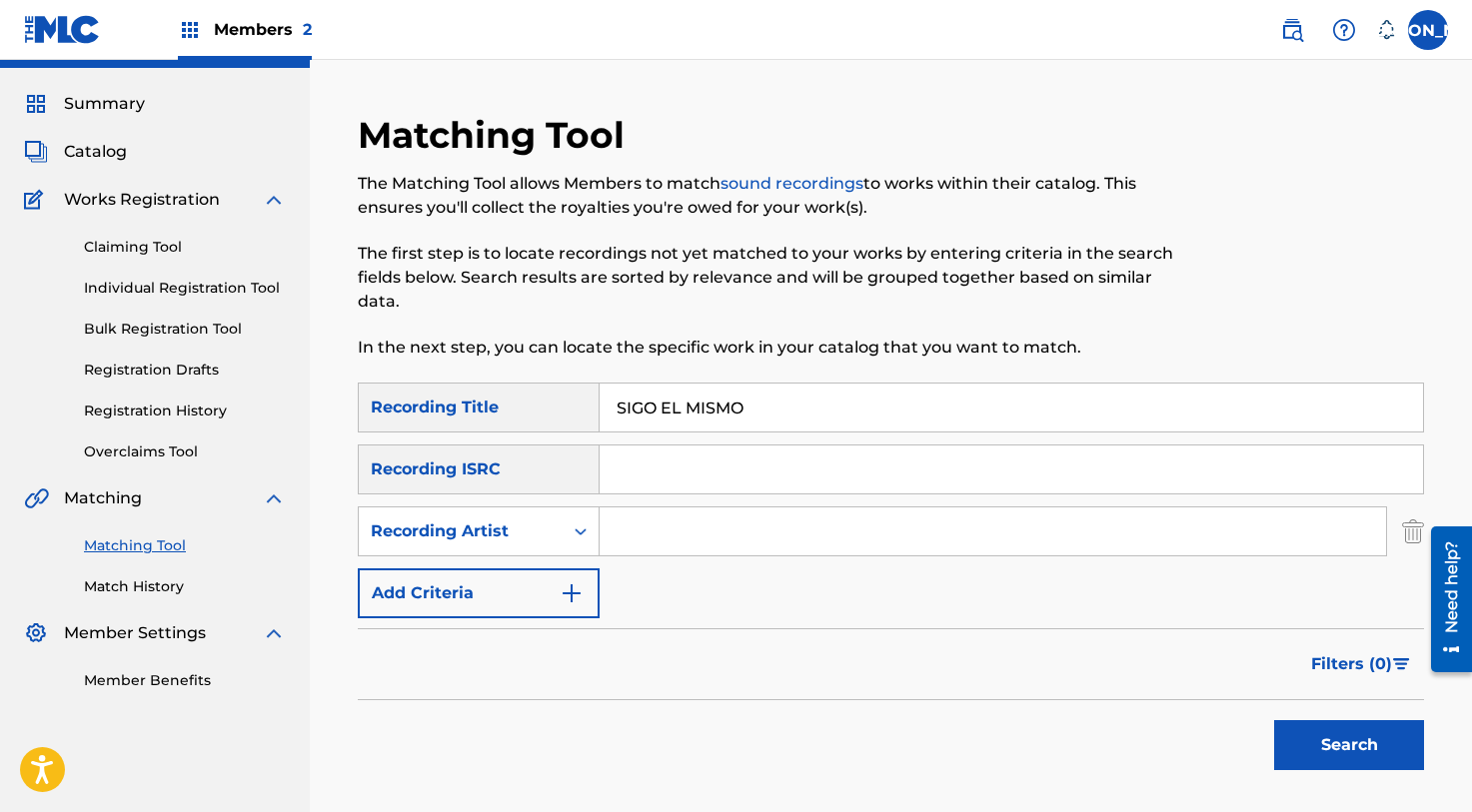 click at bounding box center (992, 531) 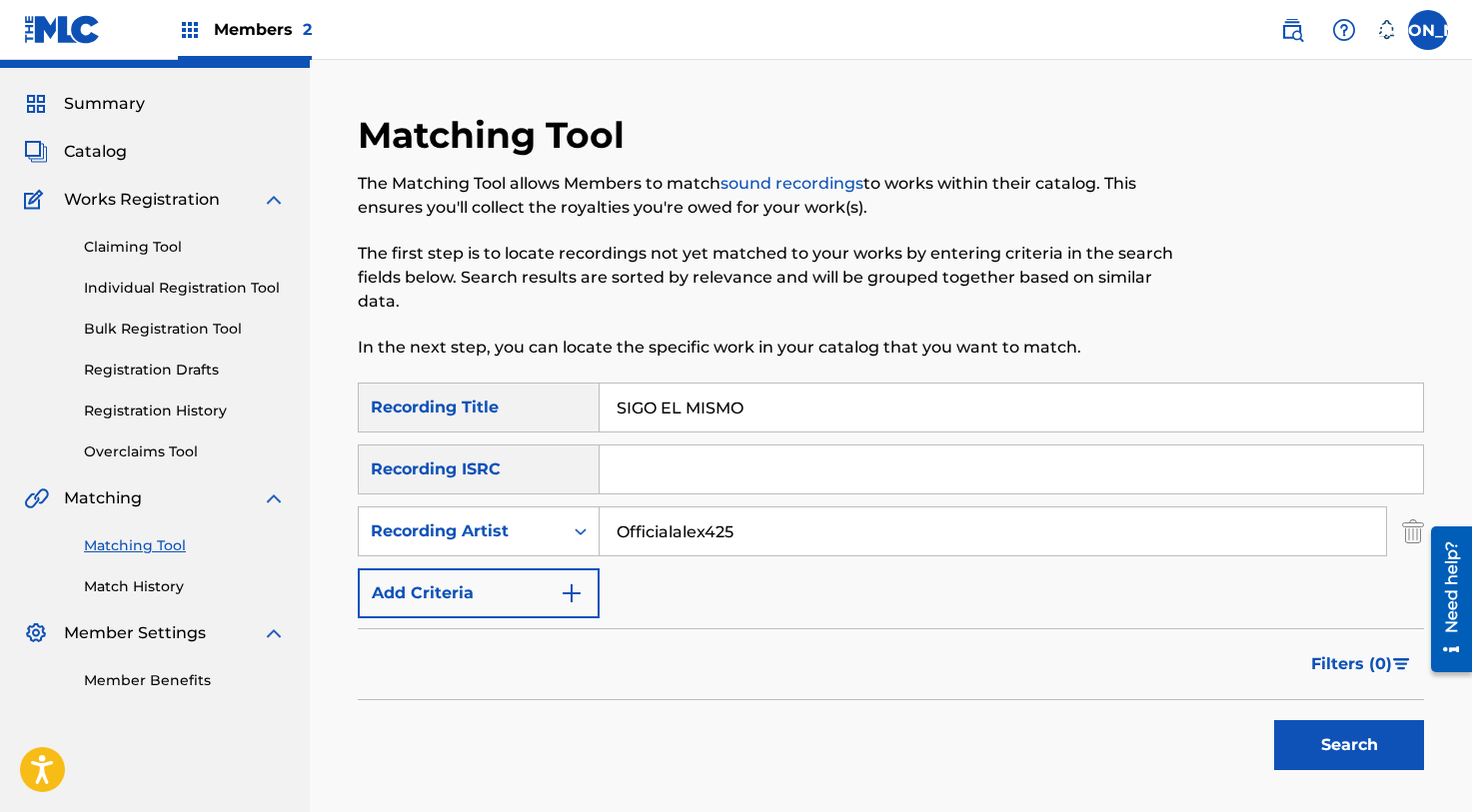 type on "Officialalex425" 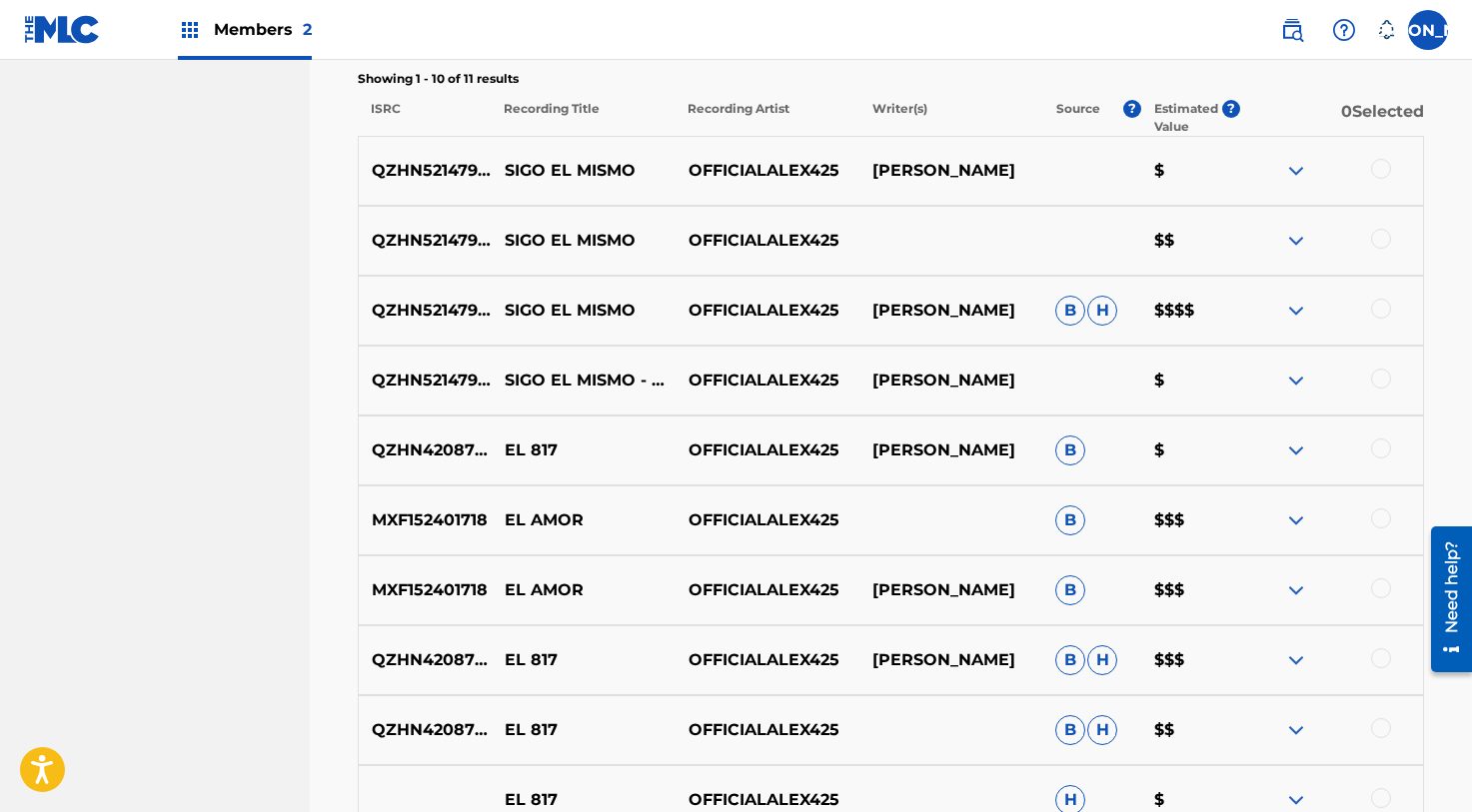 scroll, scrollTop: 771, scrollLeft: 0, axis: vertical 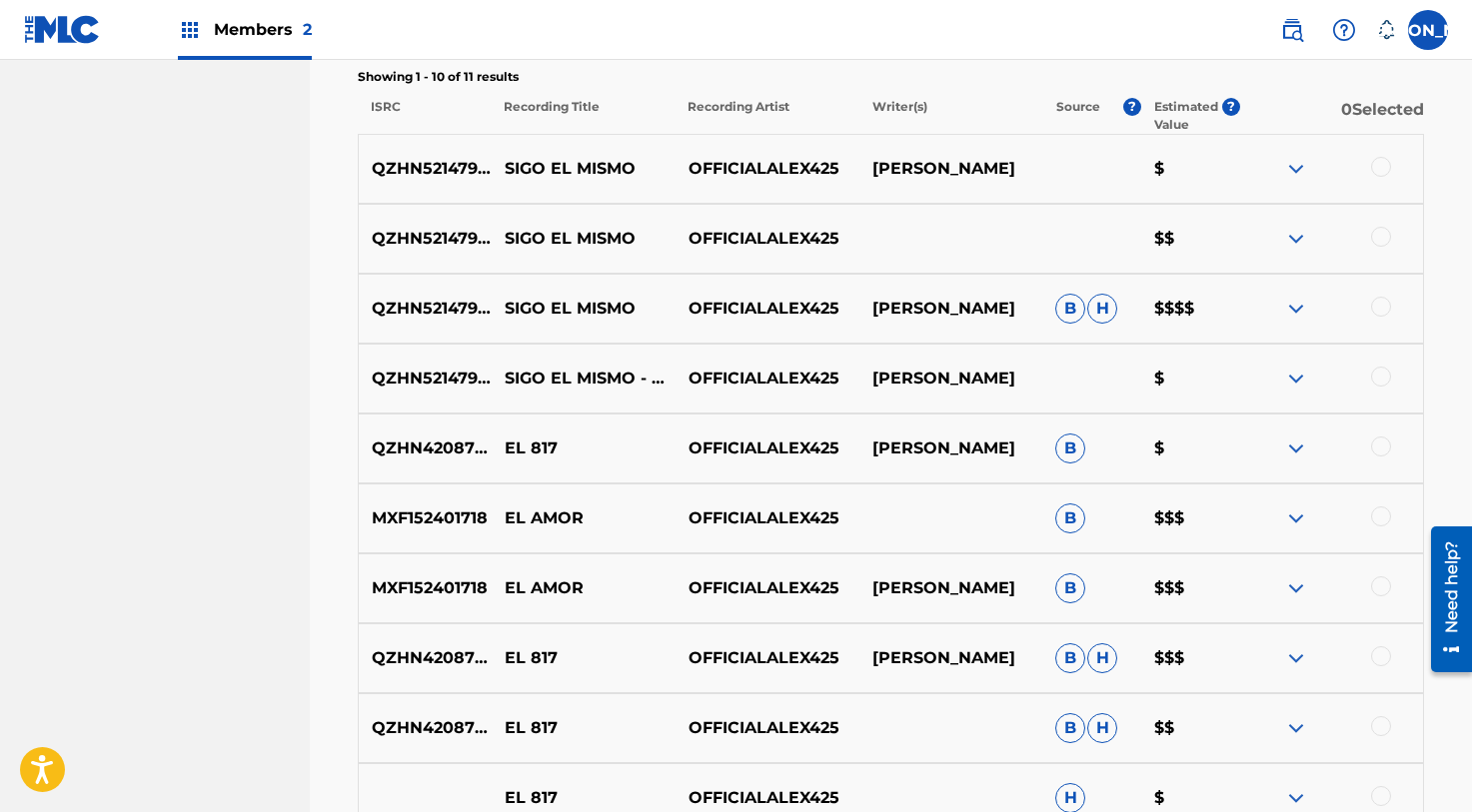 click at bounding box center [1381, 377] 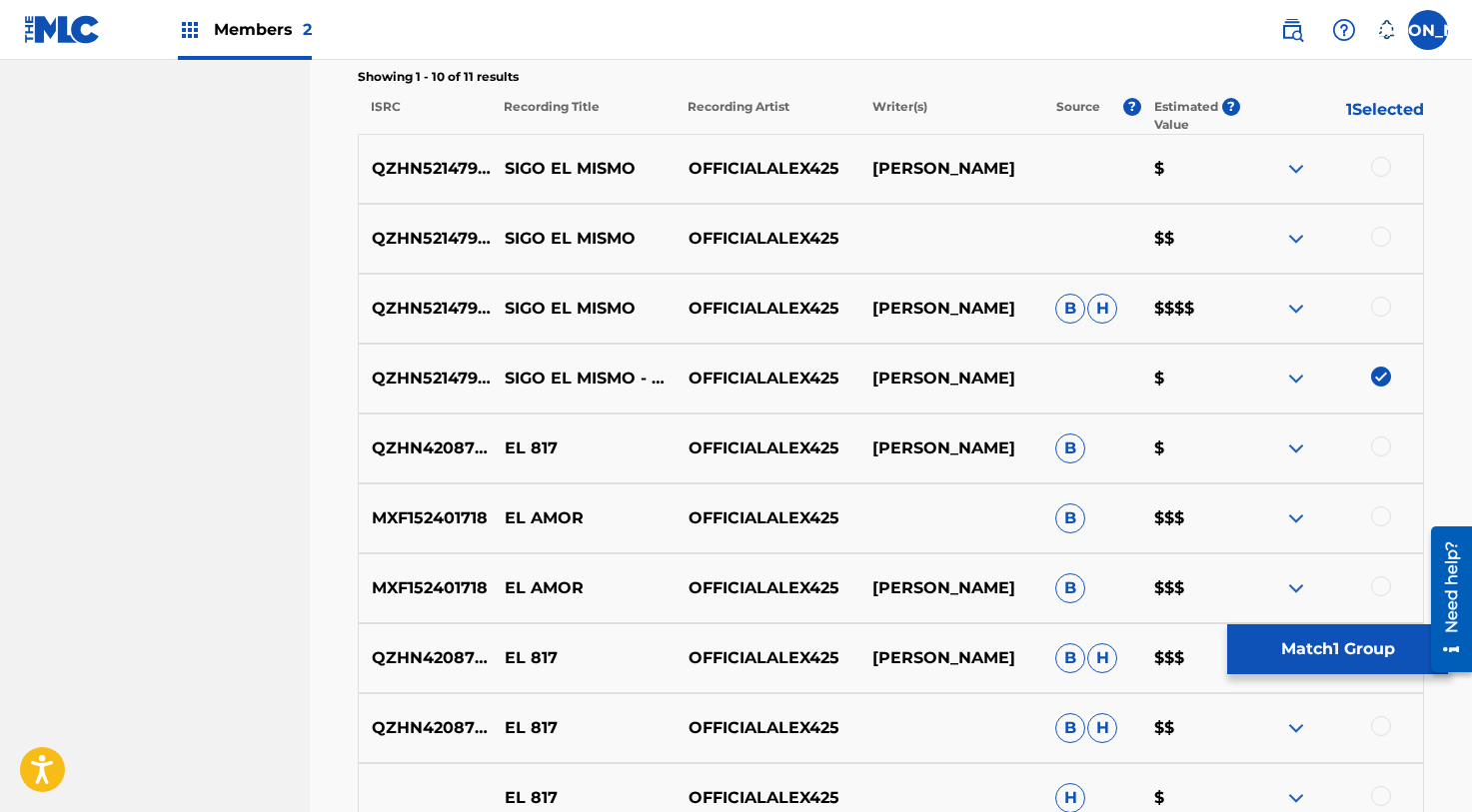 click at bounding box center (1381, 307) 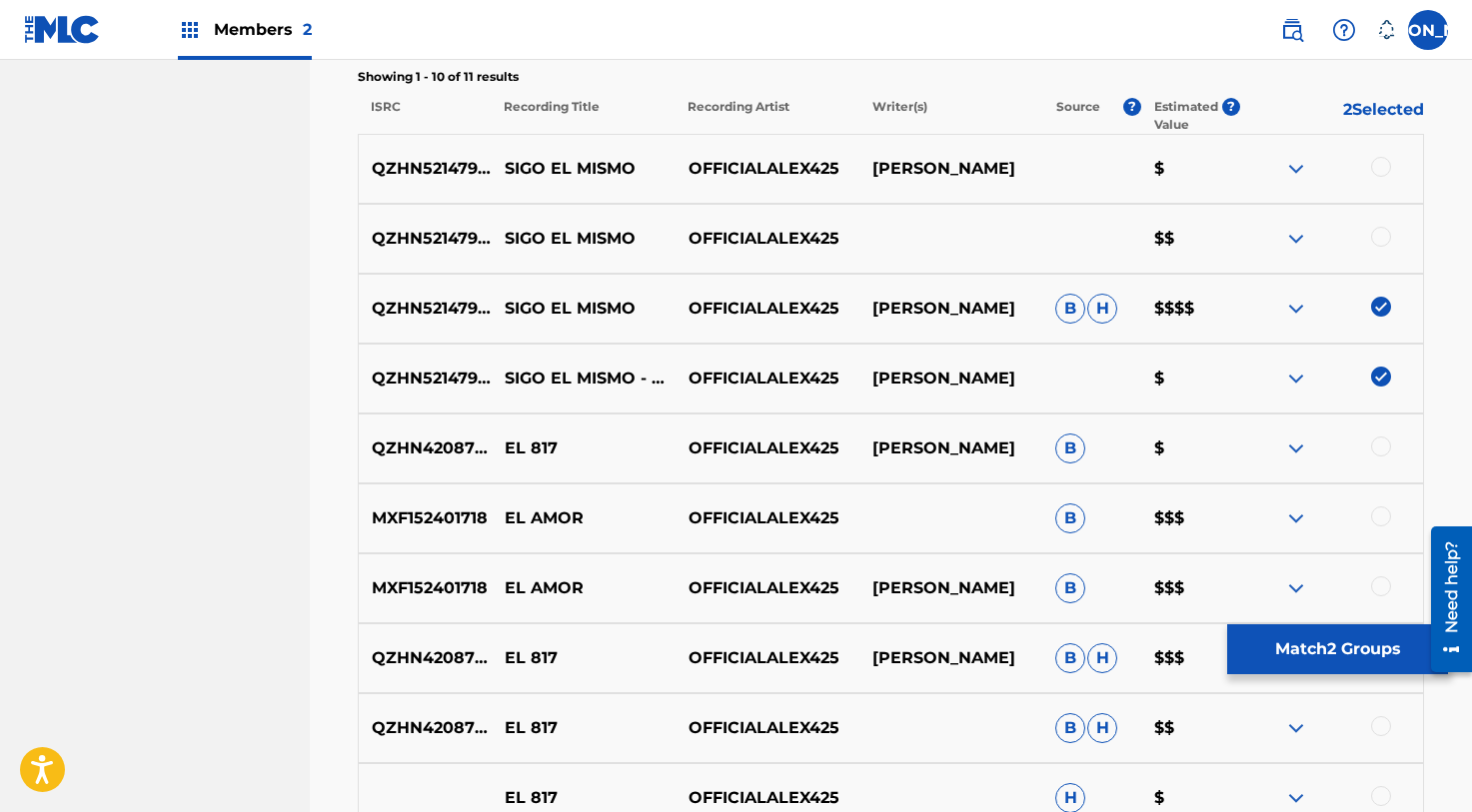 click on "QZHN52147970 SIGO EL MISMO OFFICIALALEX425 $$" at bounding box center (890, 239) 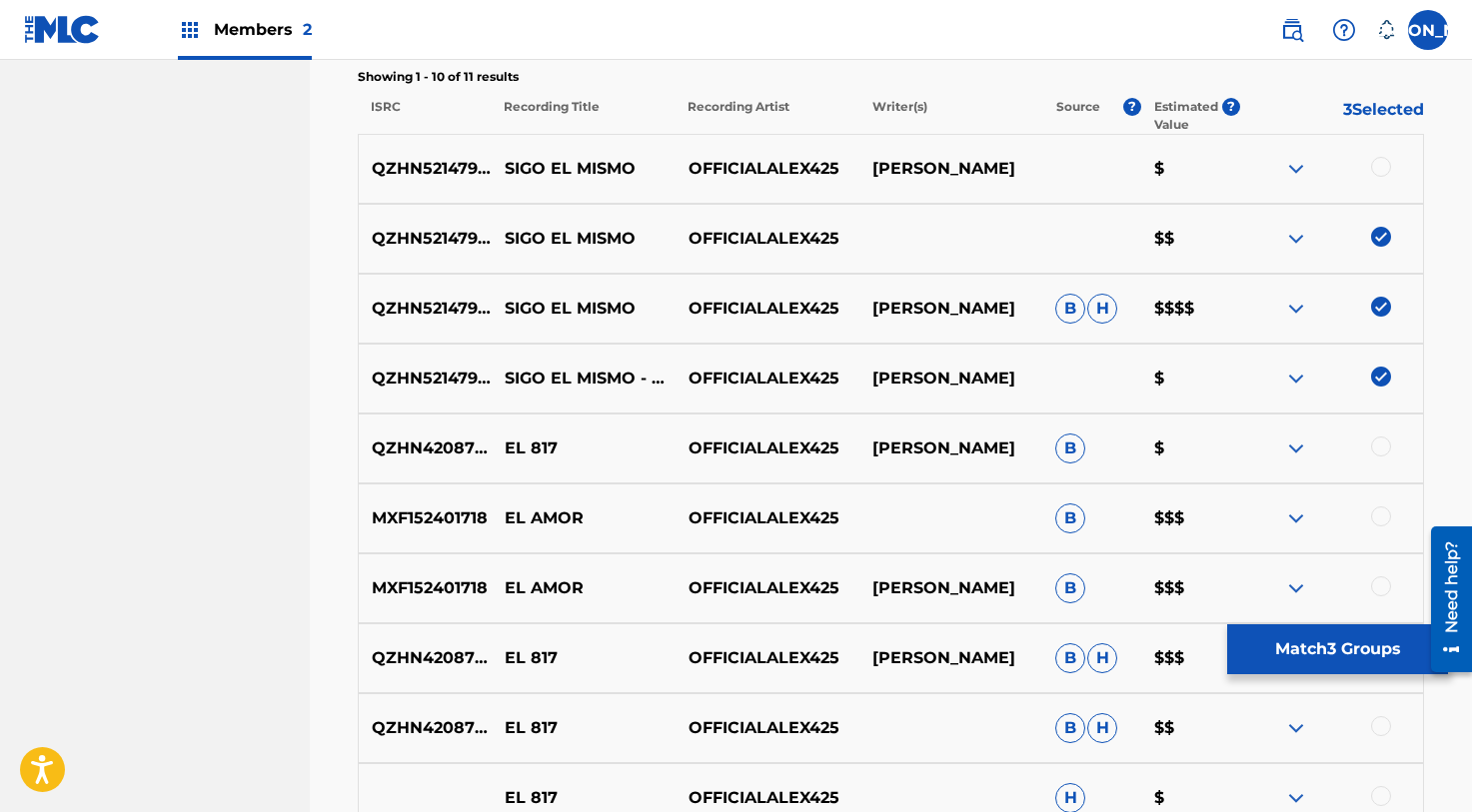 click at bounding box center [1381, 167] 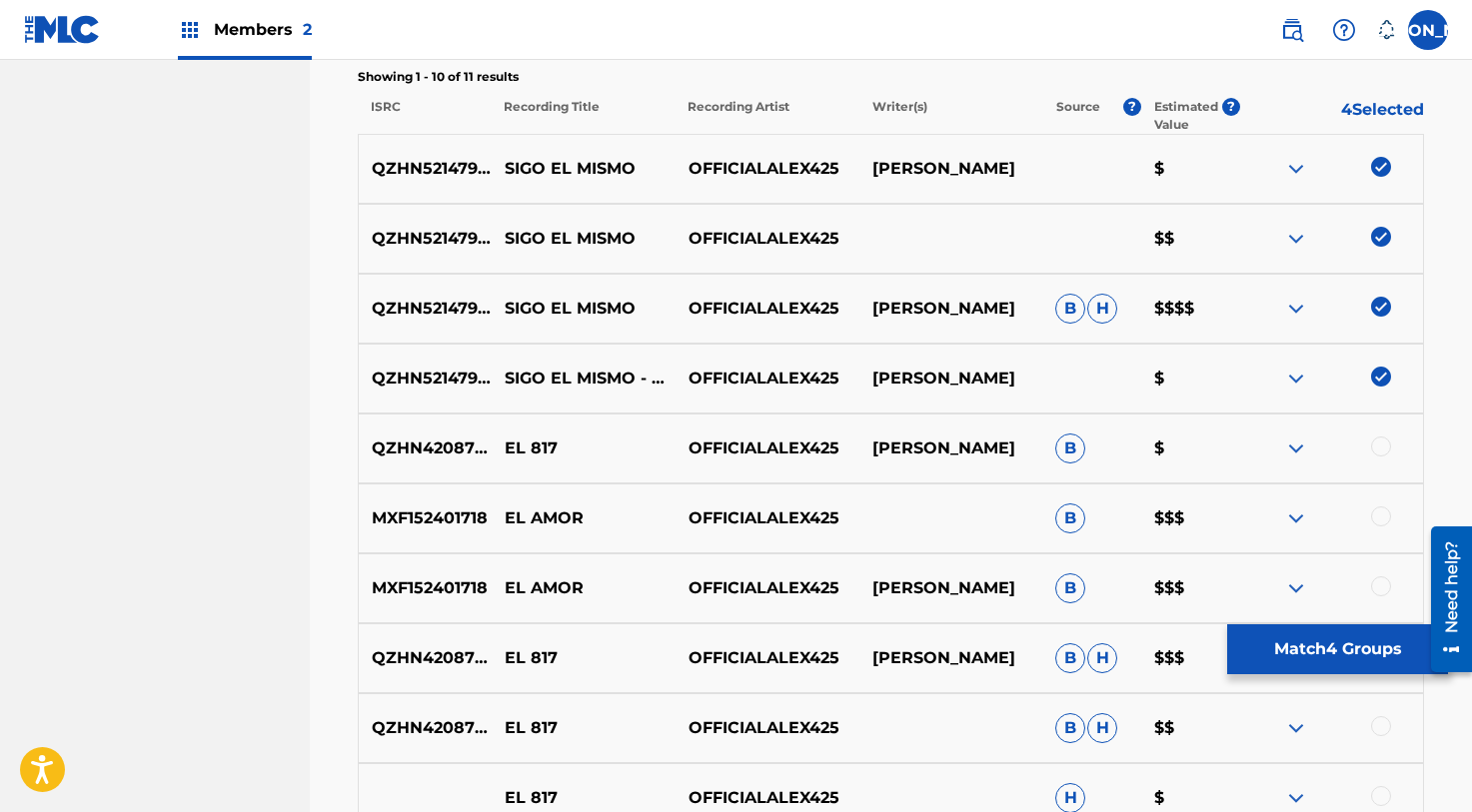 click on "Match  4 Groups" at bounding box center [1337, 649] 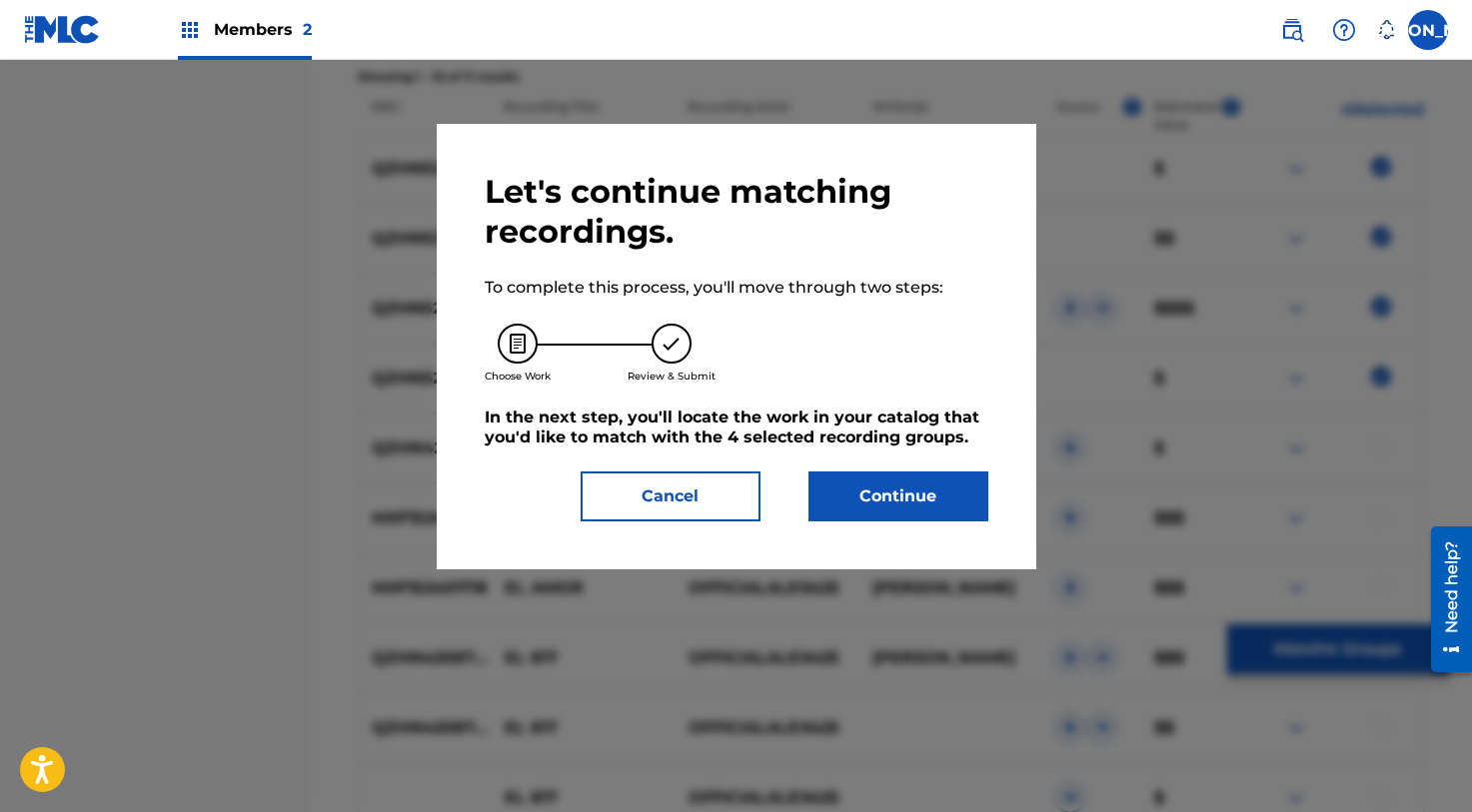 click on "Continue" at bounding box center [898, 496] 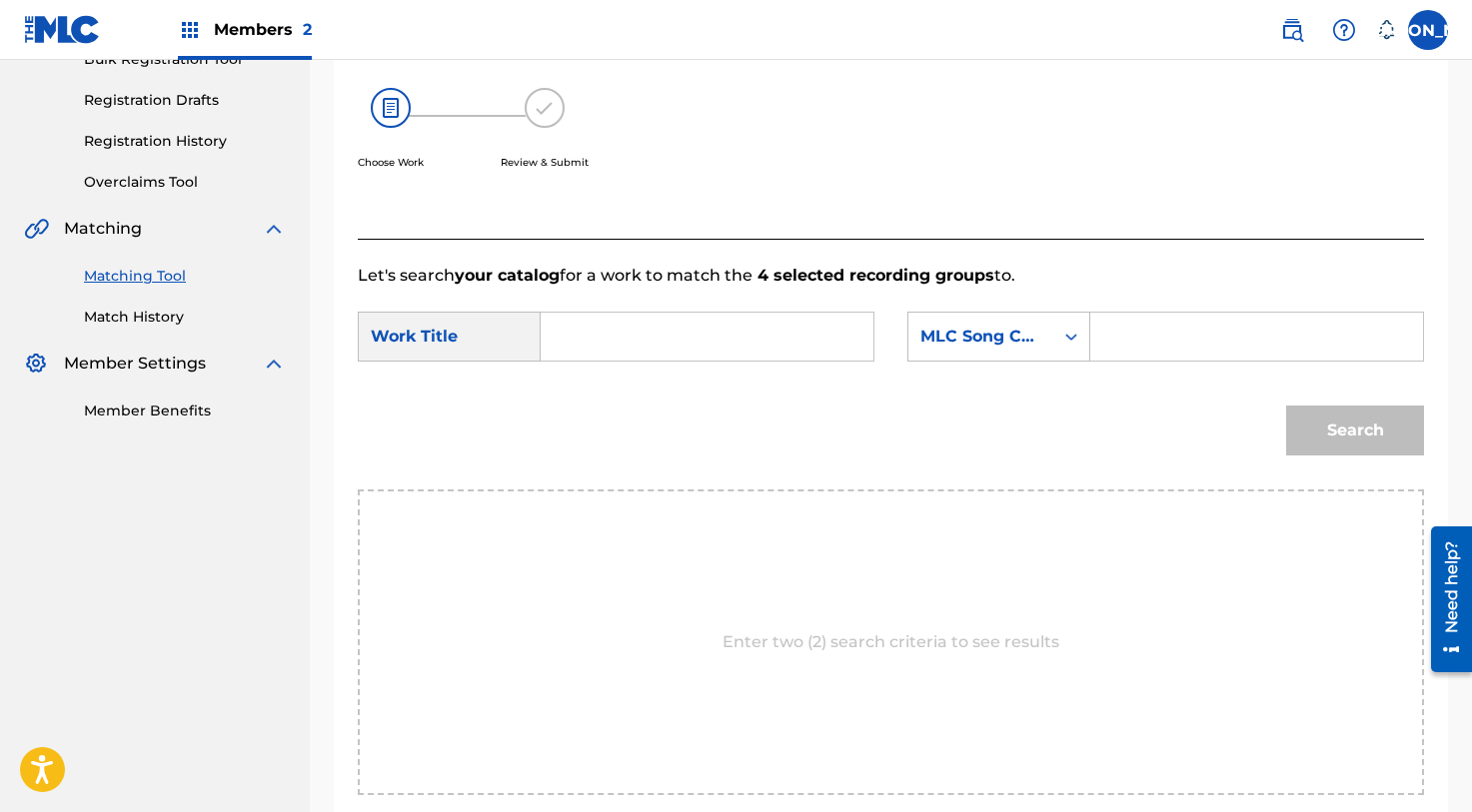 click at bounding box center [707, 337] 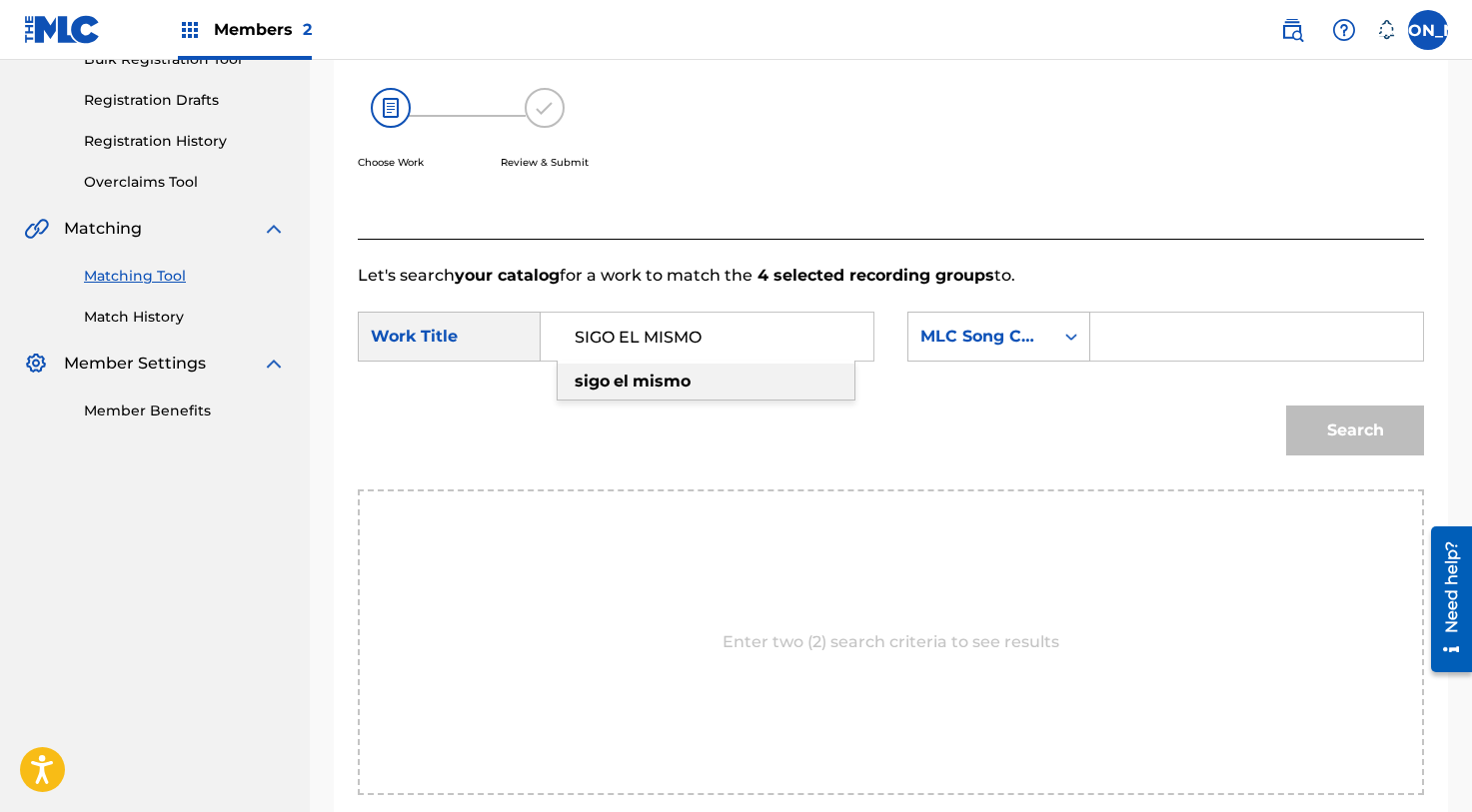 type on "SIGO EL MISMO" 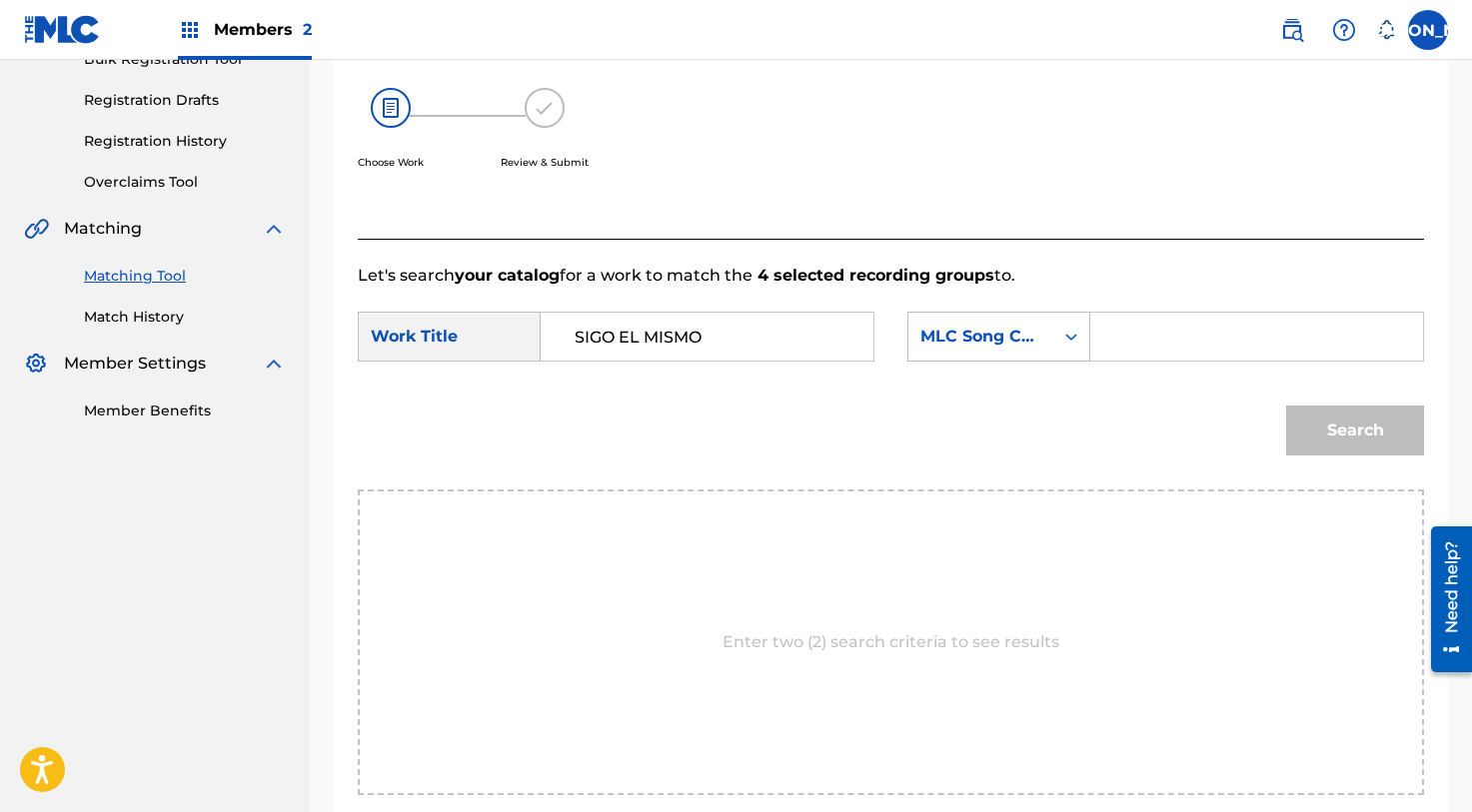 click at bounding box center [1256, 337] 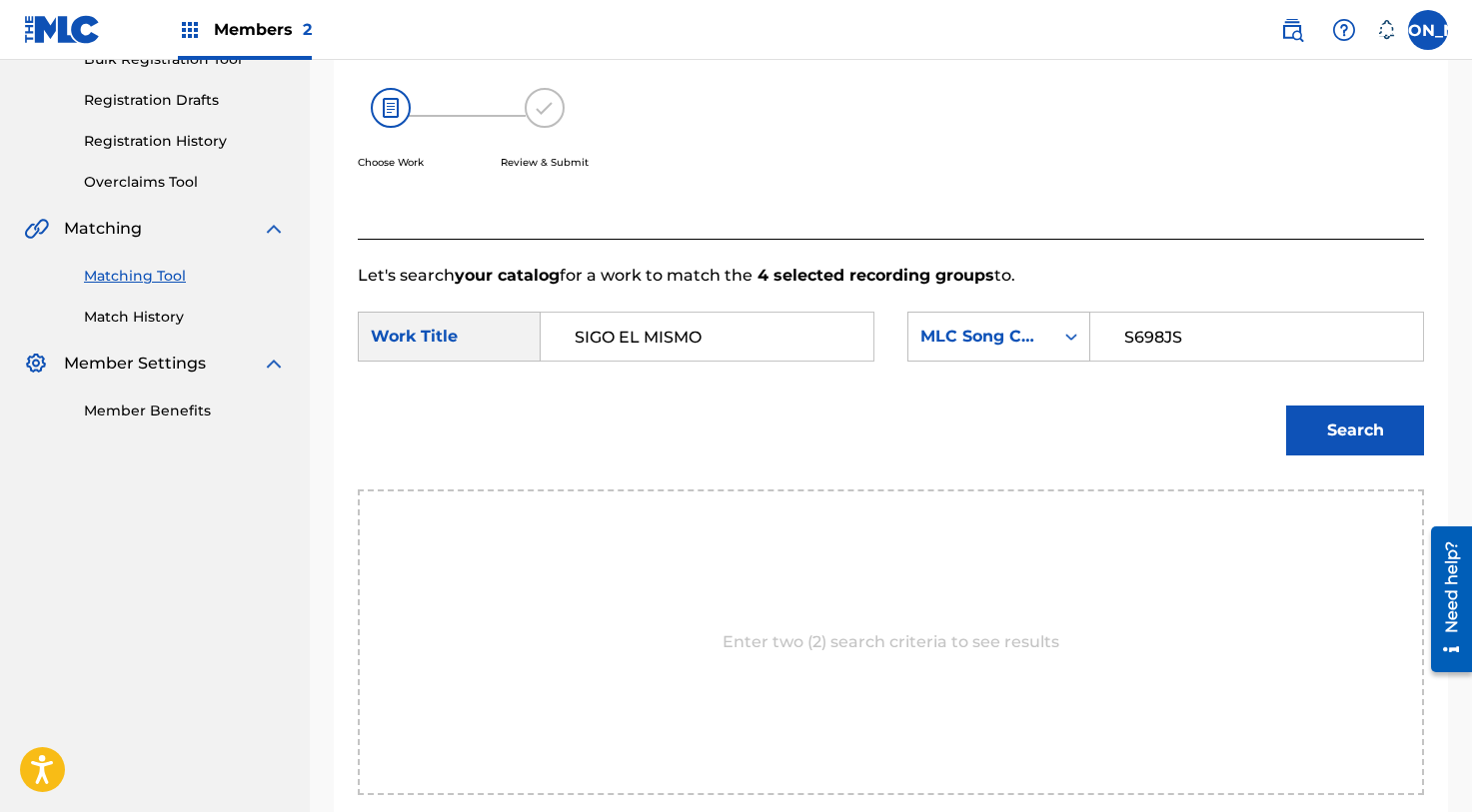 type on "S698JS" 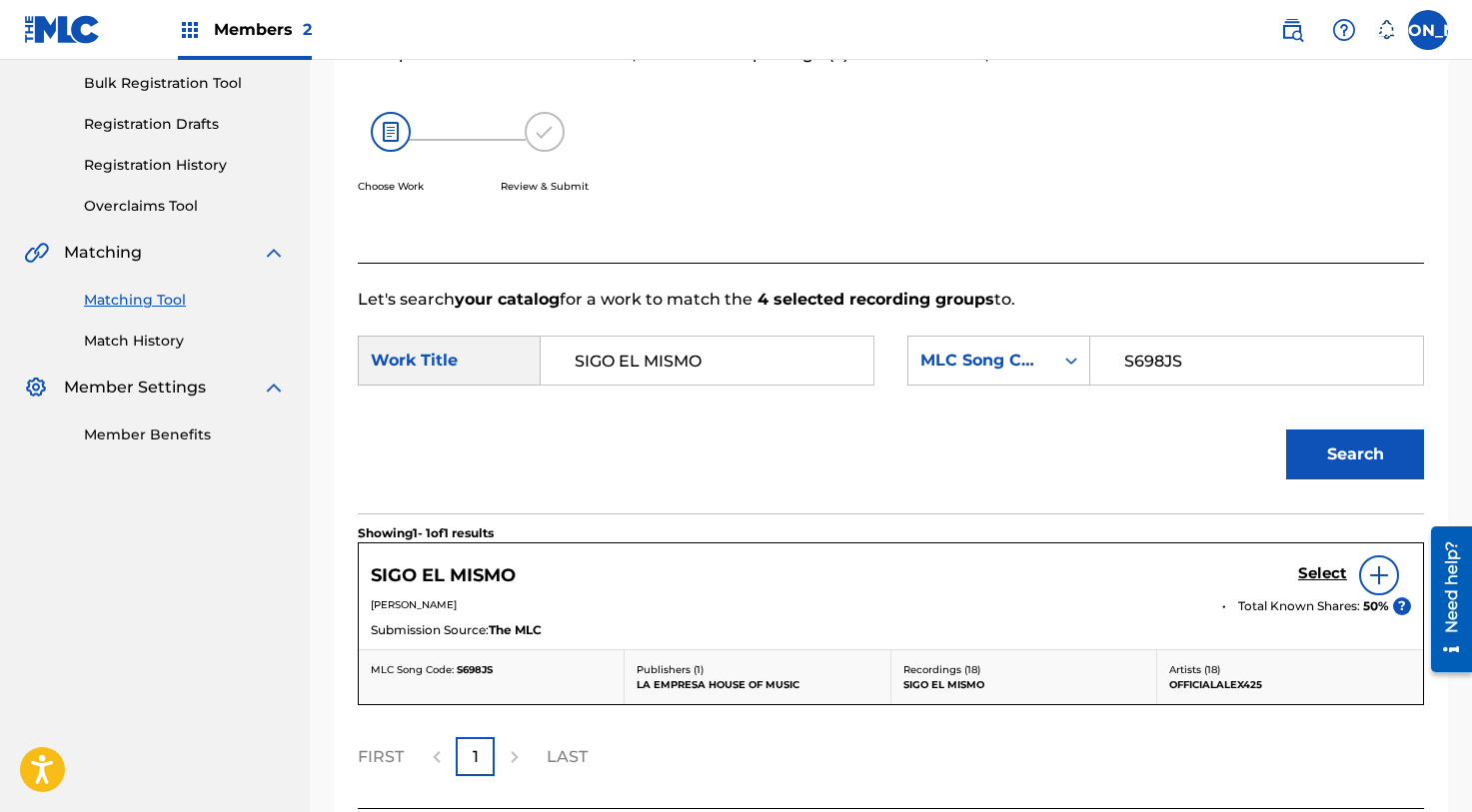 click on "Select" at bounding box center (1322, 573) 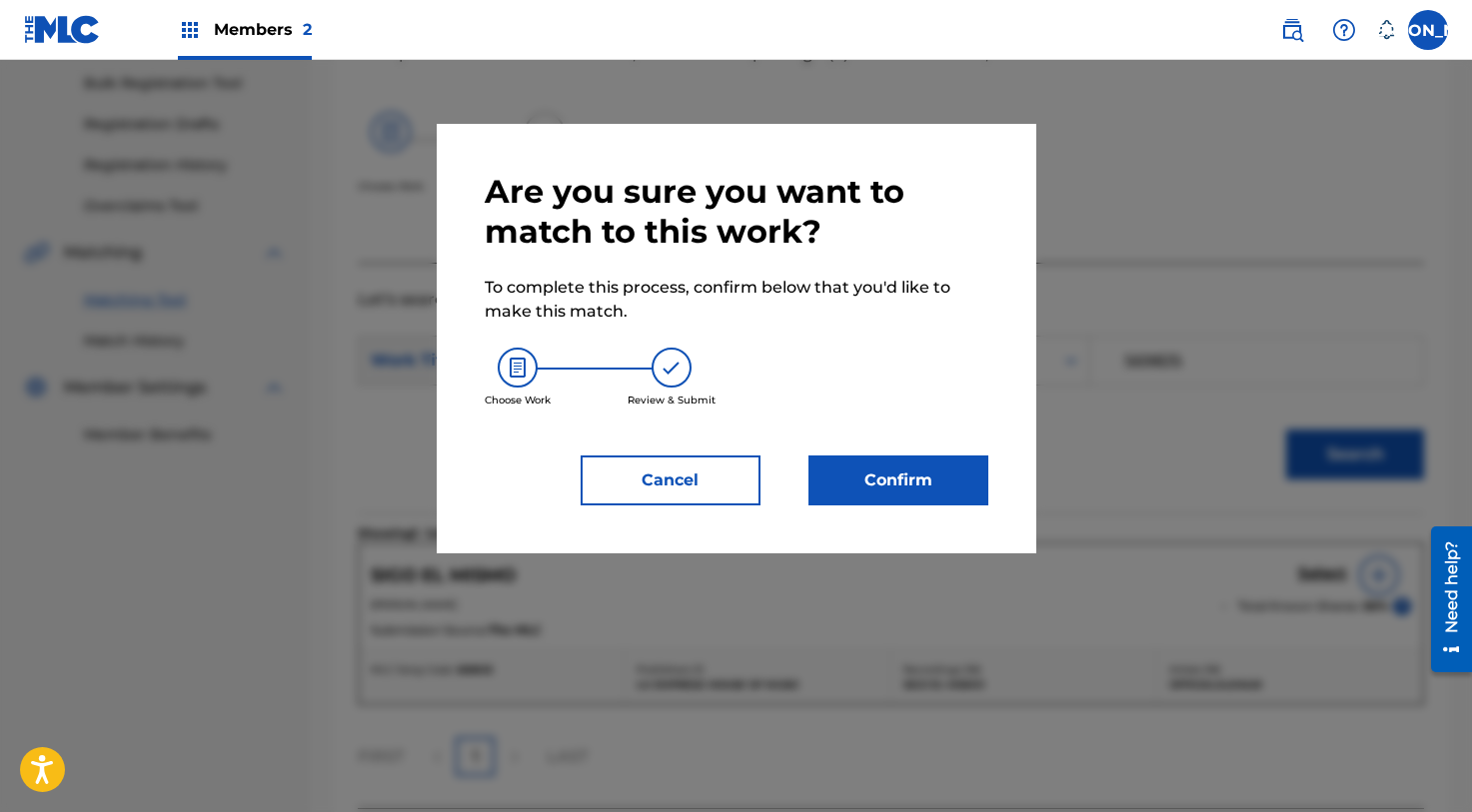 click on "Confirm" at bounding box center (898, 480) 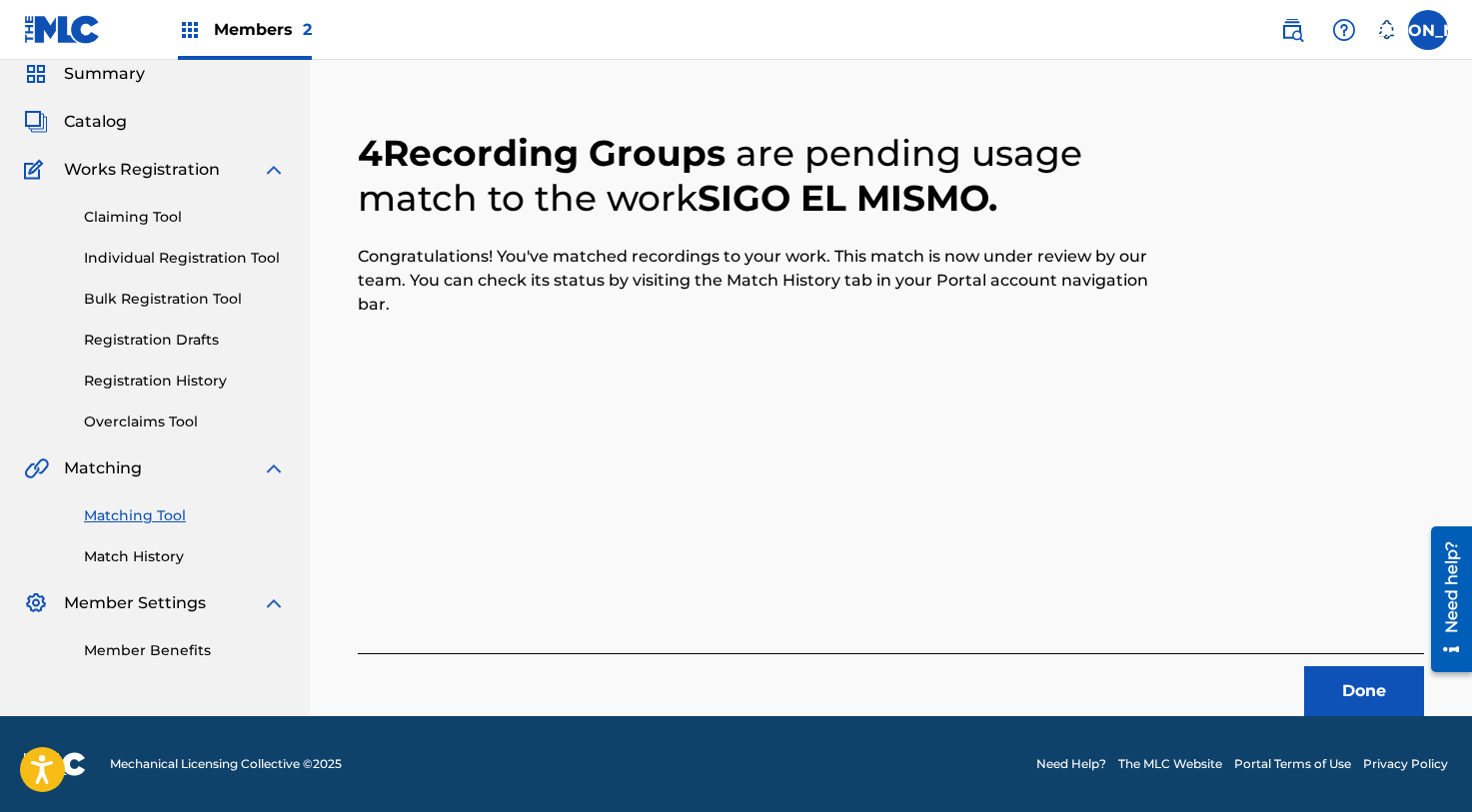 click on "Done" at bounding box center [1364, 691] 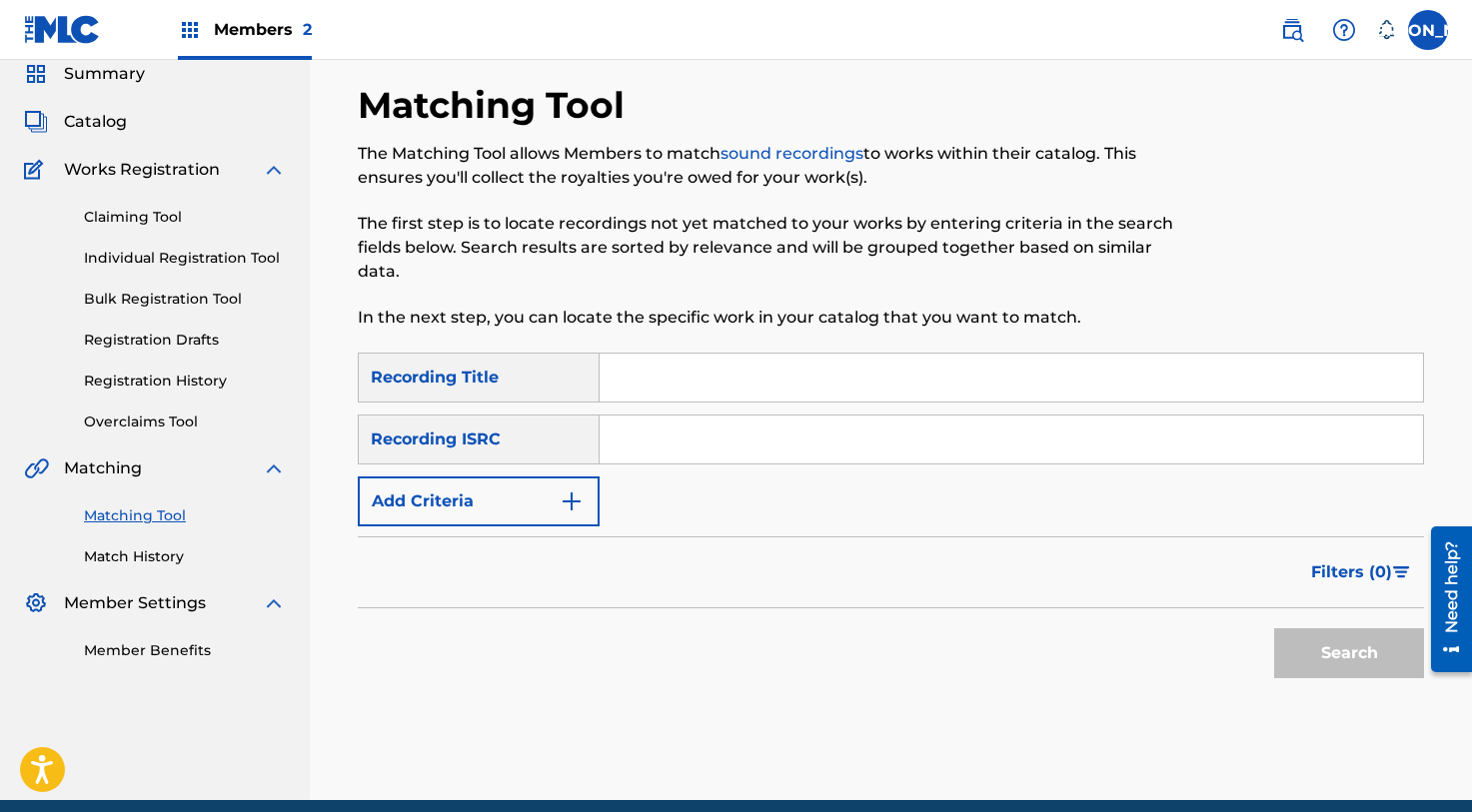 scroll, scrollTop: 47, scrollLeft: 0, axis: vertical 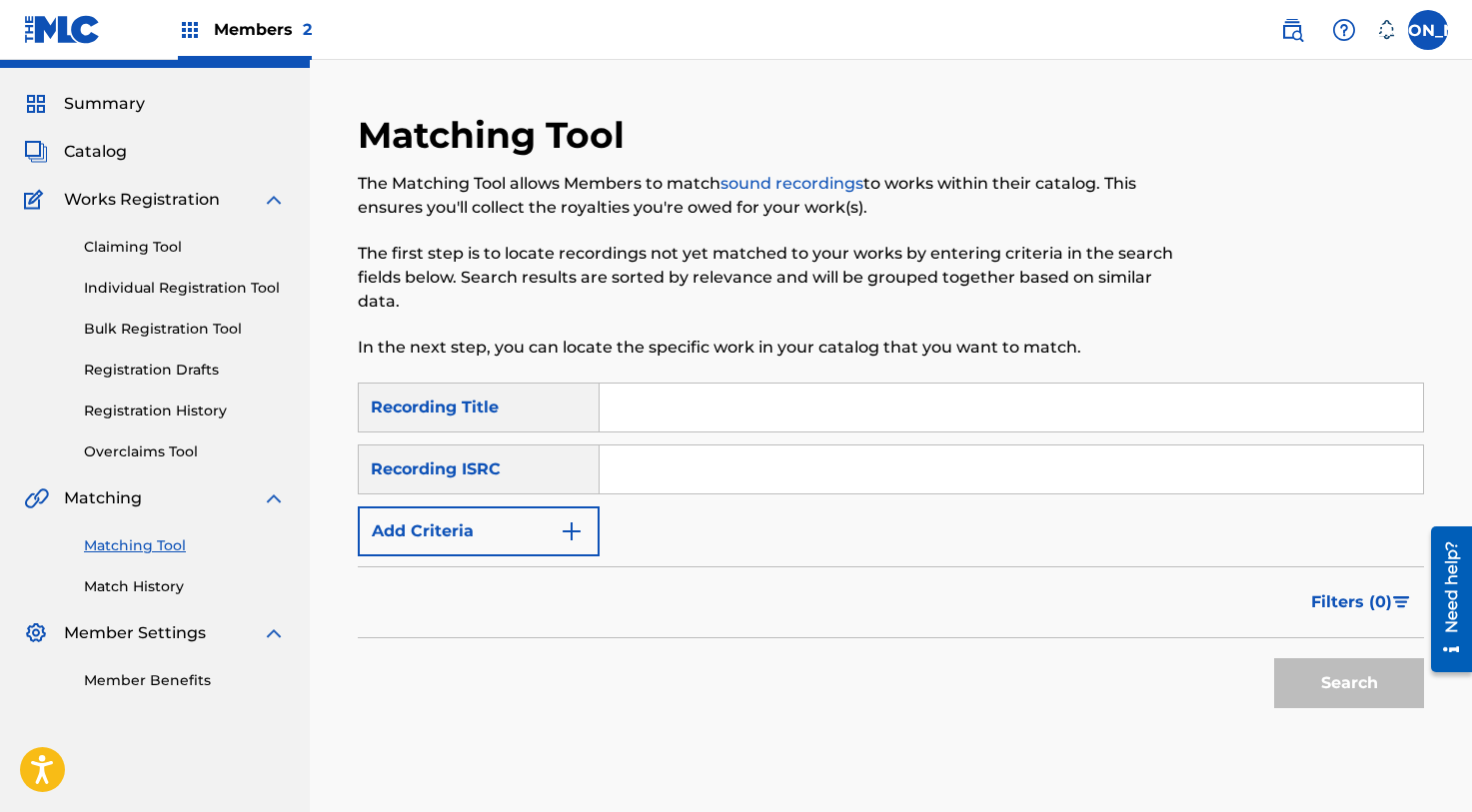 click at bounding box center (1011, 407) 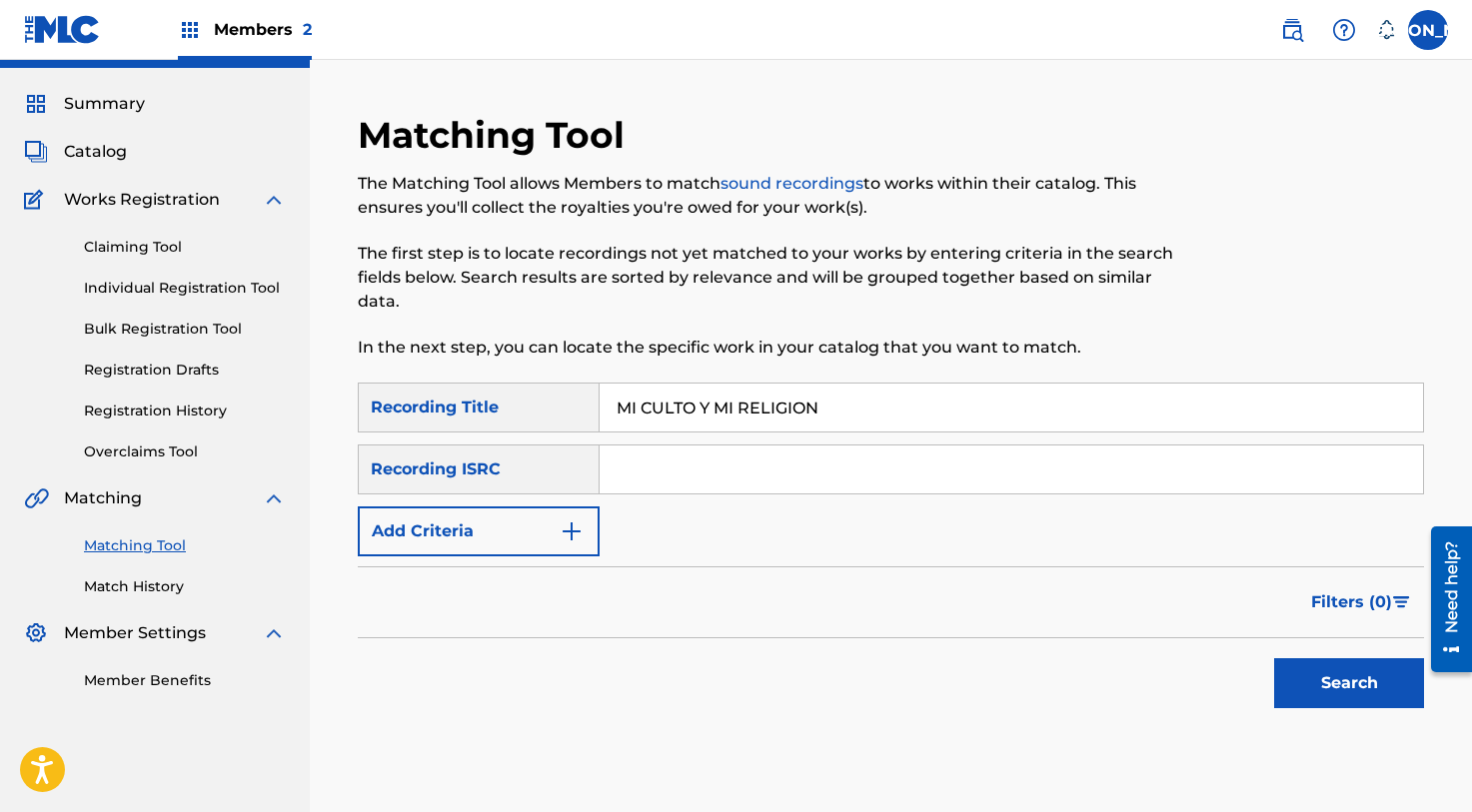 type on "MI CULTO Y MI RELIGION" 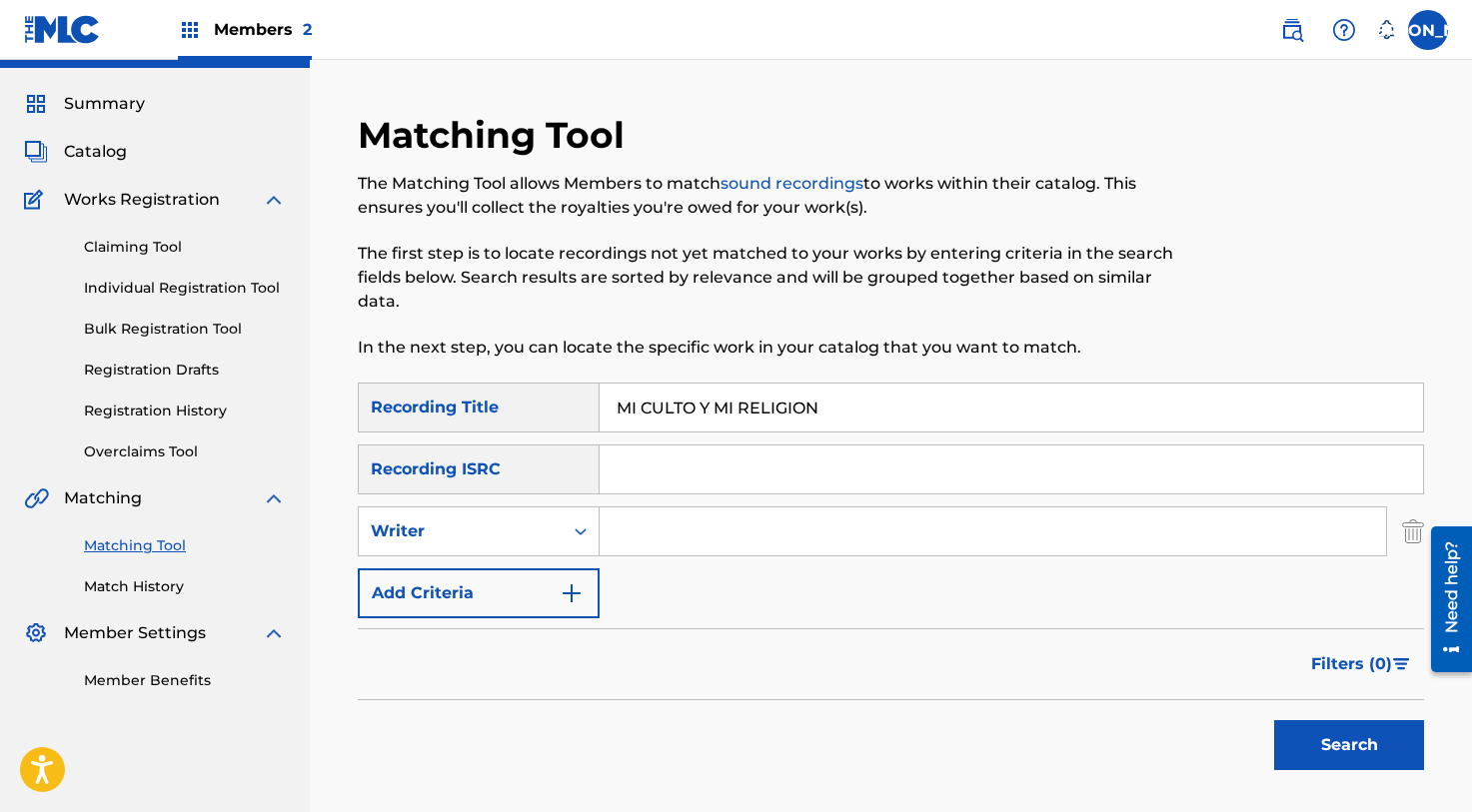 click on "Writer" at bounding box center (479, 531) 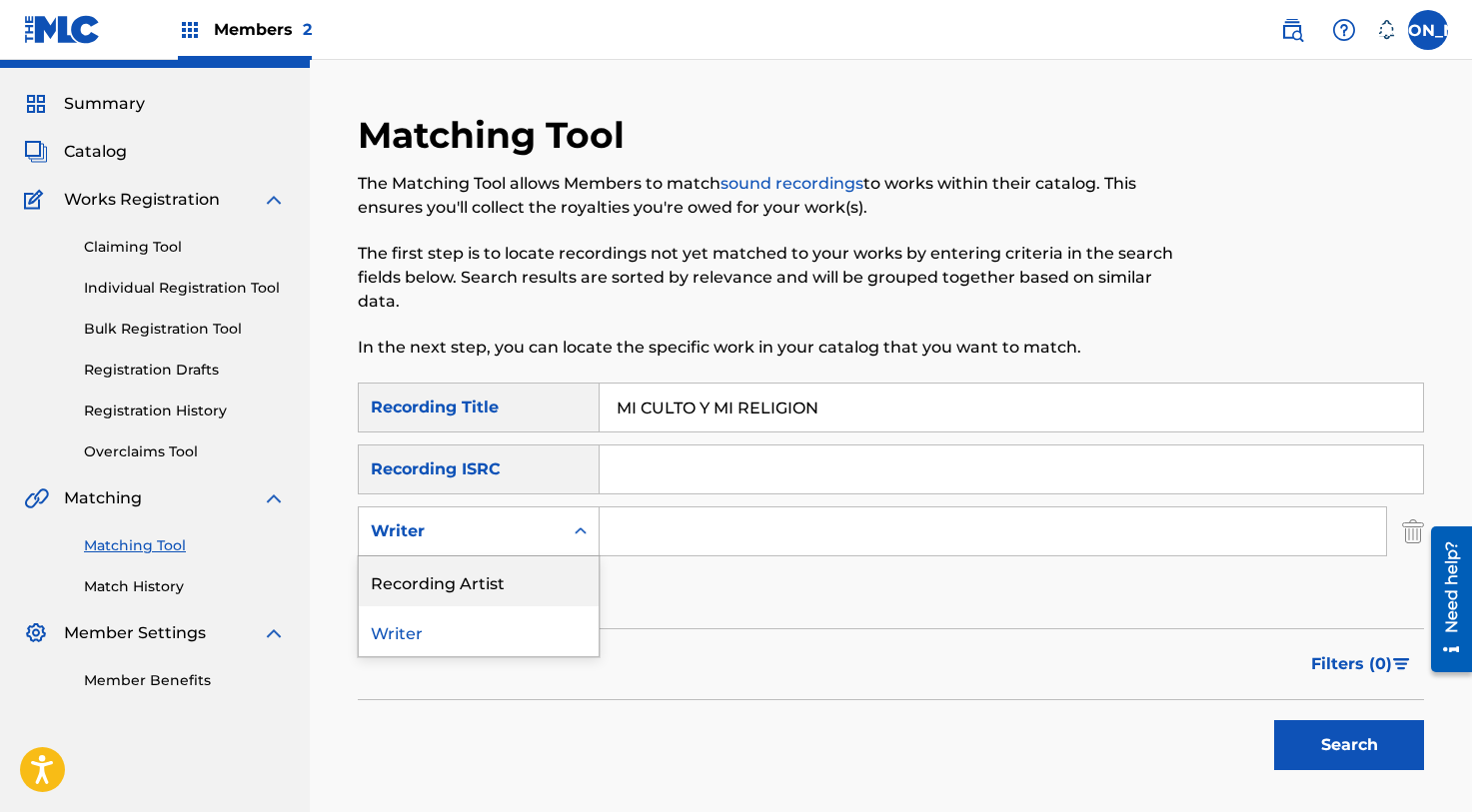 click on "Recording Artist" at bounding box center [479, 581] 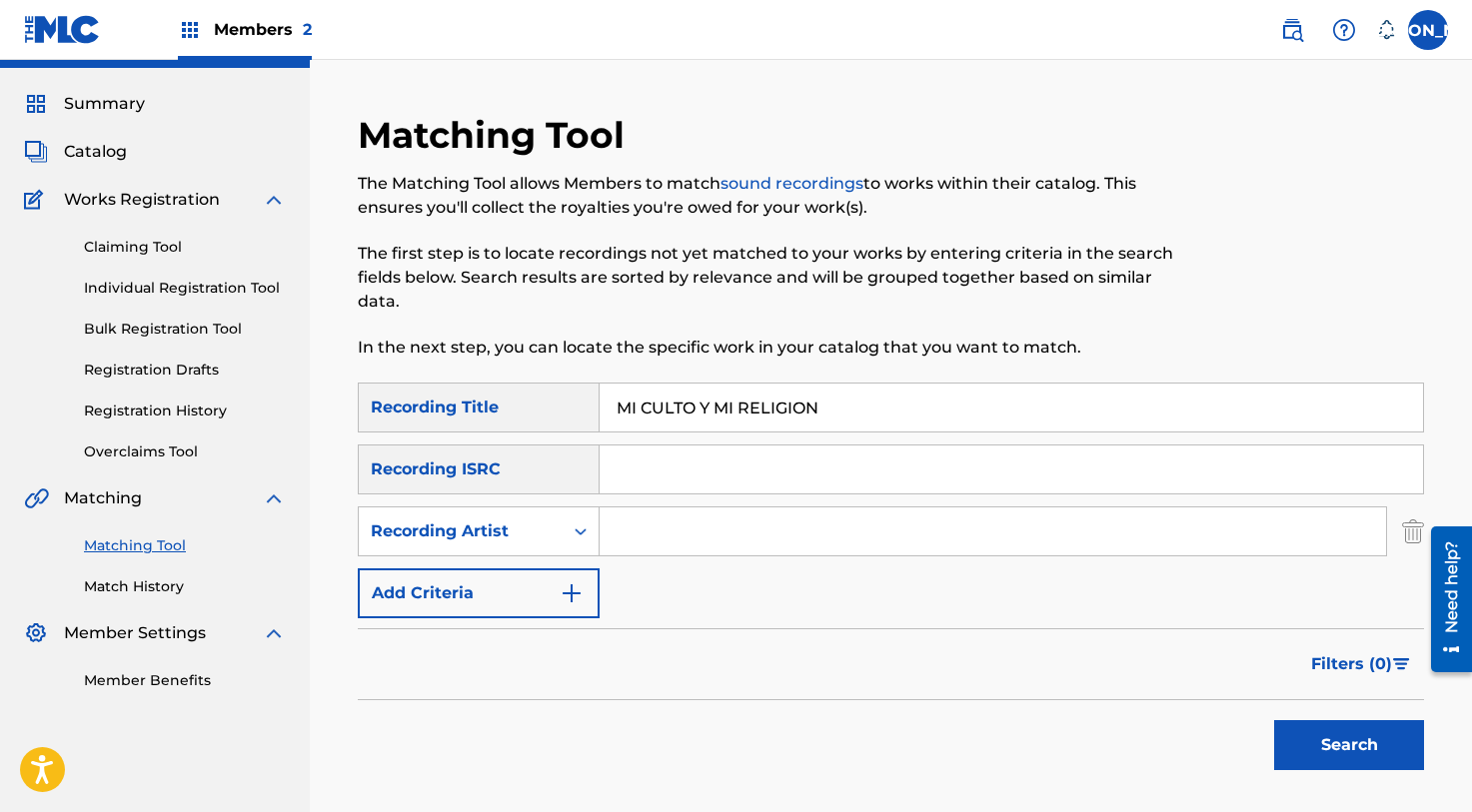 click at bounding box center (992, 531) 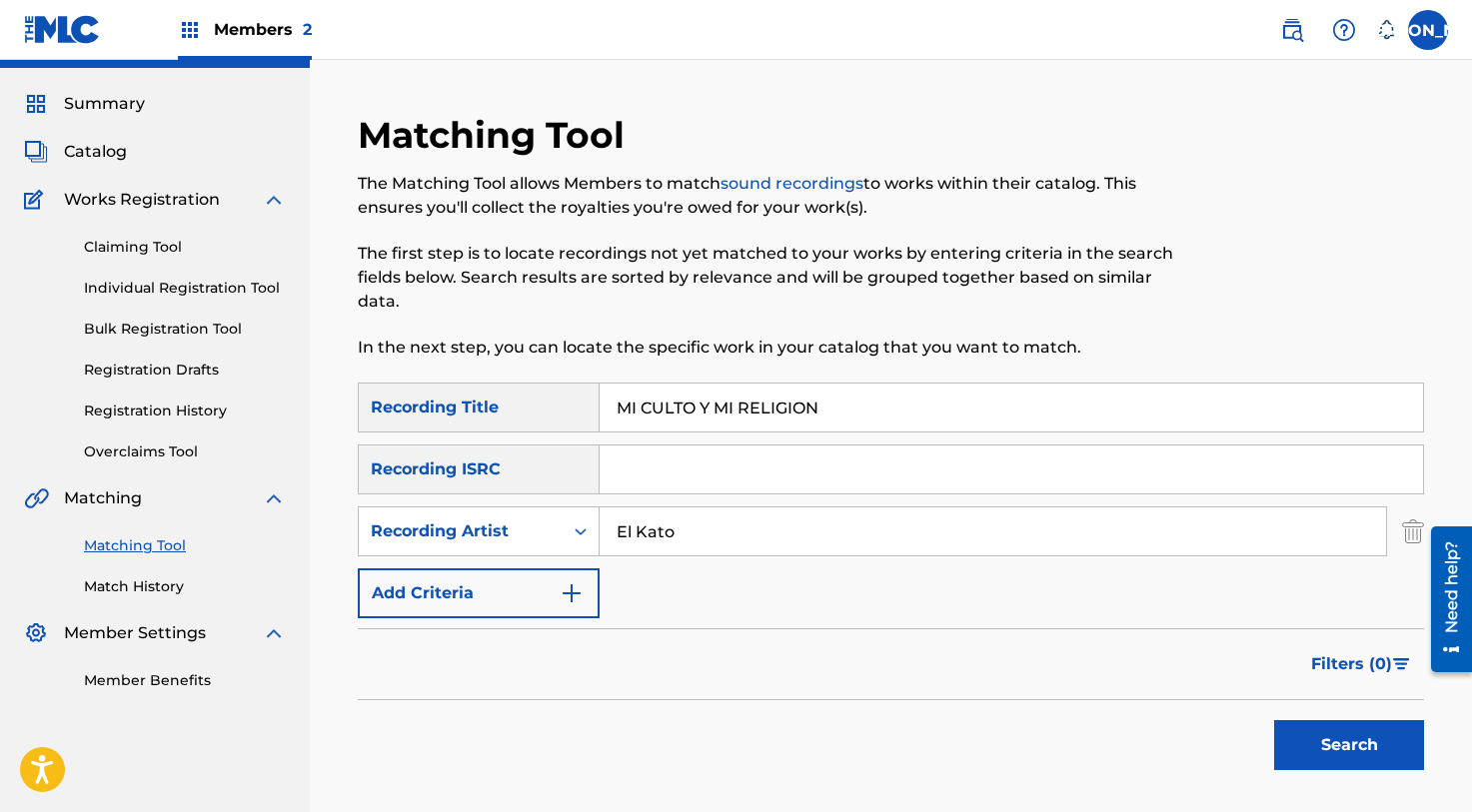 type on "El Kato" 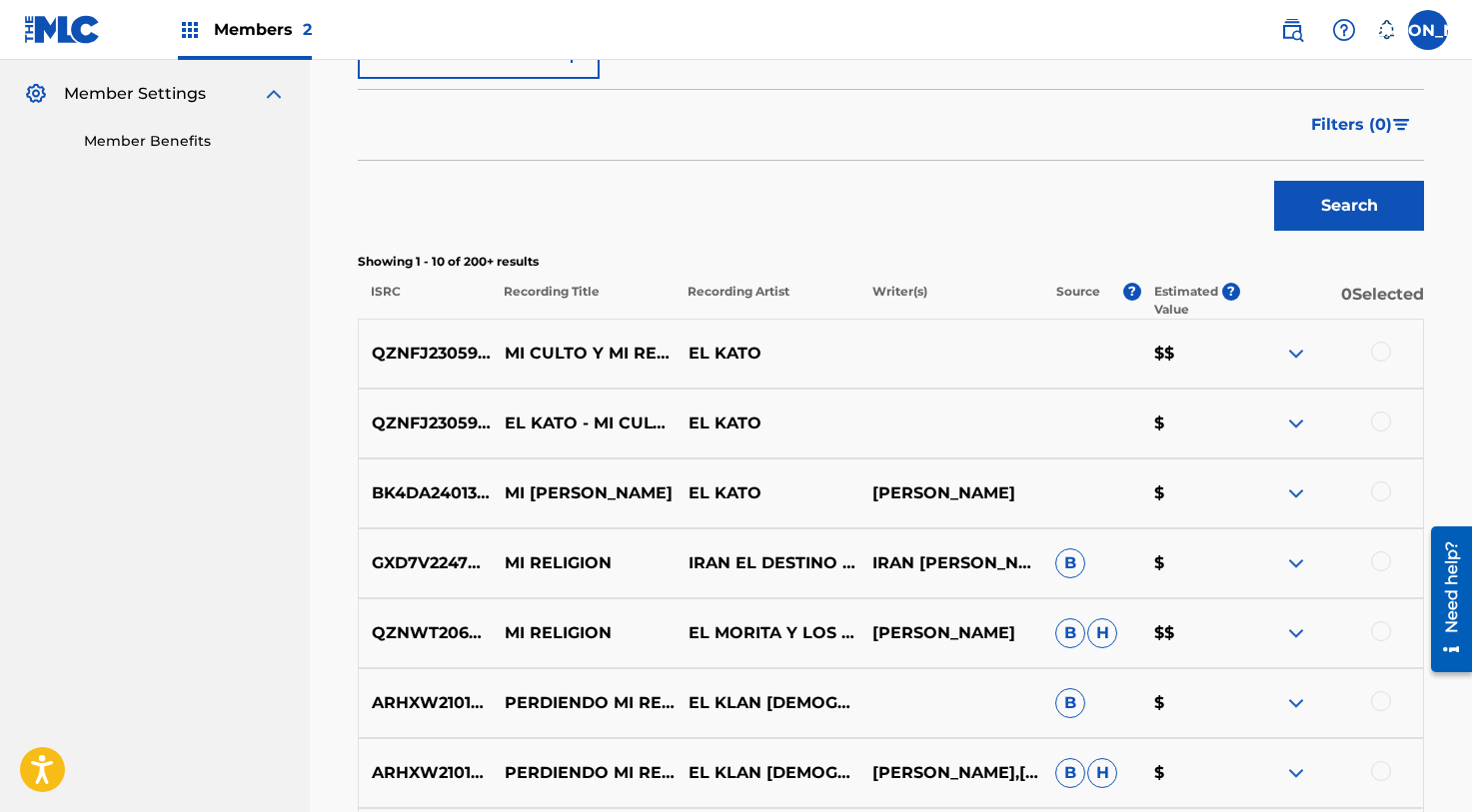 scroll, scrollTop: 649, scrollLeft: 0, axis: vertical 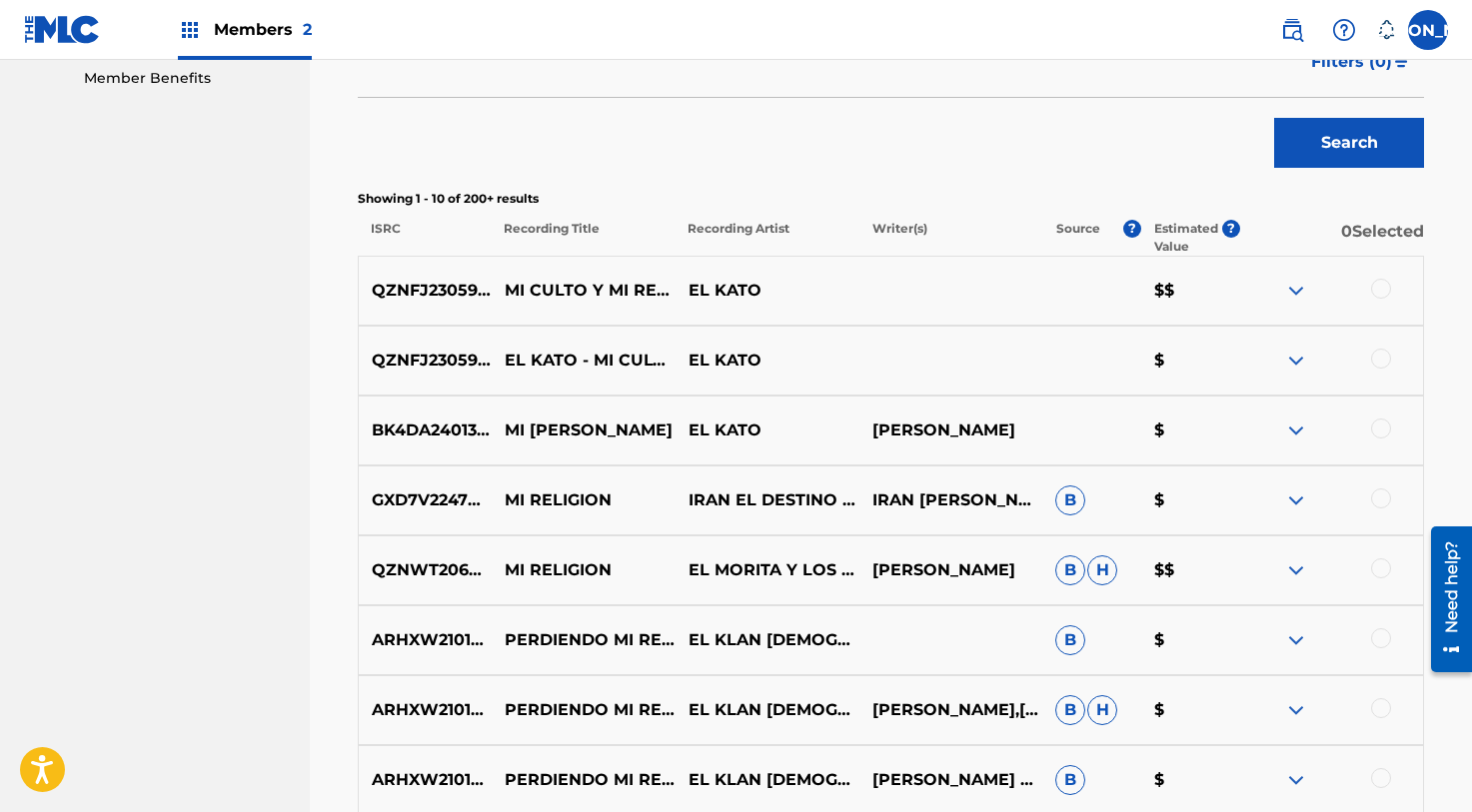 click at bounding box center [1381, 359] 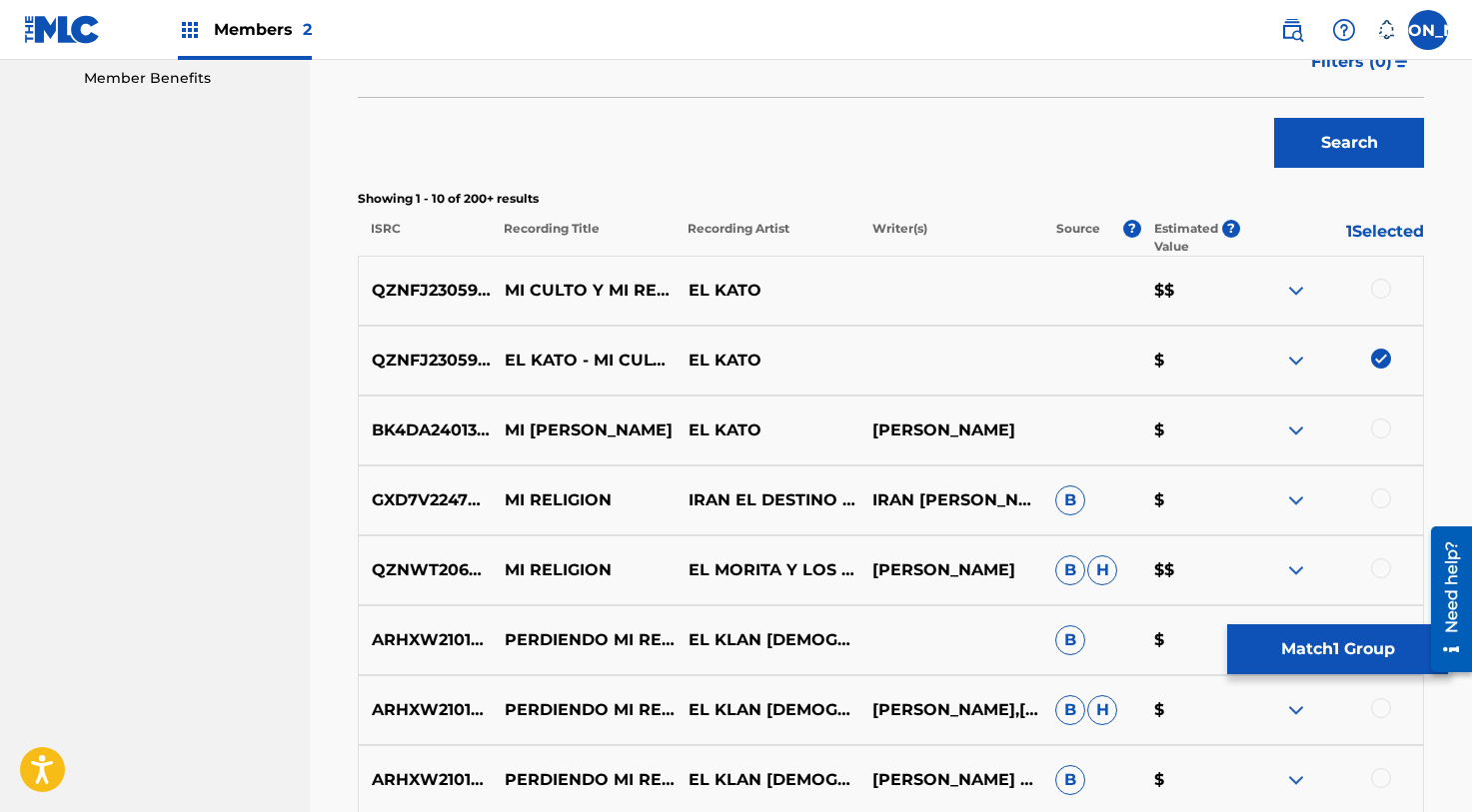 click at bounding box center [1381, 289] 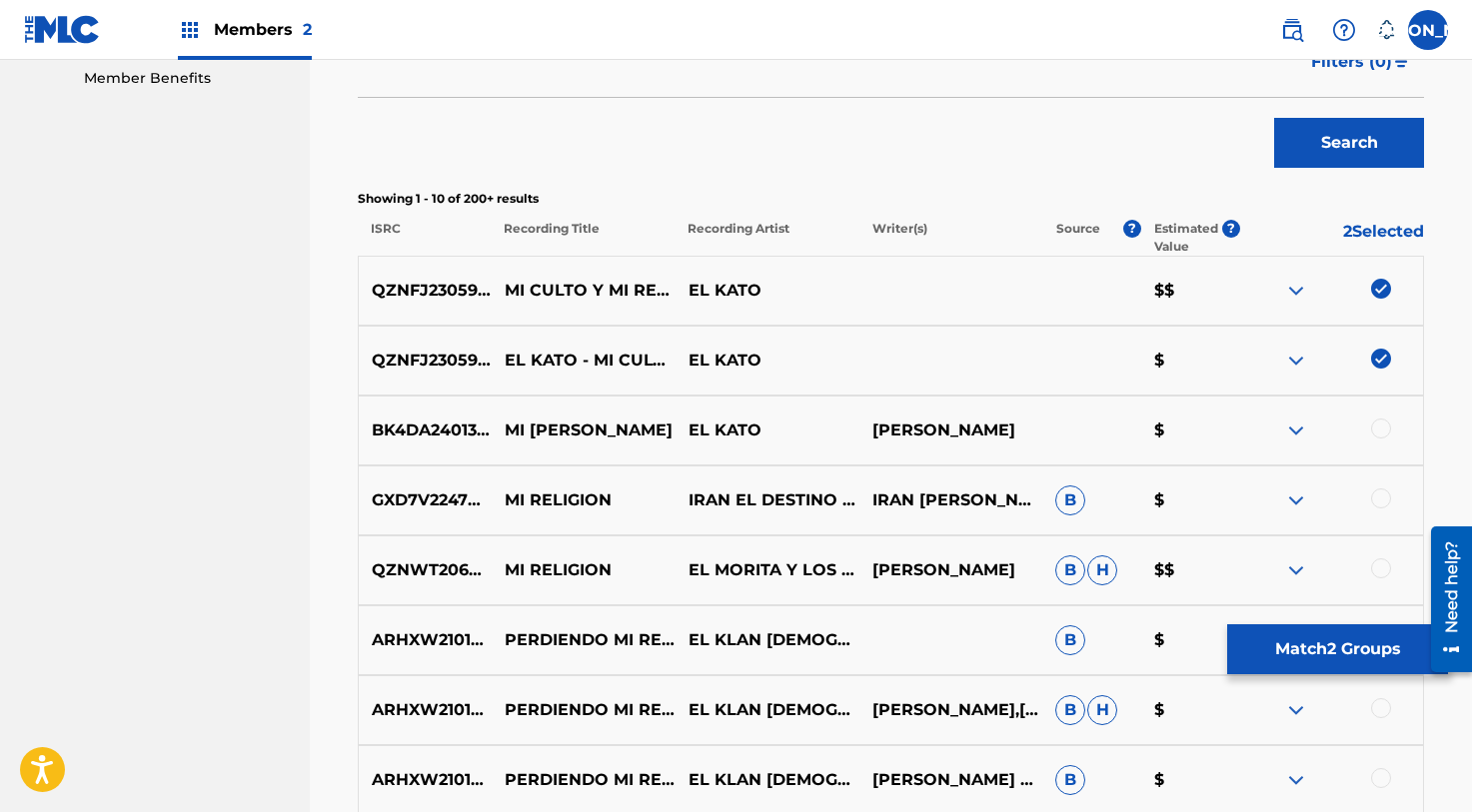 click on "Match  2 Groups" at bounding box center [1337, 649] 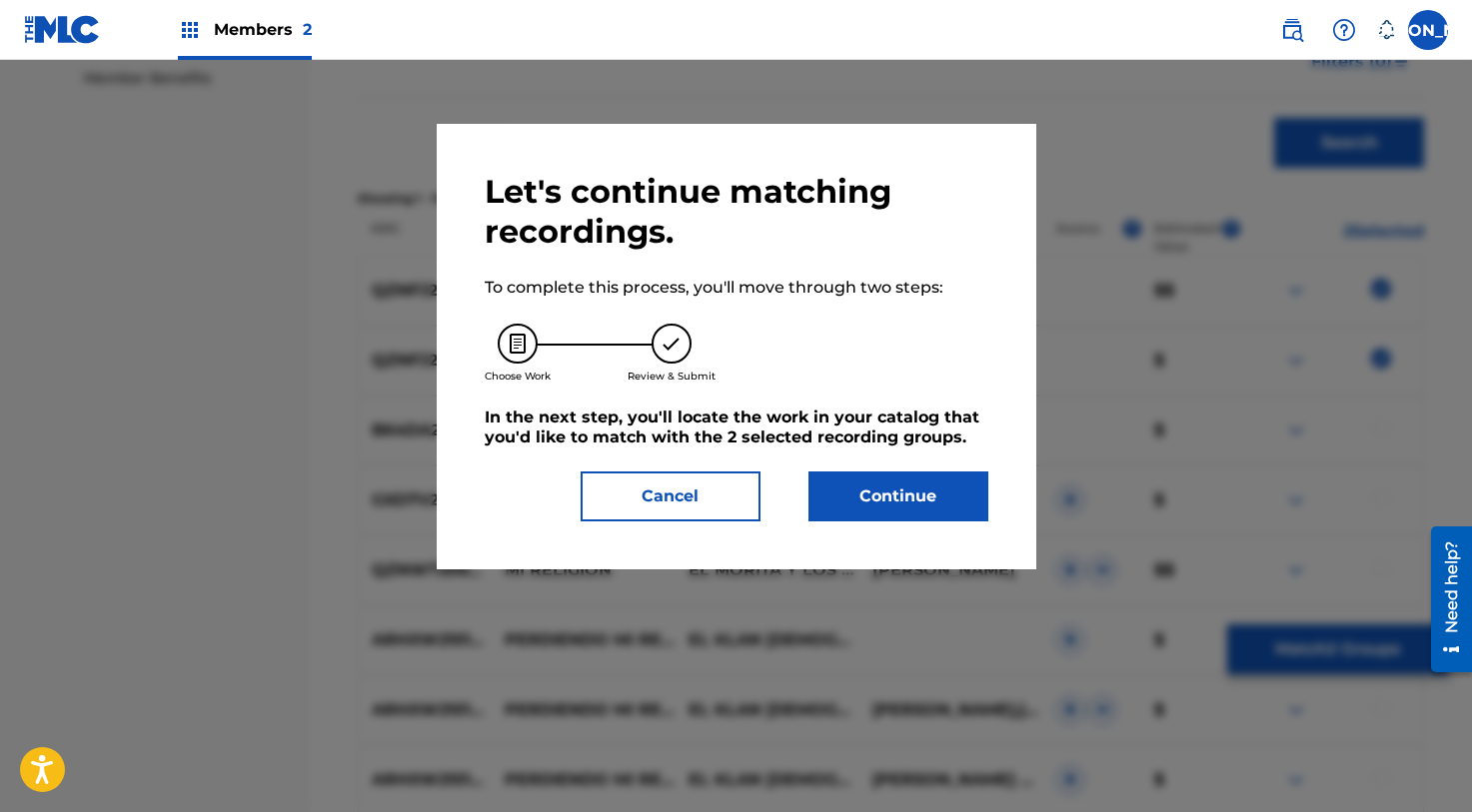 click on "Continue" at bounding box center [898, 496] 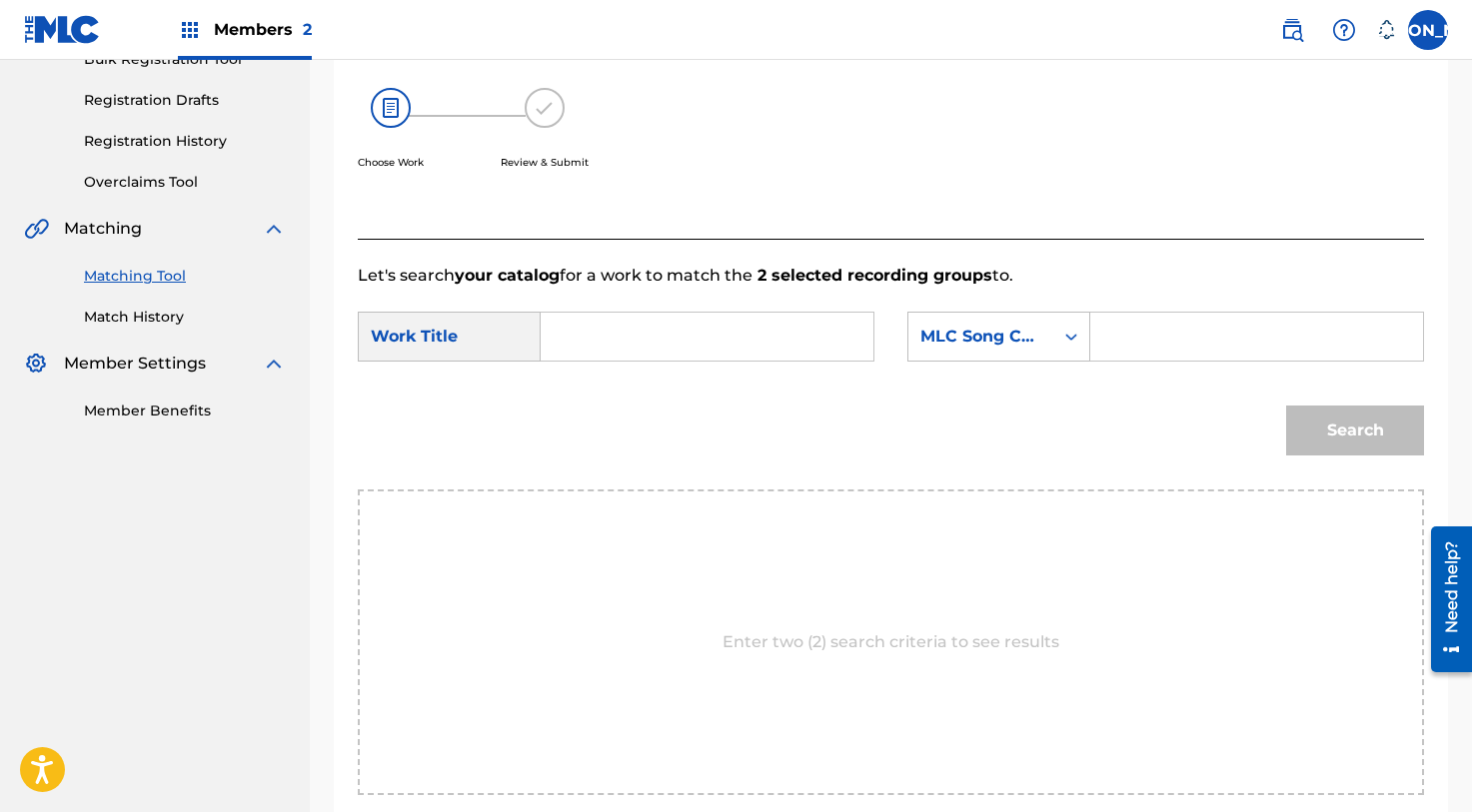 click at bounding box center [707, 337] 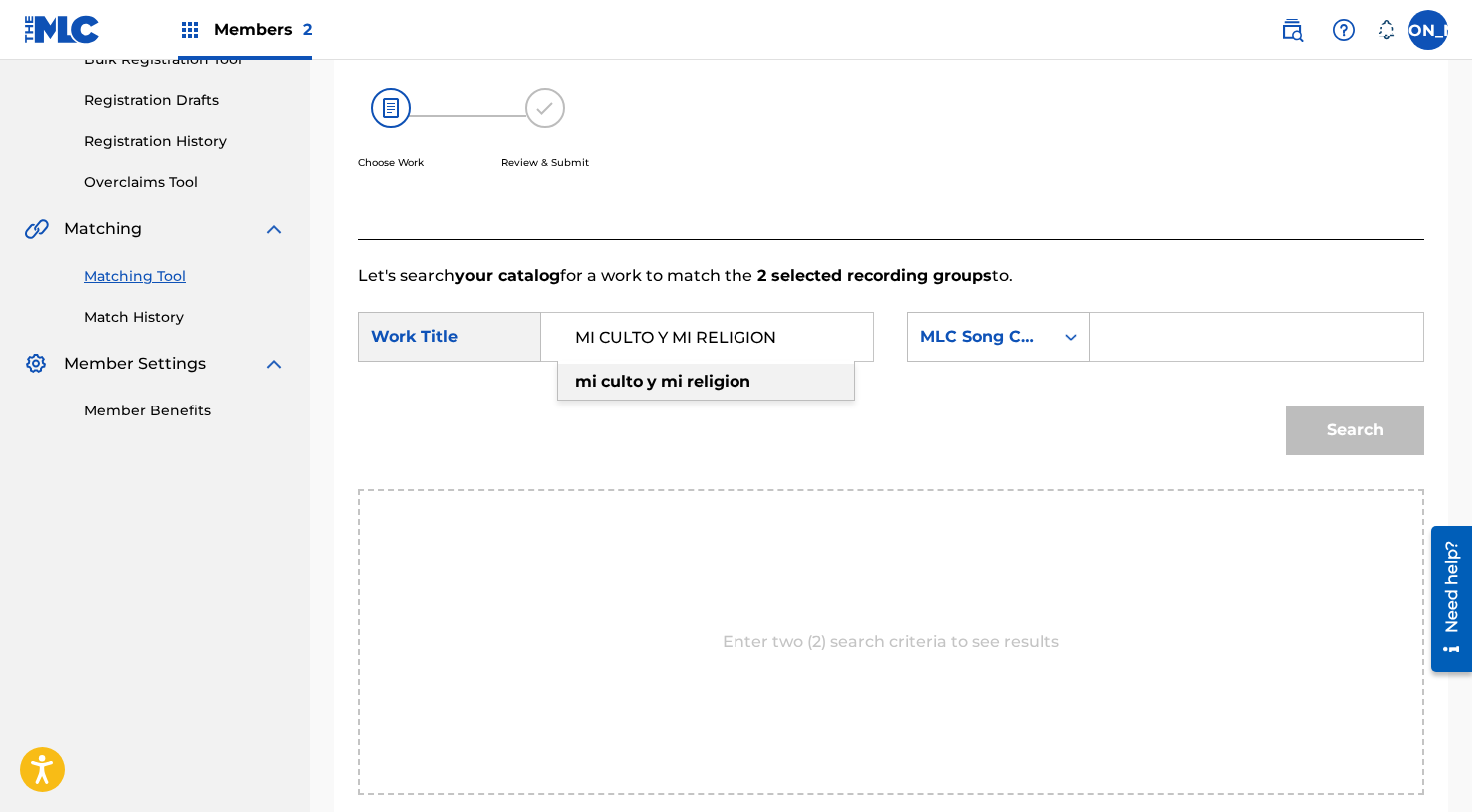 type on "MI CULTO Y MI RELIGION" 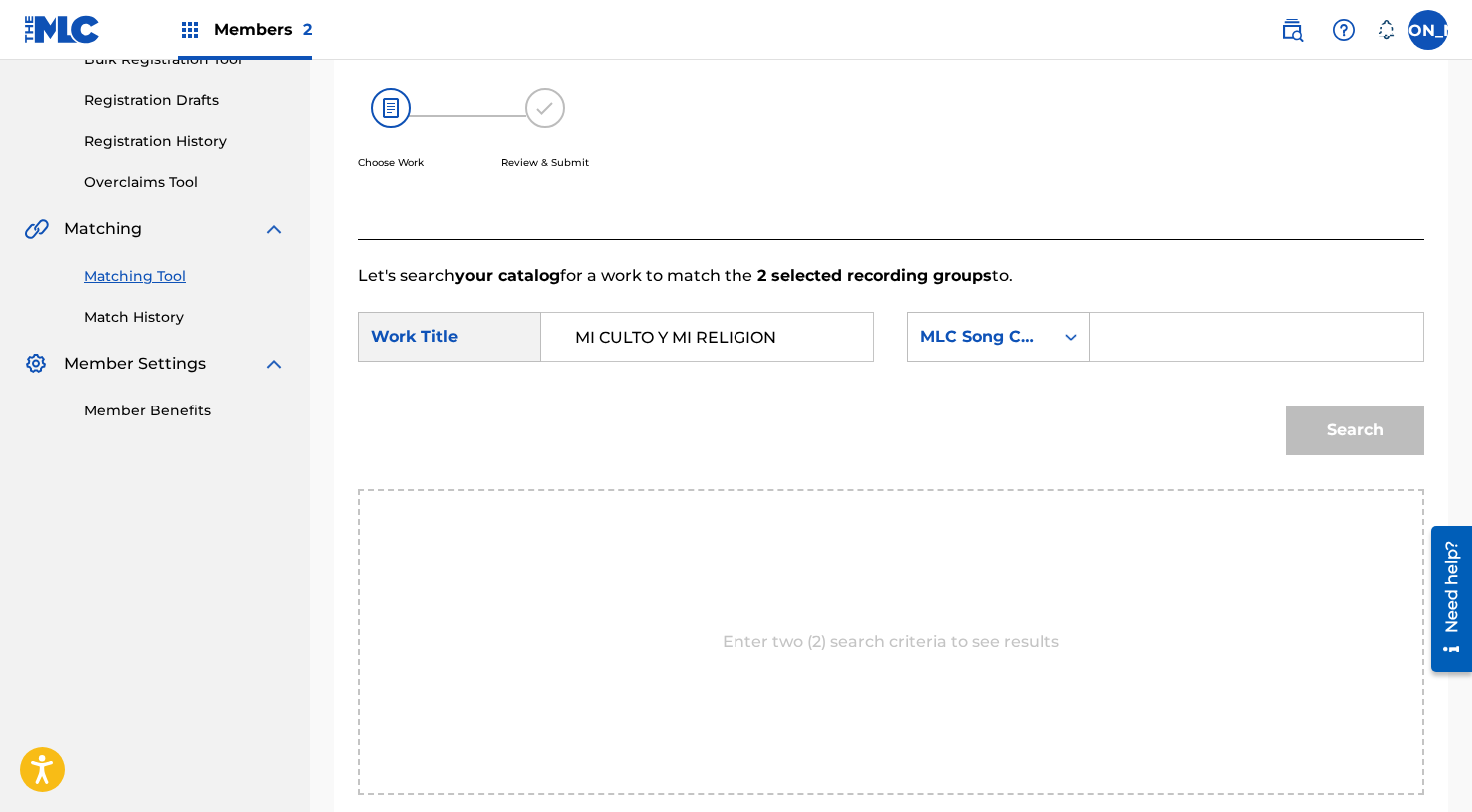 click at bounding box center (1256, 337) 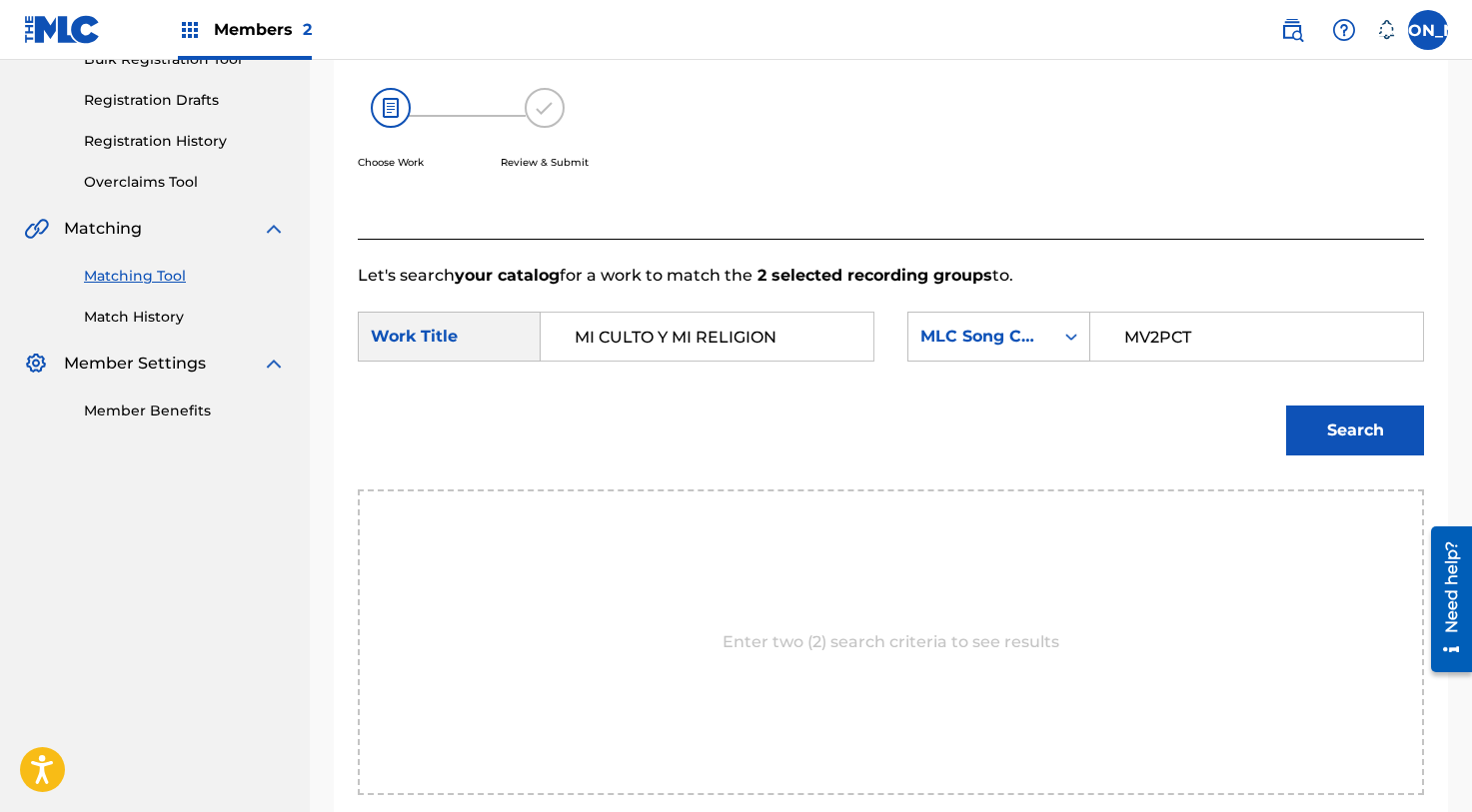 type on "MV2PCT" 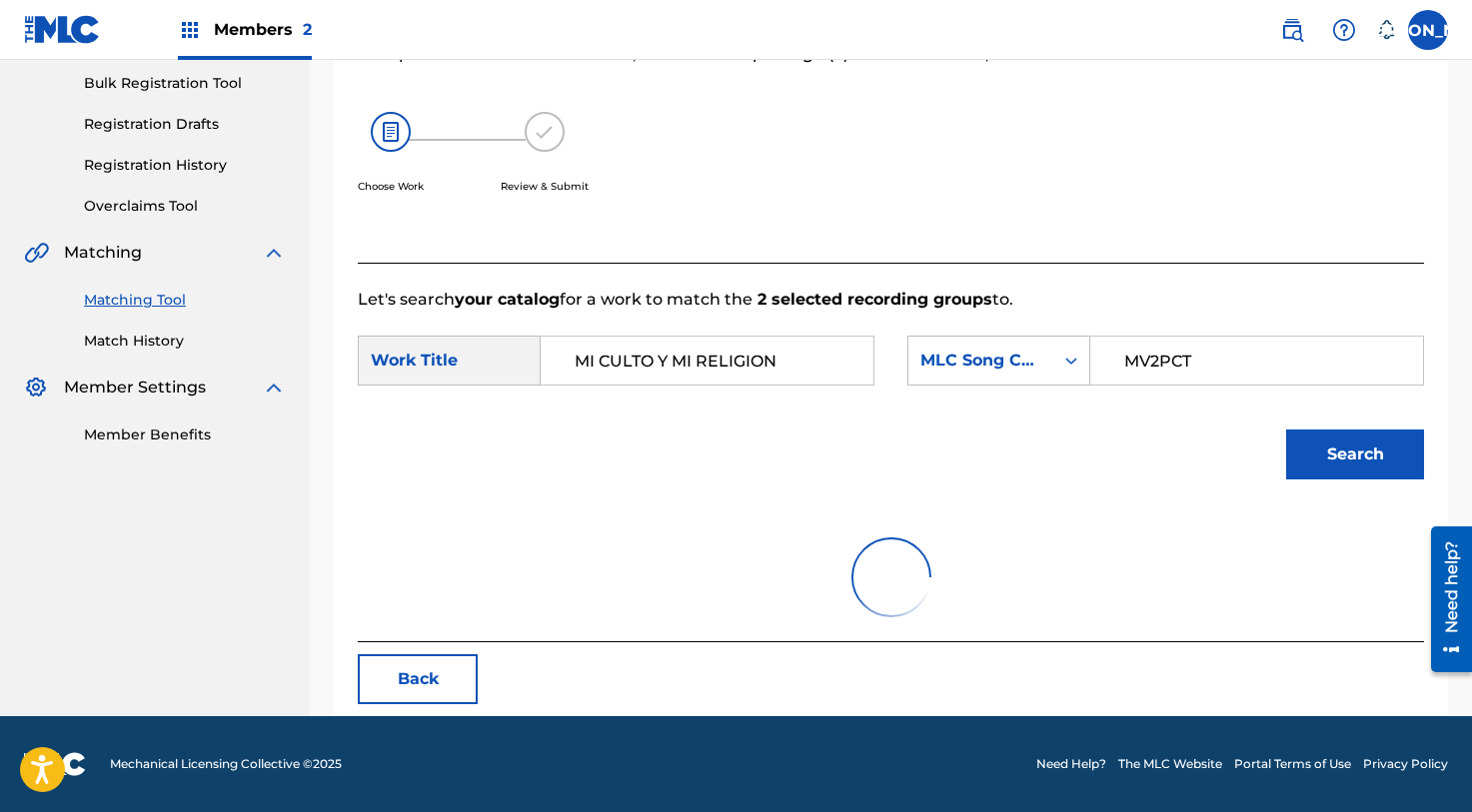 scroll, scrollTop: 293, scrollLeft: 0, axis: vertical 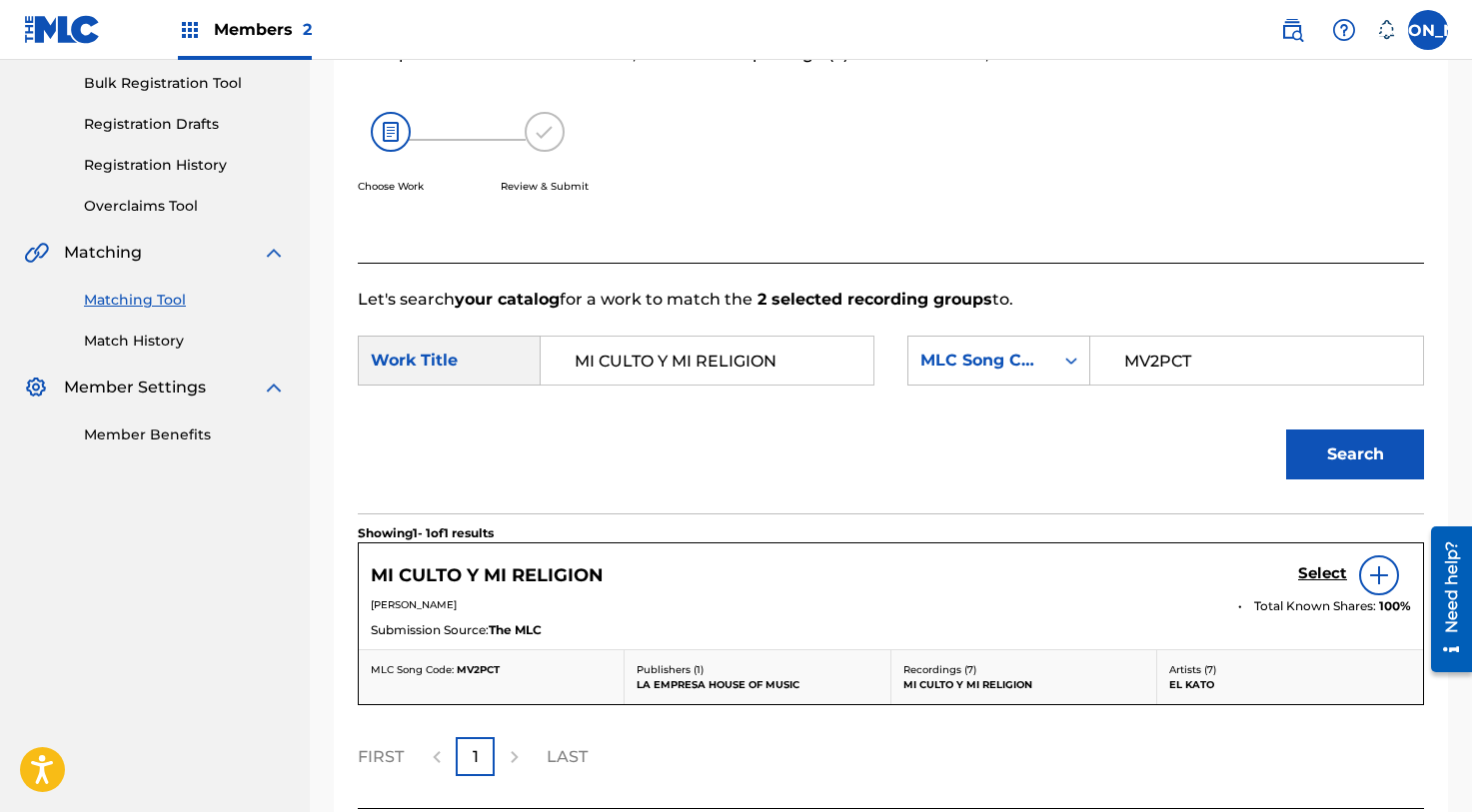 click on "Select" at bounding box center (1322, 573) 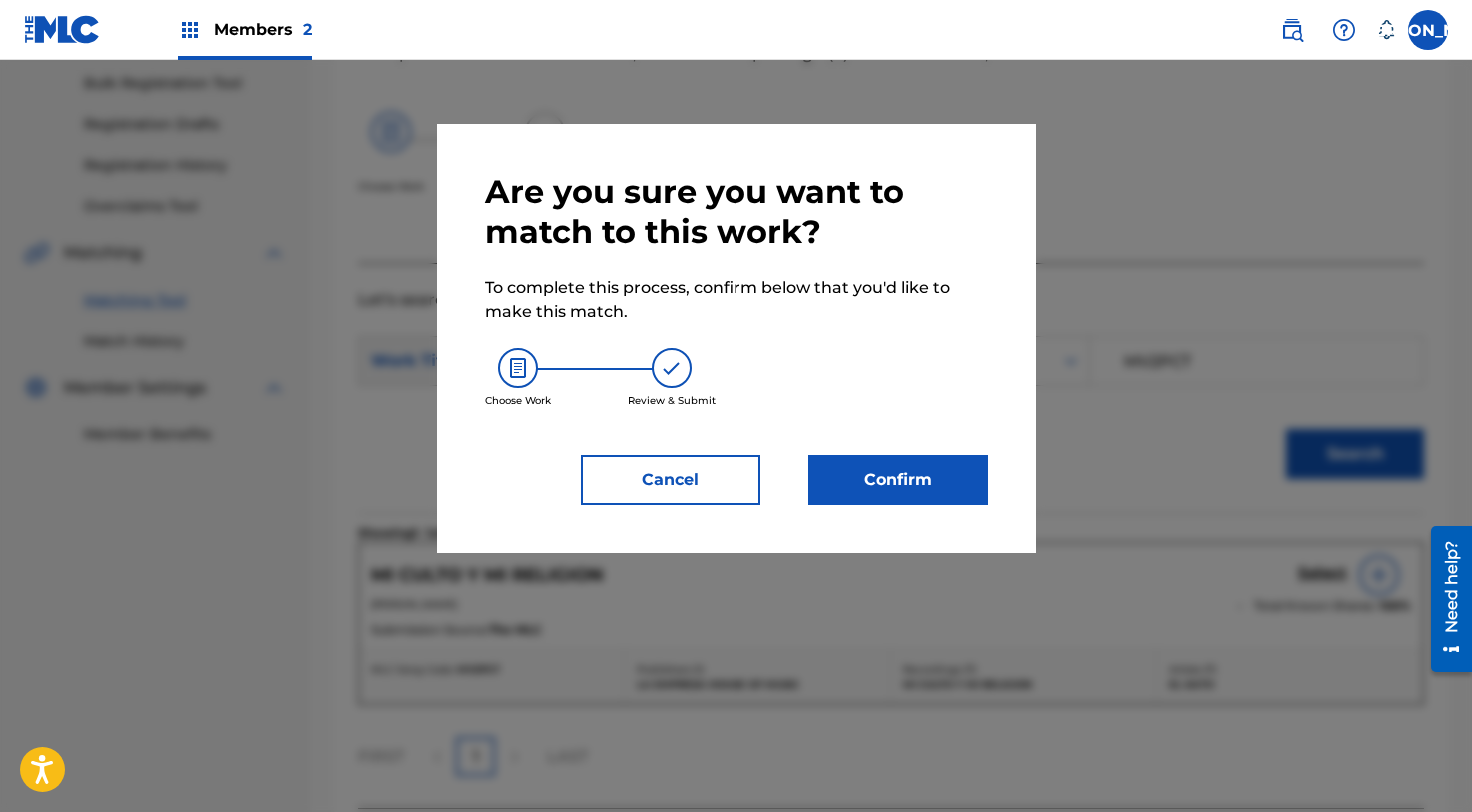 click on "Confirm" at bounding box center (898, 480) 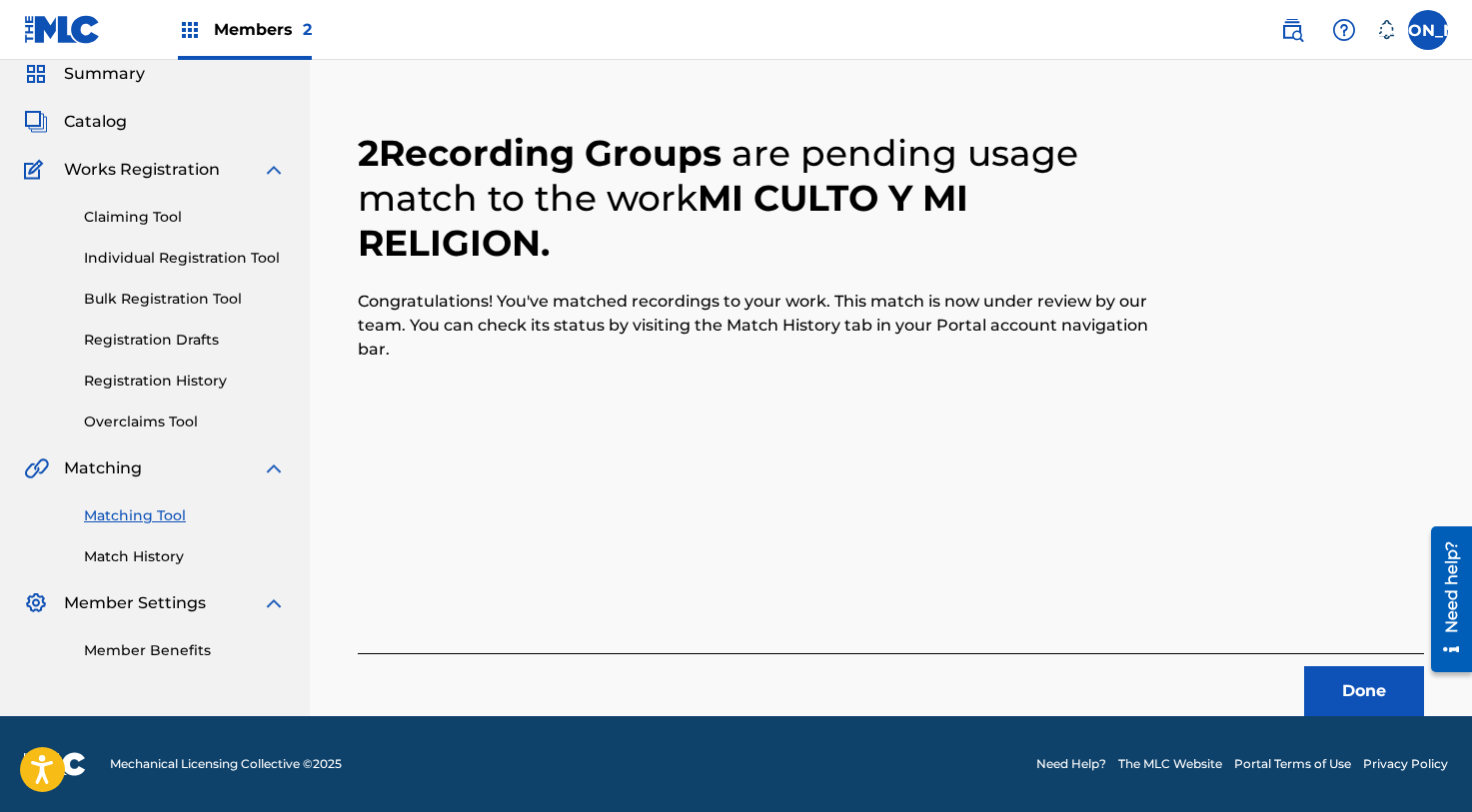 click on "Done" at bounding box center [1364, 691] 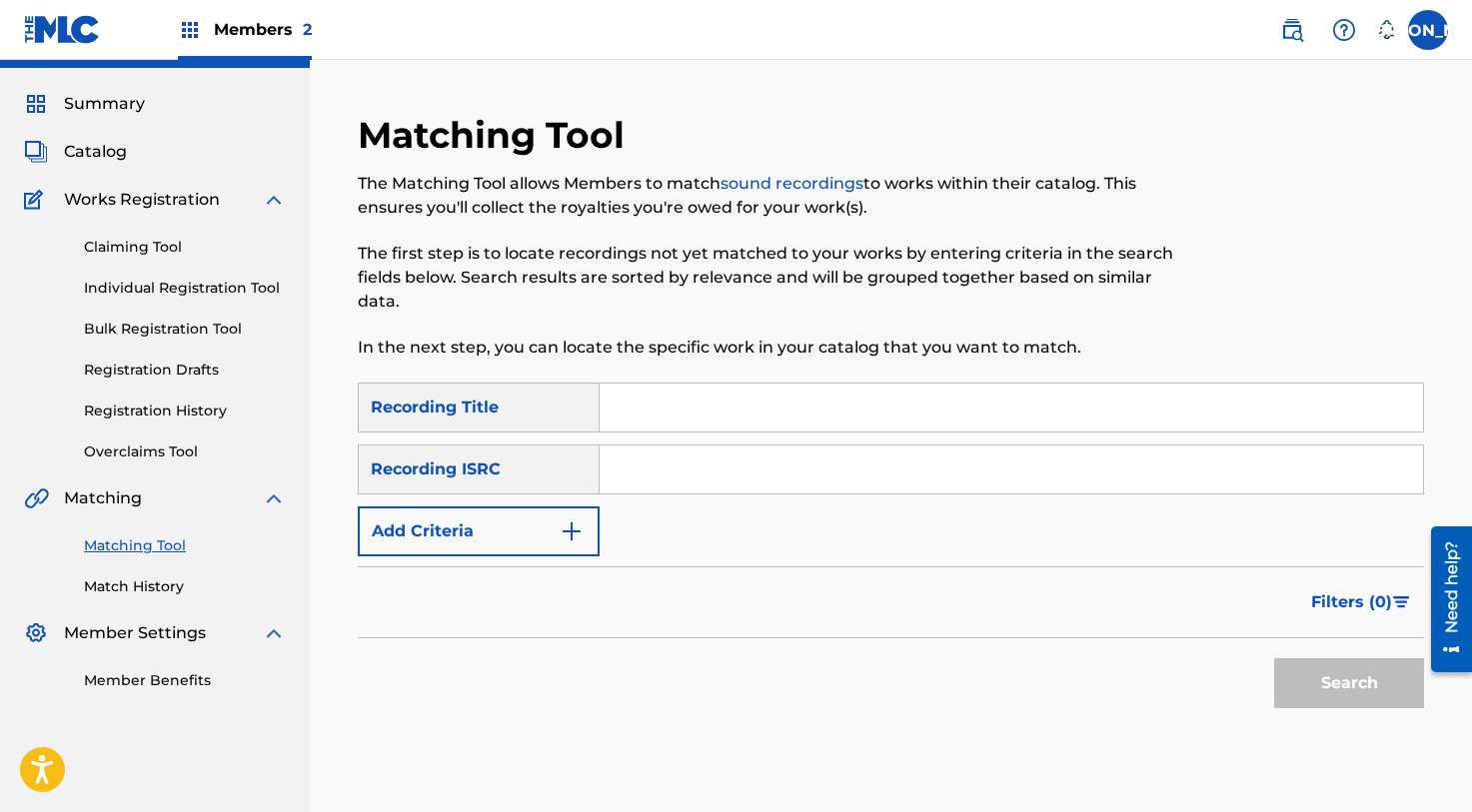 click at bounding box center [1011, 407] 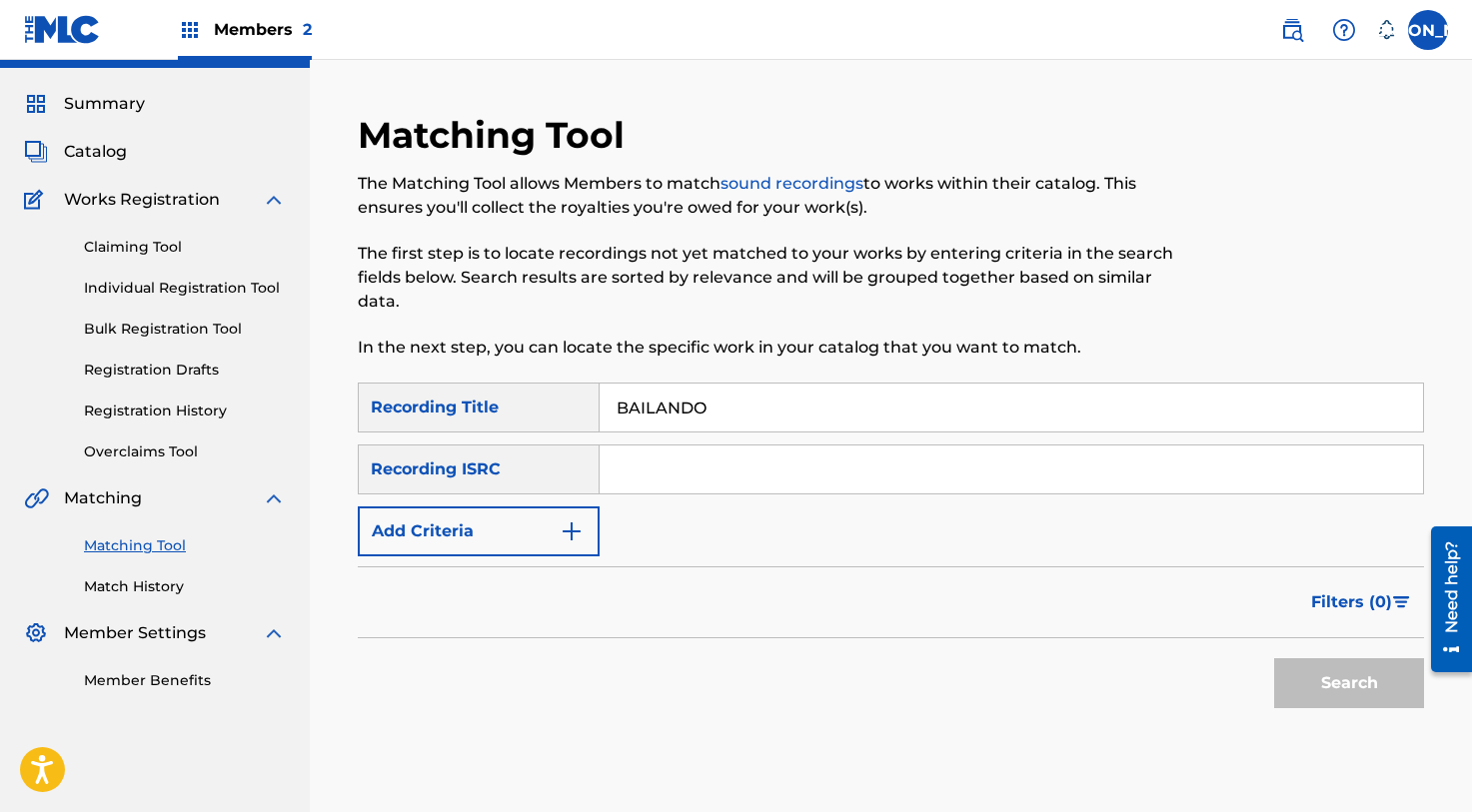type on "BAILANDO" 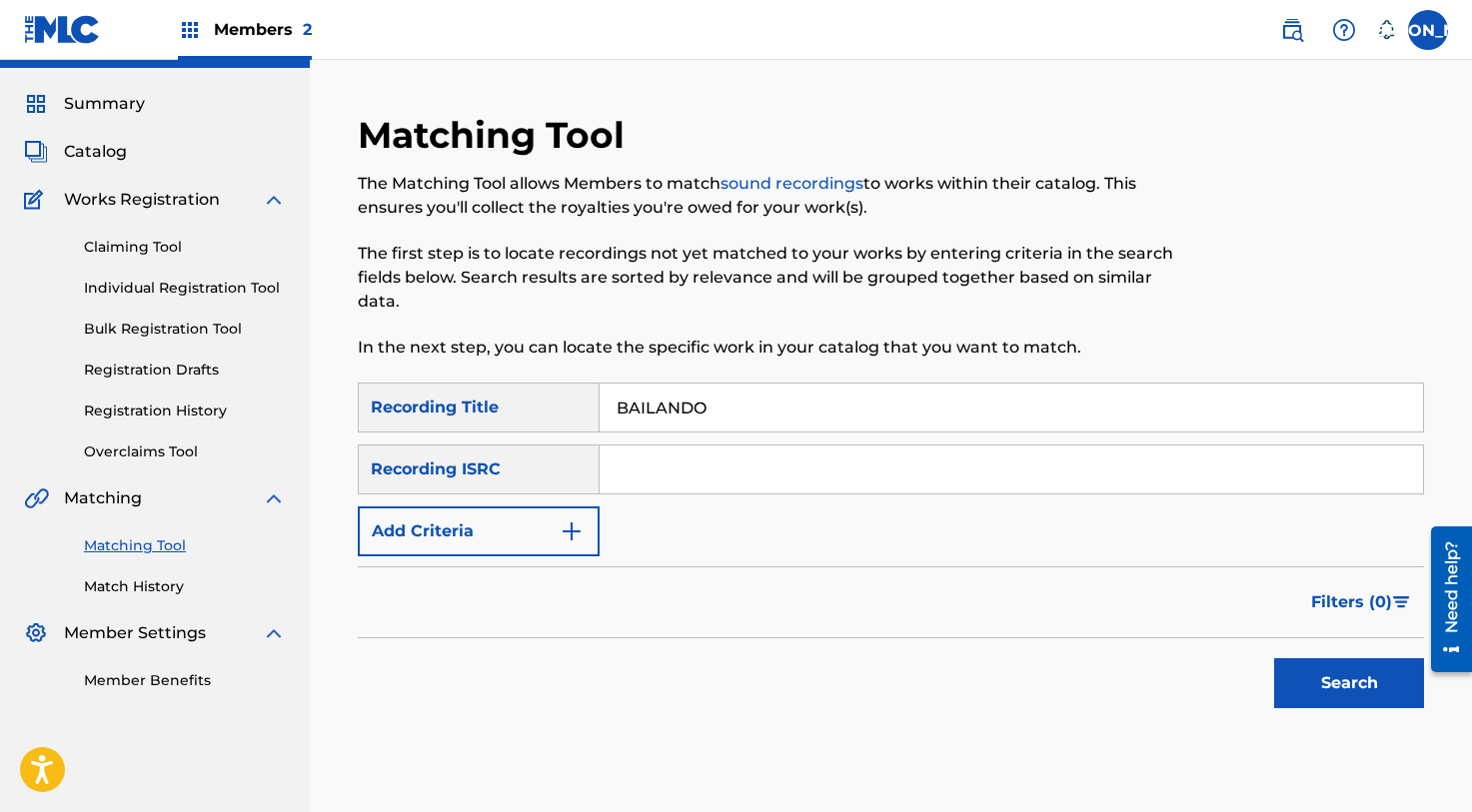 click on "Add Criteria" at bounding box center [479, 531] 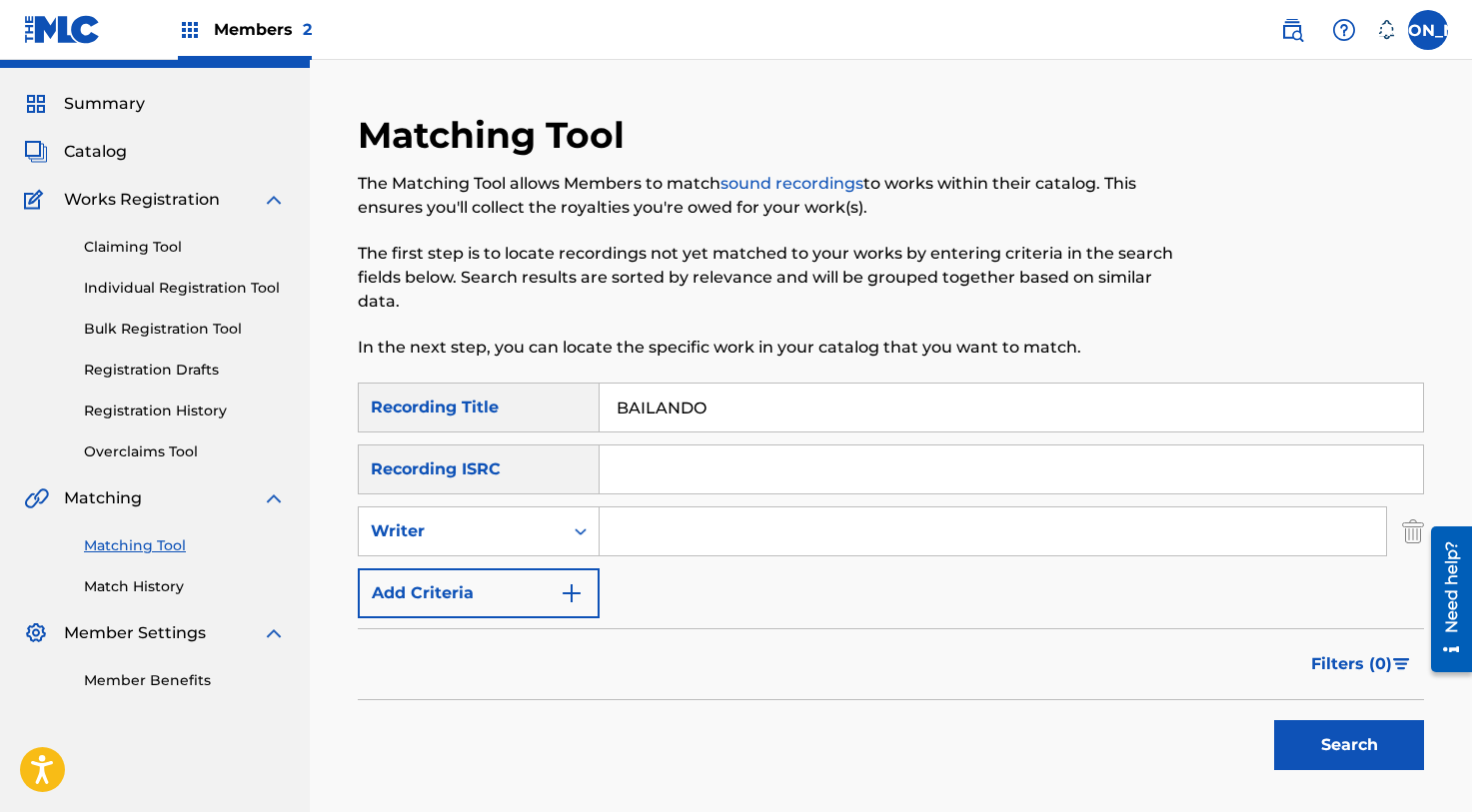 click on "Writer" at bounding box center (479, 531) 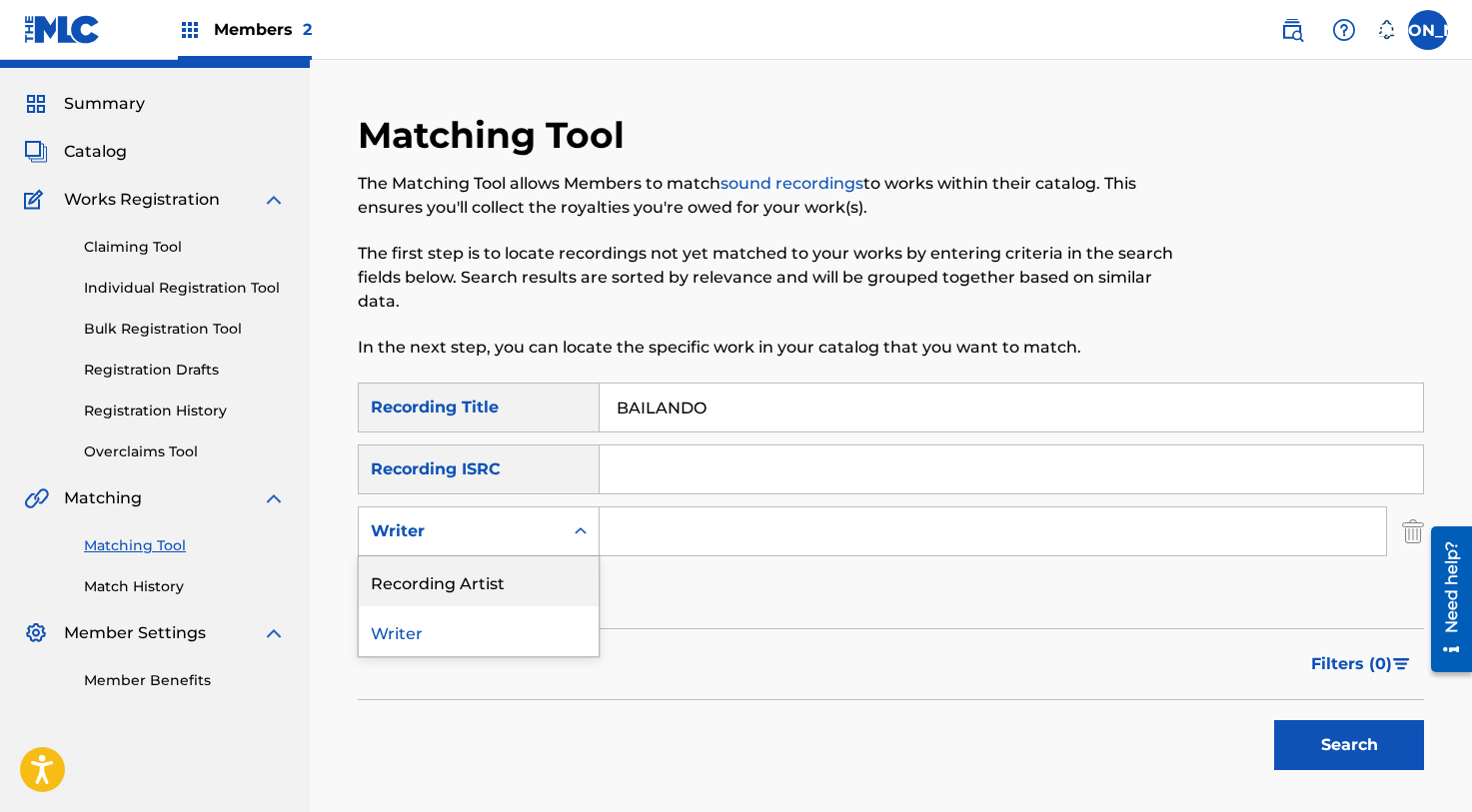 click on "Recording Artist" at bounding box center [479, 581] 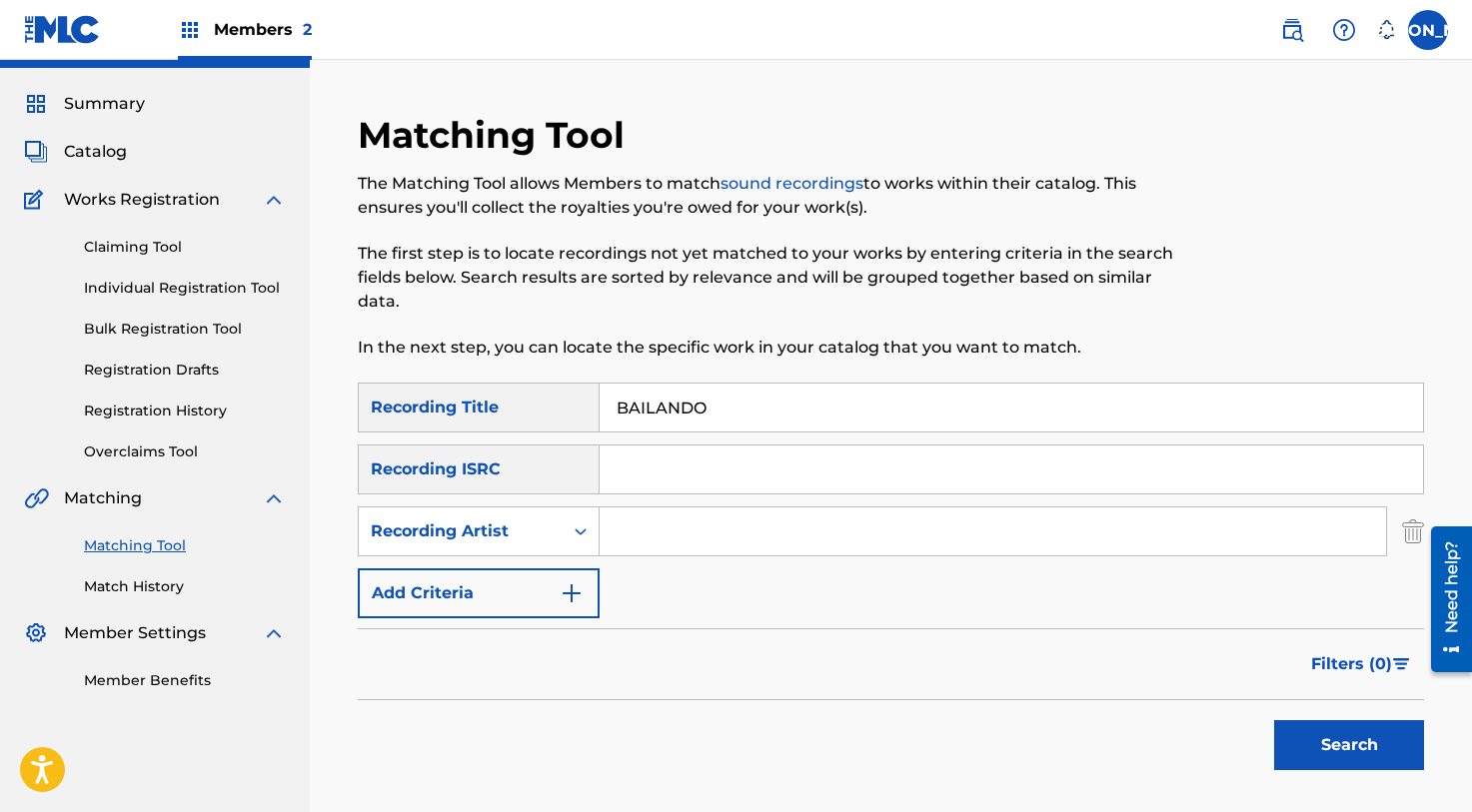 click at bounding box center (992, 531) 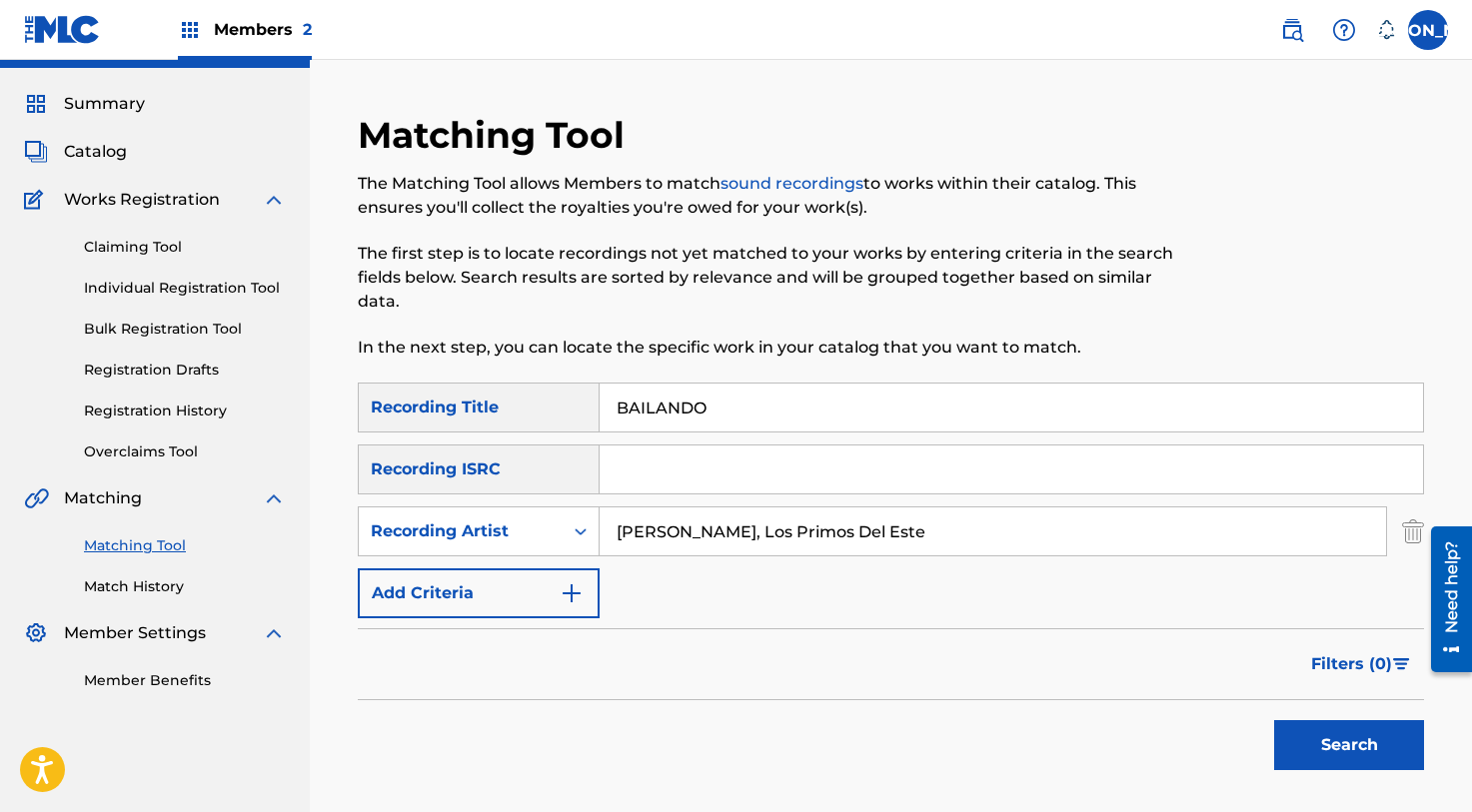 drag, startPoint x: 749, startPoint y: 530, endPoint x: 1128, endPoint y: 540, distance: 379.1319 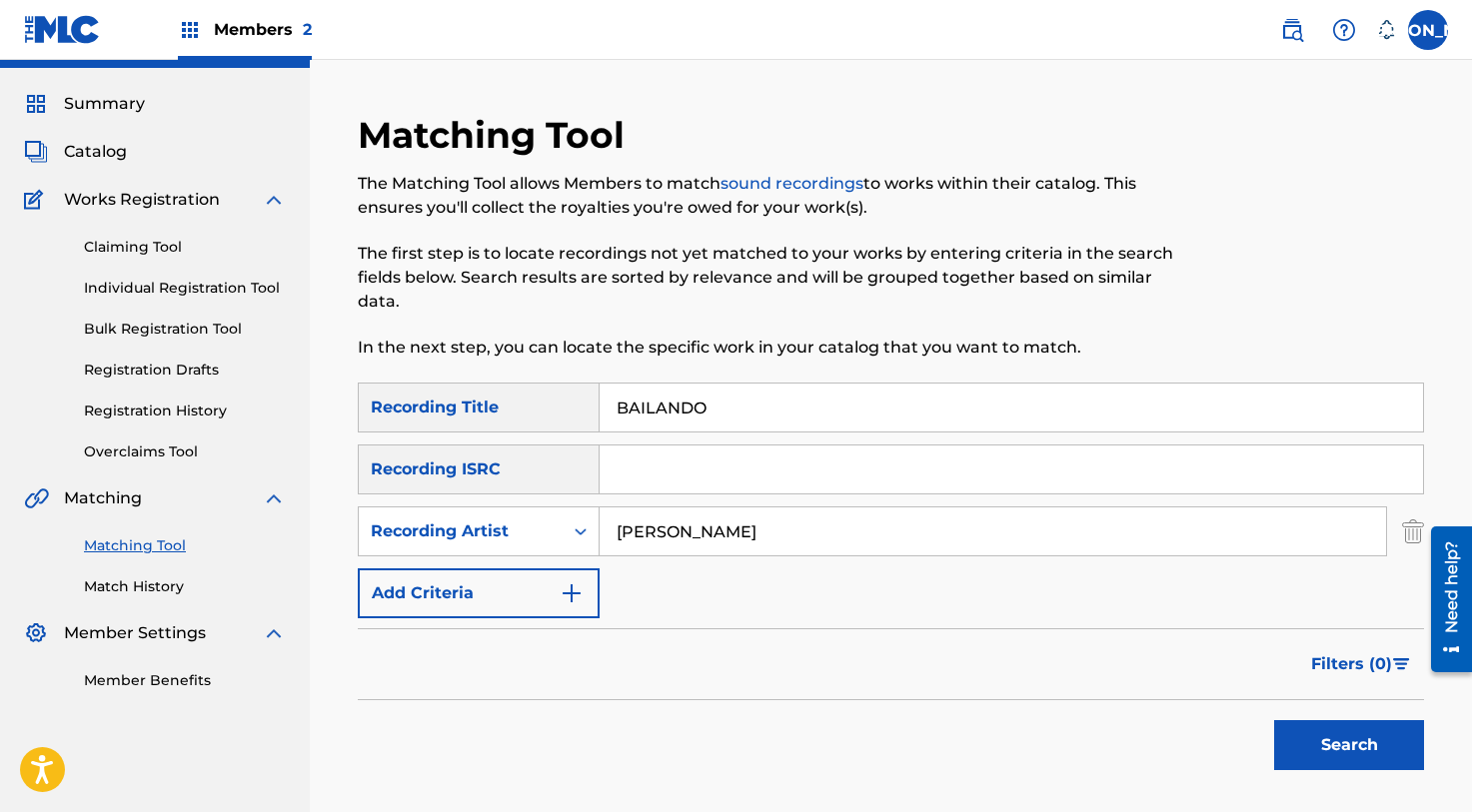 type on "[PERSON_NAME]" 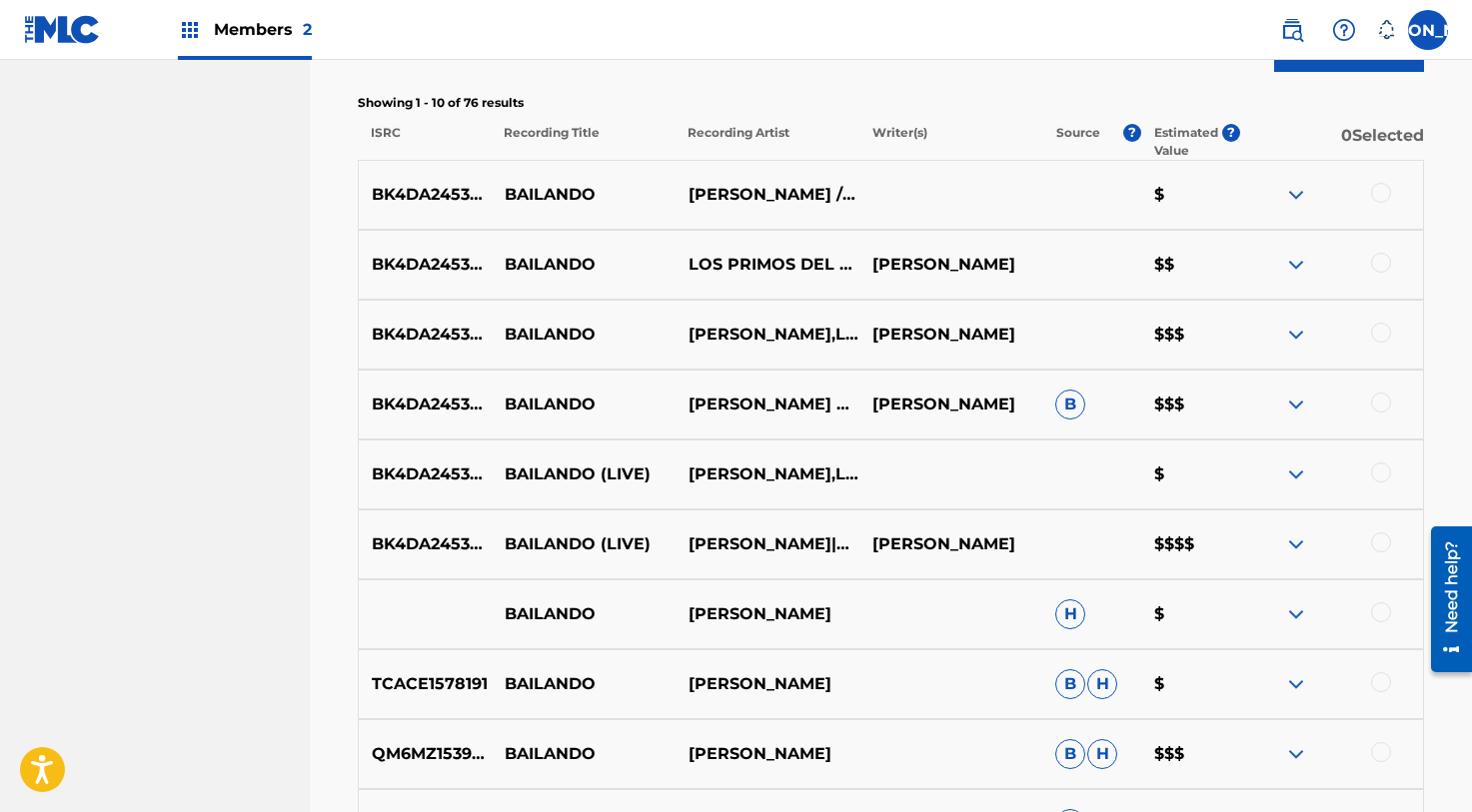 scroll, scrollTop: 745, scrollLeft: 0, axis: vertical 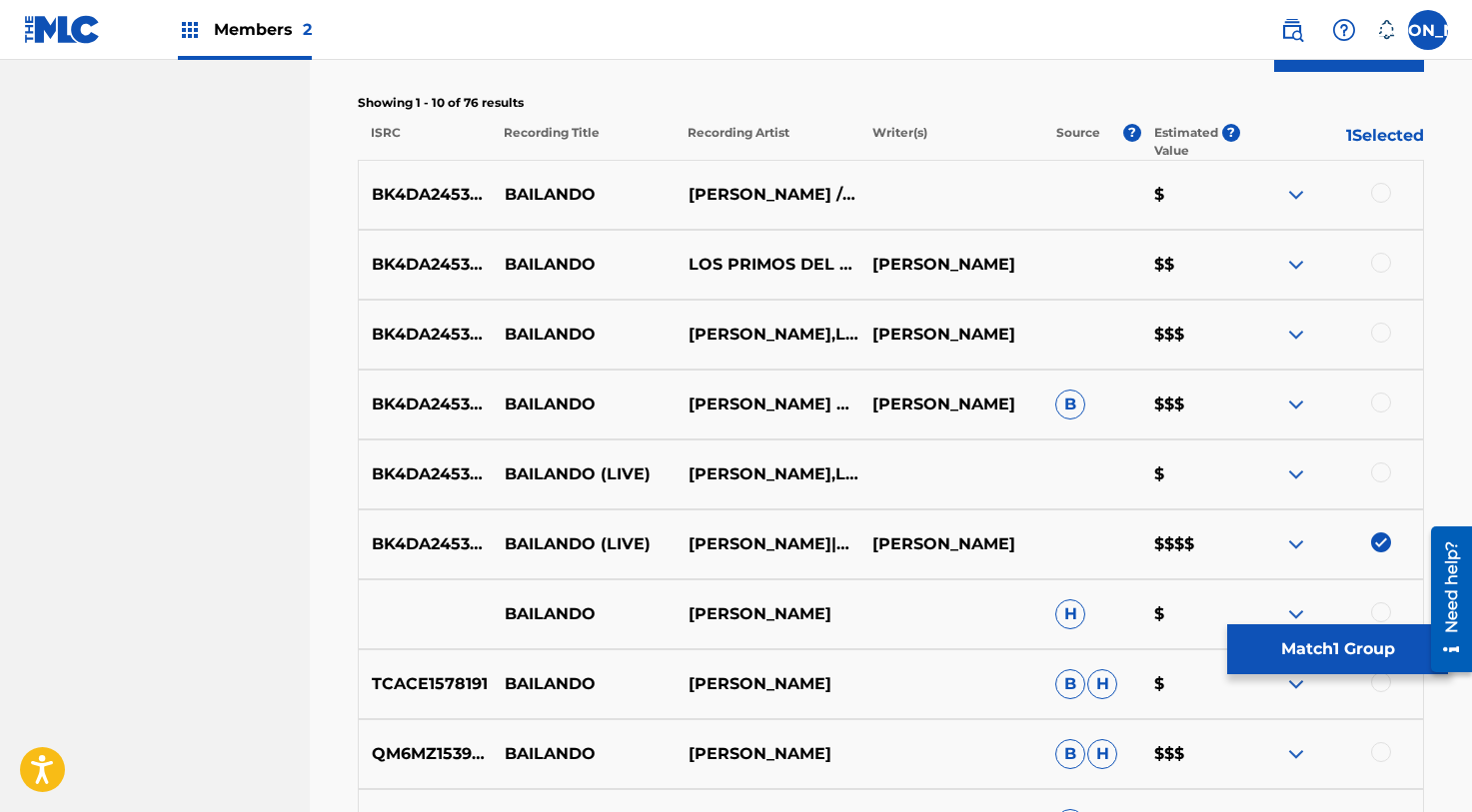 click at bounding box center (1381, 472) 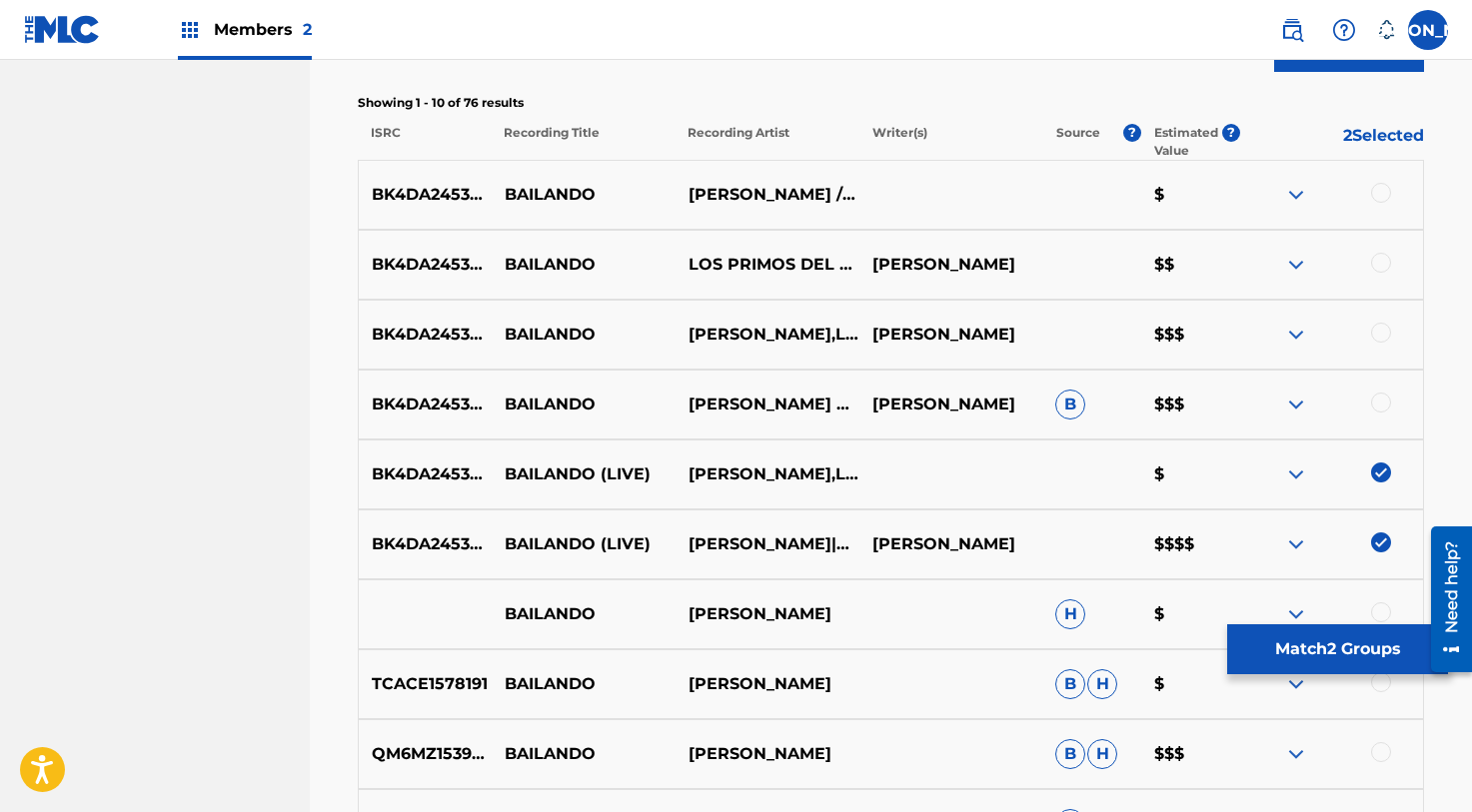 click at bounding box center (1381, 403) 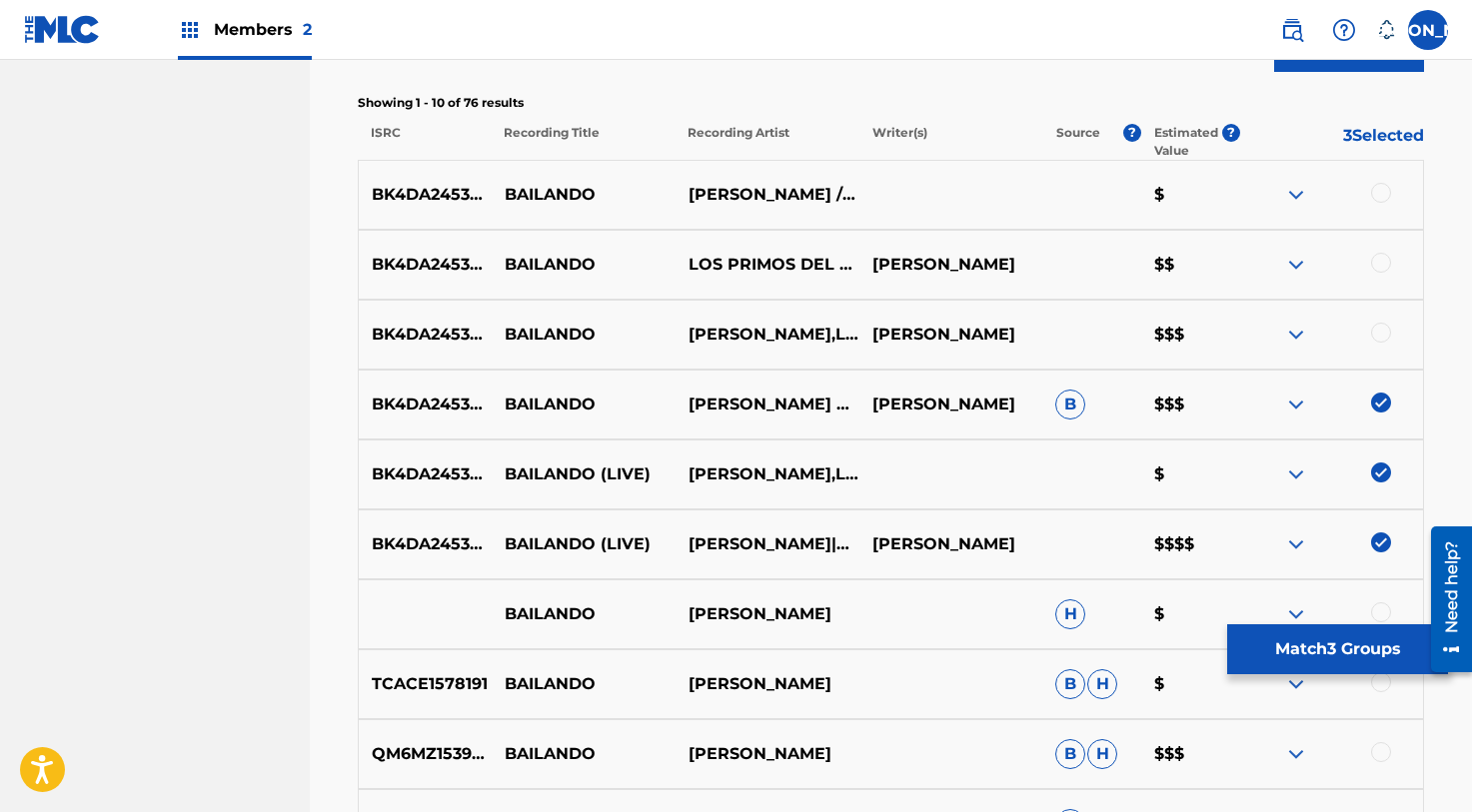 click at bounding box center [1381, 333] 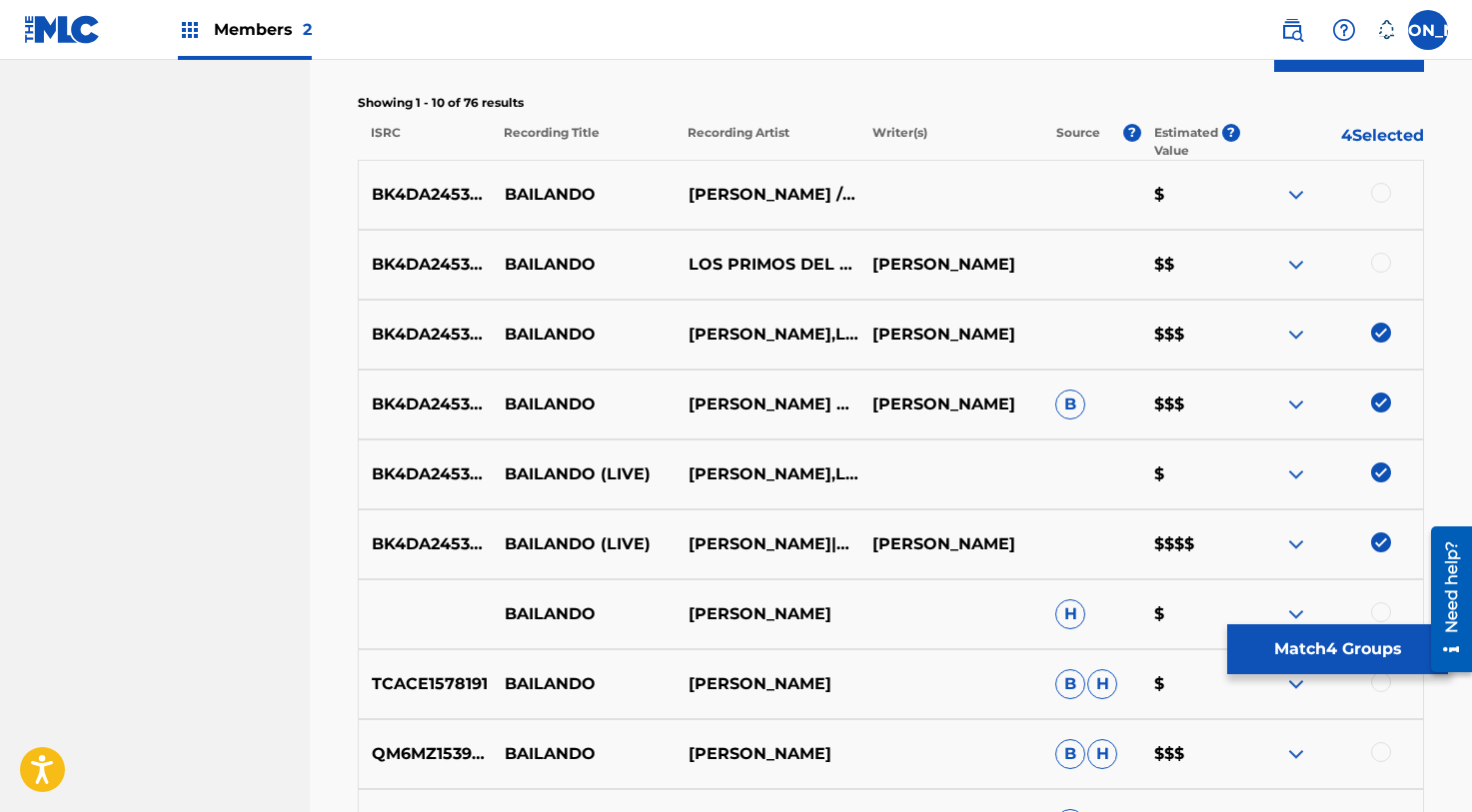 click at bounding box center [1381, 263] 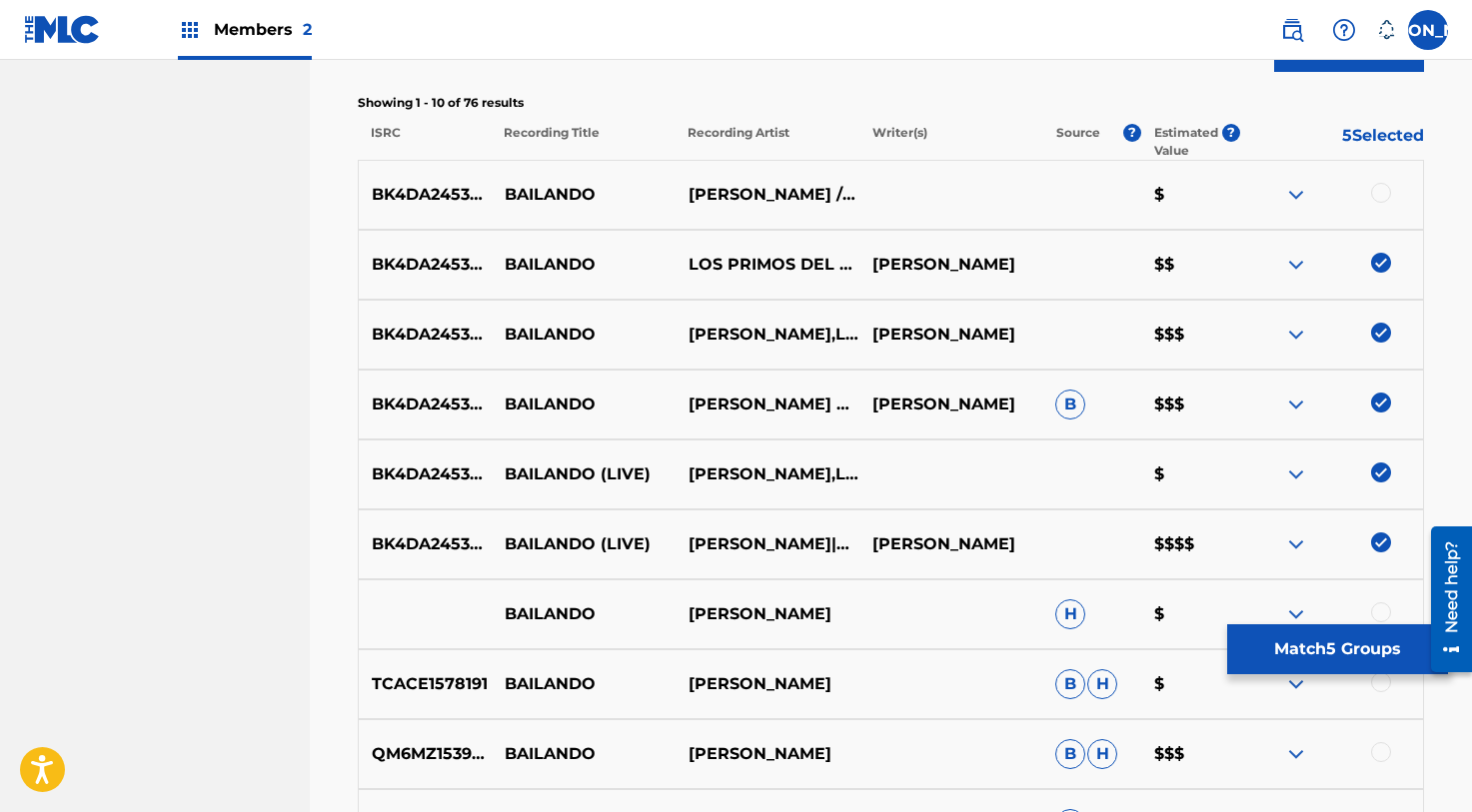 click at bounding box center (1381, 193) 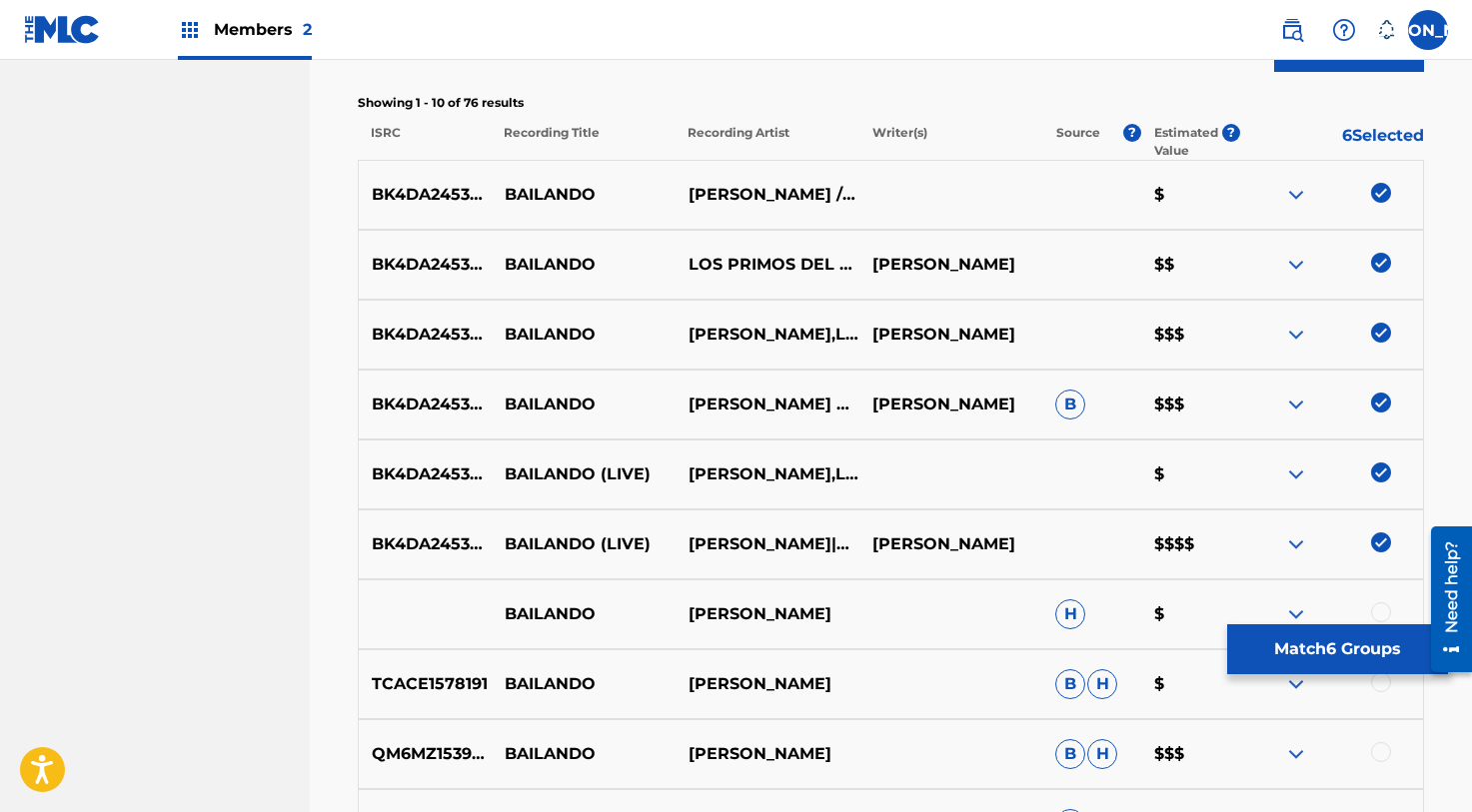 click on "Match  6 Groups" at bounding box center (1337, 649) 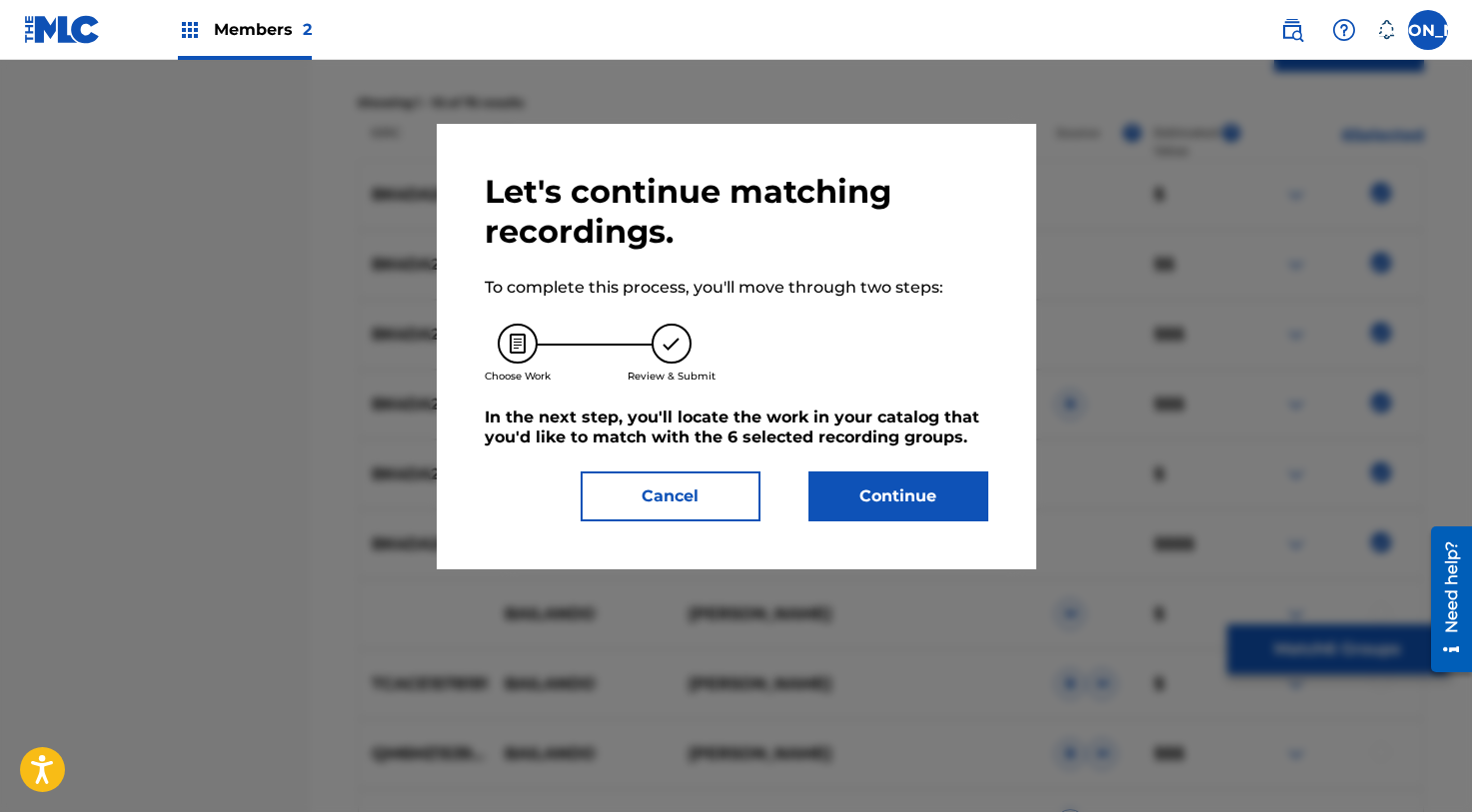 click on "Continue" at bounding box center (898, 496) 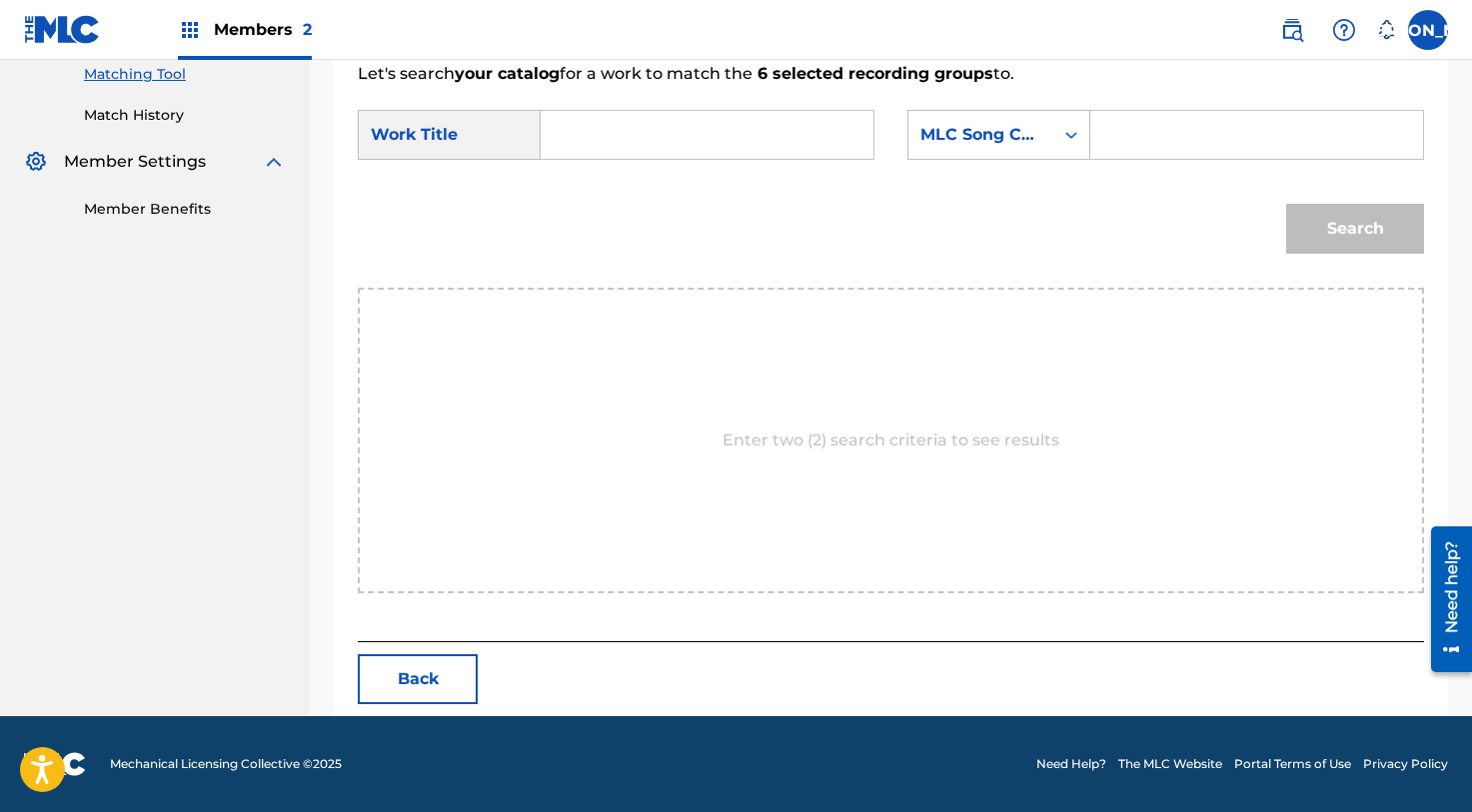 scroll, scrollTop: 317, scrollLeft: 0, axis: vertical 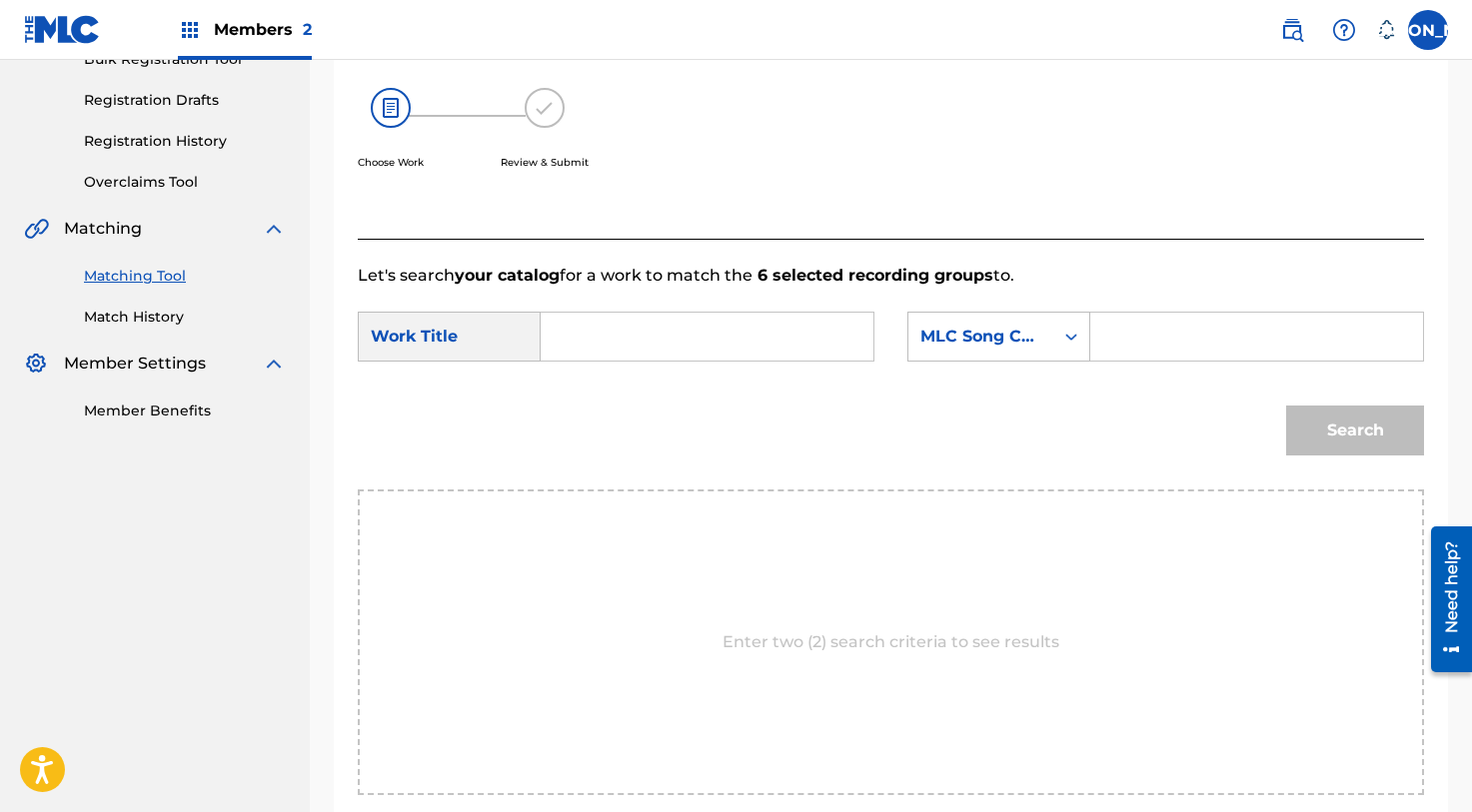 click at bounding box center (707, 337) 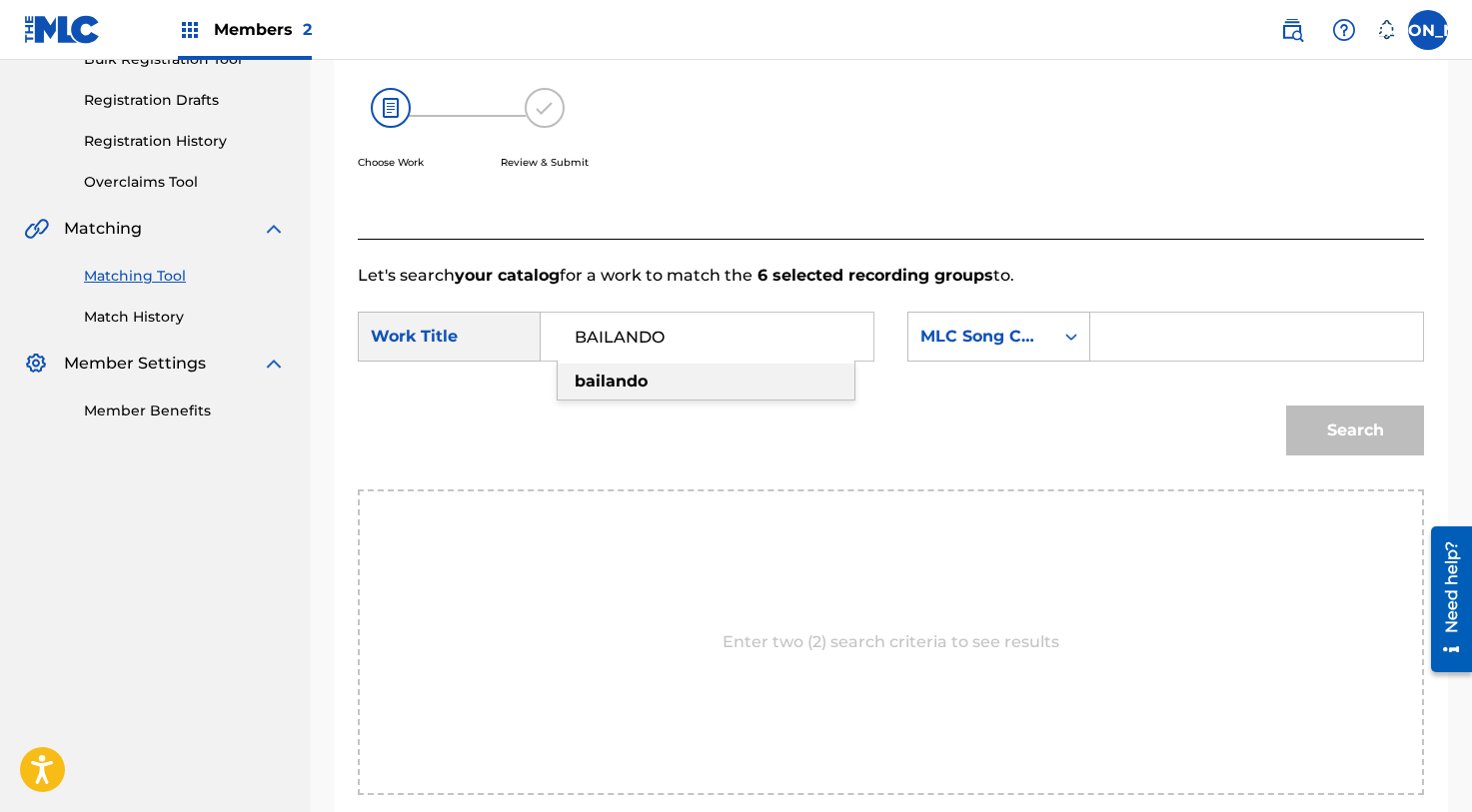 type on "BAILANDO" 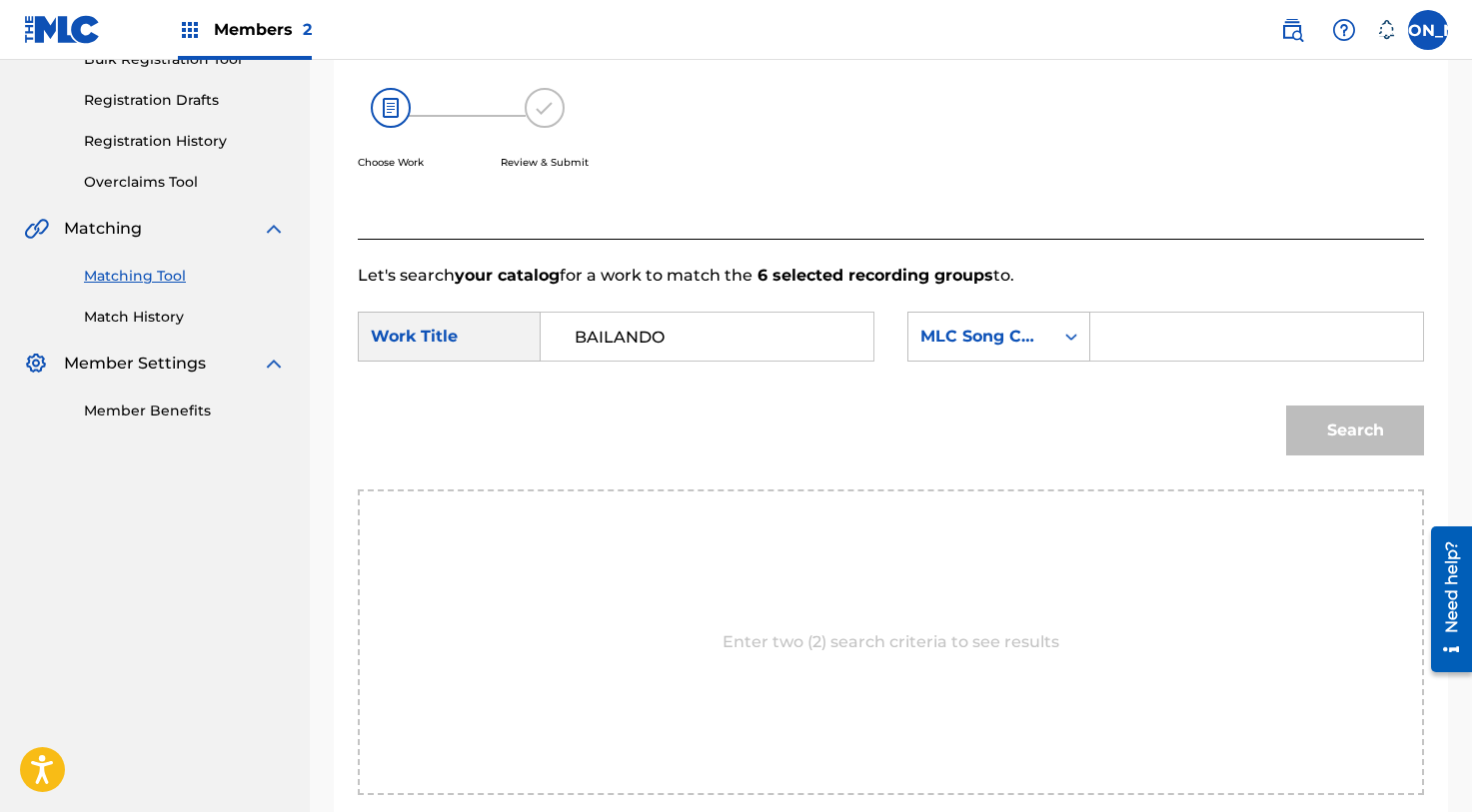click at bounding box center (1256, 337) 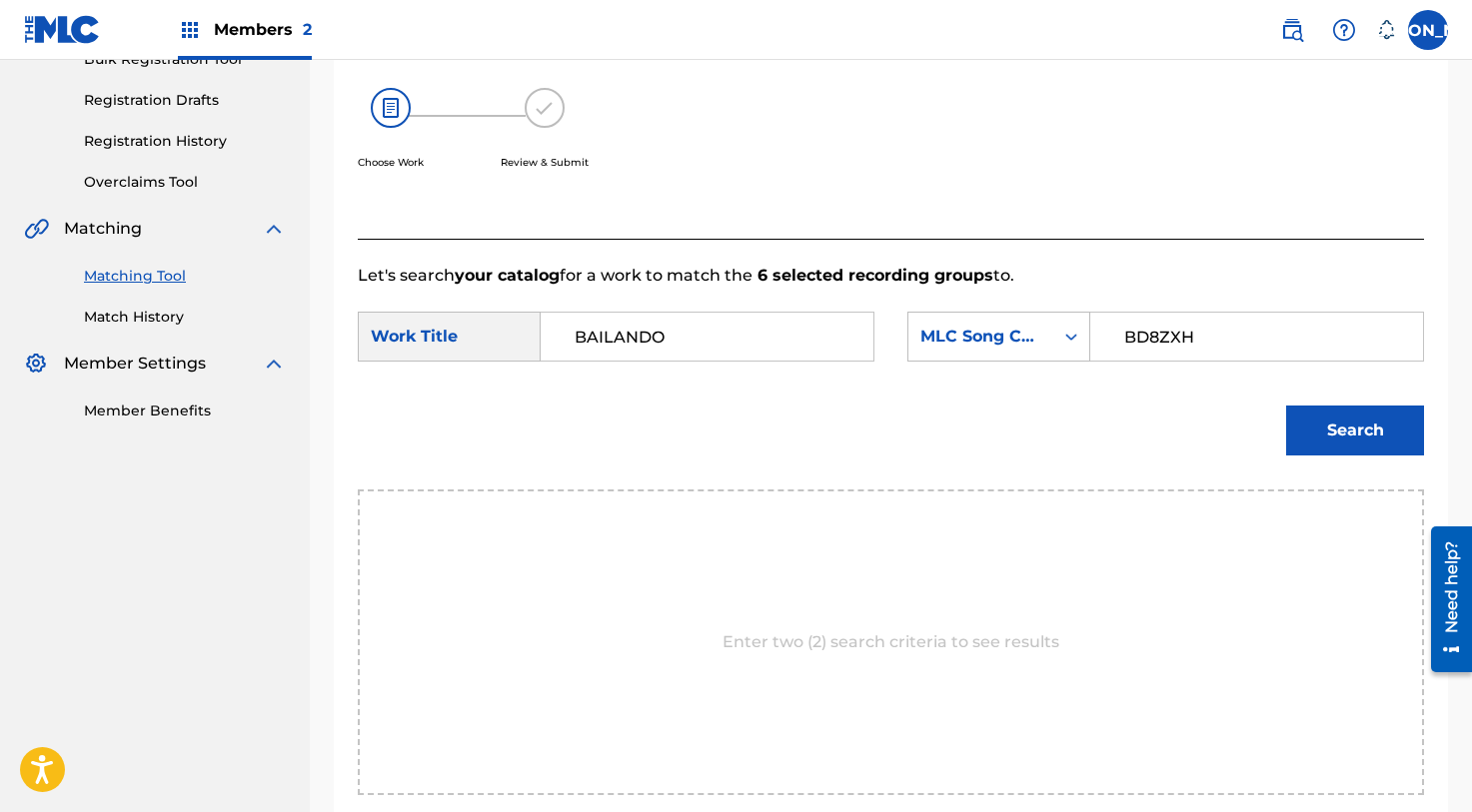 type on "BD8ZXH" 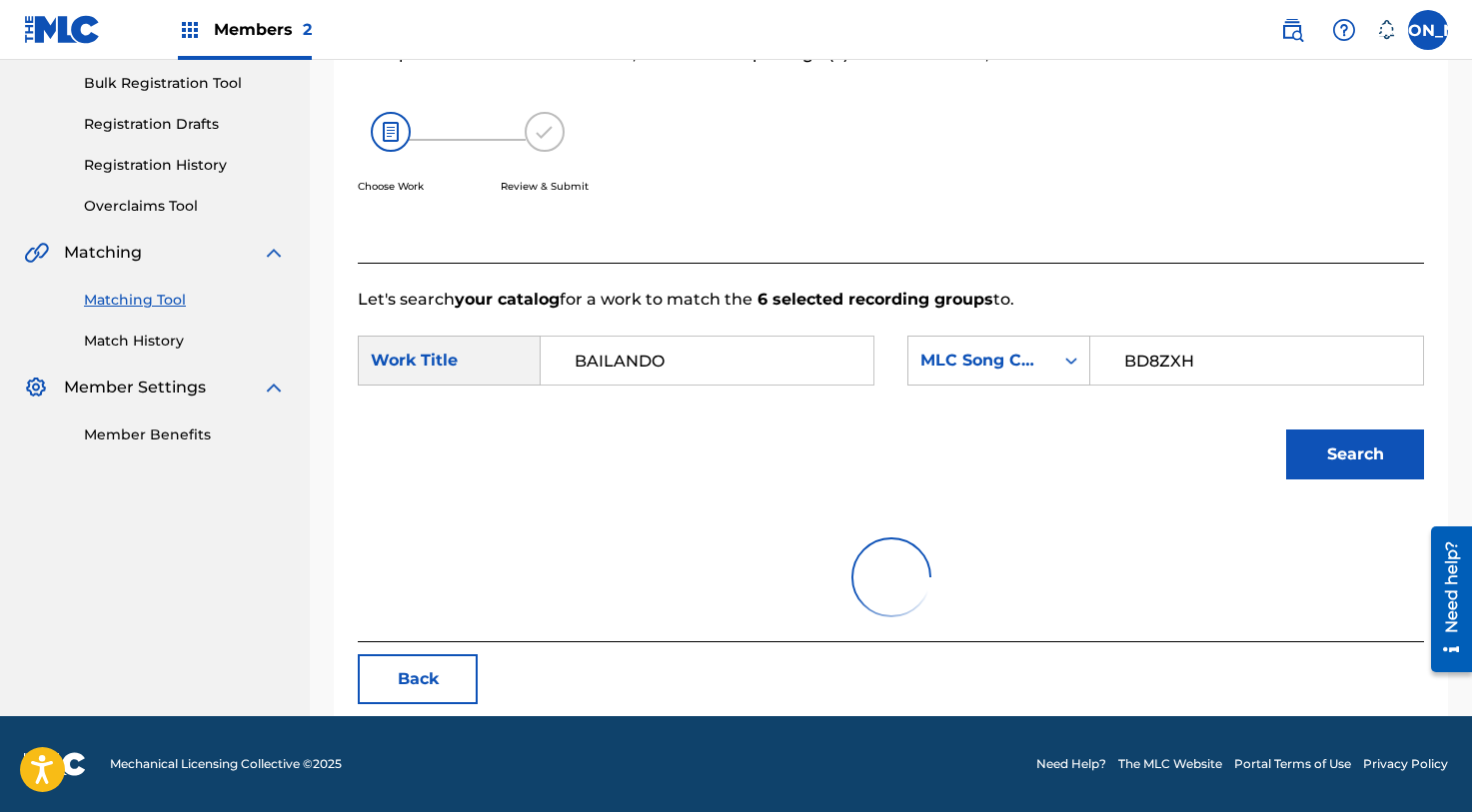 scroll, scrollTop: 293, scrollLeft: 0, axis: vertical 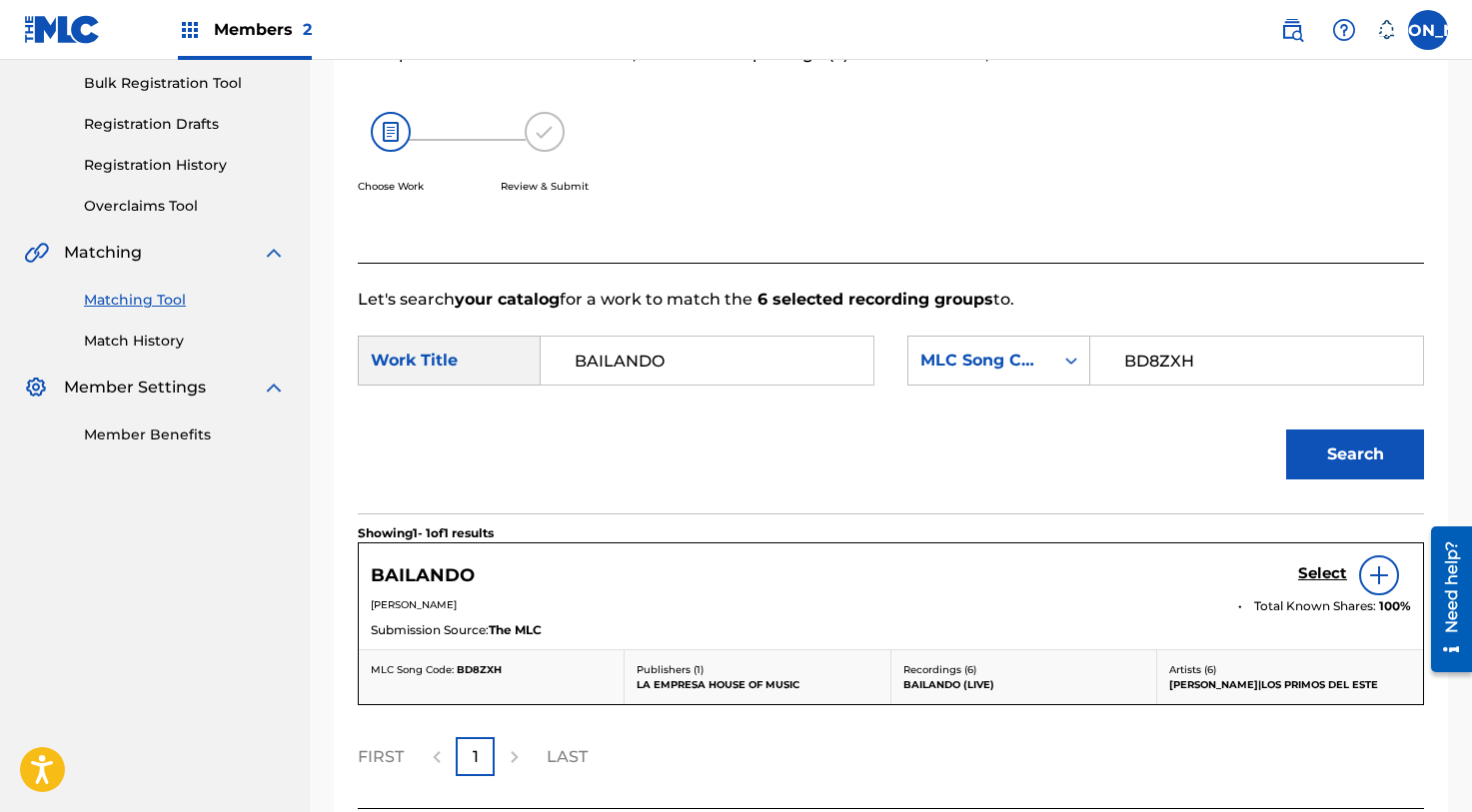 click on "Select" at bounding box center (1354, 575) 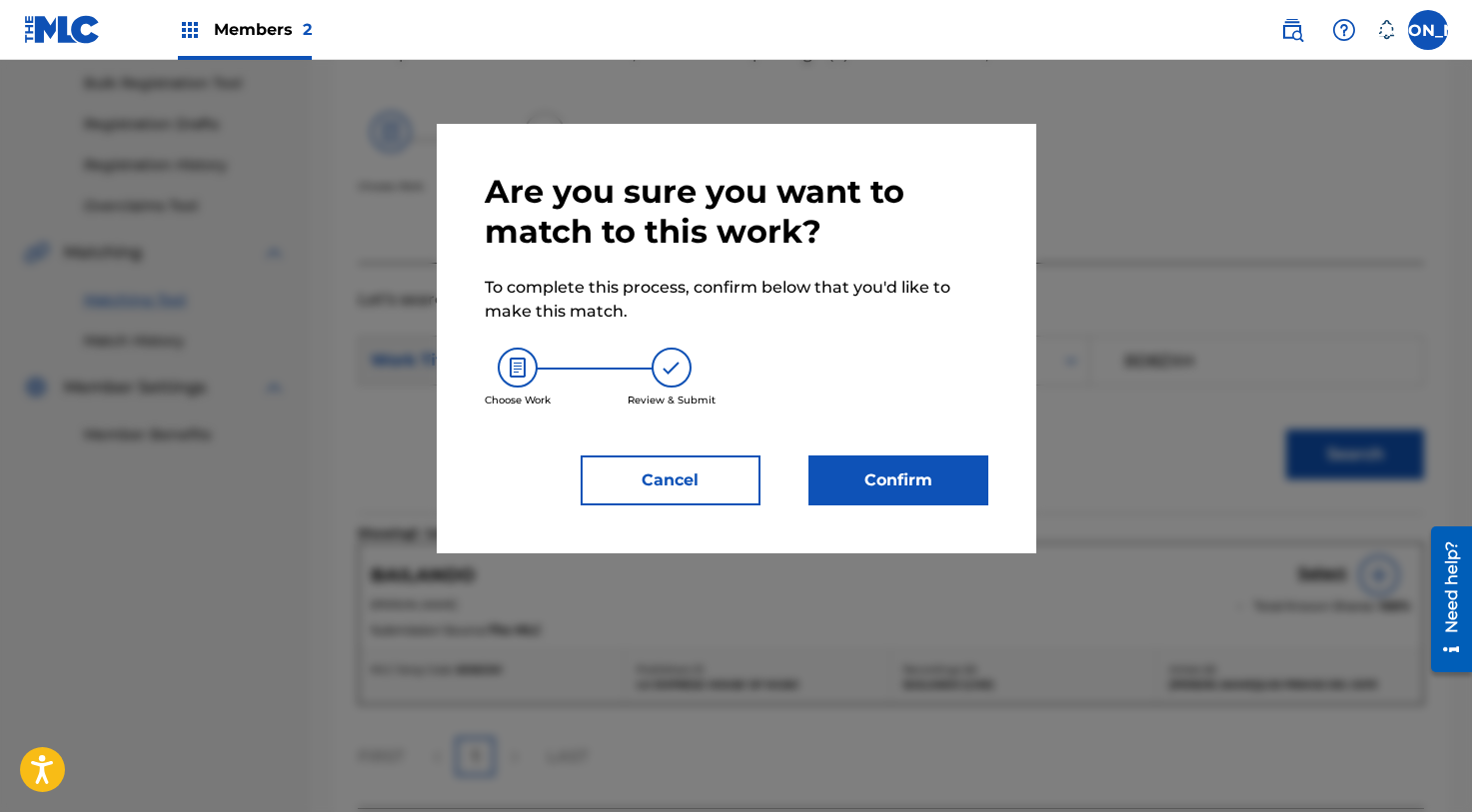 click on "Confirm" at bounding box center (898, 480) 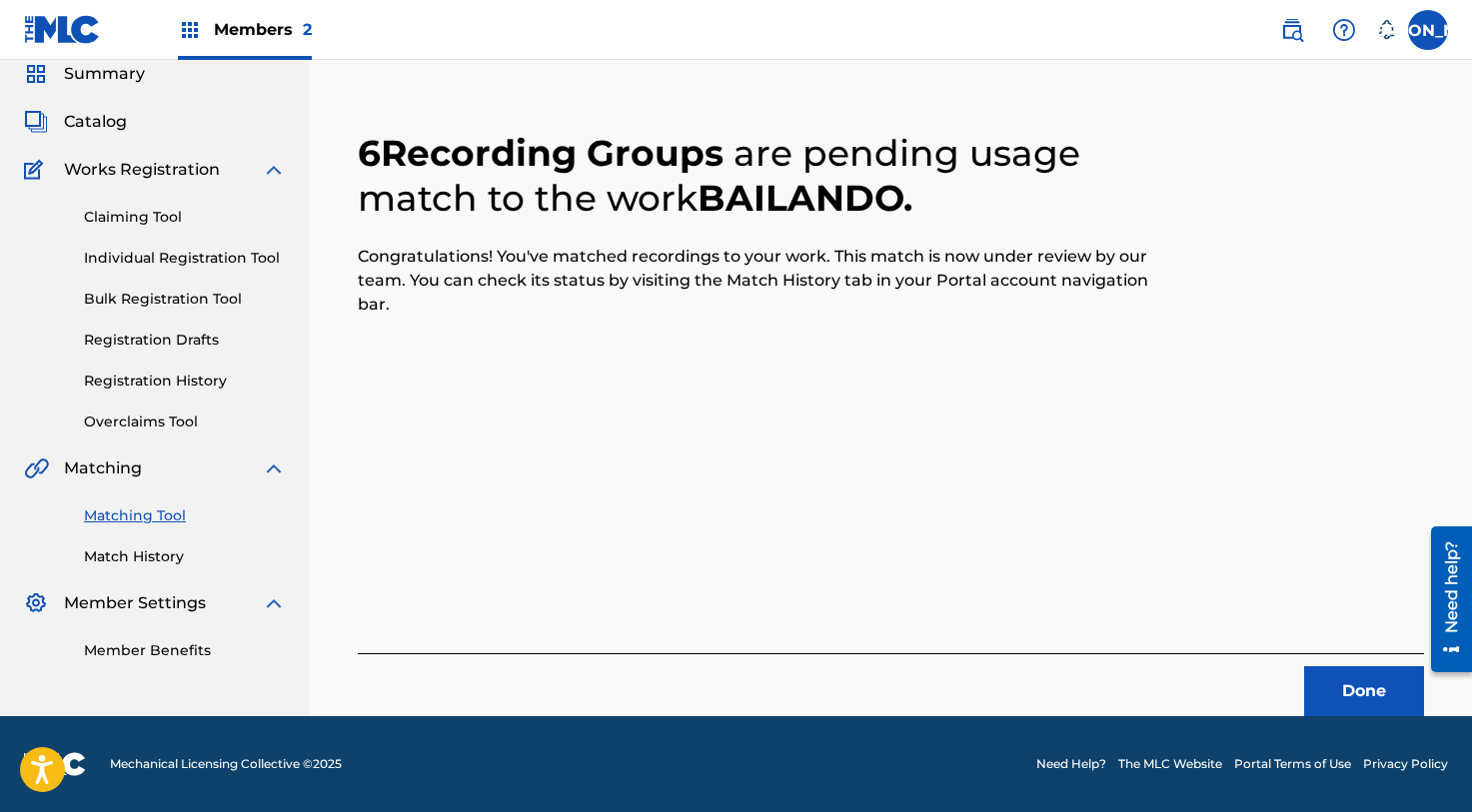 scroll, scrollTop: 77, scrollLeft: 0, axis: vertical 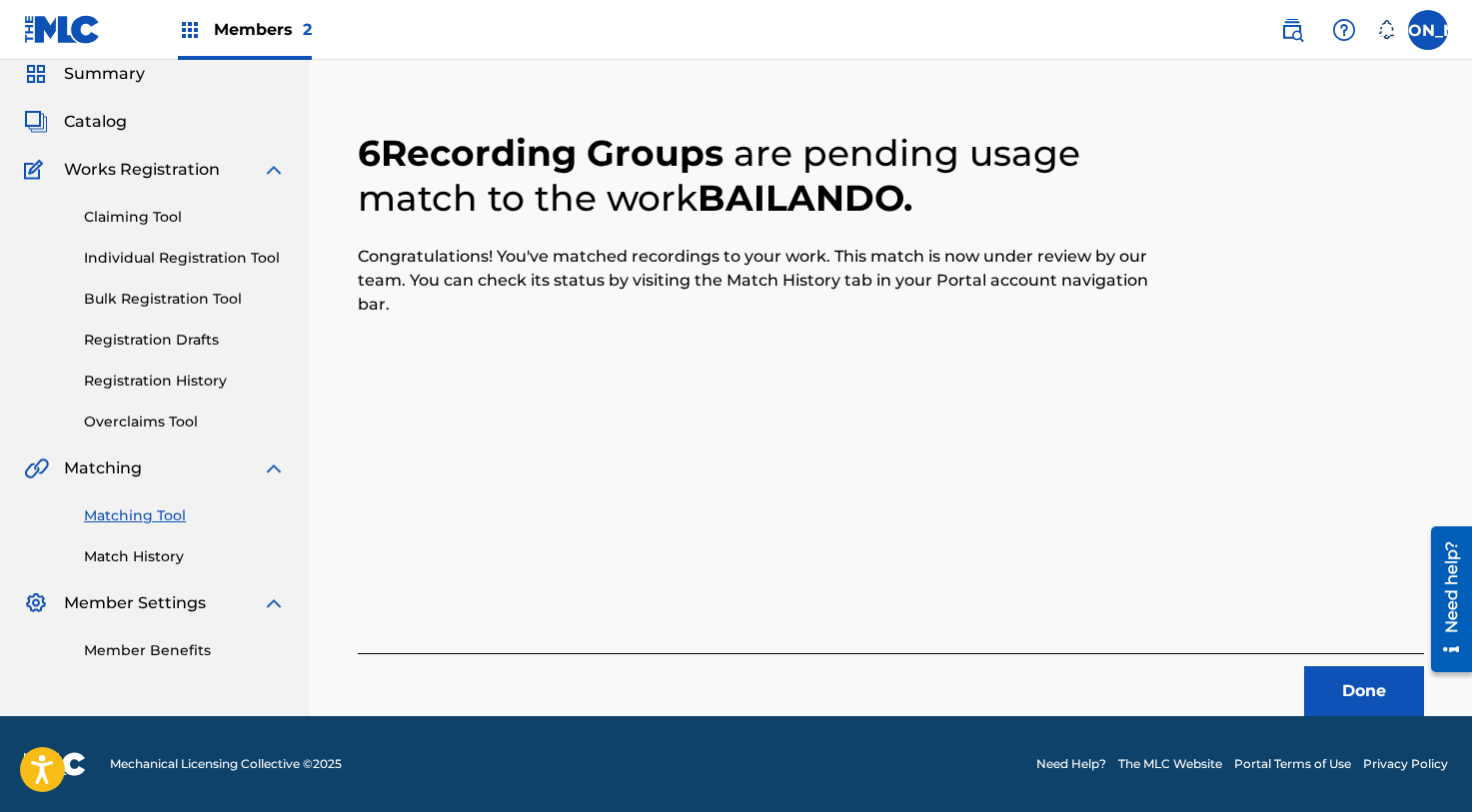 click on "Done" at bounding box center [1364, 691] 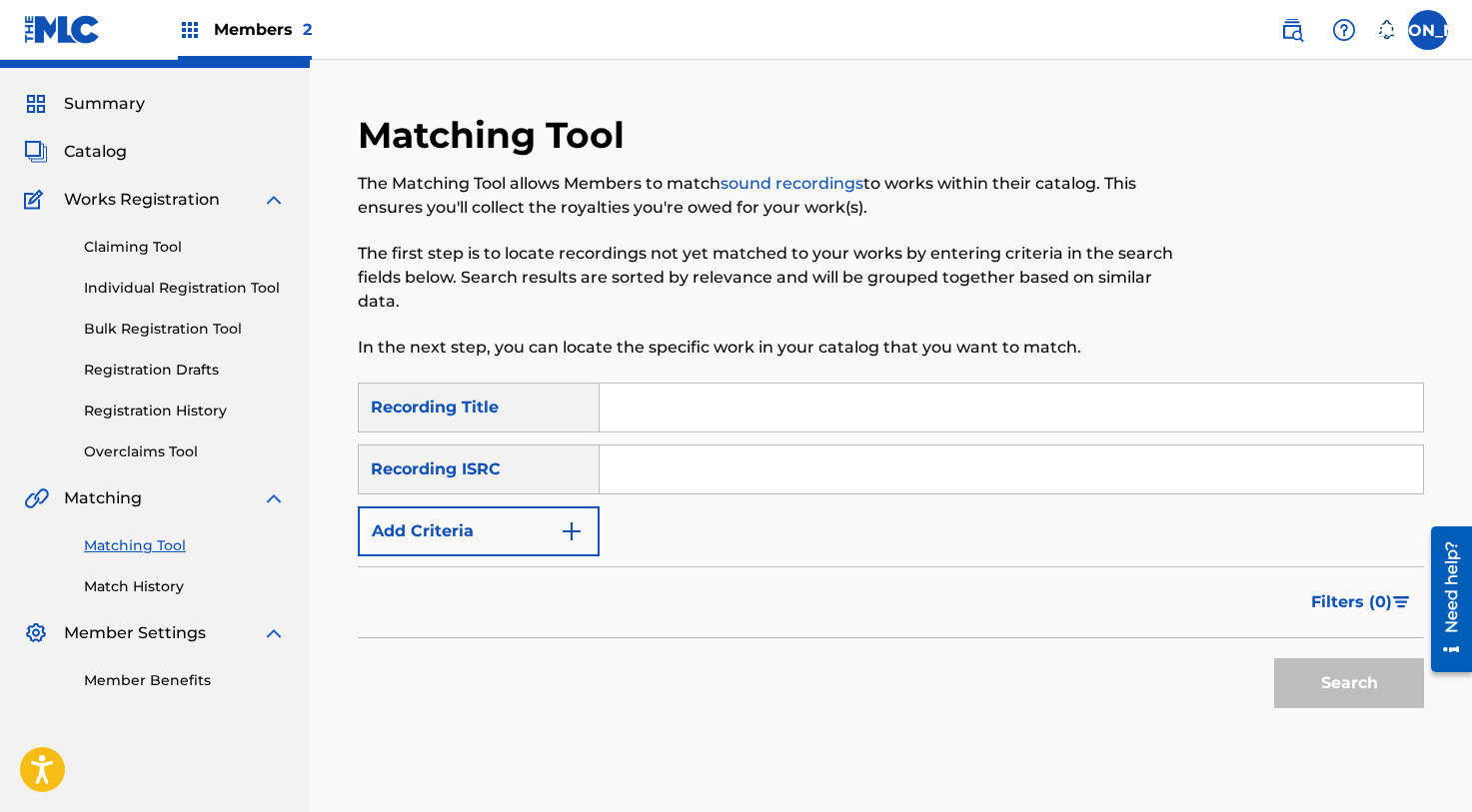 click at bounding box center [1011, 407] 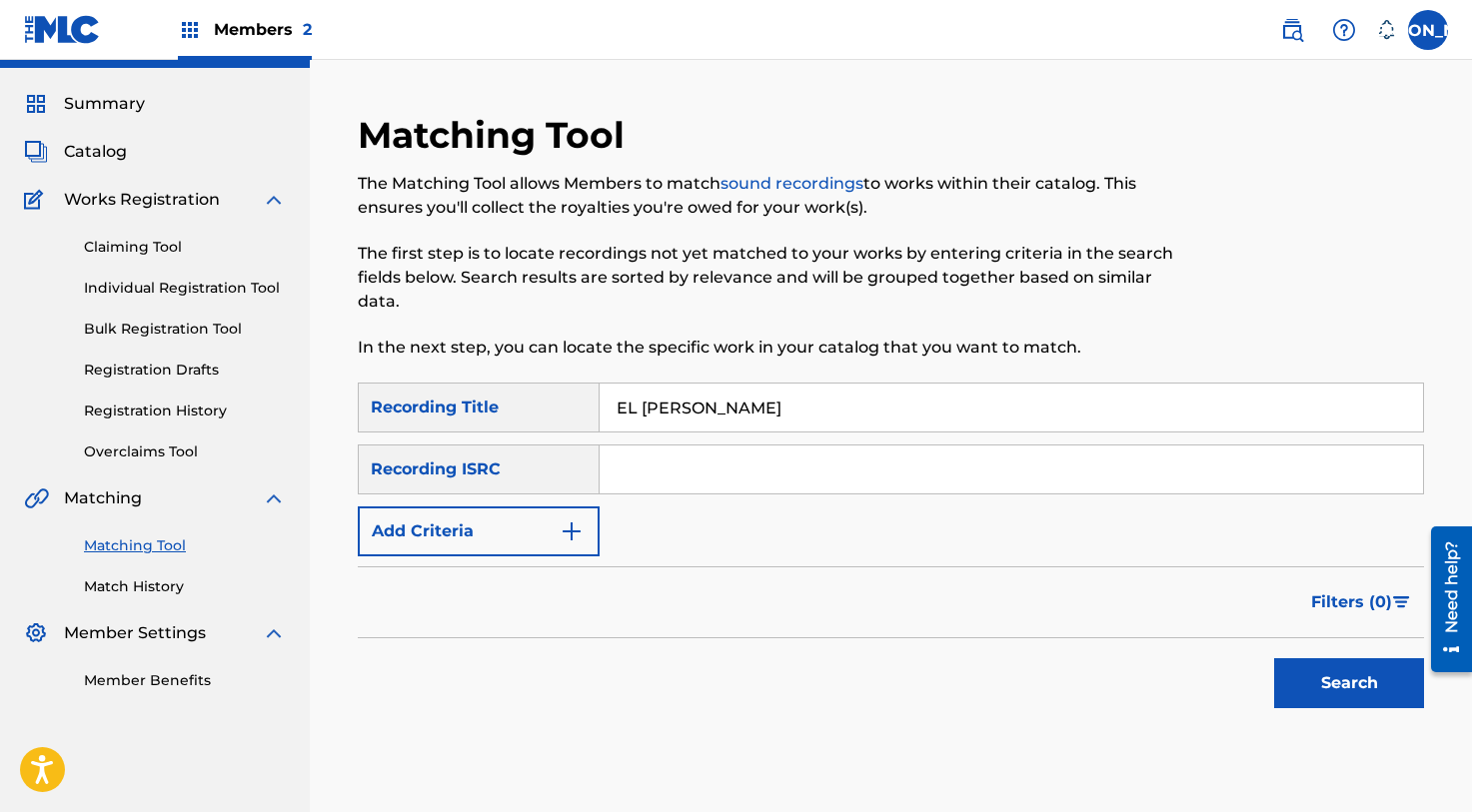 type on "EL [PERSON_NAME]" 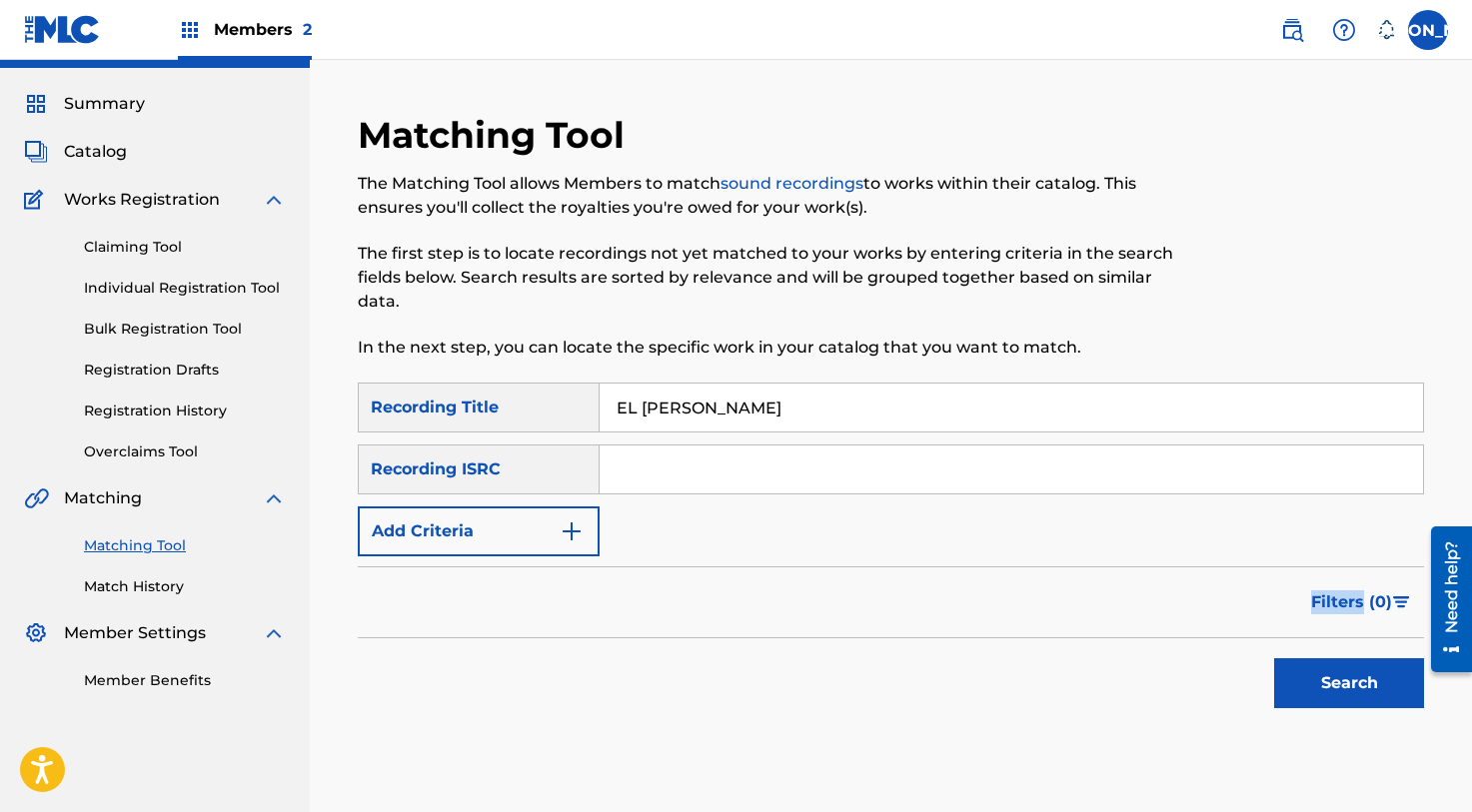 click on "SearchWithCriteria693f262f-70f5-47c7-b173-2f188026babe Recording Title EL [PERSON_NAME] SearchWithCriteria8664e373-994b-4ee6-9489-f45a87f296da Recording ISRC Add Criteria Filter Estimated Value All $$$$$ $$$$ $$$ $$ $ Source All Blanket License Historical Unmatched Remove Filters Apply Filters Filters ( 0 ) Search" at bounding box center [890, 550] 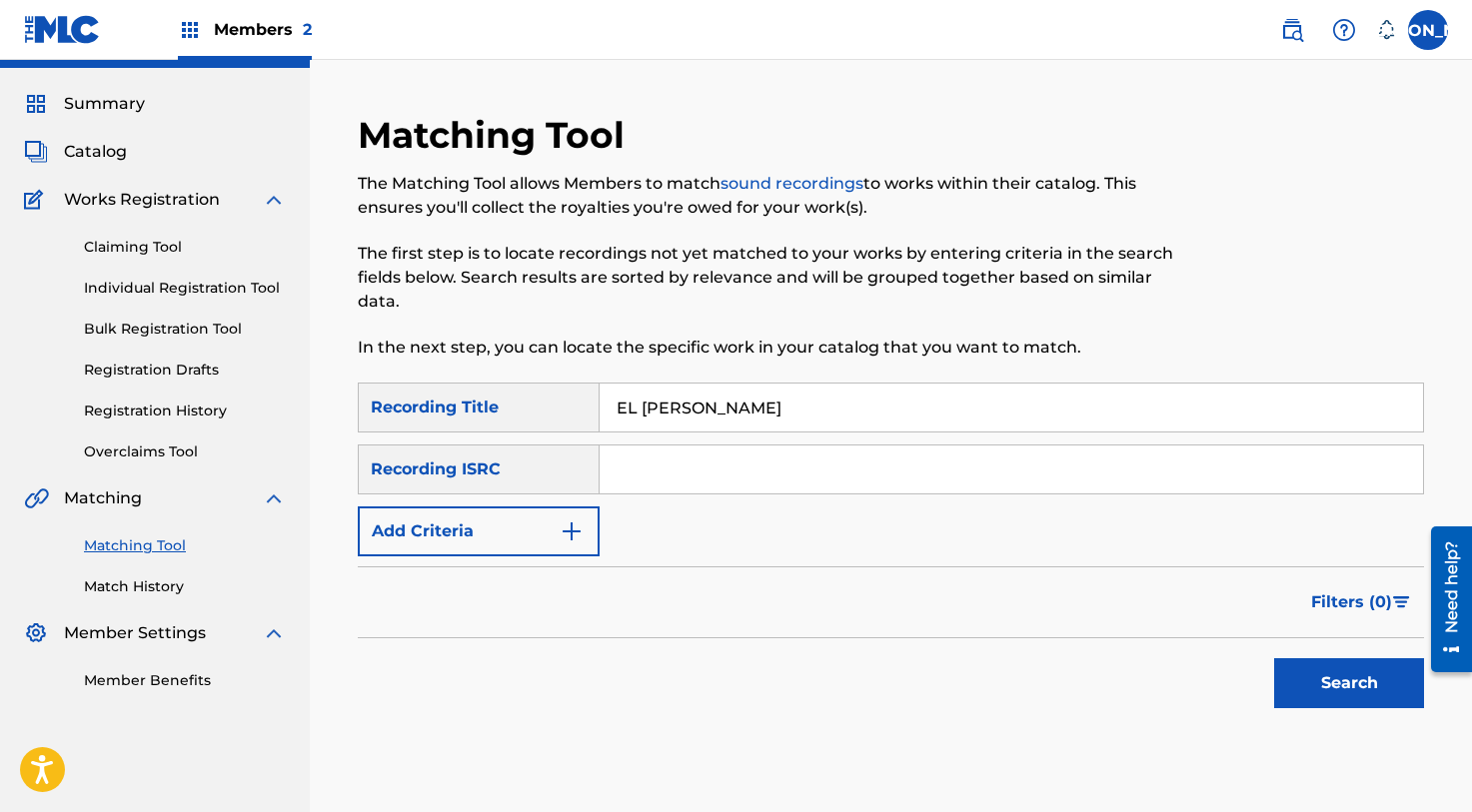 click on "Add Criteria" at bounding box center (479, 531) 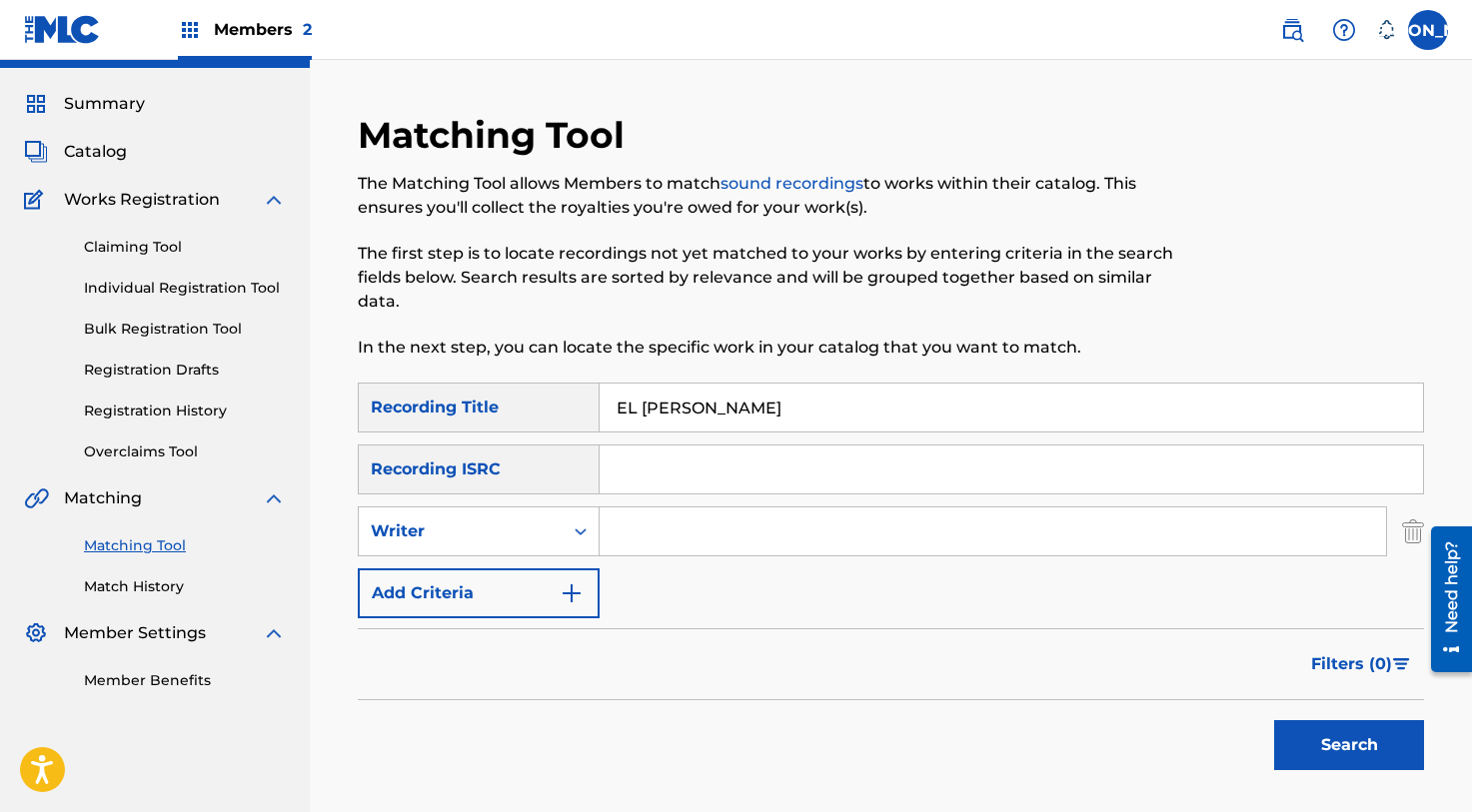 click on "Writer" at bounding box center (461, 531) 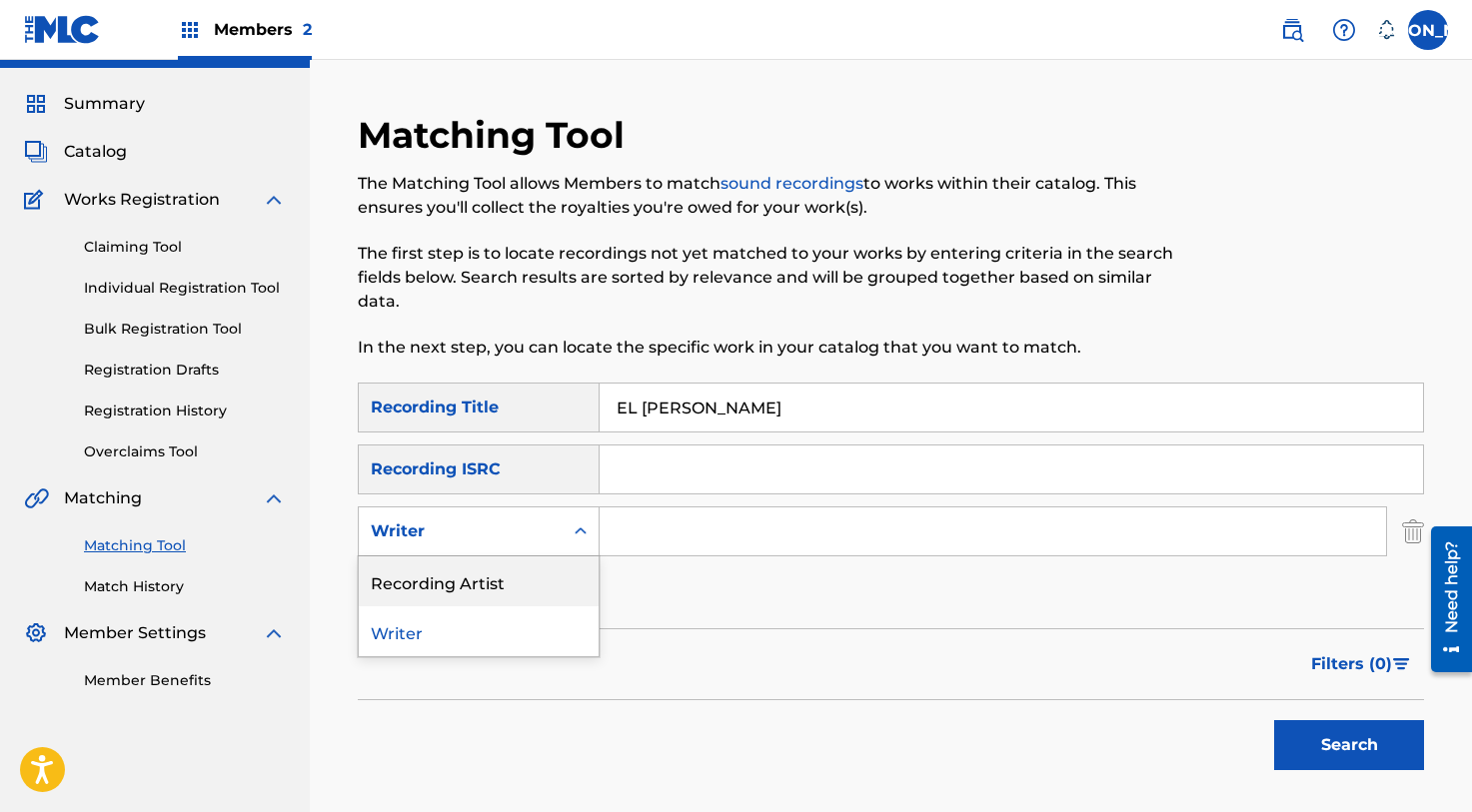 click on "Recording Artist" at bounding box center [479, 581] 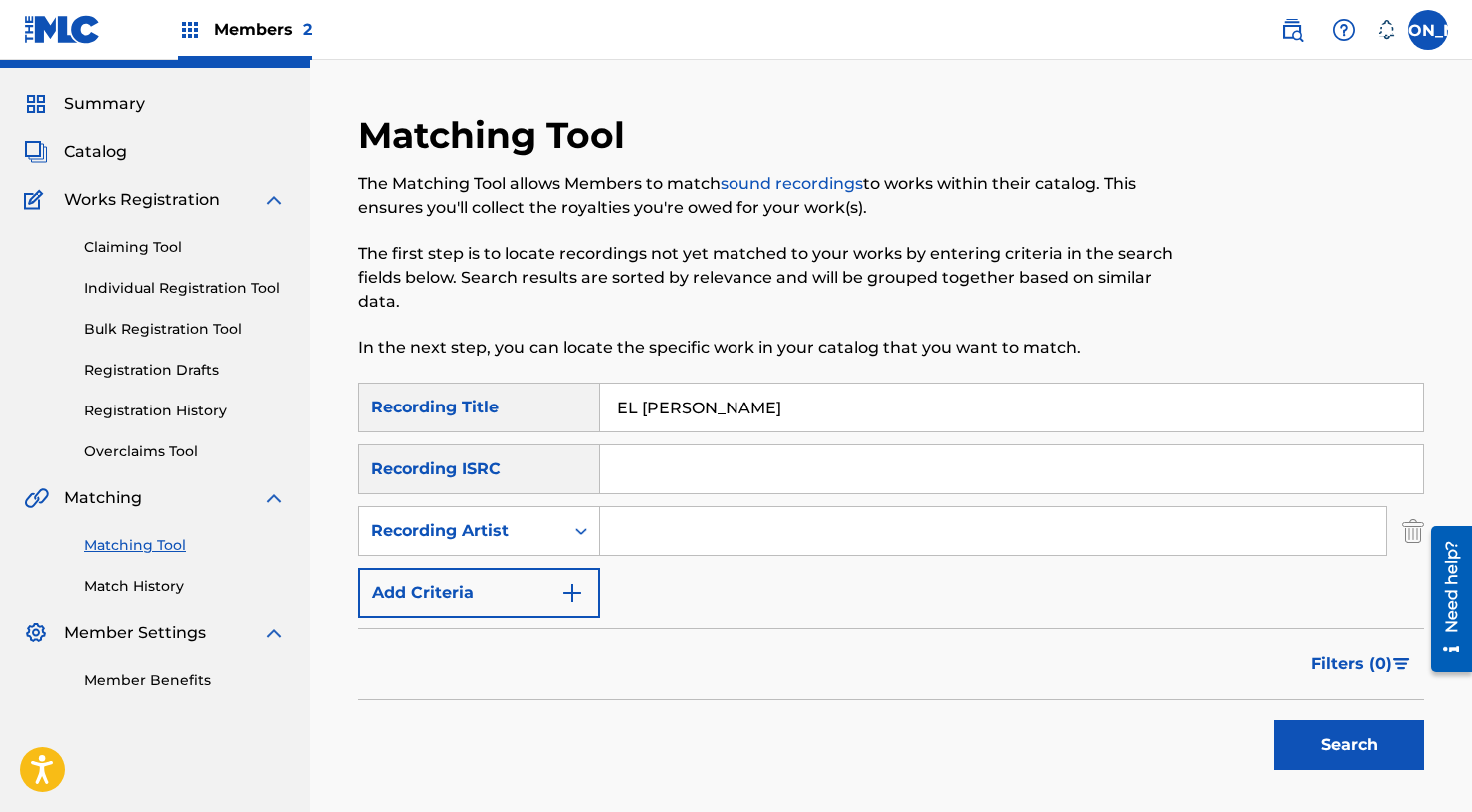 click at bounding box center [992, 531] 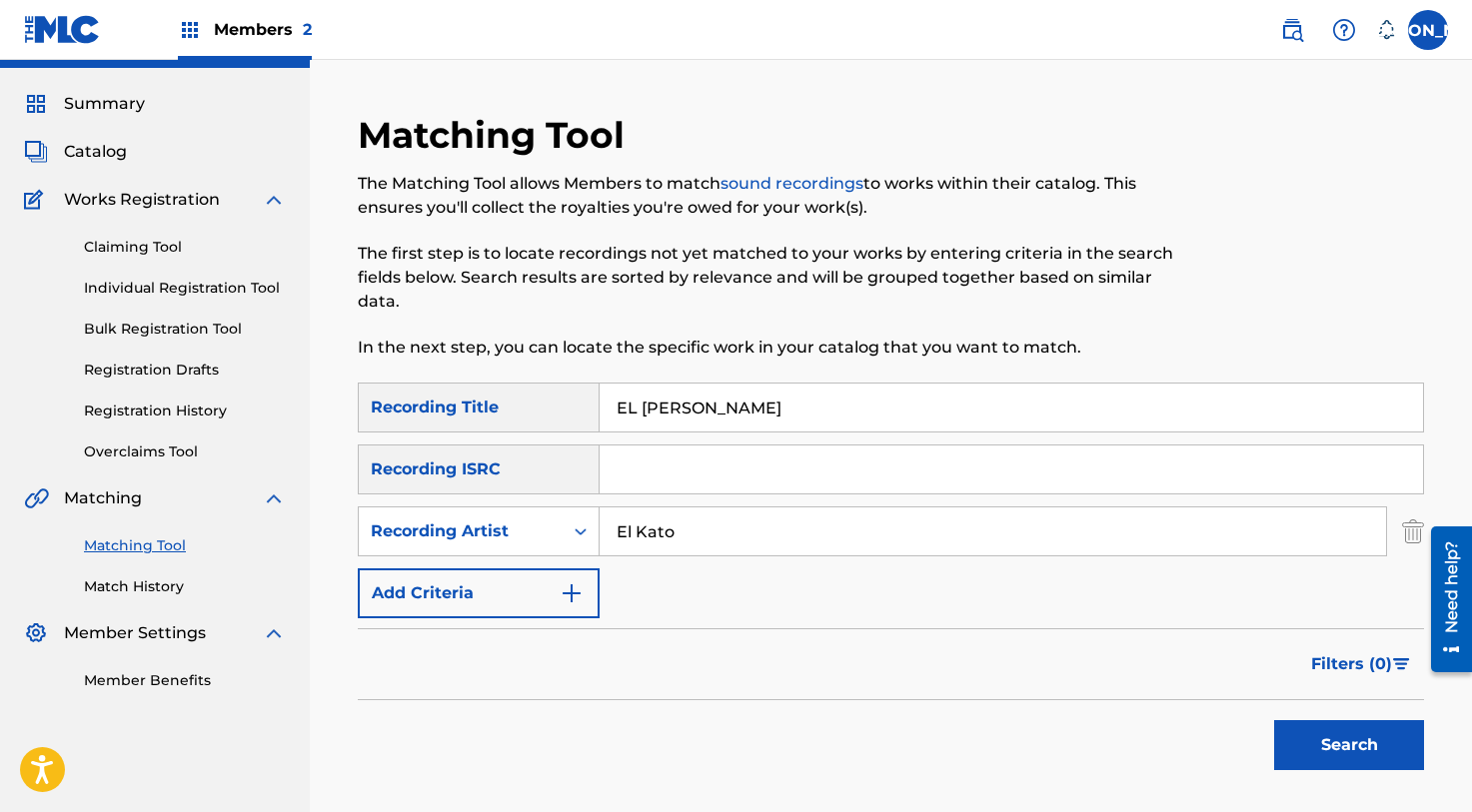 type on "El Kato" 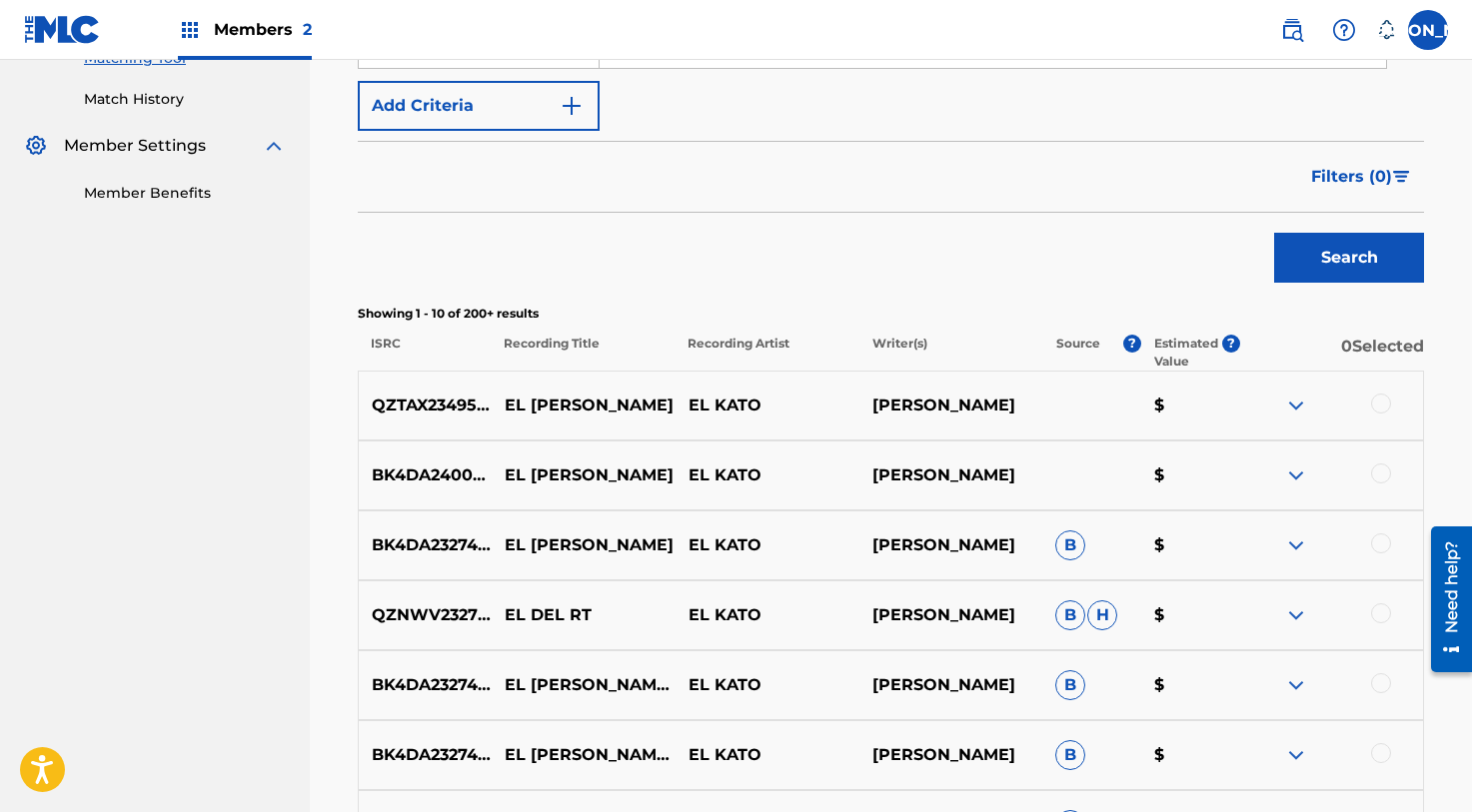 scroll, scrollTop: 534, scrollLeft: 0, axis: vertical 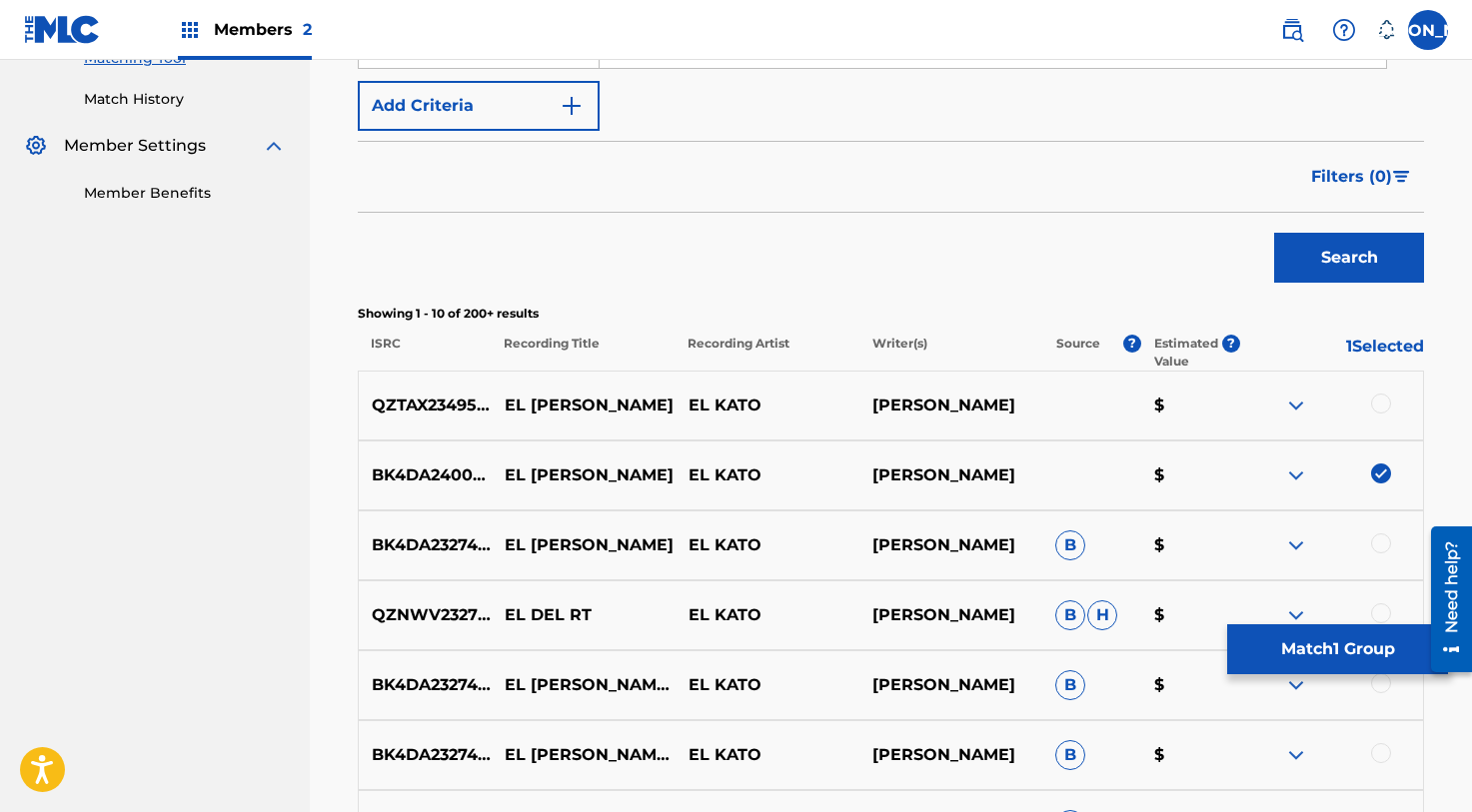 click at bounding box center (1381, 404) 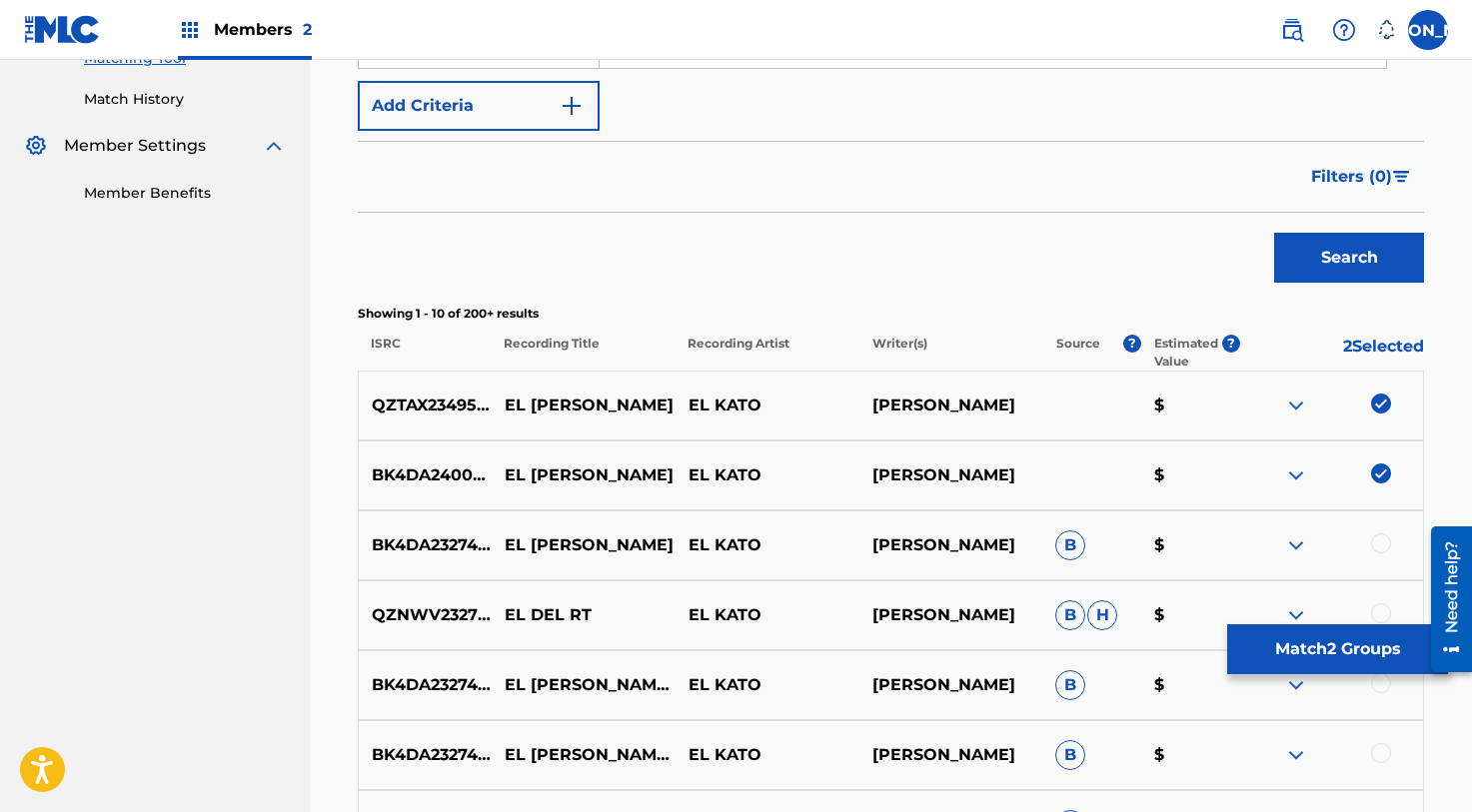 click on "Match  2 Groups" at bounding box center [1337, 649] 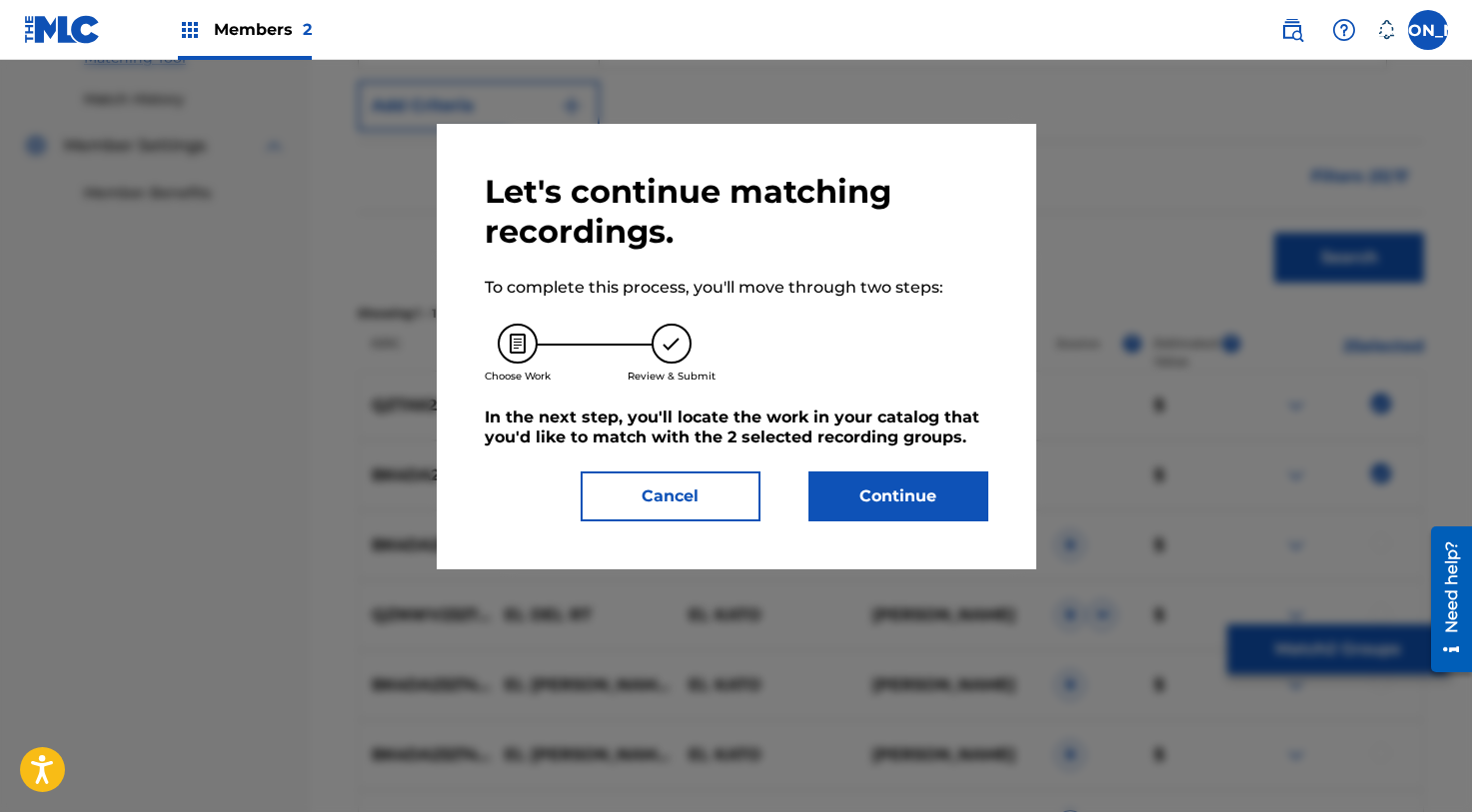 click on "Continue" at bounding box center [898, 496] 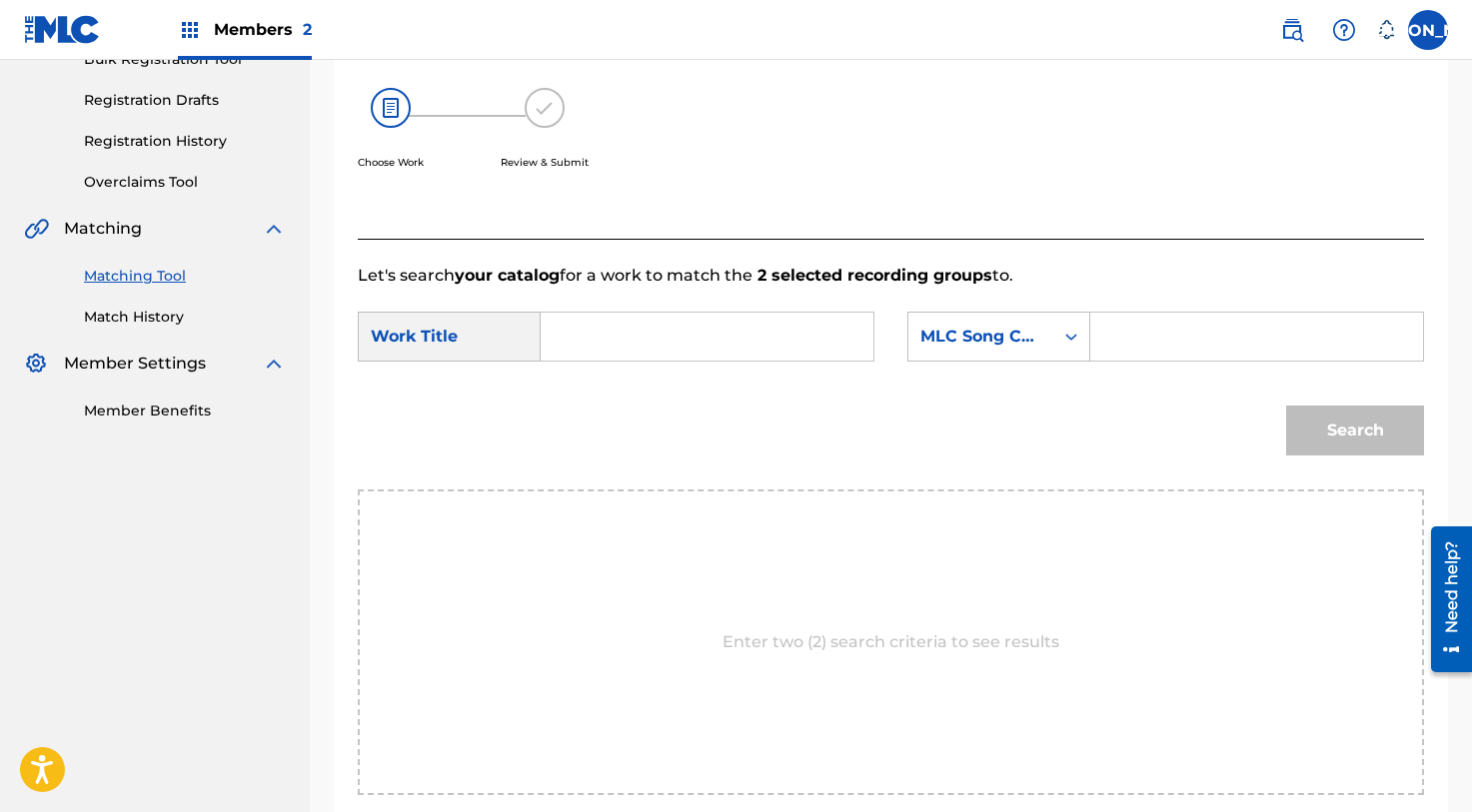 click at bounding box center (707, 337) 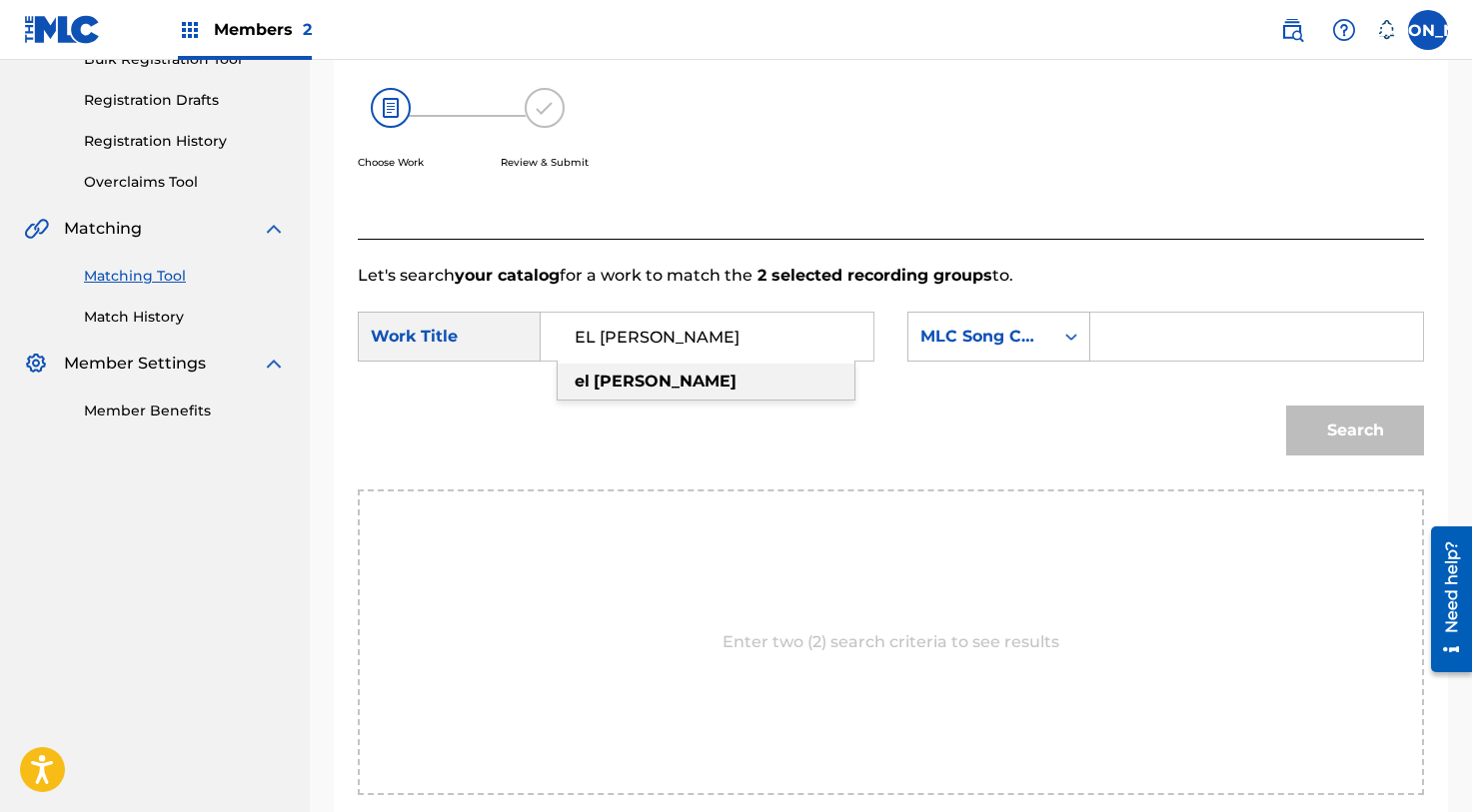 type on "EL [PERSON_NAME]" 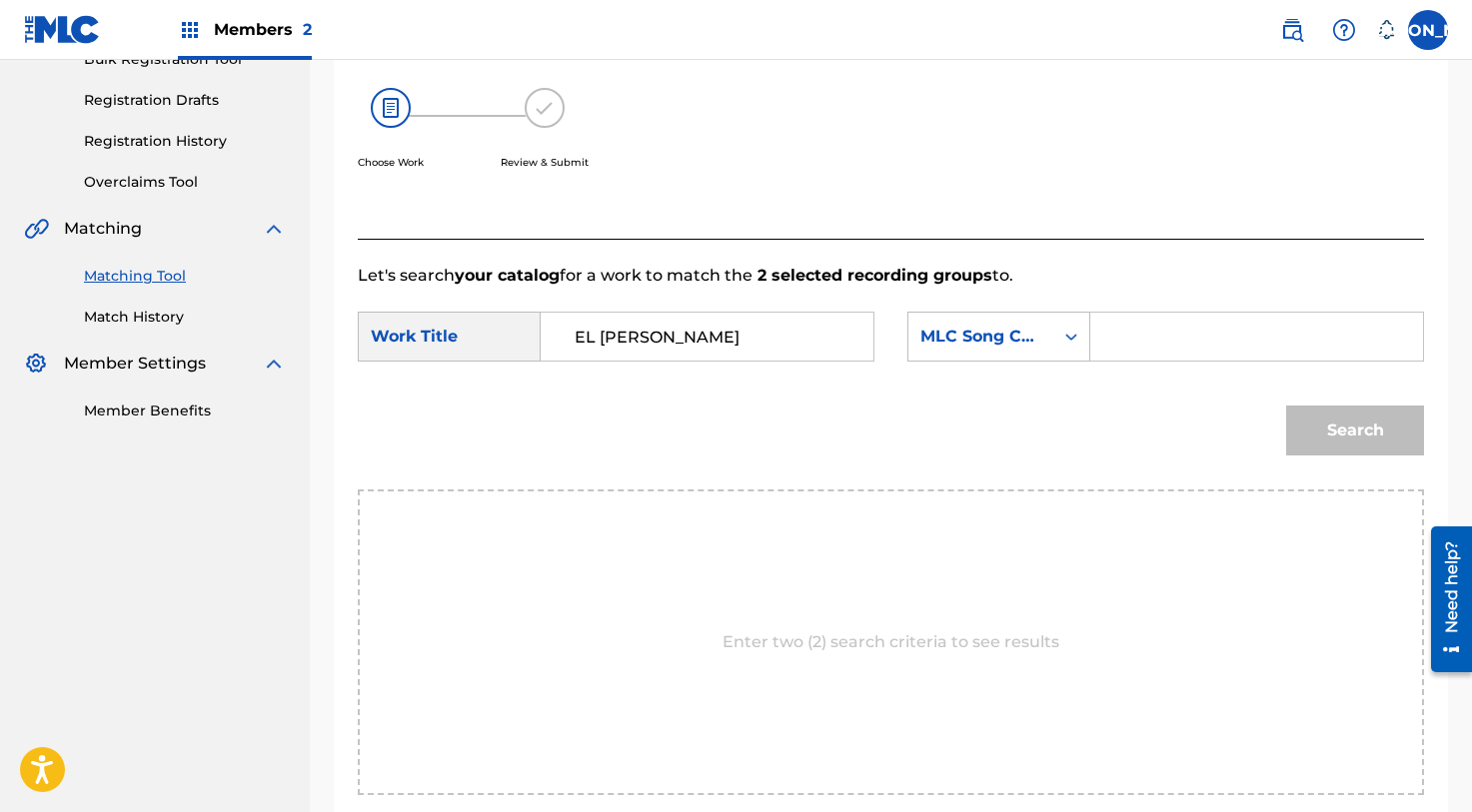 click at bounding box center [1256, 337] 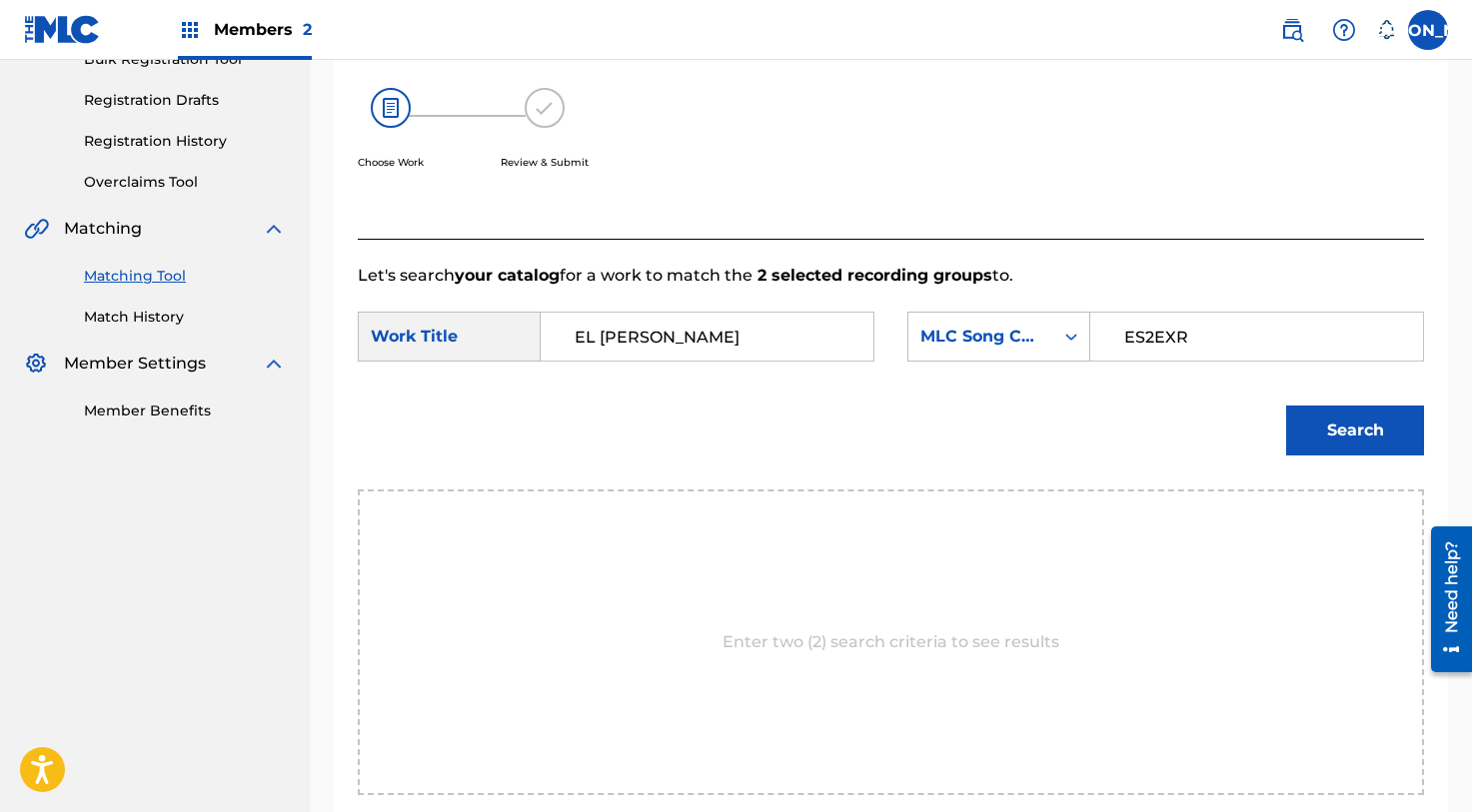 type on "ES2EXR" 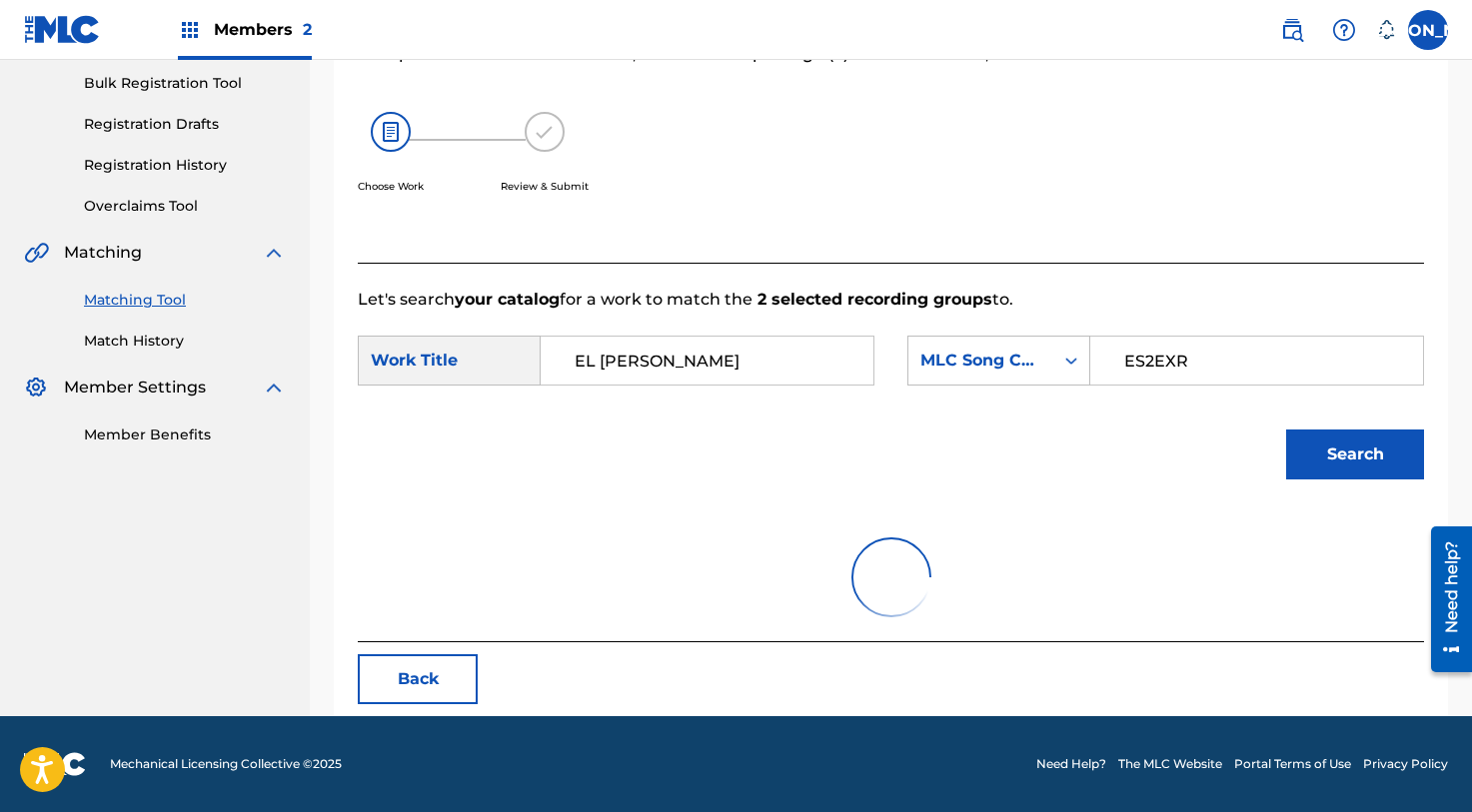 scroll, scrollTop: 293, scrollLeft: 0, axis: vertical 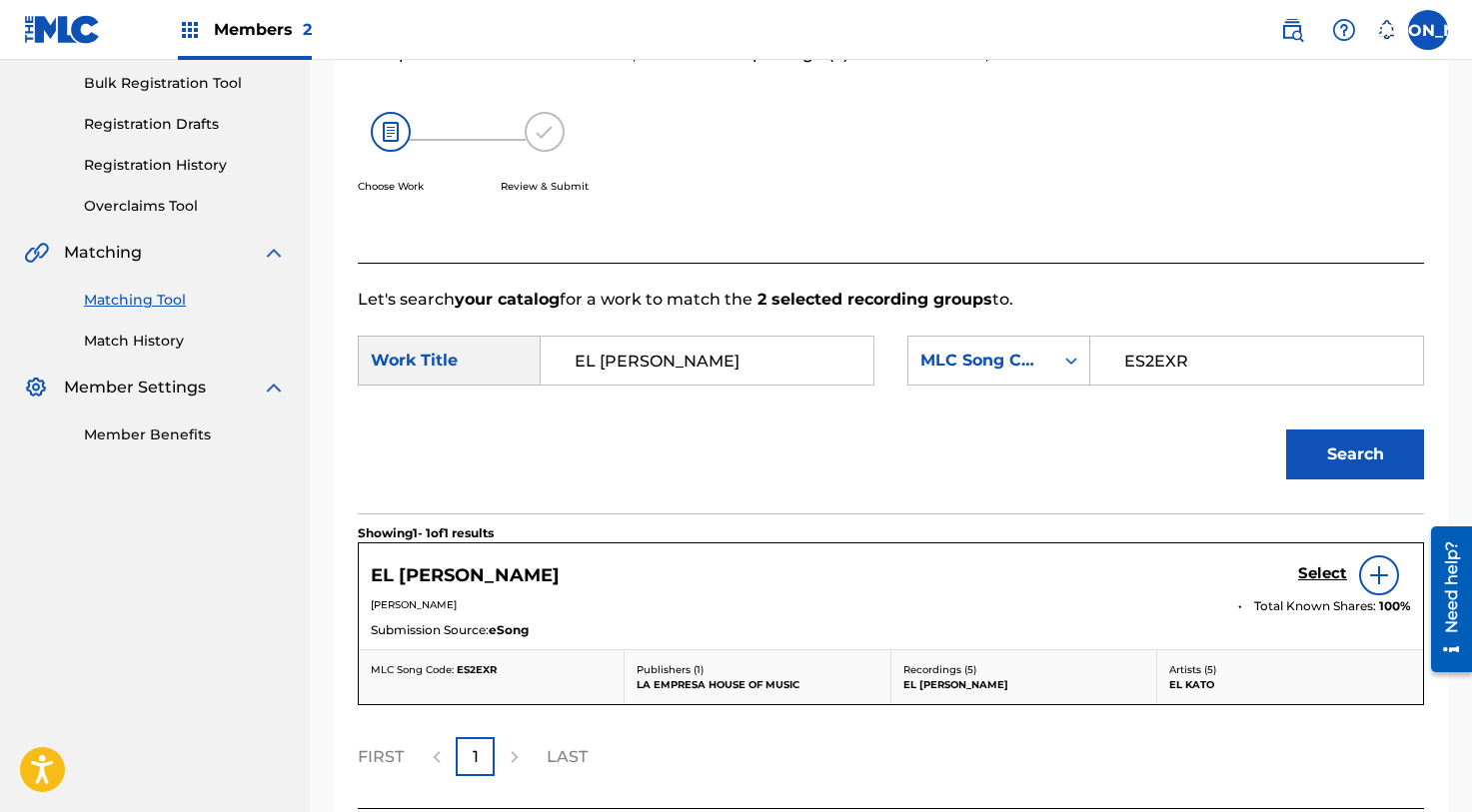 click on "Select" at bounding box center [1322, 573] 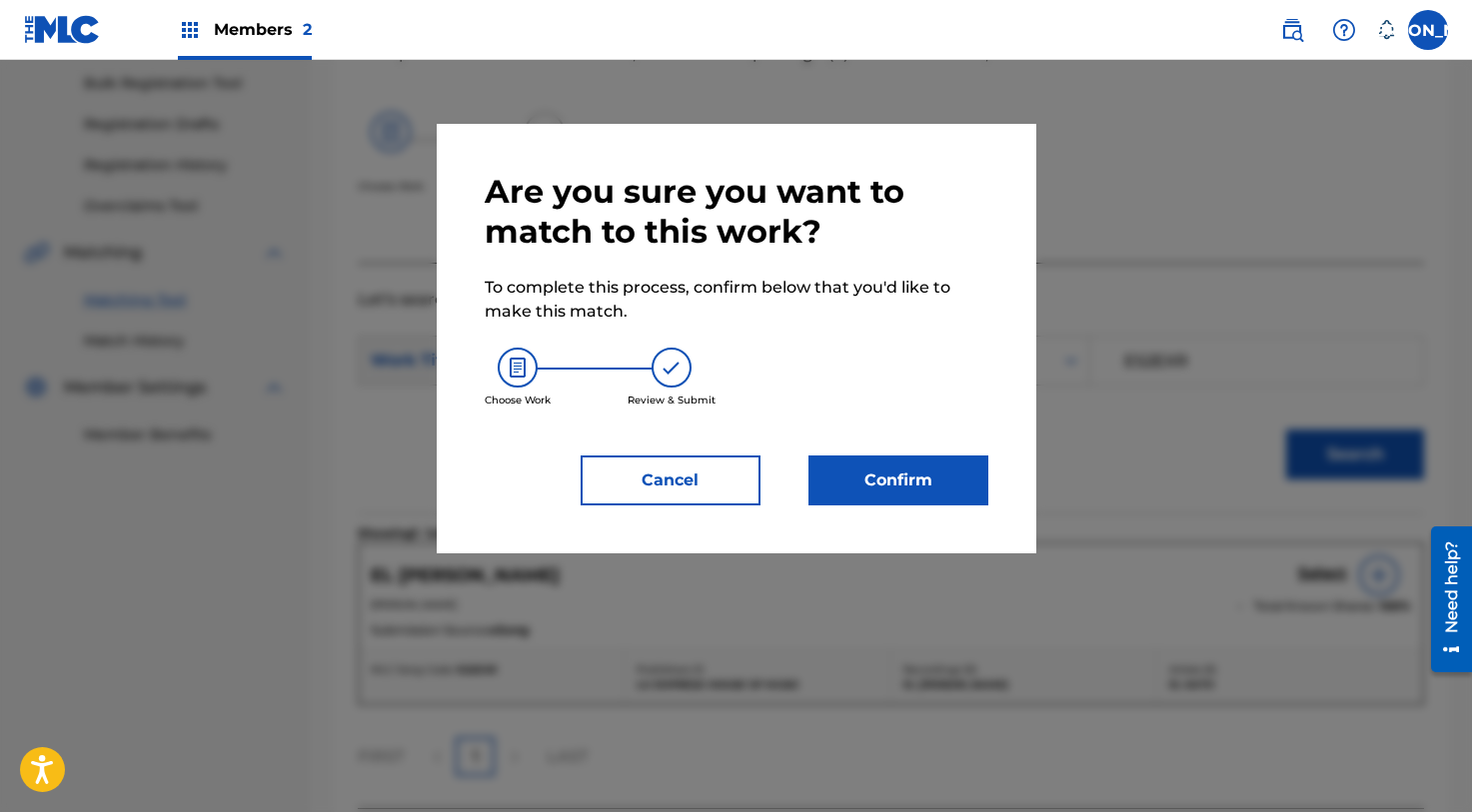click on "Confirm" at bounding box center (898, 480) 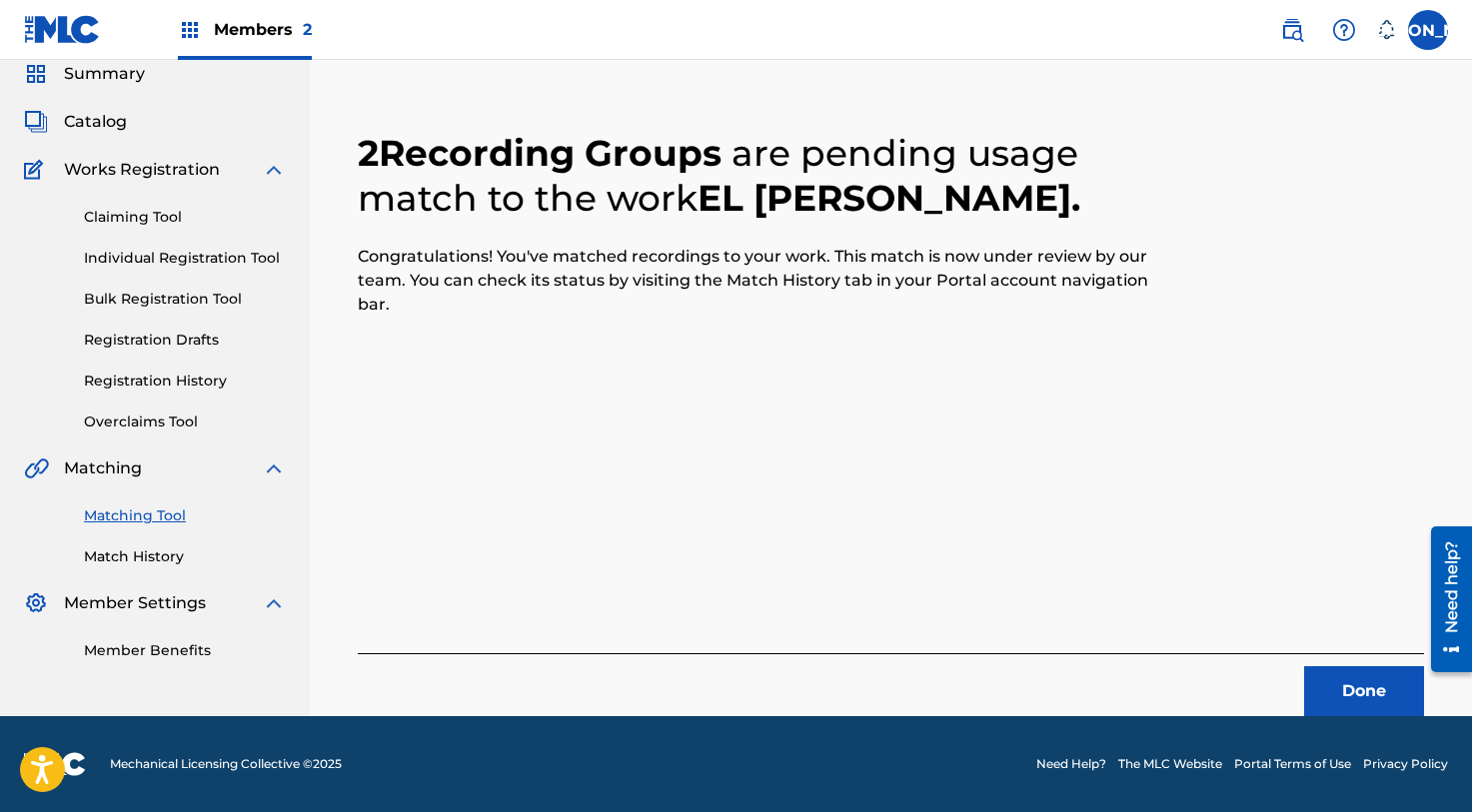 click on "Done" at bounding box center [1364, 691] 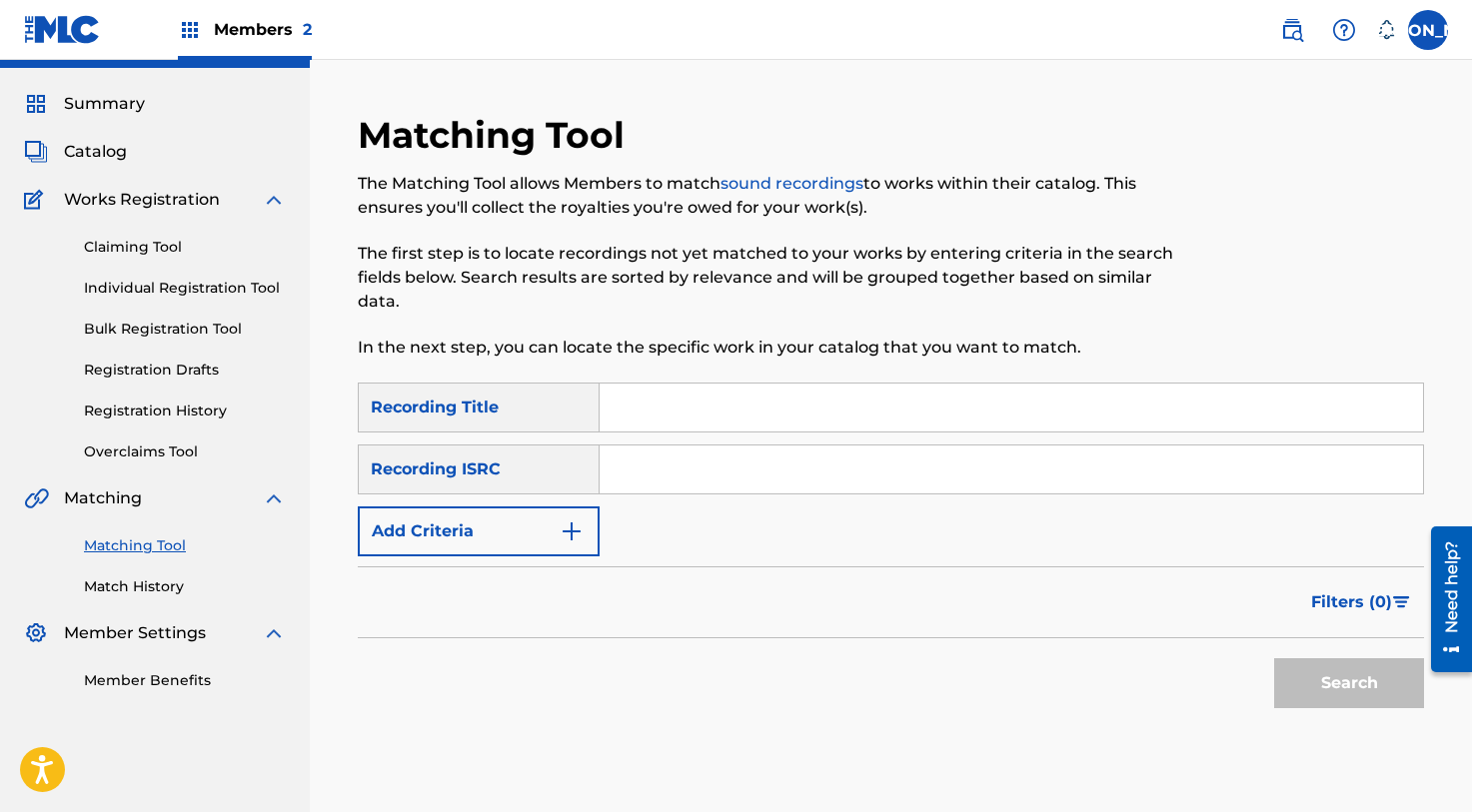 click at bounding box center [1011, 407] 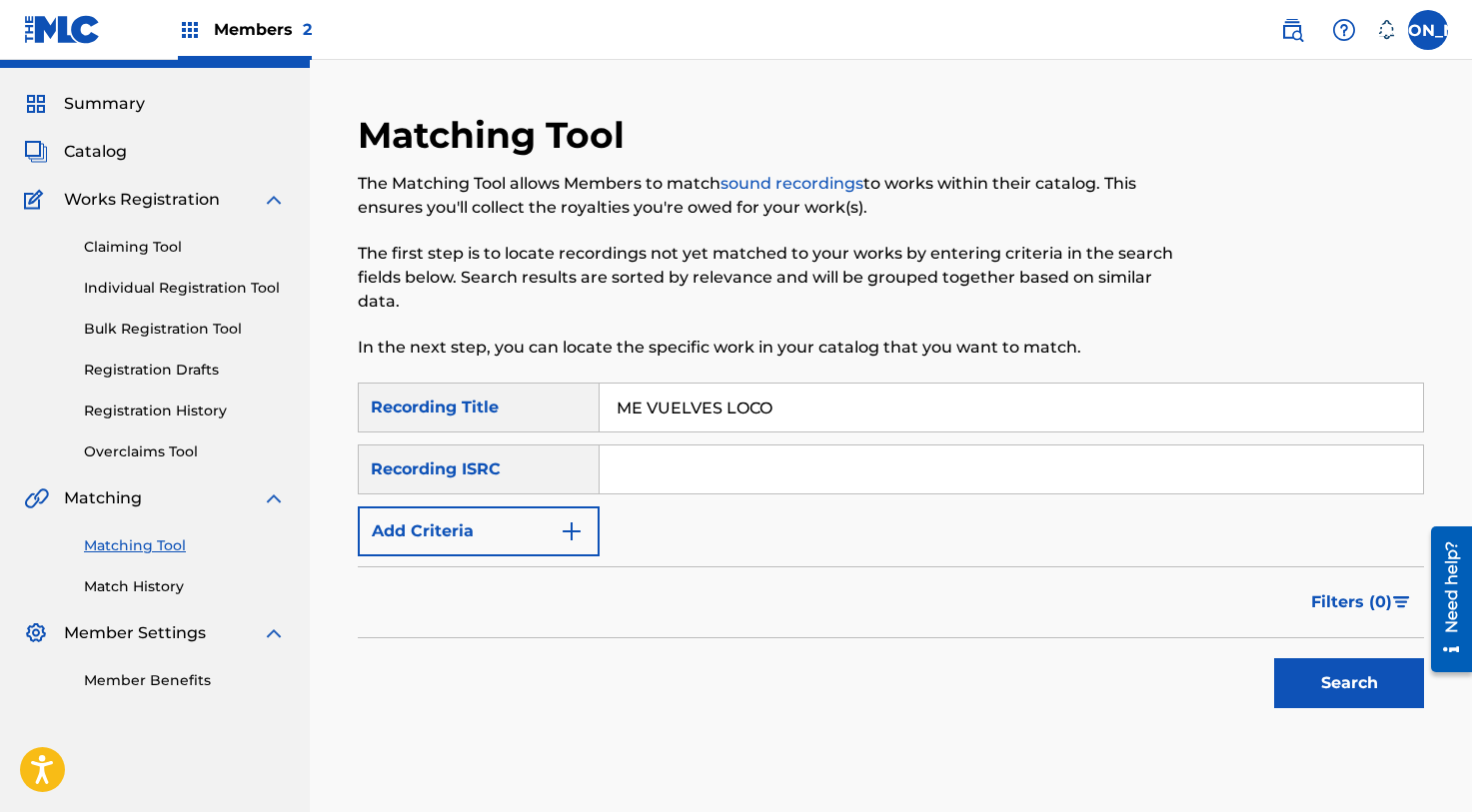 type on "ME VUELVES LOCO" 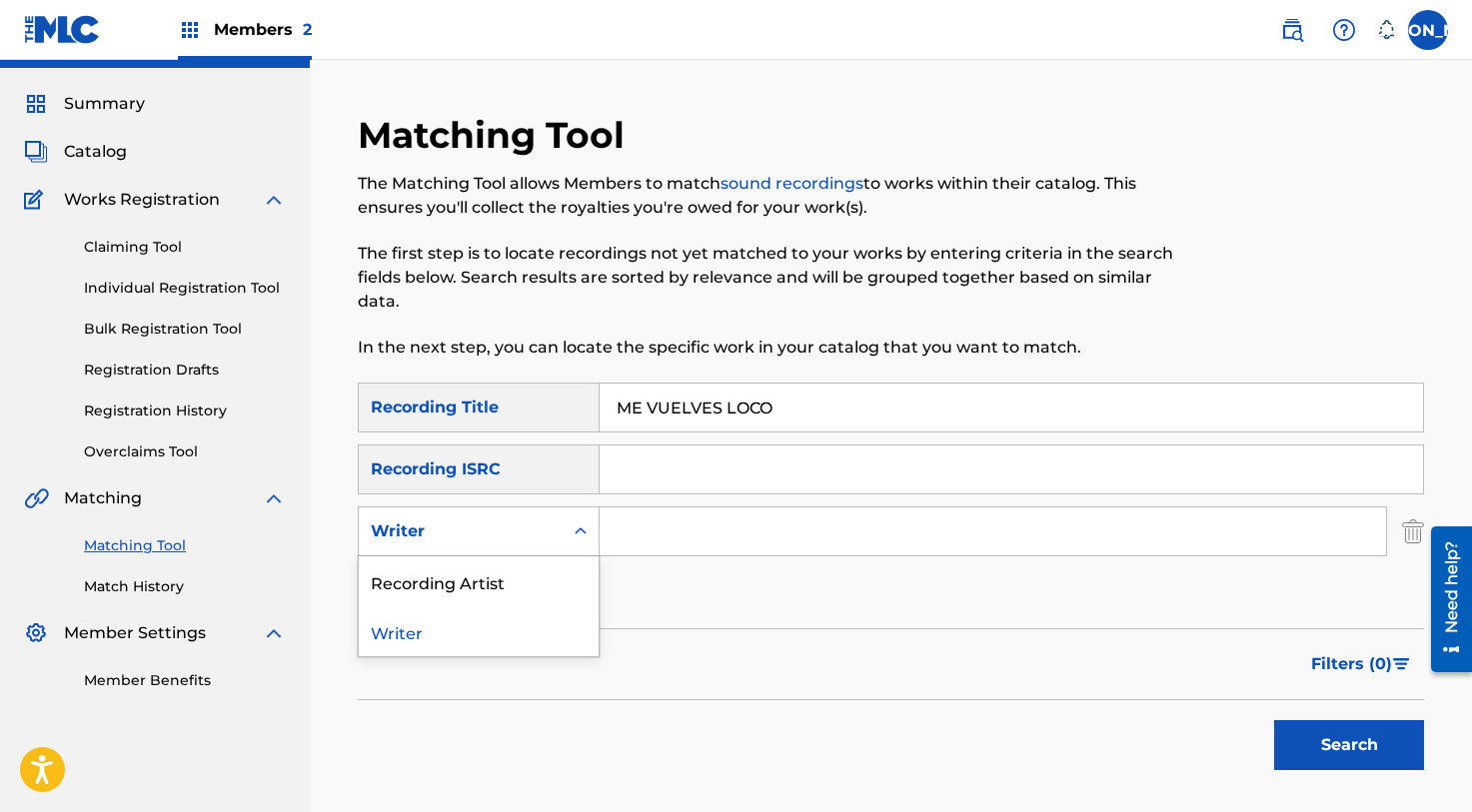 click at bounding box center [581, 531] 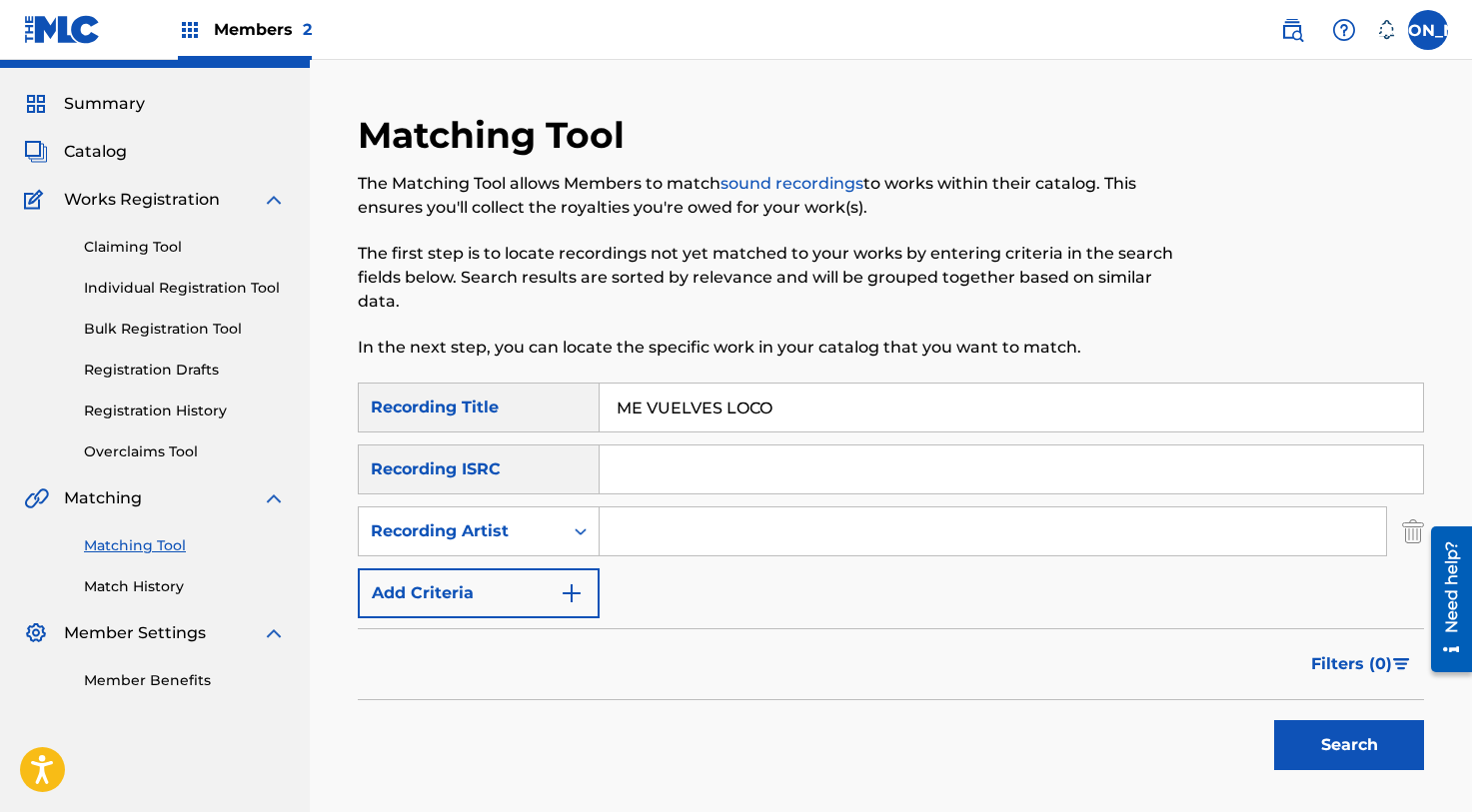 click on "SearchWithCriteria693f262f-70f5-47c7-b173-2f188026babe Recording Title ME VUELVES LOCO SearchWithCriteria8664e373-994b-4ee6-9489-f45a87f296da Recording ISRC SearchWithCriteria3b8293ab-2e8d-4a86-9b8e-3eb296301b20 Recording Artist Add Criteria" at bounding box center [890, 500] 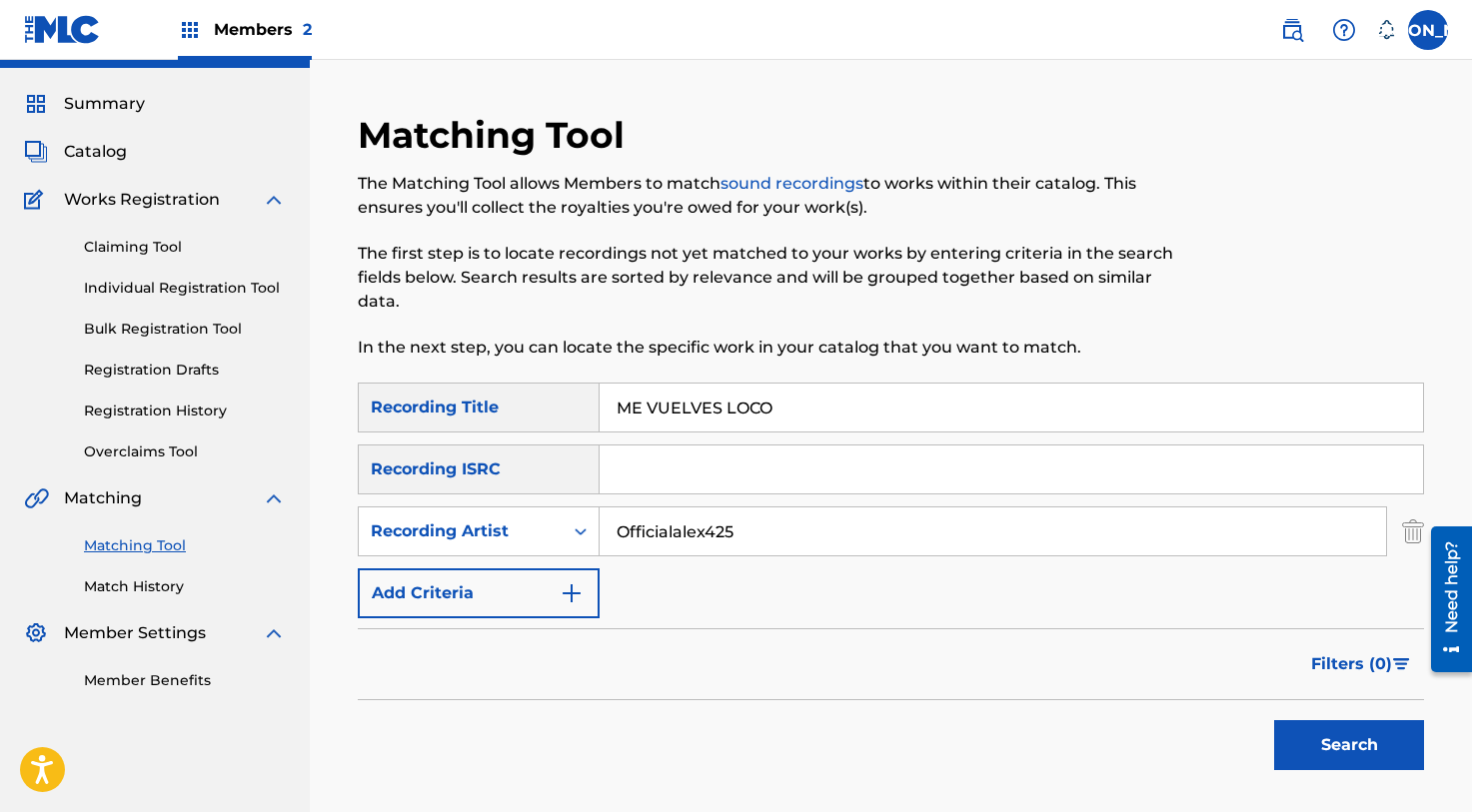 type on "Officialalex425" 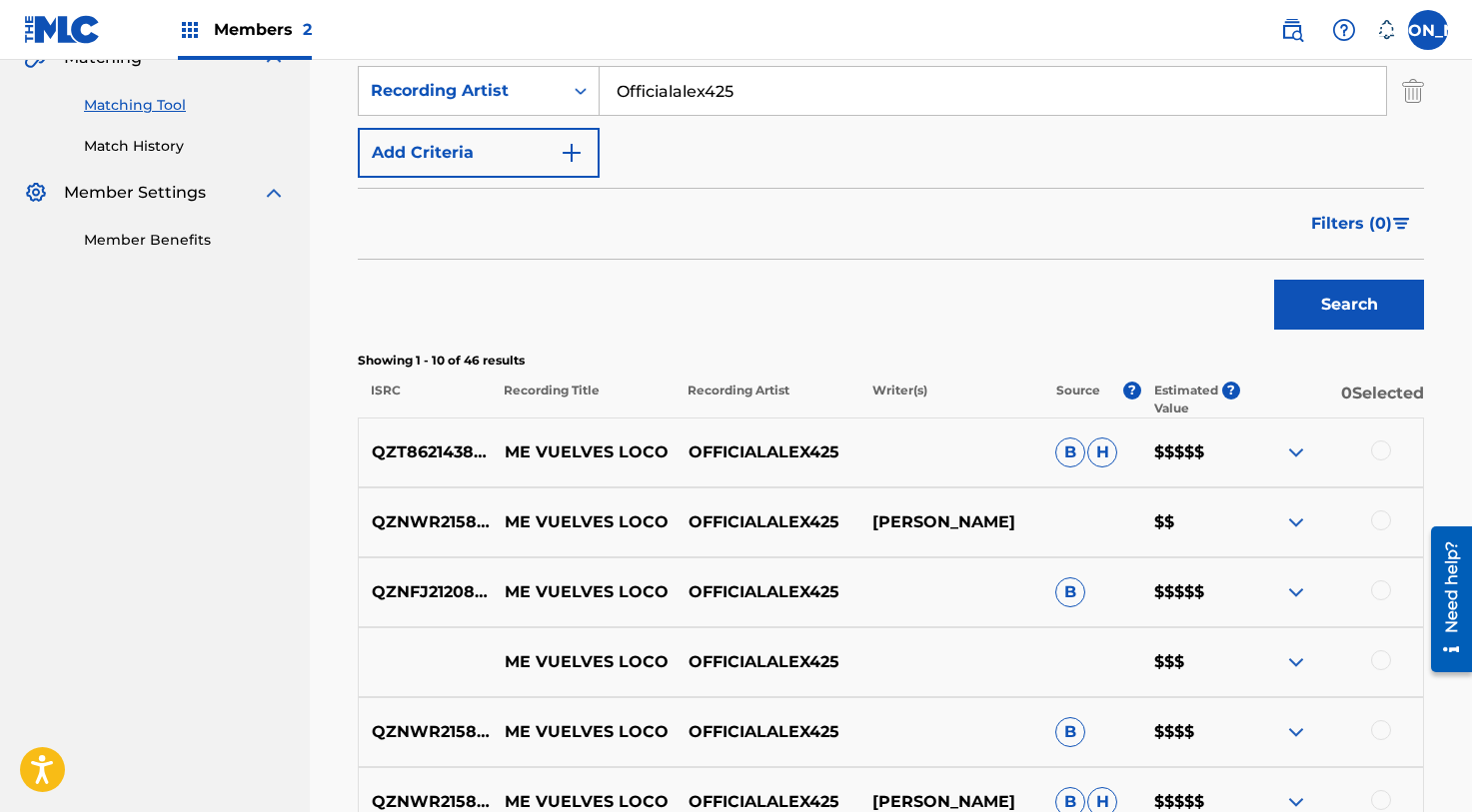 scroll, scrollTop: 489, scrollLeft: 0, axis: vertical 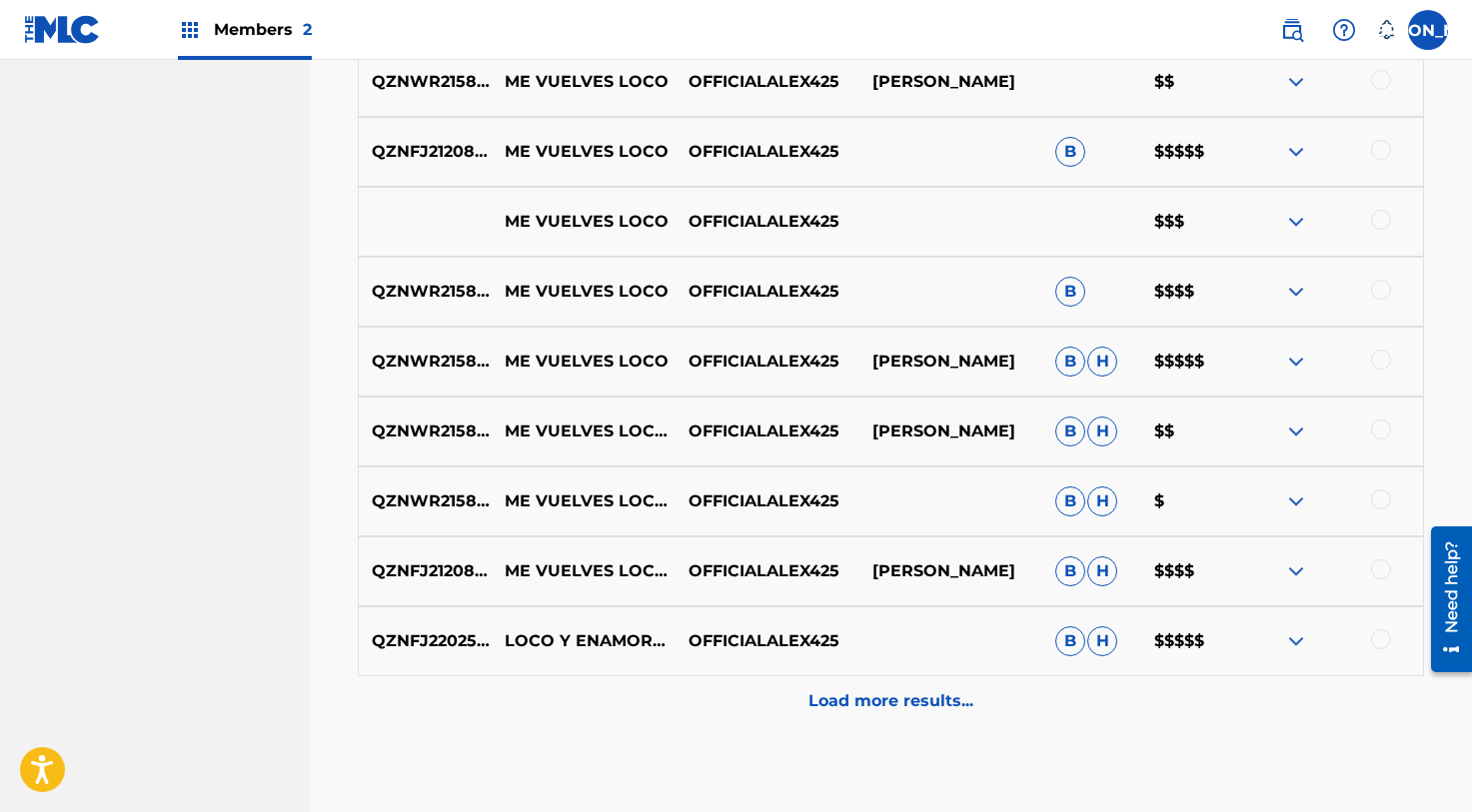 click on "Load more results..." at bounding box center [890, 701] 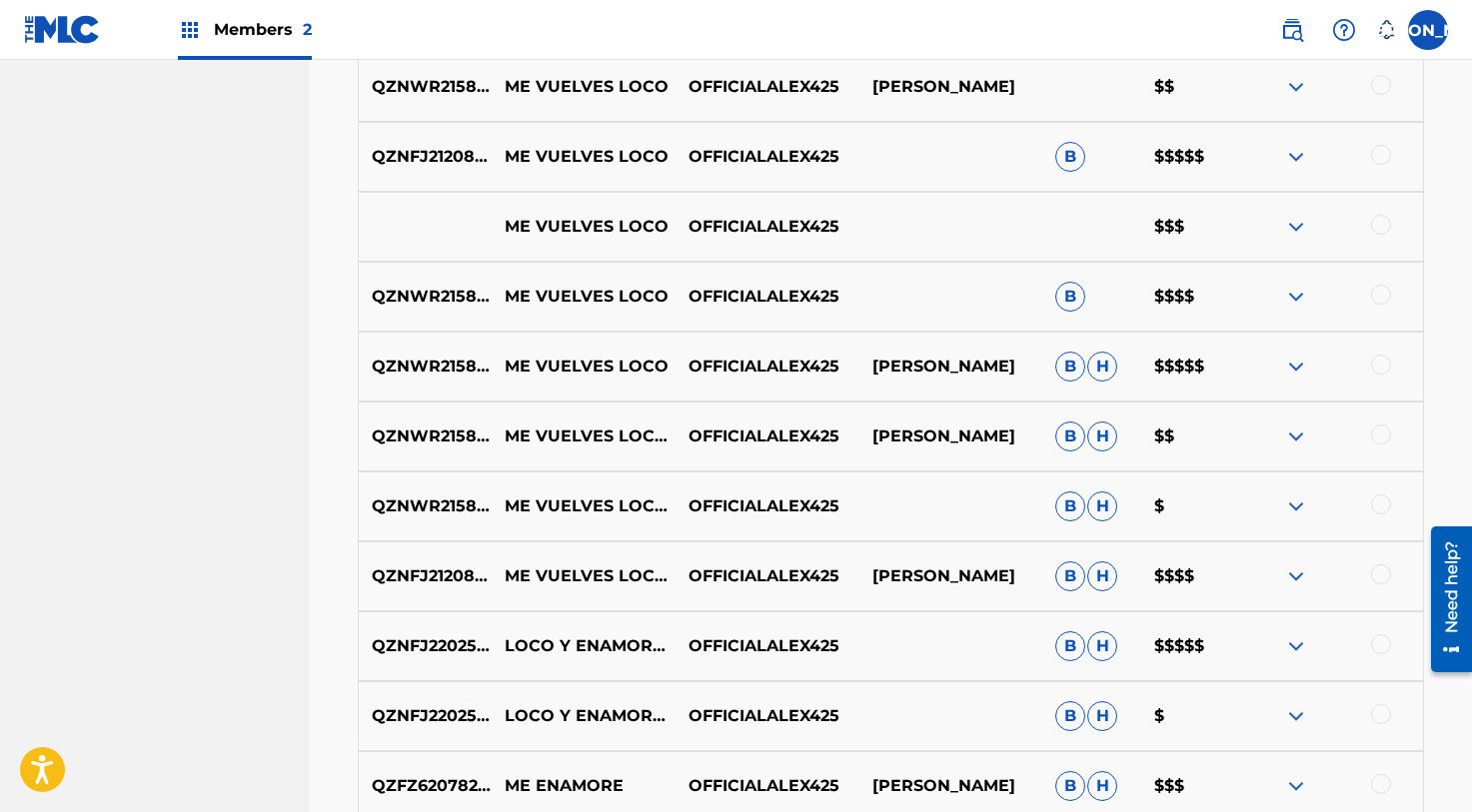scroll, scrollTop: 921, scrollLeft: 0, axis: vertical 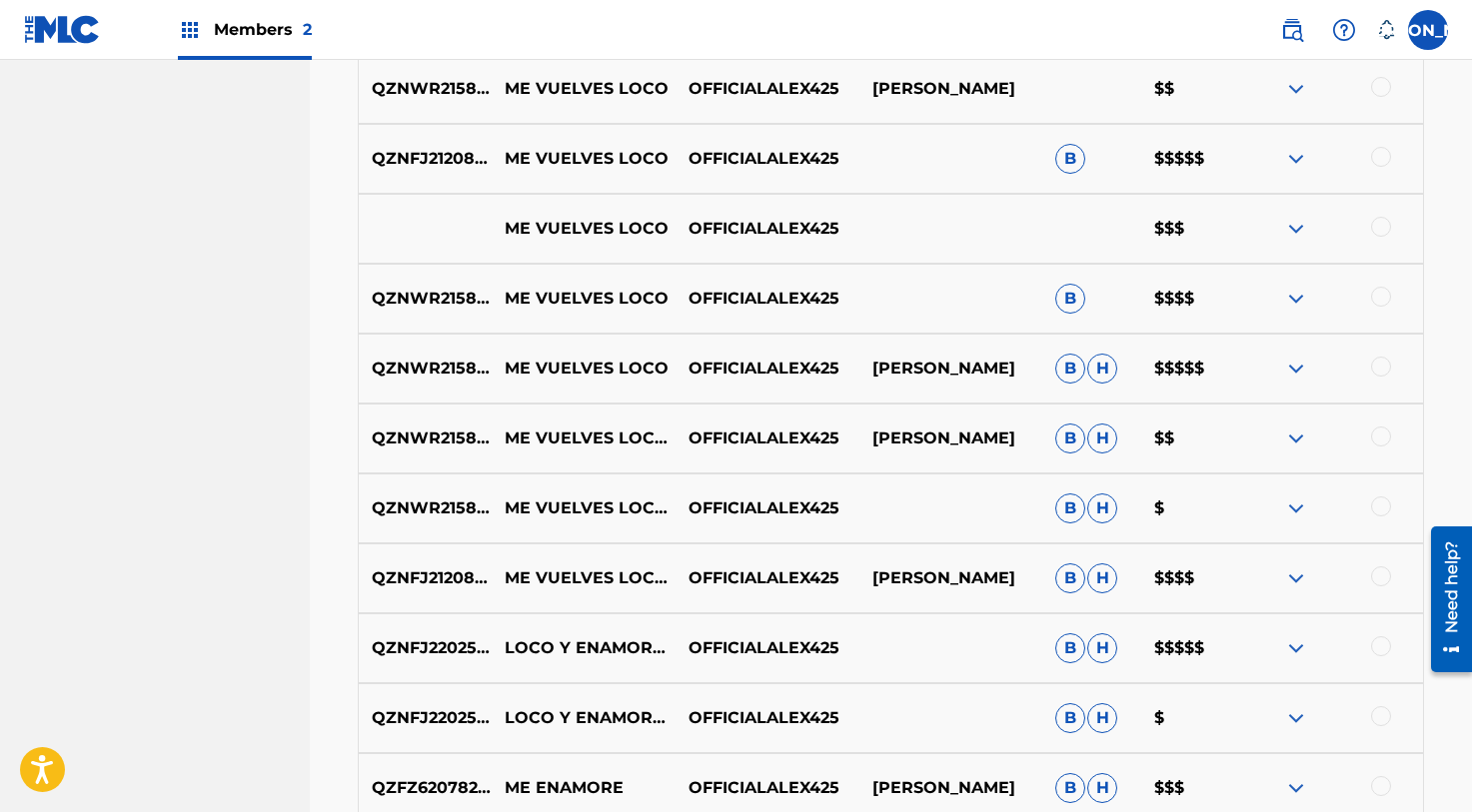 click at bounding box center (1331, 578) 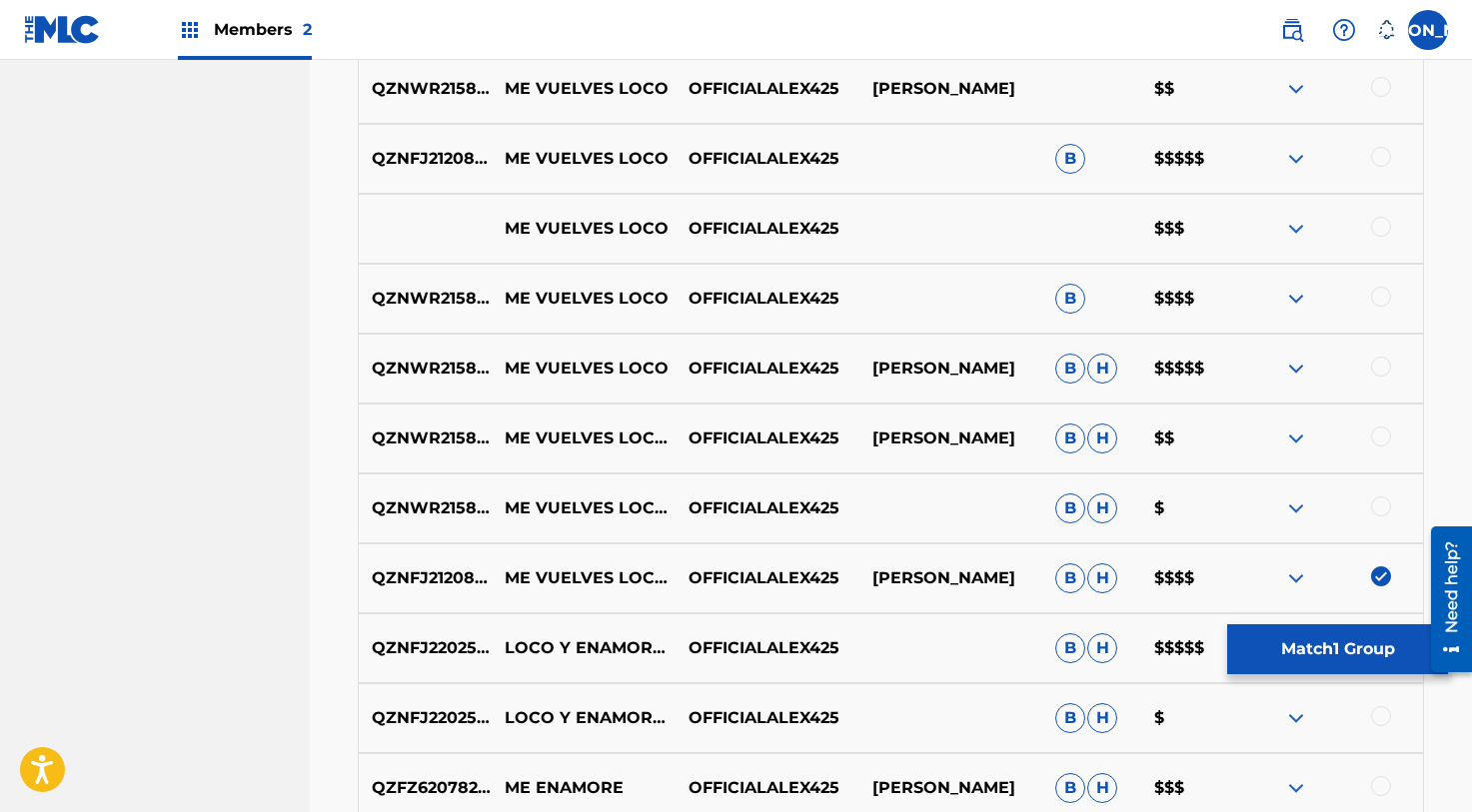 click at bounding box center (1381, 506) 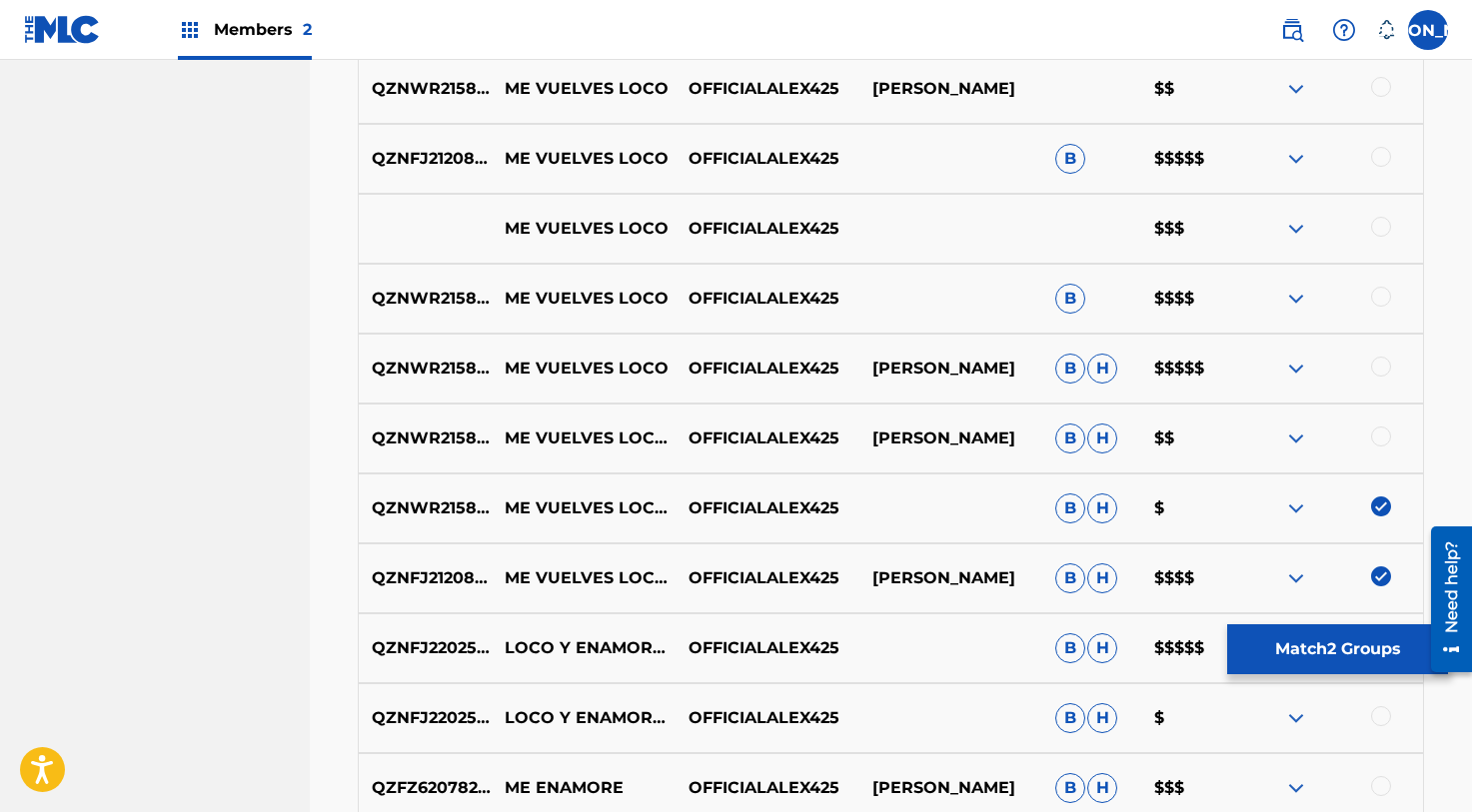 click at bounding box center (1381, 436) 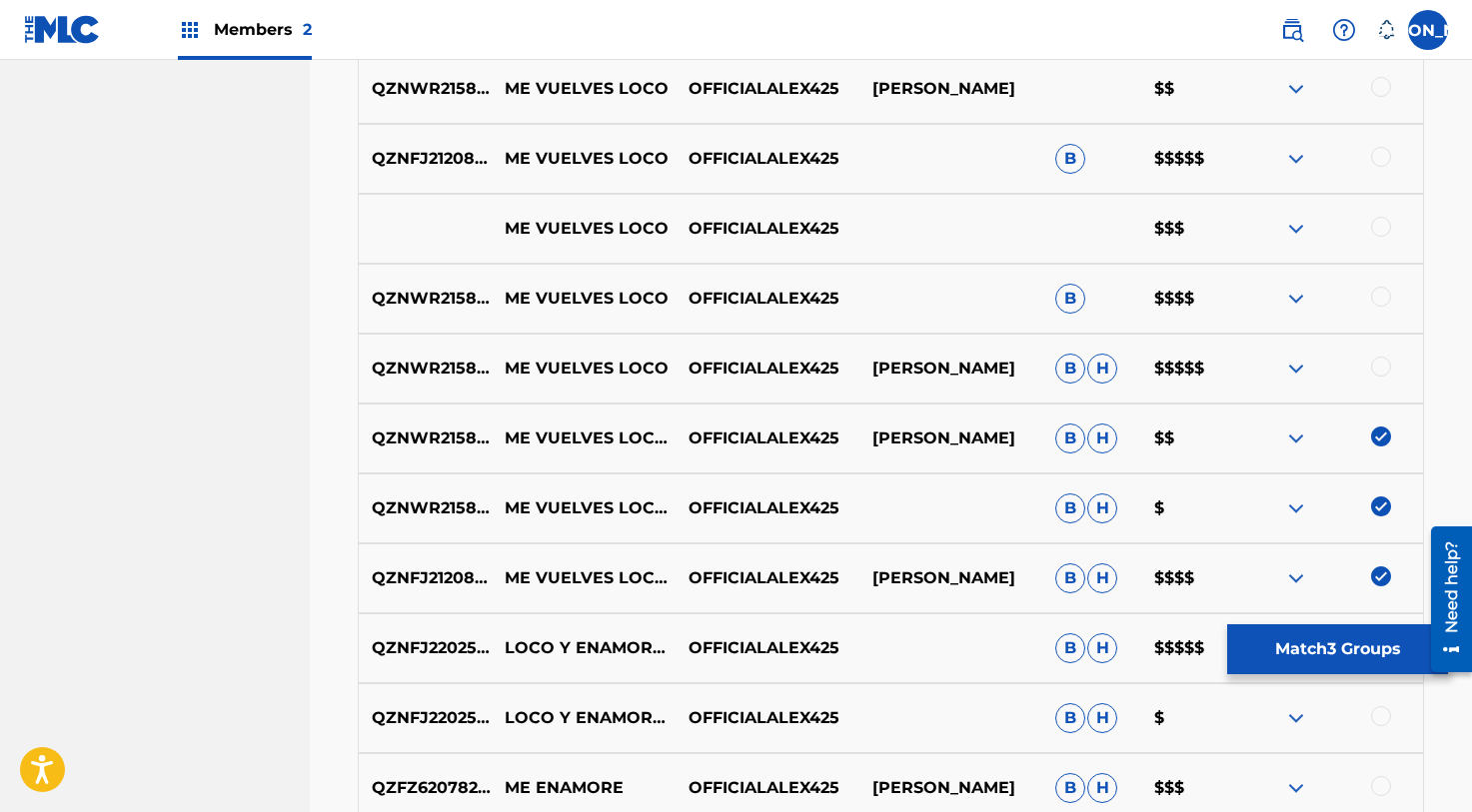 click at bounding box center (1381, 367) 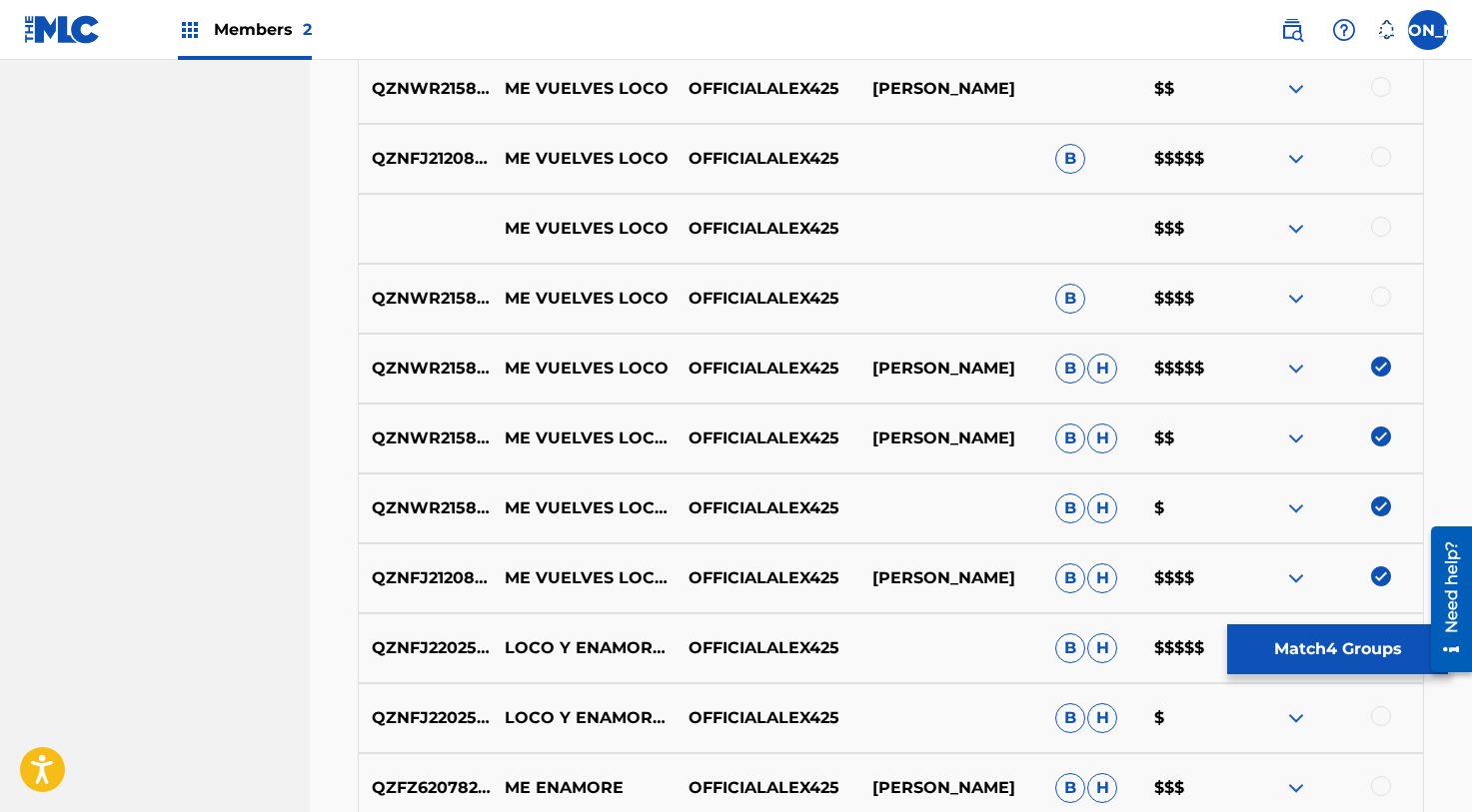 click at bounding box center [1381, 297] 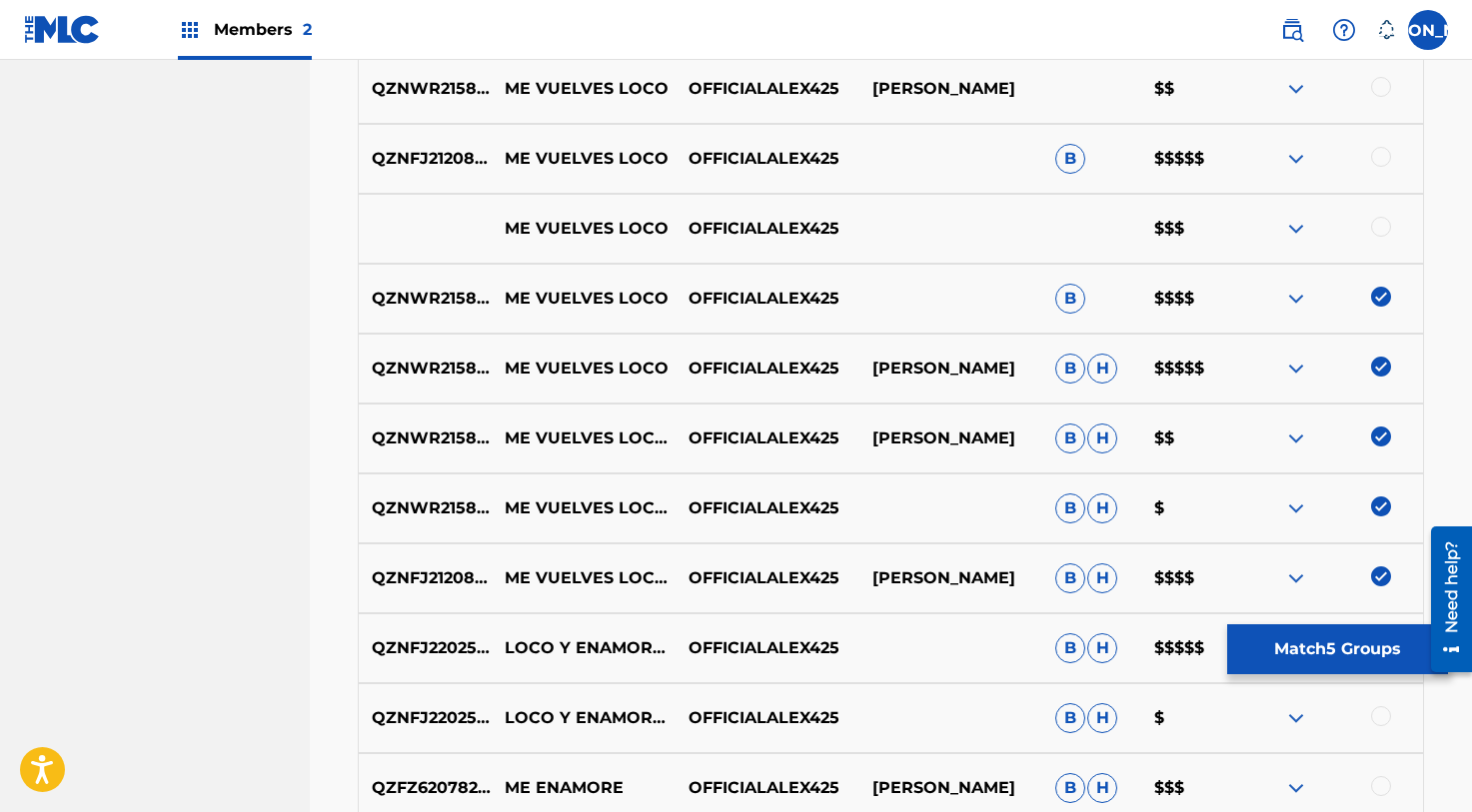 click at bounding box center (1381, 227) 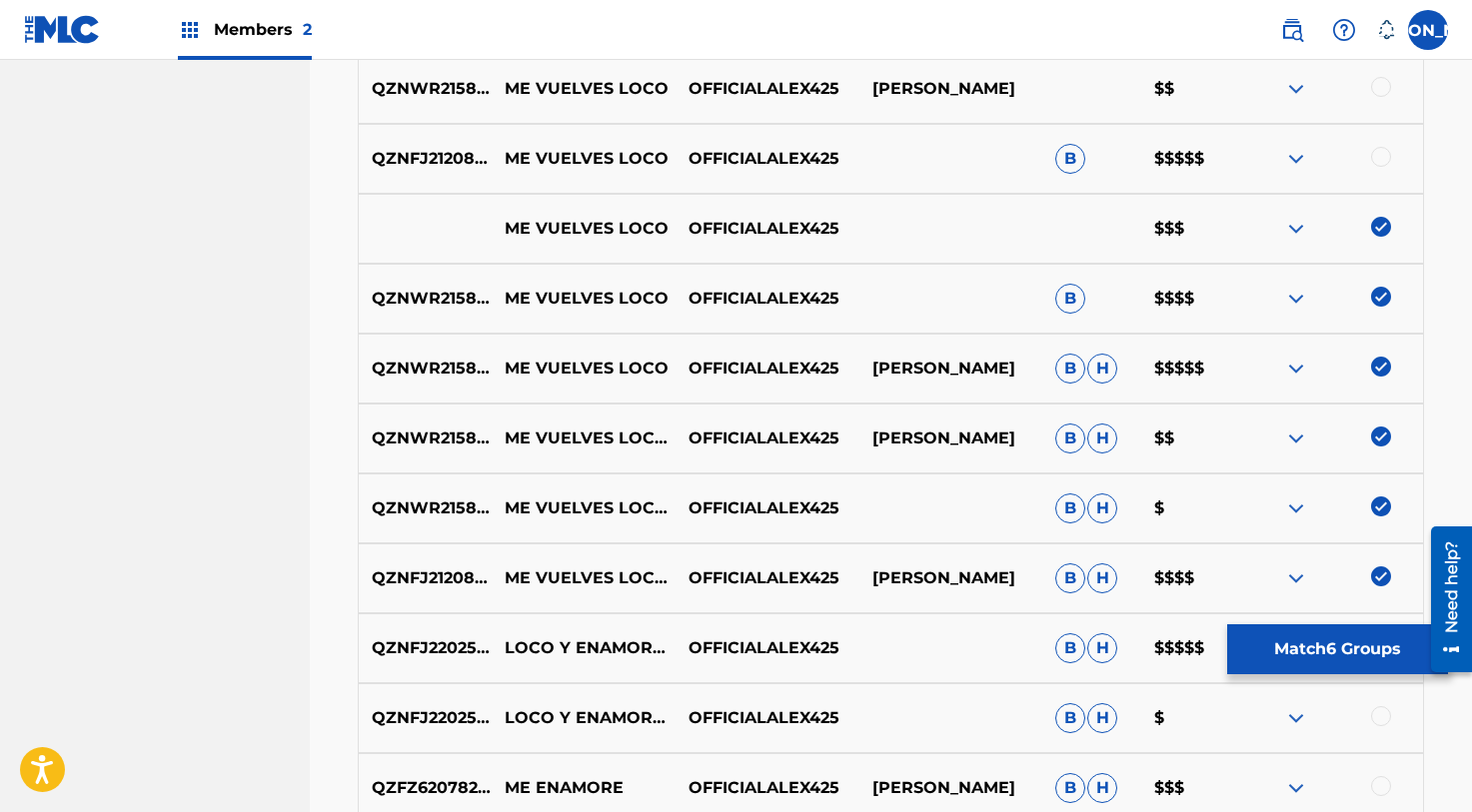 click at bounding box center [1381, 157] 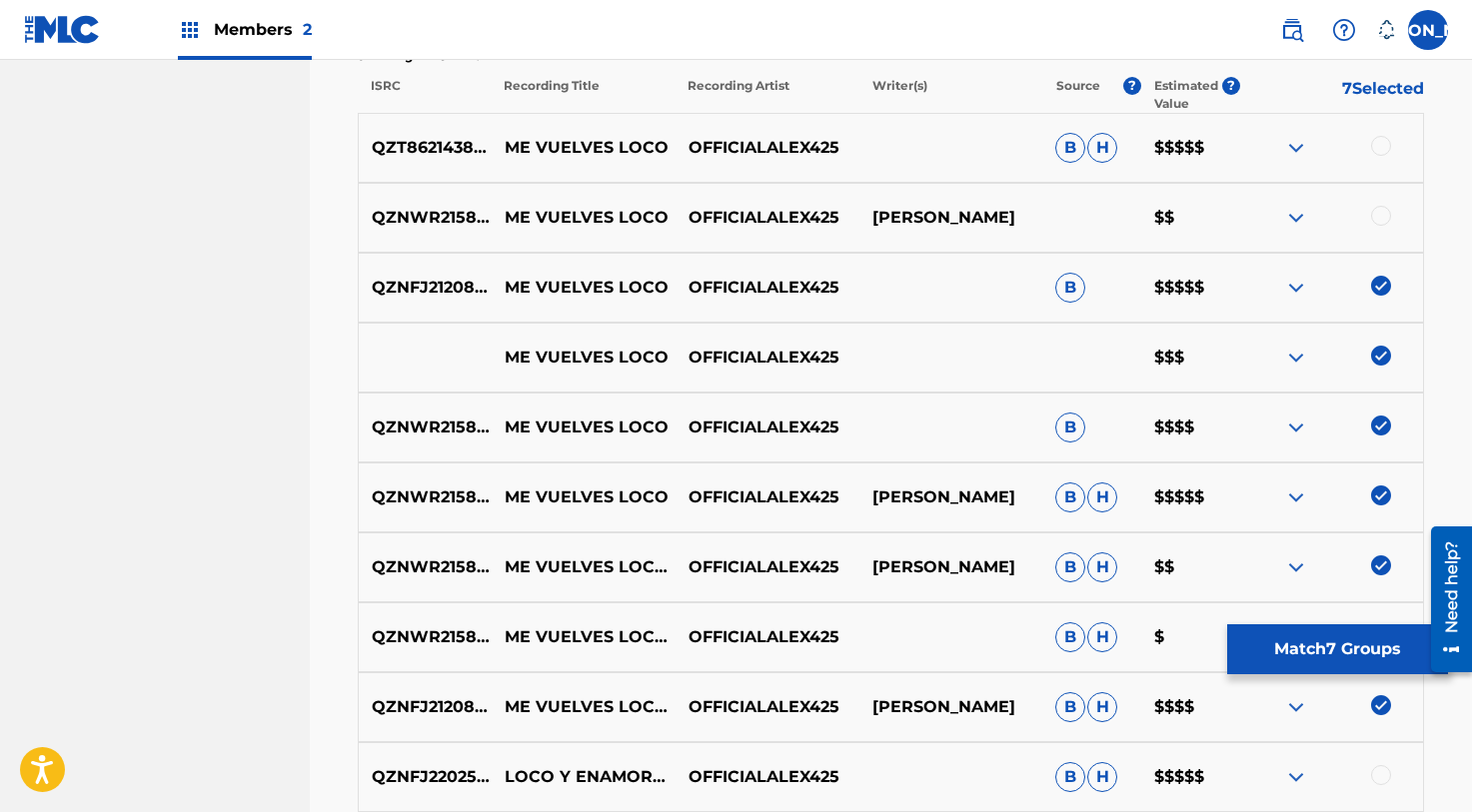 scroll, scrollTop: 682, scrollLeft: 0, axis: vertical 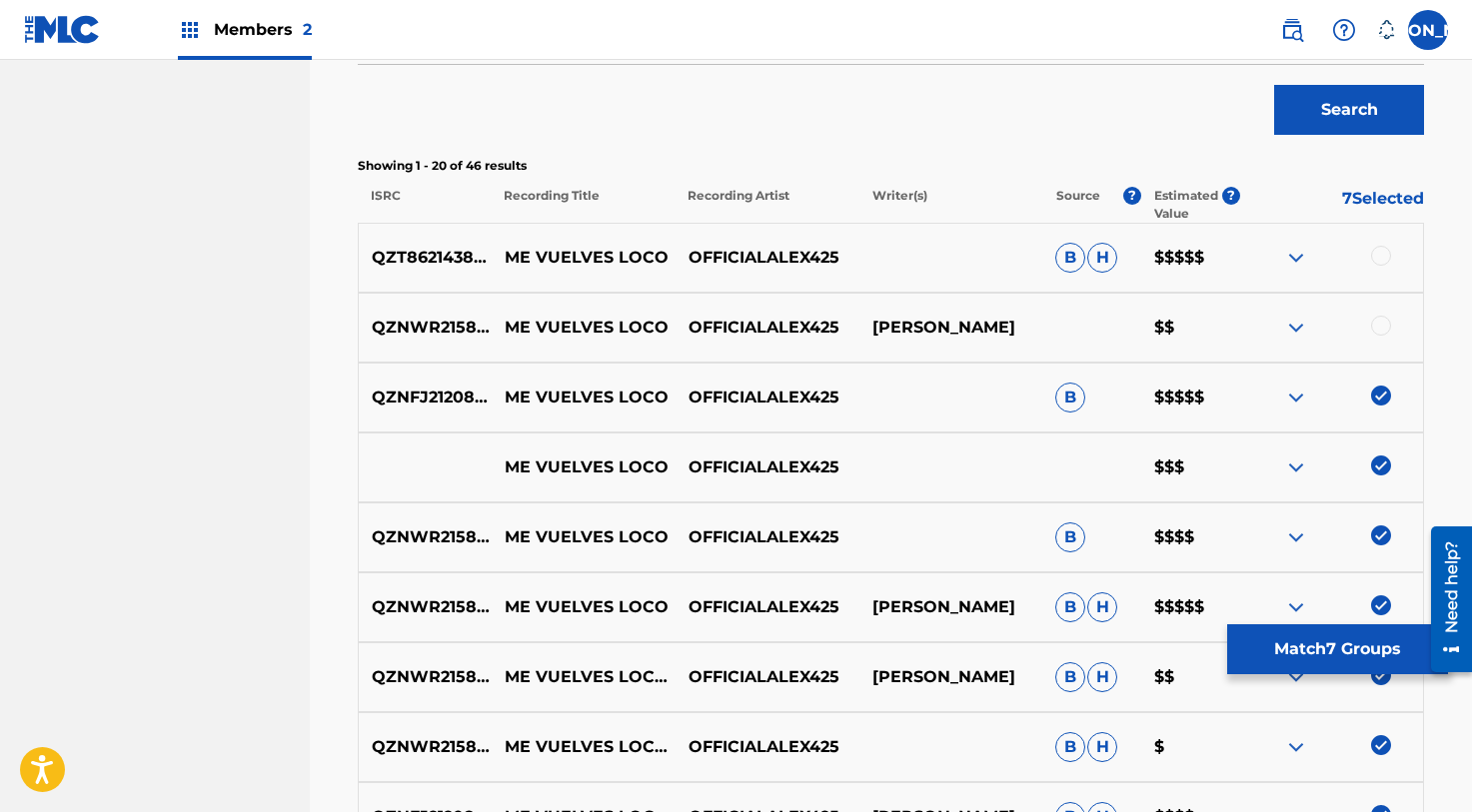 click at bounding box center [1331, 328] 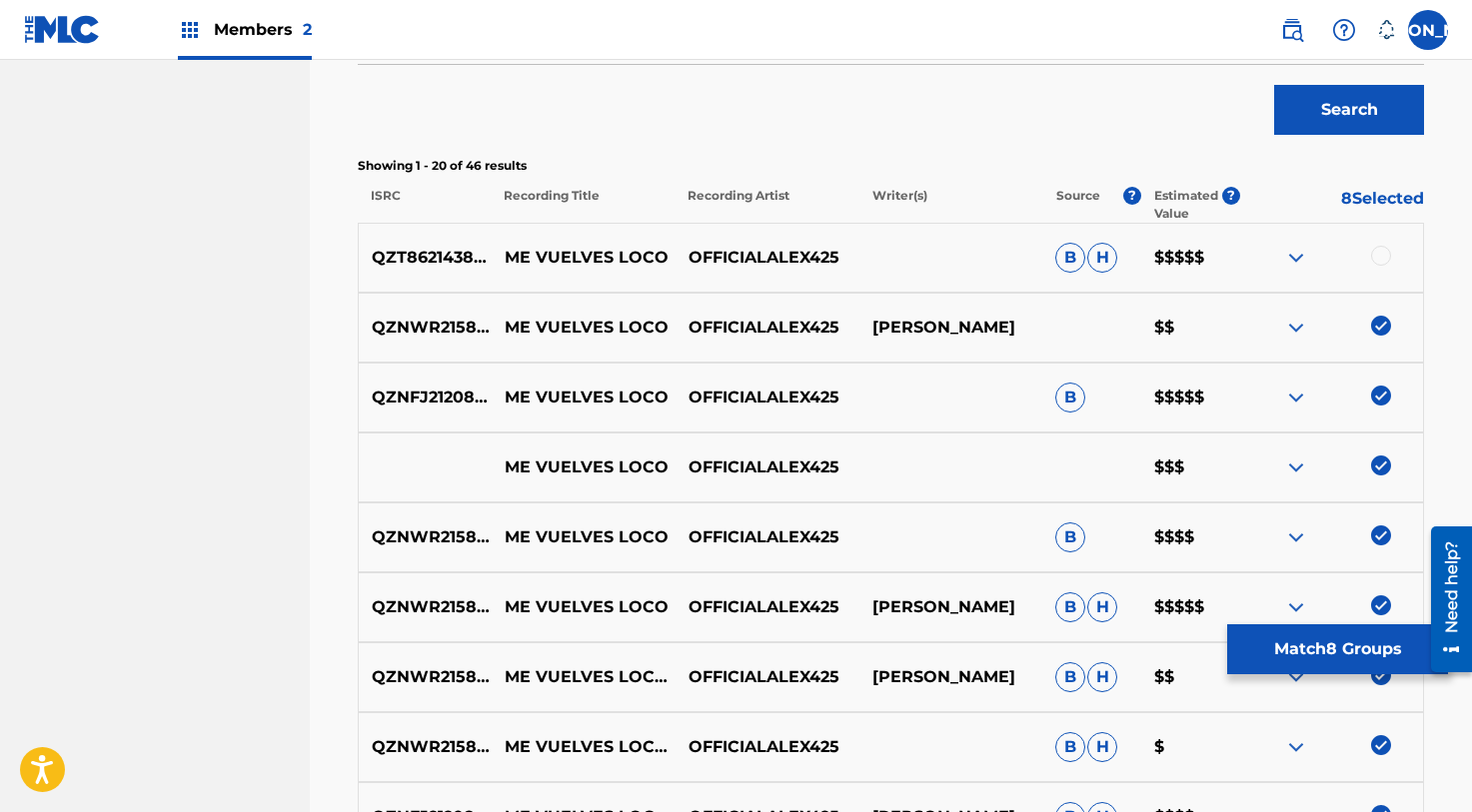 click at bounding box center [1381, 256] 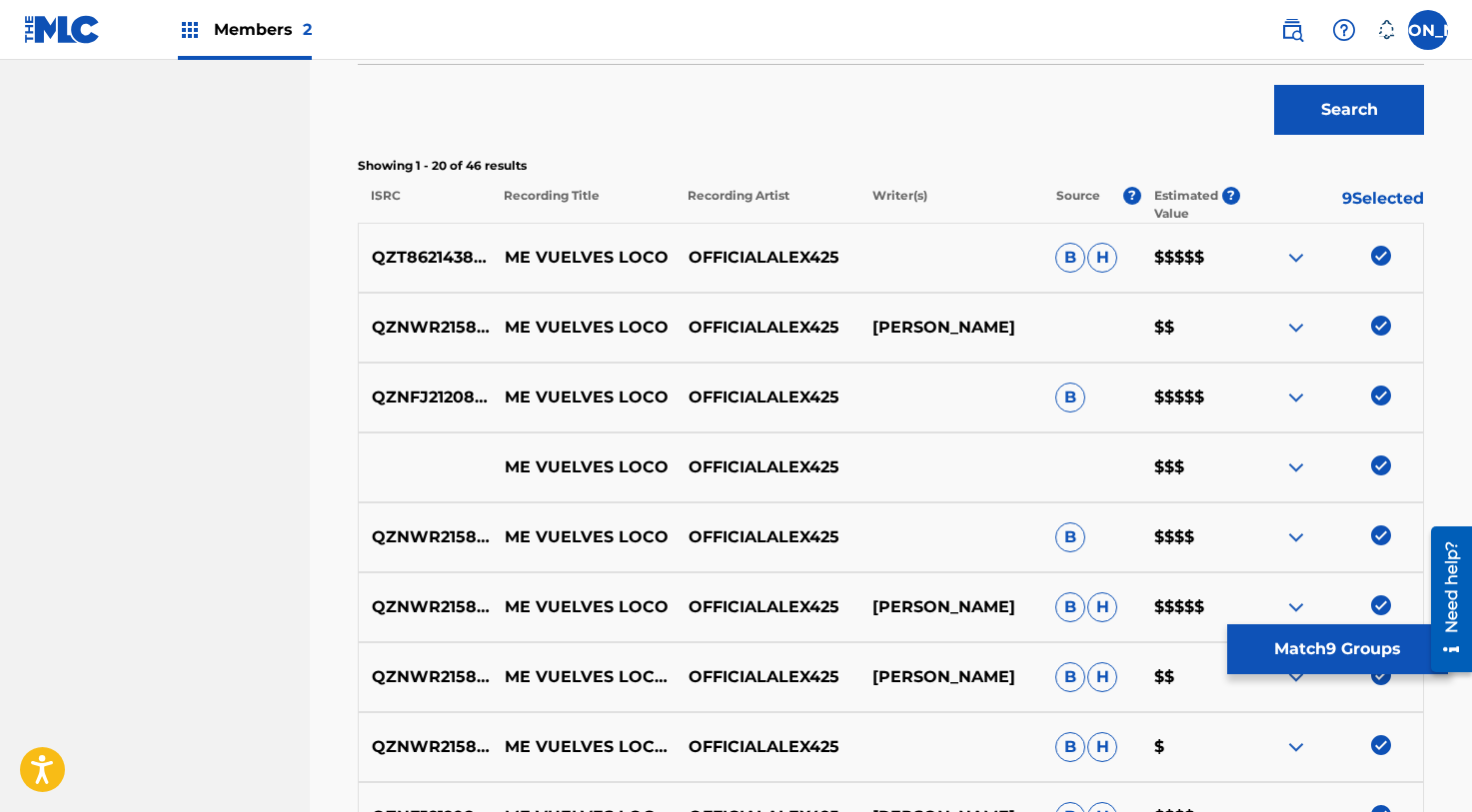 click on "Match  9 Groups" at bounding box center [1337, 649] 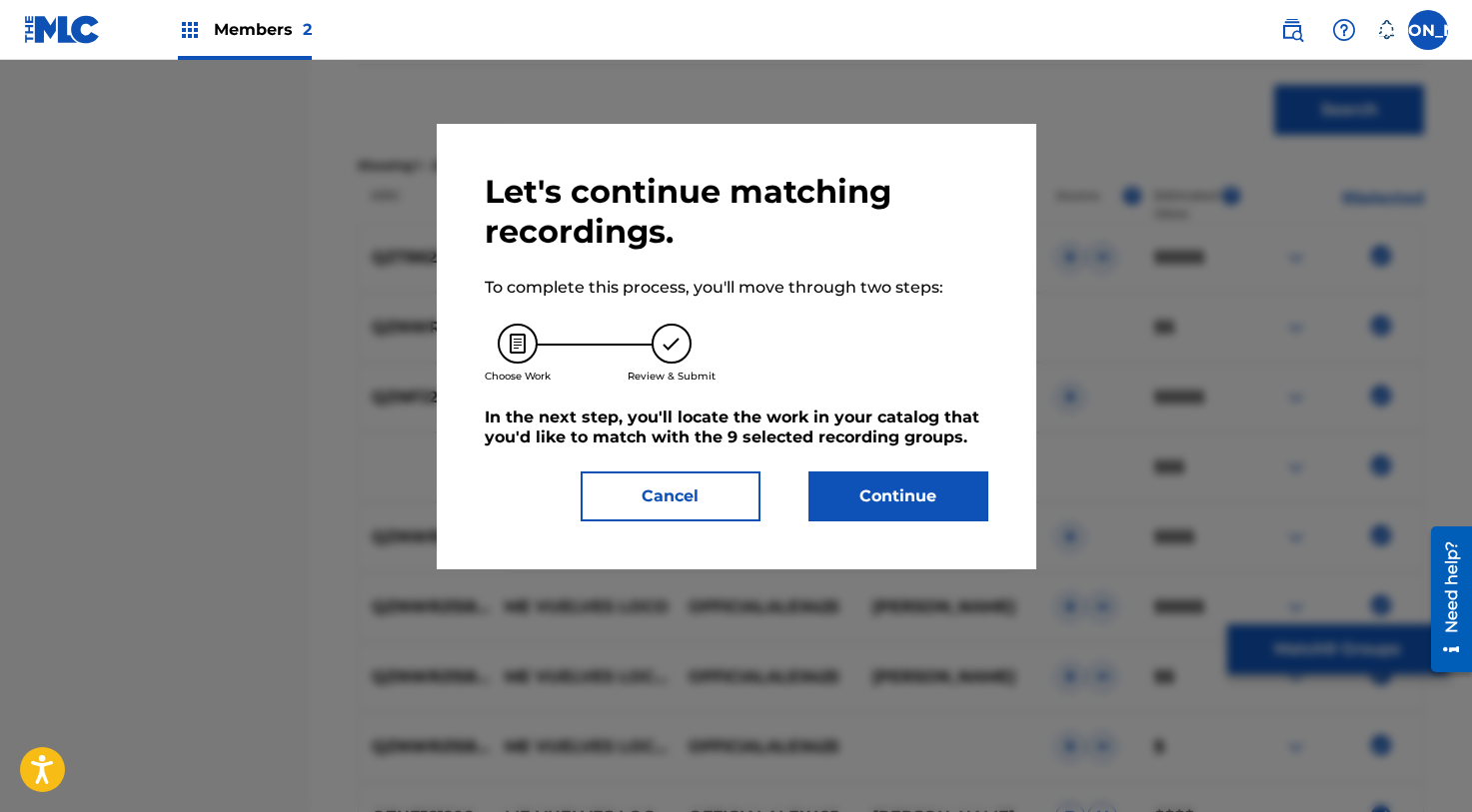 click on "Continue" at bounding box center [898, 496] 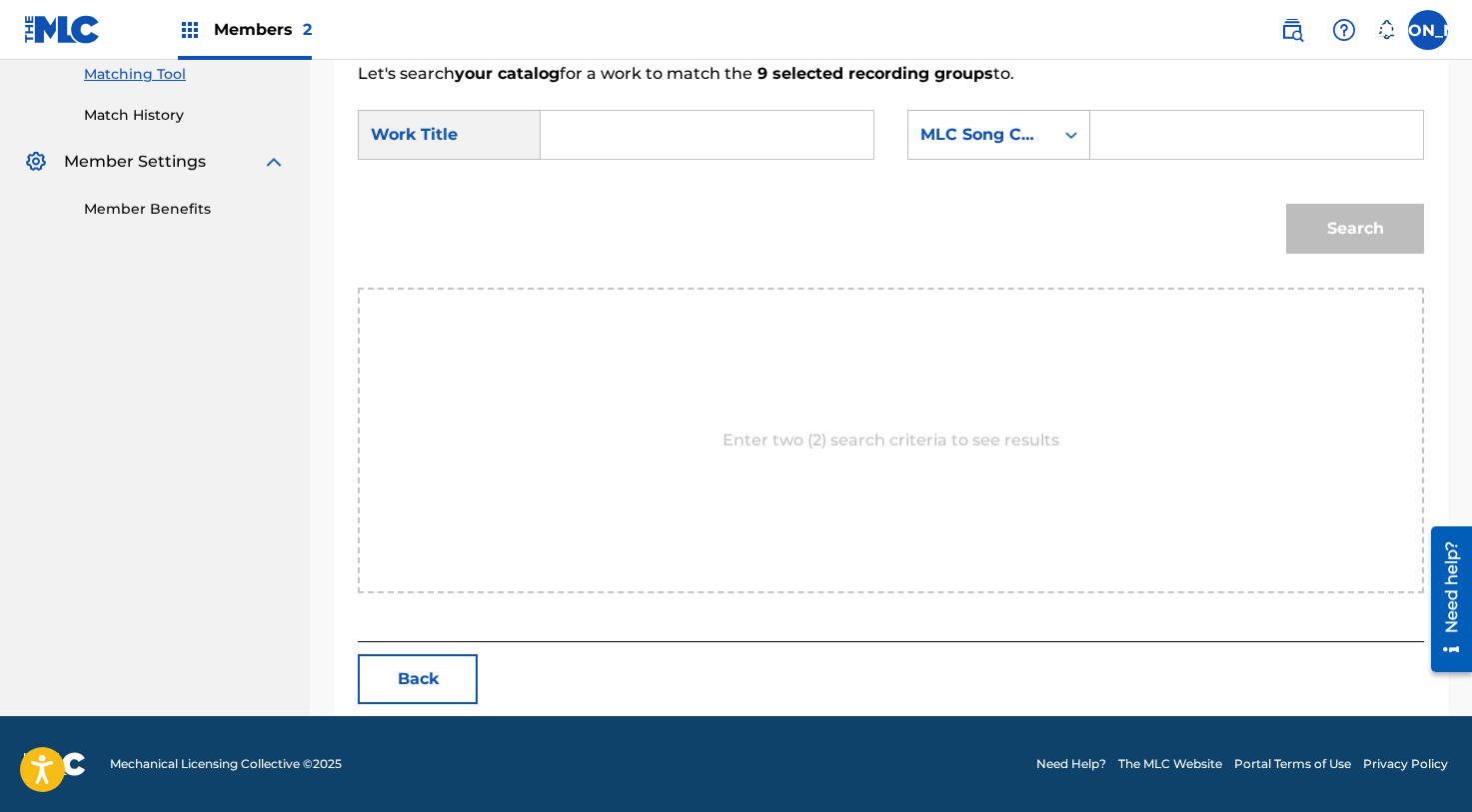 scroll, scrollTop: 317, scrollLeft: 0, axis: vertical 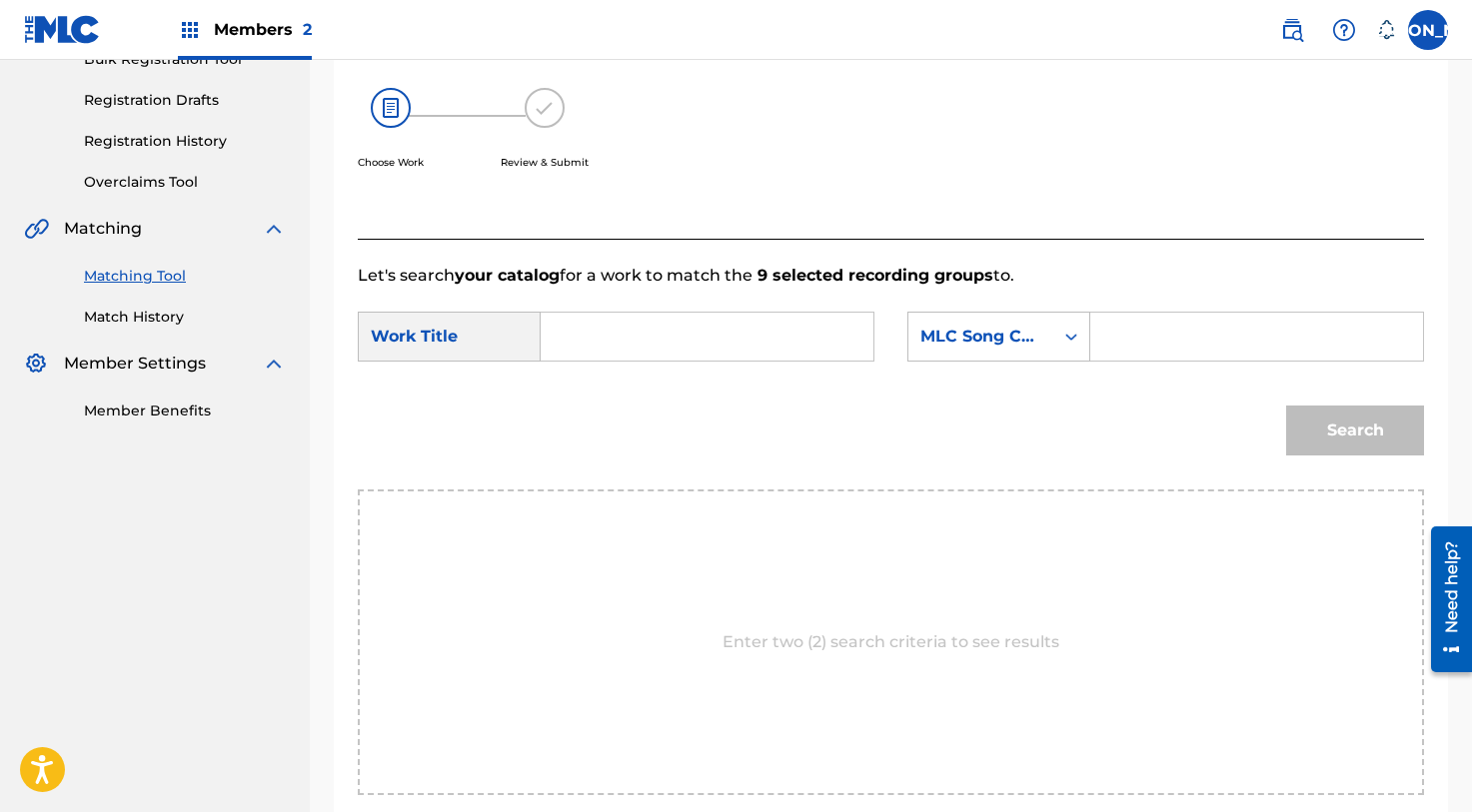 click at bounding box center (707, 337) 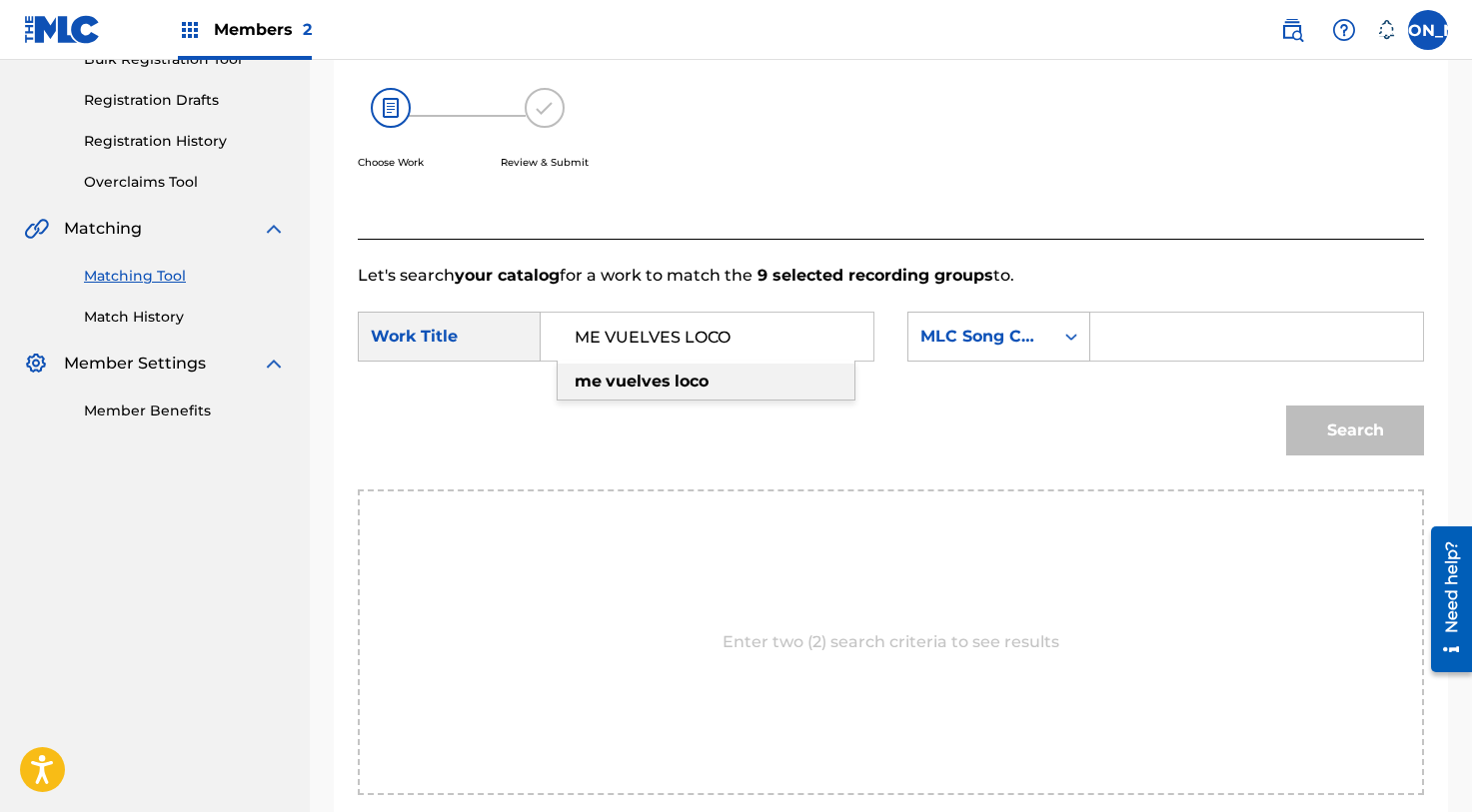 type on "ME VUELVES LOCO" 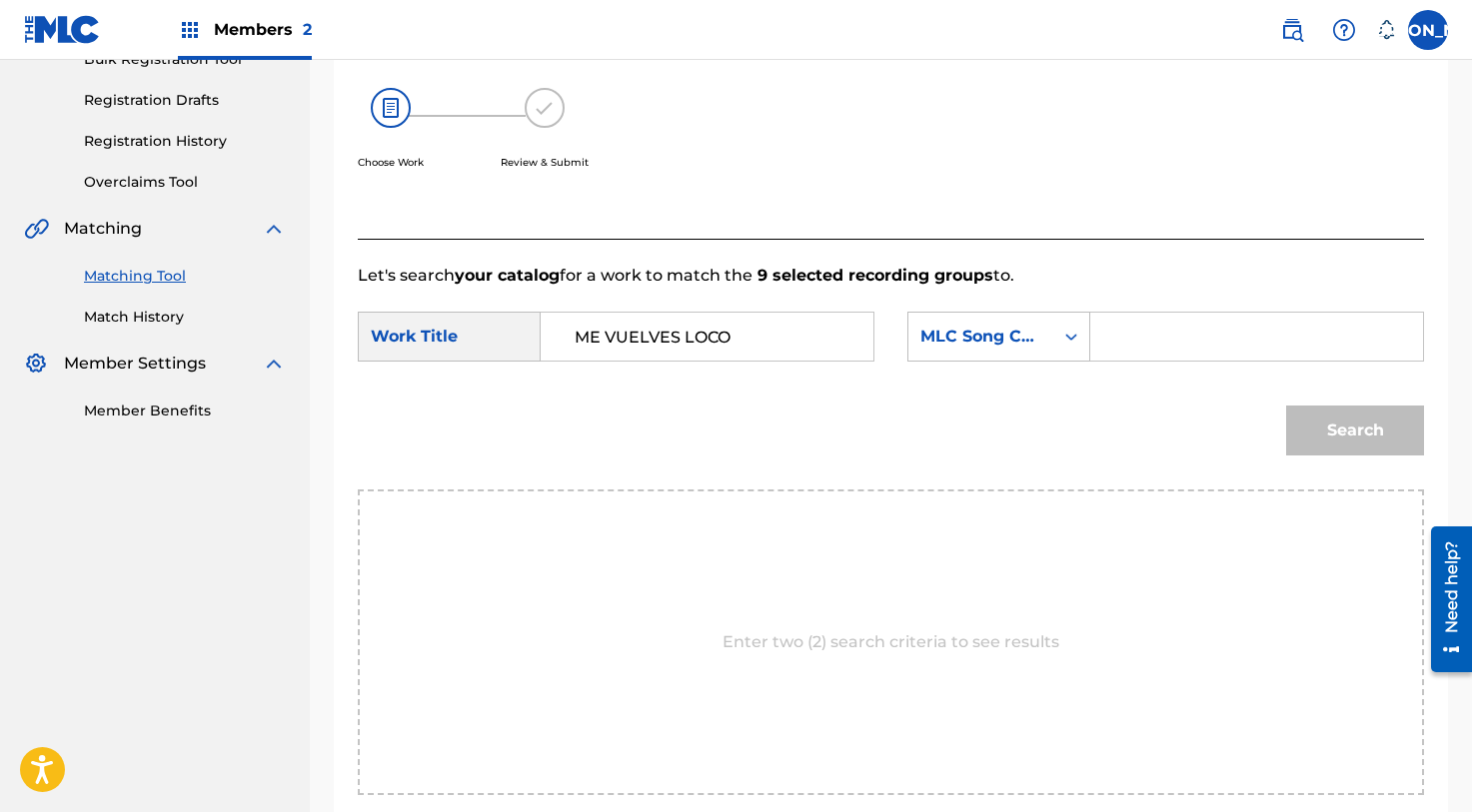 click at bounding box center (1256, 337) 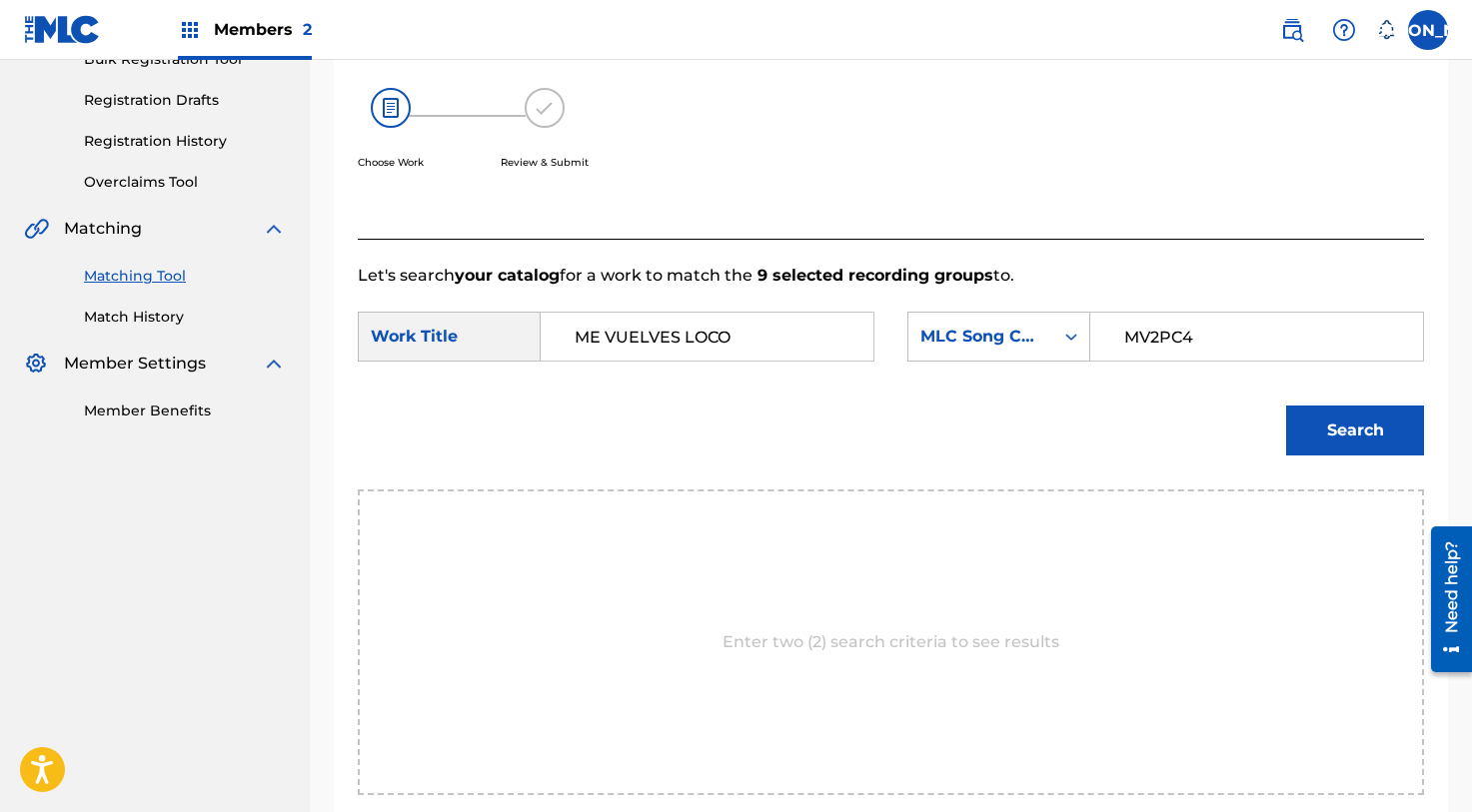 type on "MV2PC4" 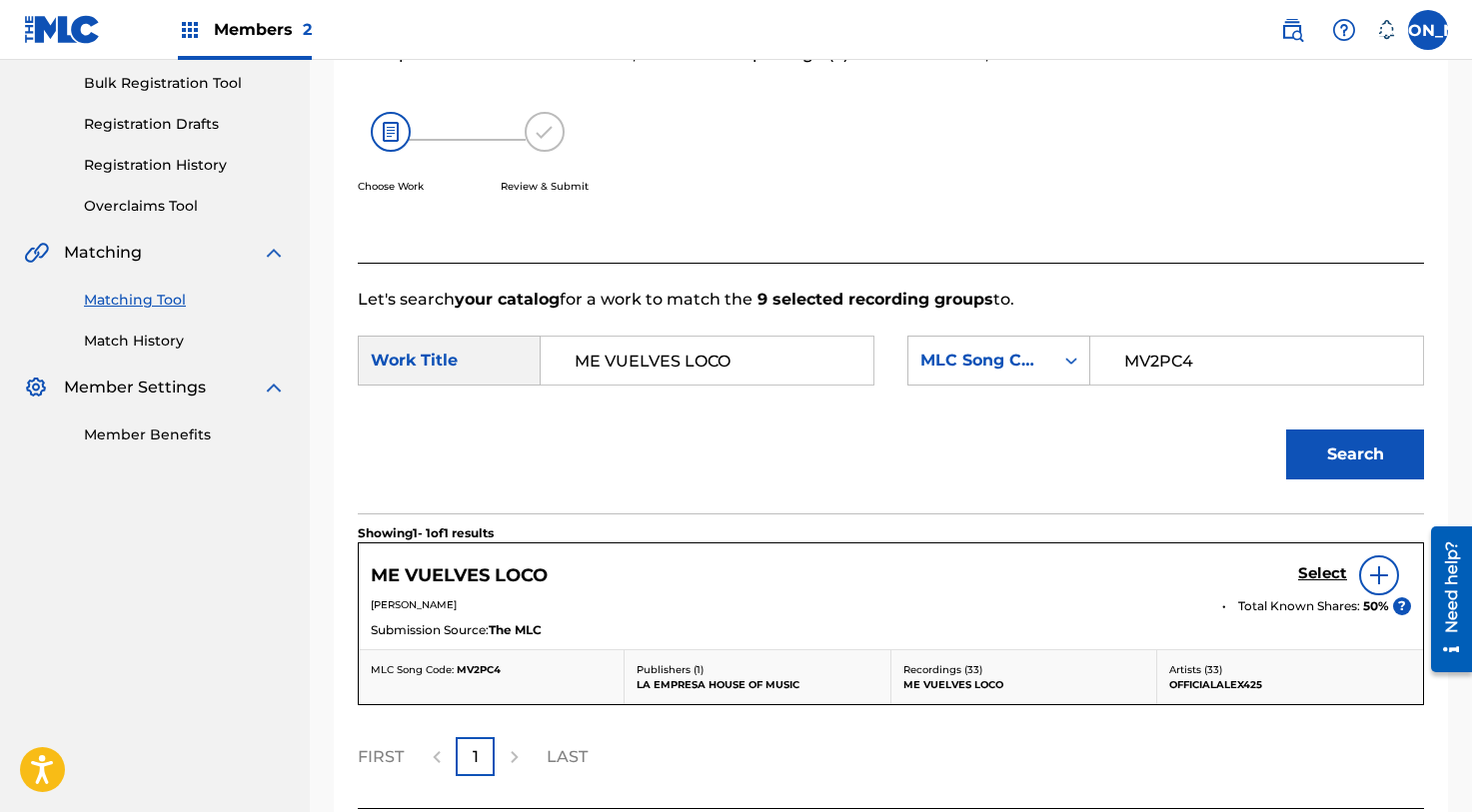 click on "Select" at bounding box center (1322, 573) 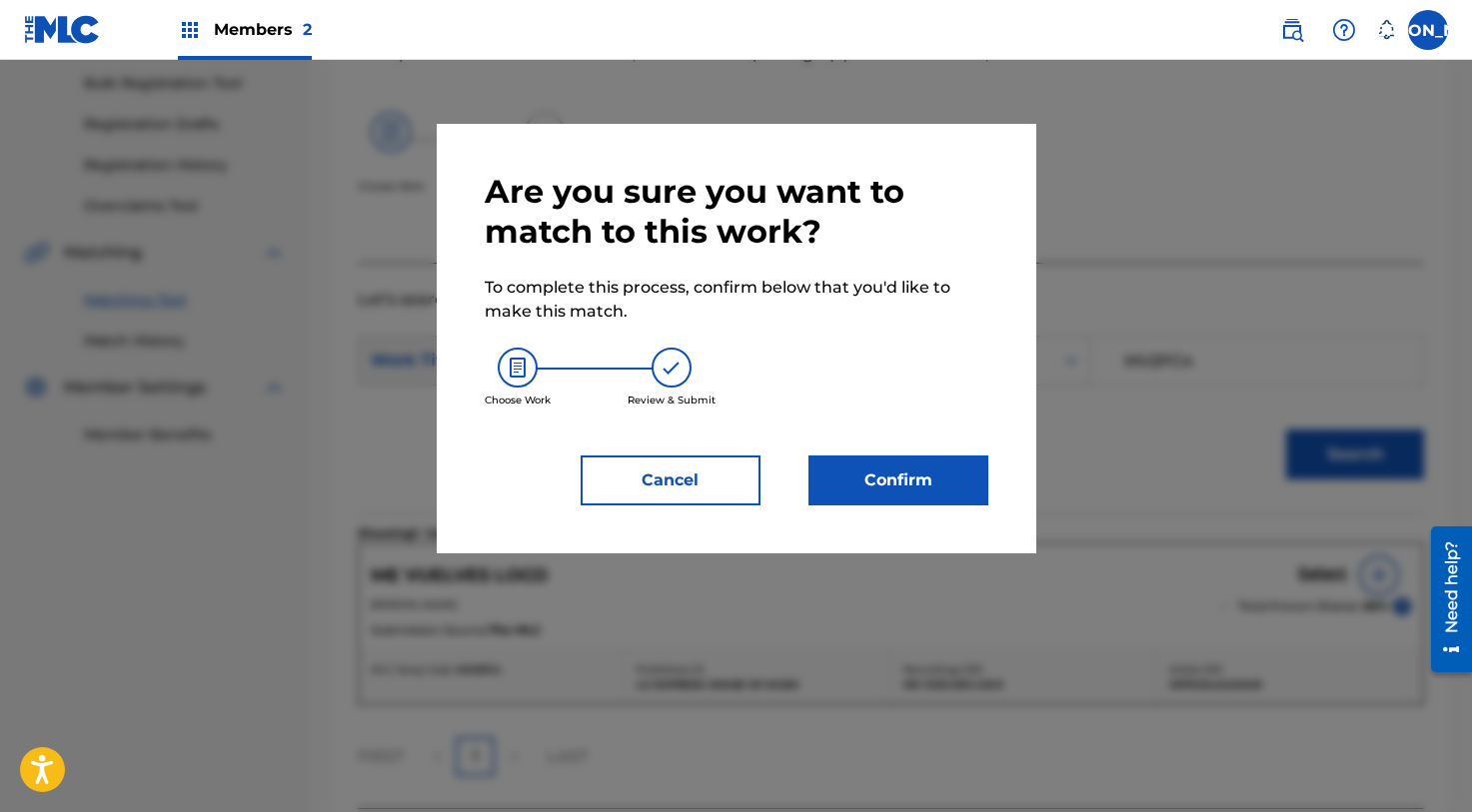 click on "Confirm" at bounding box center [898, 480] 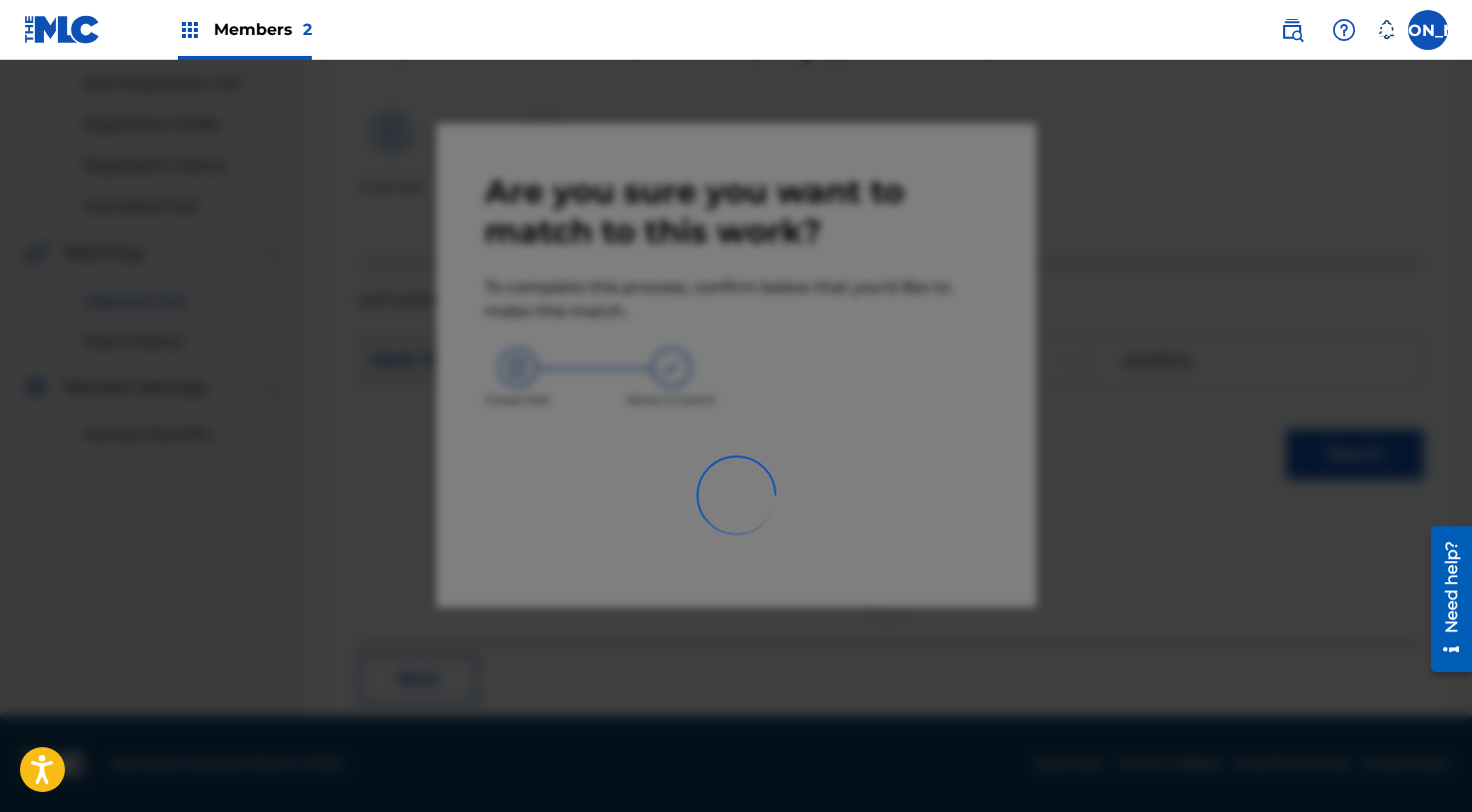 scroll, scrollTop: 77, scrollLeft: 0, axis: vertical 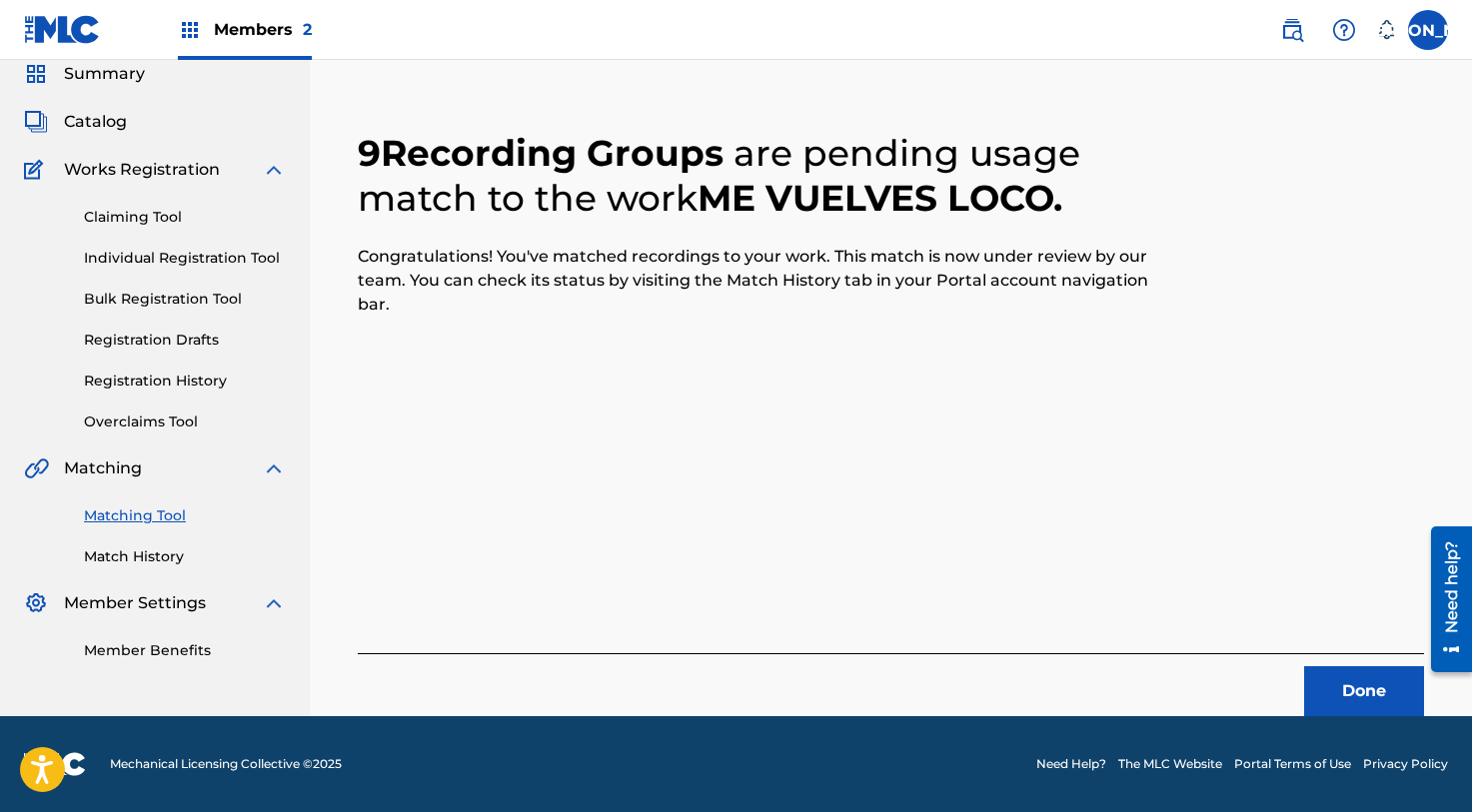 click on "Done" at bounding box center [1364, 691] 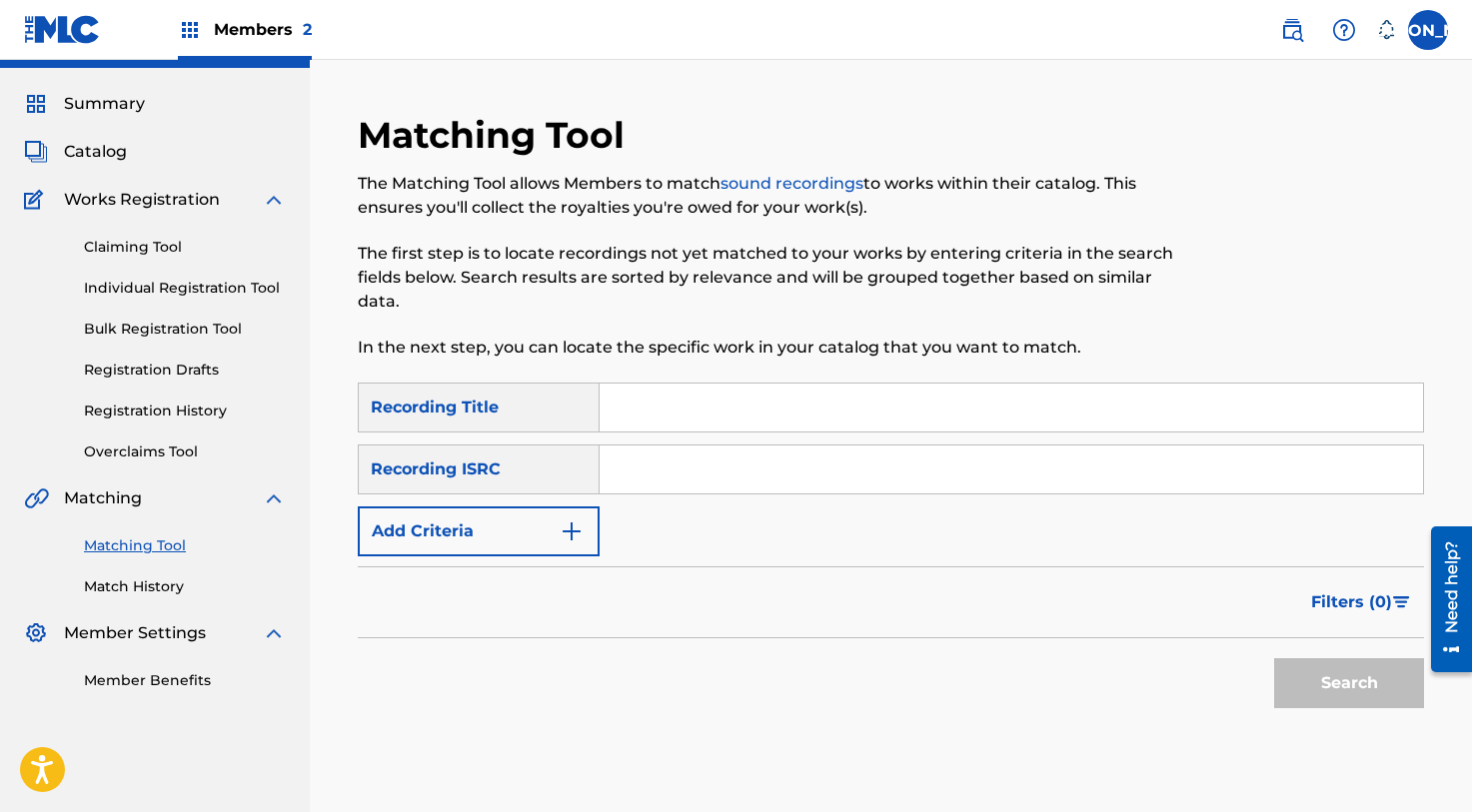 click at bounding box center [1011, 407] 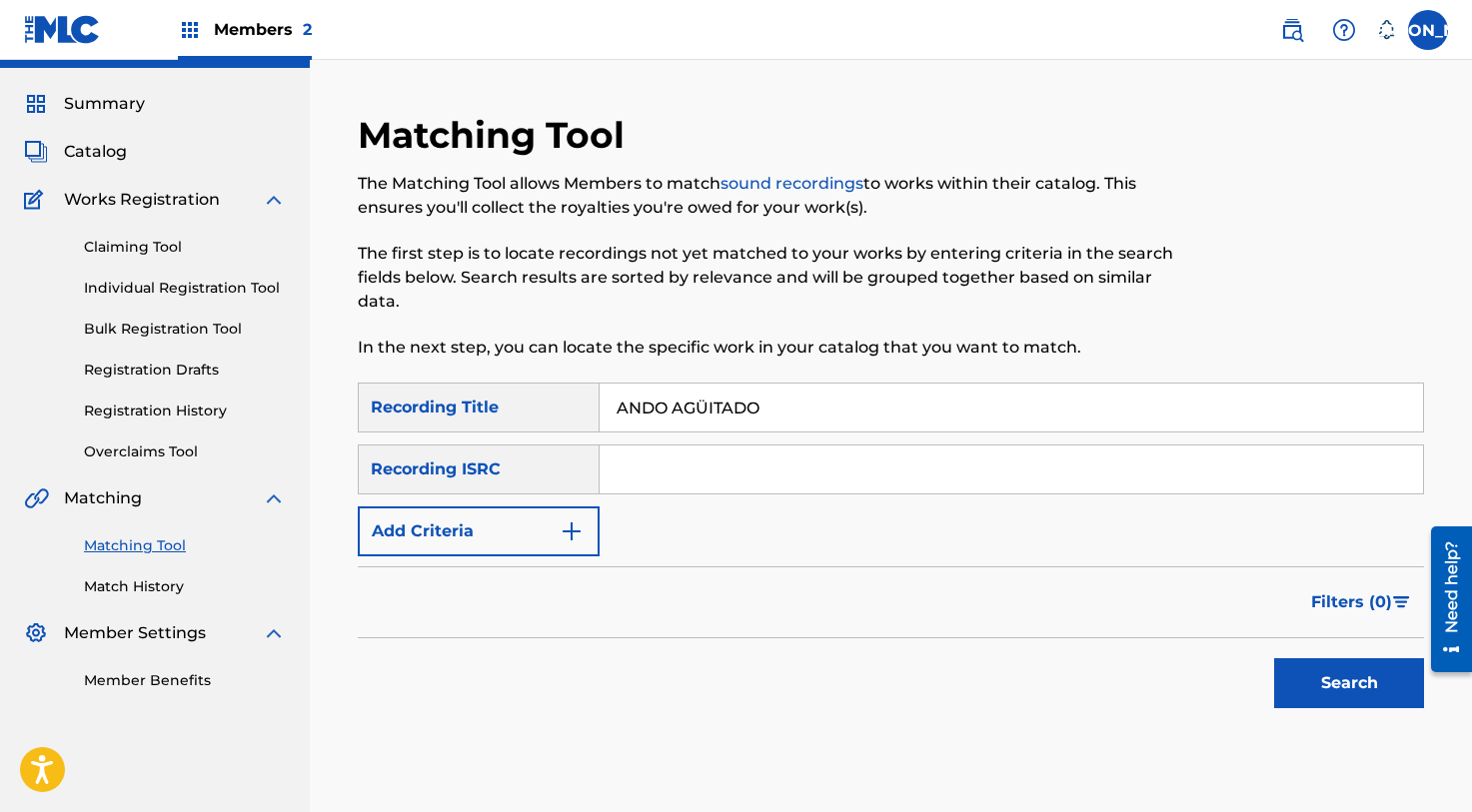 type on "ANDO AGÜITADO" 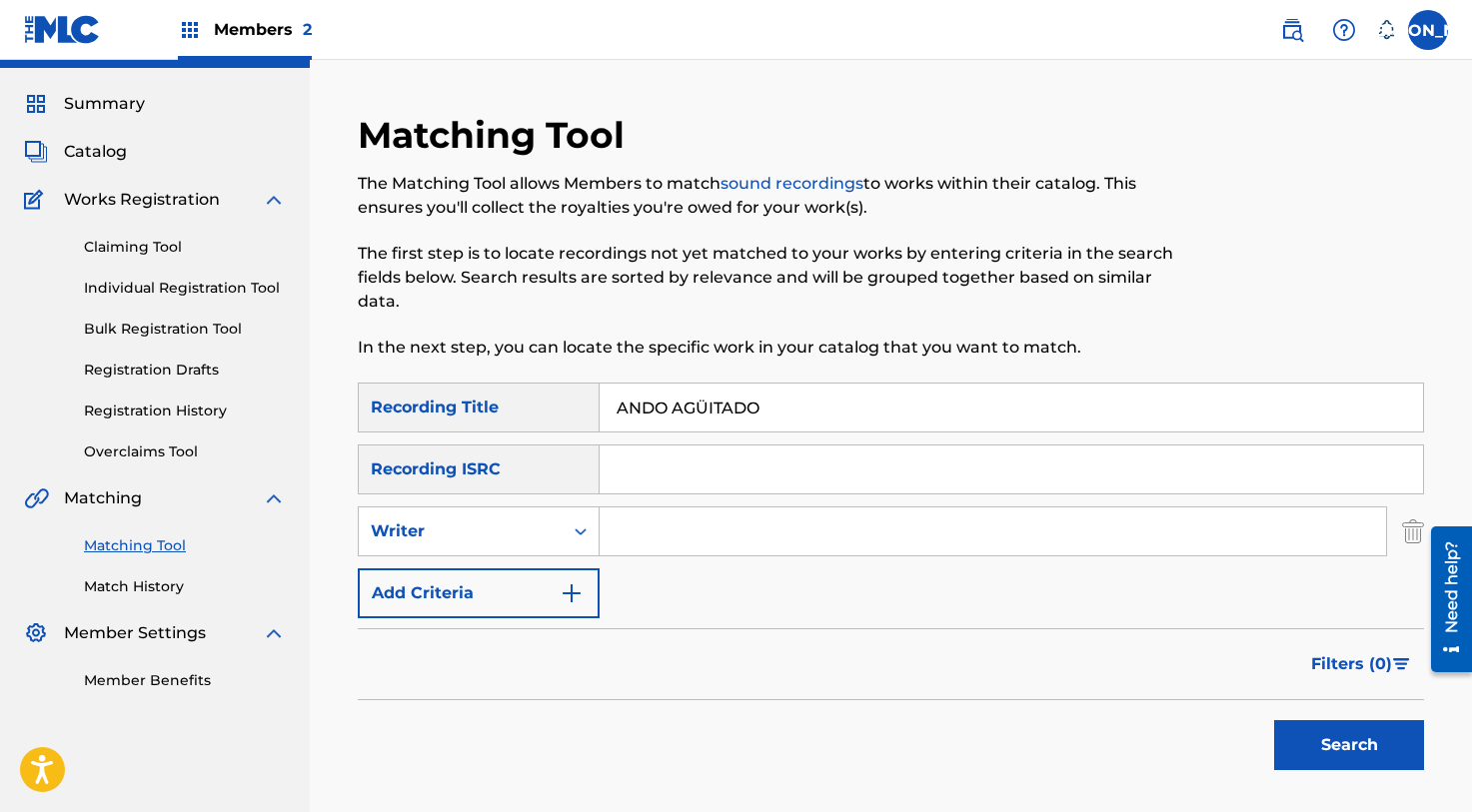 click on "Writer" at bounding box center [461, 531] 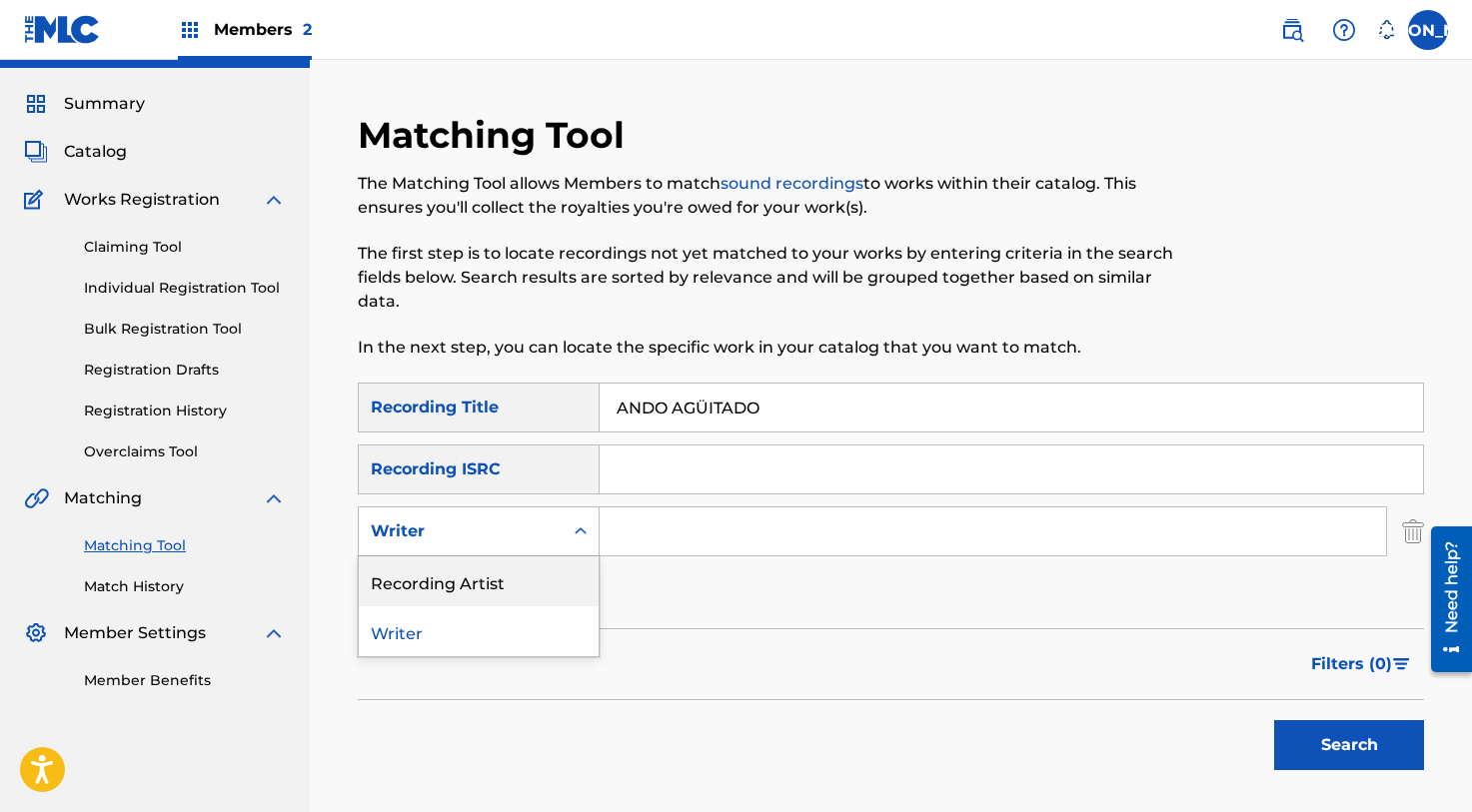 click on "Recording Artist" at bounding box center (479, 581) 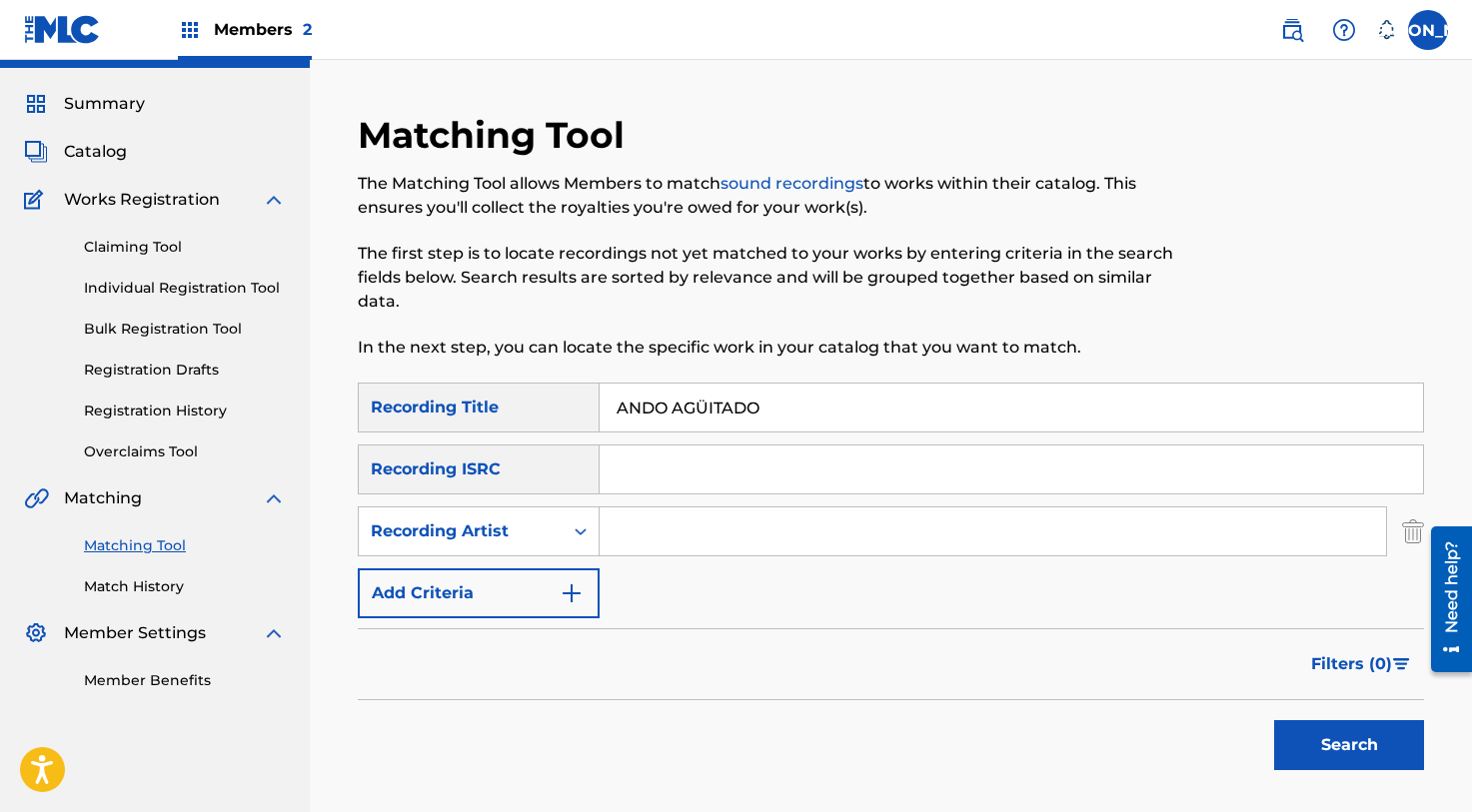 click at bounding box center (992, 531) 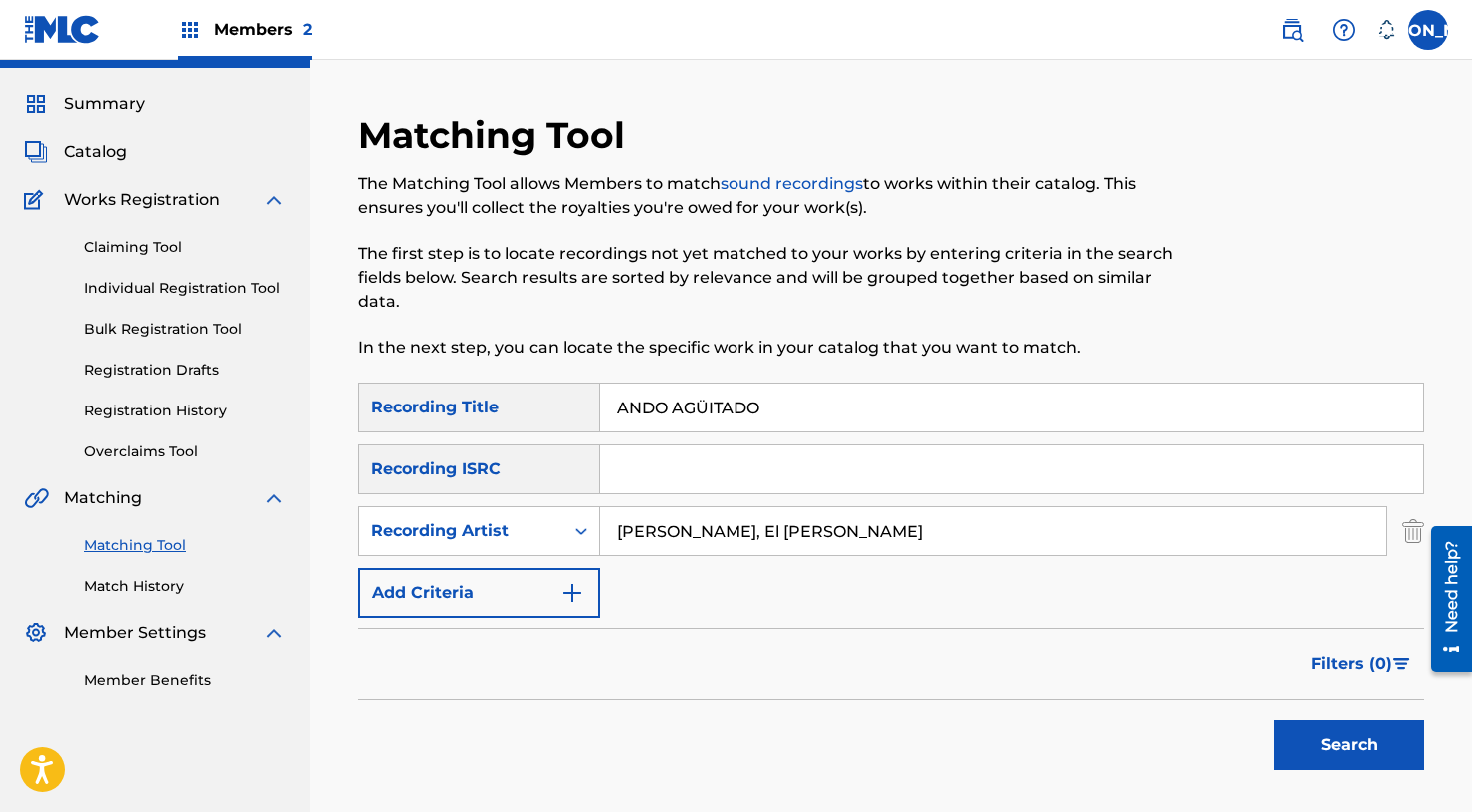 drag, startPoint x: 670, startPoint y: 529, endPoint x: 842, endPoint y: 529, distance: 172 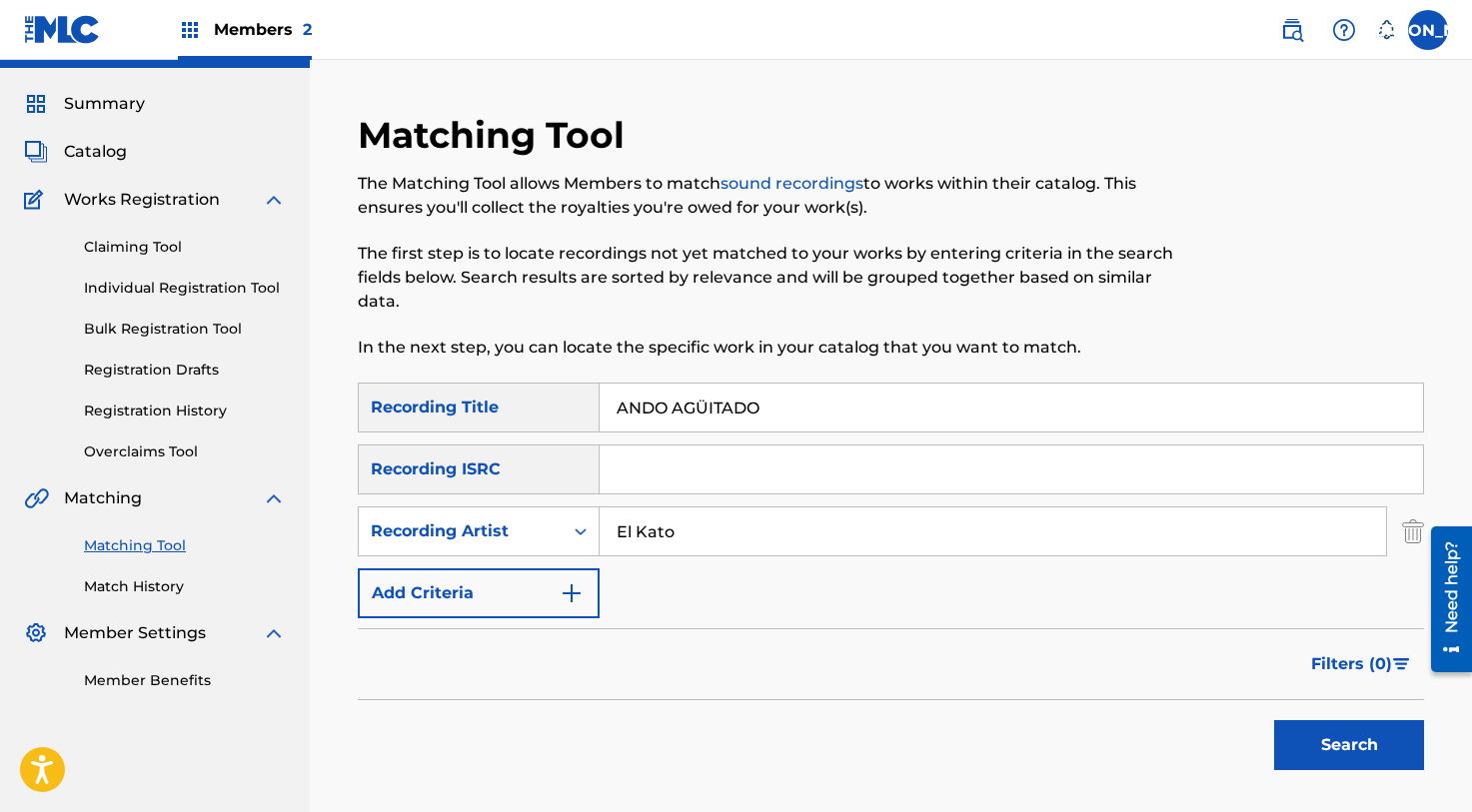 type on "El Kato" 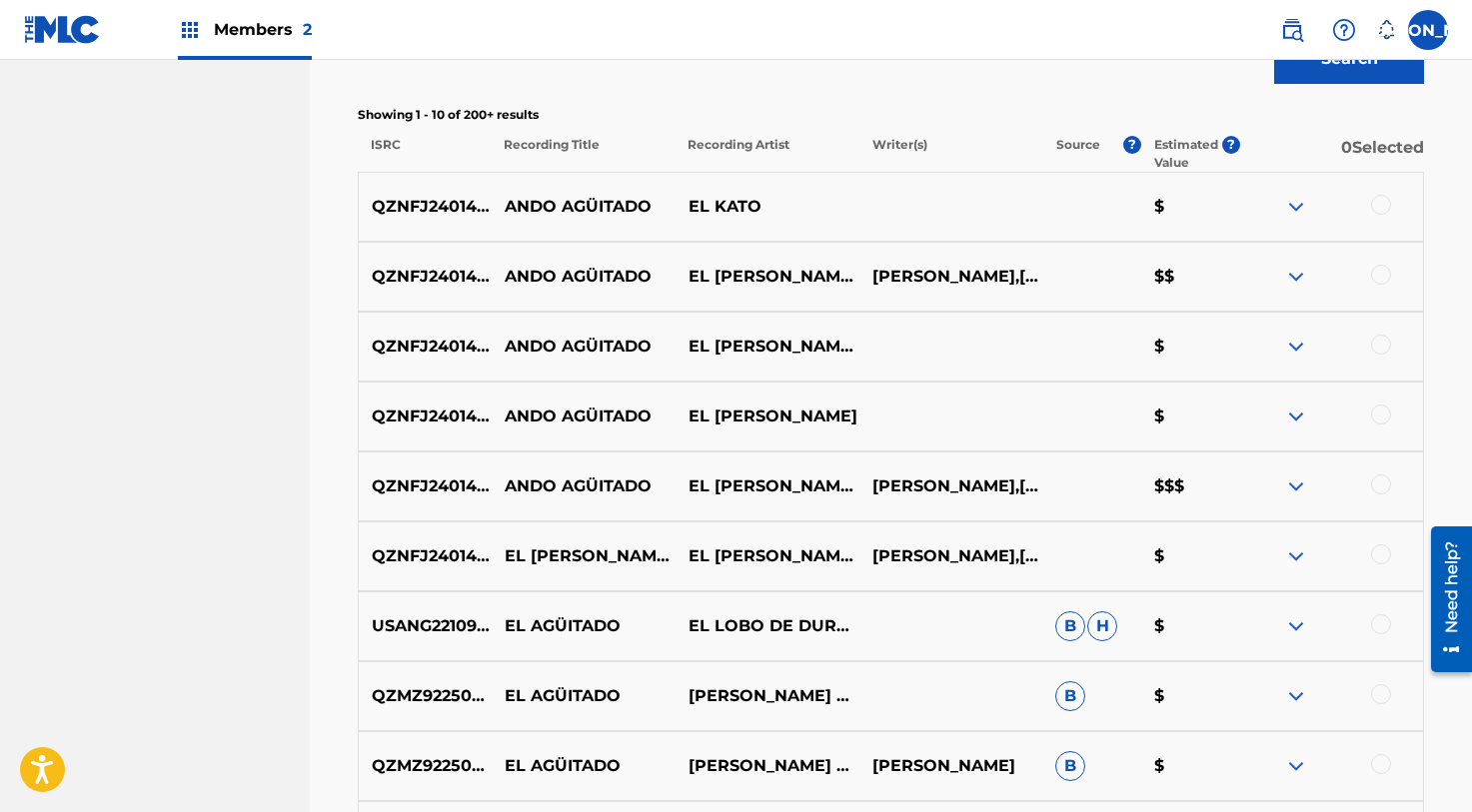 scroll, scrollTop: 733, scrollLeft: 0, axis: vertical 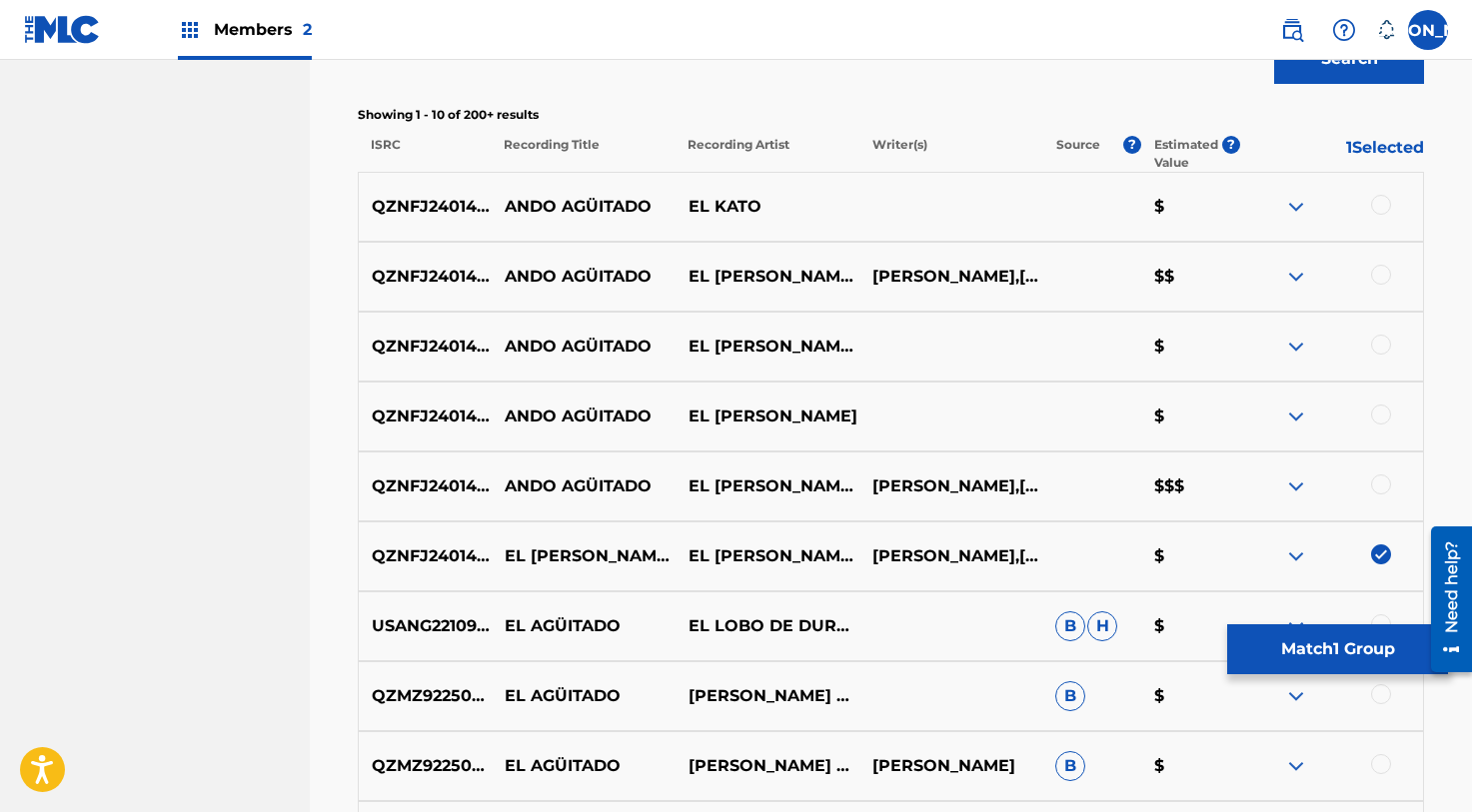 click at bounding box center [1381, 484] 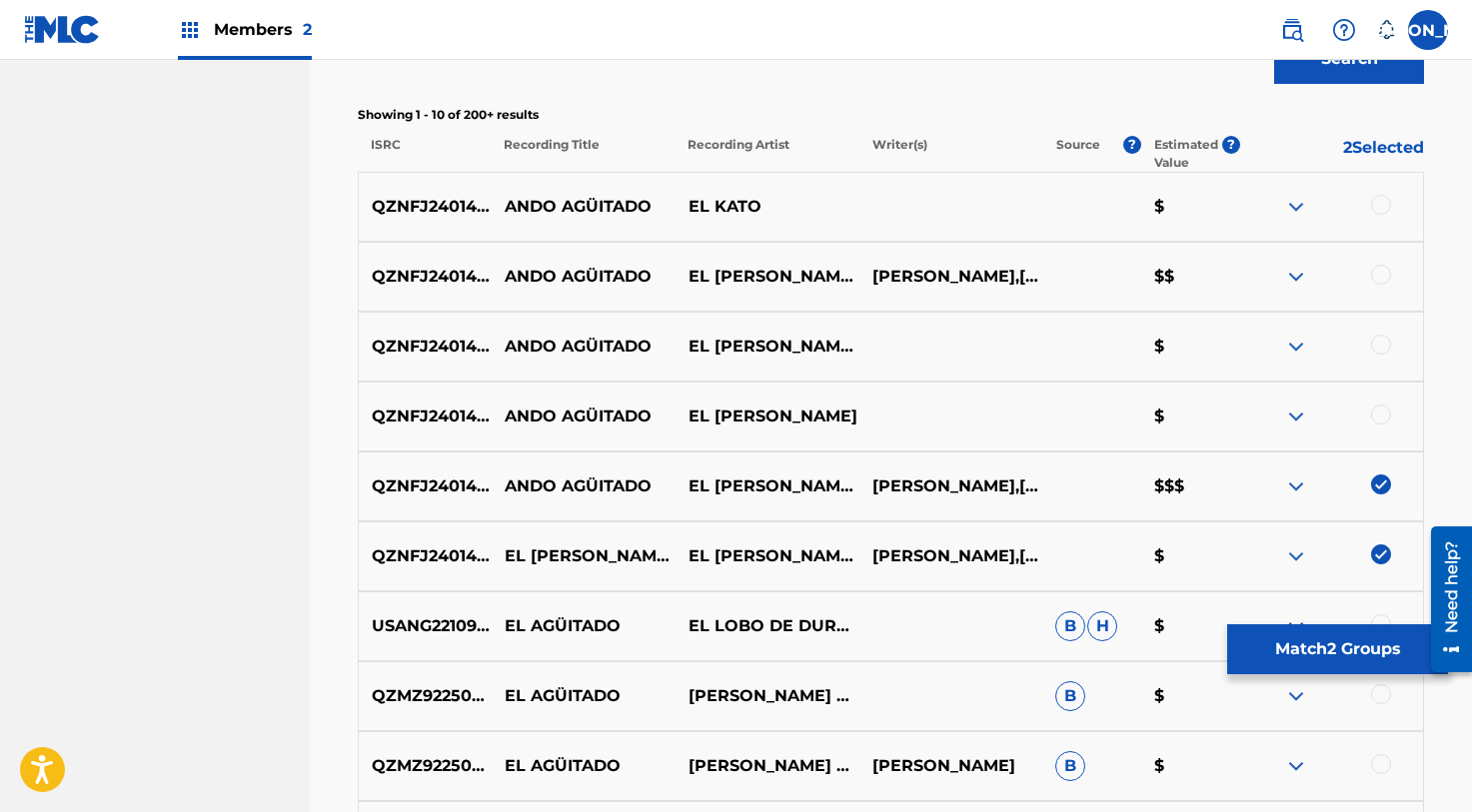 click at bounding box center (1381, 414) 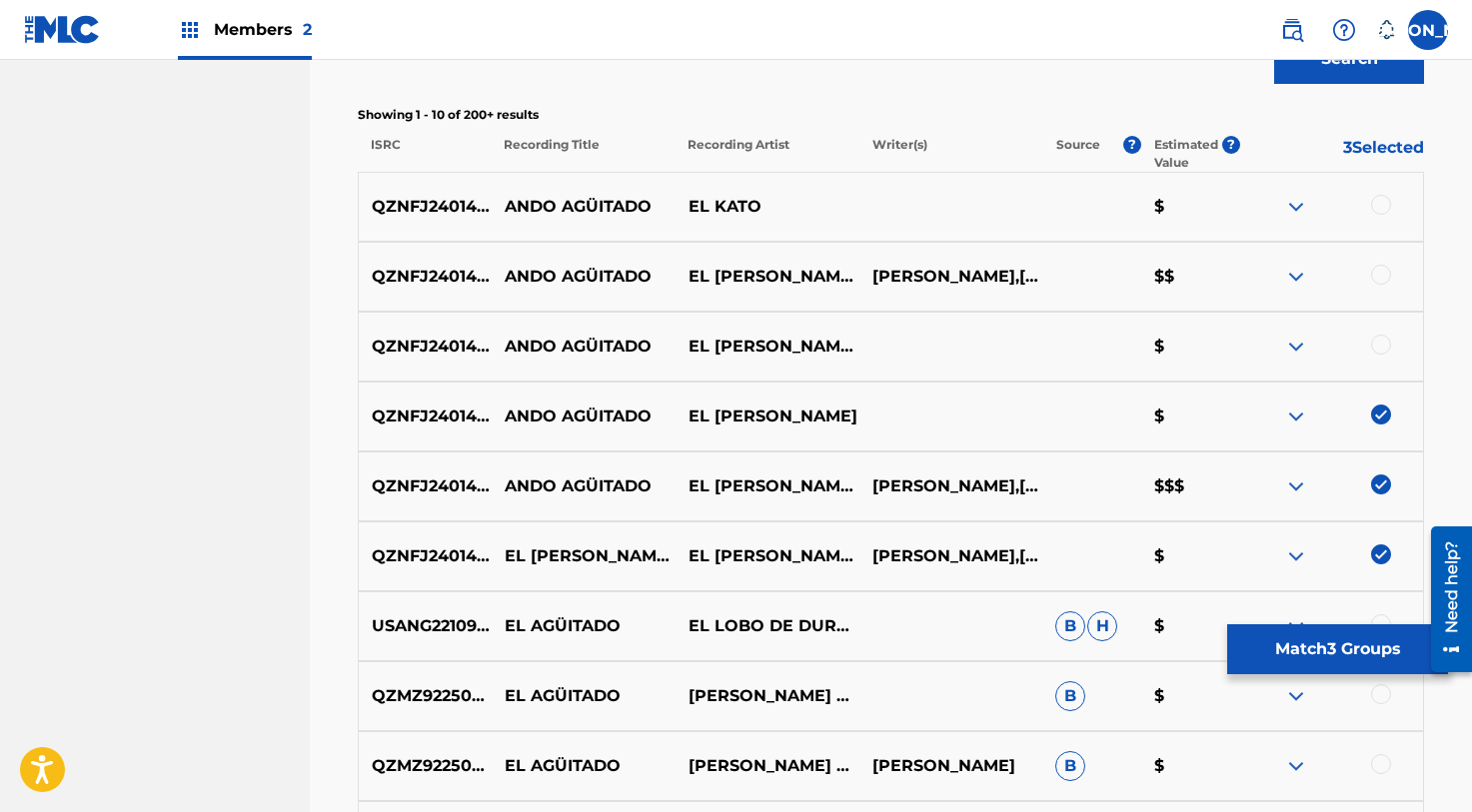 click on "QZNFJ2401427 ANDO AGÜITADO EL [PERSON_NAME] & EL KATO $" at bounding box center [890, 347] 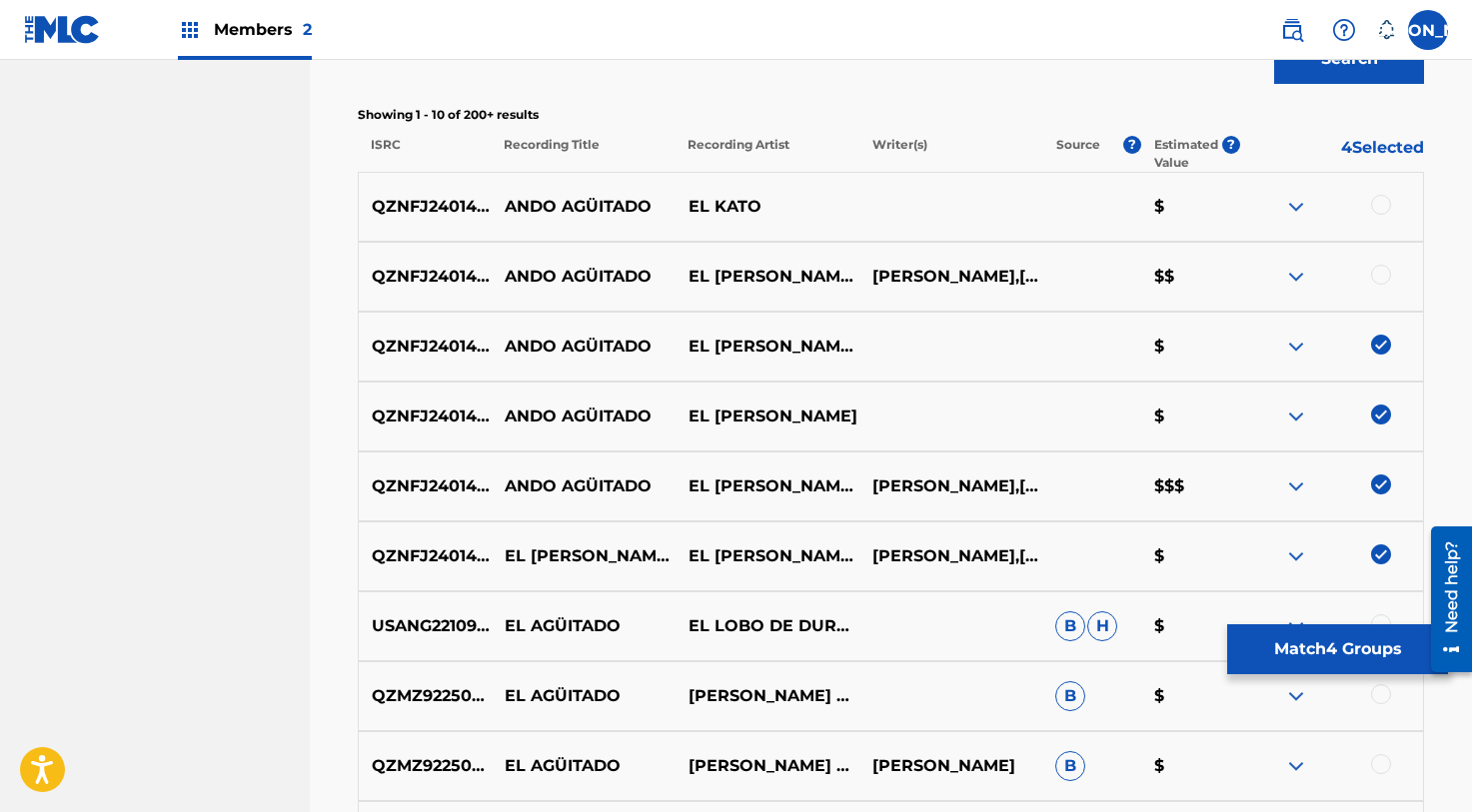 click at bounding box center (1381, 275) 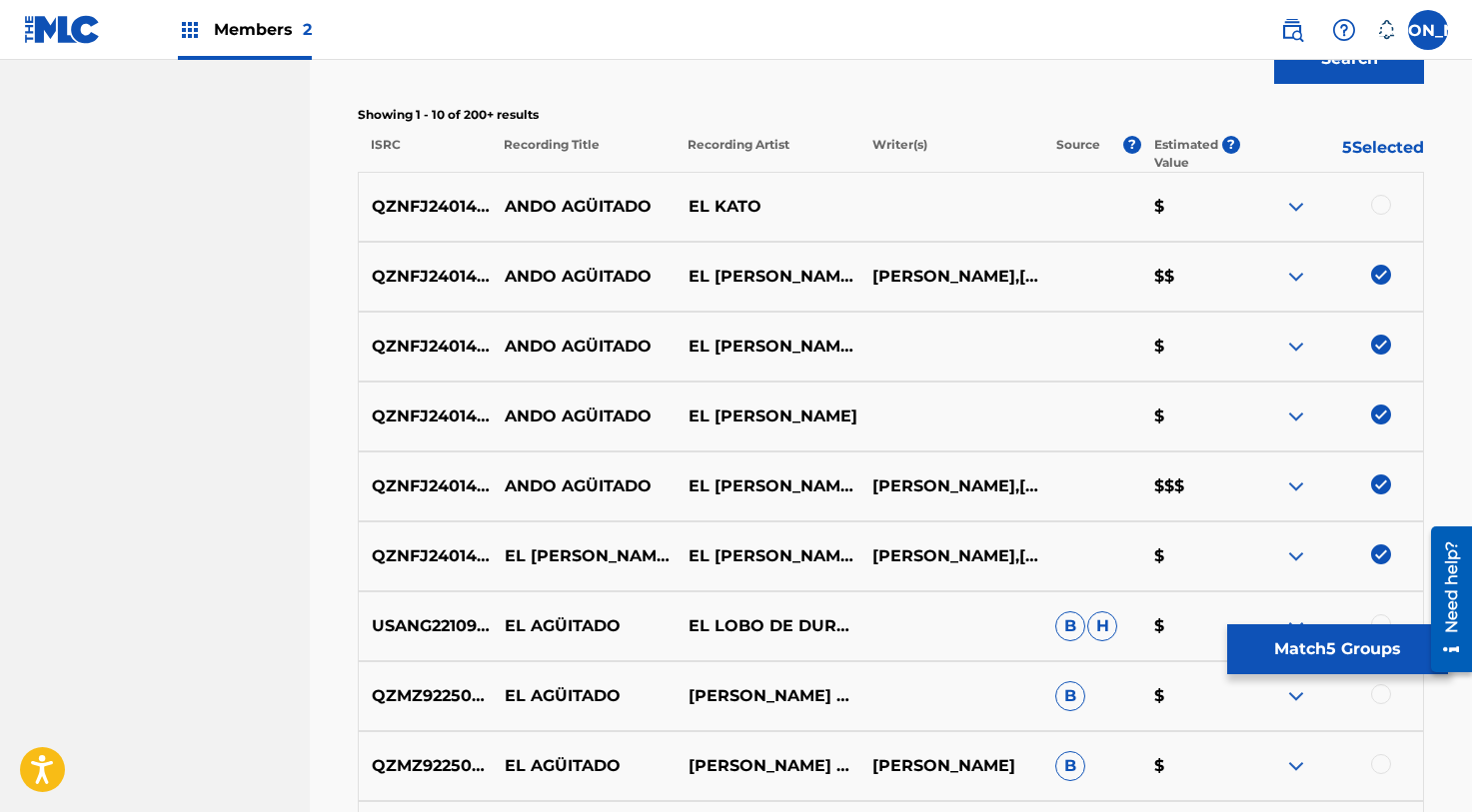 click at bounding box center (1381, 205) 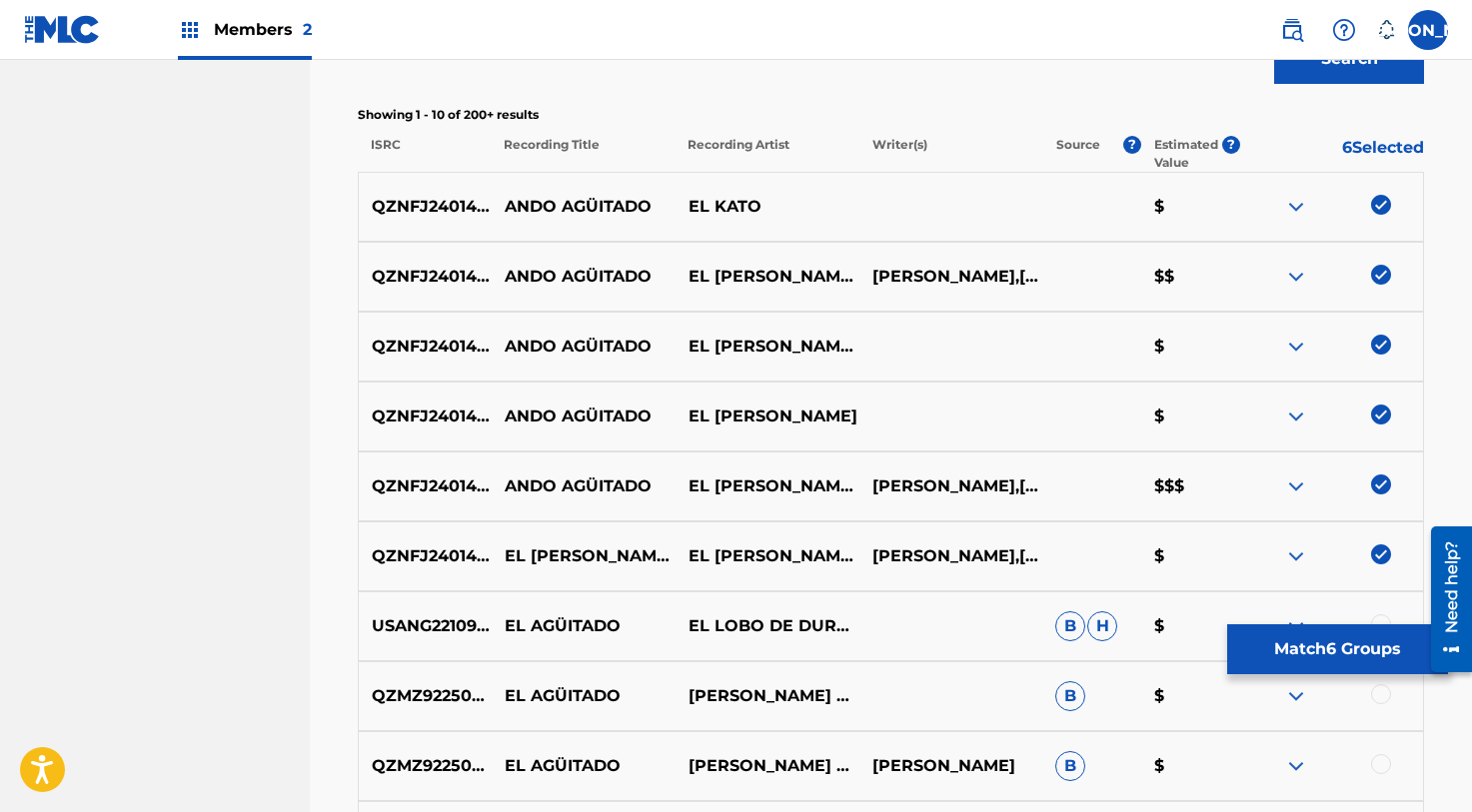 click on "Match  6 Groups" at bounding box center (1337, 649) 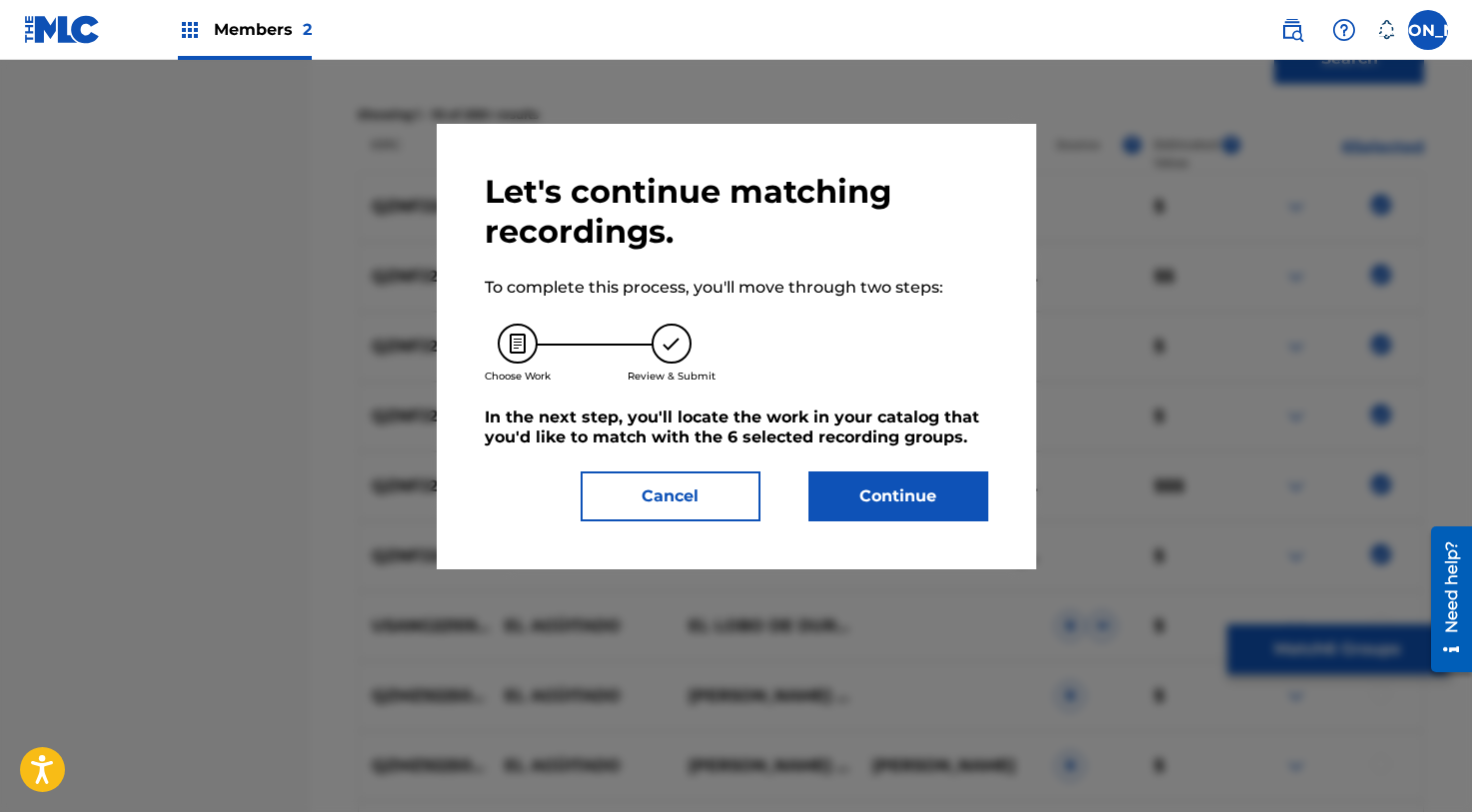 click on "Let's continue matching recordings. To complete this process, you'll move through two steps: Choose Work Review & Submit In the next step, you'll locate the work in your catalog that you'd like to match with the   6 selected recording groups . Cancel Continue" at bounding box center (736, 347) 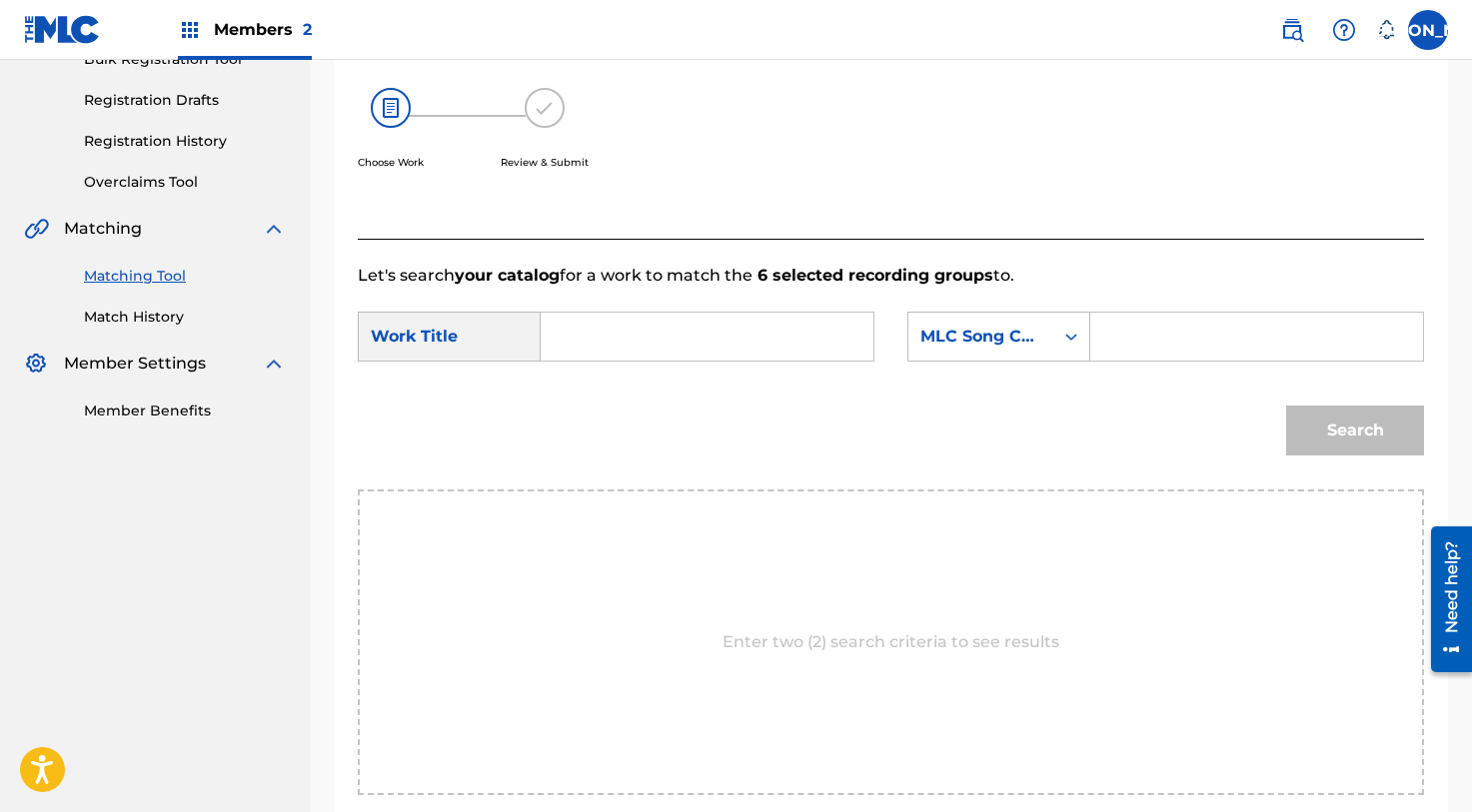 click at bounding box center (707, 337) 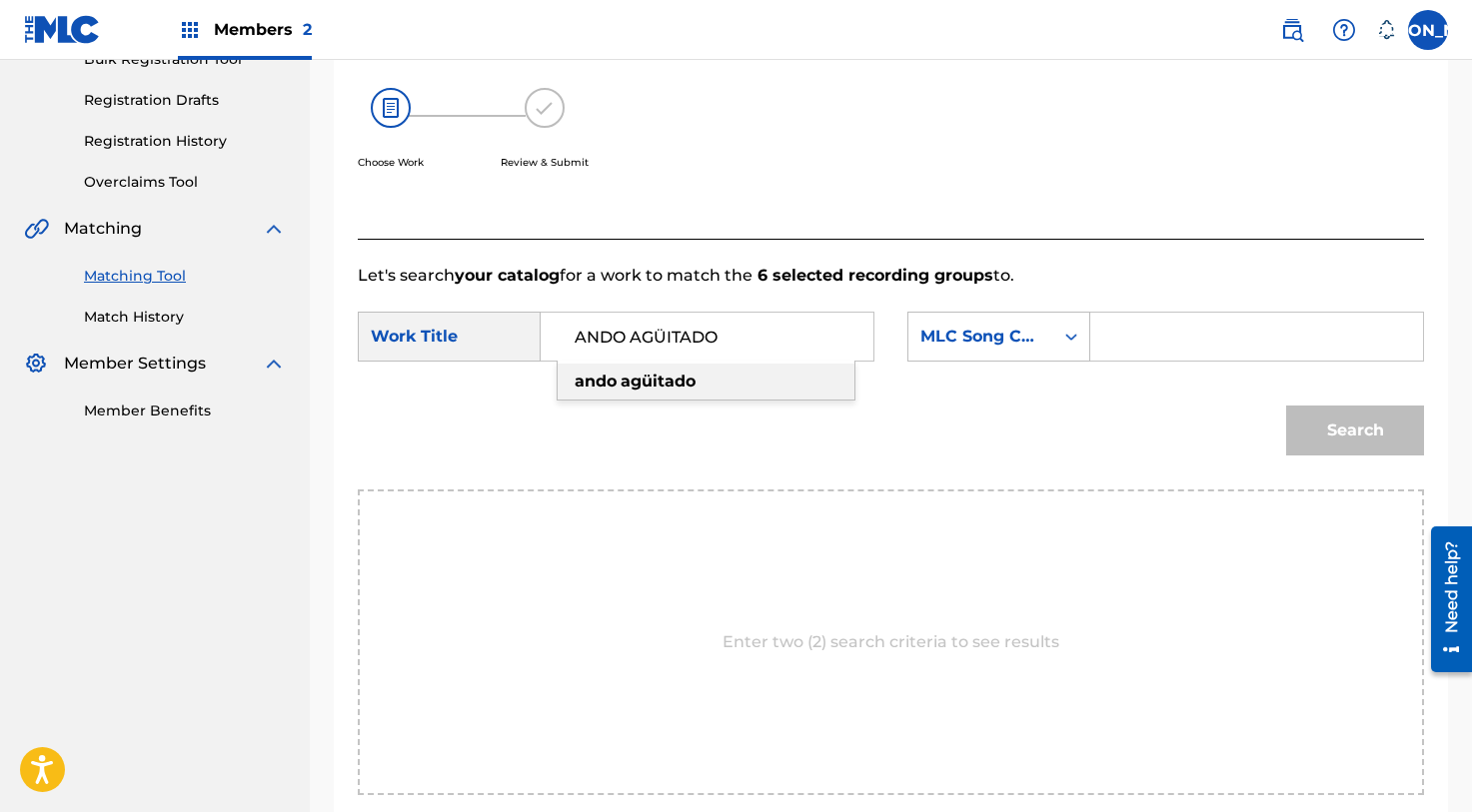 type on "ANDO AGÜITADO" 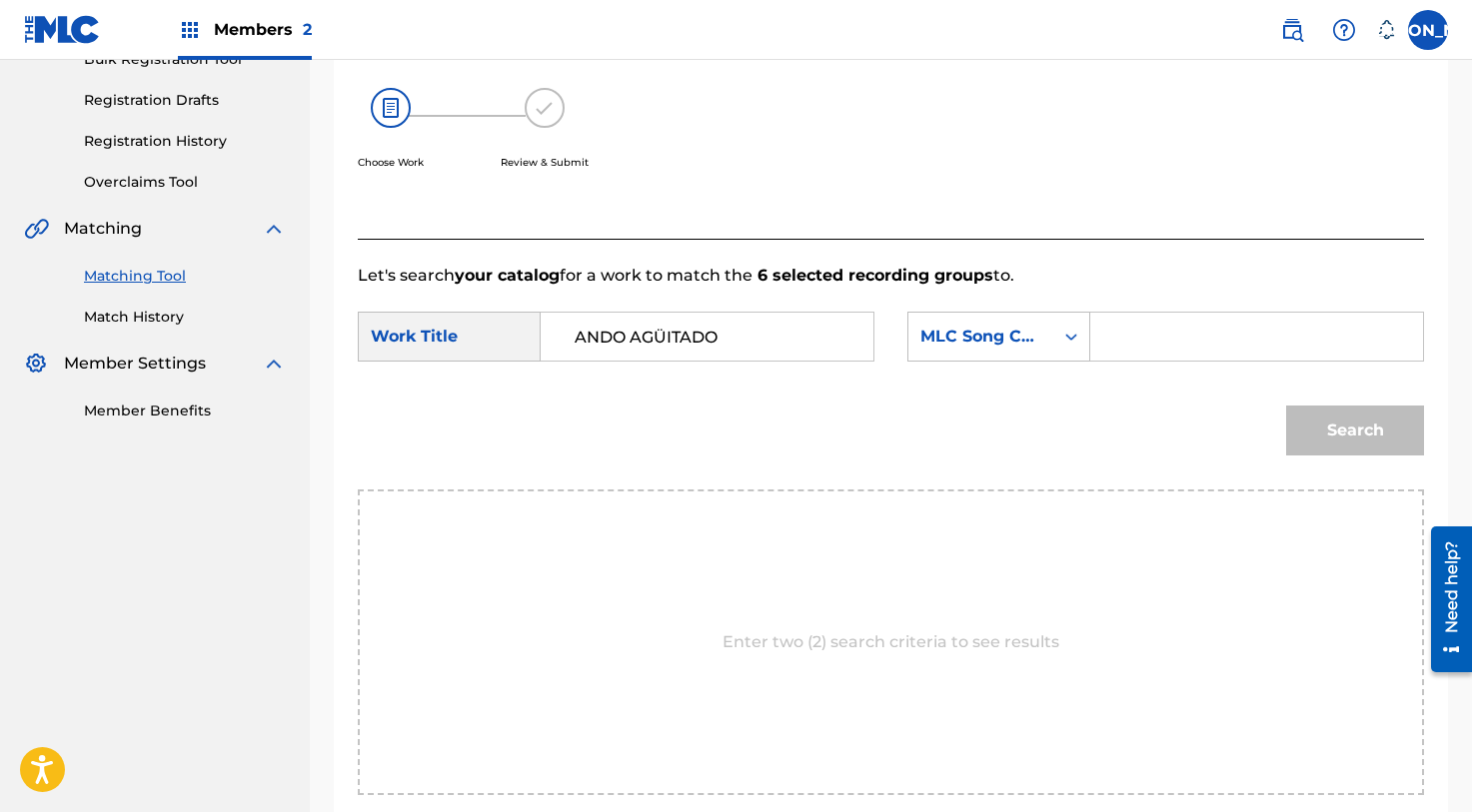 click on "SearchWithCriteria722b3340-7432-4072-81c0-9ce8d895c77b Work Title ANDO AGÜITADO SearchWithCriteria376404d2-0838-478a-992c-57e47d84137c MLC Song Code" at bounding box center [890, 343] 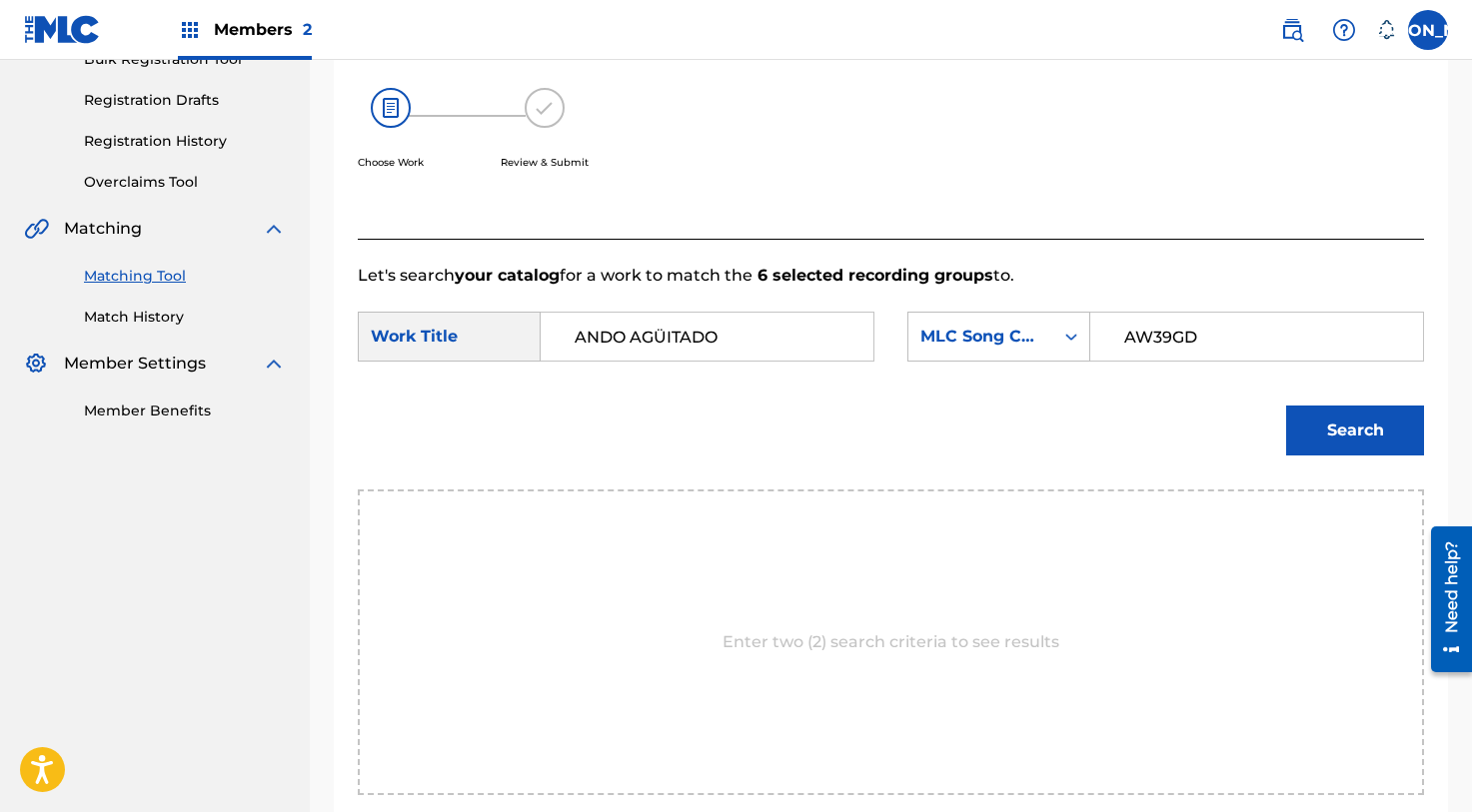 type on "AW39GD" 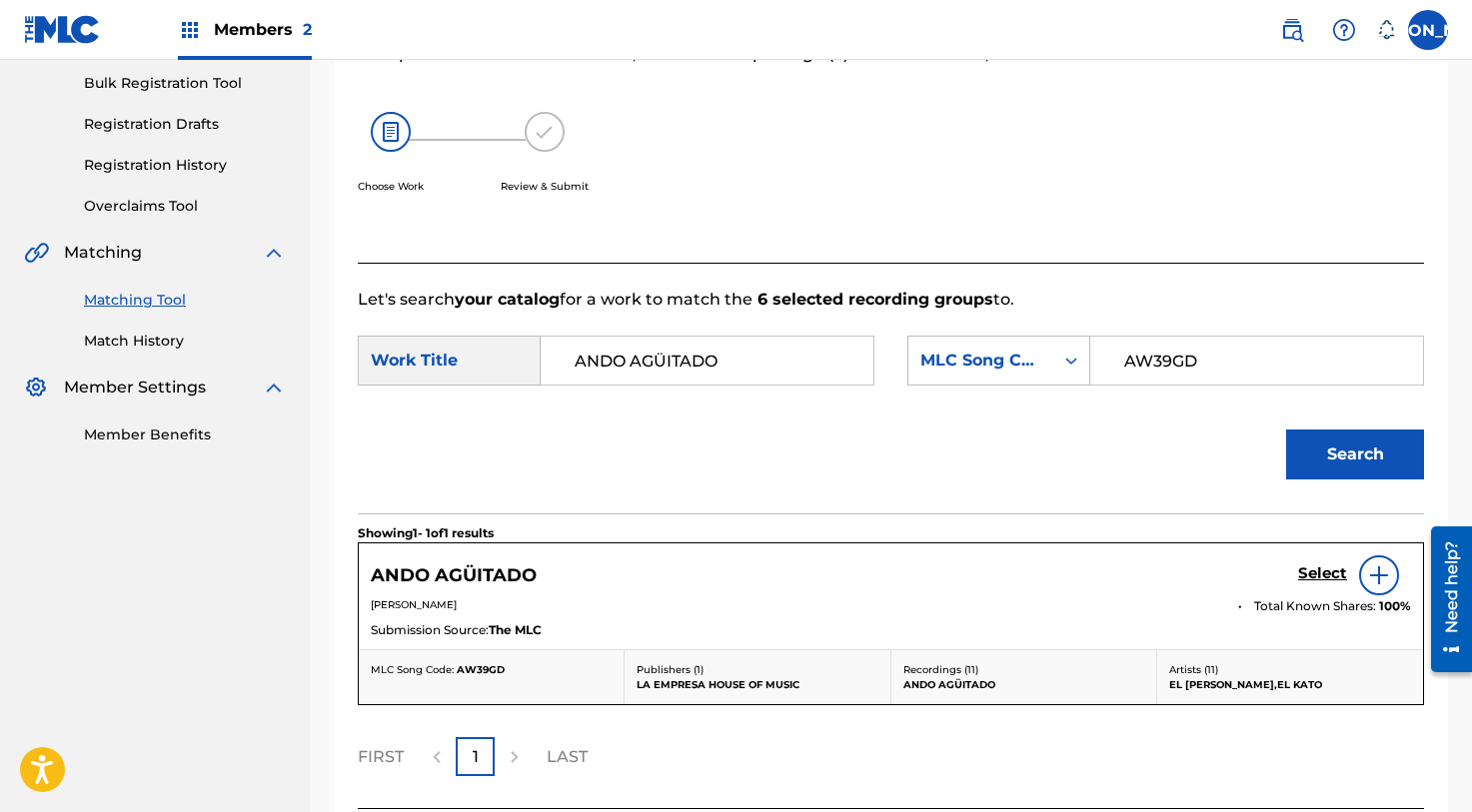 click on "Select" at bounding box center (1322, 573) 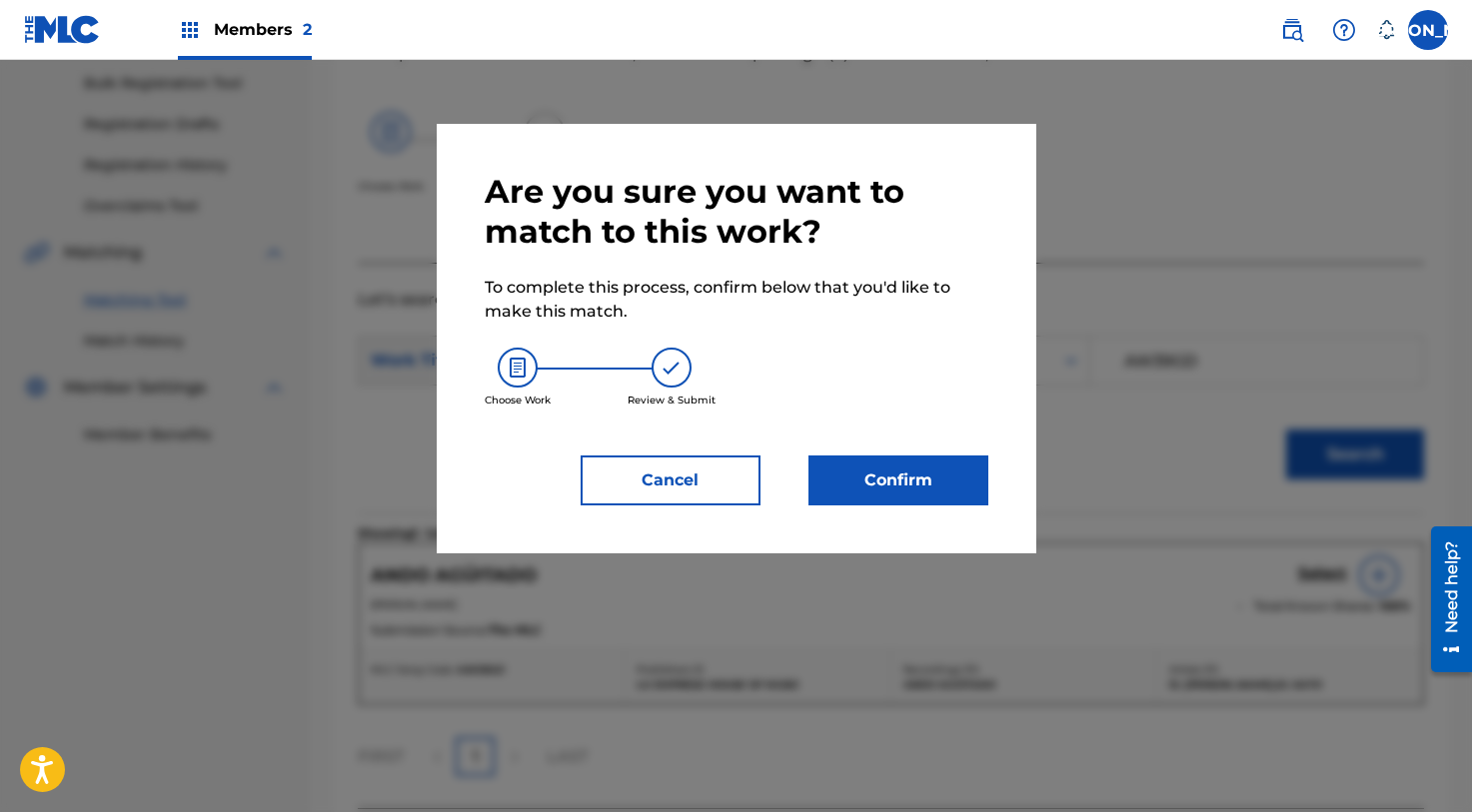 click on "Confirm" at bounding box center [898, 480] 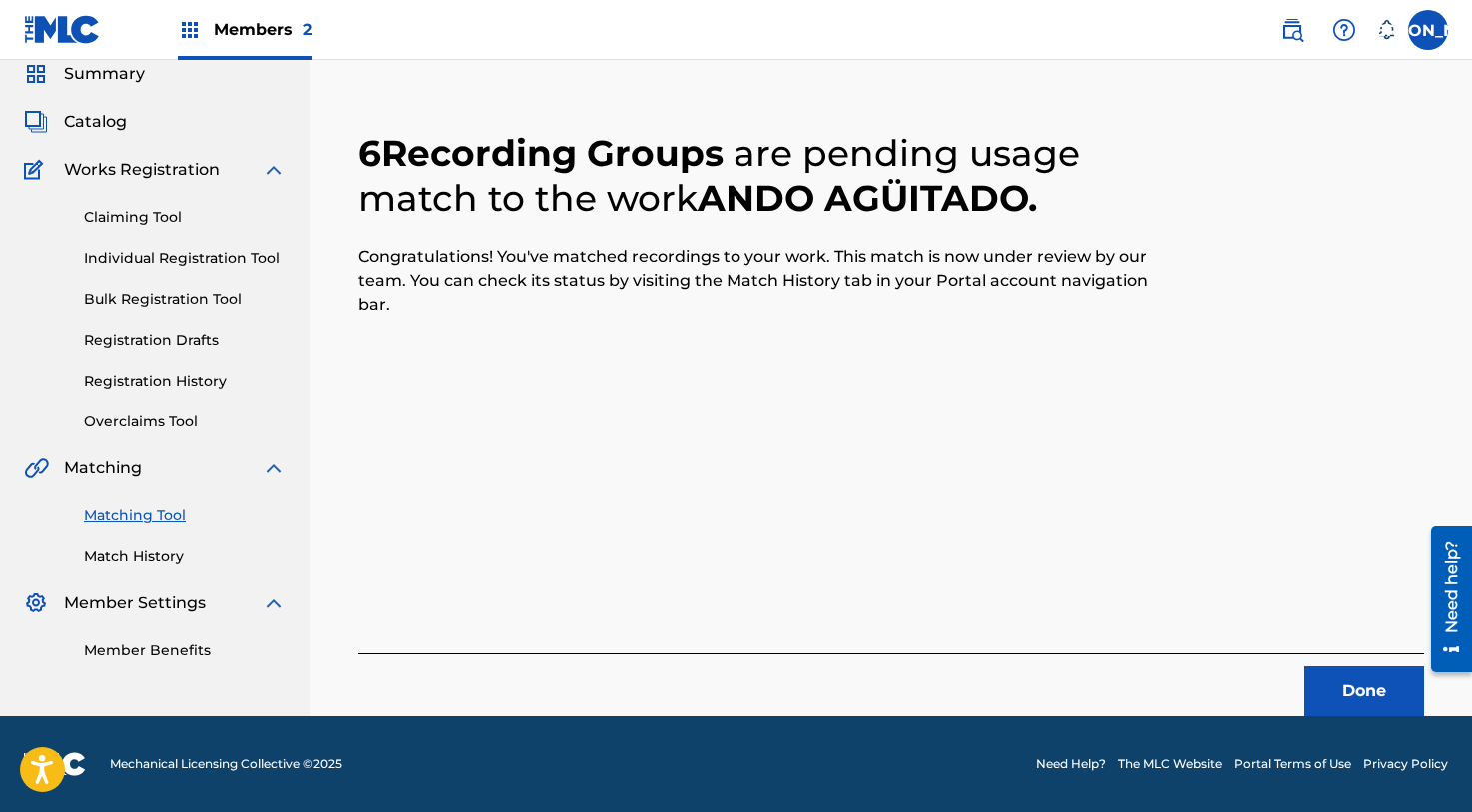click on "Done" at bounding box center [1364, 691] 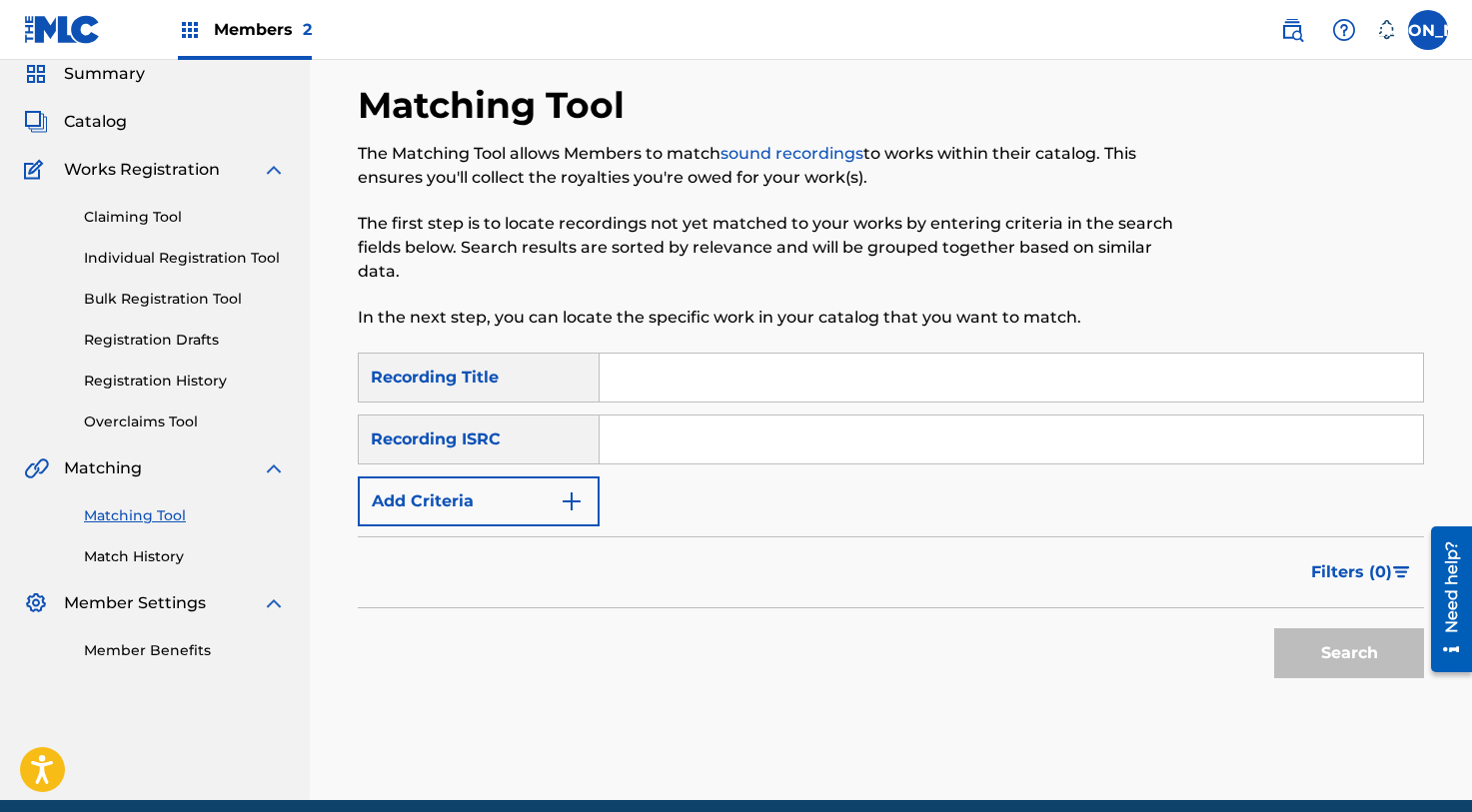 scroll, scrollTop: 47, scrollLeft: 0, axis: vertical 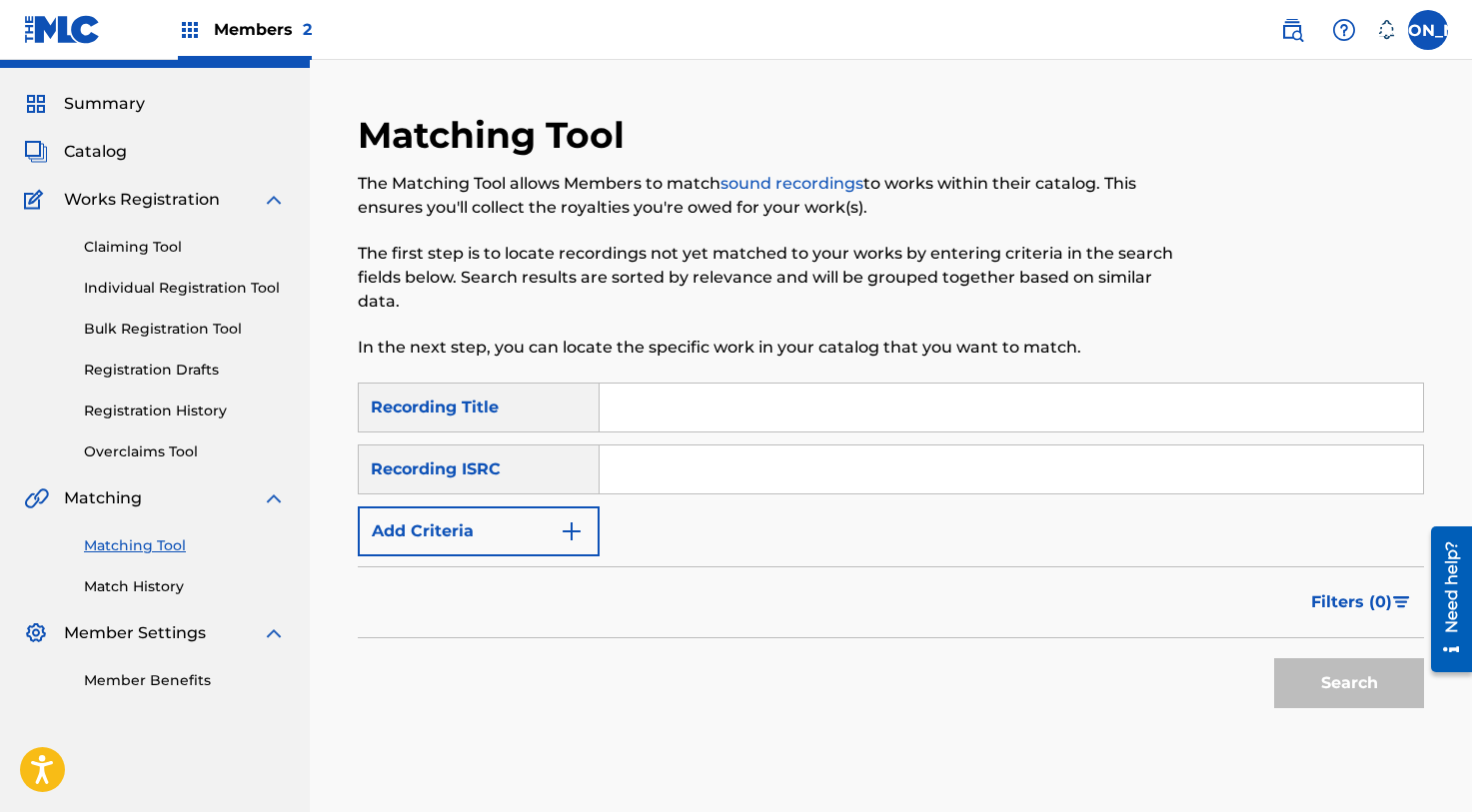 click at bounding box center [1011, 407] 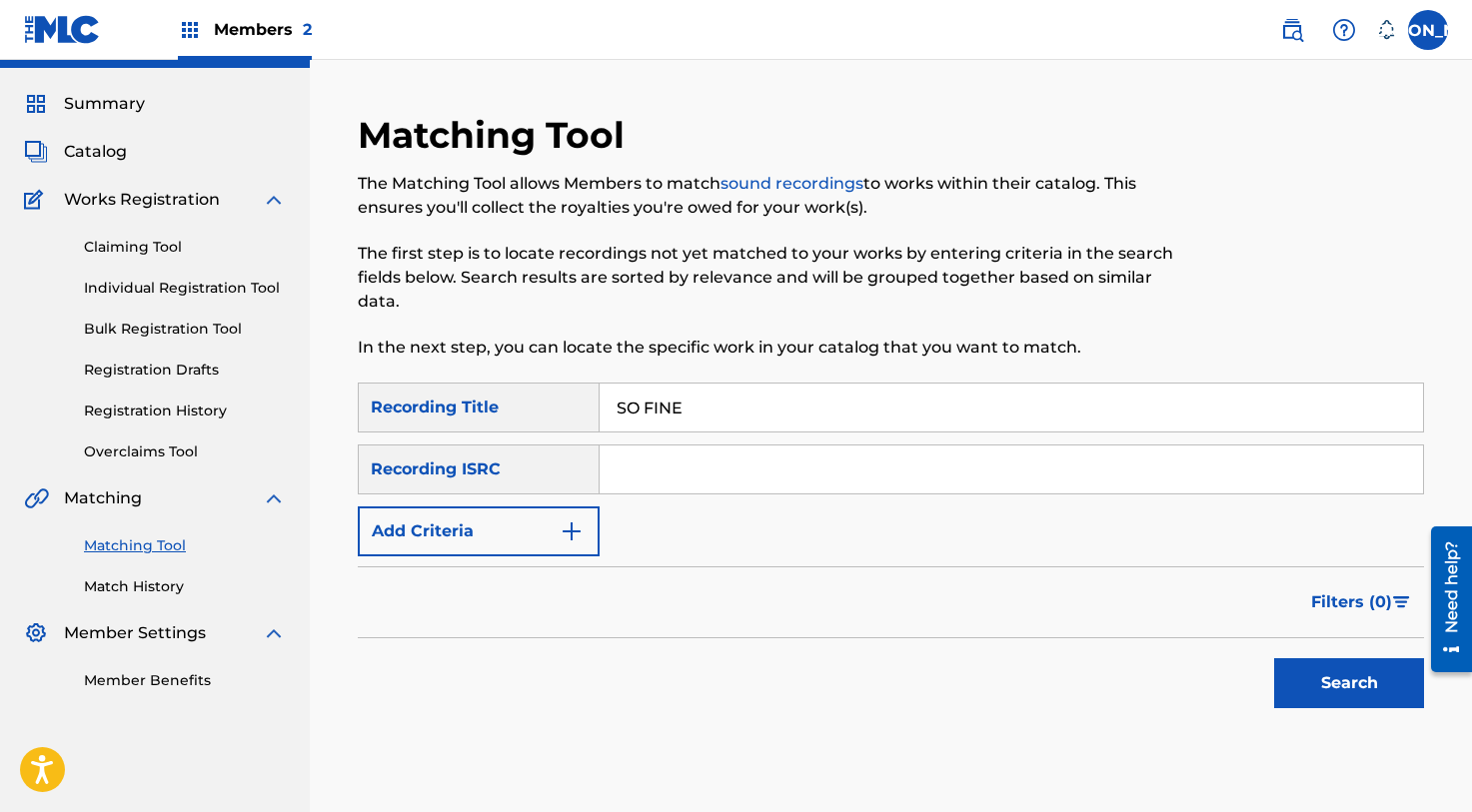 type on "SO FINE" 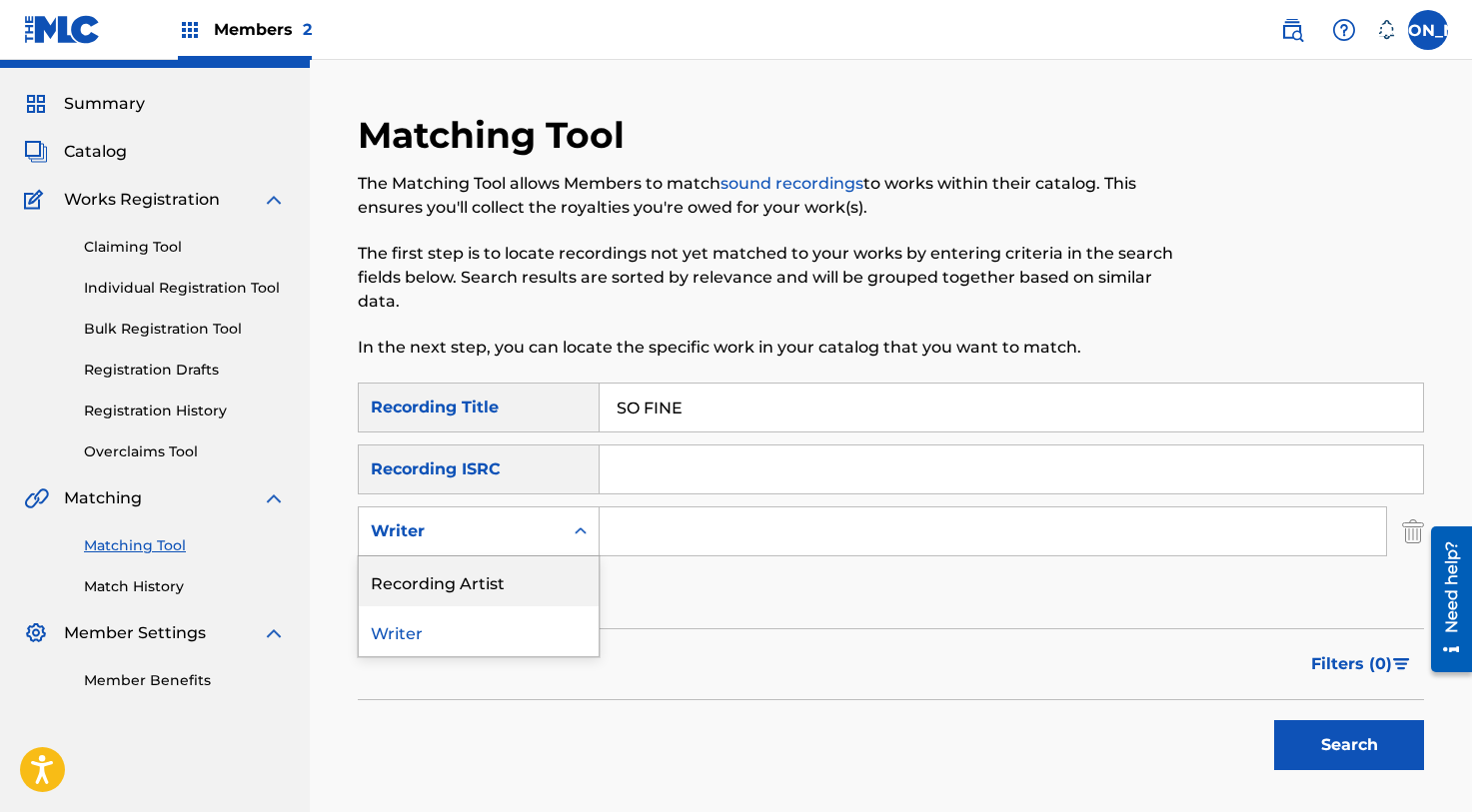 click on "Recording Artist" at bounding box center [479, 581] 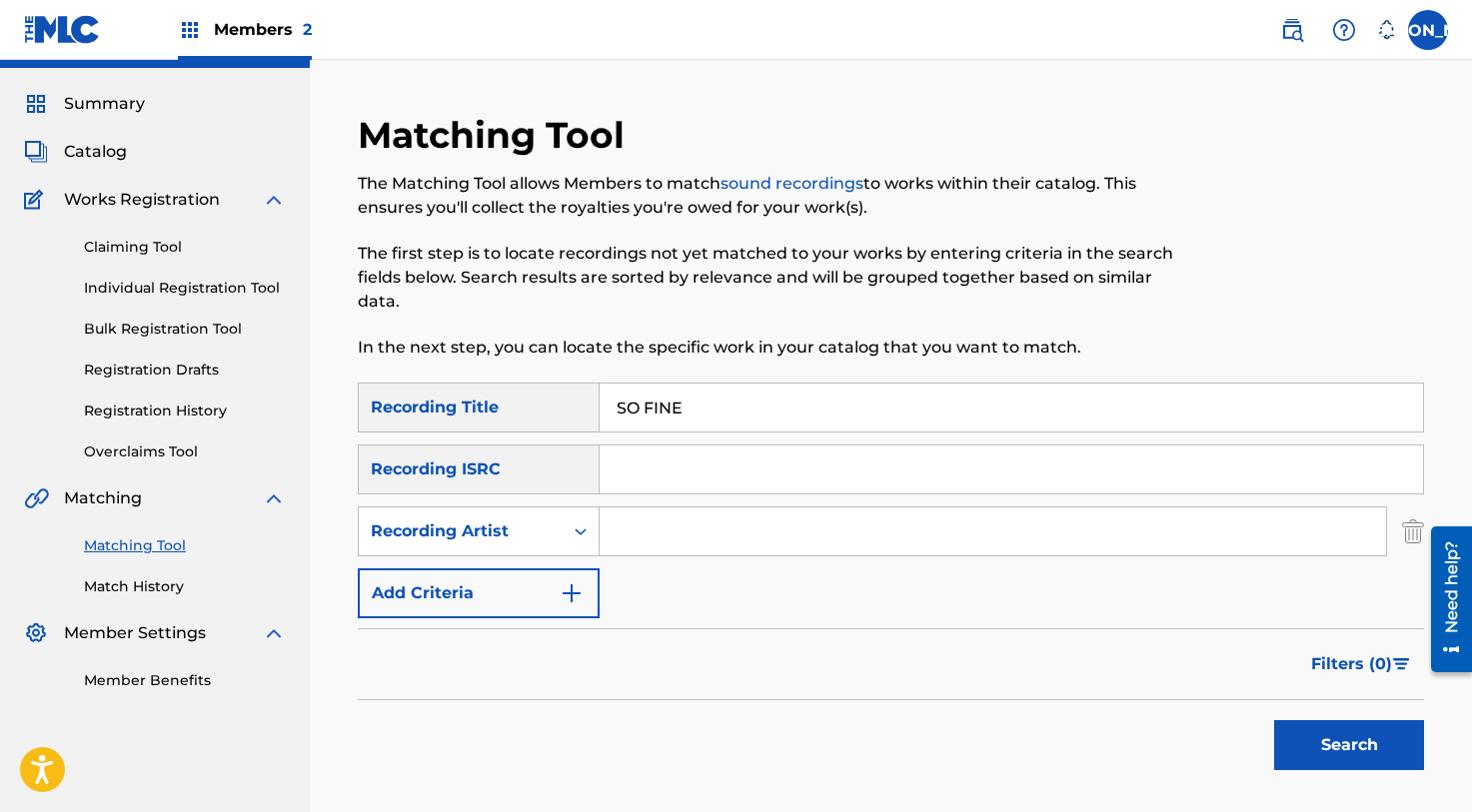 click at bounding box center [992, 531] 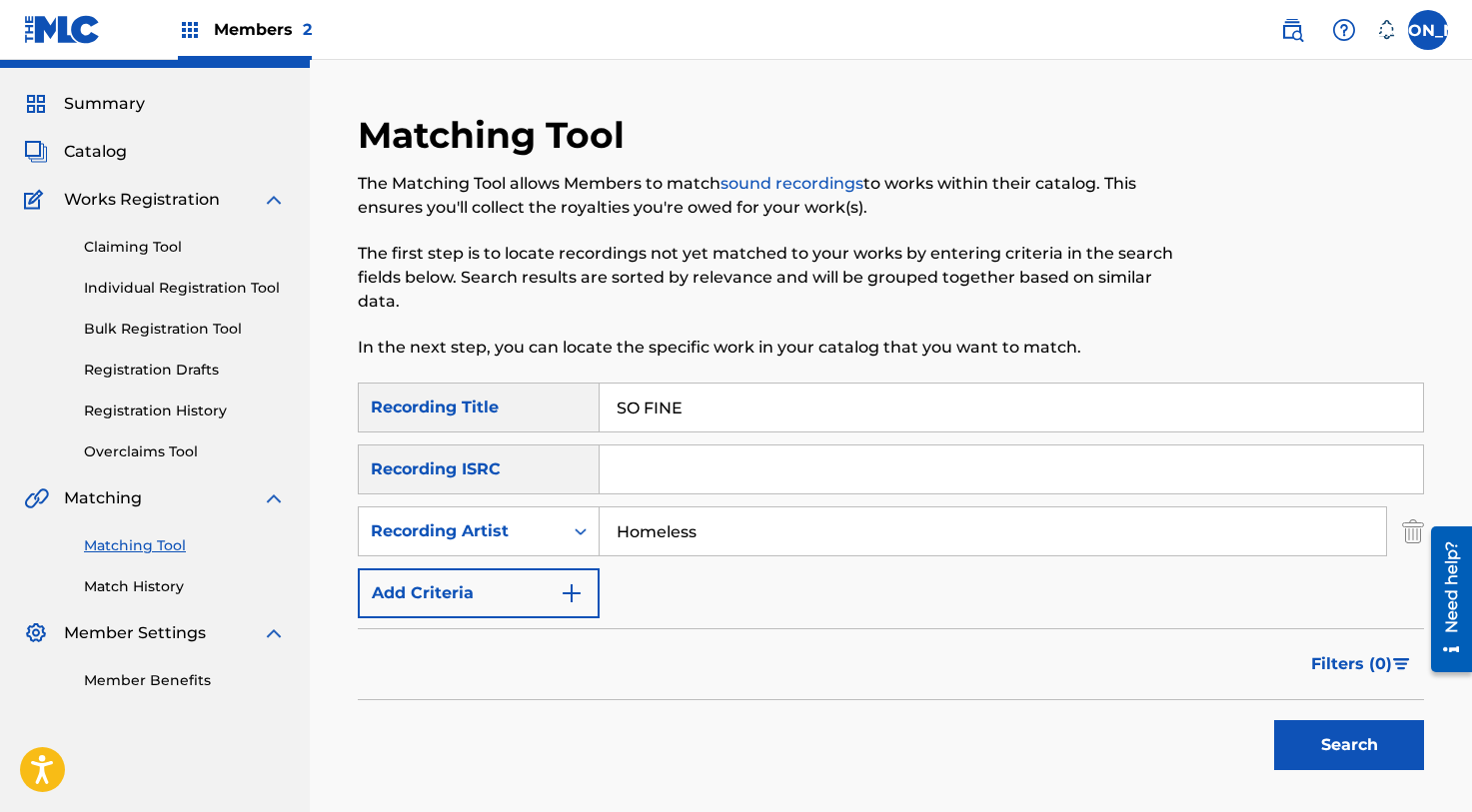 type on "Homeless" 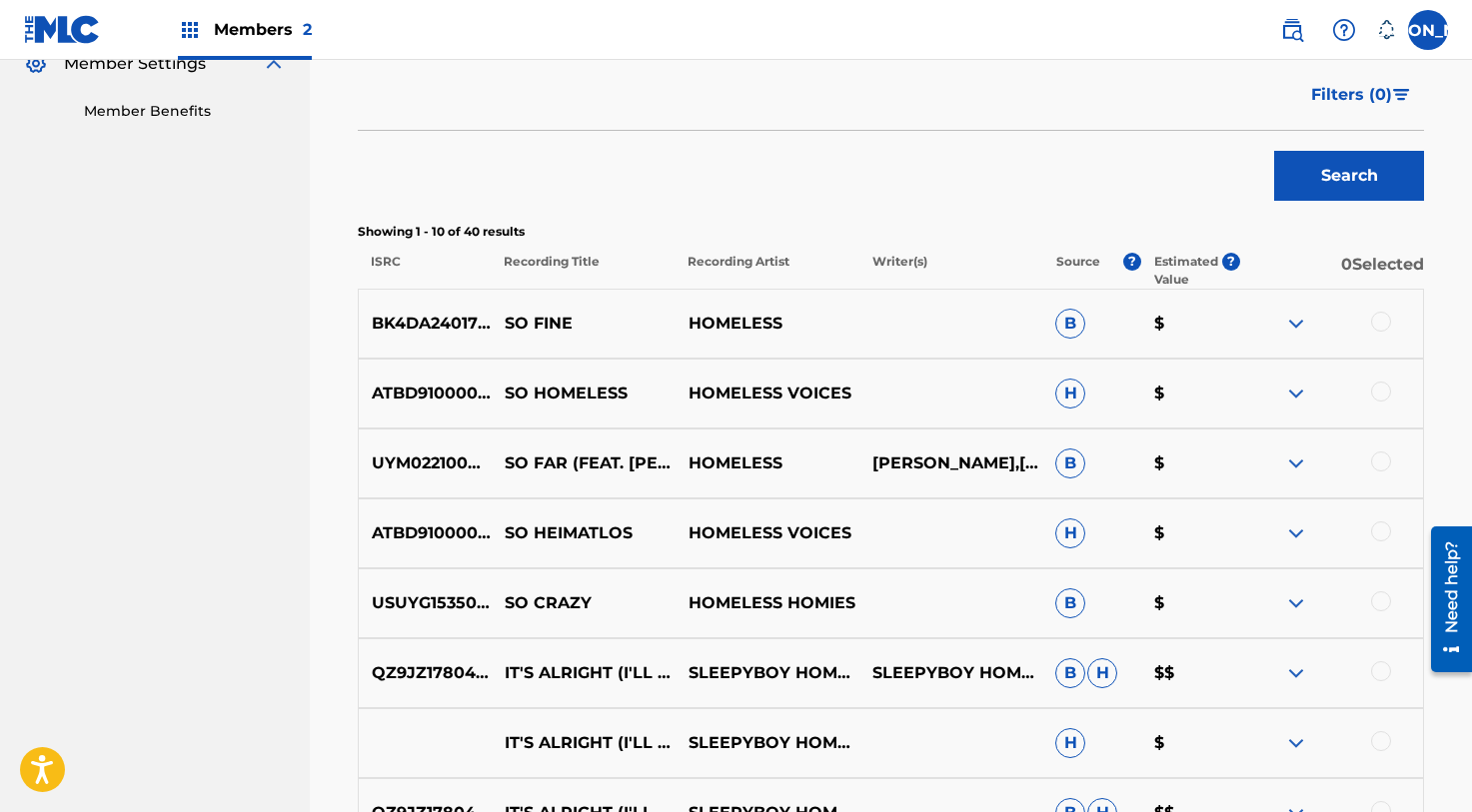 scroll, scrollTop: 626, scrollLeft: 0, axis: vertical 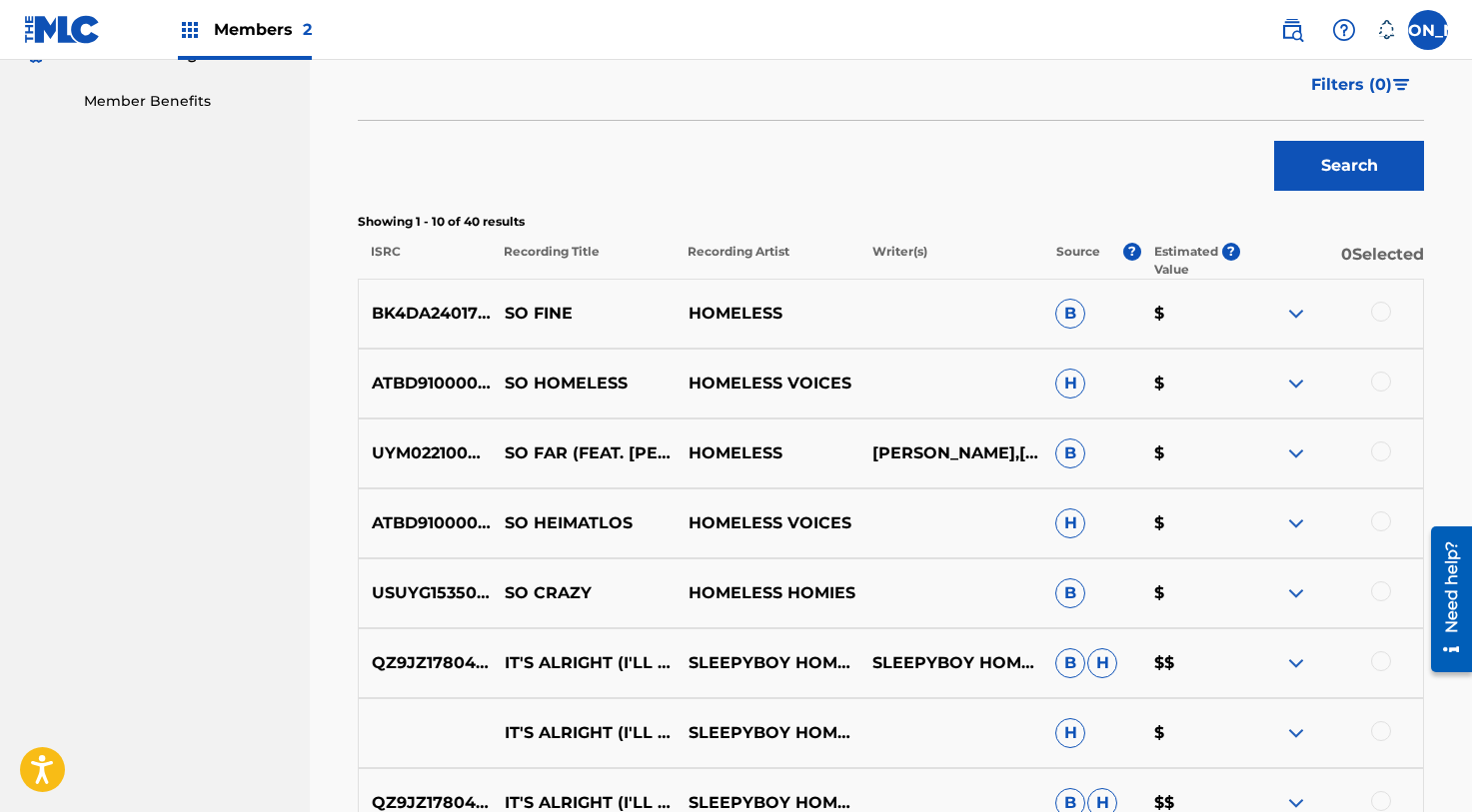 click at bounding box center (1381, 312) 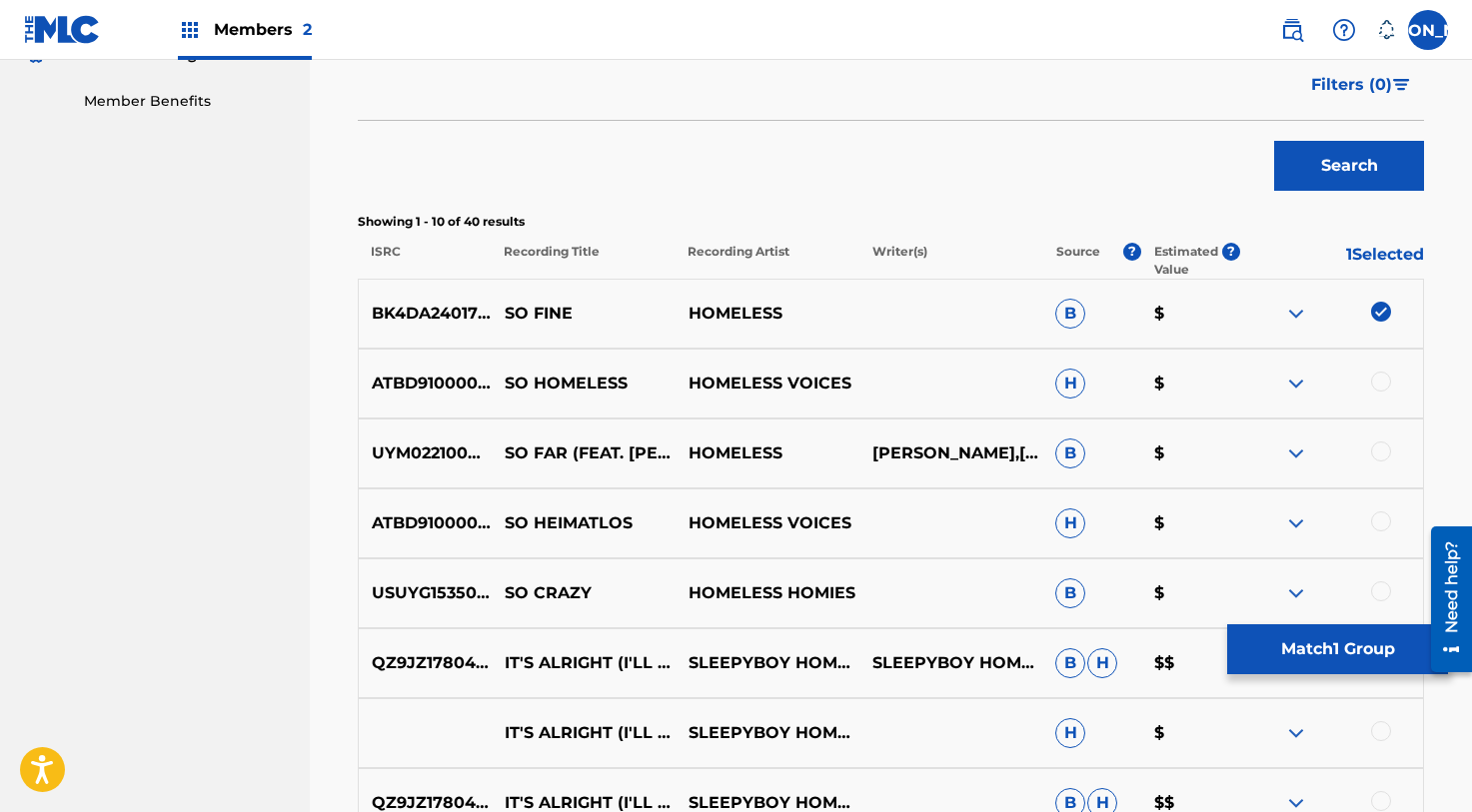 click on "Match  1 Group" at bounding box center (1337, 649) 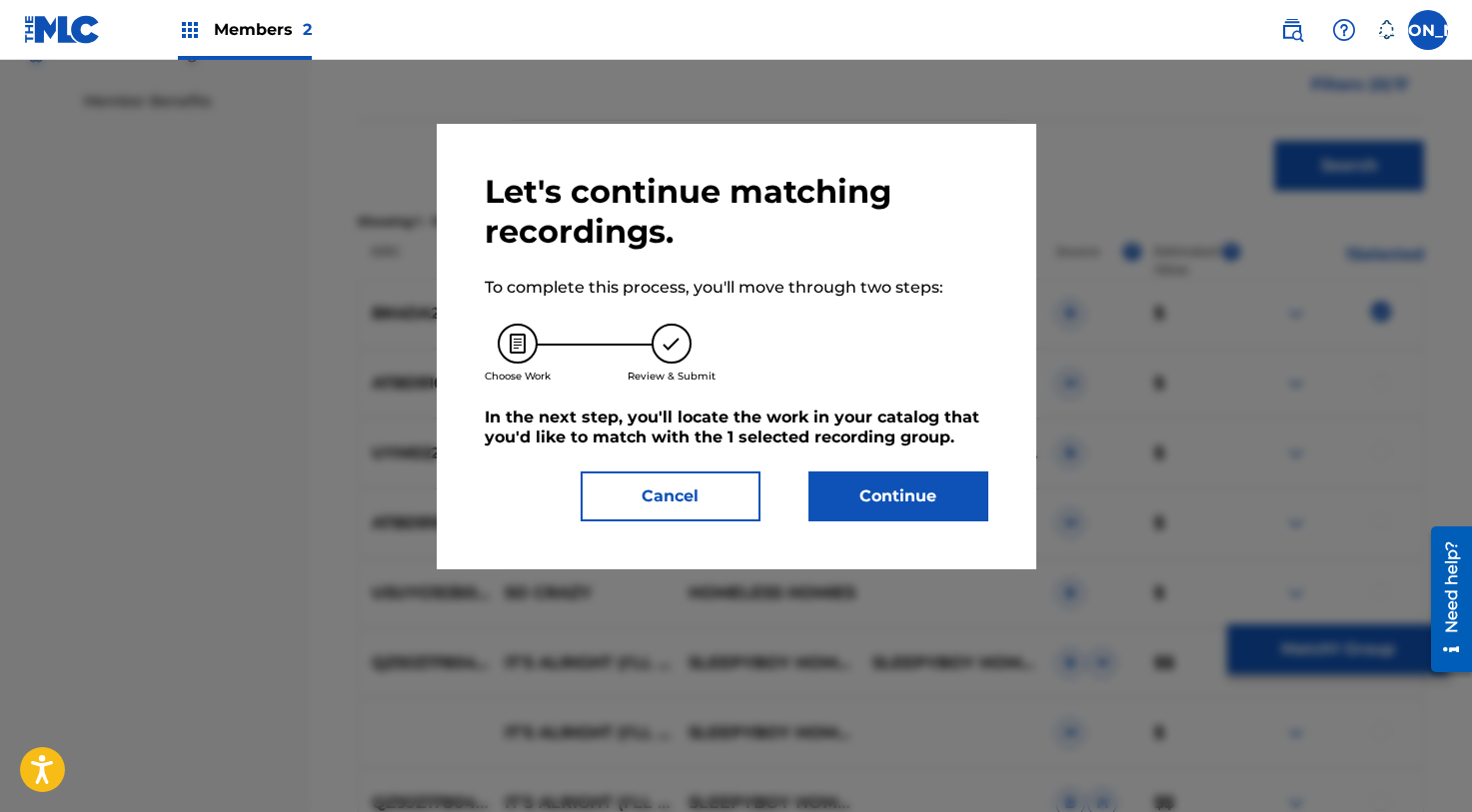 click on "Continue" at bounding box center (898, 496) 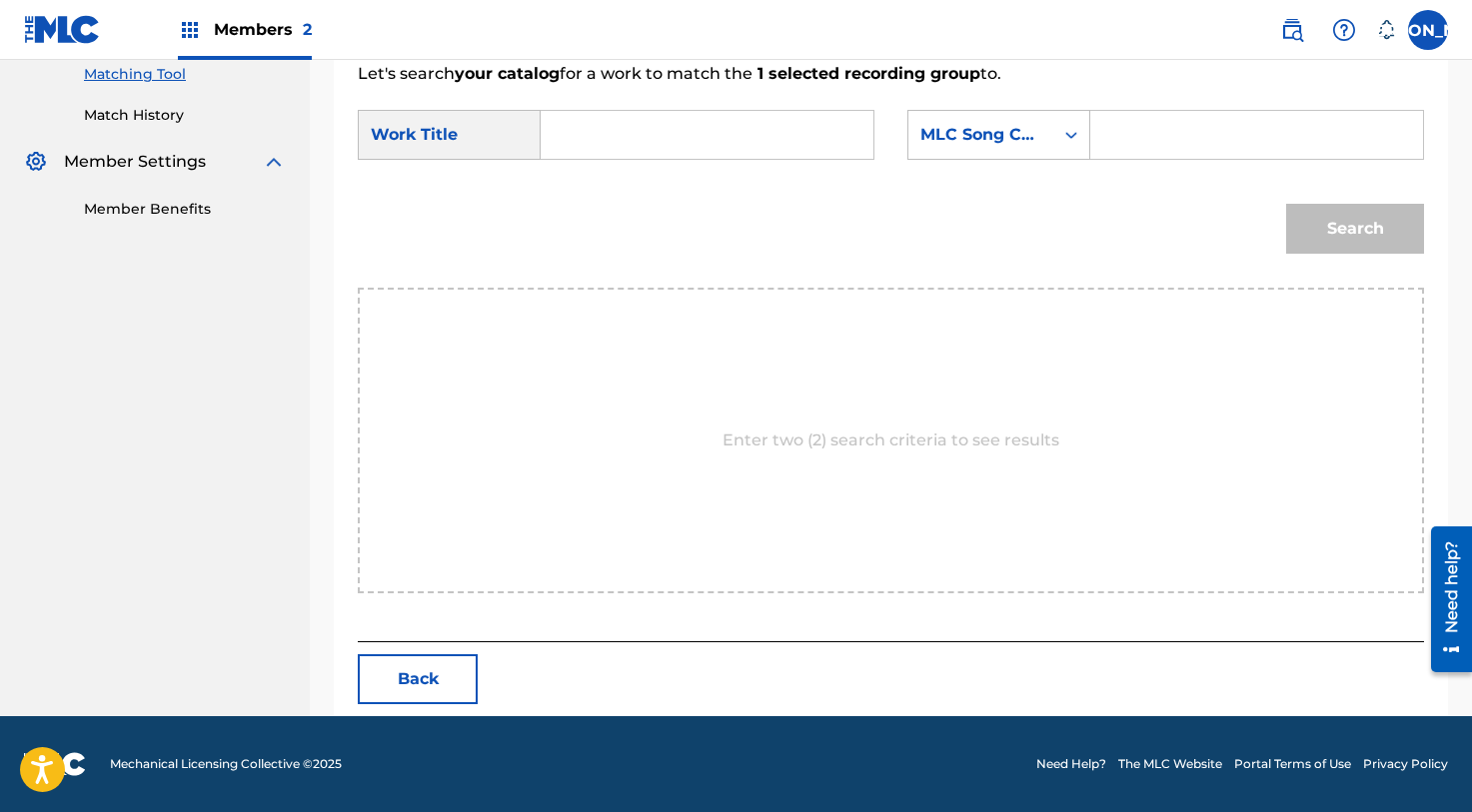 scroll, scrollTop: 317, scrollLeft: 0, axis: vertical 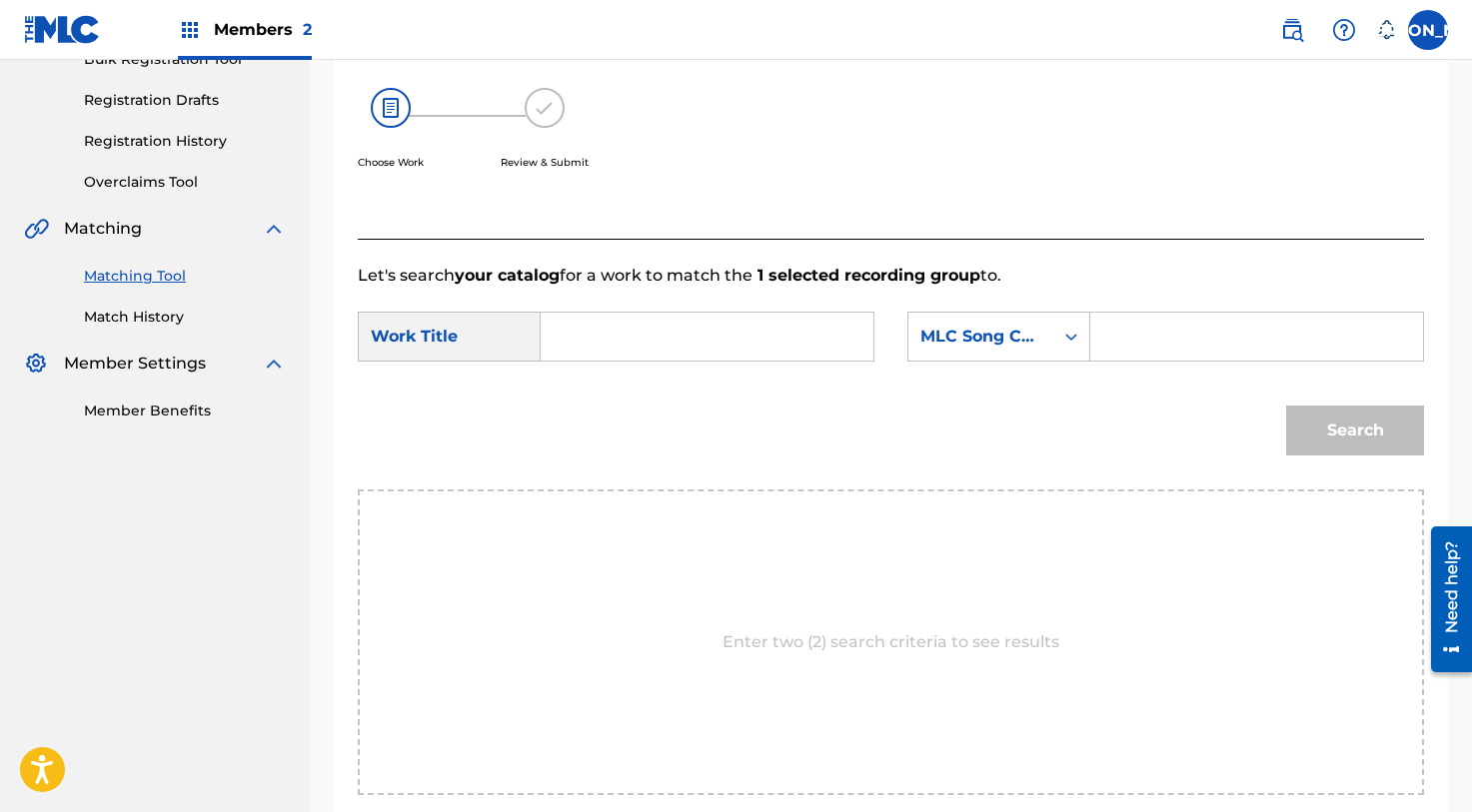 click at bounding box center (707, 337) 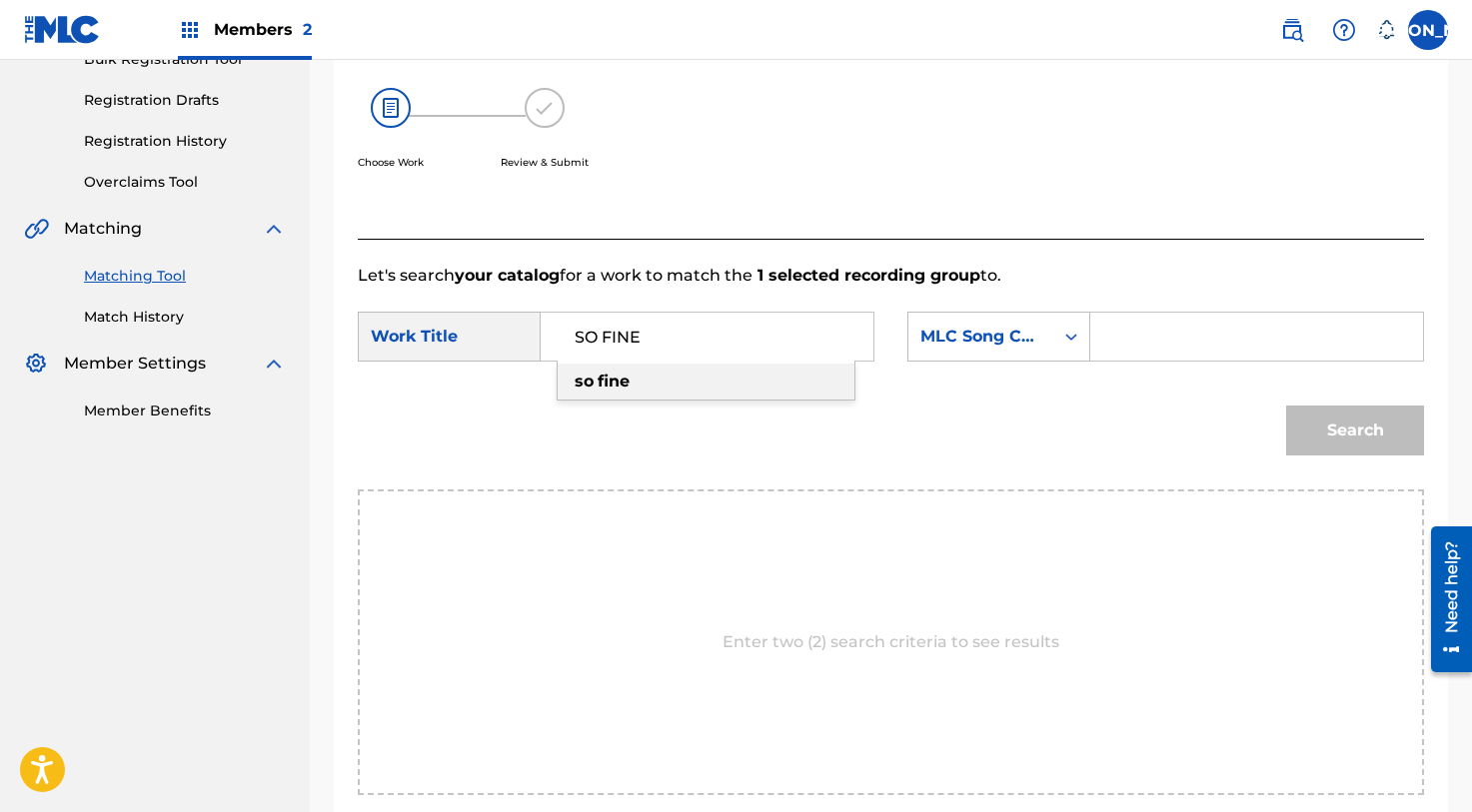 type on "SO FINE" 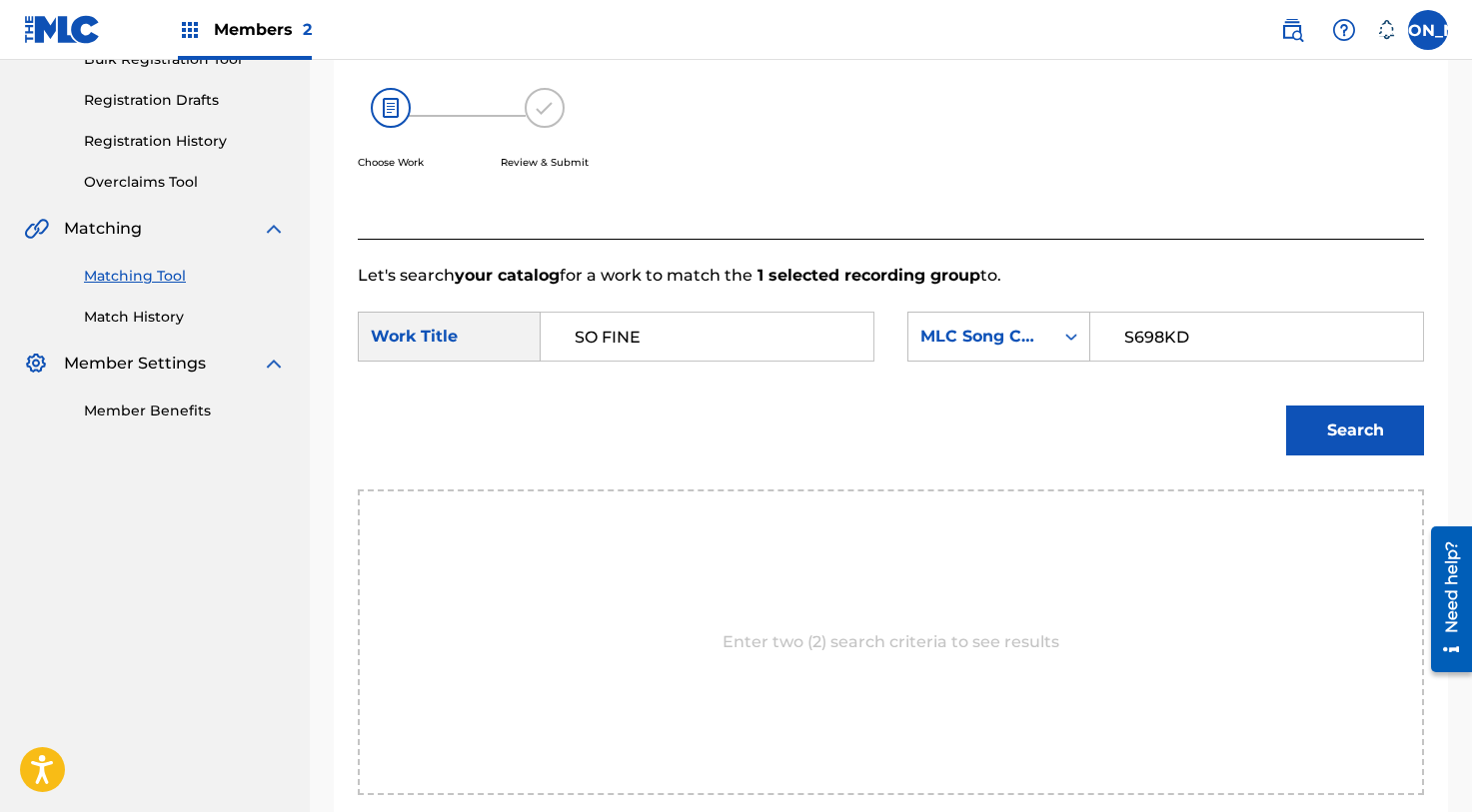 type on "S698KD" 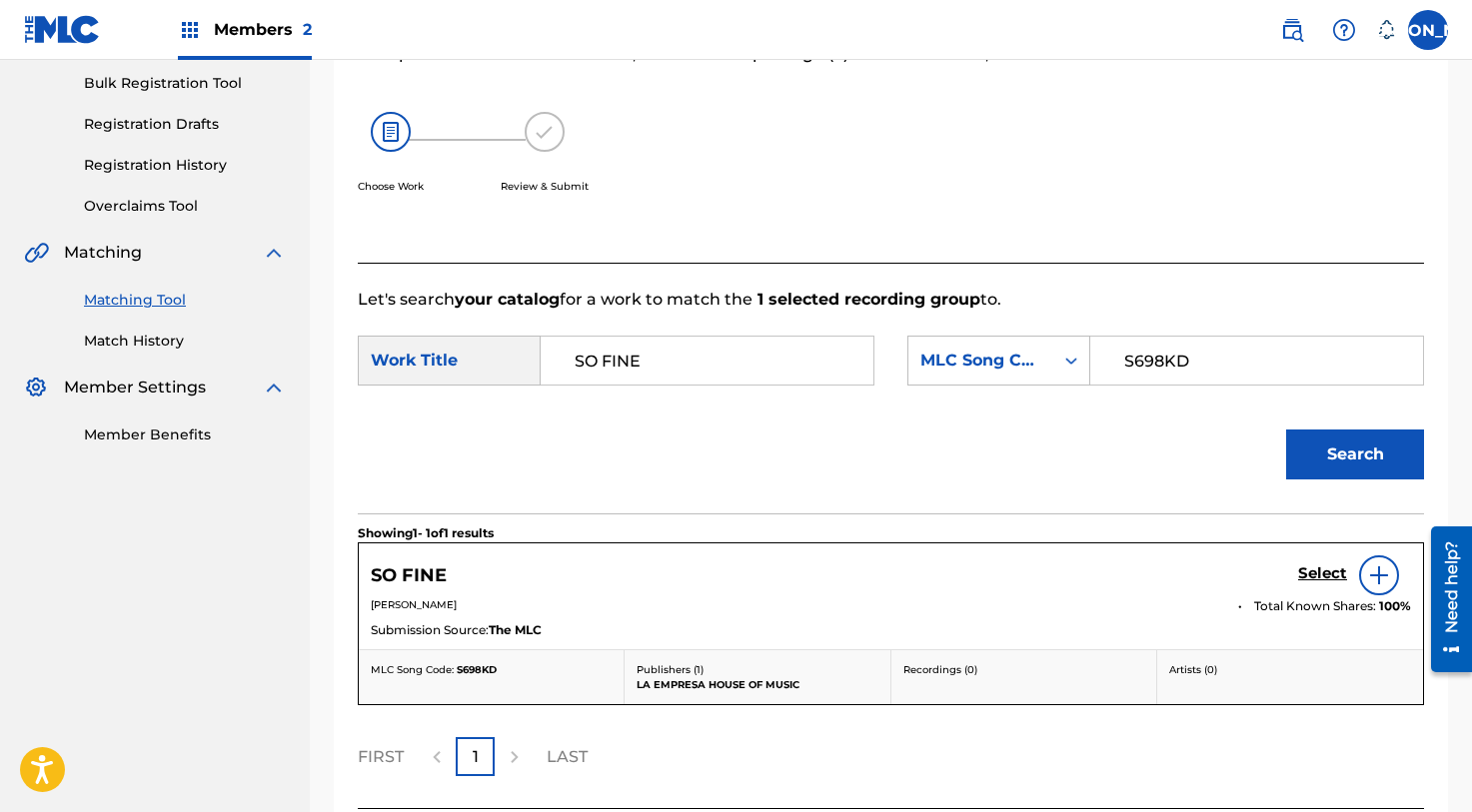 click on "Select" at bounding box center (1322, 573) 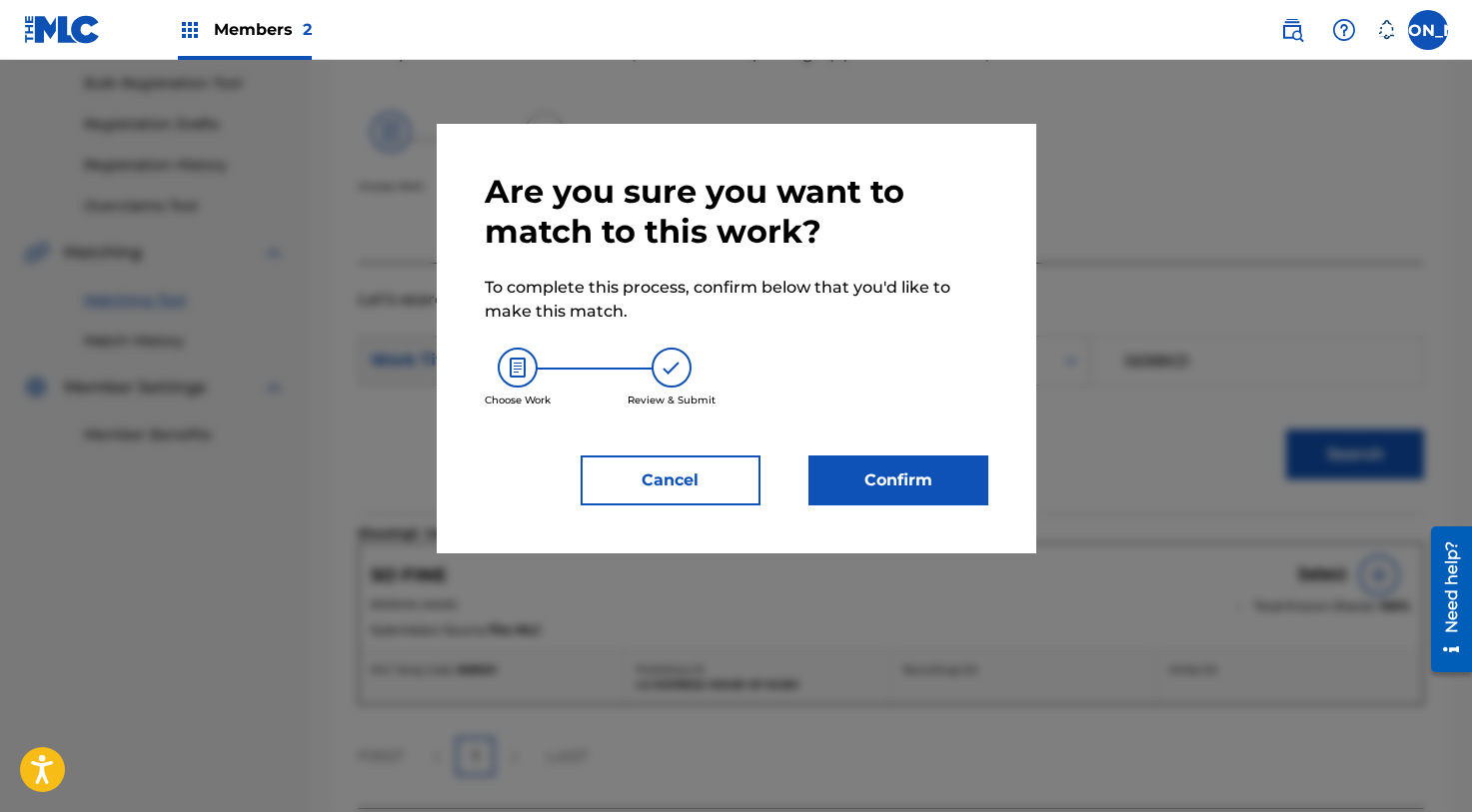 click on "Are you sure you want to match to this work? To complete this process, confirm below that you'd like to make this match. Choose Work Review & Submit Cancel Confirm" at bounding box center [736, 339] 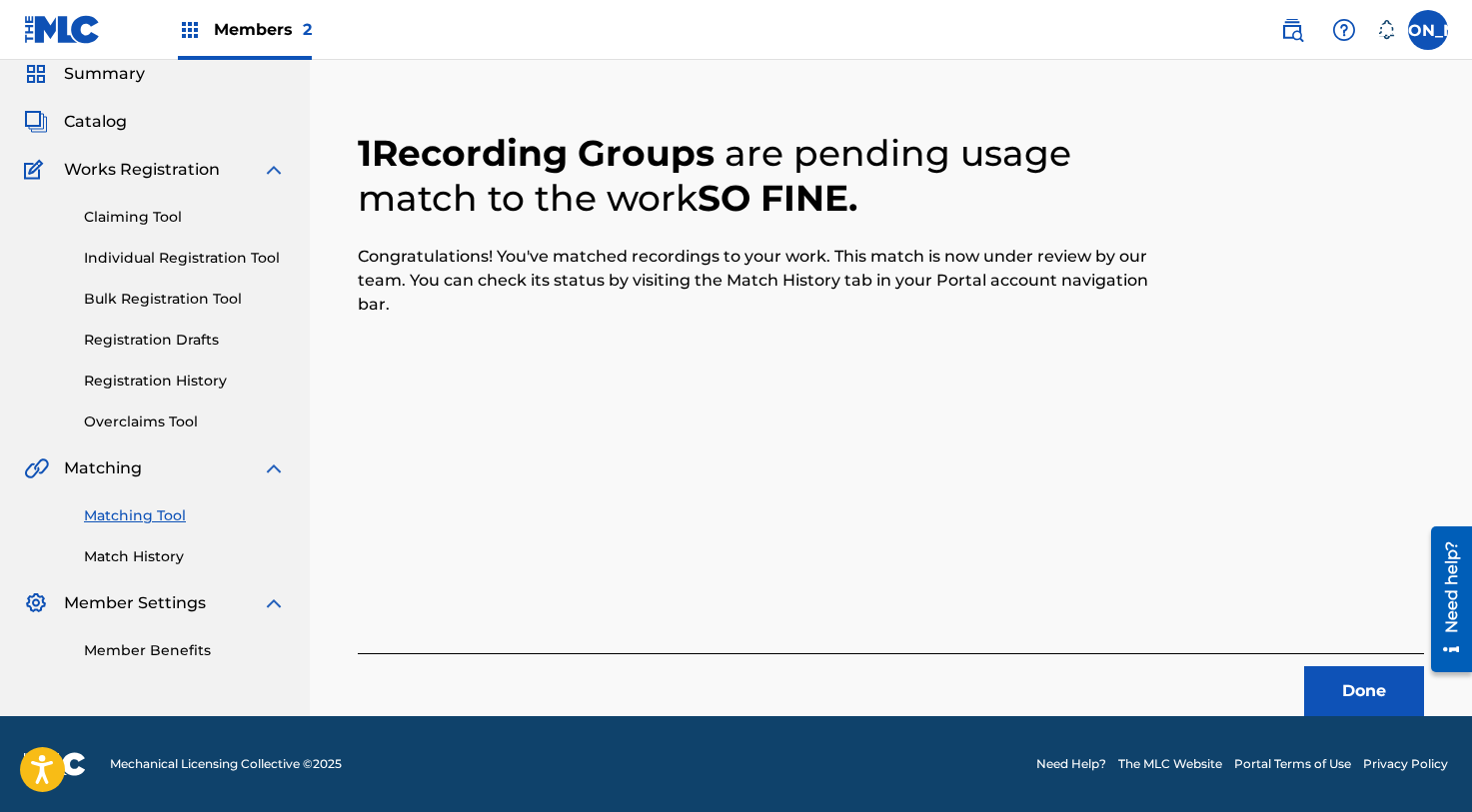 click on "Done" at bounding box center (1364, 691) 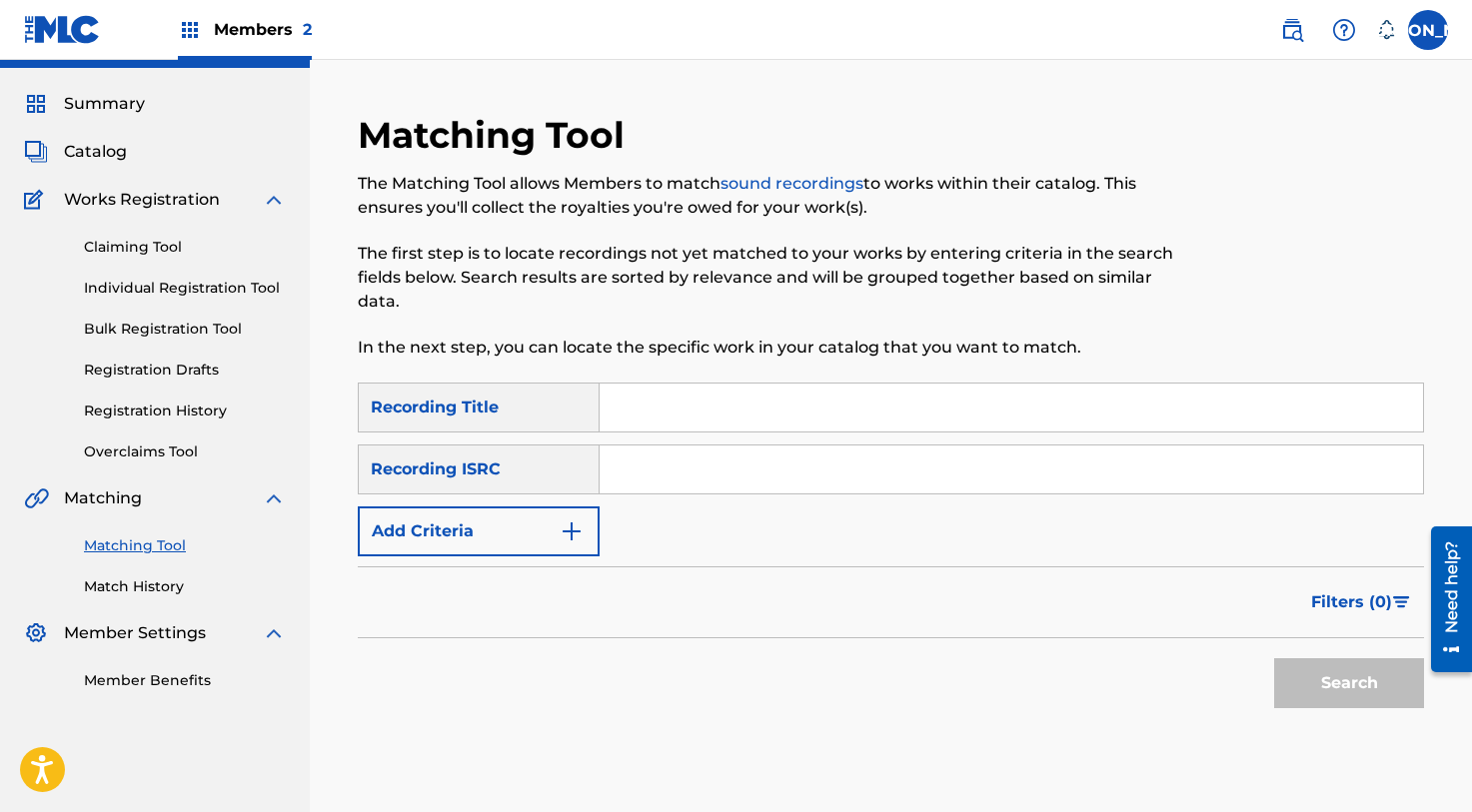 click at bounding box center [1011, 407] 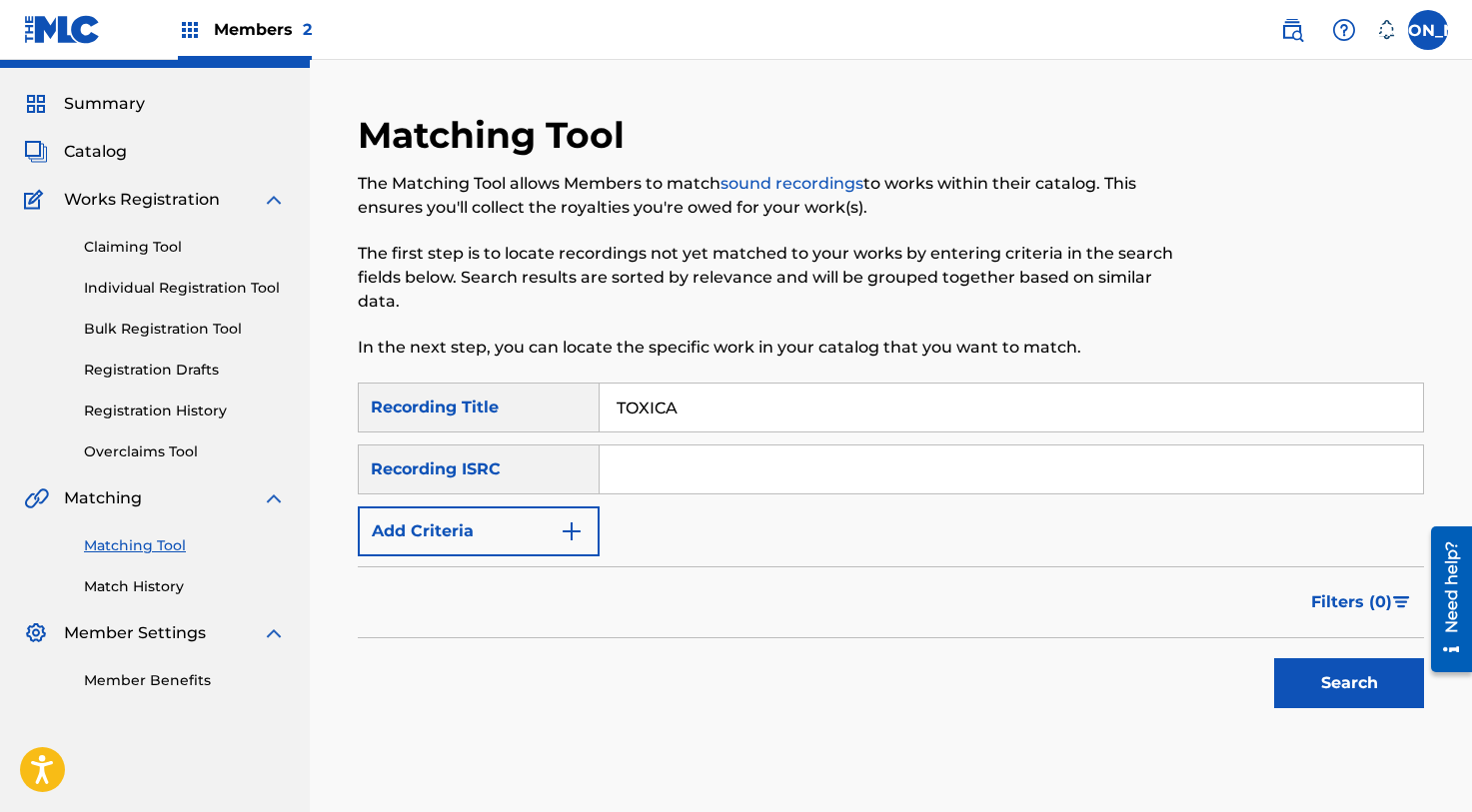 type on "TOXICA" 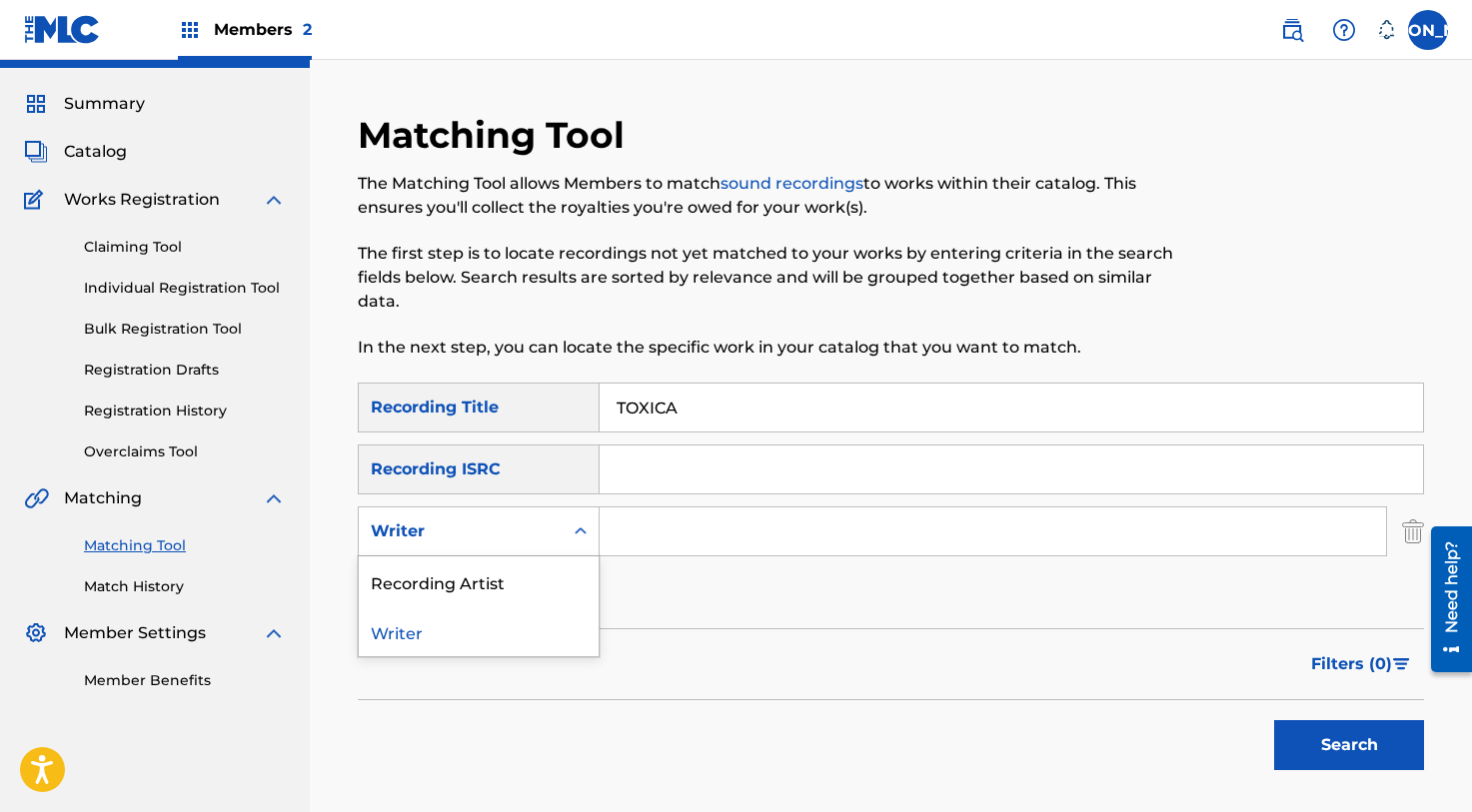 click on "Recording Artist" at bounding box center [479, 581] 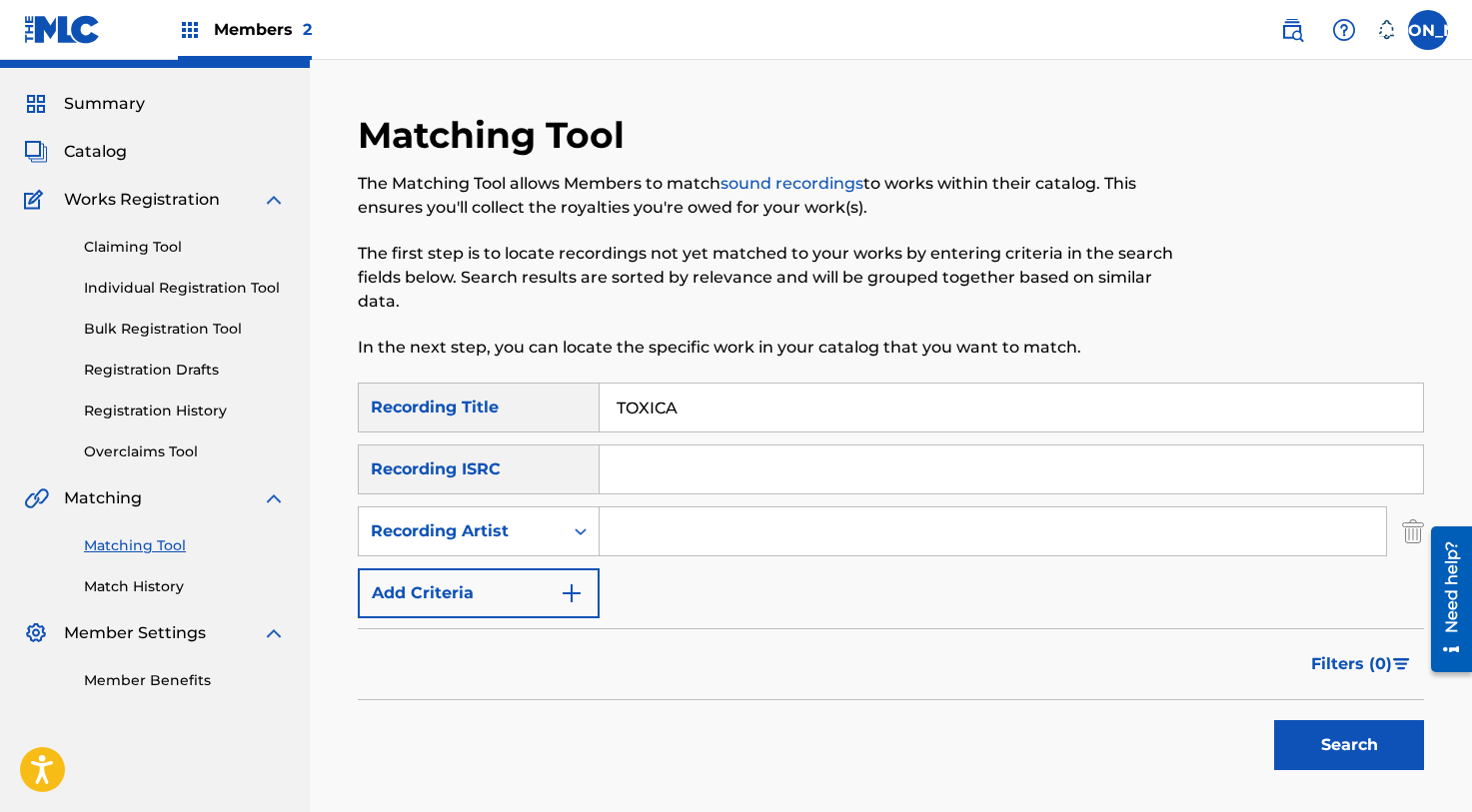 click at bounding box center (992, 531) 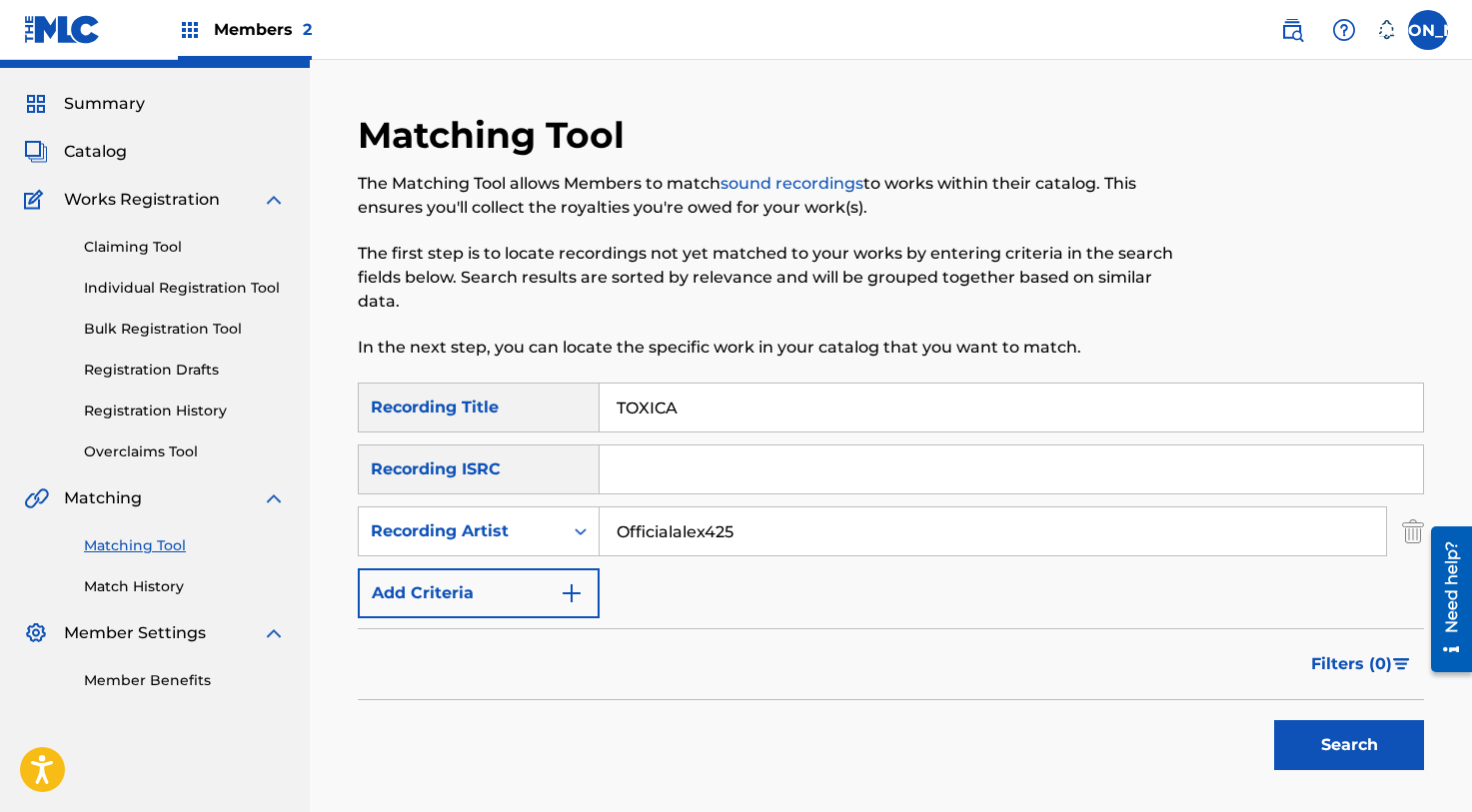 type on "Officialalex425" 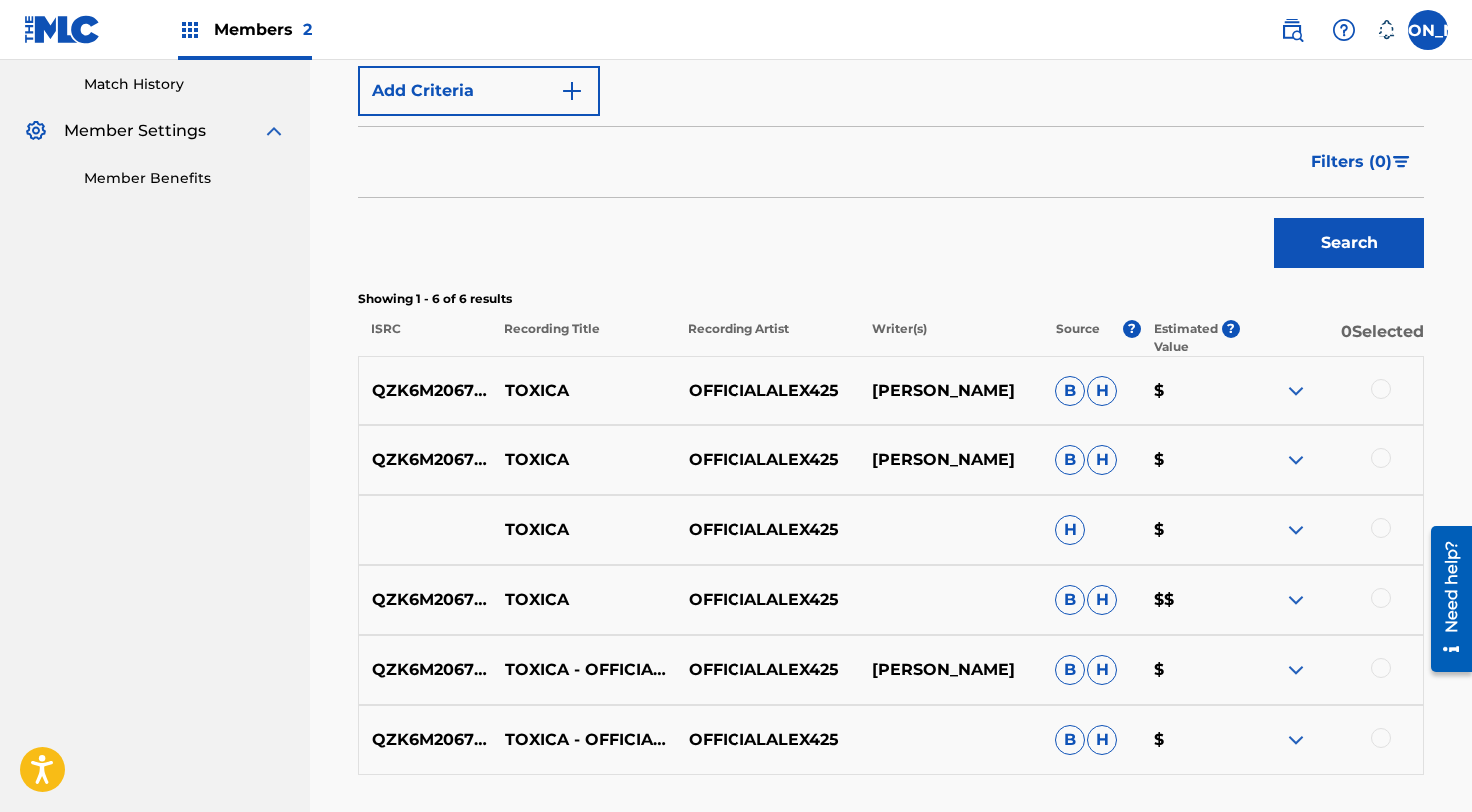 scroll, scrollTop: 552, scrollLeft: 0, axis: vertical 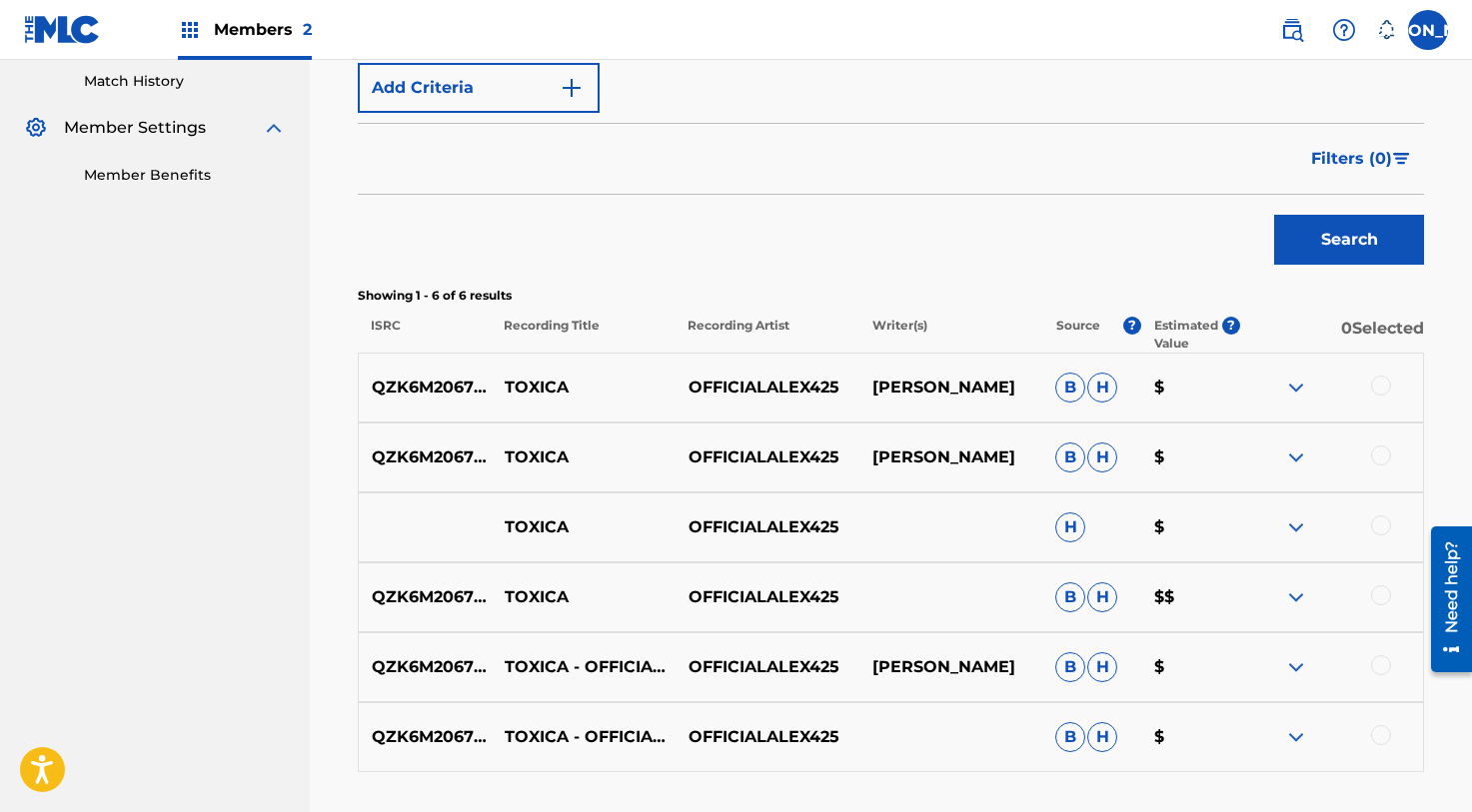 click at bounding box center [1381, 386] 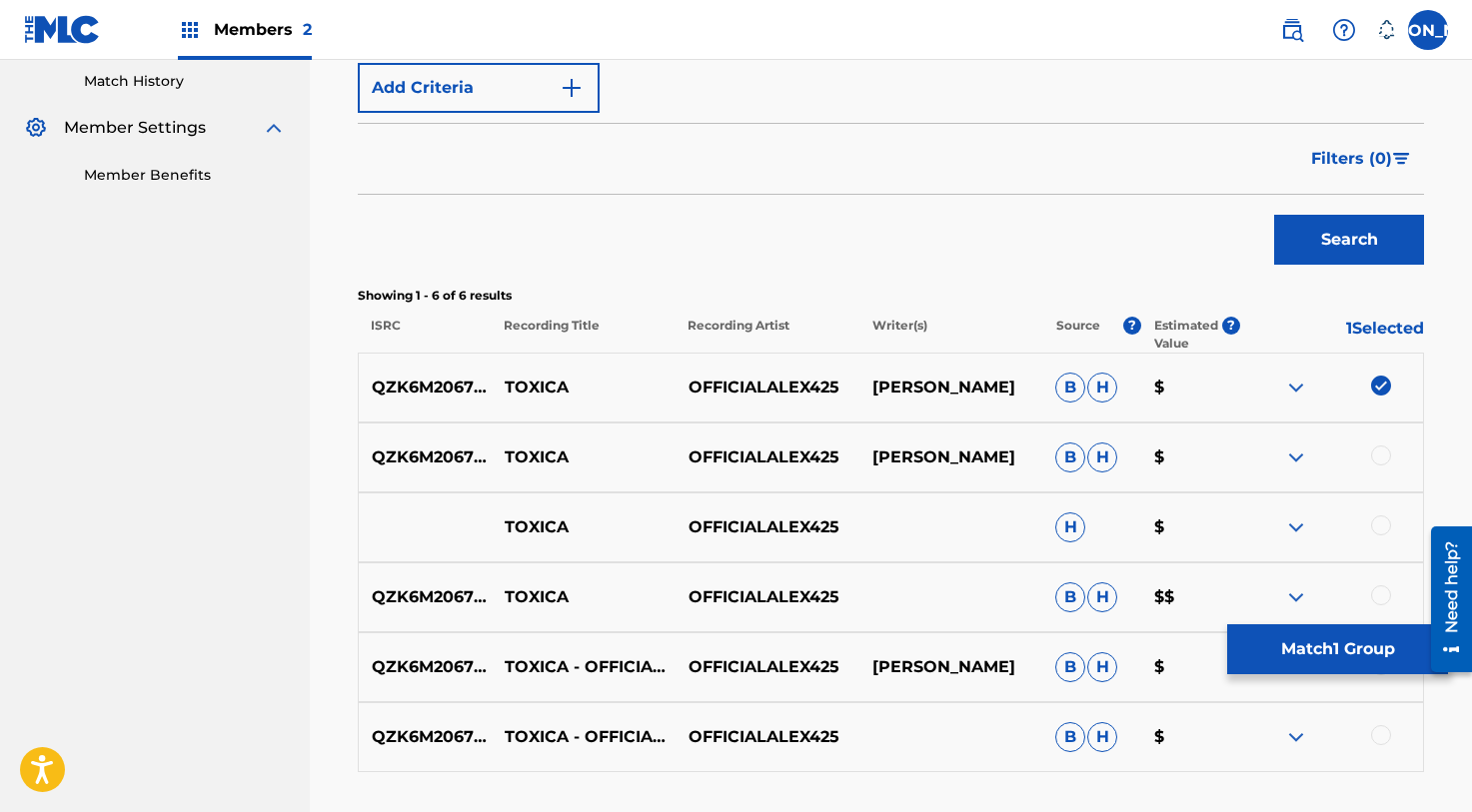 click at bounding box center (1381, 455) 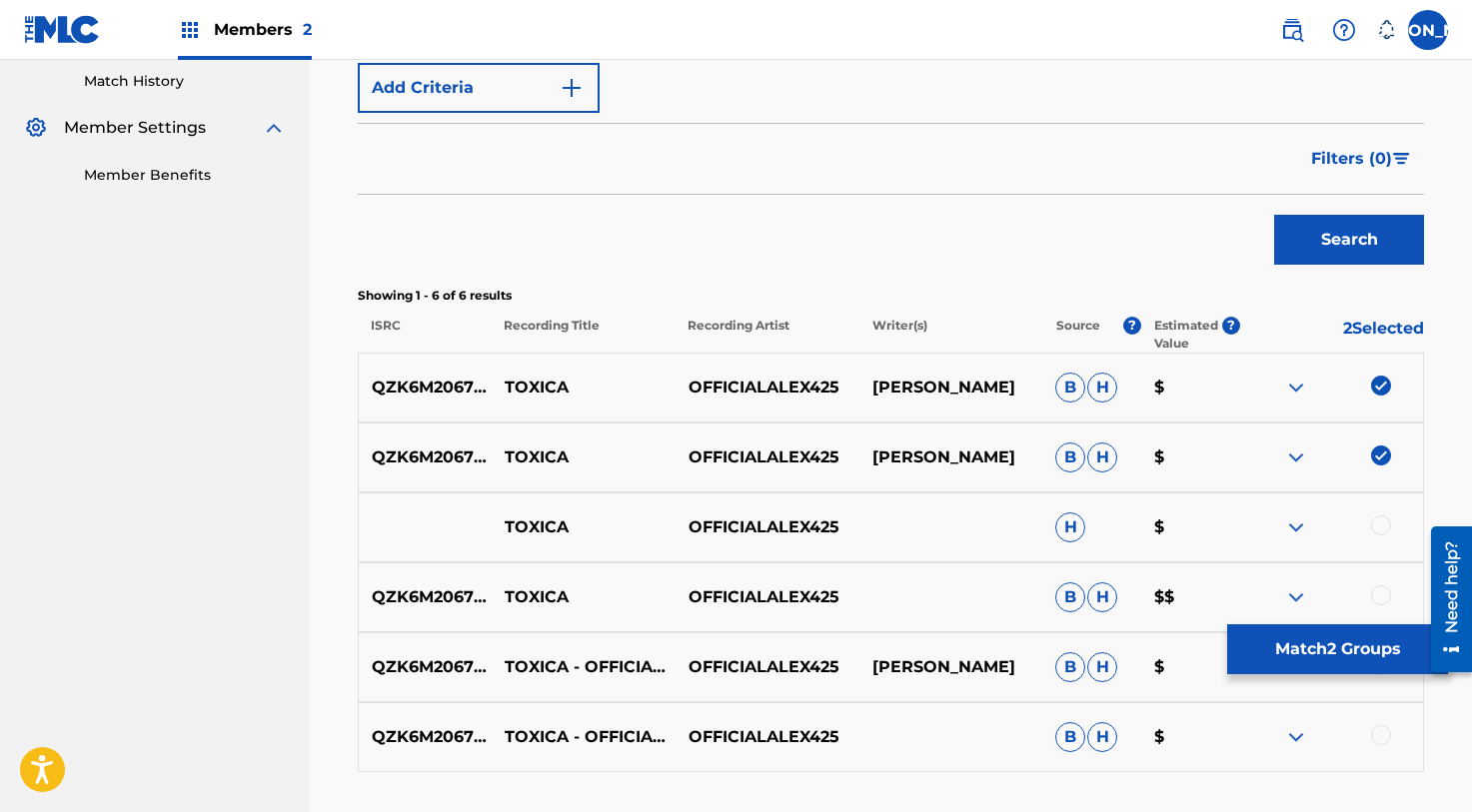 click at bounding box center [1381, 525] 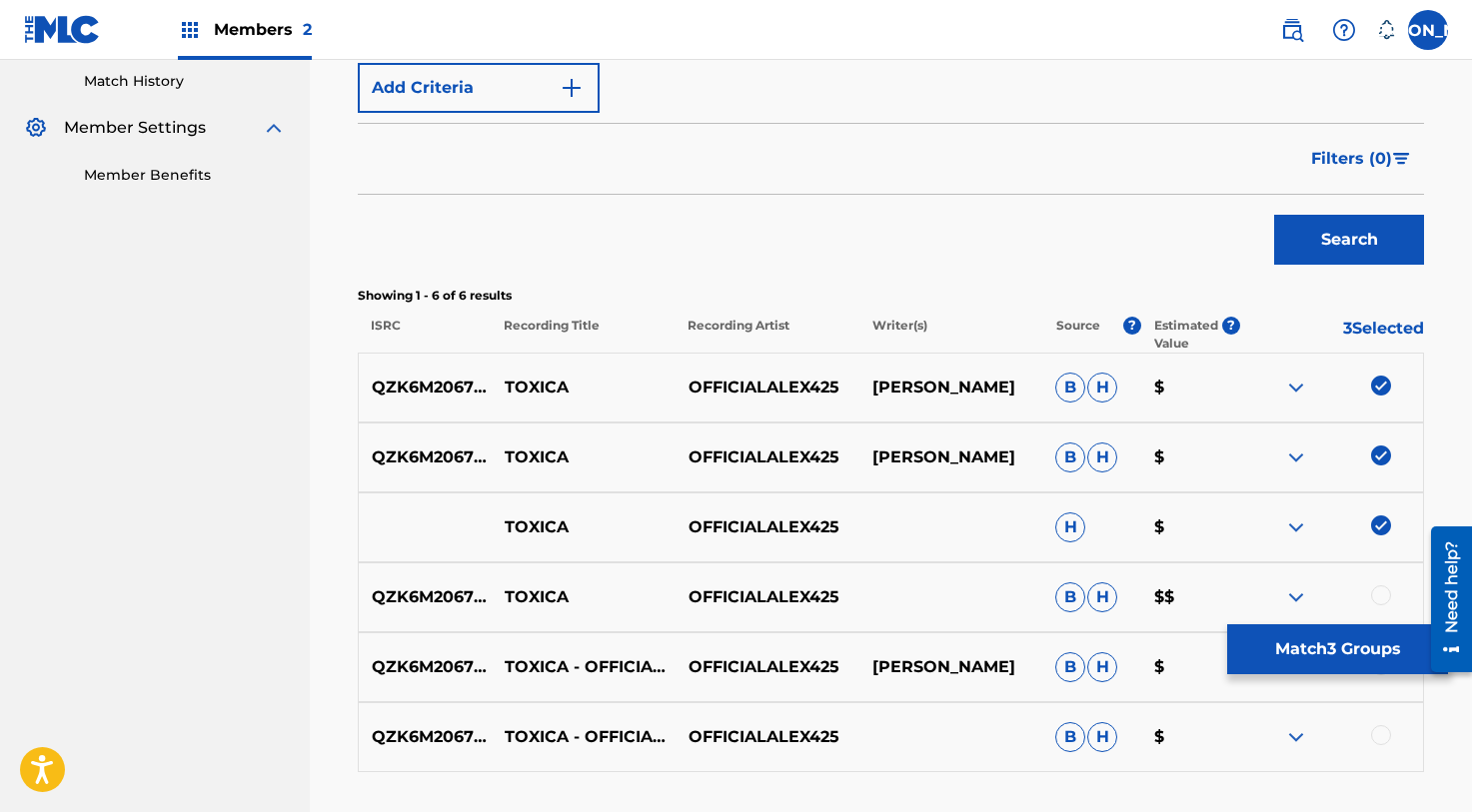 click on "QZK6M2067978 TOXICA OFFICIALALEX425 B H $$" at bounding box center (890, 597) 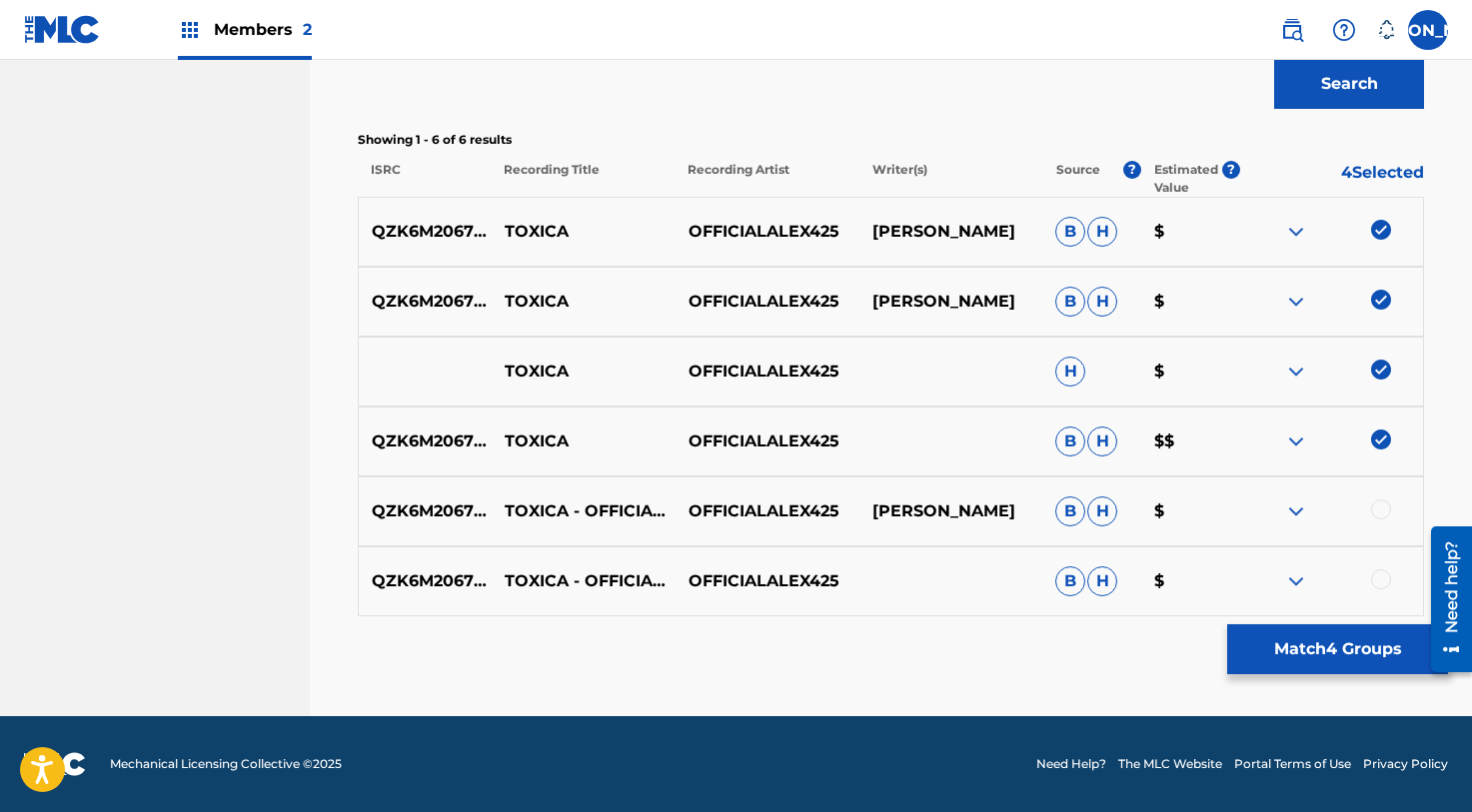 scroll, scrollTop: 708, scrollLeft: 0, axis: vertical 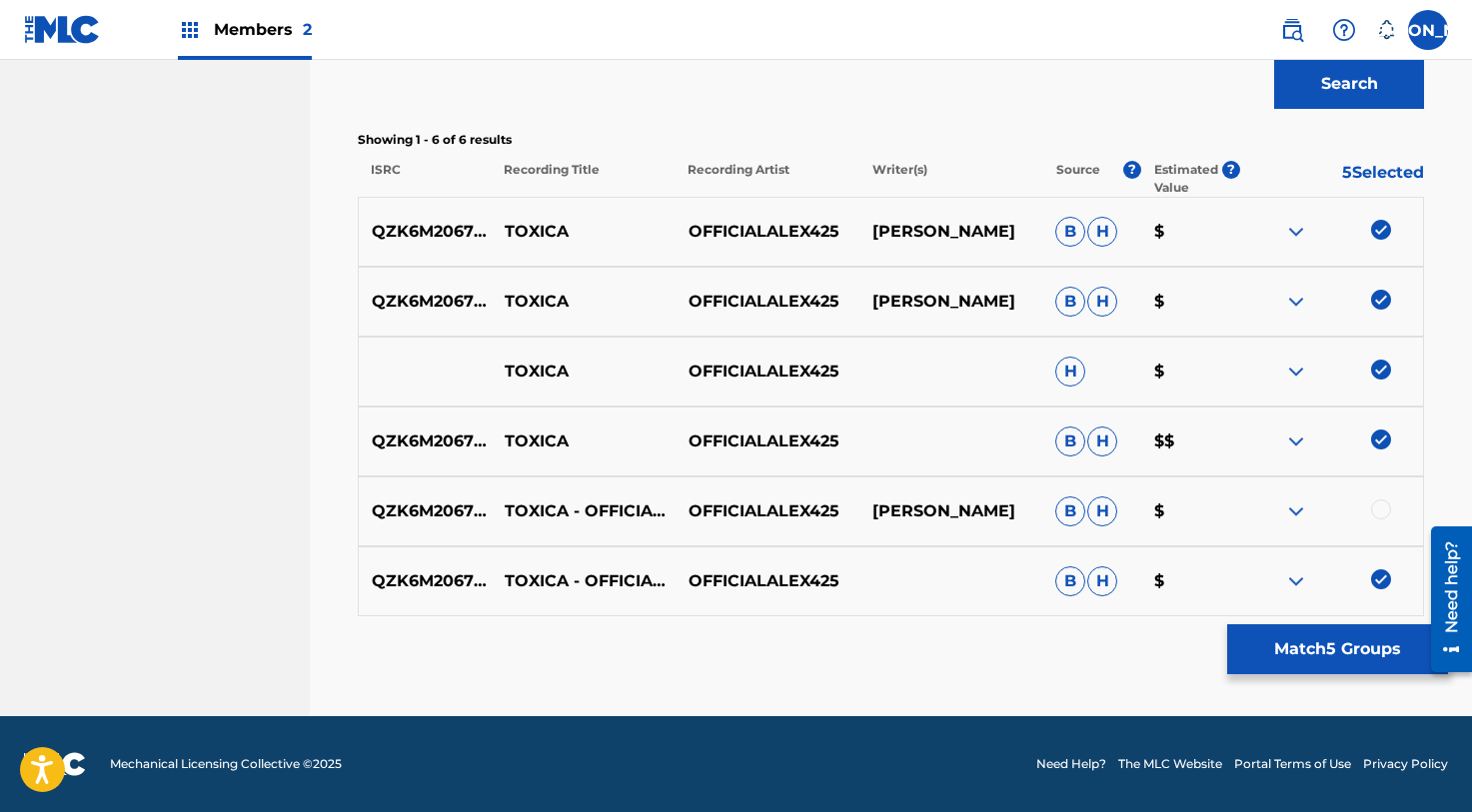 click at bounding box center [1331, 511] 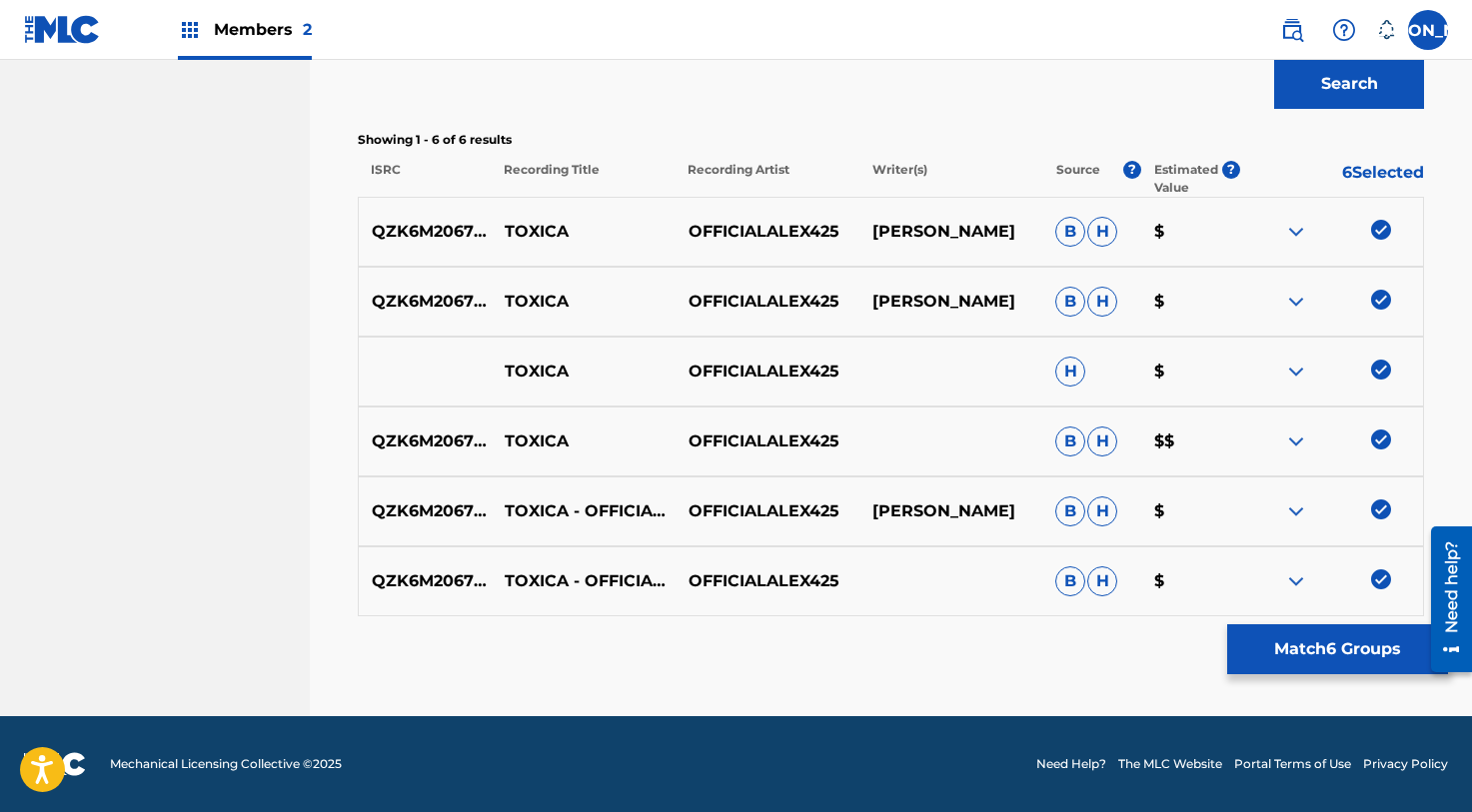 click on "Match  6 Groups" at bounding box center [1337, 649] 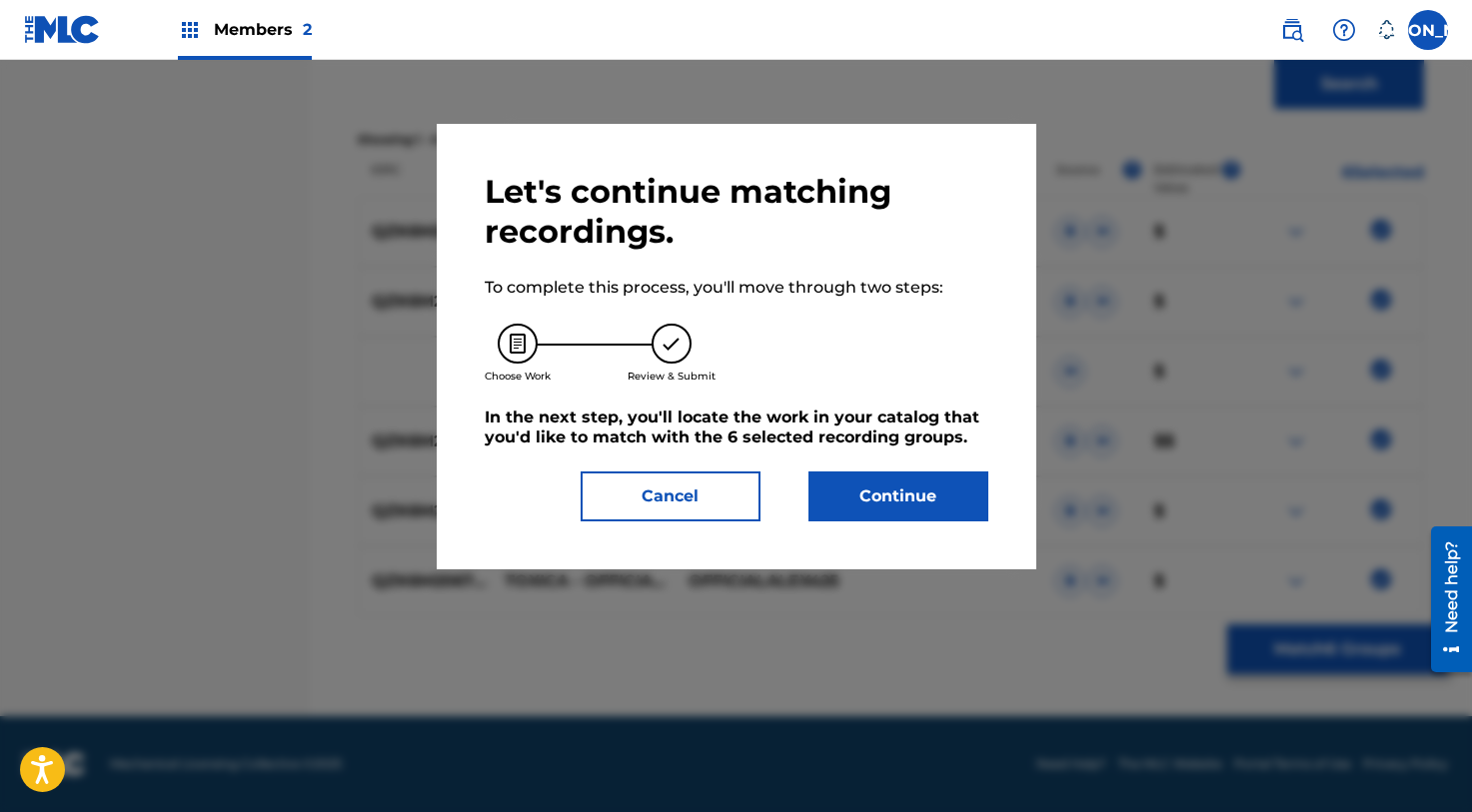 click on "Continue" at bounding box center [898, 496] 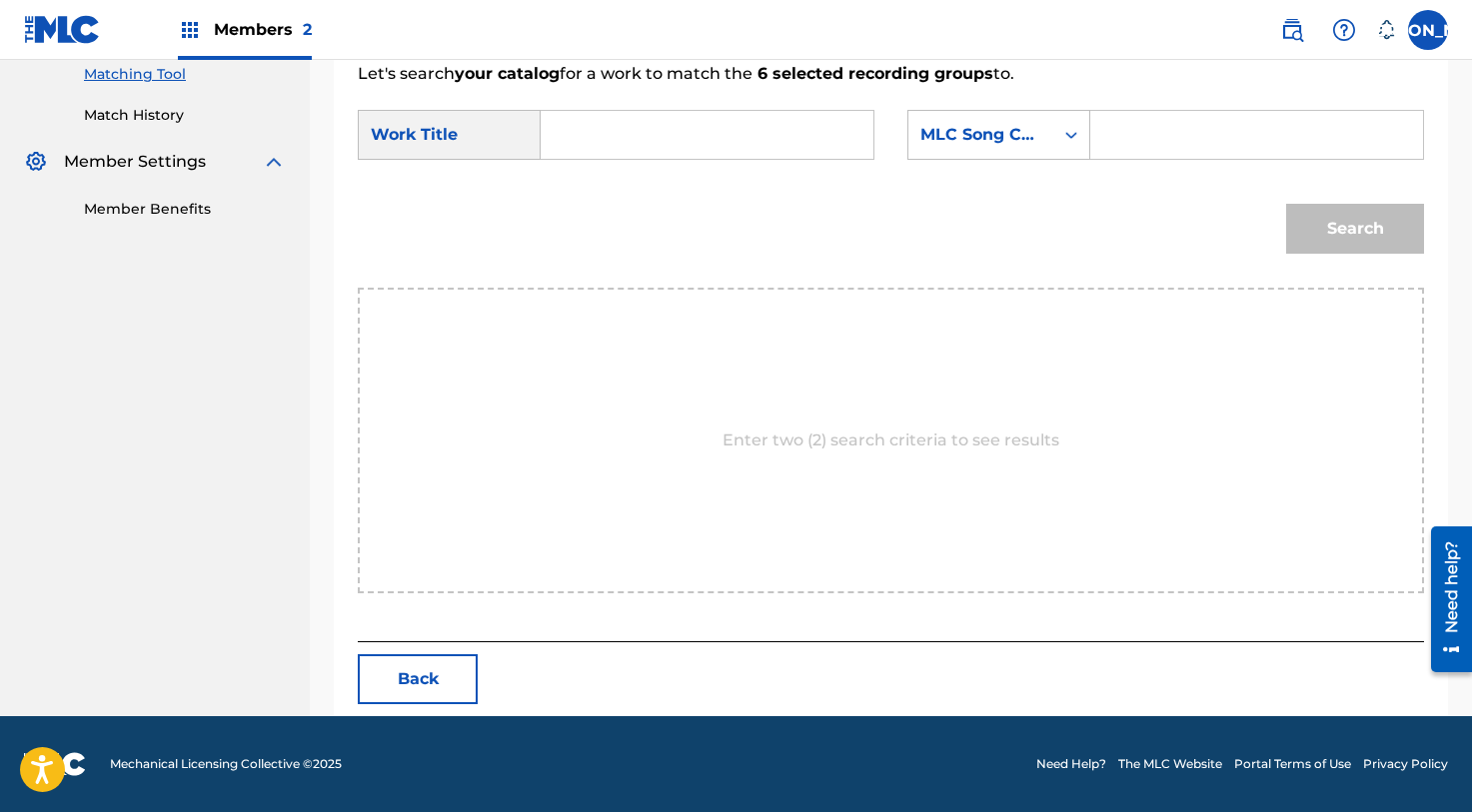 scroll, scrollTop: 317, scrollLeft: 0, axis: vertical 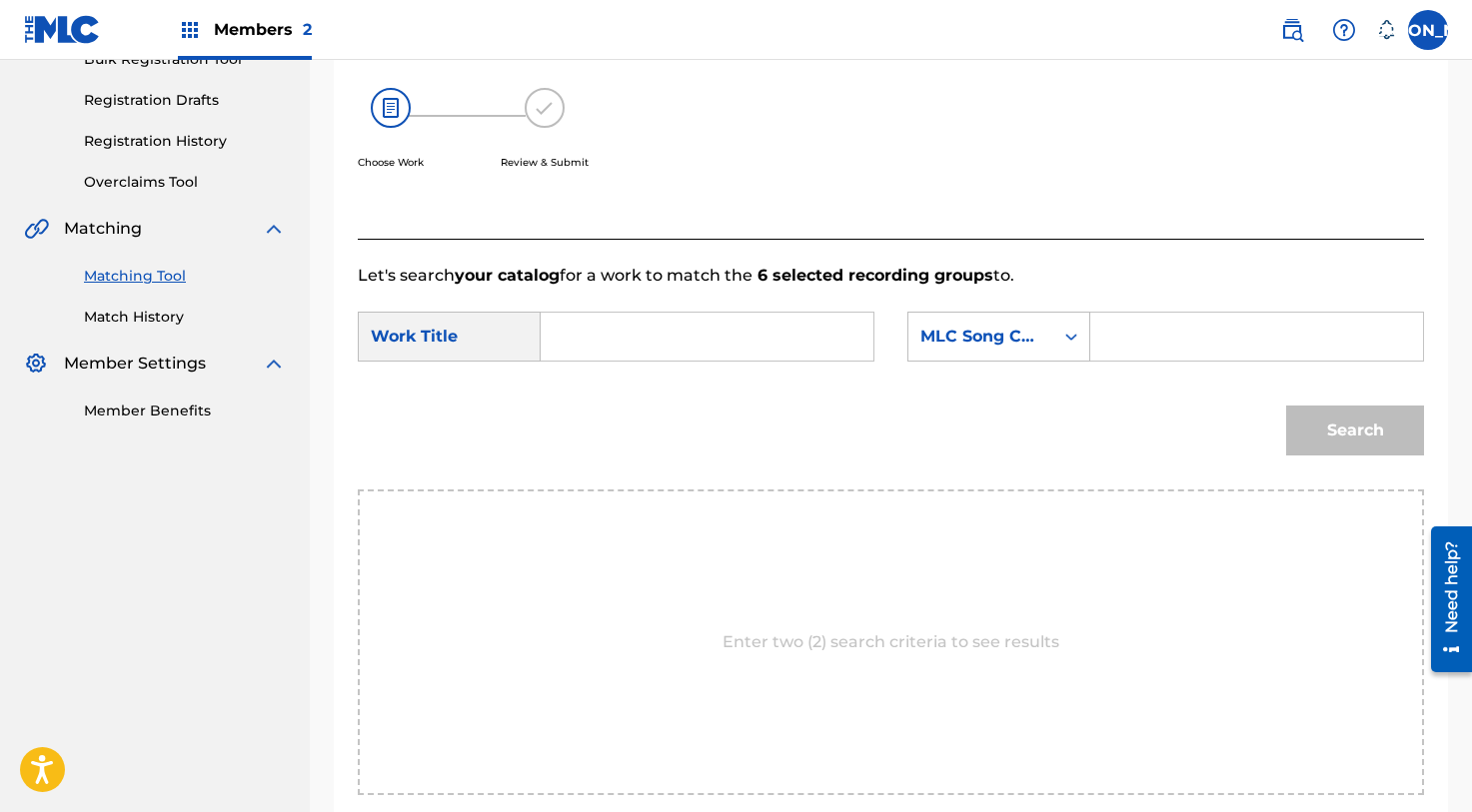 click at bounding box center (707, 337) 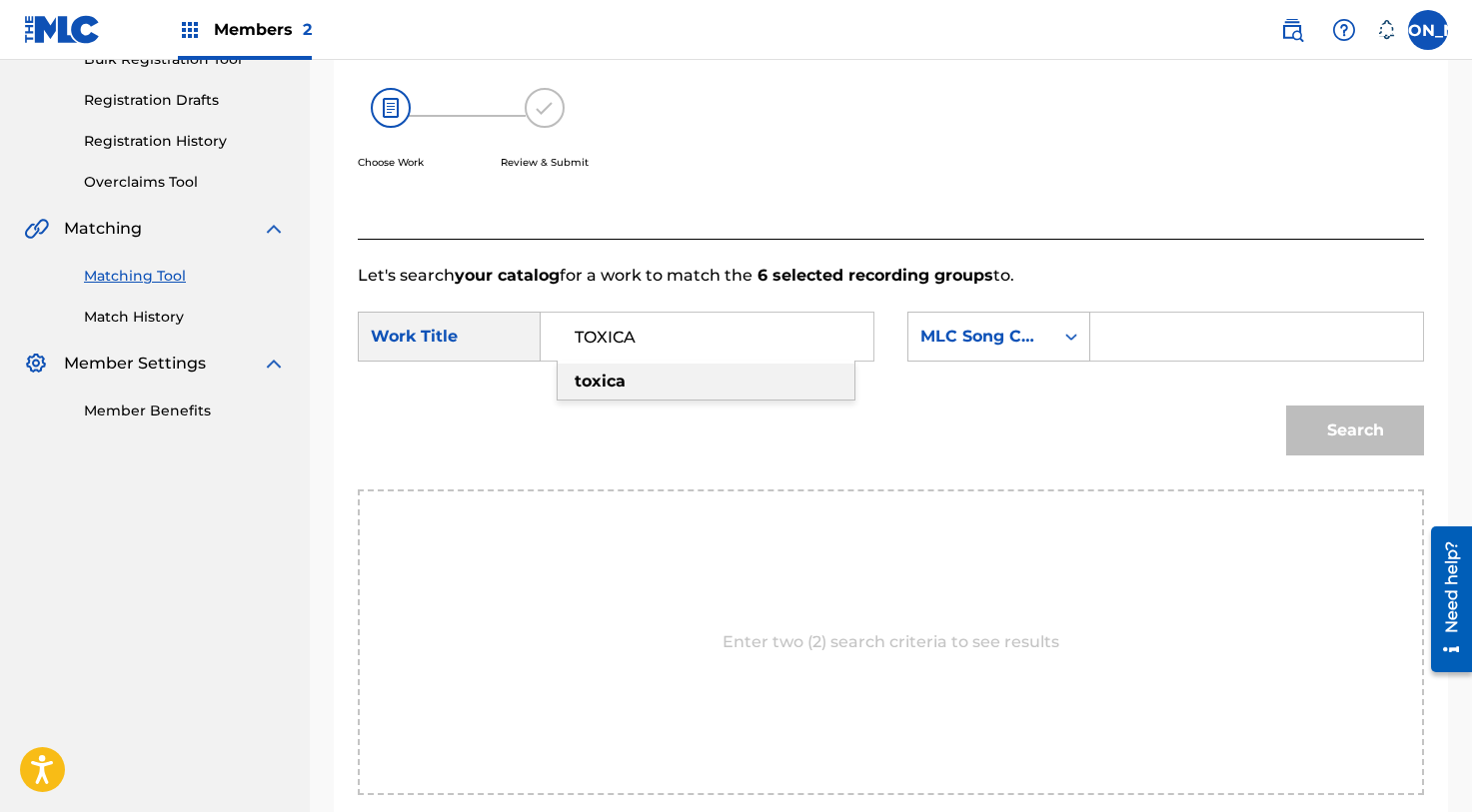 type on "TOXICA" 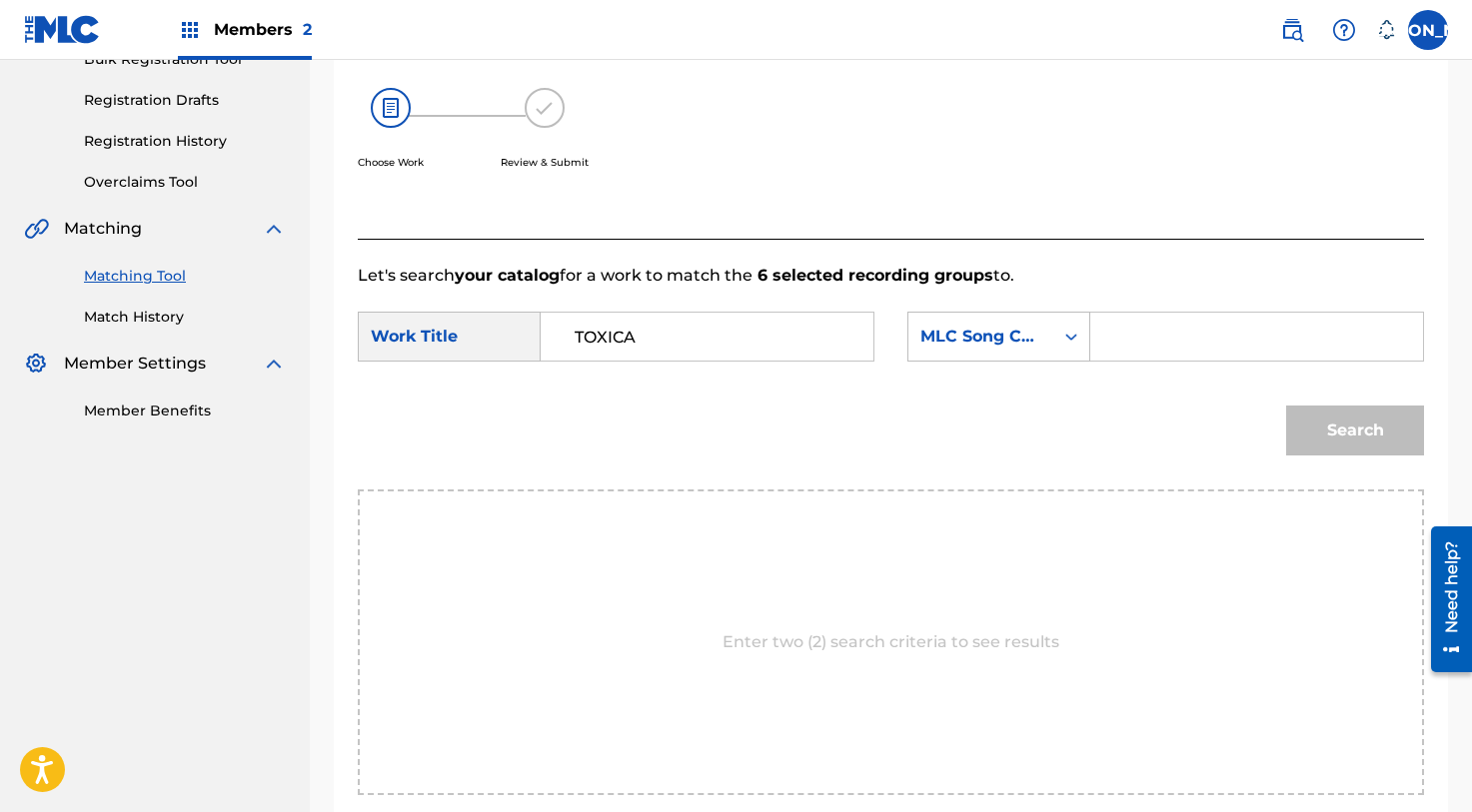 click at bounding box center [1256, 337] 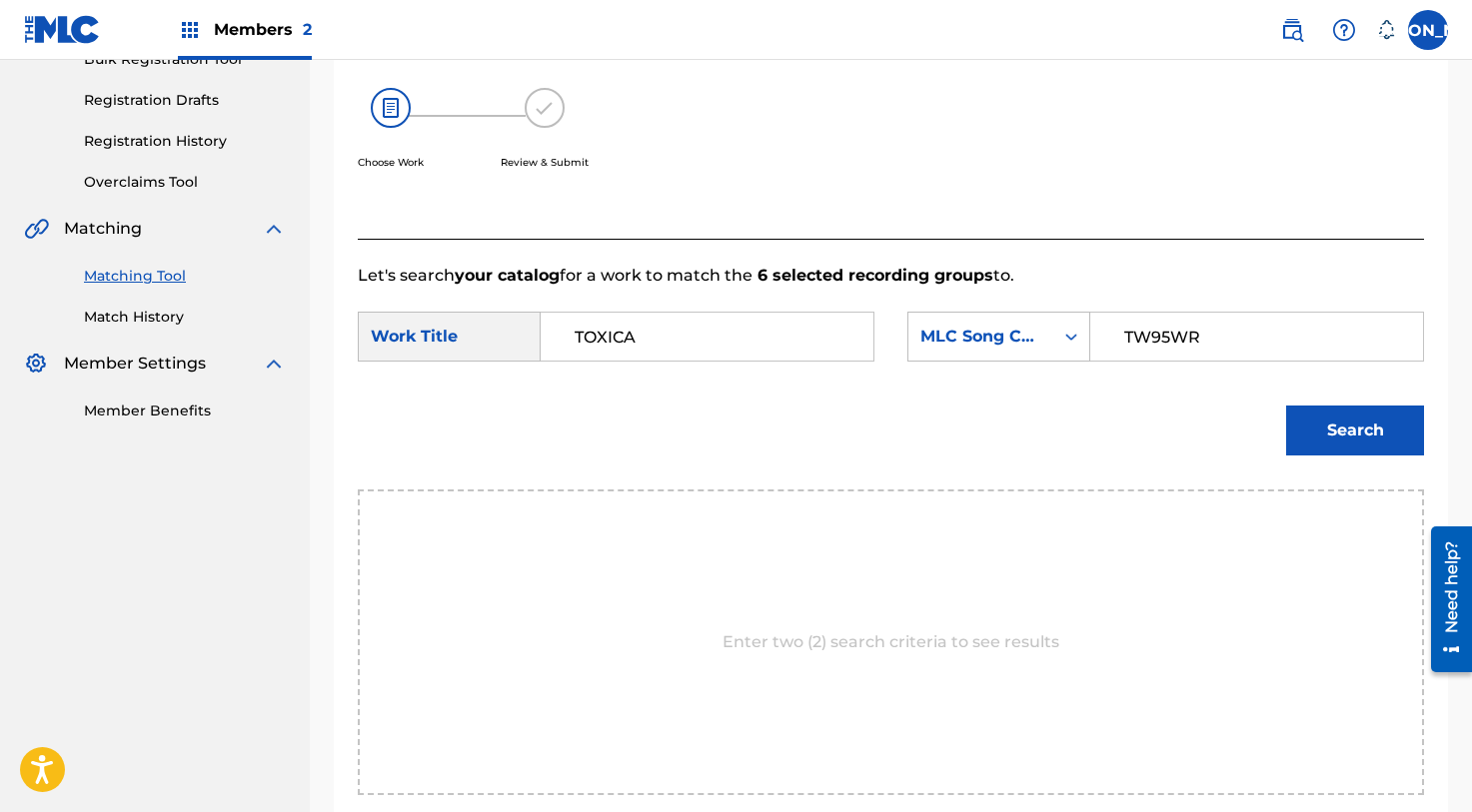type on "TW95WR" 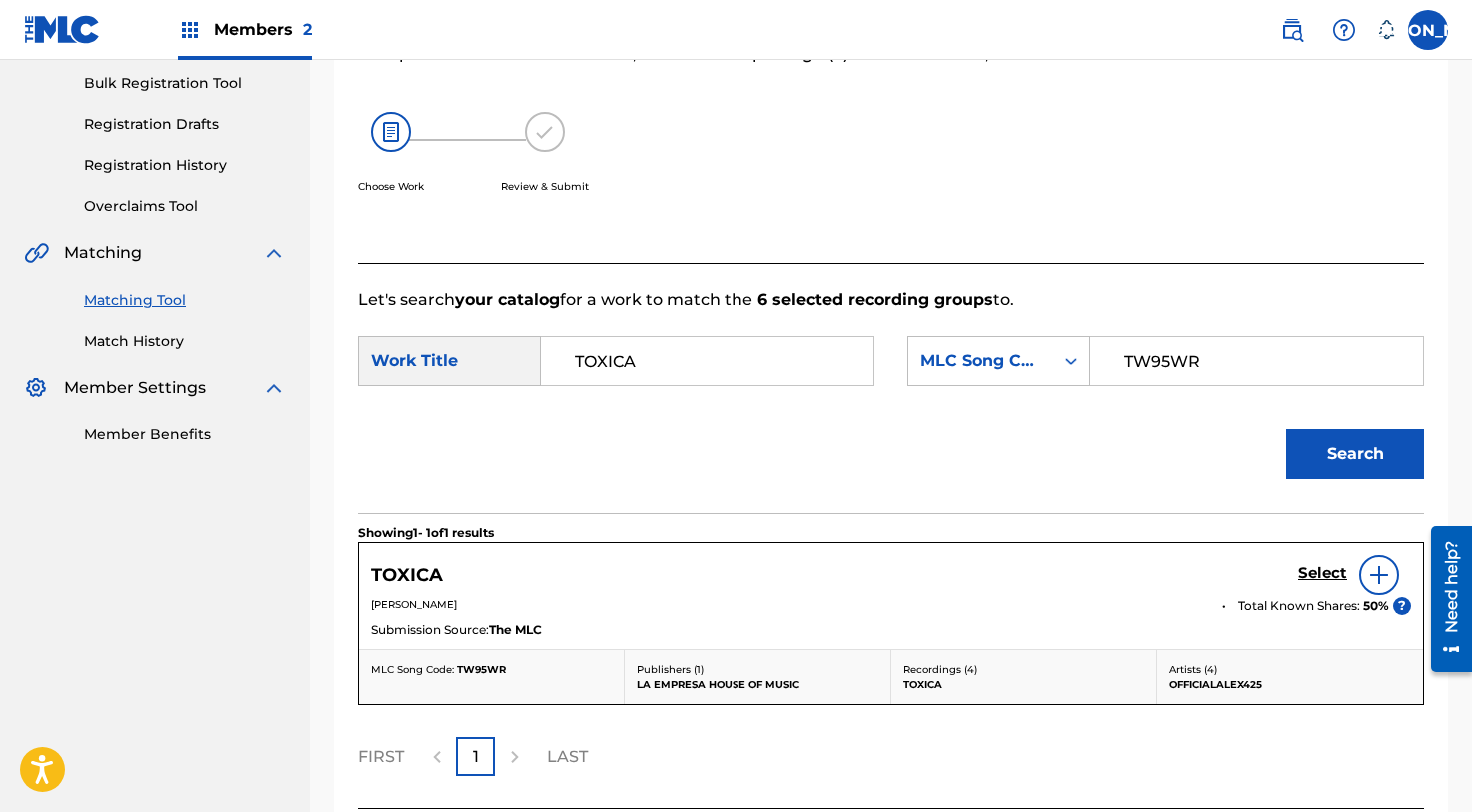 click on "Select" at bounding box center (1322, 573) 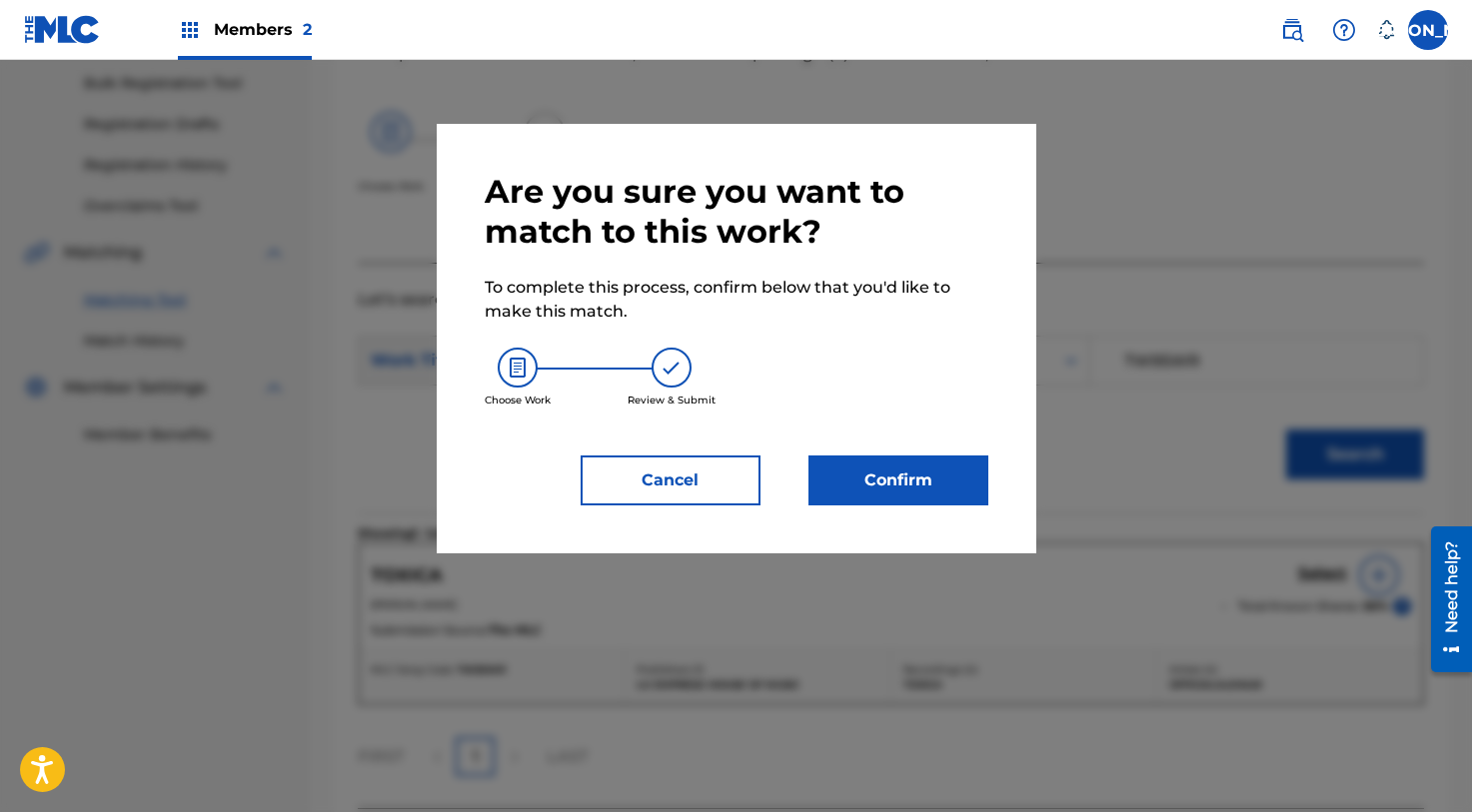 click on "Confirm" at bounding box center (898, 480) 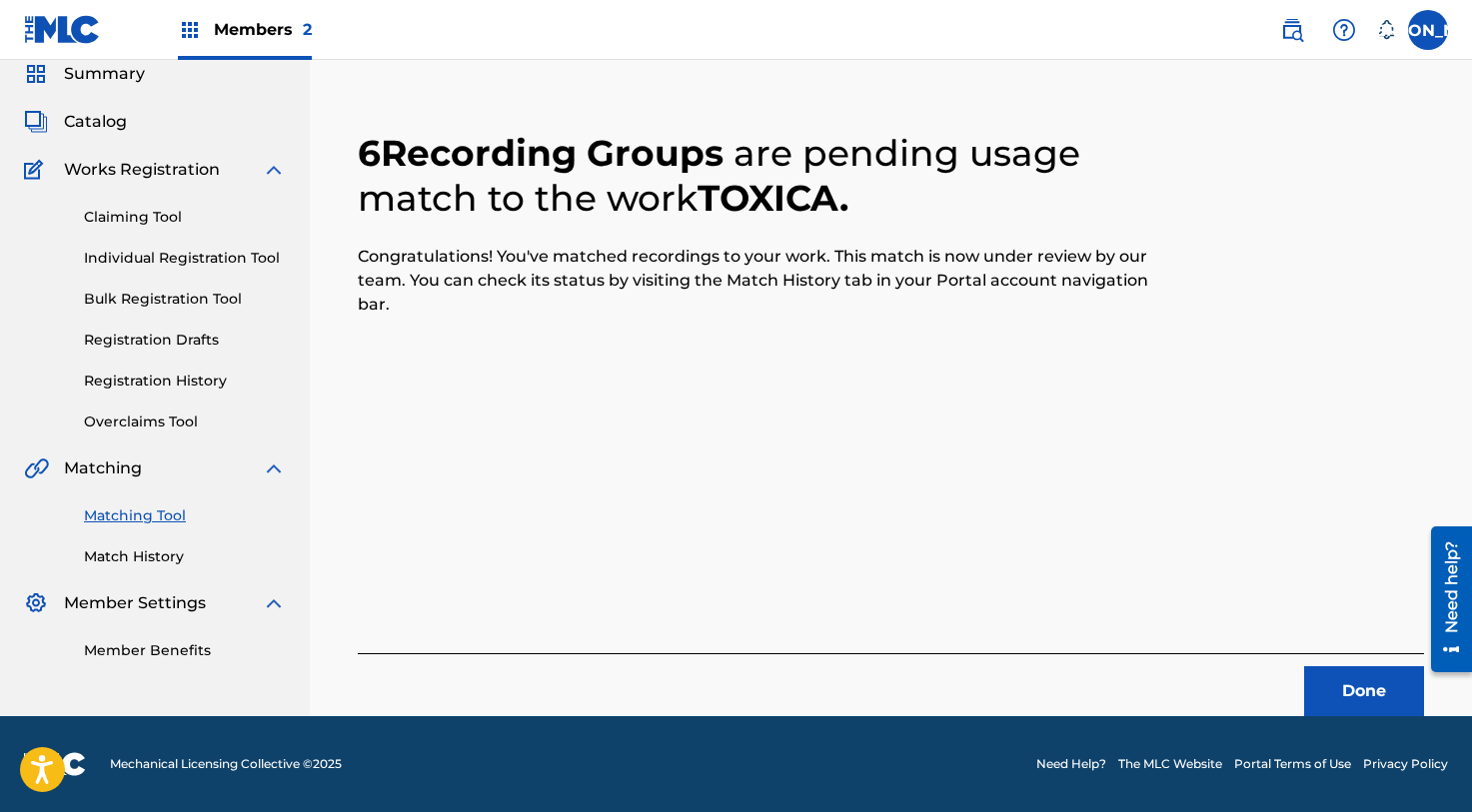 click on "Done" at bounding box center (1364, 691) 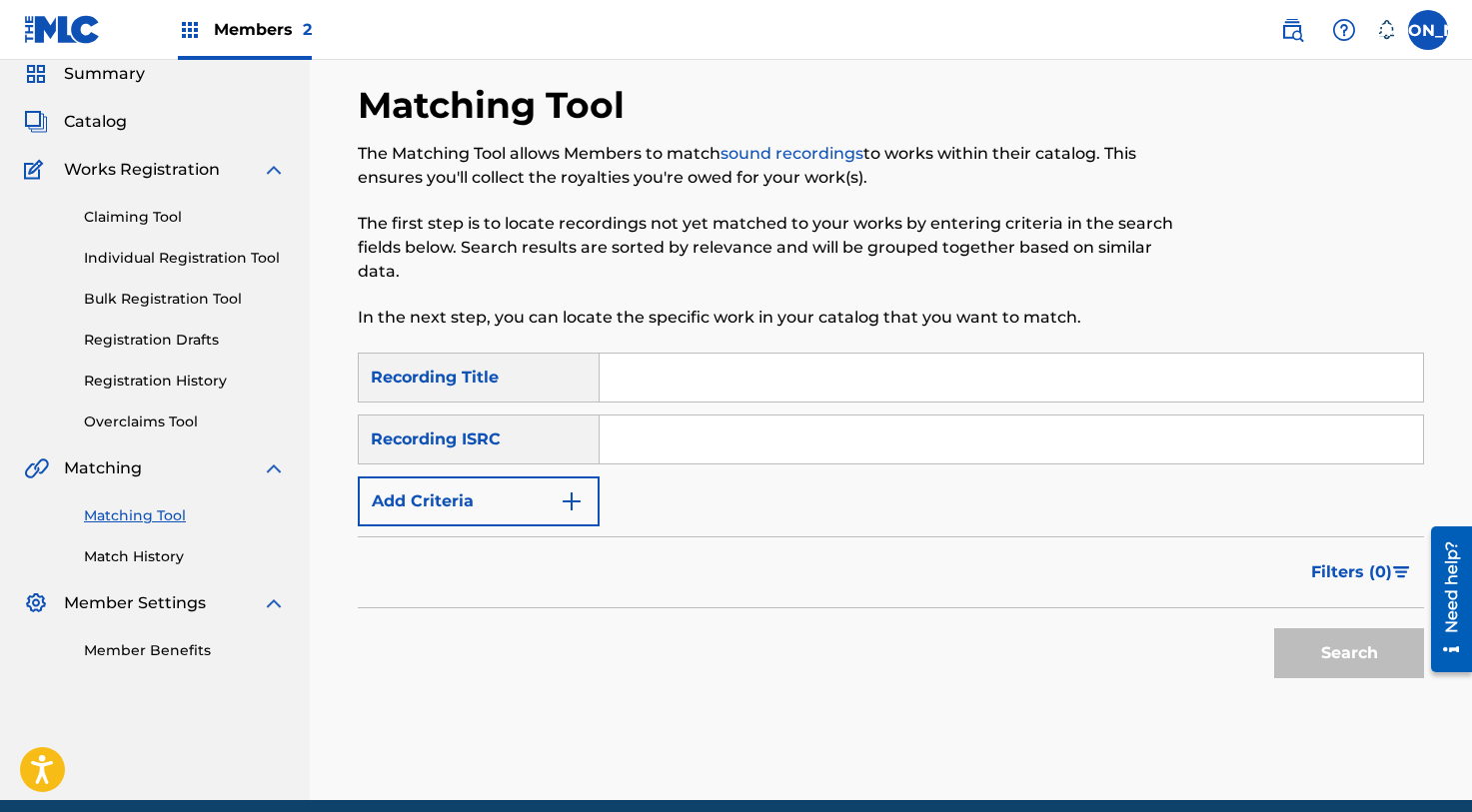 scroll, scrollTop: 47, scrollLeft: 0, axis: vertical 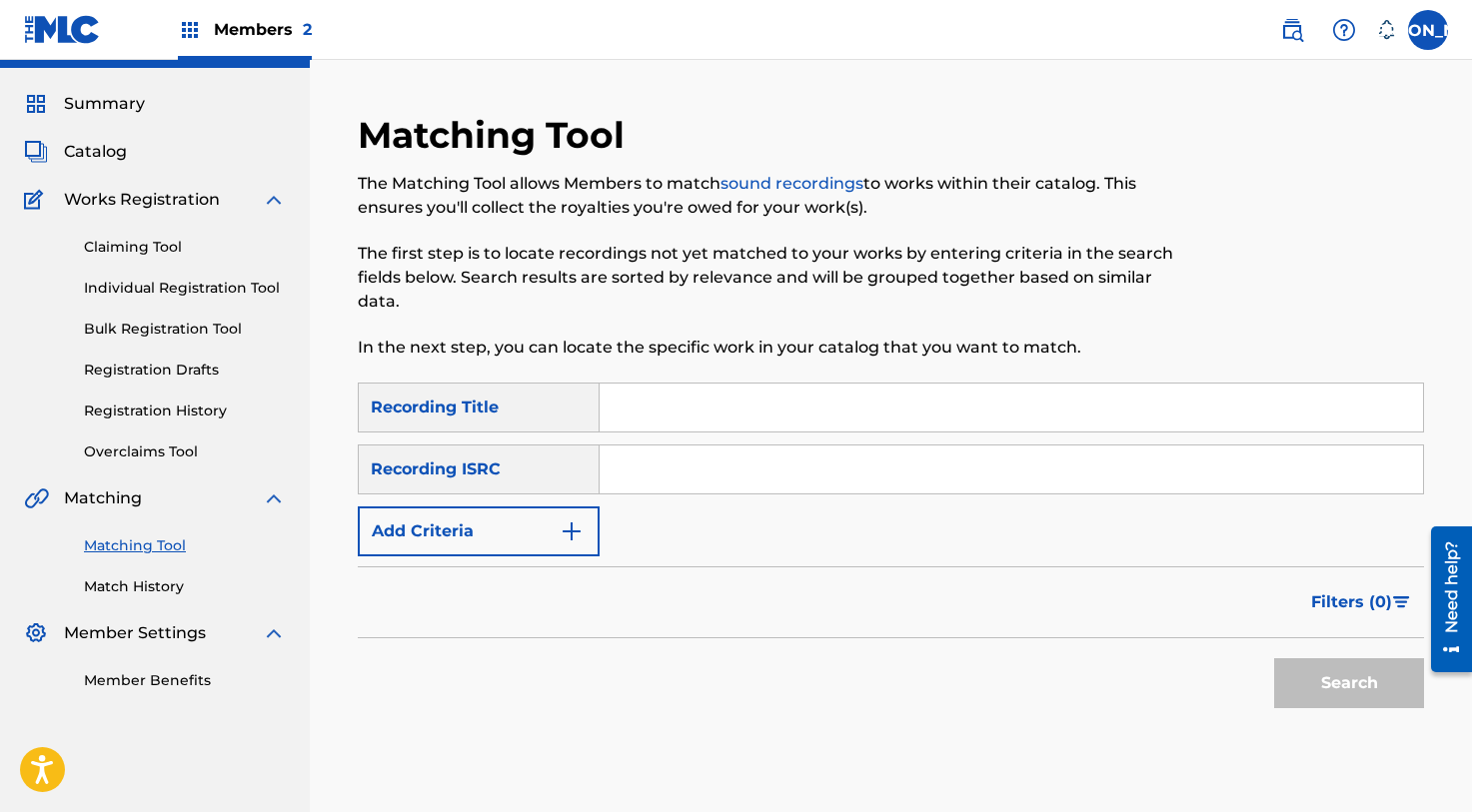 click at bounding box center [1011, 407] 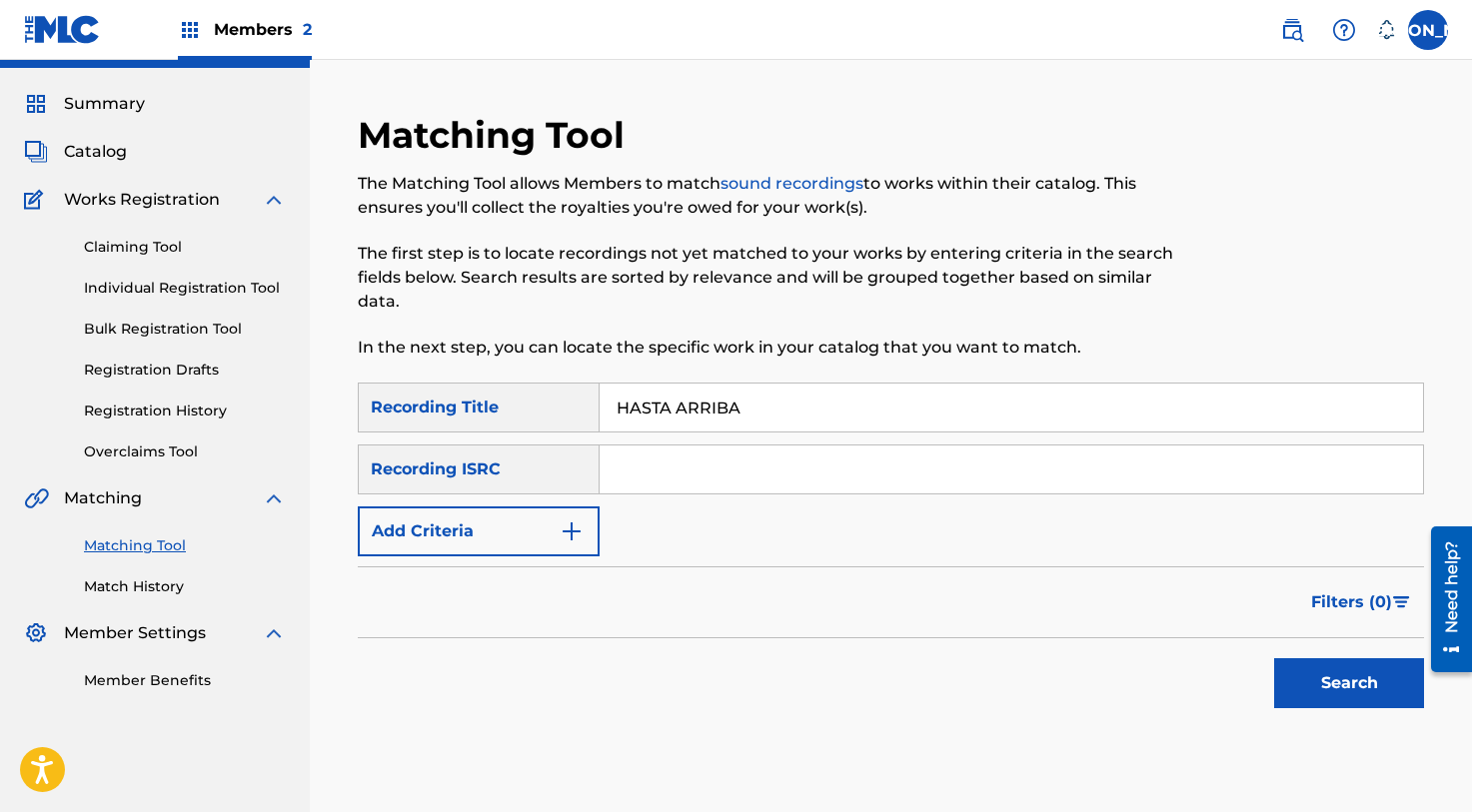 type on "HASTA ARRIBA" 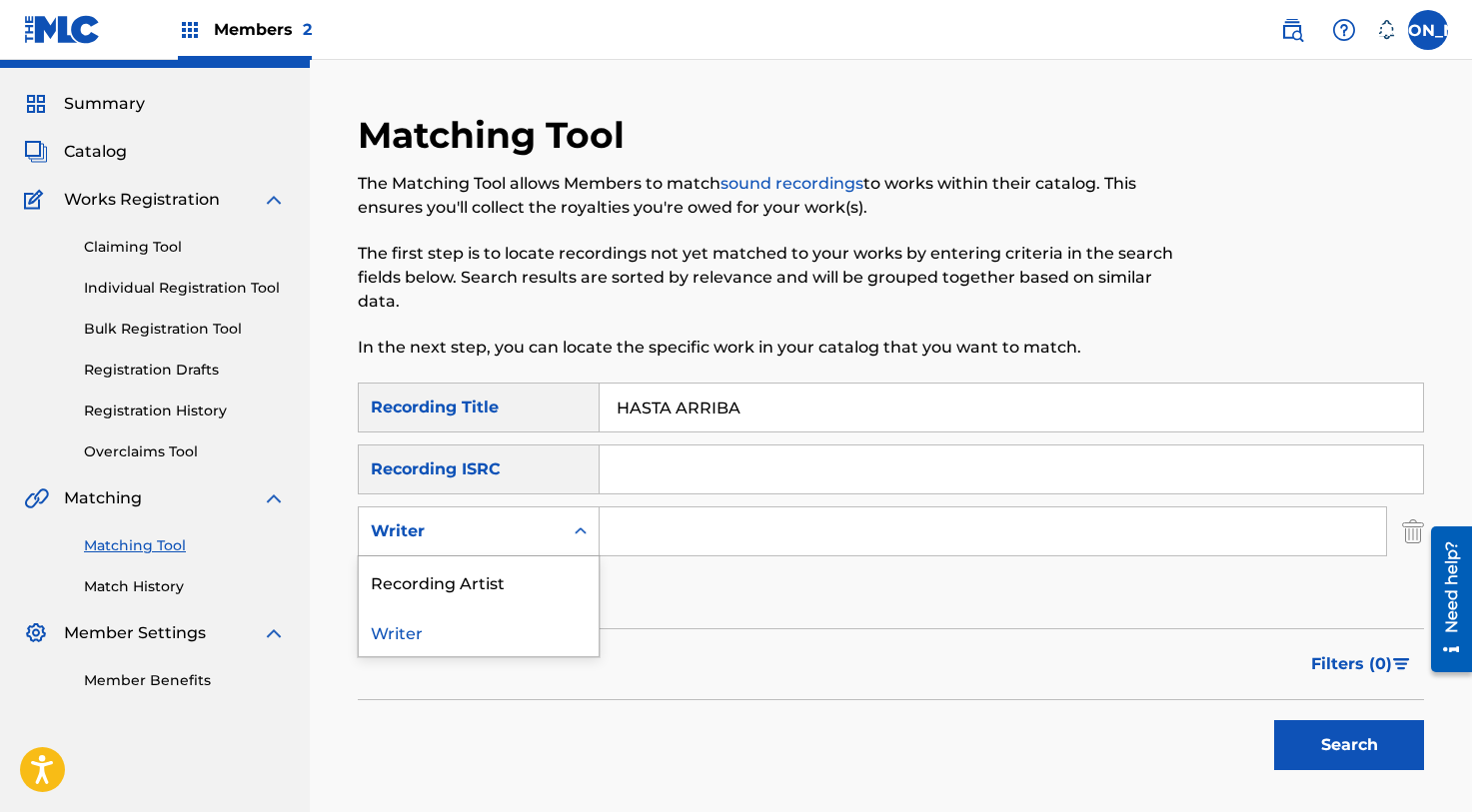 click on "Writer" at bounding box center (461, 531) 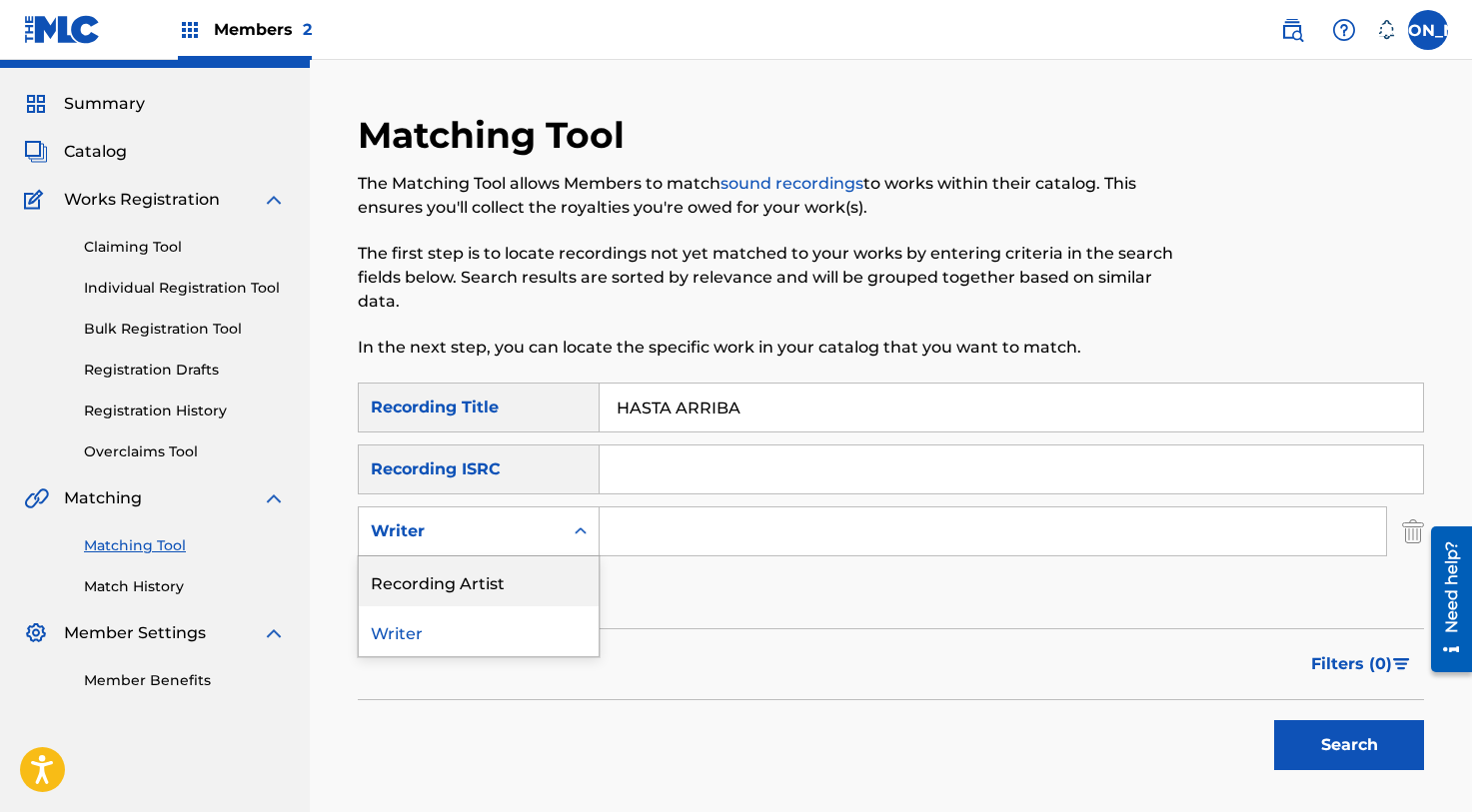 click on "Recording Artist" at bounding box center (479, 581) 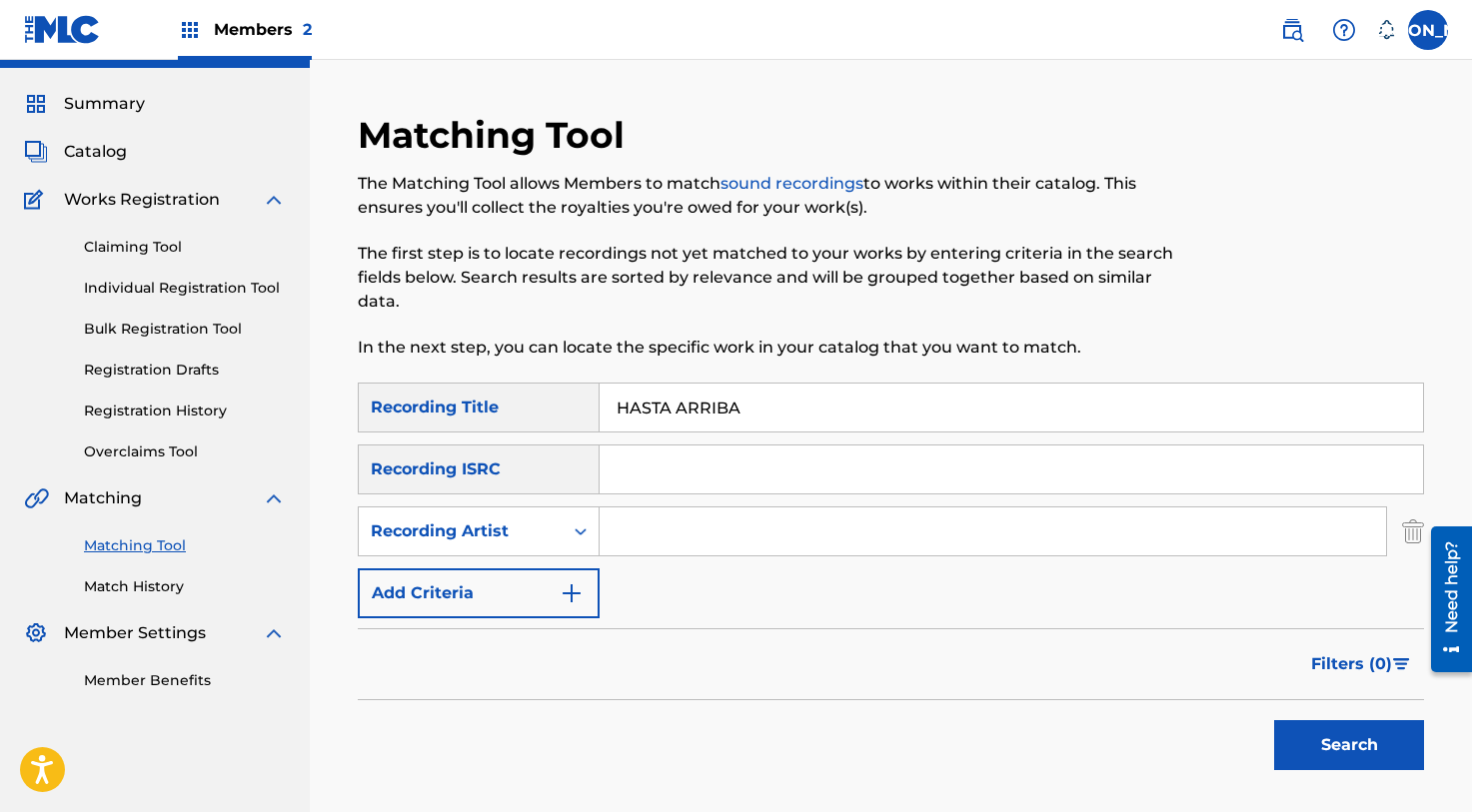 click at bounding box center [992, 531] 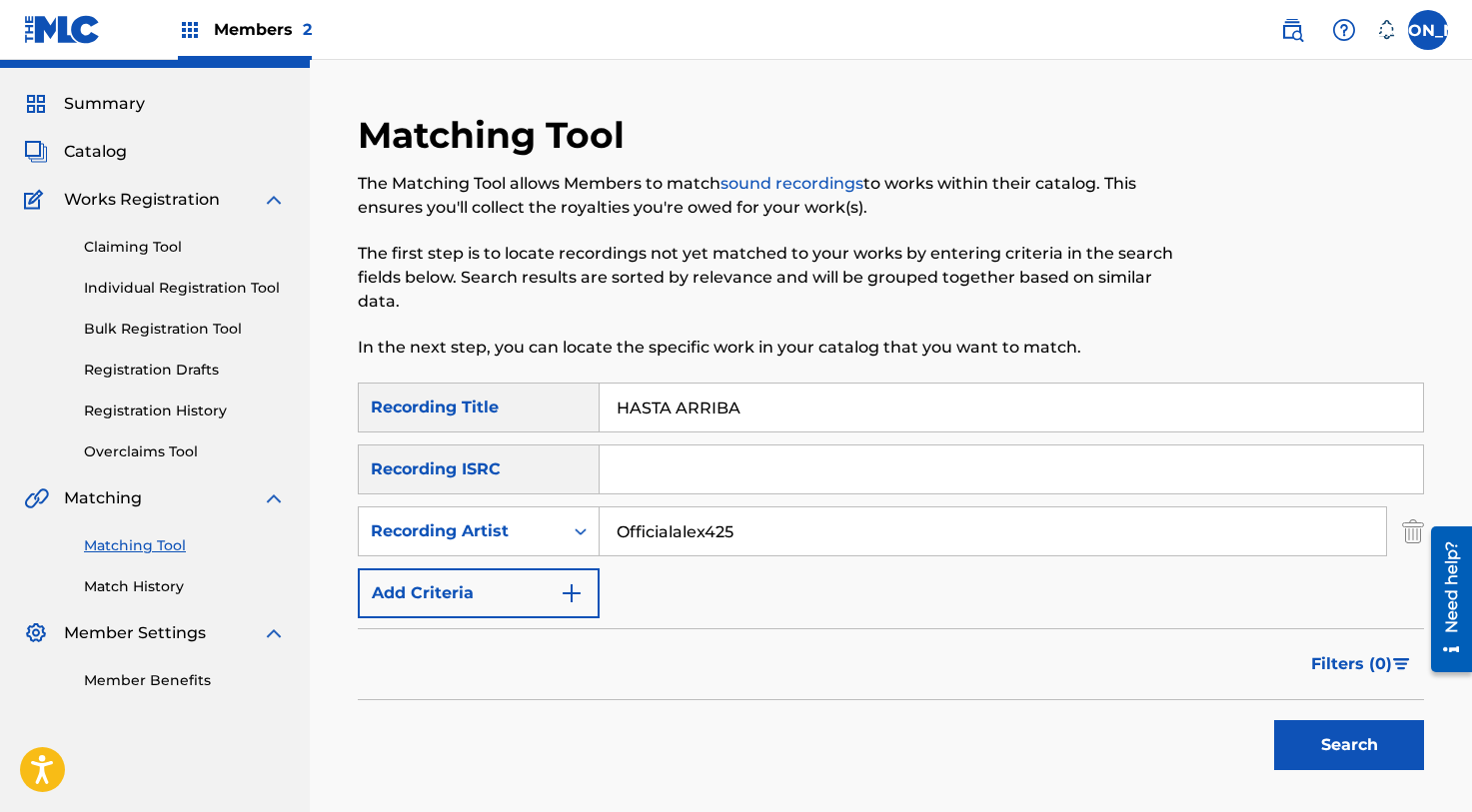 type on "Officialalex425" 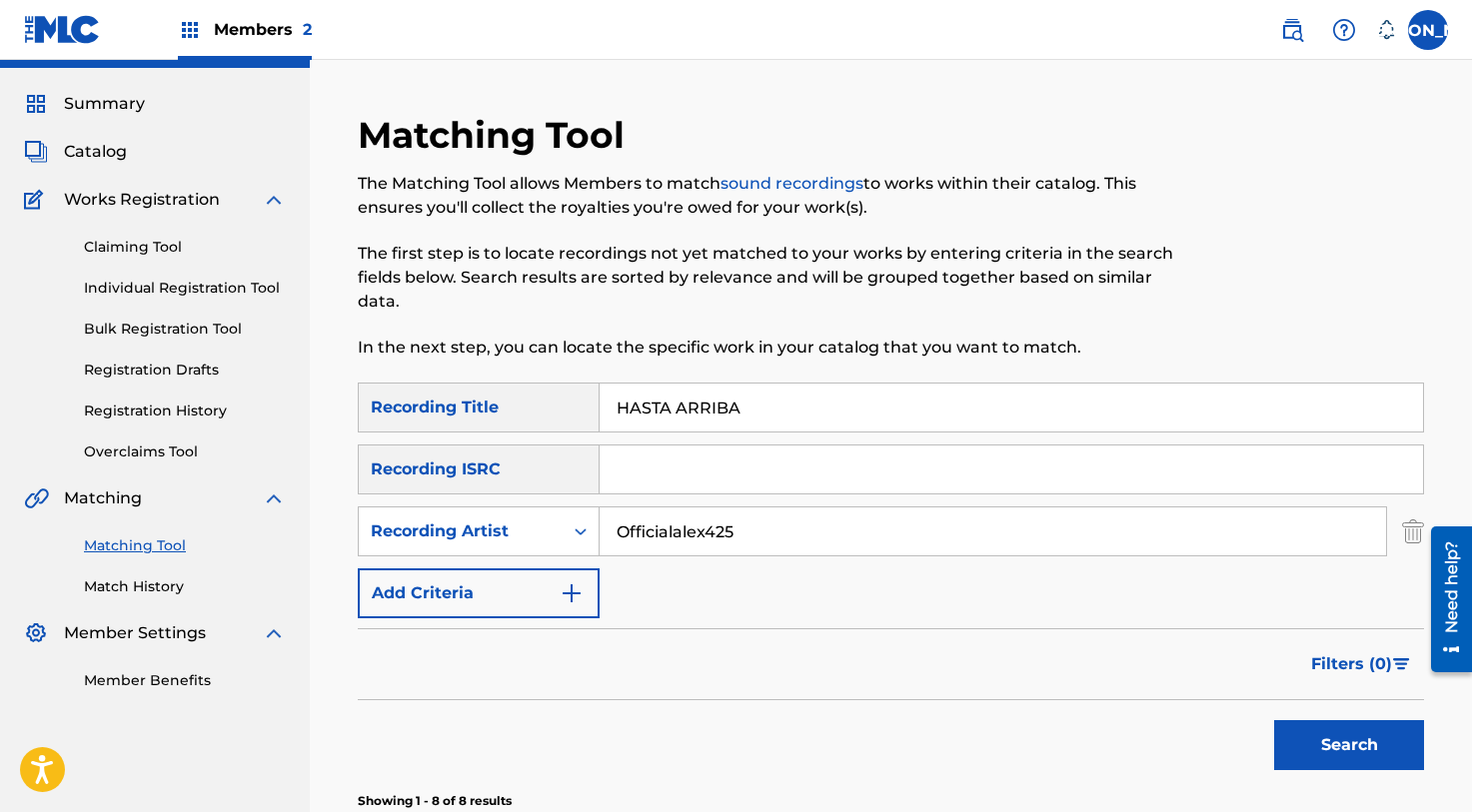 click on "Search" at bounding box center (1349, 745) 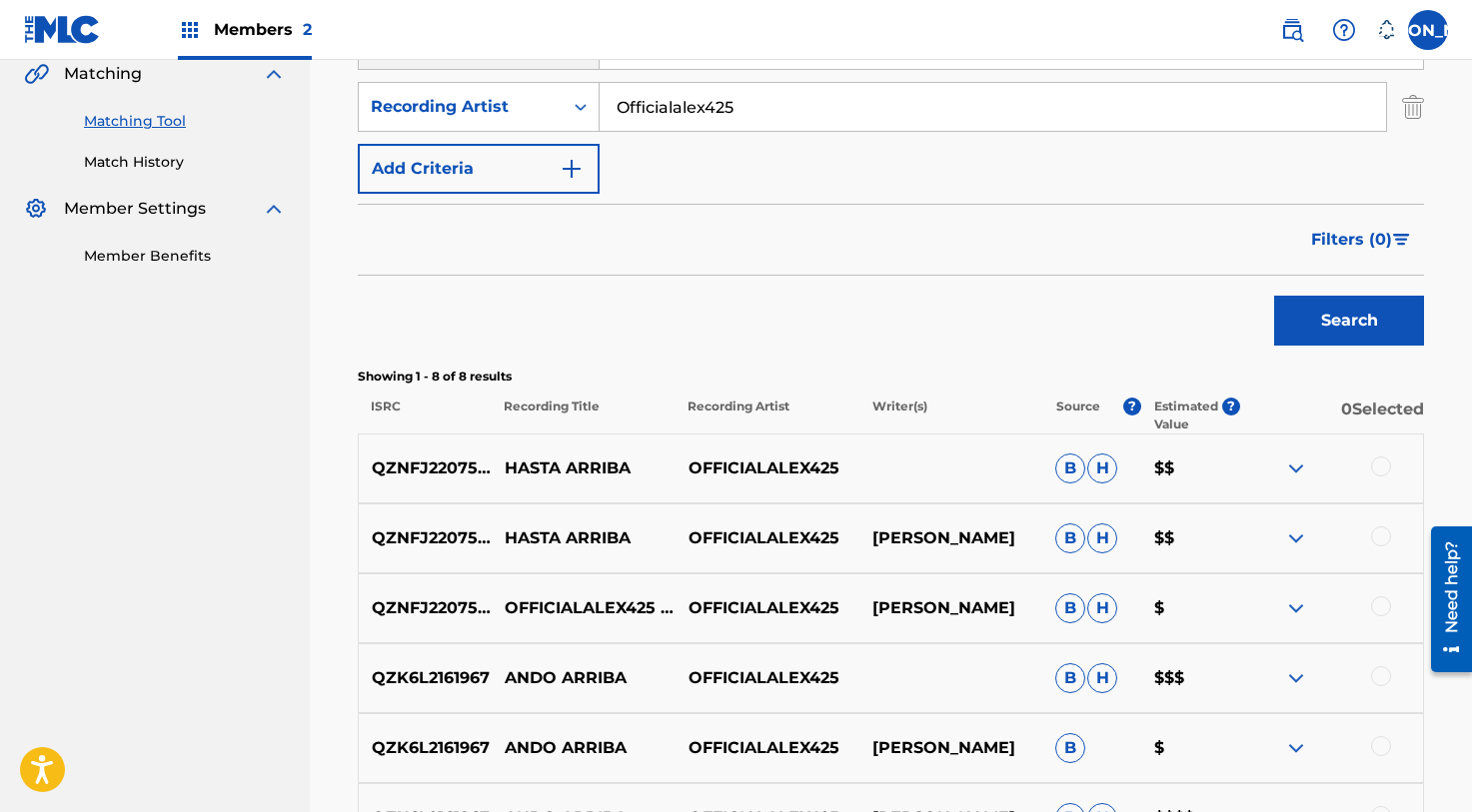 scroll, scrollTop: 629, scrollLeft: 0, axis: vertical 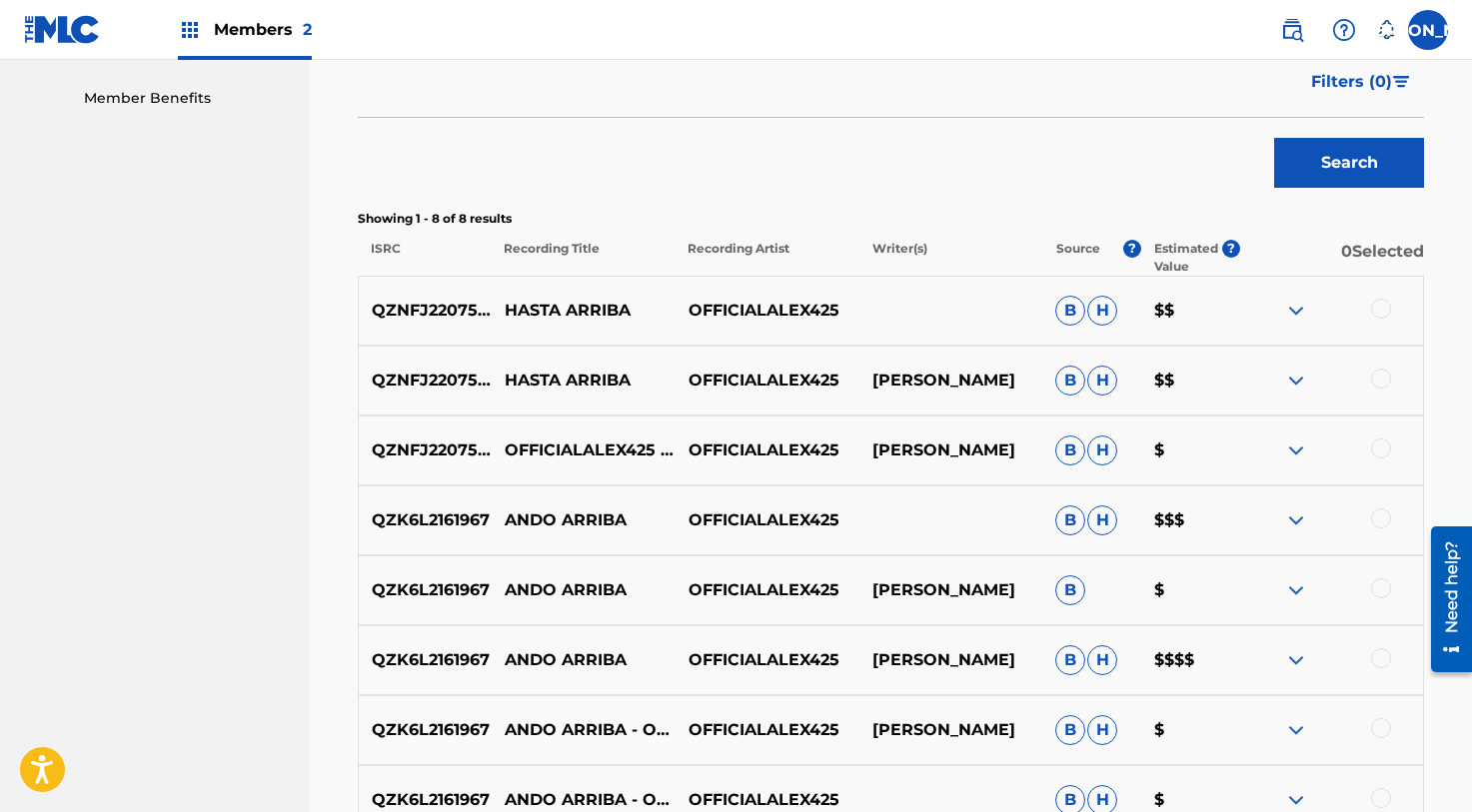 click at bounding box center [1381, 448] 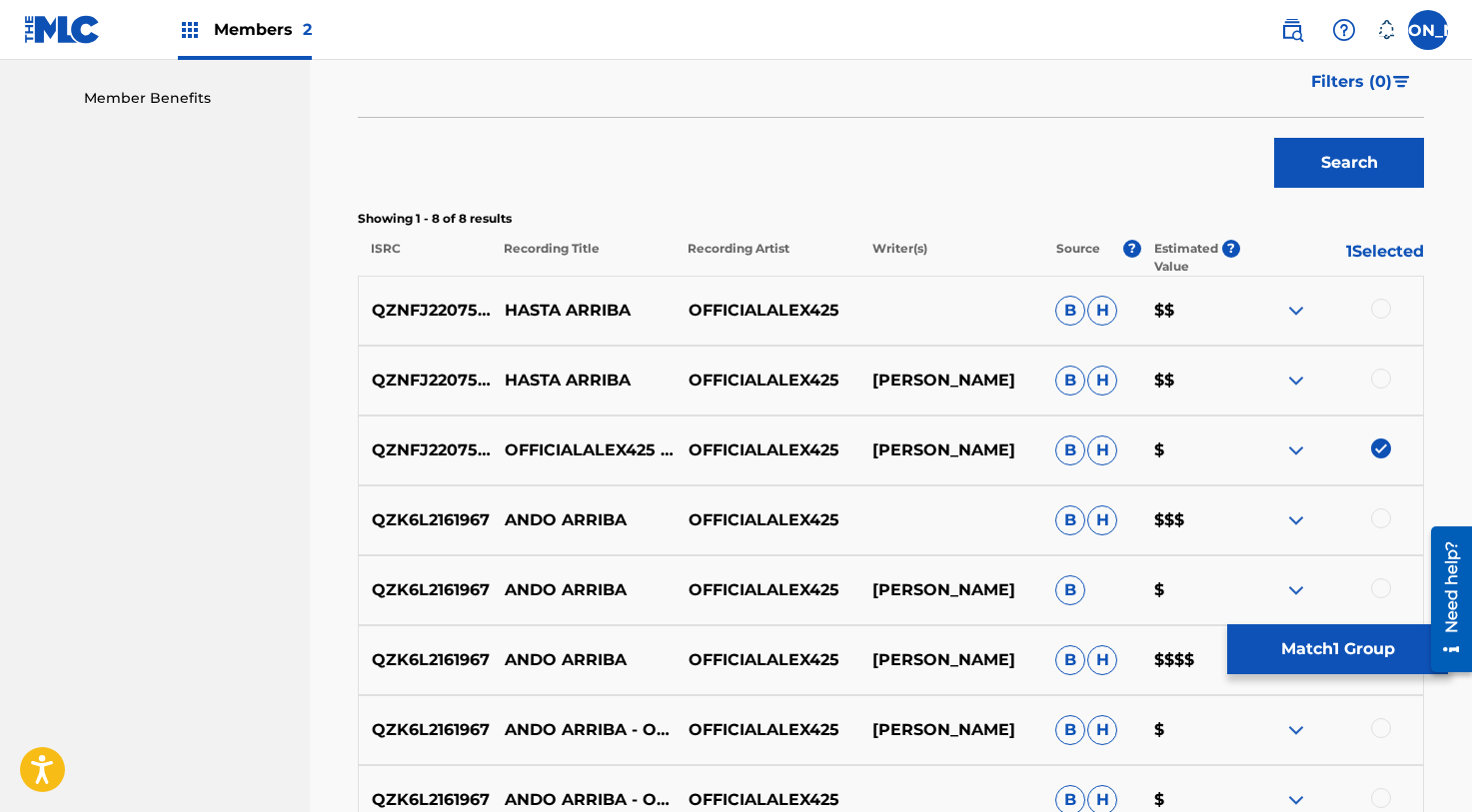 click at bounding box center [1381, 379] 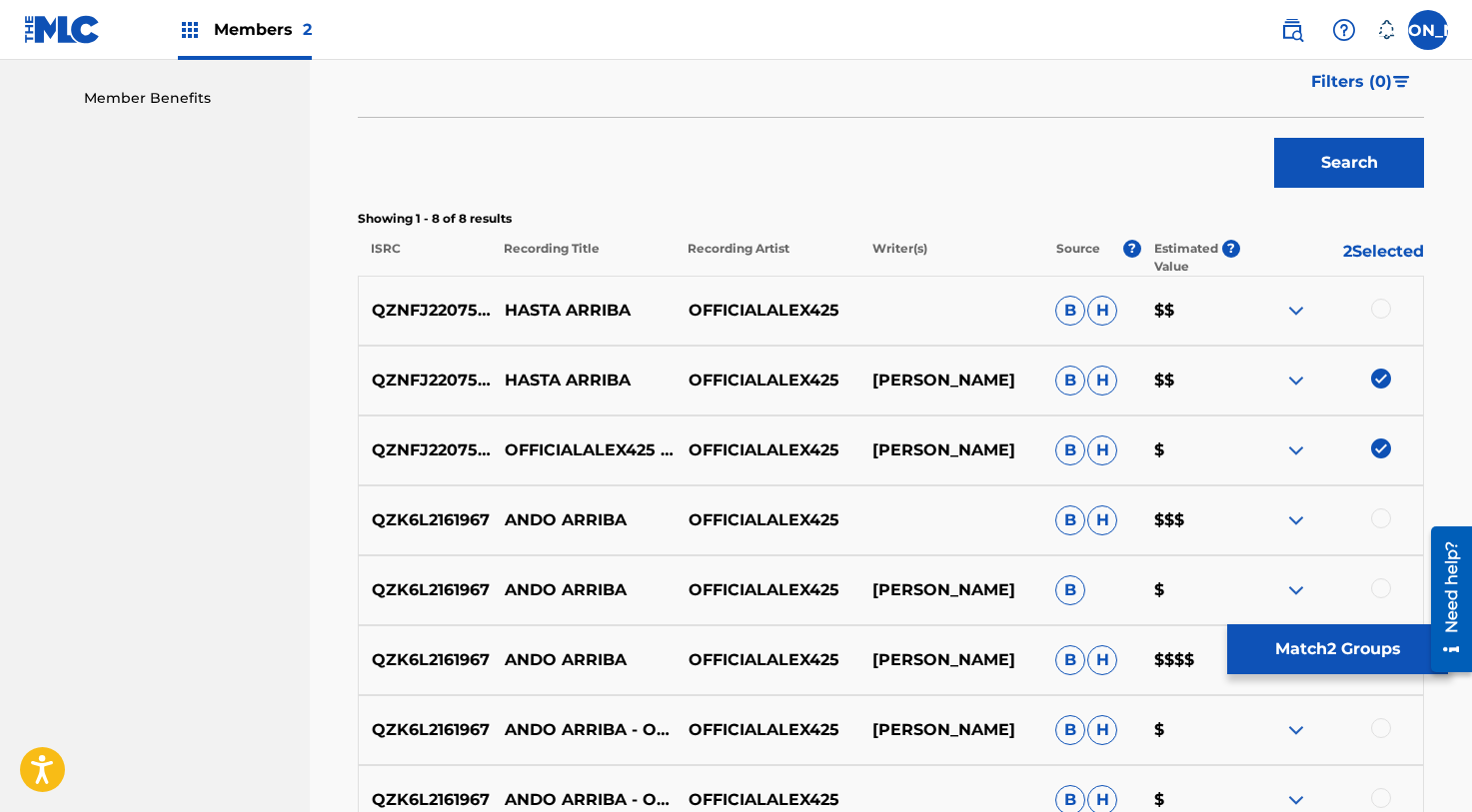 click on "QZNFJ2207579 HASTA ARRIBA OFFICIALALEX425 B H $$" at bounding box center [890, 311] 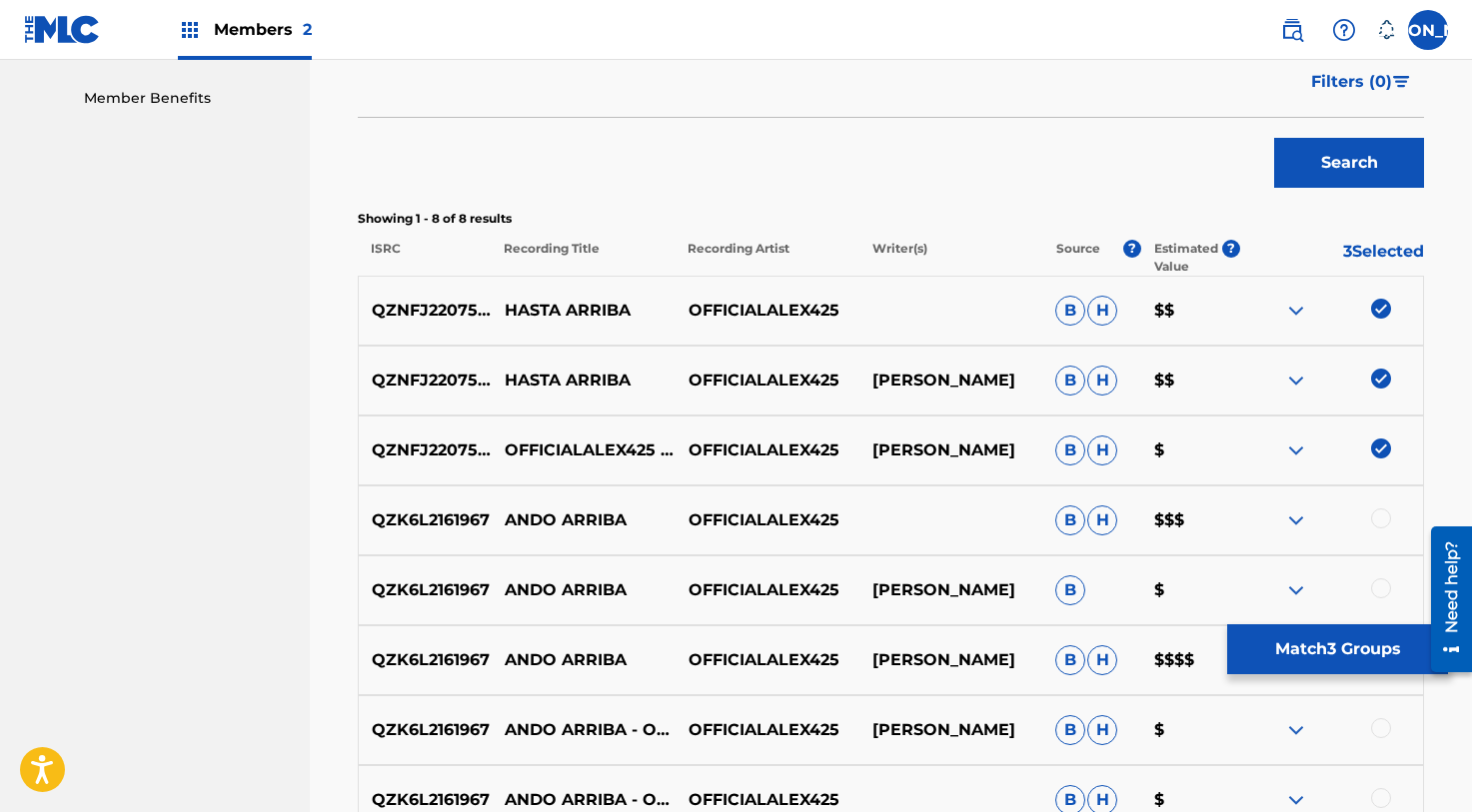 click on "Match  3 Groups" at bounding box center (1337, 649) 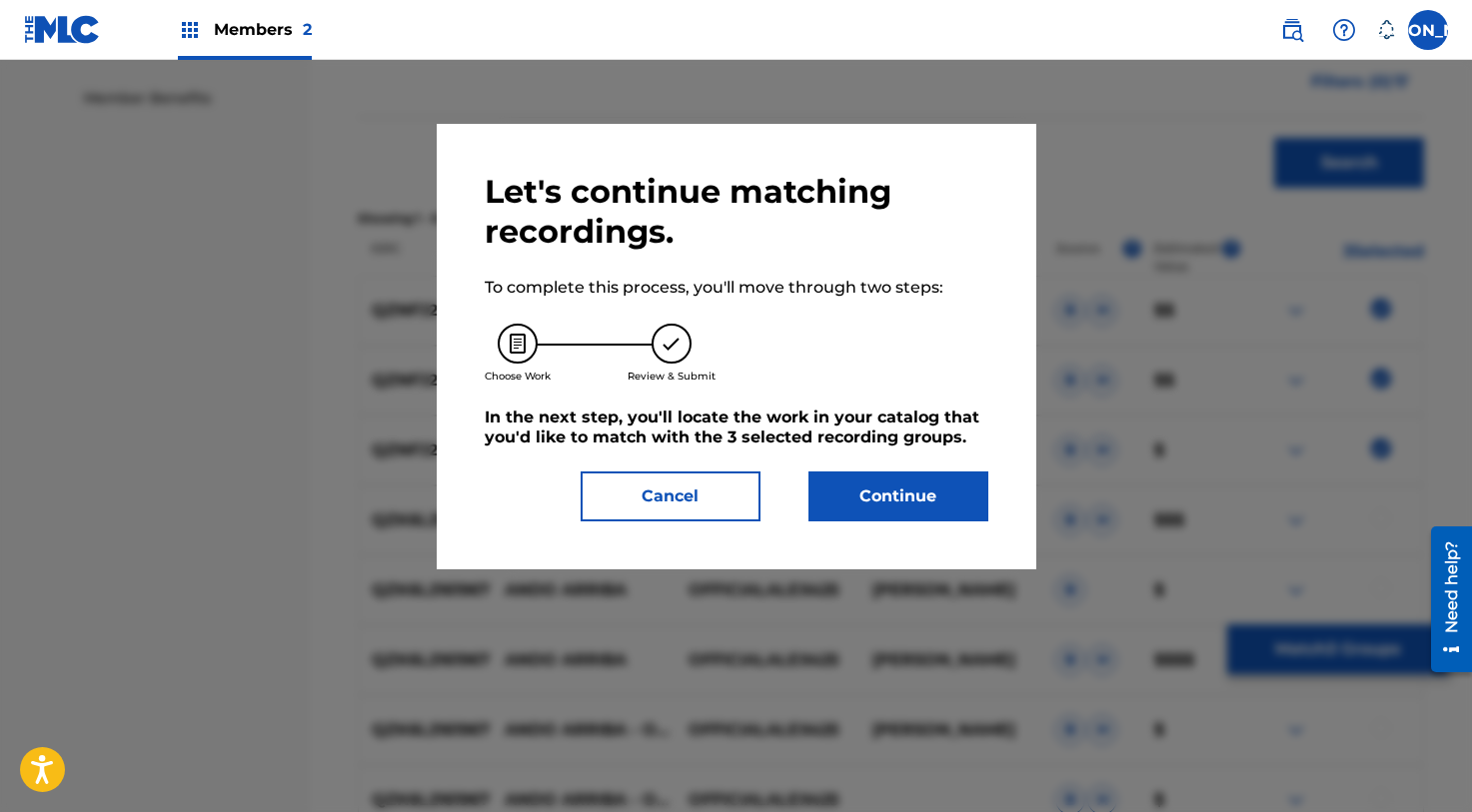 click on "Continue" at bounding box center [898, 496] 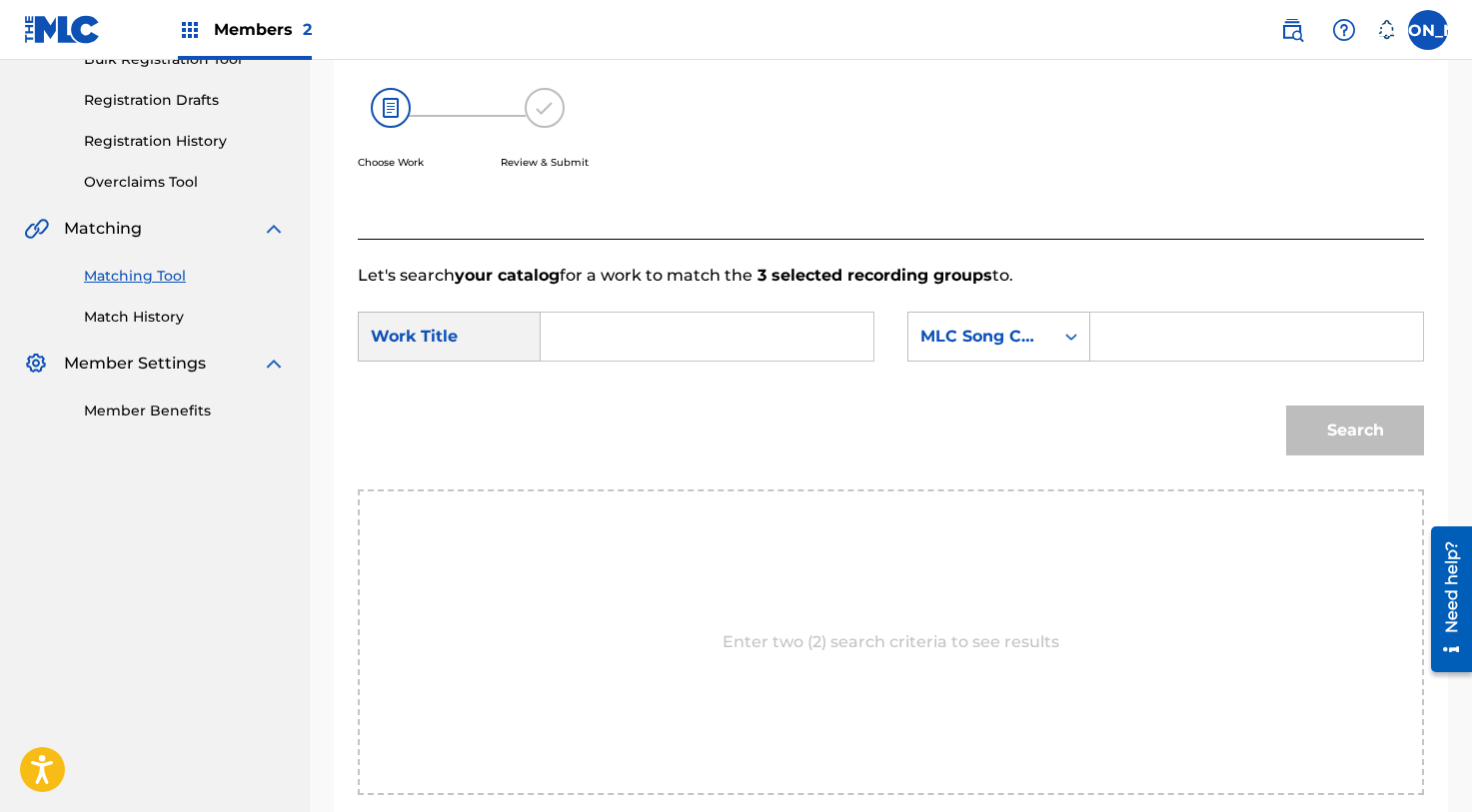 click at bounding box center (707, 337) 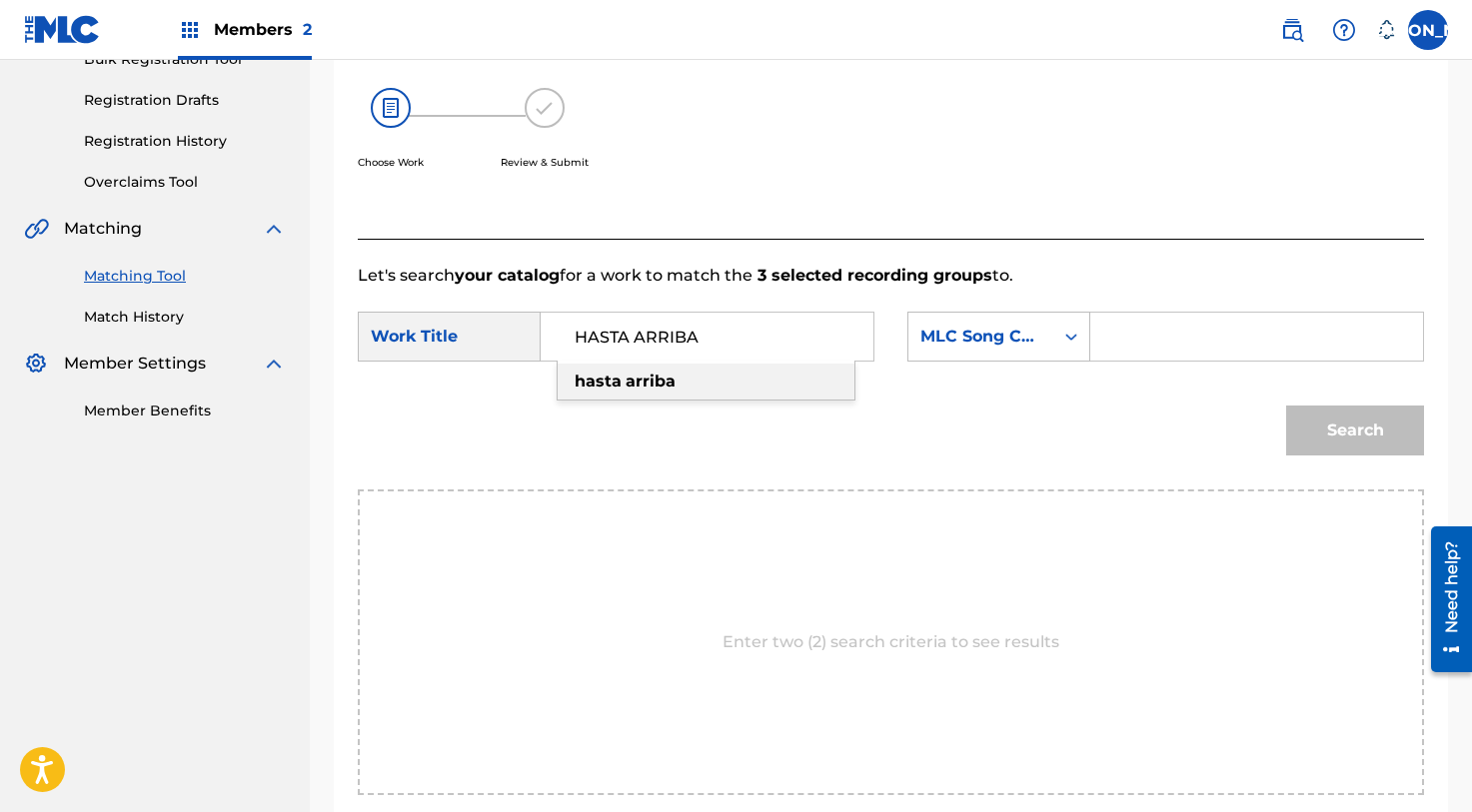 type on "HASTA ARRIBA" 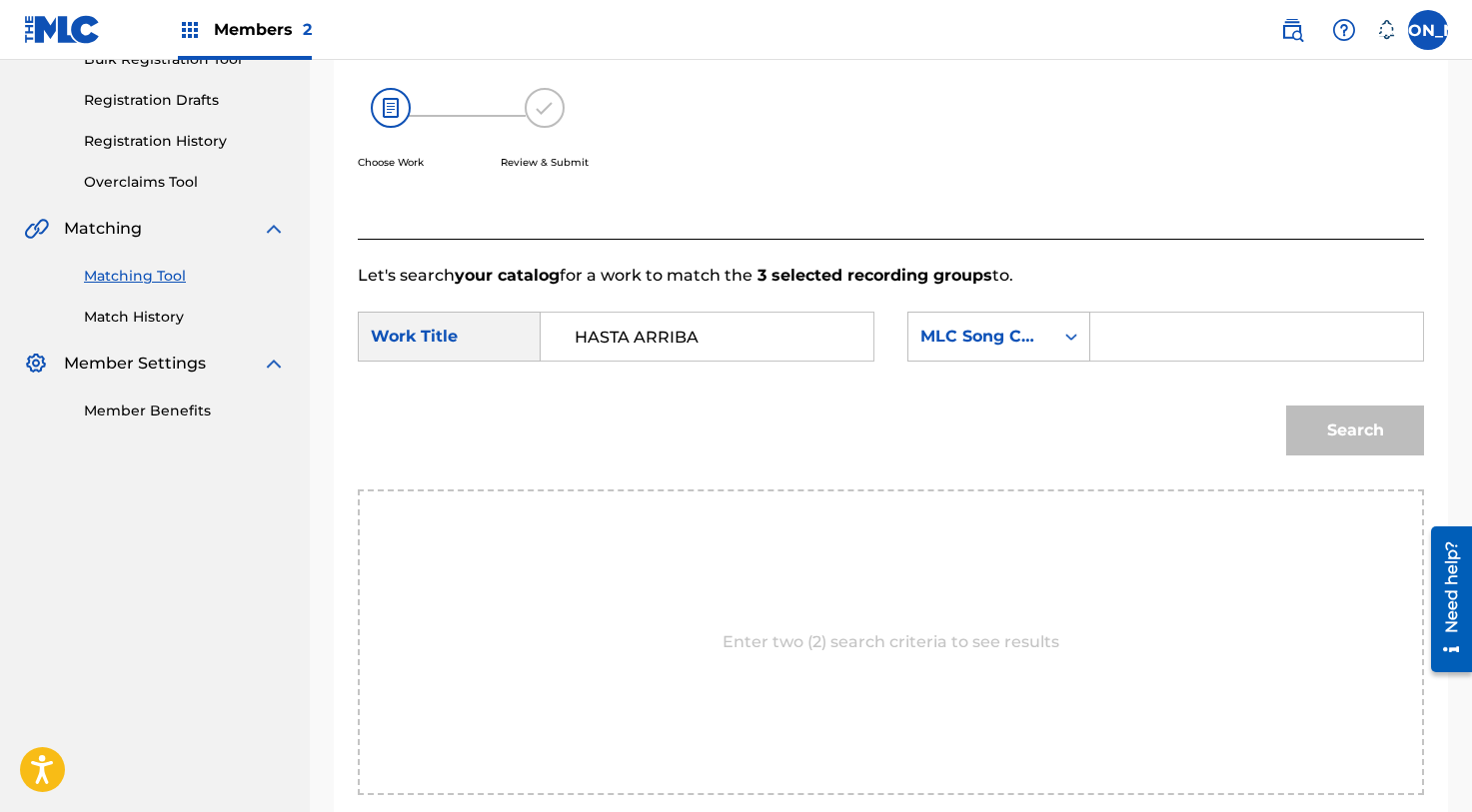 click at bounding box center (1256, 337) 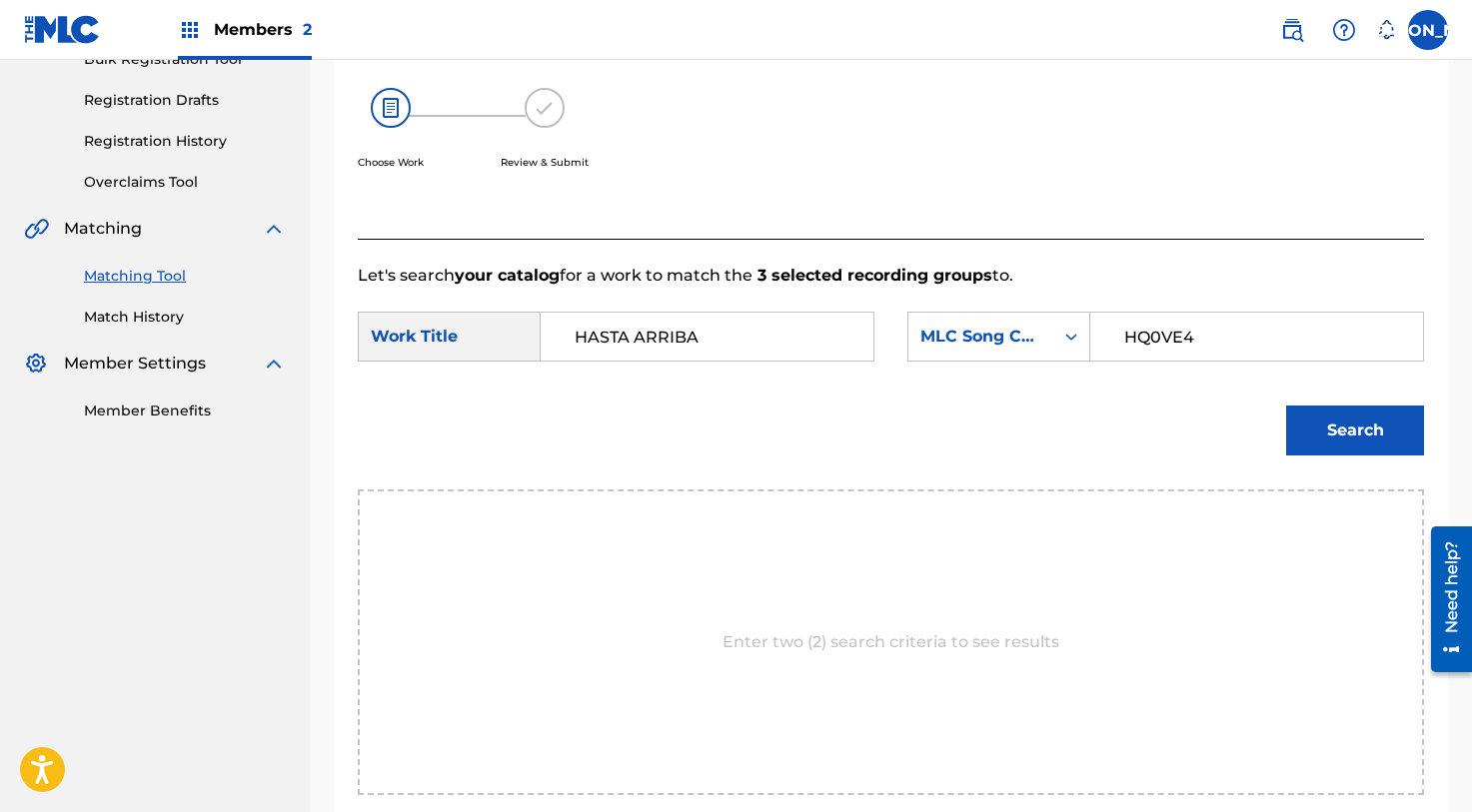 type on "HQ0VE4" 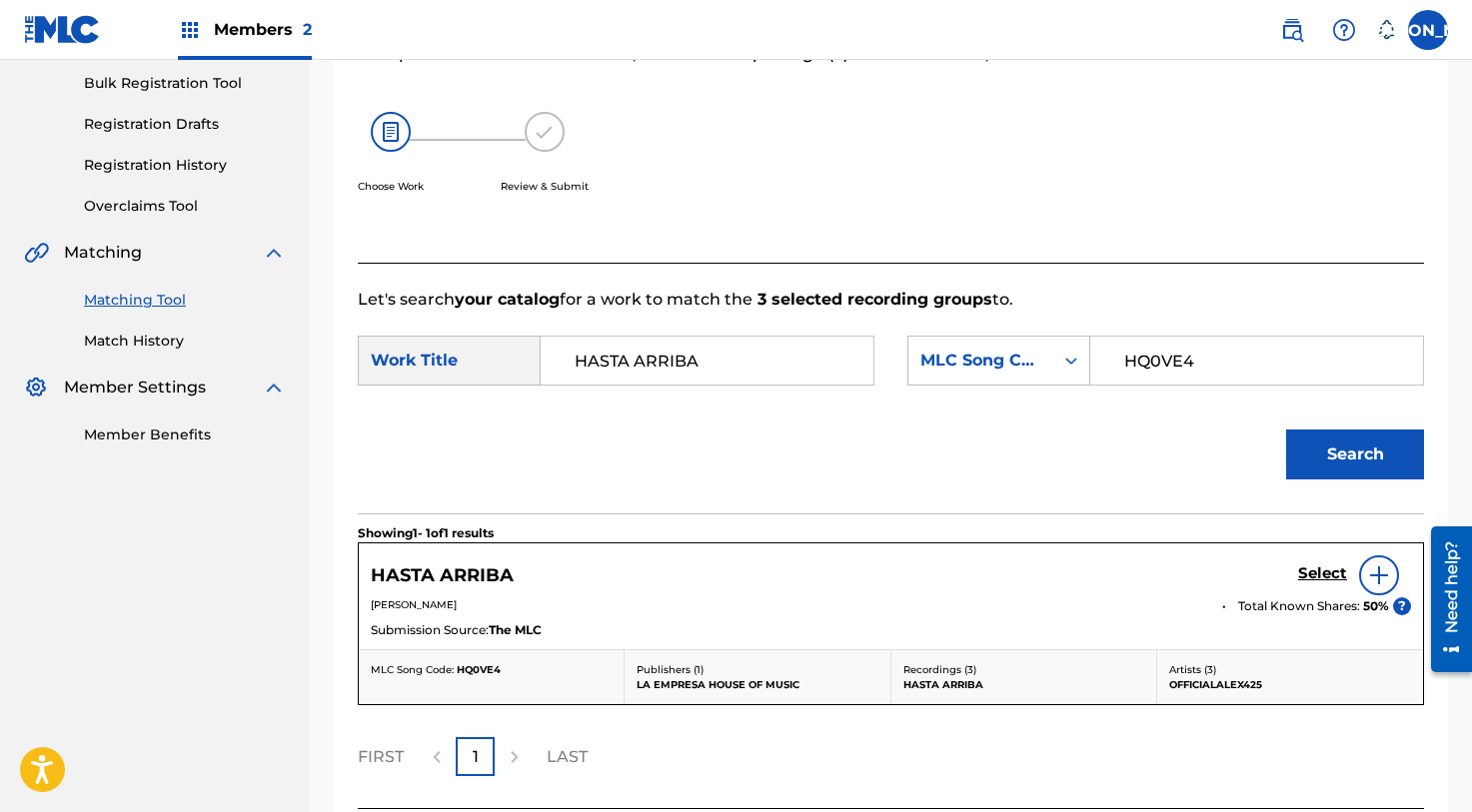 click on "Select" at bounding box center [1322, 573] 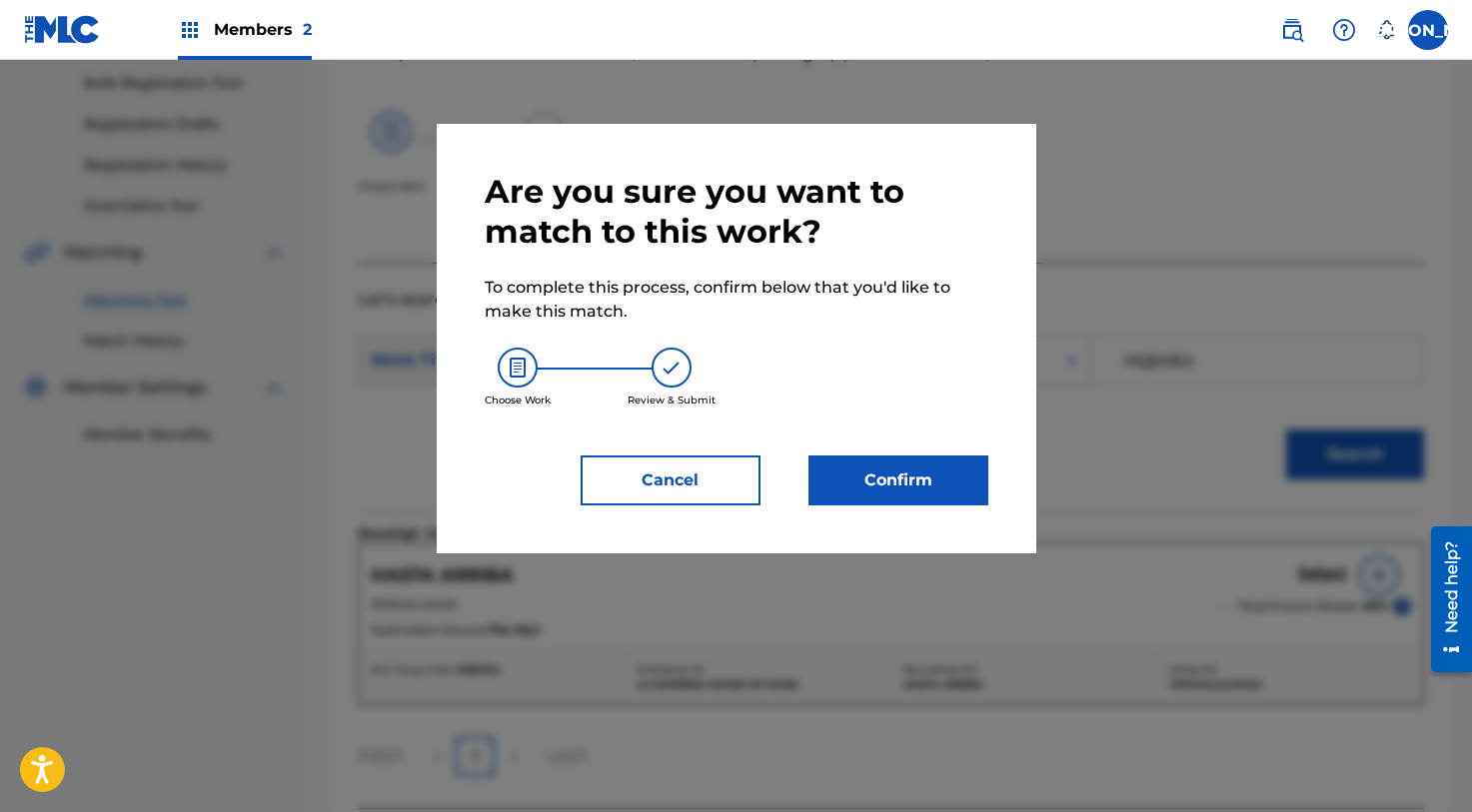 click on "Confirm" at bounding box center (898, 480) 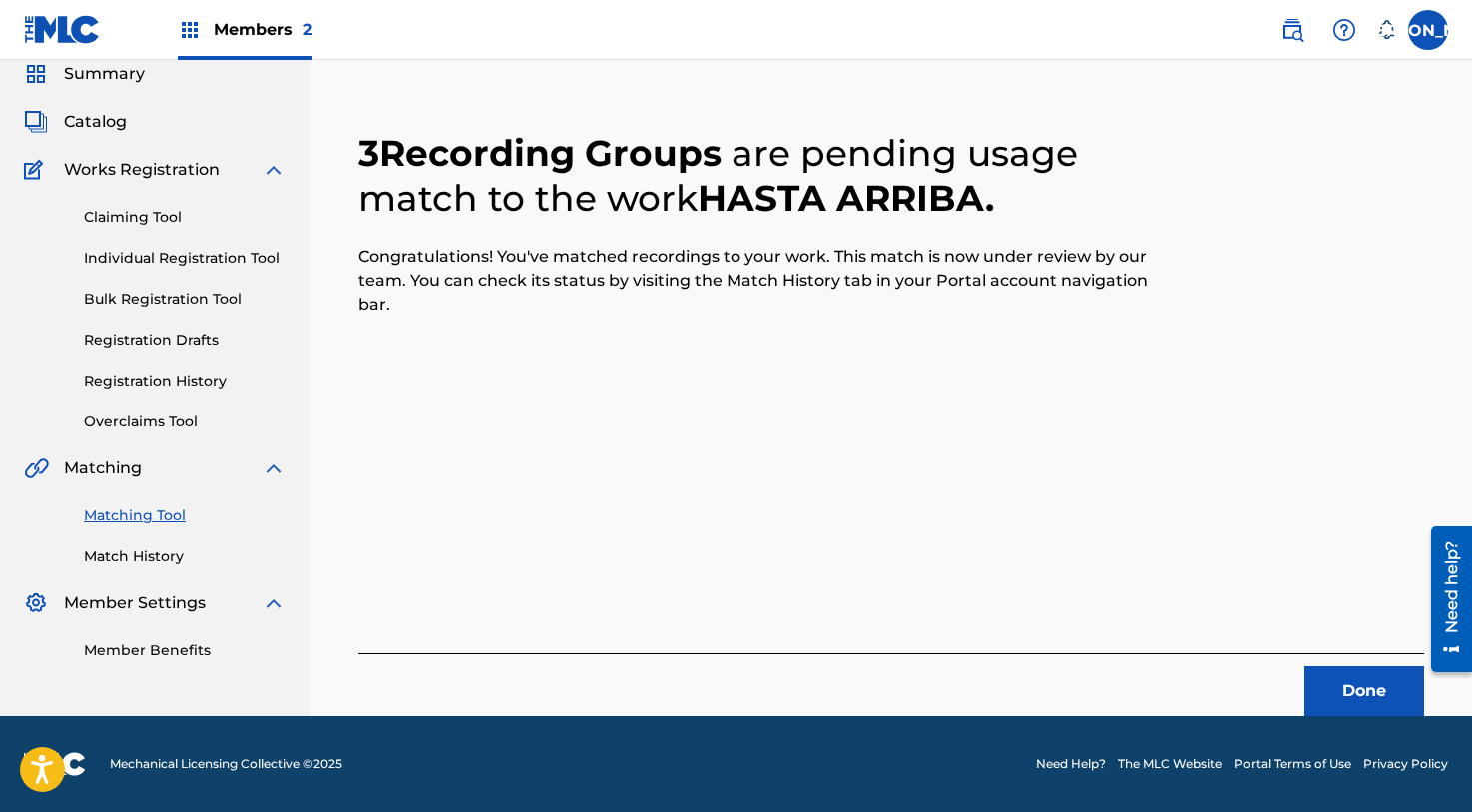 click on "Done" at bounding box center [1364, 691] 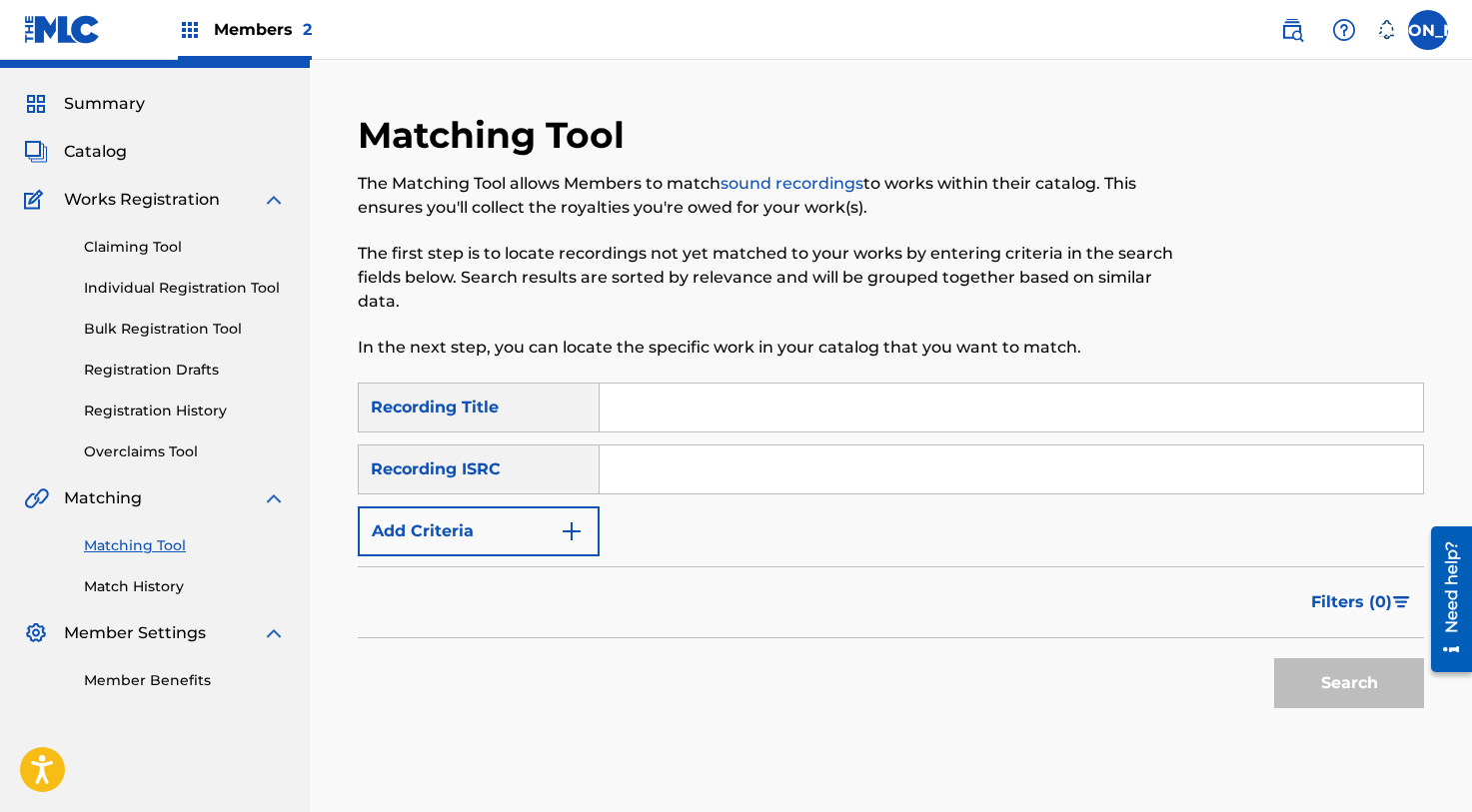 click at bounding box center [1011, 407] 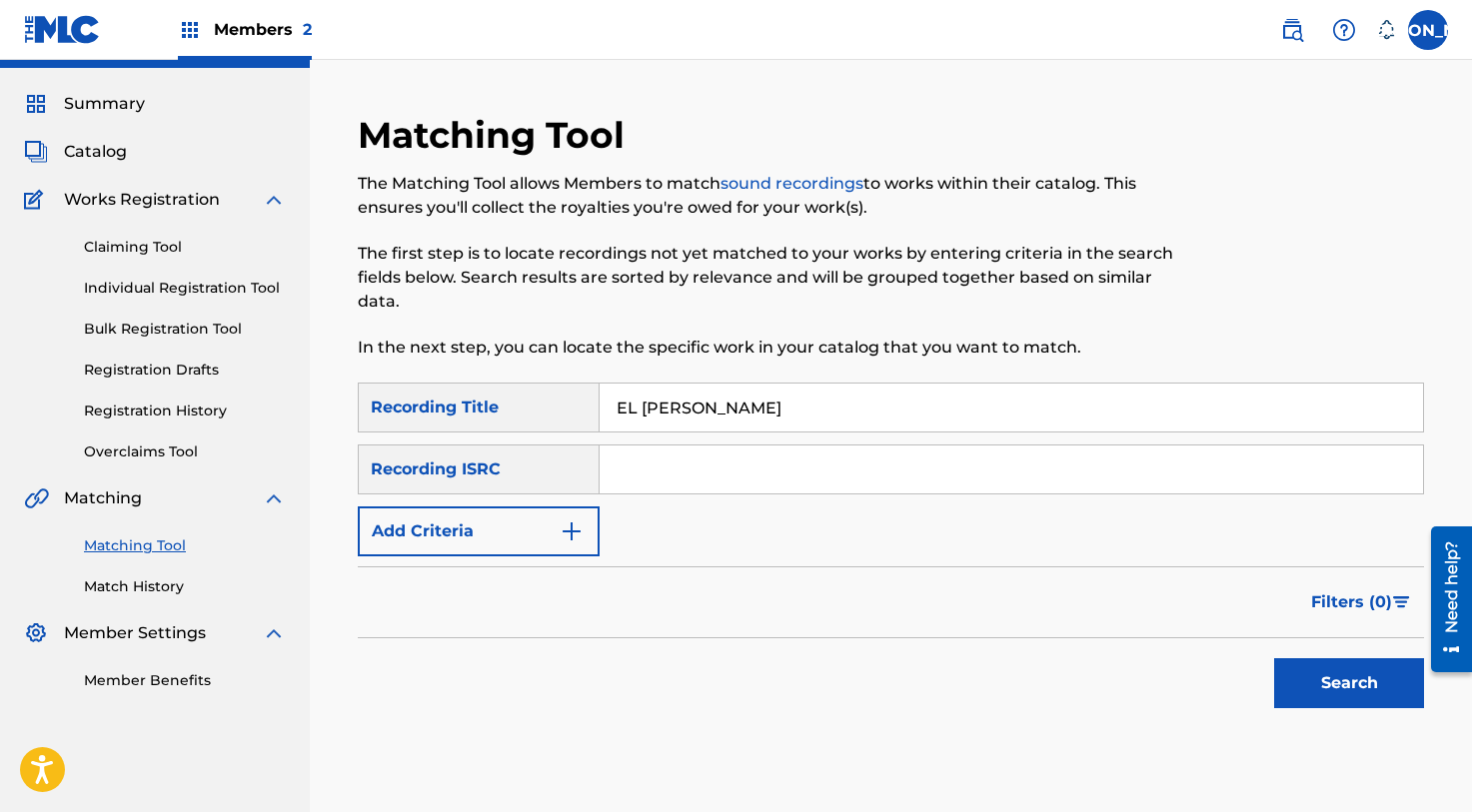 type on "EL [PERSON_NAME]" 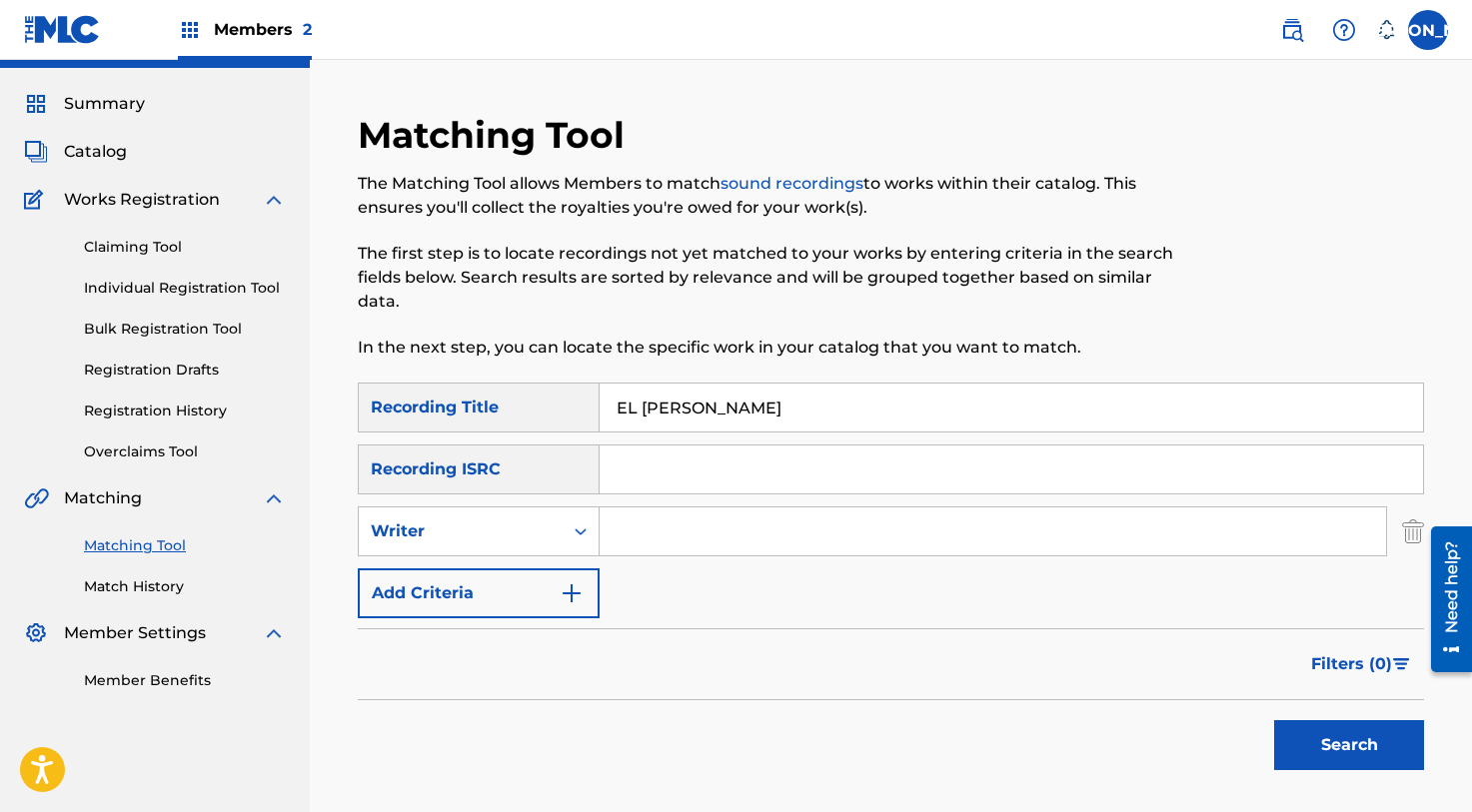 click at bounding box center [581, 531] 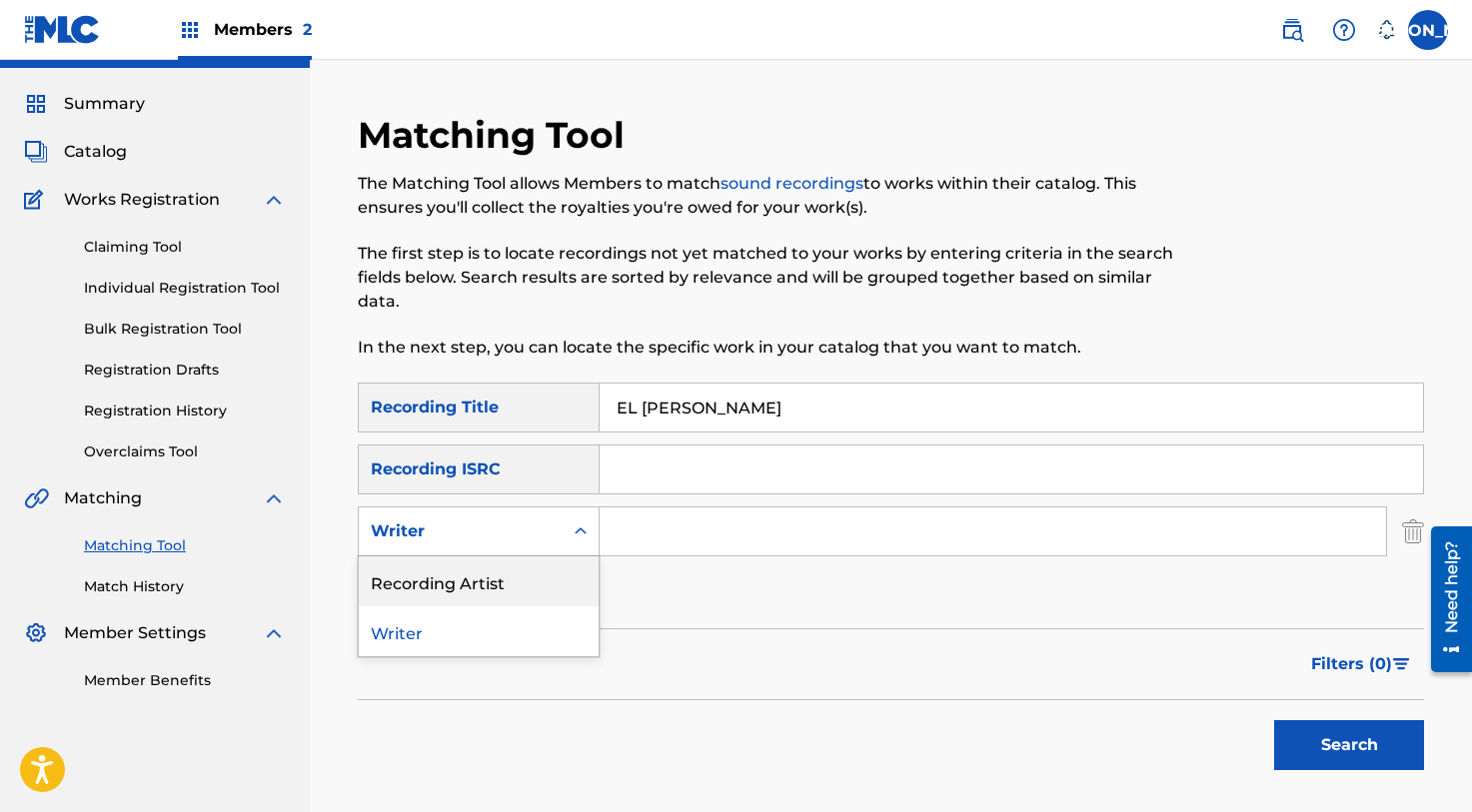 click on "Recording Artist" at bounding box center [479, 581] 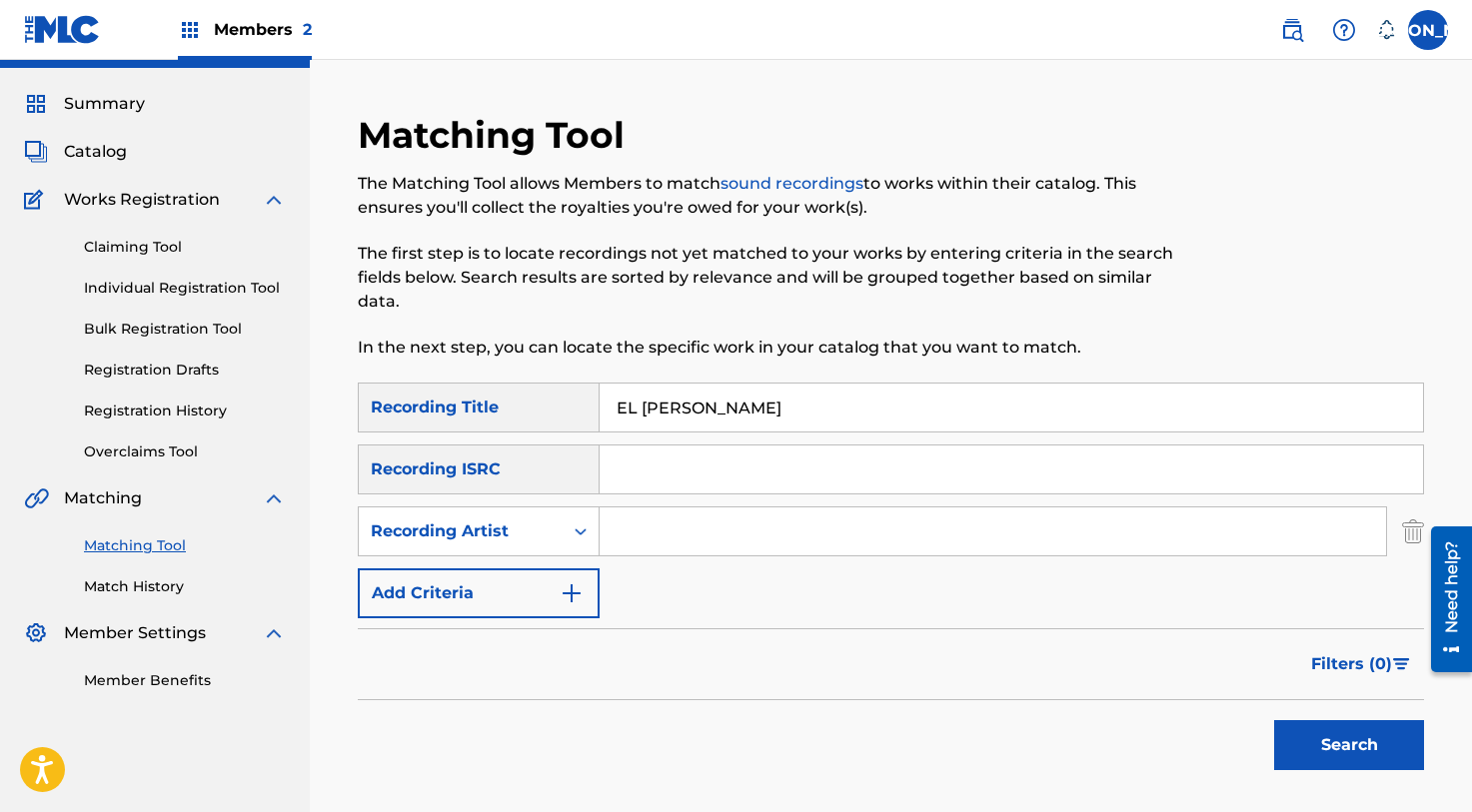 click on "SearchWithCriteria693f262f-70f5-47c7-b173-2f188026babe Recording Title EL [PERSON_NAME] SearchWithCriteria8664e373-994b-4ee6-9489-f45a87f296da Recording ISRC SearchWithCriteriaf30a3705-f11d-486f-9ef0-57590effbd00 Recording Artist Add Criteria" at bounding box center (890, 500) 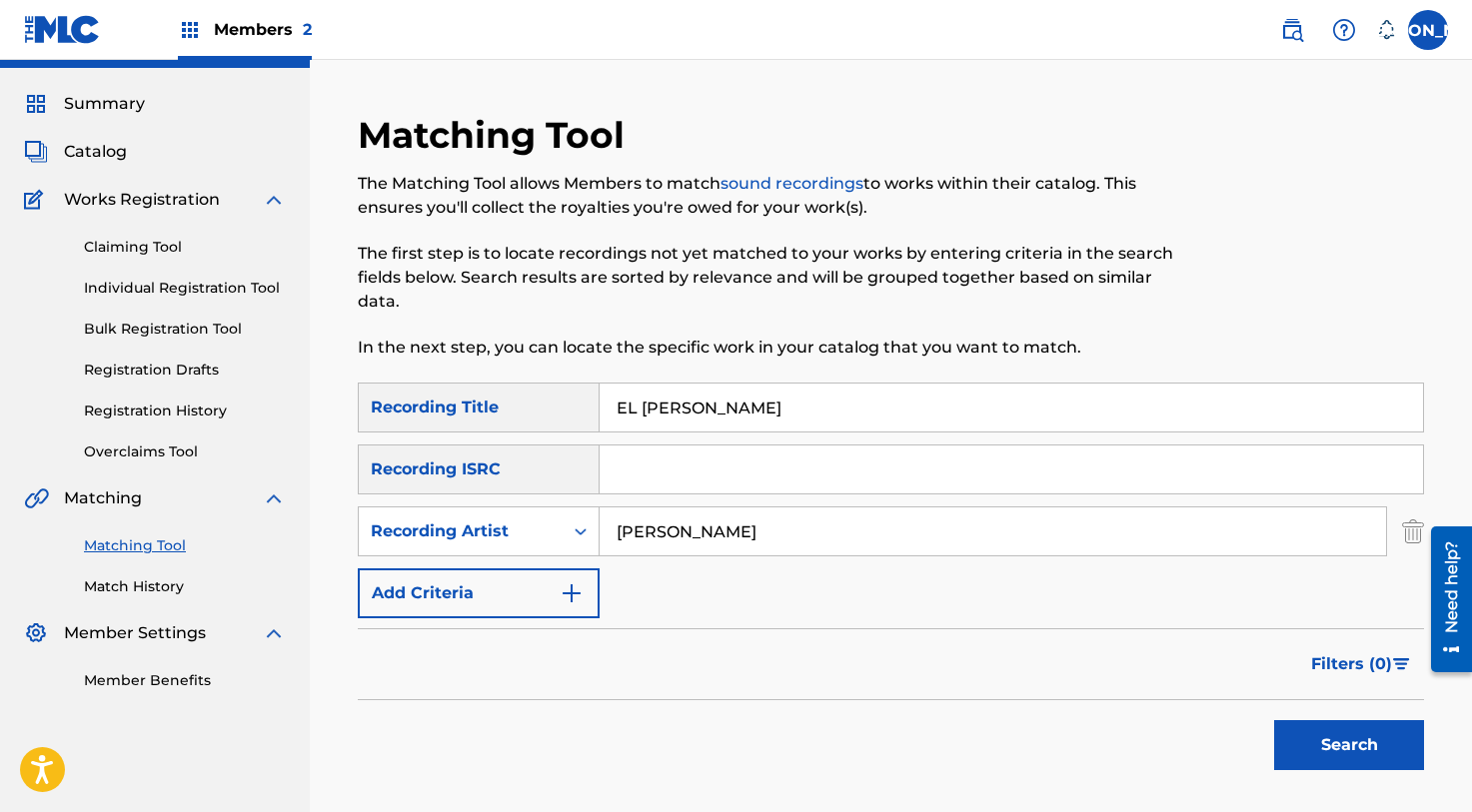 type on "[PERSON_NAME]" 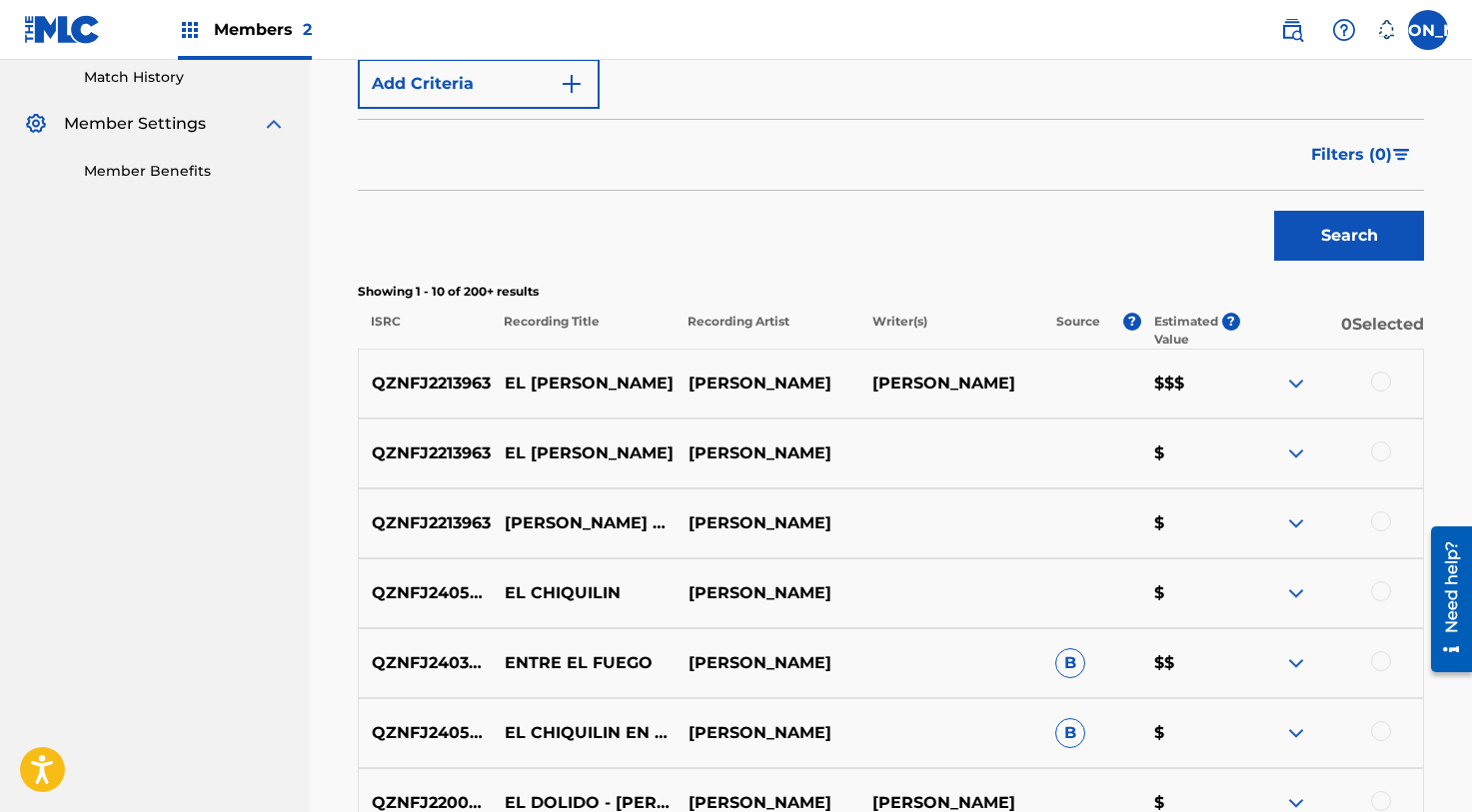 scroll, scrollTop: 560, scrollLeft: 0, axis: vertical 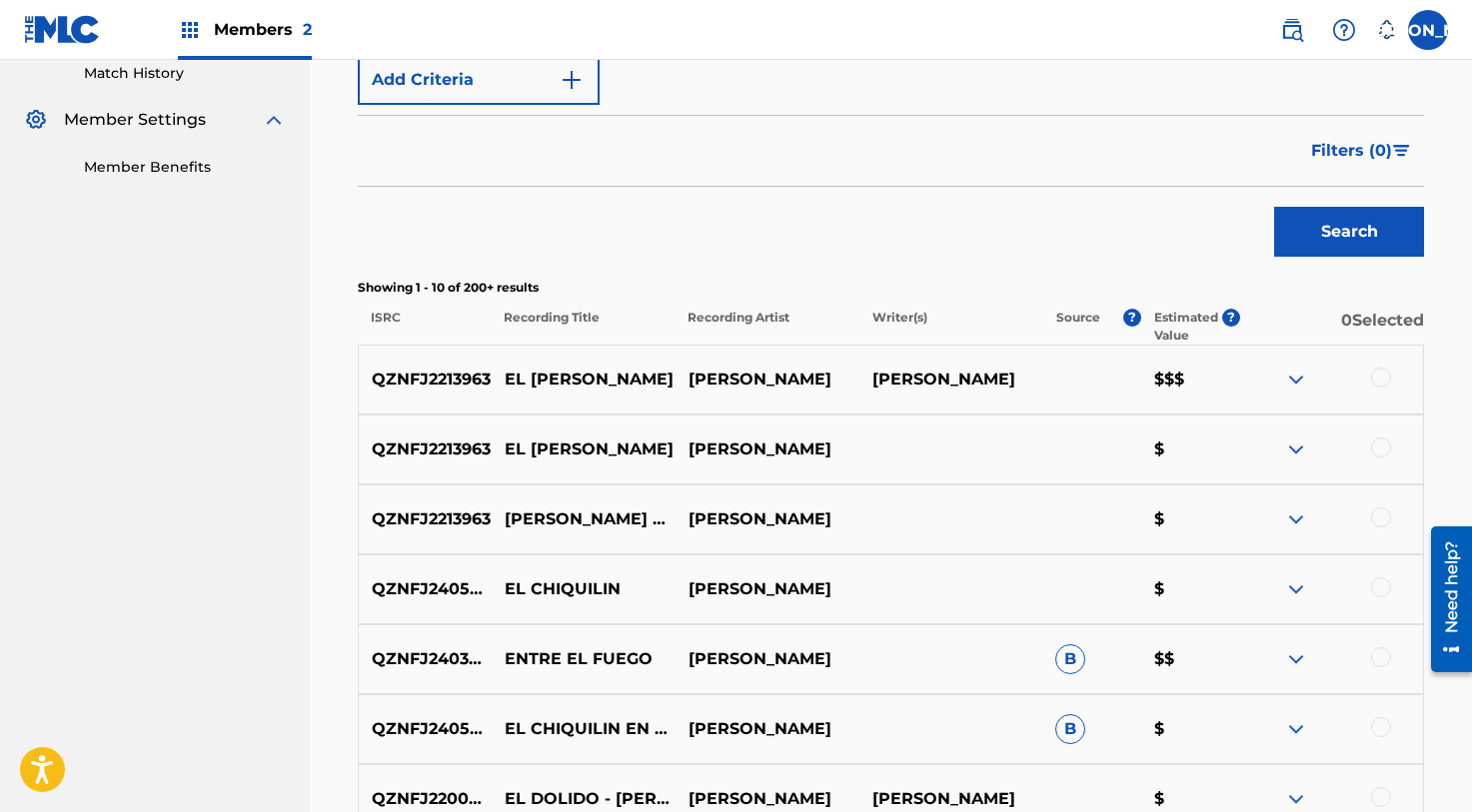 click at bounding box center (1381, 517) 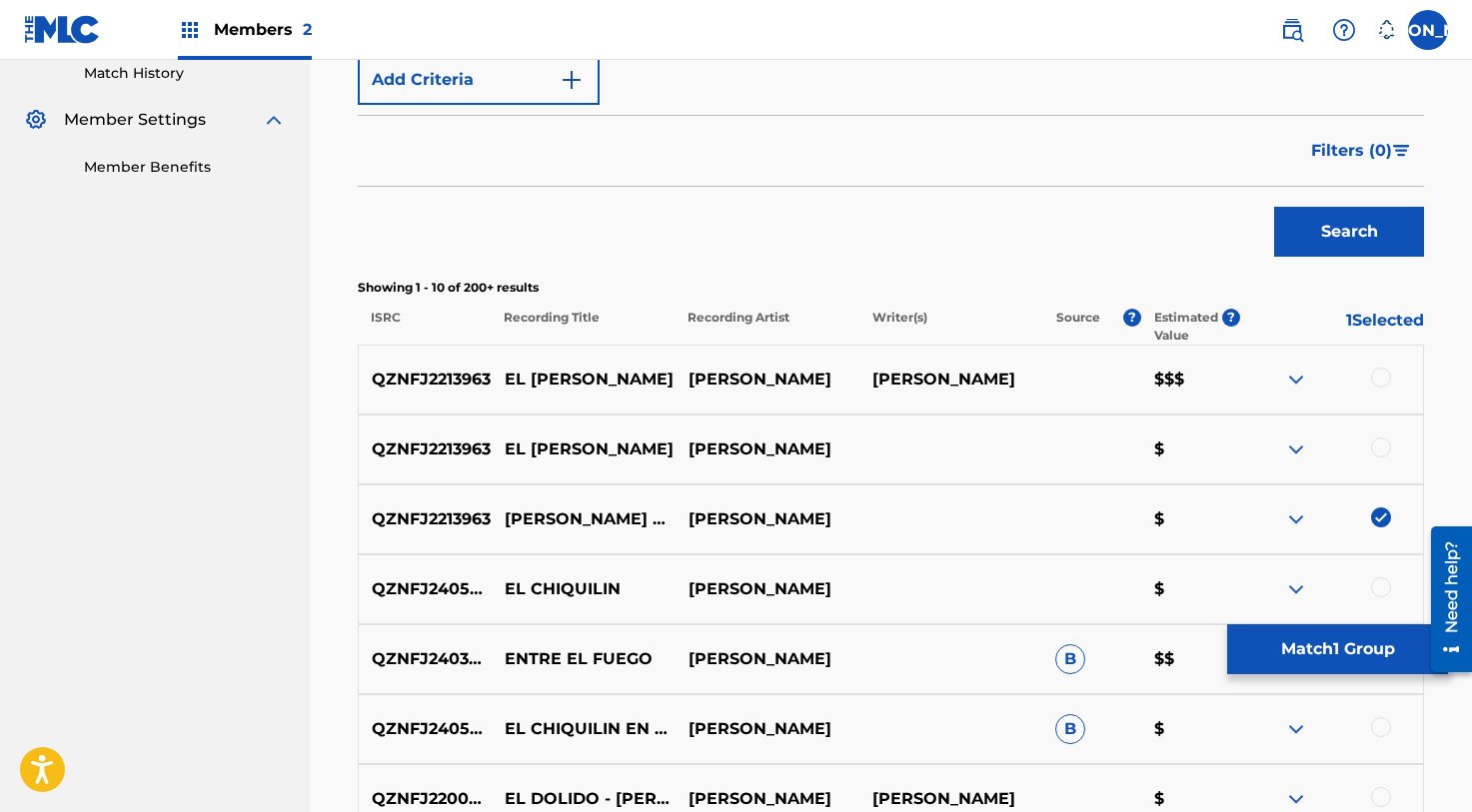click at bounding box center [1331, 449] 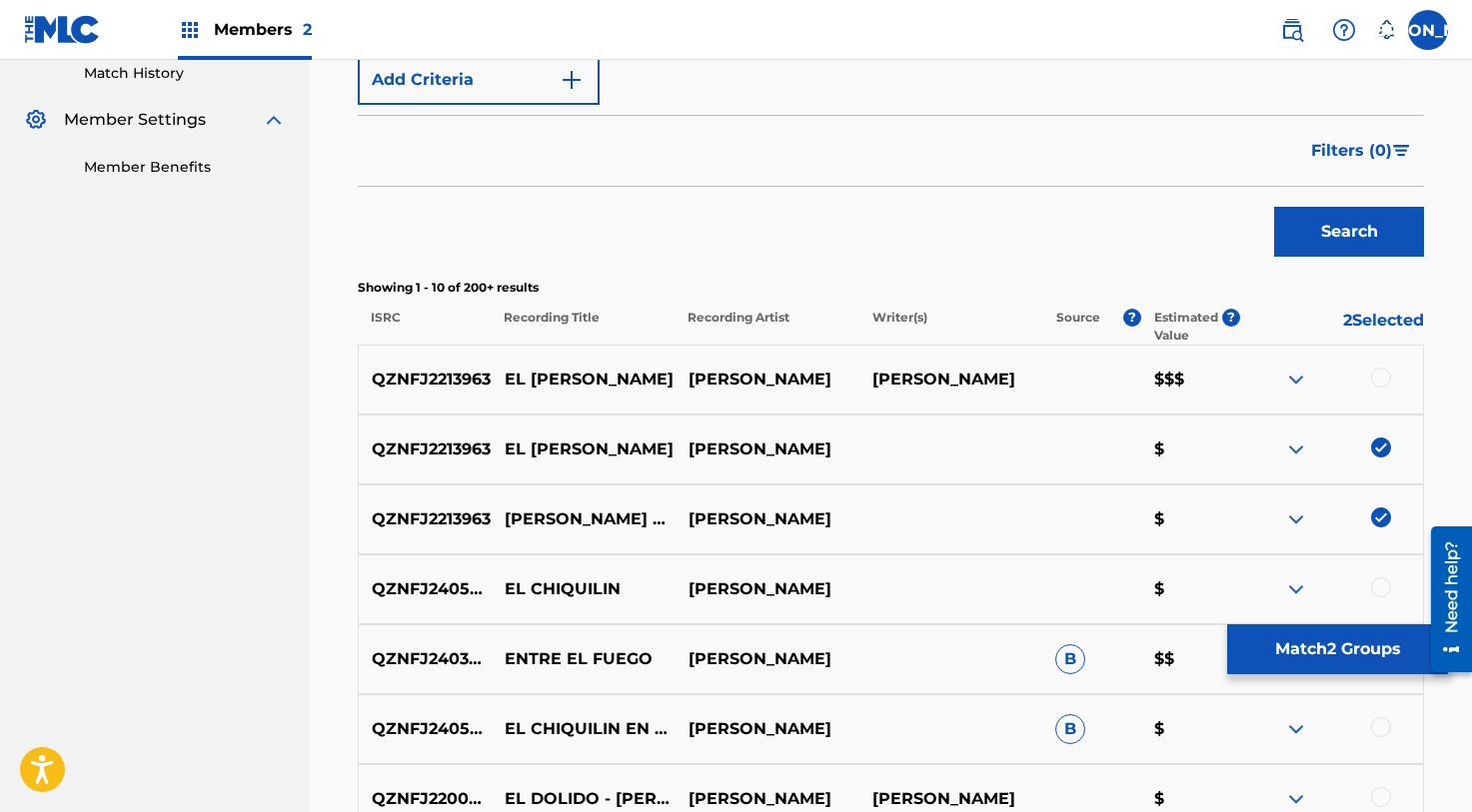 click at bounding box center [1331, 380] 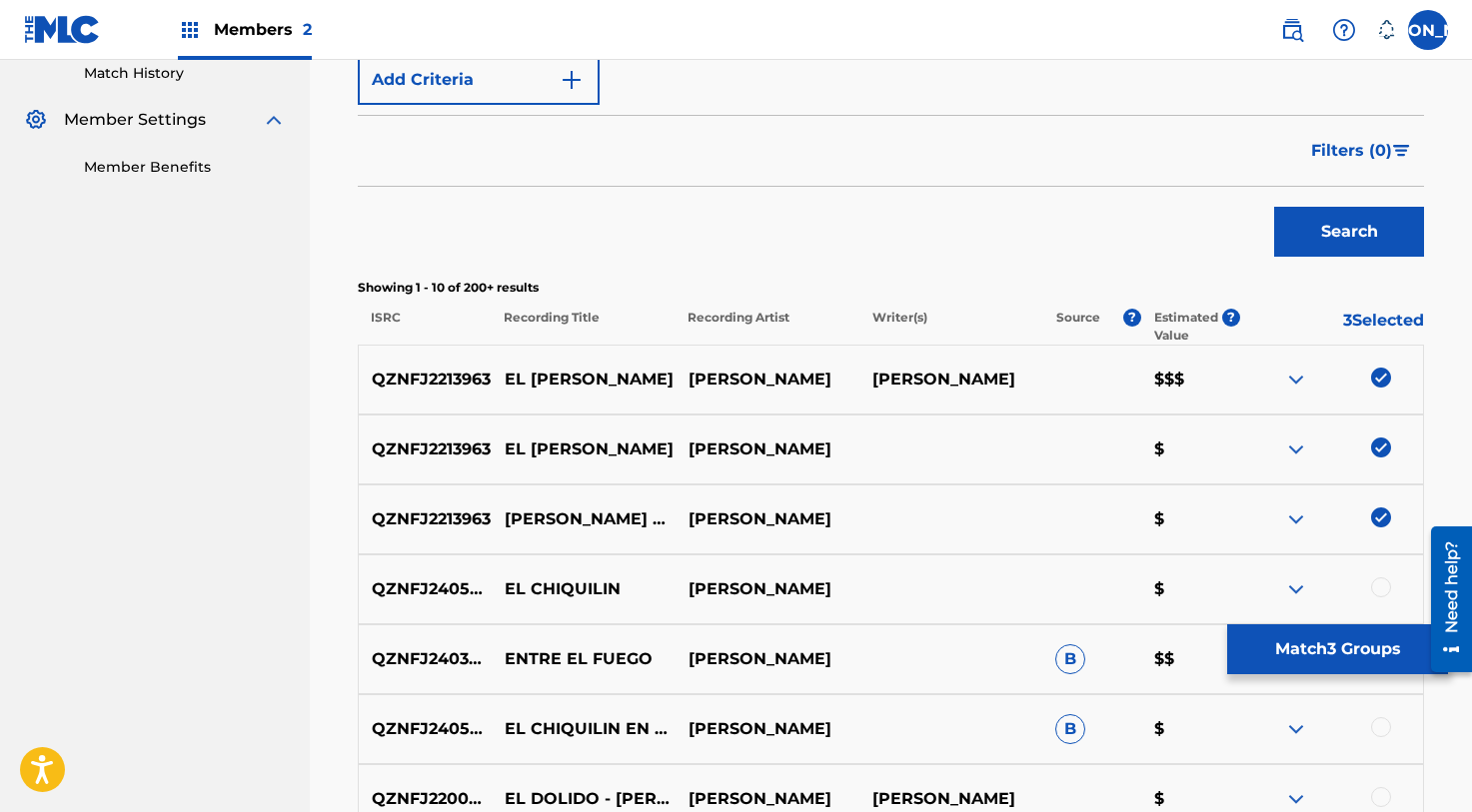 click on "Match  3 Groups" at bounding box center [1337, 649] 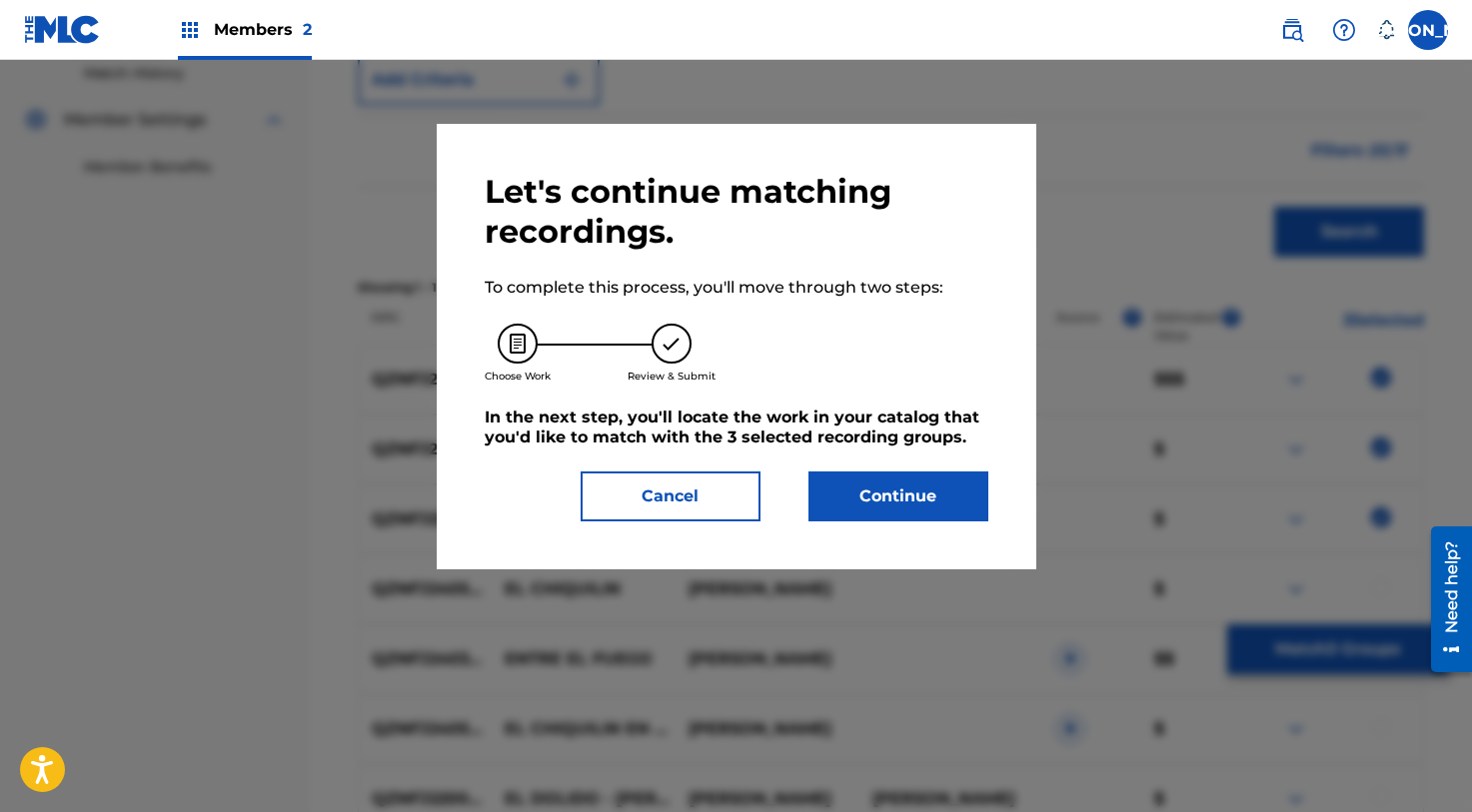 click on "Continue" at bounding box center (898, 496) 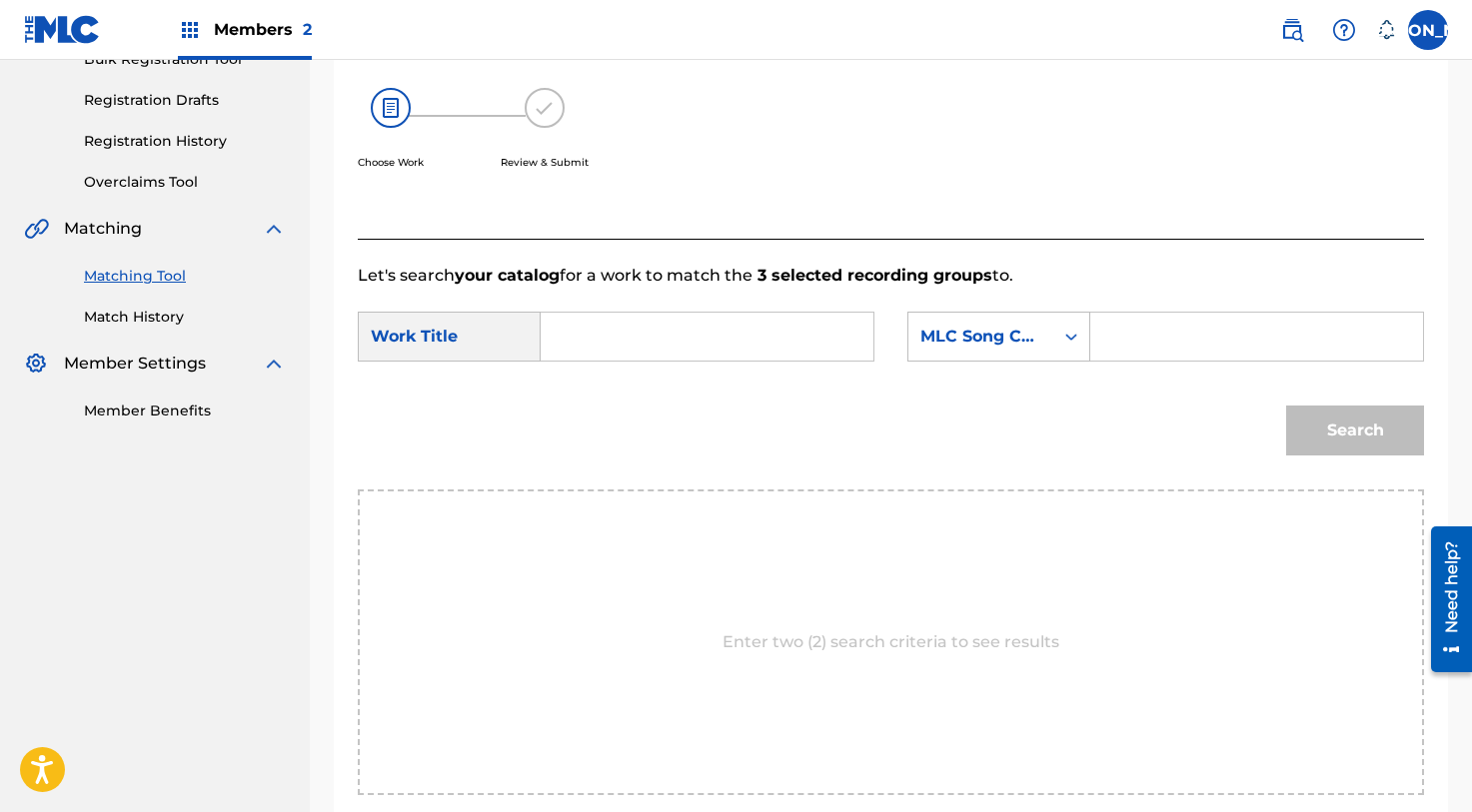 click at bounding box center [707, 337] 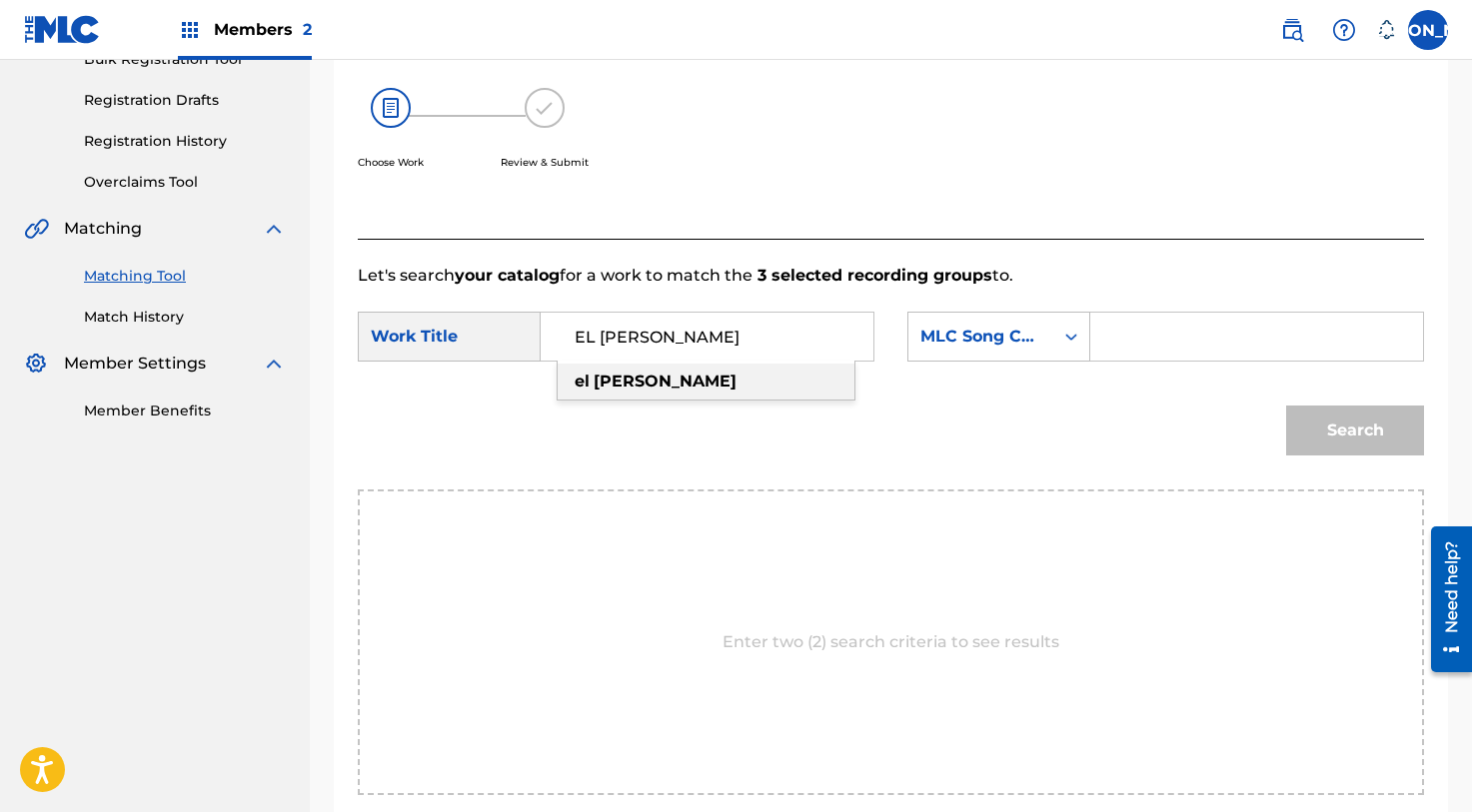 type on "EL [PERSON_NAME]" 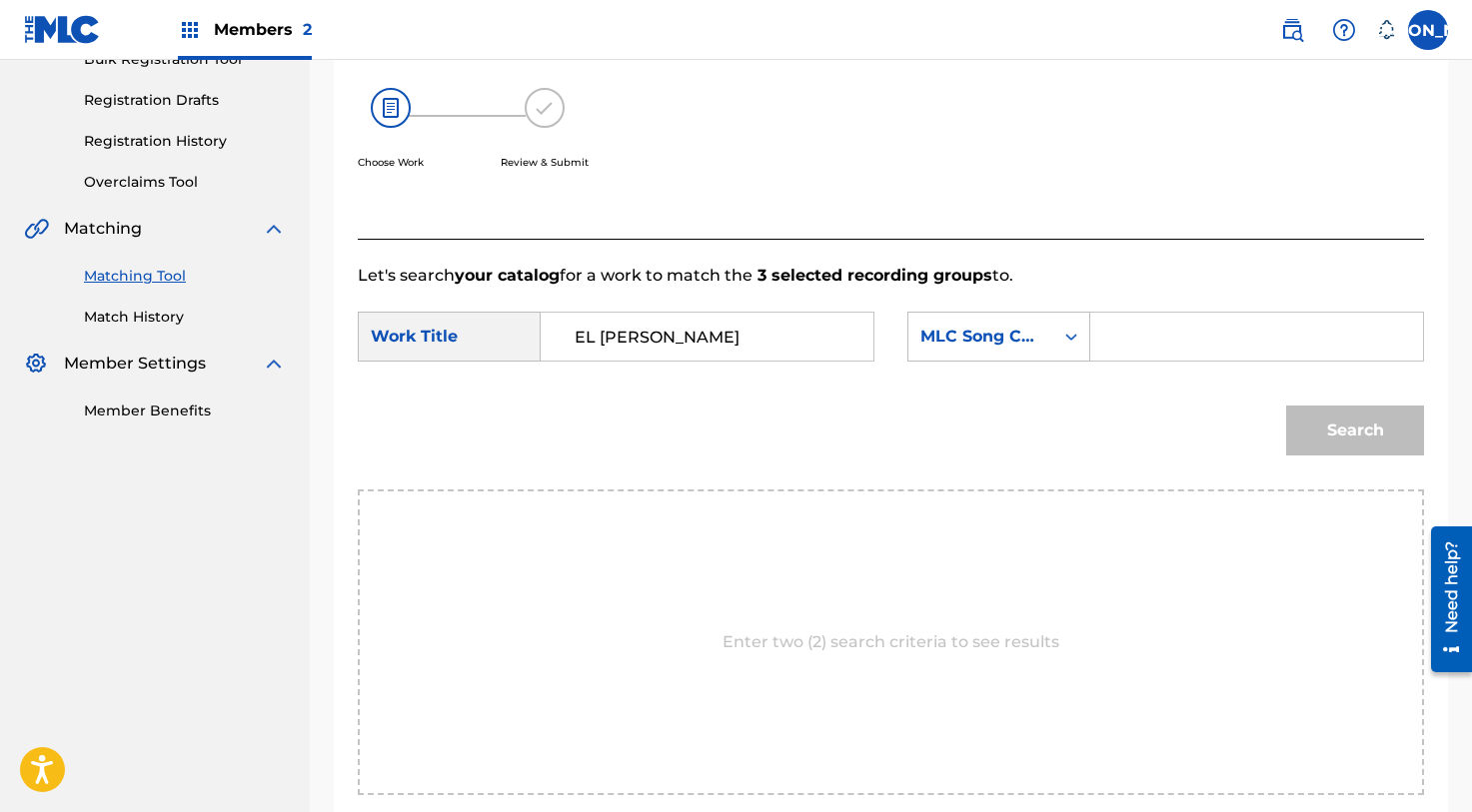 click at bounding box center [1256, 337] 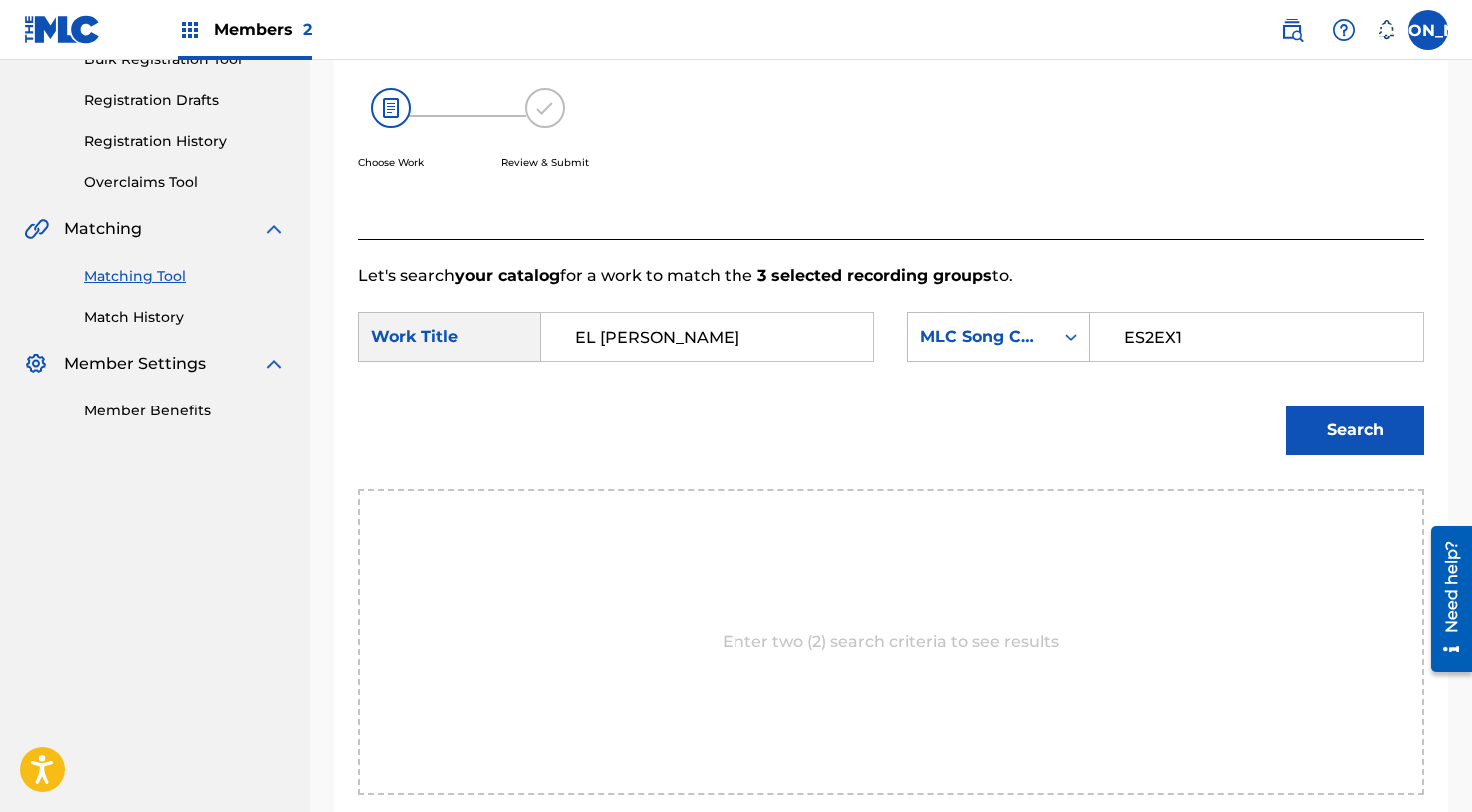 type on "ES2EX1" 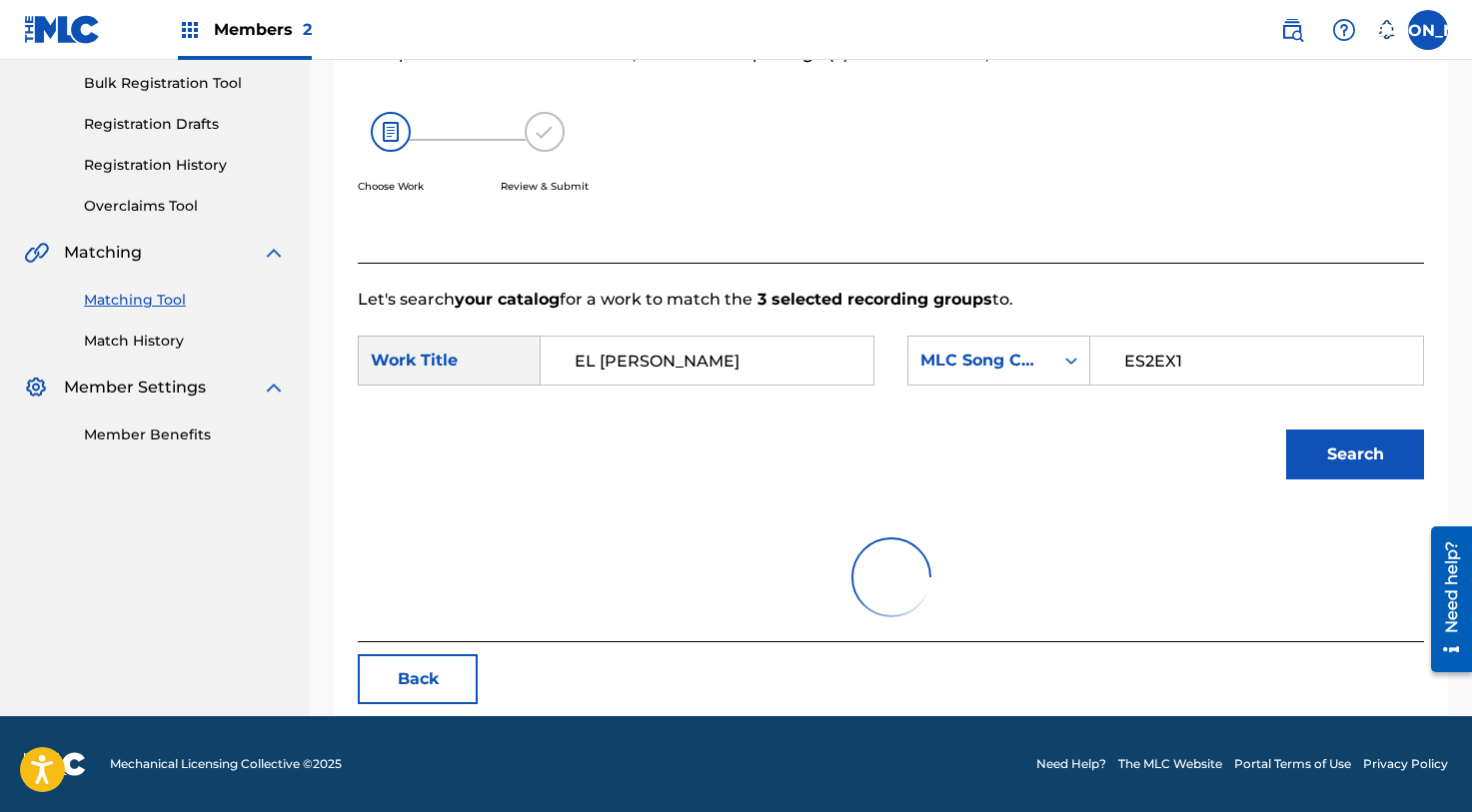 scroll, scrollTop: 293, scrollLeft: 0, axis: vertical 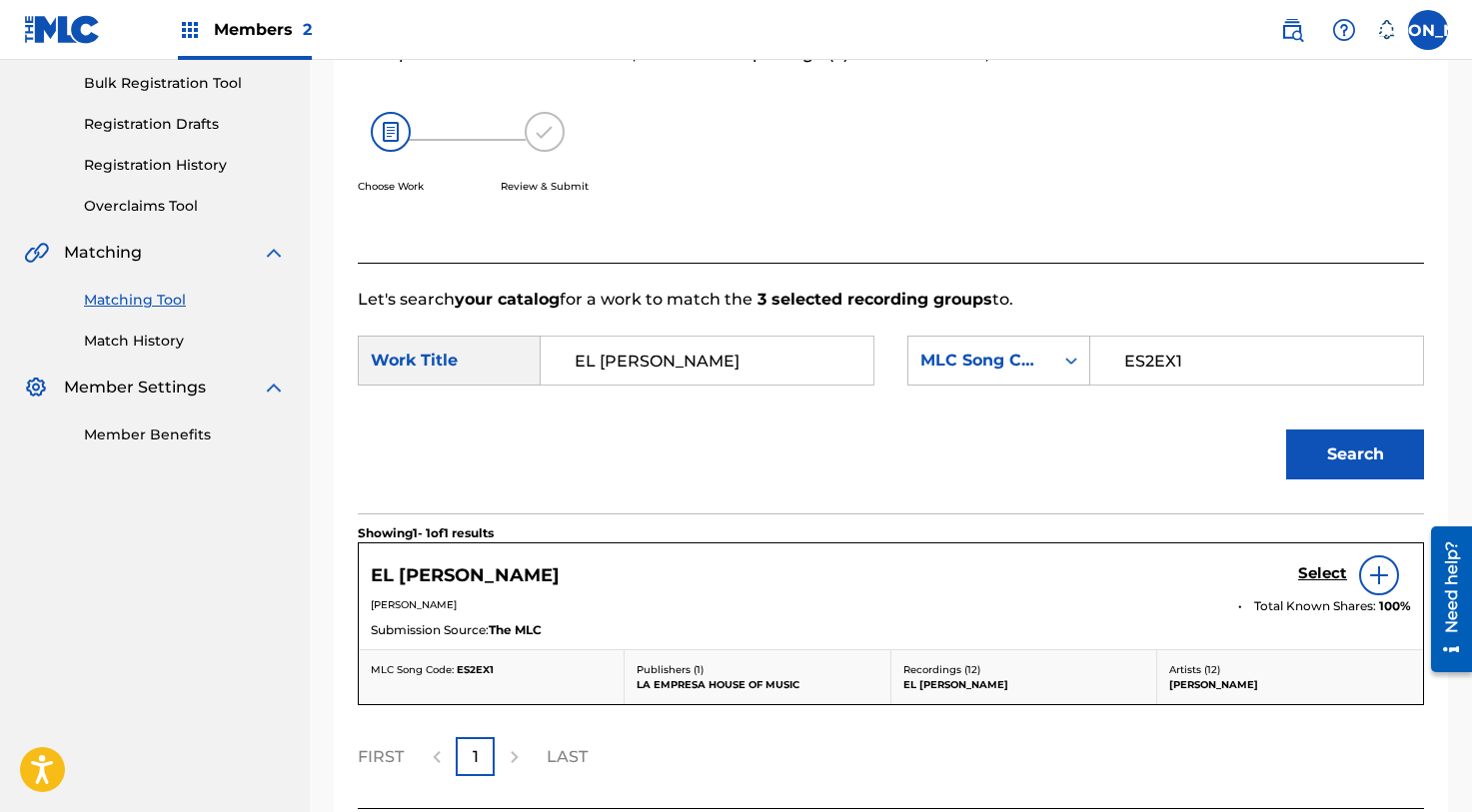 click on "Select" at bounding box center (1322, 573) 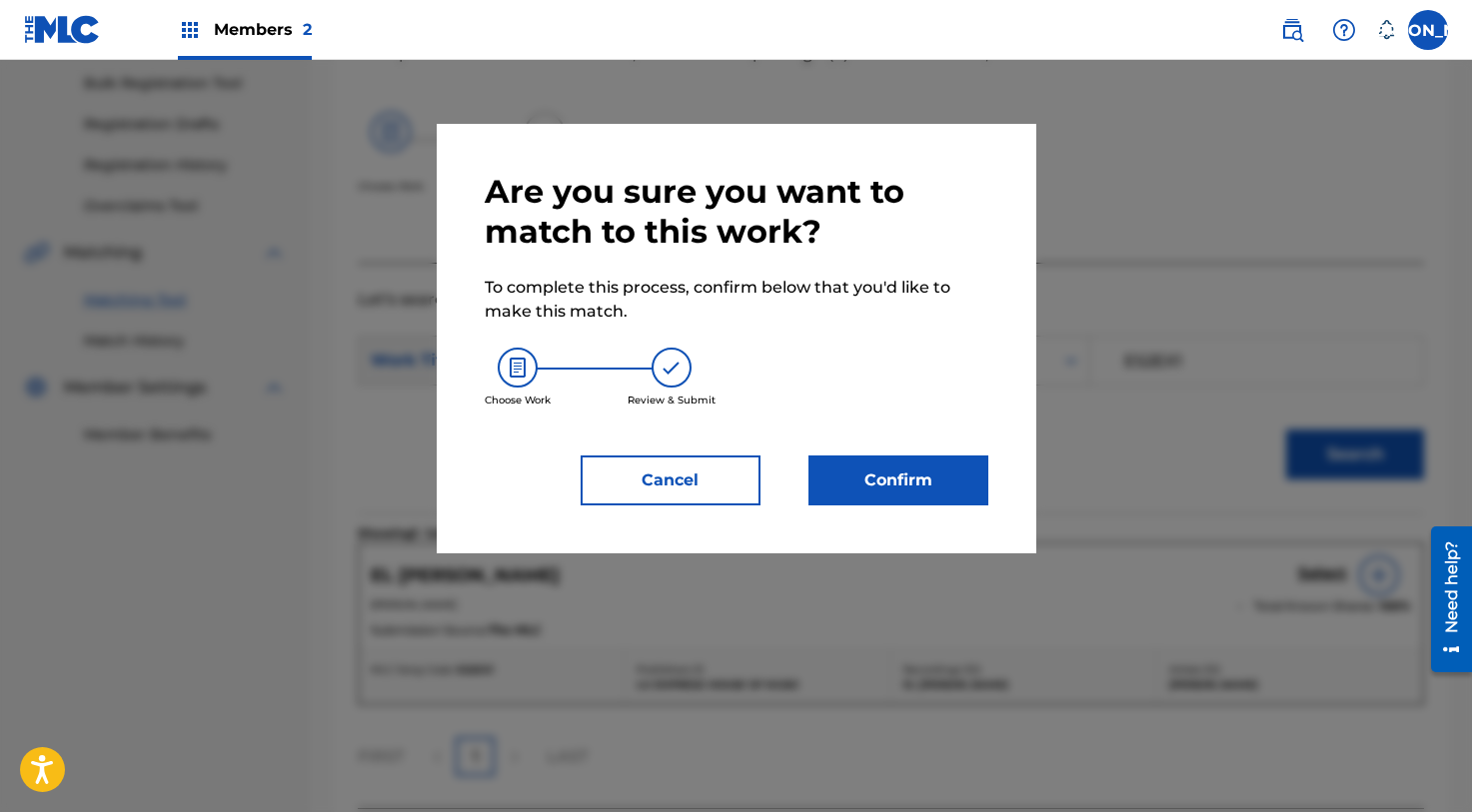 click on "Confirm" at bounding box center (898, 480) 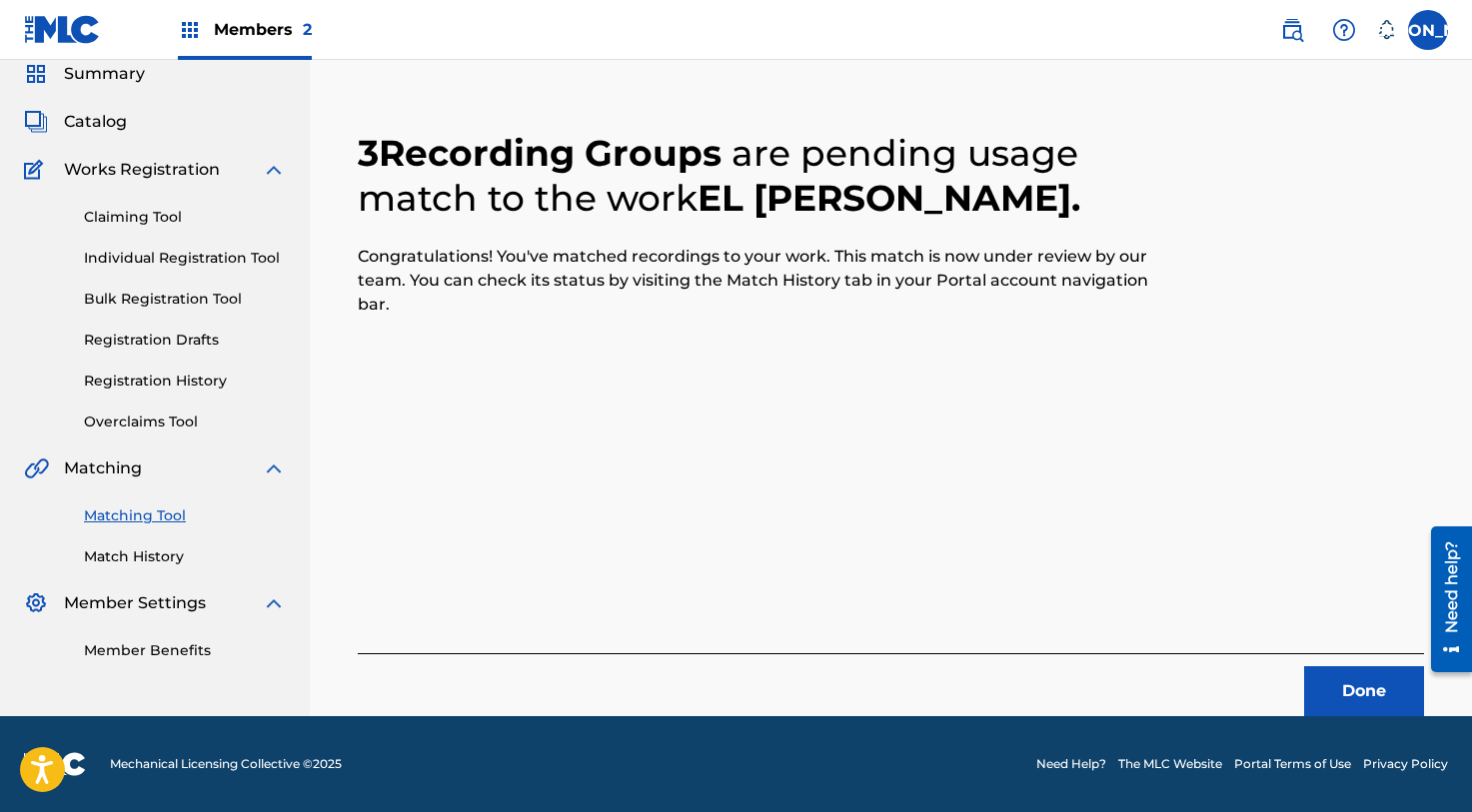 click on "Done" at bounding box center (1364, 691) 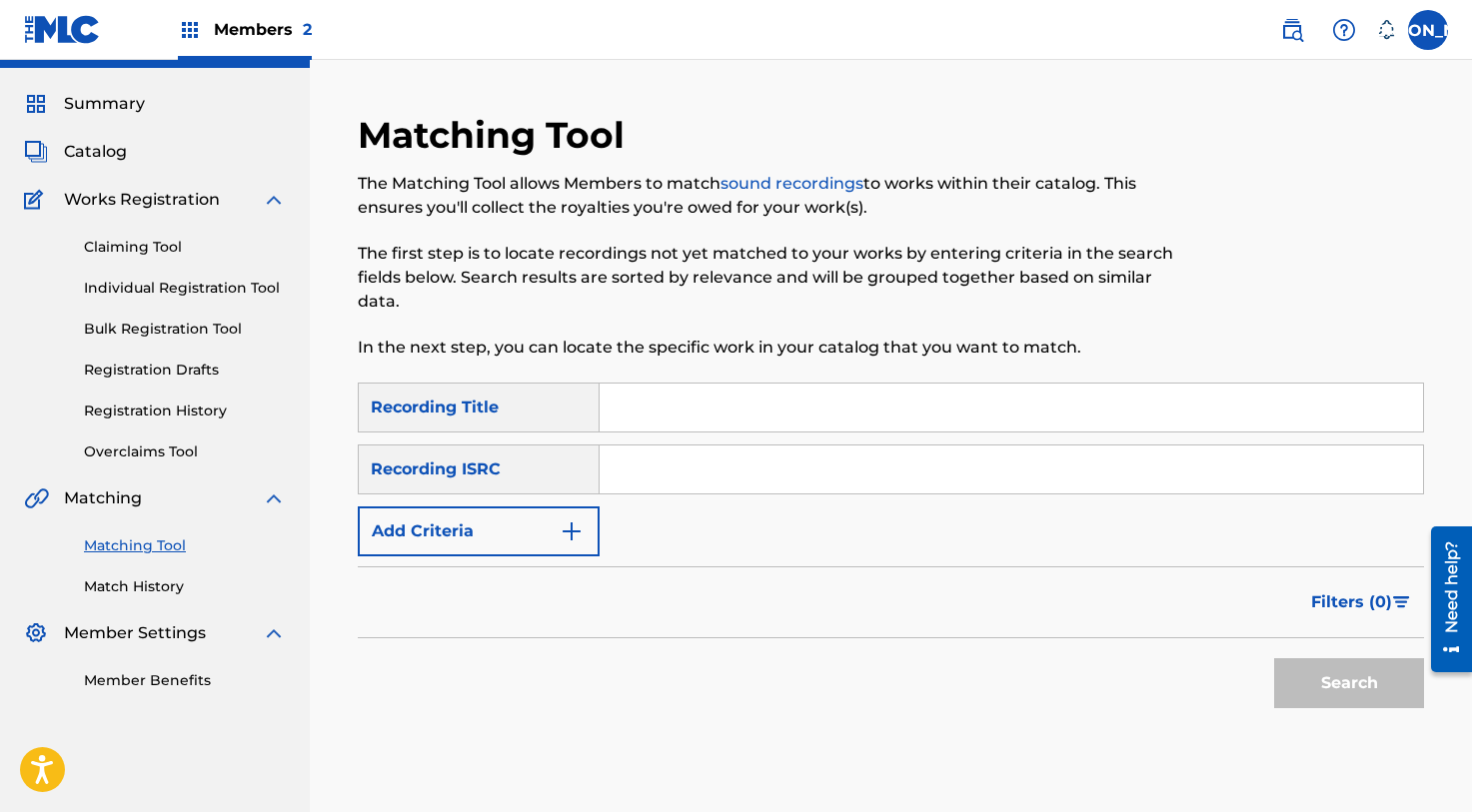click at bounding box center [1011, 407] 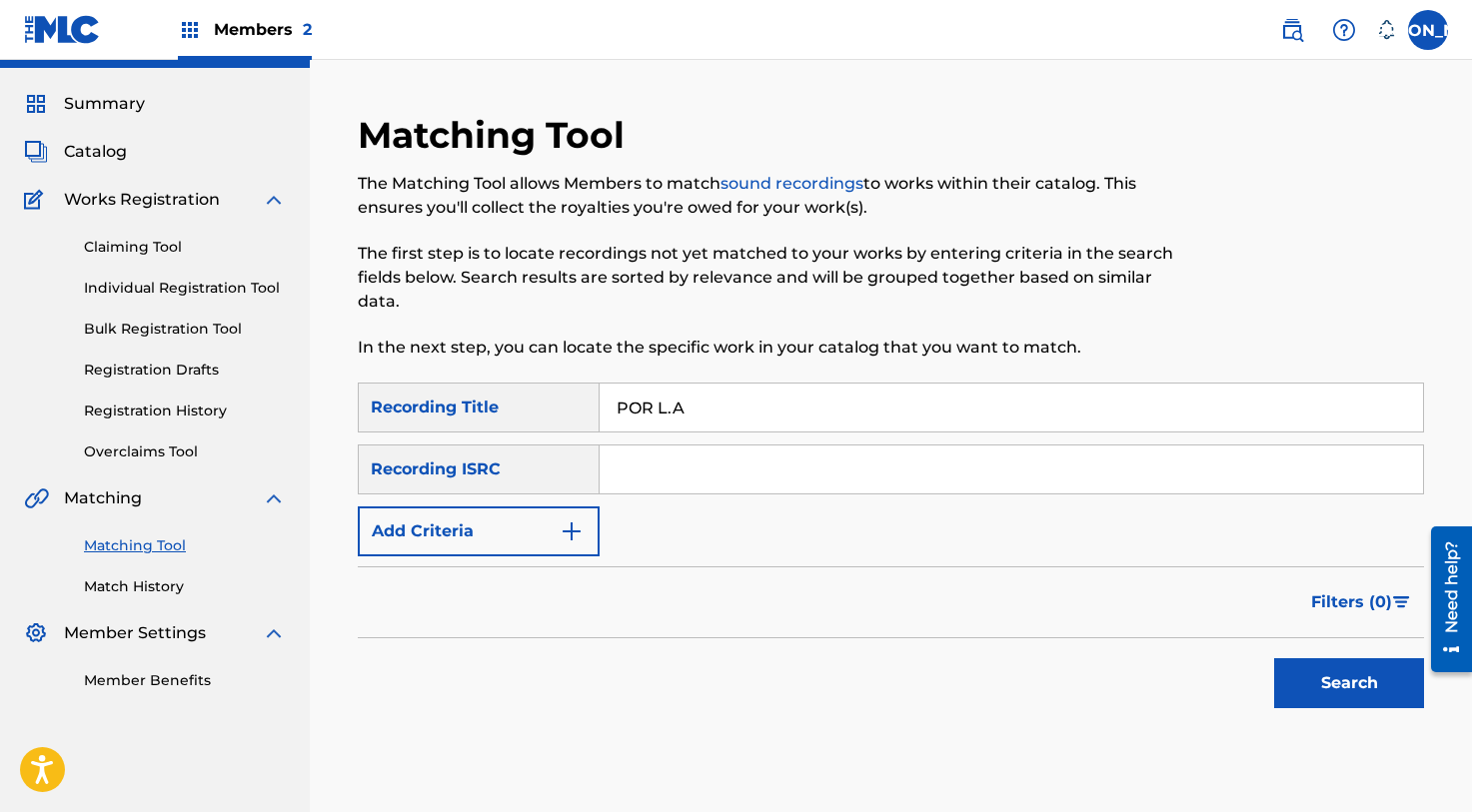 type on "POR L.A" 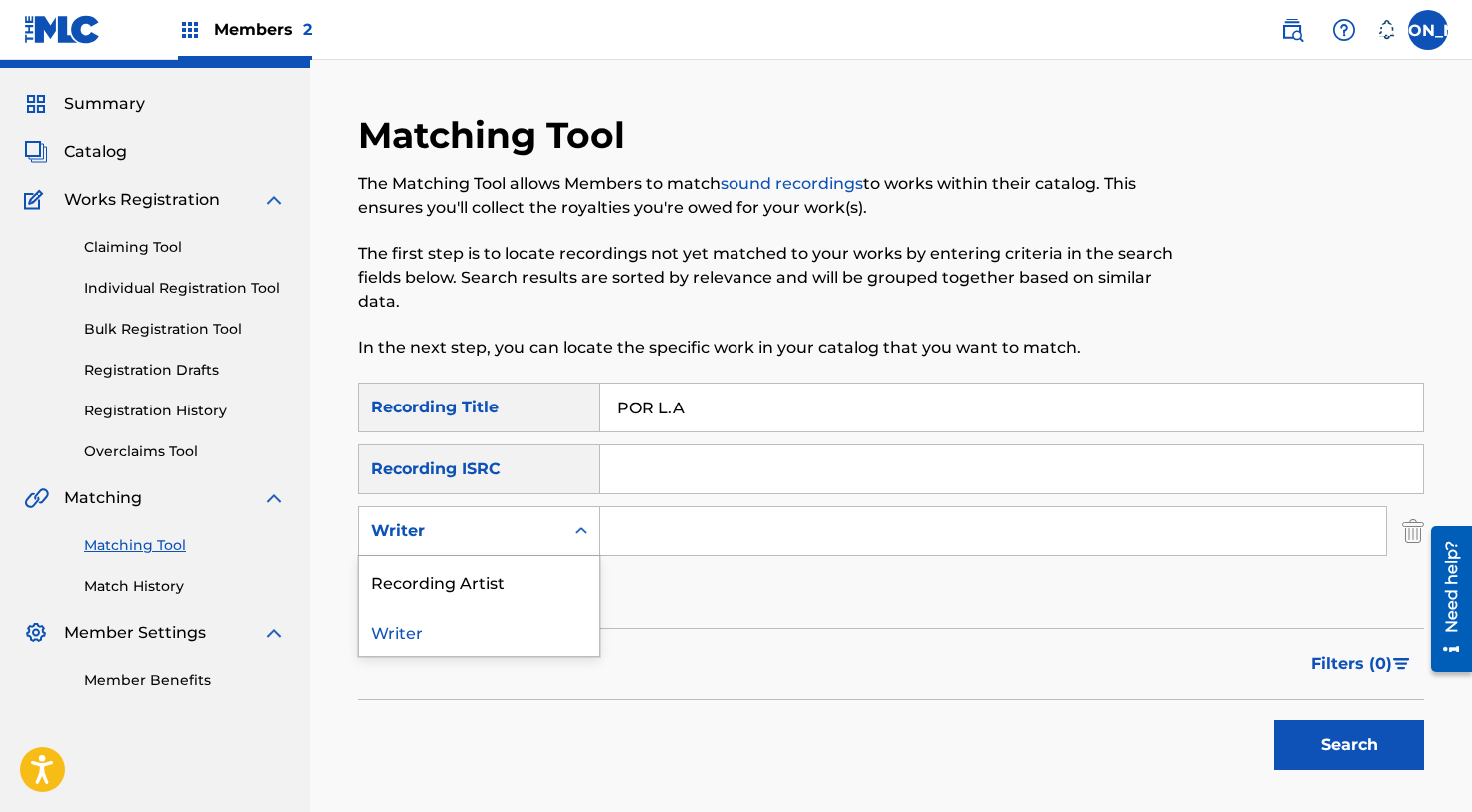 click on "Writer" at bounding box center (461, 531) 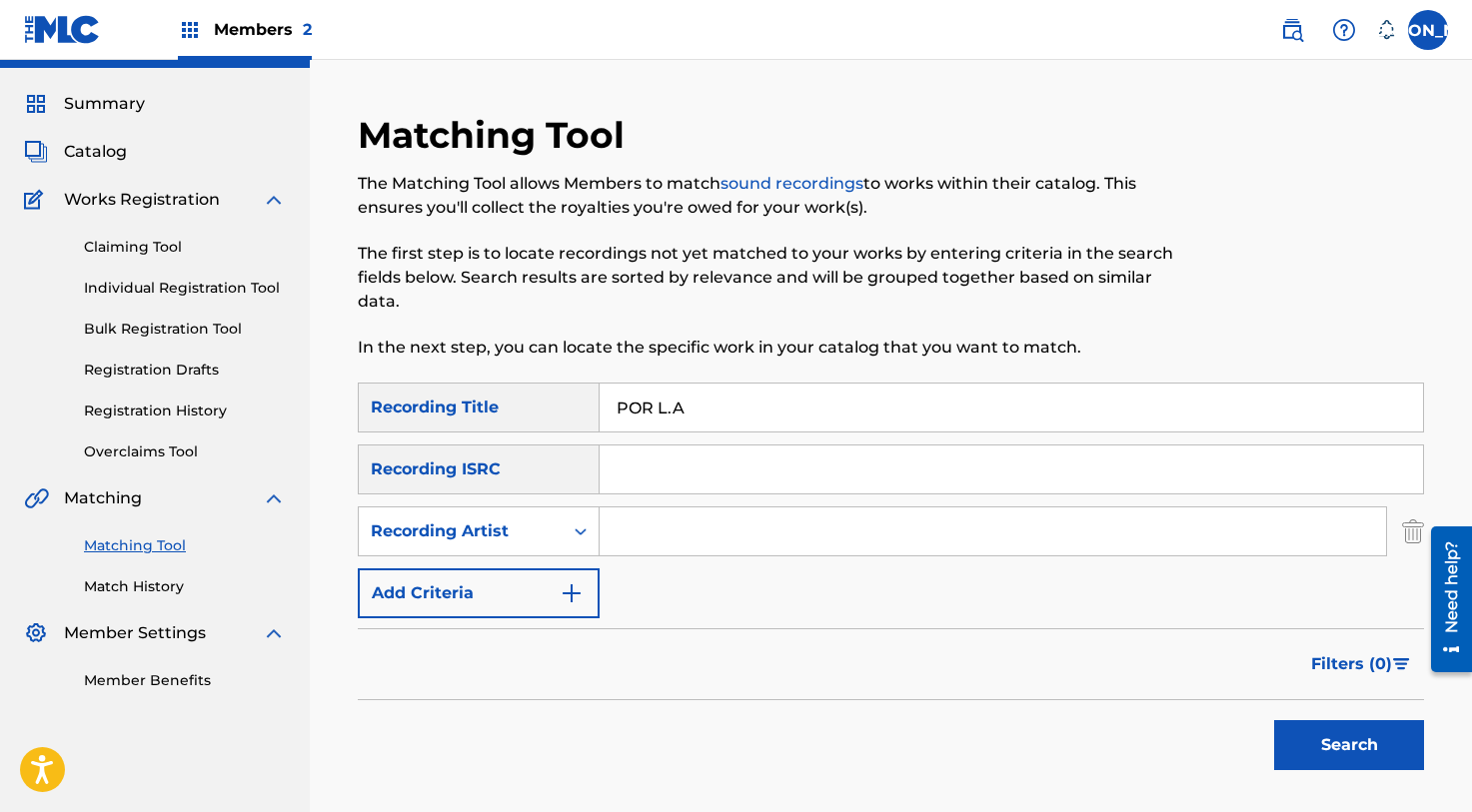 click at bounding box center (992, 531) 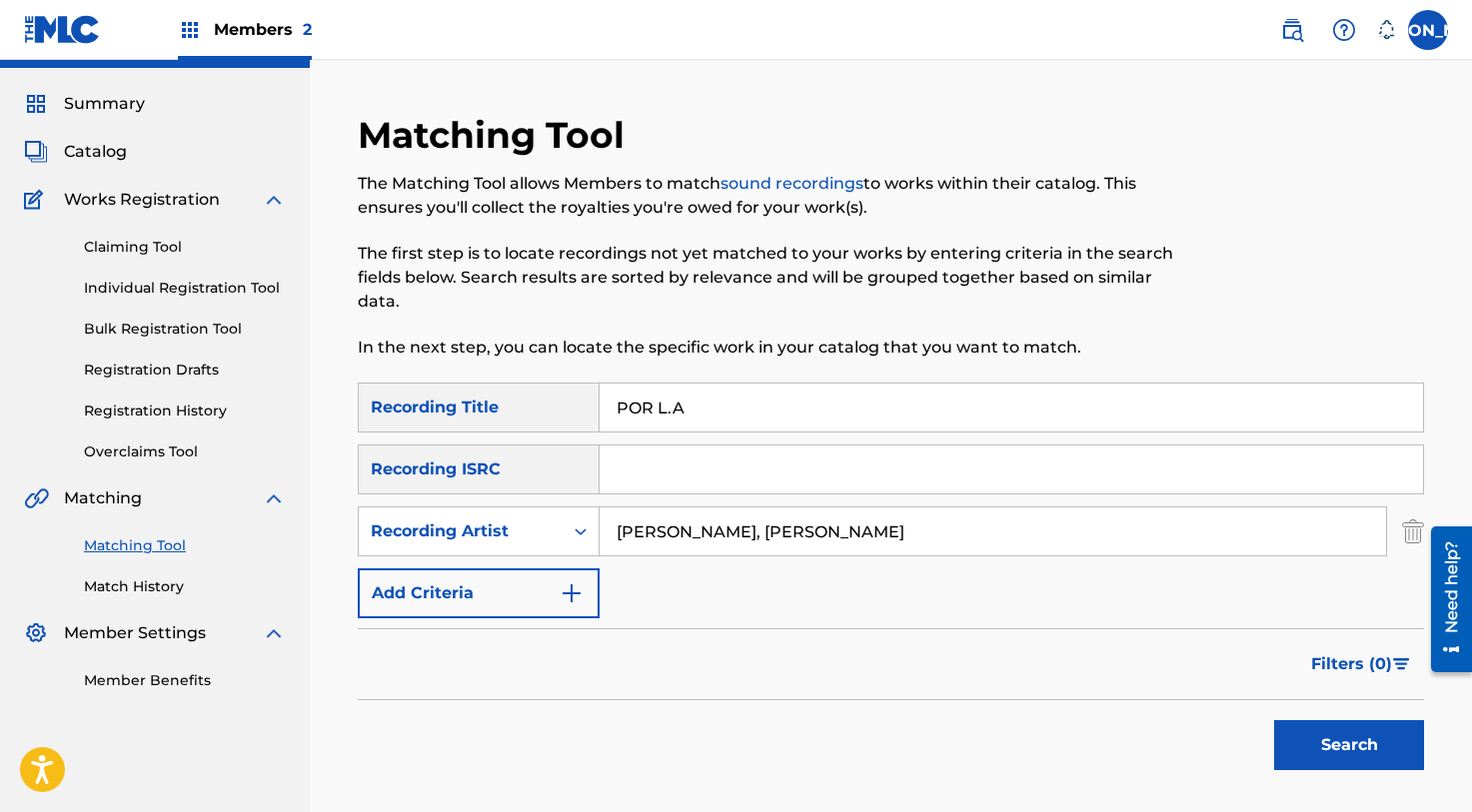 drag, startPoint x: 703, startPoint y: 536, endPoint x: 916, endPoint y: 536, distance: 213 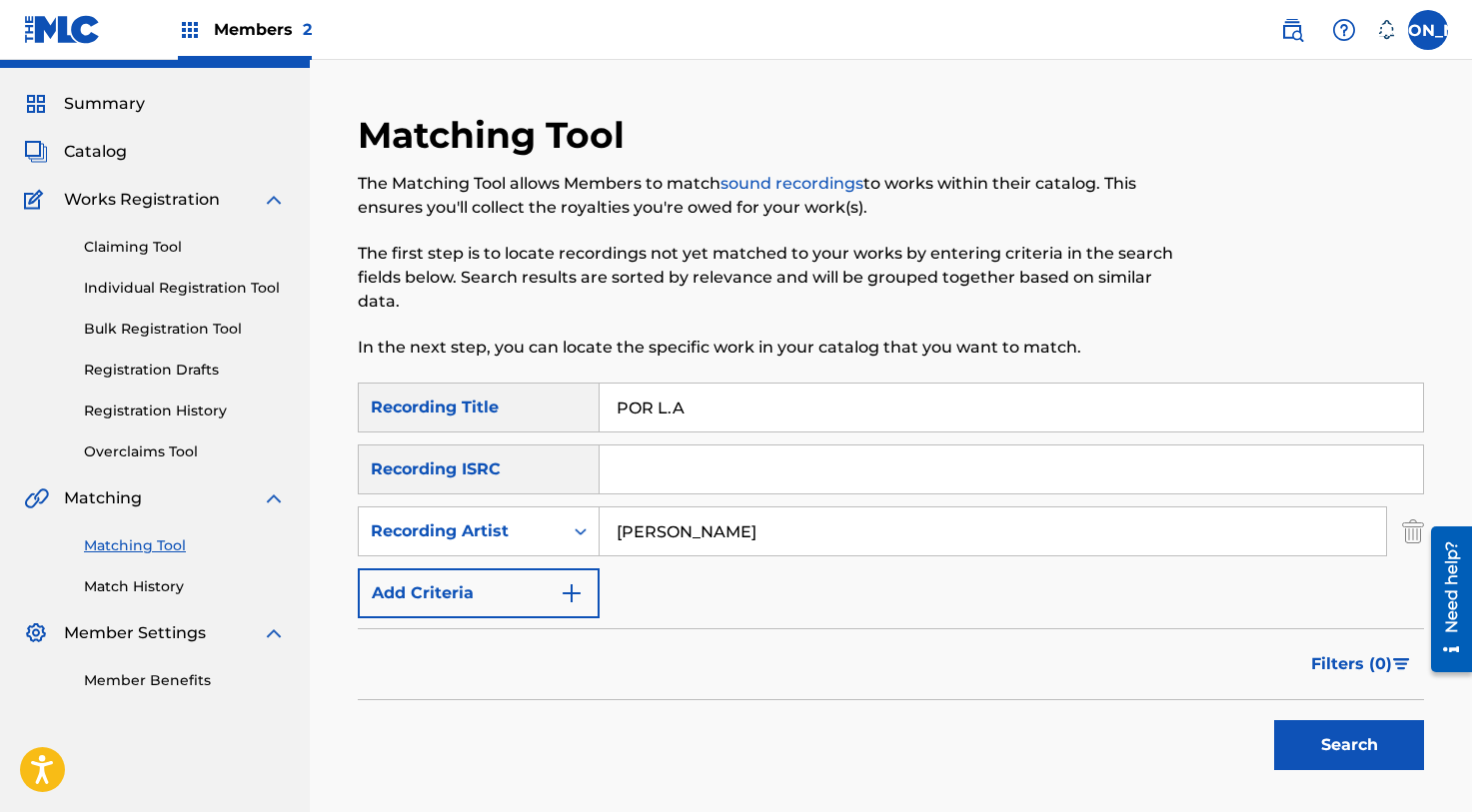 type on "[PERSON_NAME]" 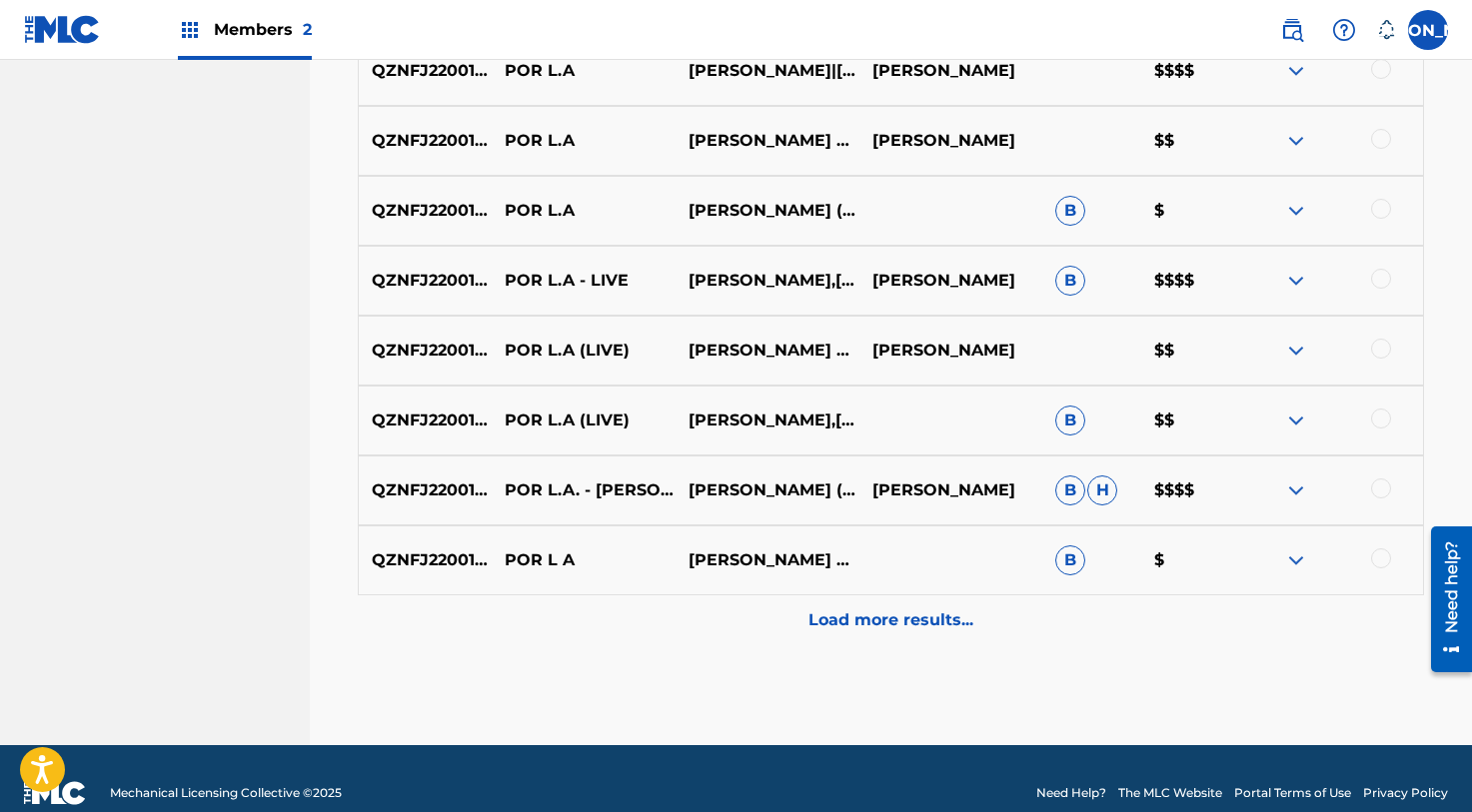 click on "Load more results..." at bounding box center (890, 620) 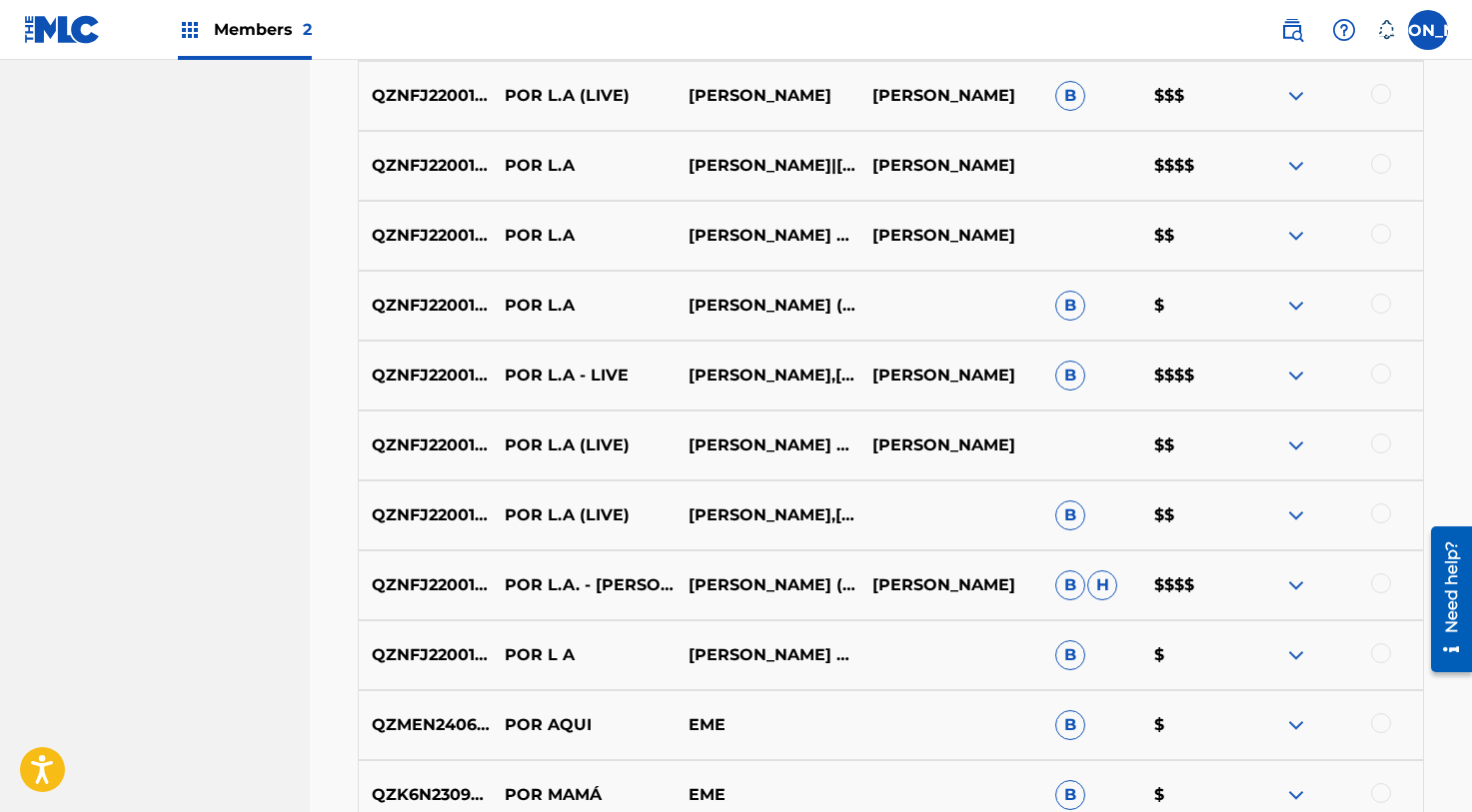 scroll, scrollTop: 900, scrollLeft: 0, axis: vertical 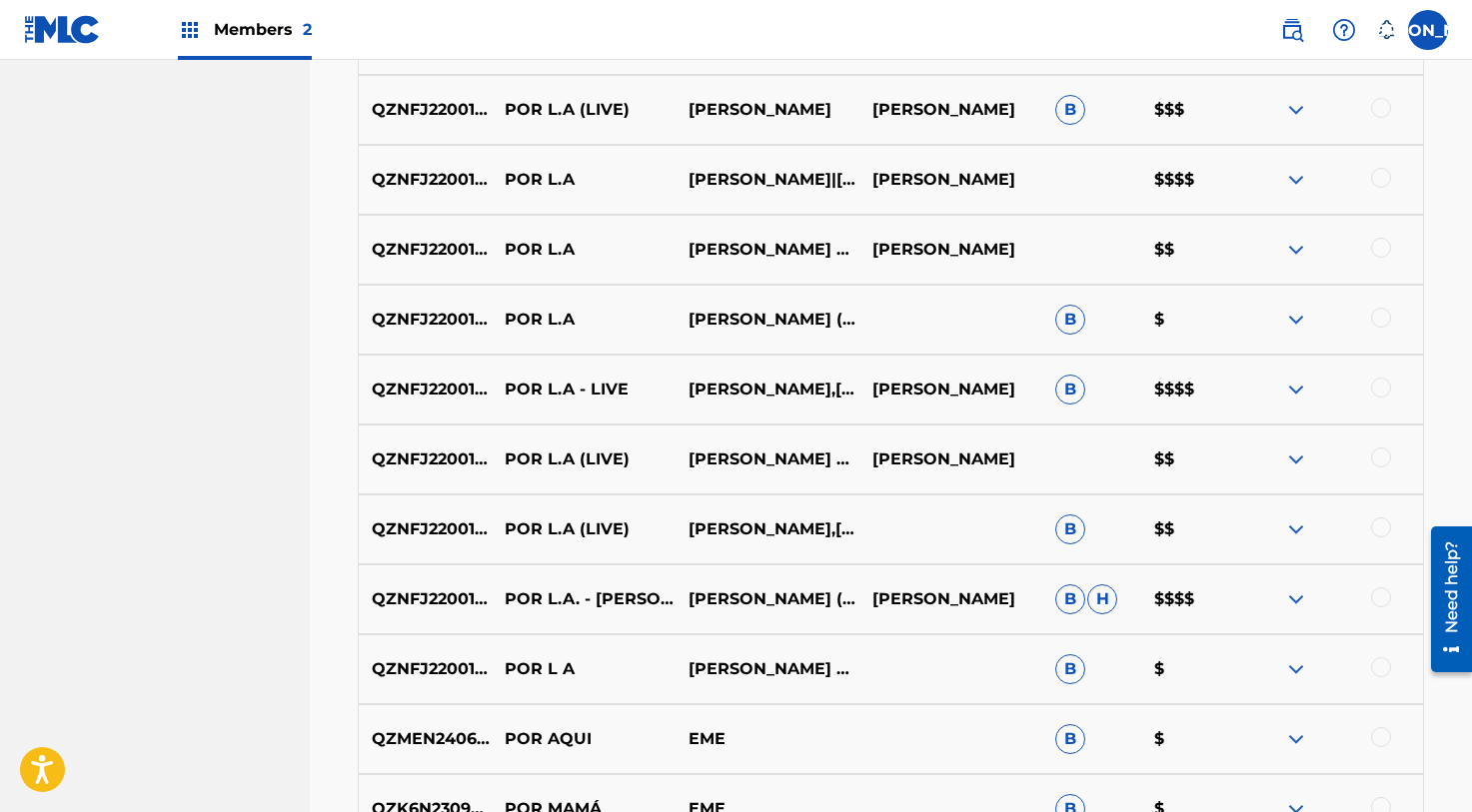 click at bounding box center [1381, 667] 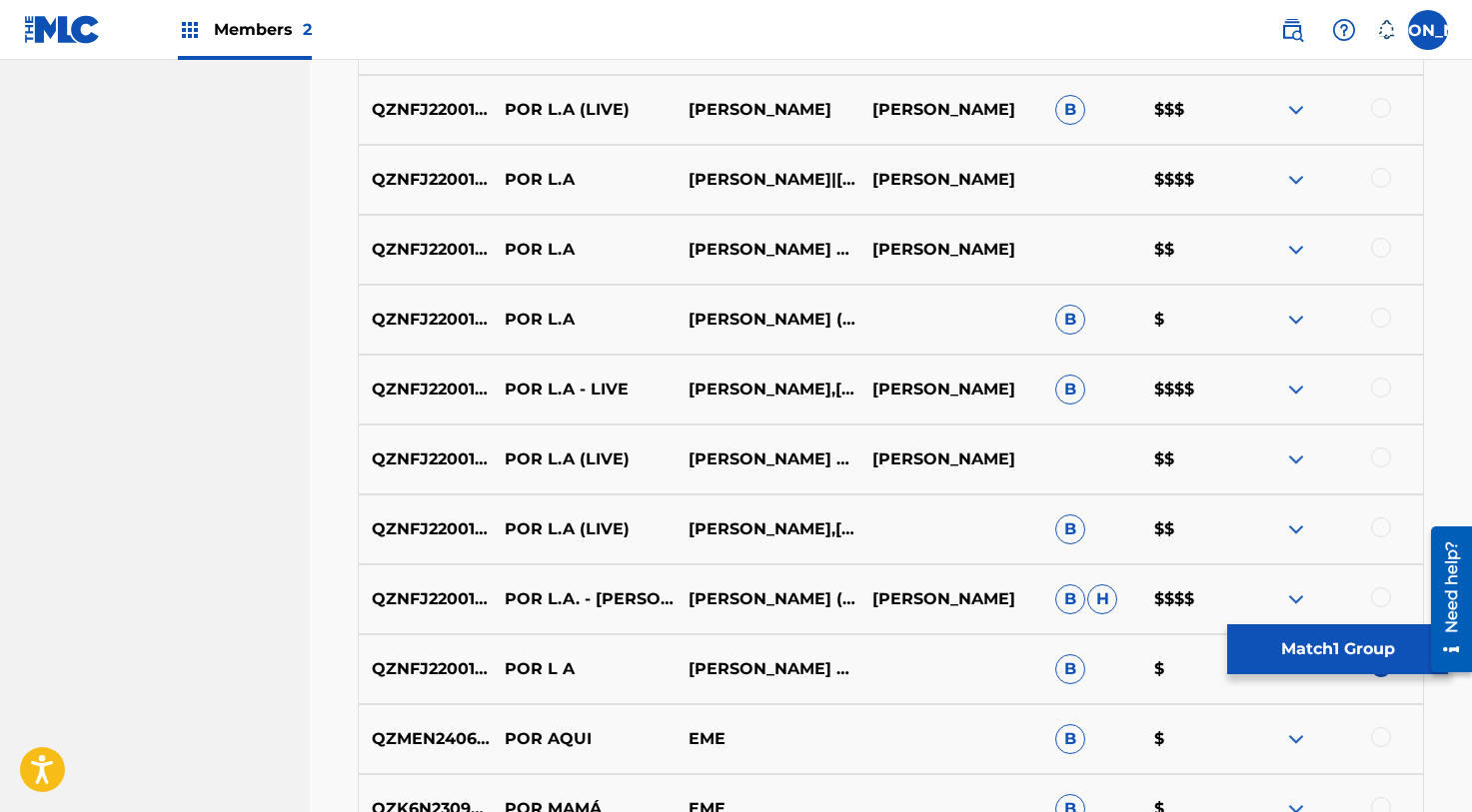 click at bounding box center [1381, 597] 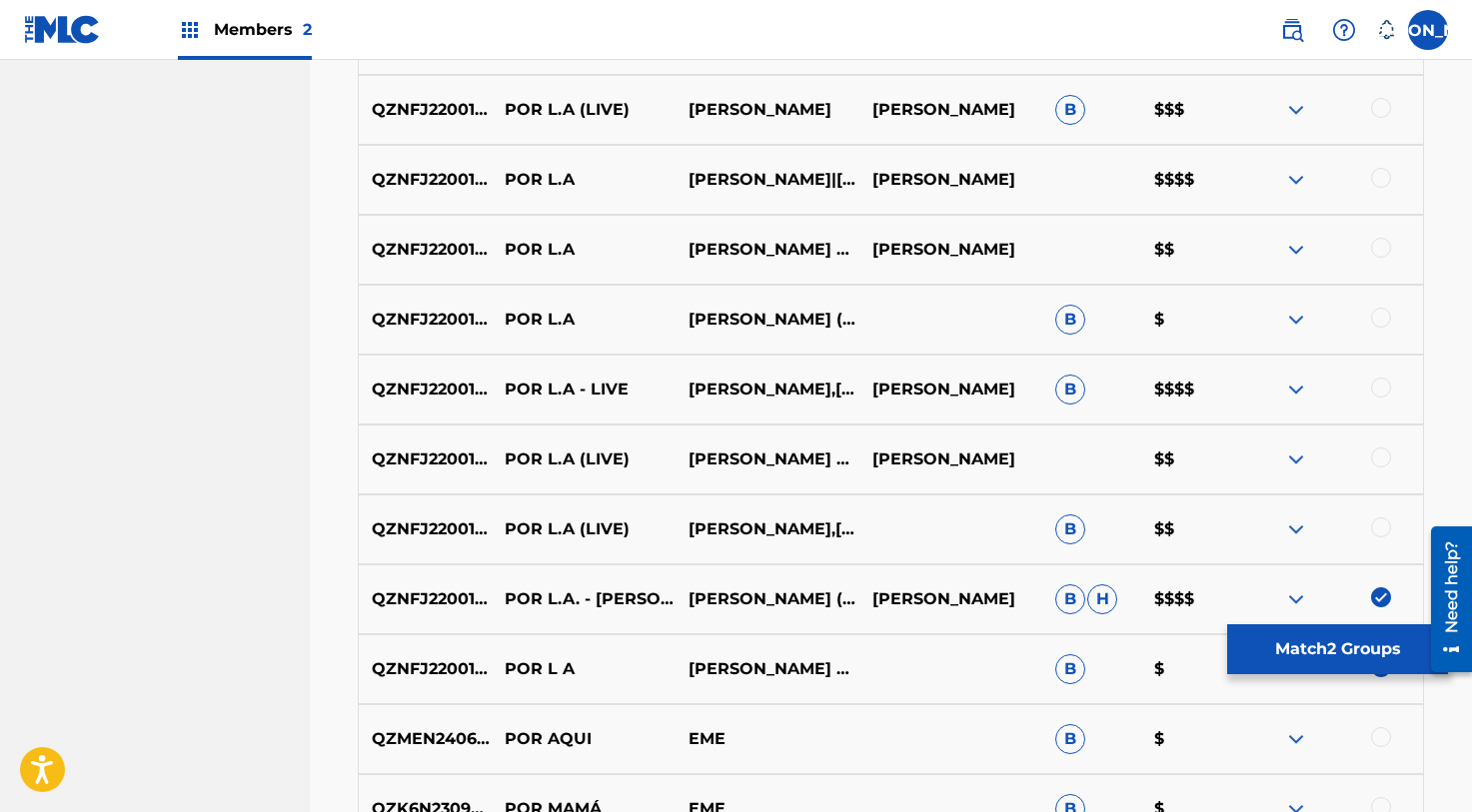 click at bounding box center (1381, 527) 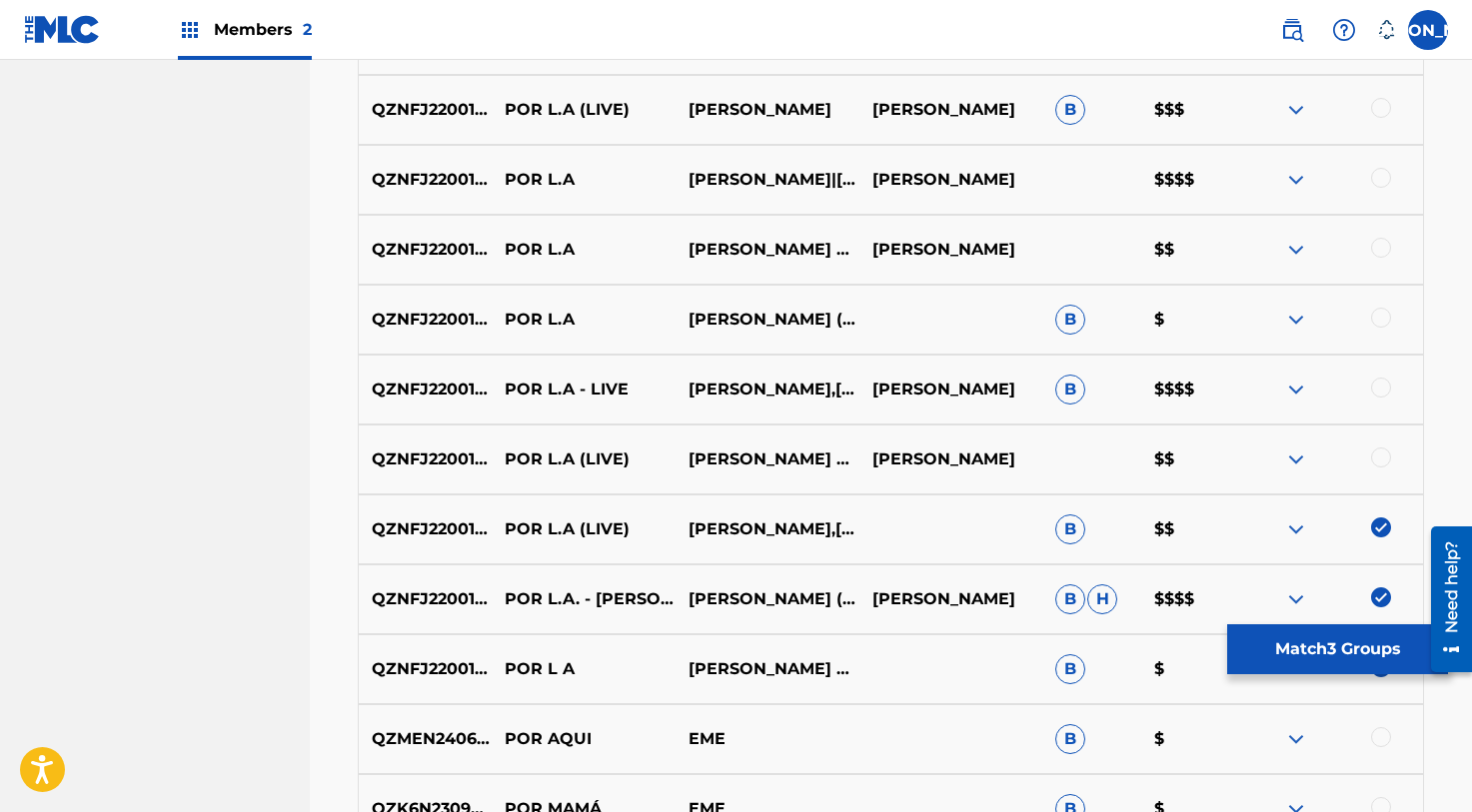 click at bounding box center [1381, 457] 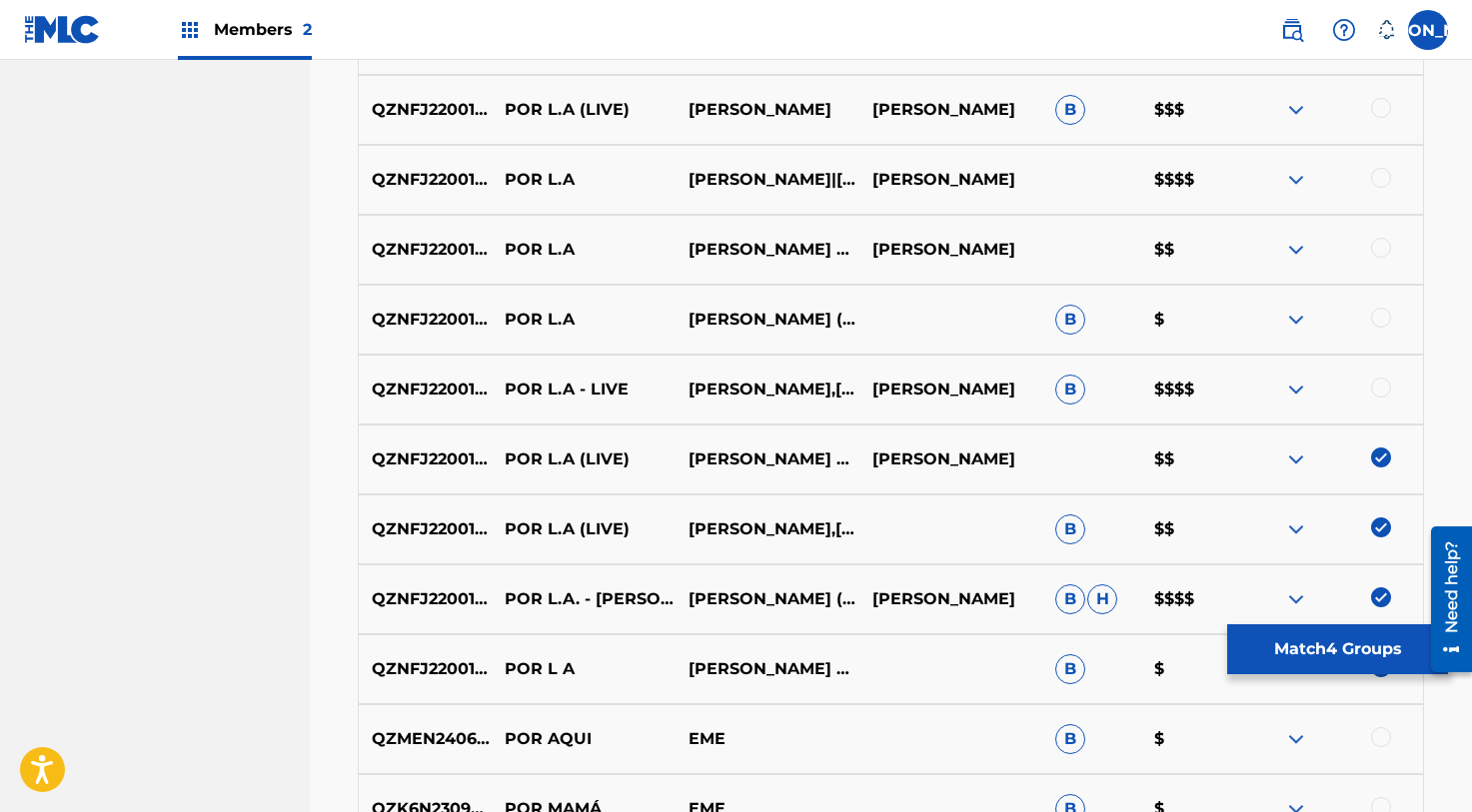 click at bounding box center (1381, 388) 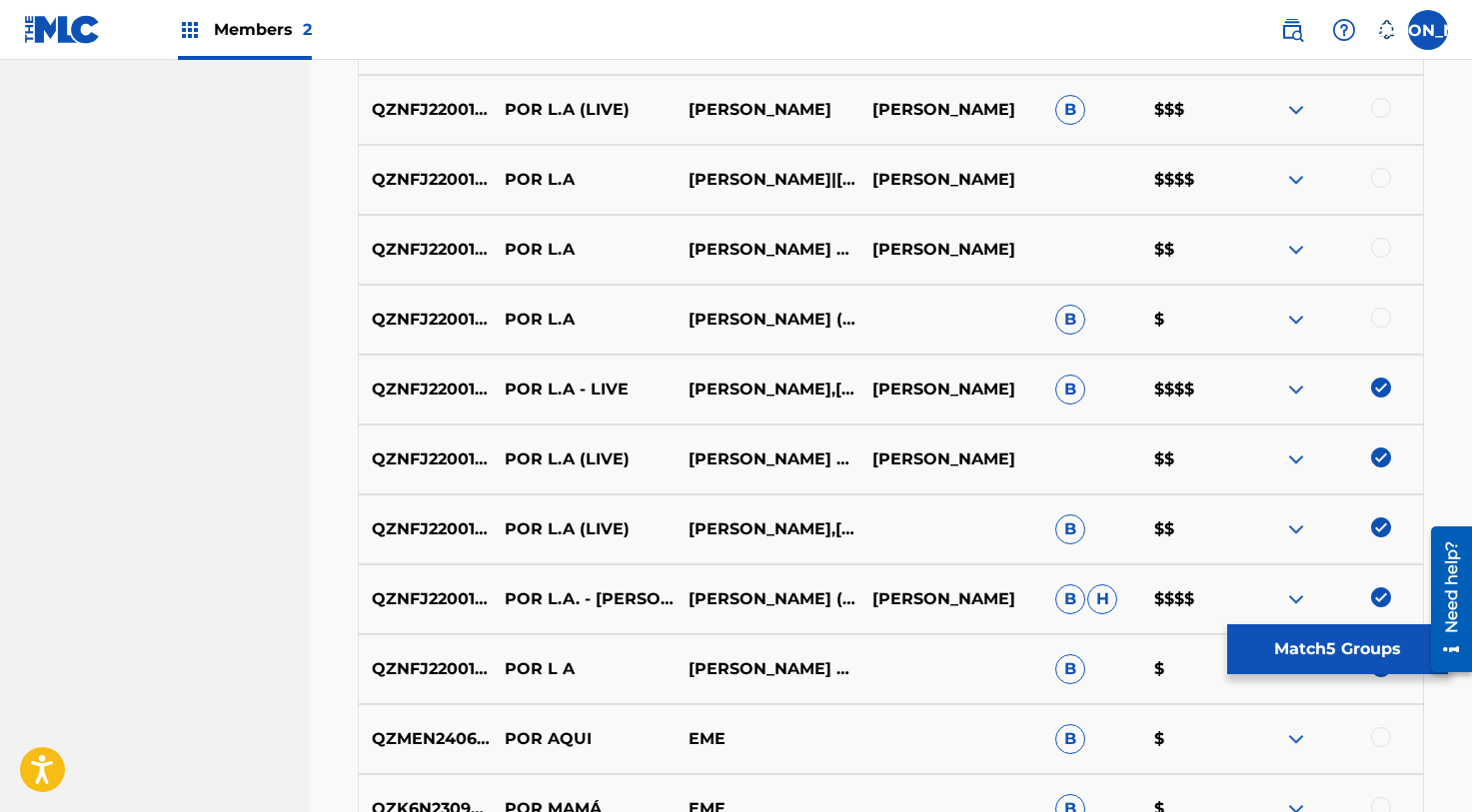 click at bounding box center (1381, 318) 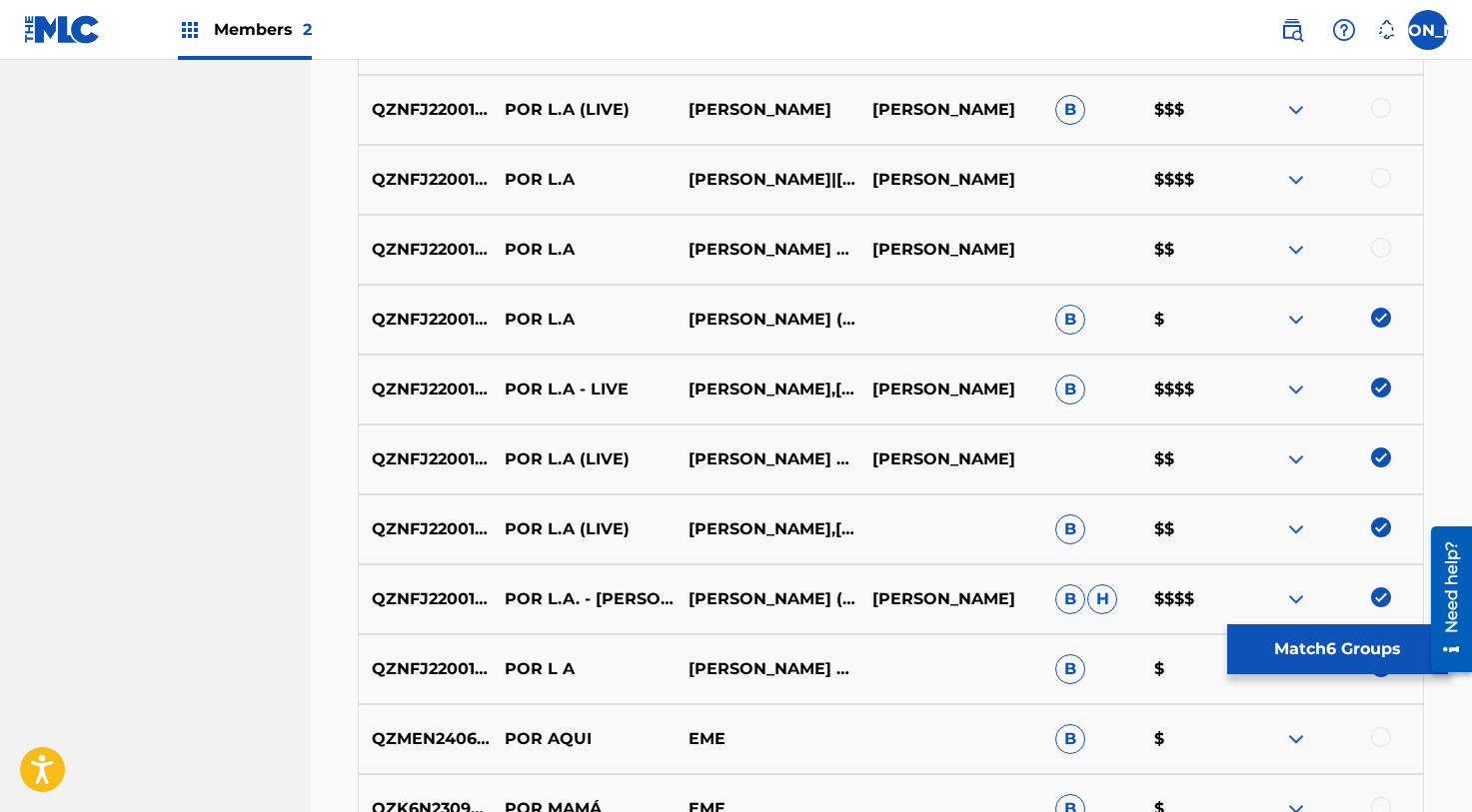 click at bounding box center (1381, 248) 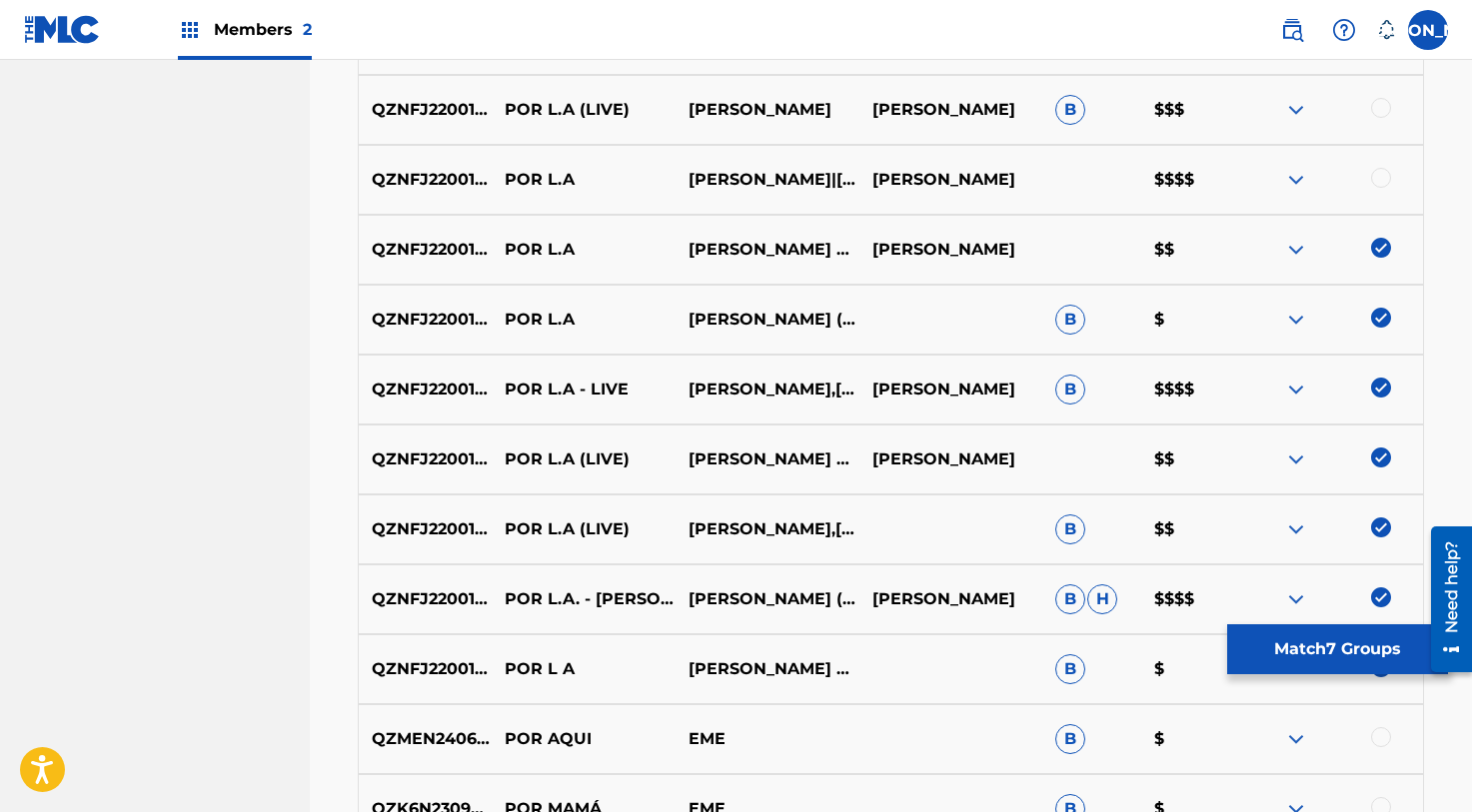 click at bounding box center (1381, 178) 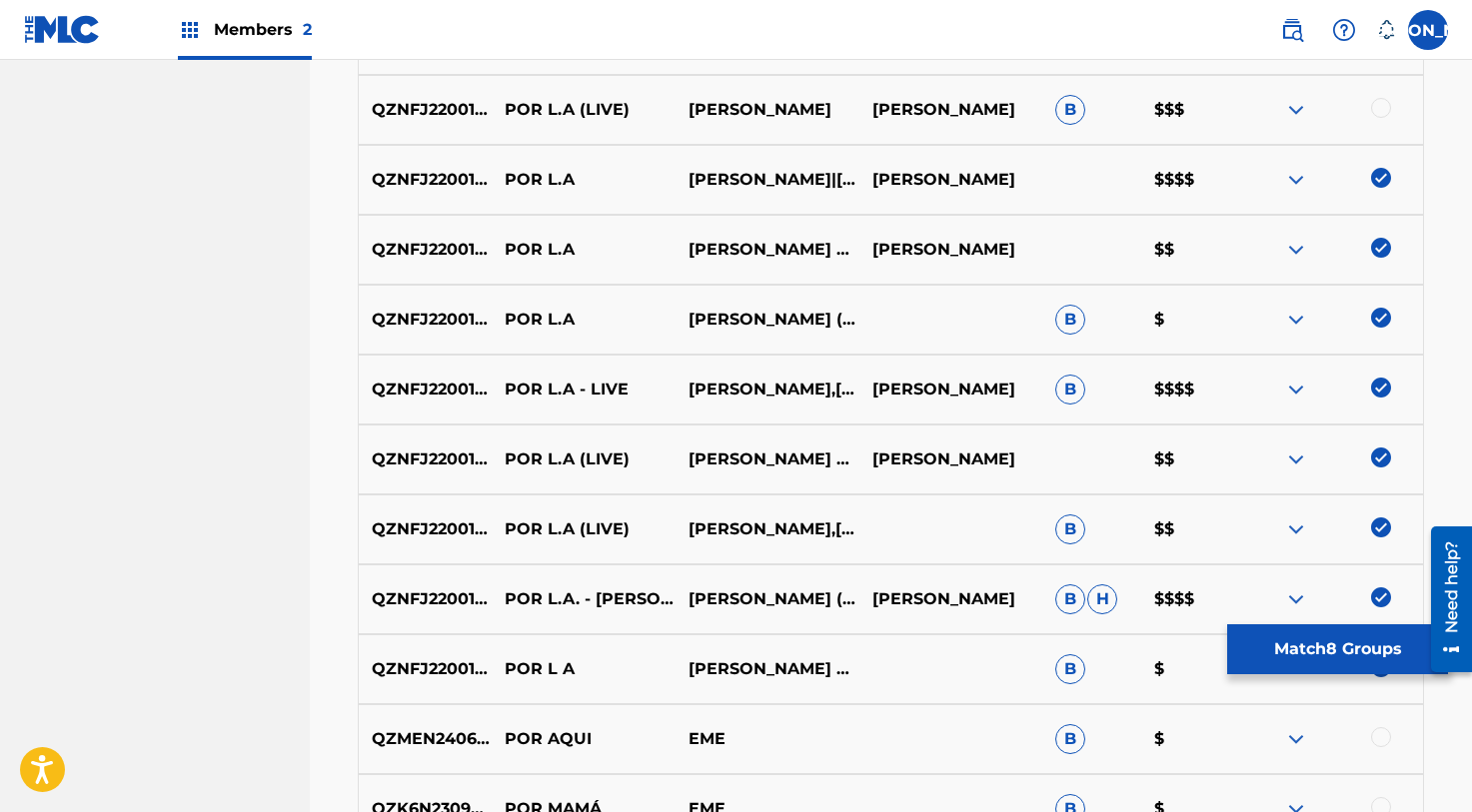 click at bounding box center (1381, 108) 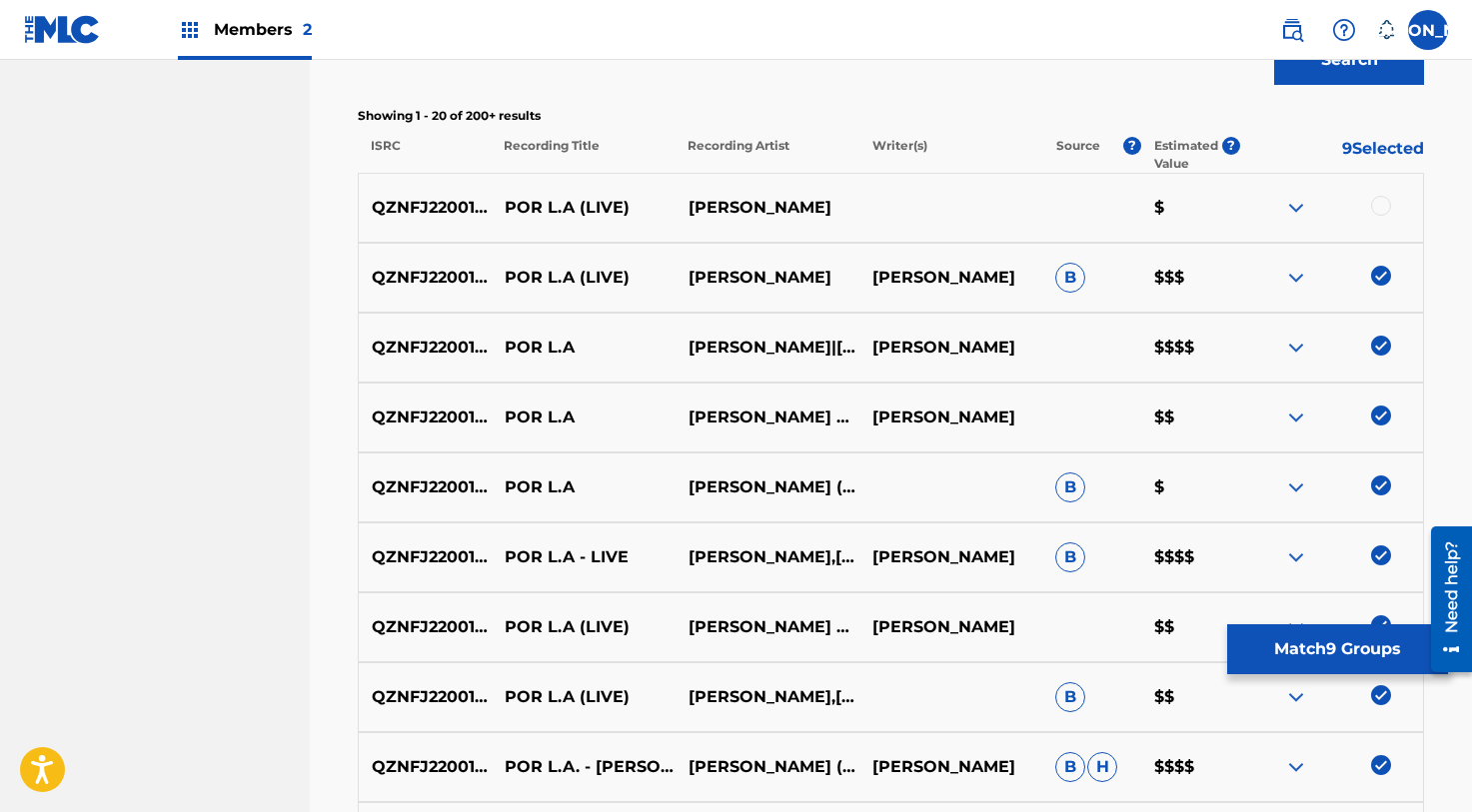 scroll, scrollTop: 724, scrollLeft: 0, axis: vertical 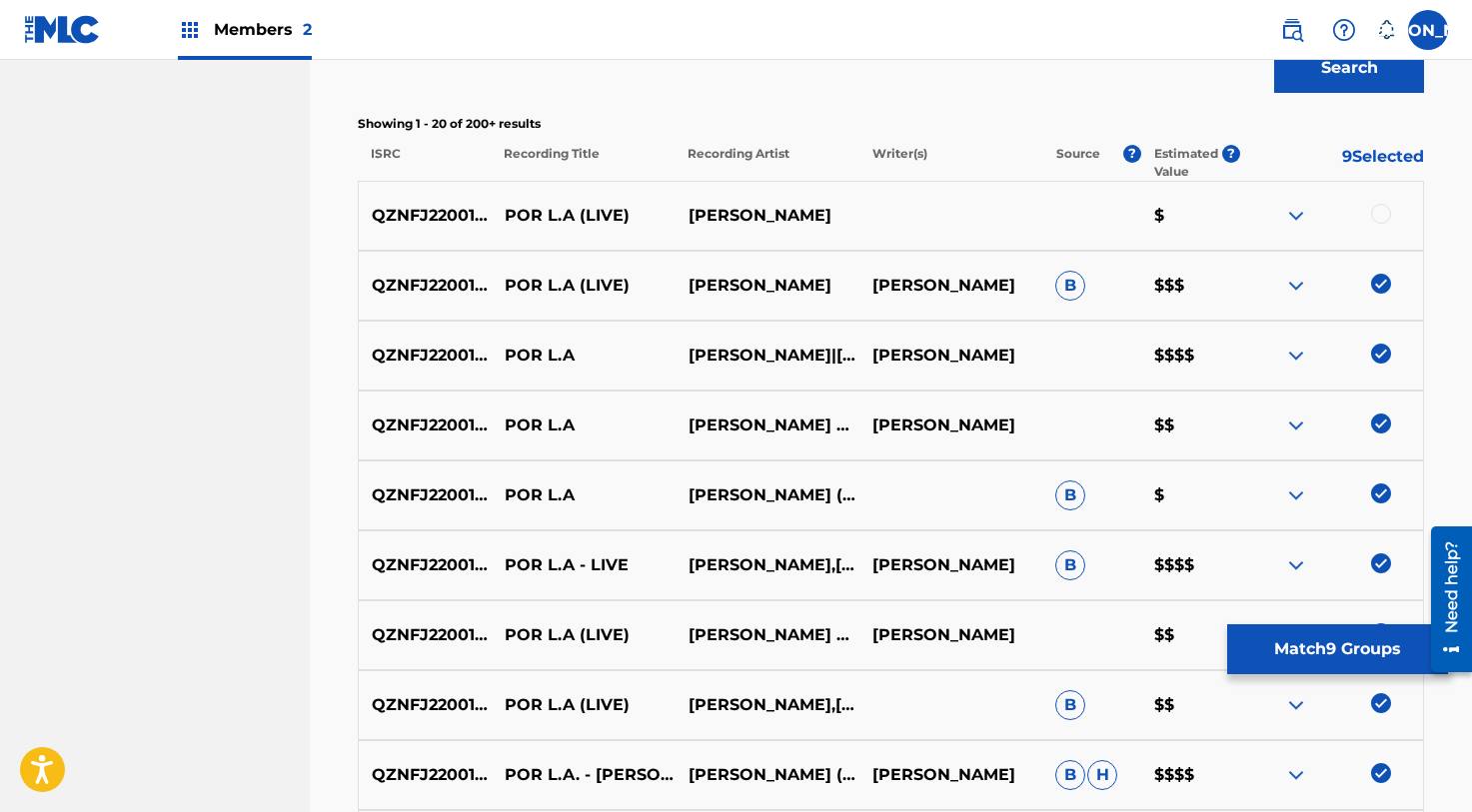 click at bounding box center (1381, 214) 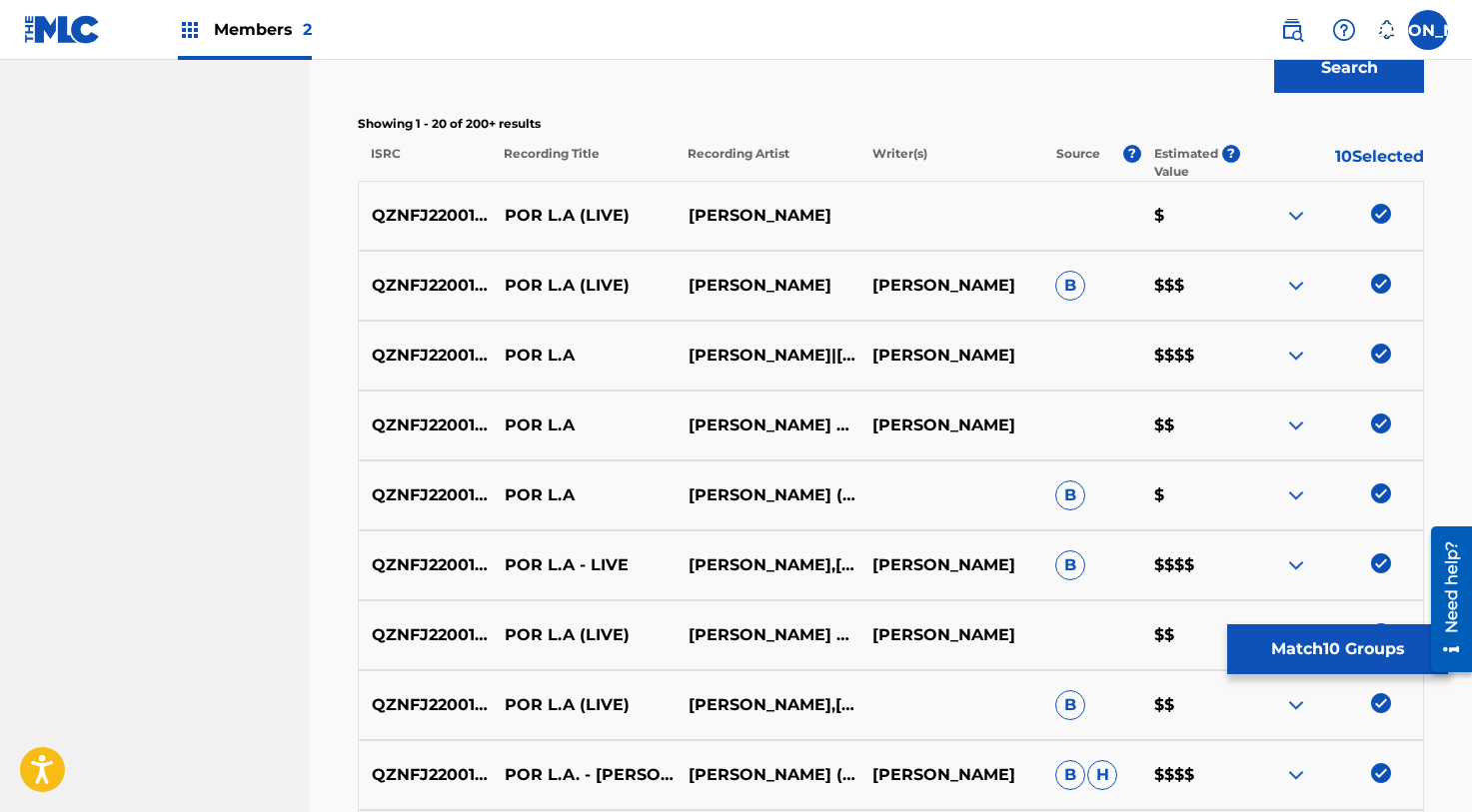 click on "Match  10 Groups" at bounding box center (1337, 649) 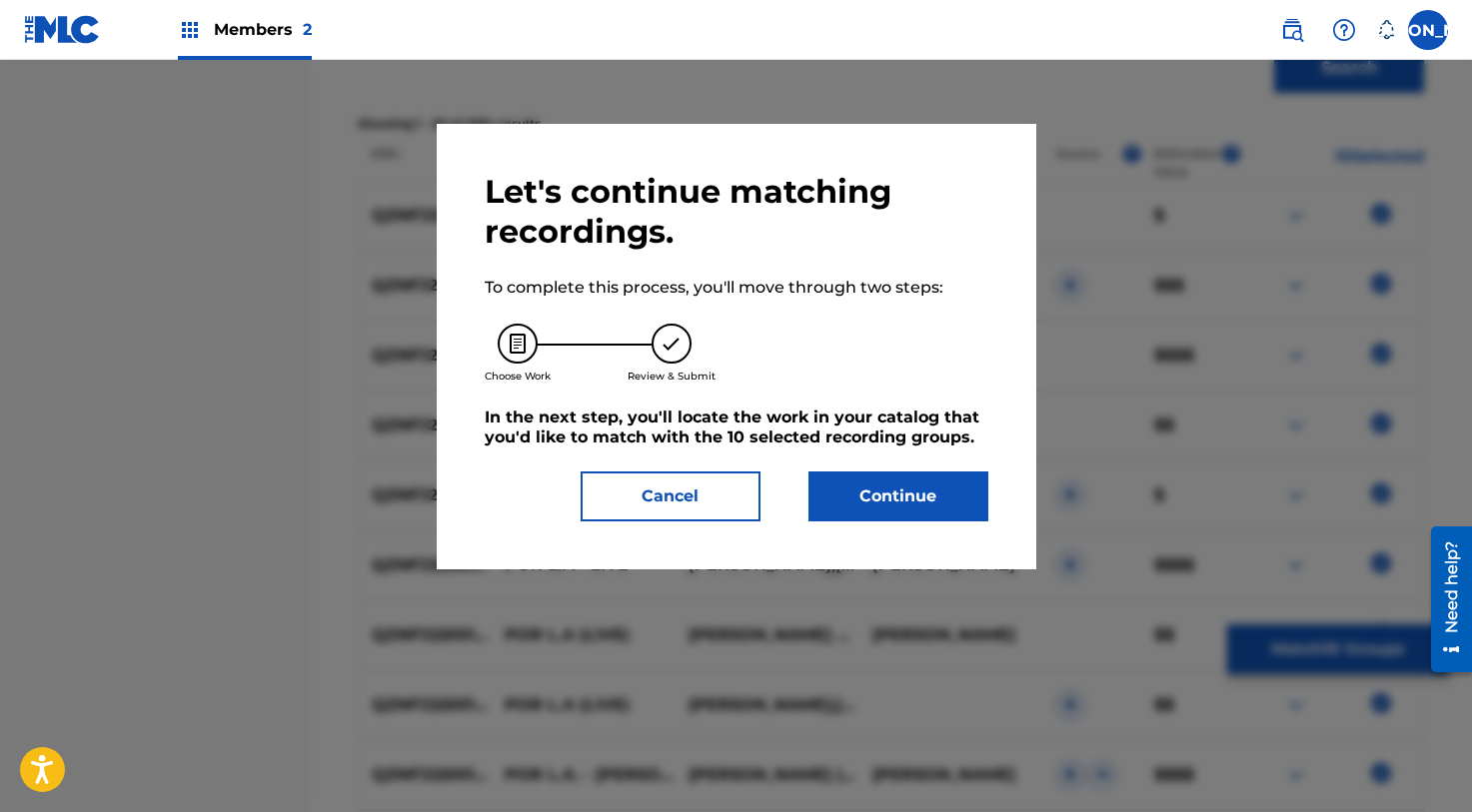click on "Continue" at bounding box center (898, 496) 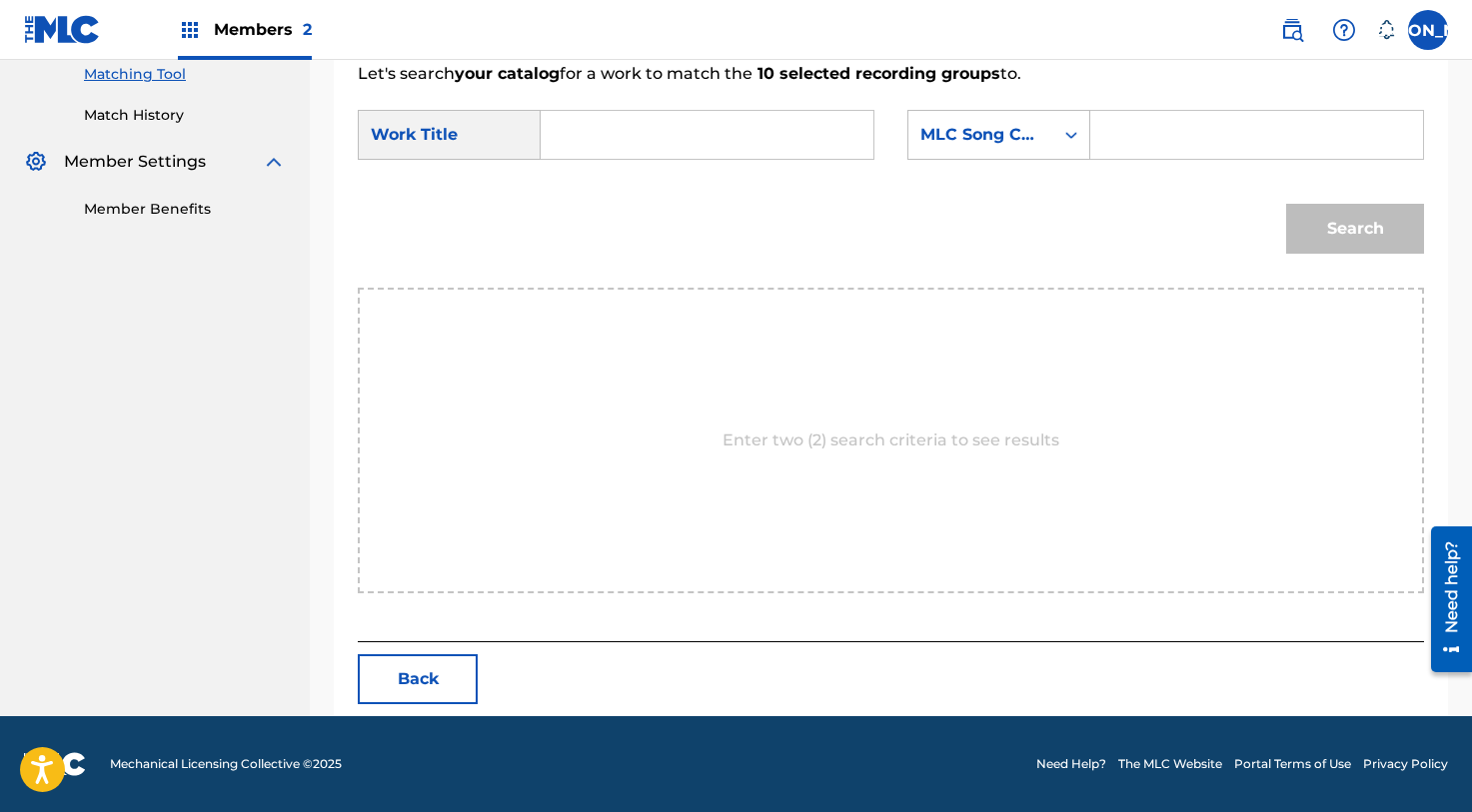 scroll, scrollTop: 317, scrollLeft: 0, axis: vertical 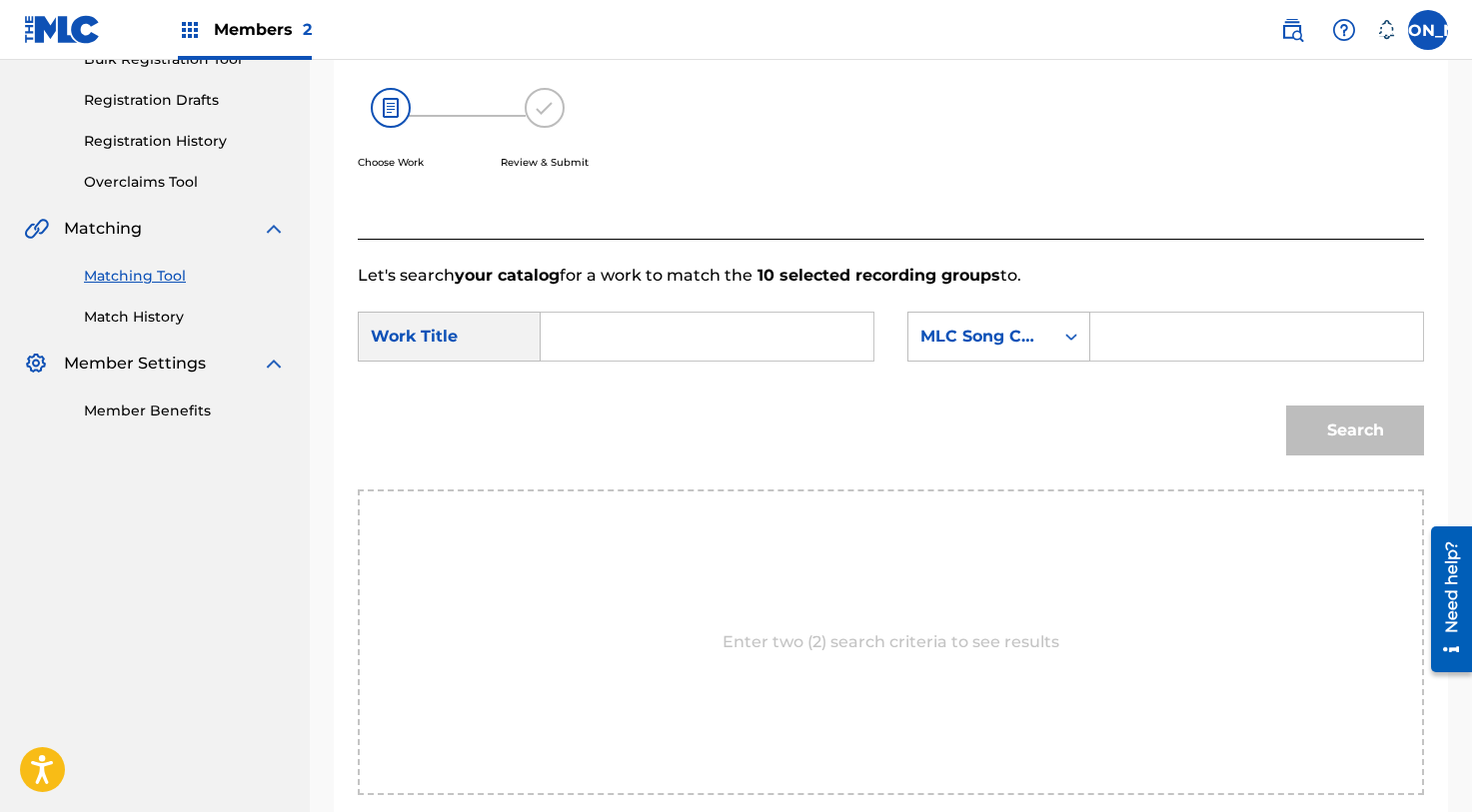 click at bounding box center (707, 337) 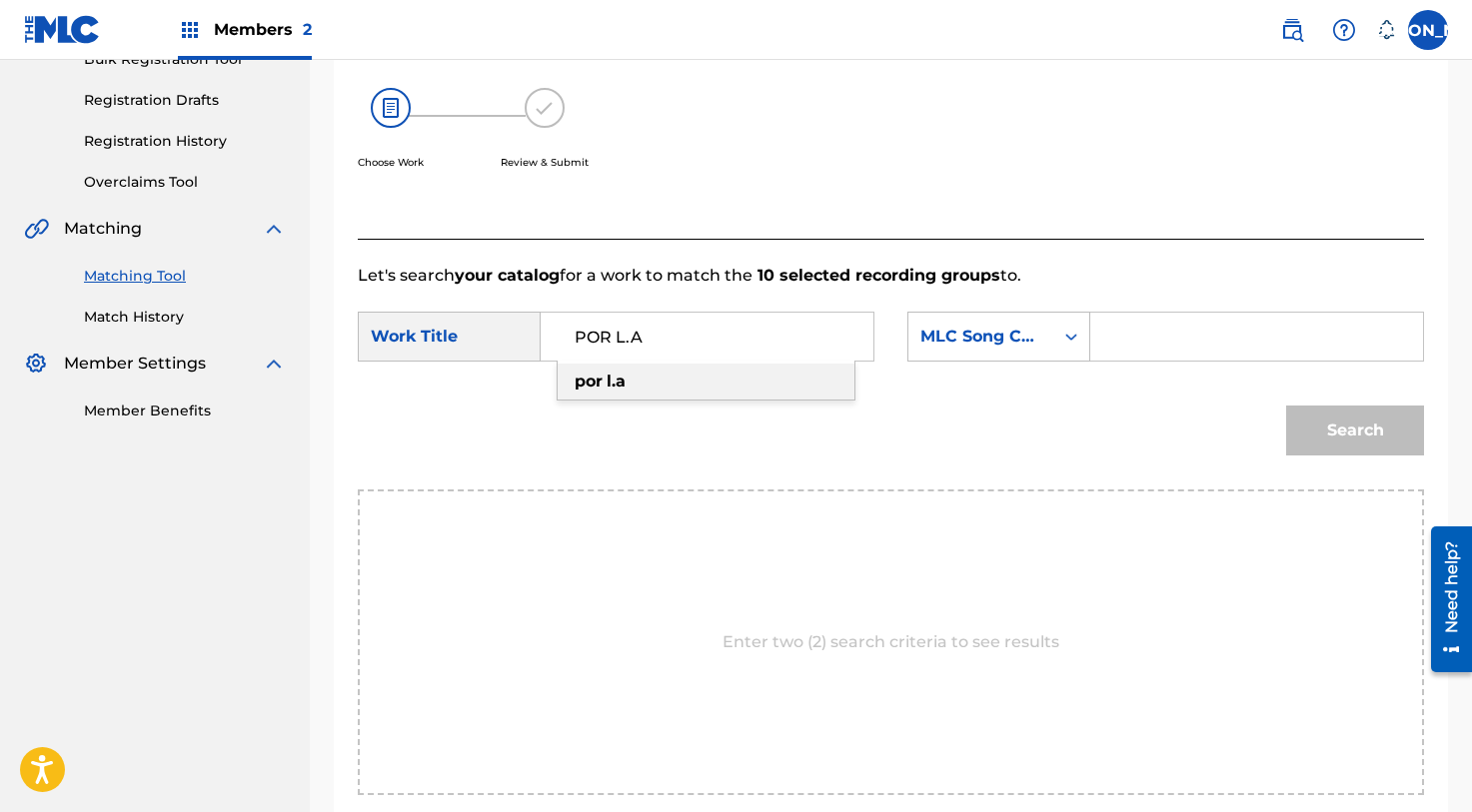 type on "POR L.A" 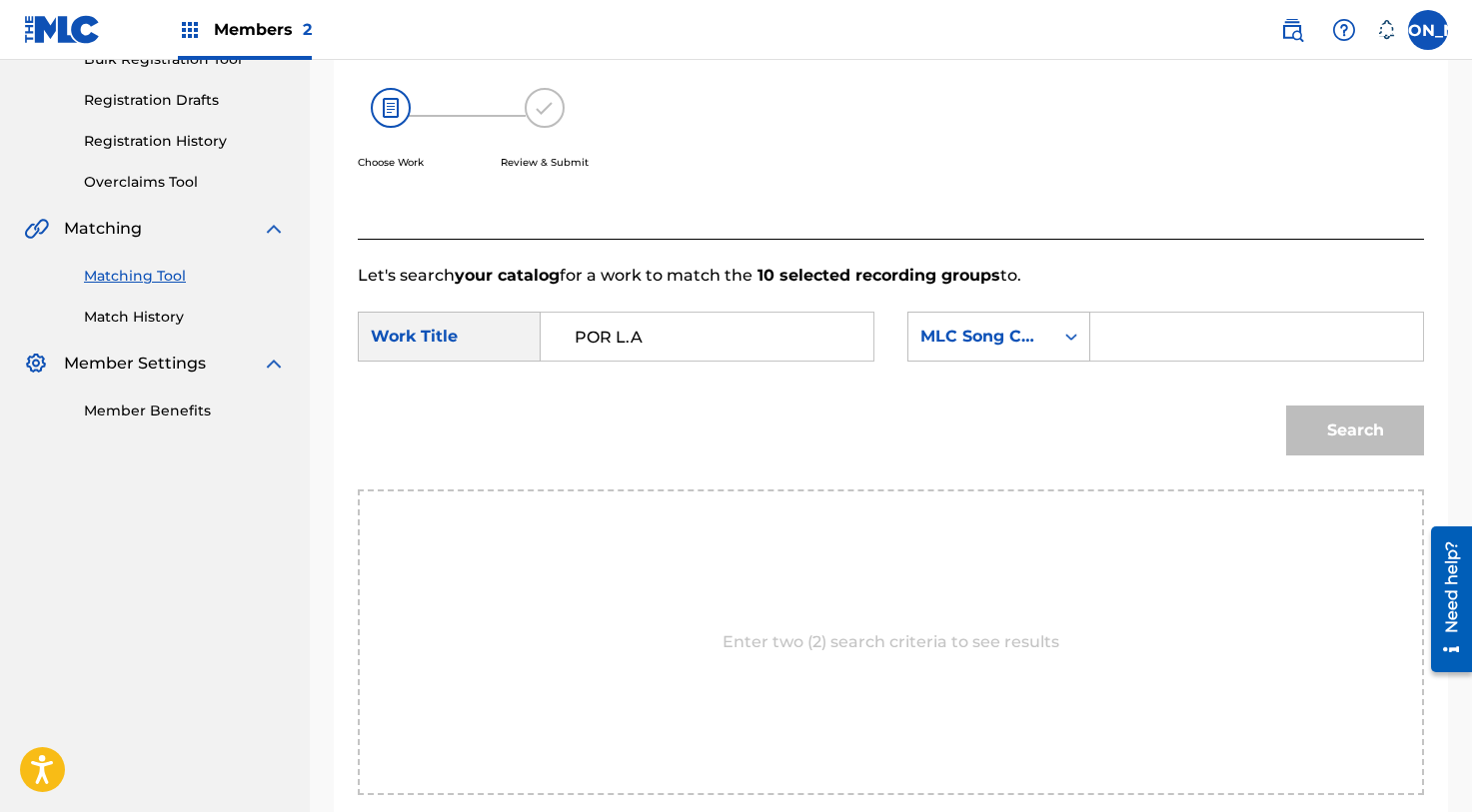 click at bounding box center [1256, 337] 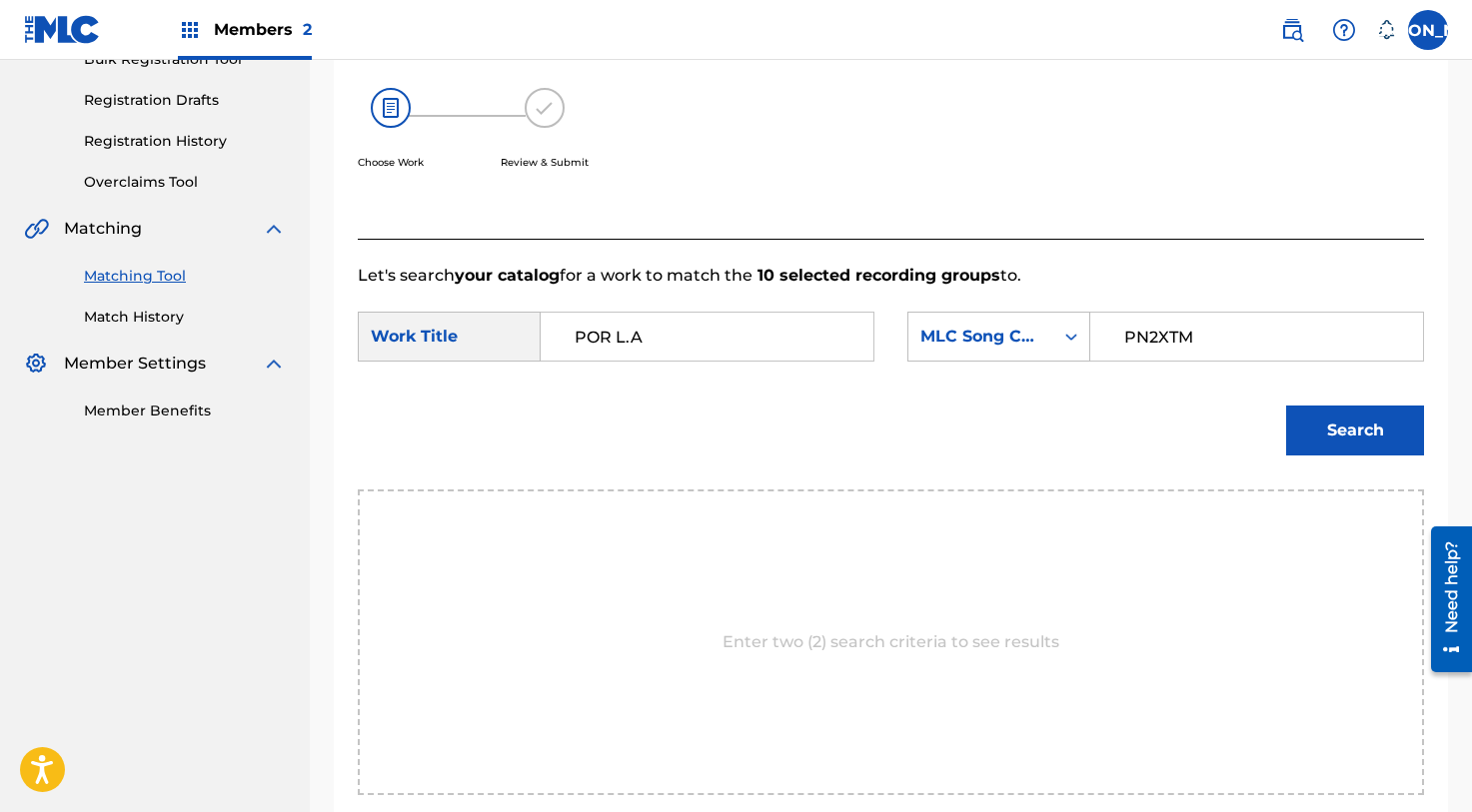 type on "PN2XTM" 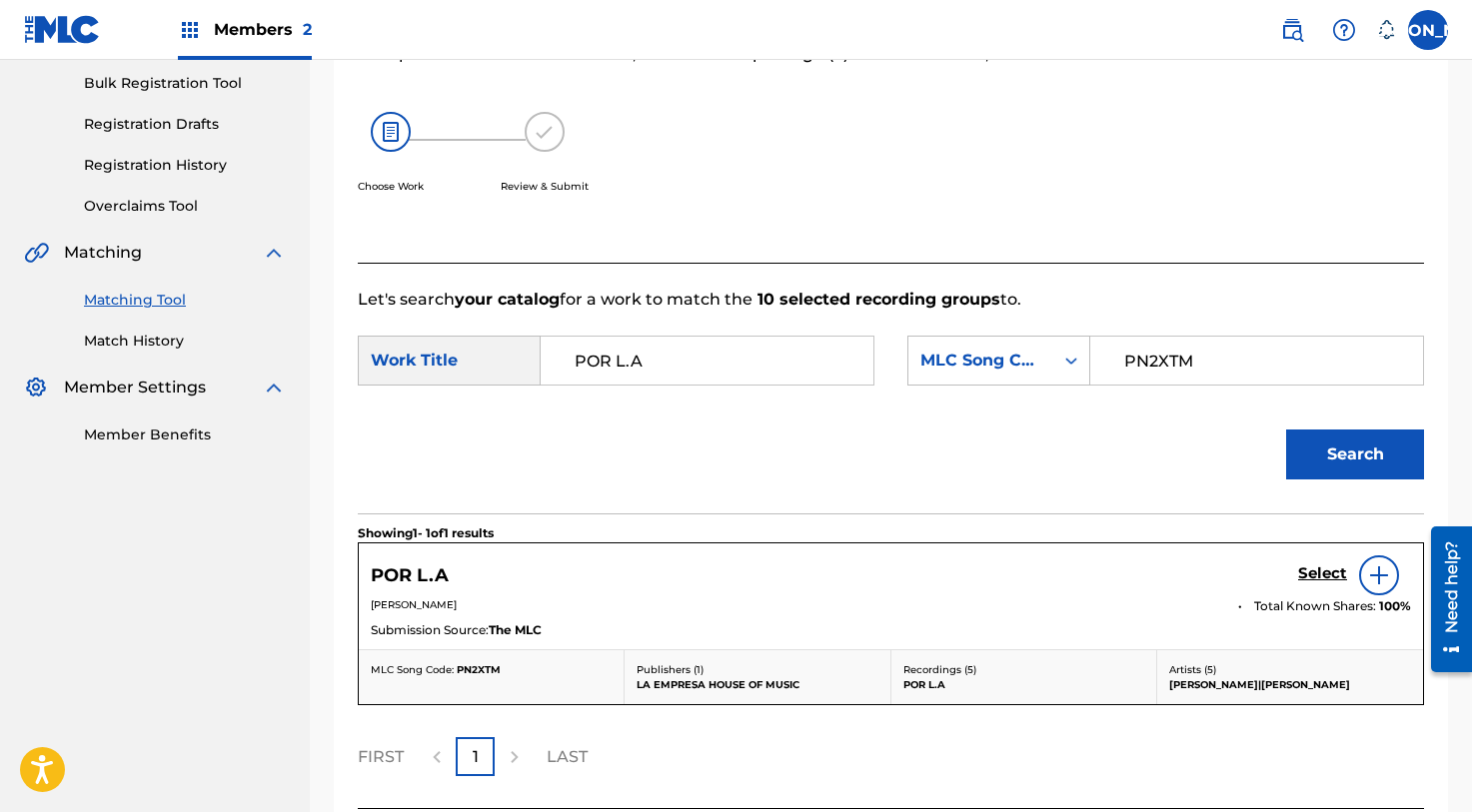 click on "Select" at bounding box center (1322, 573) 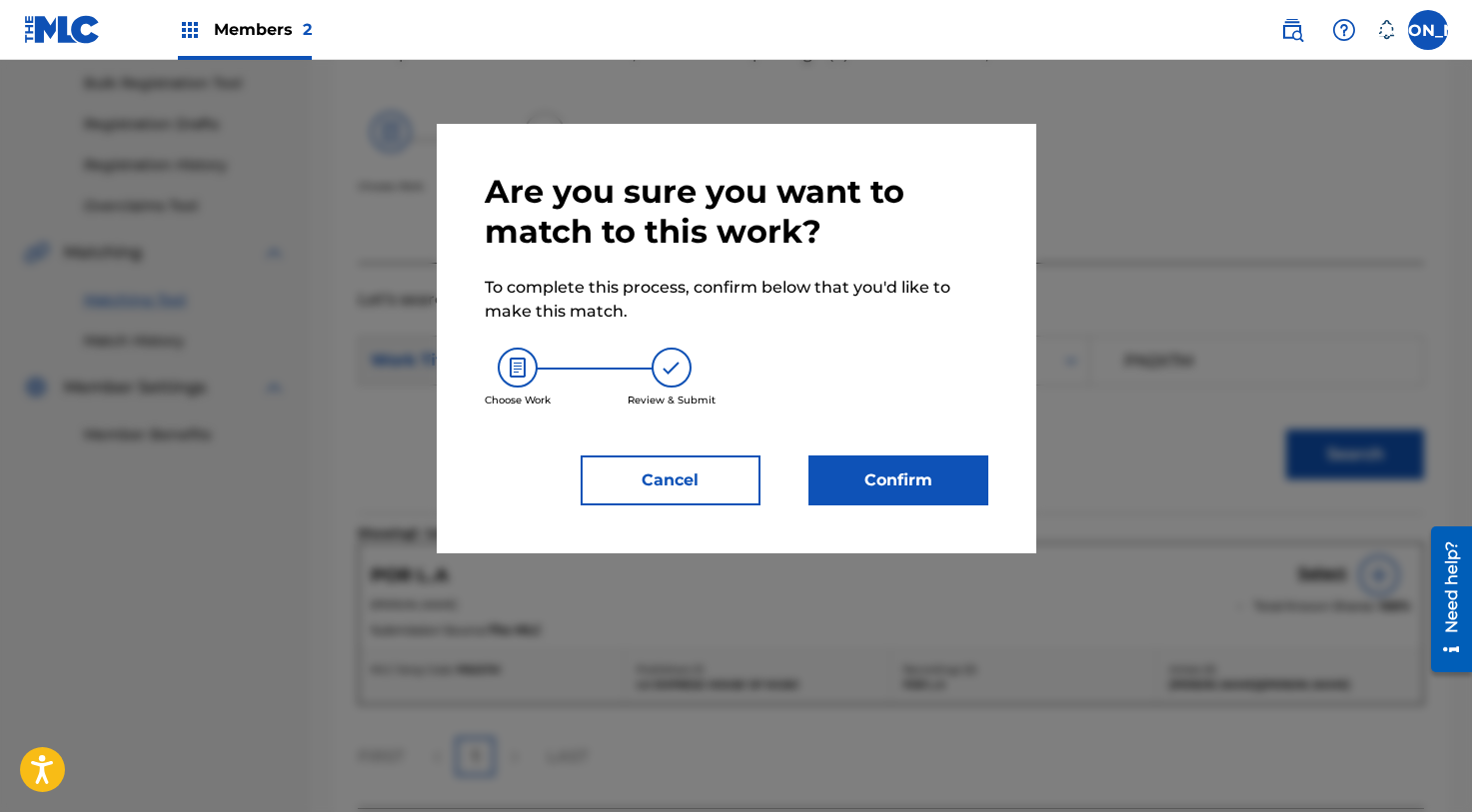 click on "Confirm" at bounding box center (898, 480) 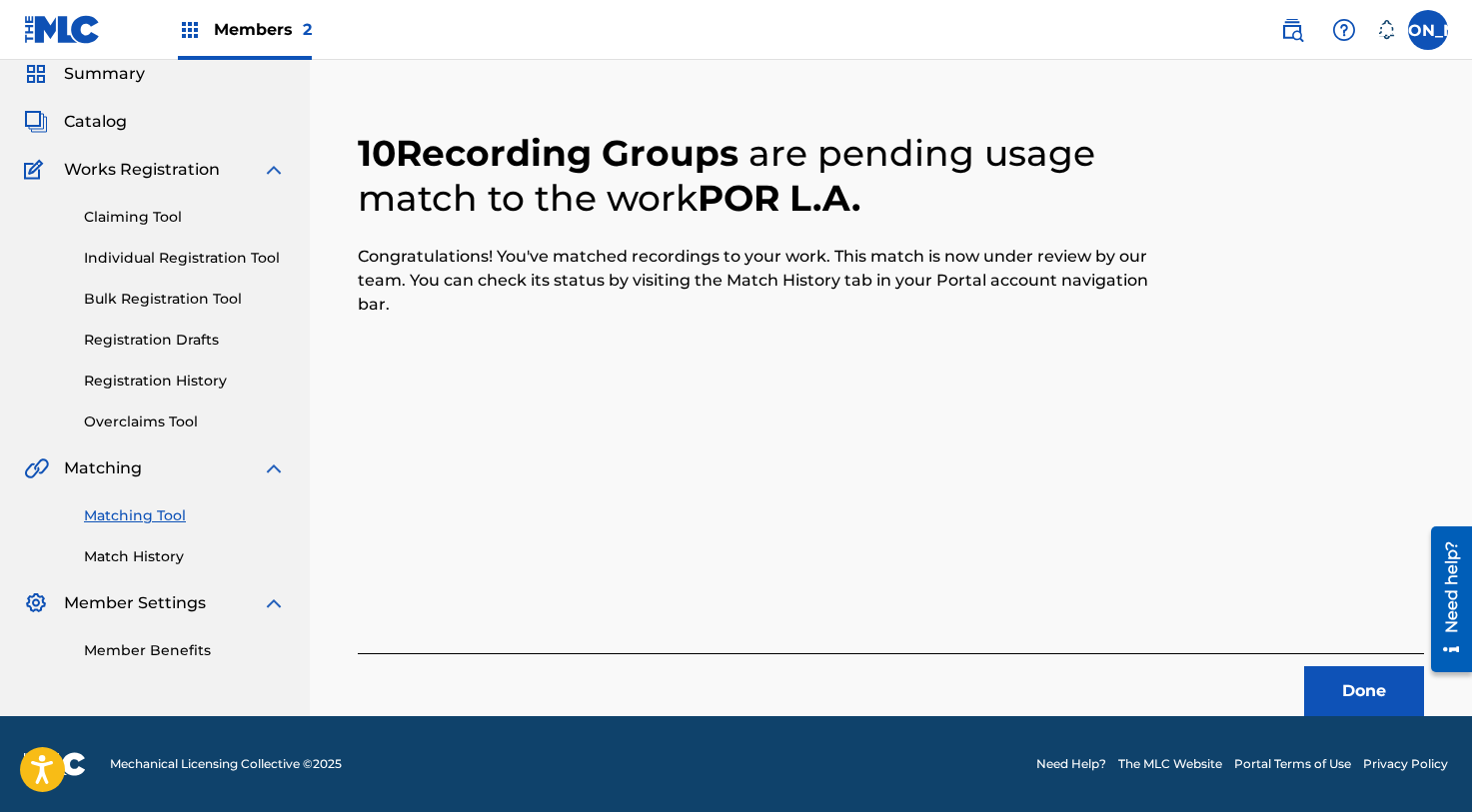 click on "Done" at bounding box center [1364, 691] 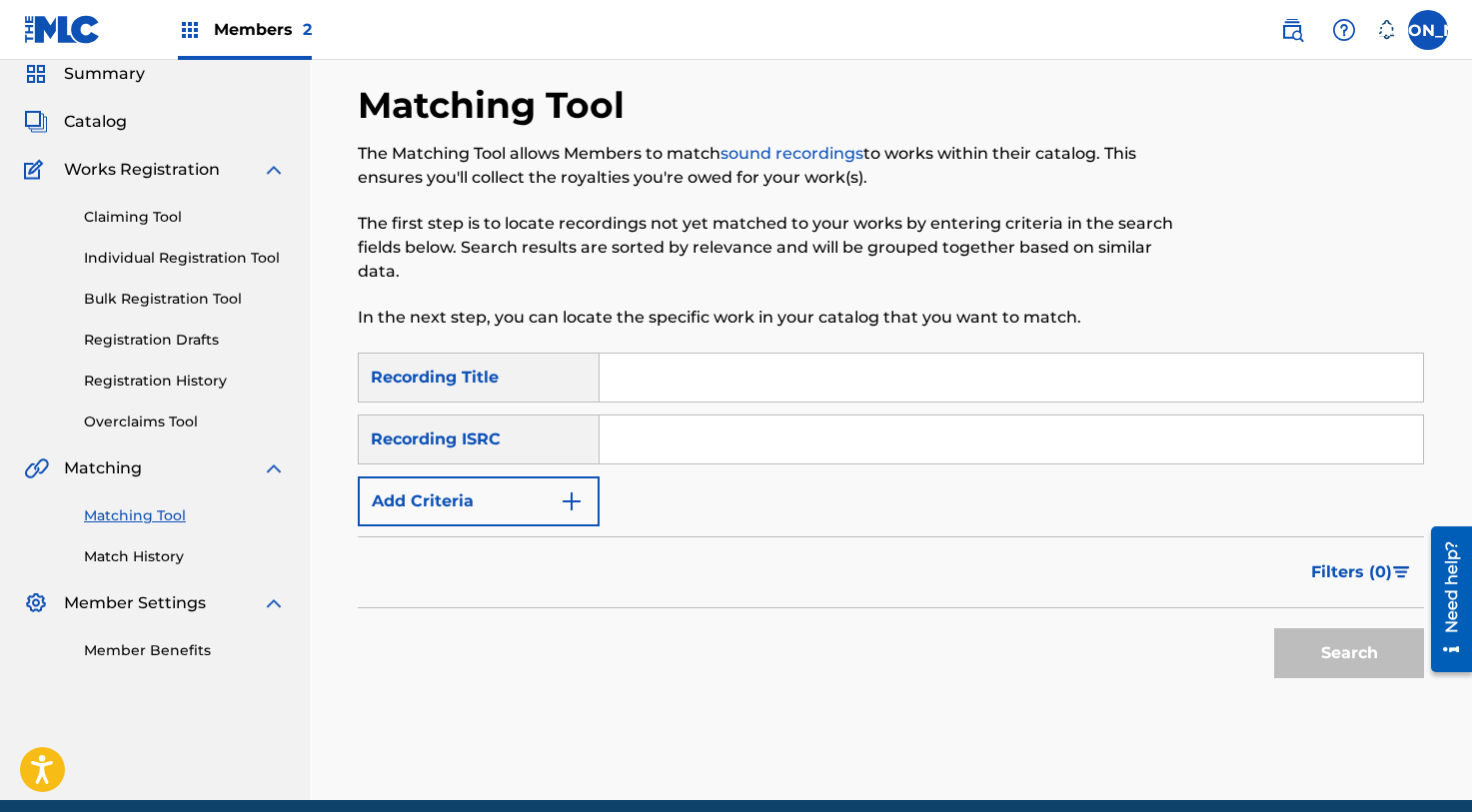 scroll, scrollTop: 47, scrollLeft: 0, axis: vertical 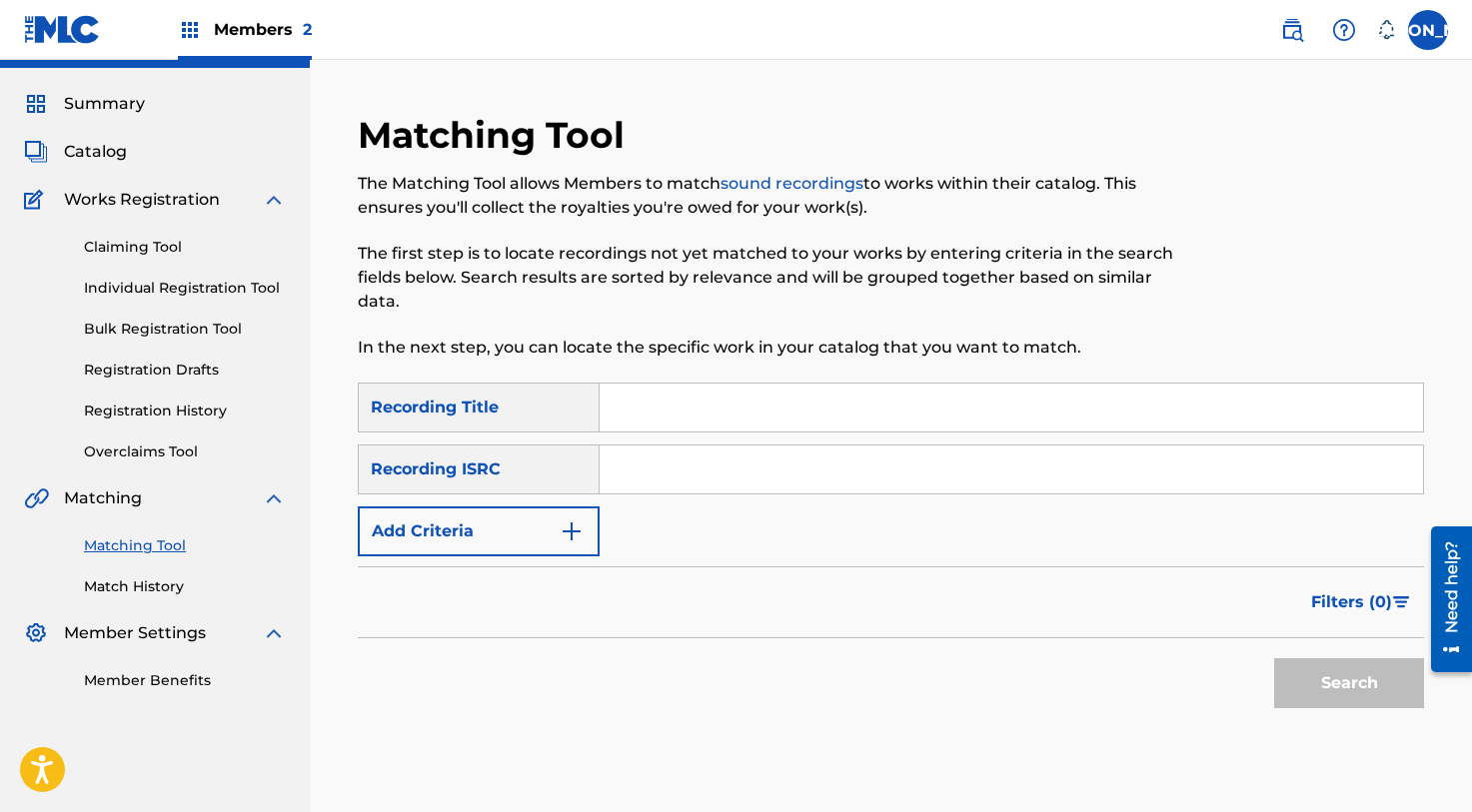click at bounding box center (1011, 407) 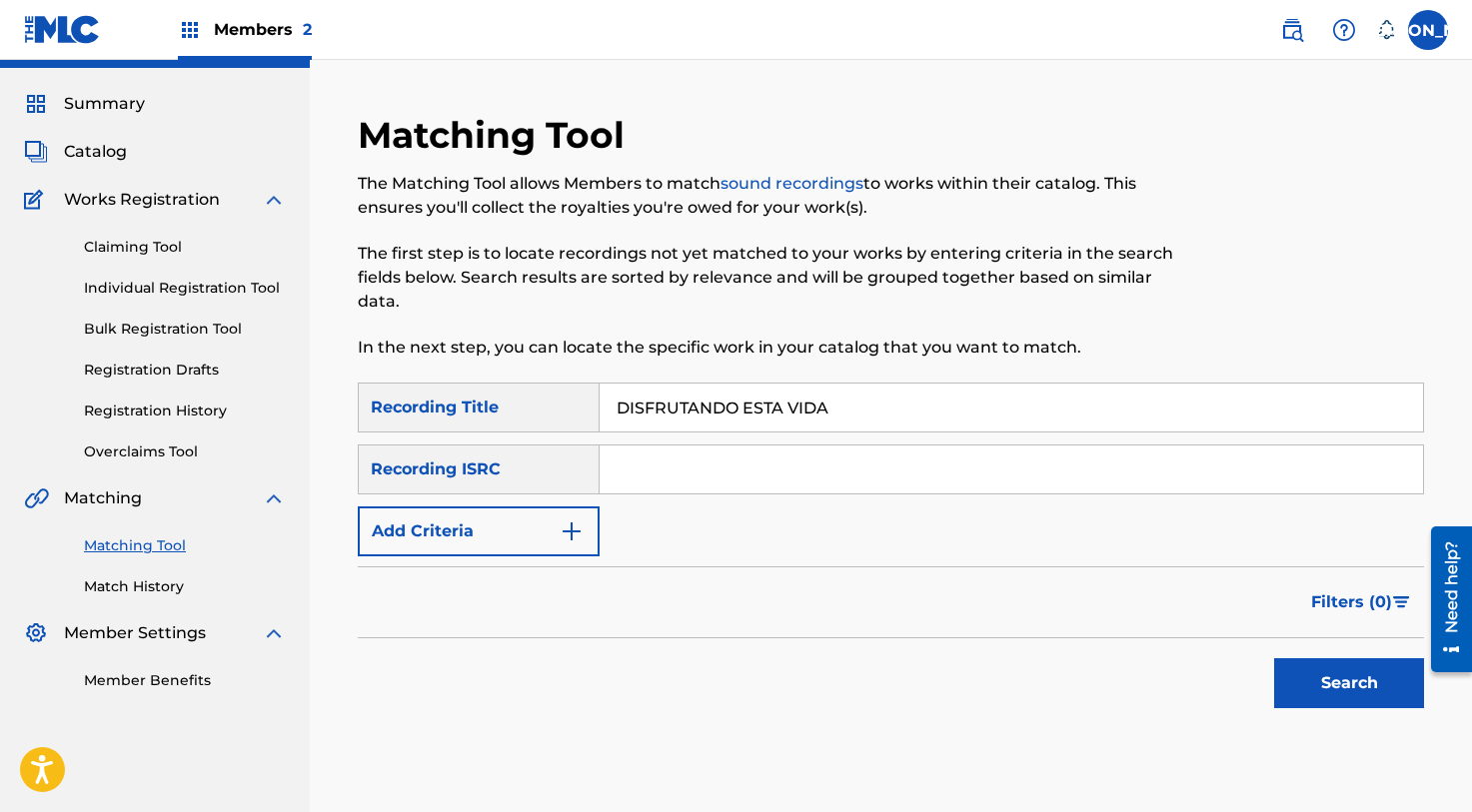type on "DISFRUTANDO ESTA VIDA" 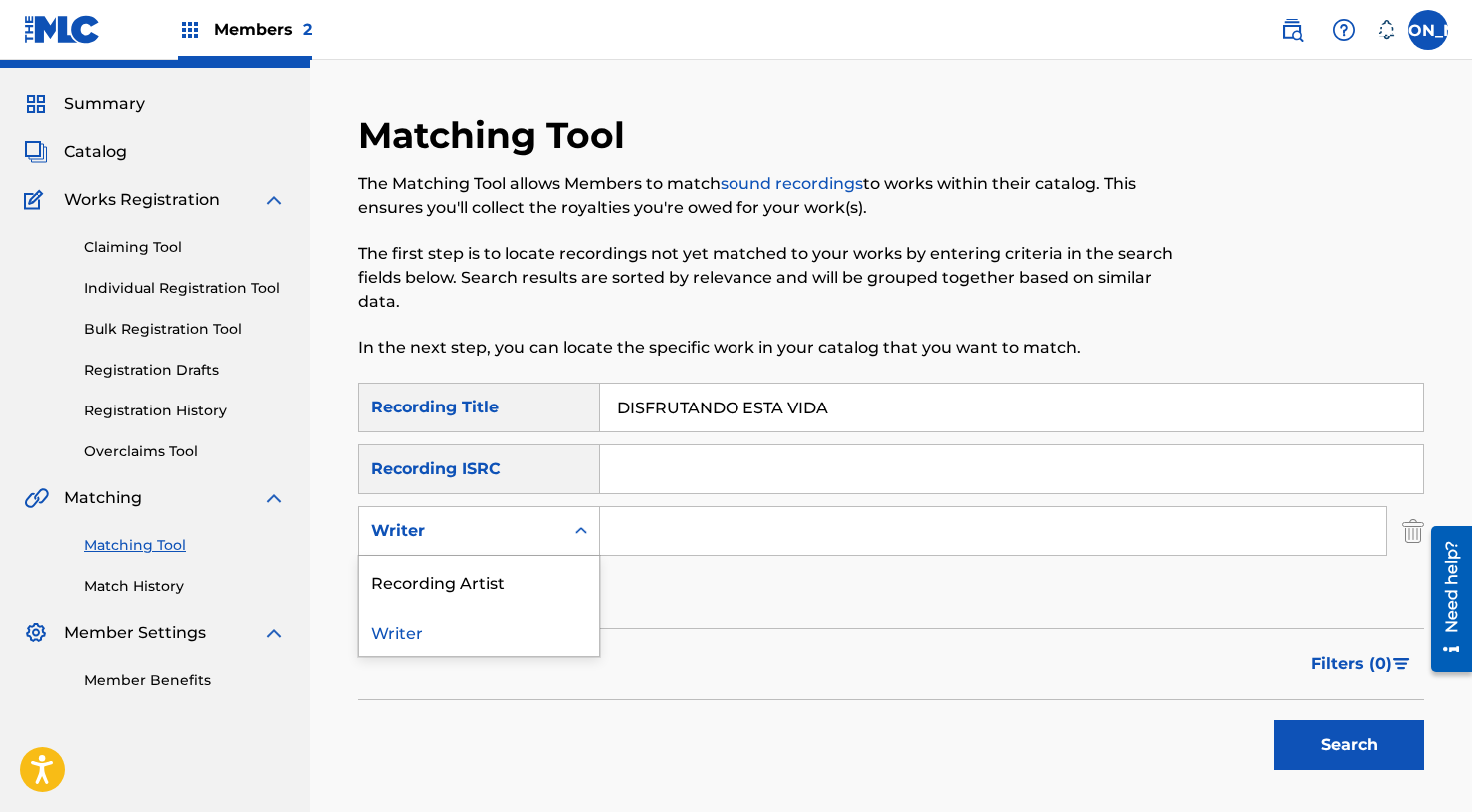click on "Writer" at bounding box center (461, 531) 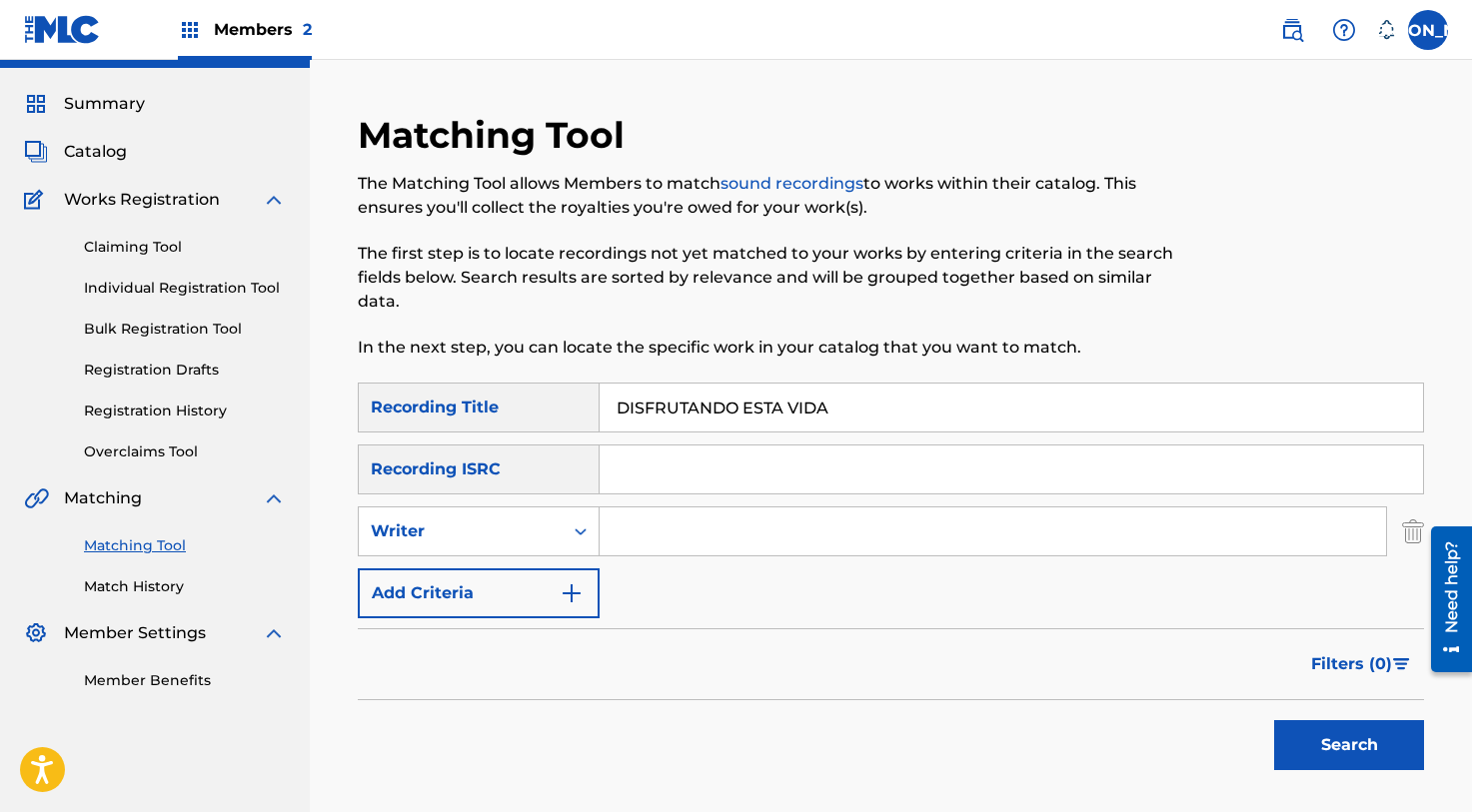 click on "Writer" at bounding box center [479, 531] 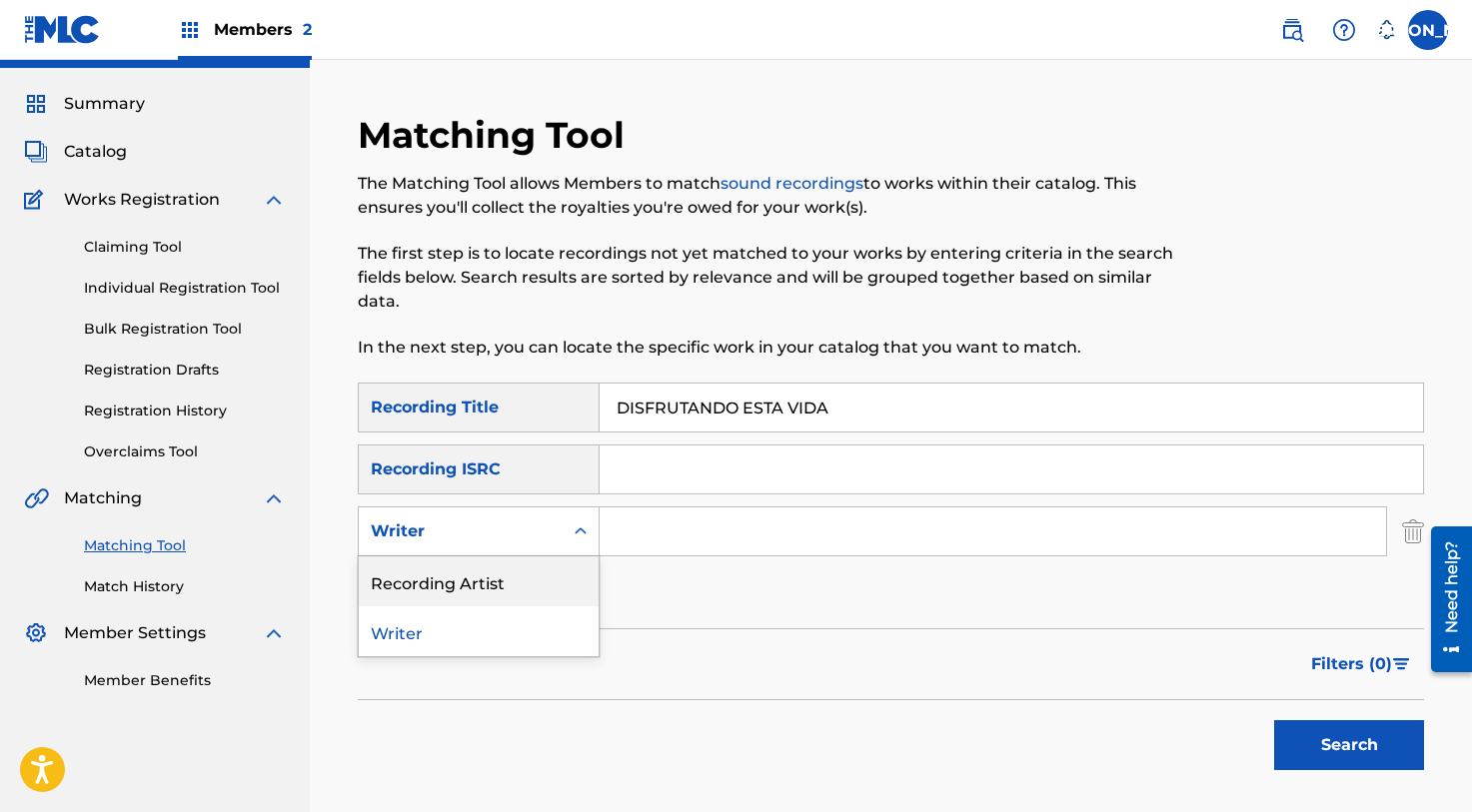 click on "Recording Artist" at bounding box center (479, 581) 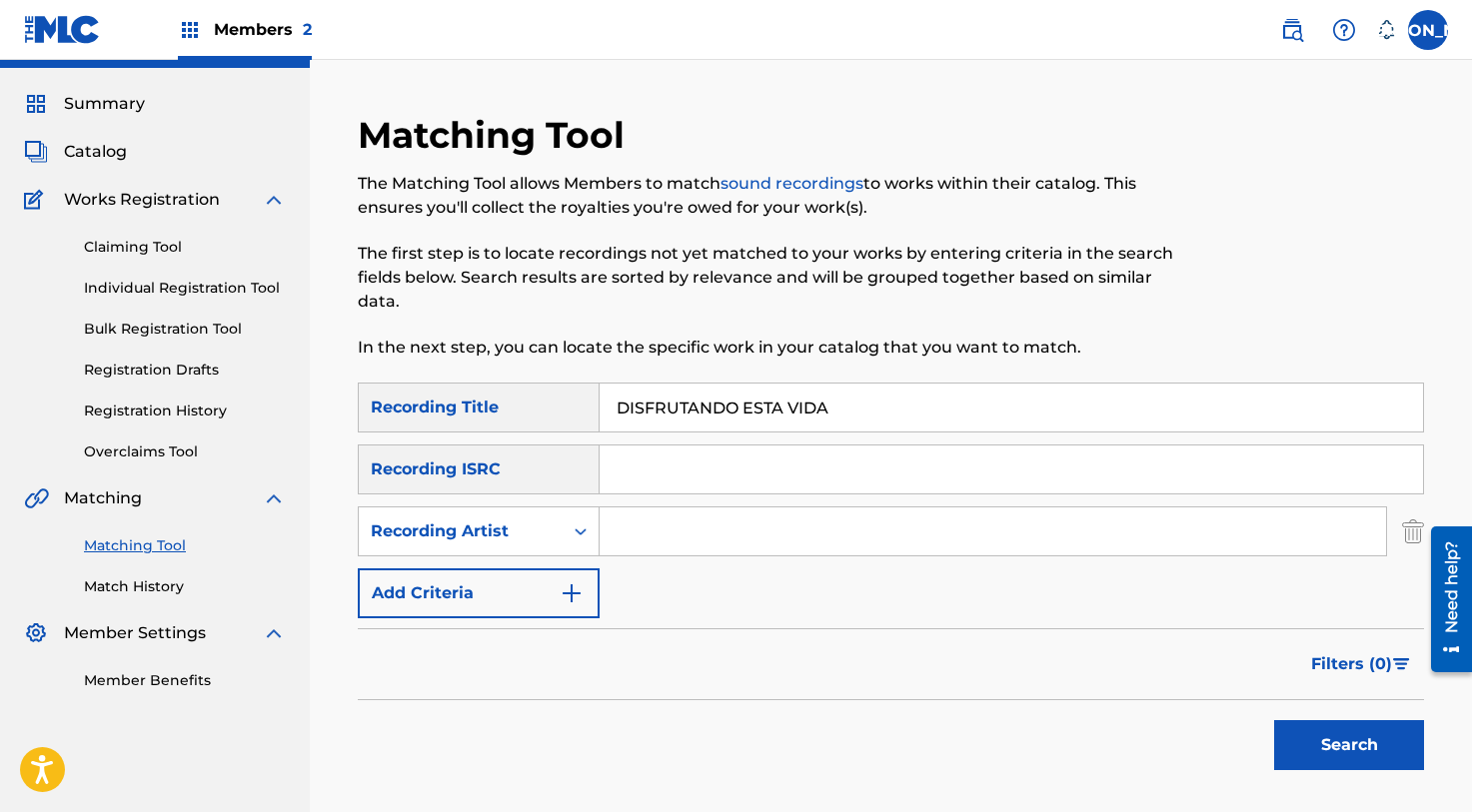 click at bounding box center (992, 531) 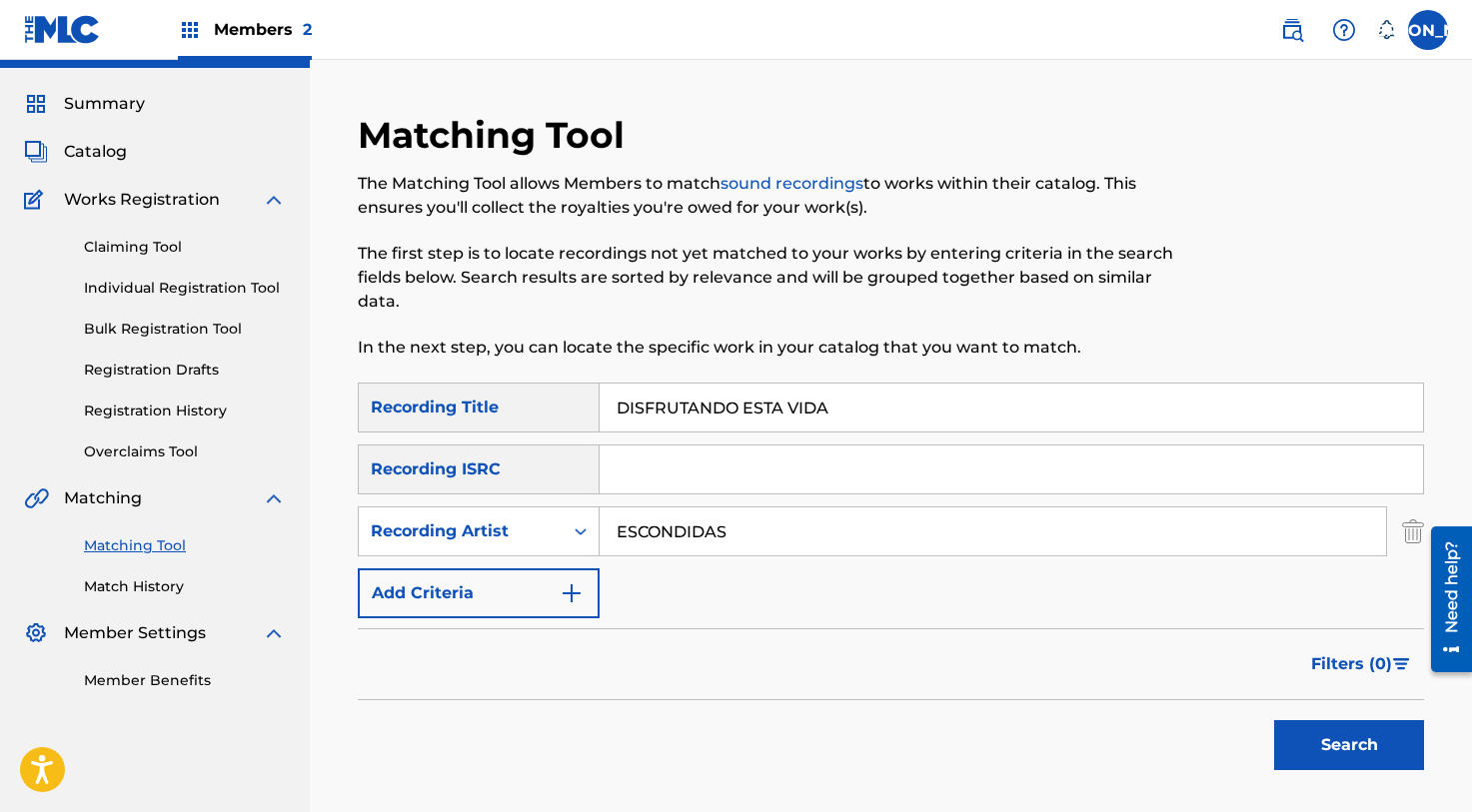click on "Search" at bounding box center [1349, 745] 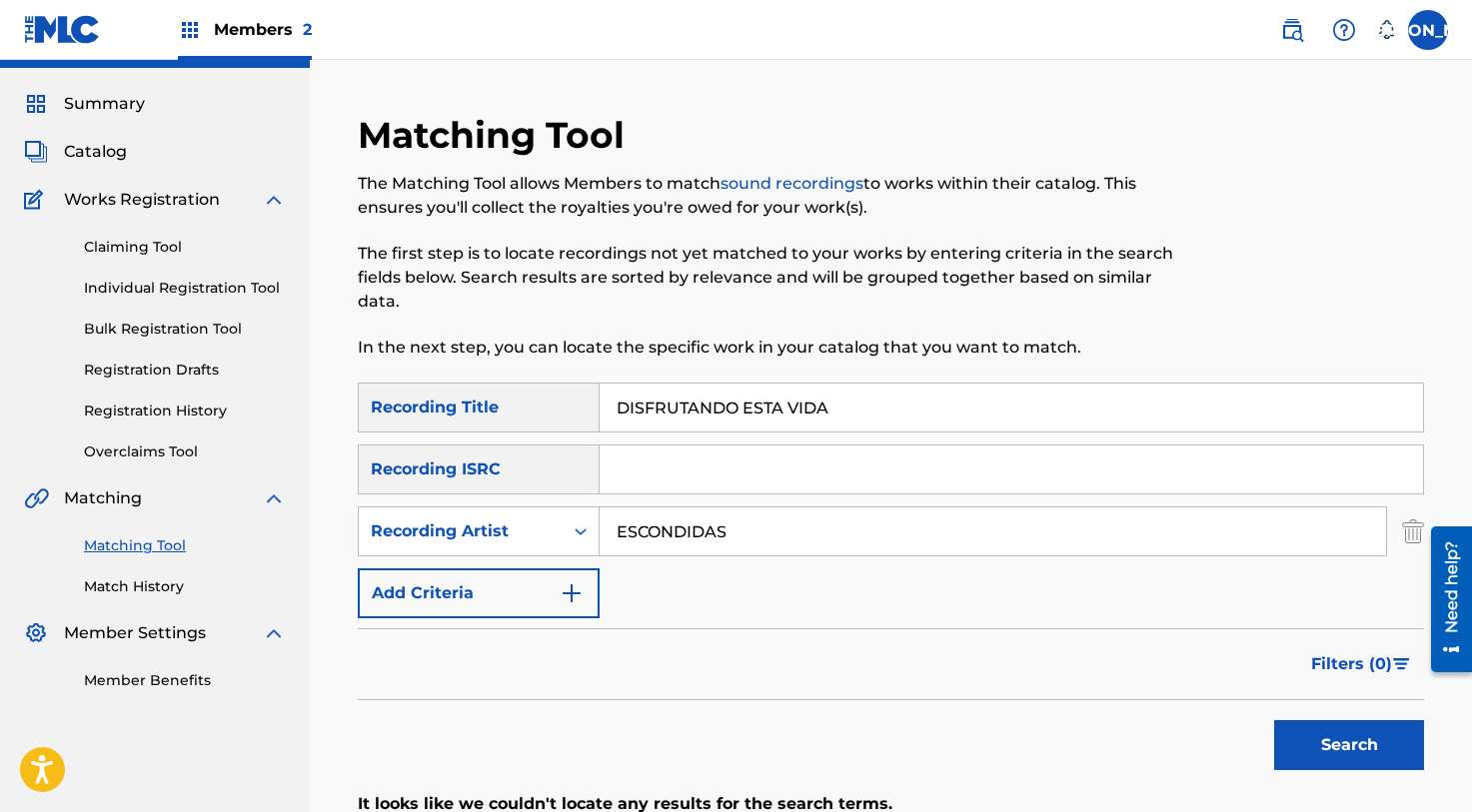 click on "ESCONDIDAS" at bounding box center (992, 531) 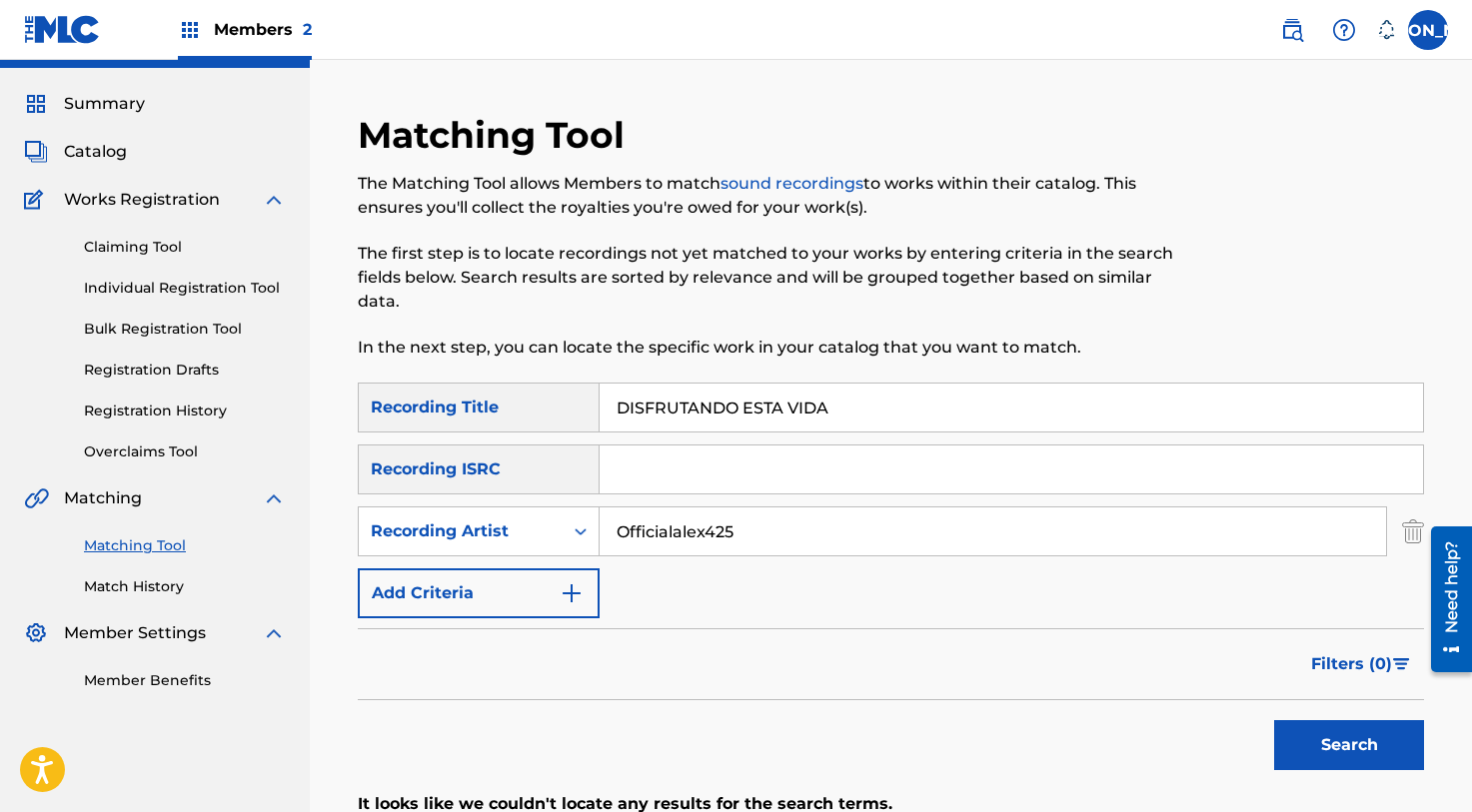 type on "Officialalex425" 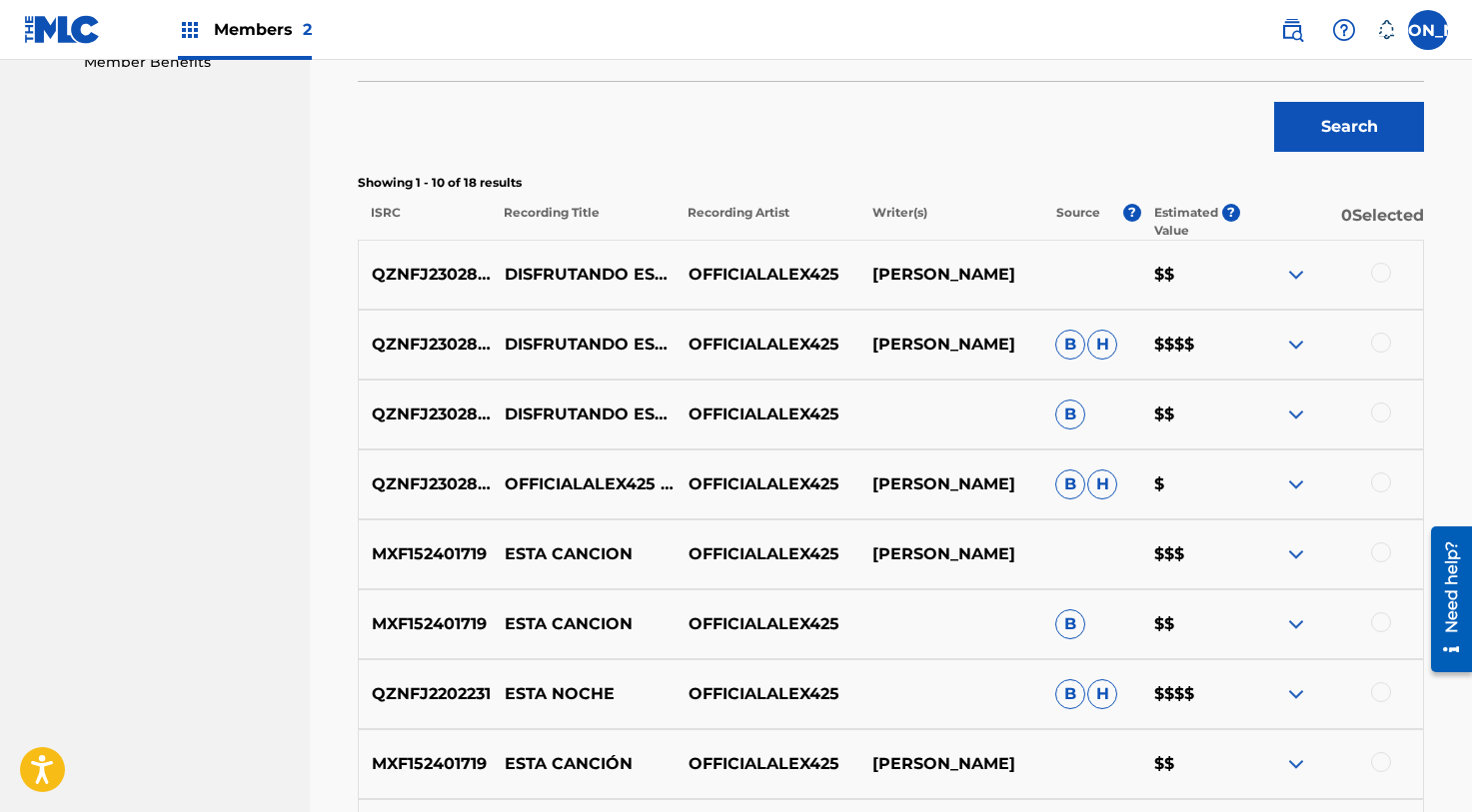 scroll, scrollTop: 673, scrollLeft: 0, axis: vertical 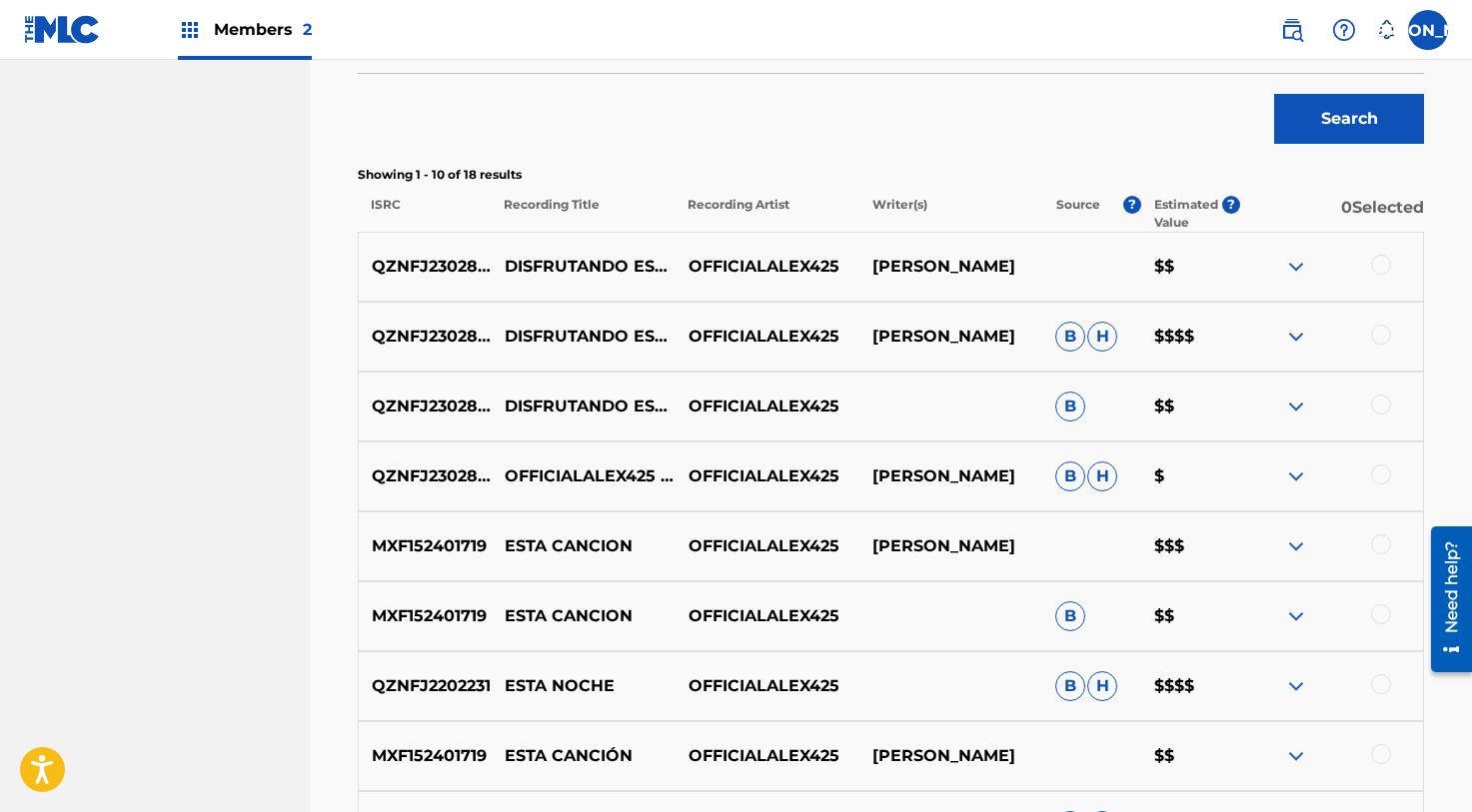 click at bounding box center [1381, 474] 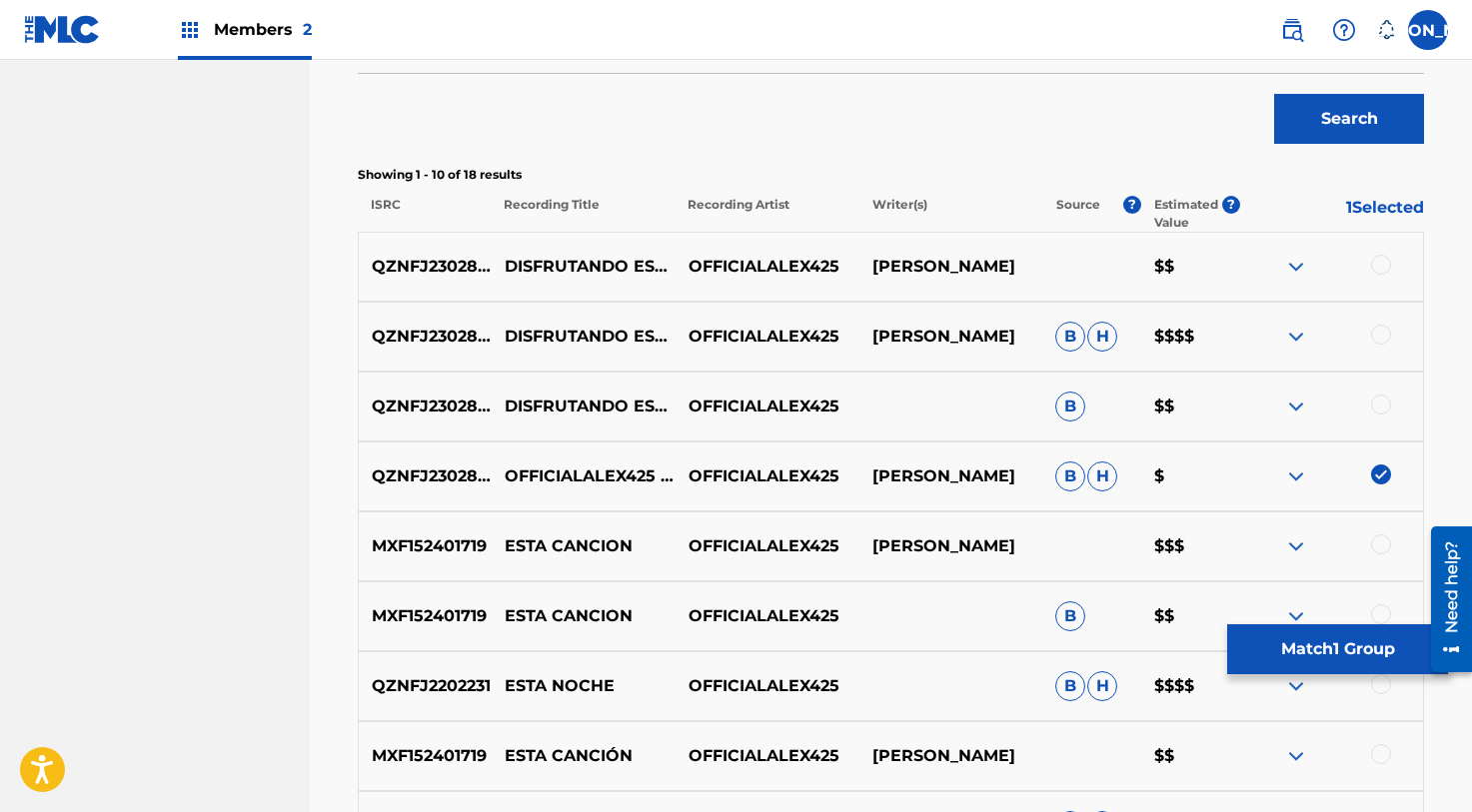 click at bounding box center (1381, 405) 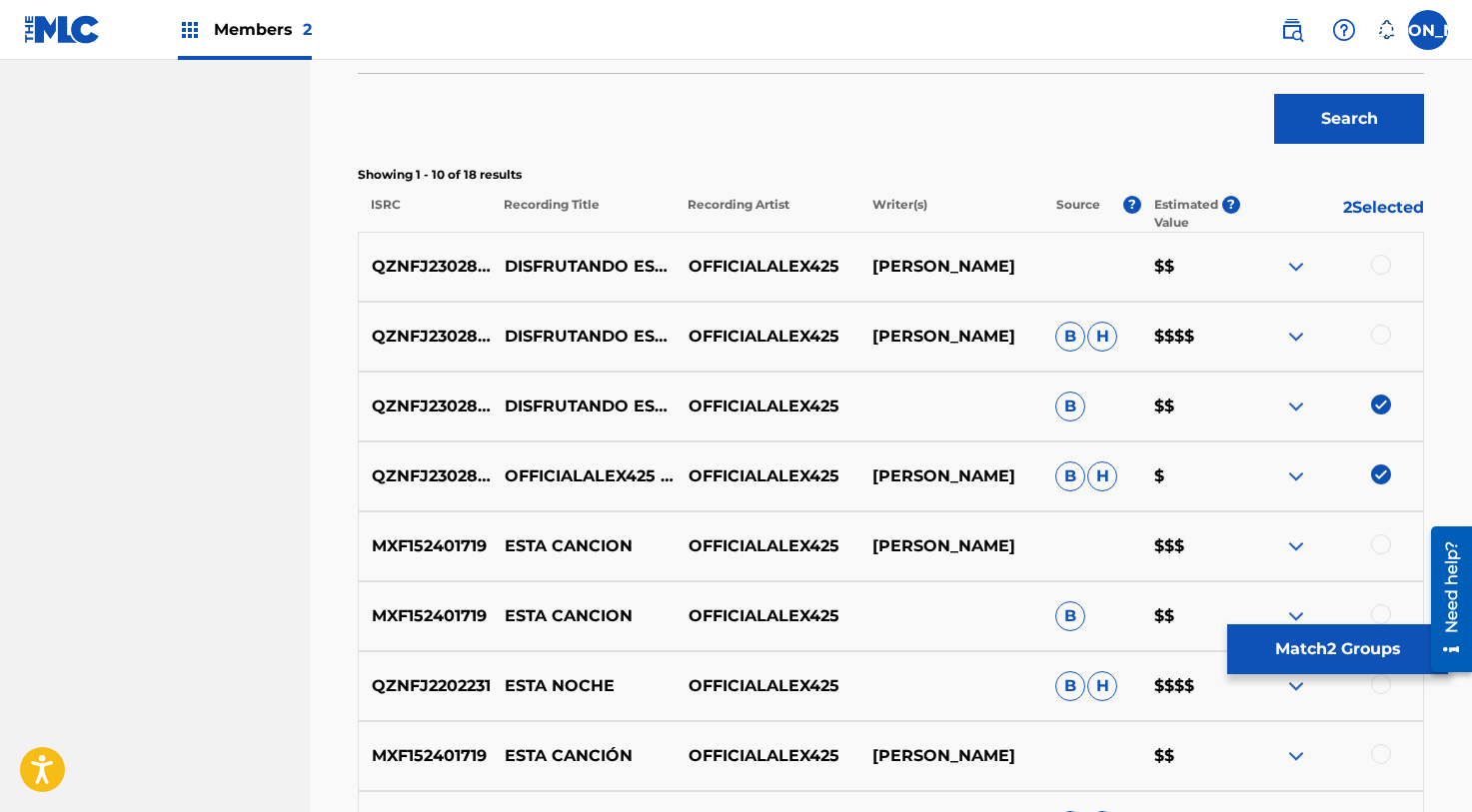 click at bounding box center (1381, 335) 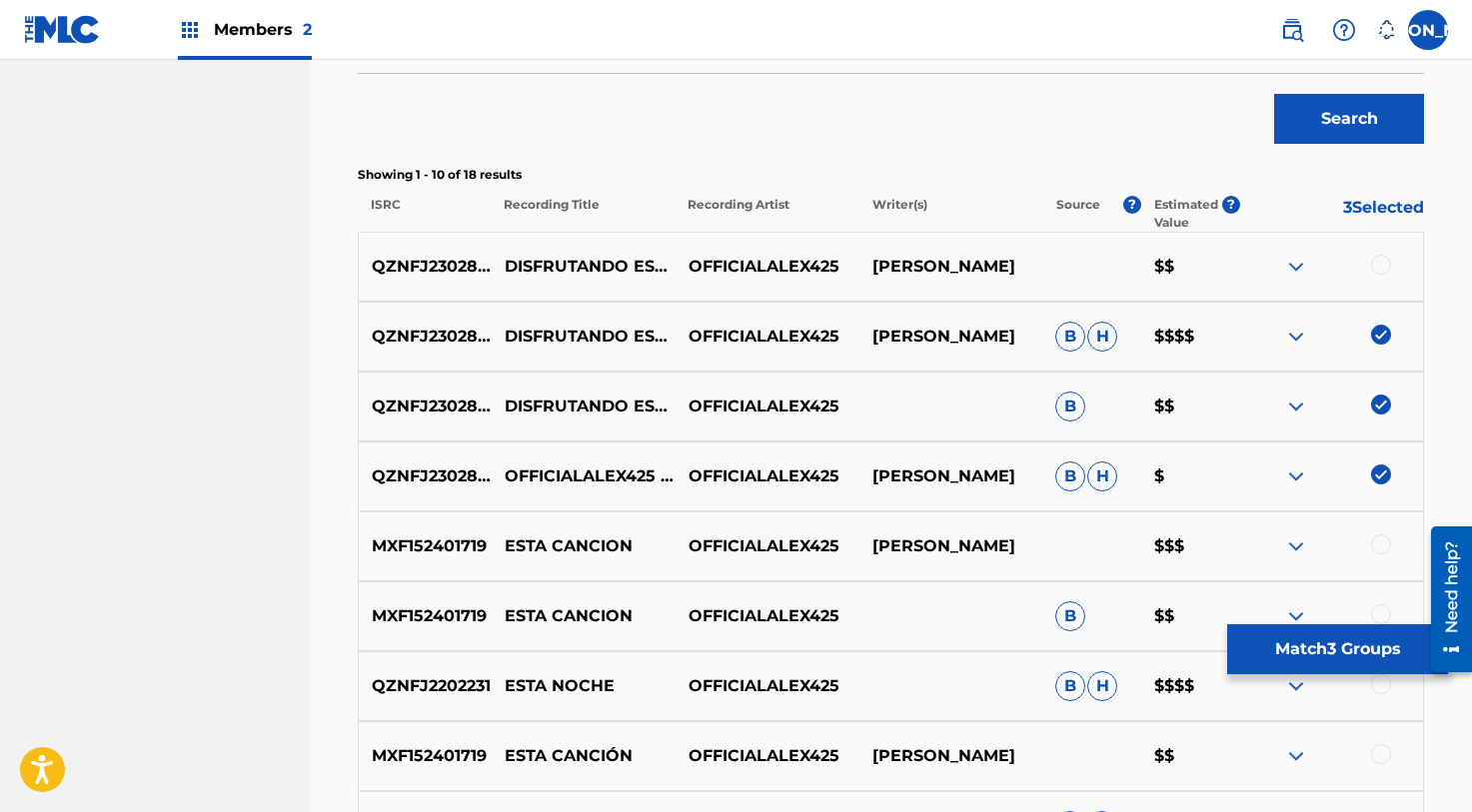 click at bounding box center (1331, 267) 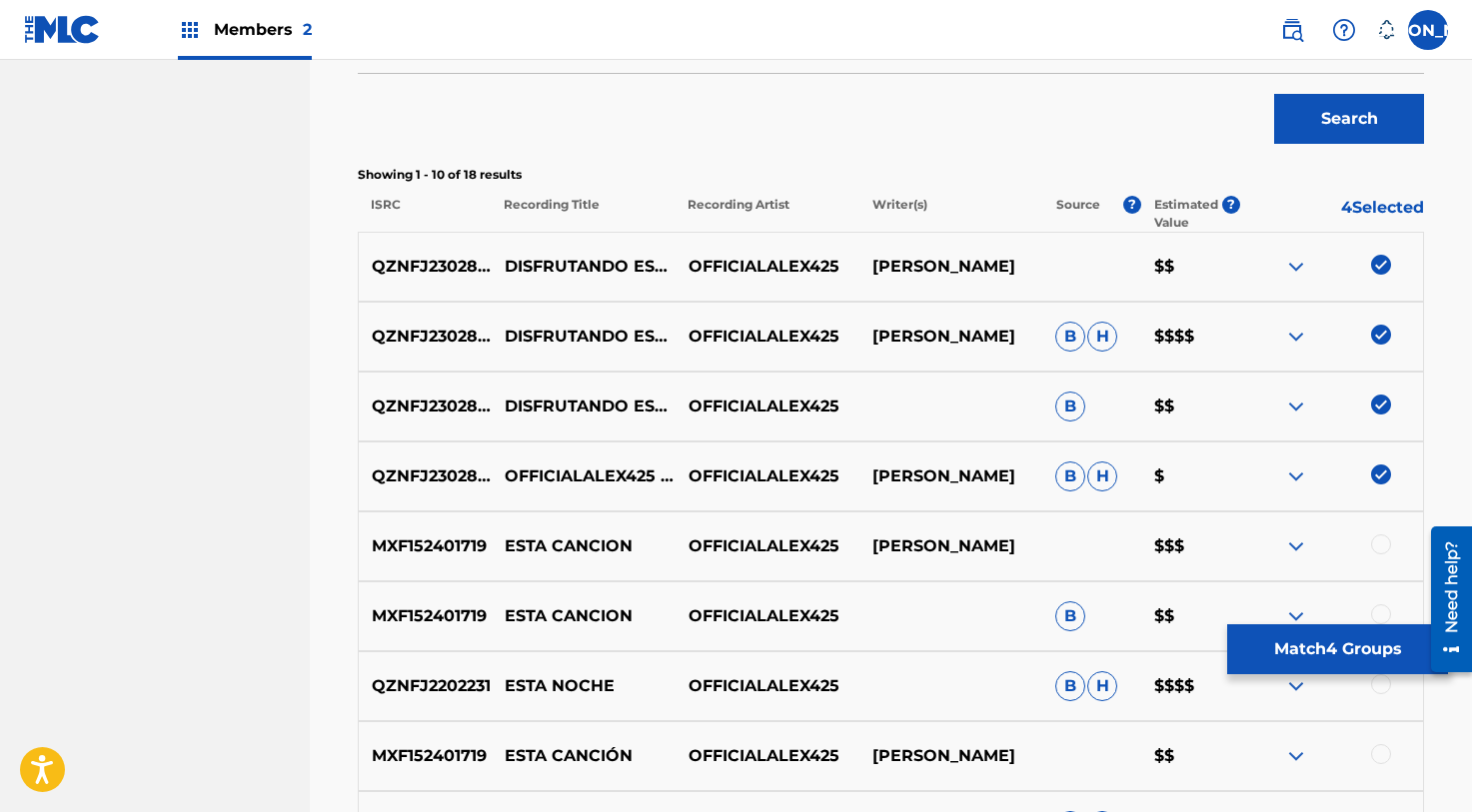 click on "Match  4 Groups" at bounding box center [1337, 649] 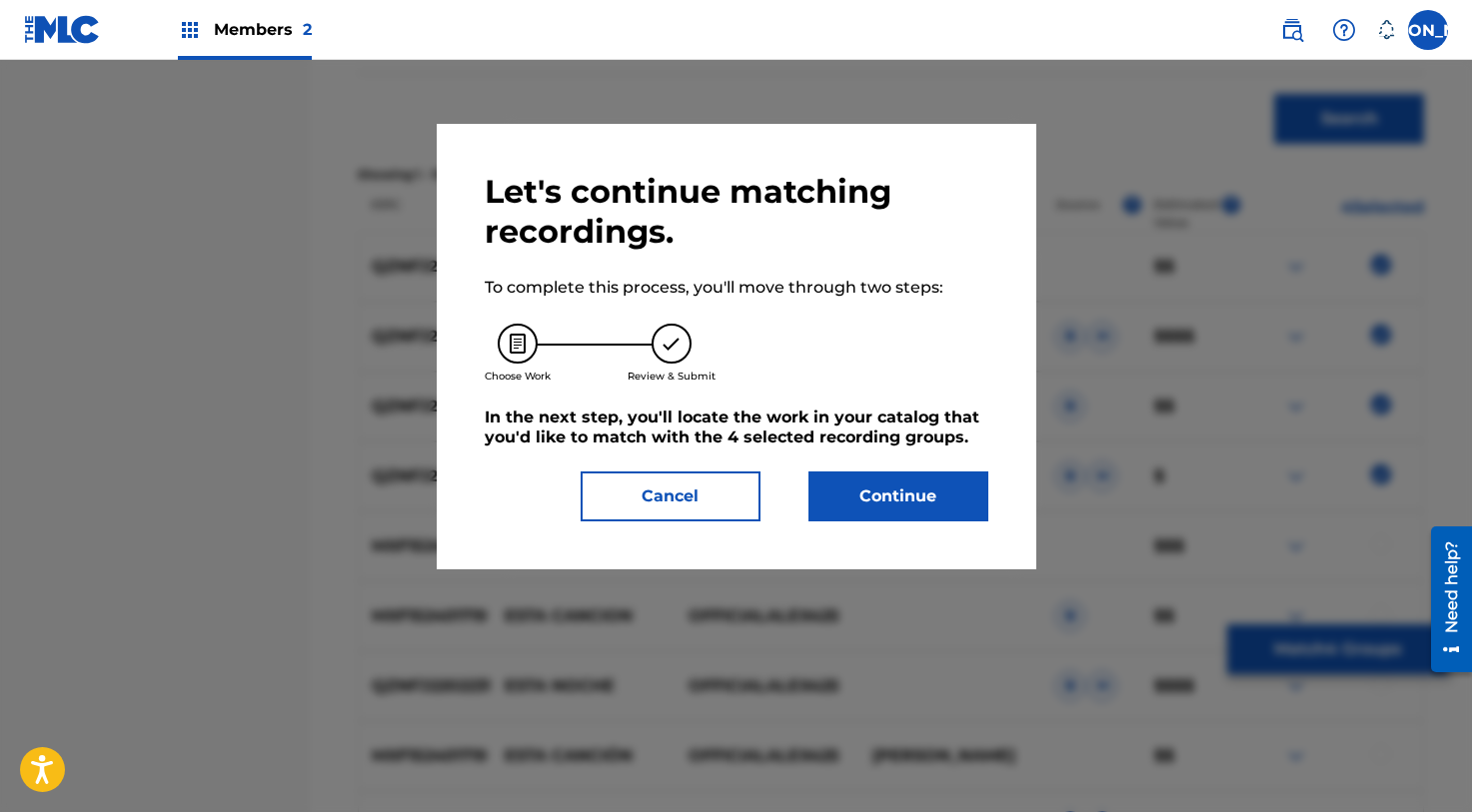 click on "Continue" at bounding box center [898, 496] 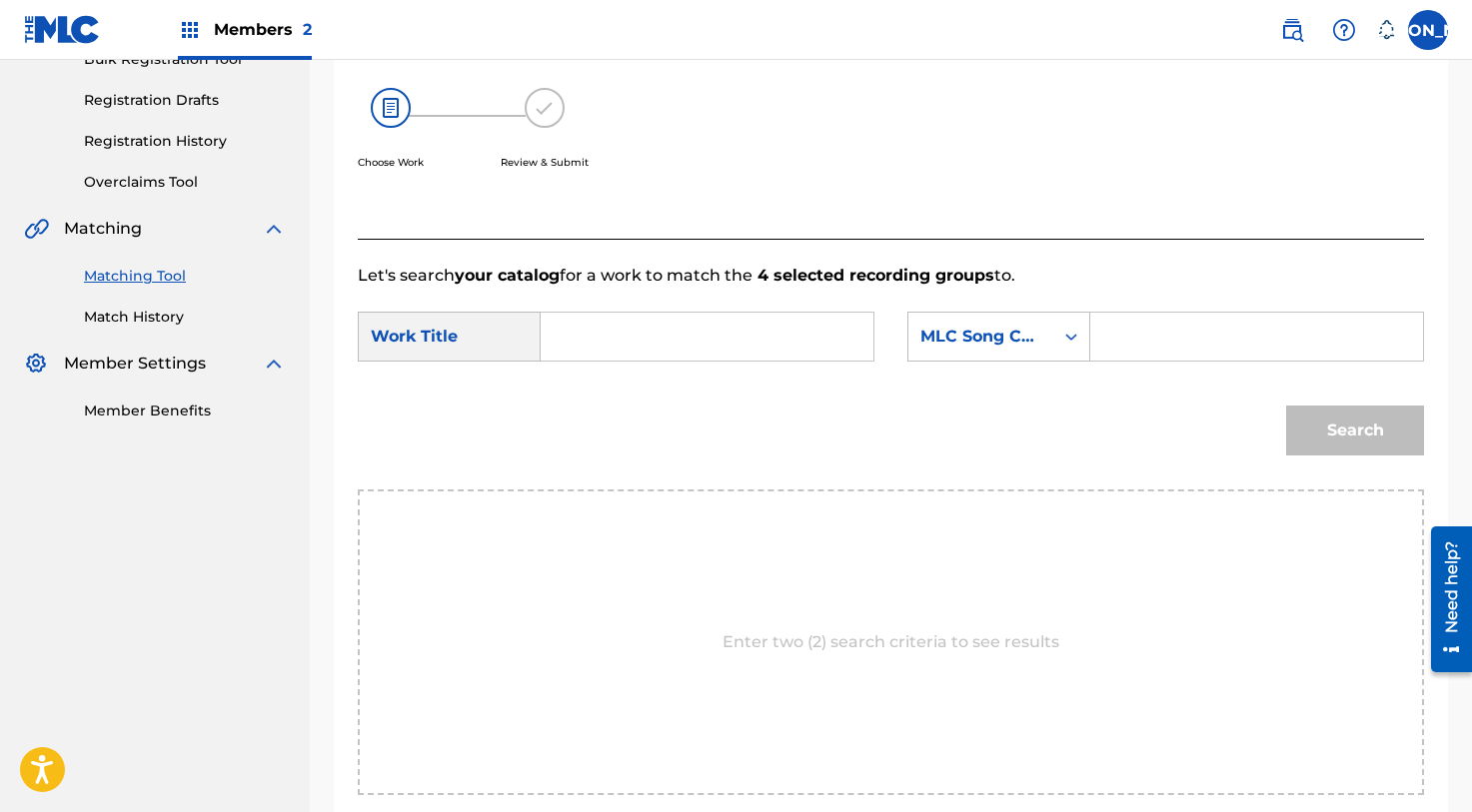 click at bounding box center (707, 337) 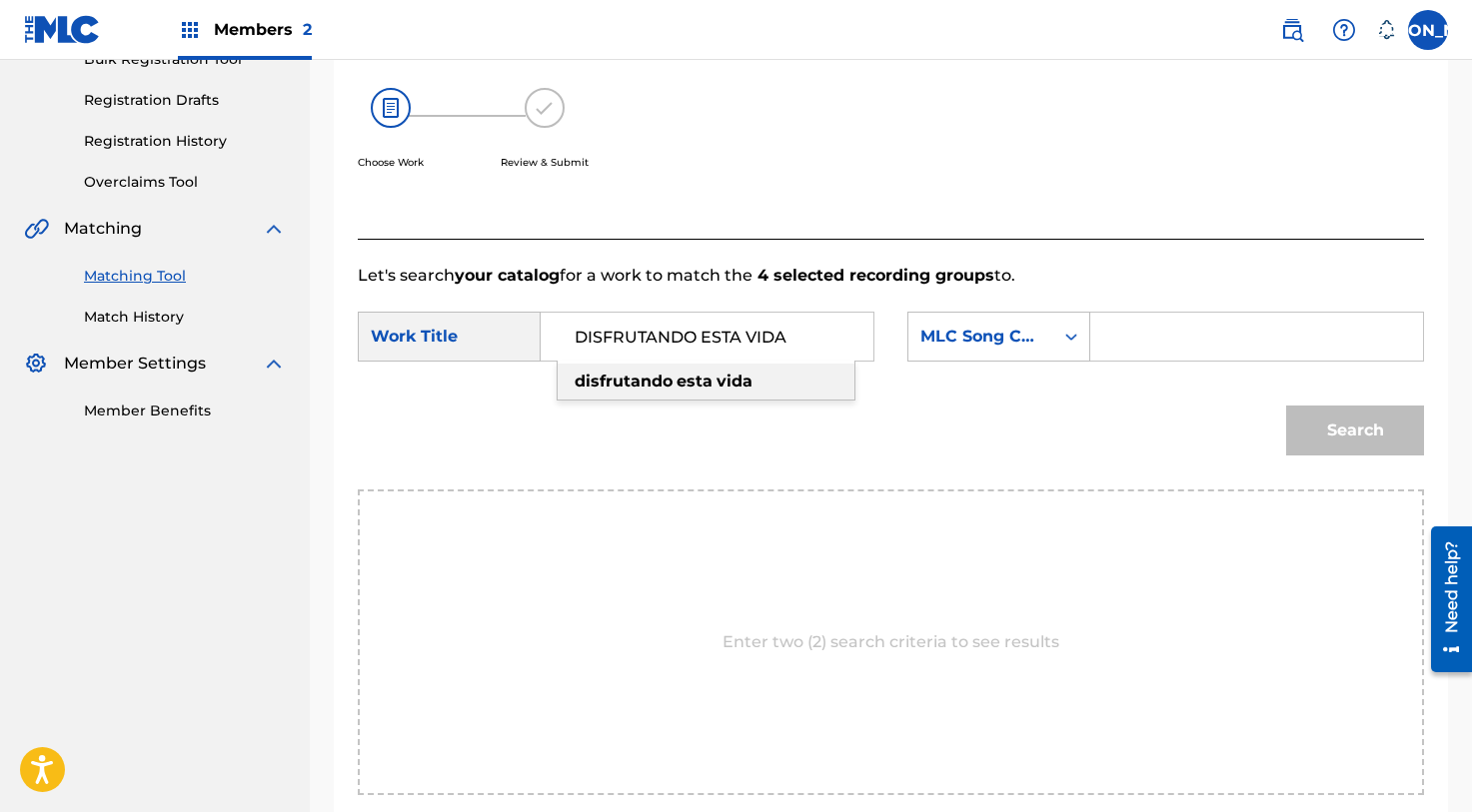type on "DISFRUTANDO ESTA VIDA" 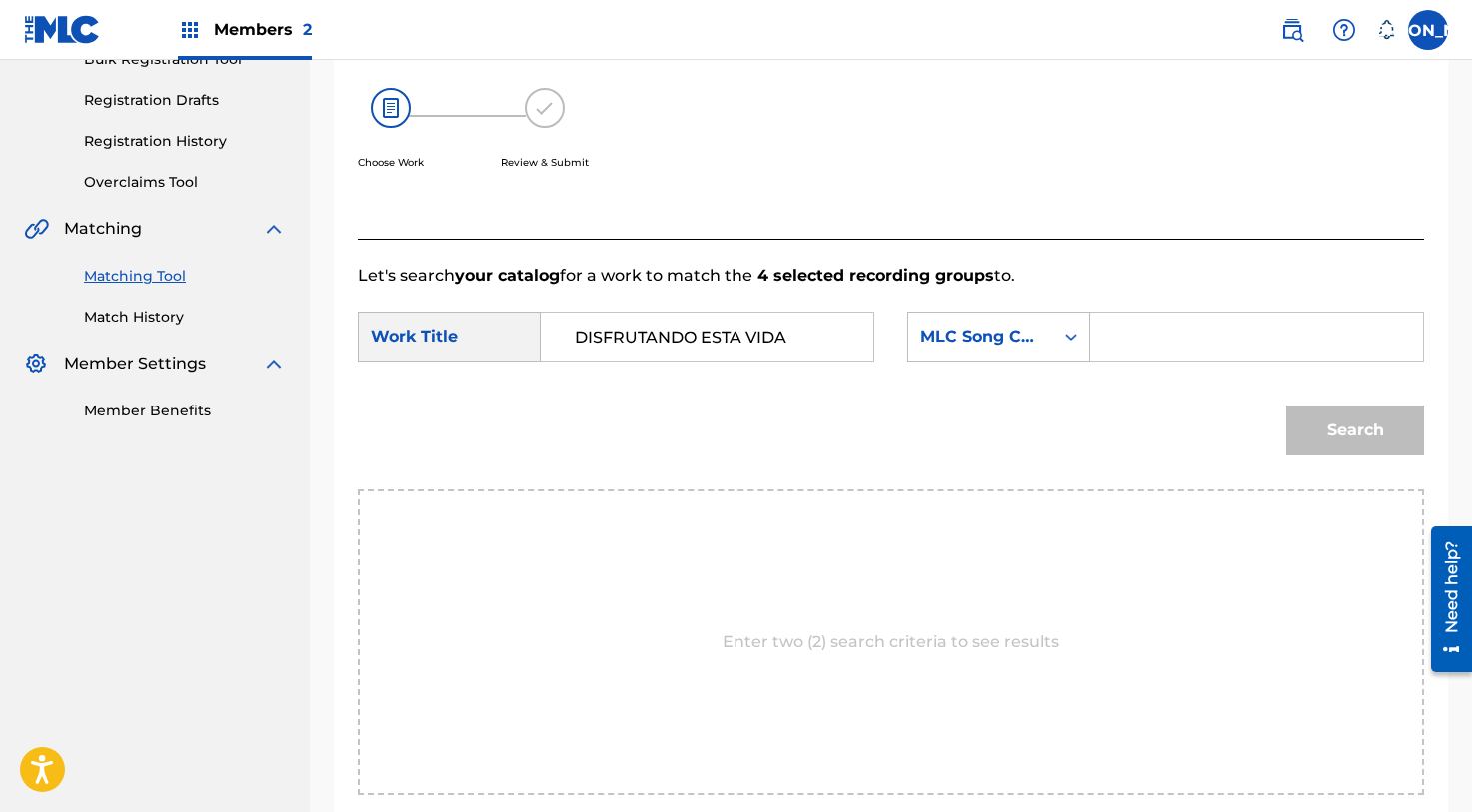 click at bounding box center (1256, 337) 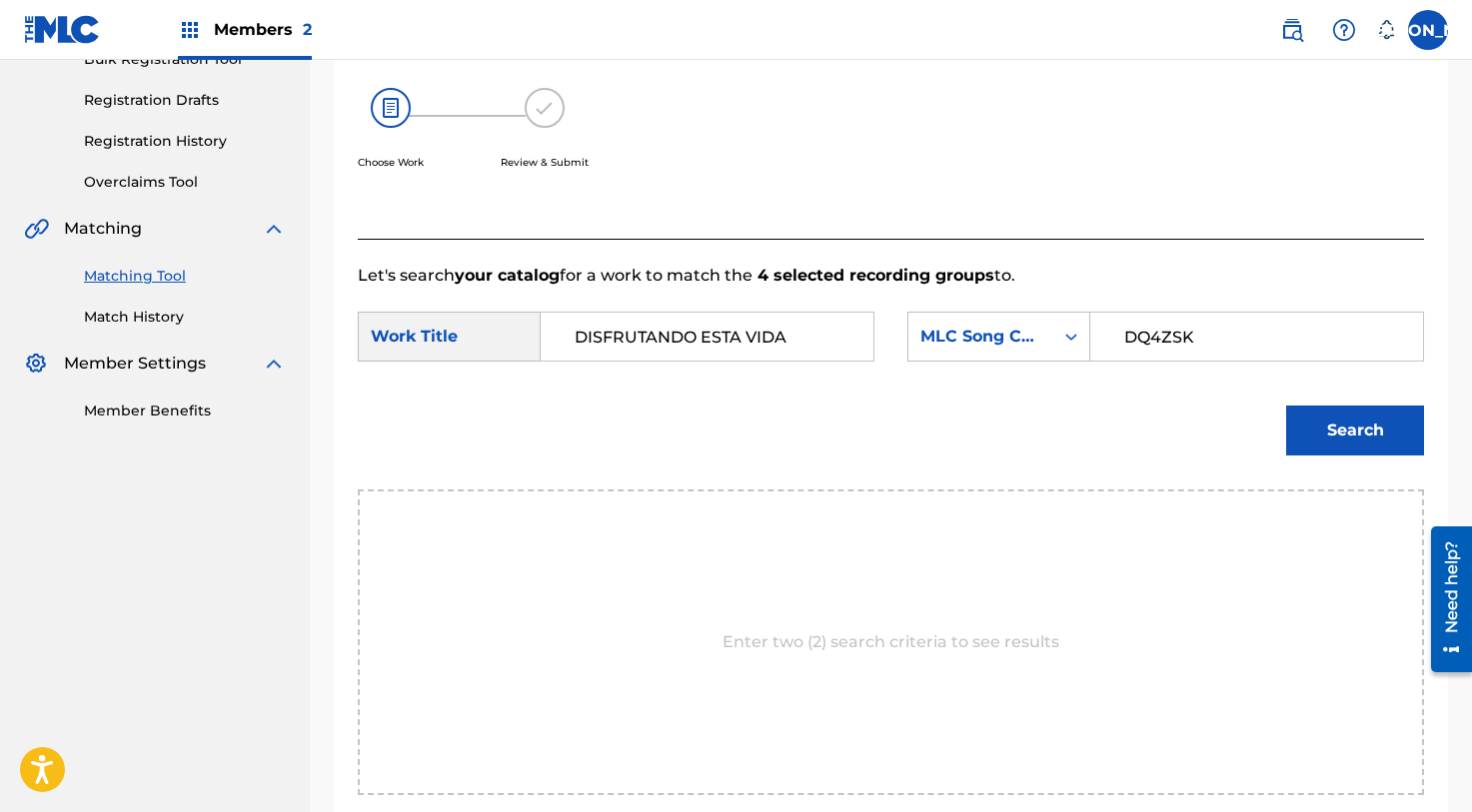 type on "DQ4ZSK" 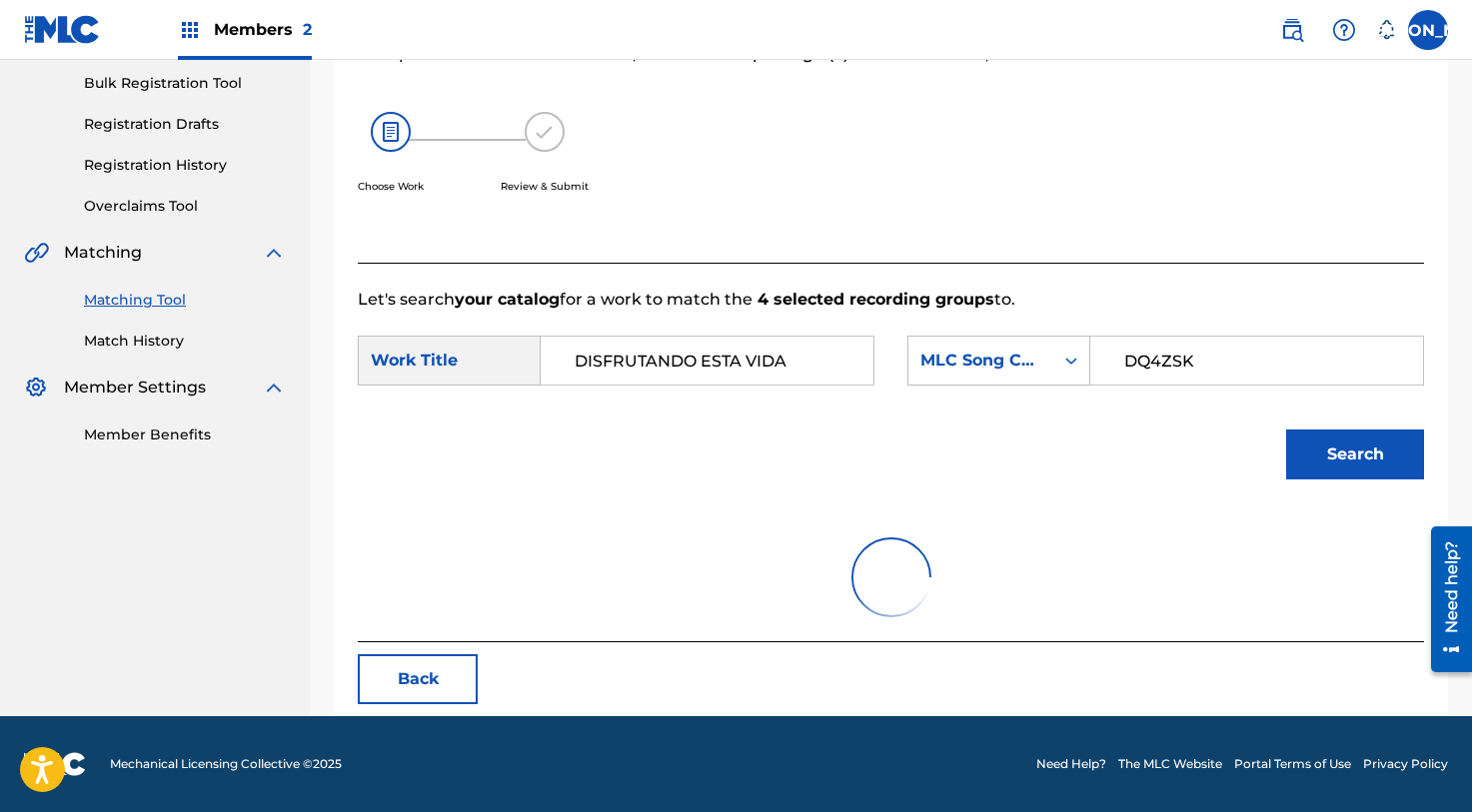 scroll, scrollTop: 293, scrollLeft: 0, axis: vertical 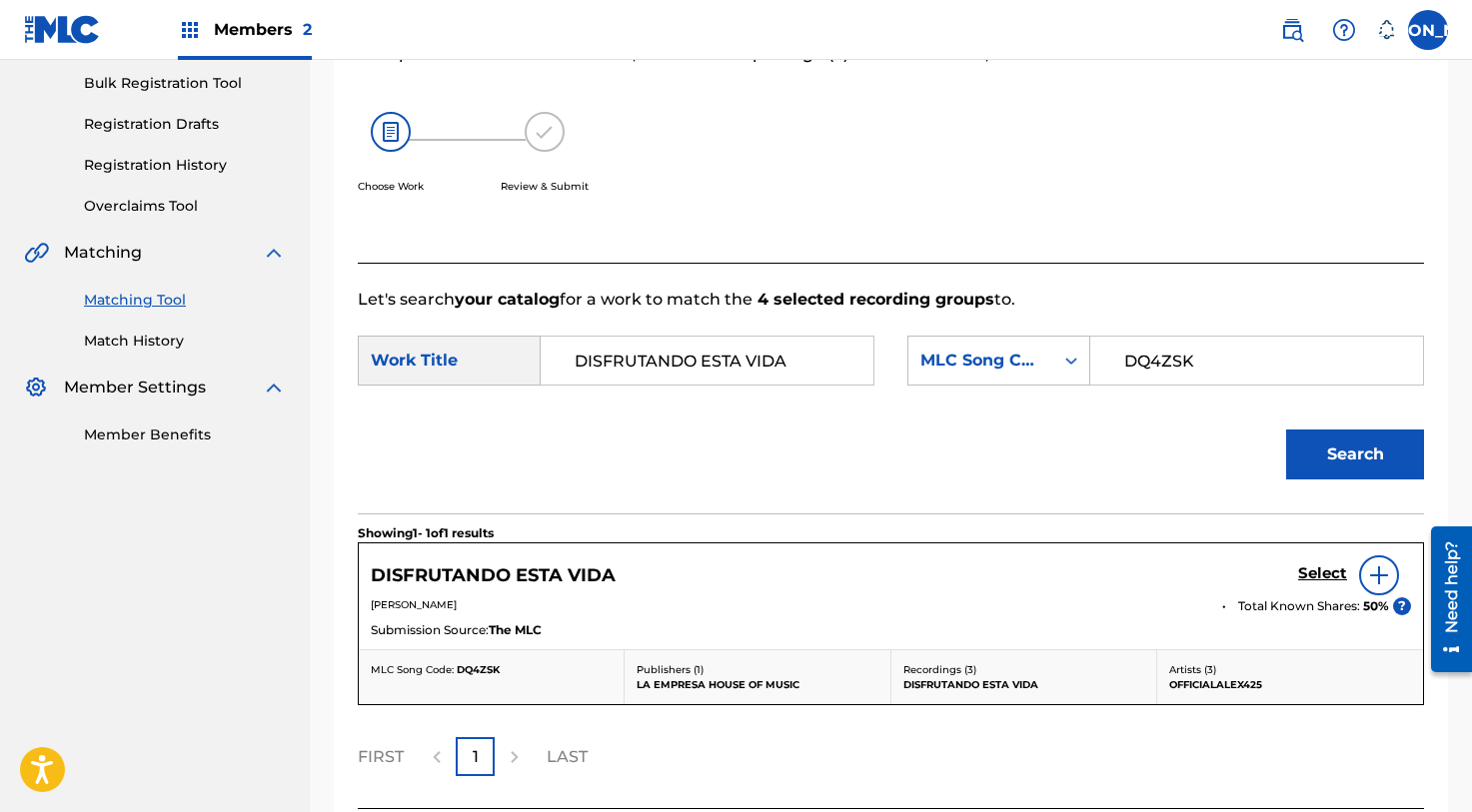 click on "Select" at bounding box center [1322, 573] 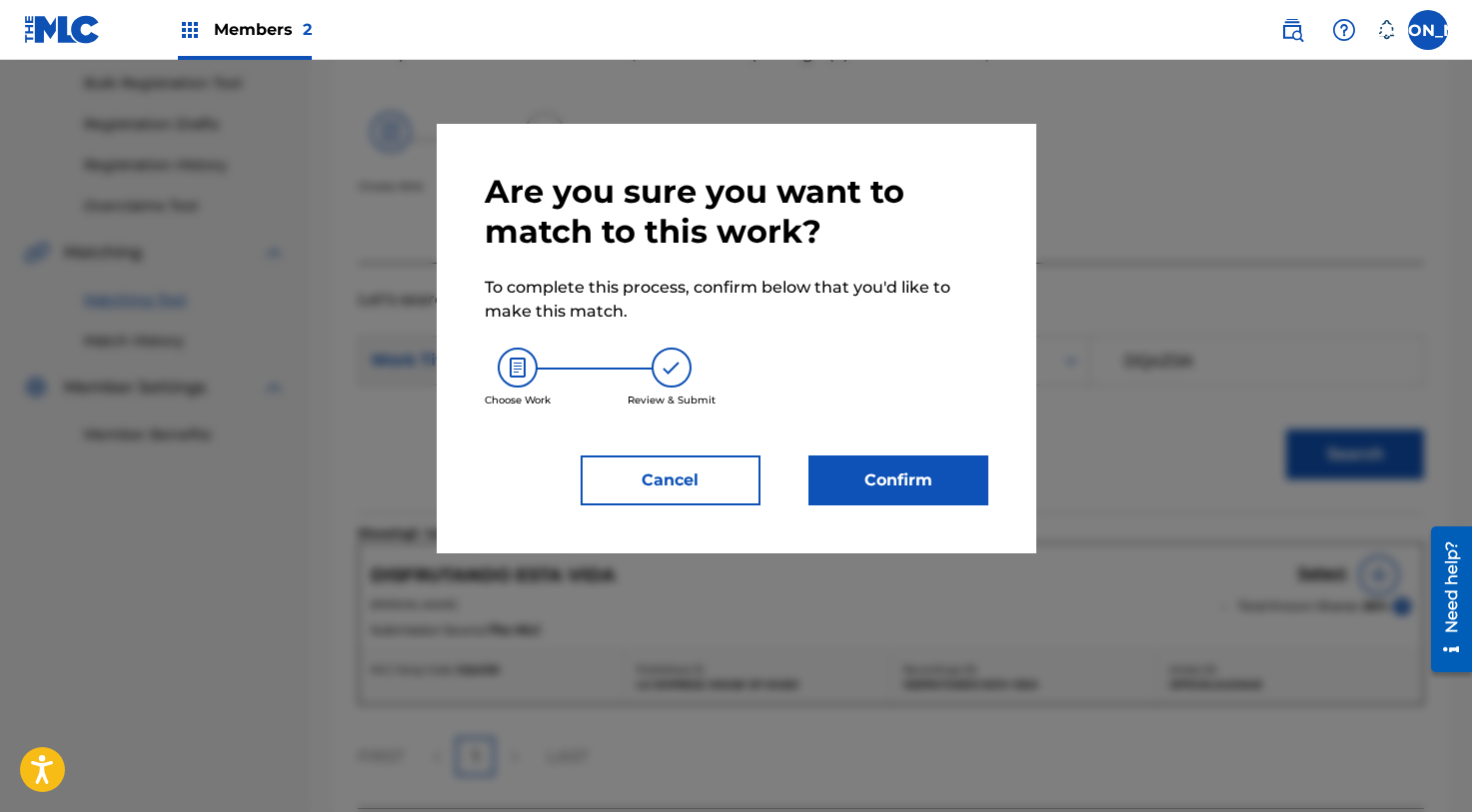click on "Confirm" at bounding box center (898, 480) 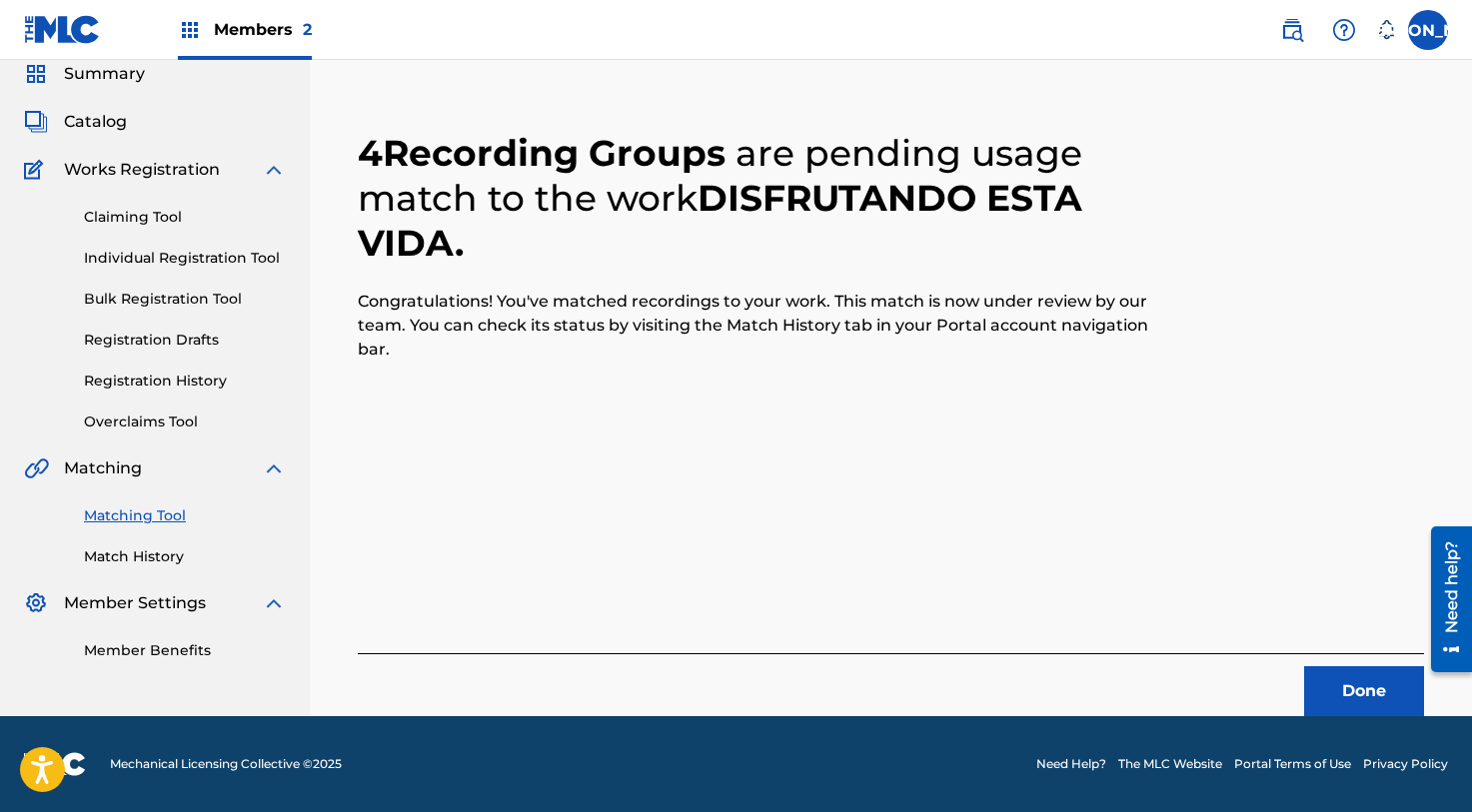 click on "Done" at bounding box center [1364, 691] 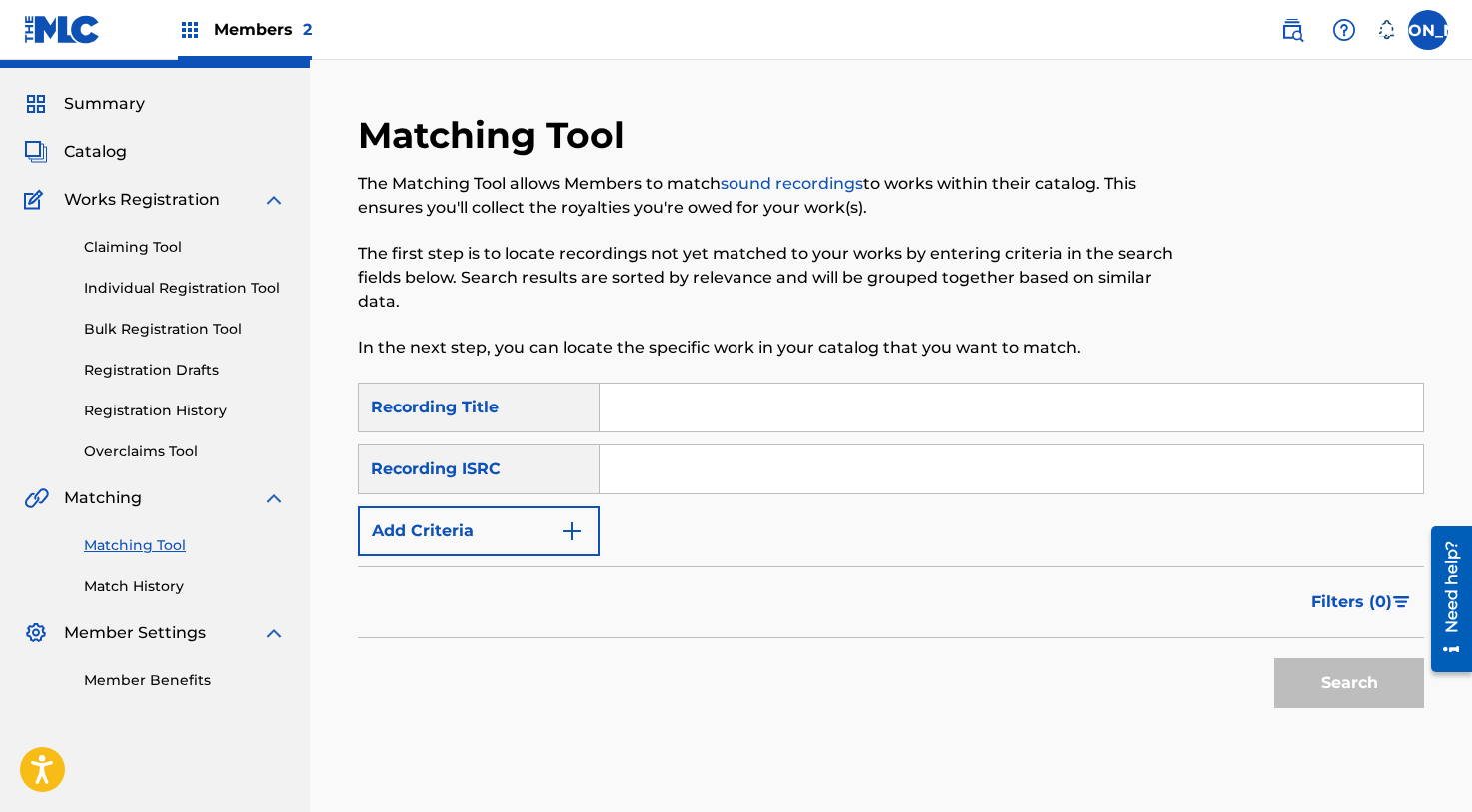 click at bounding box center (1011, 407) 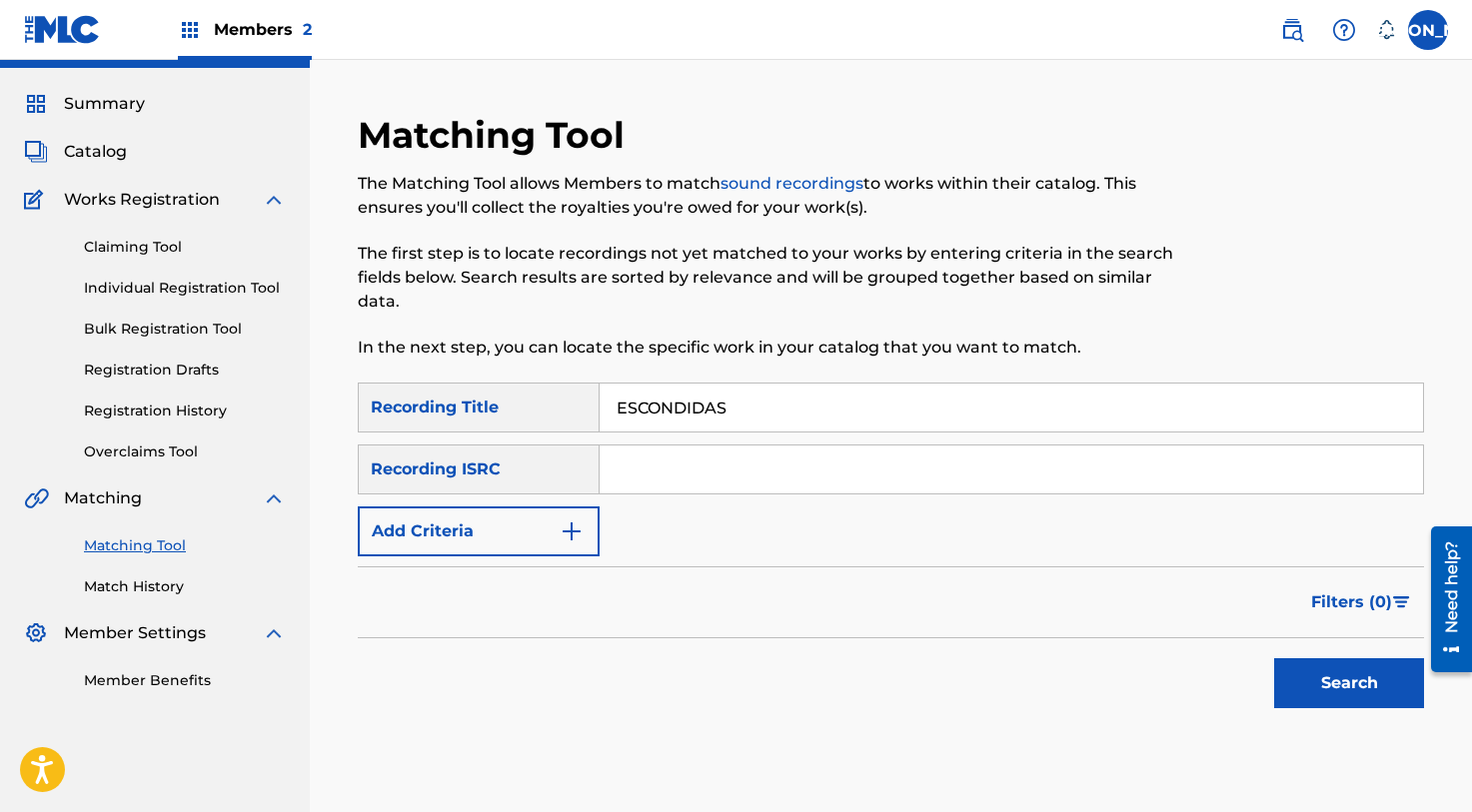 type on "ESCONDIDAS" 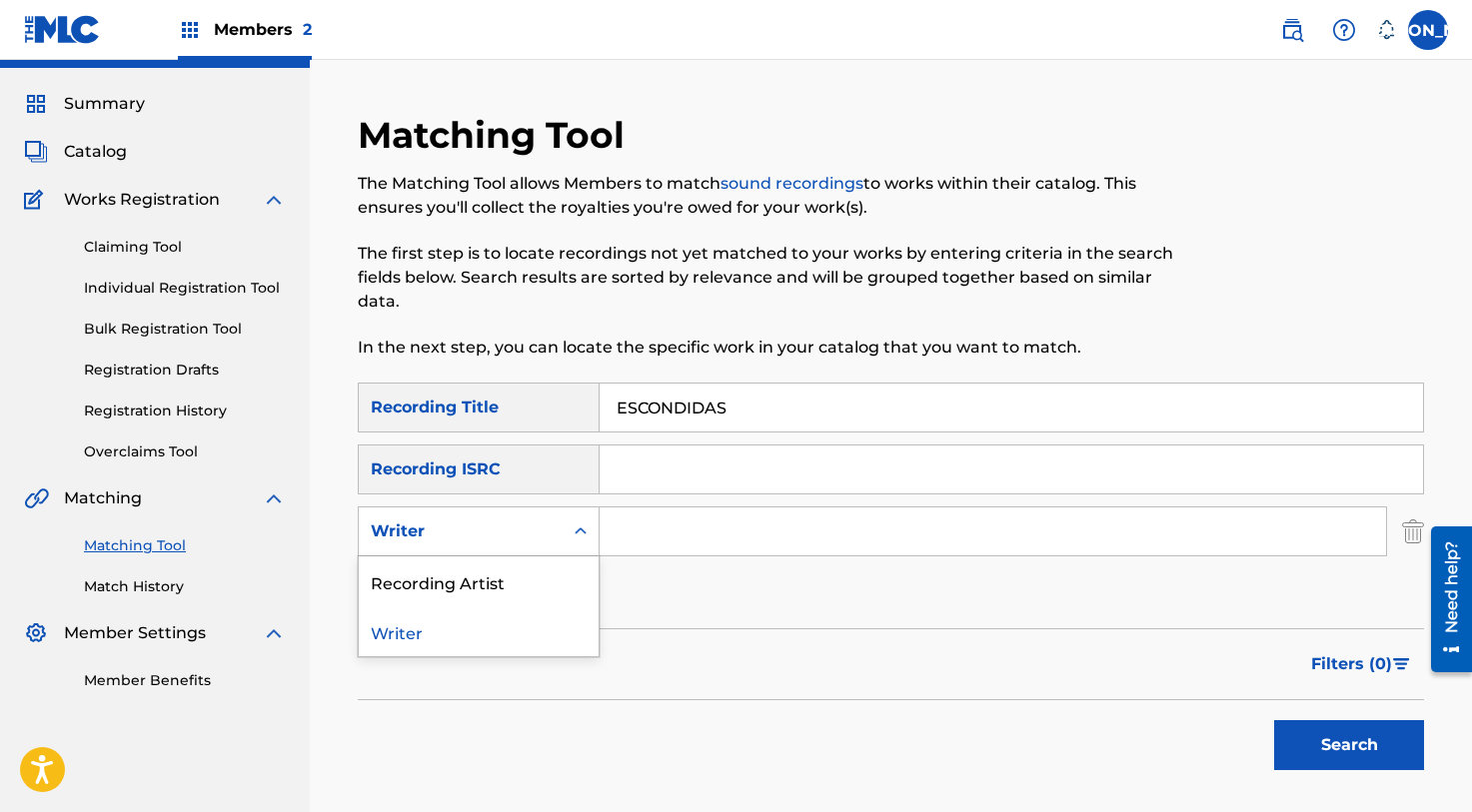 click on "Writer" at bounding box center [461, 531] 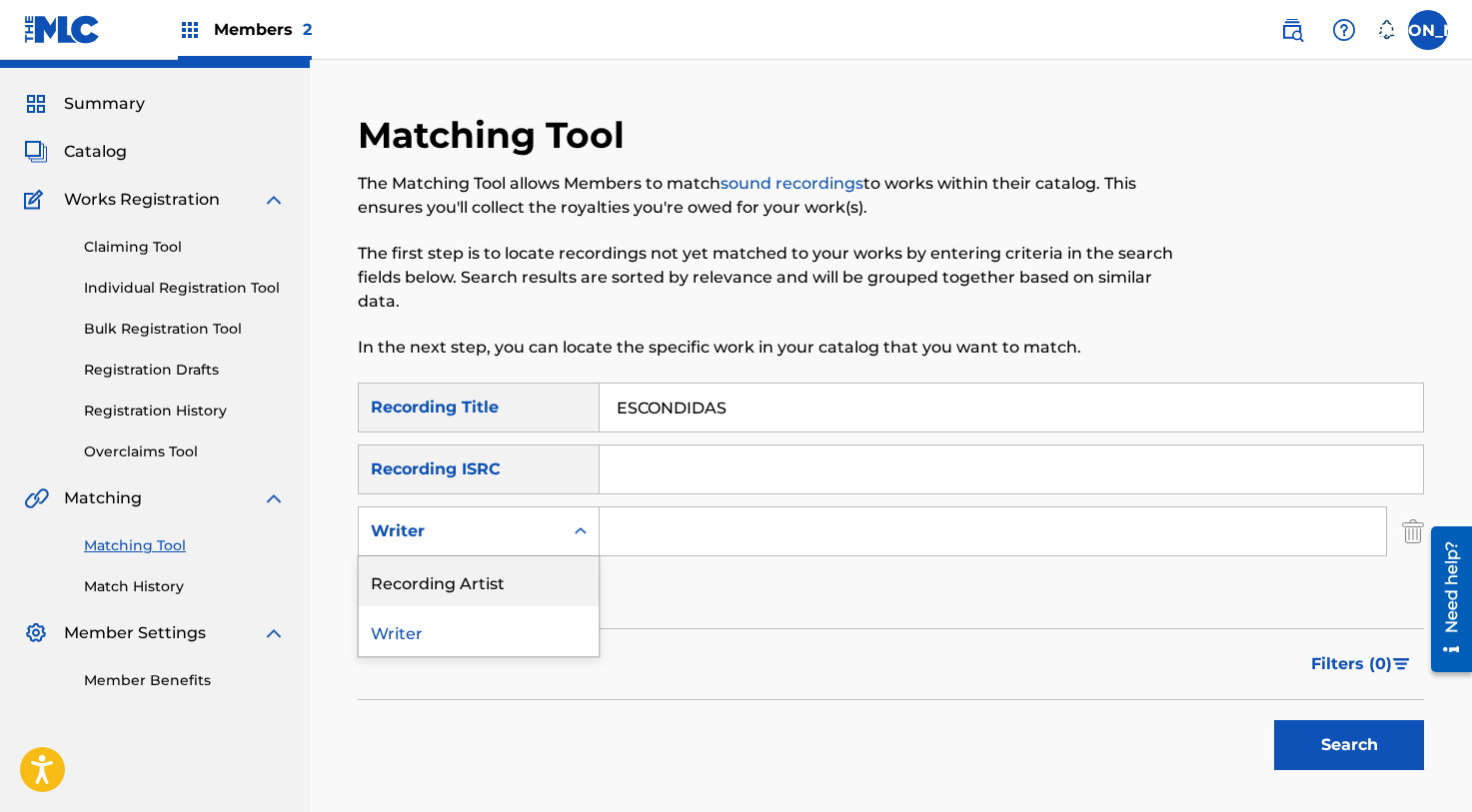 click on "Recording Artist" at bounding box center (479, 581) 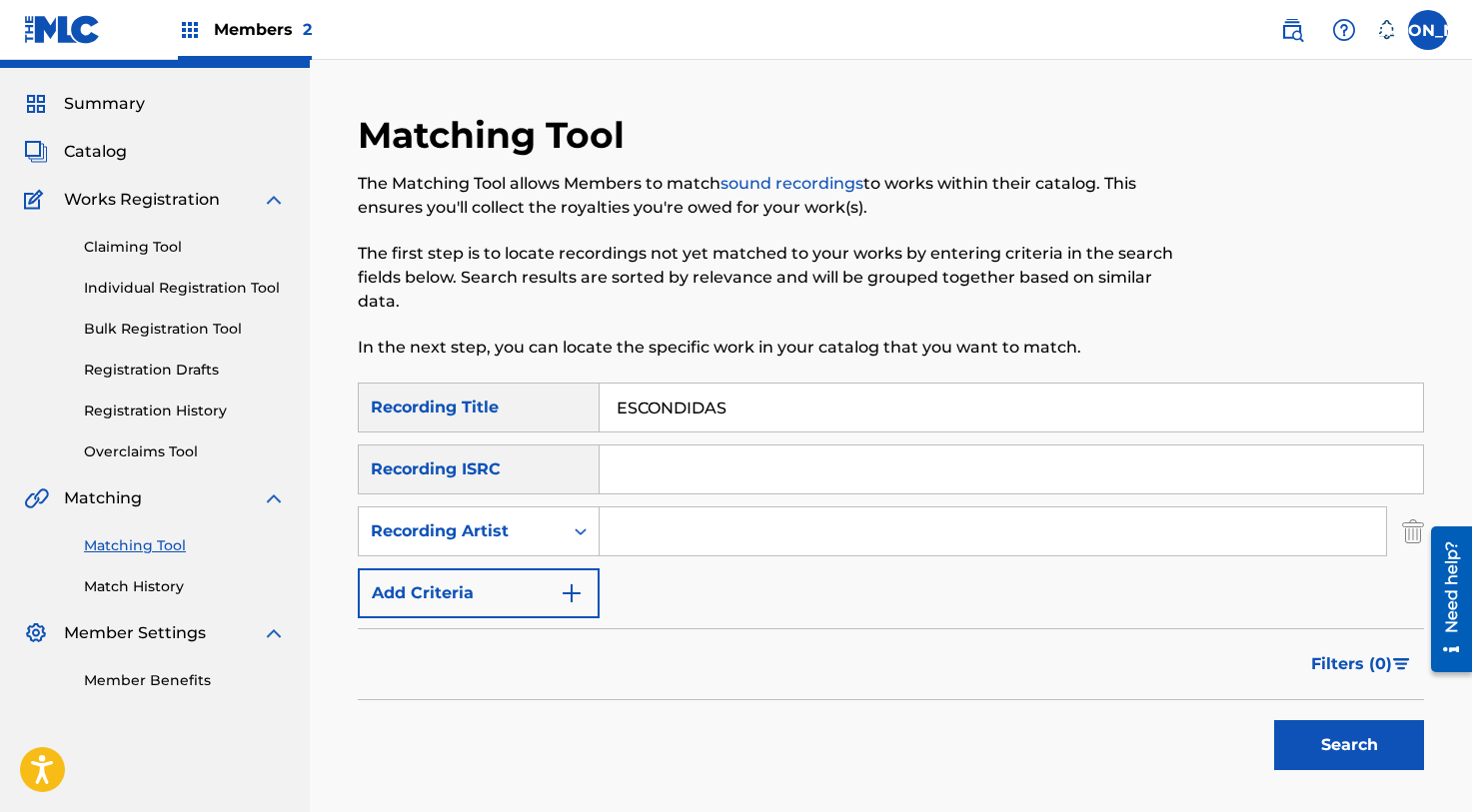 click at bounding box center [992, 531] 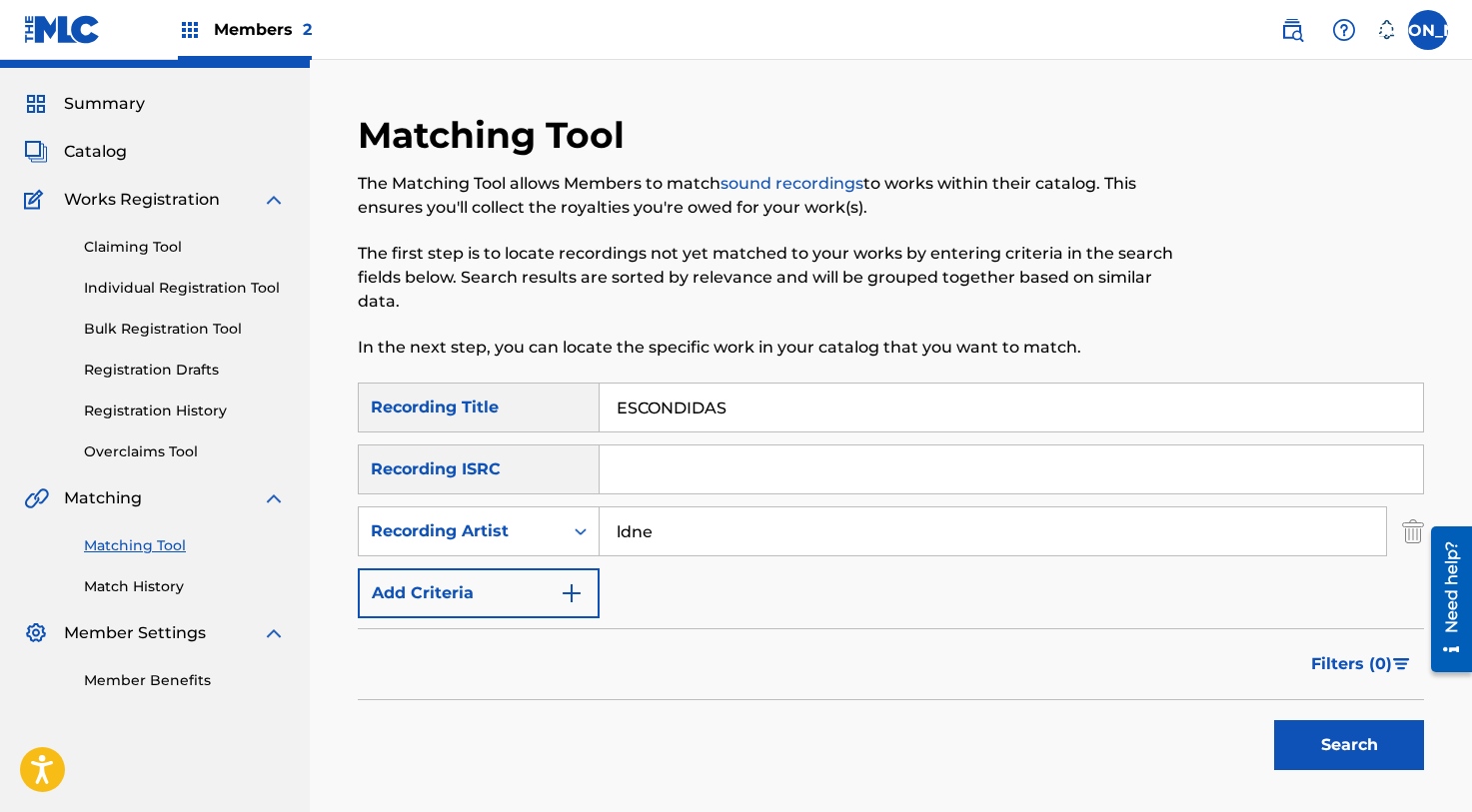 type on "ldne" 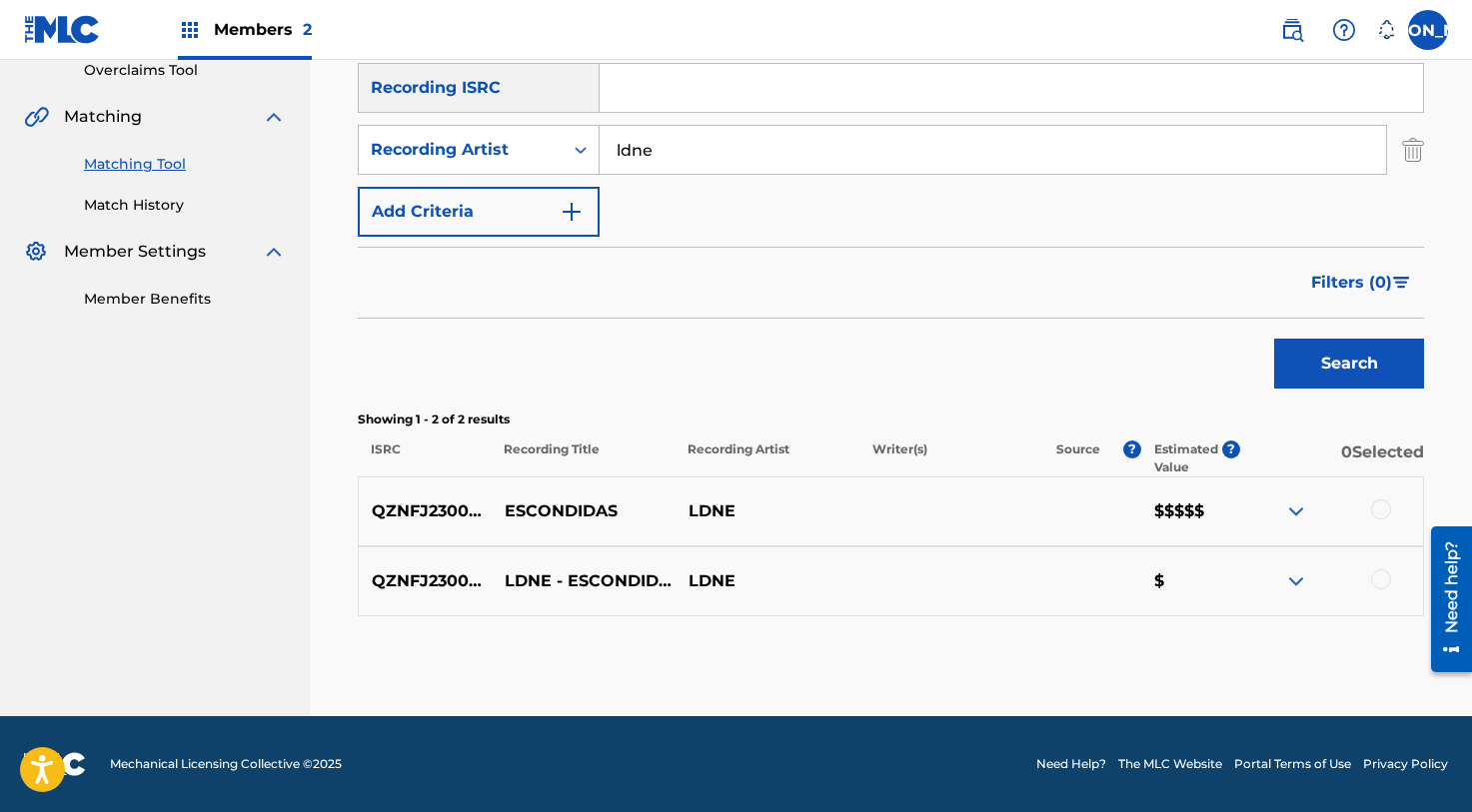scroll, scrollTop: 428, scrollLeft: 0, axis: vertical 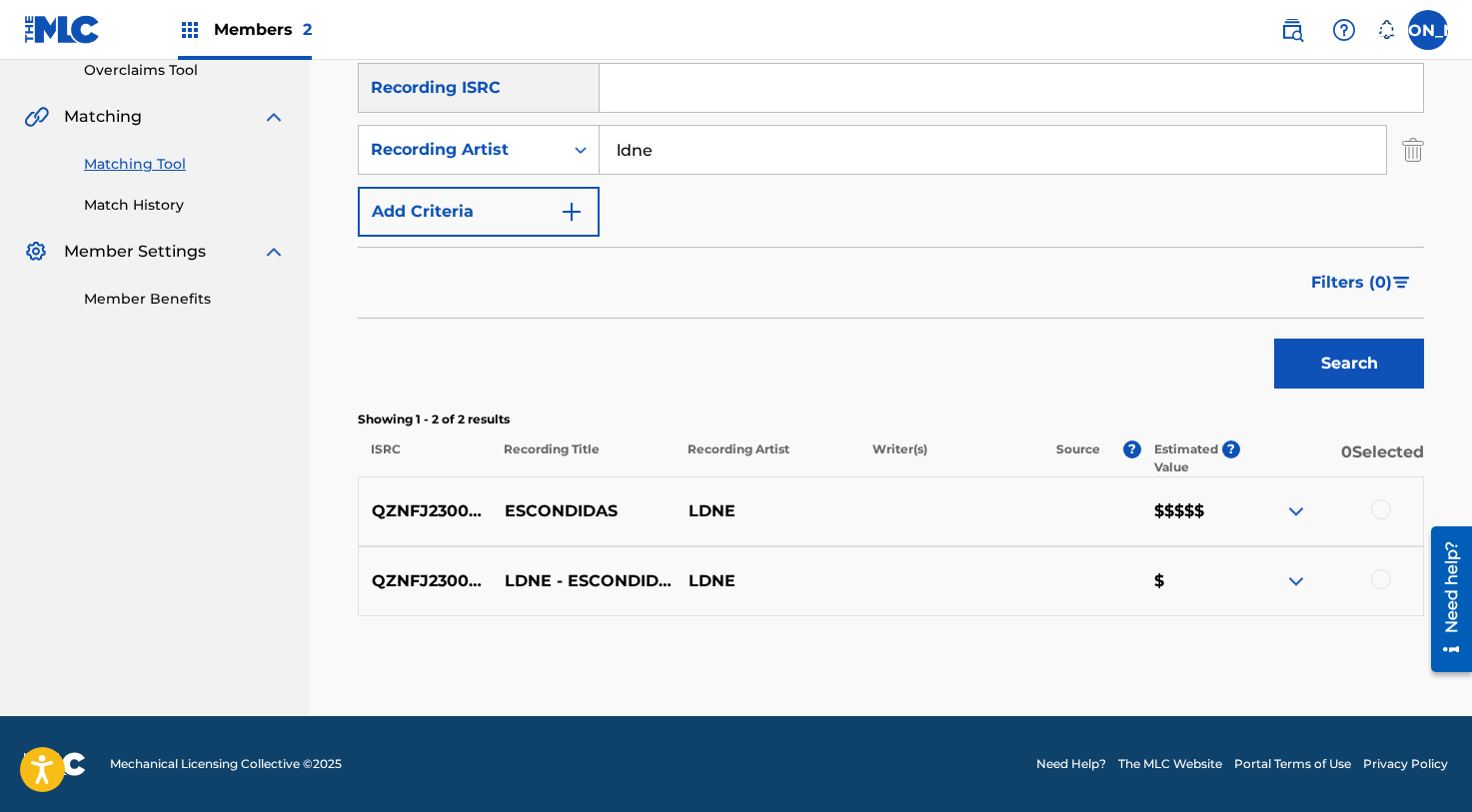 click at bounding box center [1331, 581] 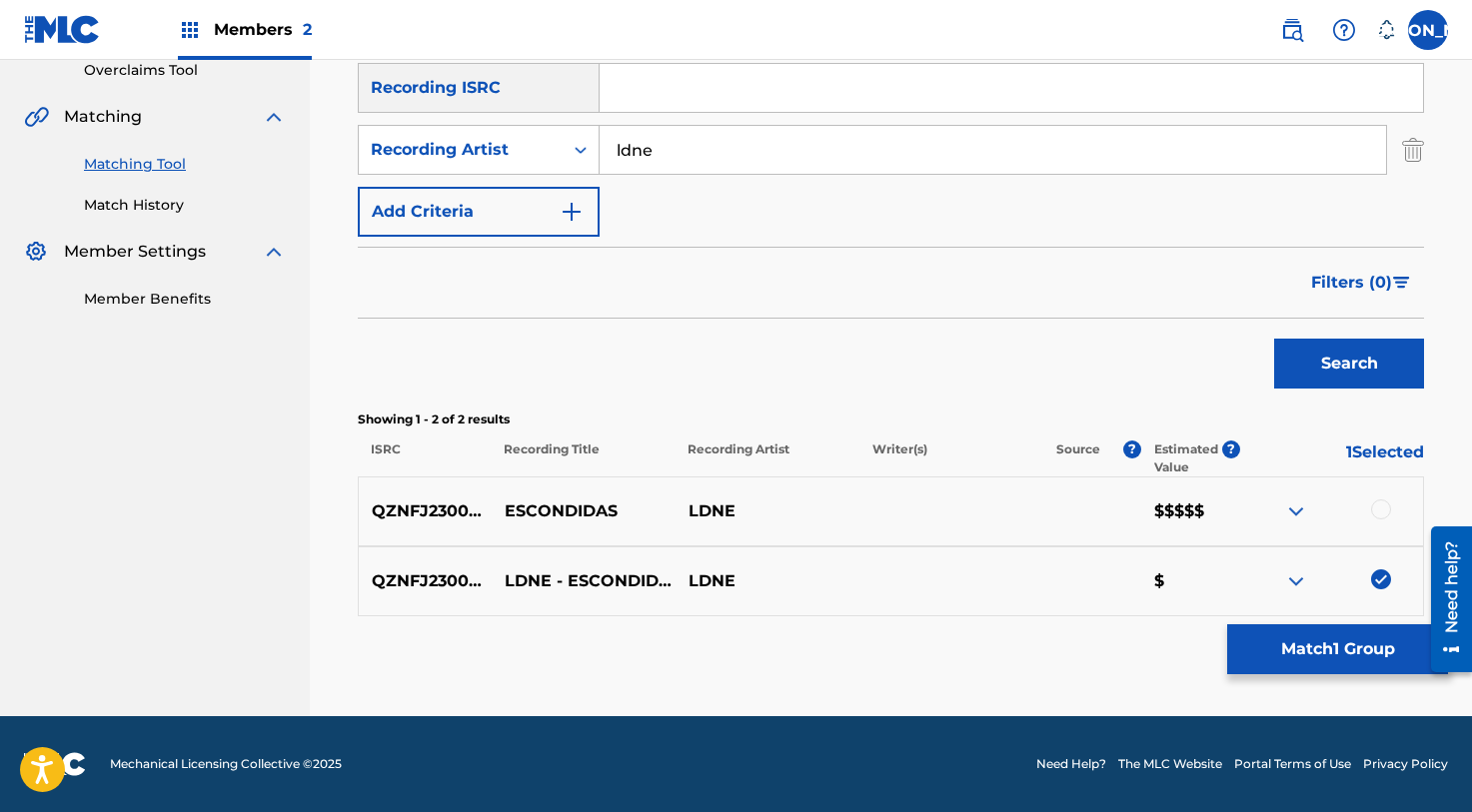 click at bounding box center (1381, 509) 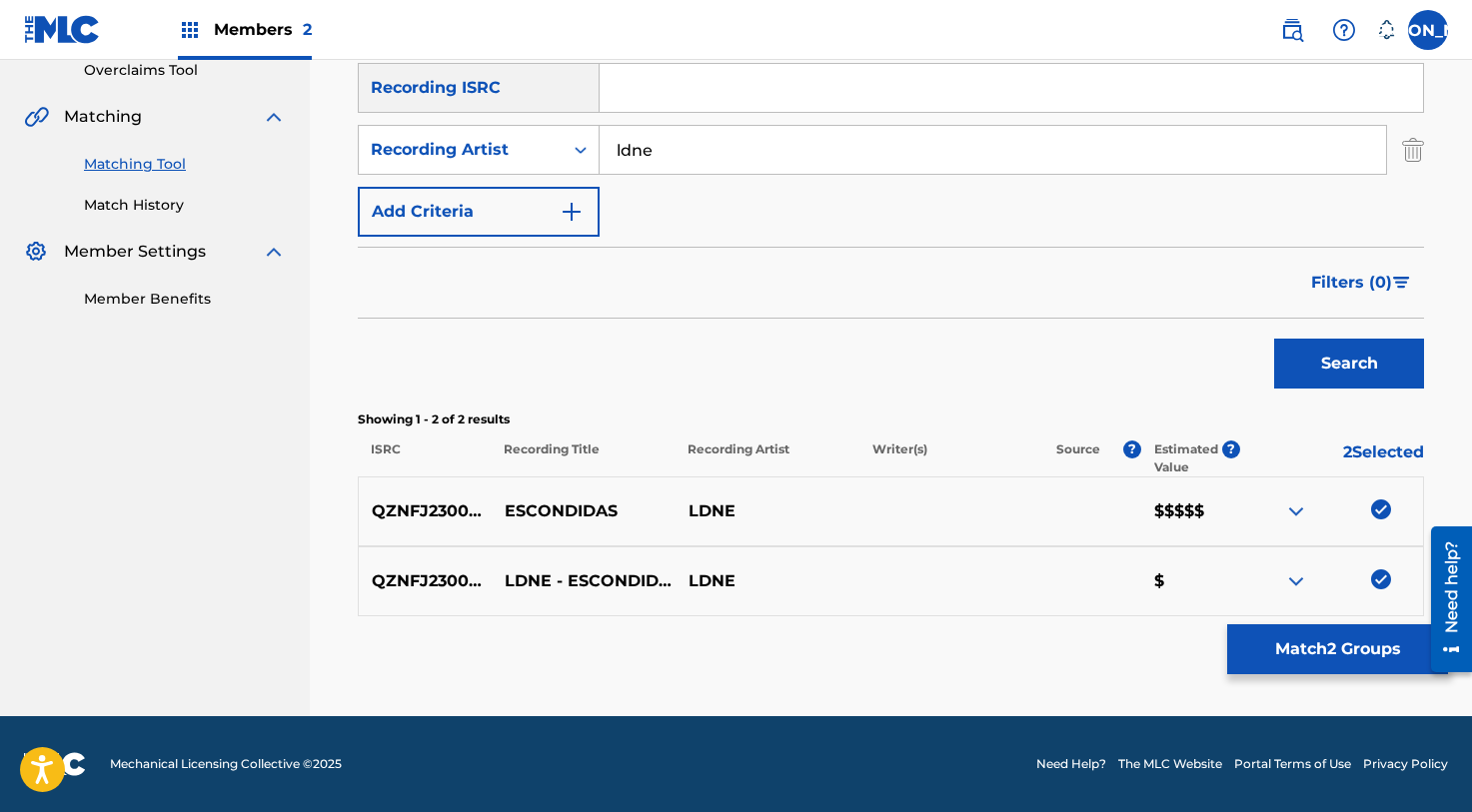 click on "Match  2 Groups" at bounding box center [1337, 649] 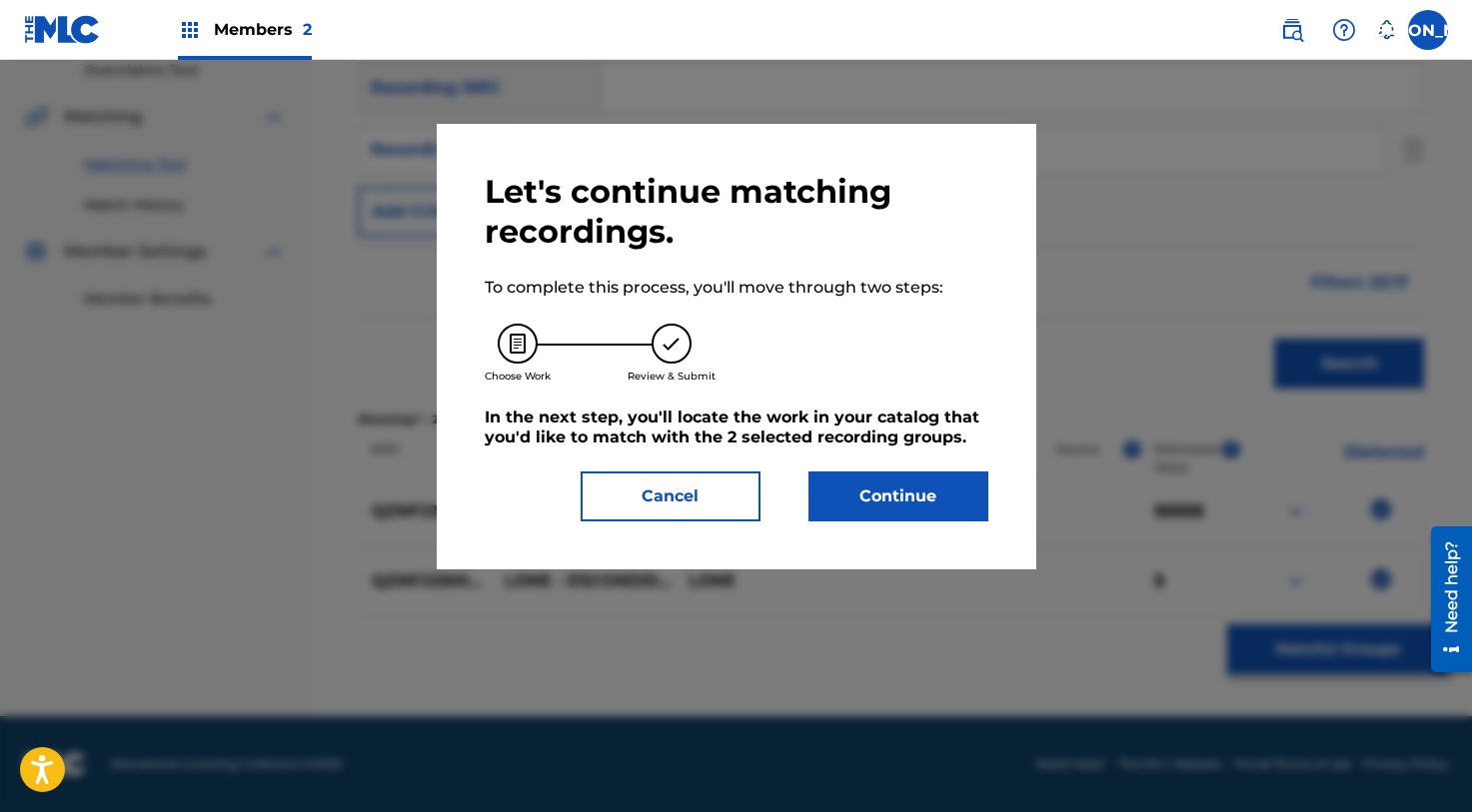 click on "Continue" at bounding box center [898, 496] 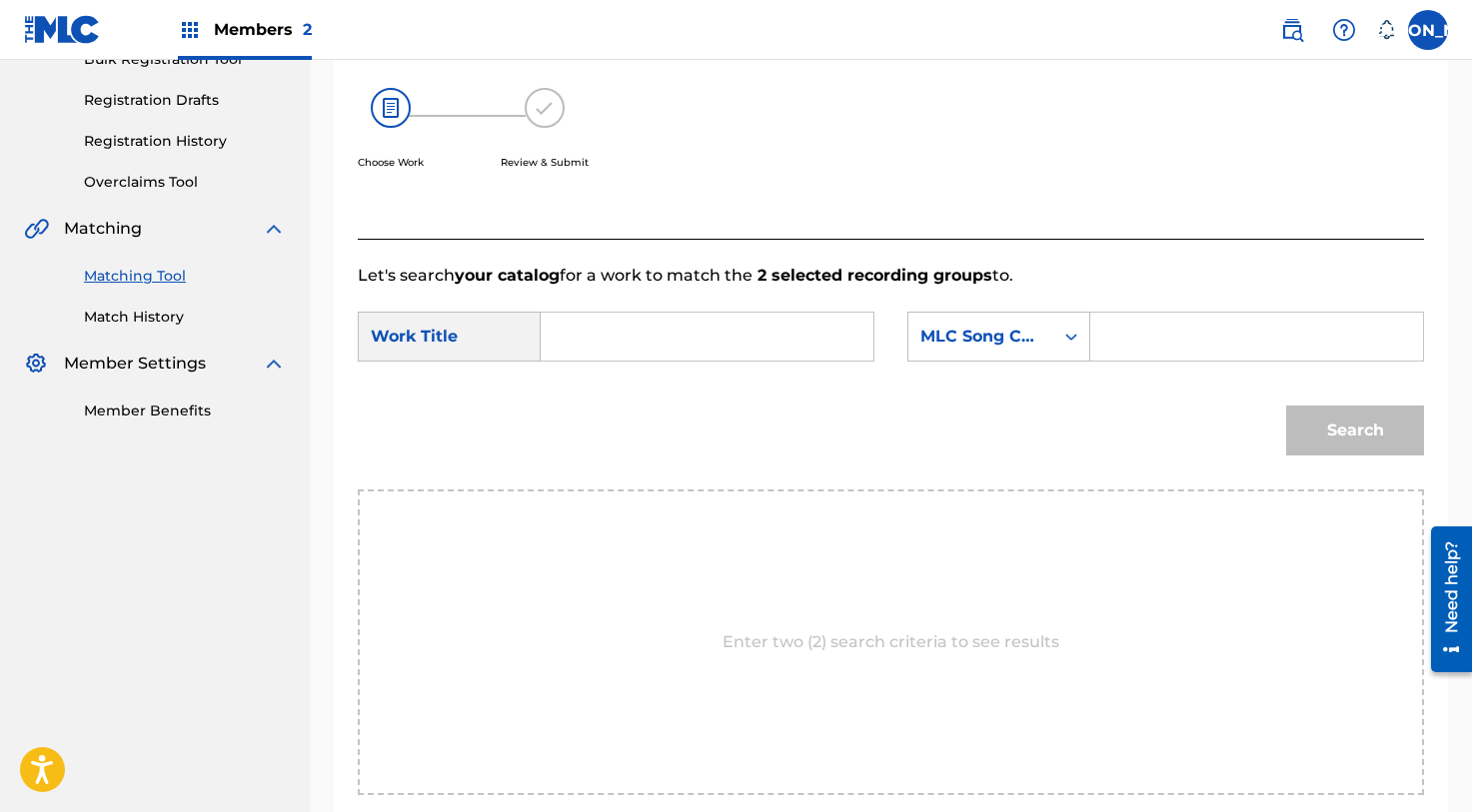 click at bounding box center [707, 337] 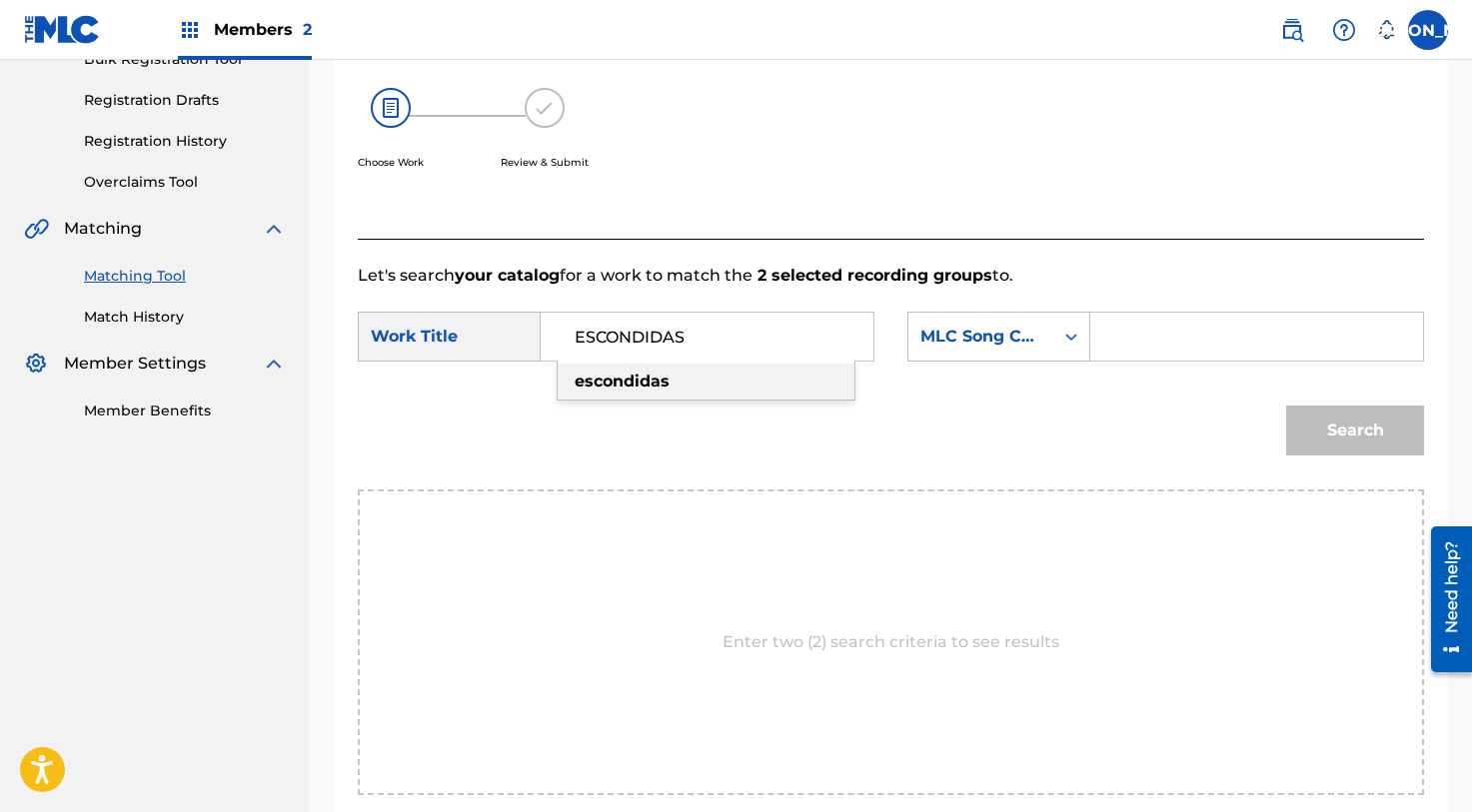 type on "ESCONDIDAS" 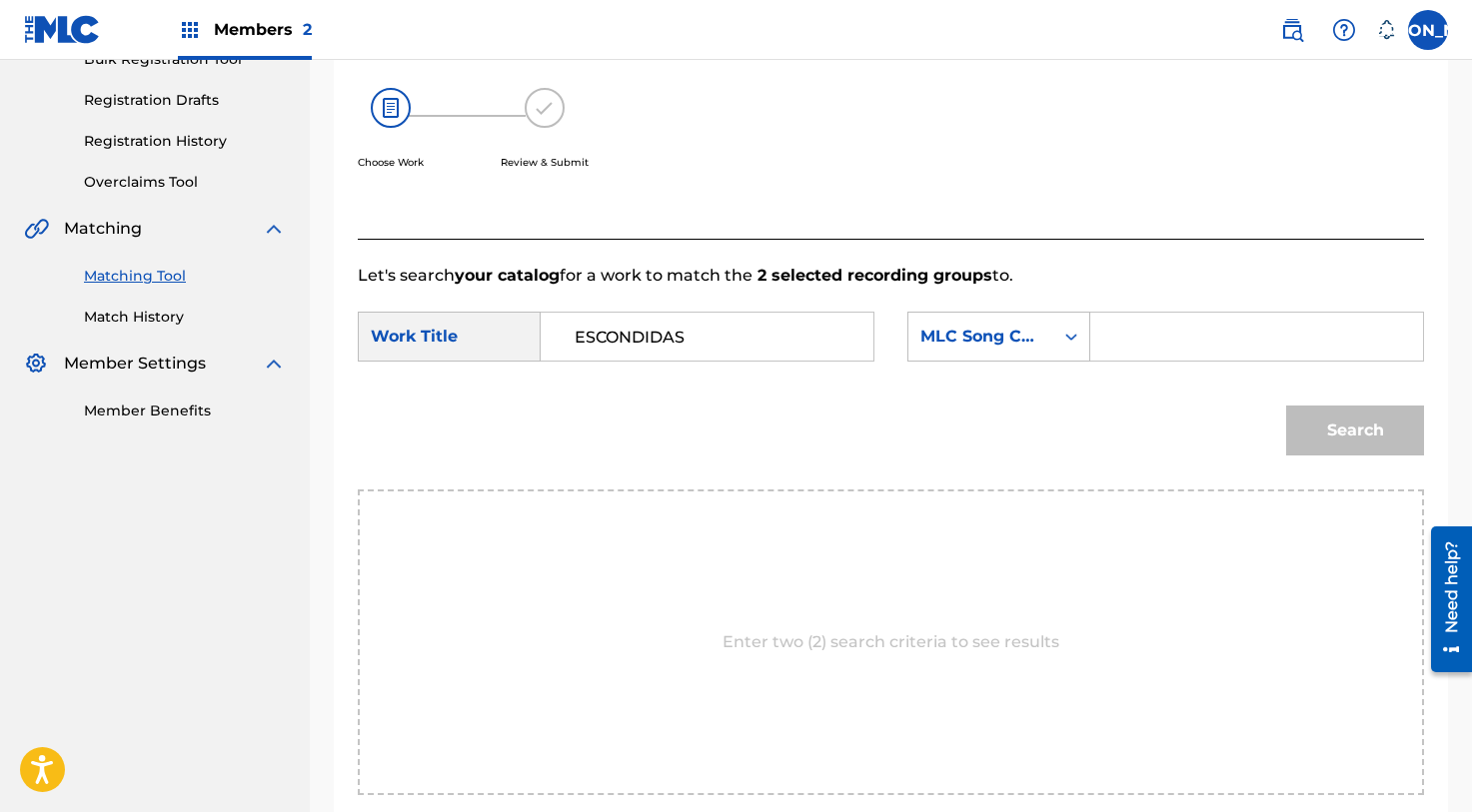 click on "SearchWithCriteria722b3340-7432-4072-81c0-9ce8d895c77b Work Title ESCONDIDAS SearchWithCriteria376404d2-0838-478a-992c-57e47d84137c MLC Song Code Search" at bounding box center (890, 389) 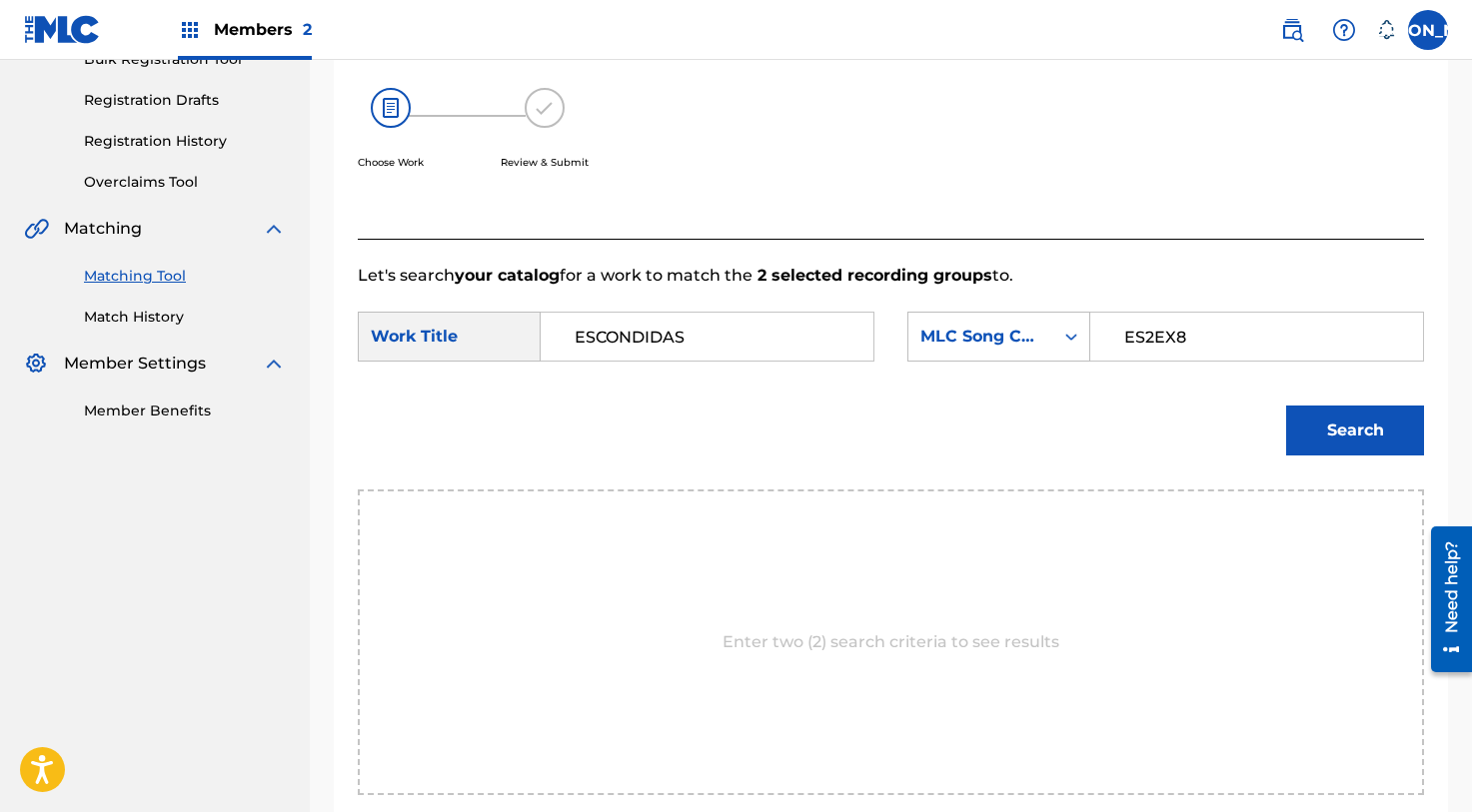 type on "ES2EX8" 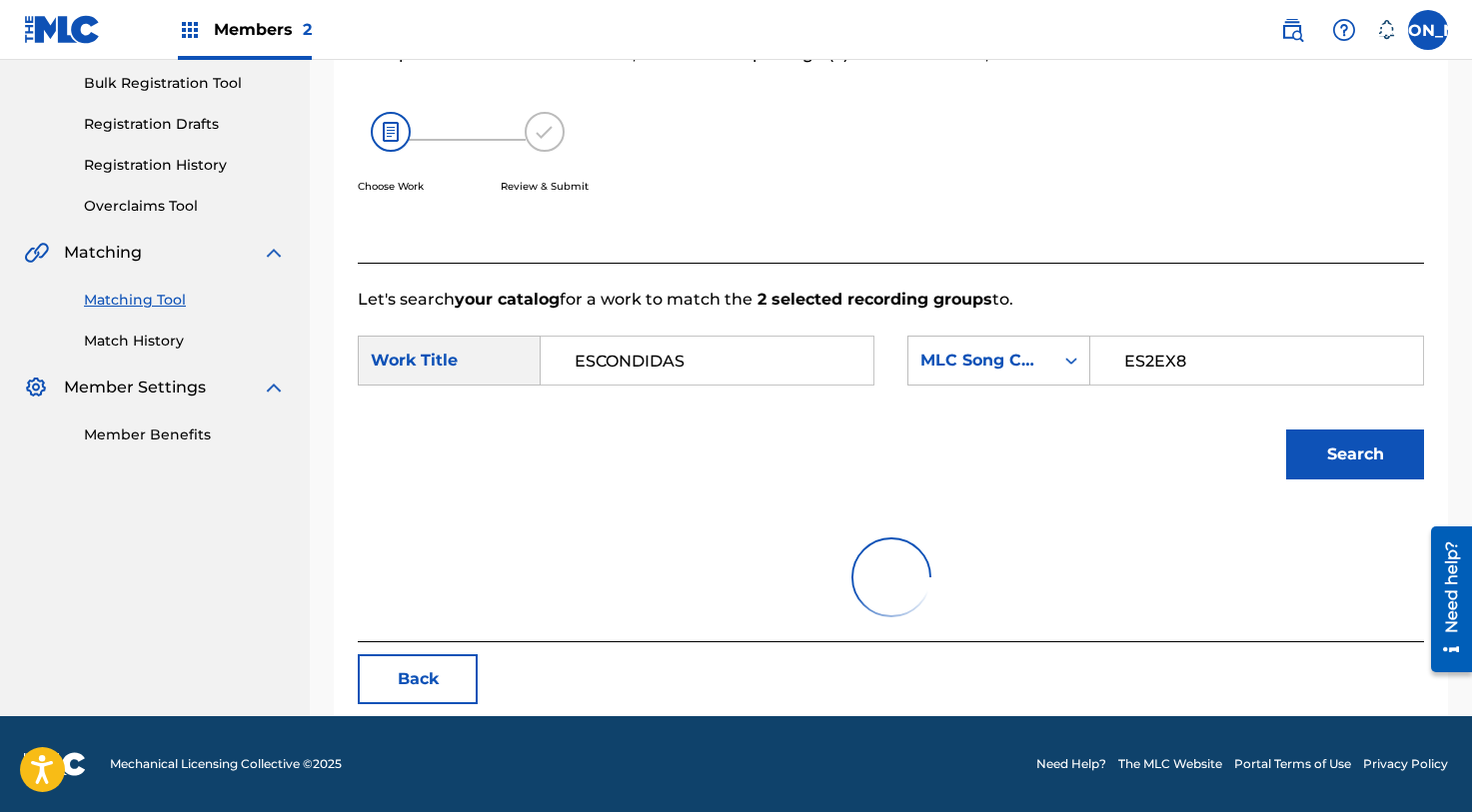 scroll, scrollTop: 293, scrollLeft: 0, axis: vertical 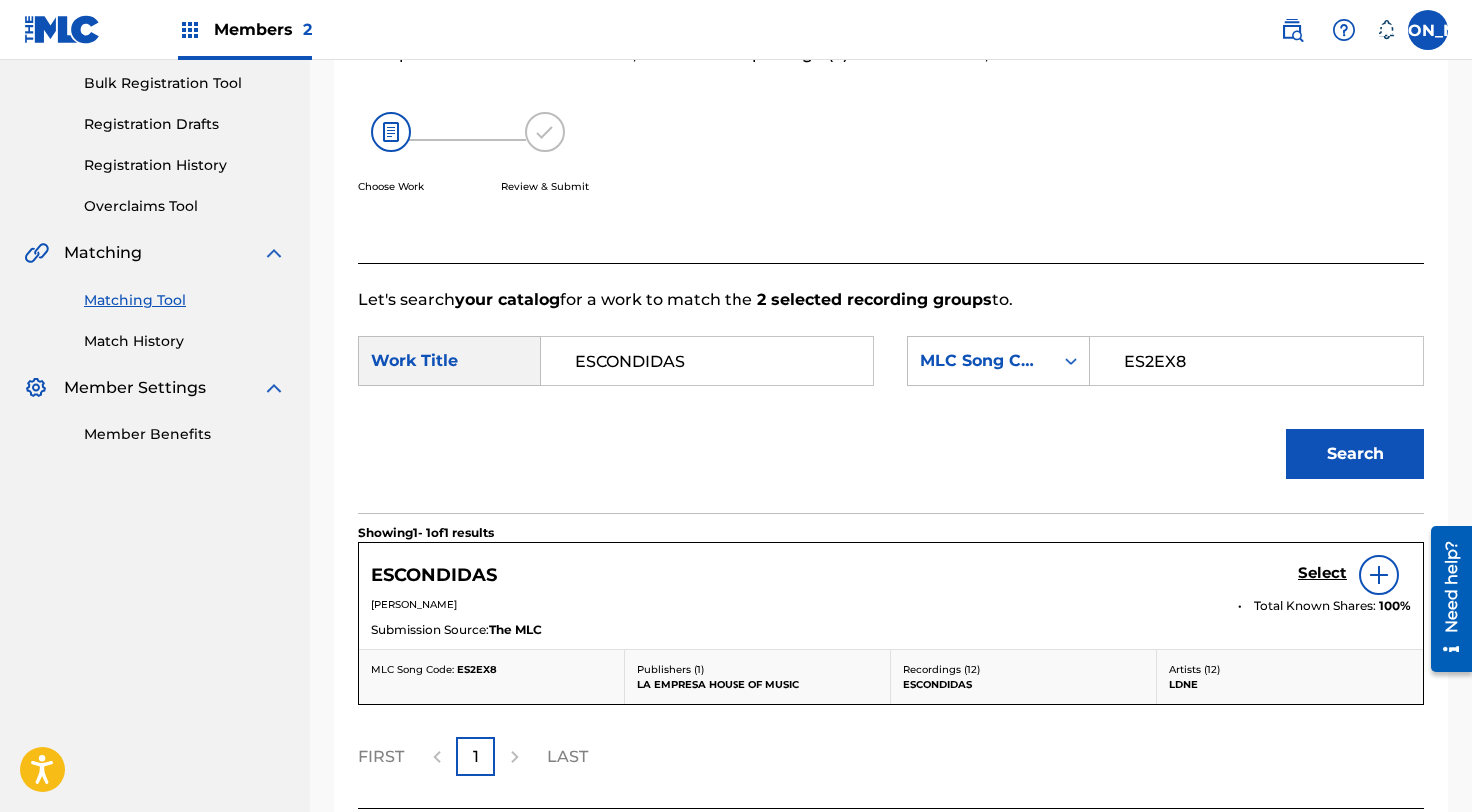 click on "Select" at bounding box center [1354, 575] 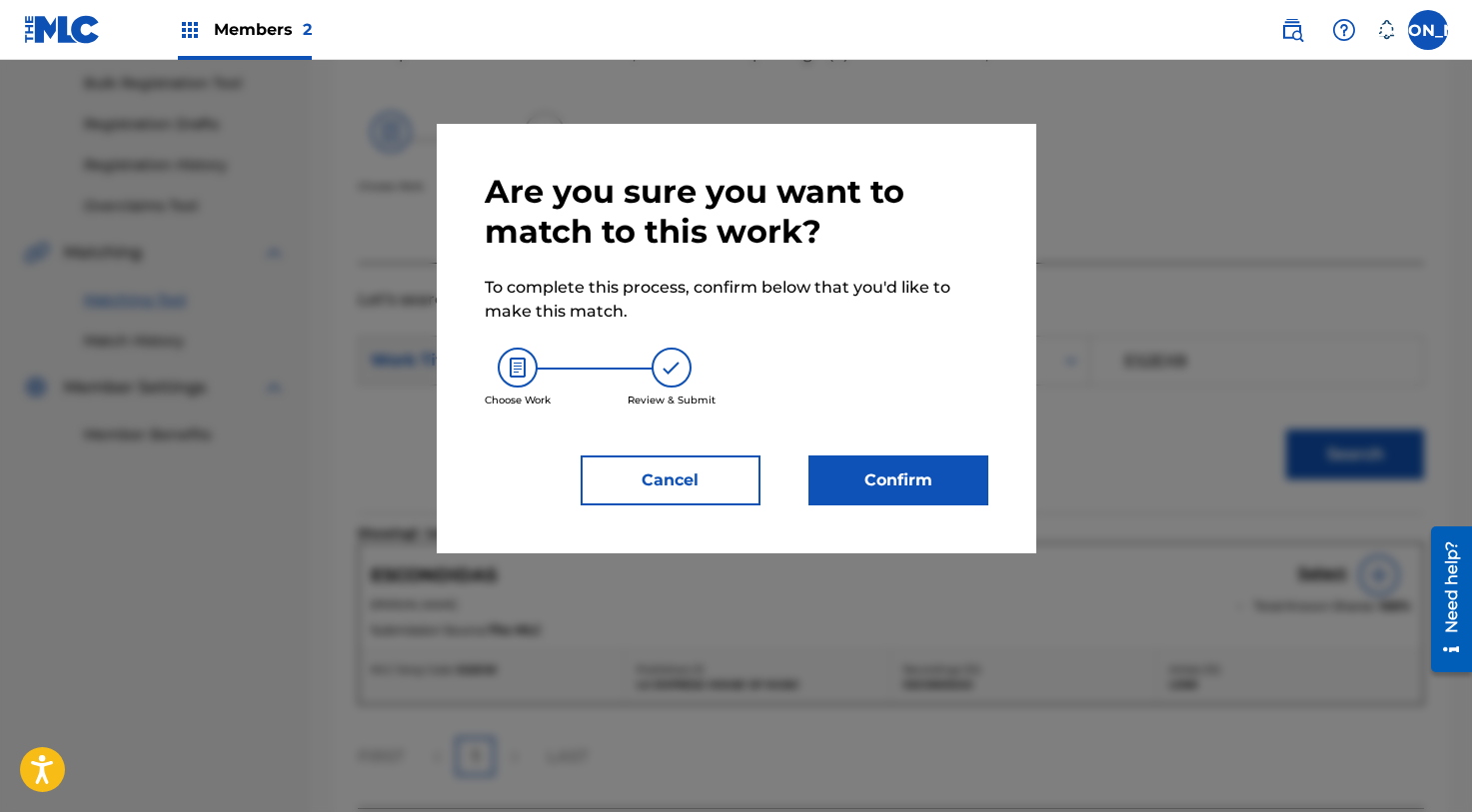 click on "Confirm" at bounding box center (898, 480) 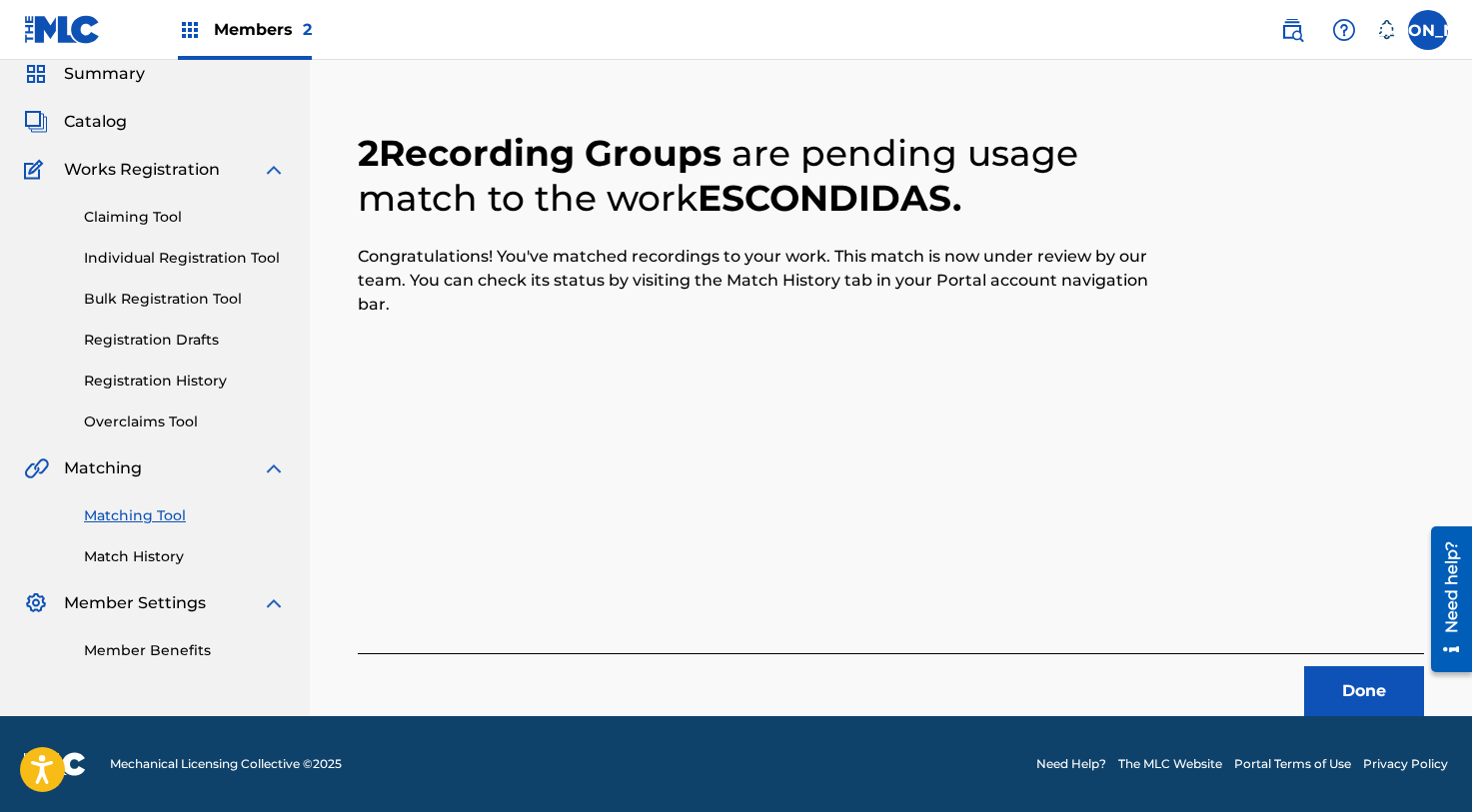 click on "Done" at bounding box center (1364, 691) 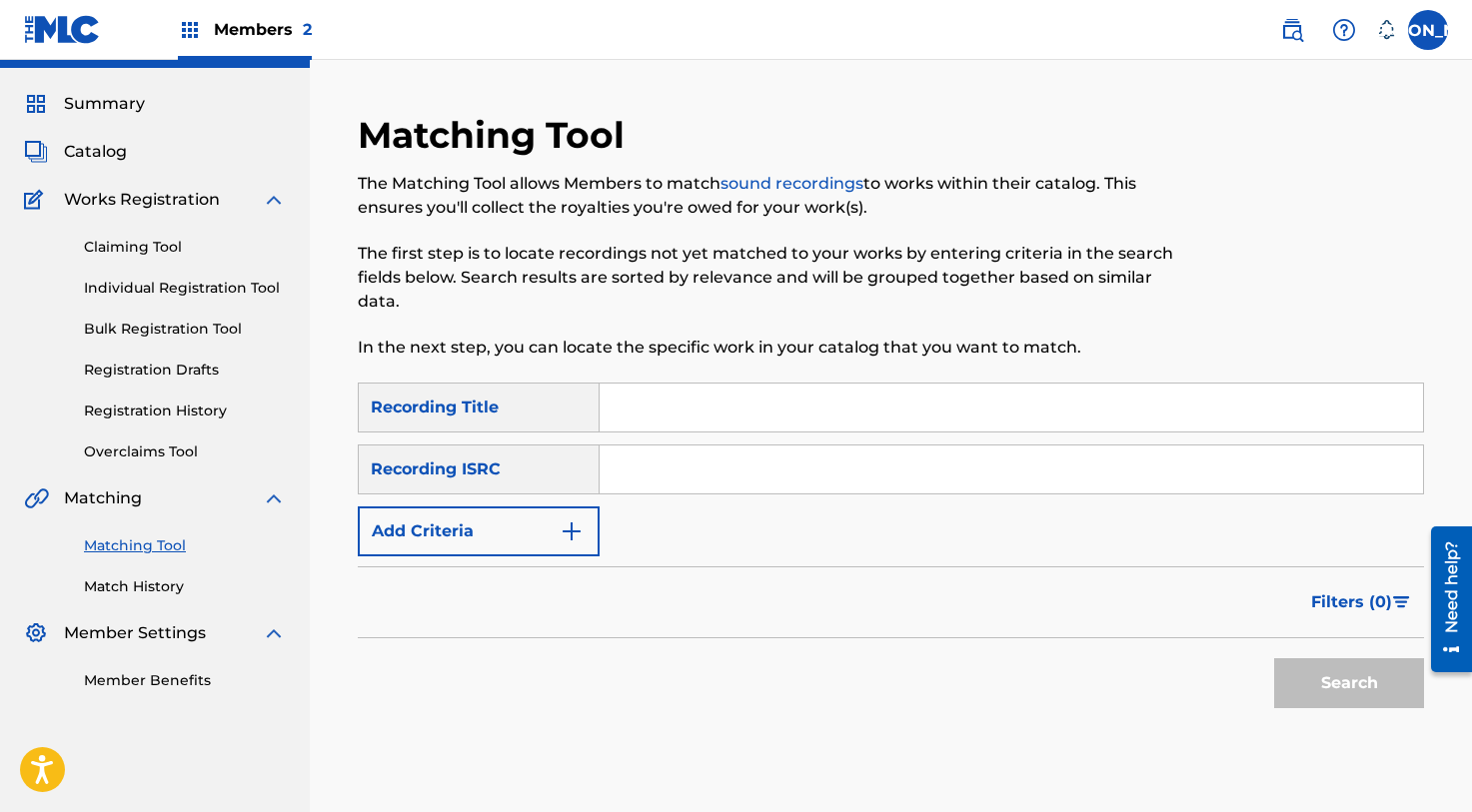 click at bounding box center [1011, 407] 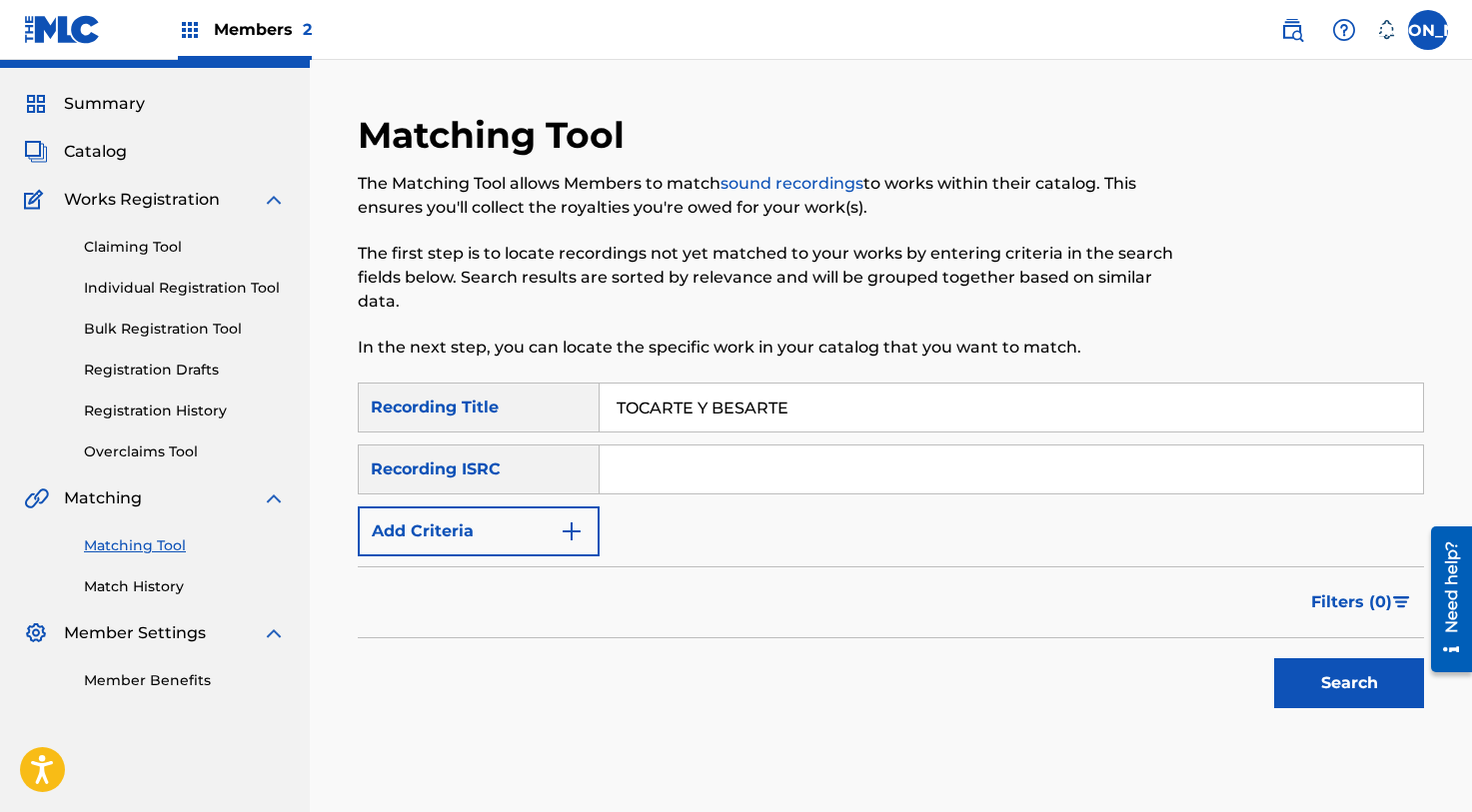 type on "TOCARTE Y BESARTE" 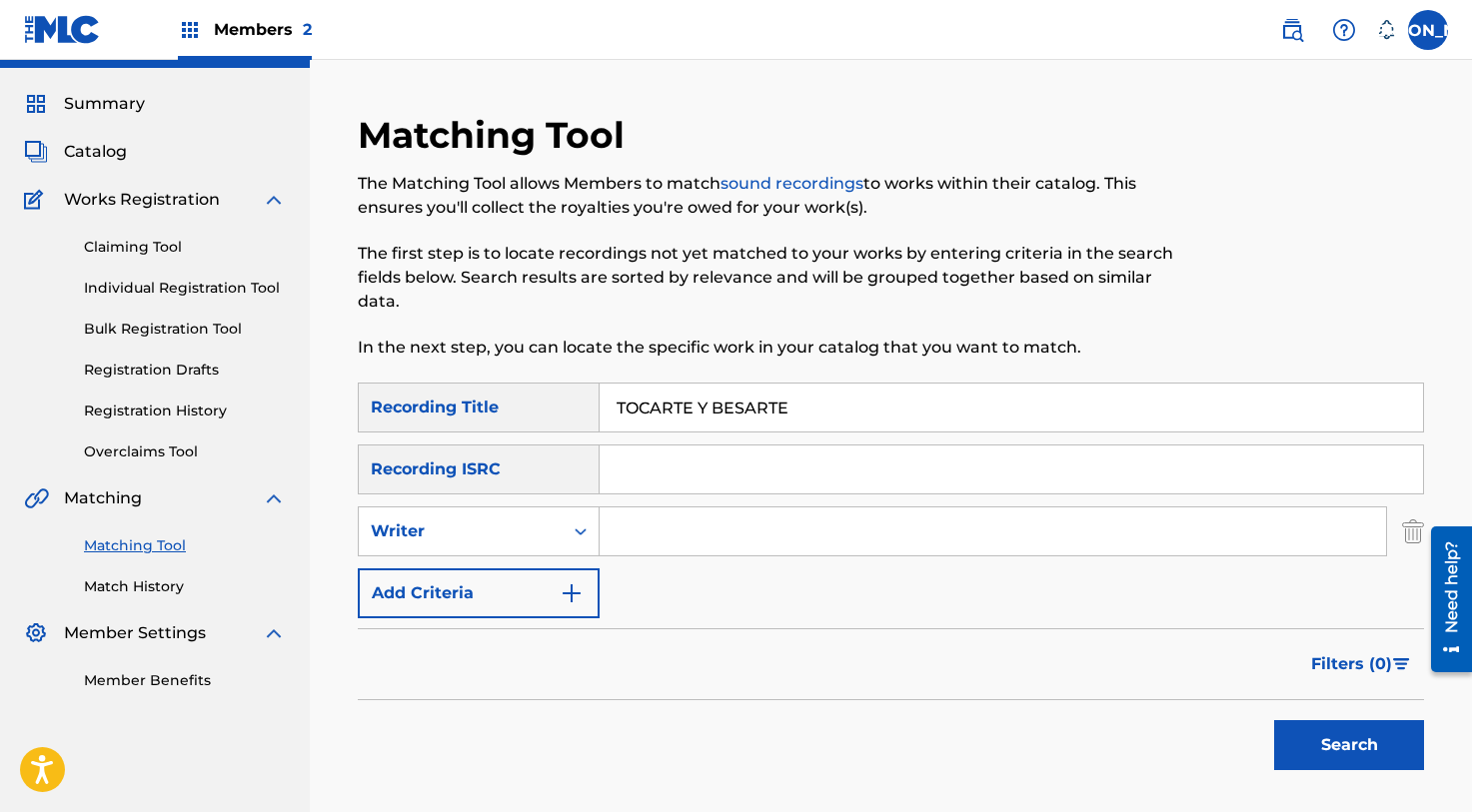 click on "Writer" at bounding box center (479, 531) 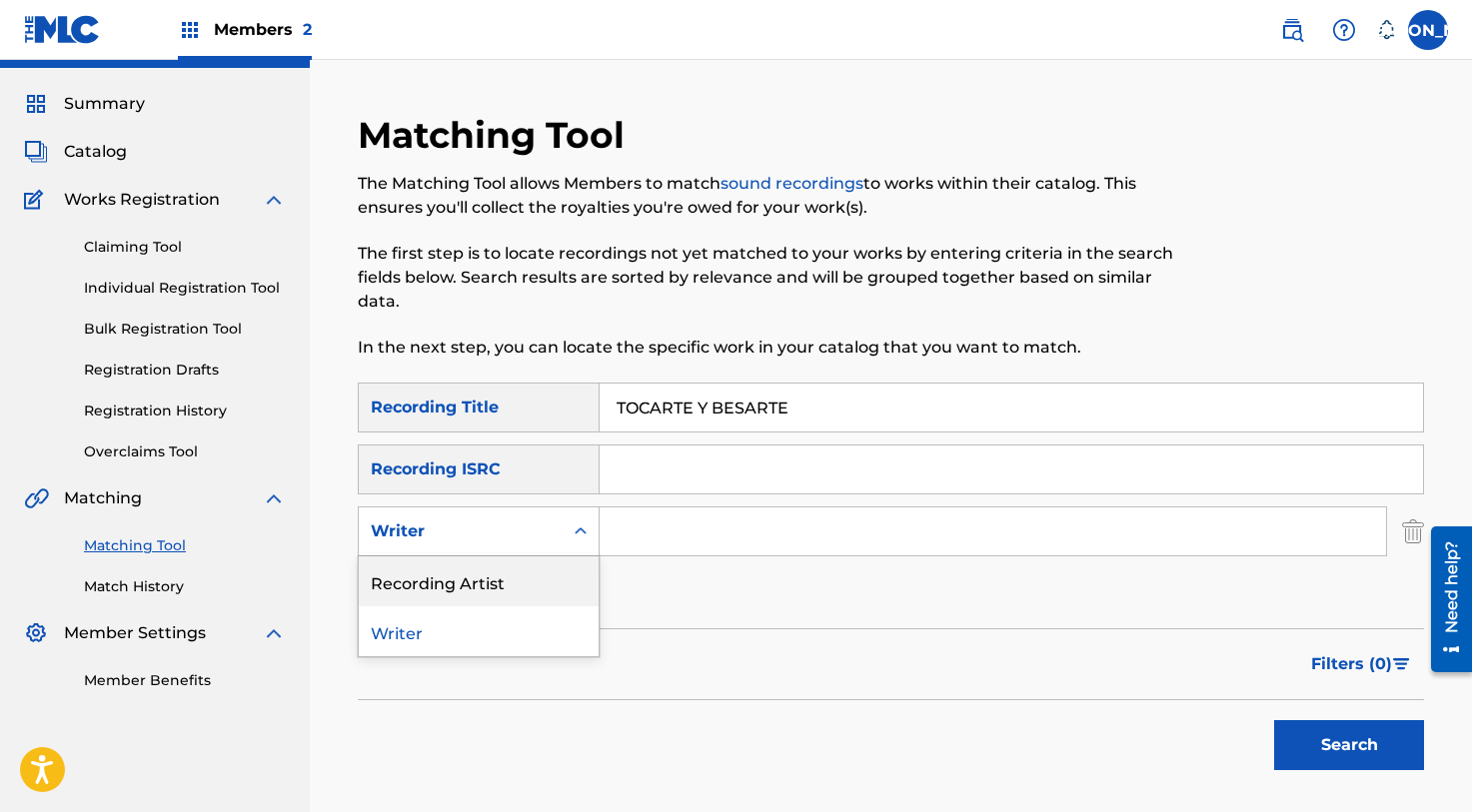 click on "Recording Artist" at bounding box center (479, 581) 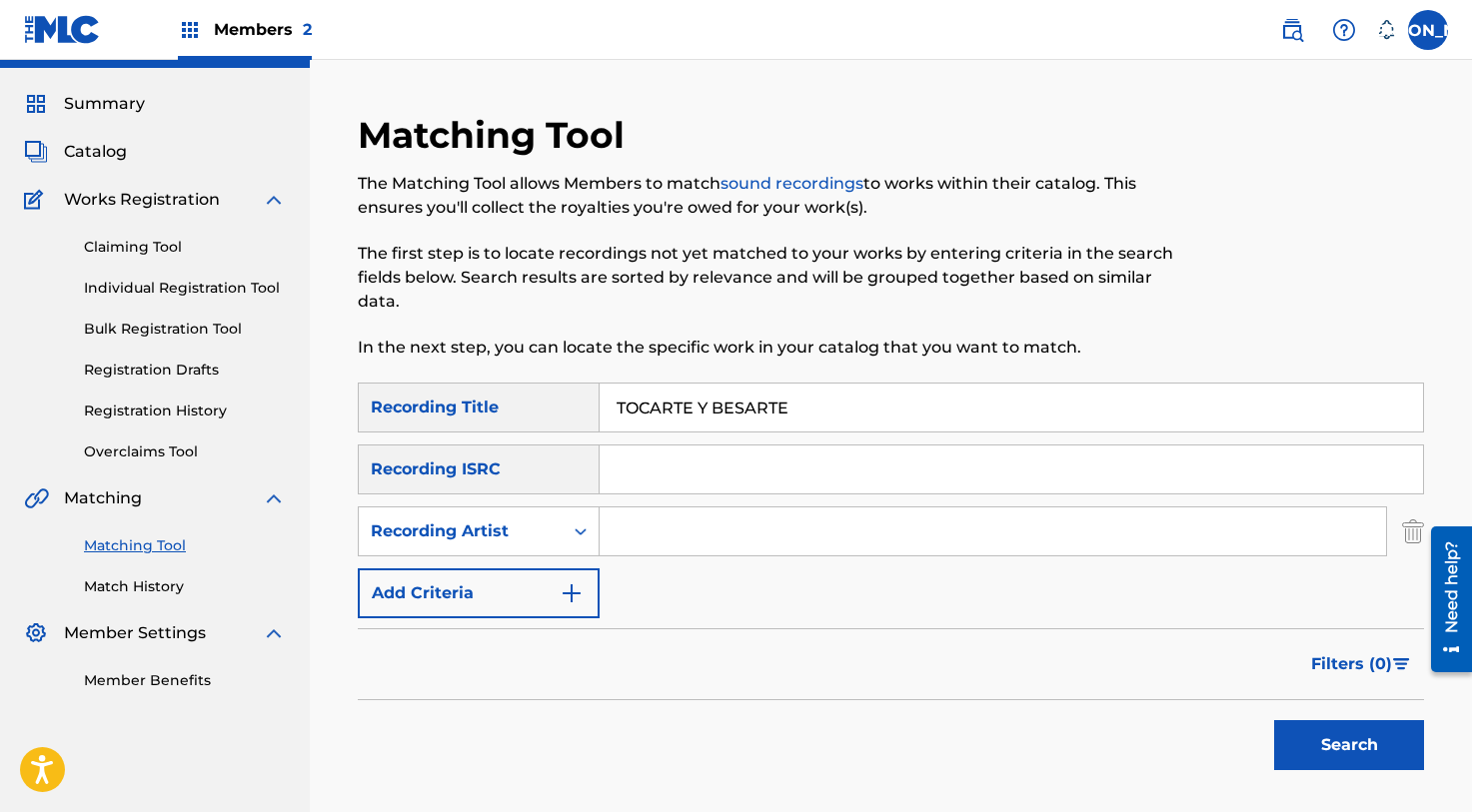 click at bounding box center (992, 531) 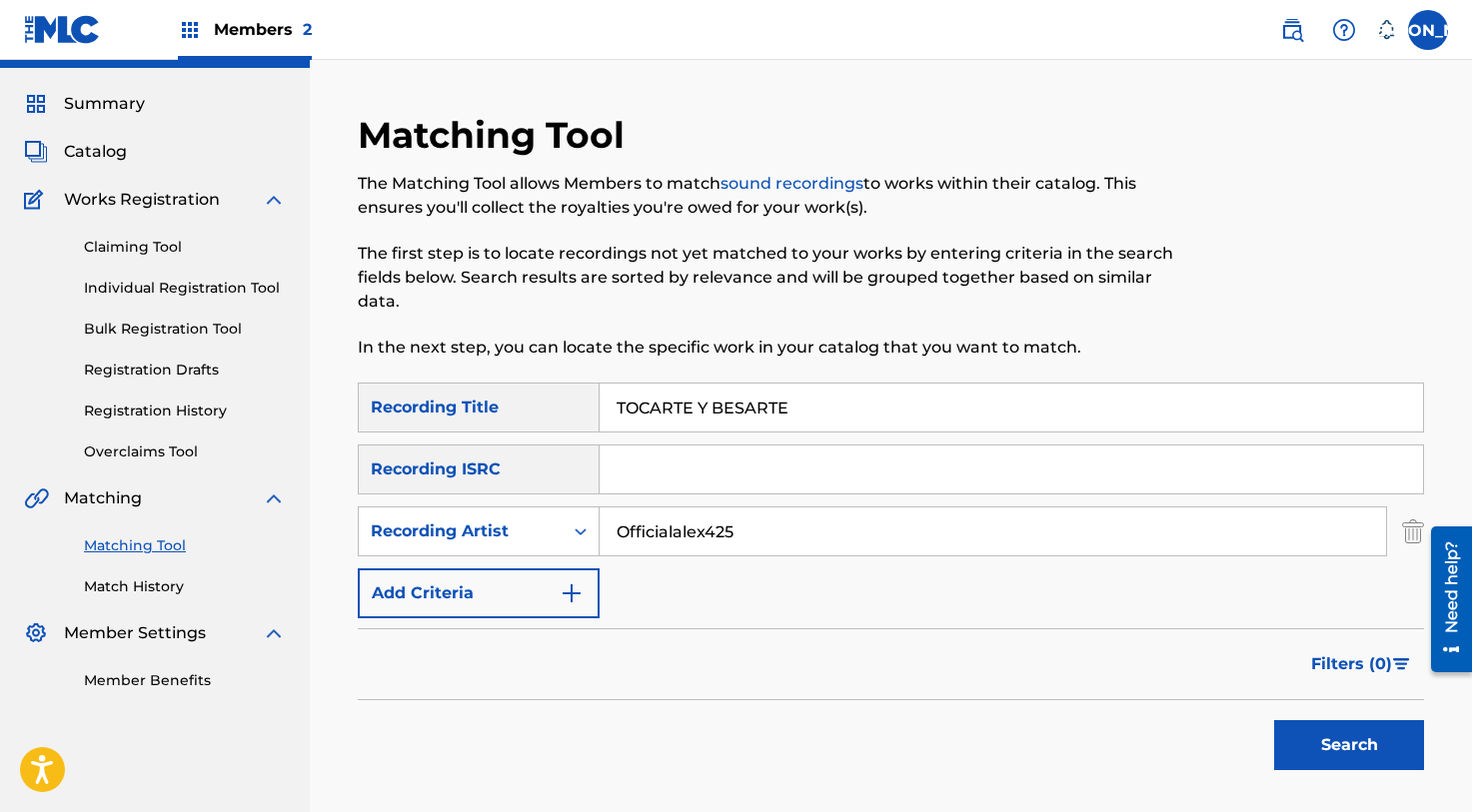 type on "Officialalex425" 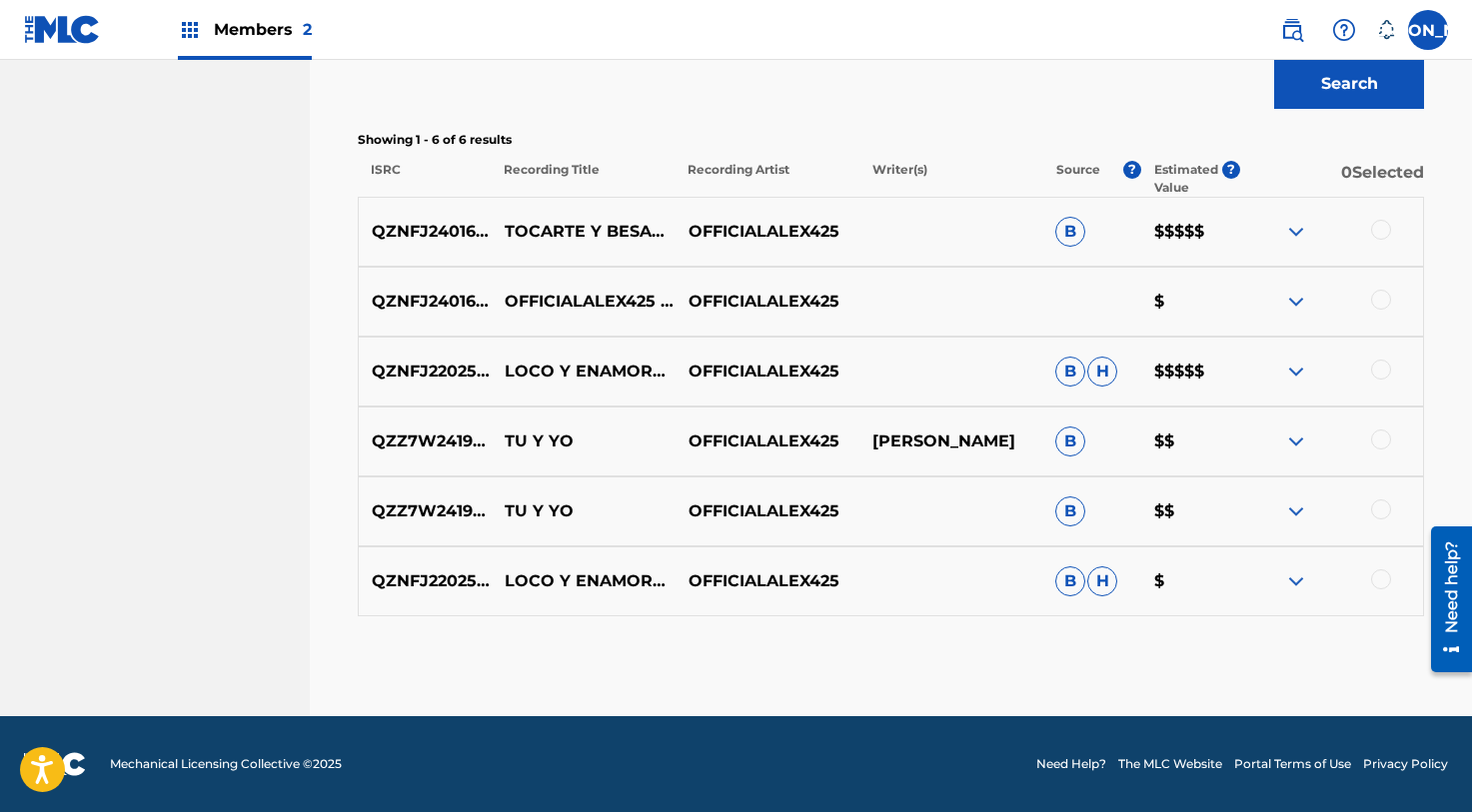 scroll, scrollTop: 708, scrollLeft: 0, axis: vertical 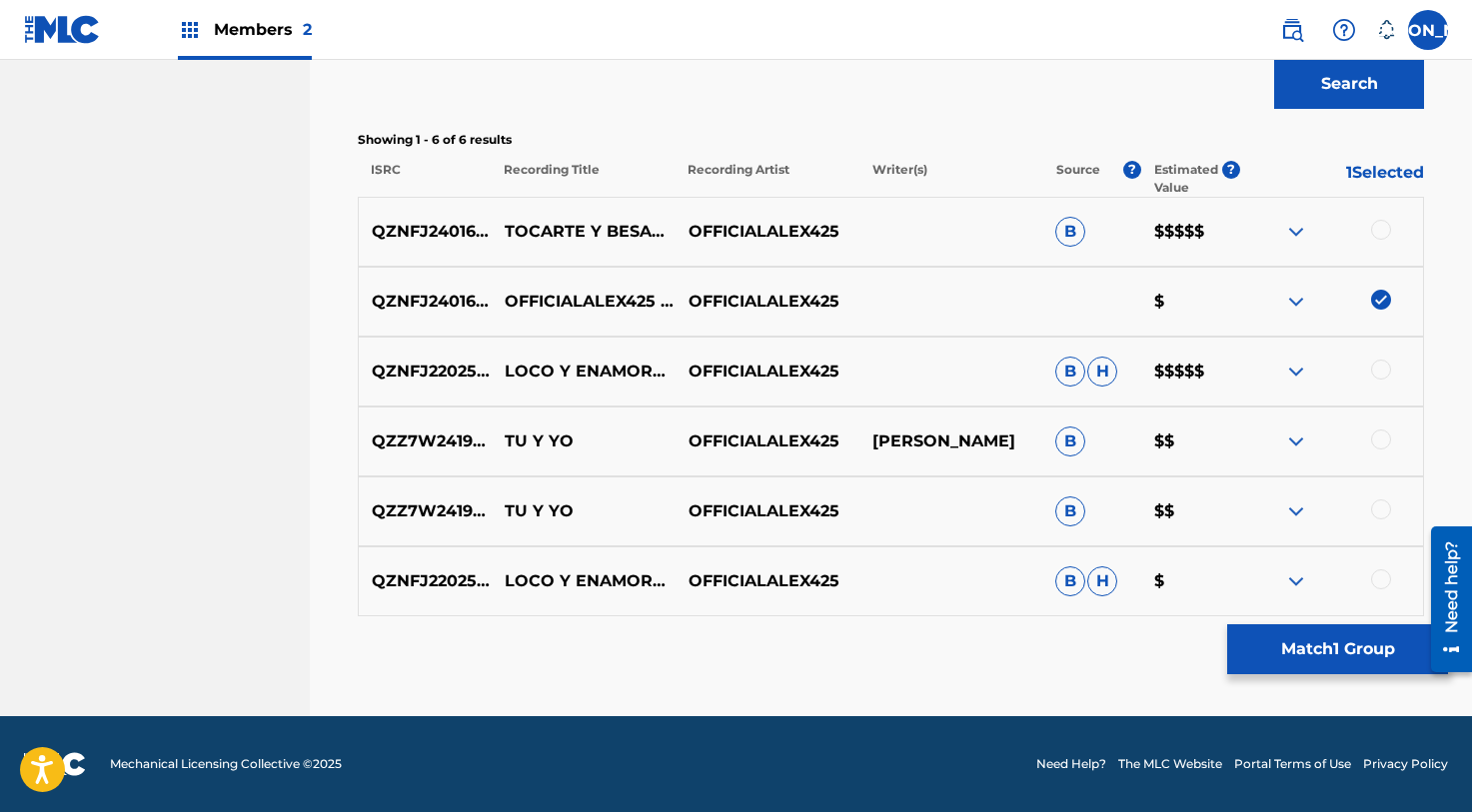 click at bounding box center [1381, 230] 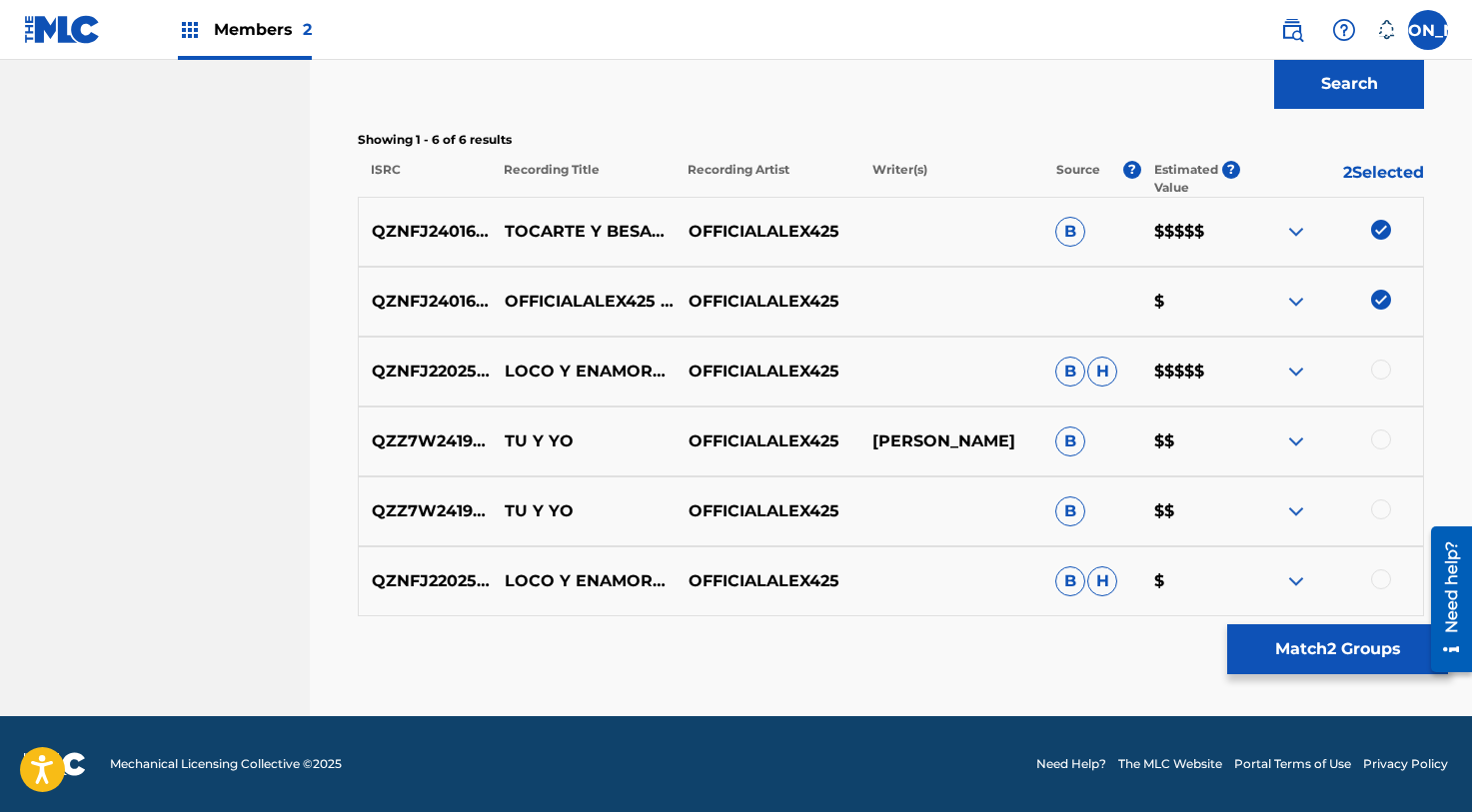 click on "Match  2 Groups" at bounding box center (1337, 649) 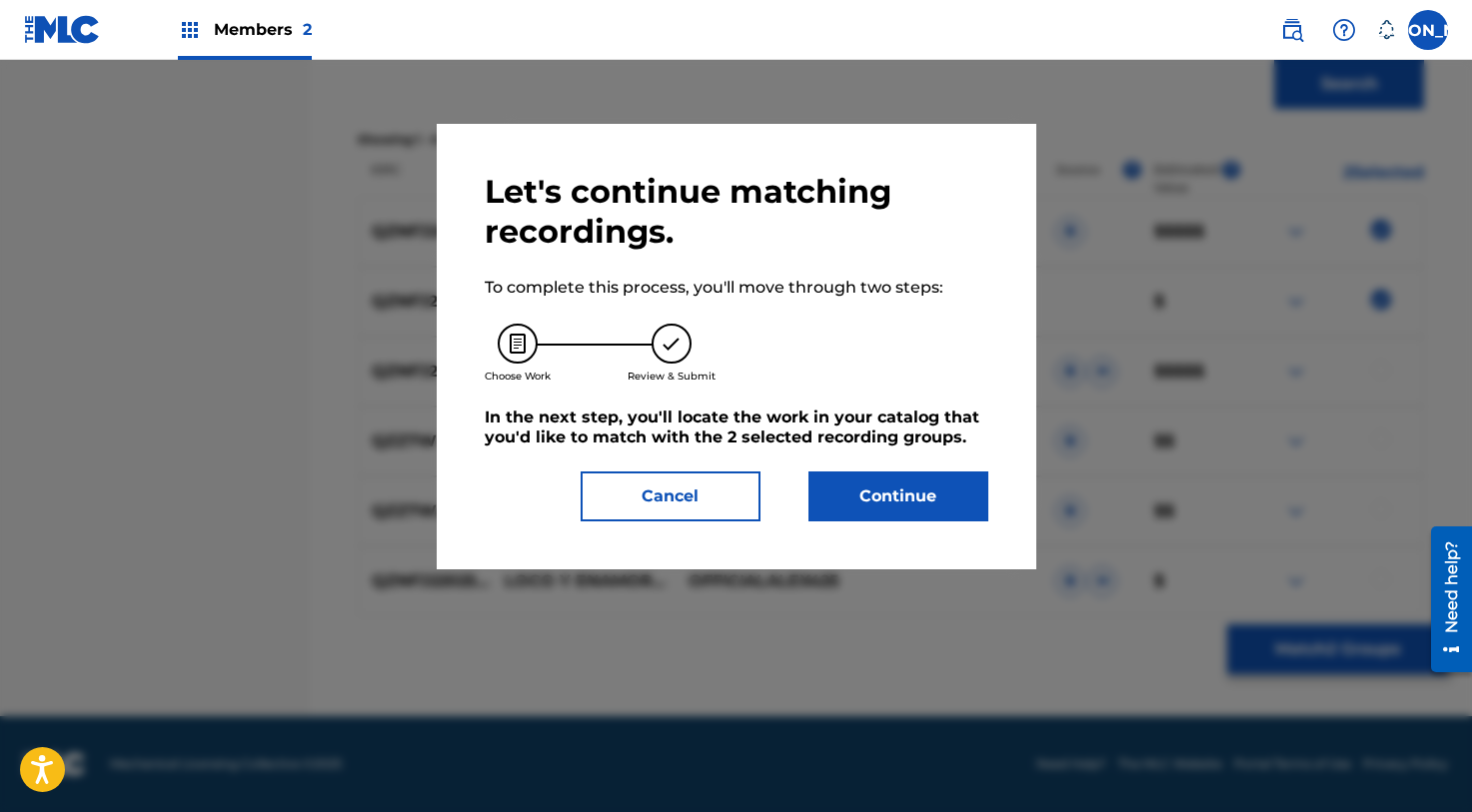 click on "Continue" at bounding box center (898, 496) 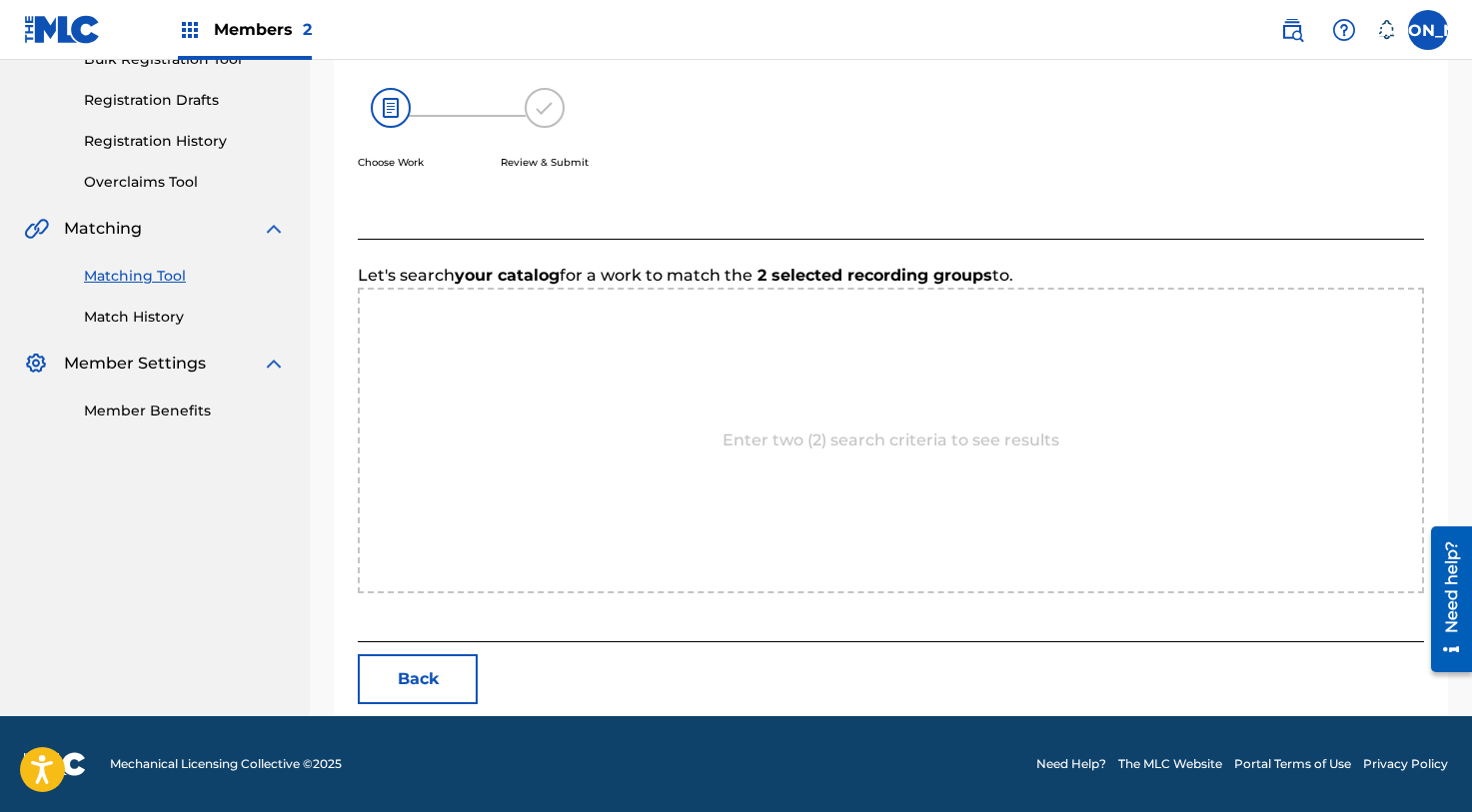 scroll, scrollTop: 317, scrollLeft: 0, axis: vertical 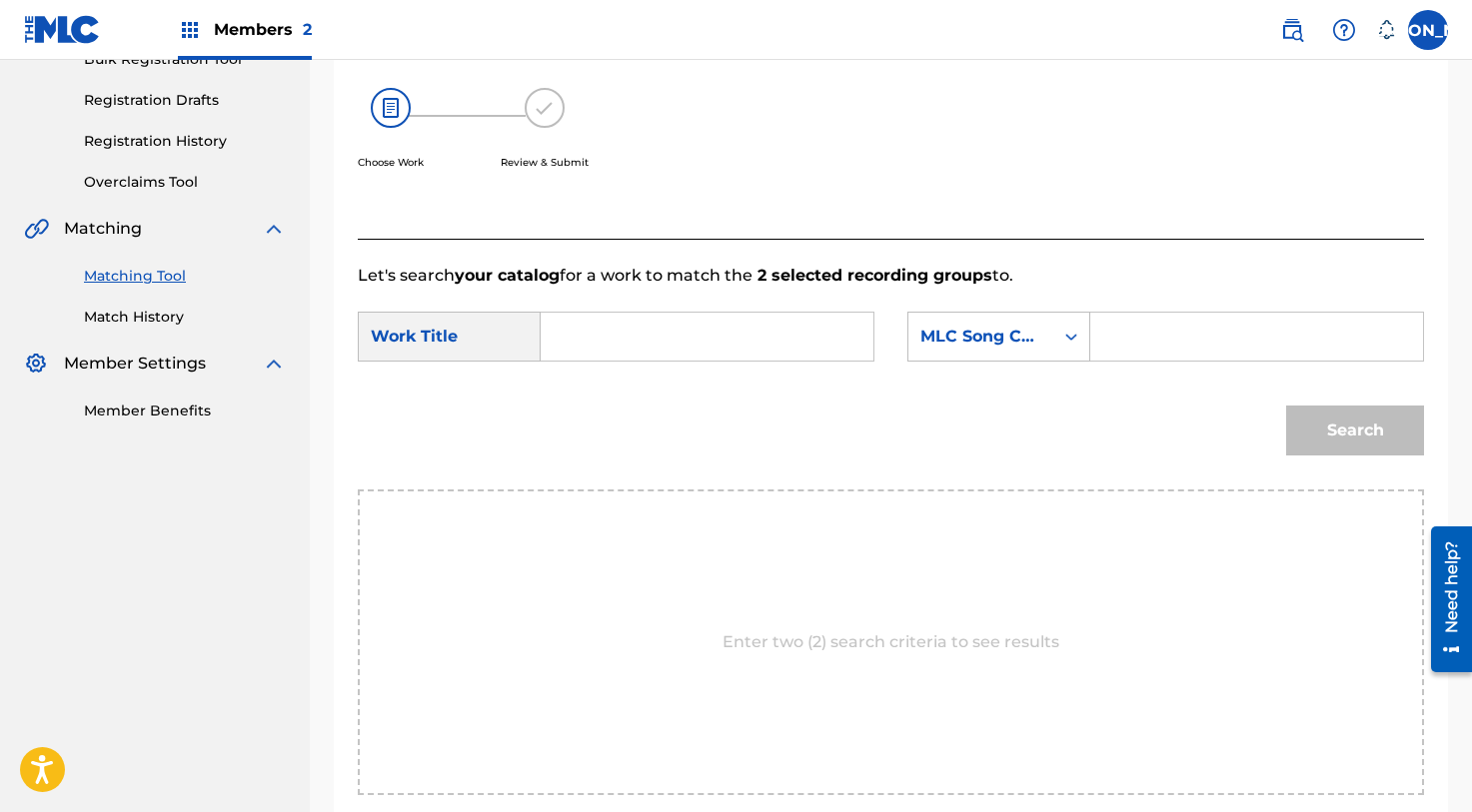 click at bounding box center (707, 337) 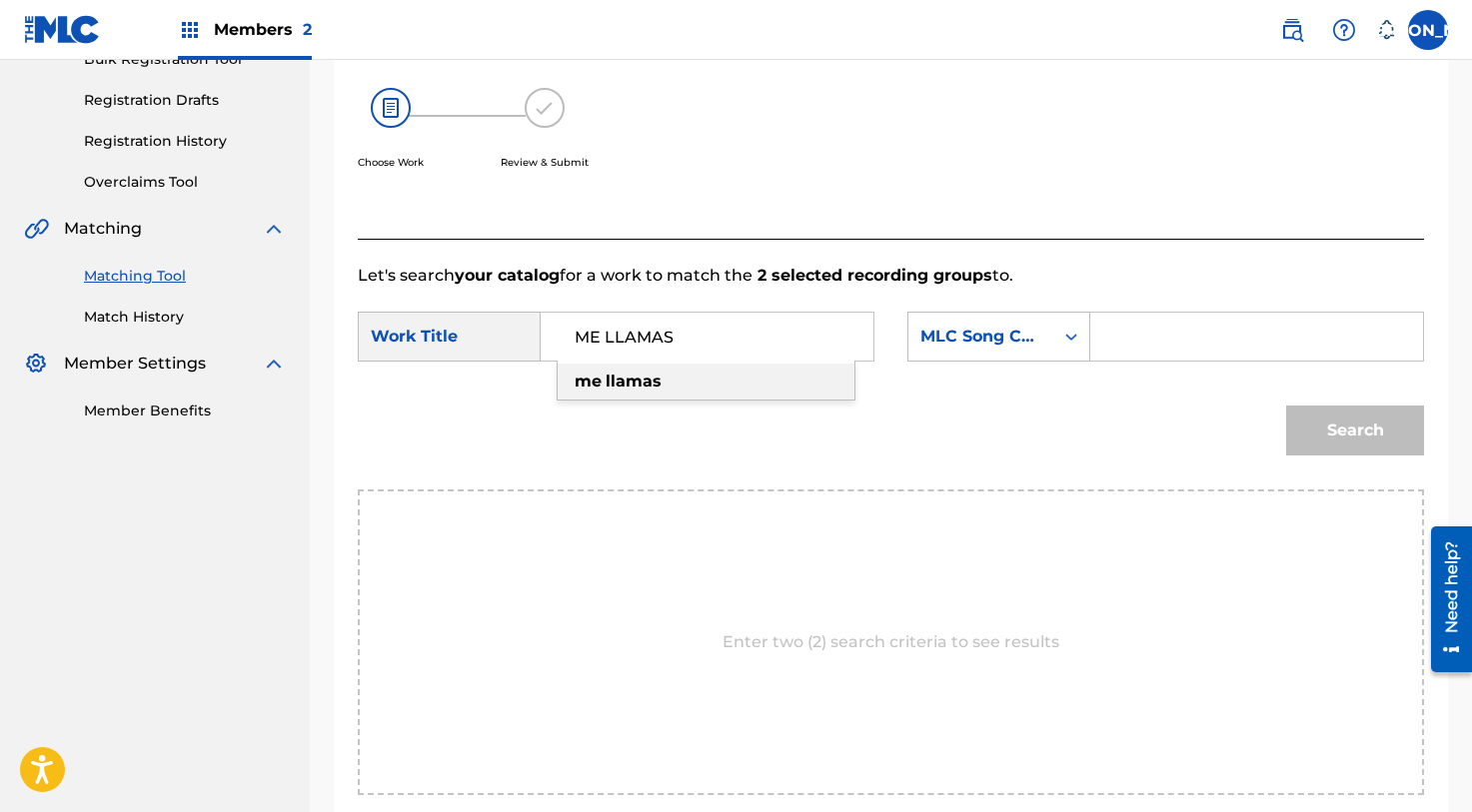 click on "ME LLAMAS" at bounding box center [707, 337] 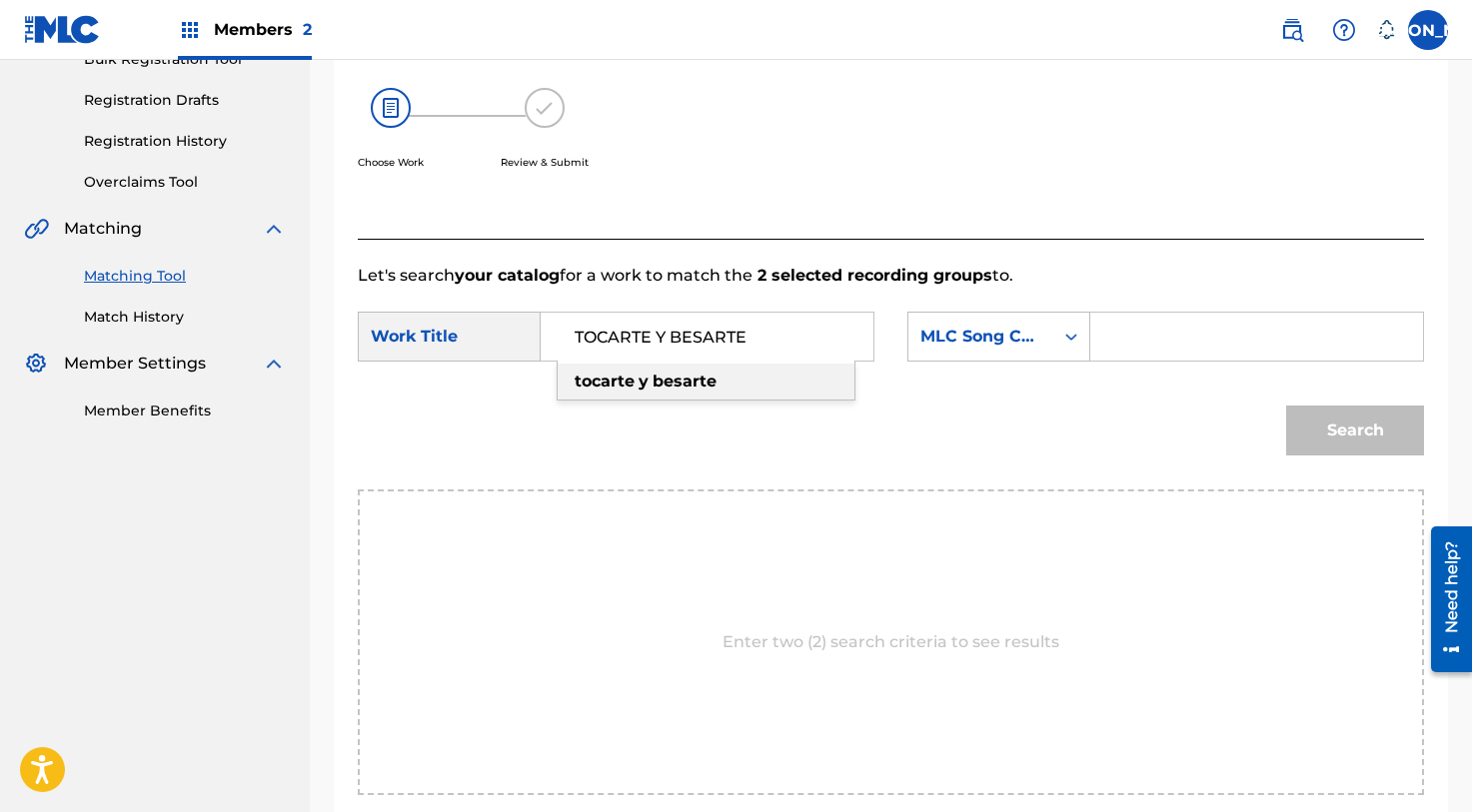 type on "TOCARTE Y BESARTE" 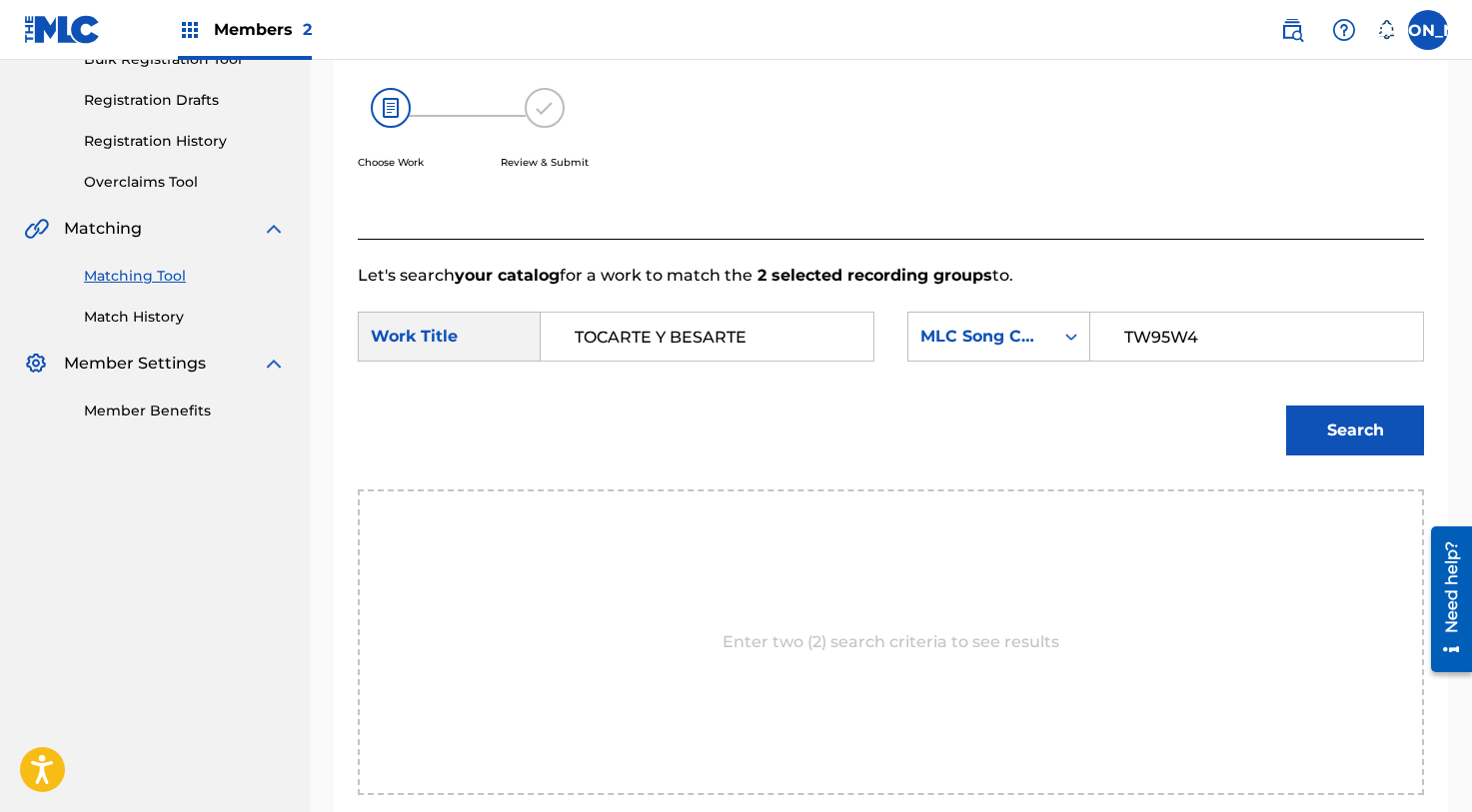 type on "TW95W4" 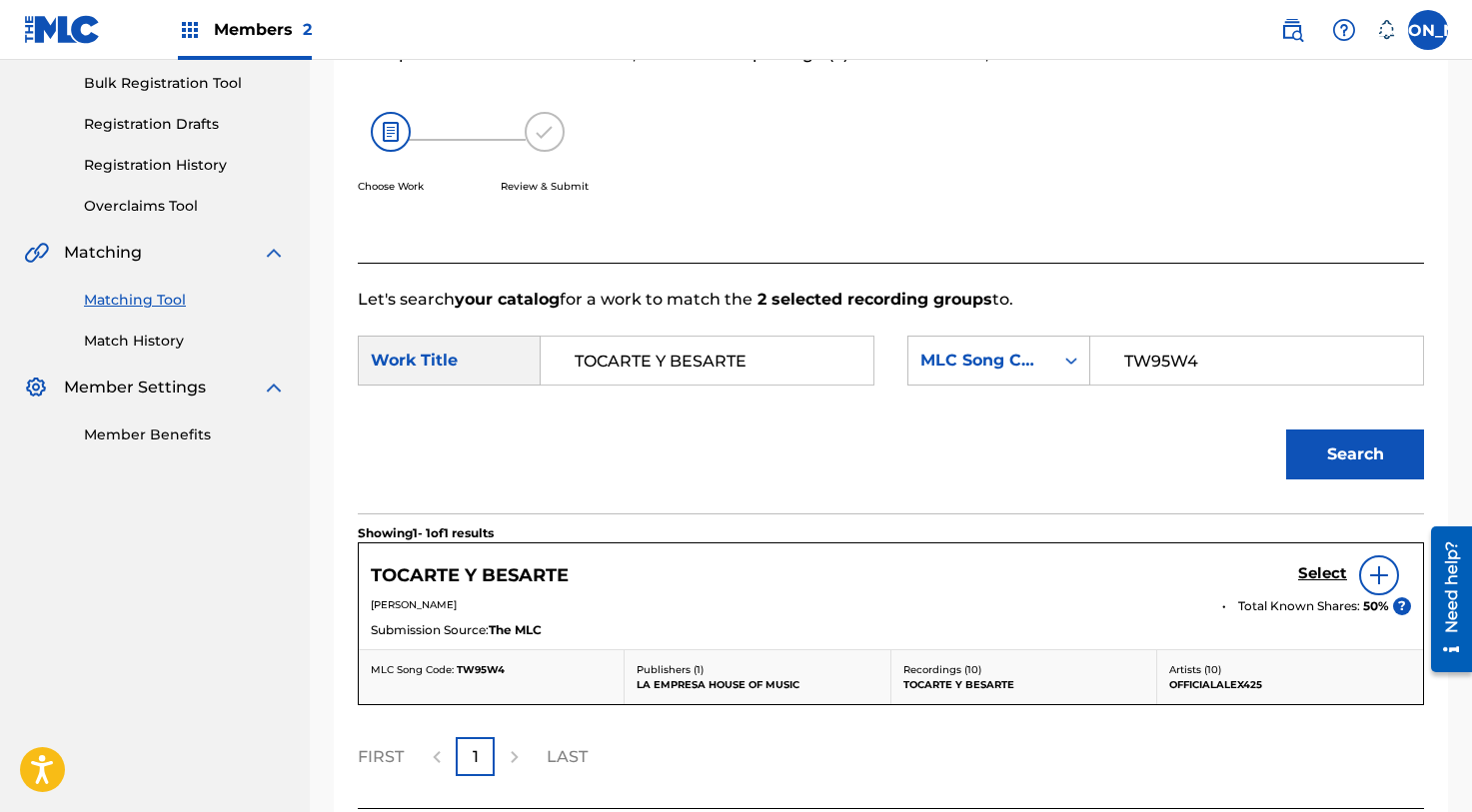 click on "Select" at bounding box center [1322, 573] 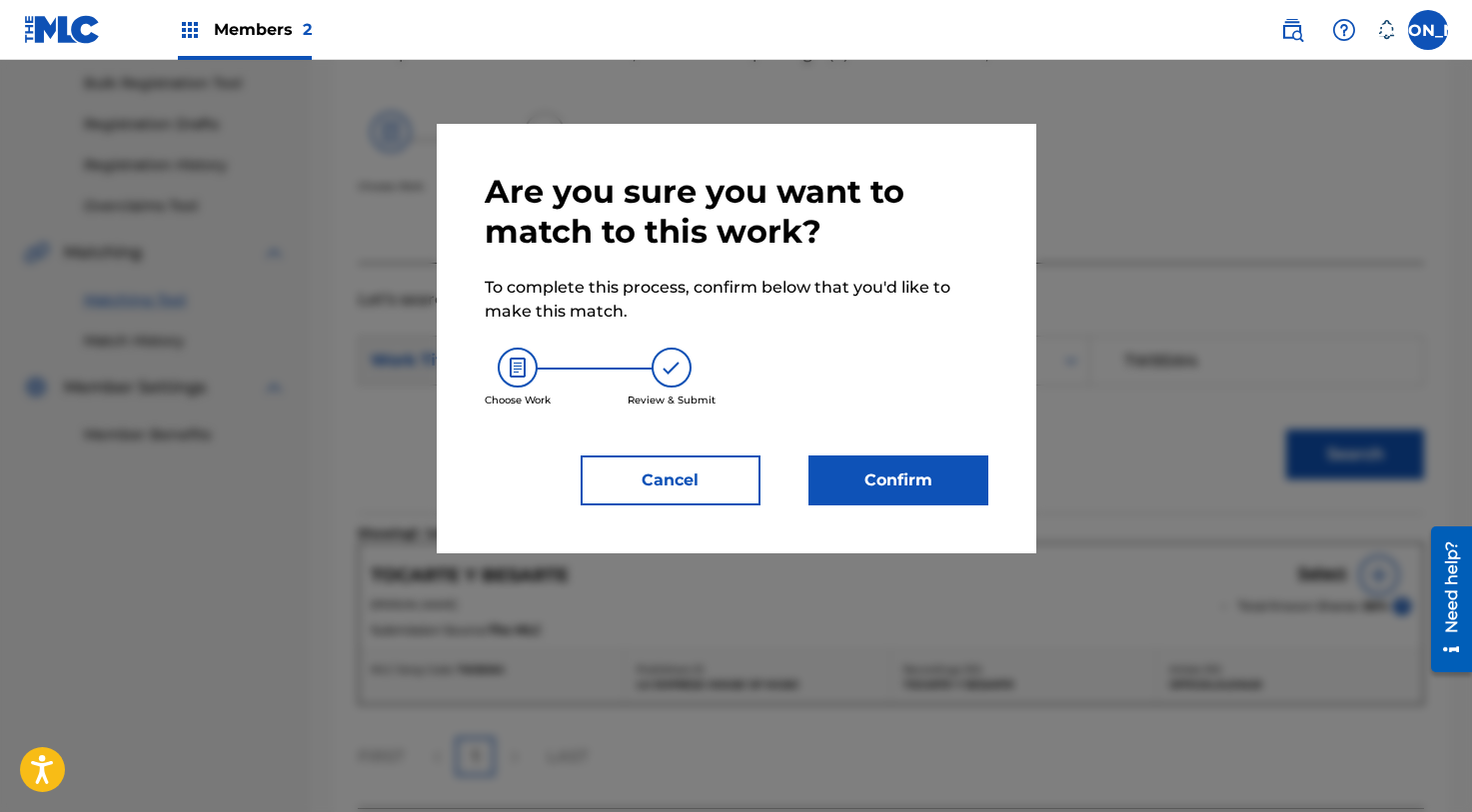 click on "Confirm" at bounding box center [898, 480] 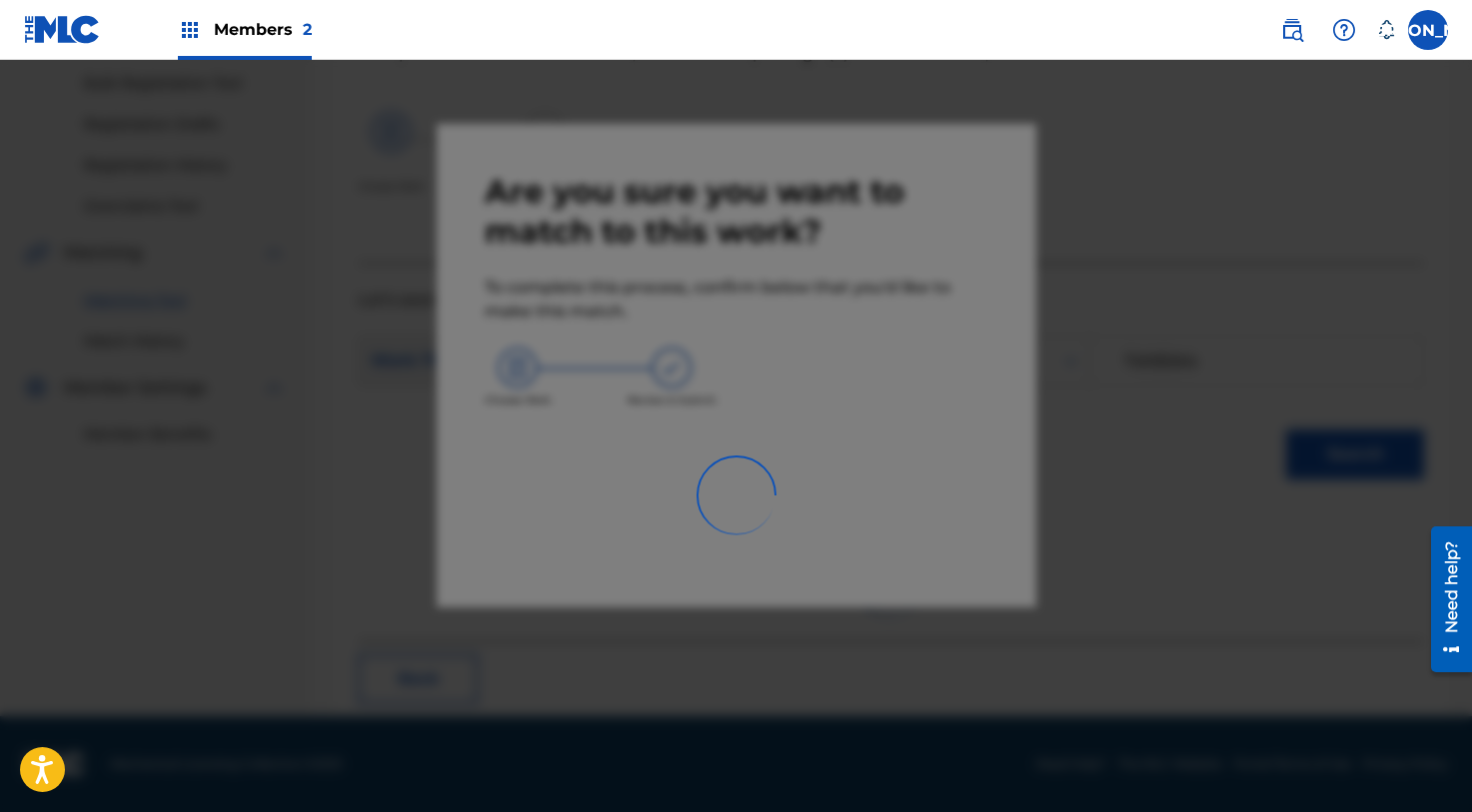 scroll, scrollTop: 77, scrollLeft: 0, axis: vertical 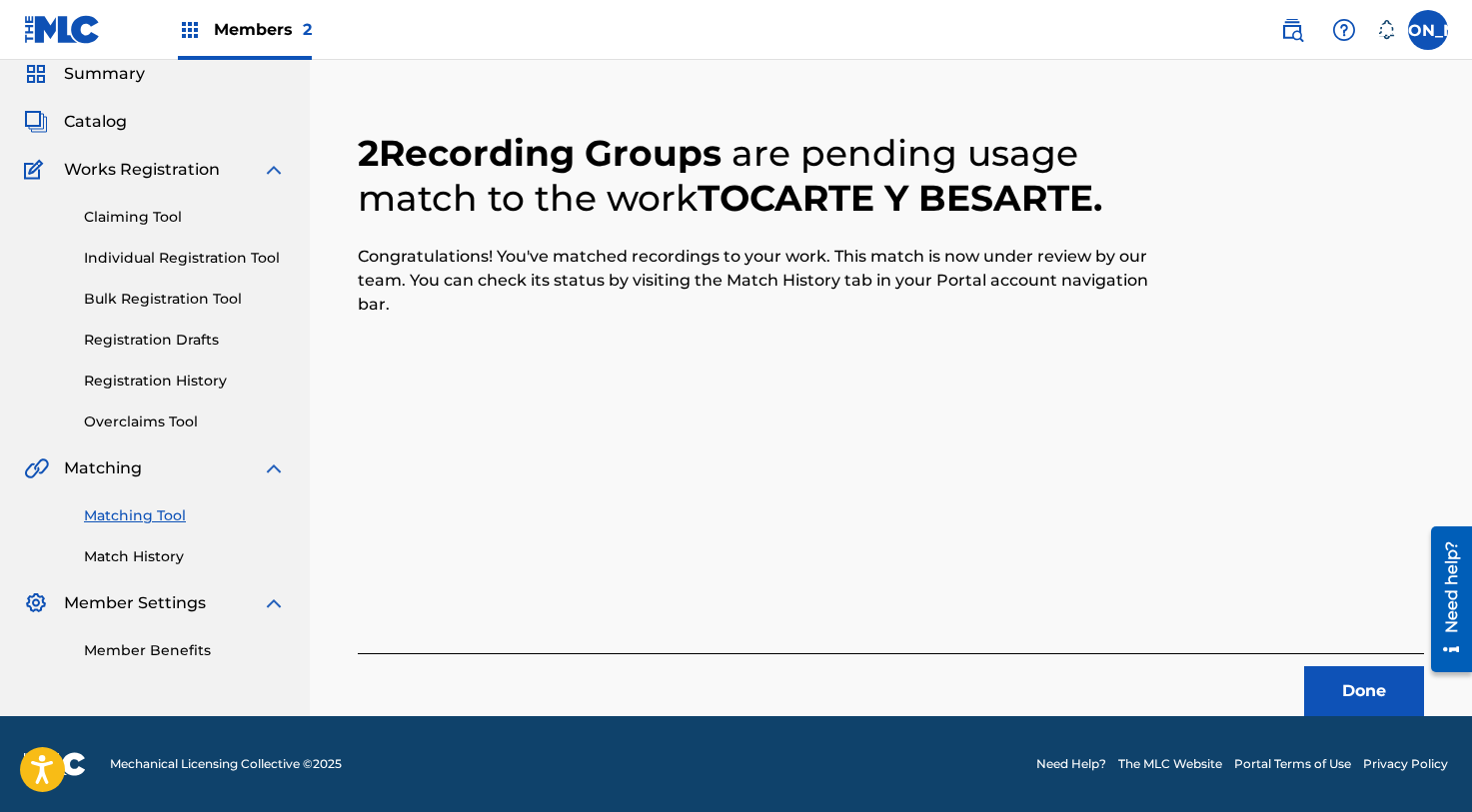 click on "Done" at bounding box center (1364, 691) 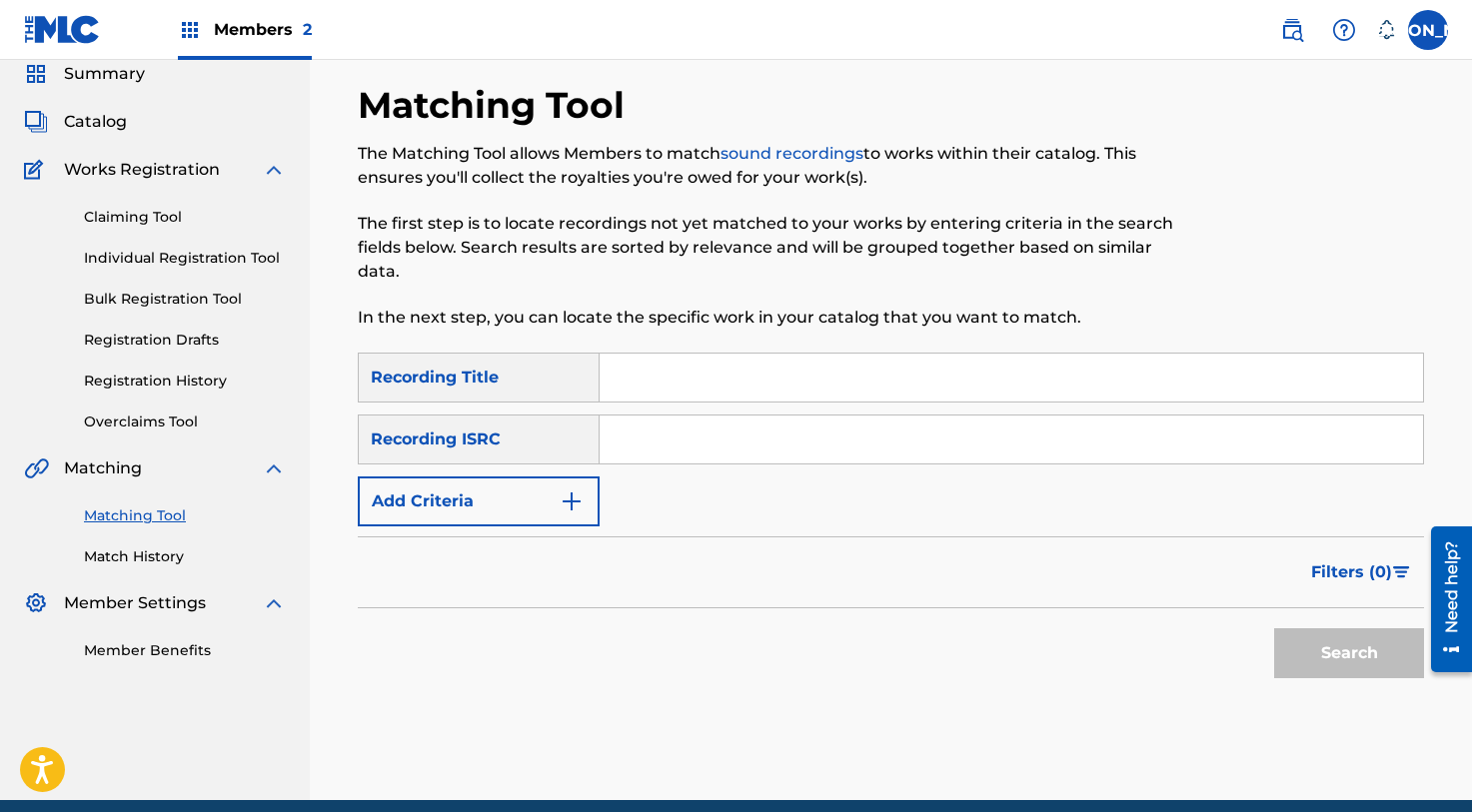 scroll, scrollTop: 47, scrollLeft: 0, axis: vertical 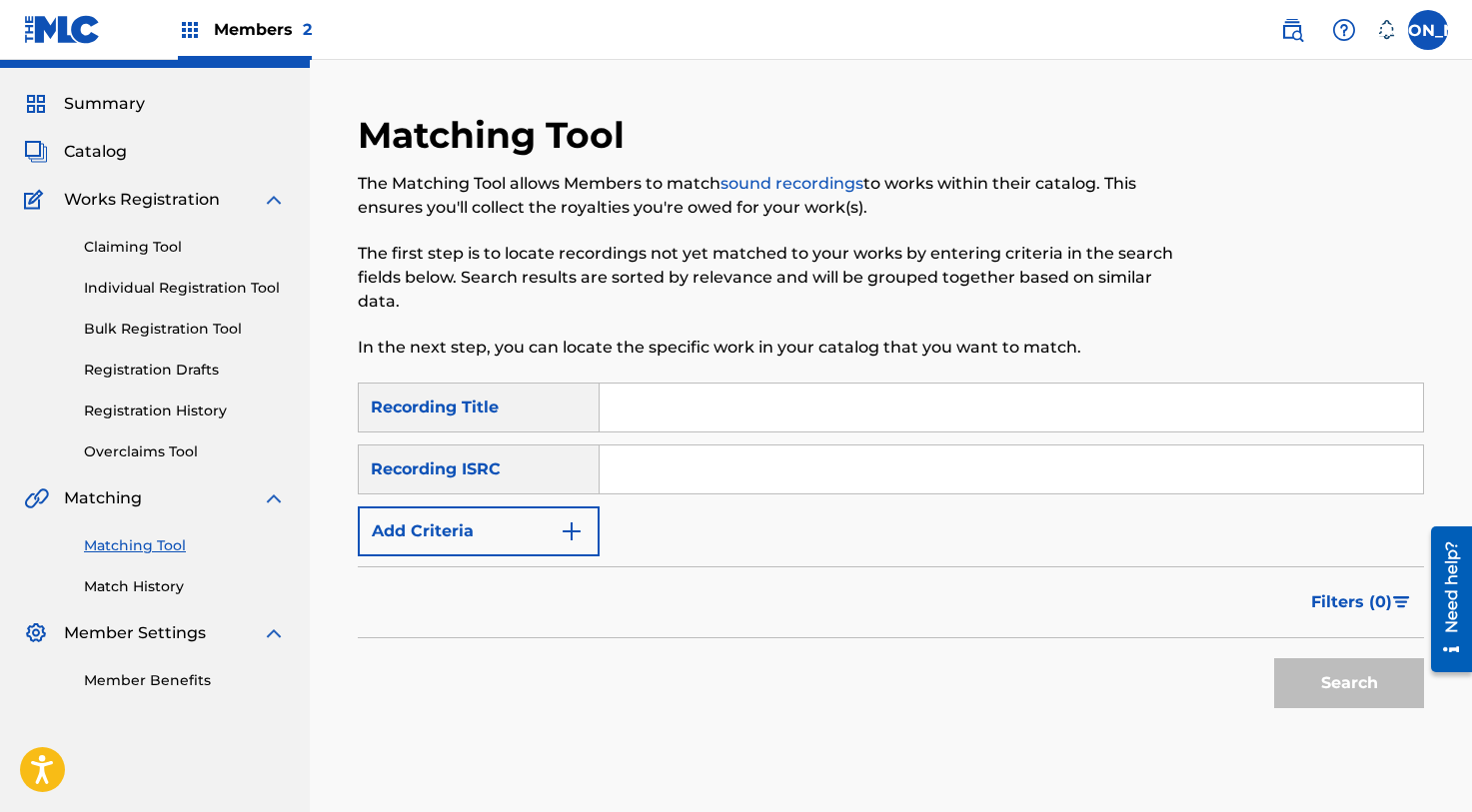 click at bounding box center (1011, 407) 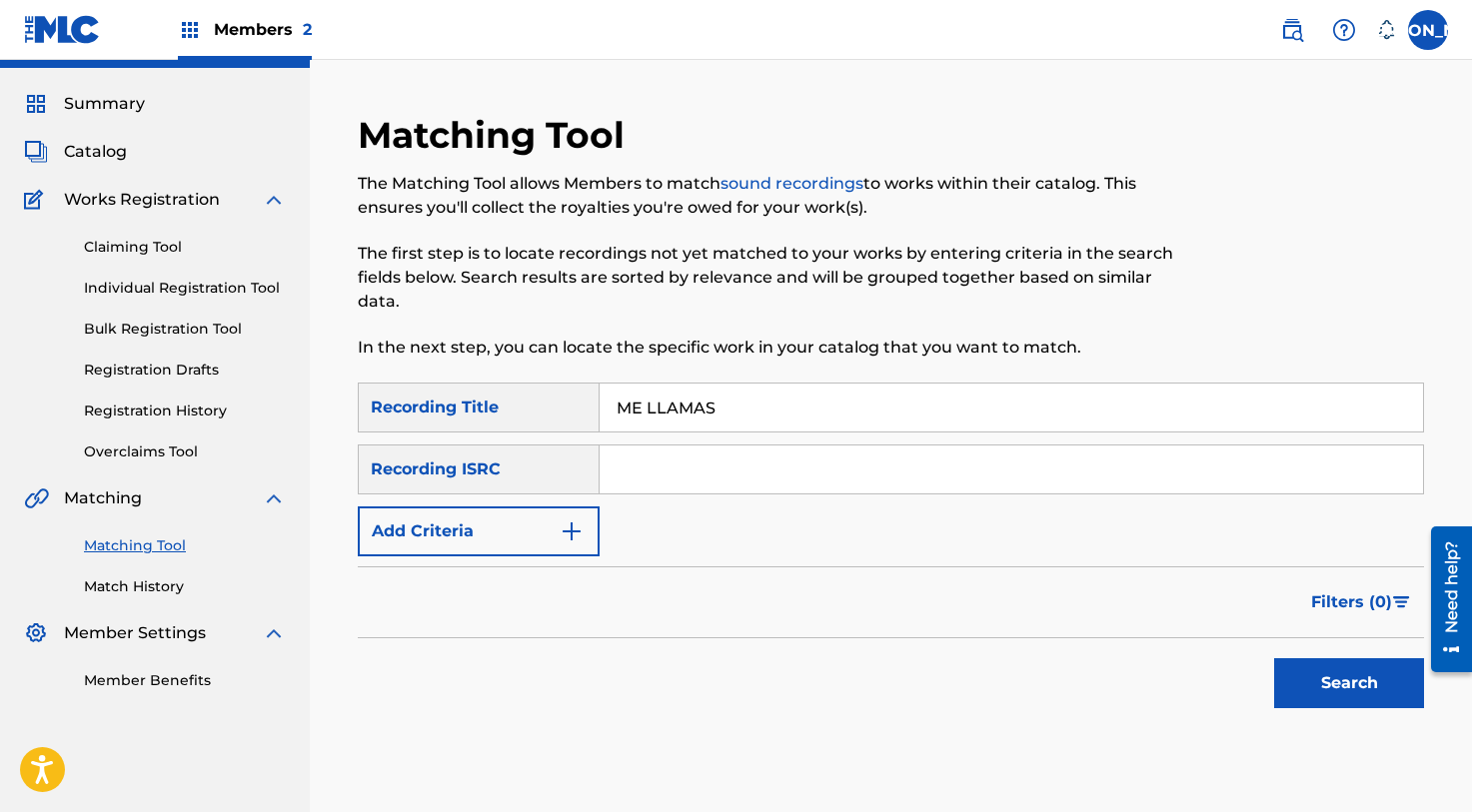 type on "ME LLAMAS" 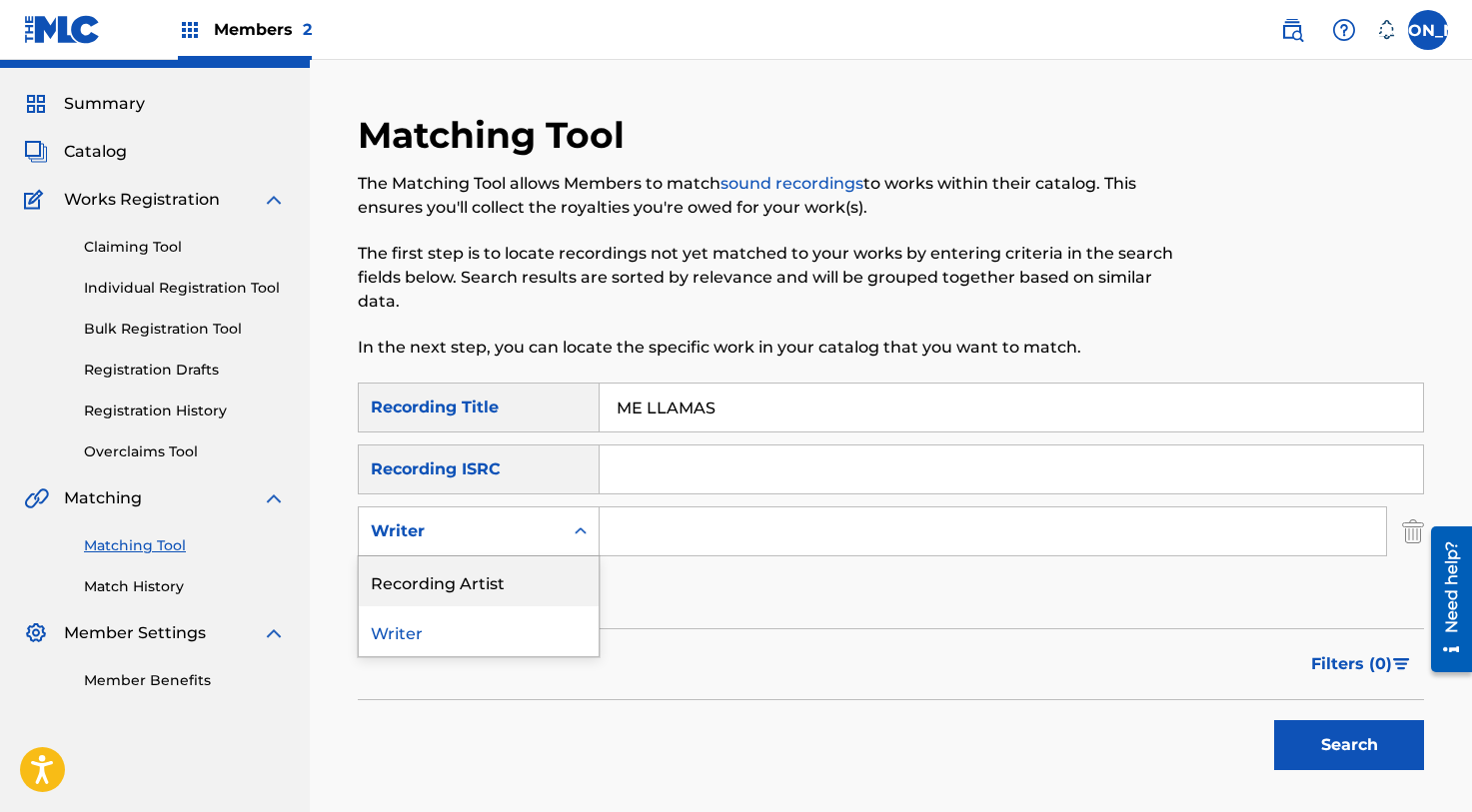 click on "Recording Artist" at bounding box center (479, 581) 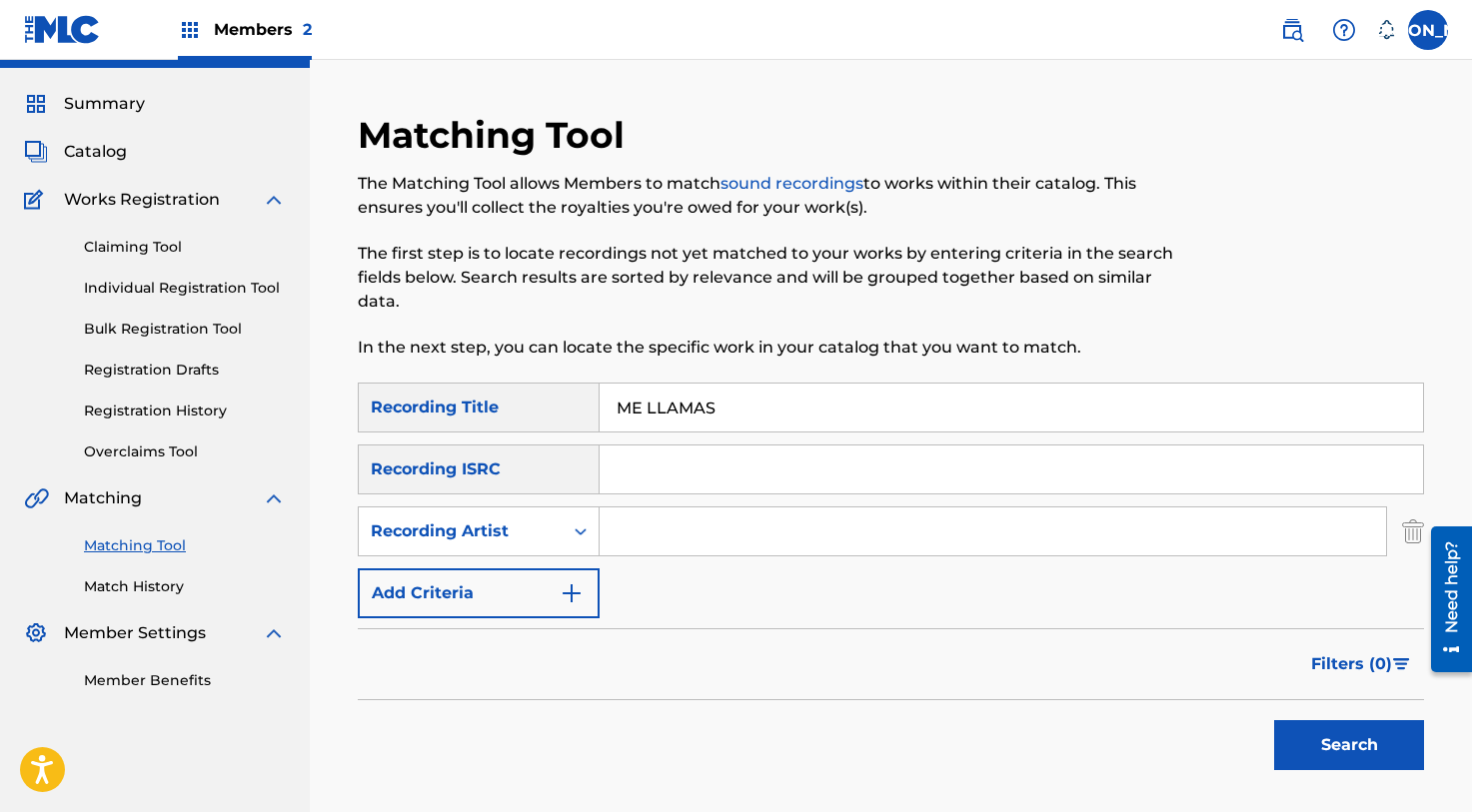 click at bounding box center (992, 531) 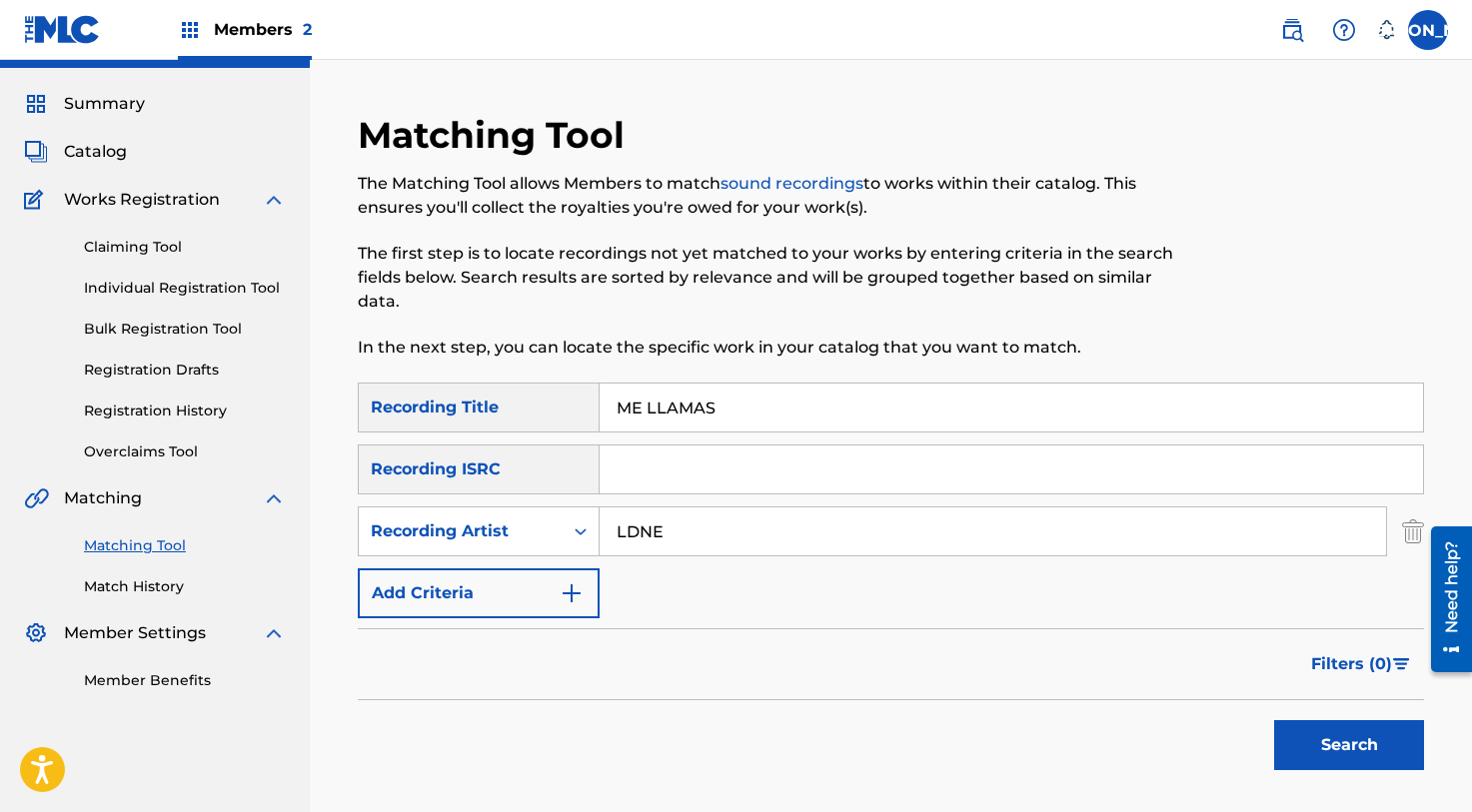 type on "LDNE" 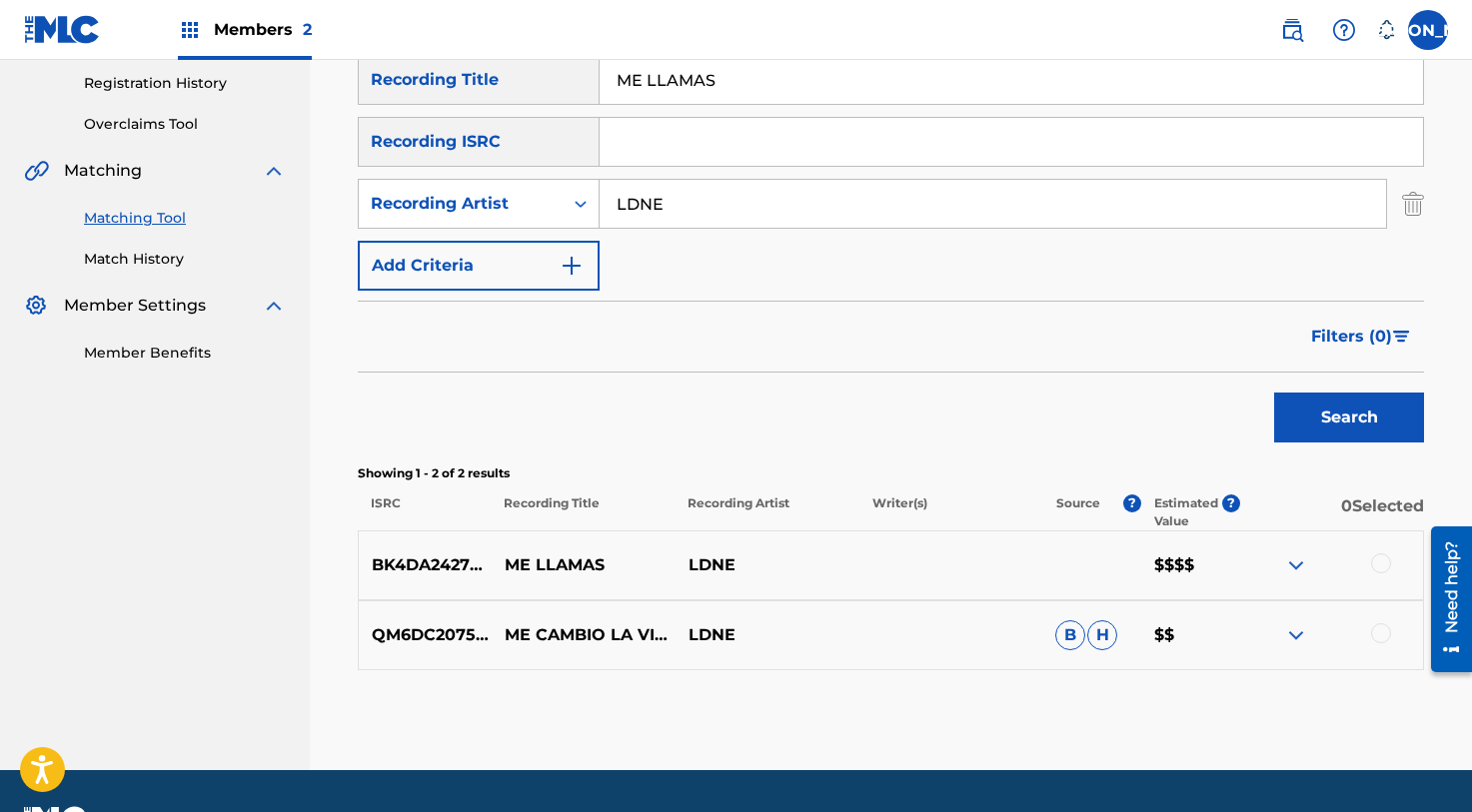 scroll, scrollTop: 378, scrollLeft: 0, axis: vertical 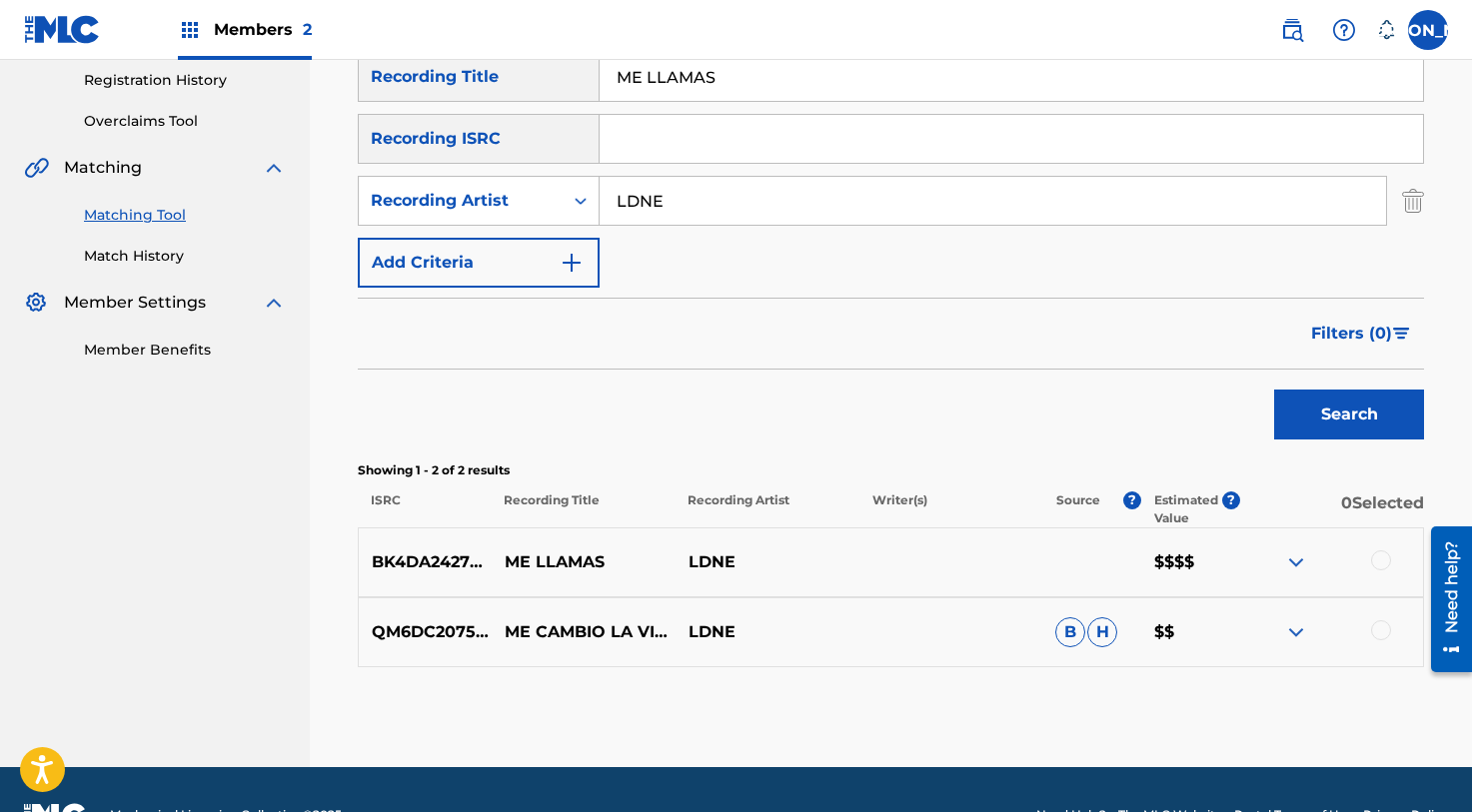 click at bounding box center [1331, 562] 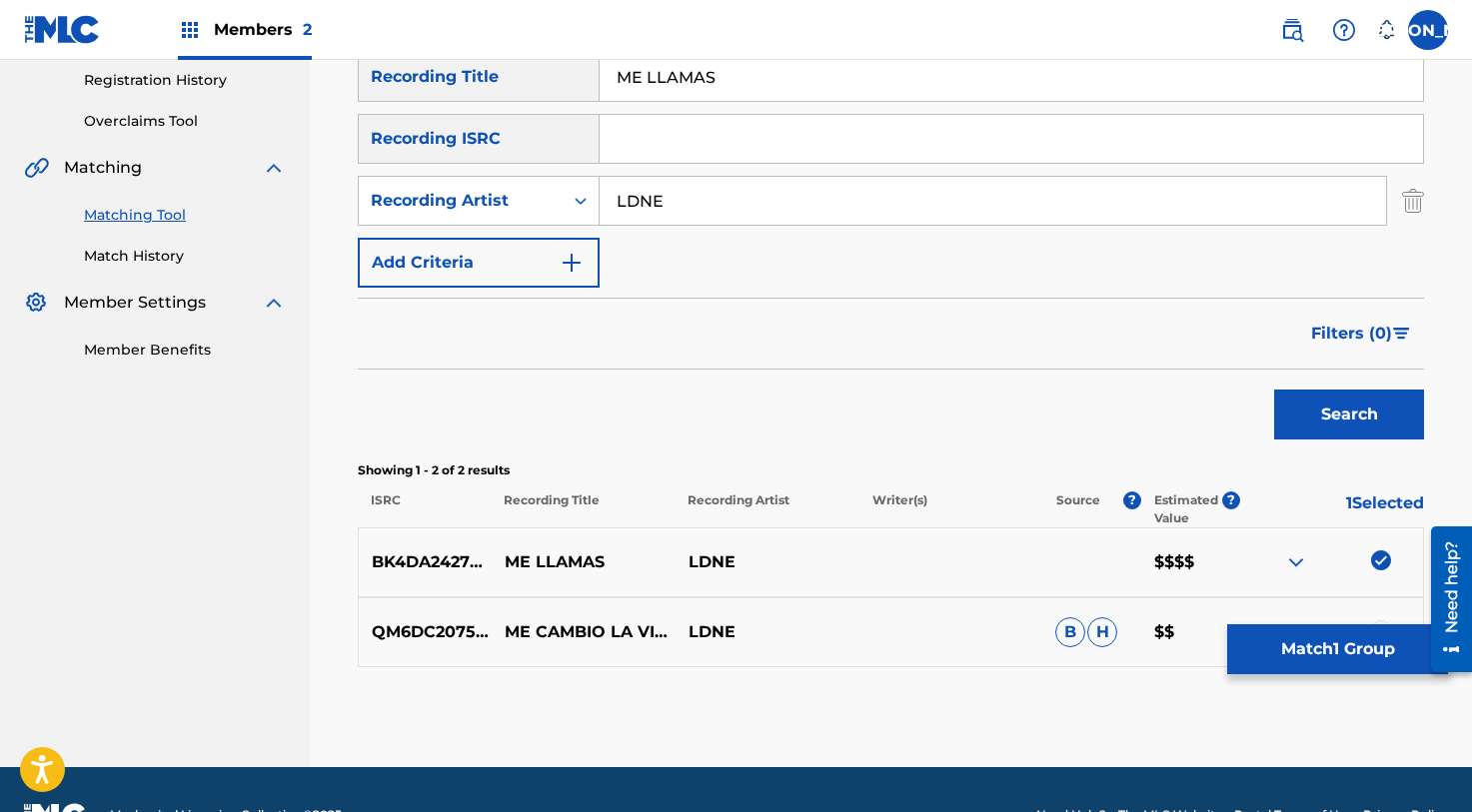 click on "Match  1 Group" at bounding box center (1337, 649) 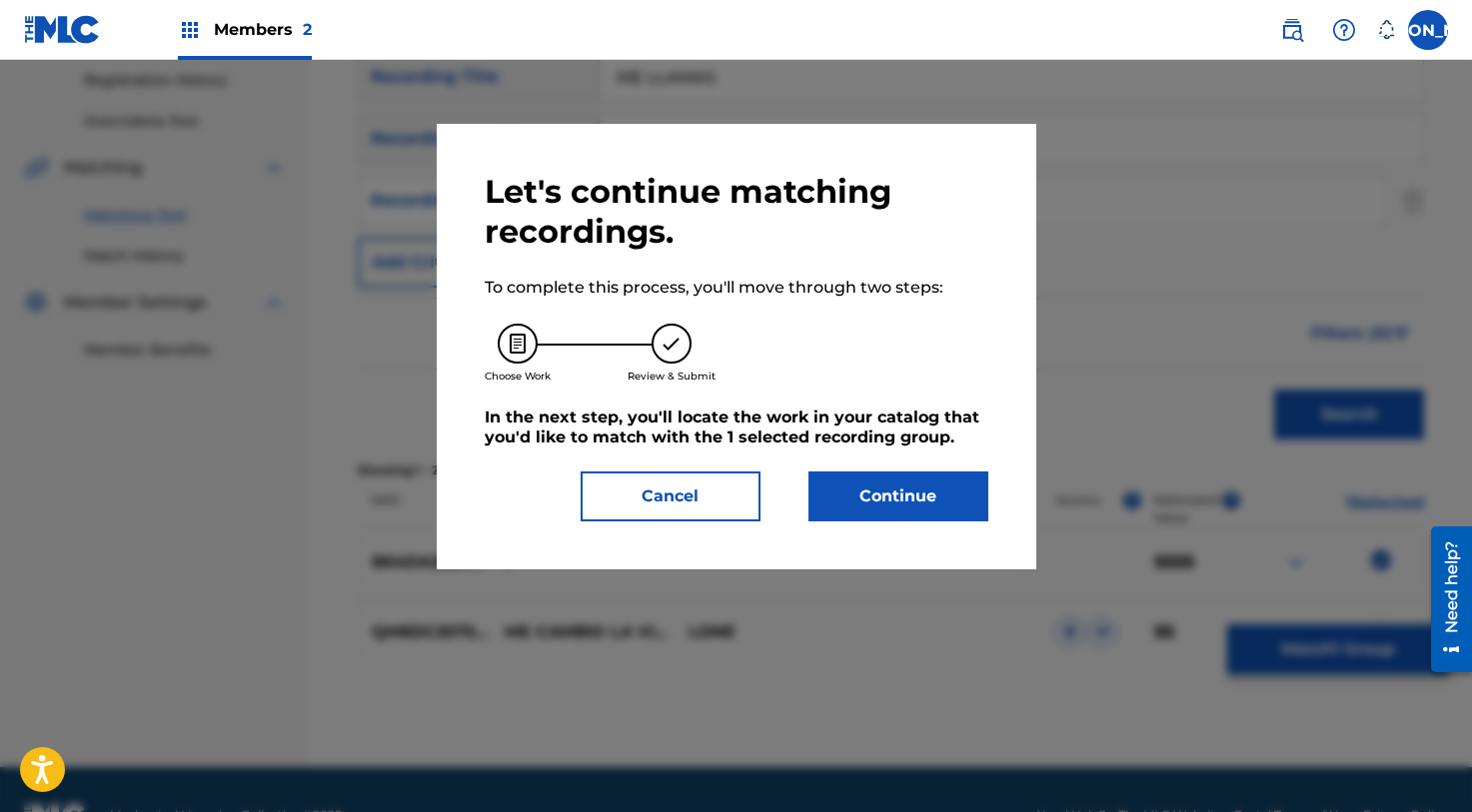 click on "Continue" at bounding box center (898, 496) 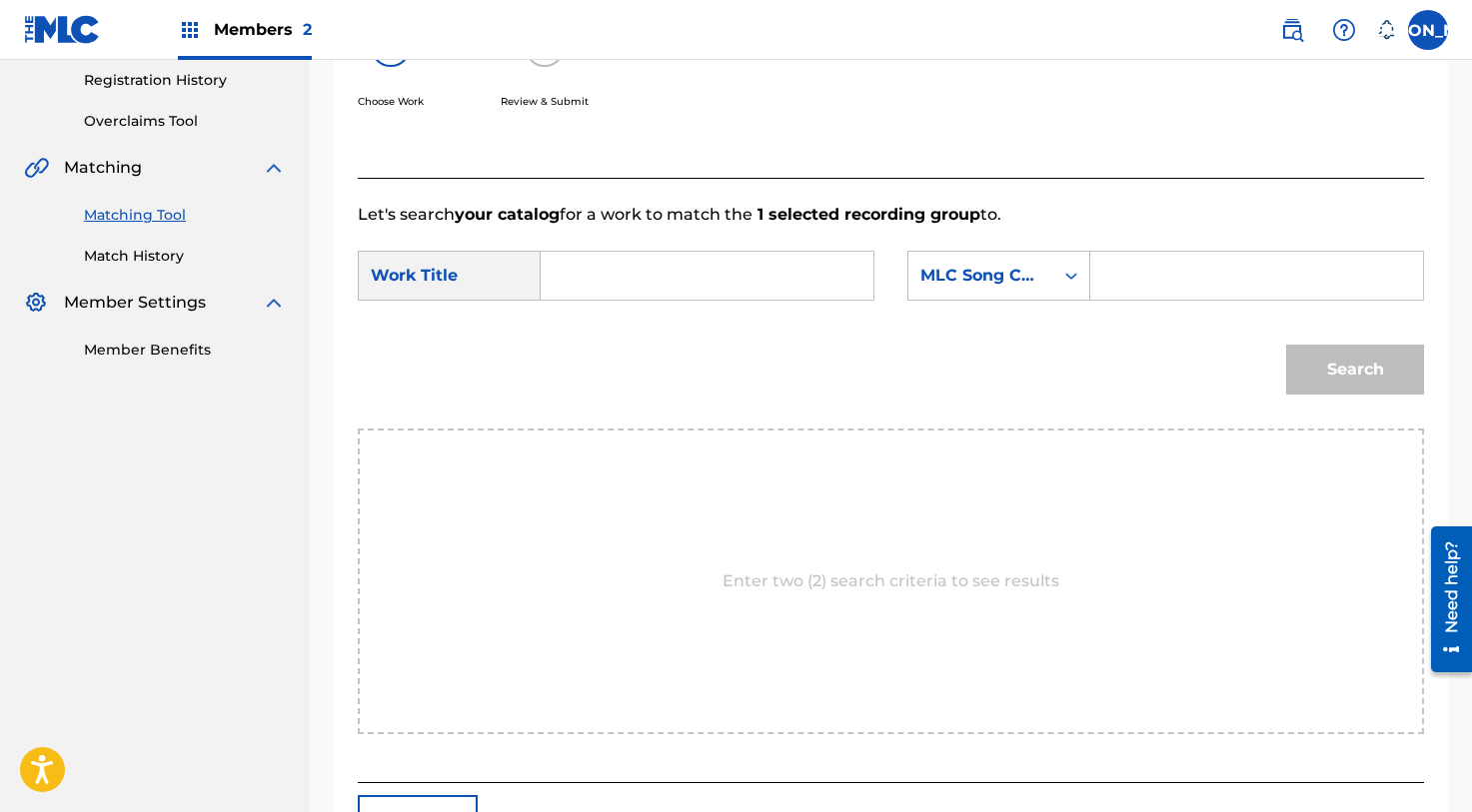 scroll, scrollTop: 317, scrollLeft: 0, axis: vertical 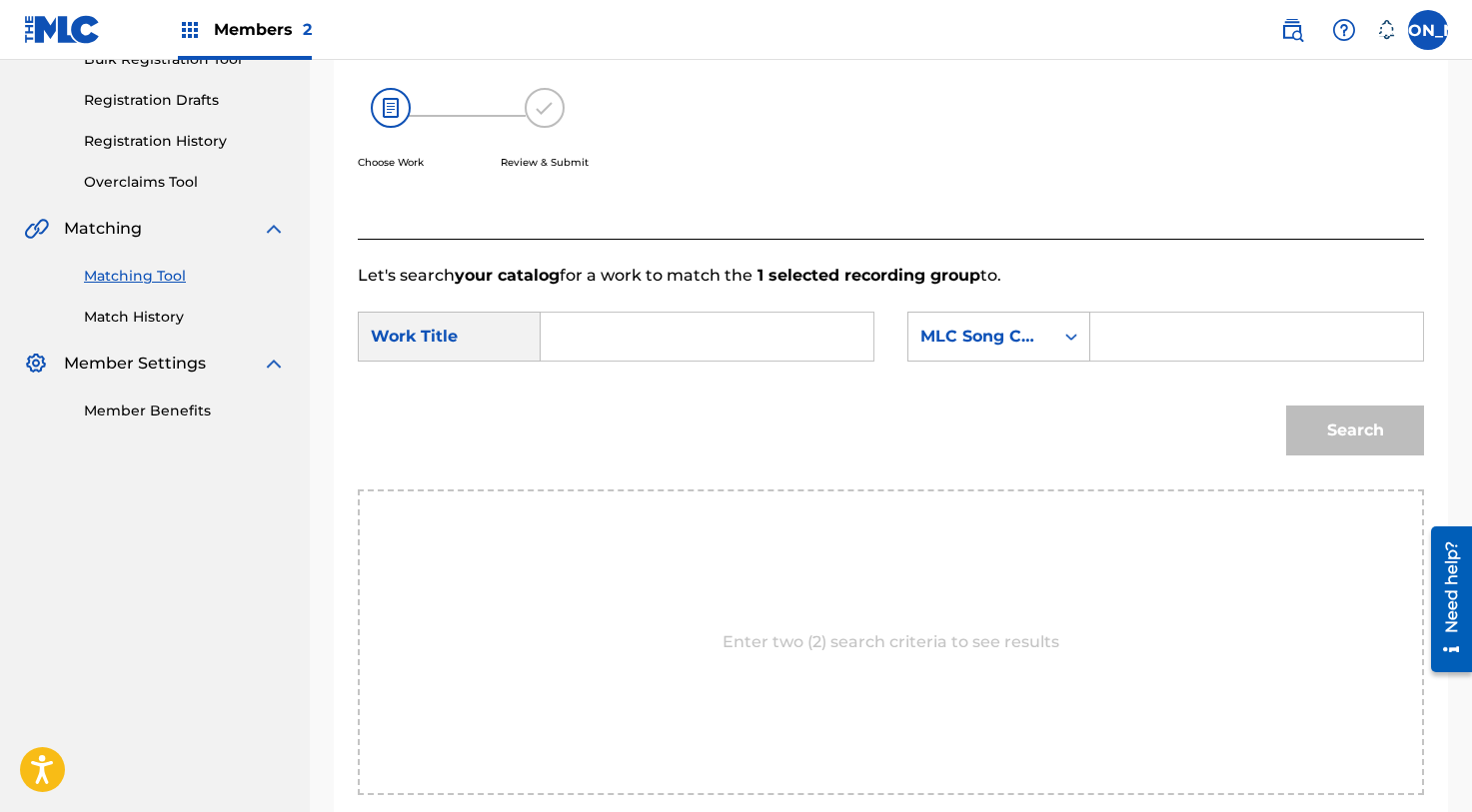 click at bounding box center (707, 337) 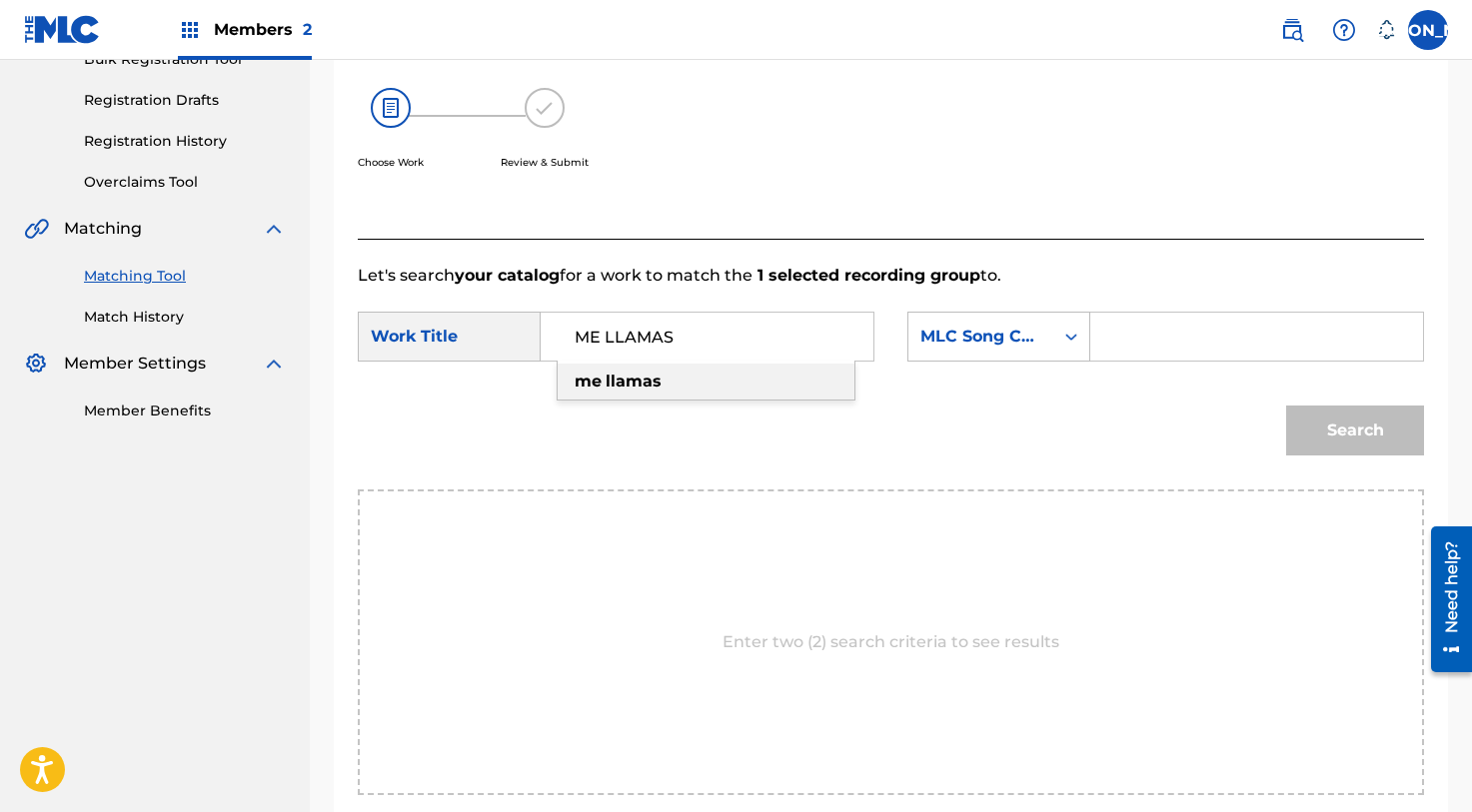 type on "ME LLAMAS" 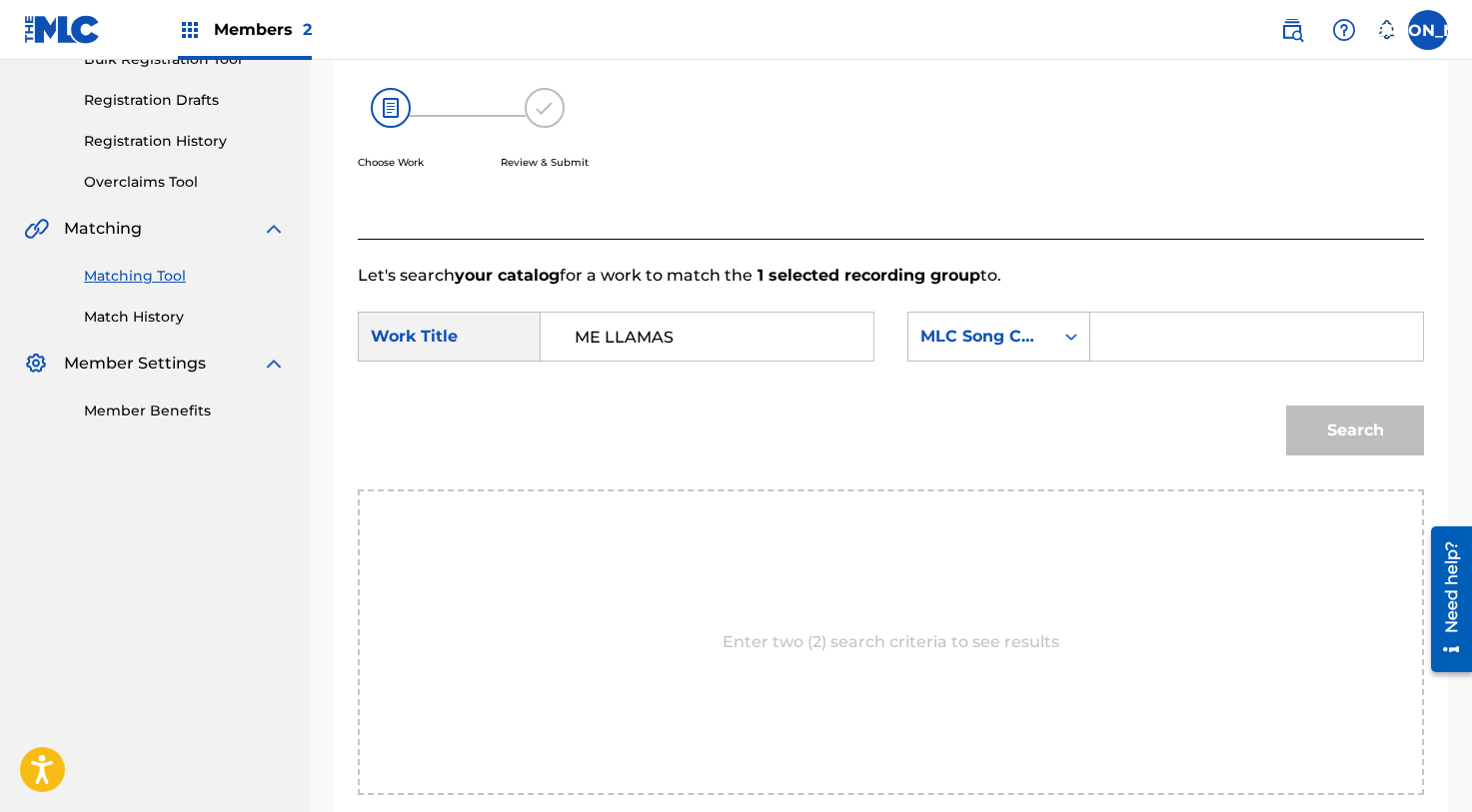 click at bounding box center [1256, 337] 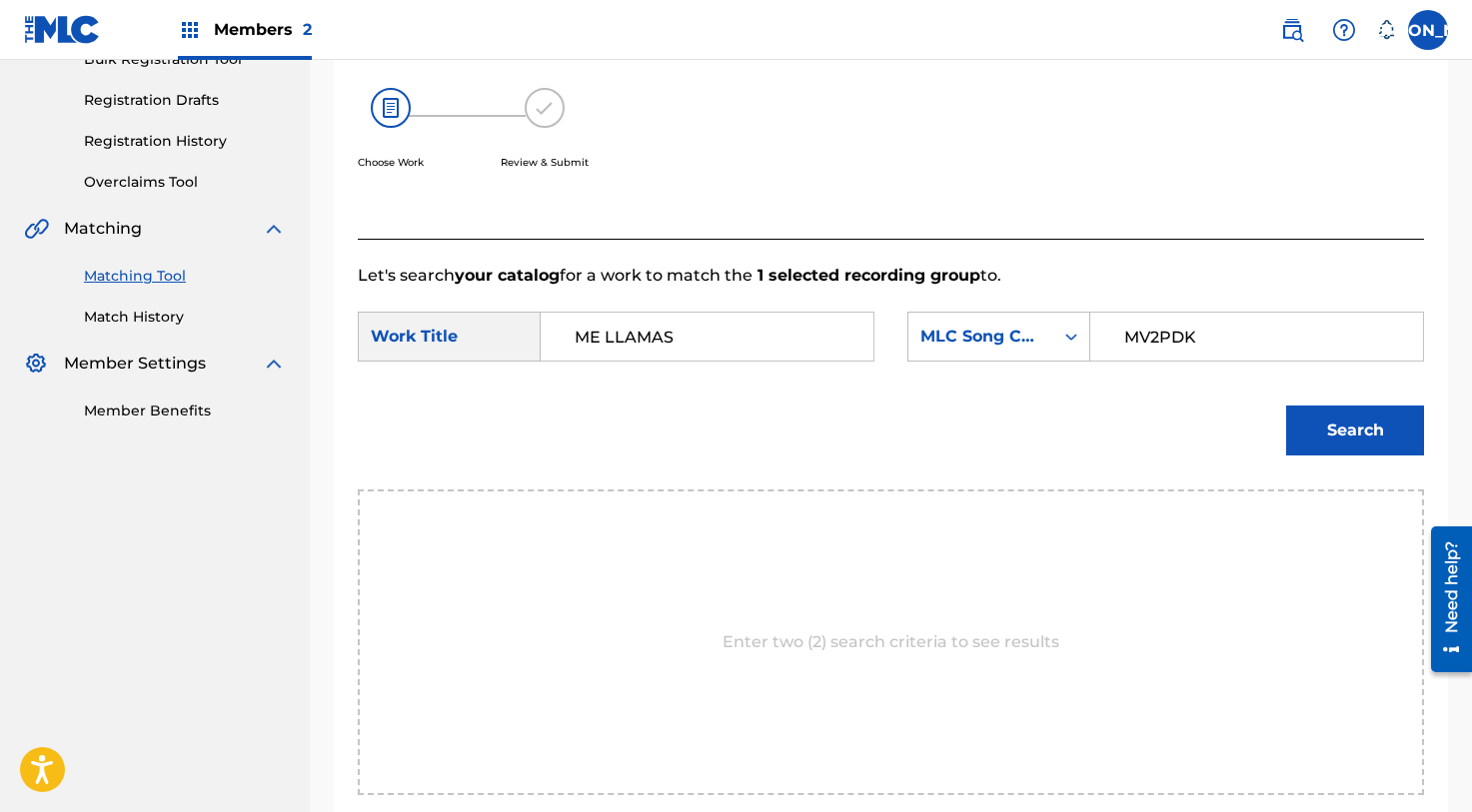 type on "MV2PDK" 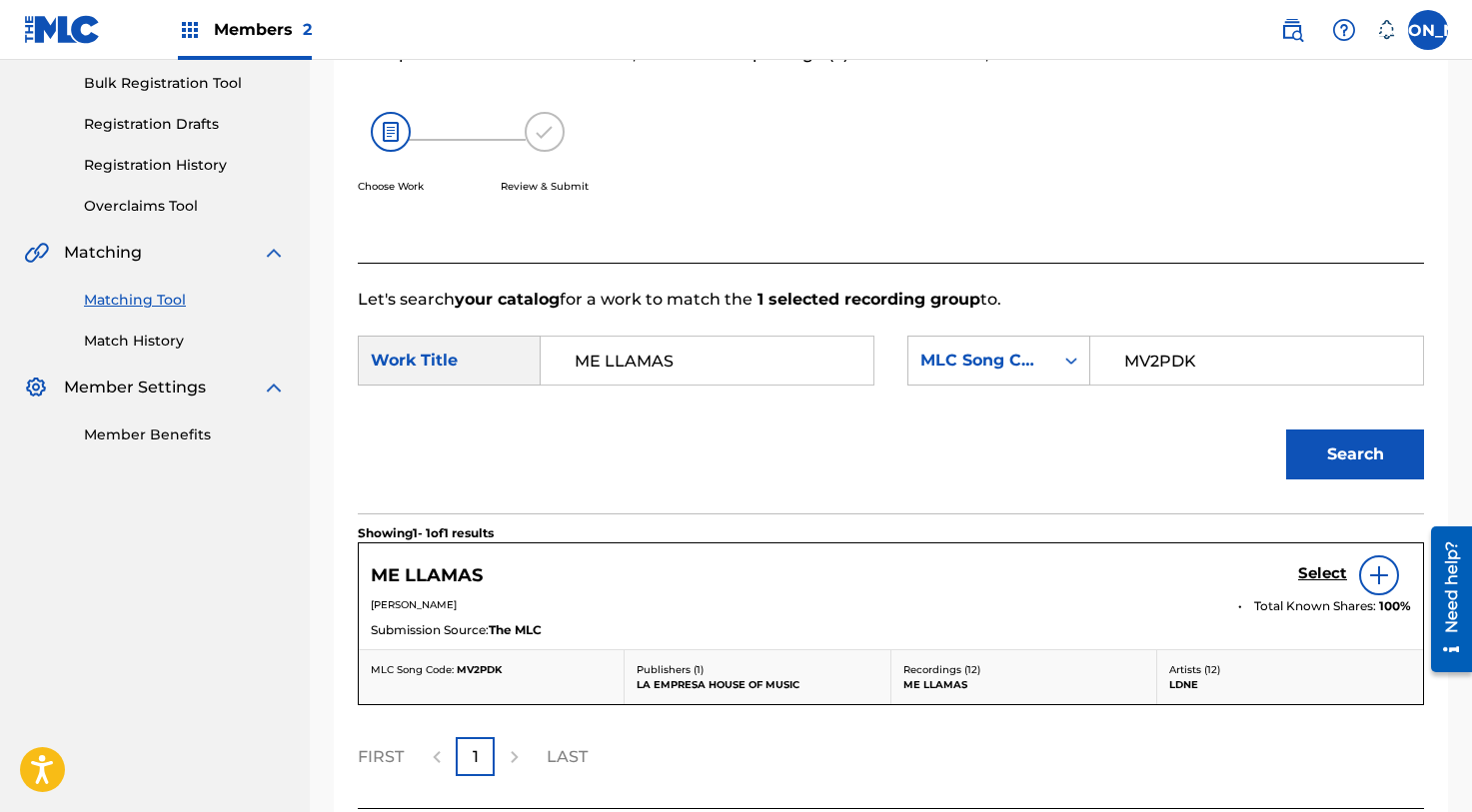 click on "Select" at bounding box center [1322, 573] 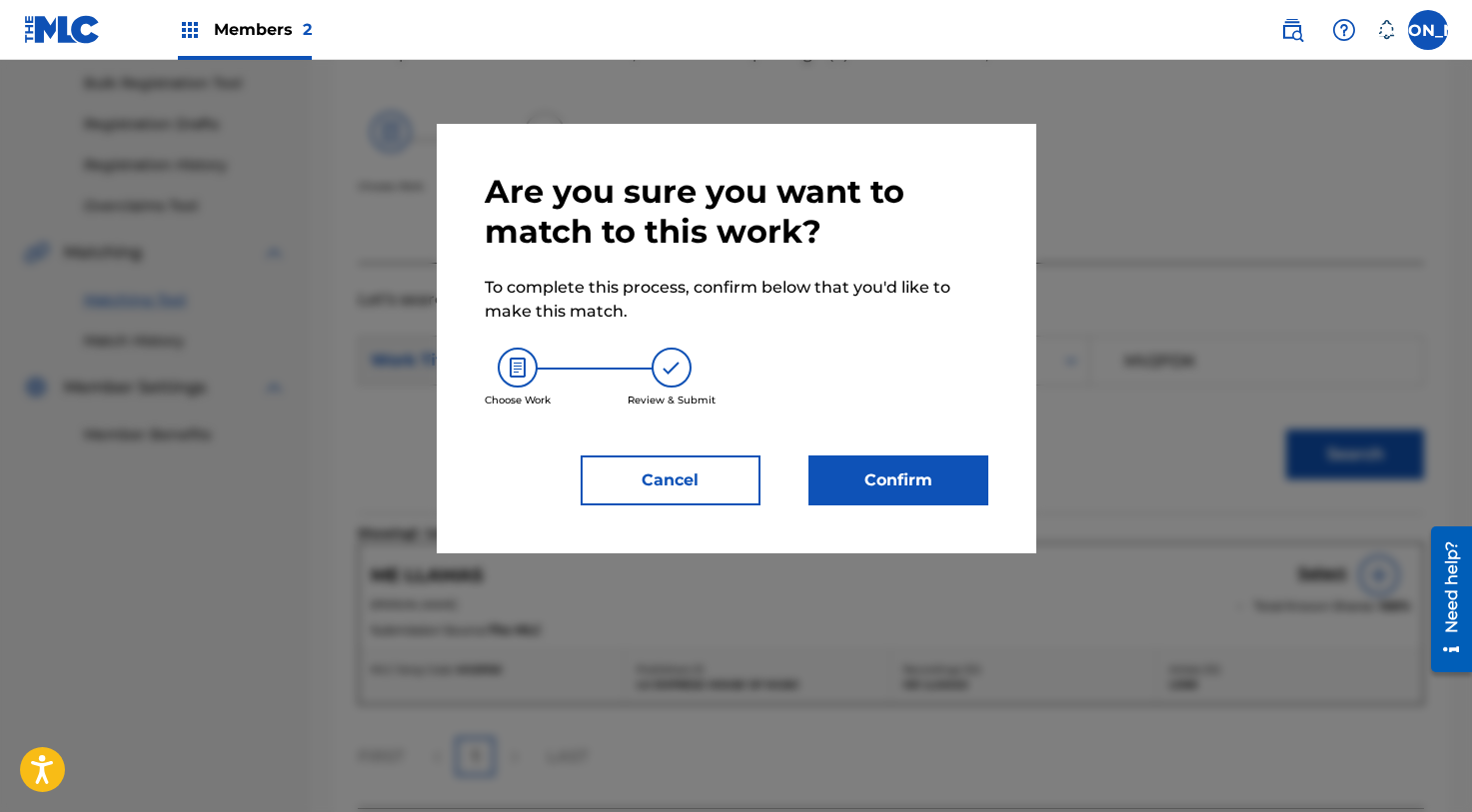click on "Confirm" at bounding box center [898, 480] 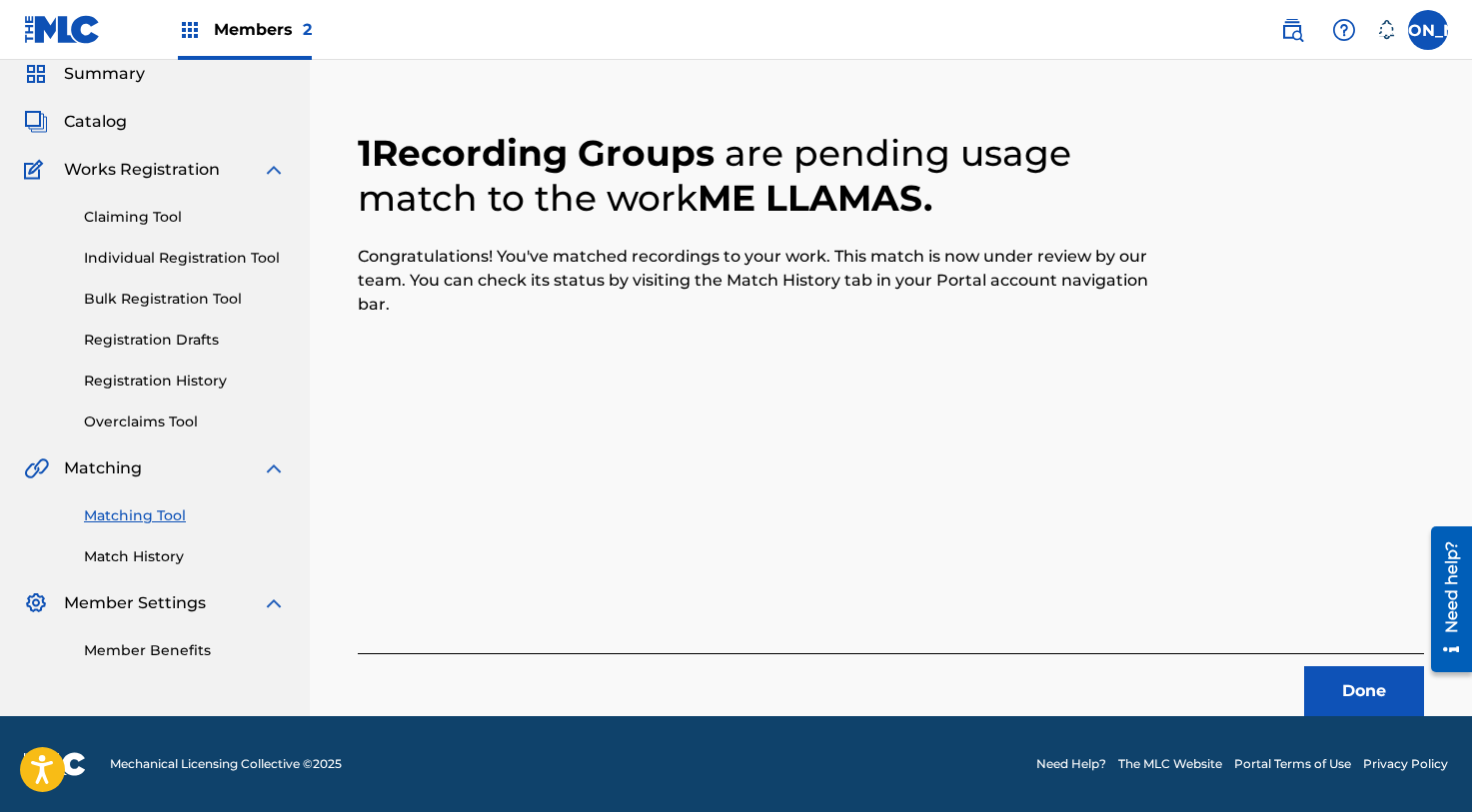 click on "Done" at bounding box center [1364, 691] 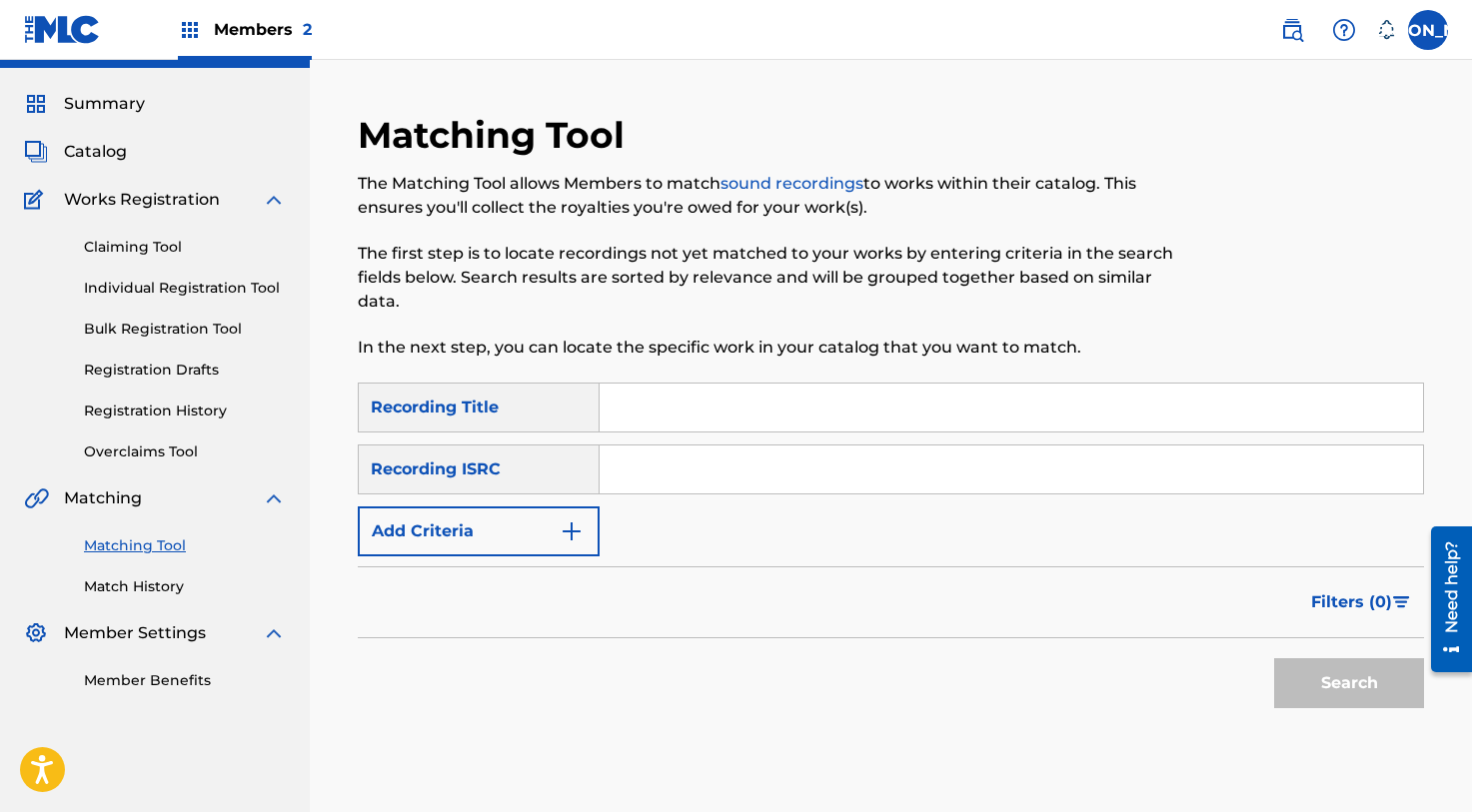 click at bounding box center [1011, 407] 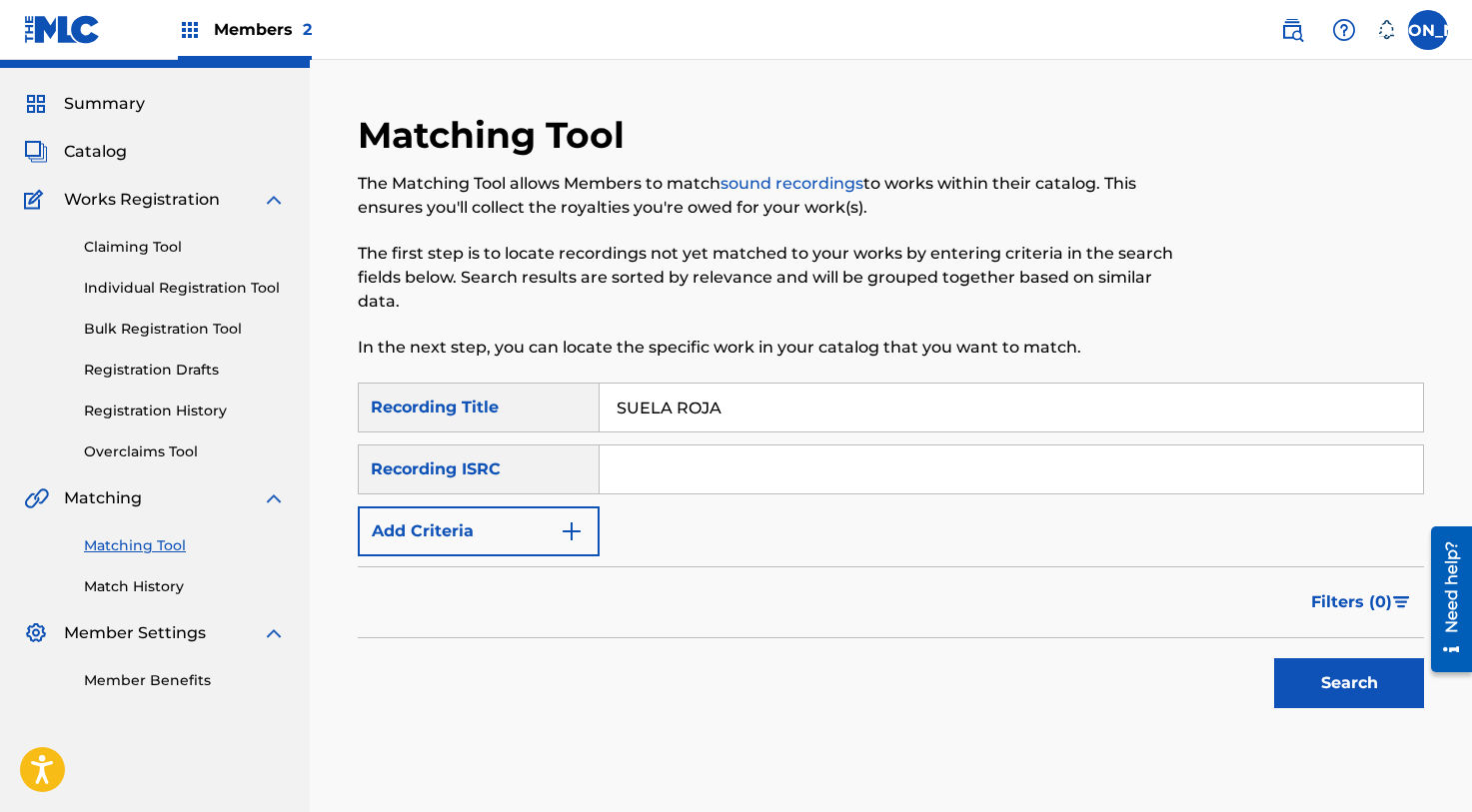 type on "SUELA ROJA" 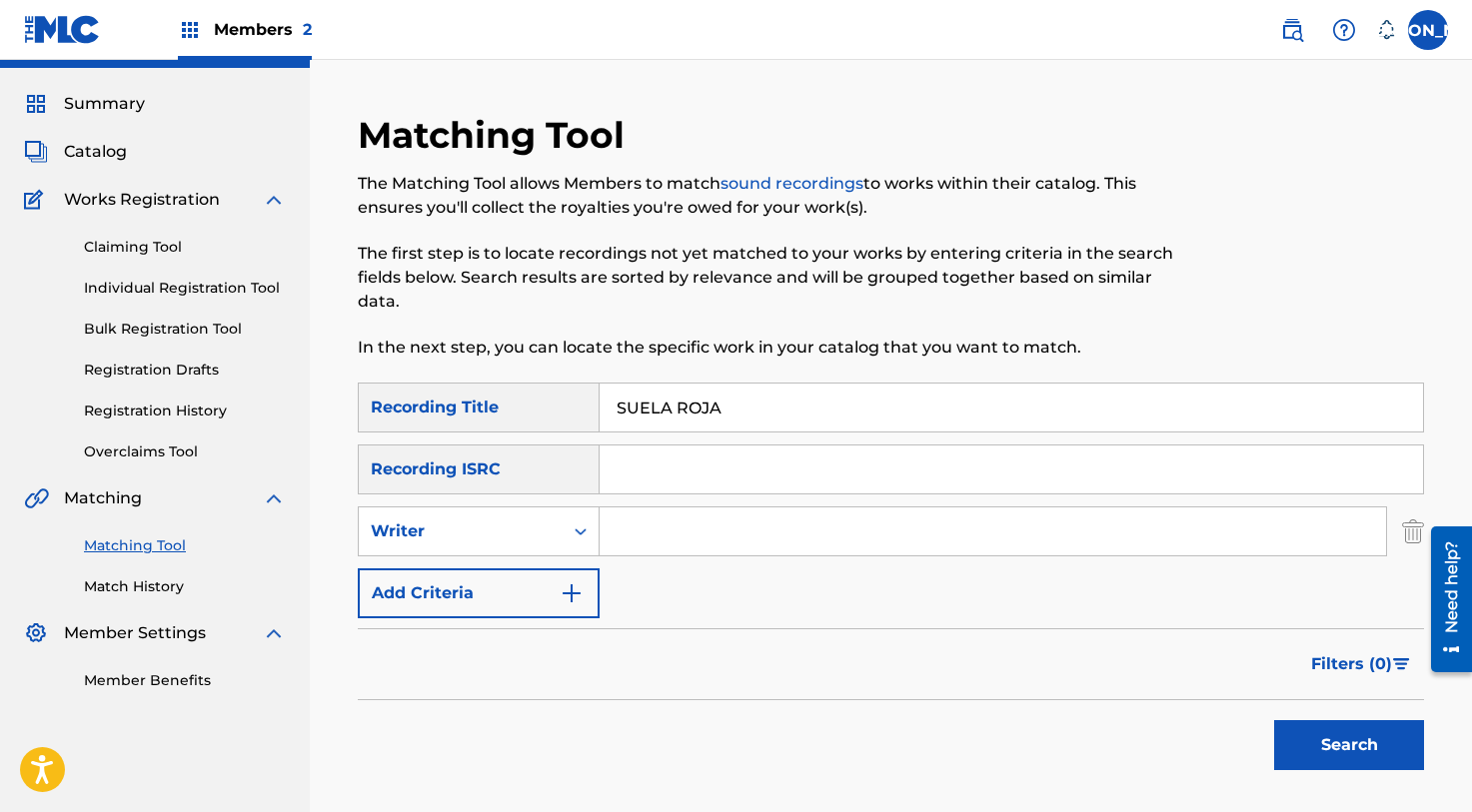 click on "Writer" at bounding box center (461, 531) 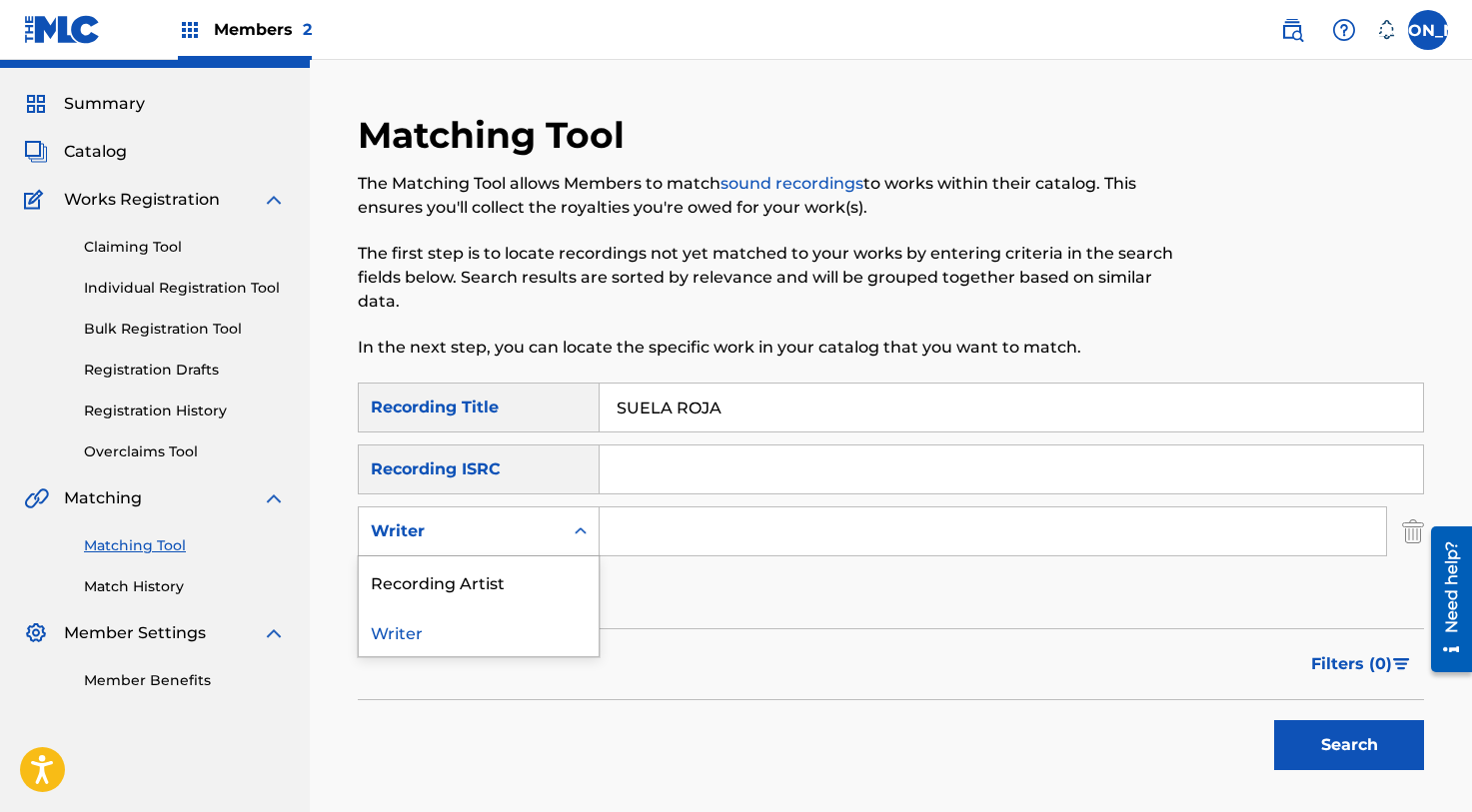click on "Recording Artist" at bounding box center [479, 581] 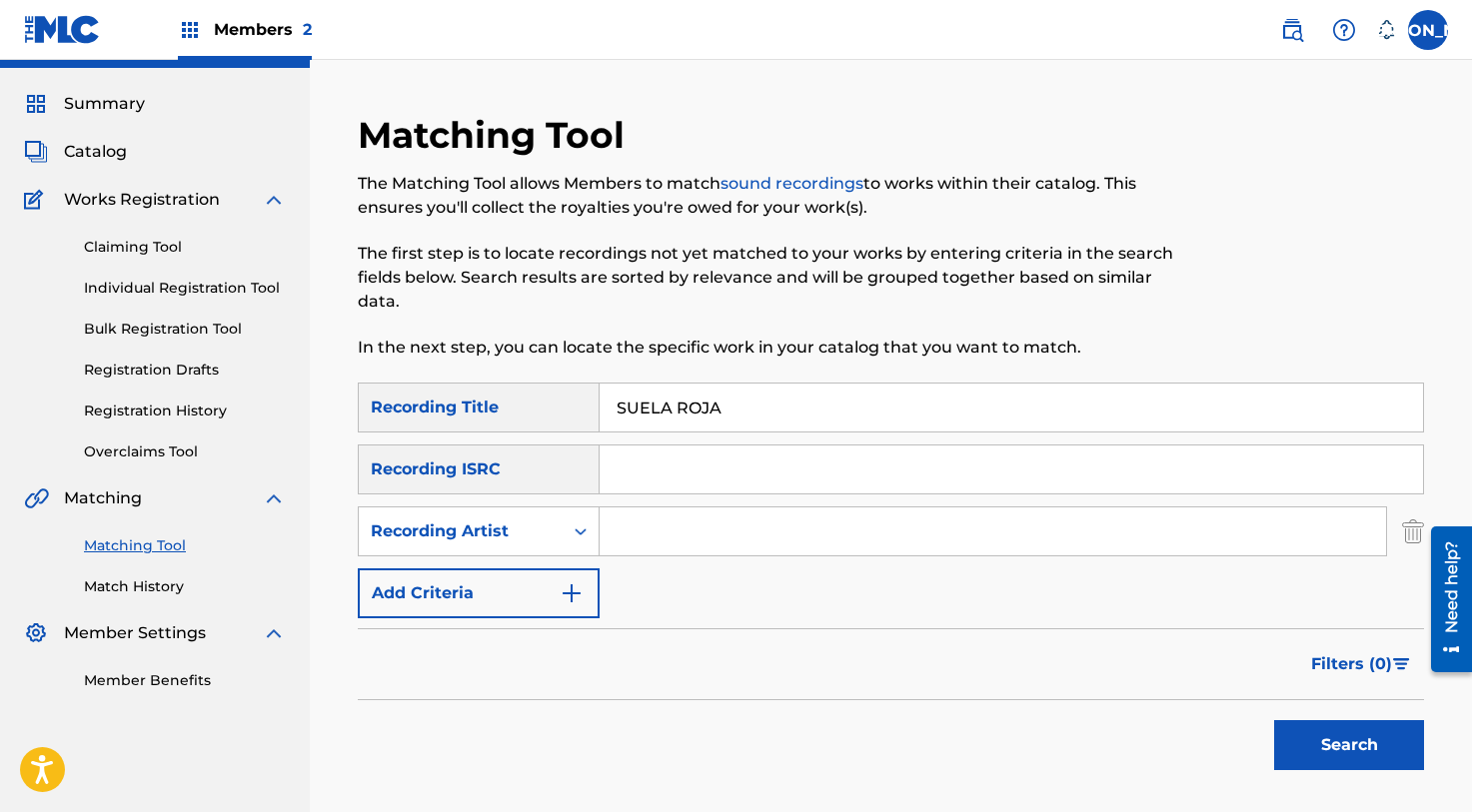 click at bounding box center [992, 531] 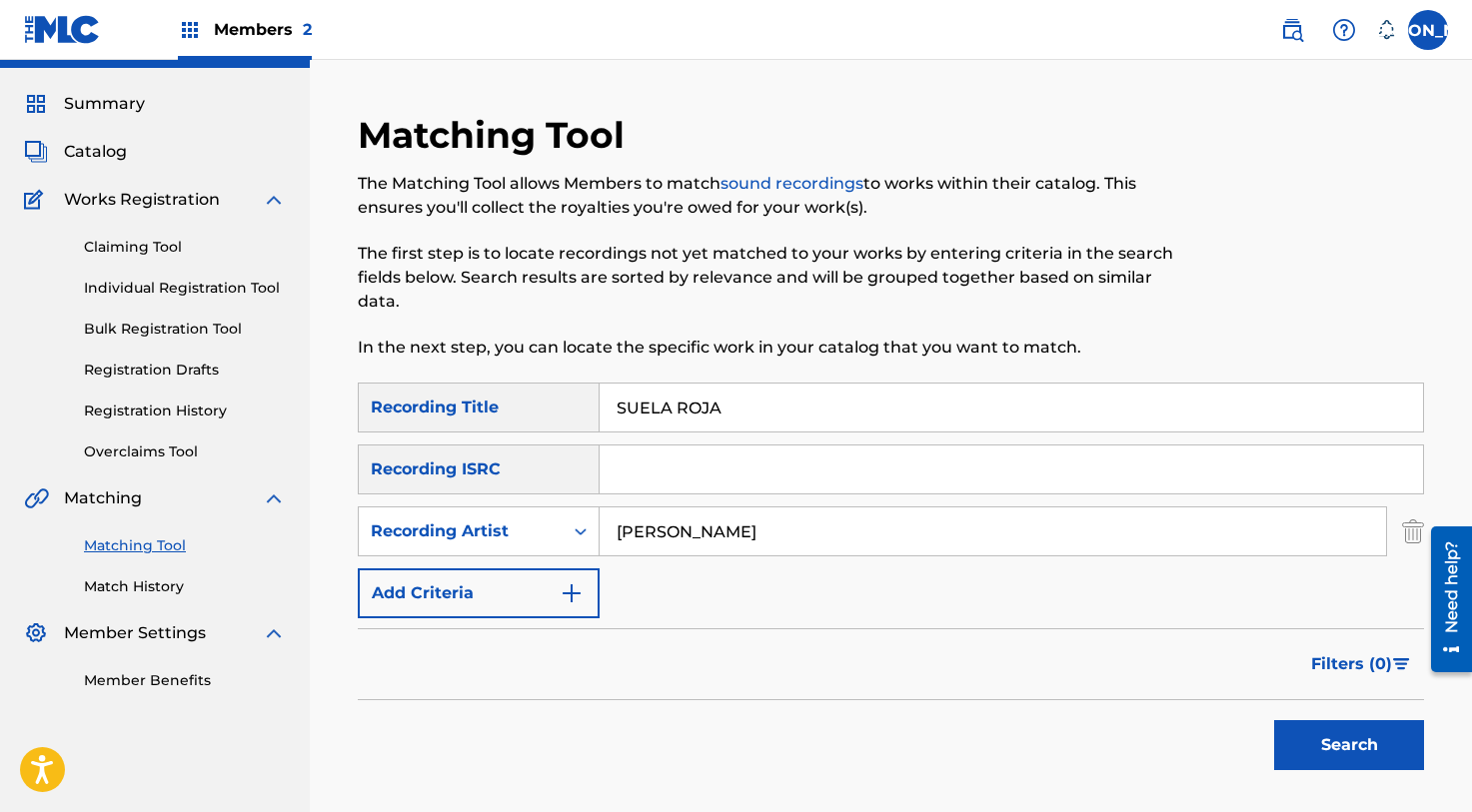 type on "[PERSON_NAME]" 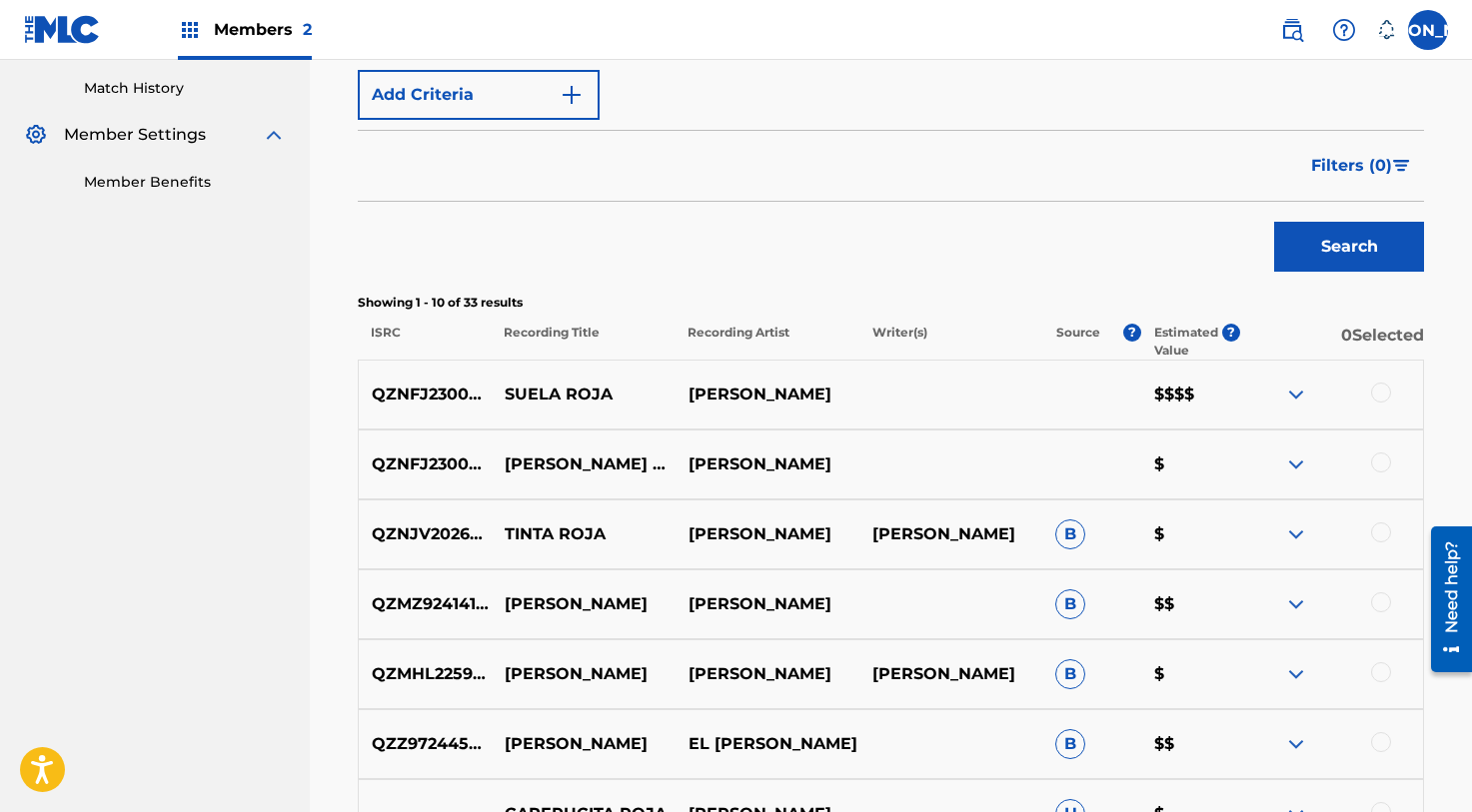 scroll, scrollTop: 590, scrollLeft: 0, axis: vertical 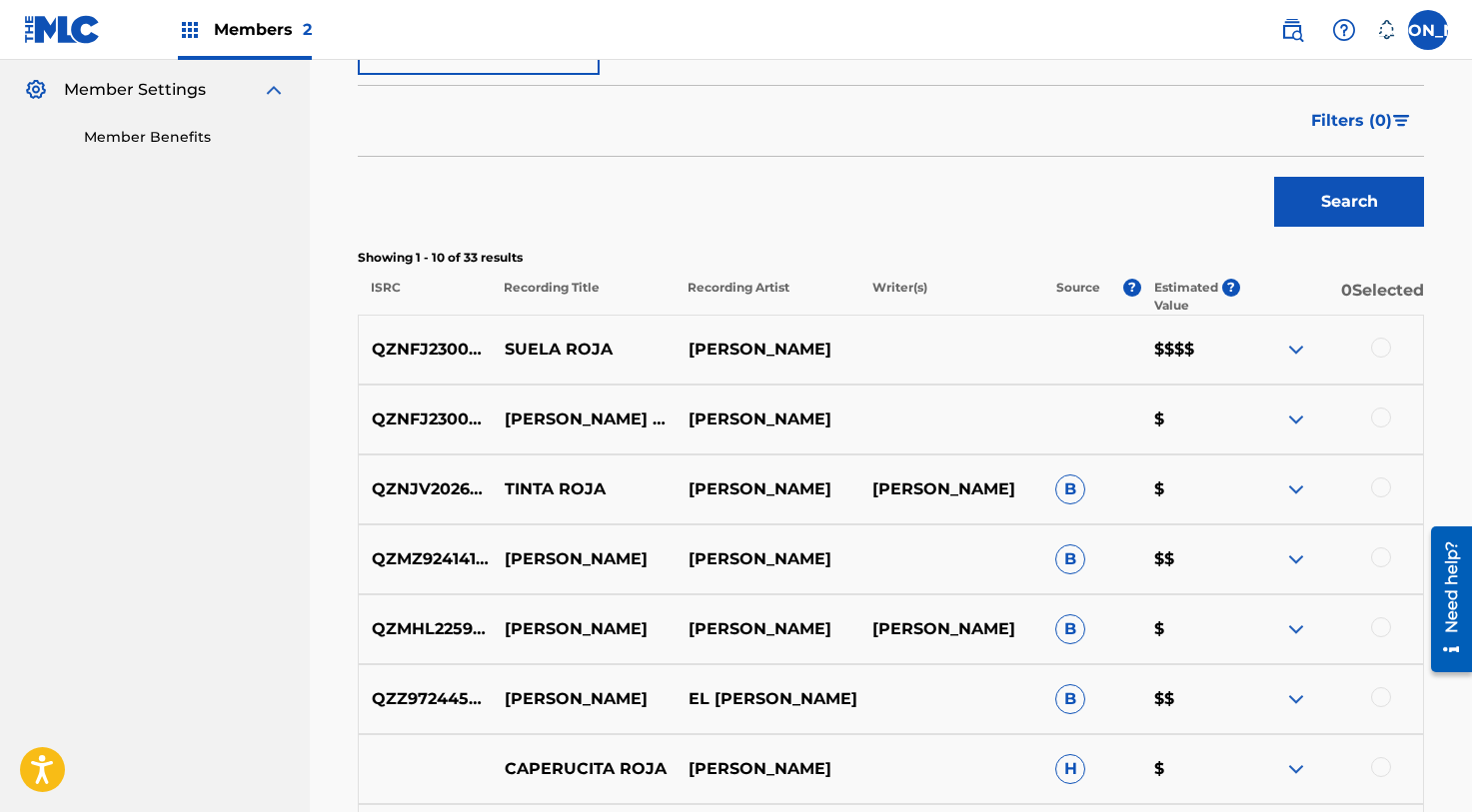 click at bounding box center (1381, 417) 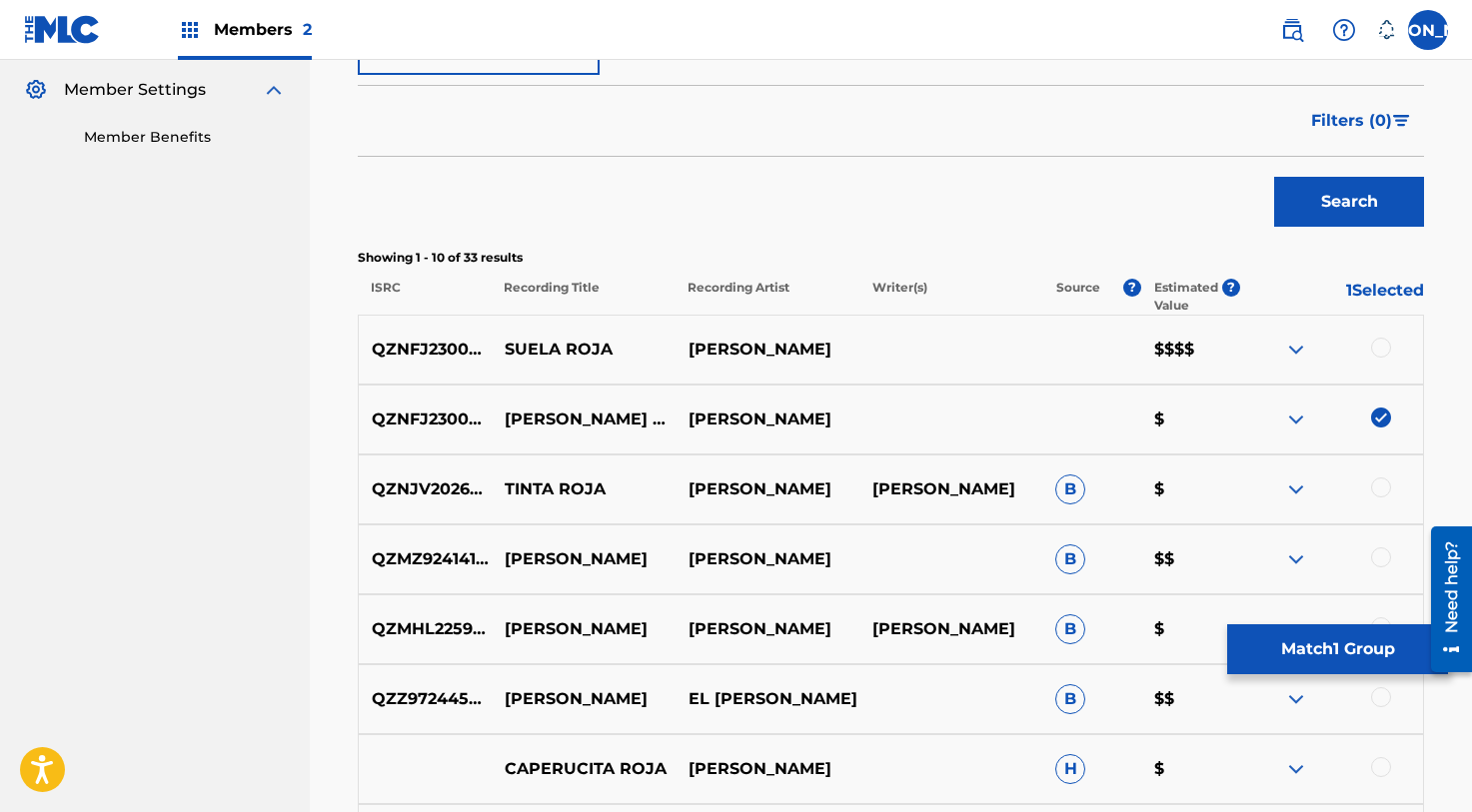 click at bounding box center [1381, 348] 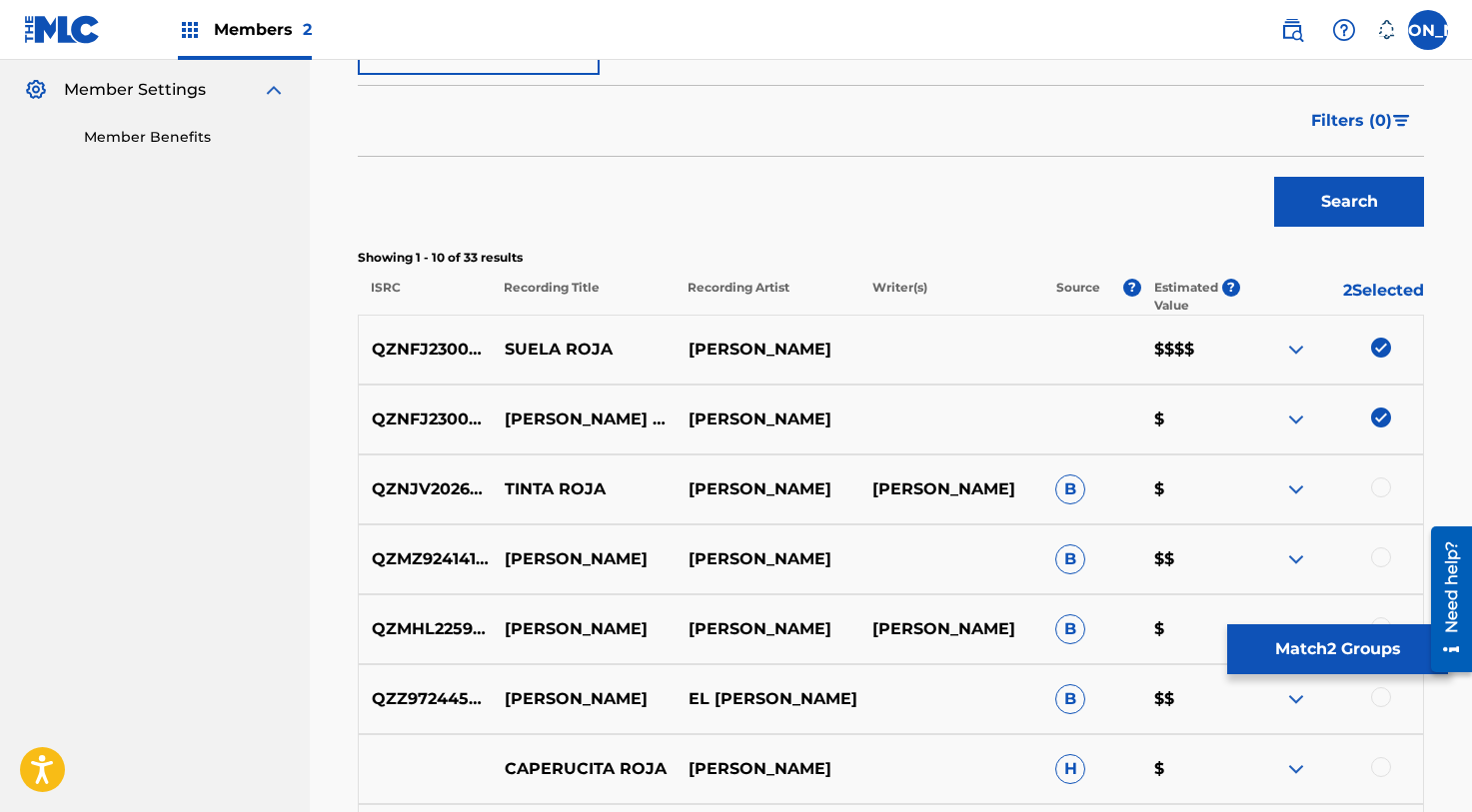 click on "Match  2 Groups" at bounding box center (1337, 649) 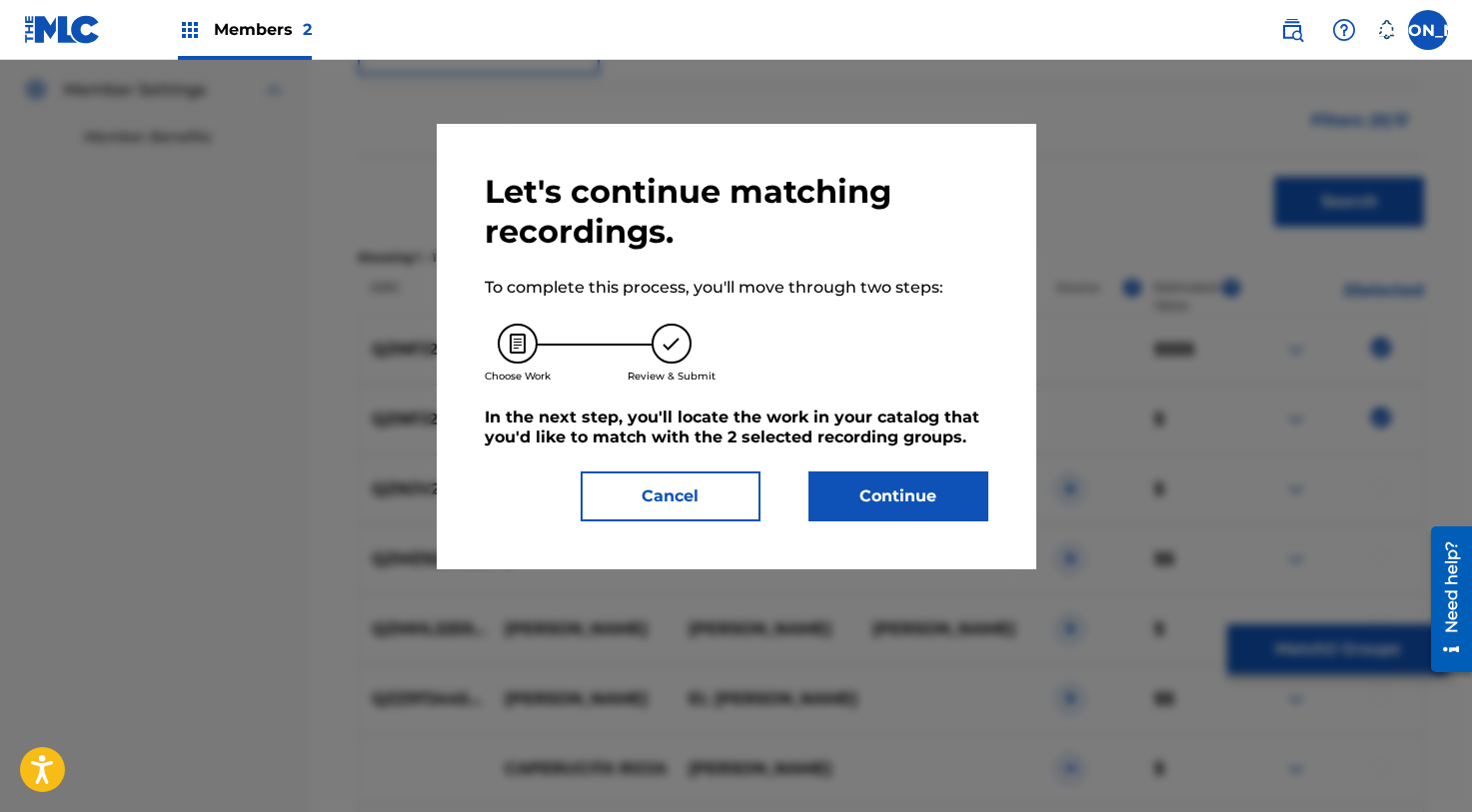 click on "Continue" at bounding box center [898, 496] 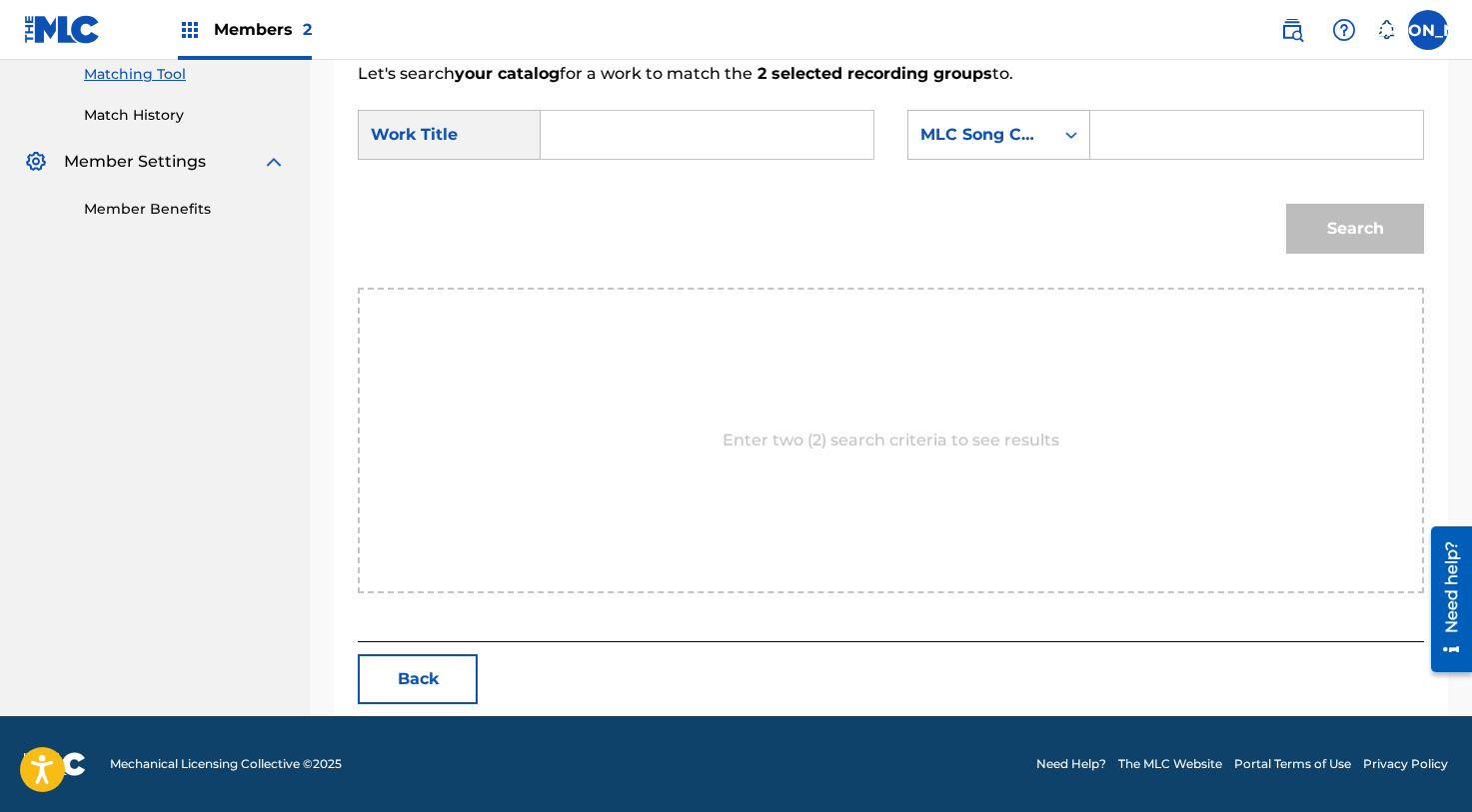 scroll, scrollTop: 317, scrollLeft: 0, axis: vertical 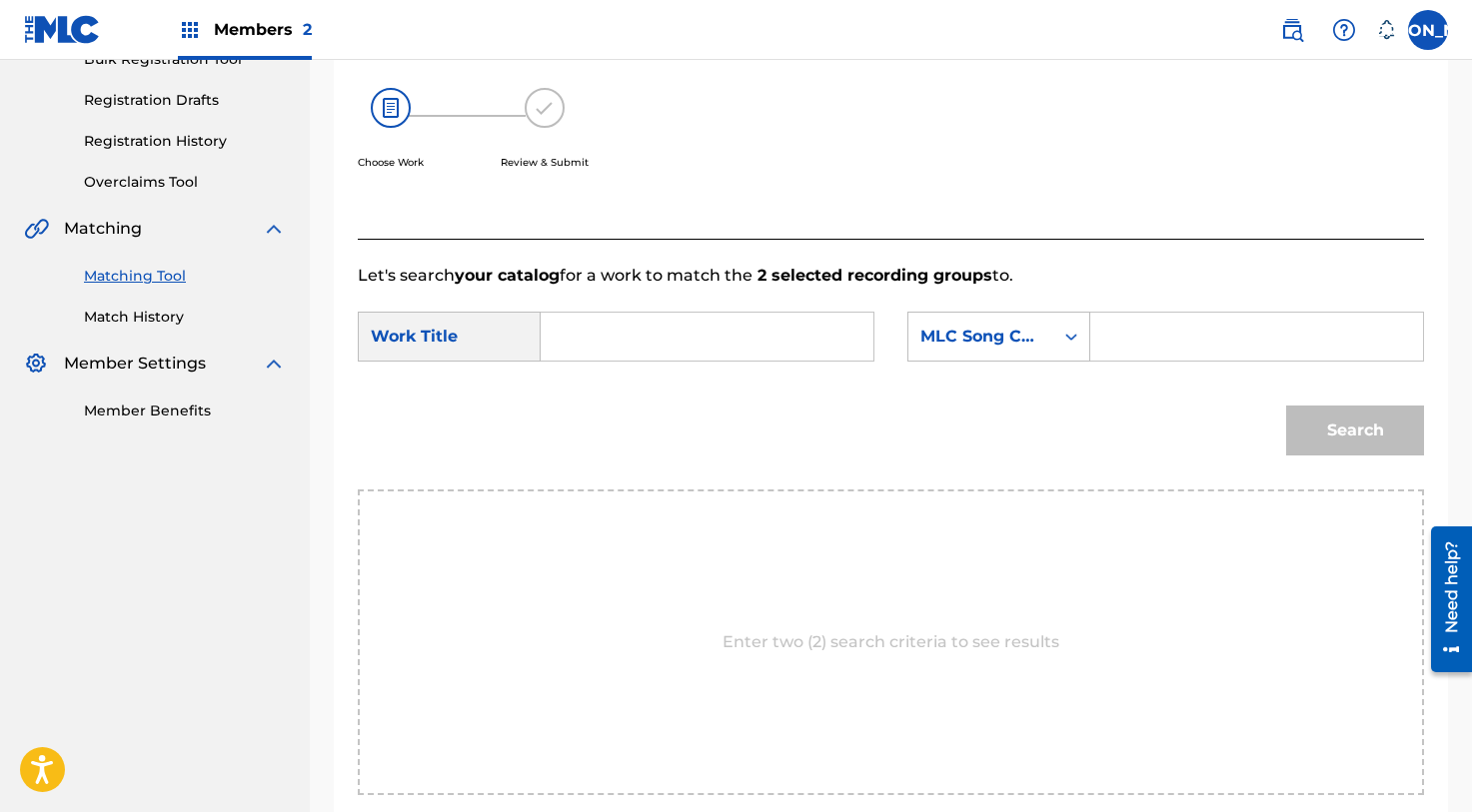 click at bounding box center (707, 337) 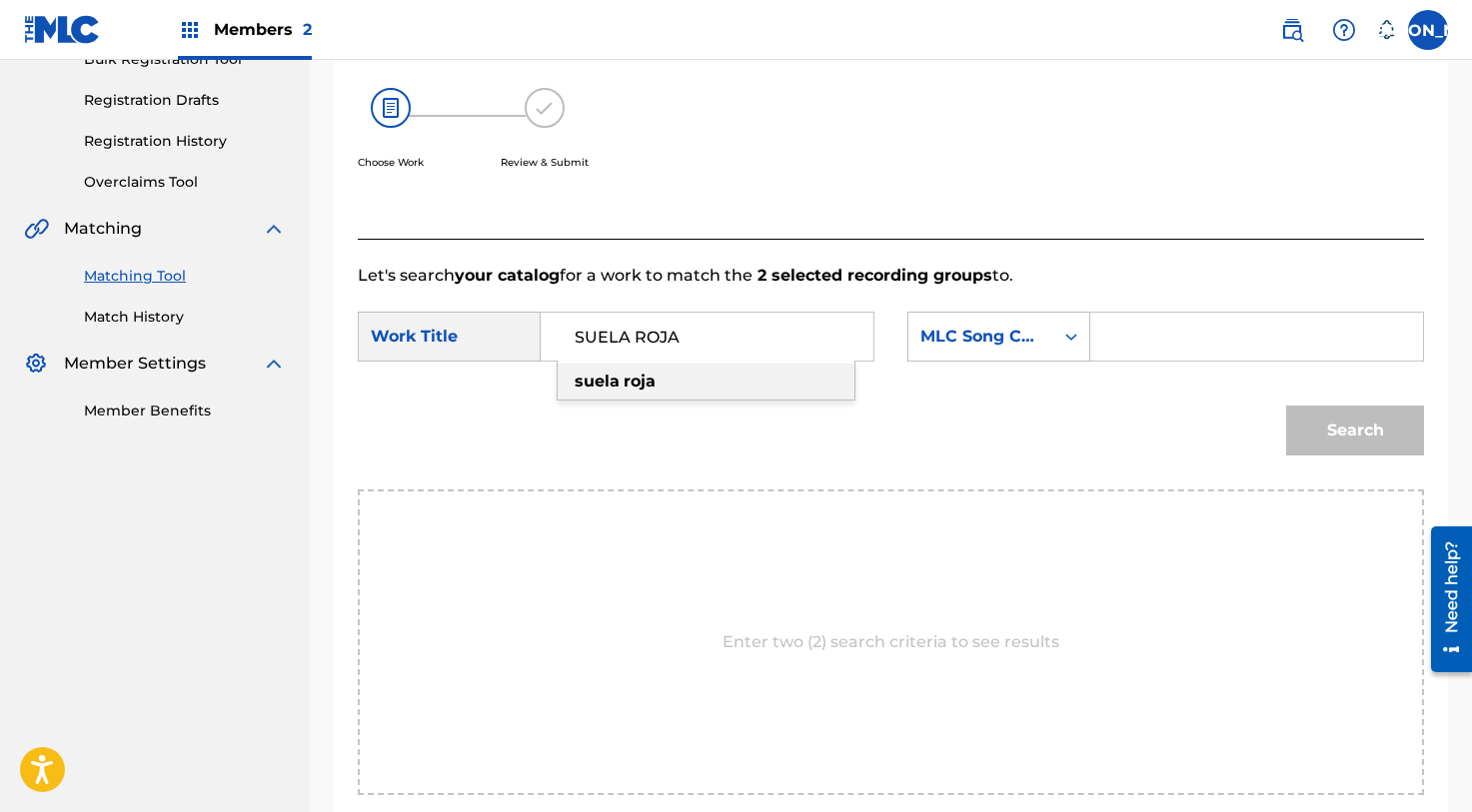 type on "SUELA ROJA" 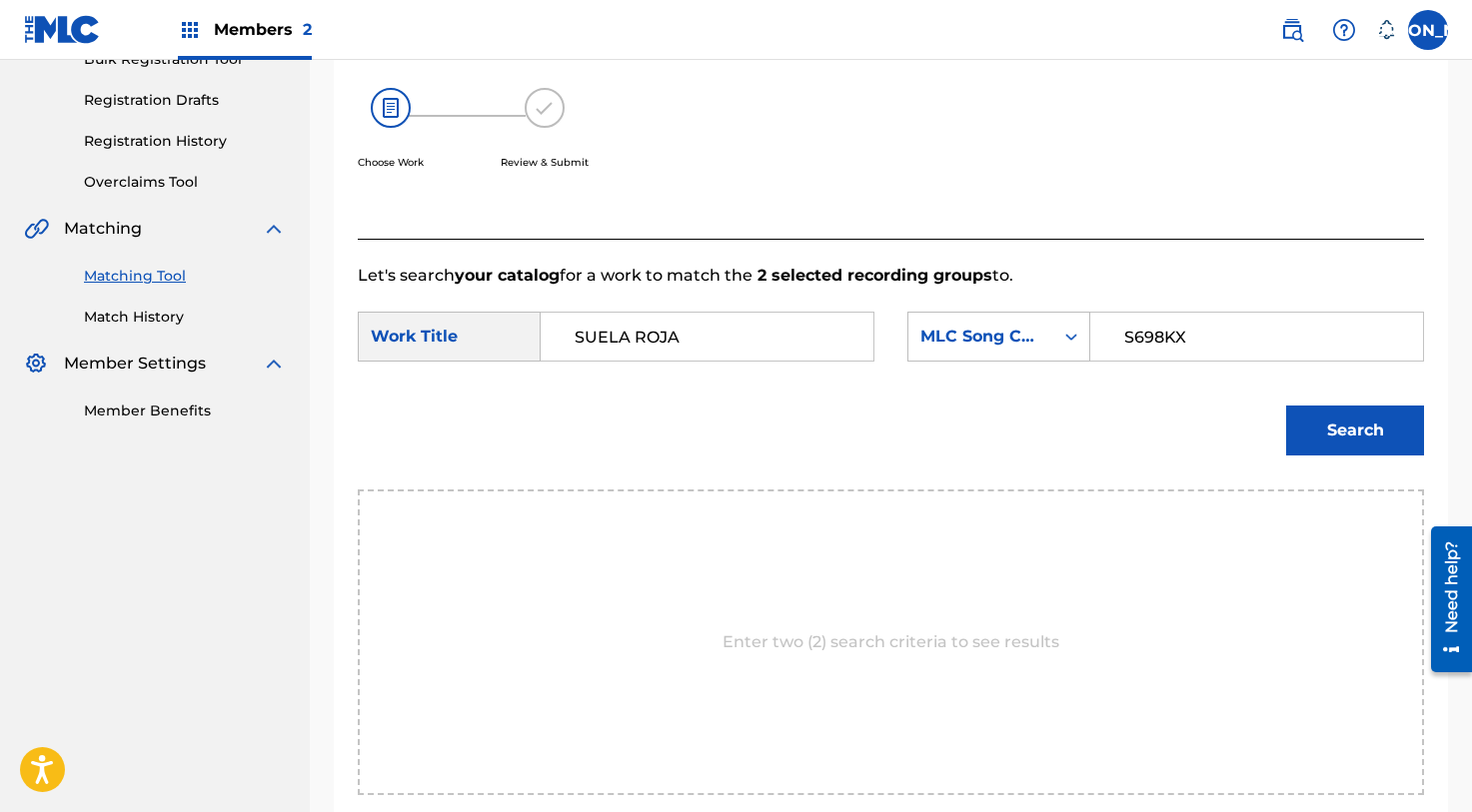 type on "S698KX" 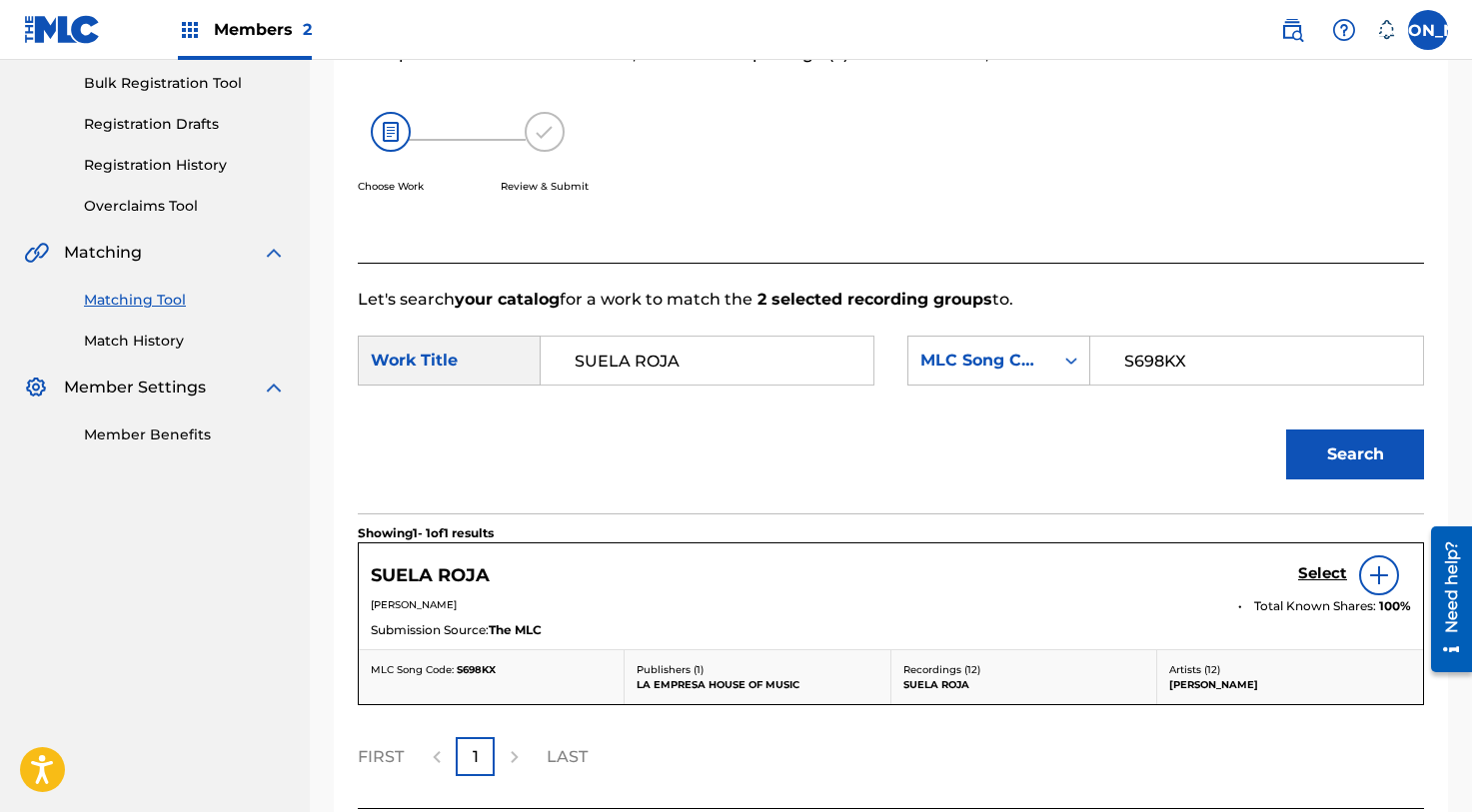 click on "Select" at bounding box center (1322, 573) 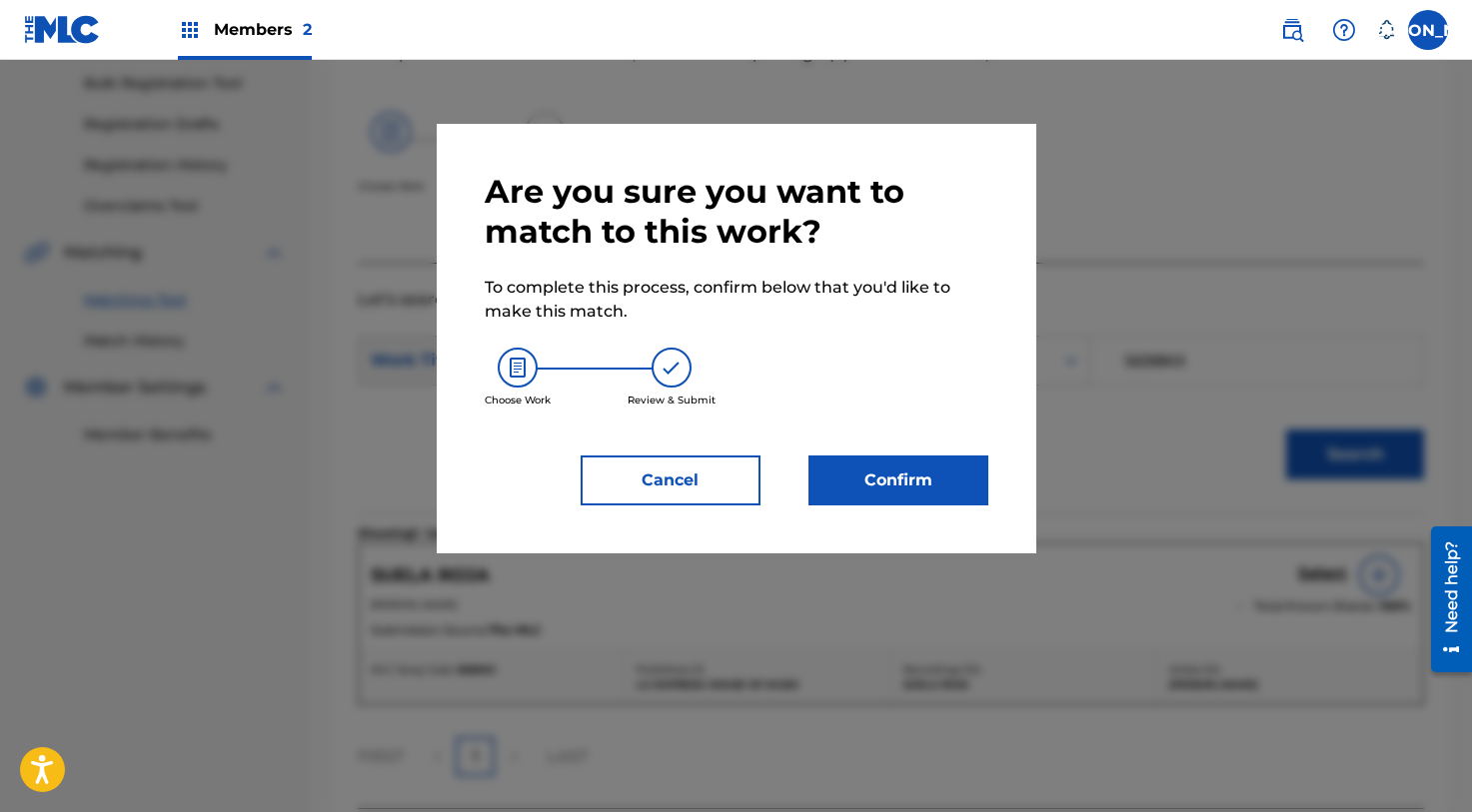 click on "Confirm" at bounding box center (898, 480) 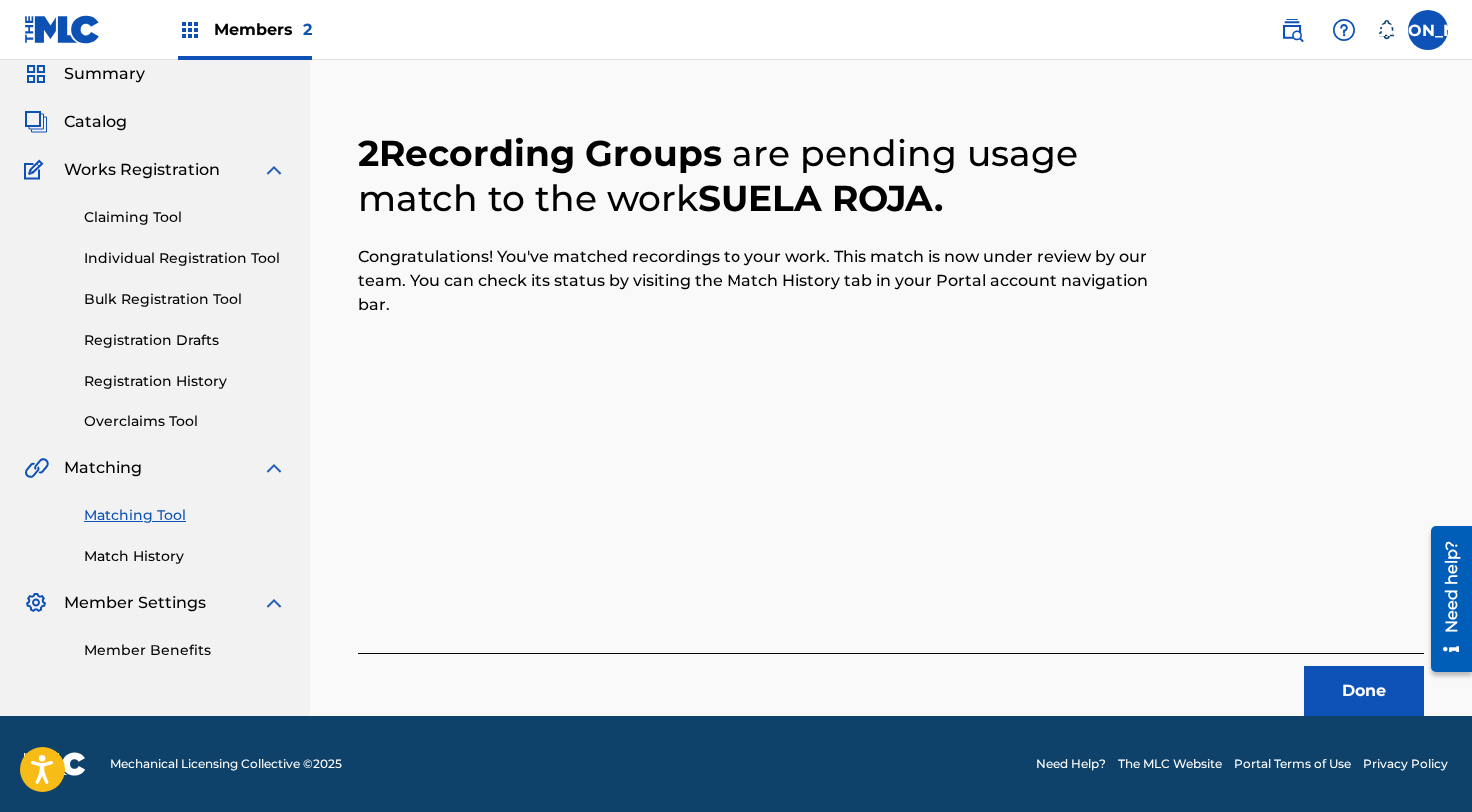 click on "Mechanical Licensing Collective ©  2025 Need Help? The MLC Website Portal Terms of Use Privacy Policy" at bounding box center (736, 764) 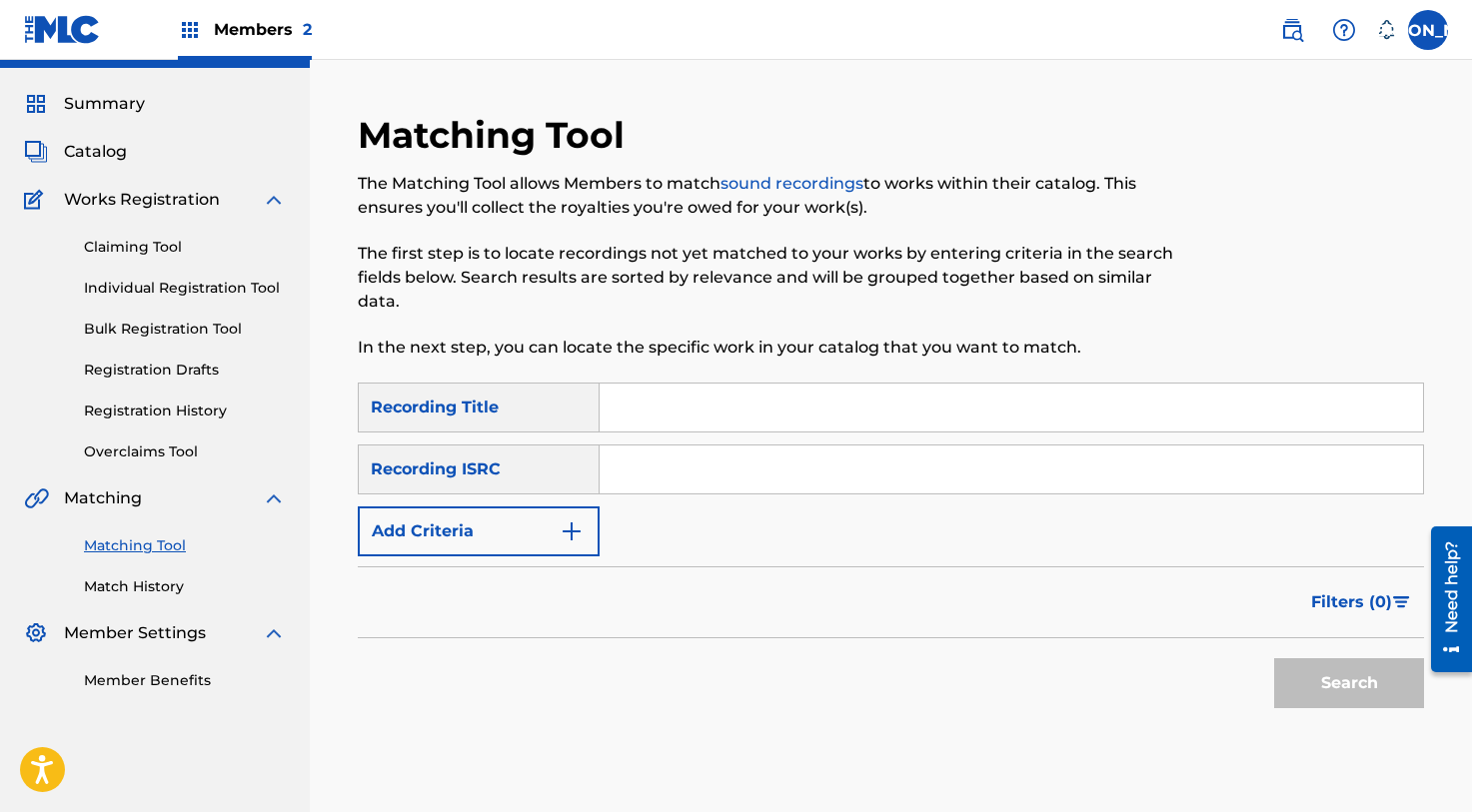 click at bounding box center [1011, 407] 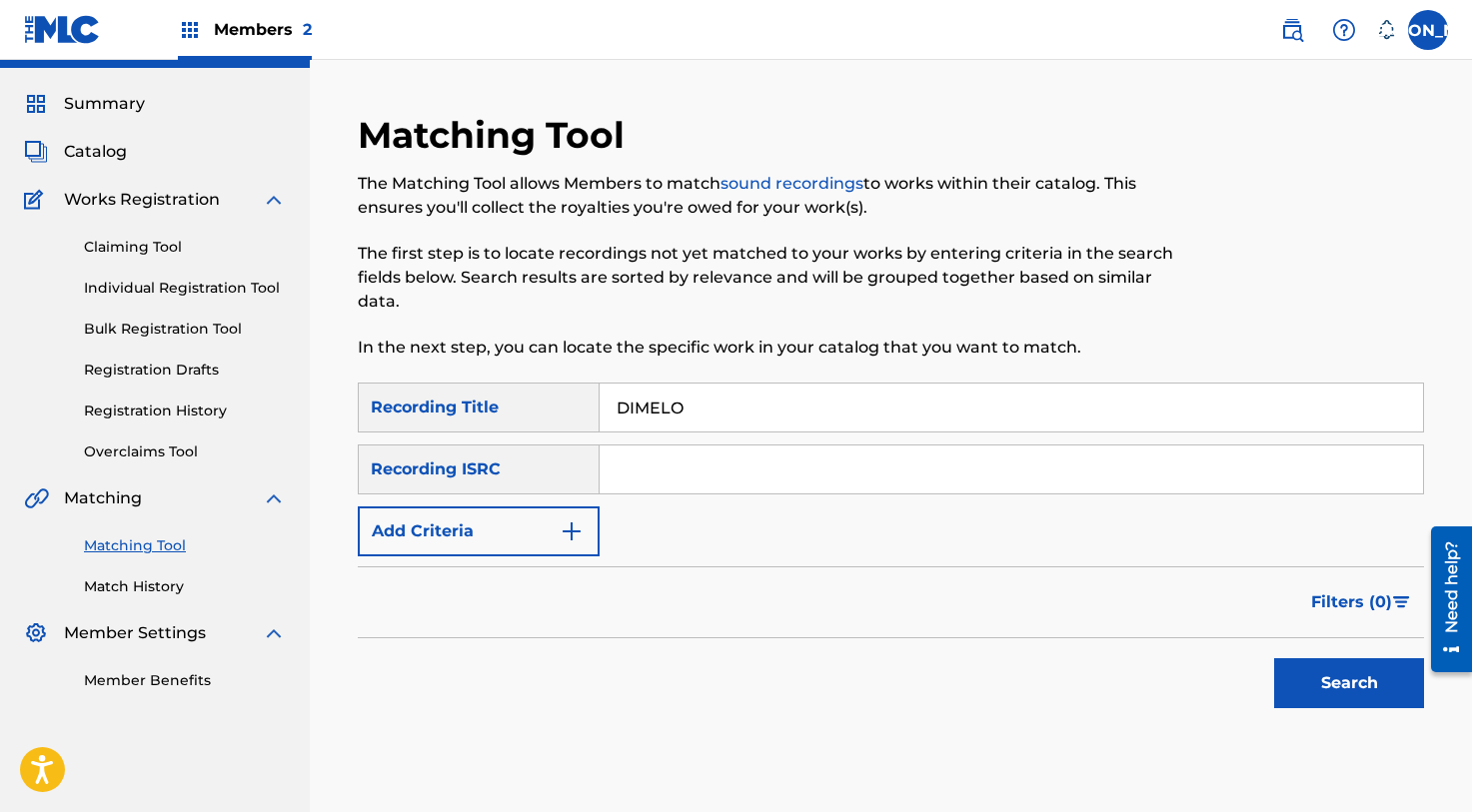 type on "DIMELO" 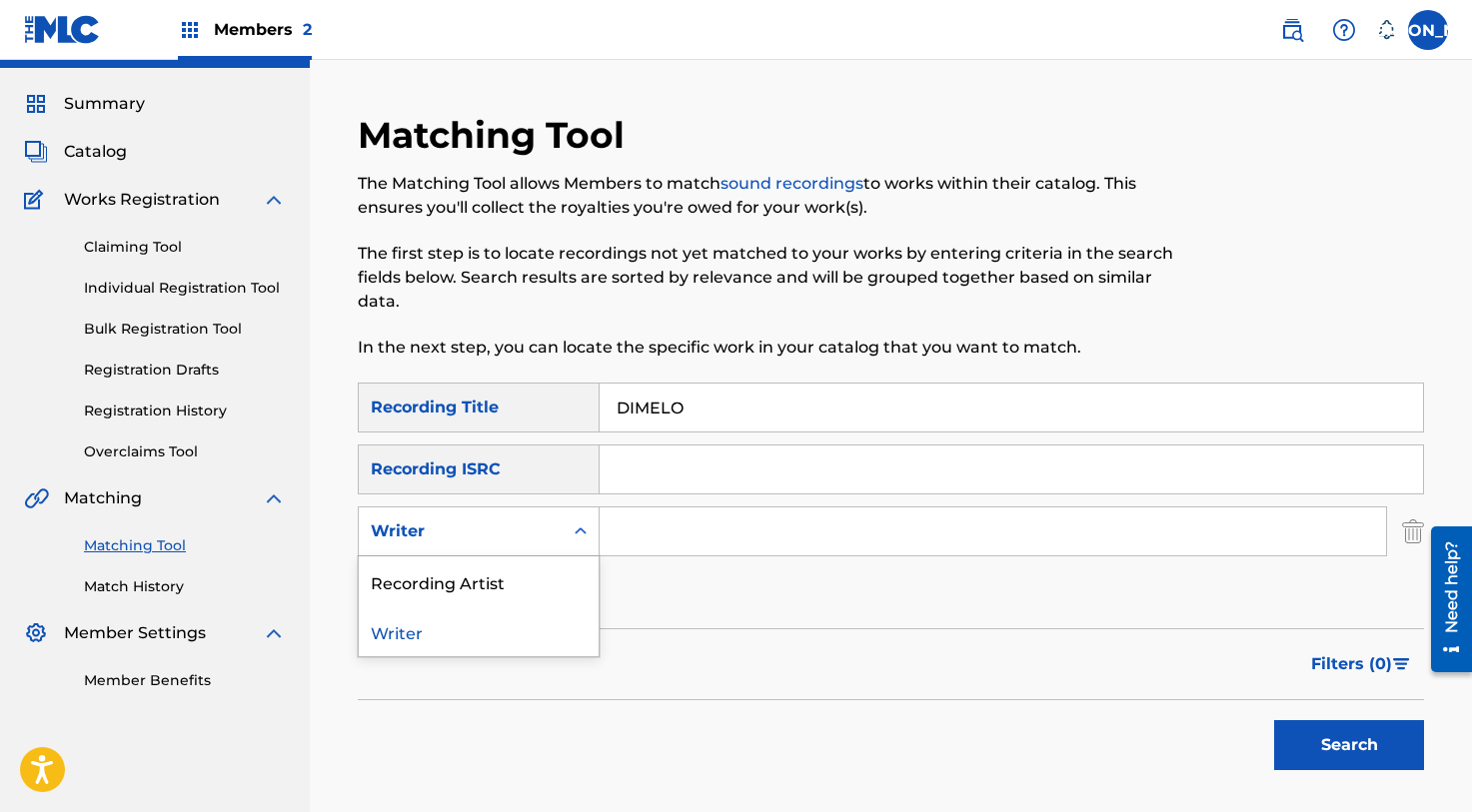 click on "Writer" at bounding box center (461, 531) 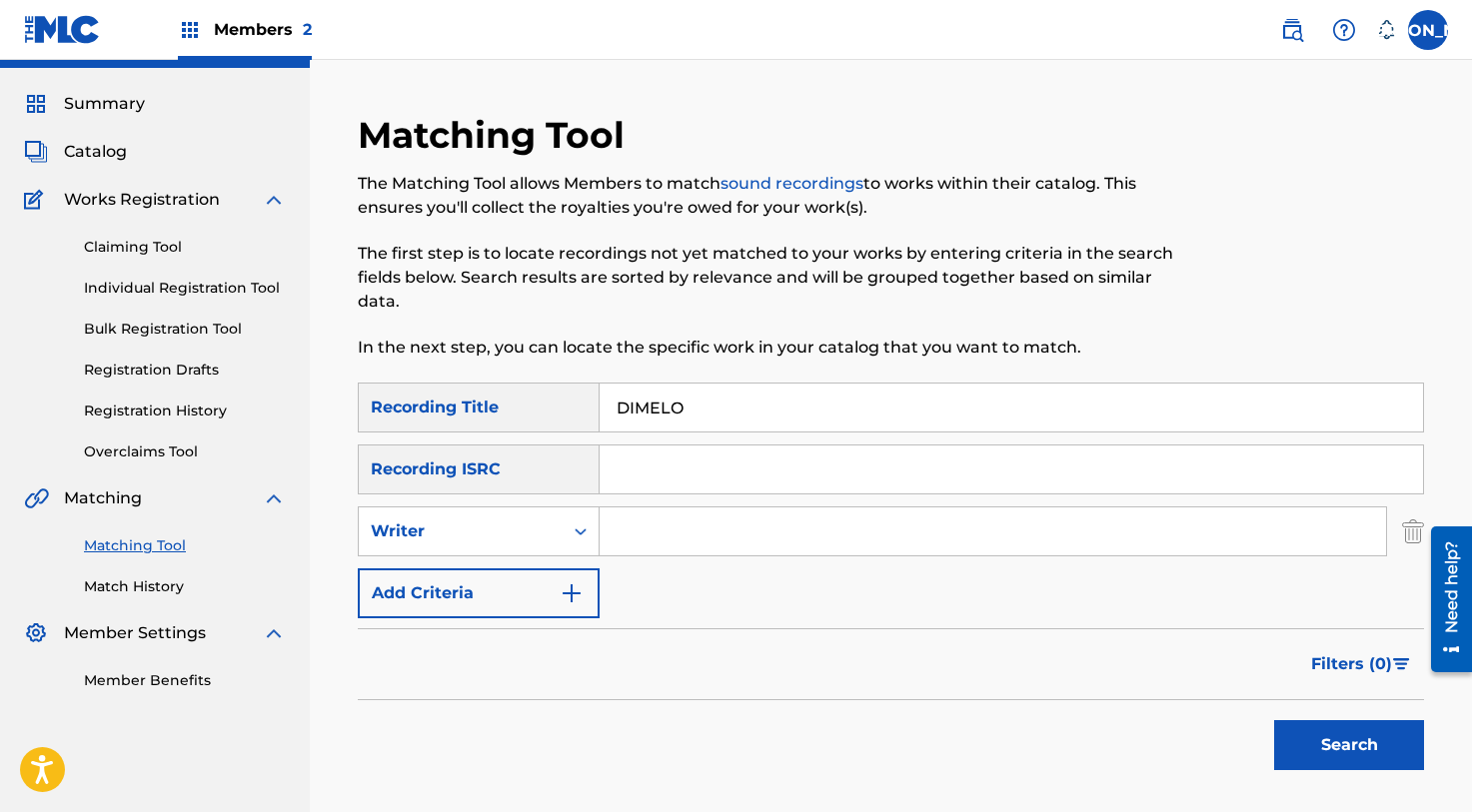 click on "Writer" at bounding box center (461, 531) 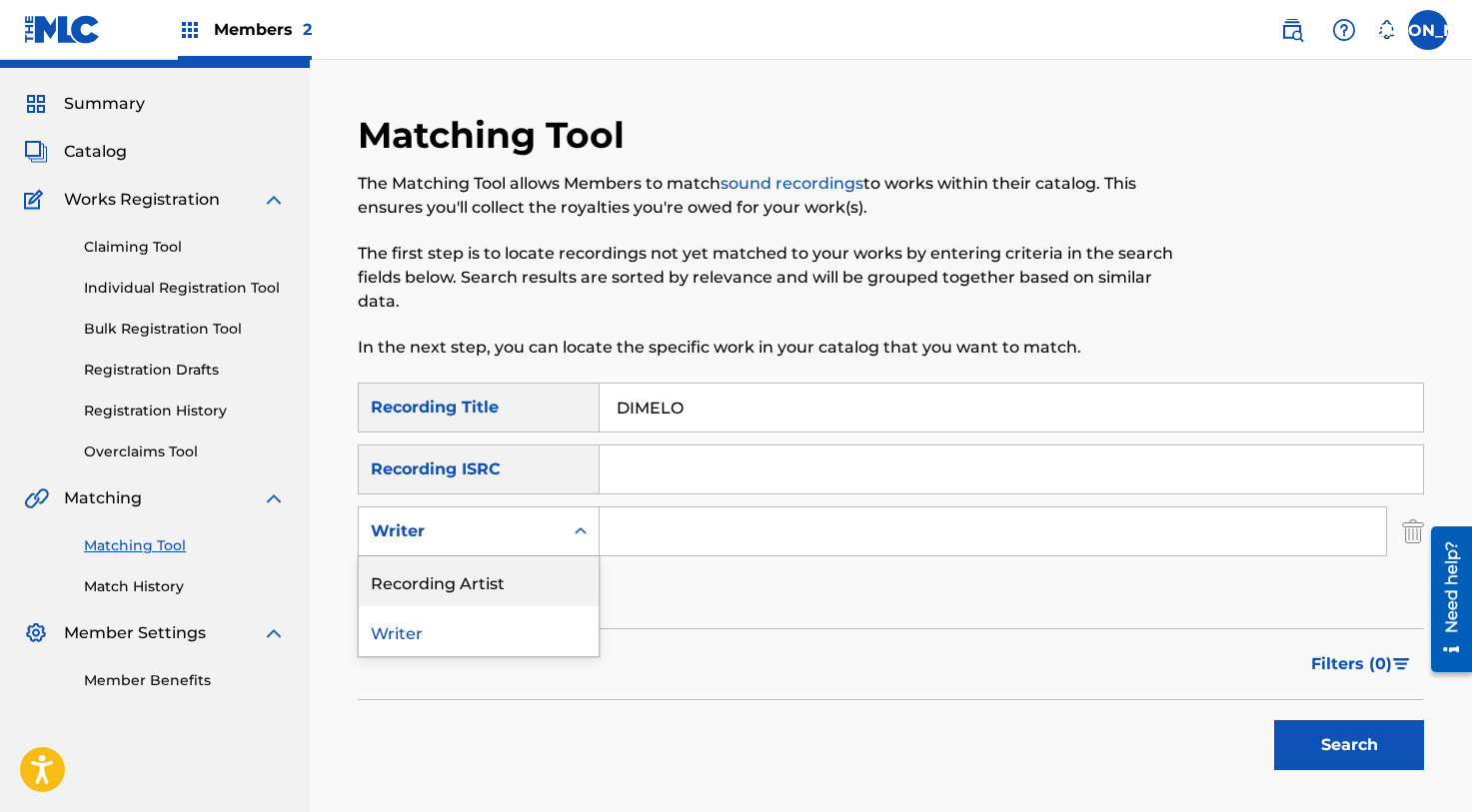 click on "Recording Artist" at bounding box center [479, 581] 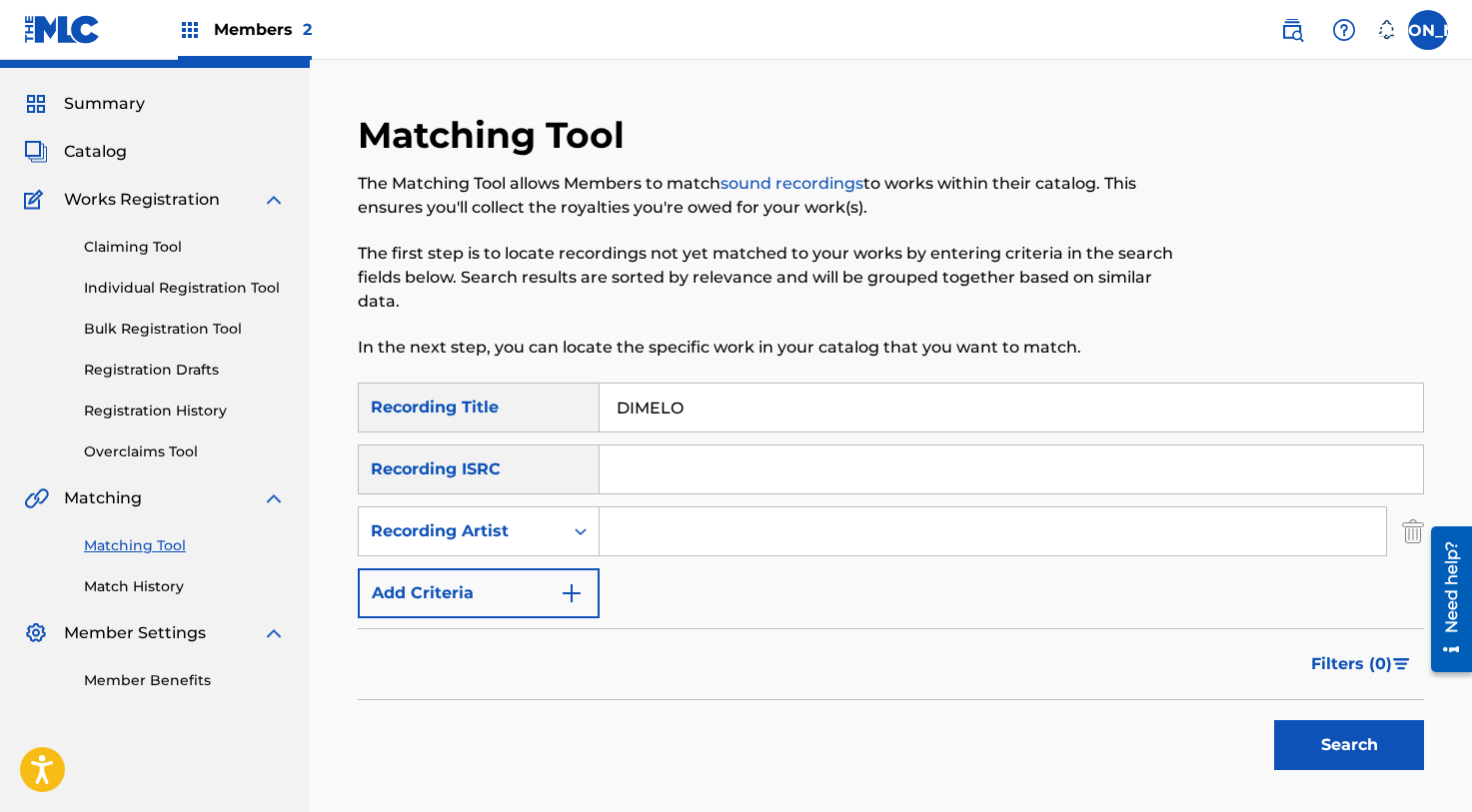 click at bounding box center (992, 531) 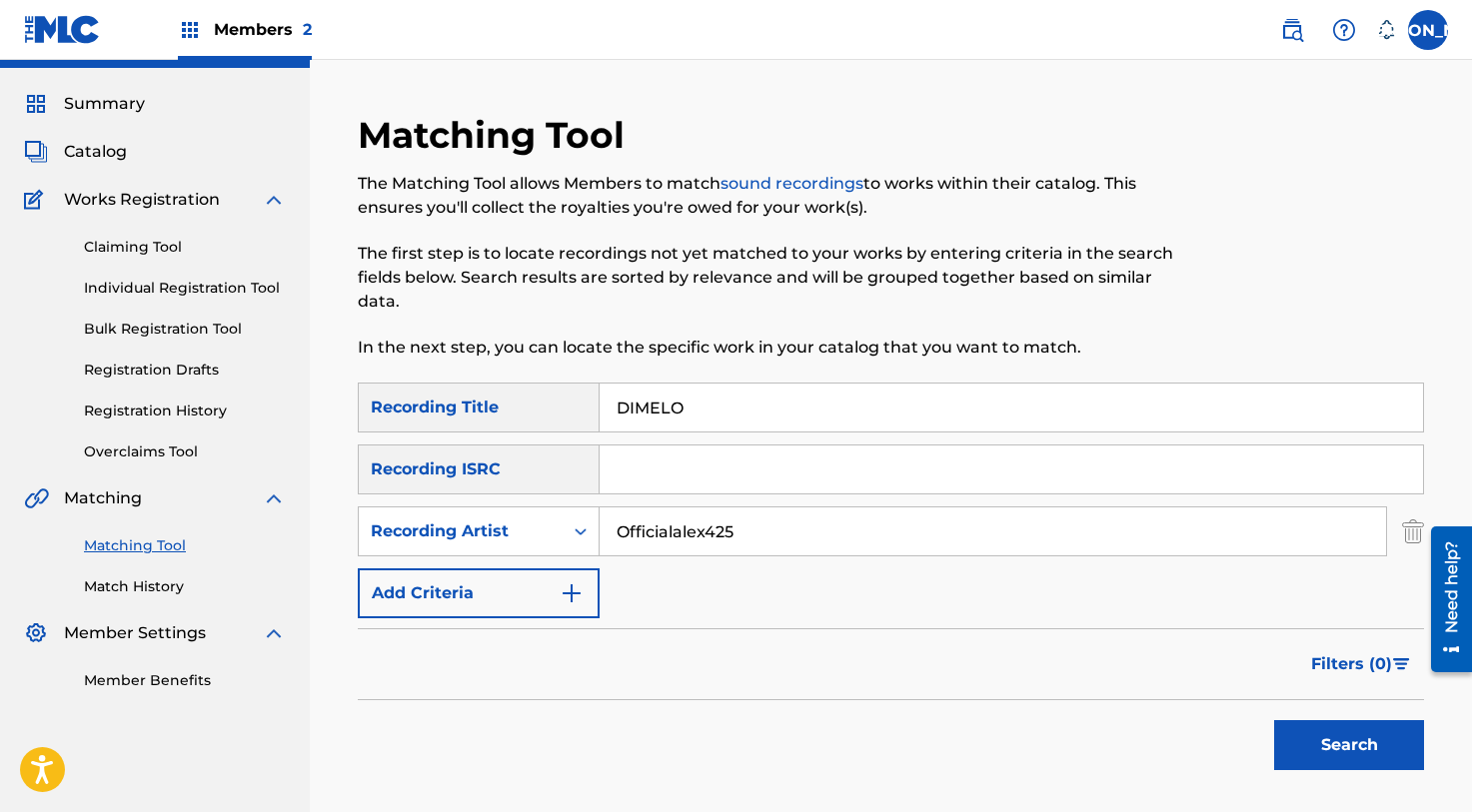 type on "Officialalex425" 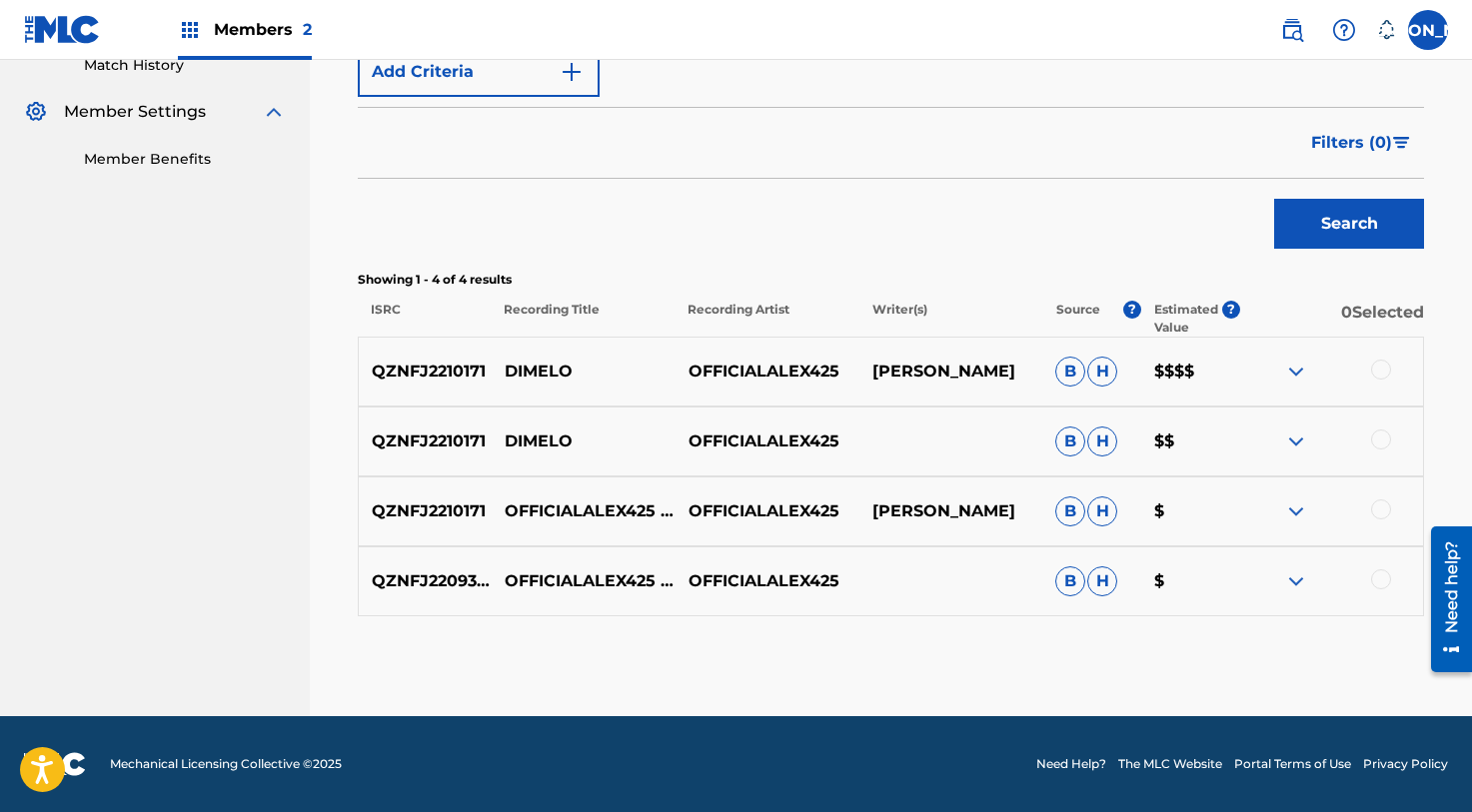 scroll, scrollTop: 568, scrollLeft: 0, axis: vertical 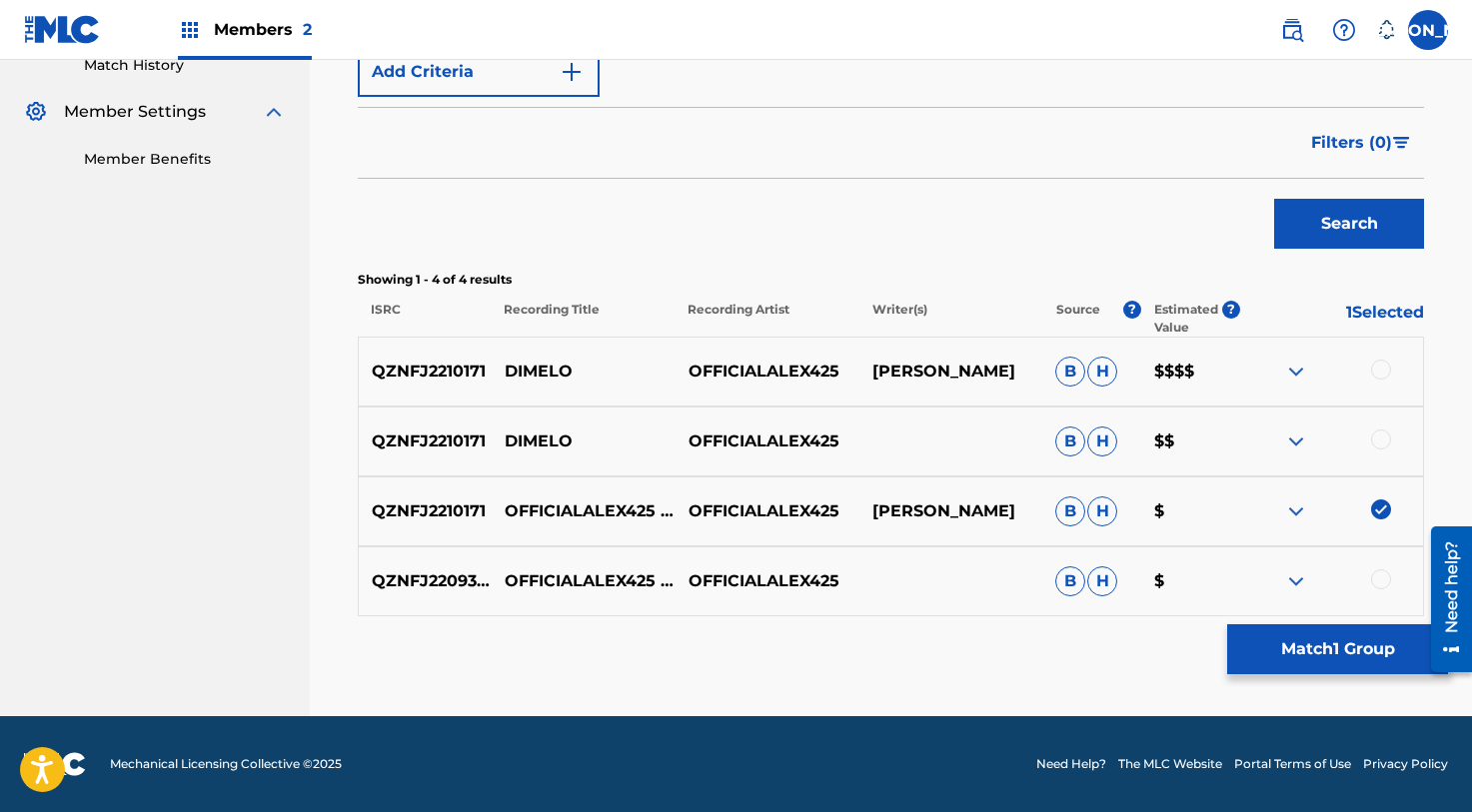 click at bounding box center (1381, 439) 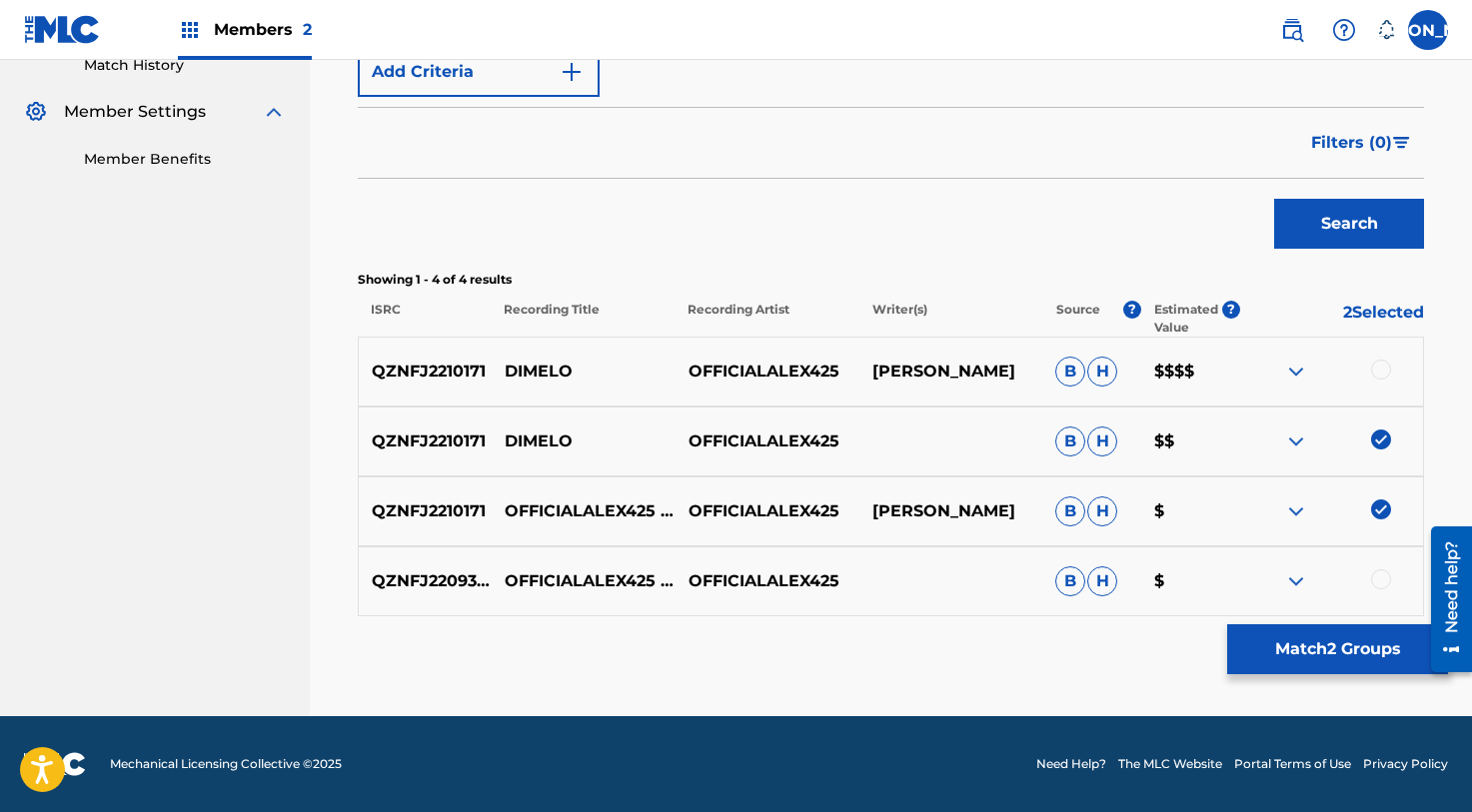 click at bounding box center [1381, 370] 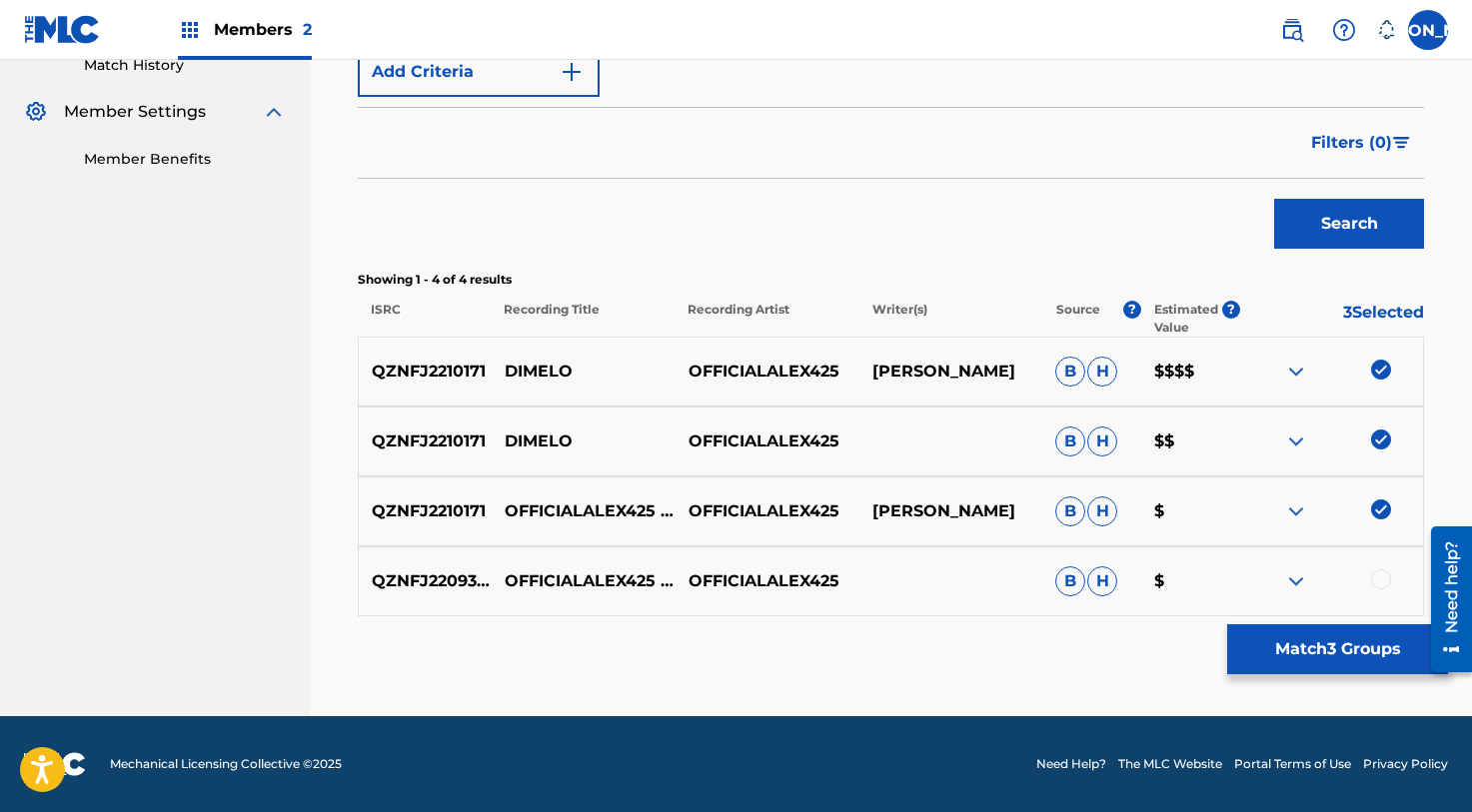 click on "Match  3 Groups" at bounding box center [1337, 649] 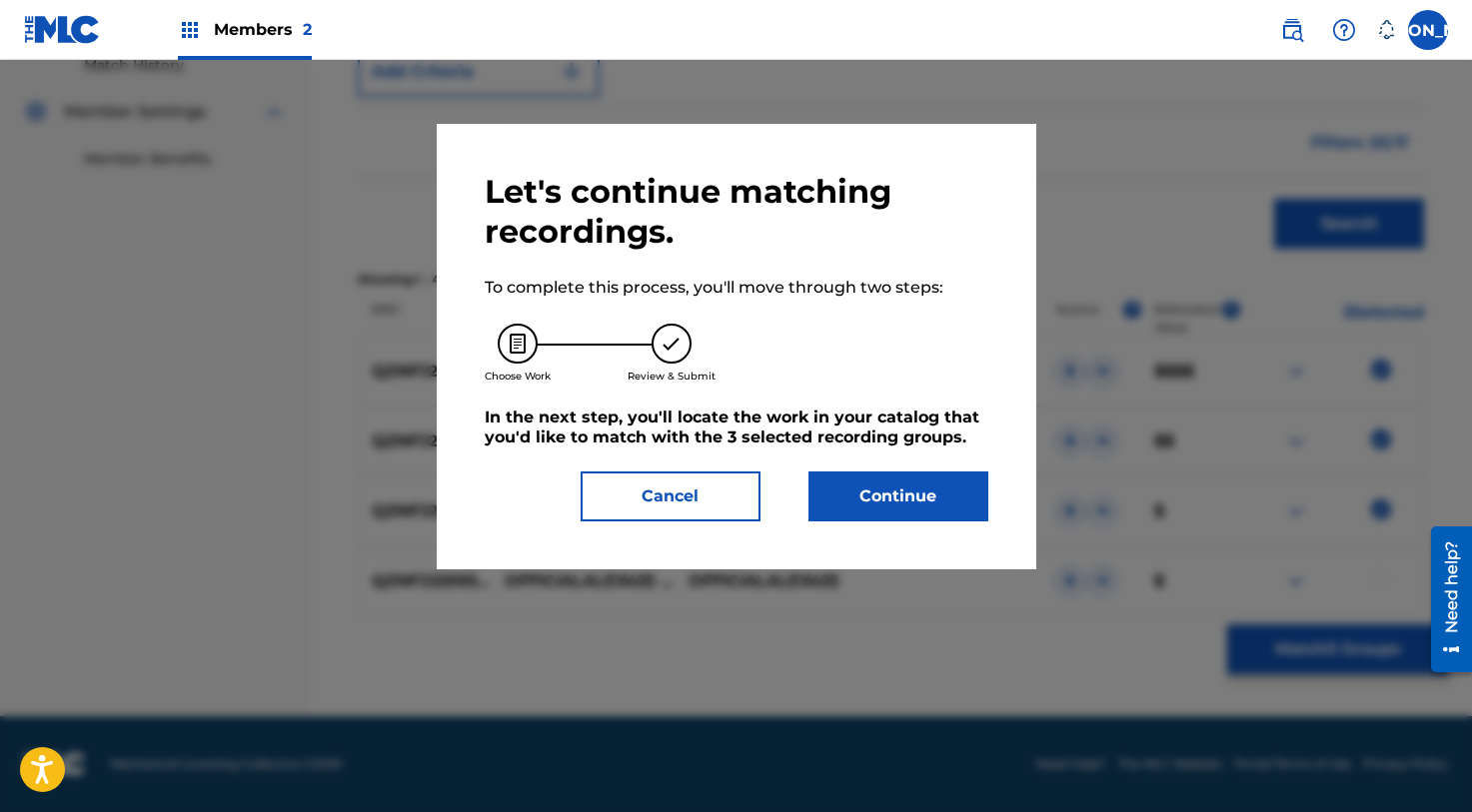 click on "Continue" at bounding box center (898, 496) 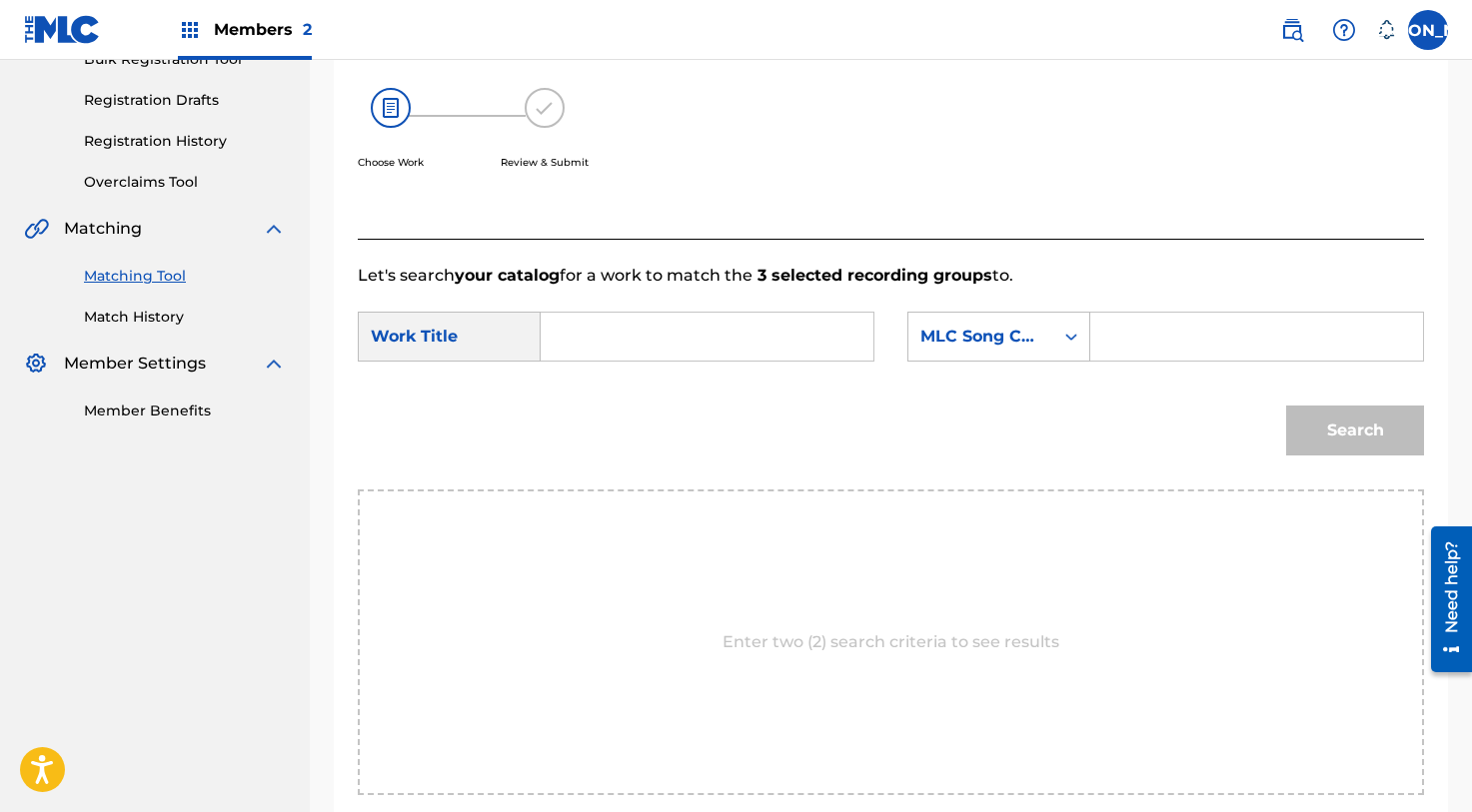 click at bounding box center (707, 337) 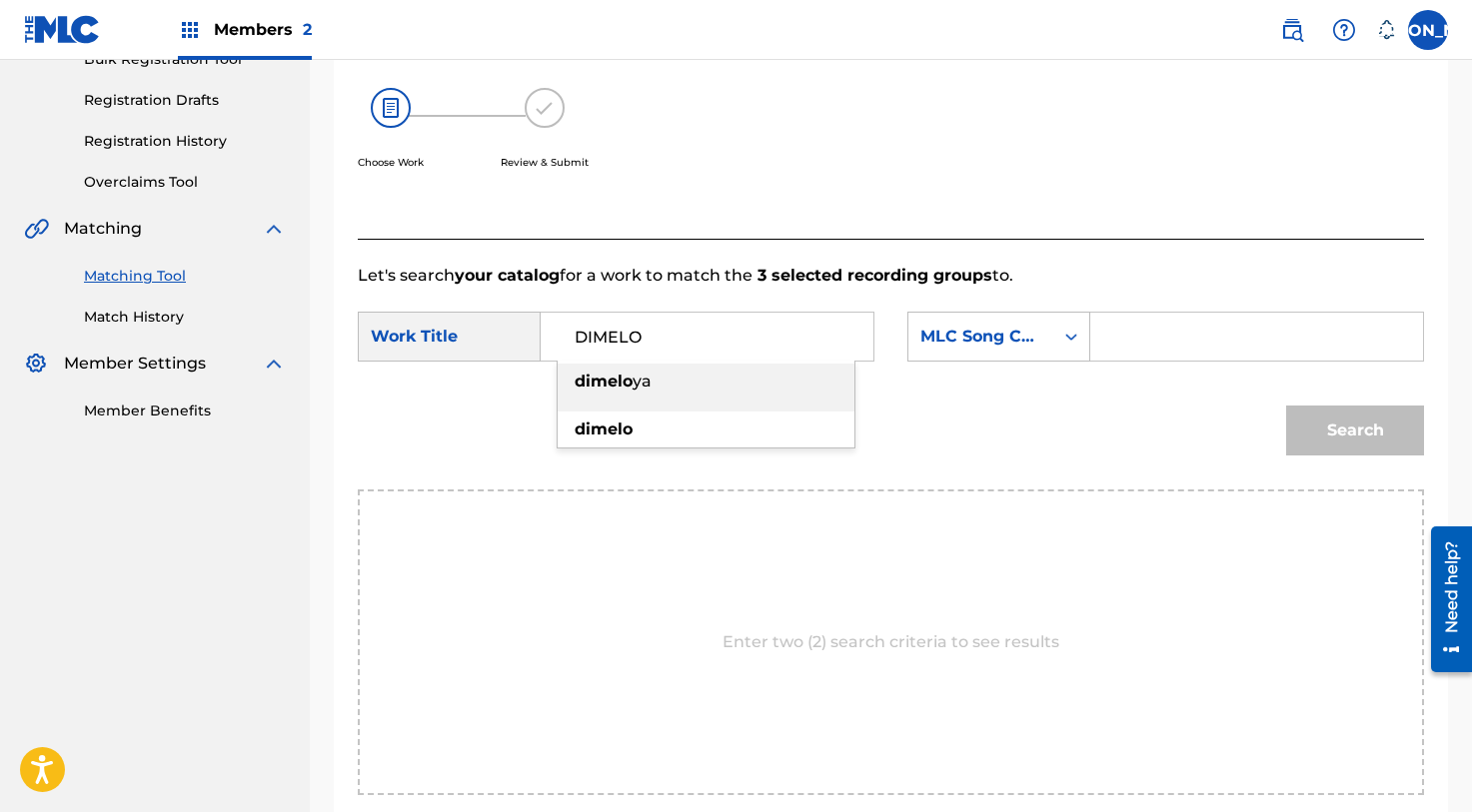 type on "DIMELO" 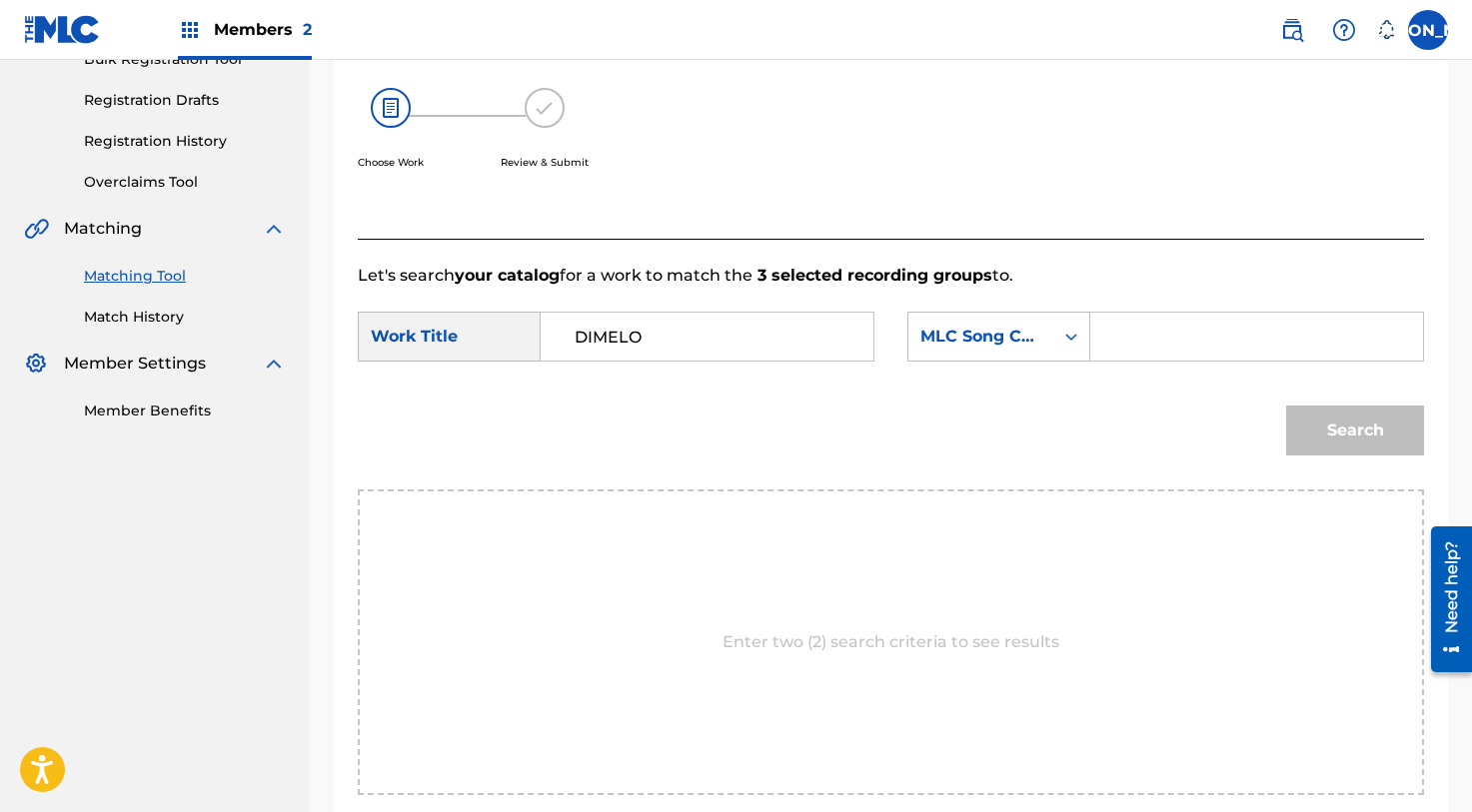 click at bounding box center (1256, 337) 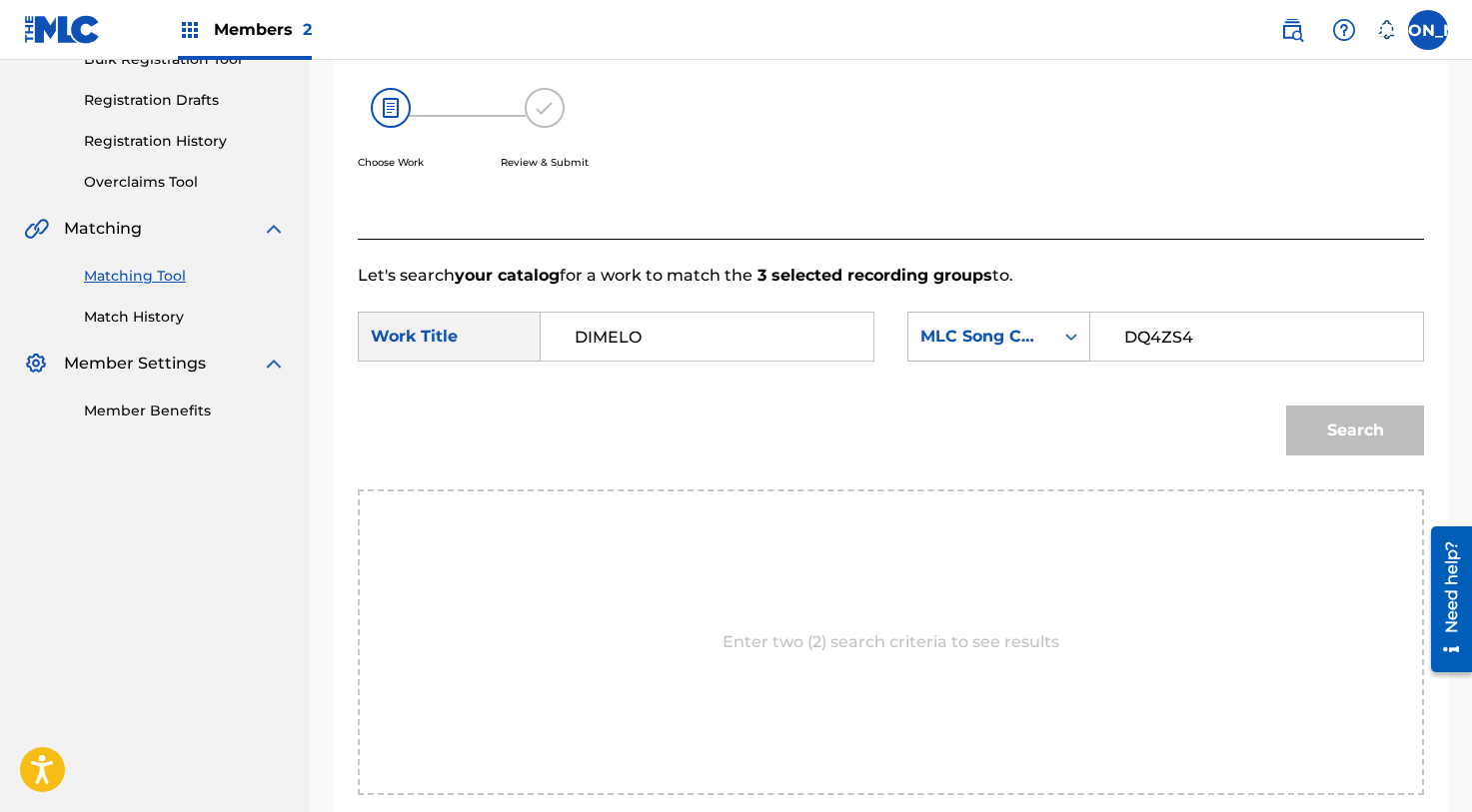 type on "DQ4ZS4" 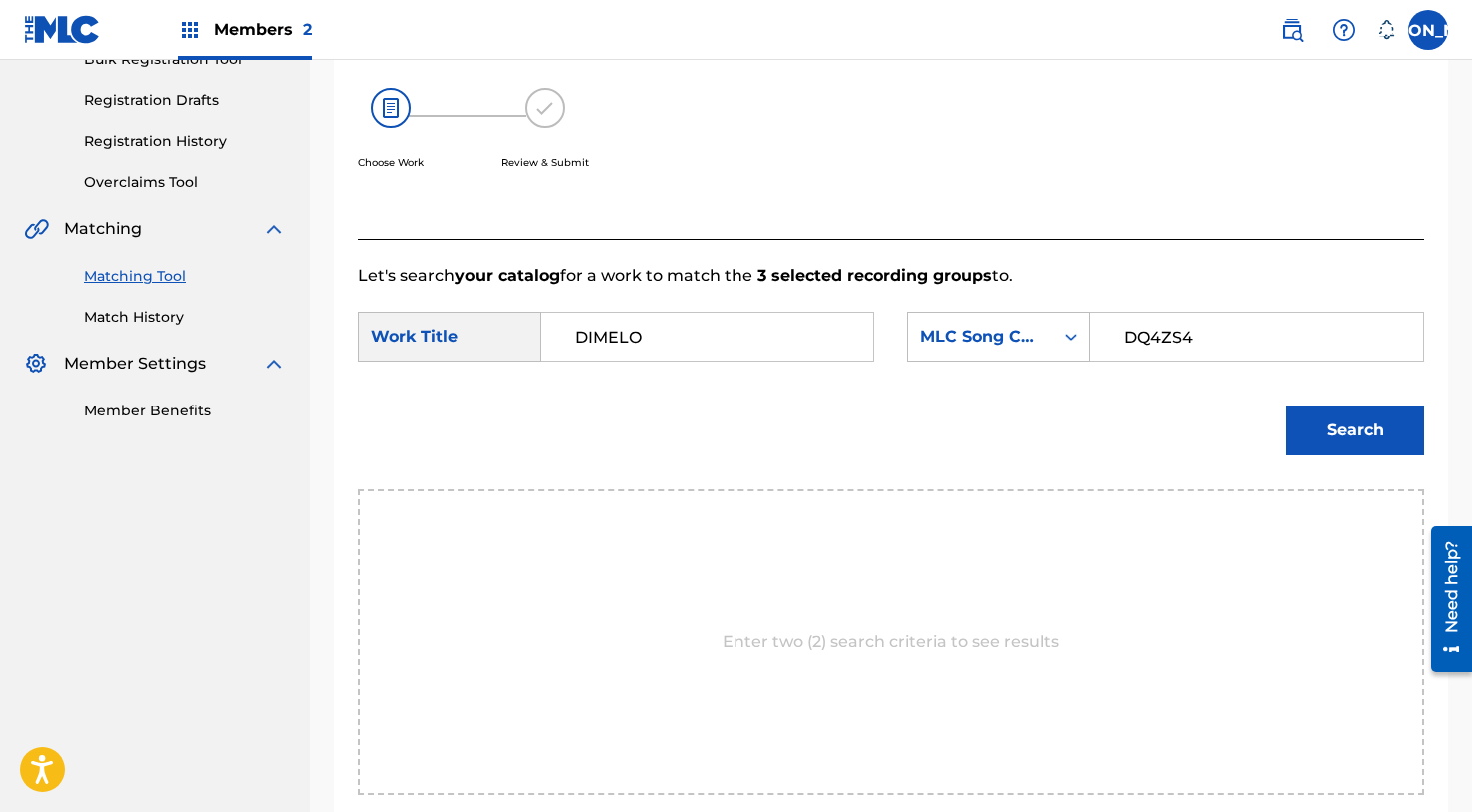 click on "Search" at bounding box center (1355, 430) 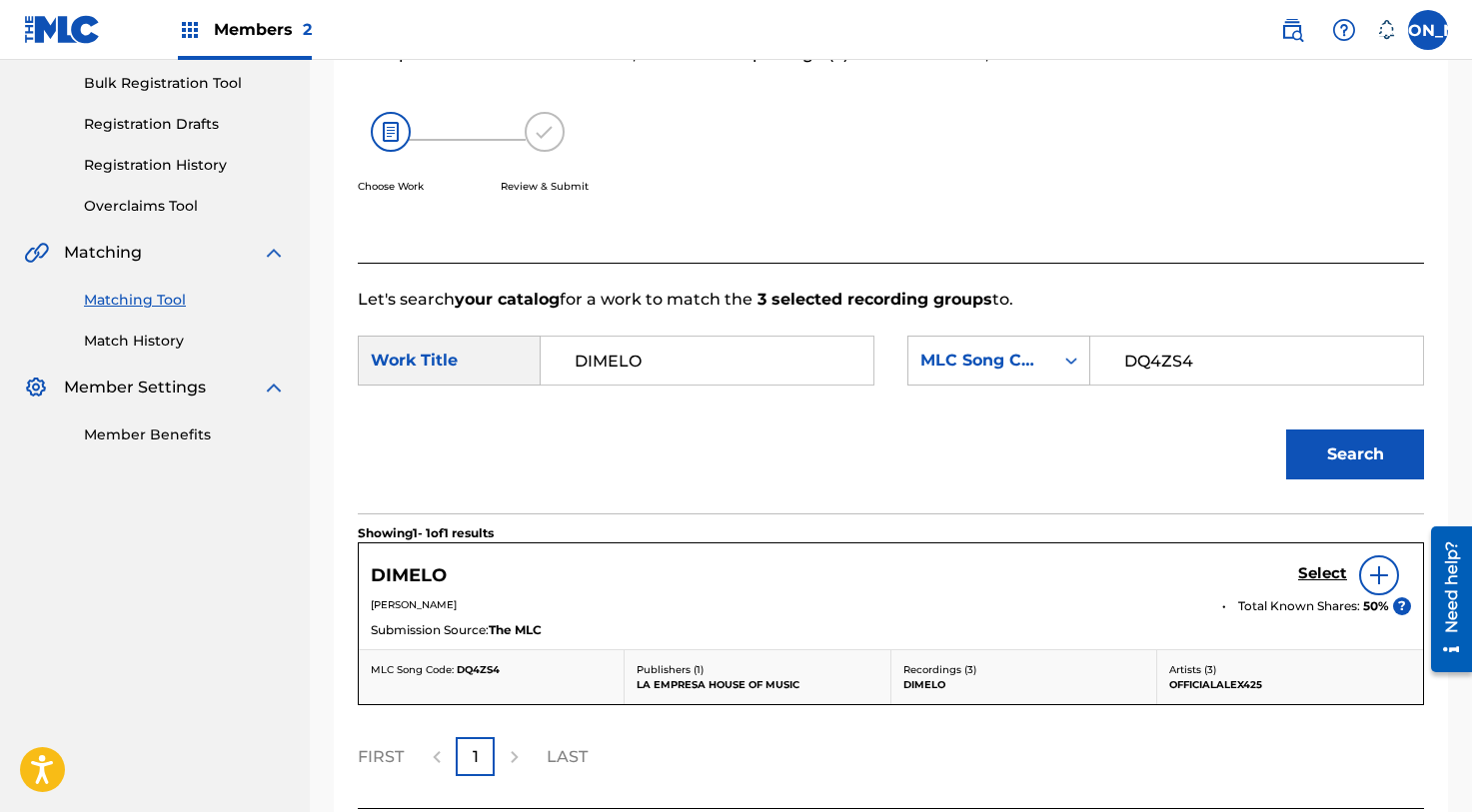 click on "Select" at bounding box center (1322, 573) 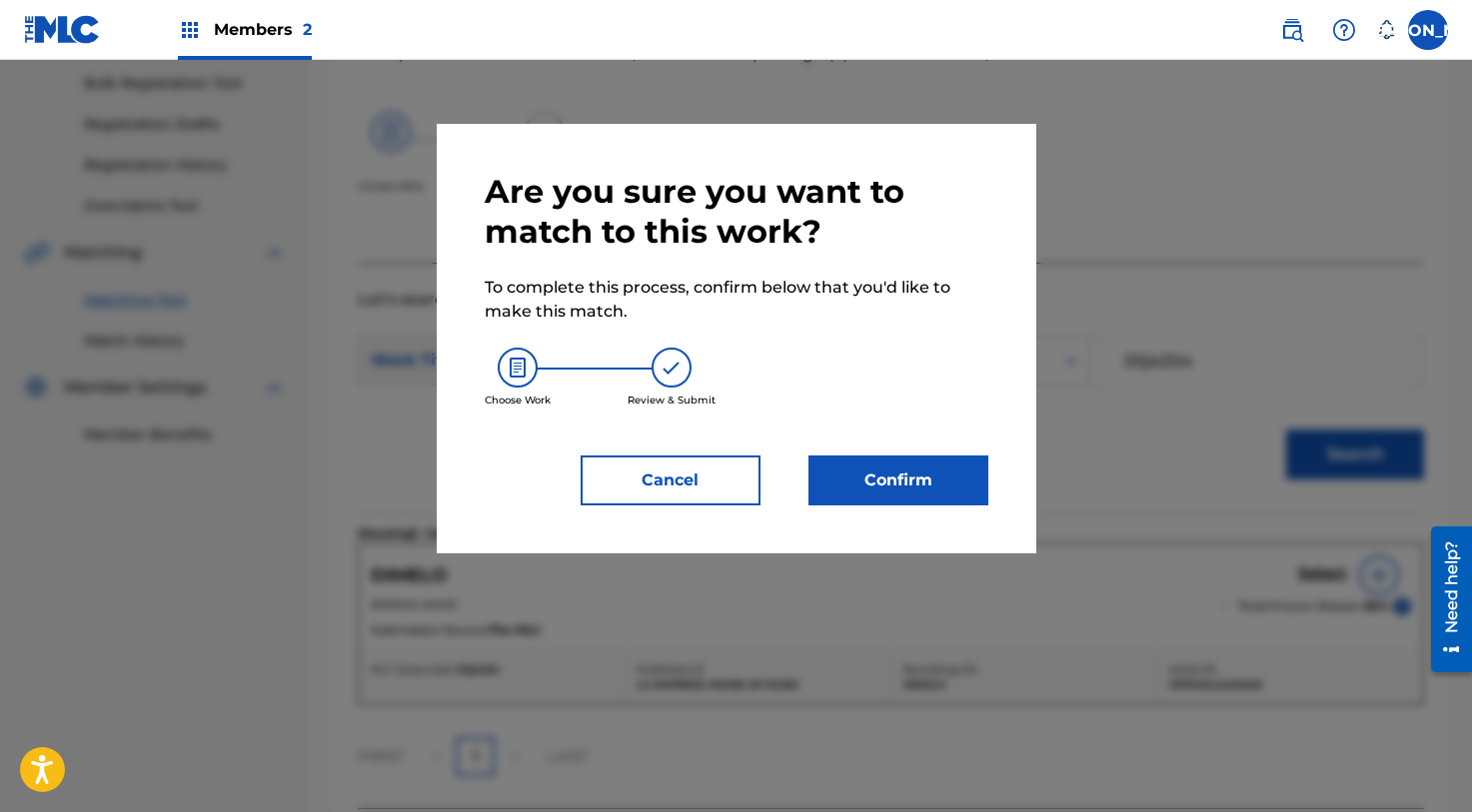 click on "Confirm" at bounding box center (898, 480) 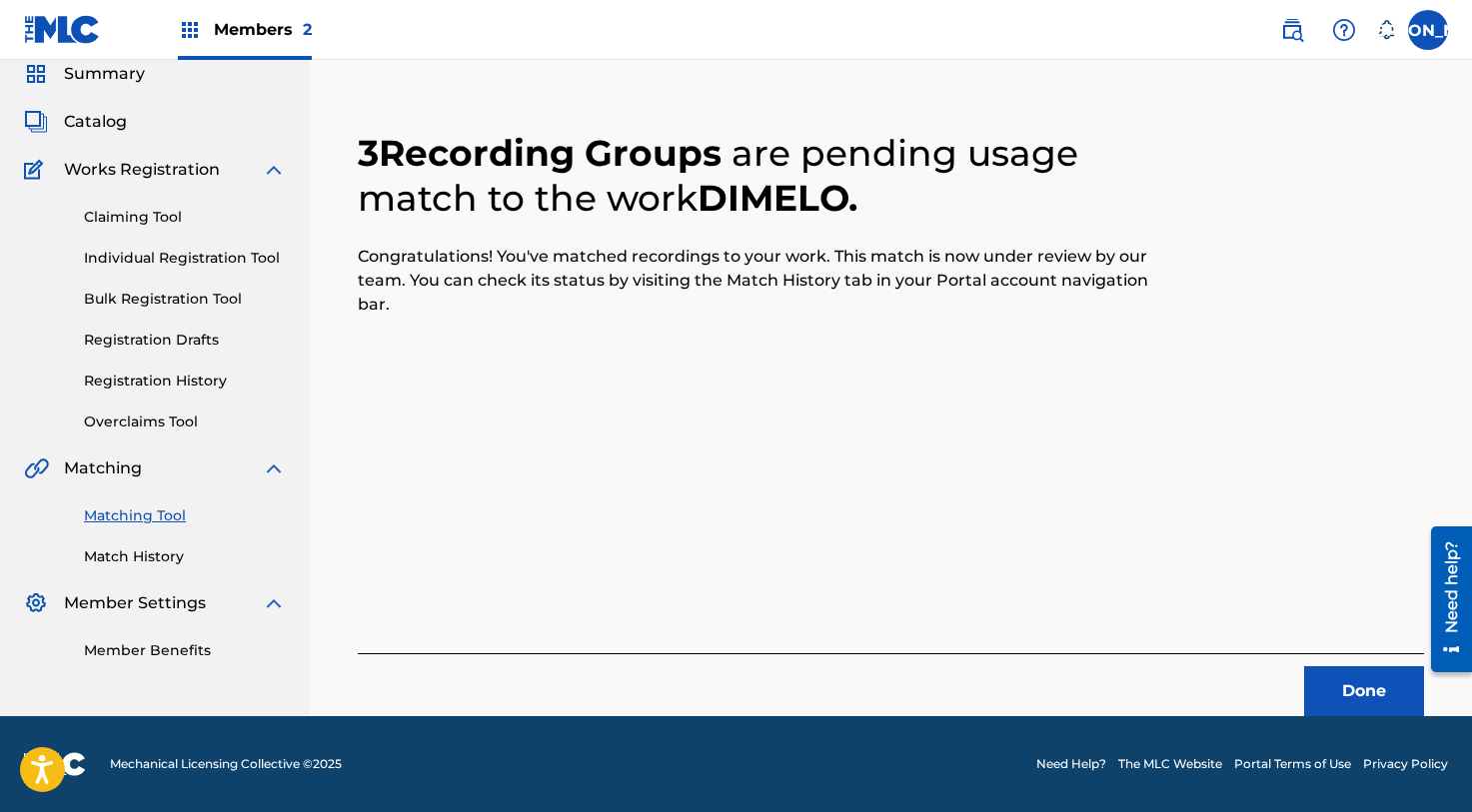 click on "Done" at bounding box center (1364, 691) 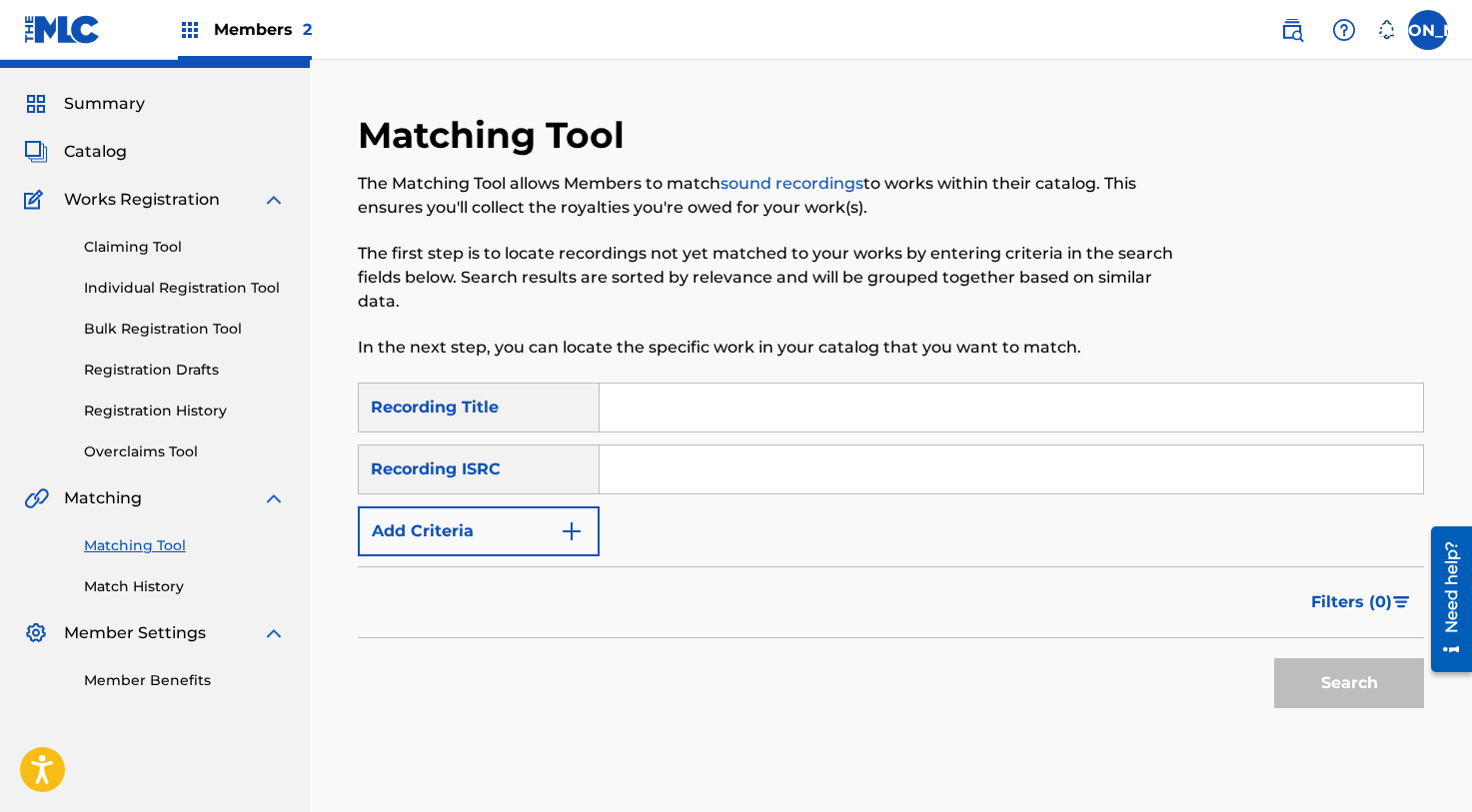 click on "SearchWithCriteria693f262f-70f5-47c7-b173-2f188026babe Recording Title SearchWithCriteria8664e373-994b-4ee6-9489-f45a87f296da Recording ISRC Add Criteria" at bounding box center [890, 469] 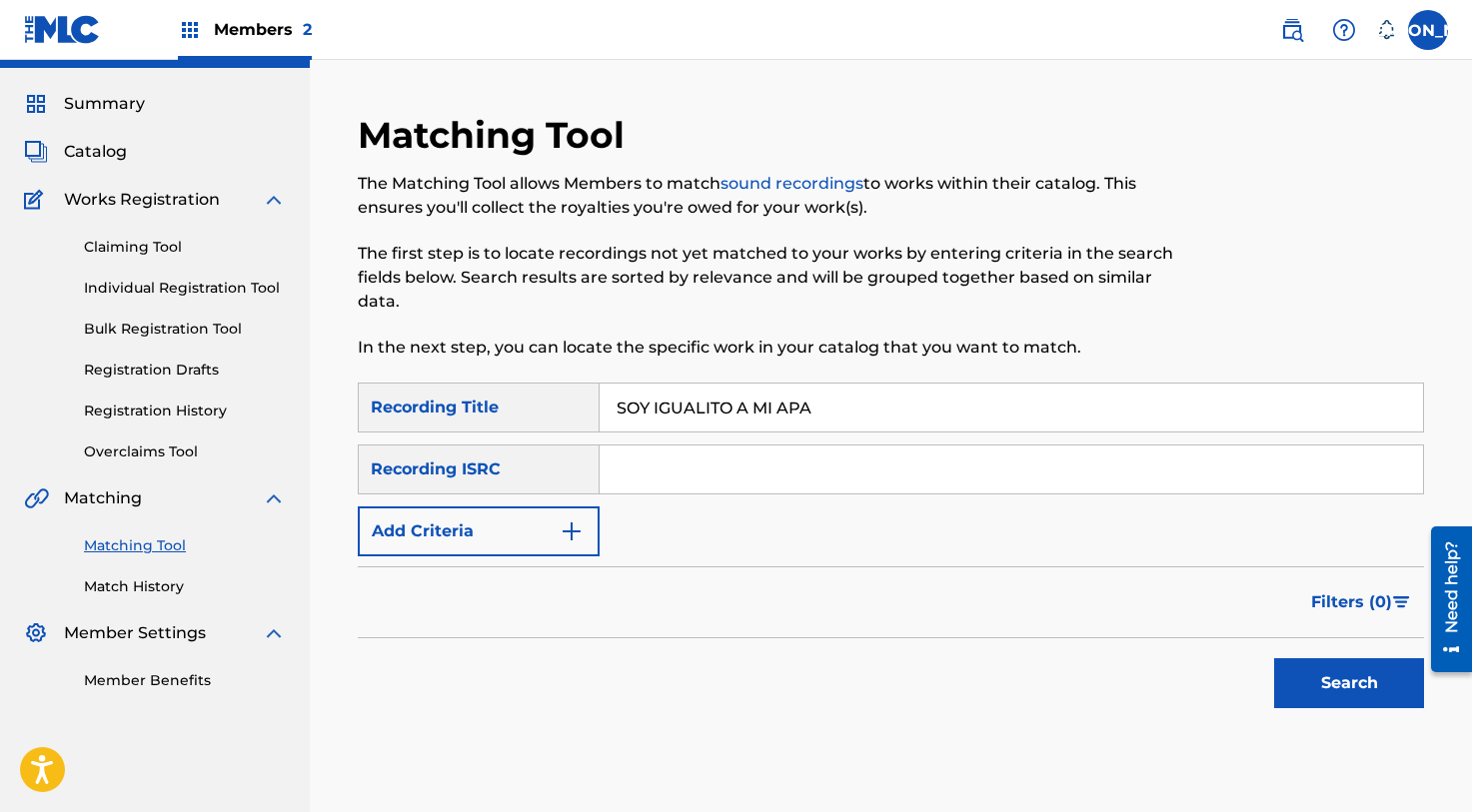 type on "SOY IGUALITO A MI APA" 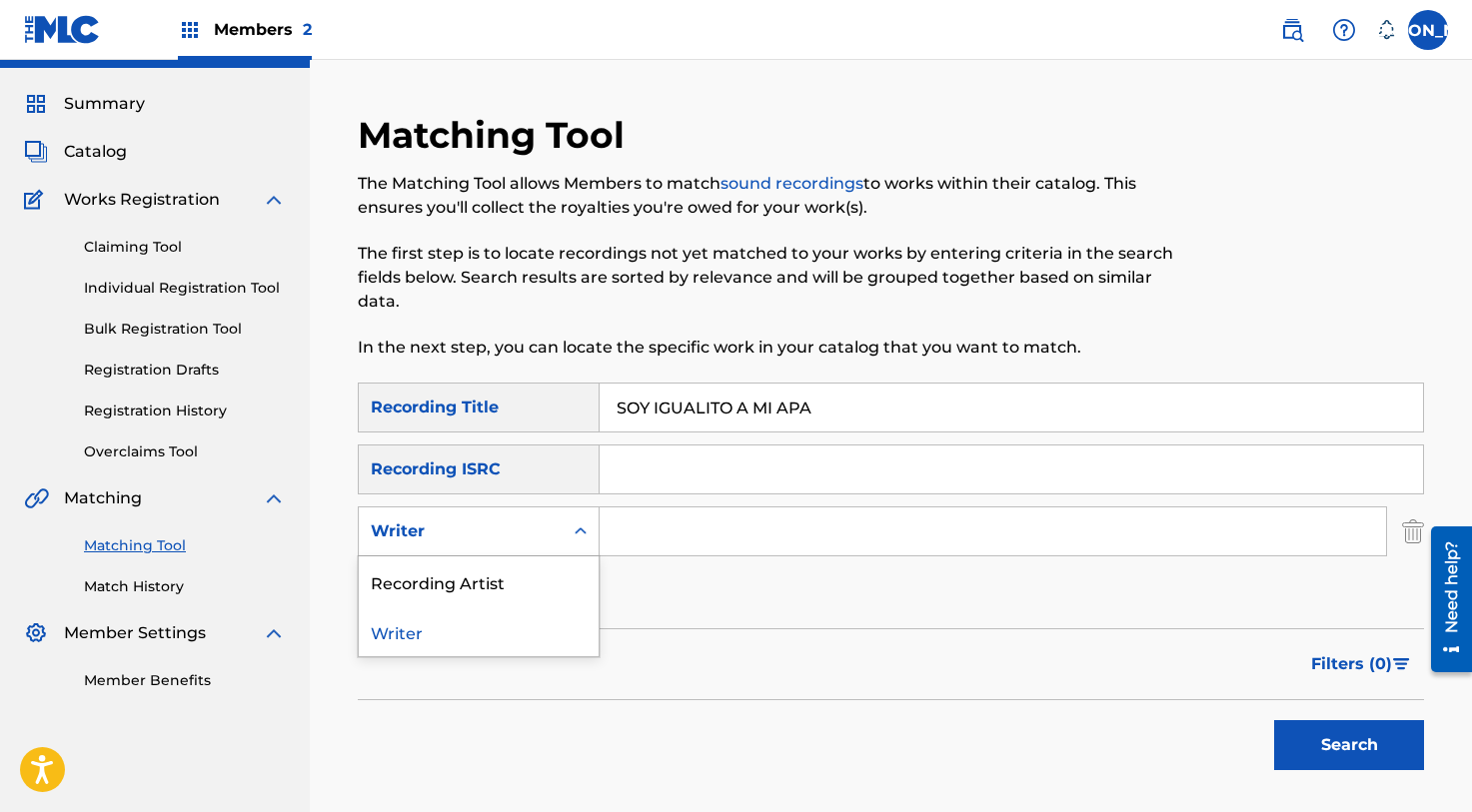 click on "Writer" at bounding box center (461, 531) 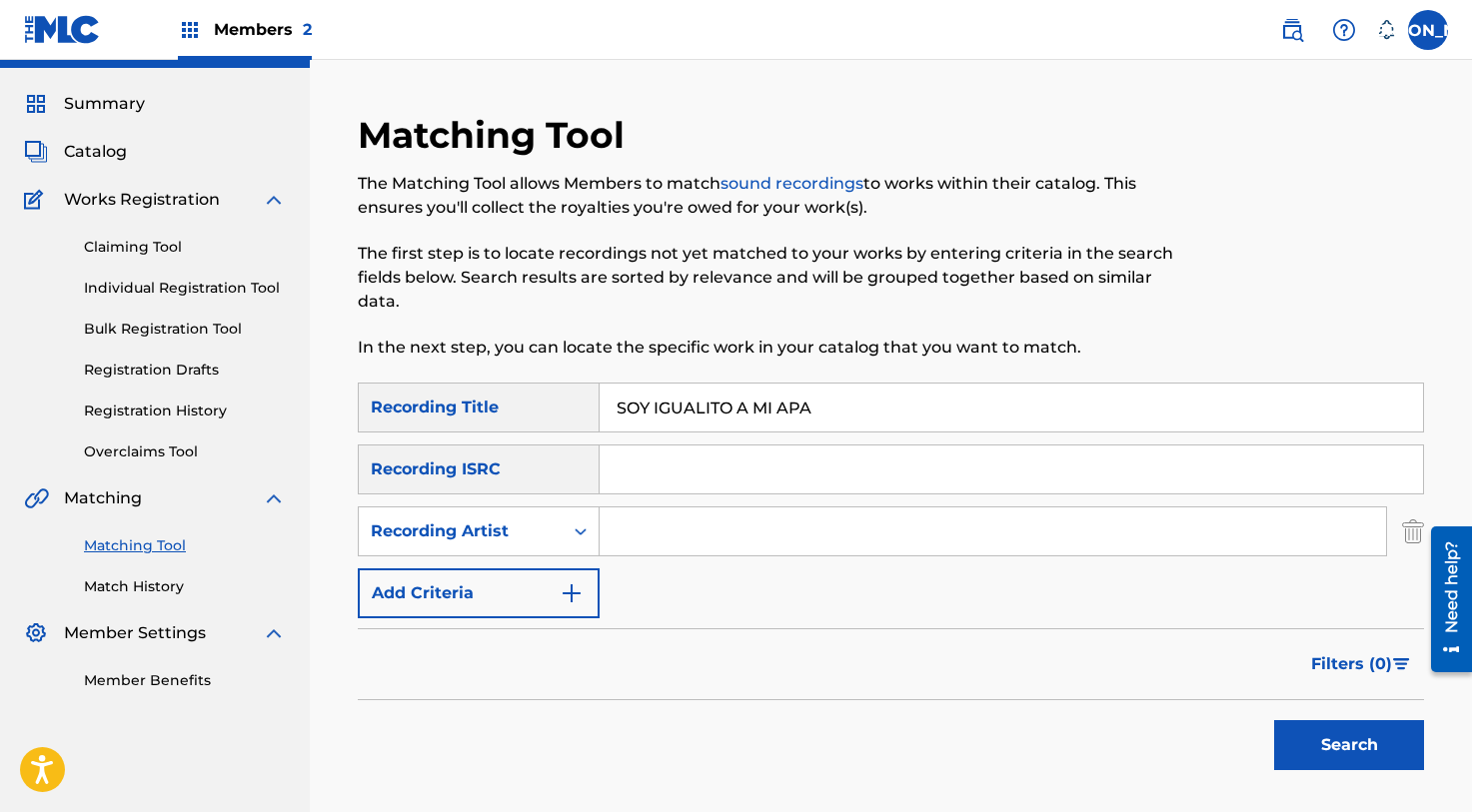 click at bounding box center (992, 531) 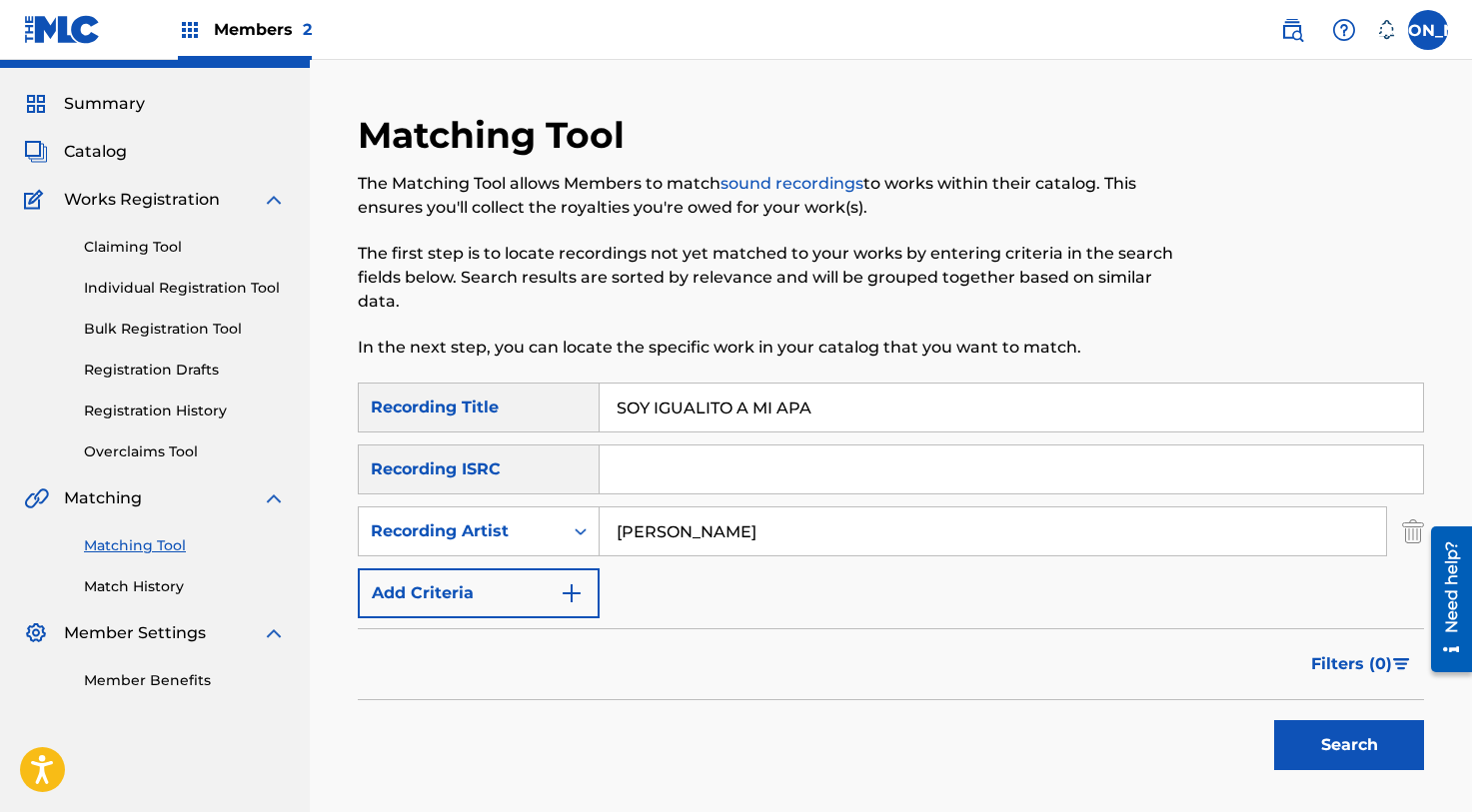 type on "[PERSON_NAME]" 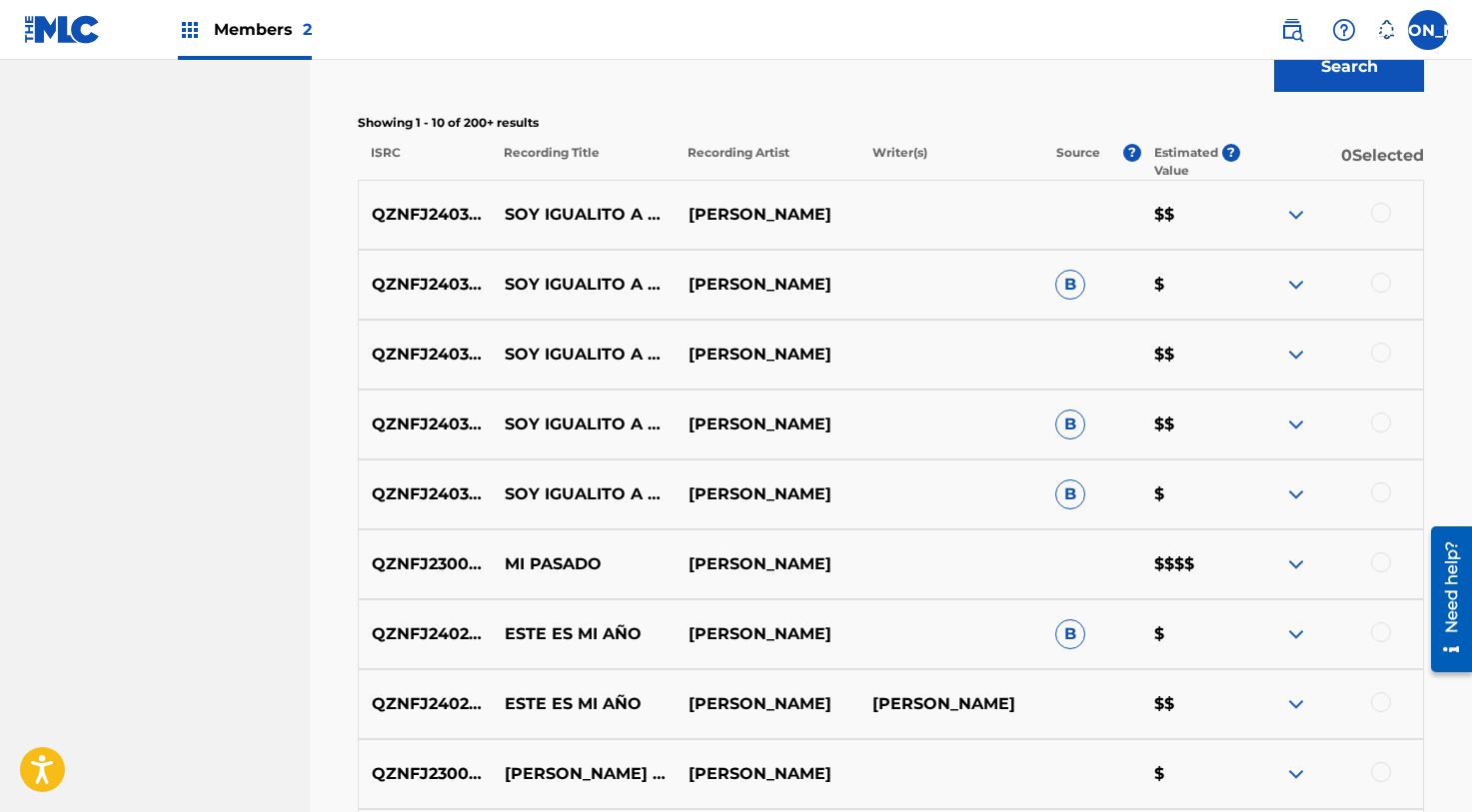scroll, scrollTop: 725, scrollLeft: 0, axis: vertical 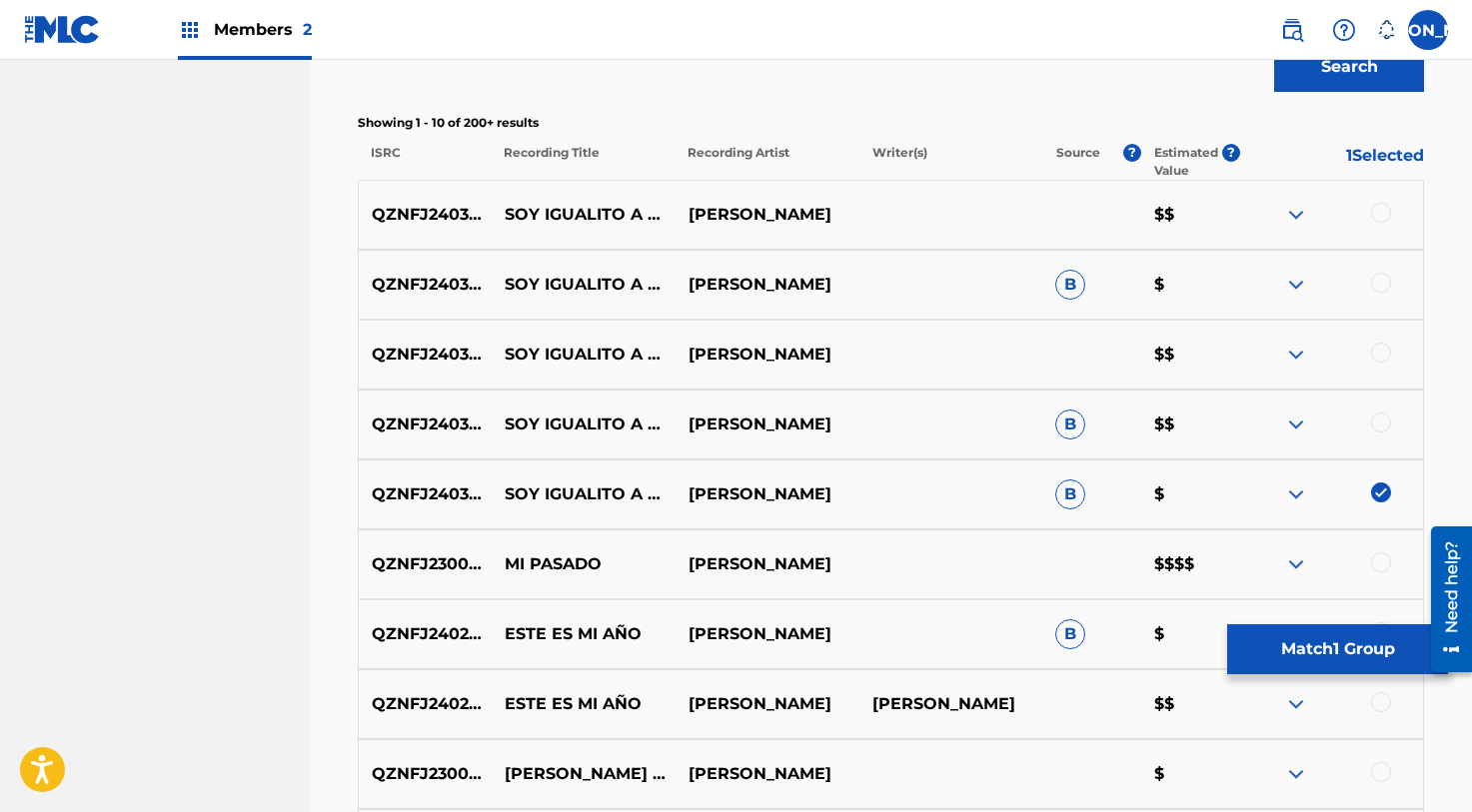 click at bounding box center (1381, 422) 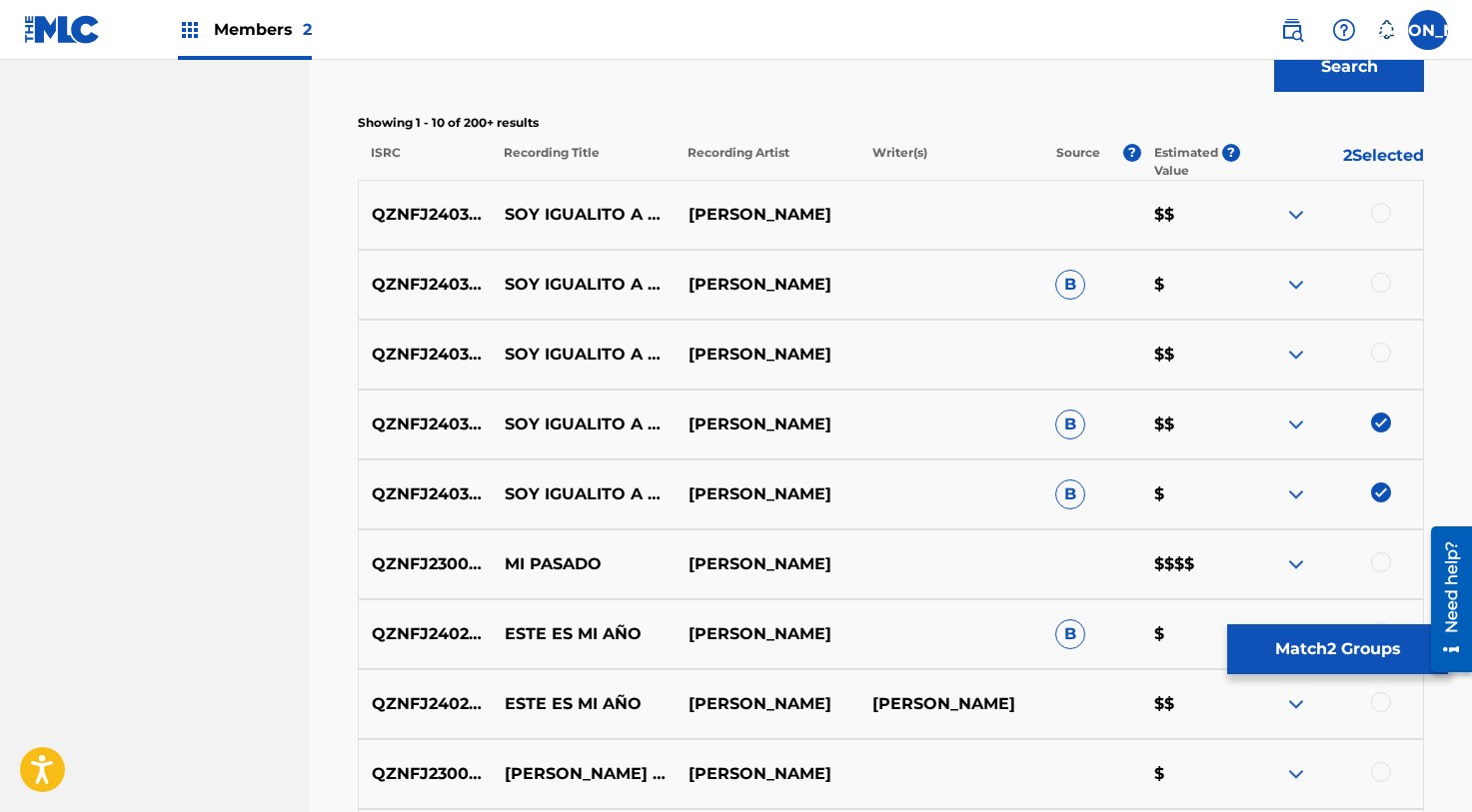 click at bounding box center [1381, 353] 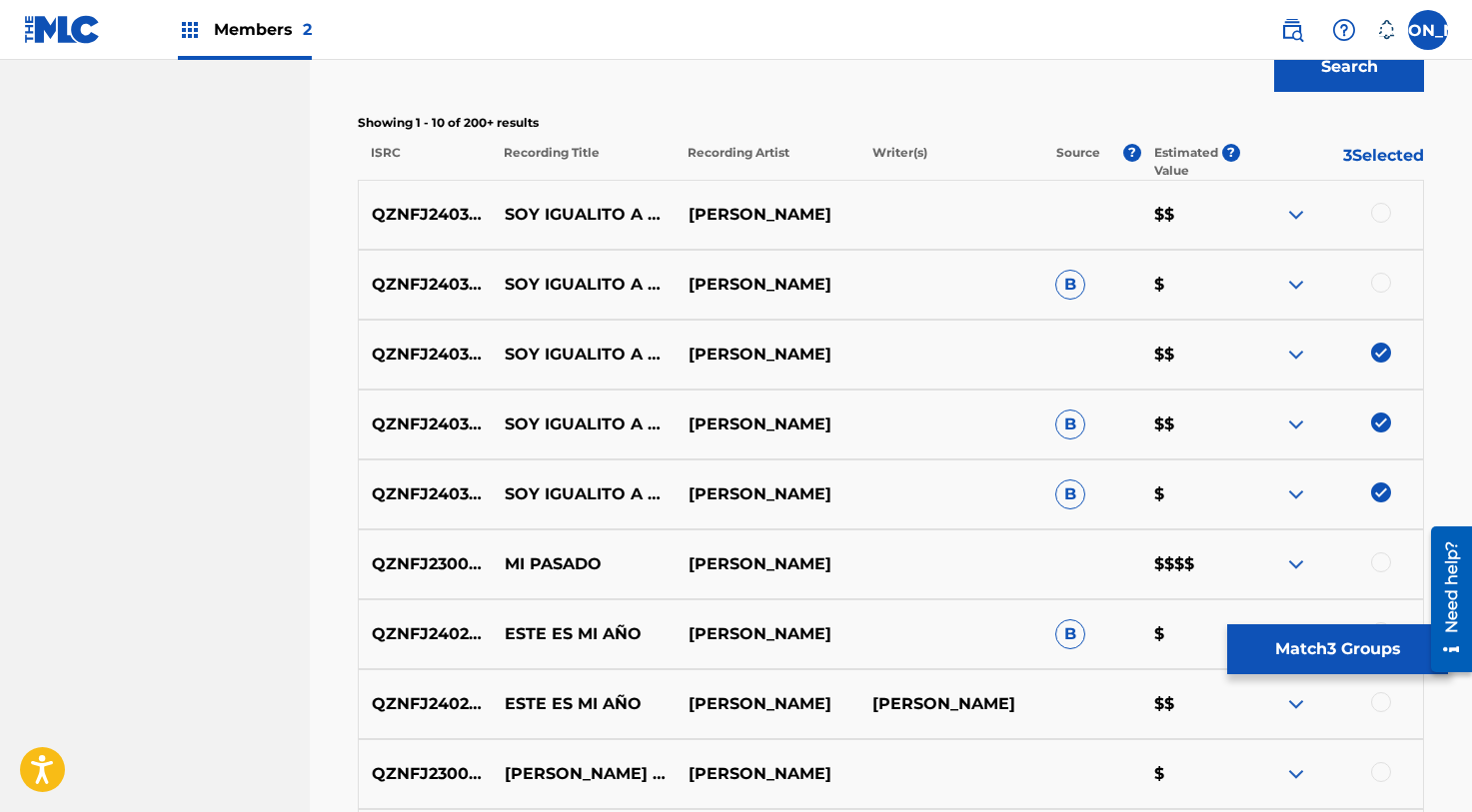 click at bounding box center (1381, 283) 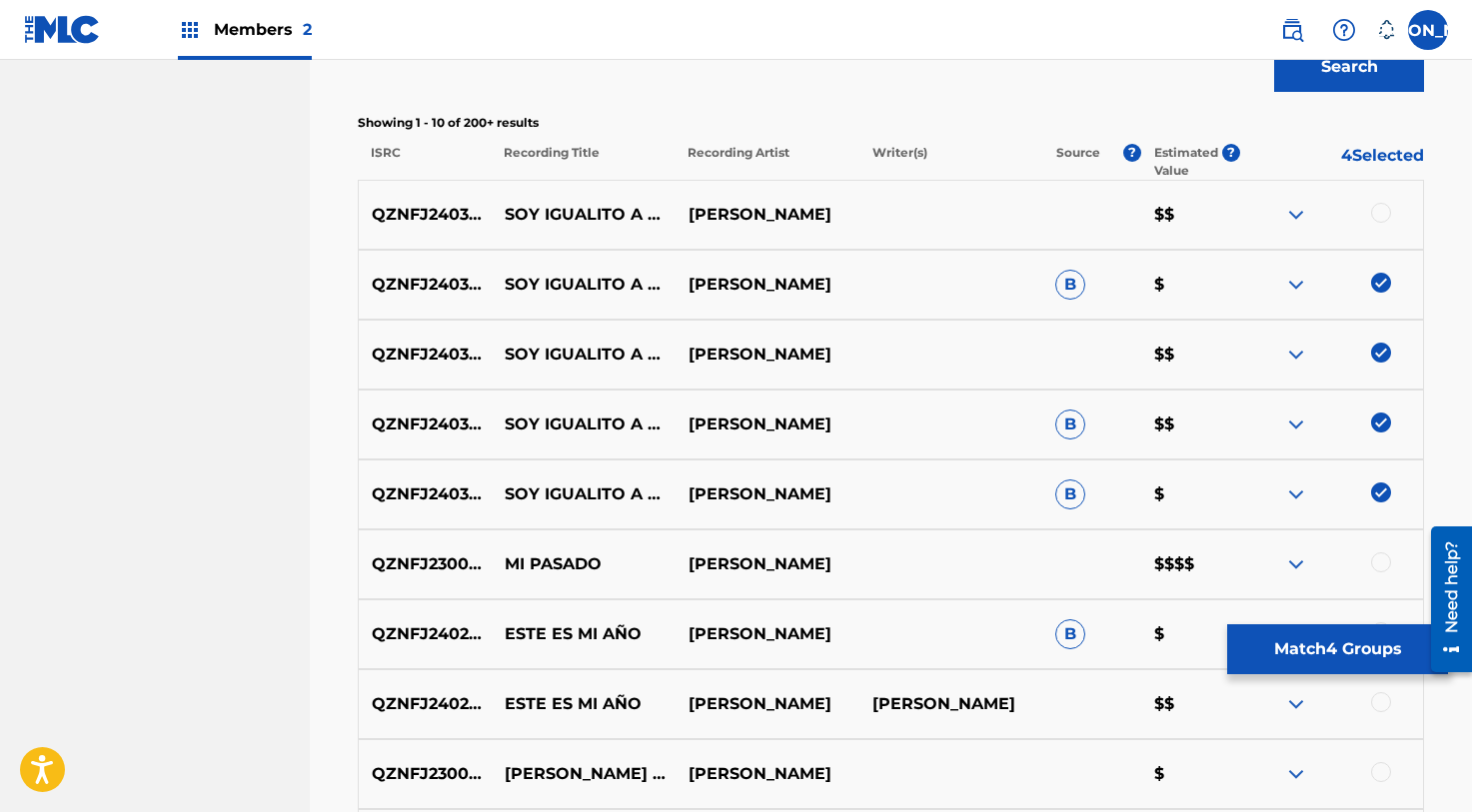 click at bounding box center (1331, 215) 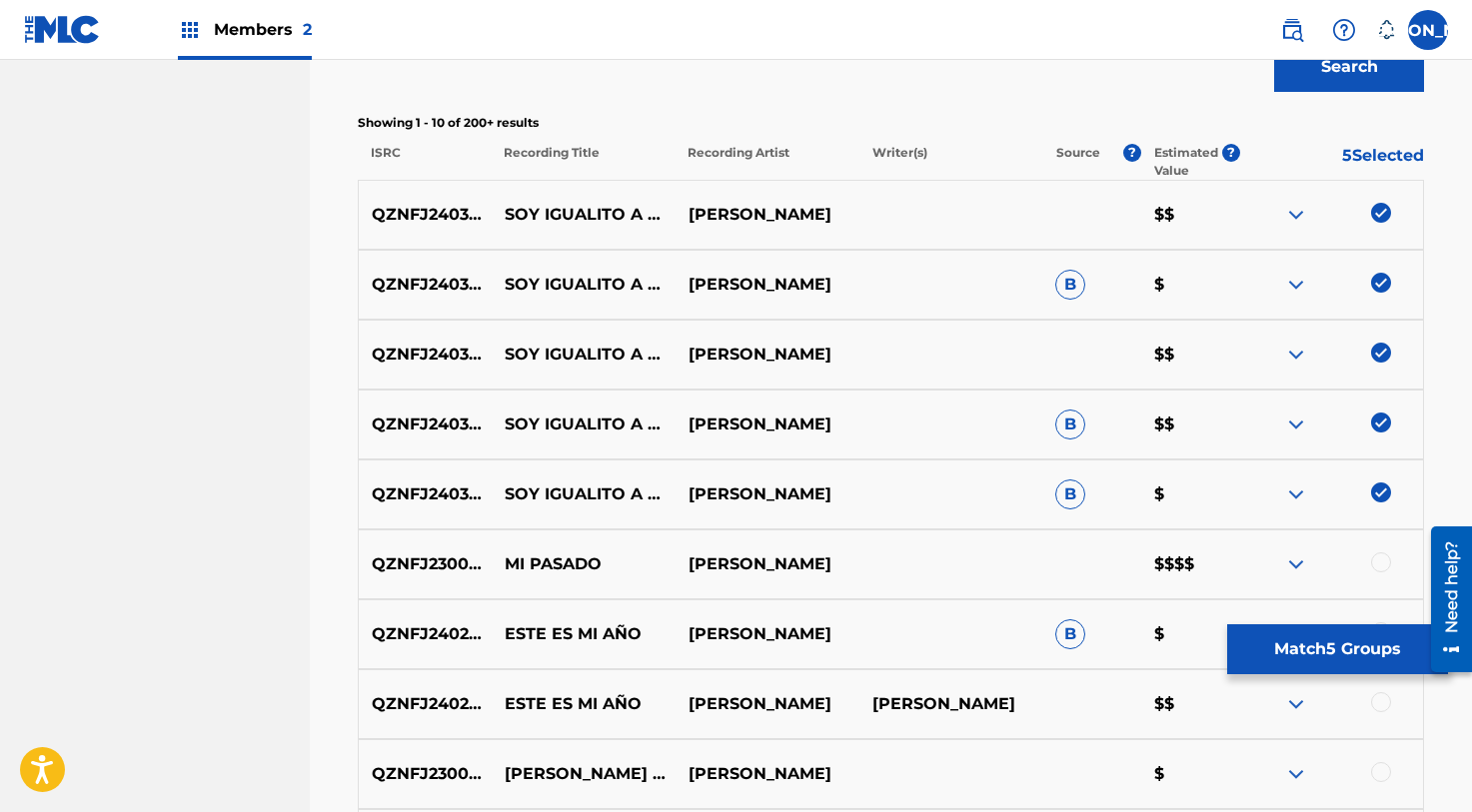 click on "Match  5 Groups" at bounding box center (1337, 649) 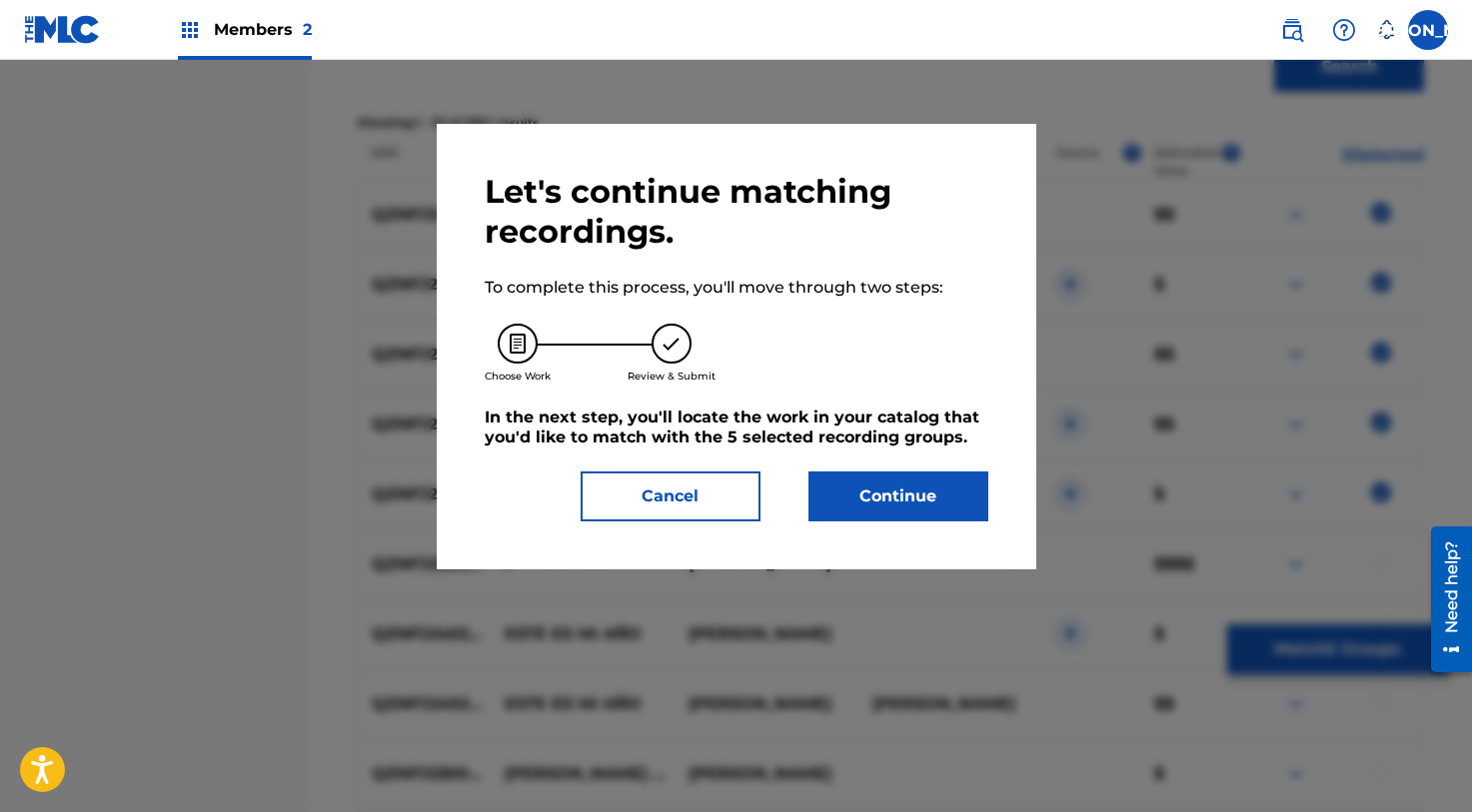 click on "Continue" at bounding box center (898, 496) 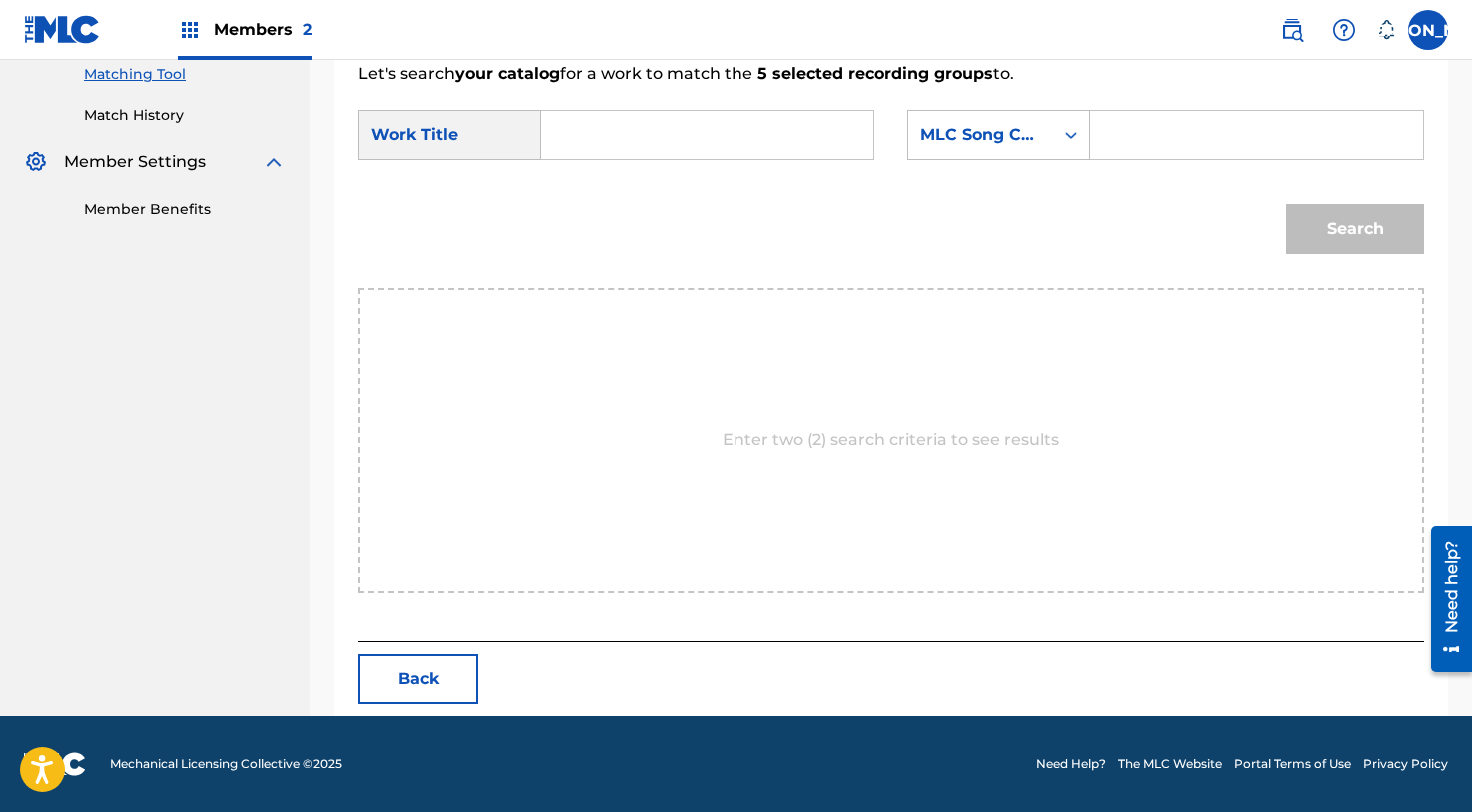 scroll, scrollTop: 317, scrollLeft: 0, axis: vertical 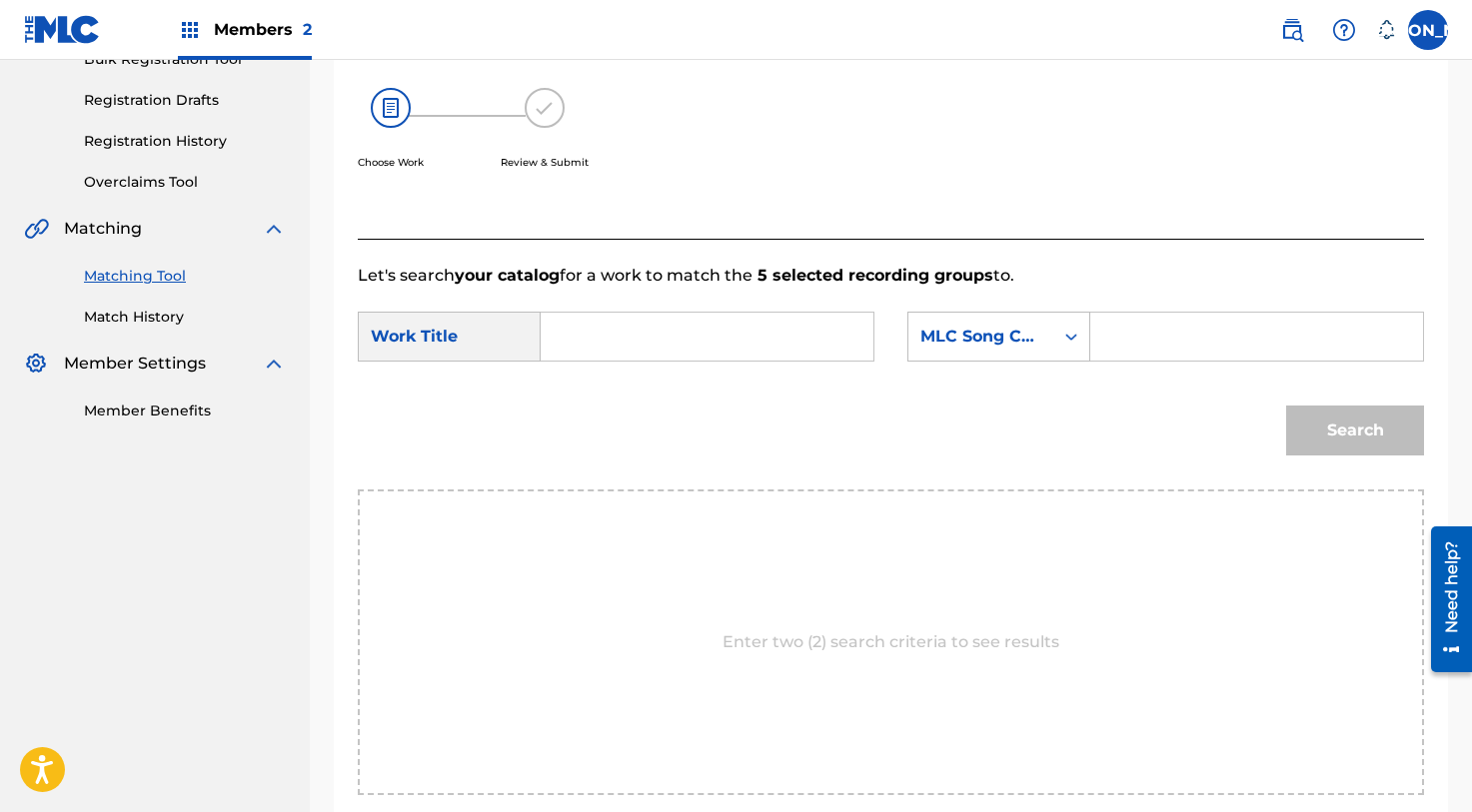 click at bounding box center (707, 337) 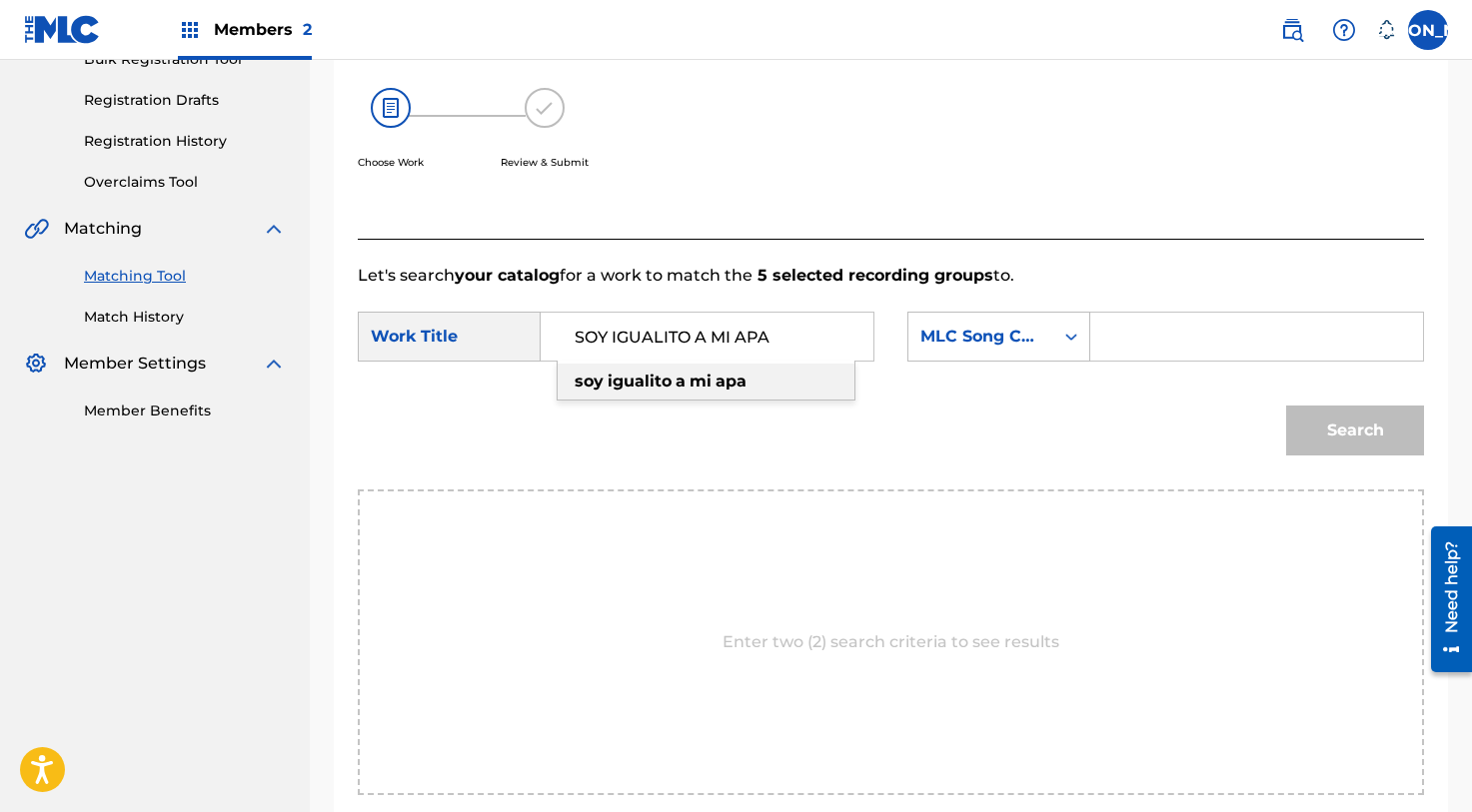 type on "SOY IGUALITO A MI APA" 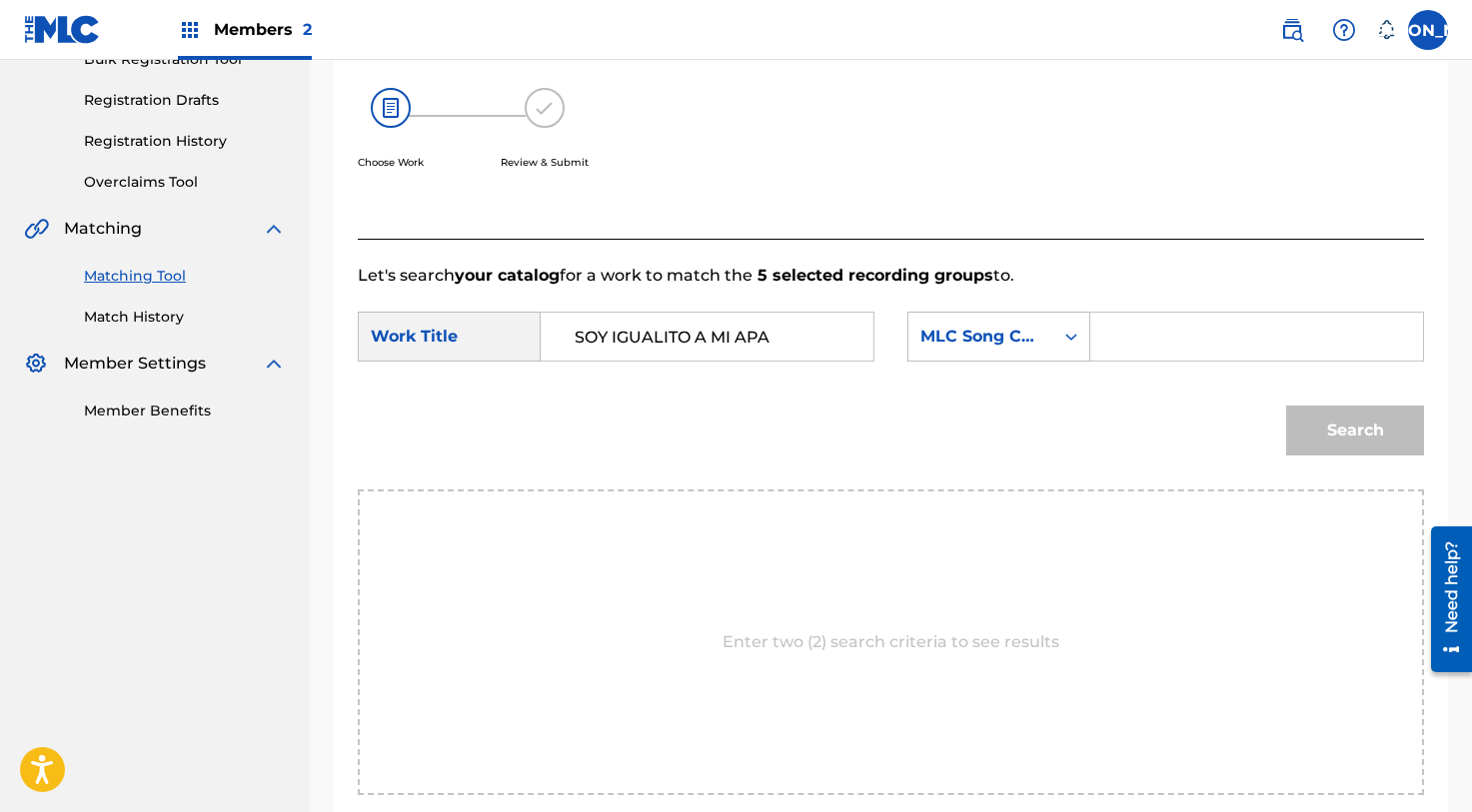 click at bounding box center (1256, 337) 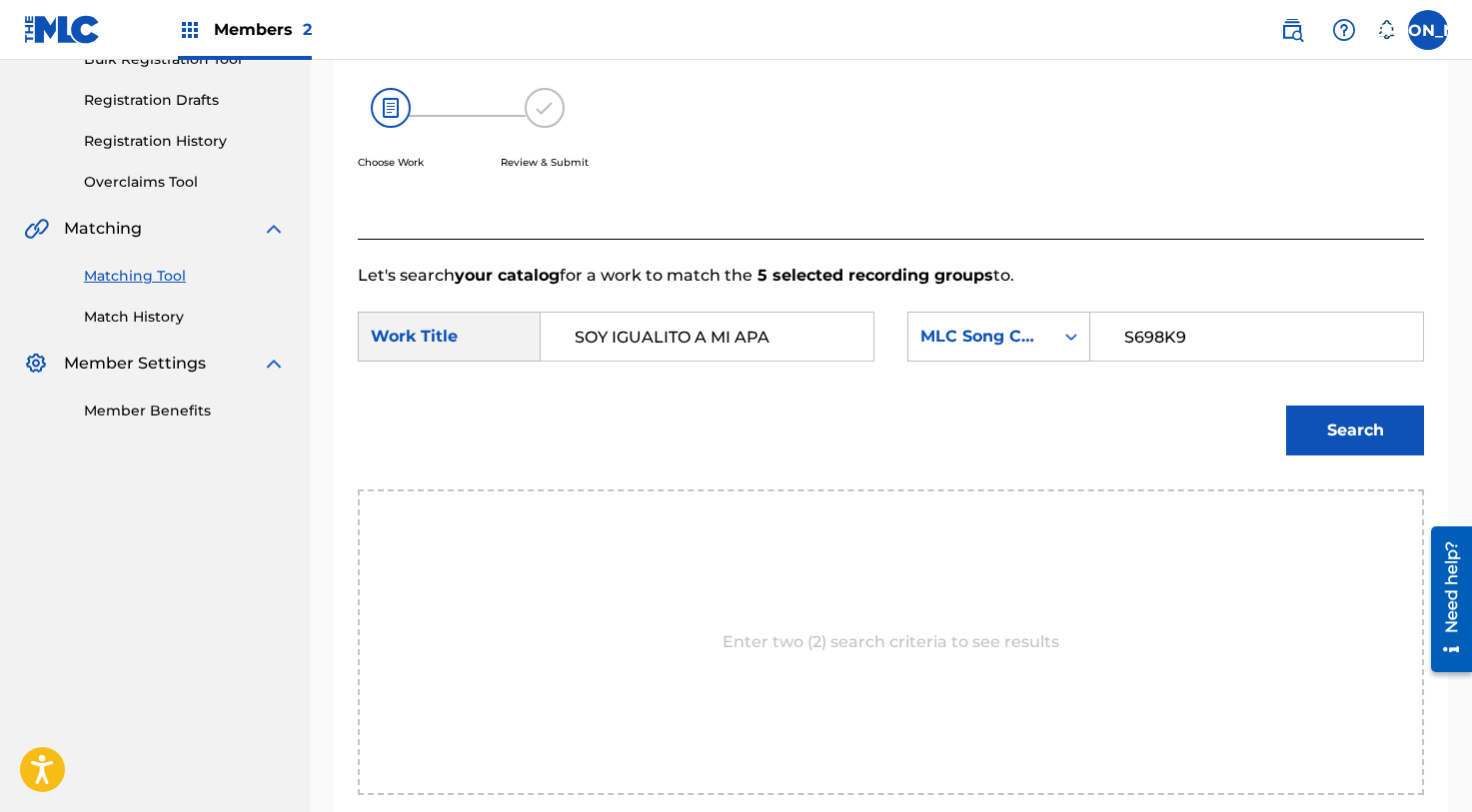 type on "S698K9" 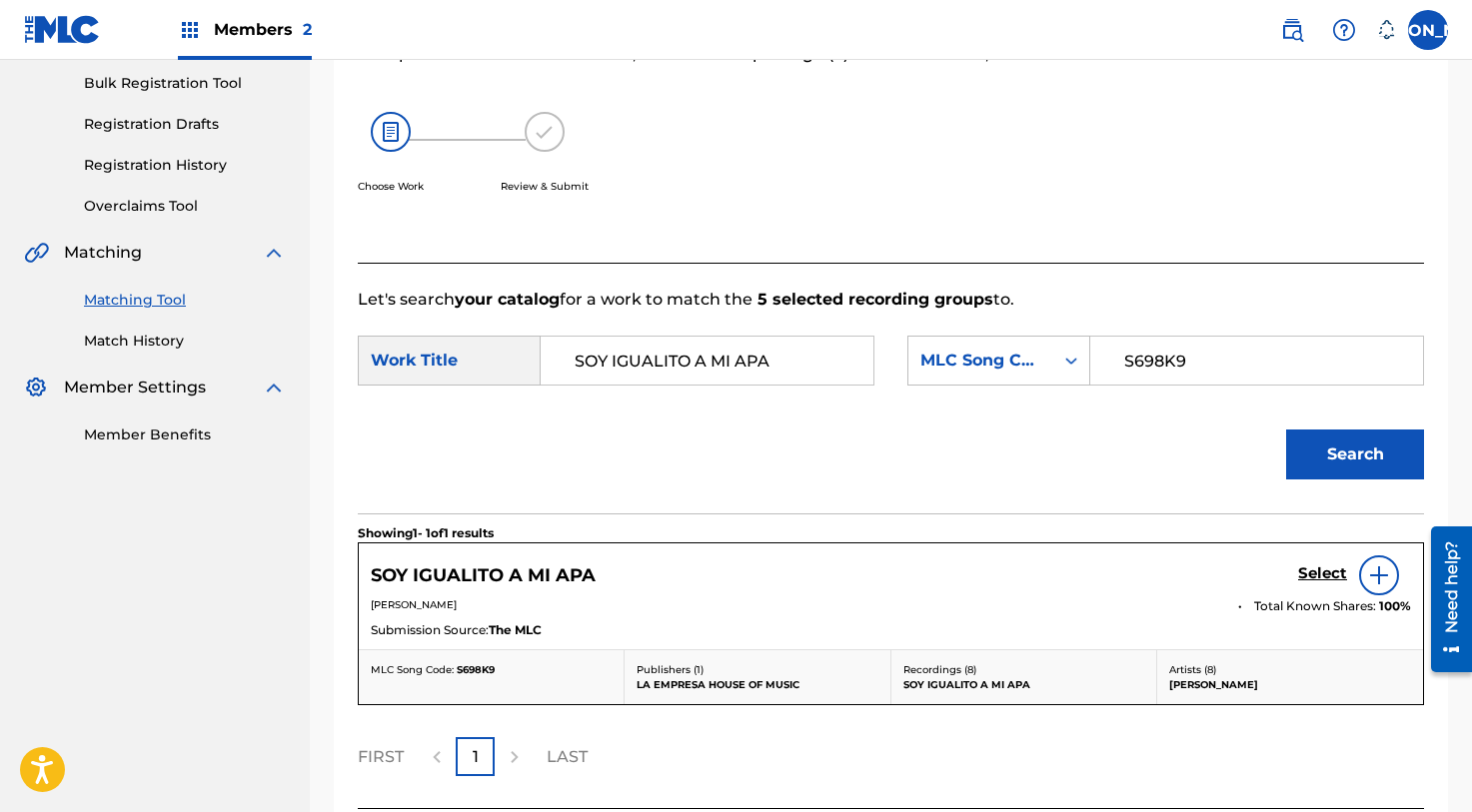 click on "Select" at bounding box center [1322, 573] 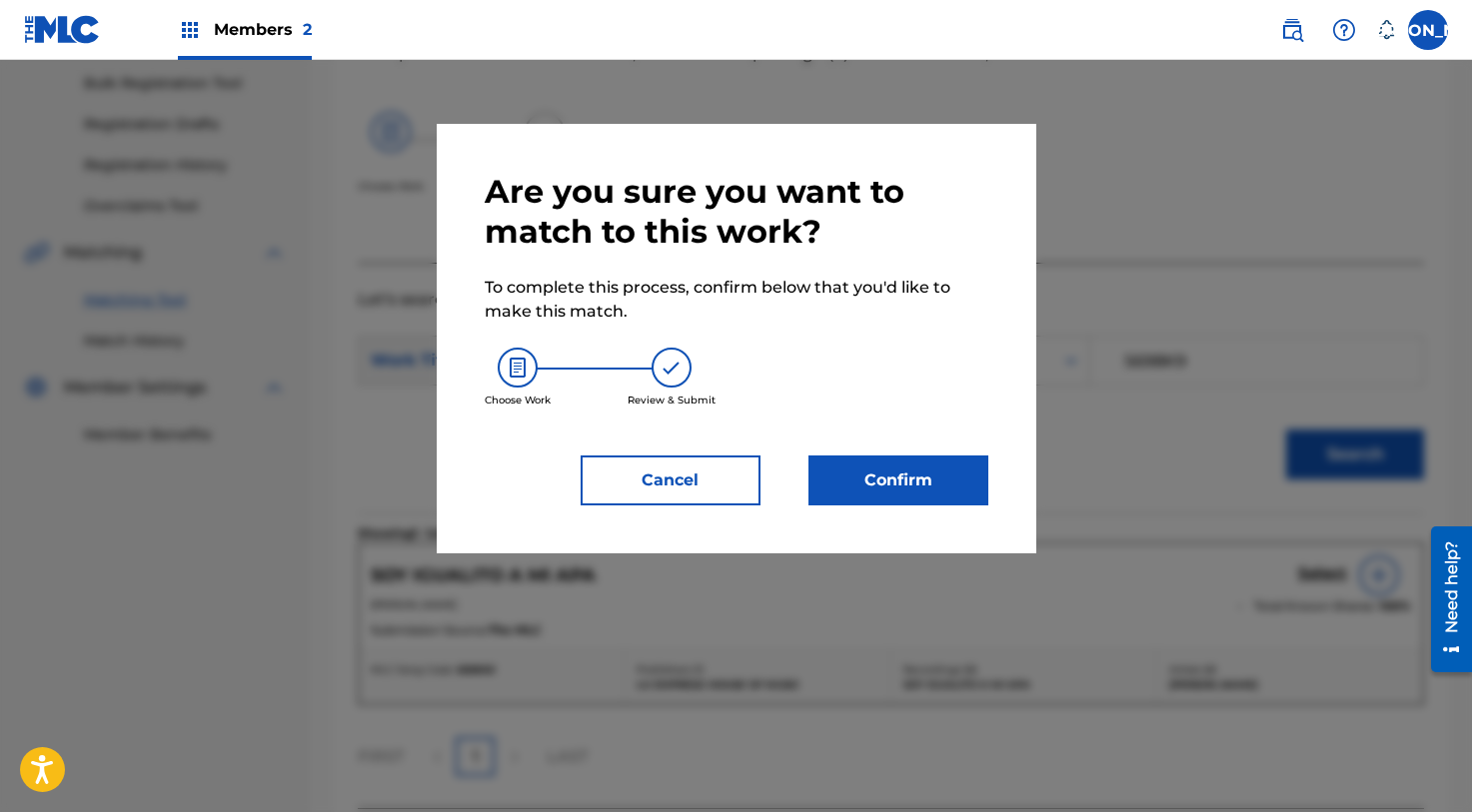 click on "Are you sure you want to match to this work? To complete this process, confirm below that you'd like to make this match. Choose Work Review & Submit Cancel Confirm" at bounding box center [736, 339] 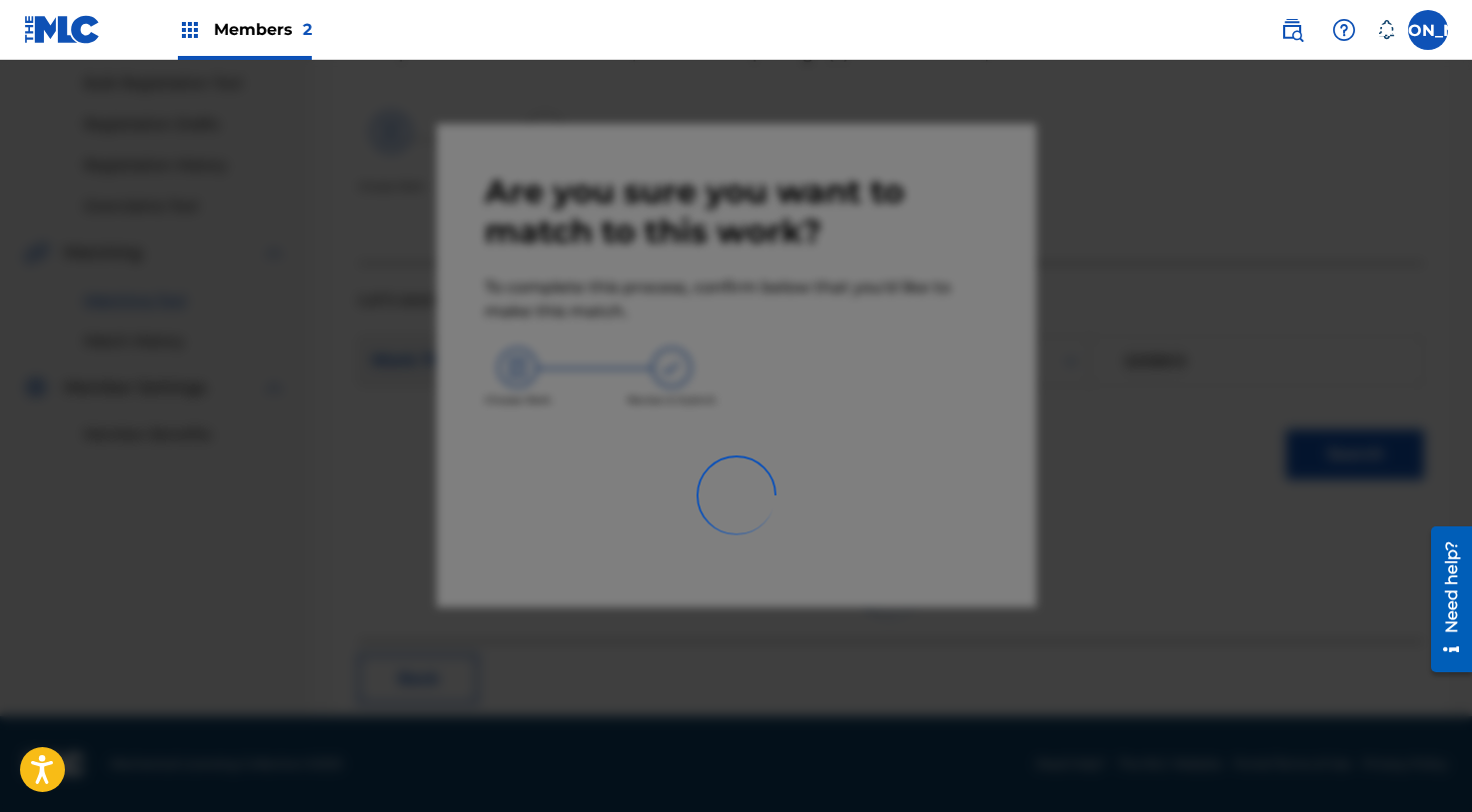scroll, scrollTop: 77, scrollLeft: 0, axis: vertical 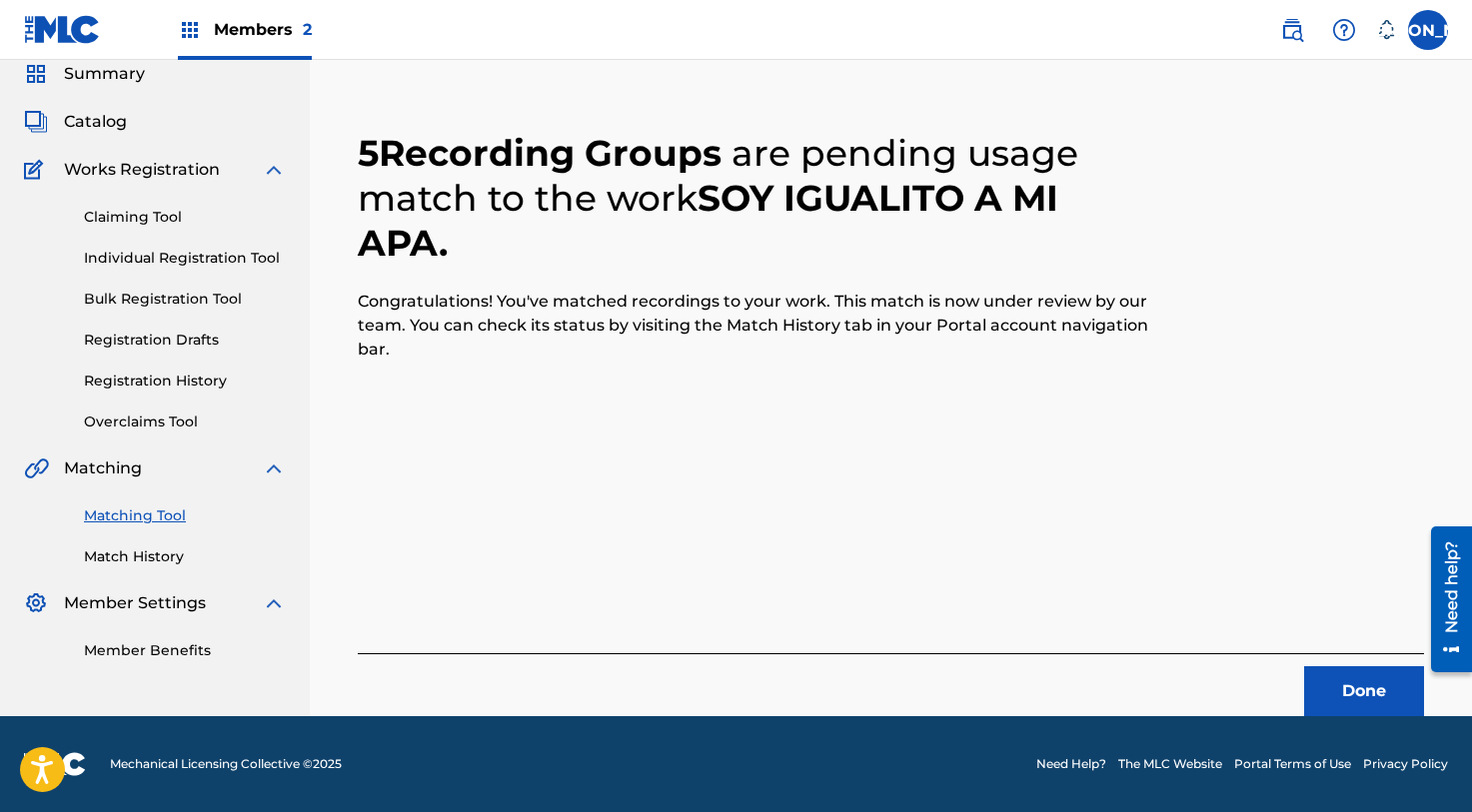 click on "Done" at bounding box center (1364, 691) 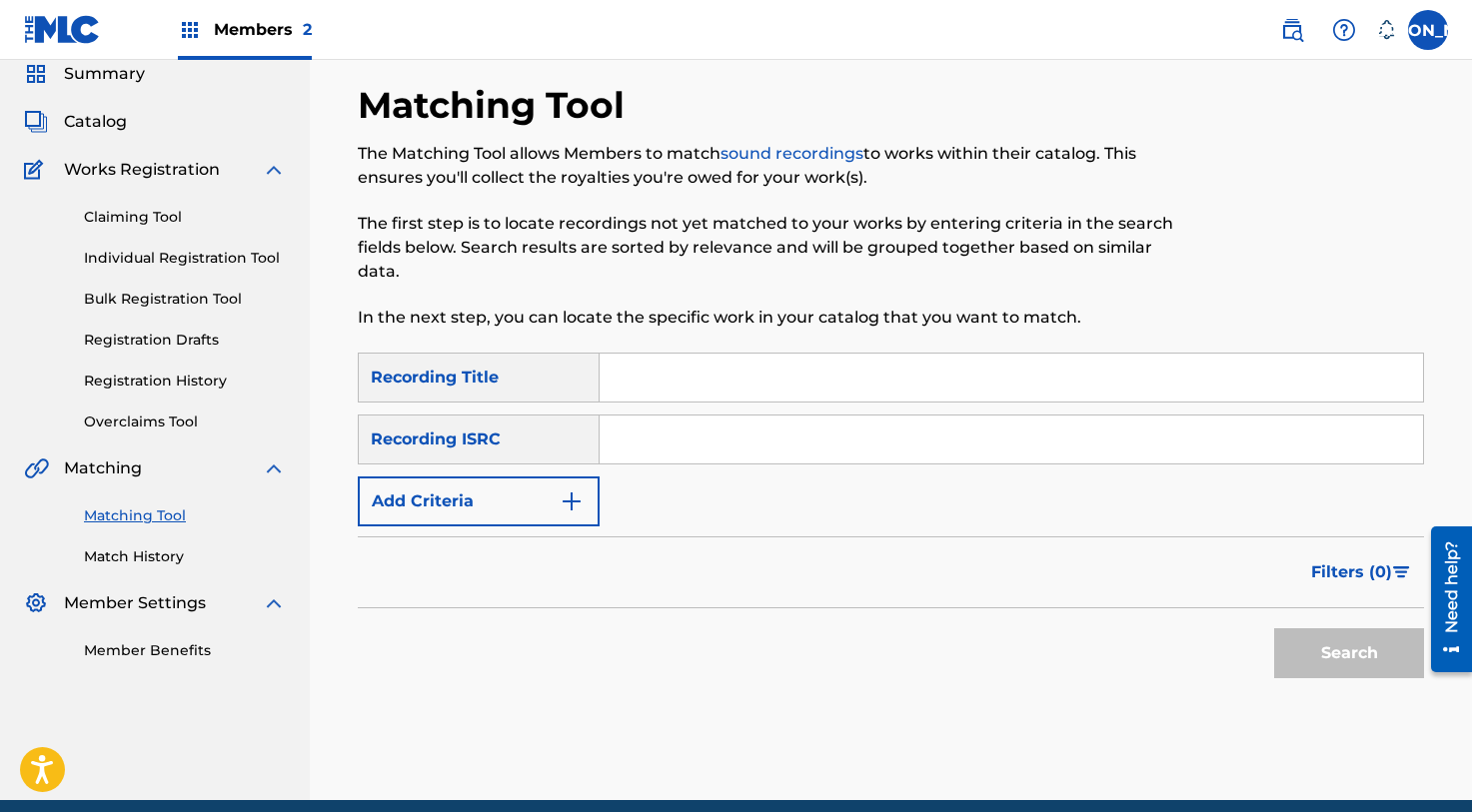 scroll, scrollTop: 47, scrollLeft: 0, axis: vertical 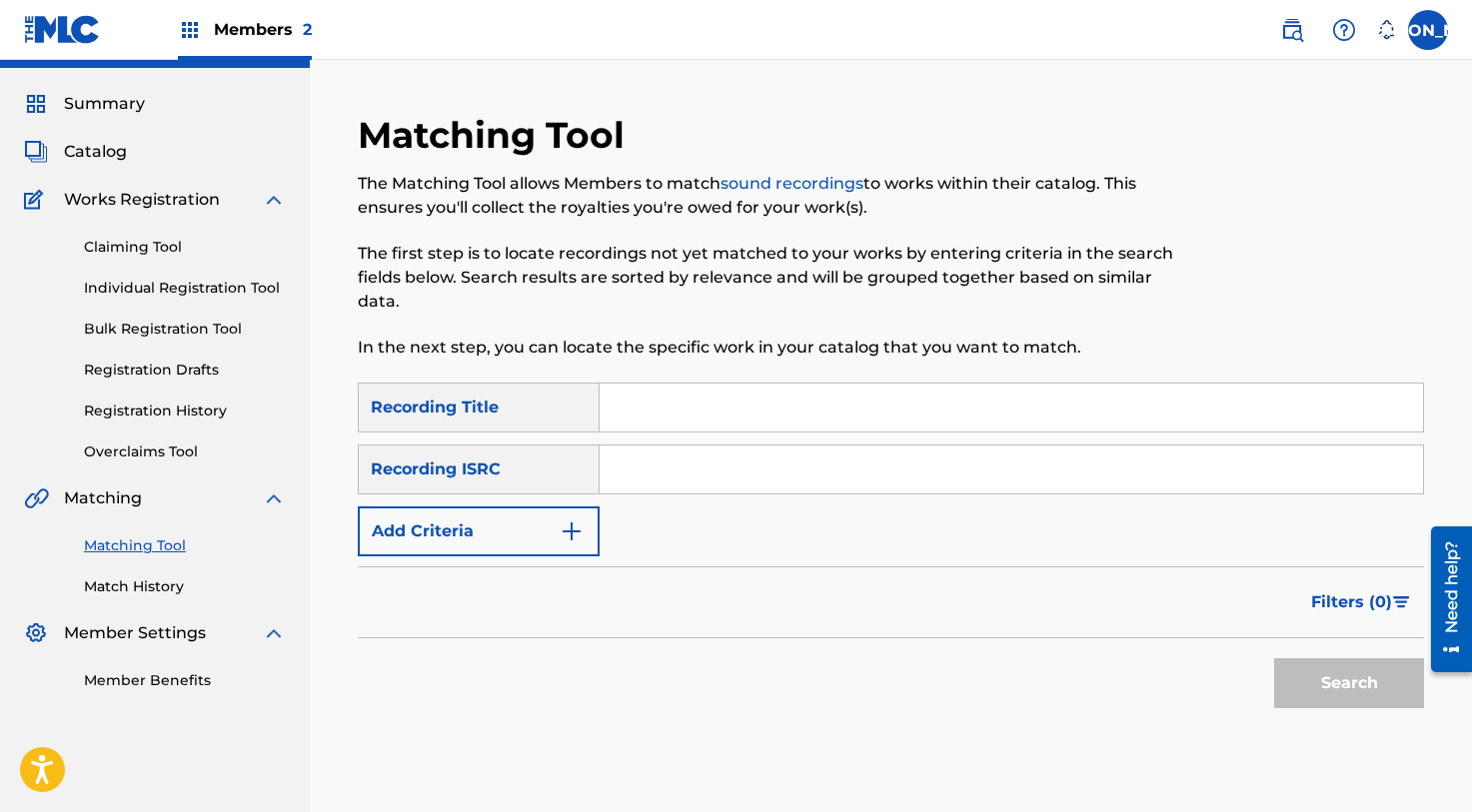 click at bounding box center [1011, 407] 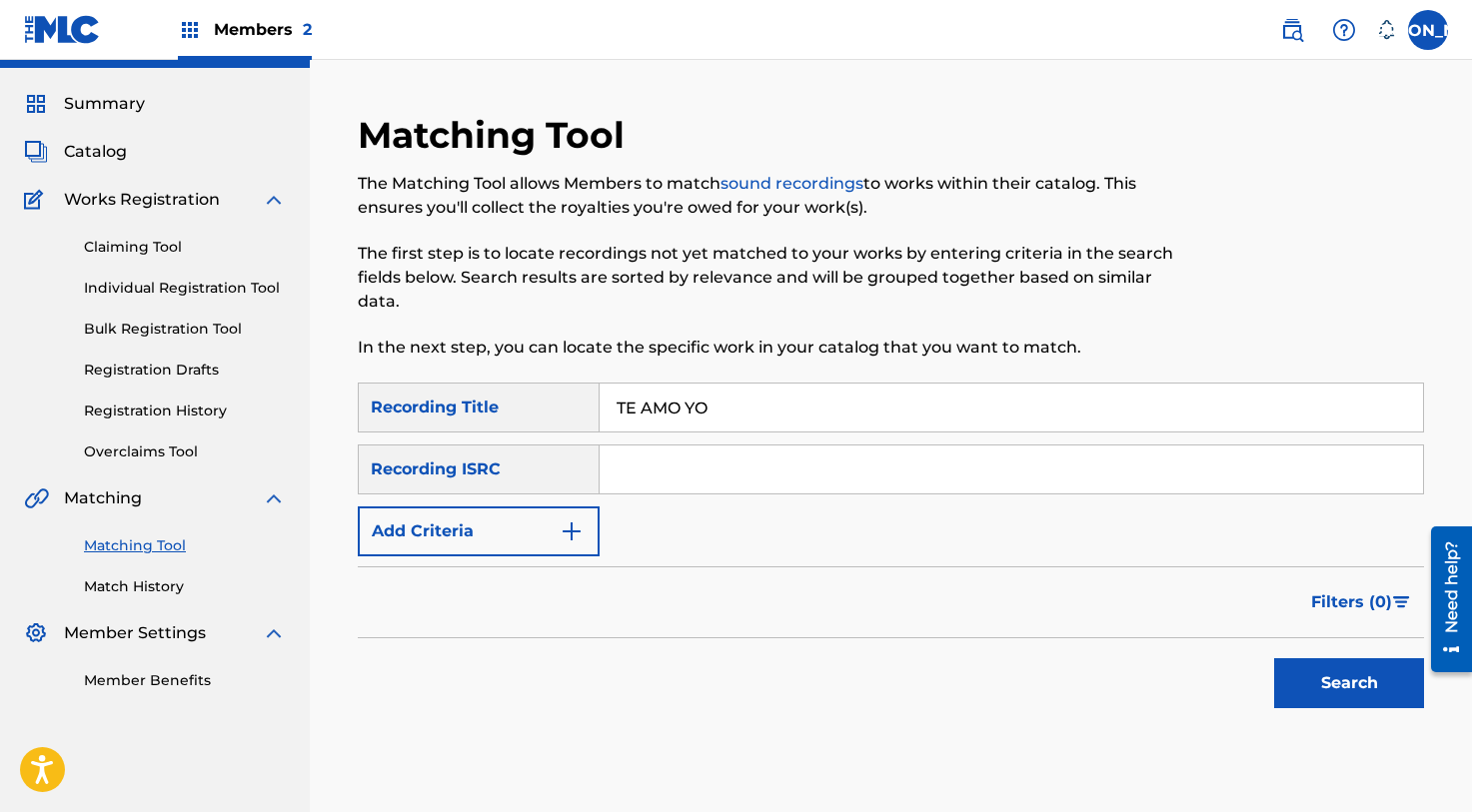 type on "TE AMO YO" 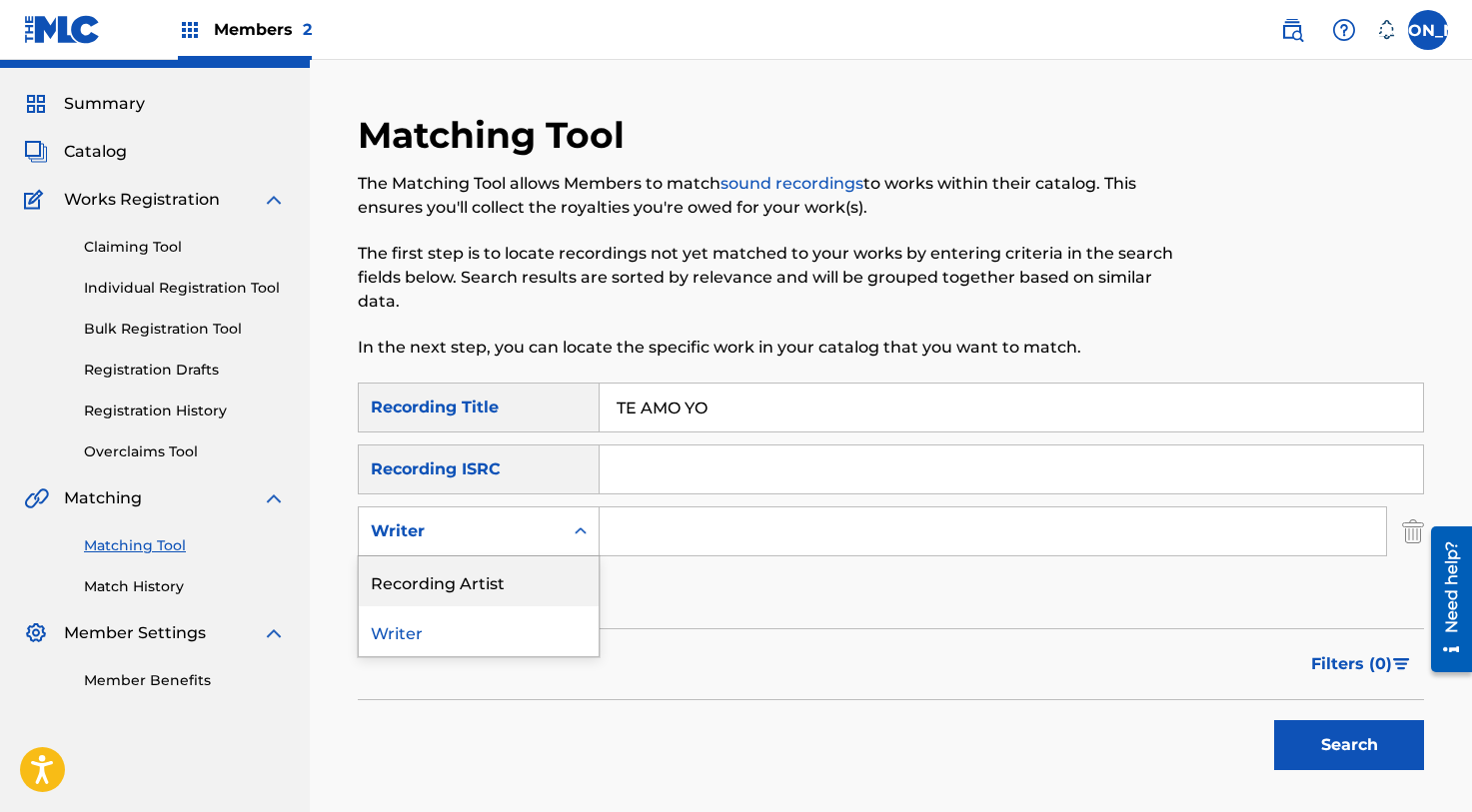 click on "Recording Artist" at bounding box center (479, 581) 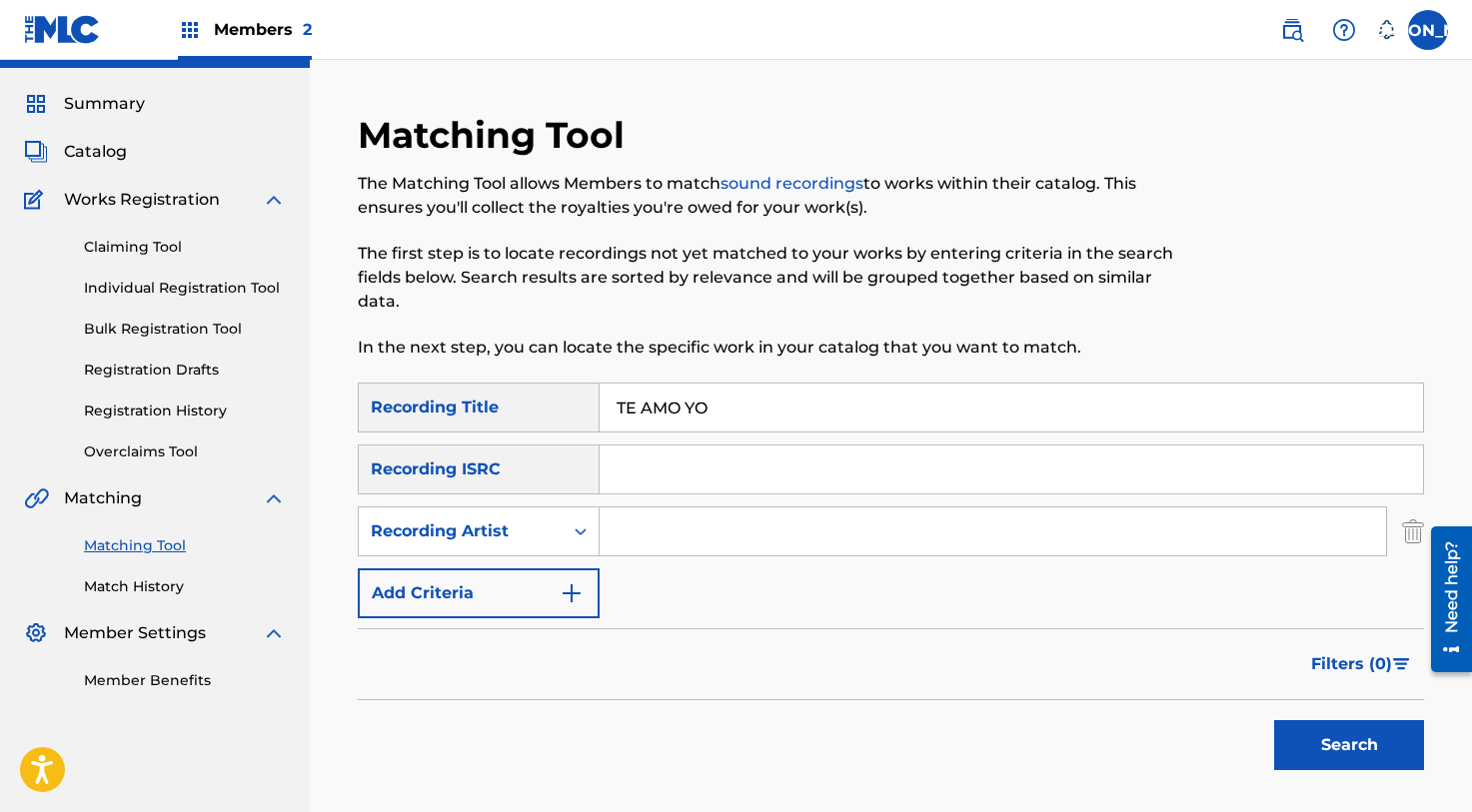 click at bounding box center [992, 531] 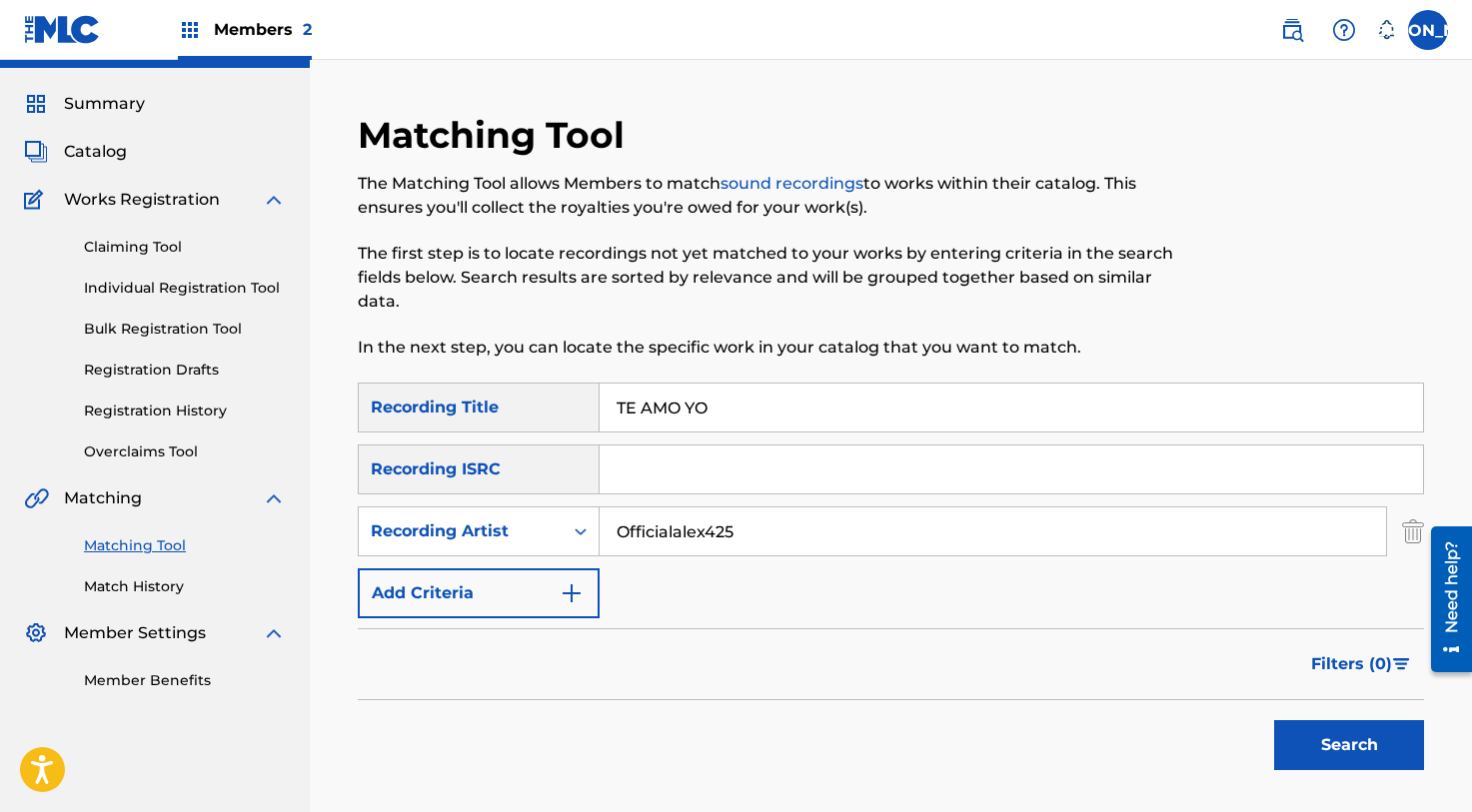 type on "Officialalex425" 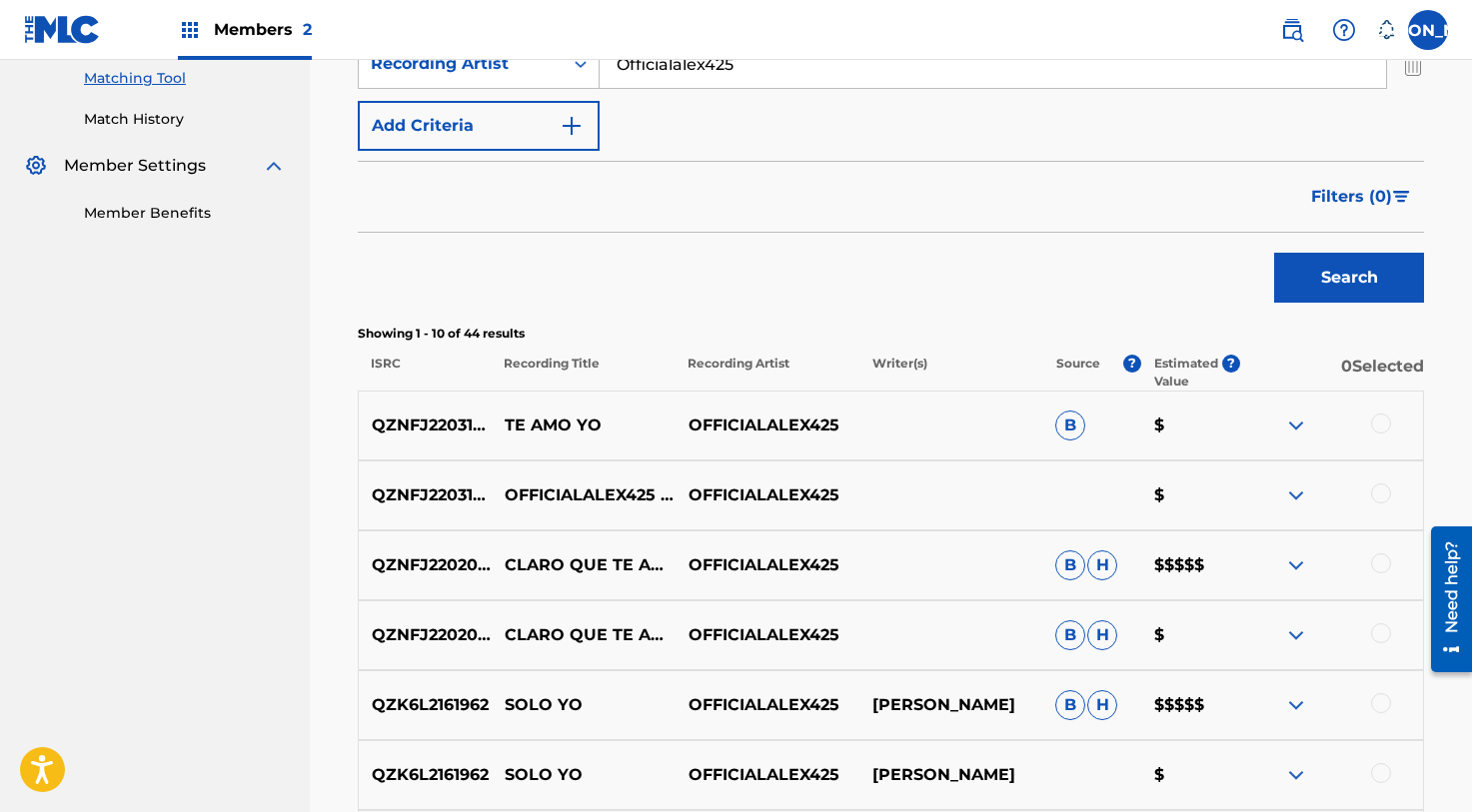 scroll, scrollTop: 523, scrollLeft: 0, axis: vertical 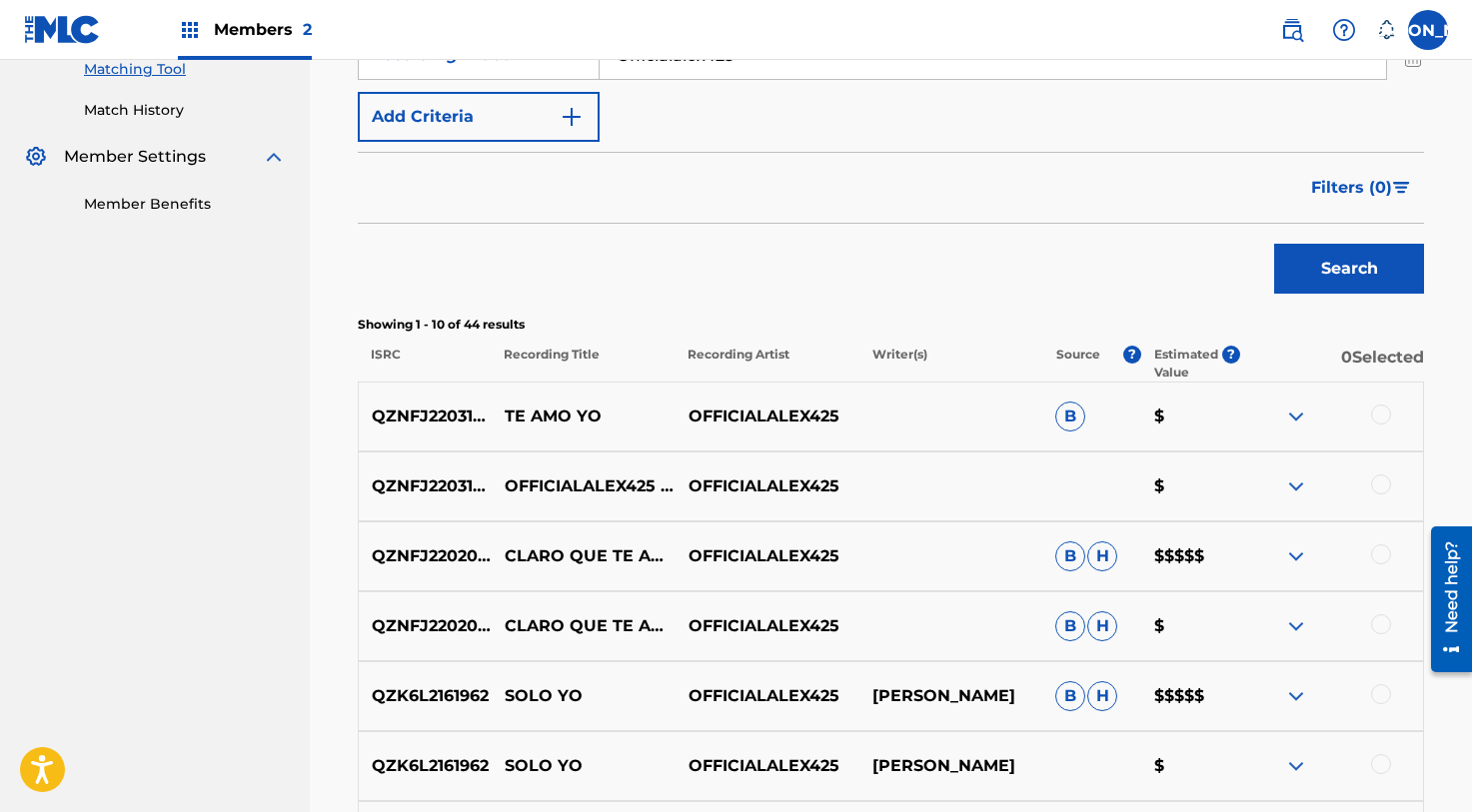 click at bounding box center (1381, 484) 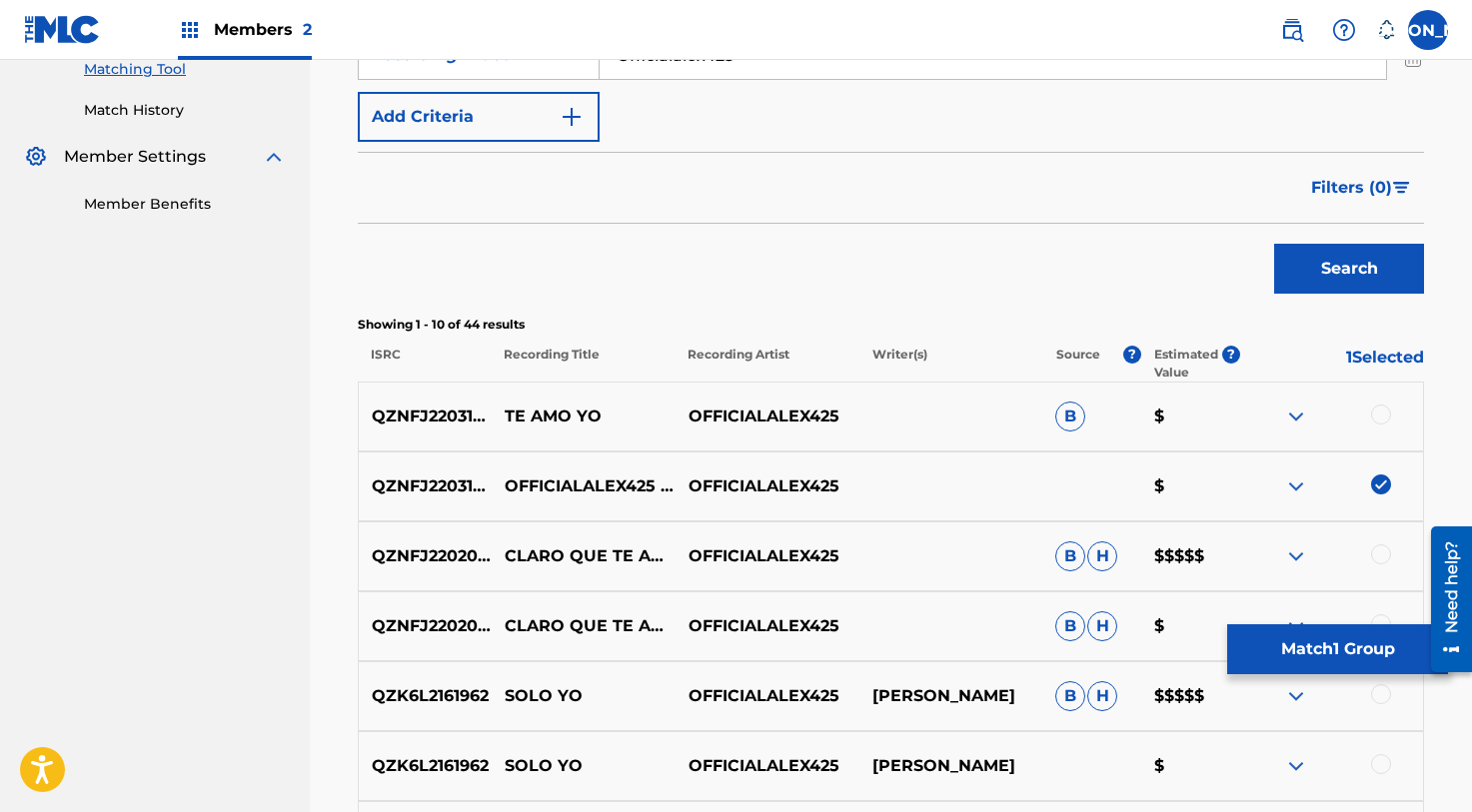 click at bounding box center [1381, 414] 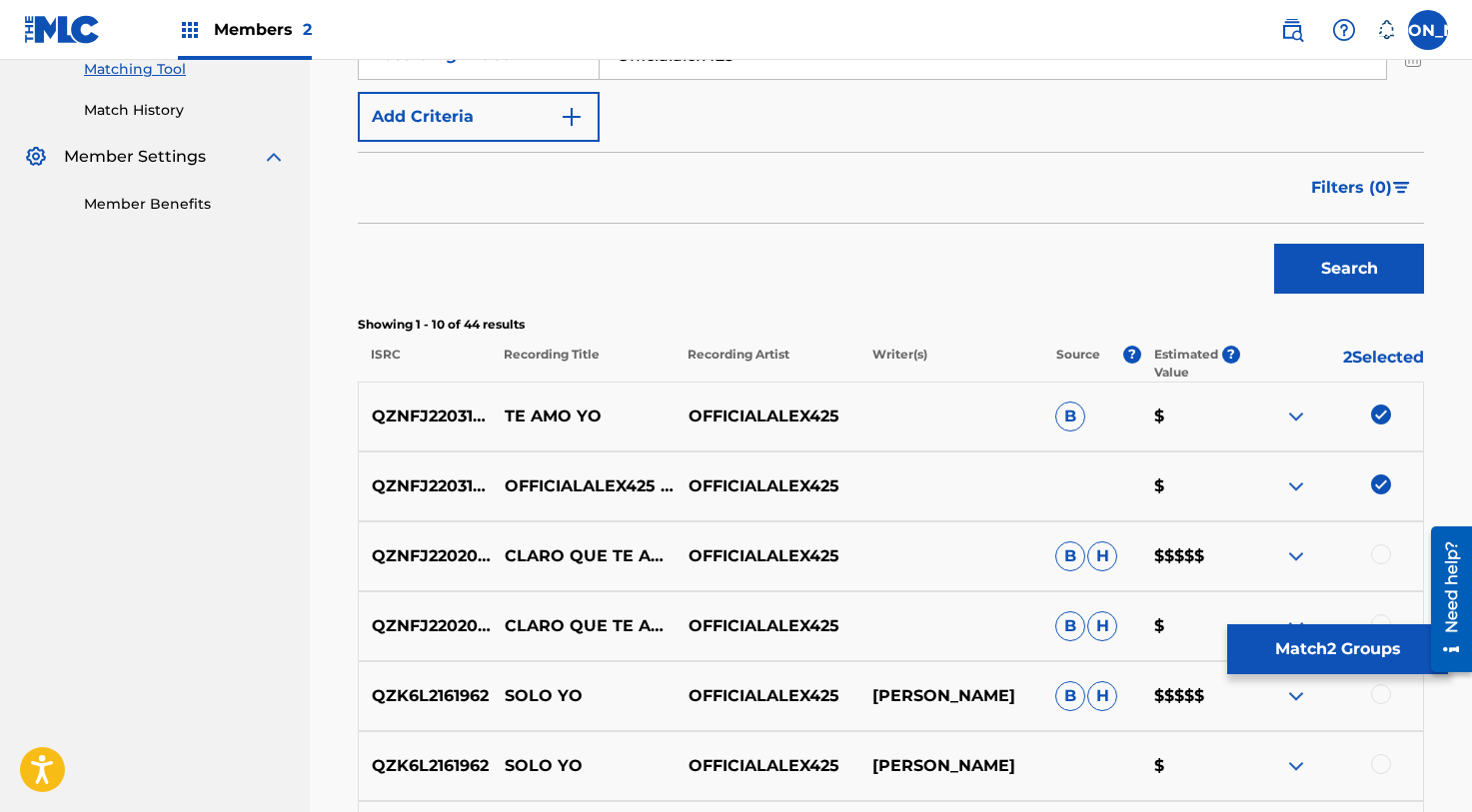 click on "Match  2 Groups" at bounding box center (1337, 649) 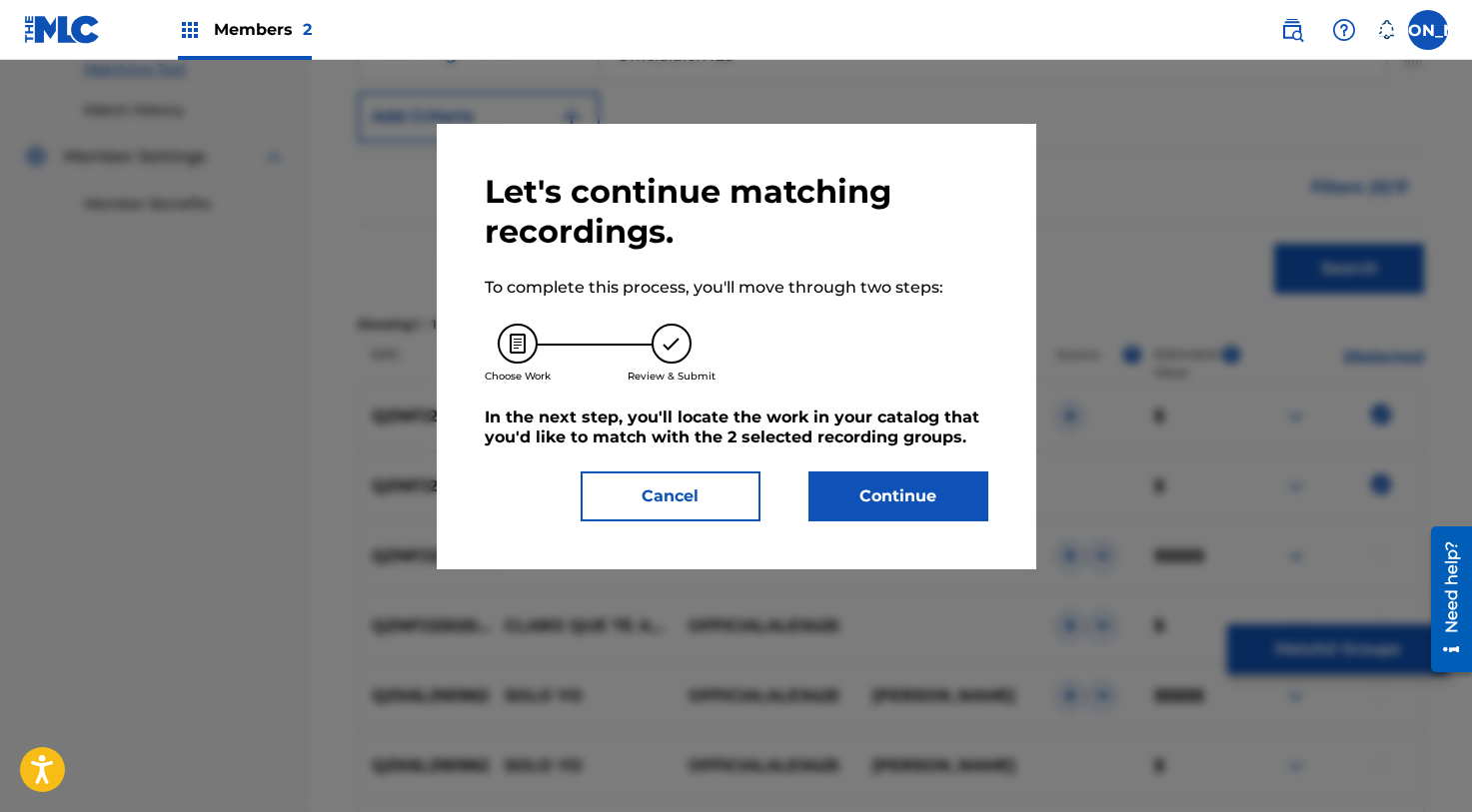 click on "Continue" at bounding box center (898, 496) 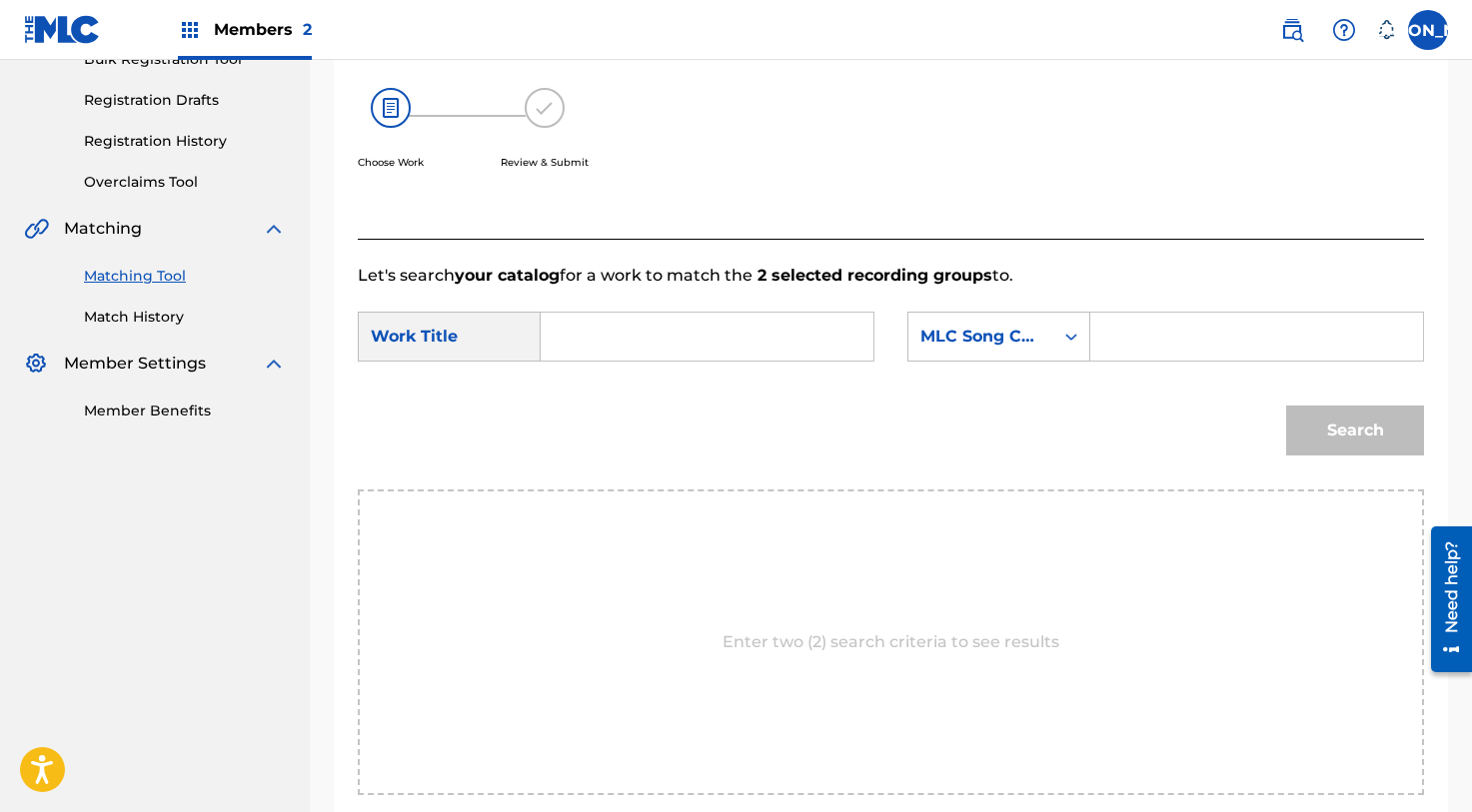 click at bounding box center [707, 337] 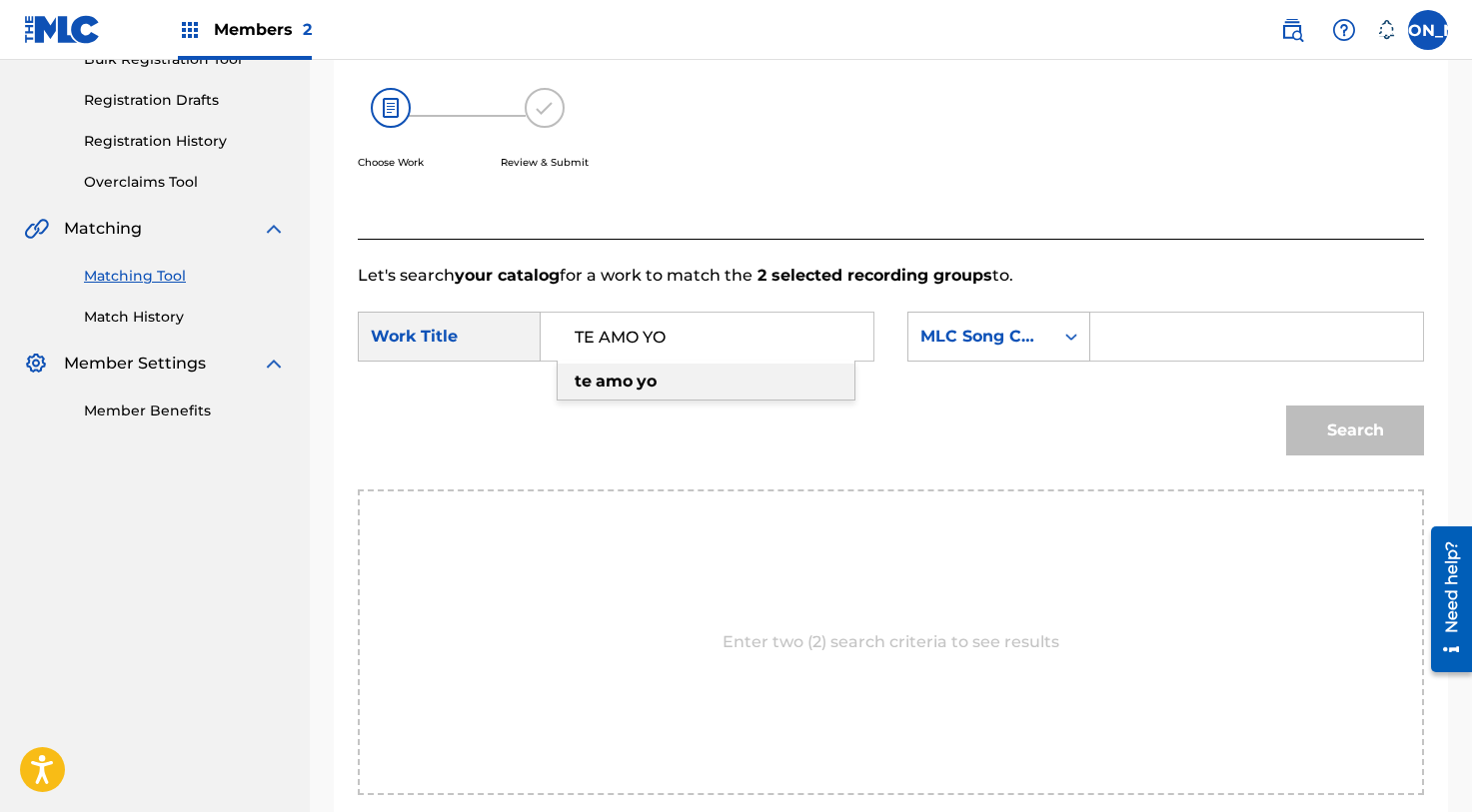 type on "TE AMO YO" 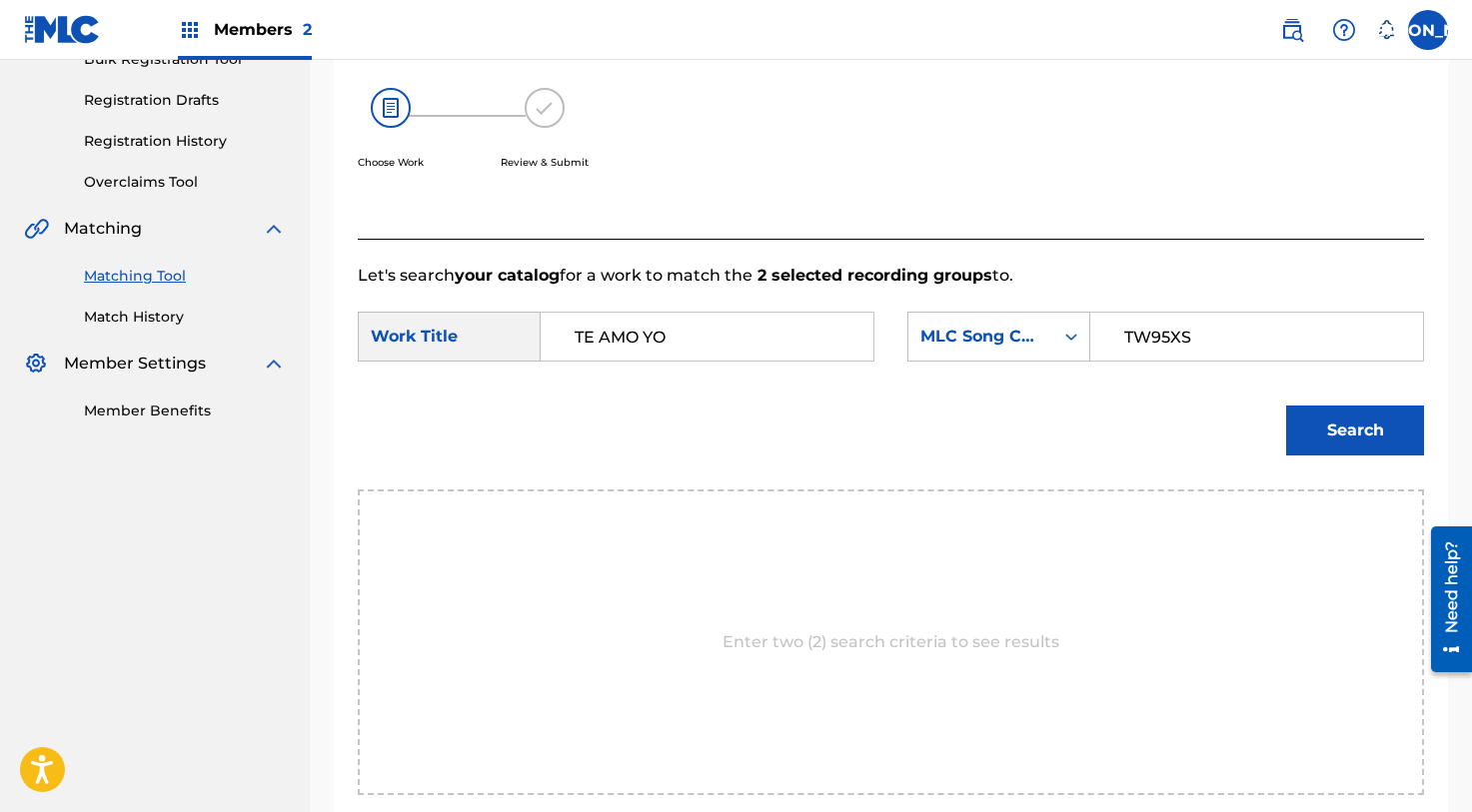 type on "TW95XS" 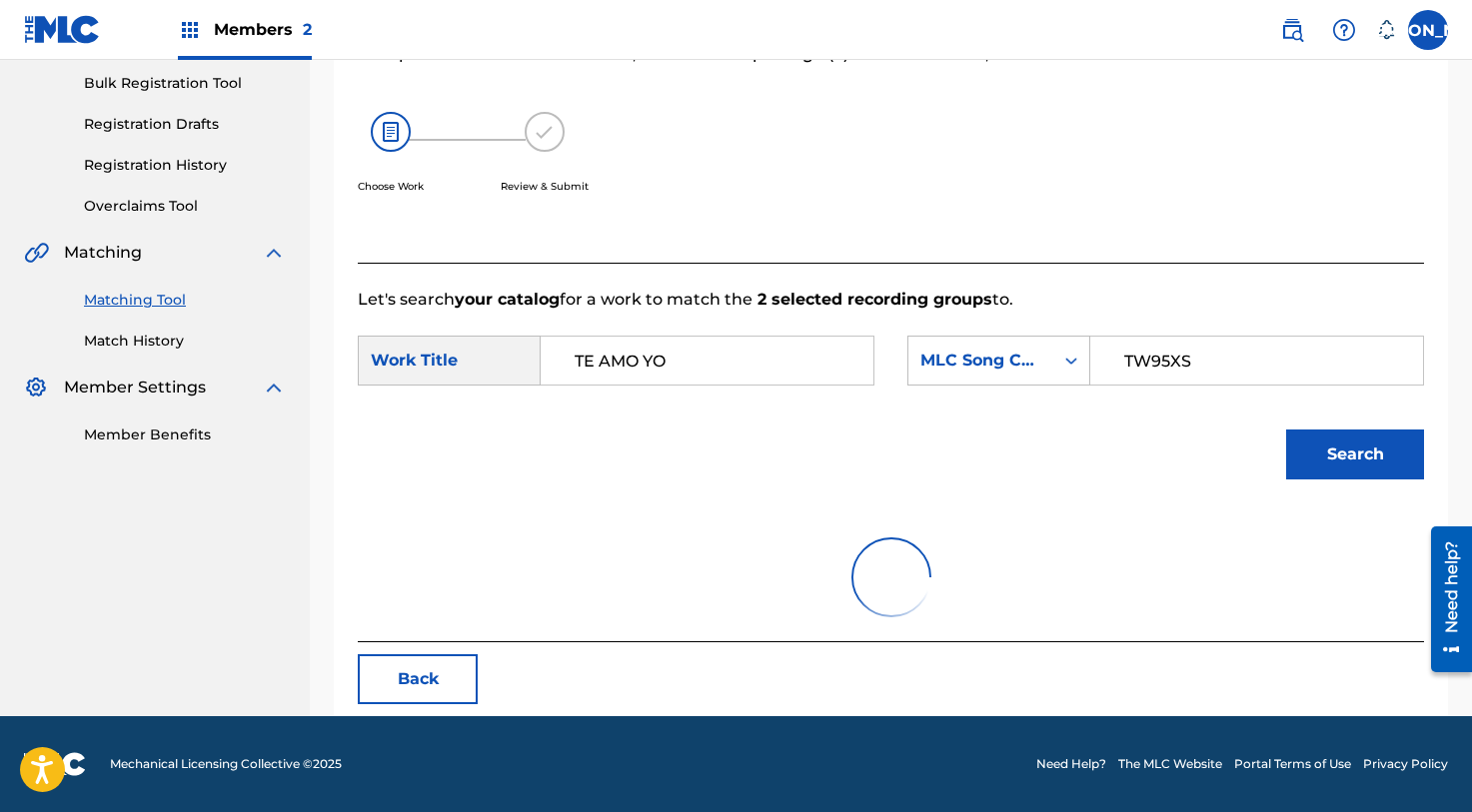scroll, scrollTop: 293, scrollLeft: 0, axis: vertical 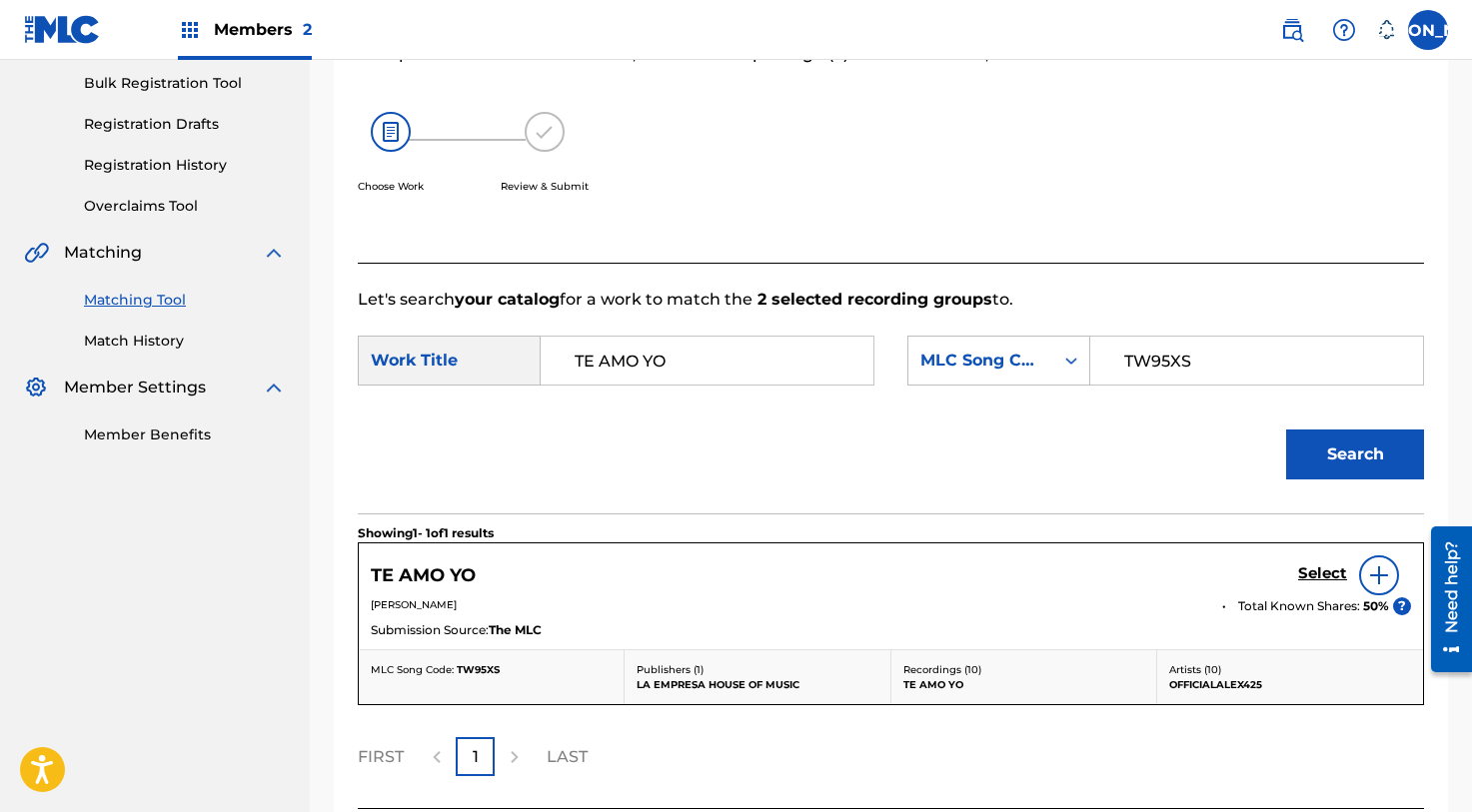 click on "Select" at bounding box center [1322, 573] 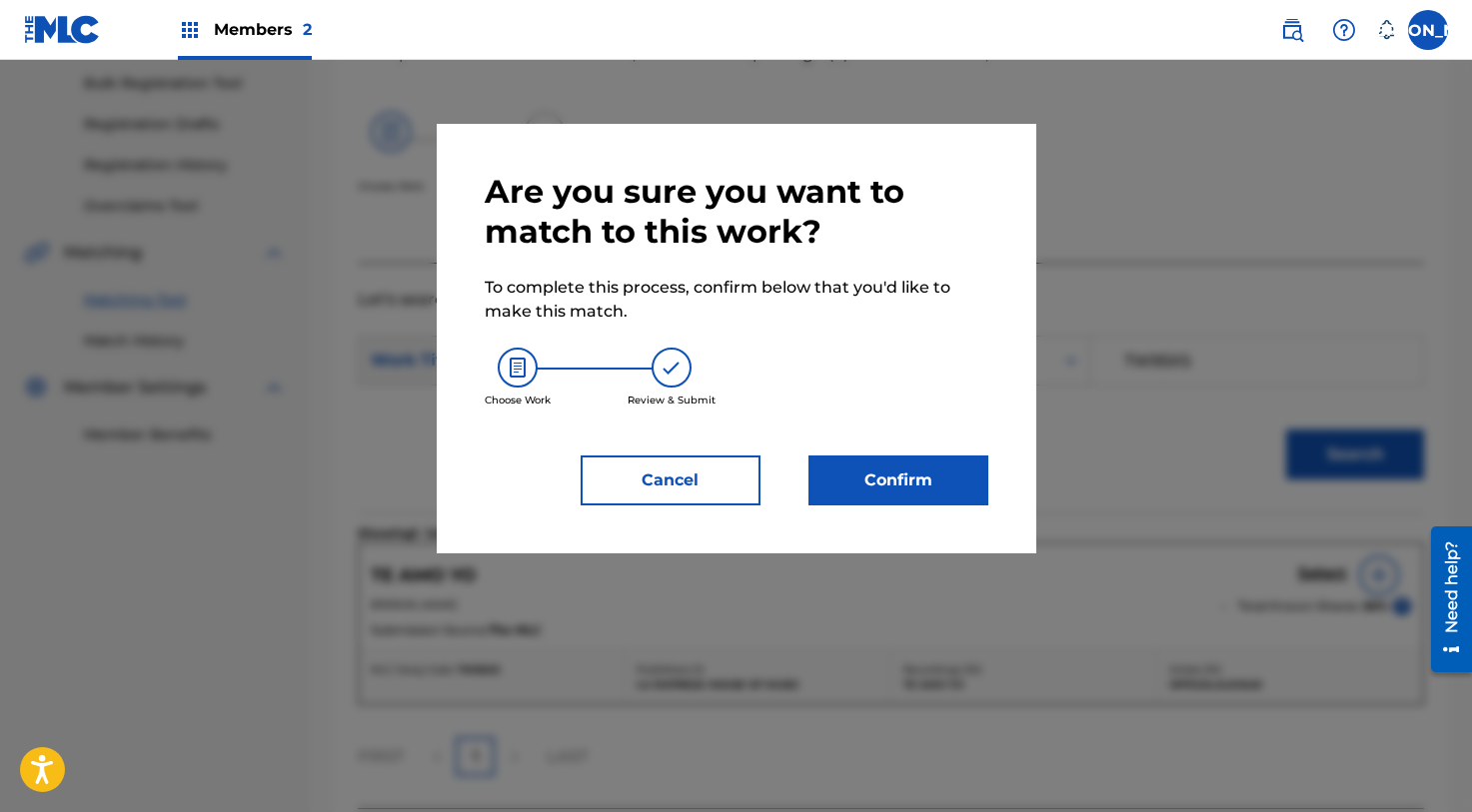 click on "Confirm" at bounding box center [898, 480] 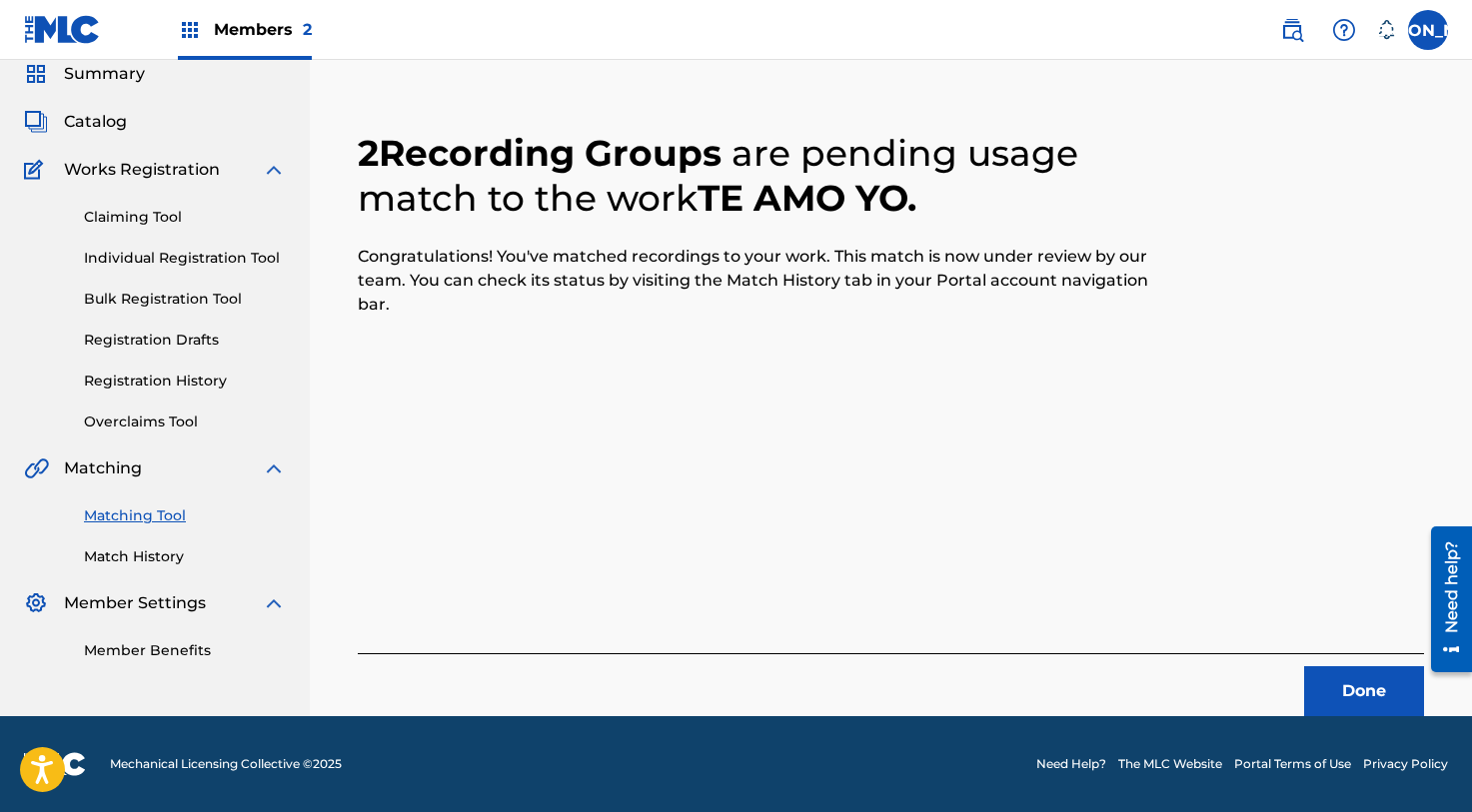 click on "Done" at bounding box center [1364, 691] 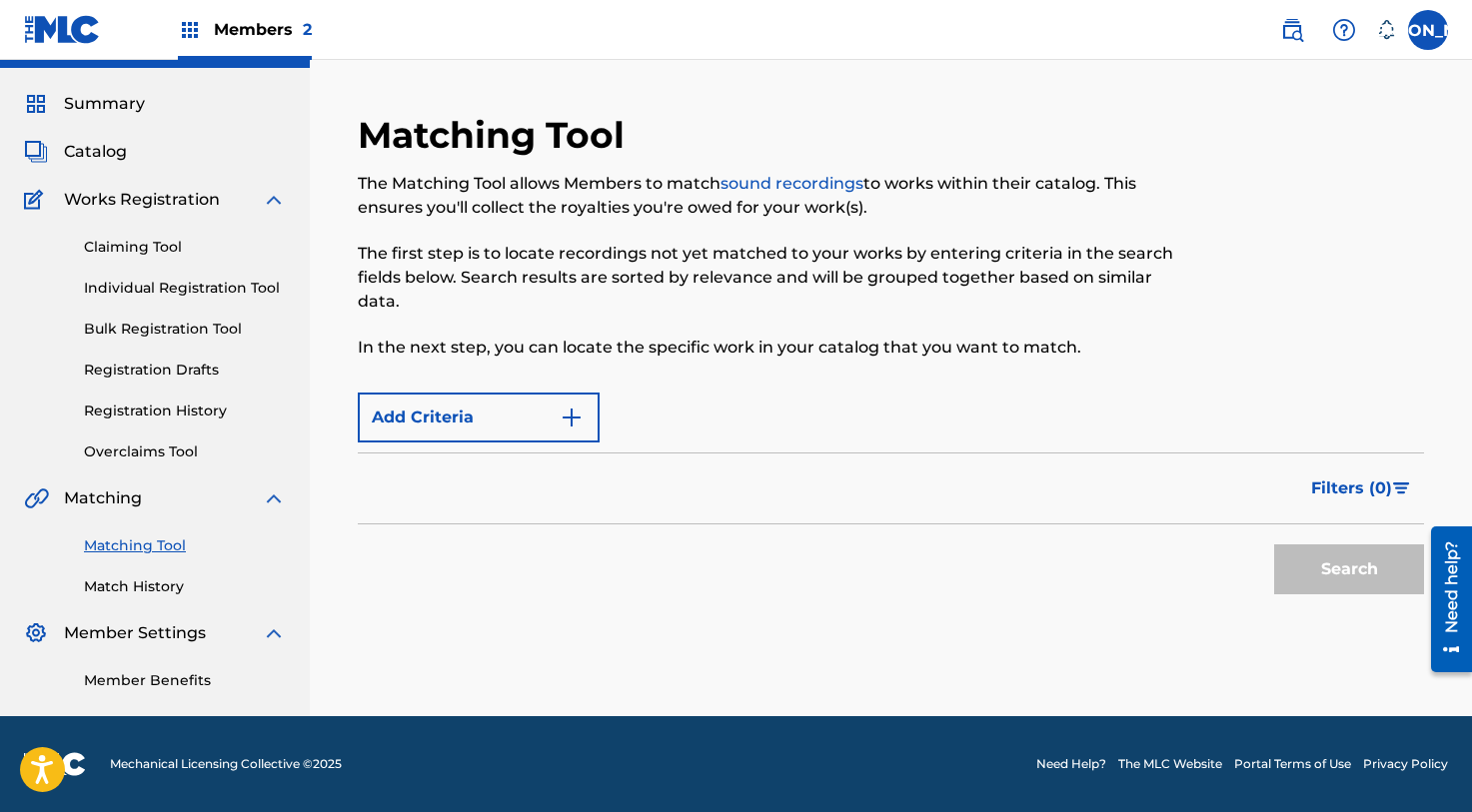 scroll, scrollTop: 47, scrollLeft: 0, axis: vertical 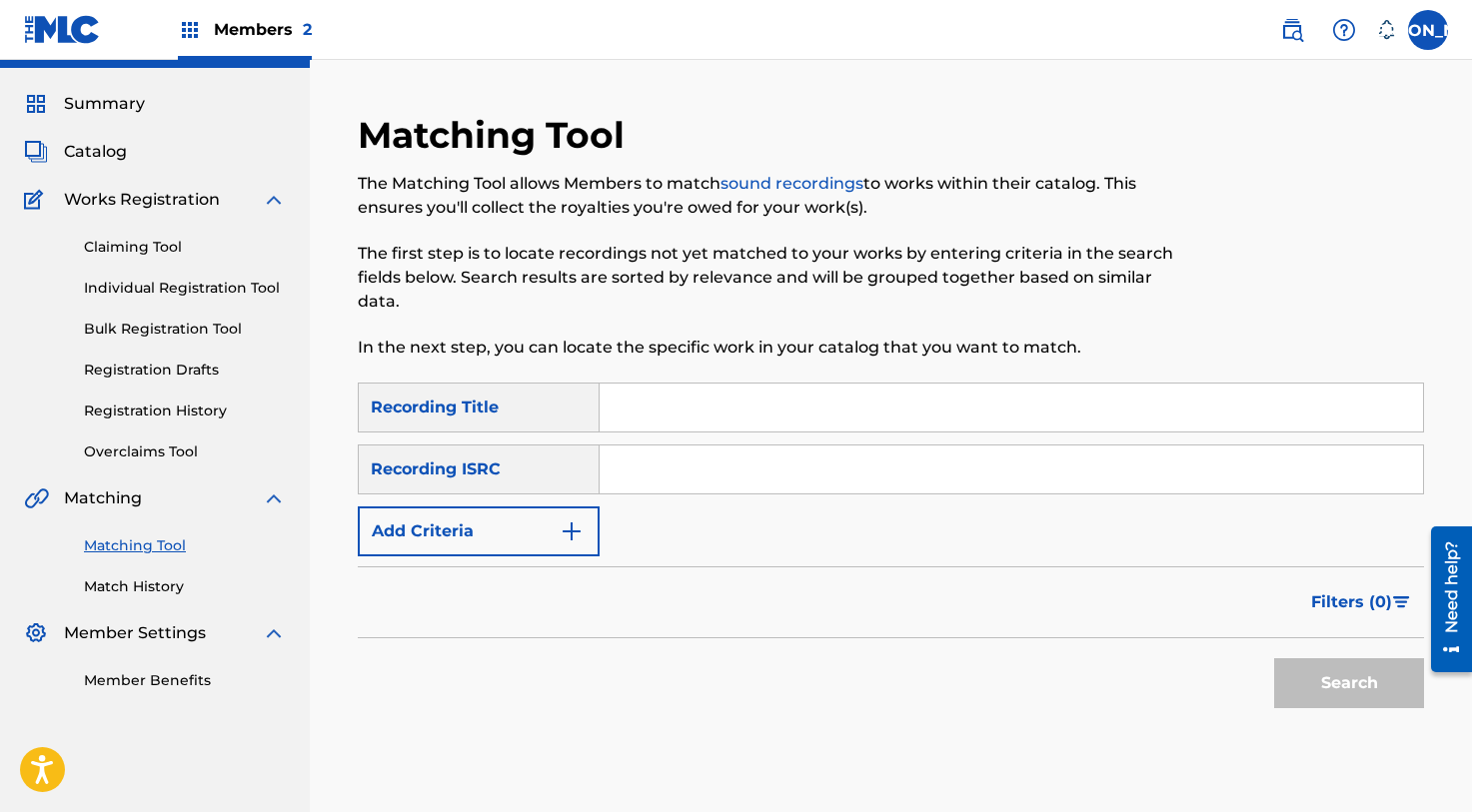 click at bounding box center [1011, 407] 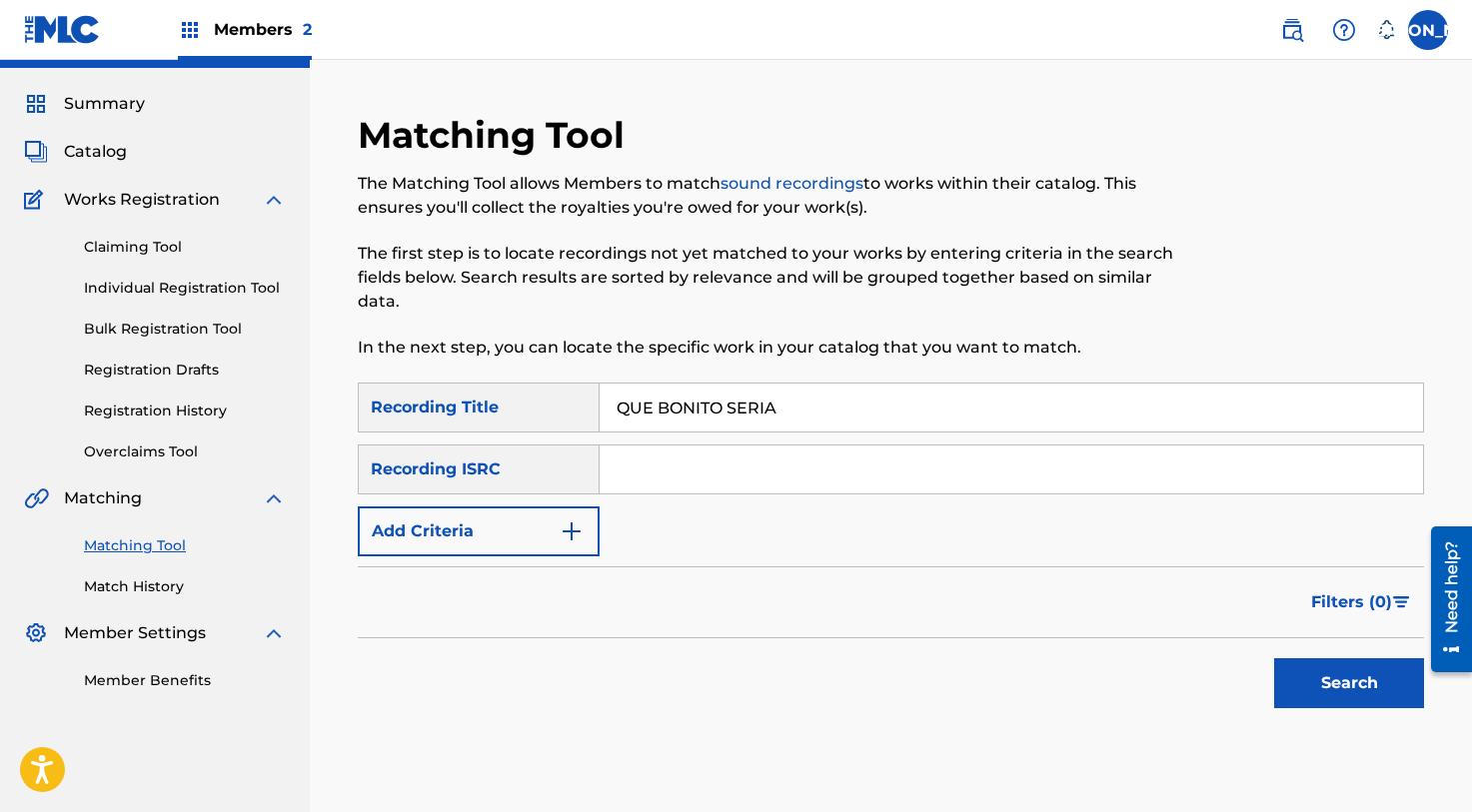 type on "QUE BONITO SERIA" 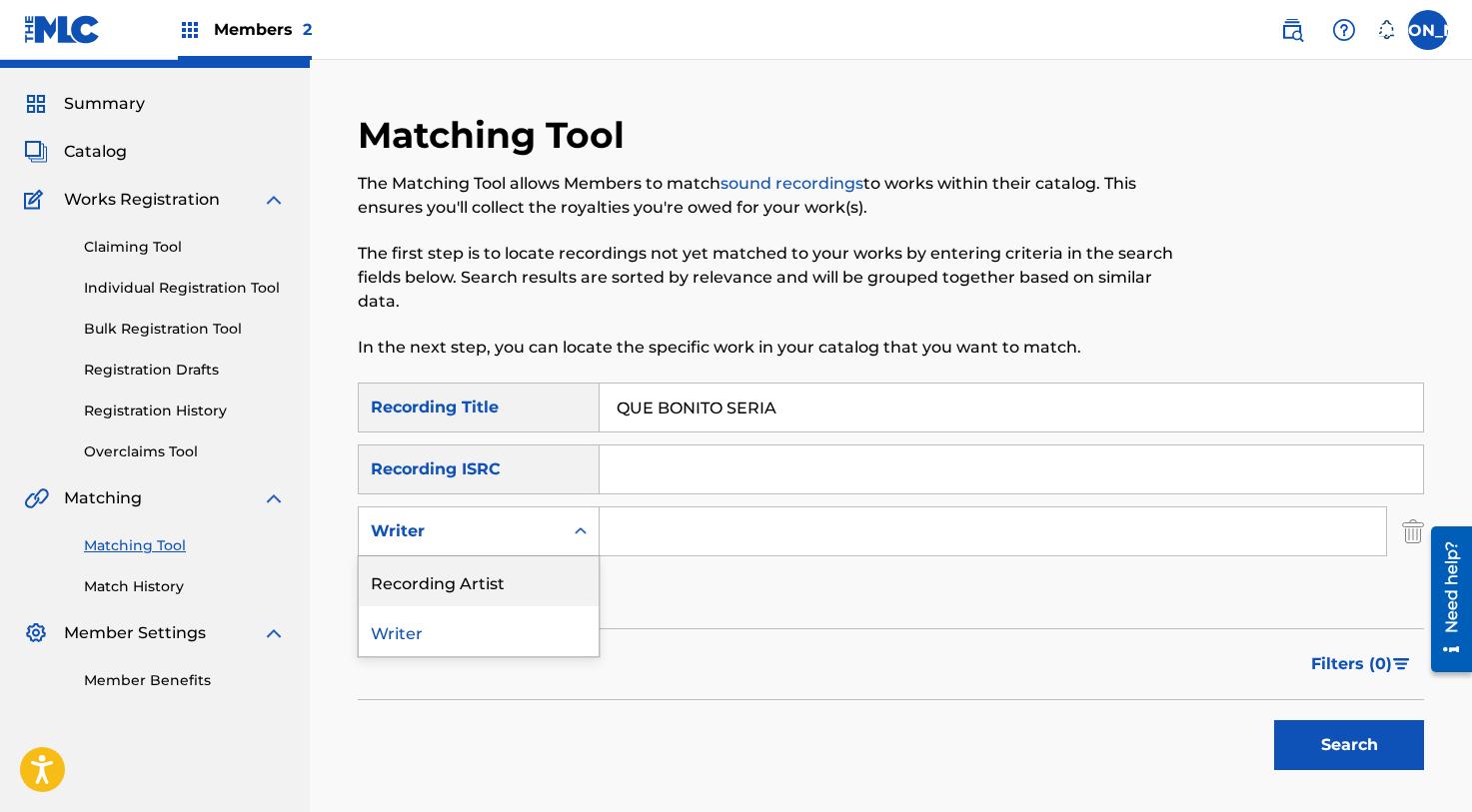 click on "Recording Artist" at bounding box center (479, 581) 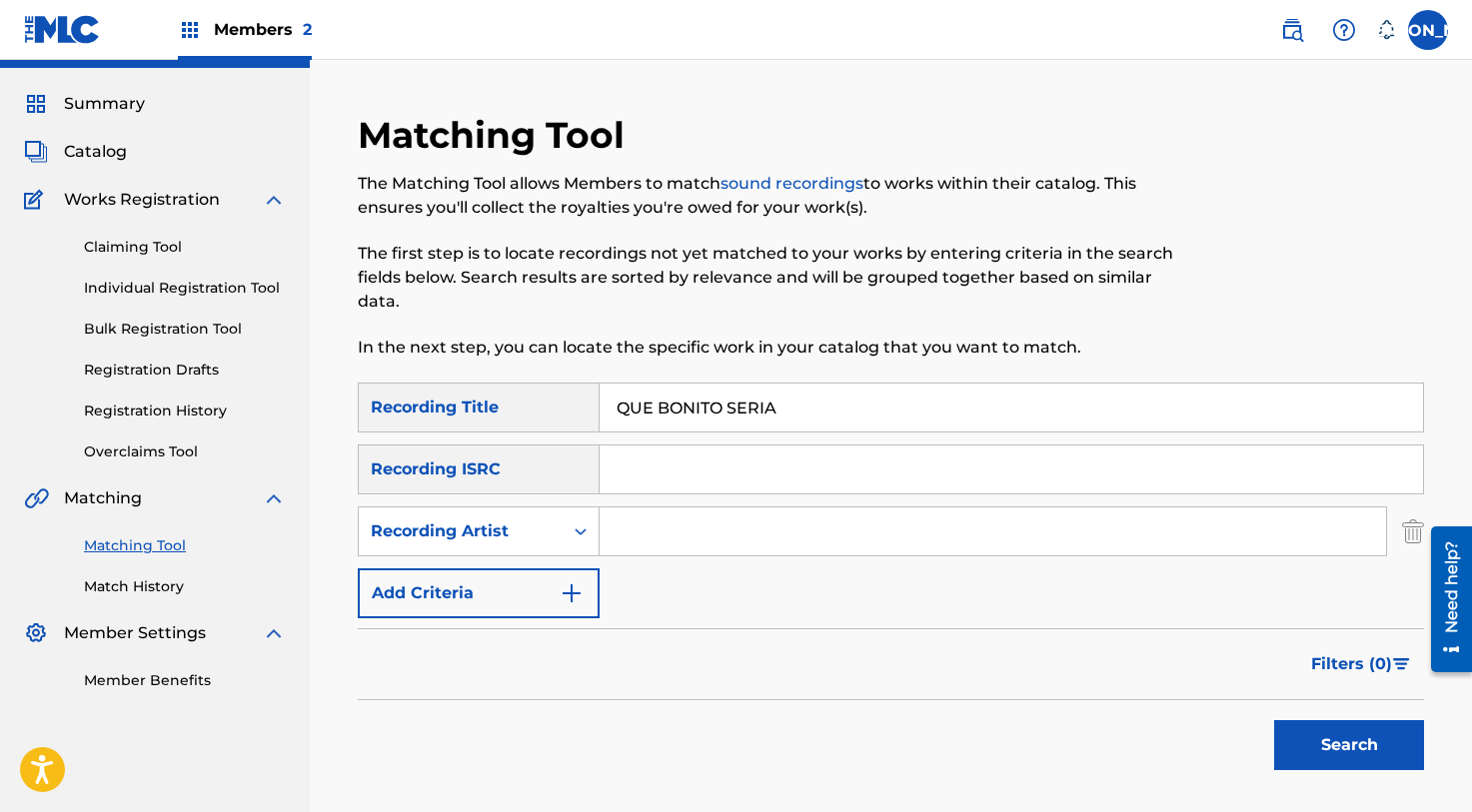 click at bounding box center [992, 531] 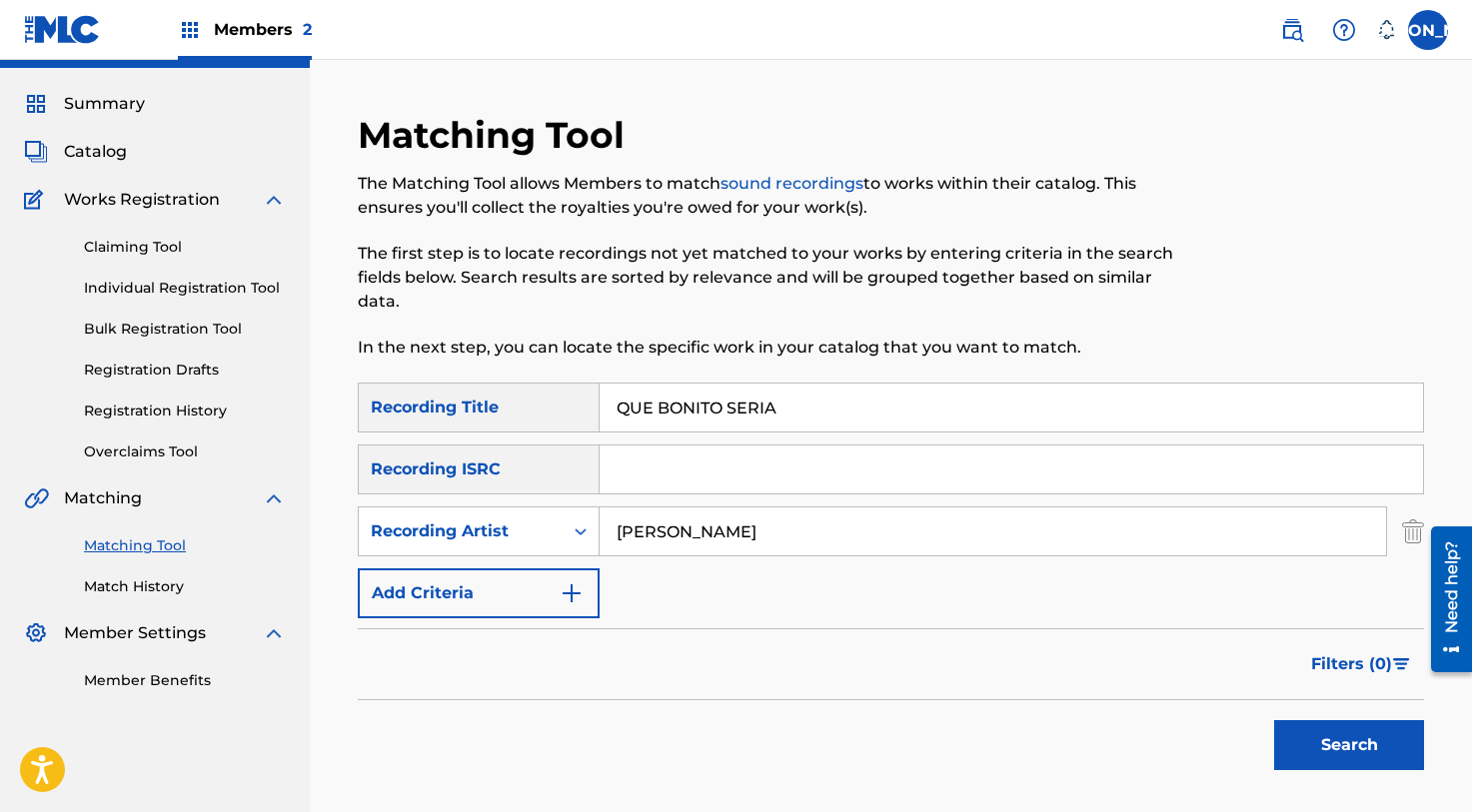 type on "[PERSON_NAME]" 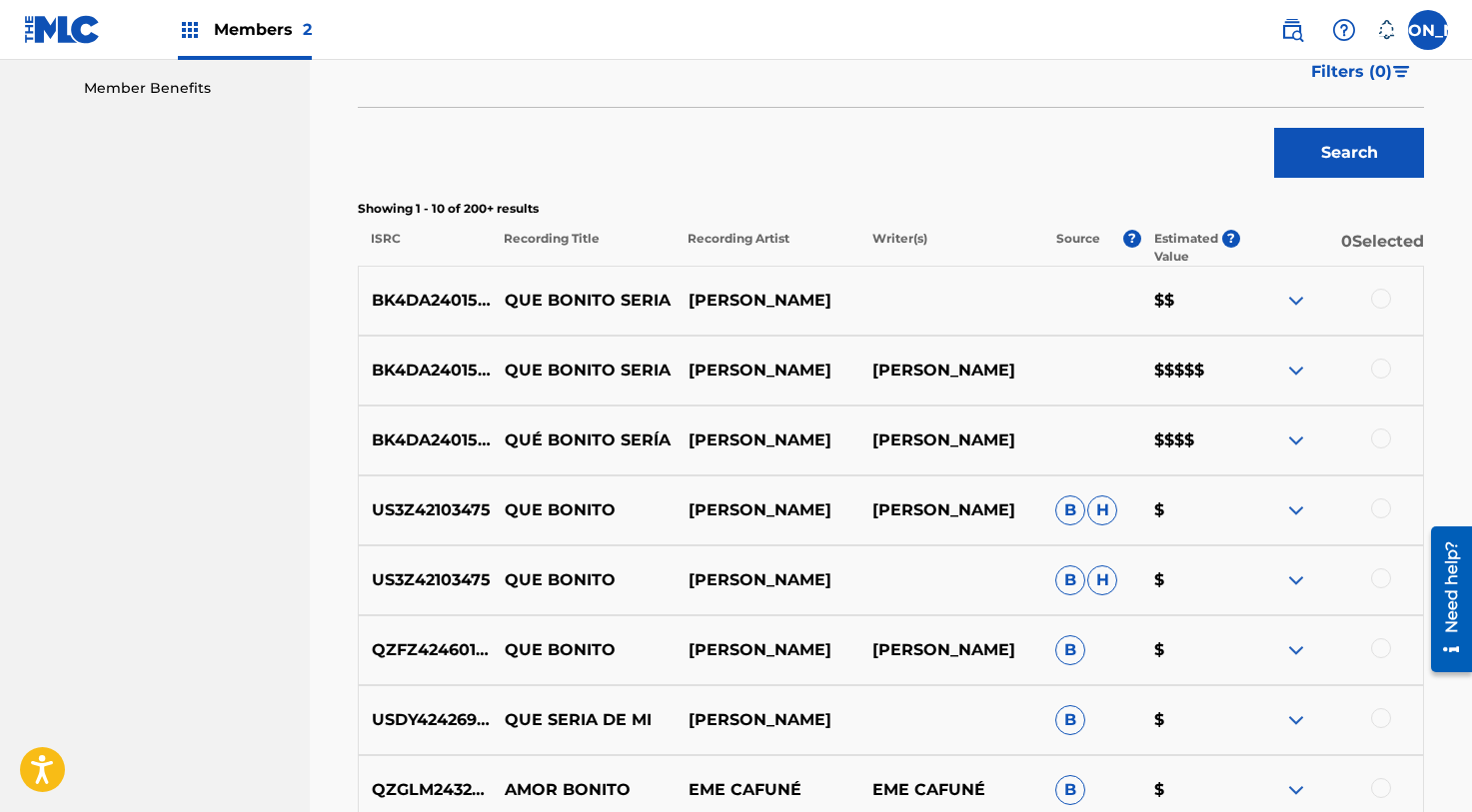 scroll, scrollTop: 632, scrollLeft: 0, axis: vertical 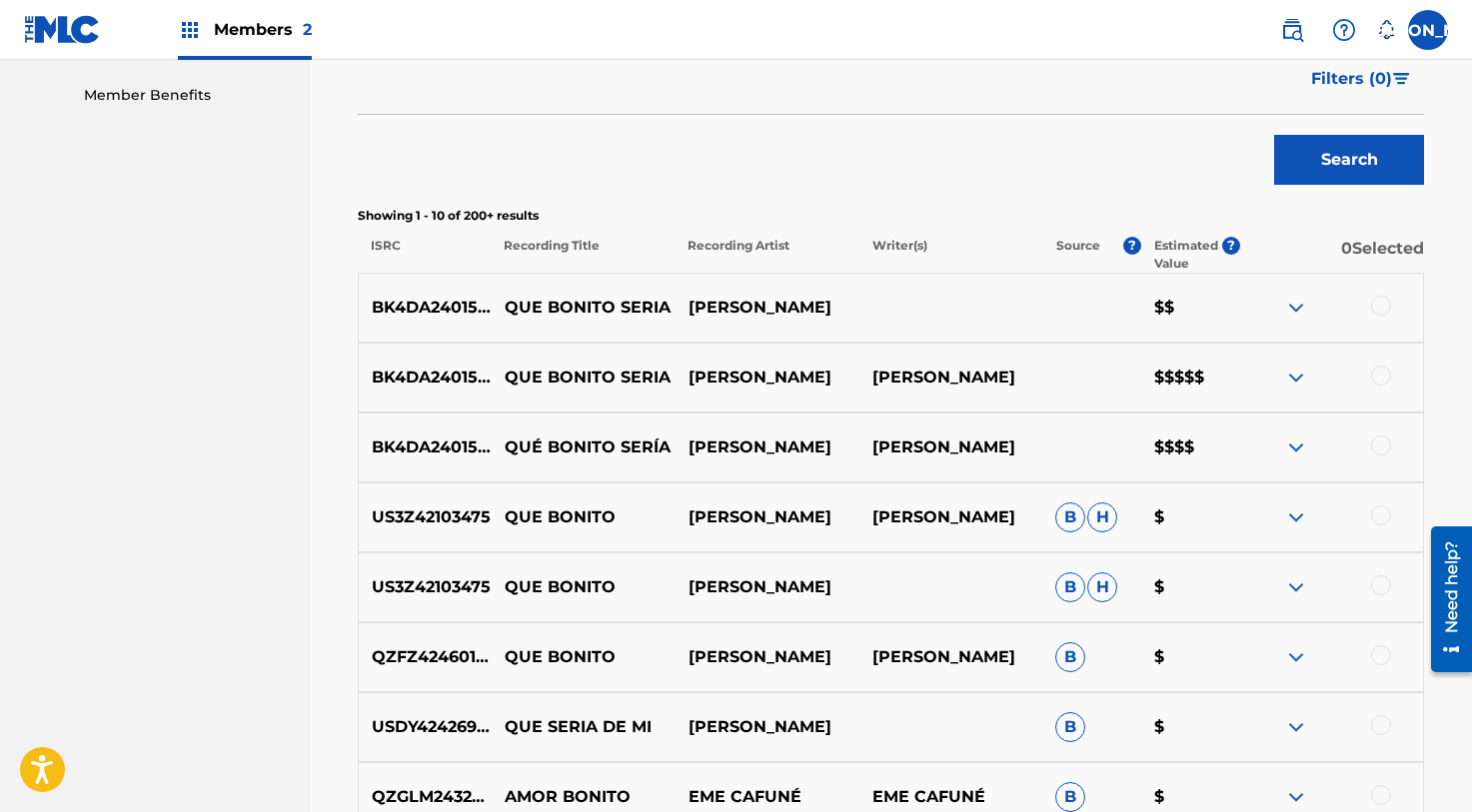 click at bounding box center (1331, 447) 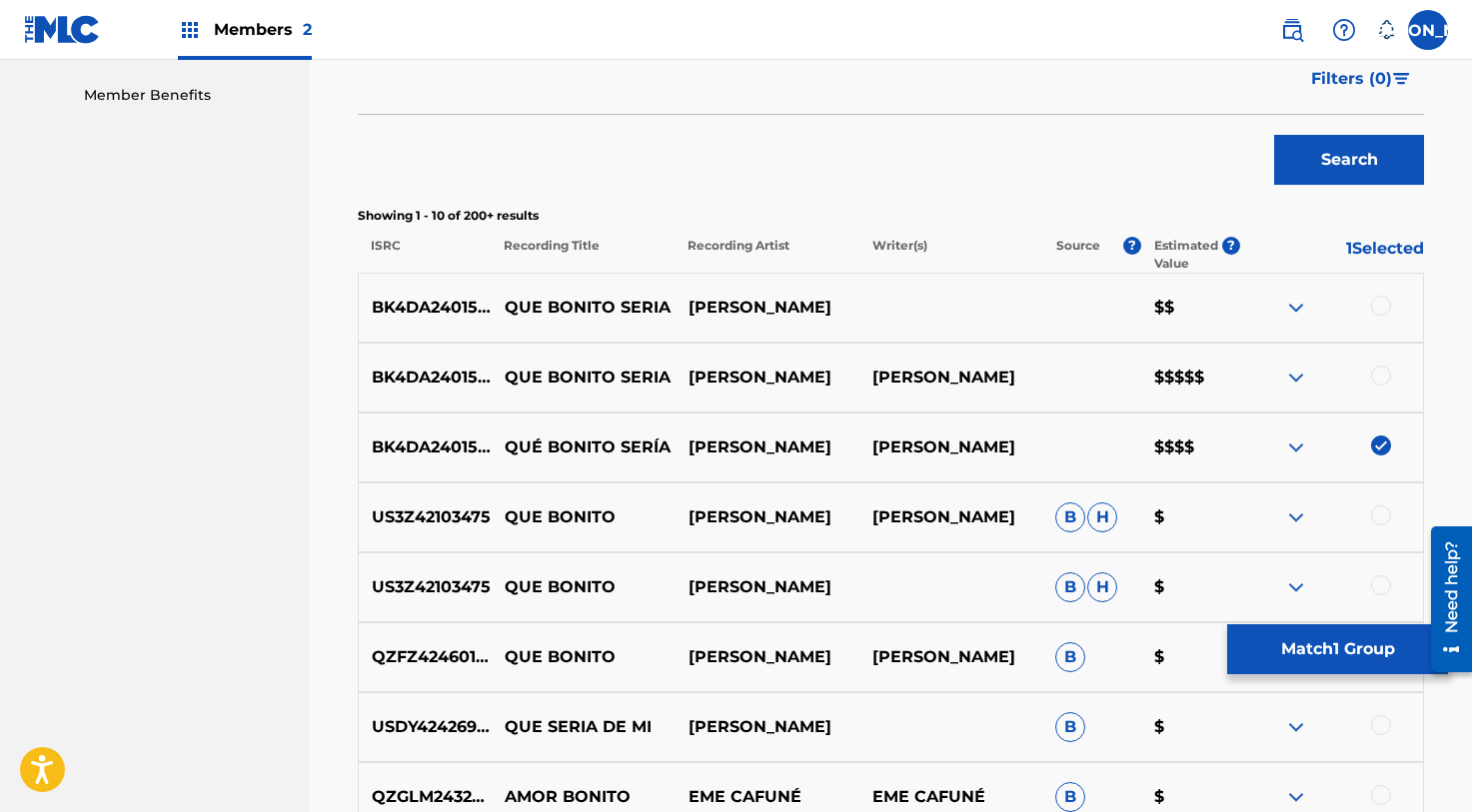 click at bounding box center [1381, 376] 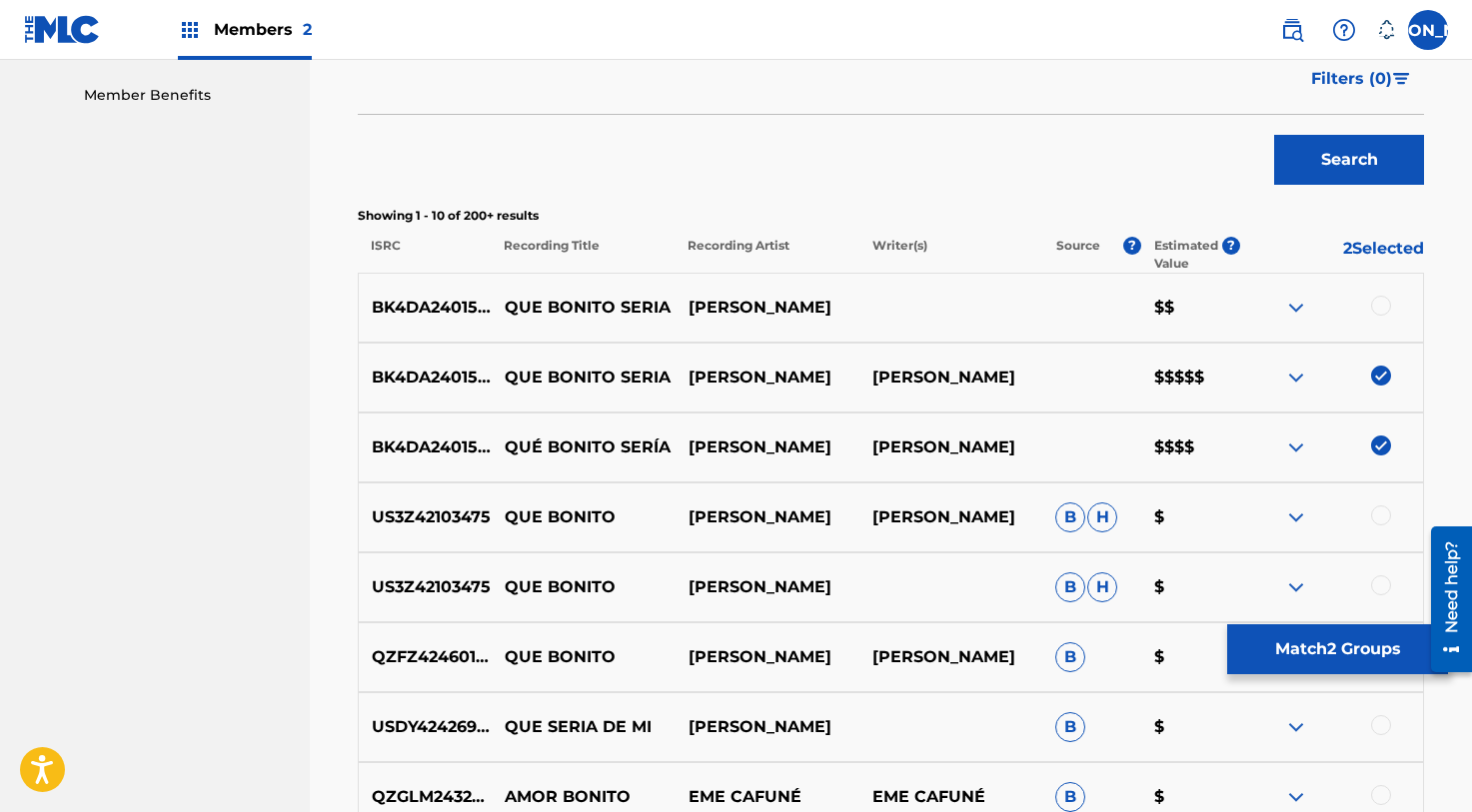 click at bounding box center [1381, 306] 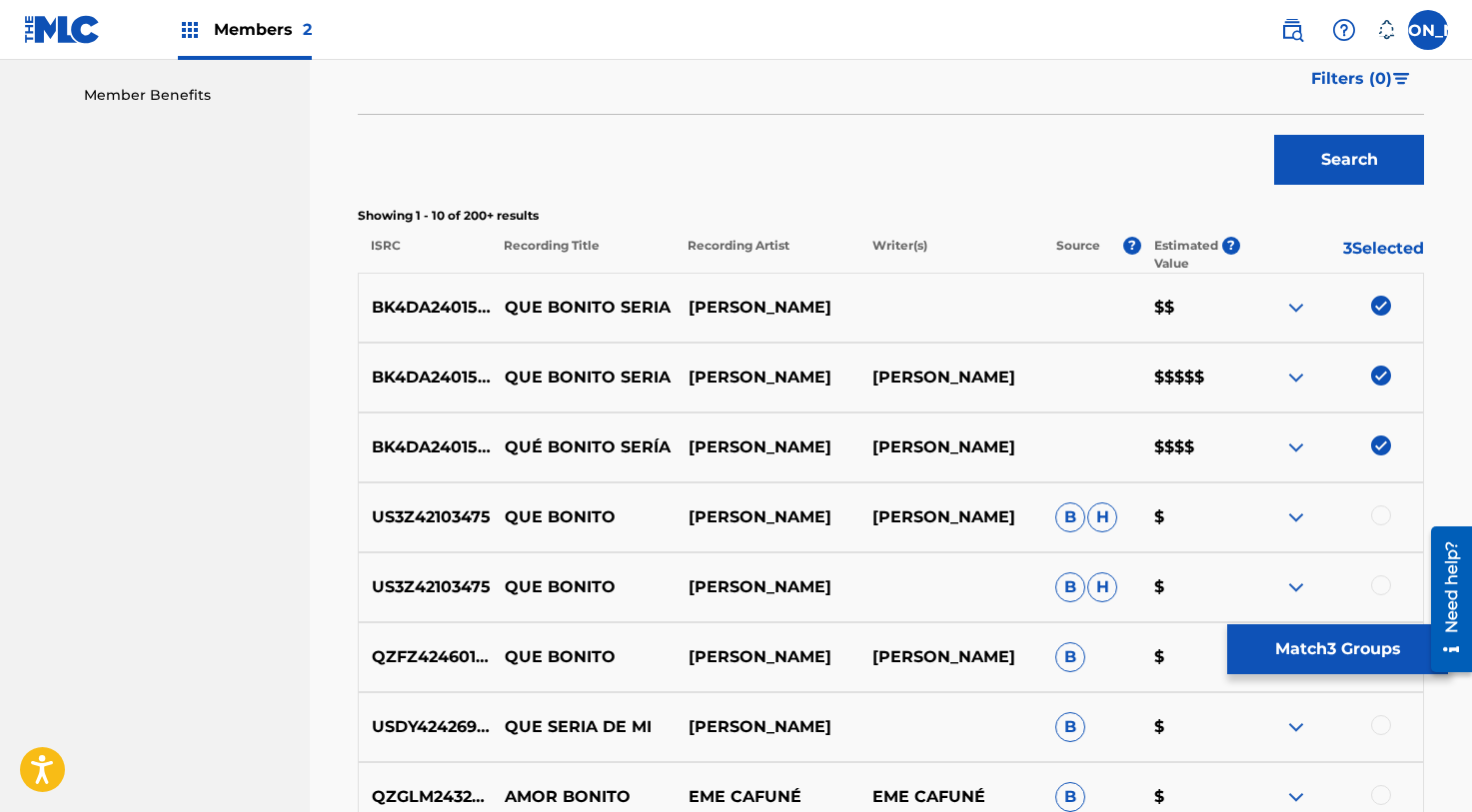 click on "Match  3 Groups" at bounding box center (1337, 649) 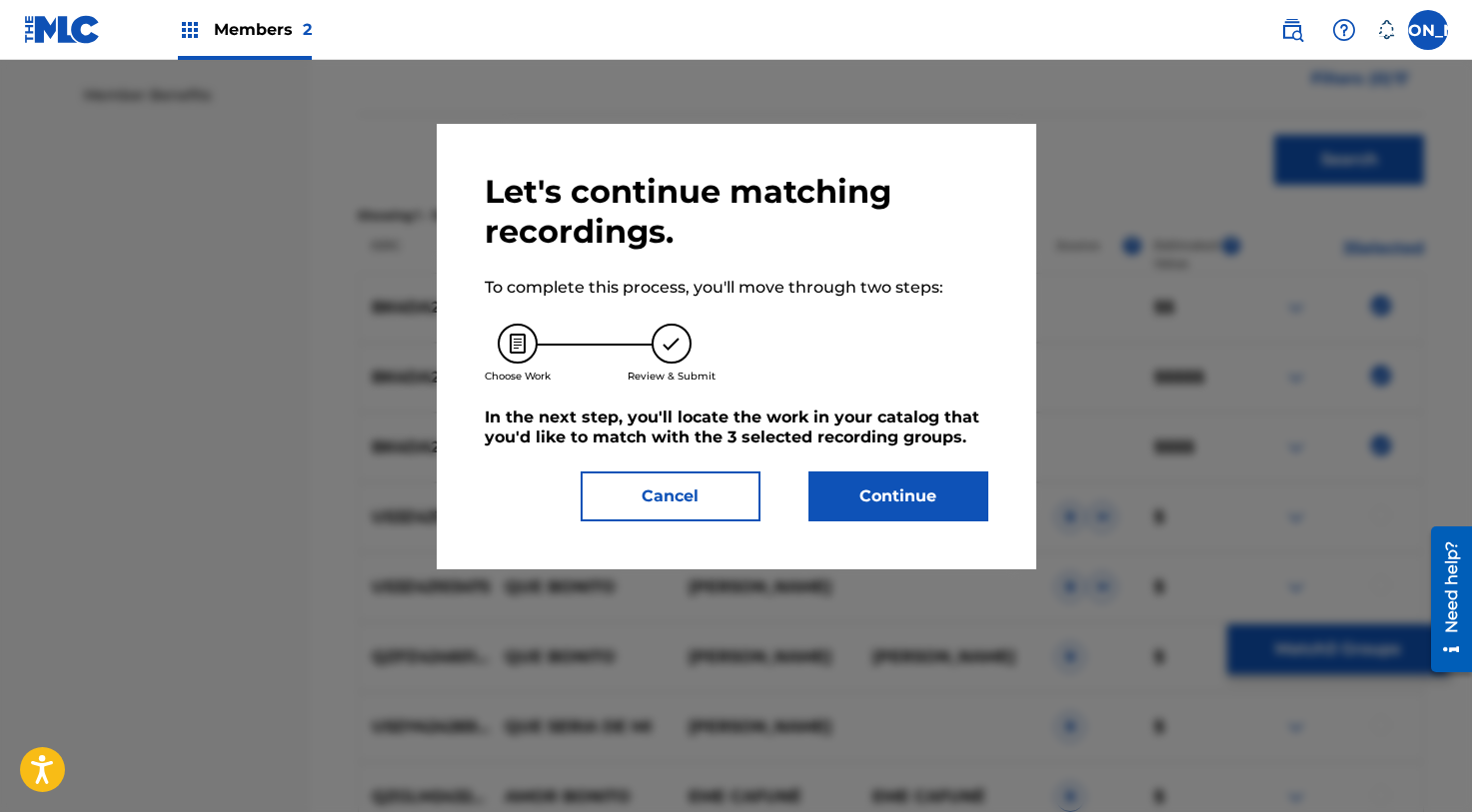 click on "Continue" at bounding box center (898, 496) 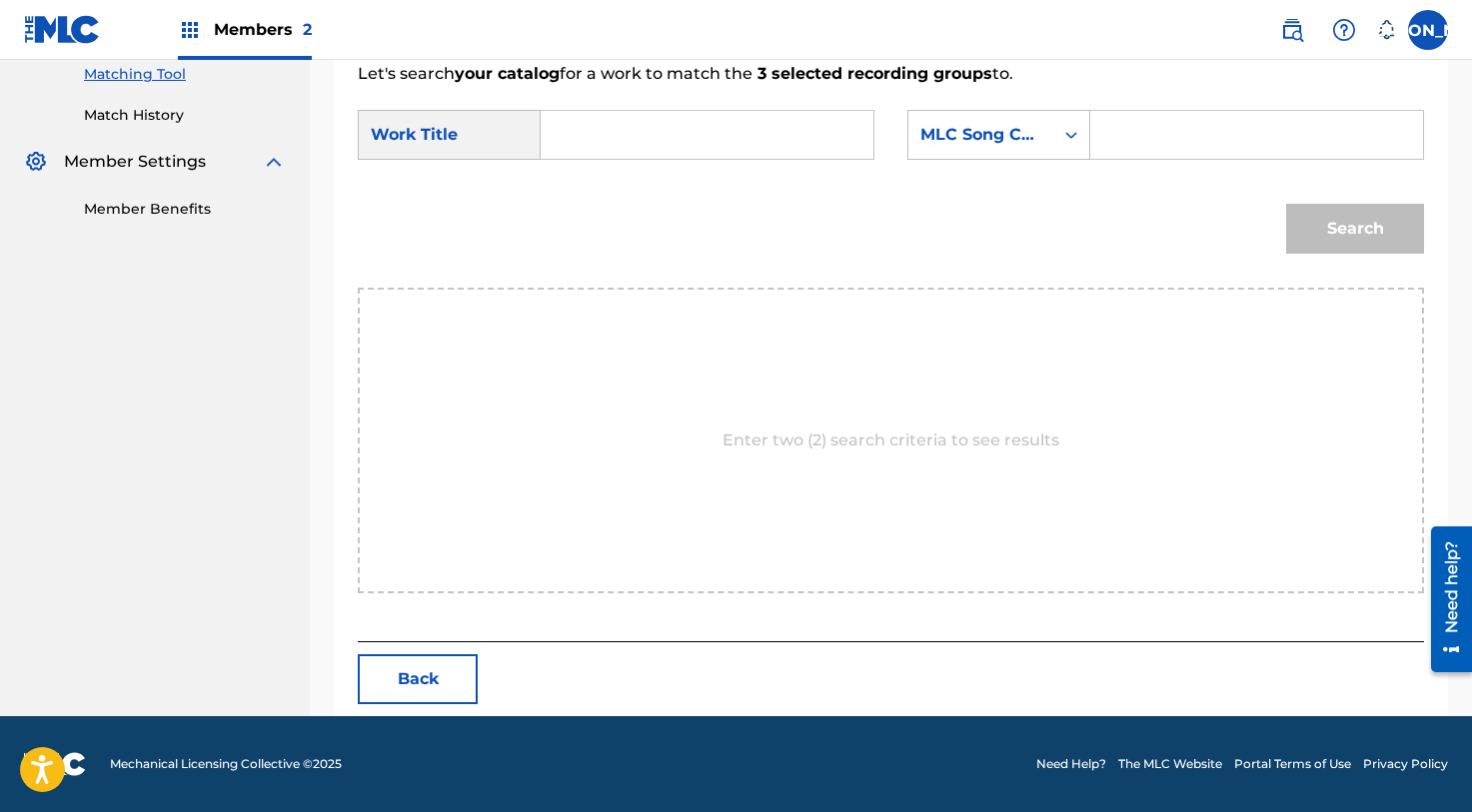 scroll, scrollTop: 317, scrollLeft: 0, axis: vertical 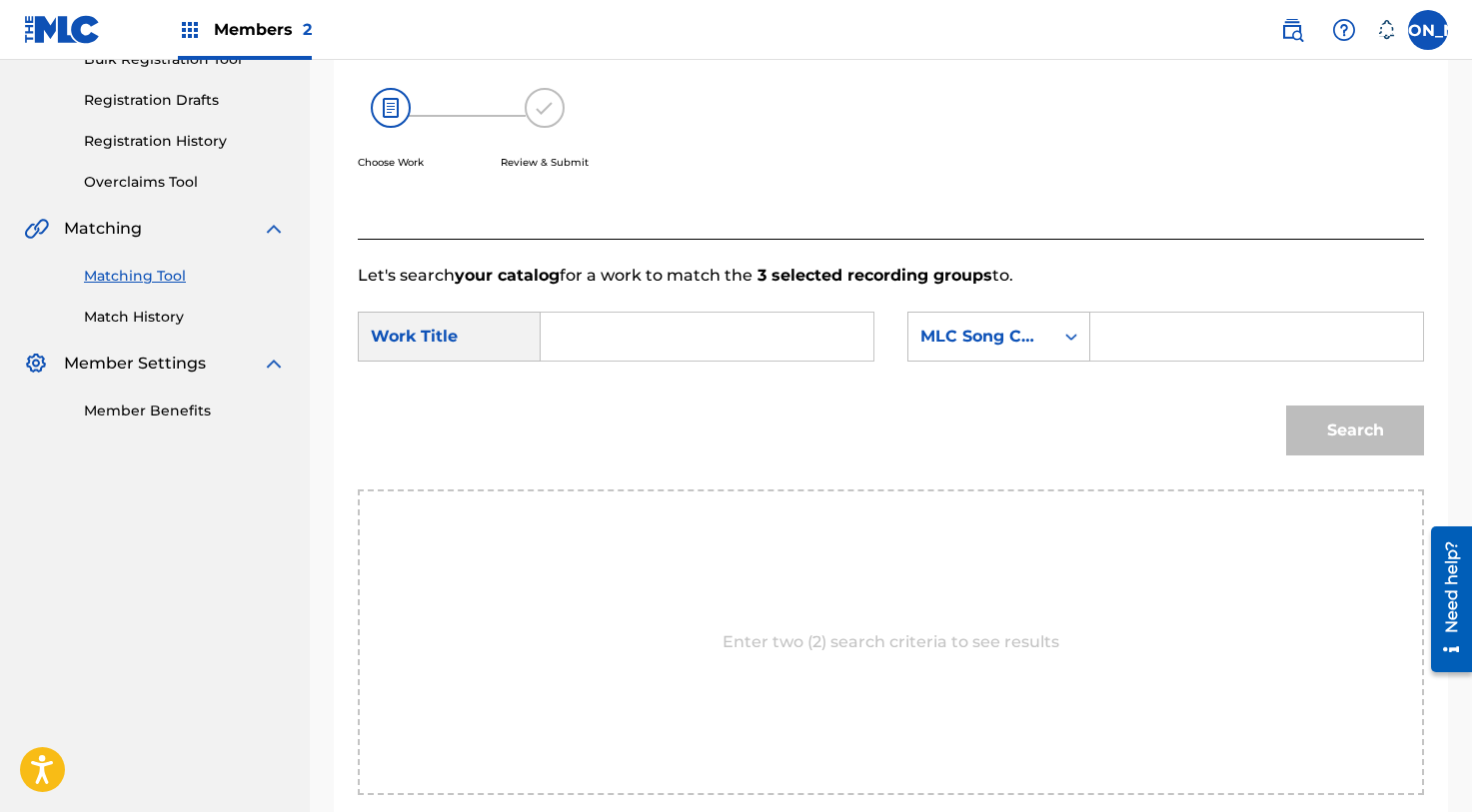 click at bounding box center (707, 337) 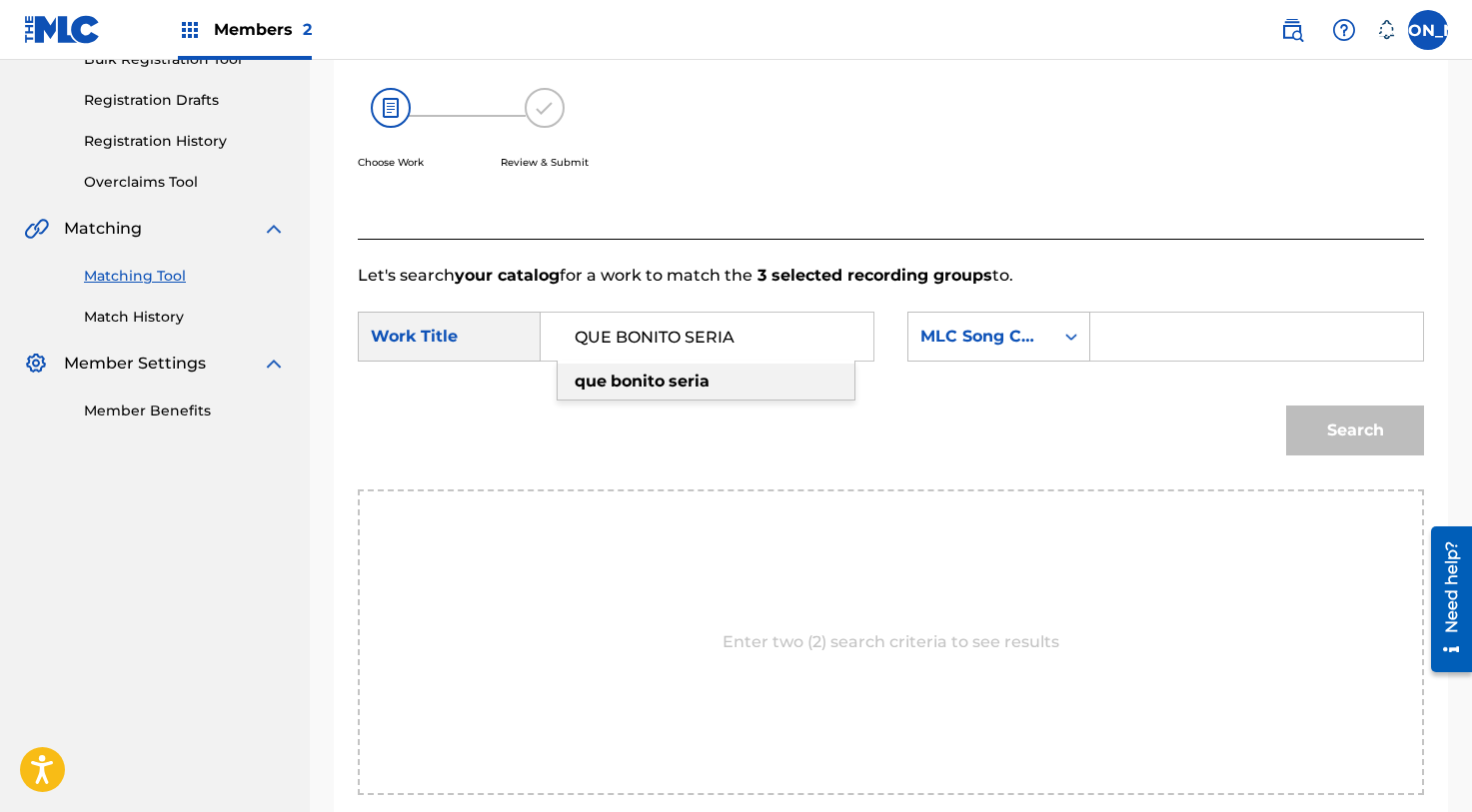 type on "QUE BONITO SERIA" 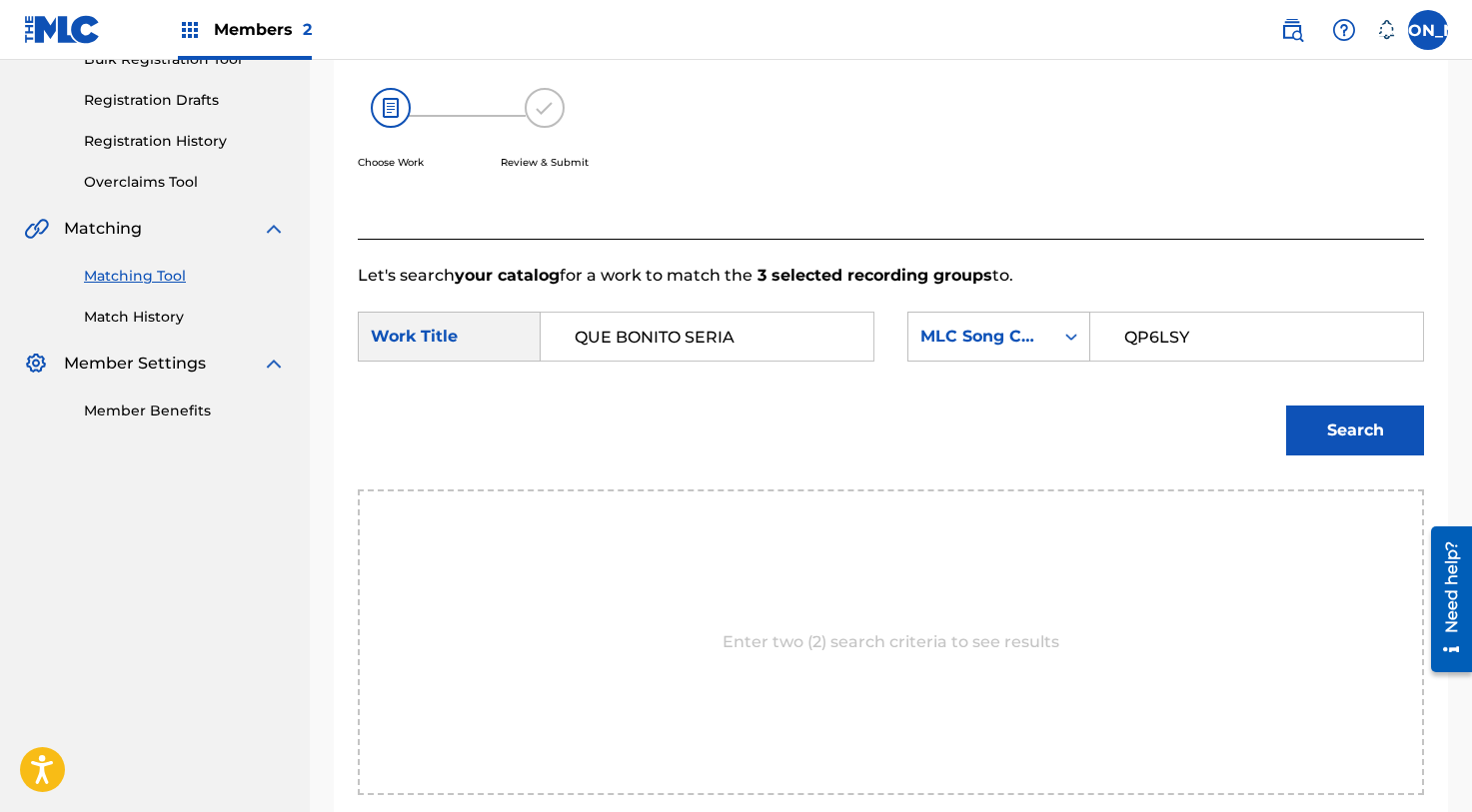 type on "QP6LSY" 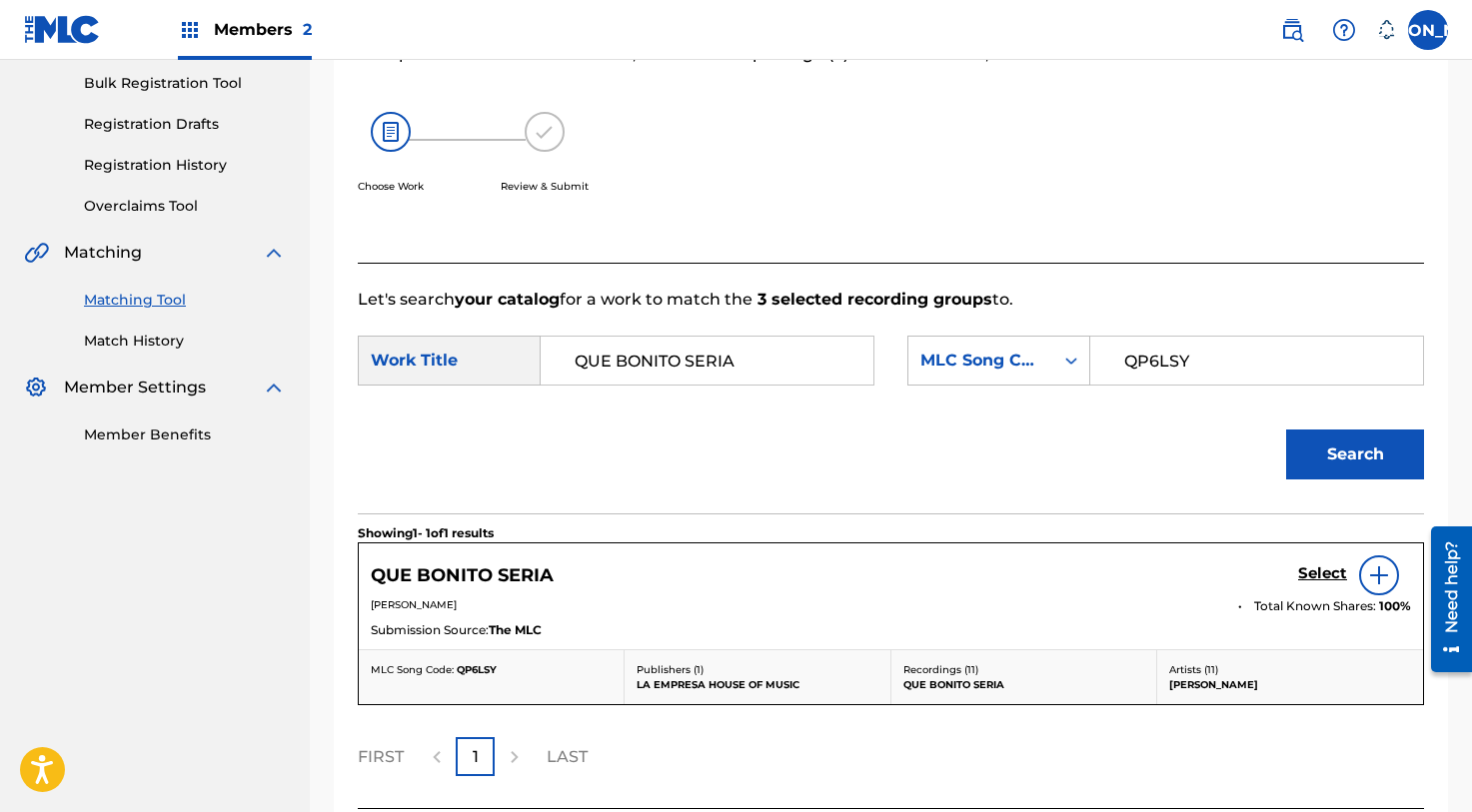 click on "Select" at bounding box center [1322, 573] 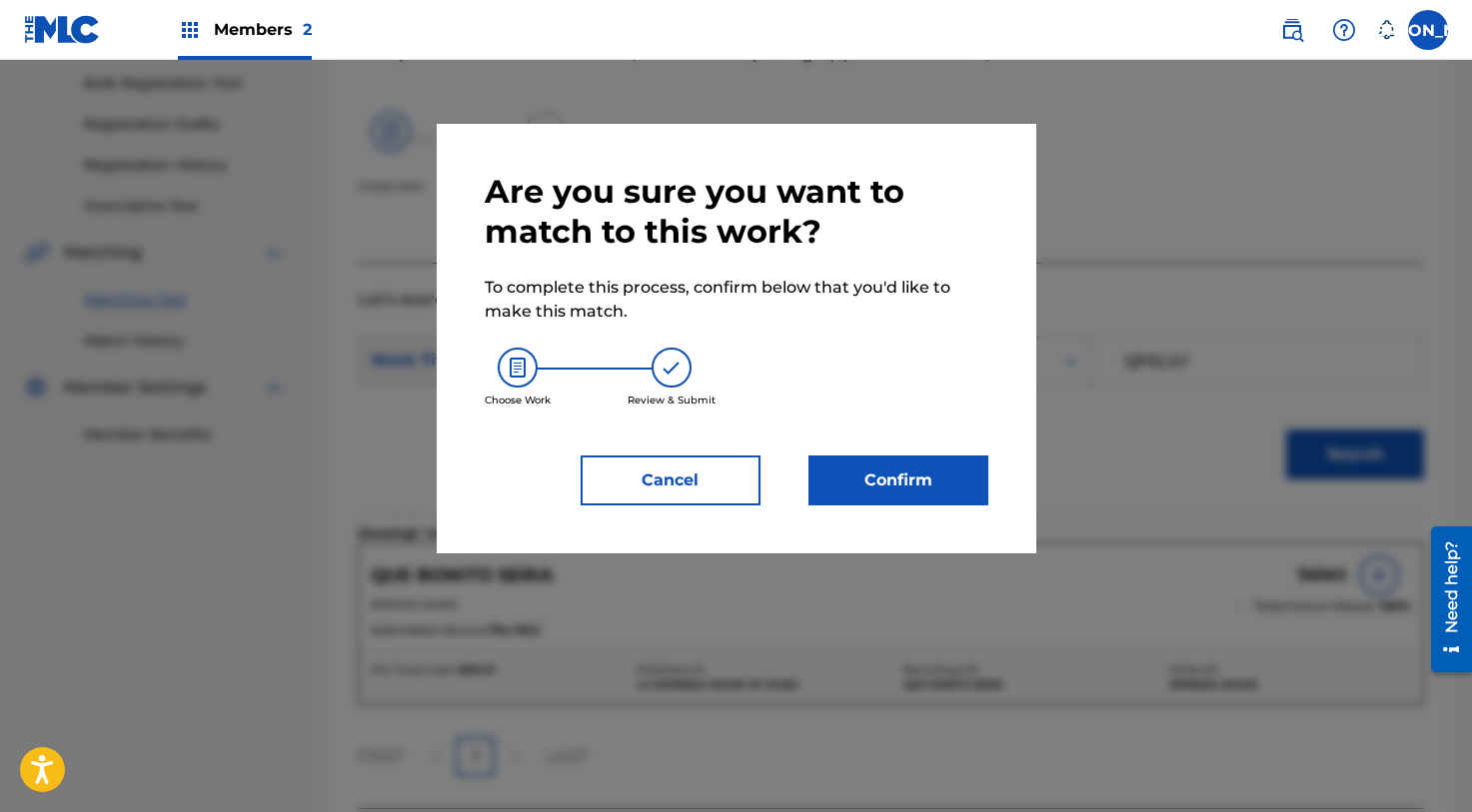 click on "Confirm" at bounding box center (898, 480) 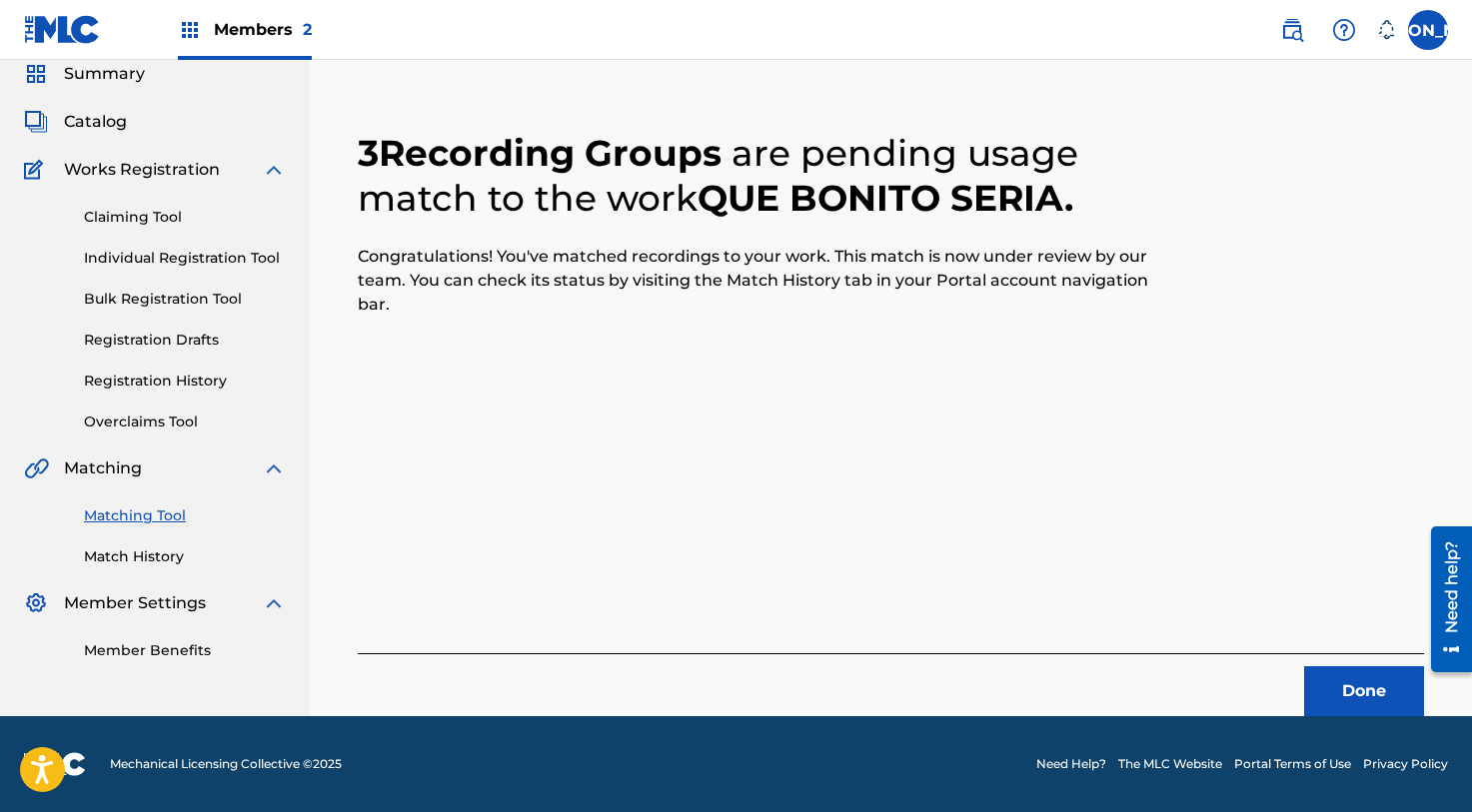 click on "Done" at bounding box center (1364, 691) 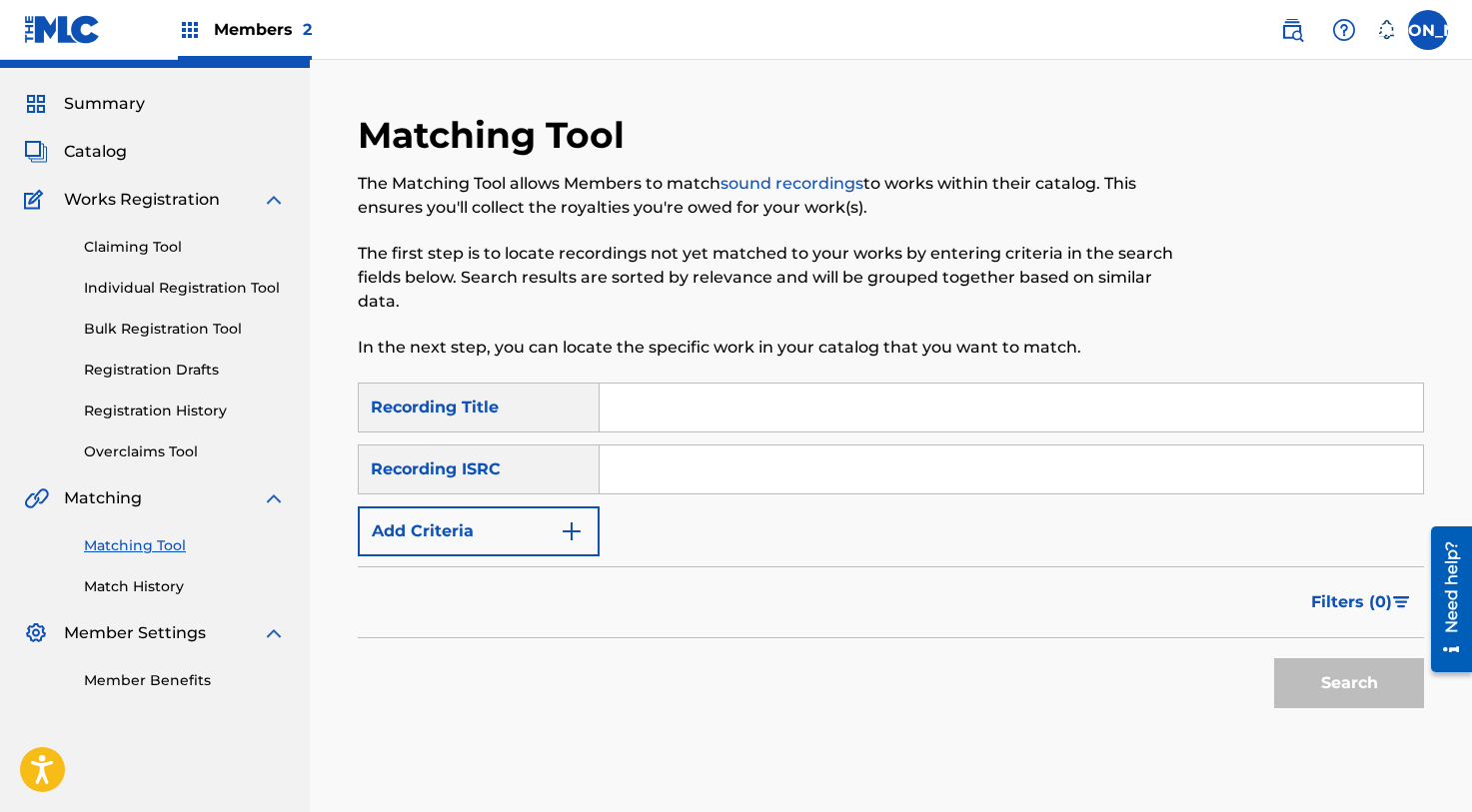 click at bounding box center [1011, 407] 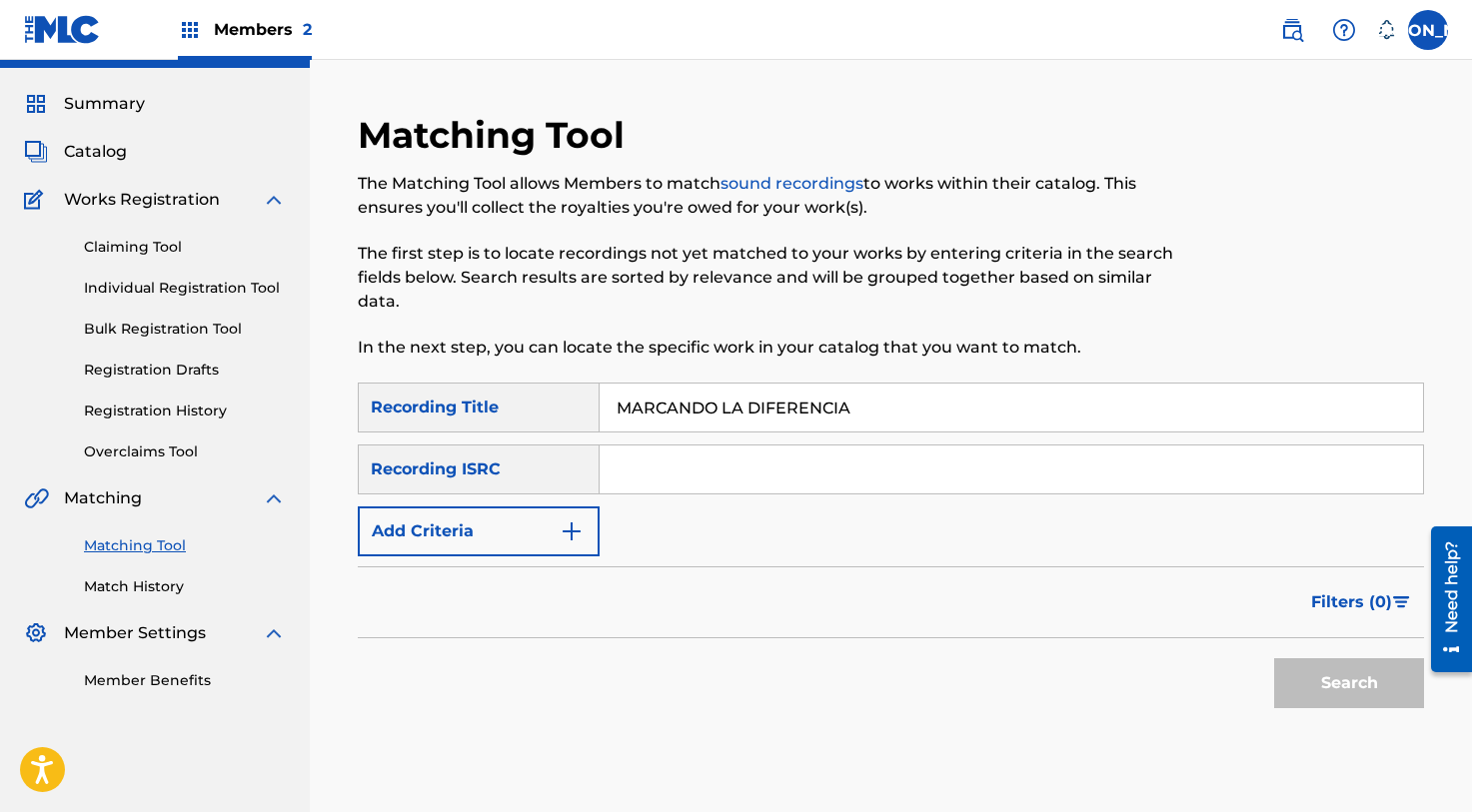 type on "MARCANDO LA DIFERENCIA" 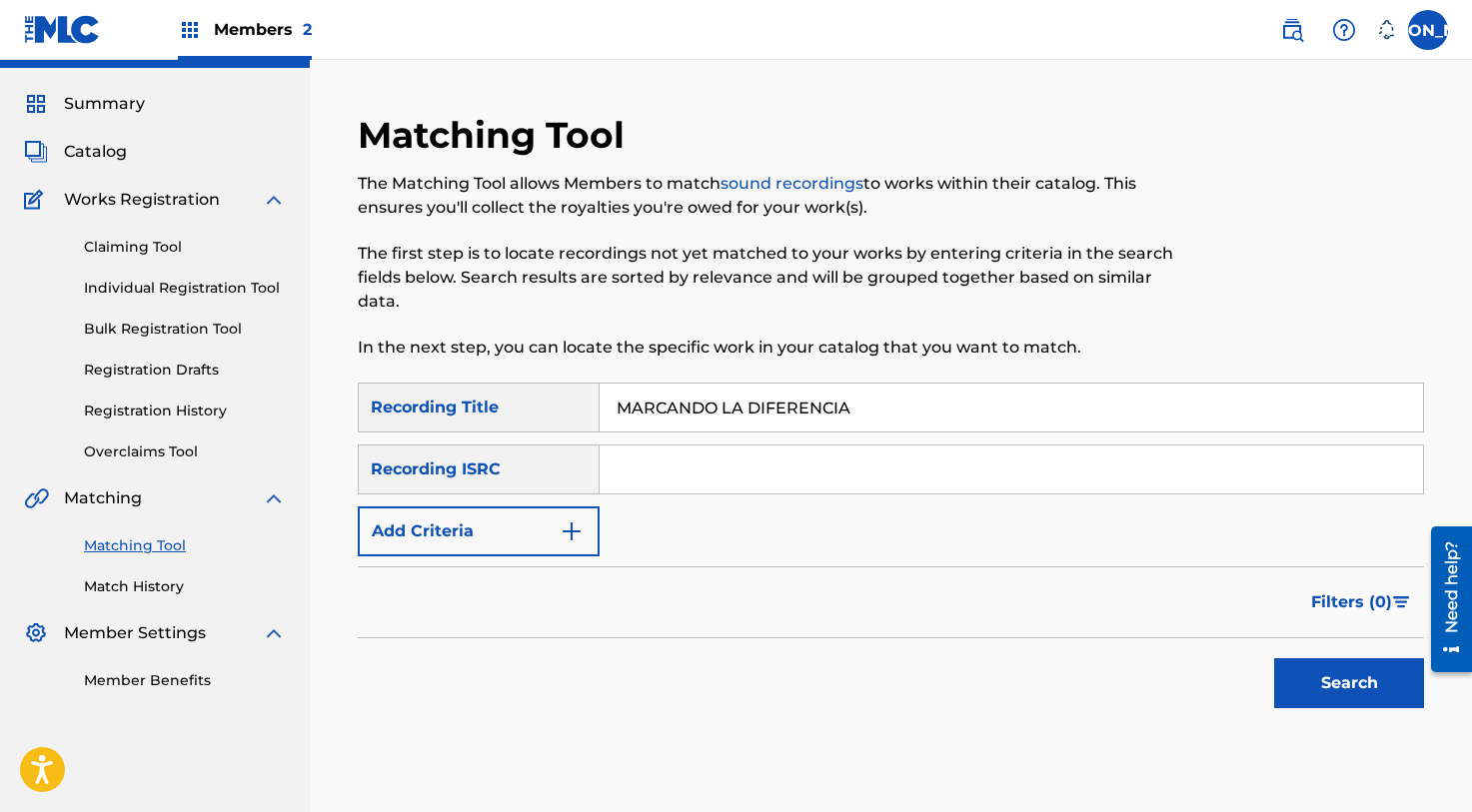 click on "SearchWithCriteria693f262f-70f5-47c7-b173-2f188026babe Recording Title MARCANDO LA DIFERENCIA SearchWithCriteria8664e373-994b-4ee6-9489-f45a87f296da Recording ISRC Add Criteria" at bounding box center [890, 469] 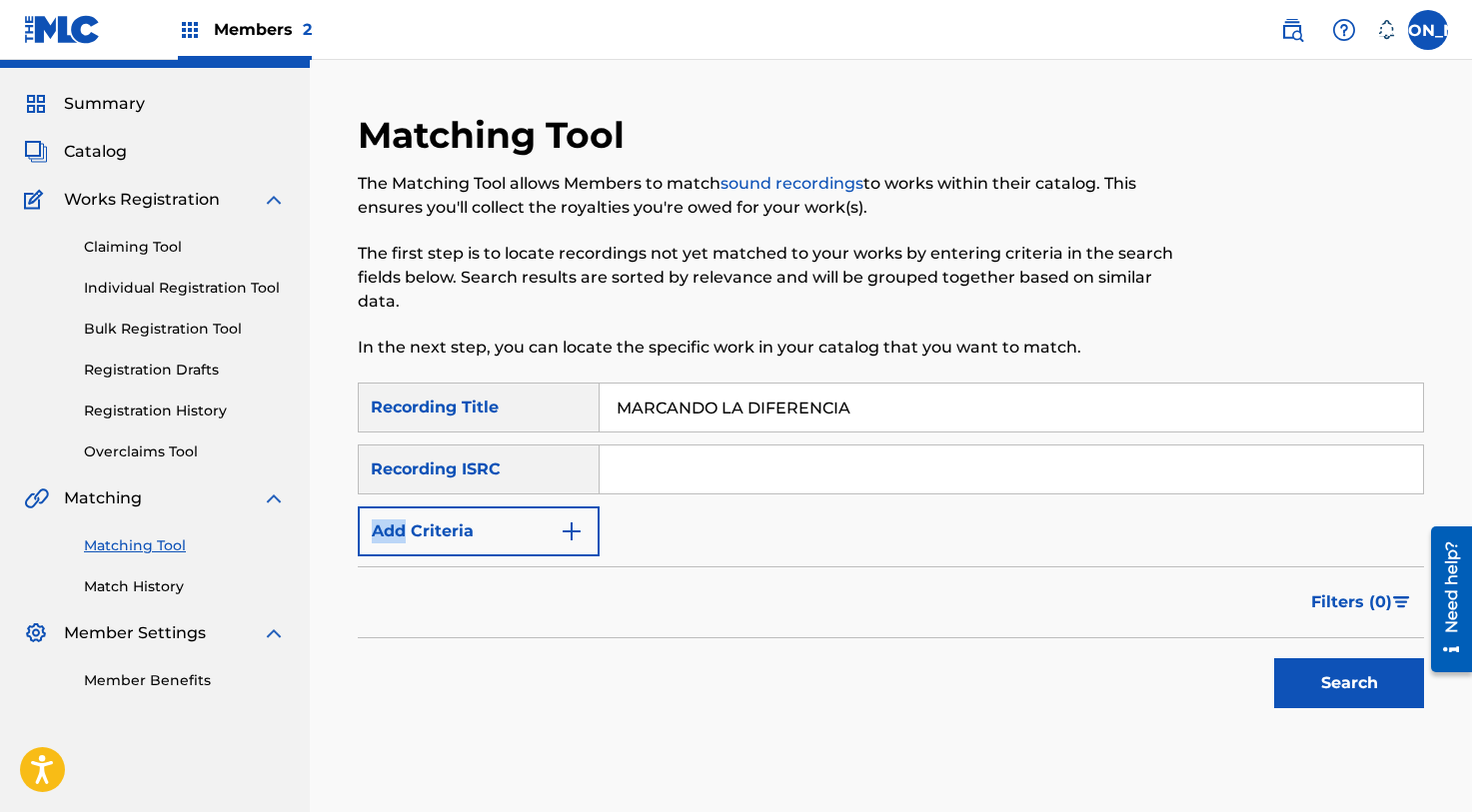 click on "SearchWithCriteria693f262f-70f5-47c7-b173-2f188026babe Recording Title MARCANDO LA DIFERENCIA SearchWithCriteria8664e373-994b-4ee6-9489-f45a87f296da Recording ISRC Add Criteria" at bounding box center [890, 469] 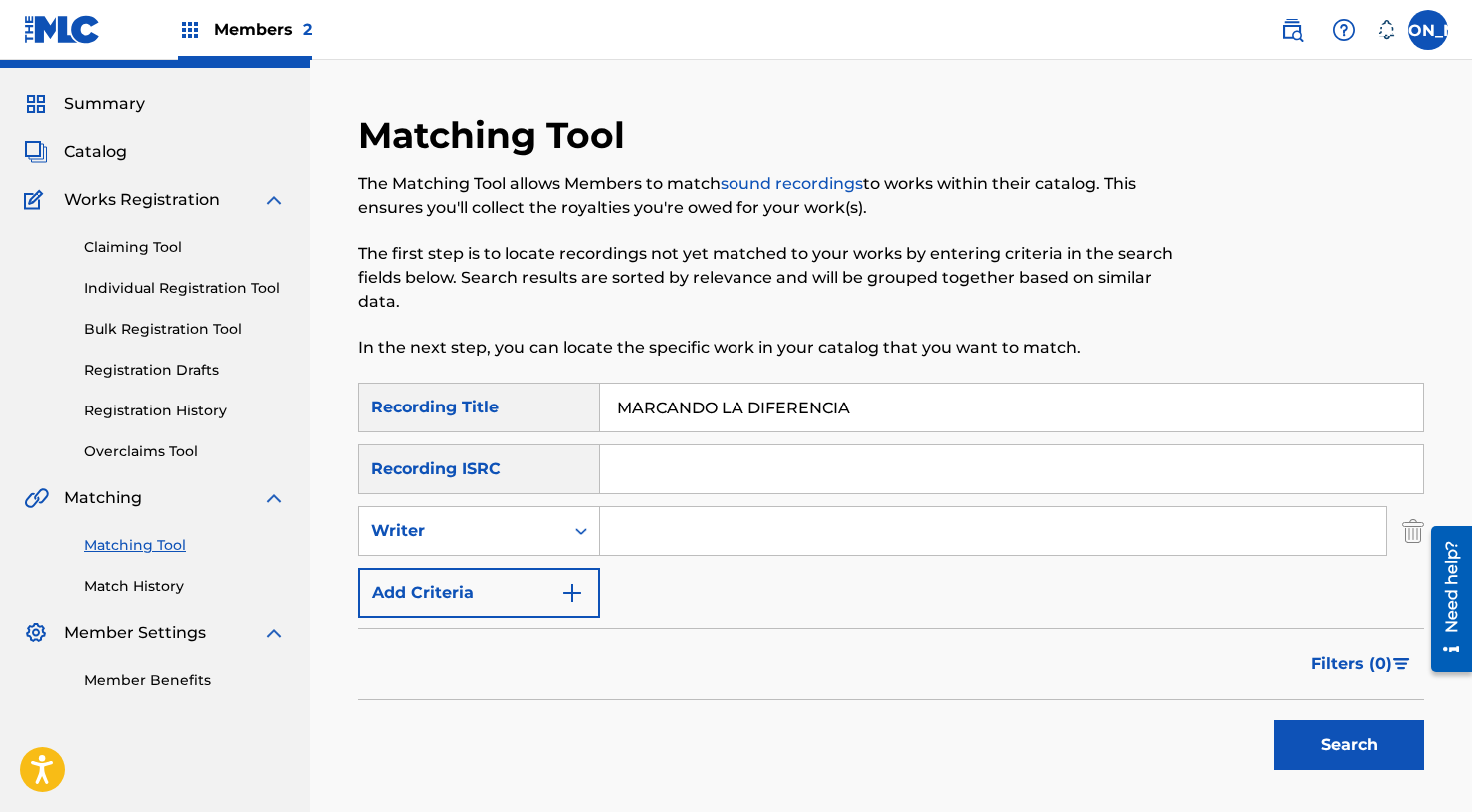click at bounding box center [581, 531] 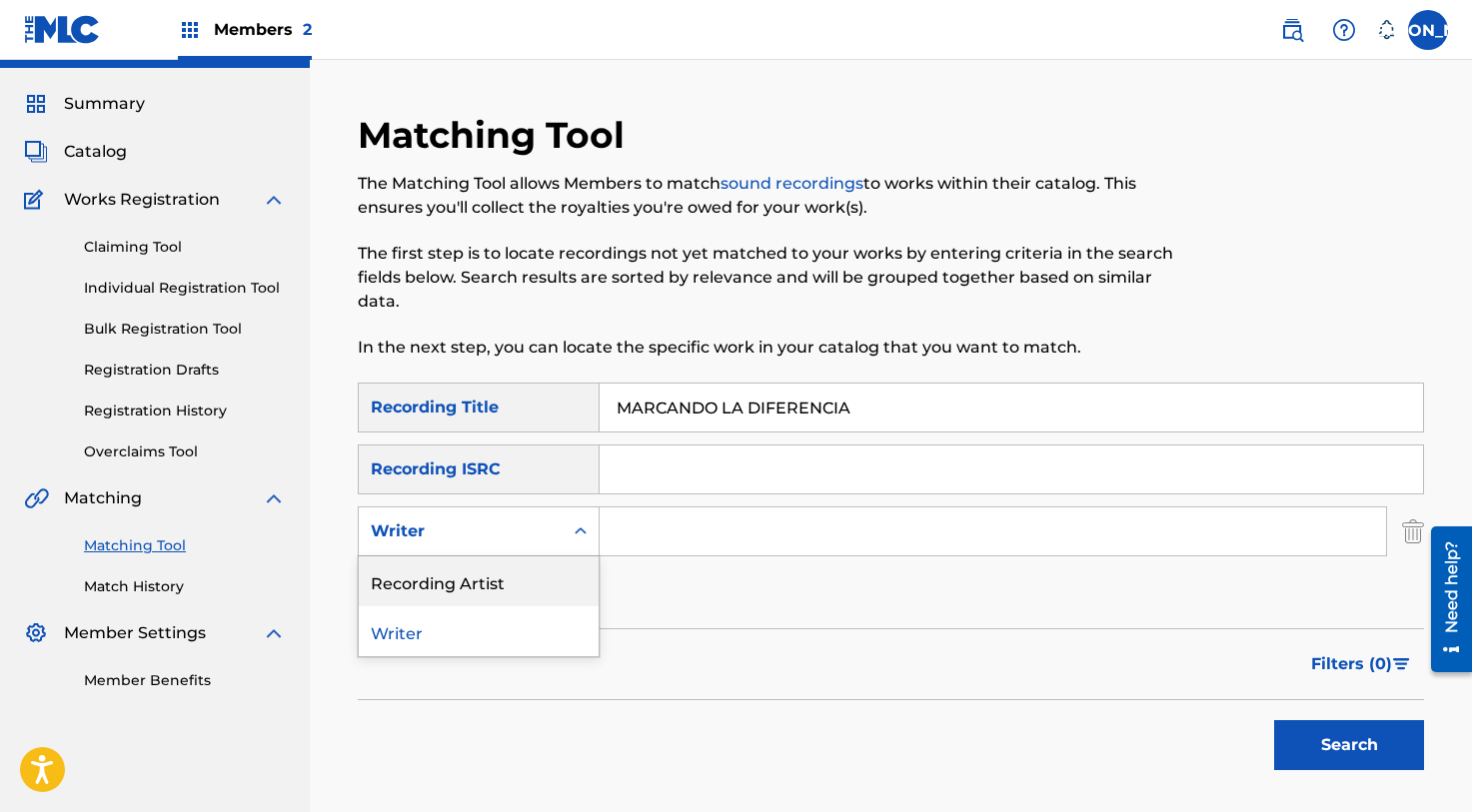click on "Recording Artist" at bounding box center [479, 581] 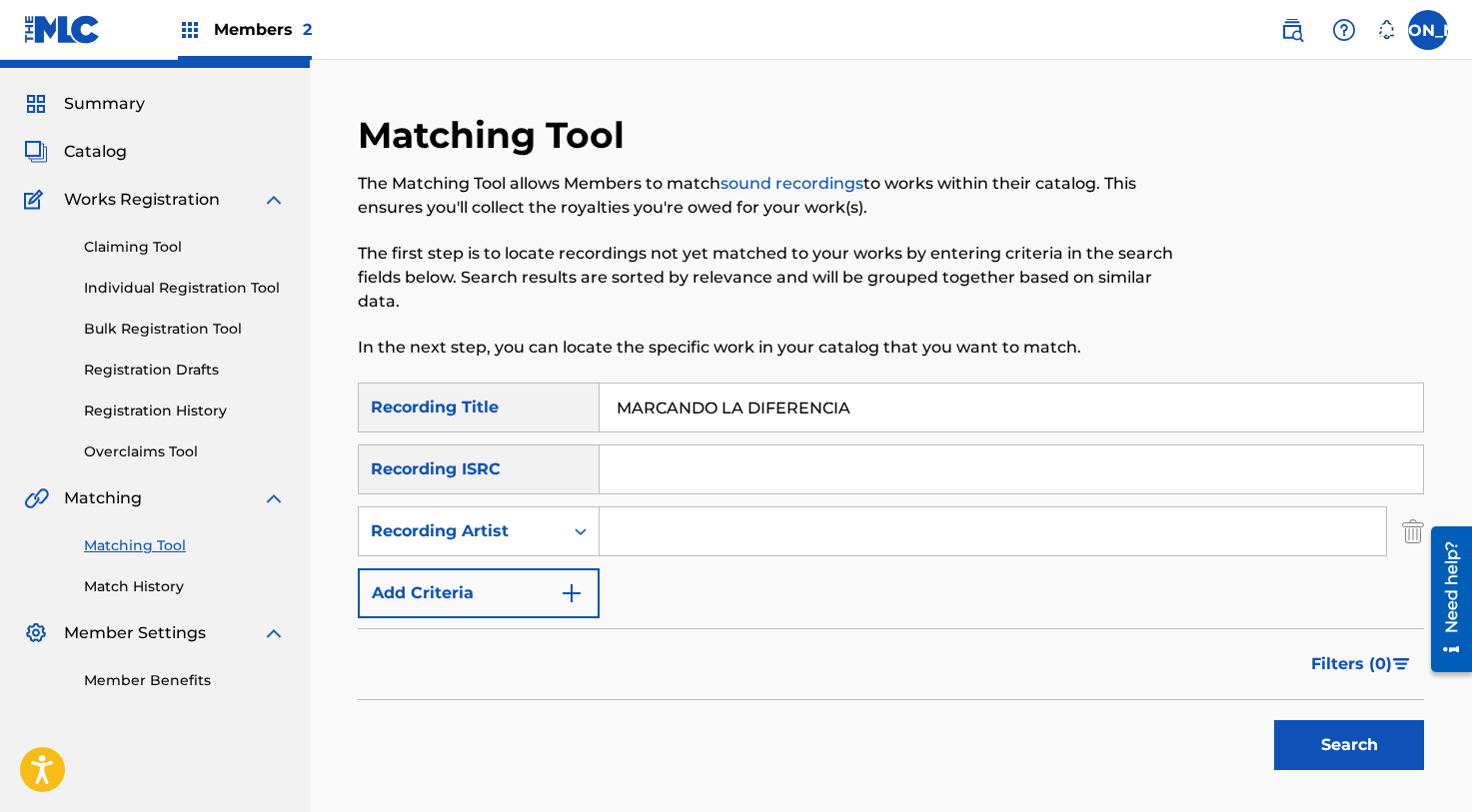click at bounding box center [992, 531] 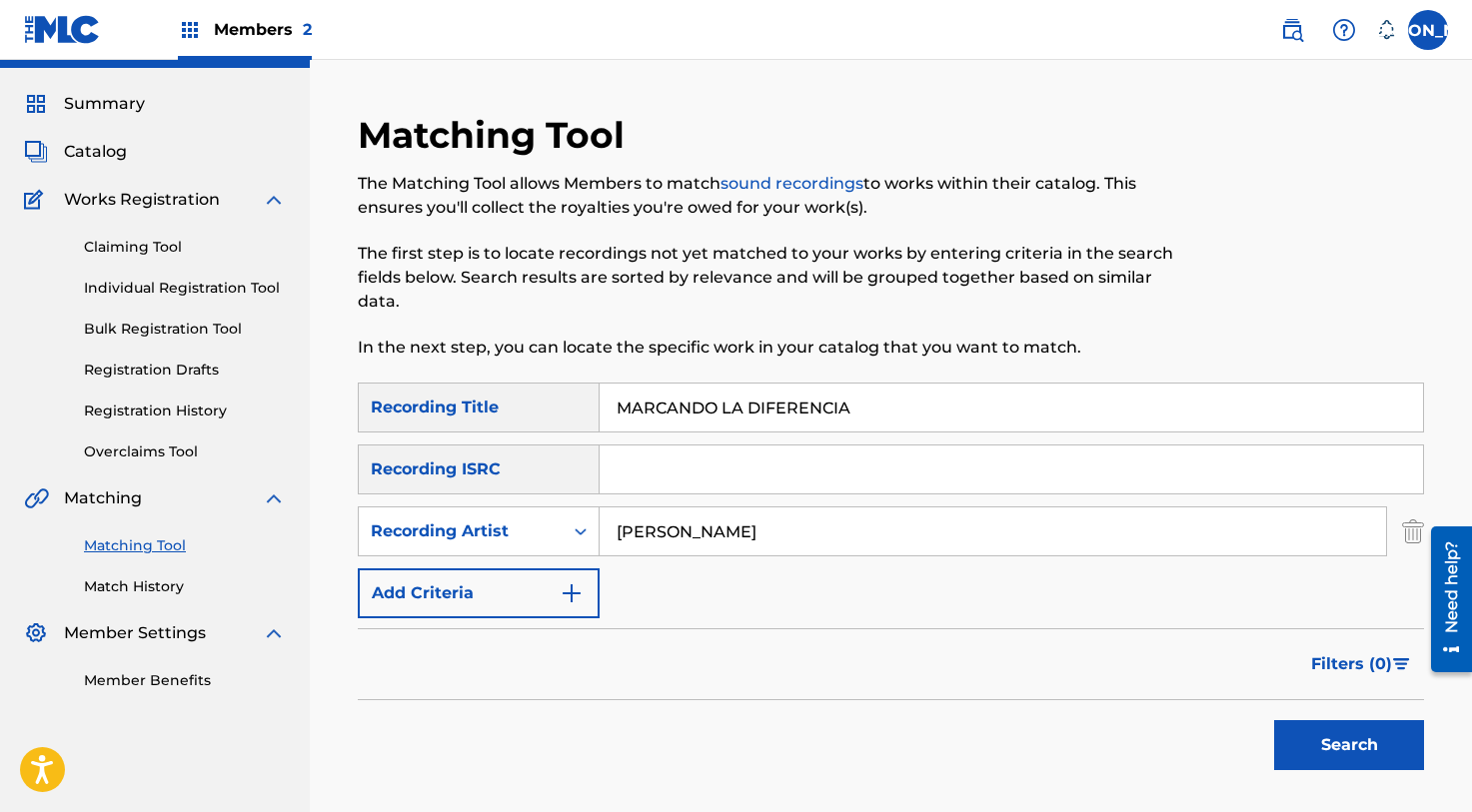 type on "[PERSON_NAME]" 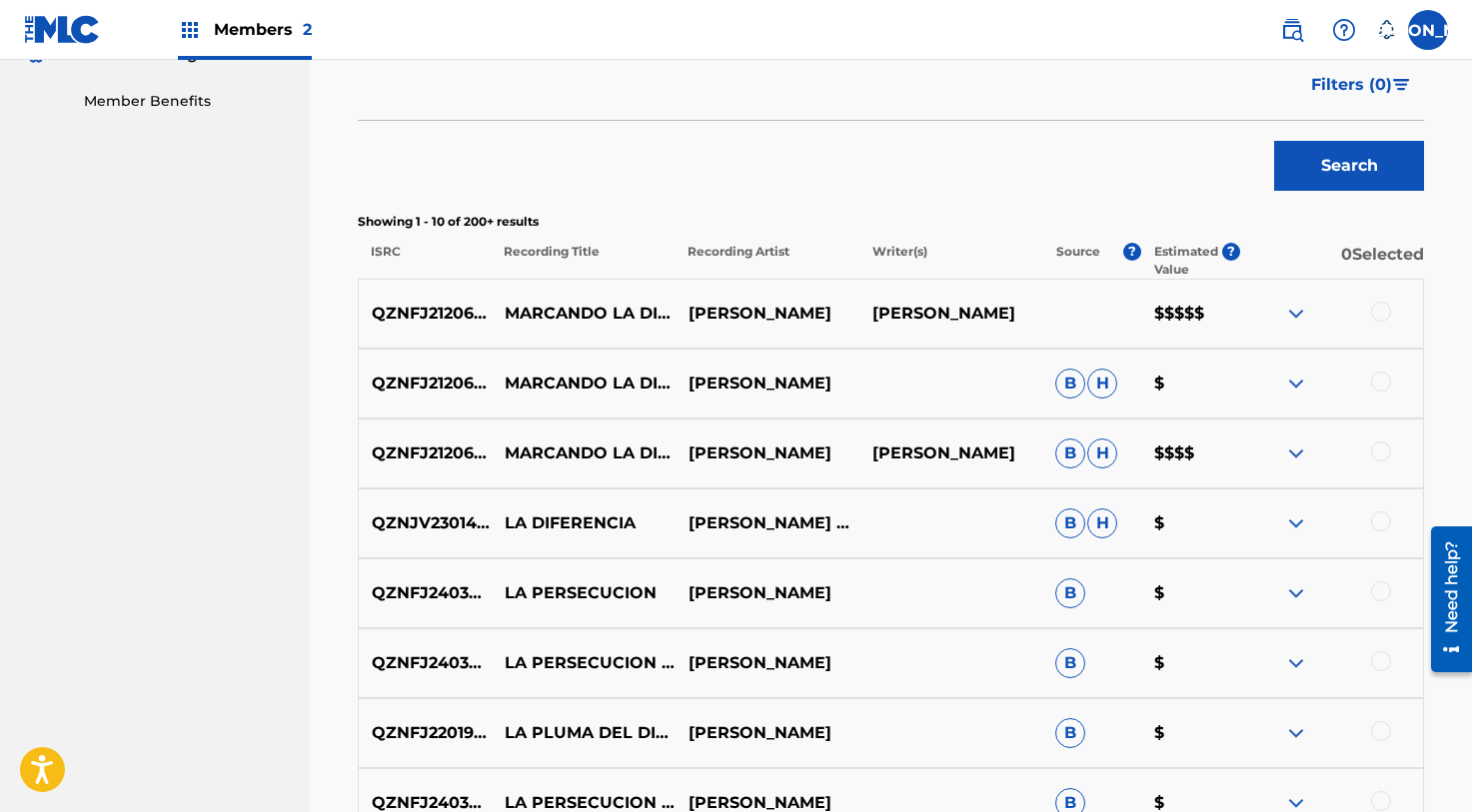 scroll, scrollTop: 654, scrollLeft: 0, axis: vertical 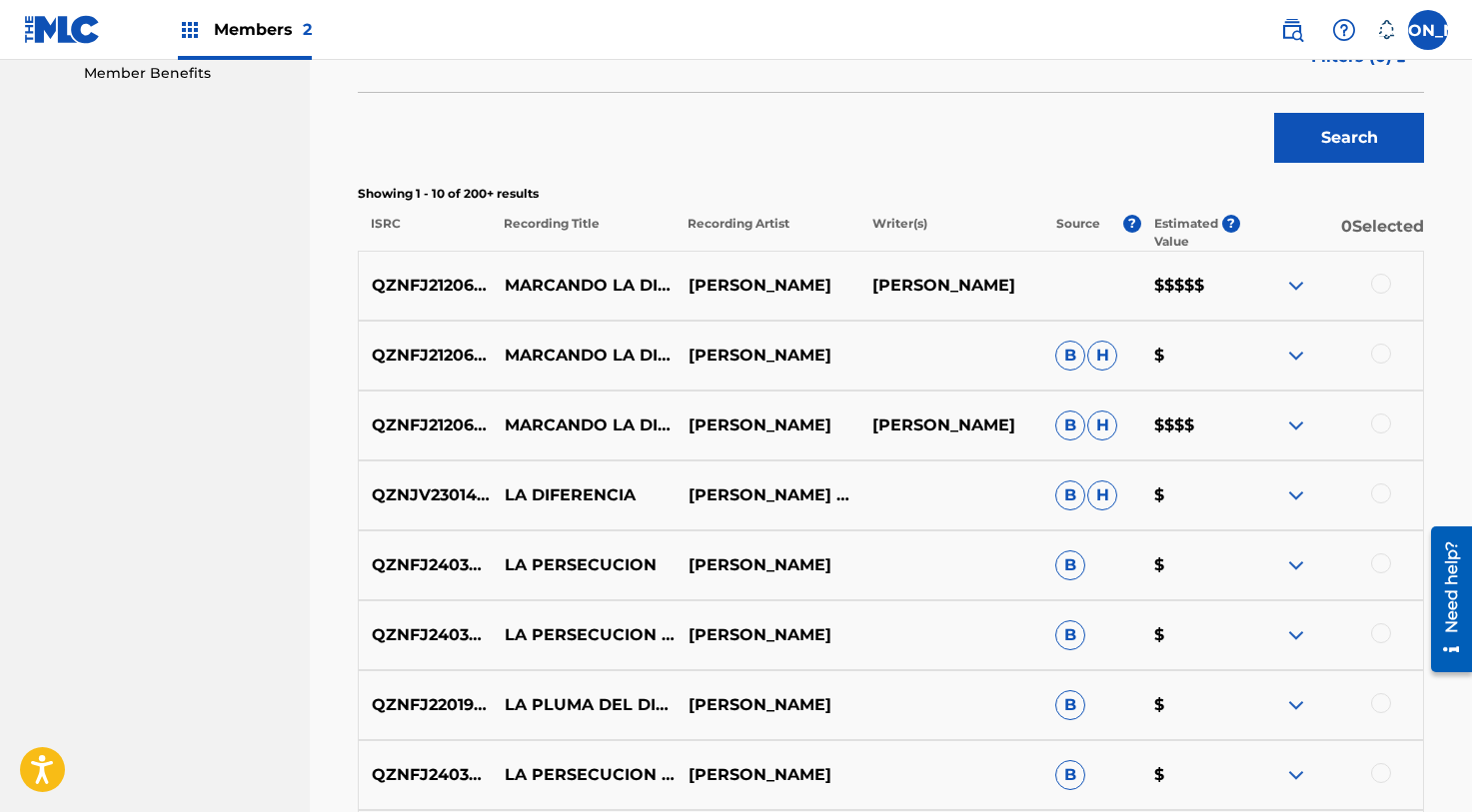 click at bounding box center [1381, 423] 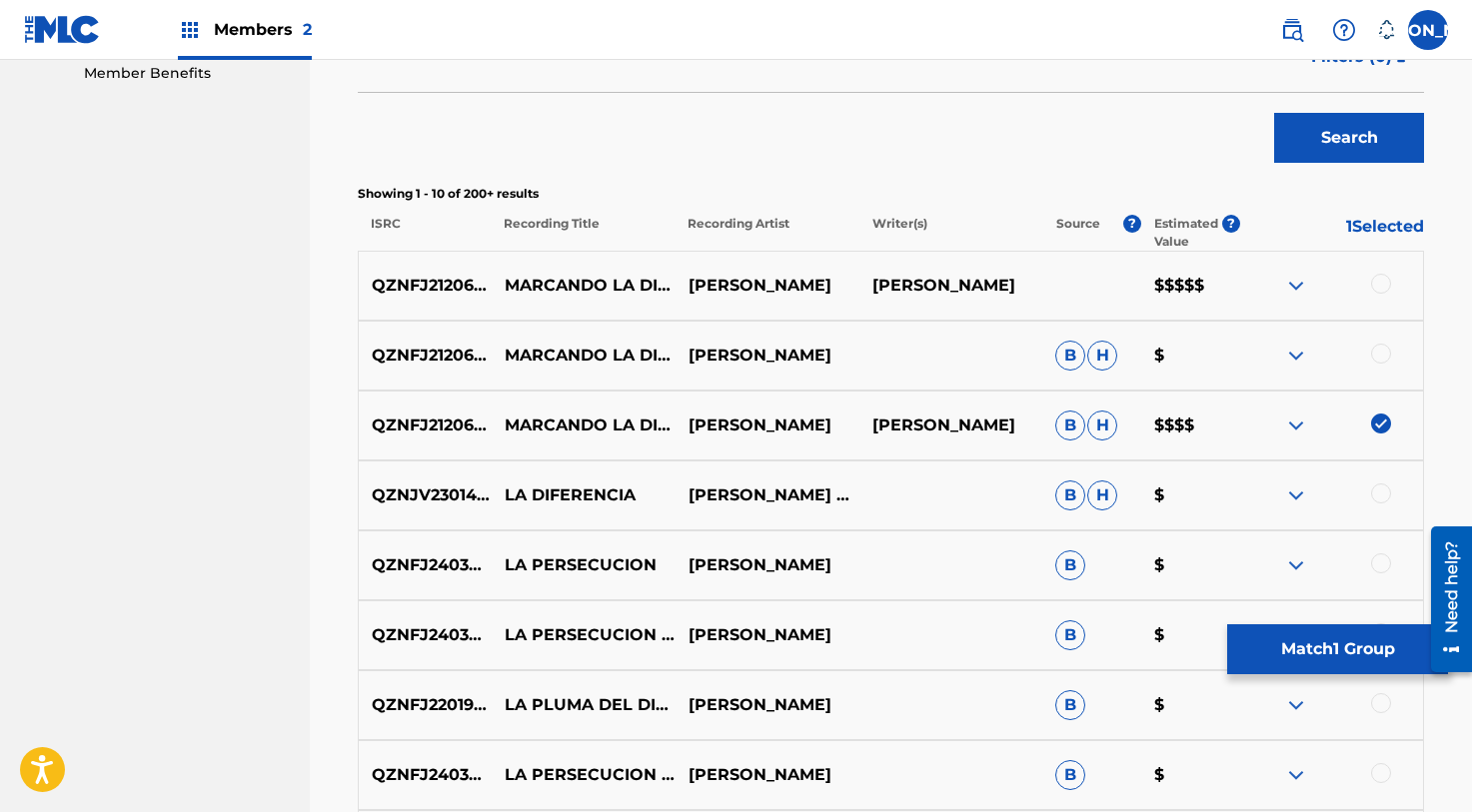 click at bounding box center [1381, 354] 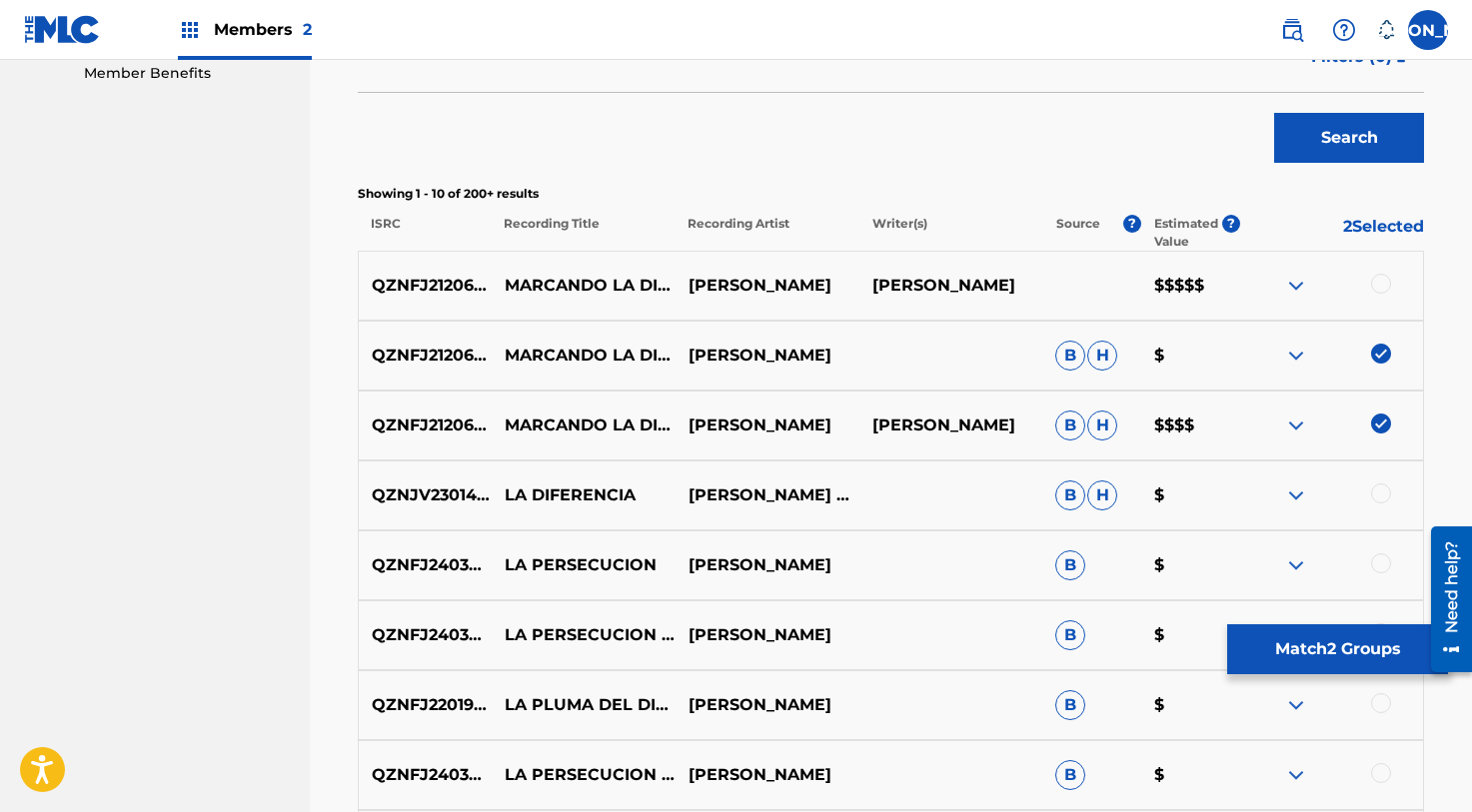 click on "QZNFJ2120657 MARCANDO LA DIFERENCIA [PERSON_NAME] EME [PERSON_NAME] $$$$$" at bounding box center [890, 286] 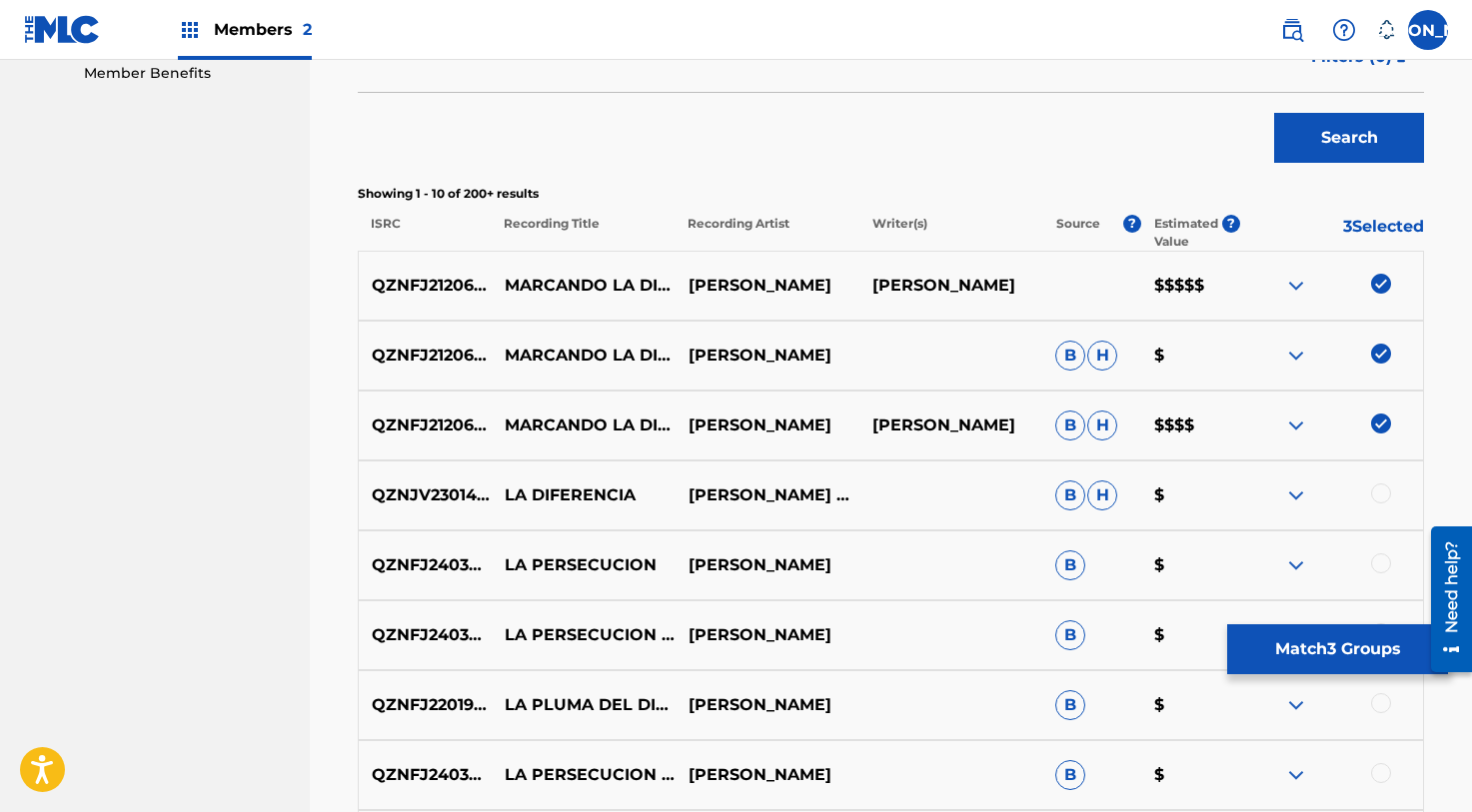 click on "Match  3 Groups" at bounding box center [1337, 649] 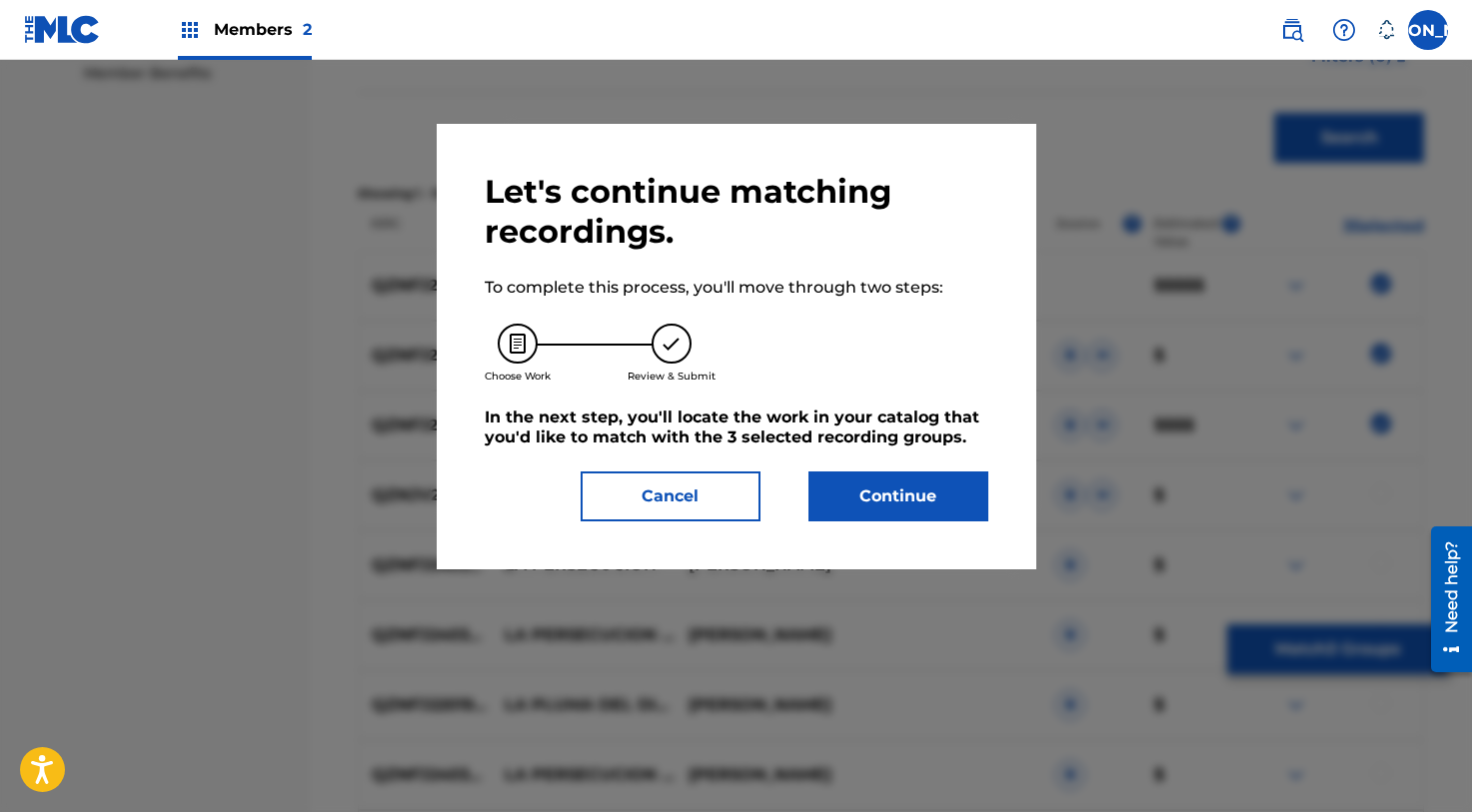 click on "Let's continue matching recordings. To complete this process, you'll move through two steps: Choose Work Review & Submit In the next step, you'll locate the work in your catalog that you'd like to match with the   3 selected recording groups . Cancel Continue" at bounding box center (736, 347) 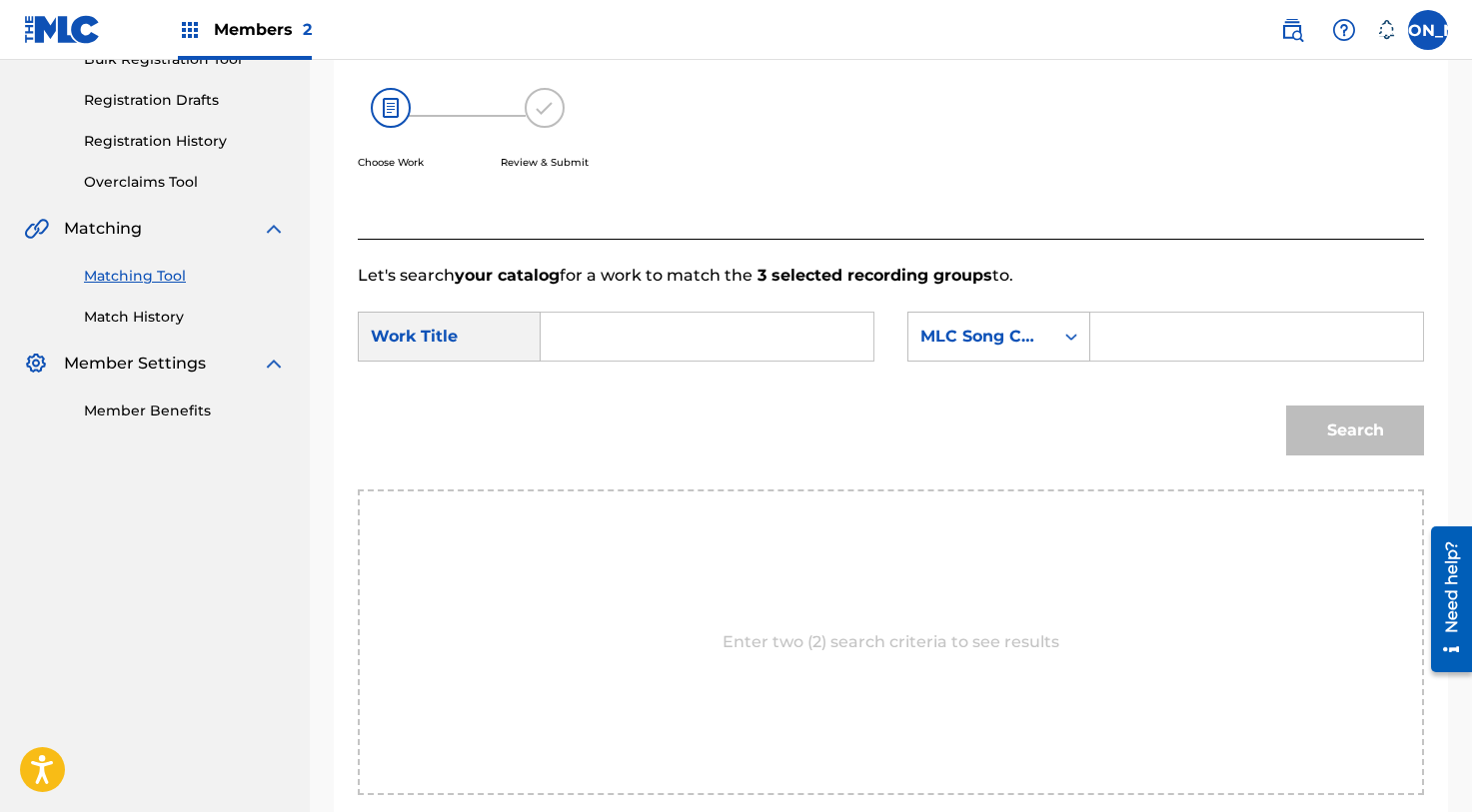 click at bounding box center (707, 337) 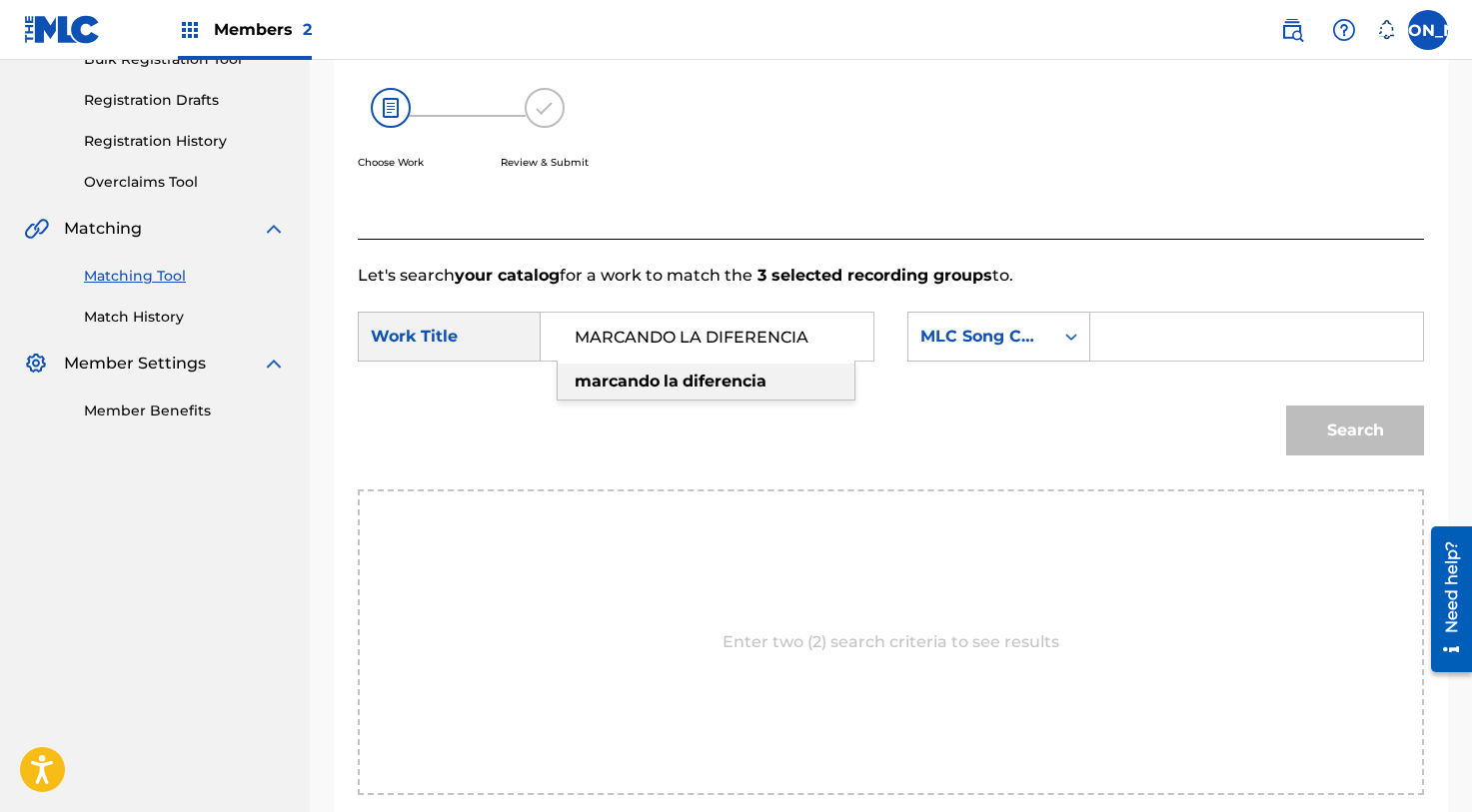 type on "MARCANDO LA DIFERENCIA" 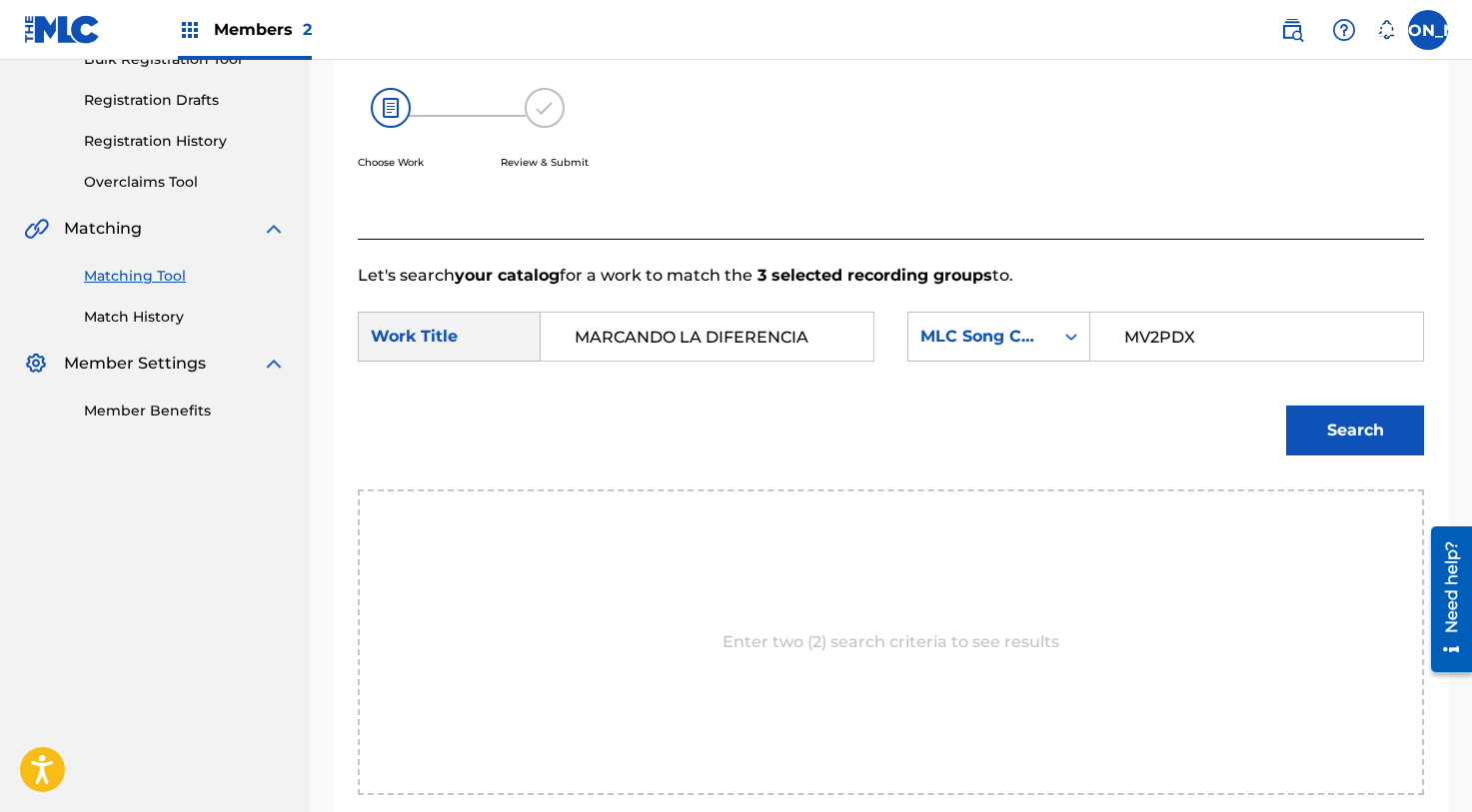 type on "MV2PDX" 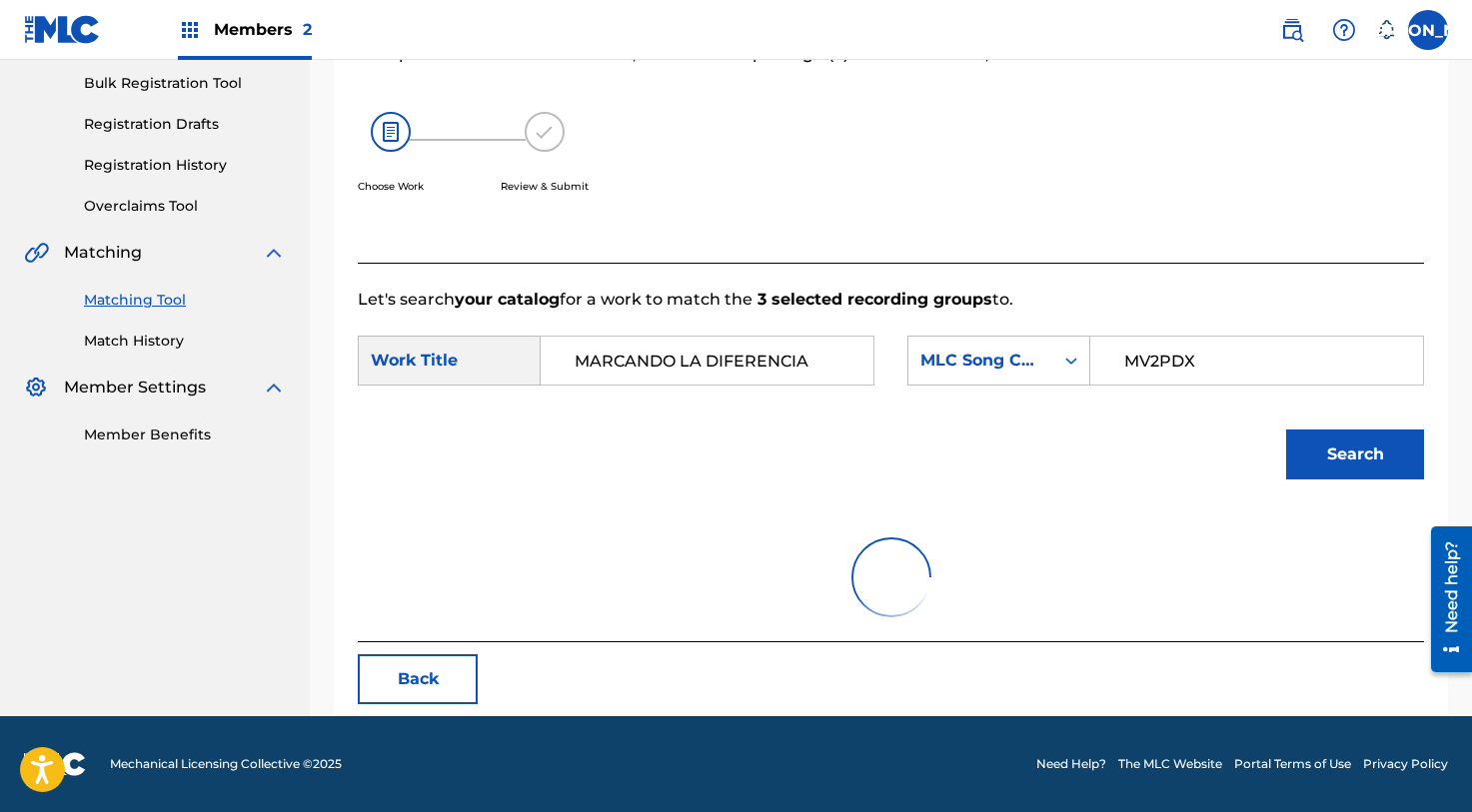 scroll, scrollTop: 293, scrollLeft: 0, axis: vertical 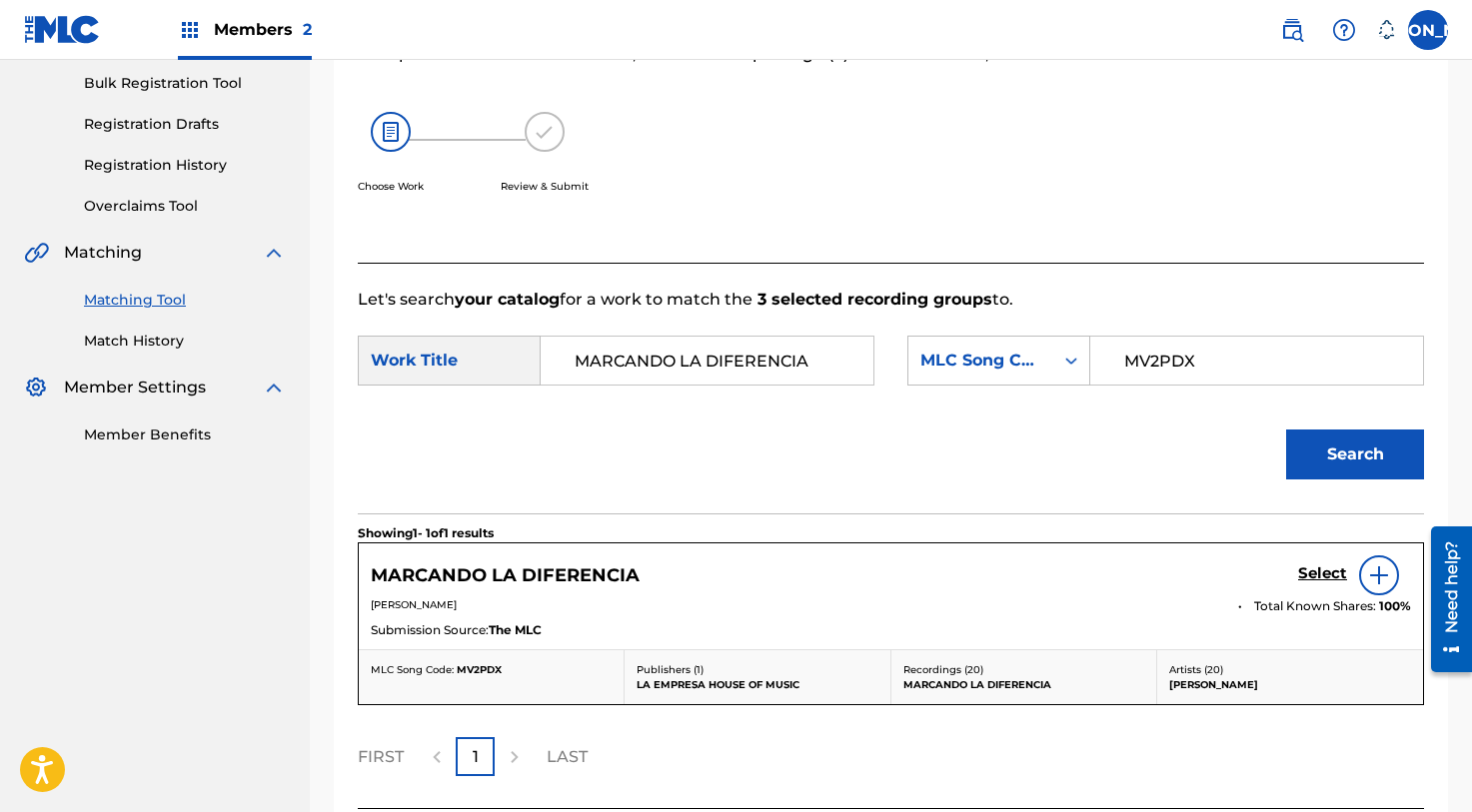 click on "Select" at bounding box center (1322, 573) 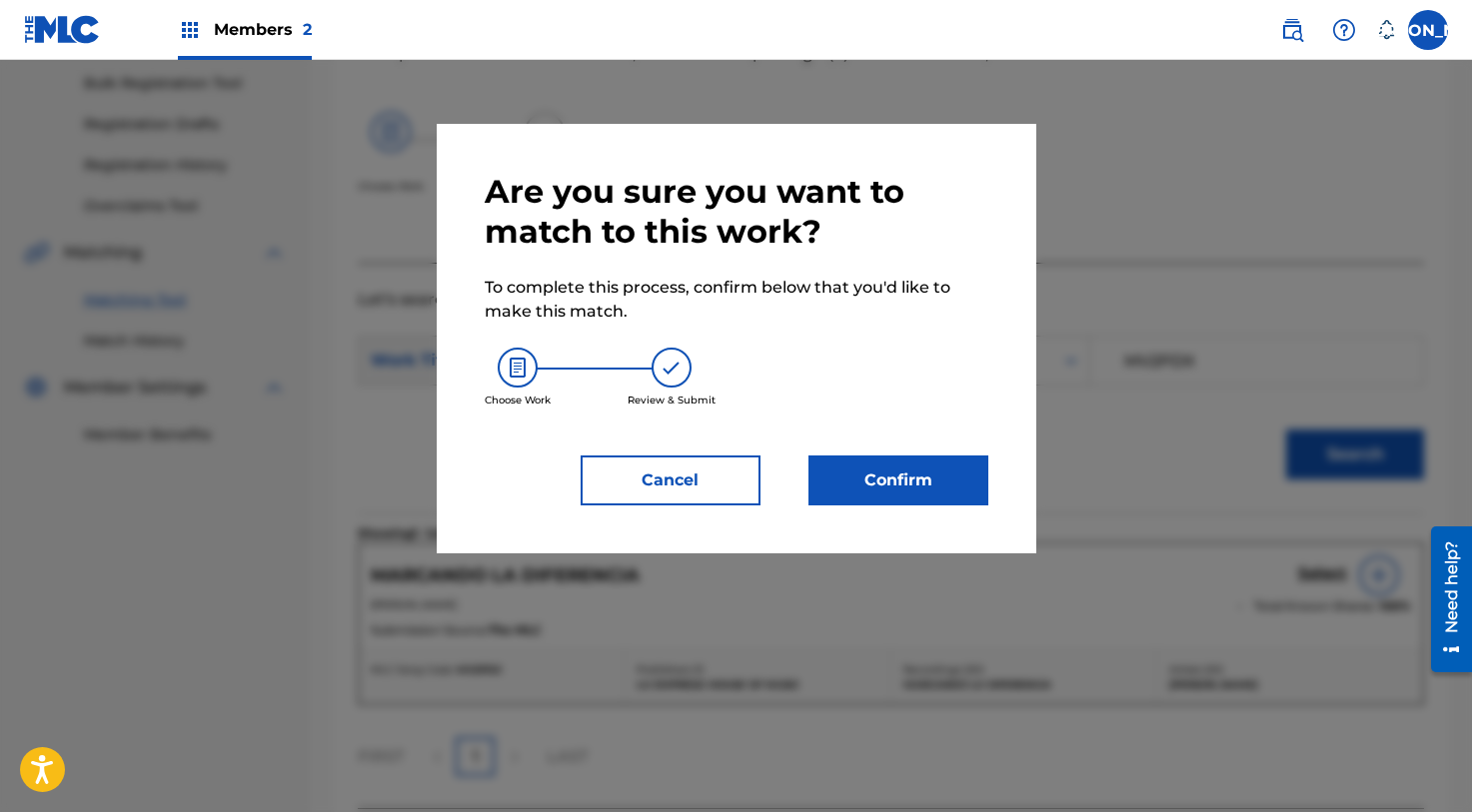 click on "Are you sure you want to match to this work? To complete this process, confirm below that you'd like to make this match. Choose Work Review & Submit Cancel Confirm" at bounding box center [736, 339] 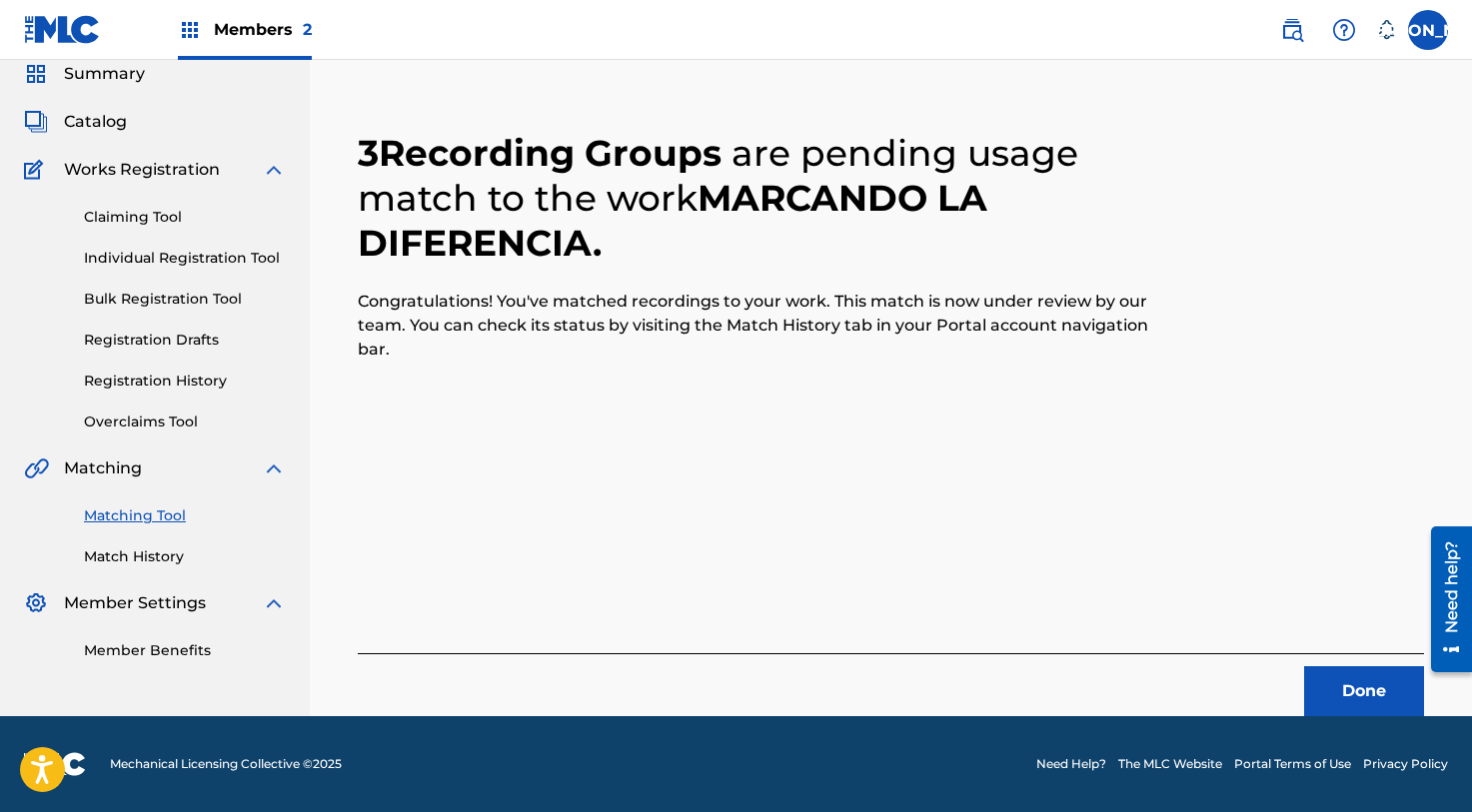 click on "Done" at bounding box center (1364, 691) 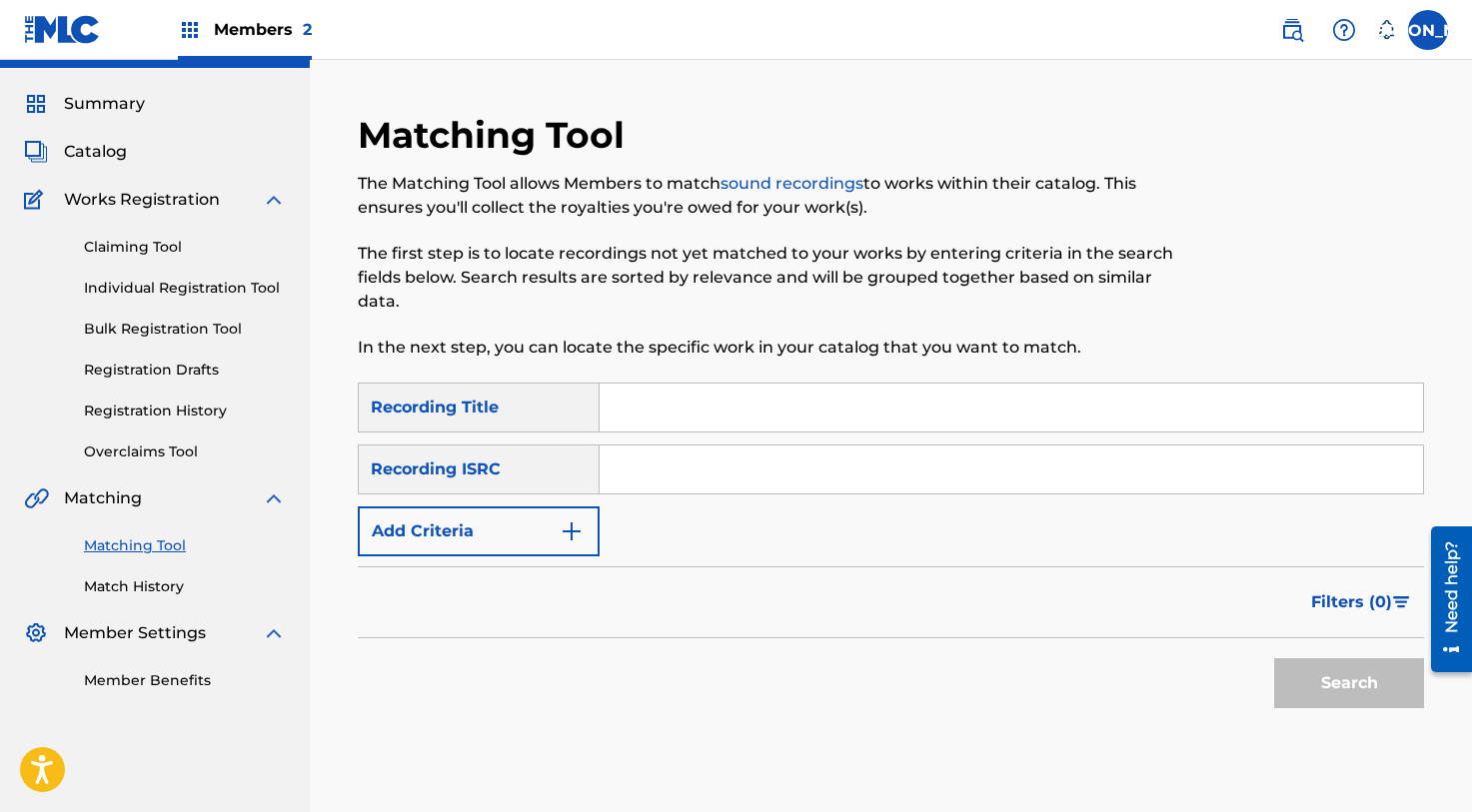 click at bounding box center (1011, 407) 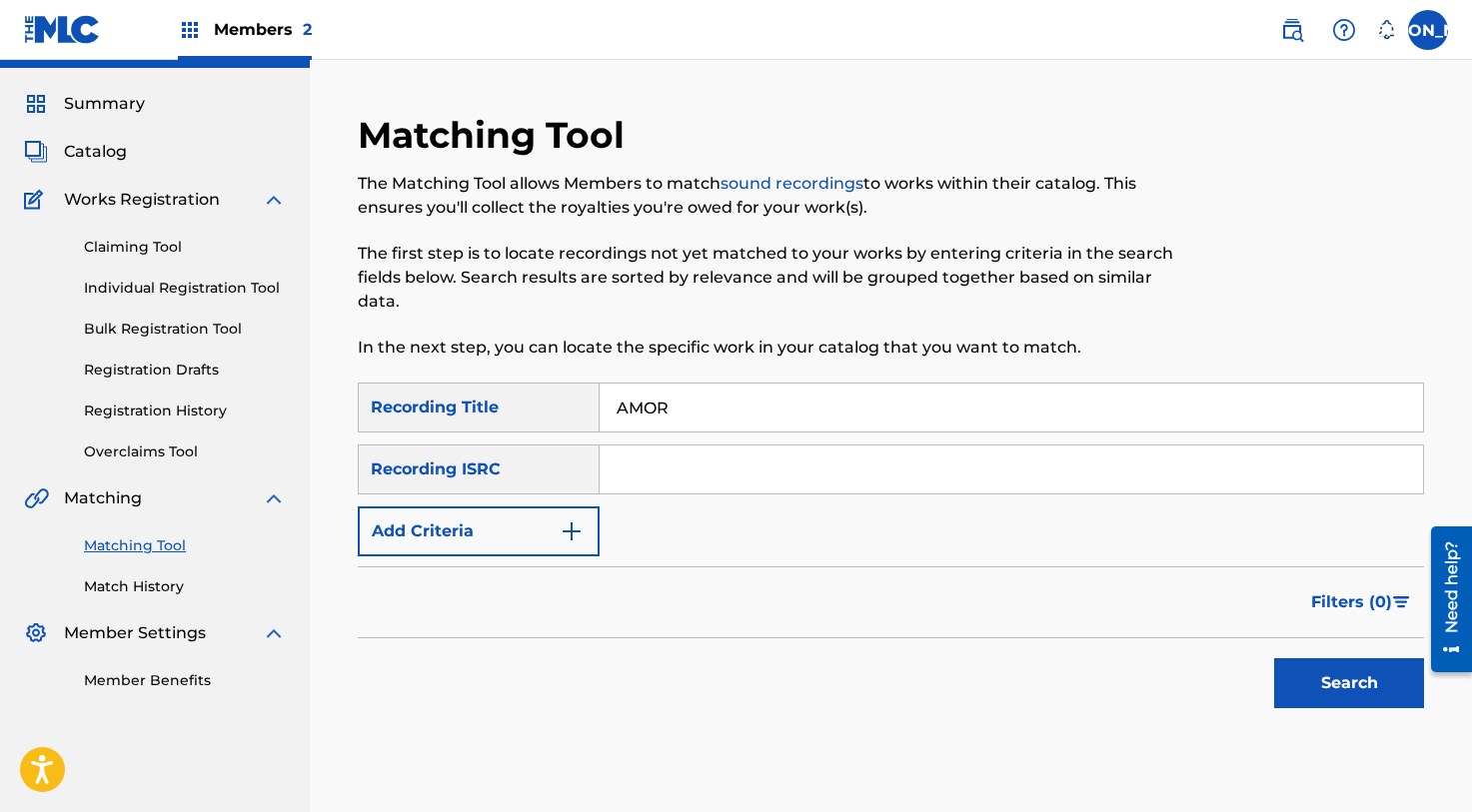 type on "AMOR" 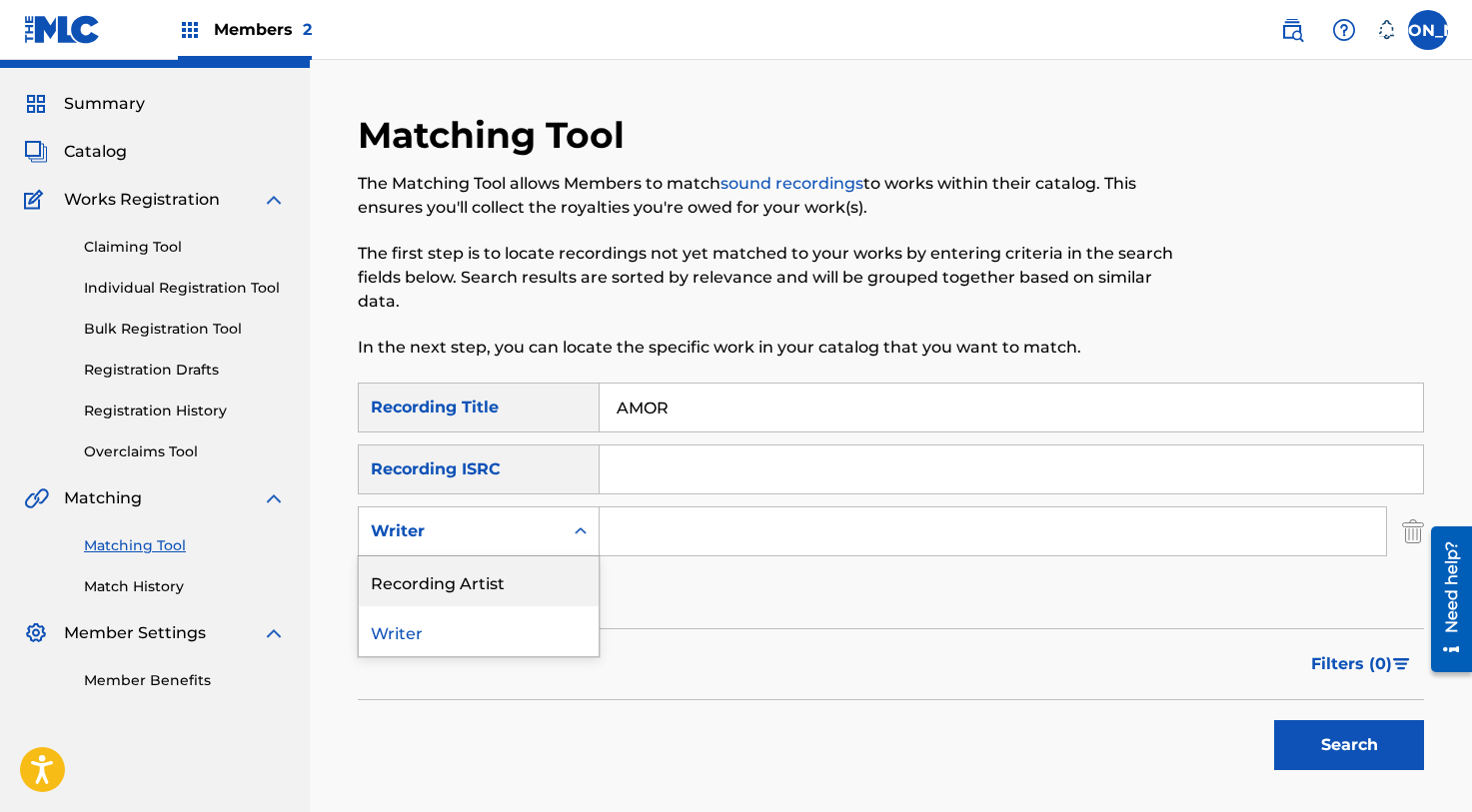 click on "Recording Artist" at bounding box center (479, 581) 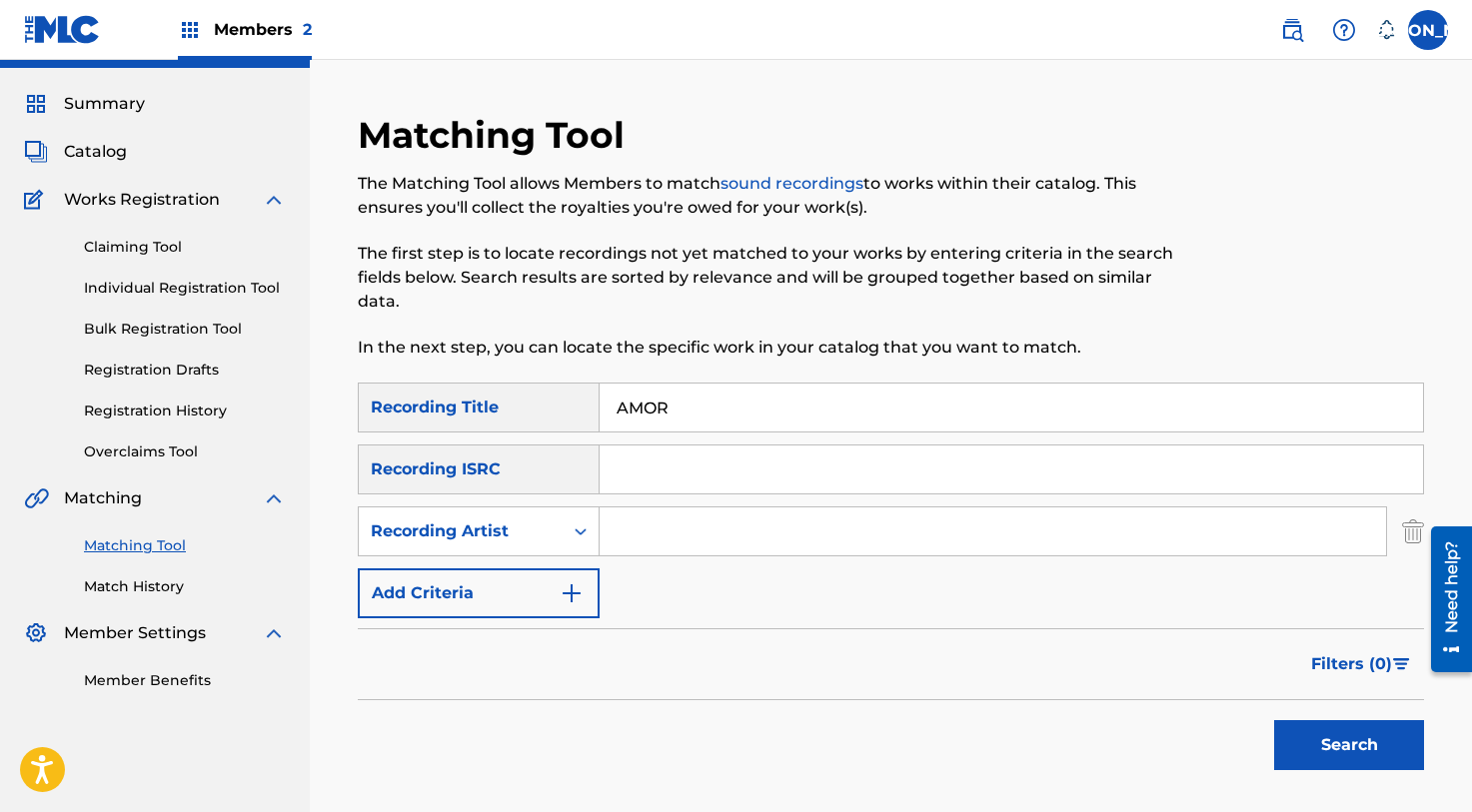 click at bounding box center (992, 531) 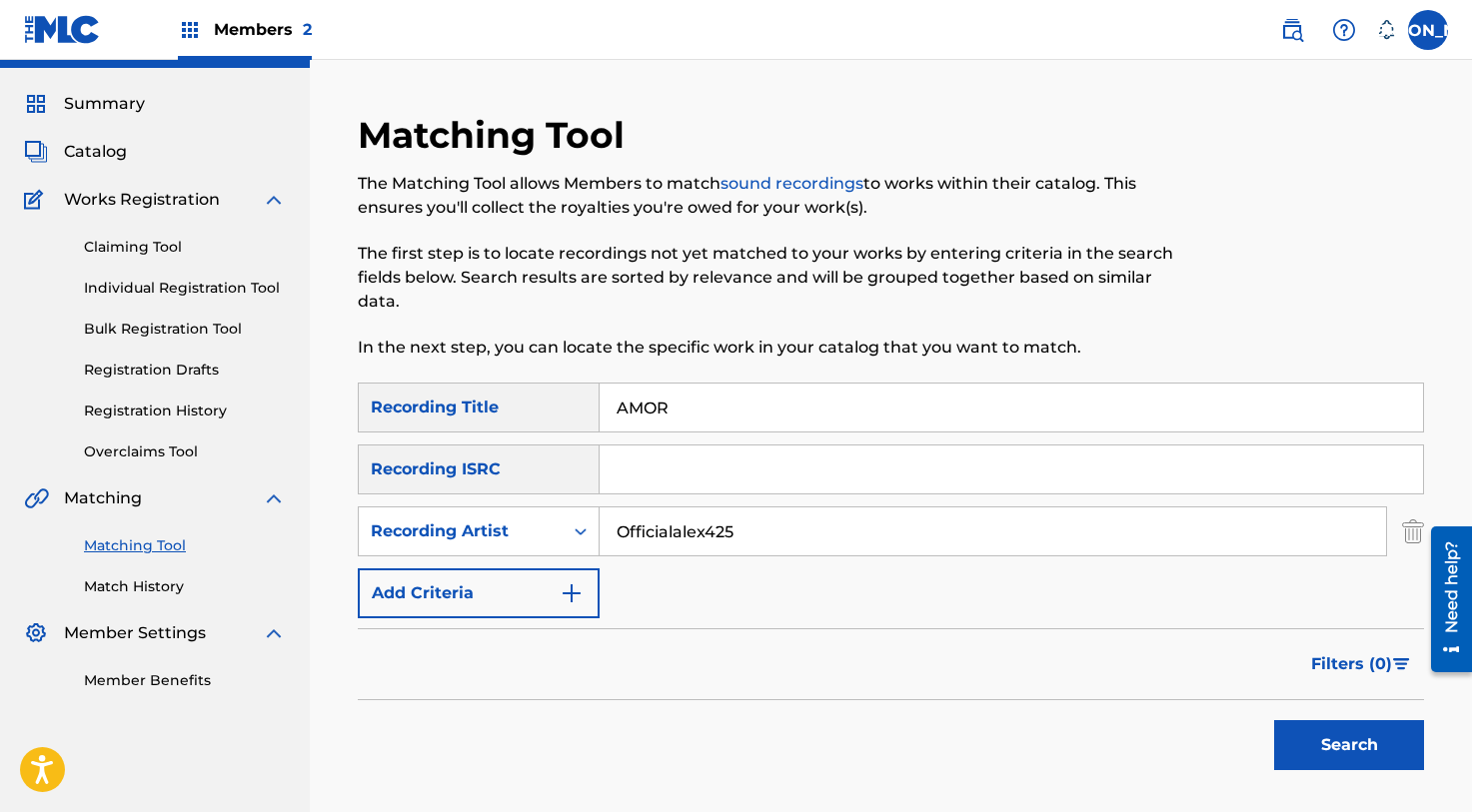 type on "Officialalex425" 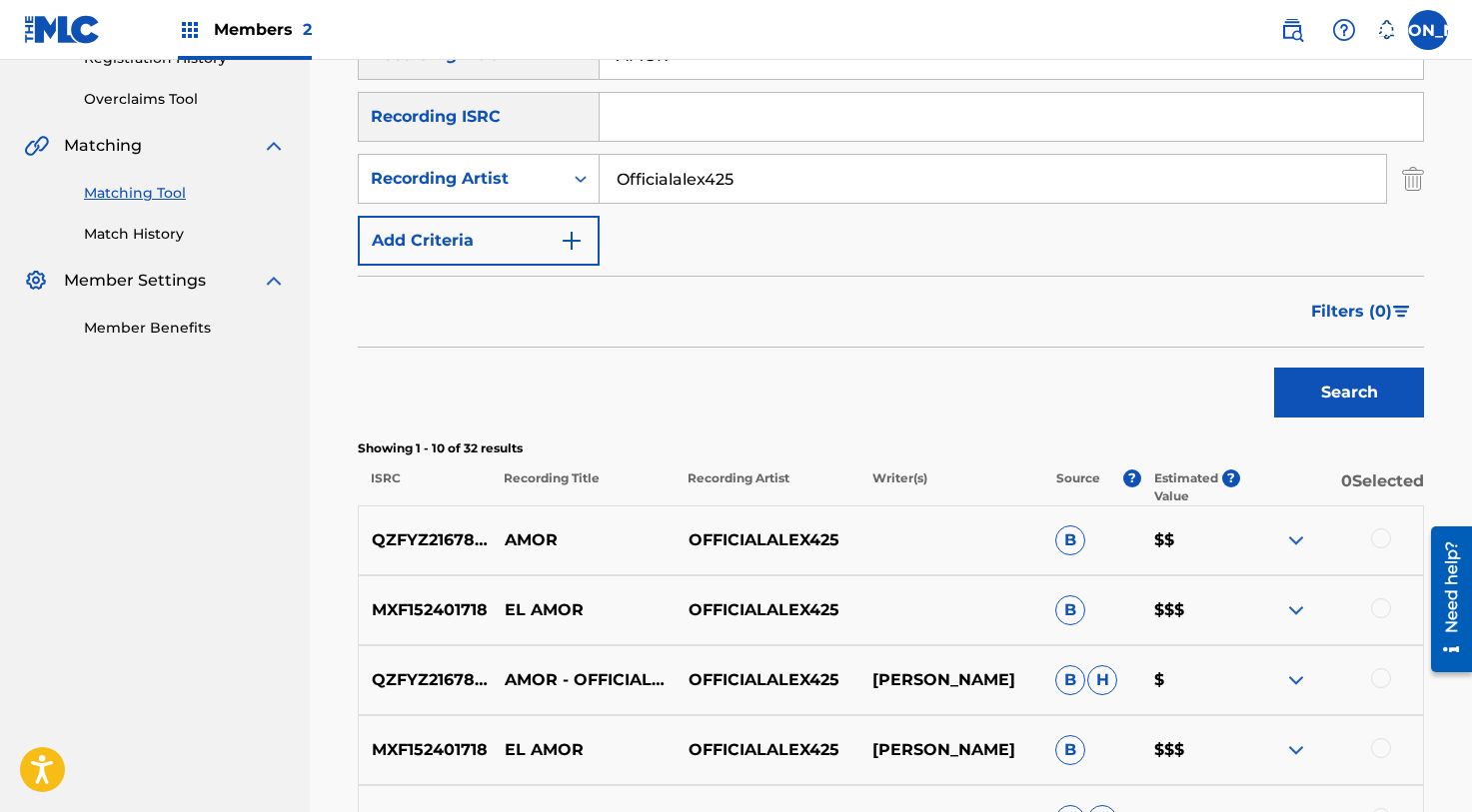 scroll, scrollTop: 513, scrollLeft: 0, axis: vertical 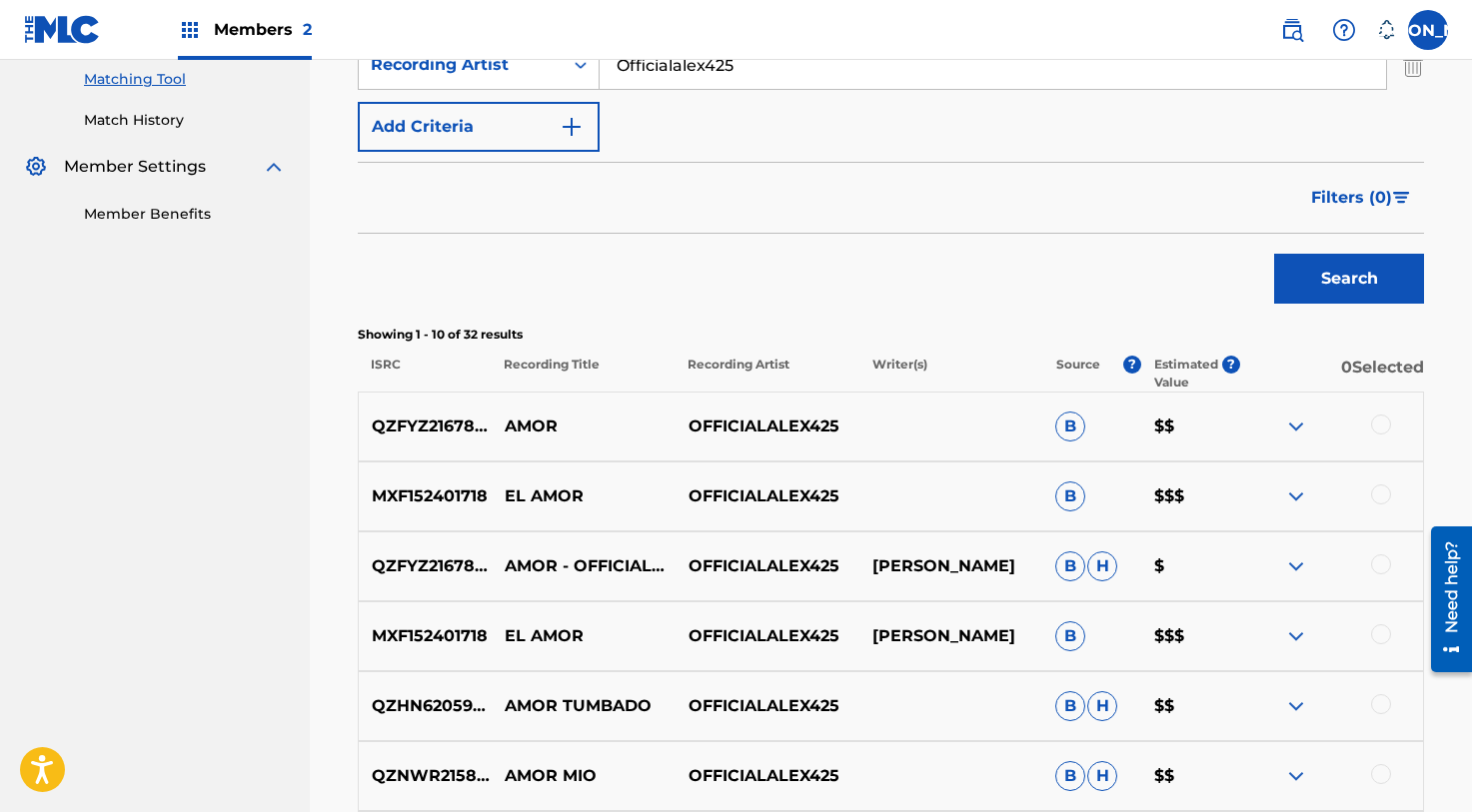 click at bounding box center (1381, 564) 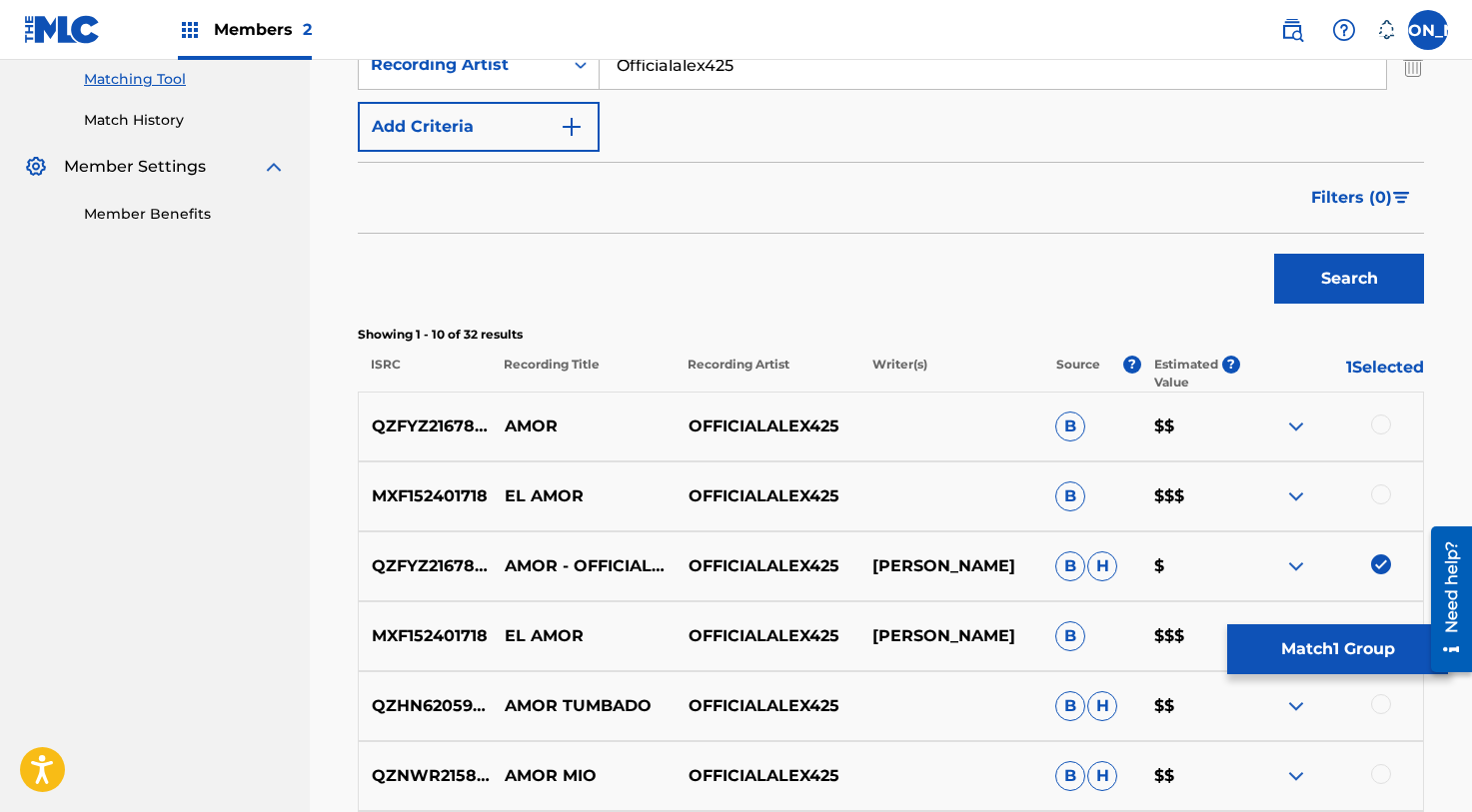 click at bounding box center (1381, 424) 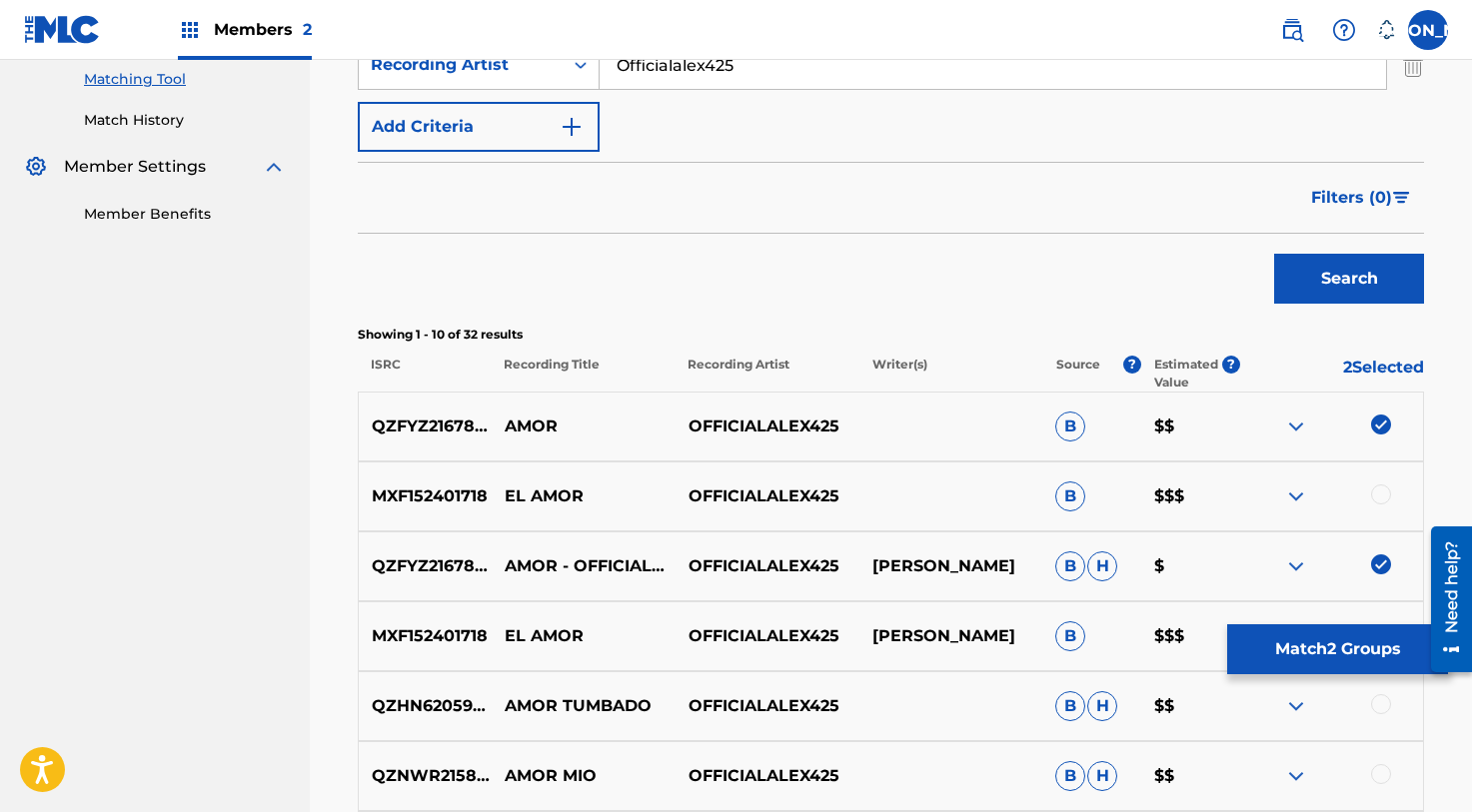 click on "Match  2 Groups" at bounding box center [1337, 649] 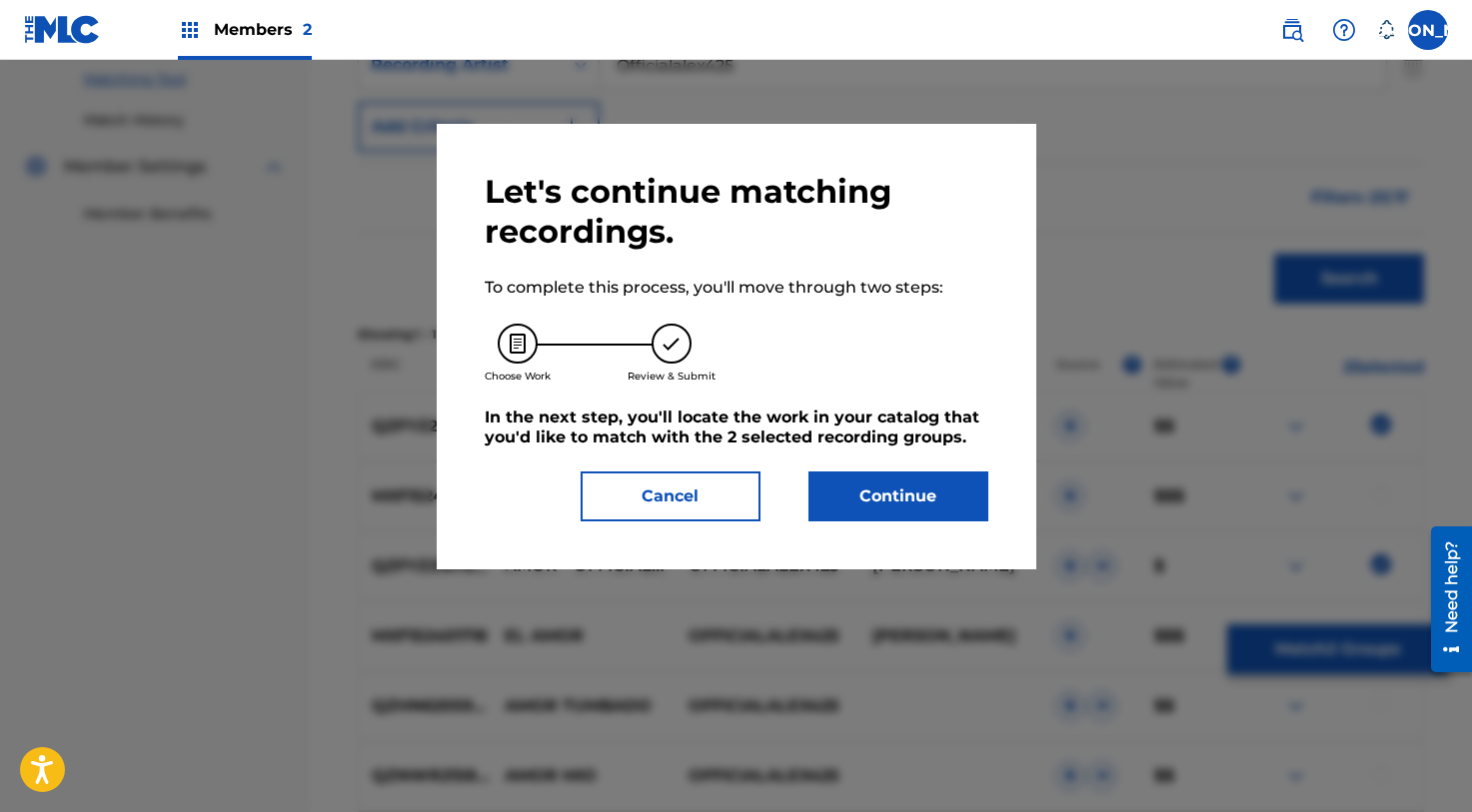 click on "Continue" at bounding box center [898, 496] 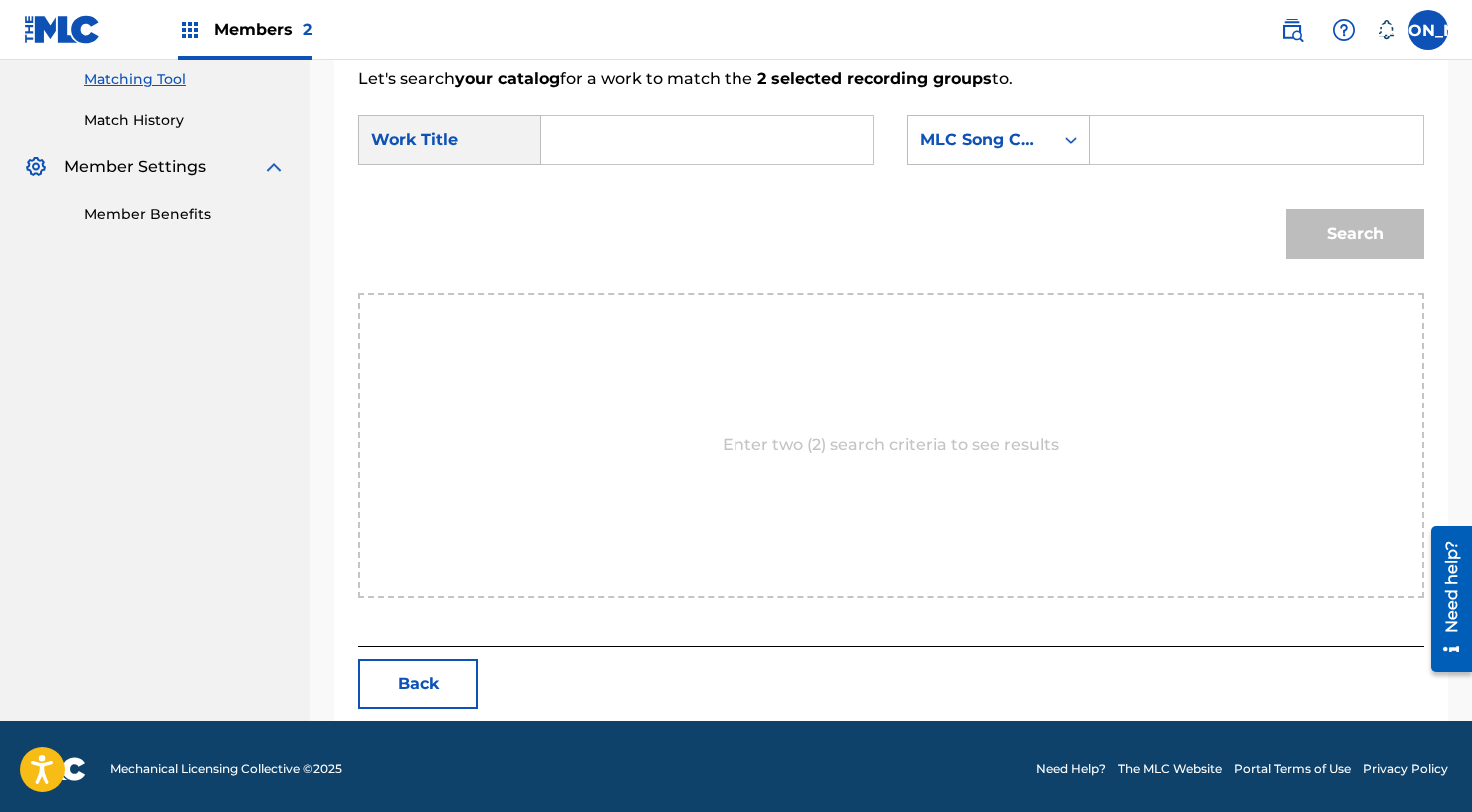 scroll, scrollTop: 317, scrollLeft: 0, axis: vertical 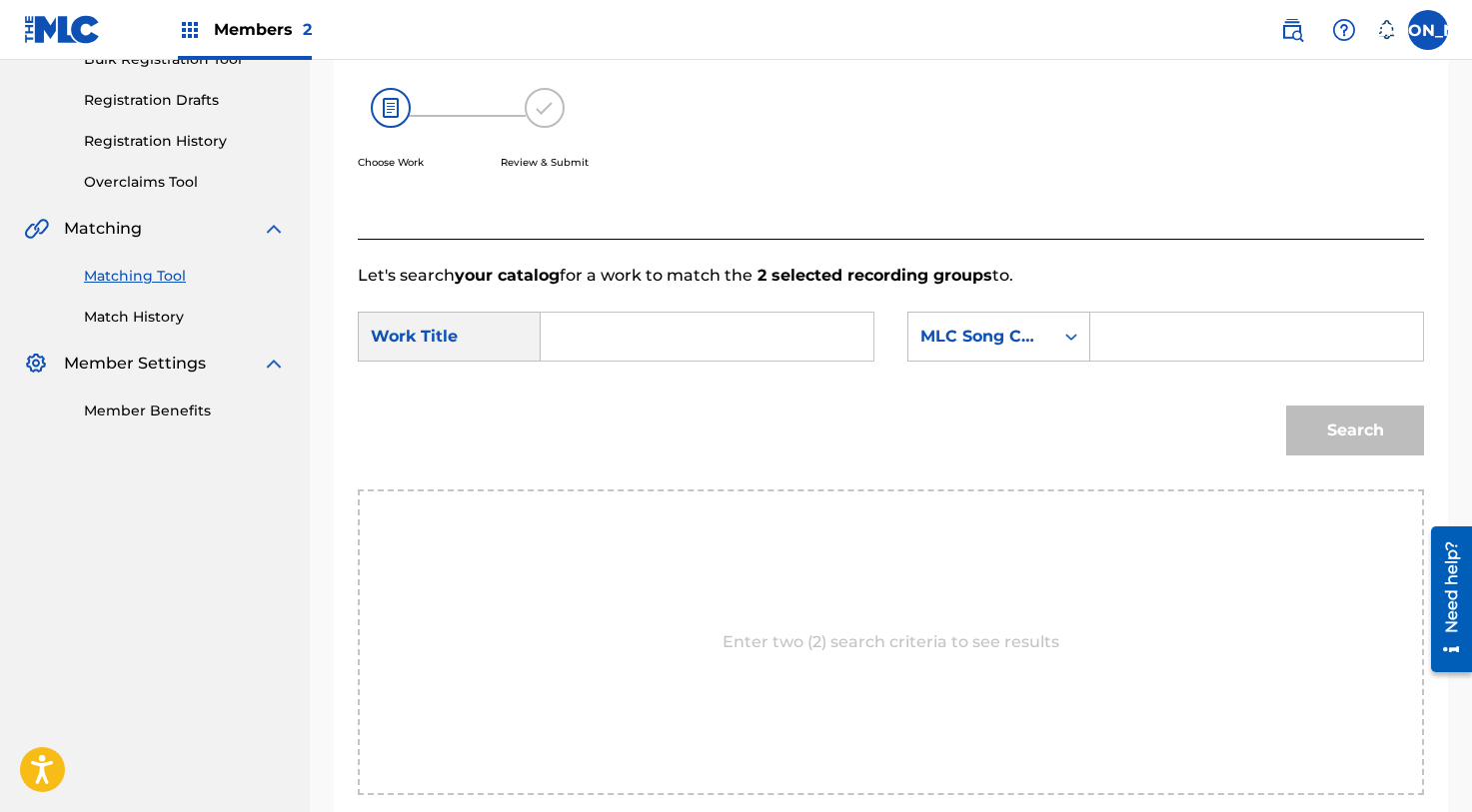 click at bounding box center (707, 337) 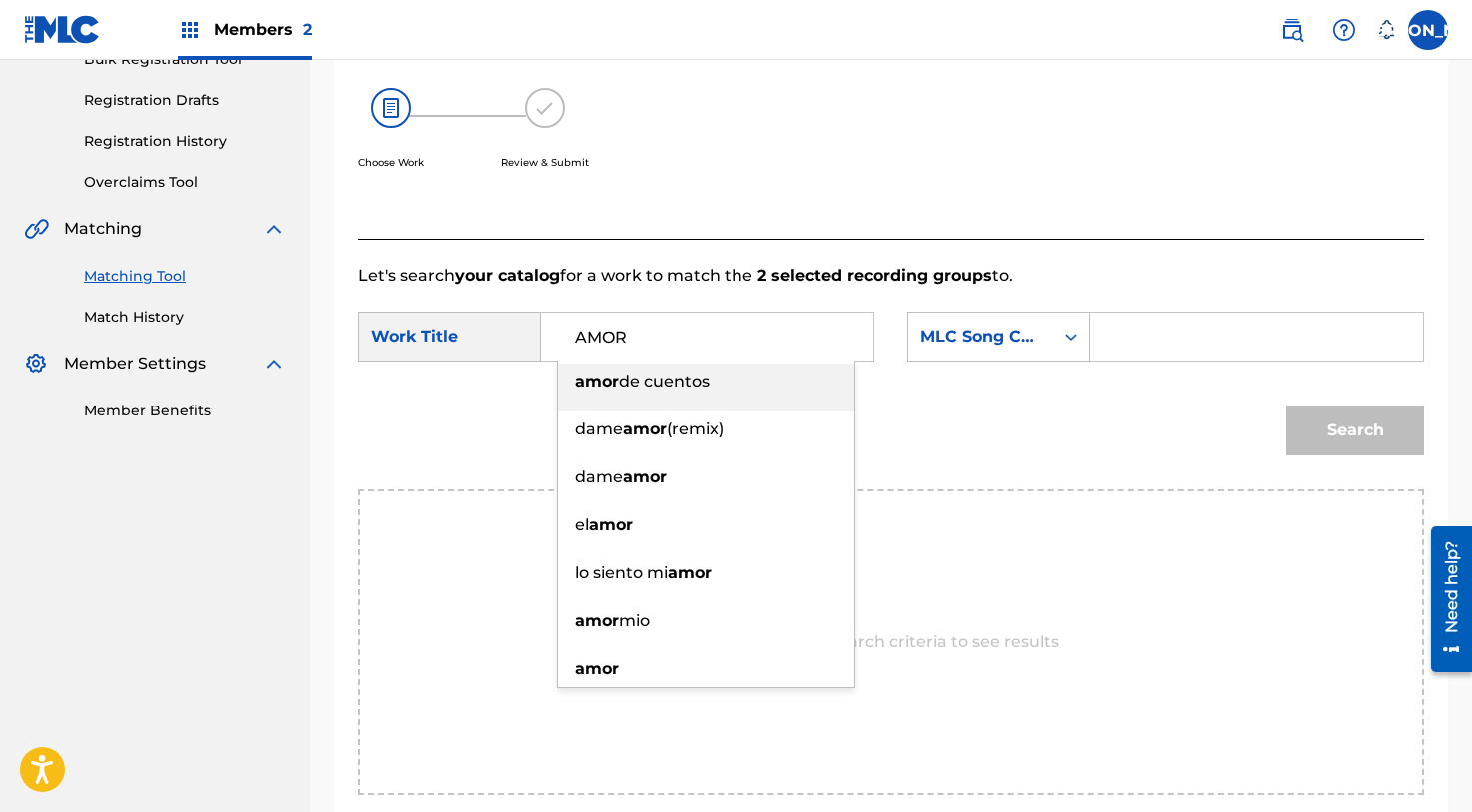 type on "AMOR" 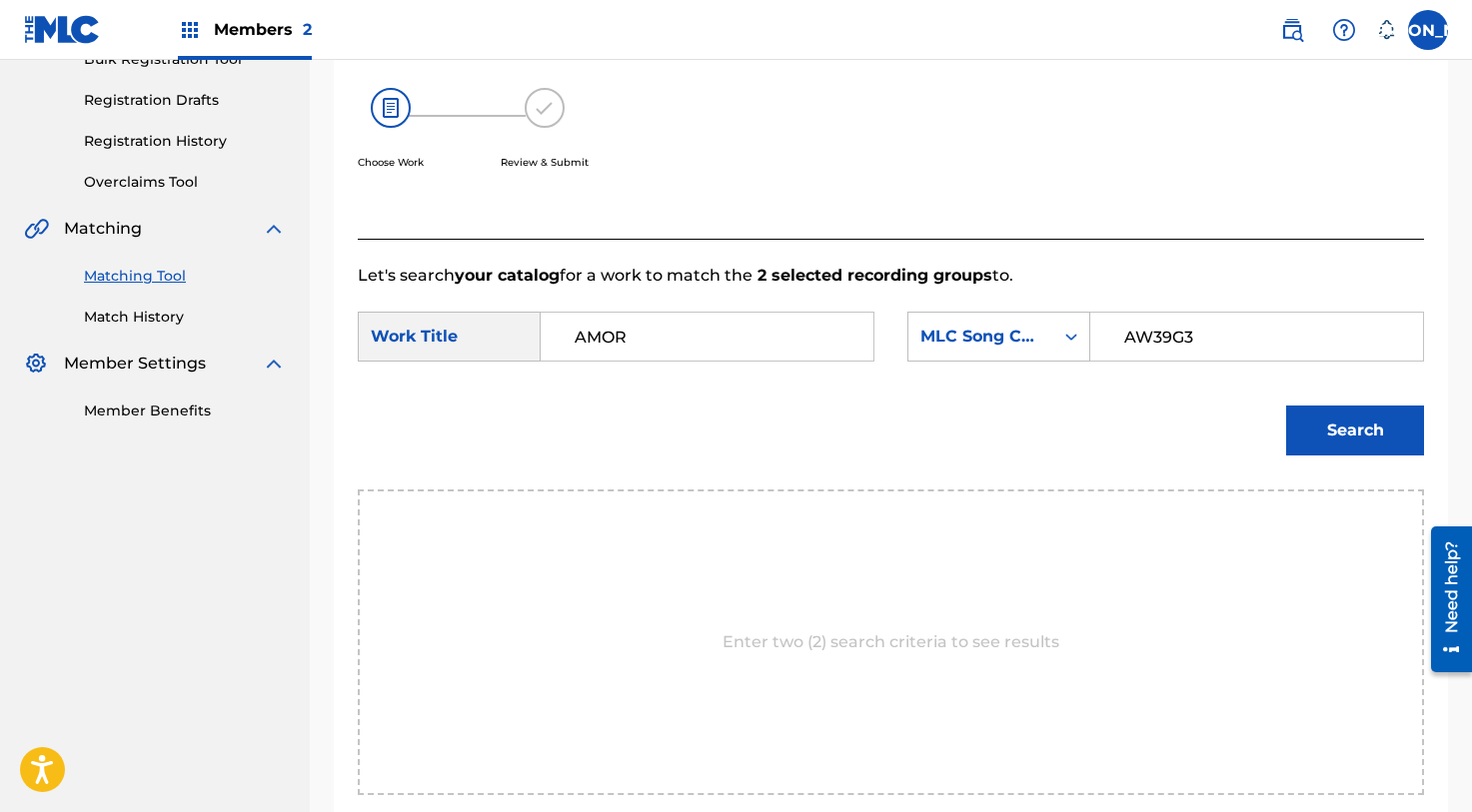 type on "AW39G3" 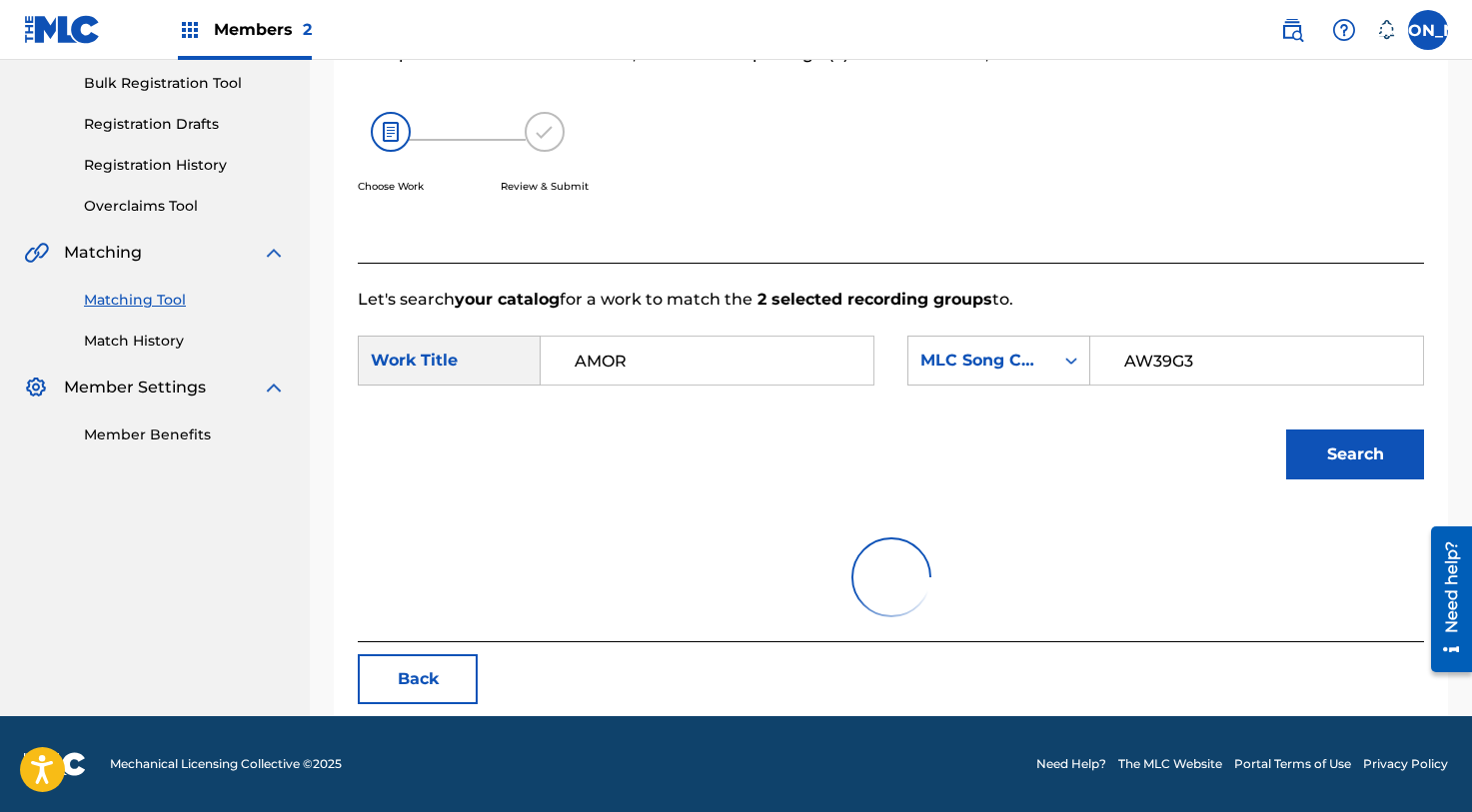 scroll, scrollTop: 293, scrollLeft: 0, axis: vertical 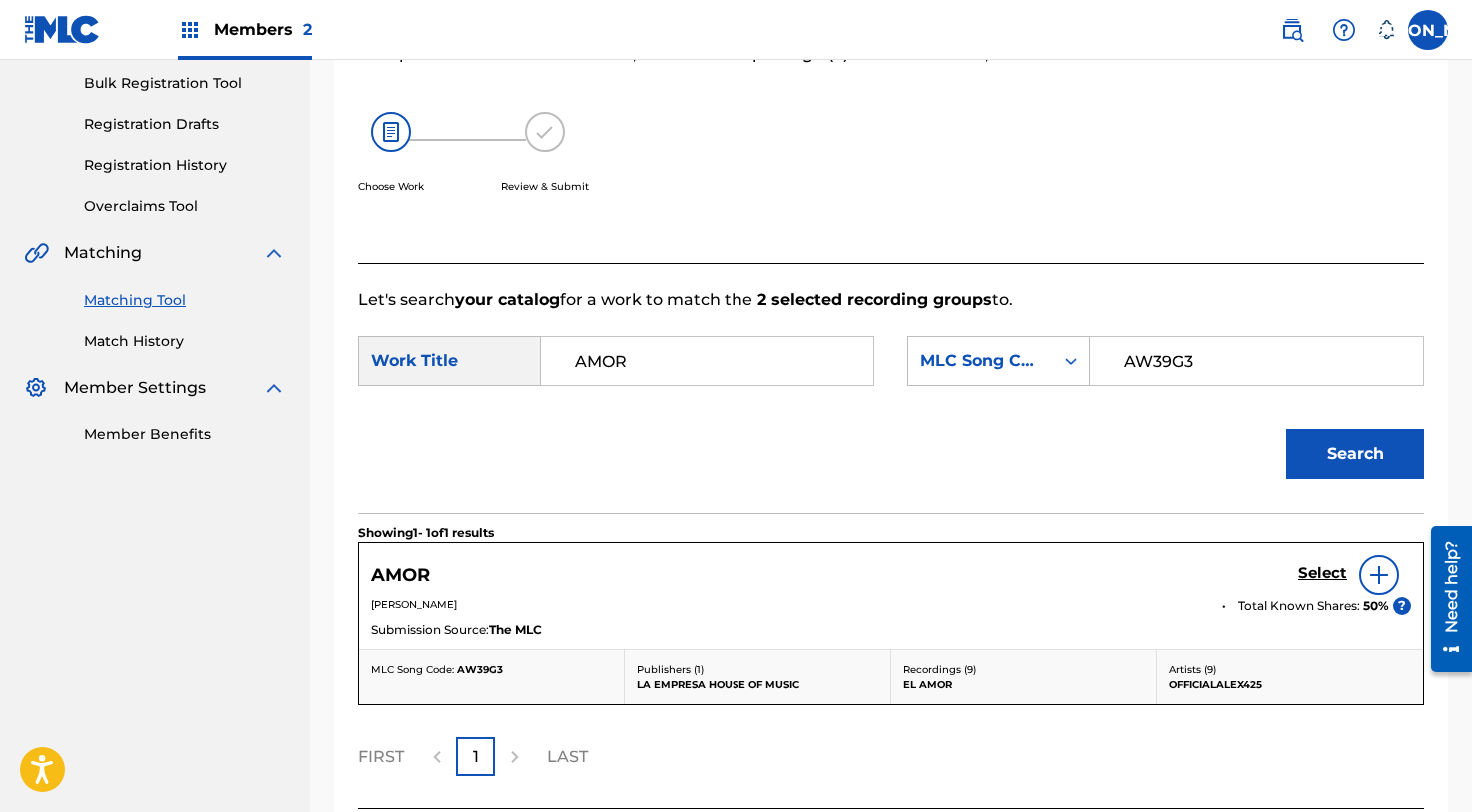 click on "Select" at bounding box center (1322, 573) 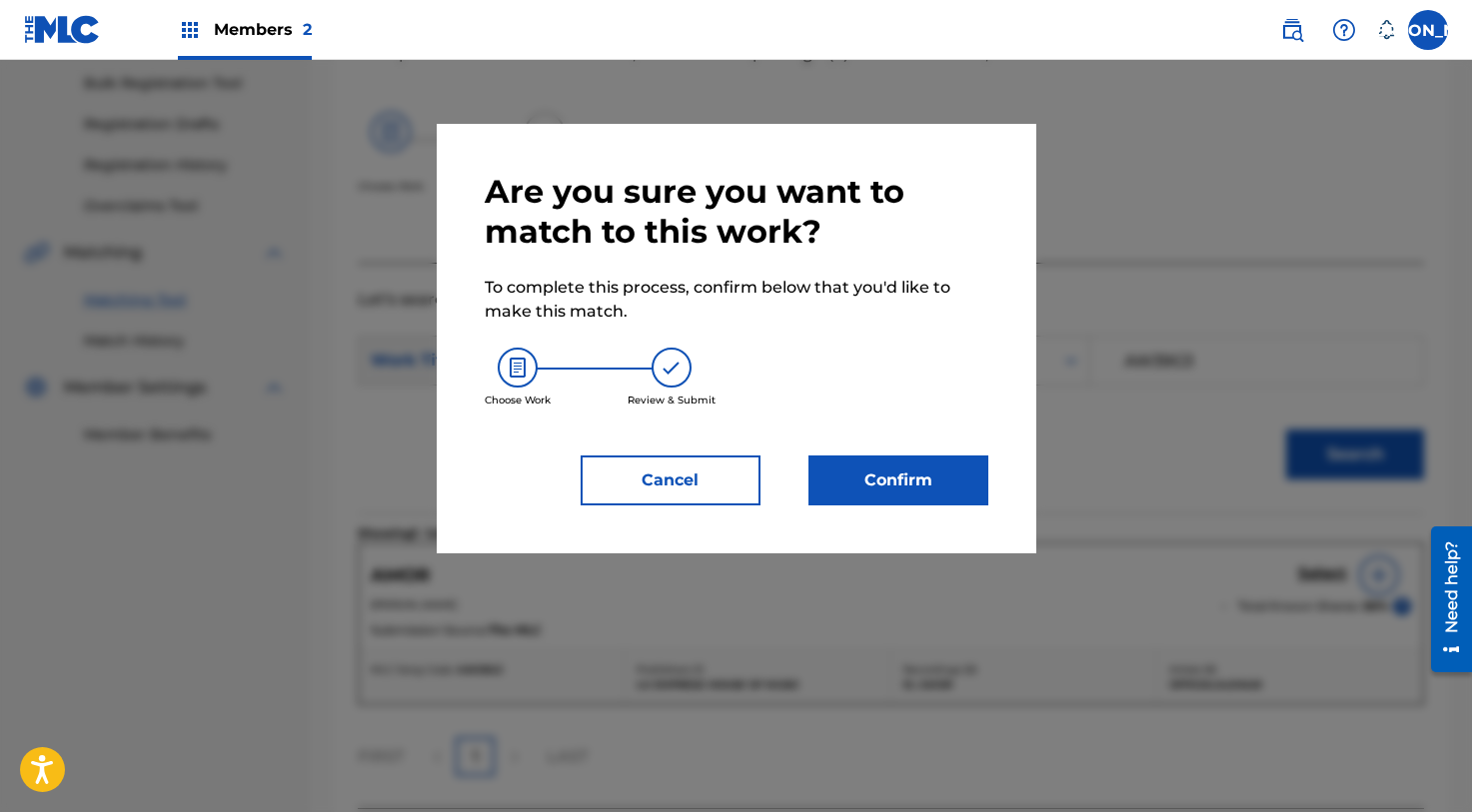 click on "Confirm" at bounding box center [898, 480] 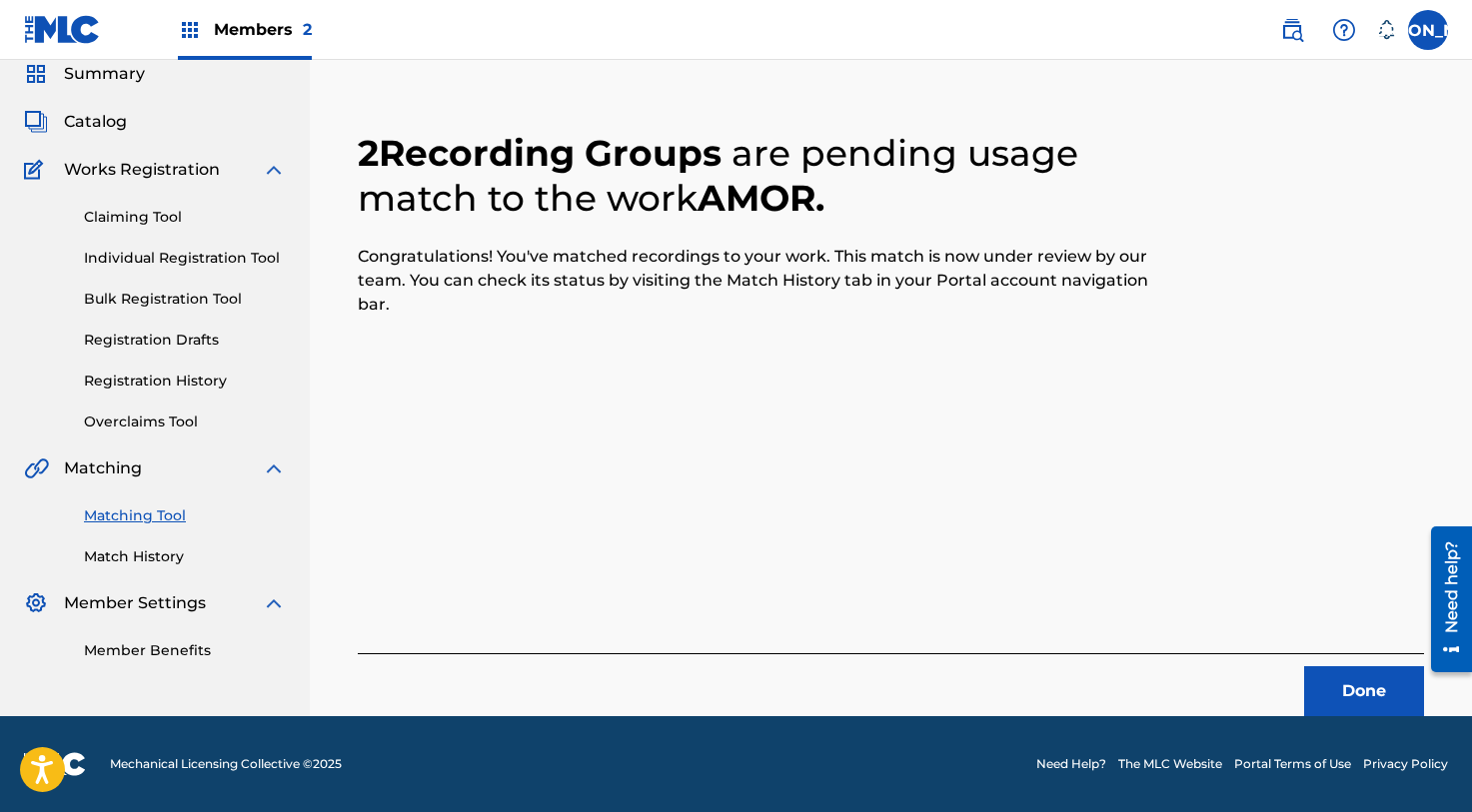 click on "Done" at bounding box center (1364, 691) 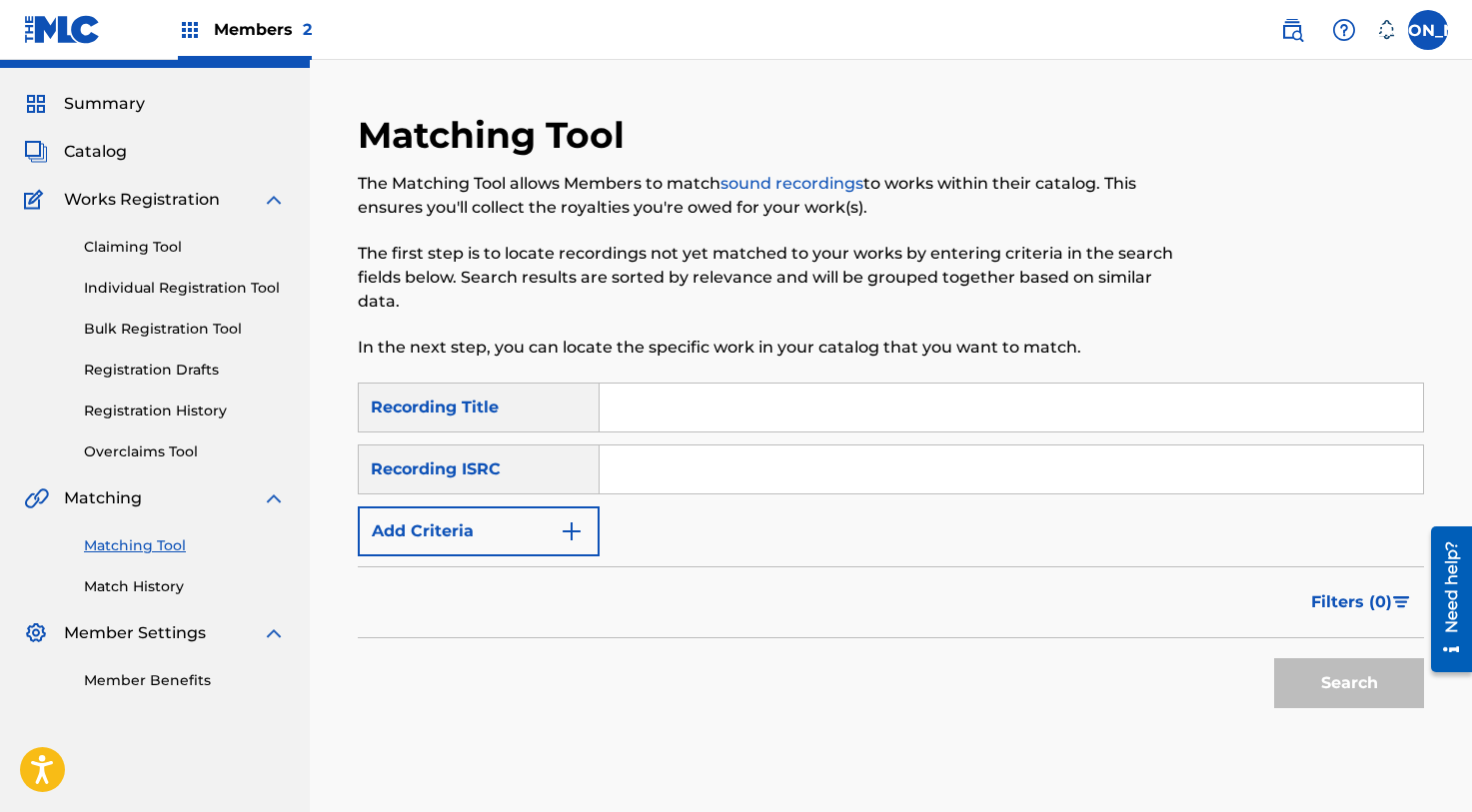 click on "SearchWithCriteria693f262f-70f5-47c7-b173-2f188026babe Recording Title SearchWithCriteria8664e373-994b-4ee6-9489-f45a87f296da Recording ISRC Add Criteria" at bounding box center [890, 469] 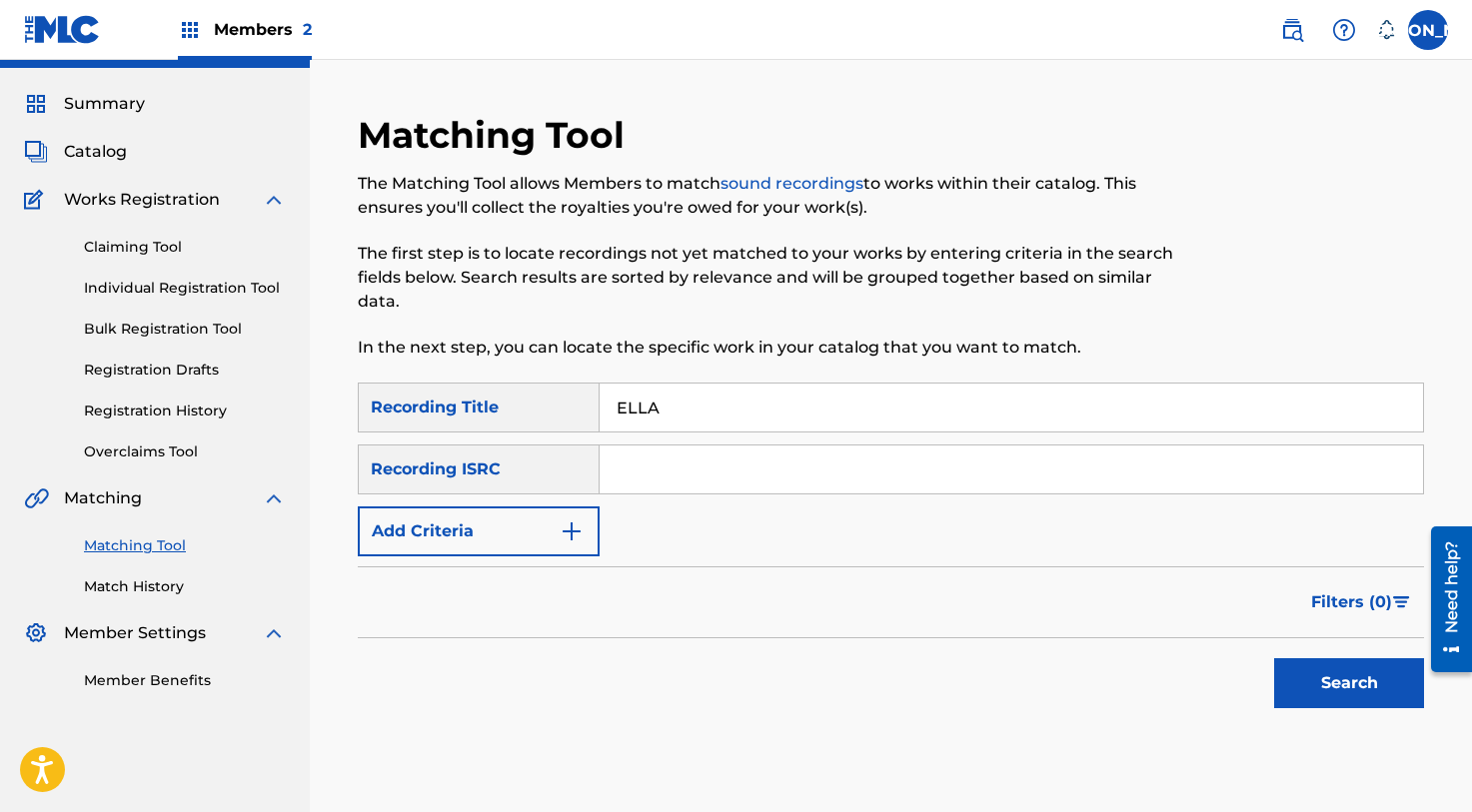 type on "ELLA" 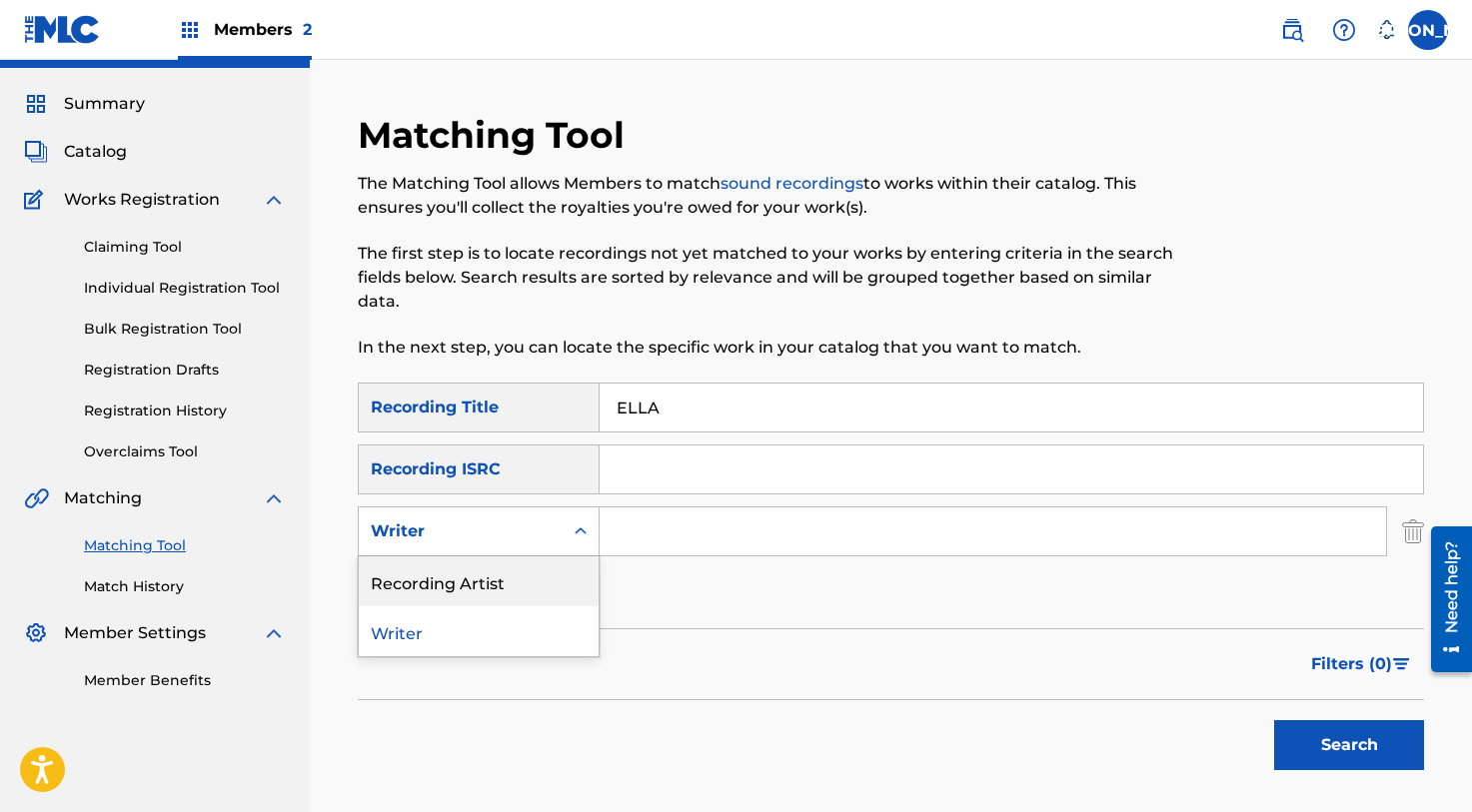 click on "Recording Artist" at bounding box center (479, 581) 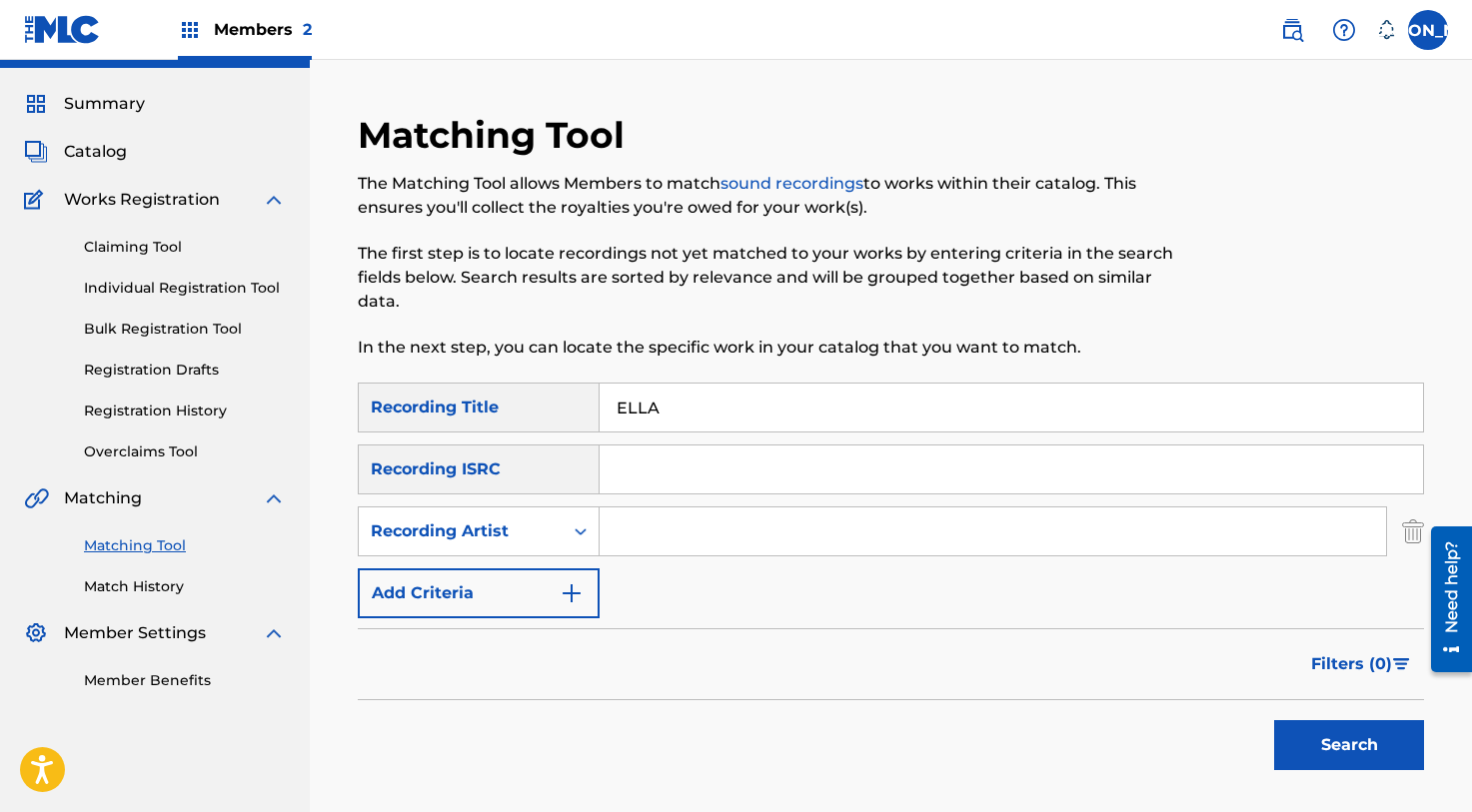 click at bounding box center (992, 531) 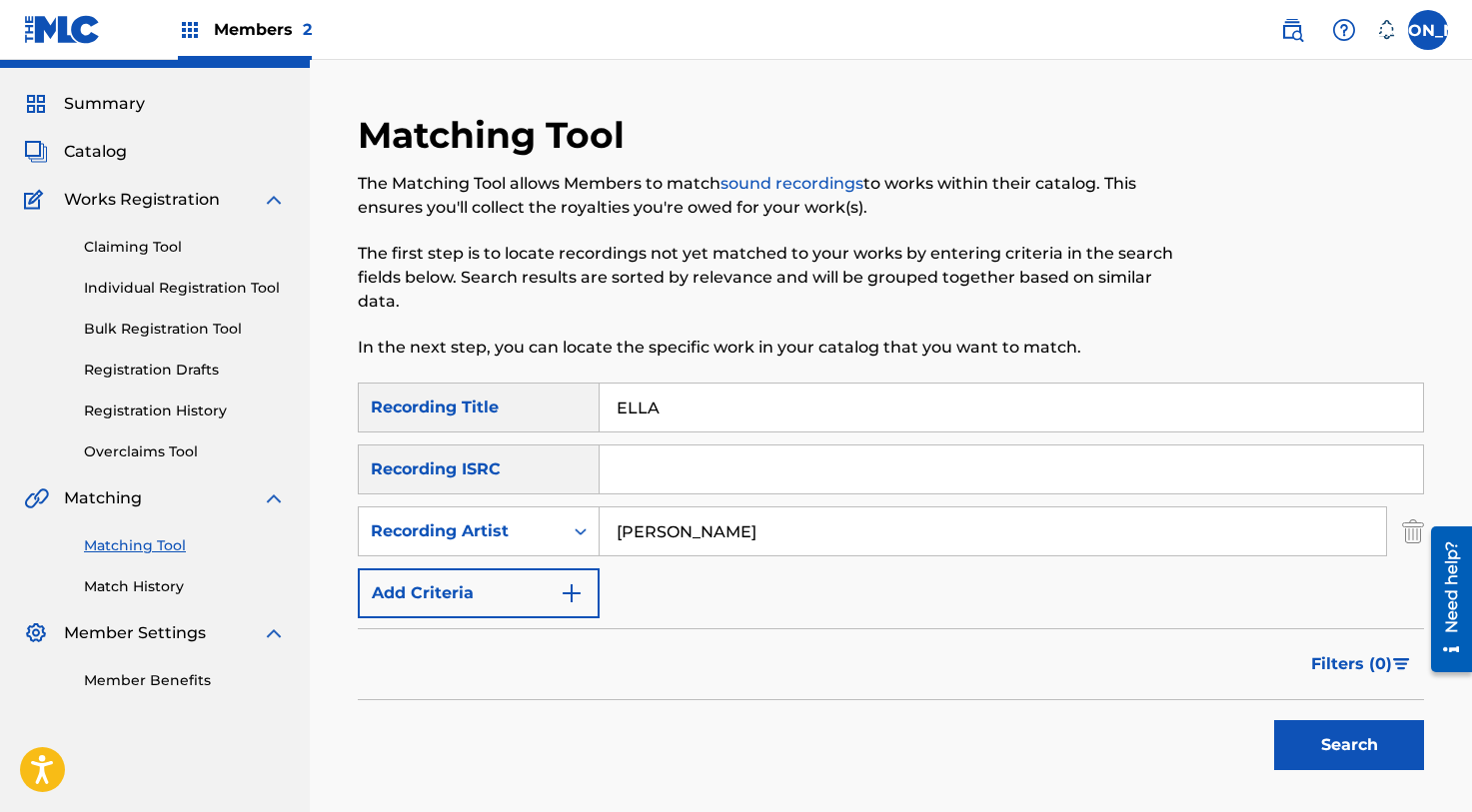 type on "[PERSON_NAME]" 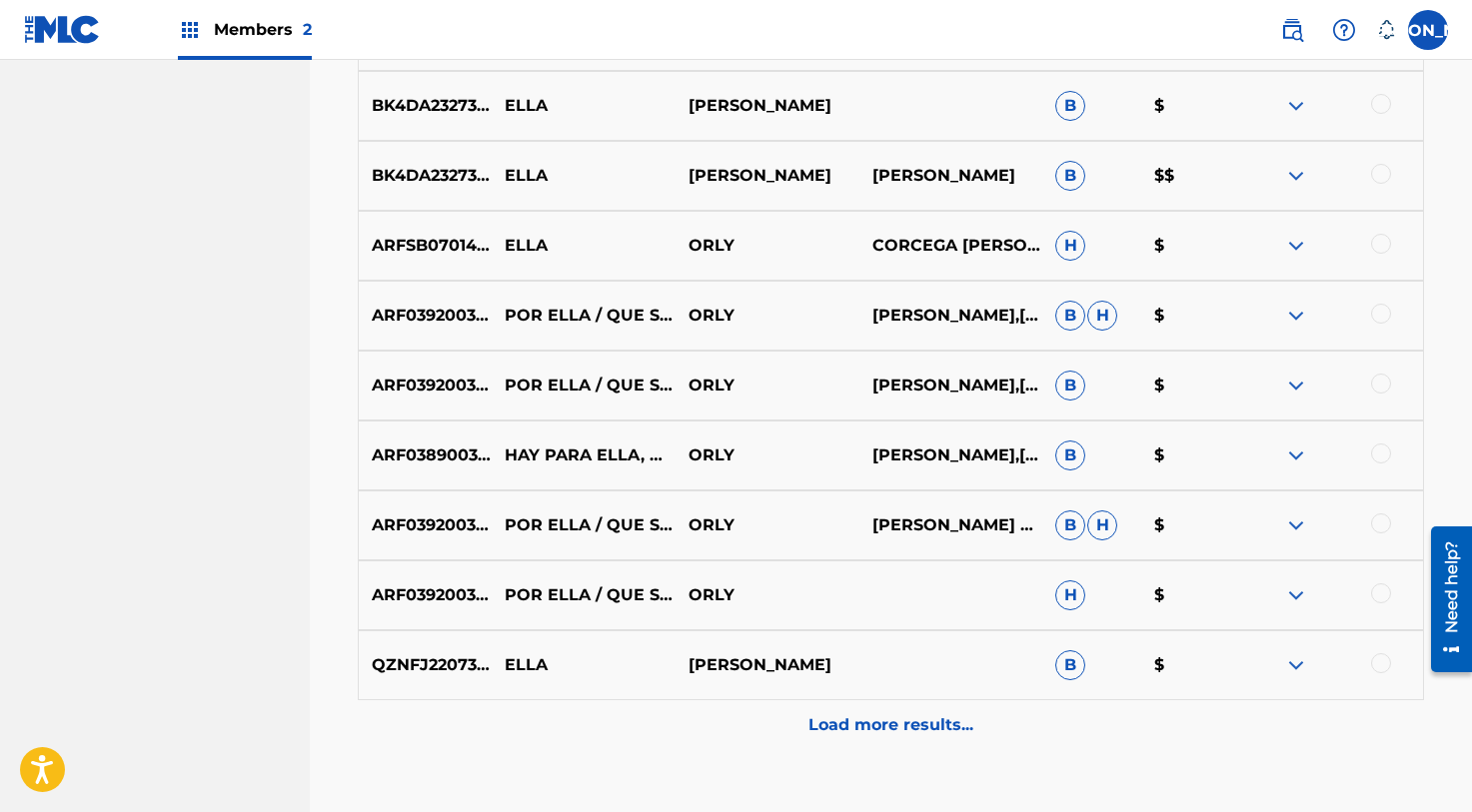 scroll, scrollTop: 719, scrollLeft: 0, axis: vertical 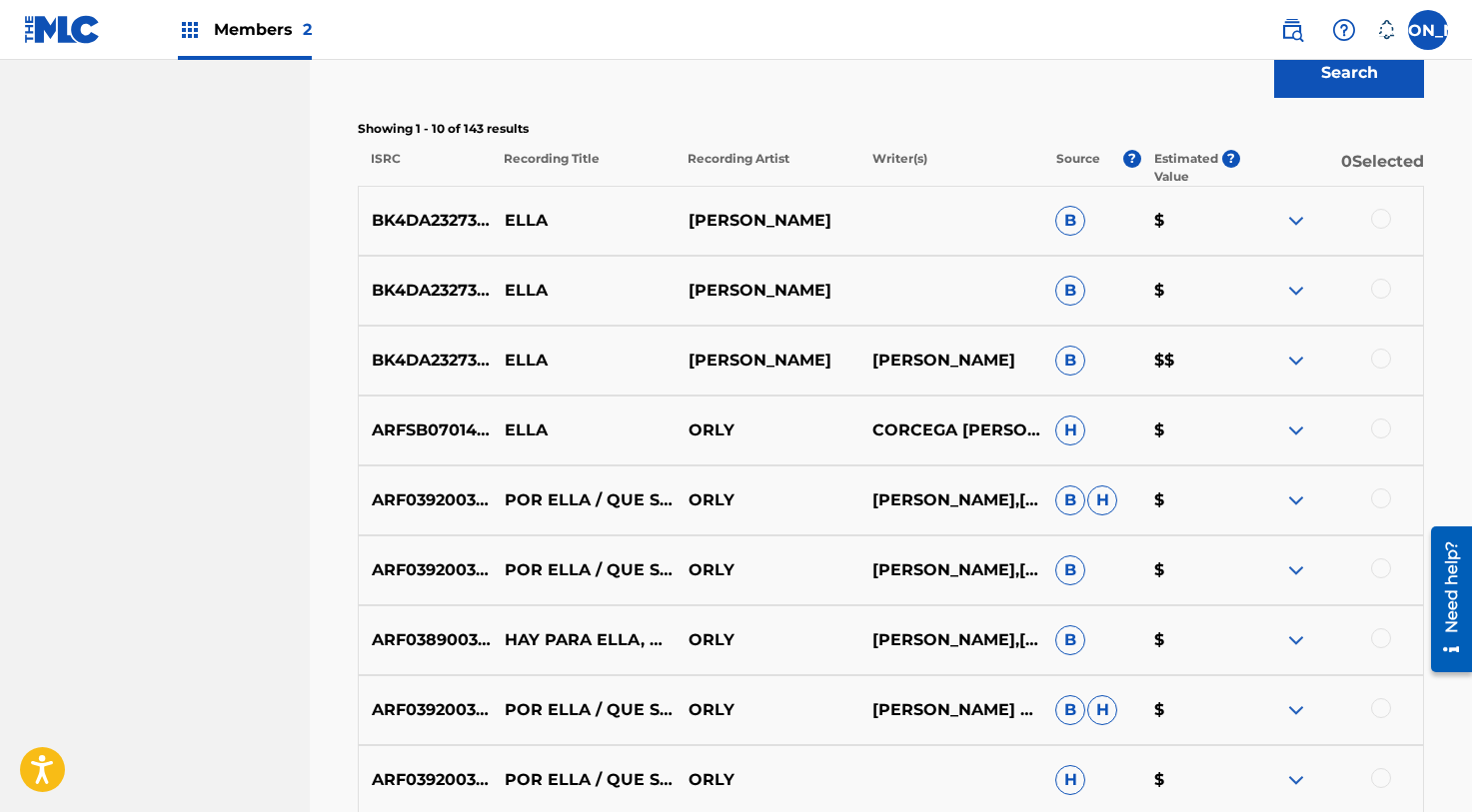 click at bounding box center [1381, 359] 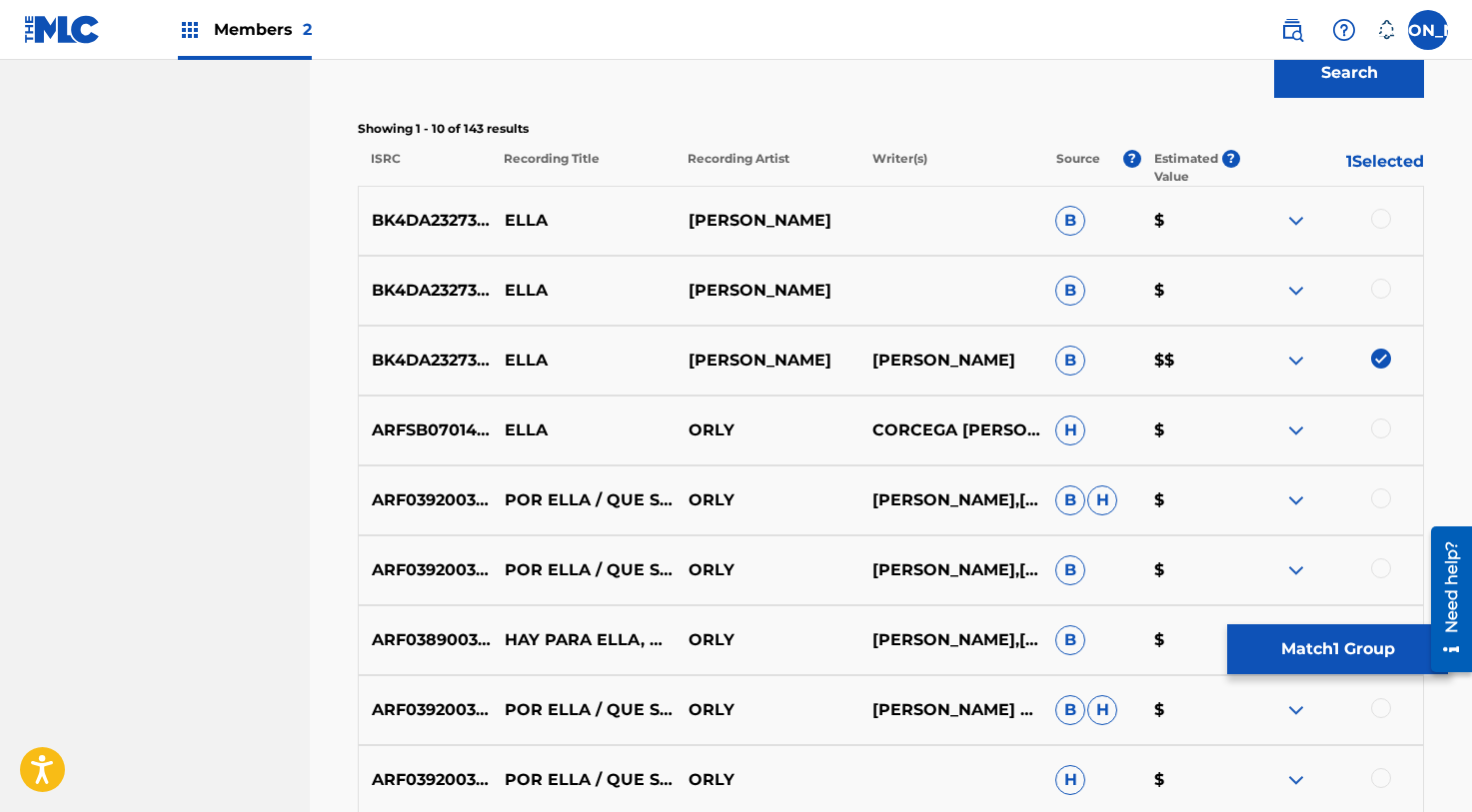 click at bounding box center (1381, 289) 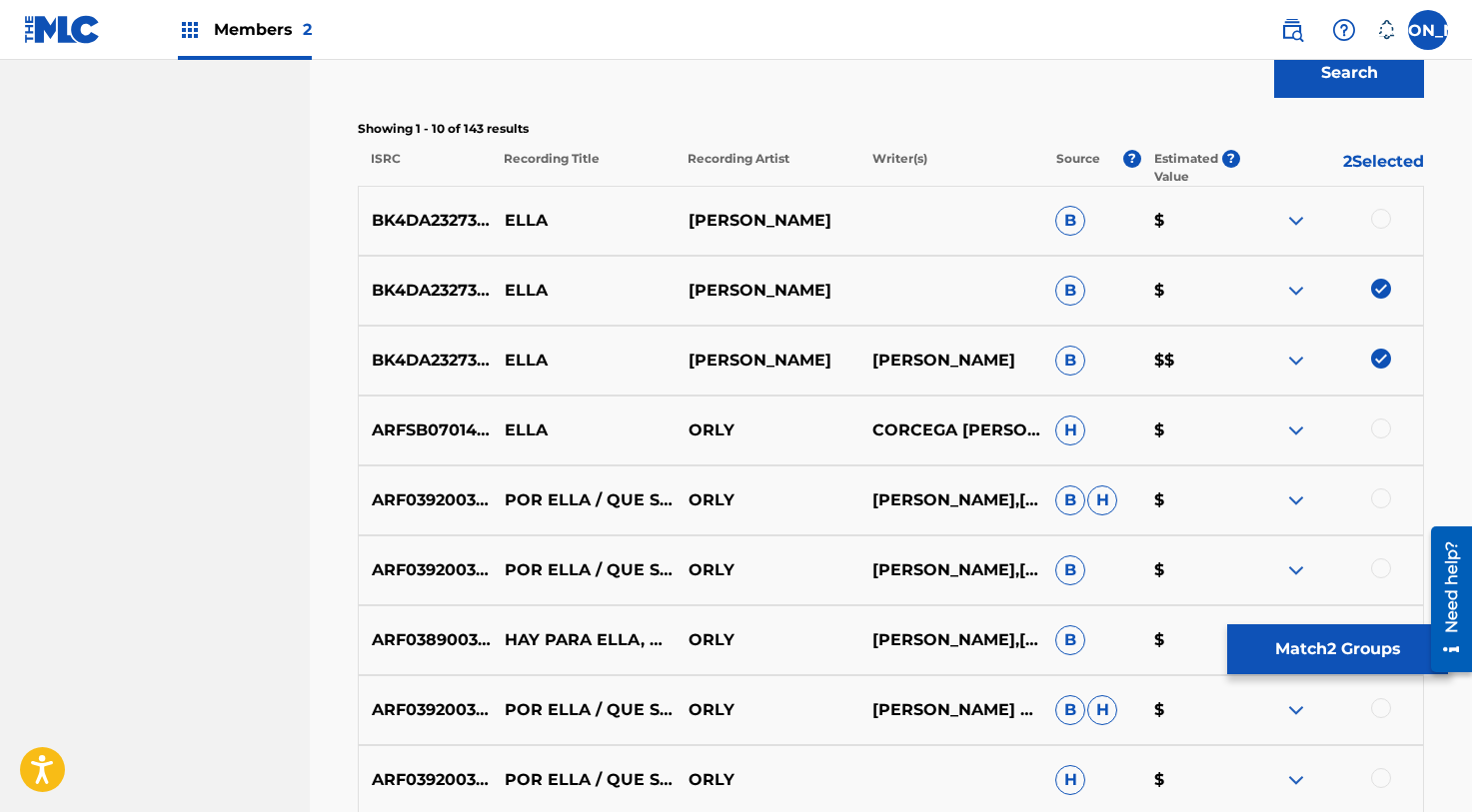 click at bounding box center (1381, 219) 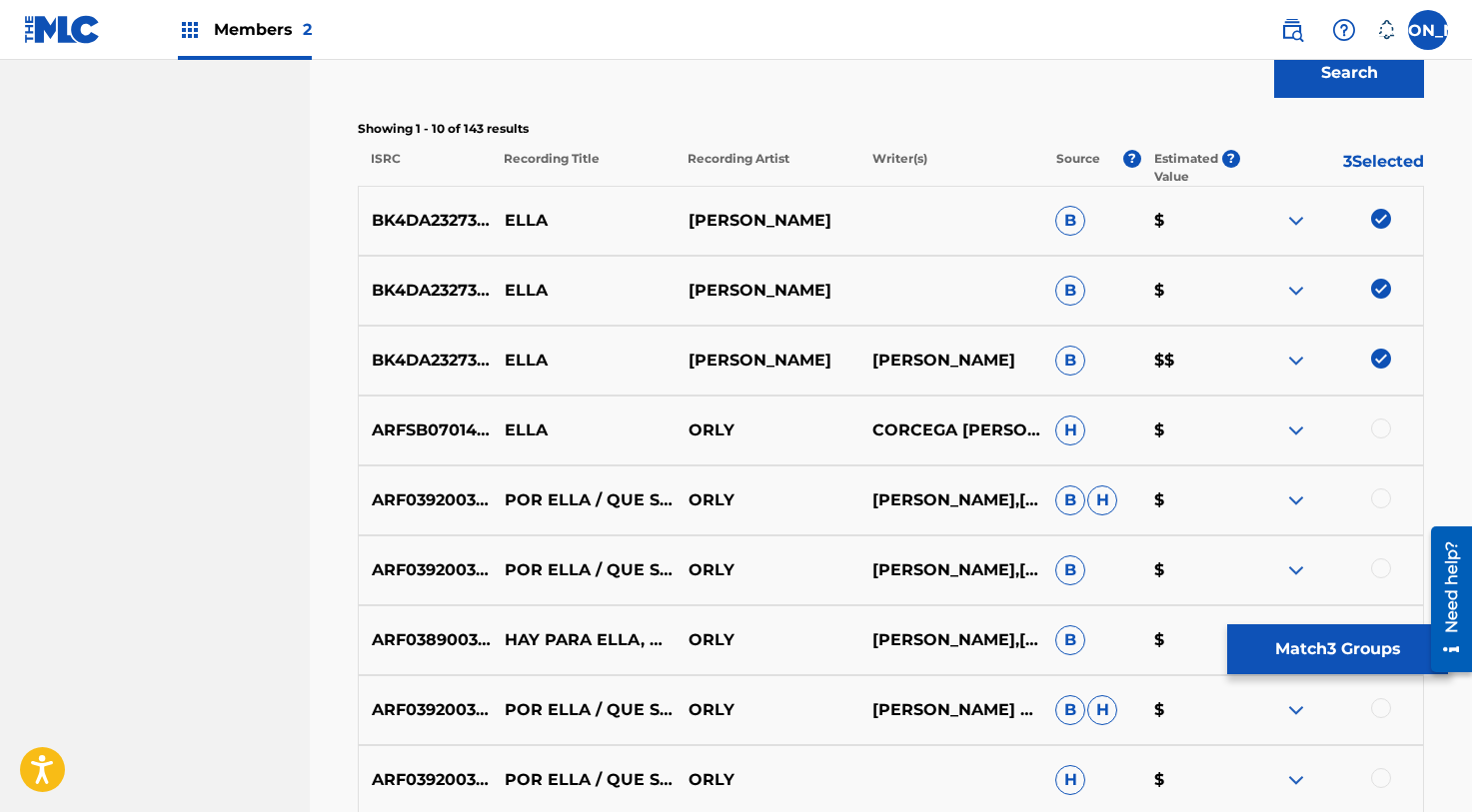 click on "Match  3 Groups" at bounding box center (1337, 649) 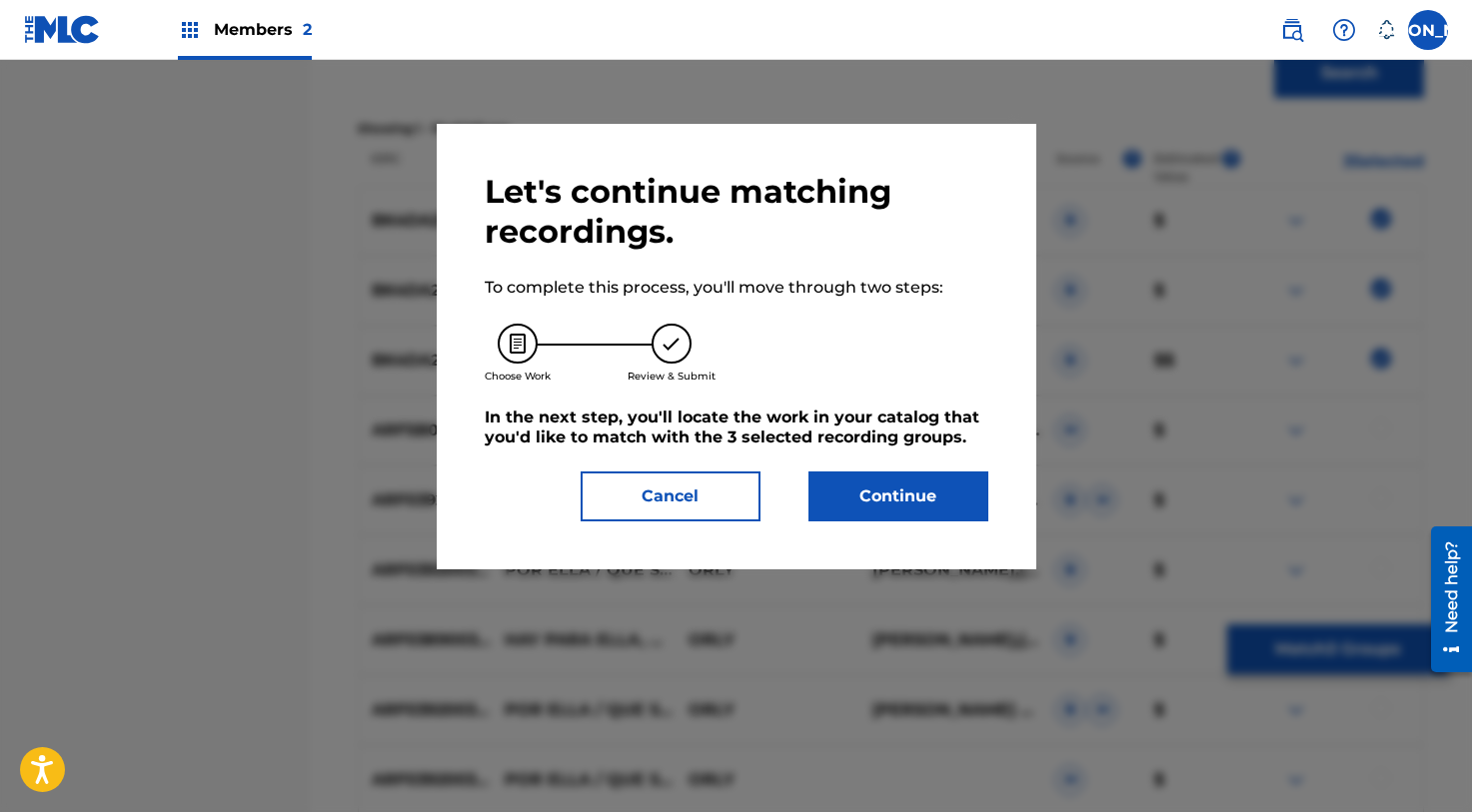 click on "Let's continue matching recordings. To complete this process, you'll move through two steps: Choose Work Review & Submit In the next step, you'll locate the work in your catalog that you'd like to match with the   3 selected recording groups . Cancel Continue" at bounding box center [736, 347] 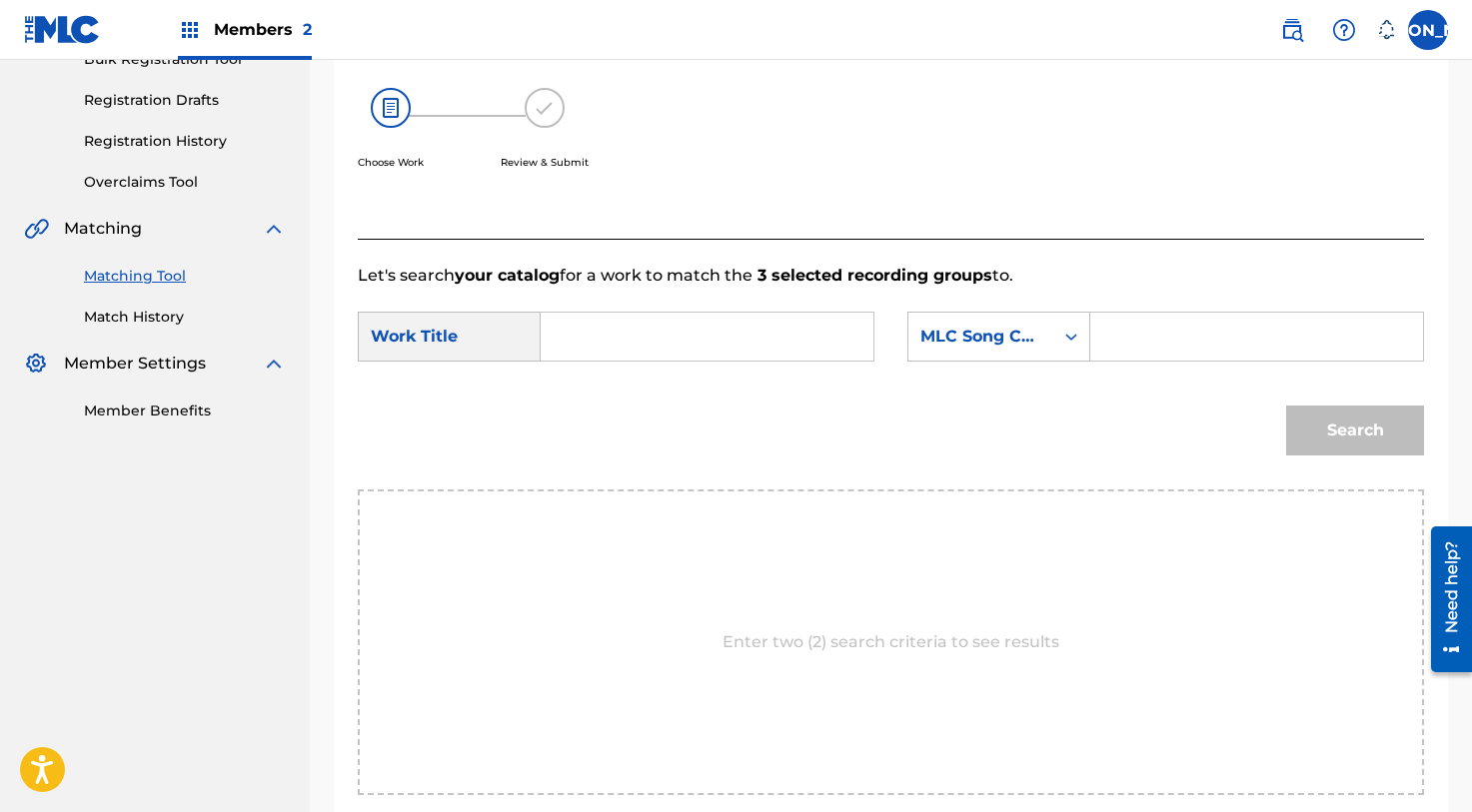 click at bounding box center (707, 337) 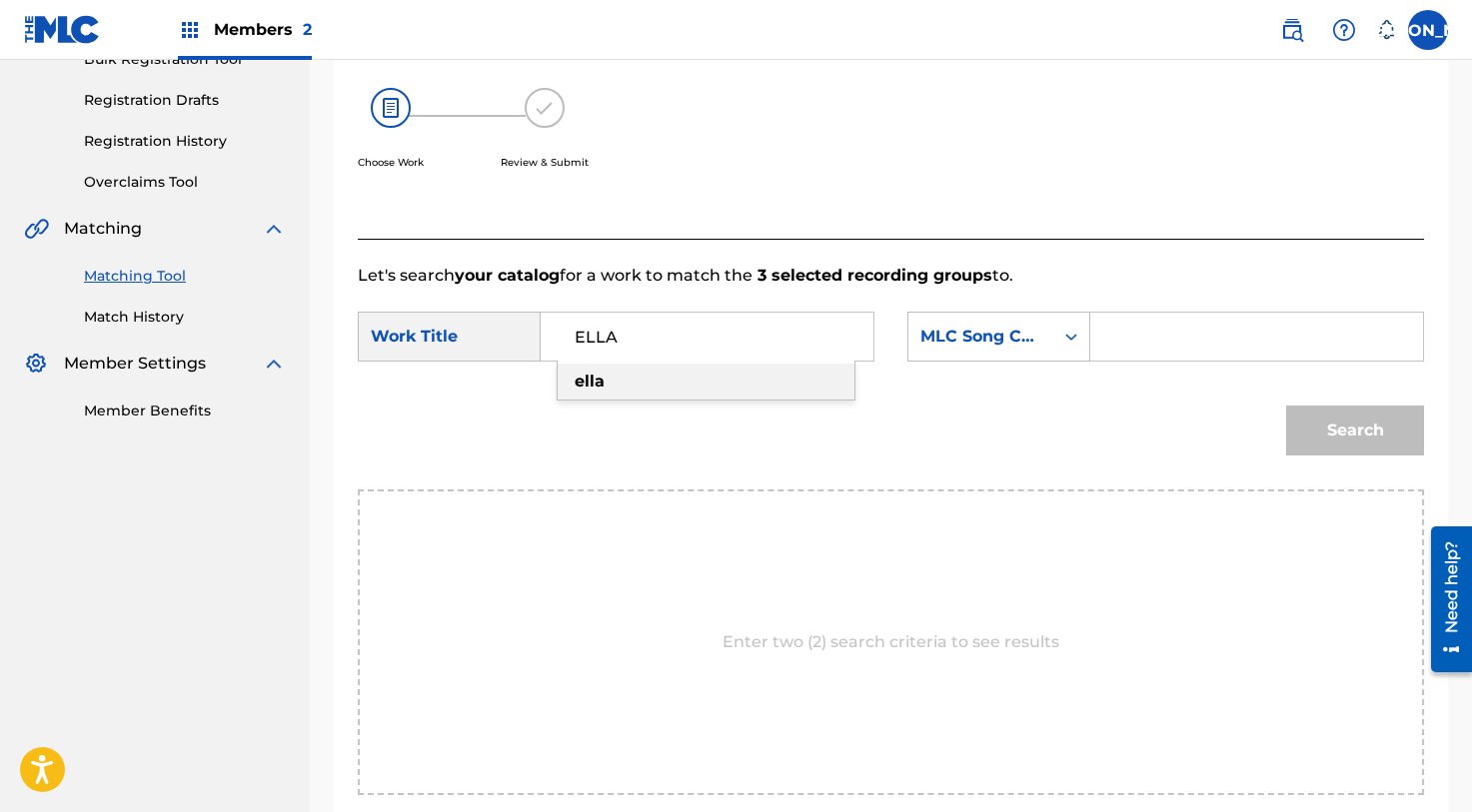 type on "ELLA" 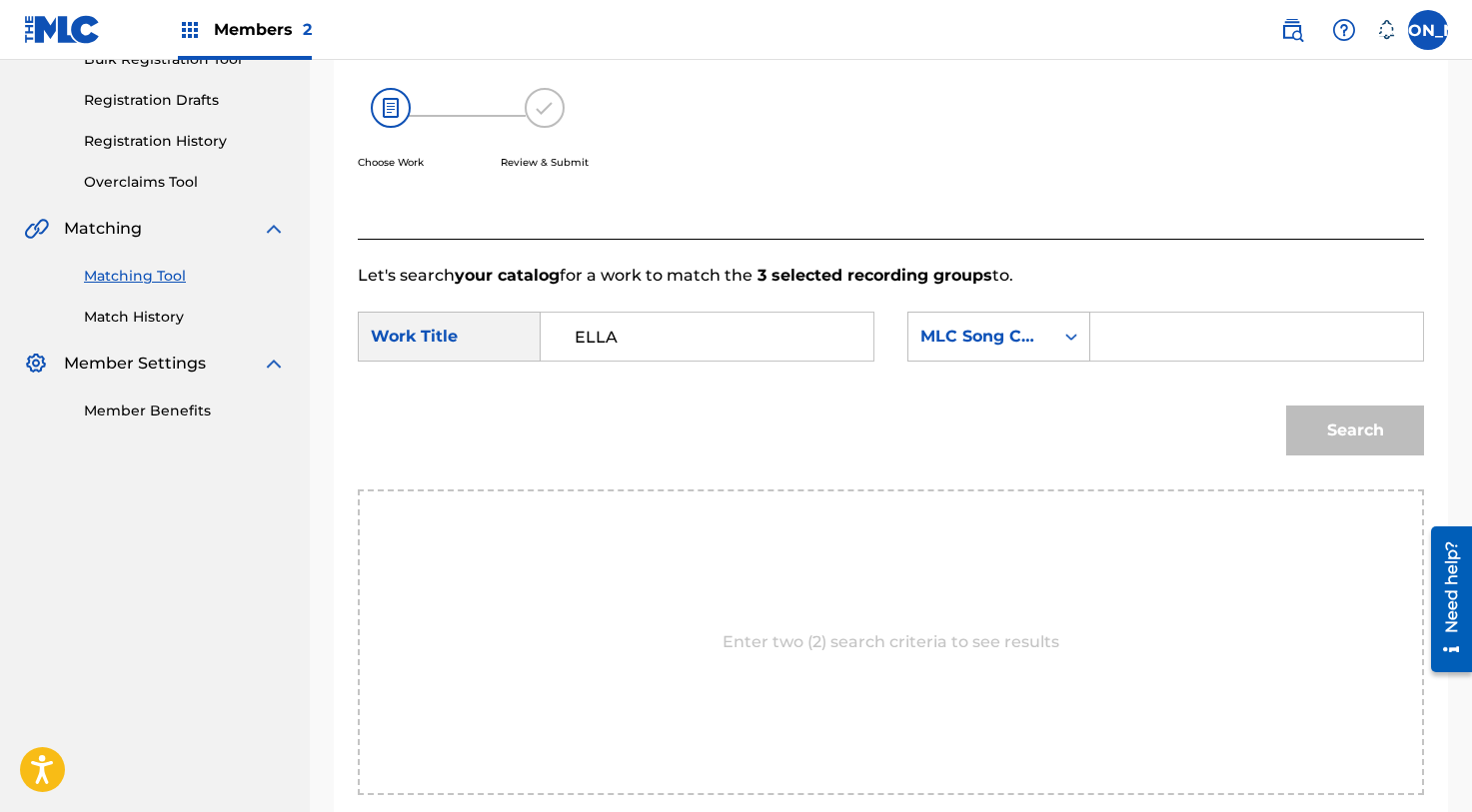 click at bounding box center [1256, 337] 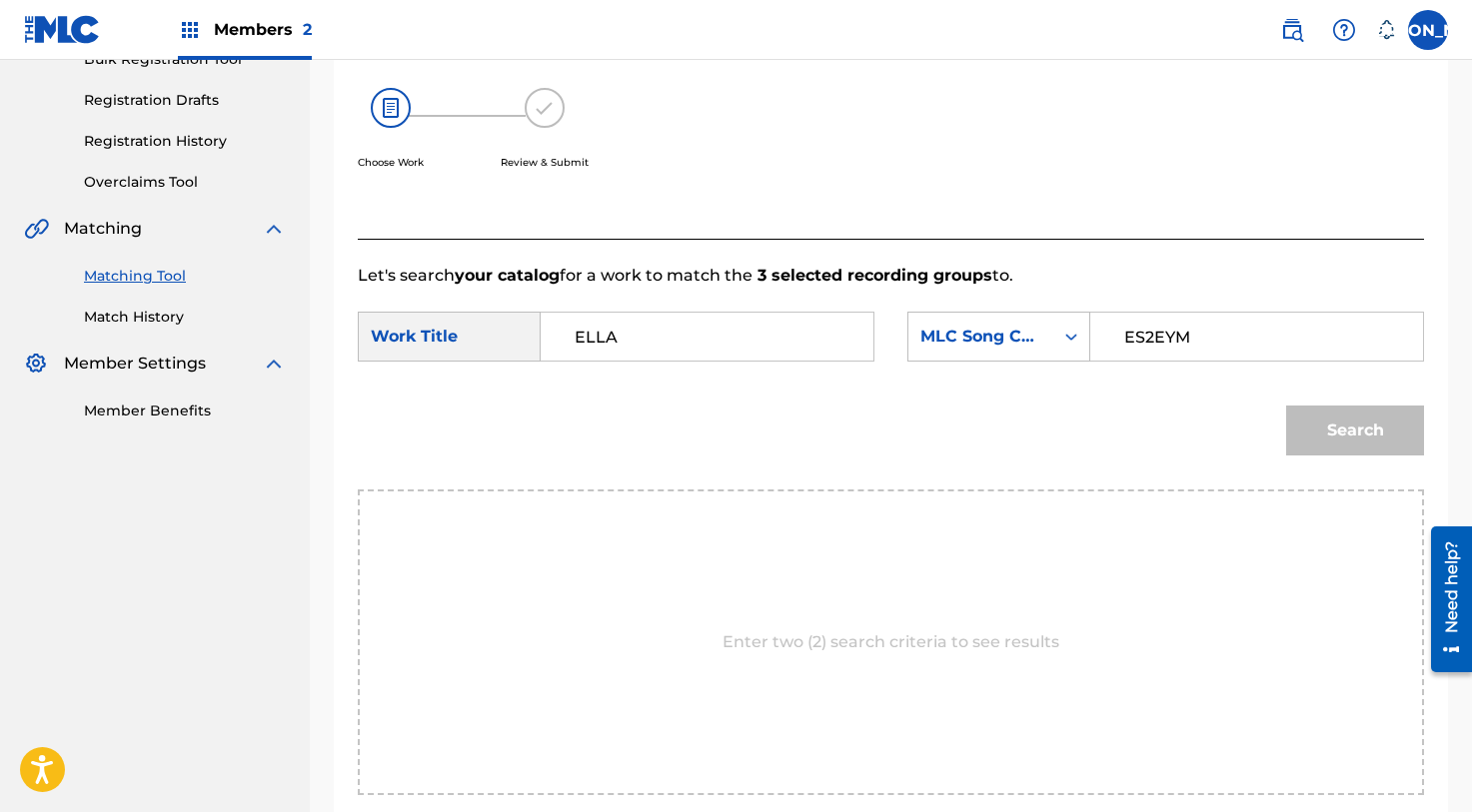 type on "ES2EYM" 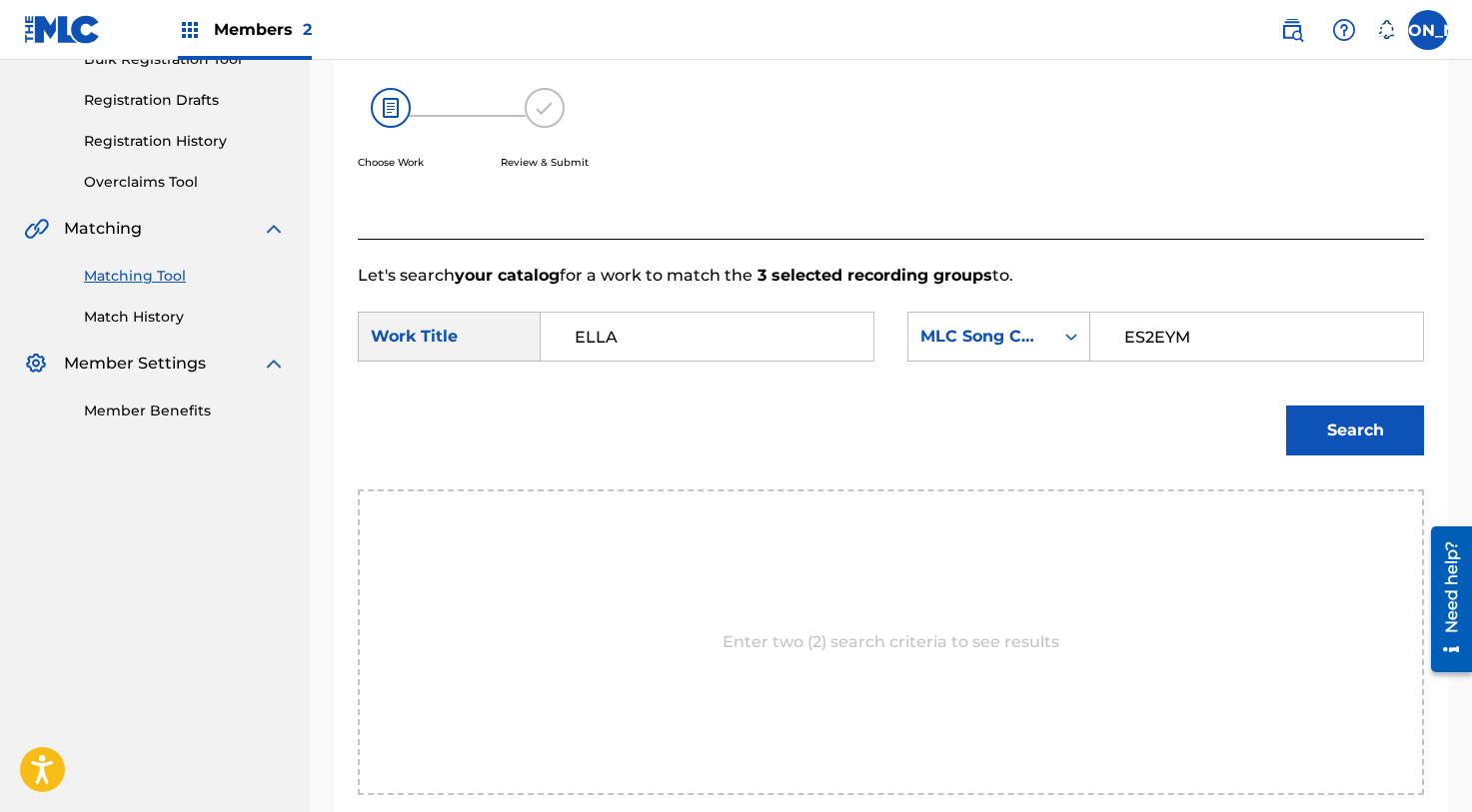 click on "Search" at bounding box center [1355, 430] 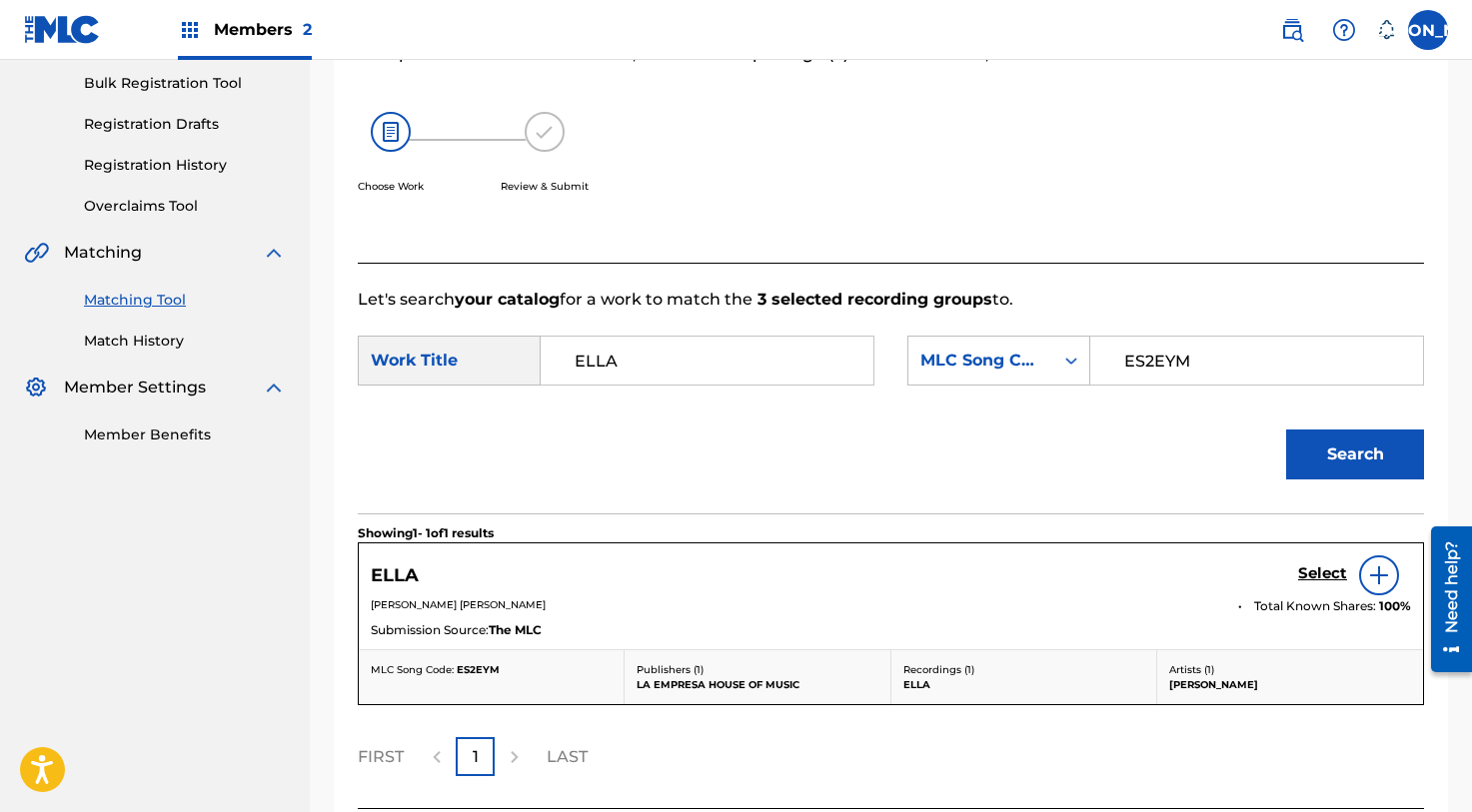 click on "Select" at bounding box center [1322, 573] 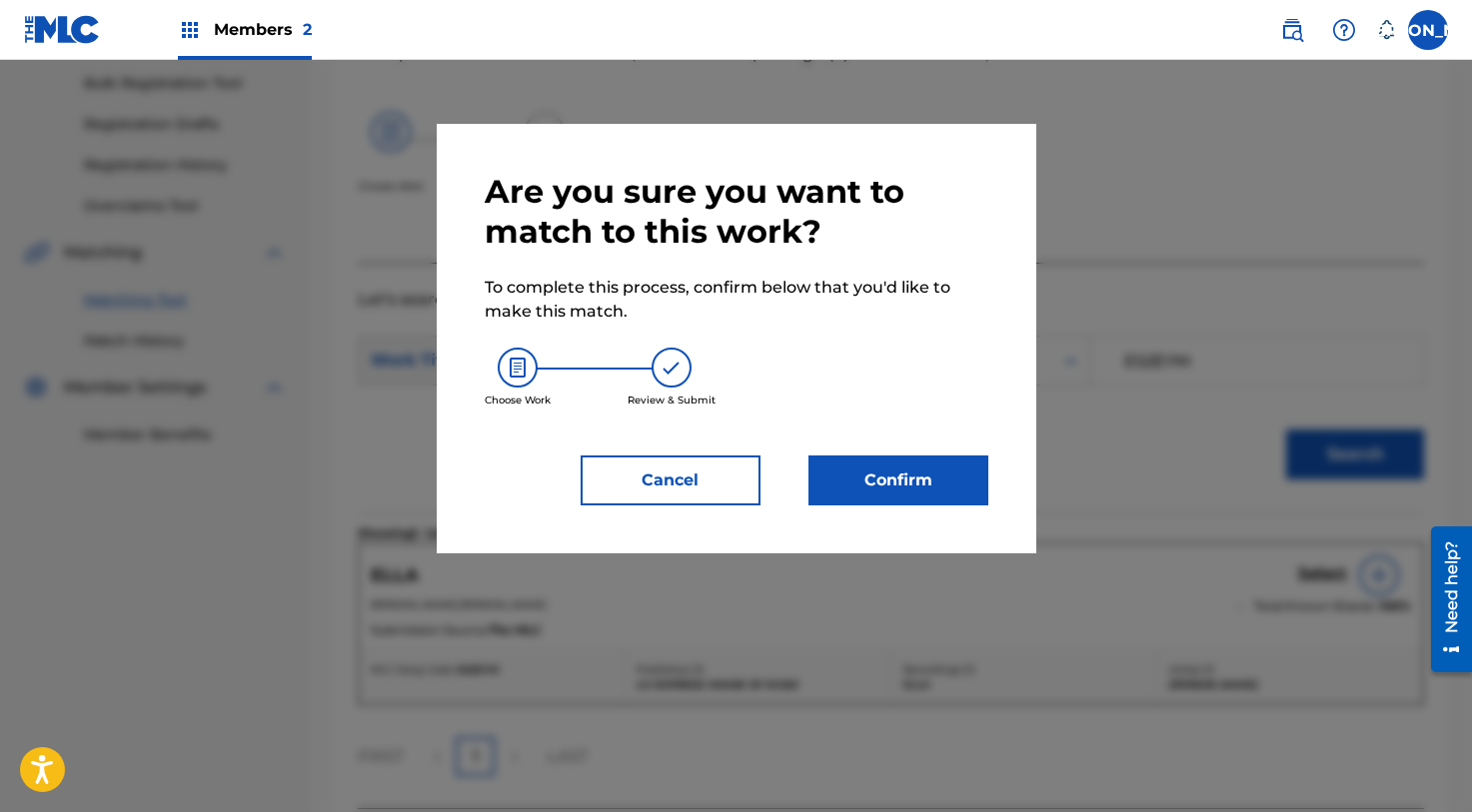 click on "Confirm" at bounding box center (898, 480) 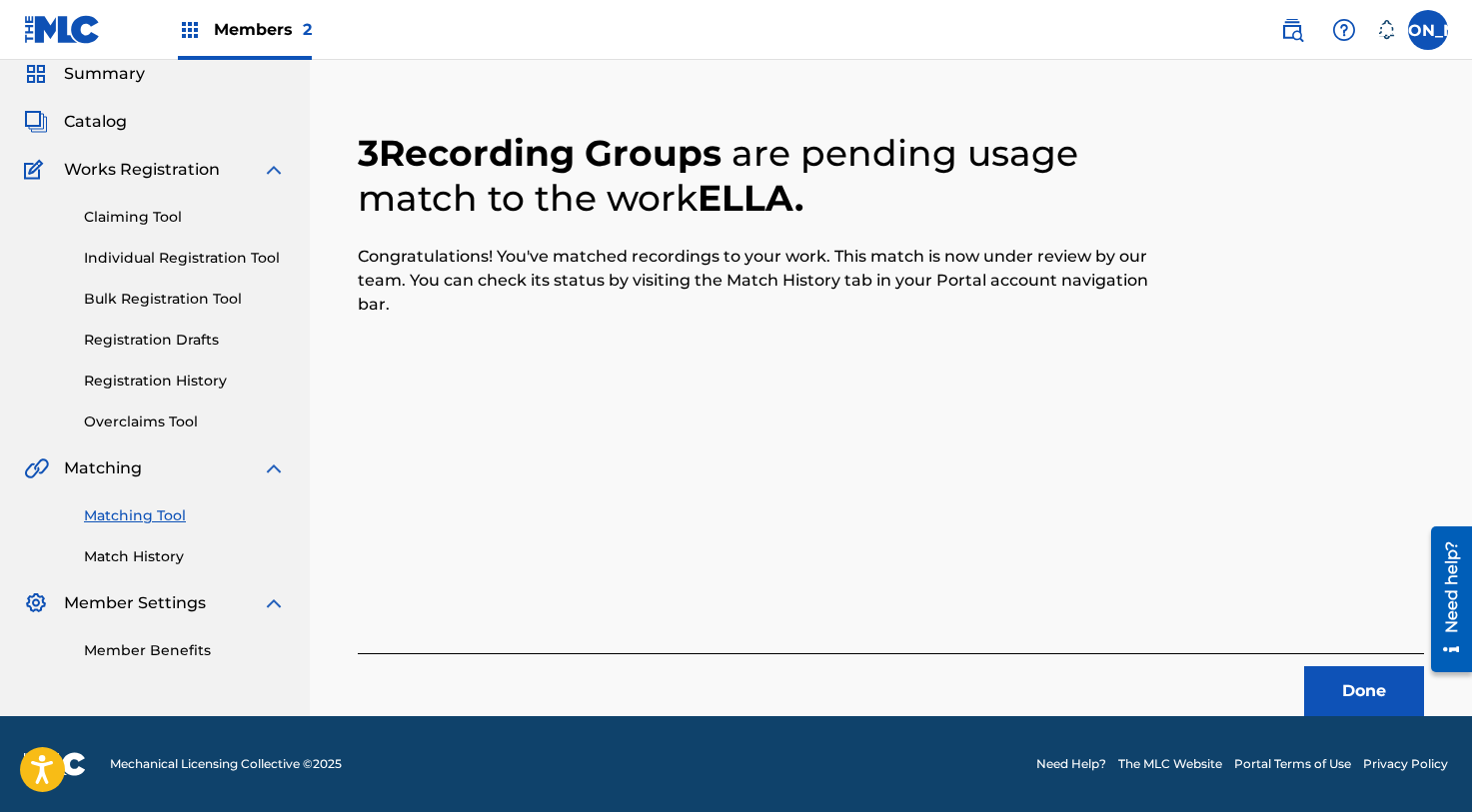 click on "Done" at bounding box center [1364, 691] 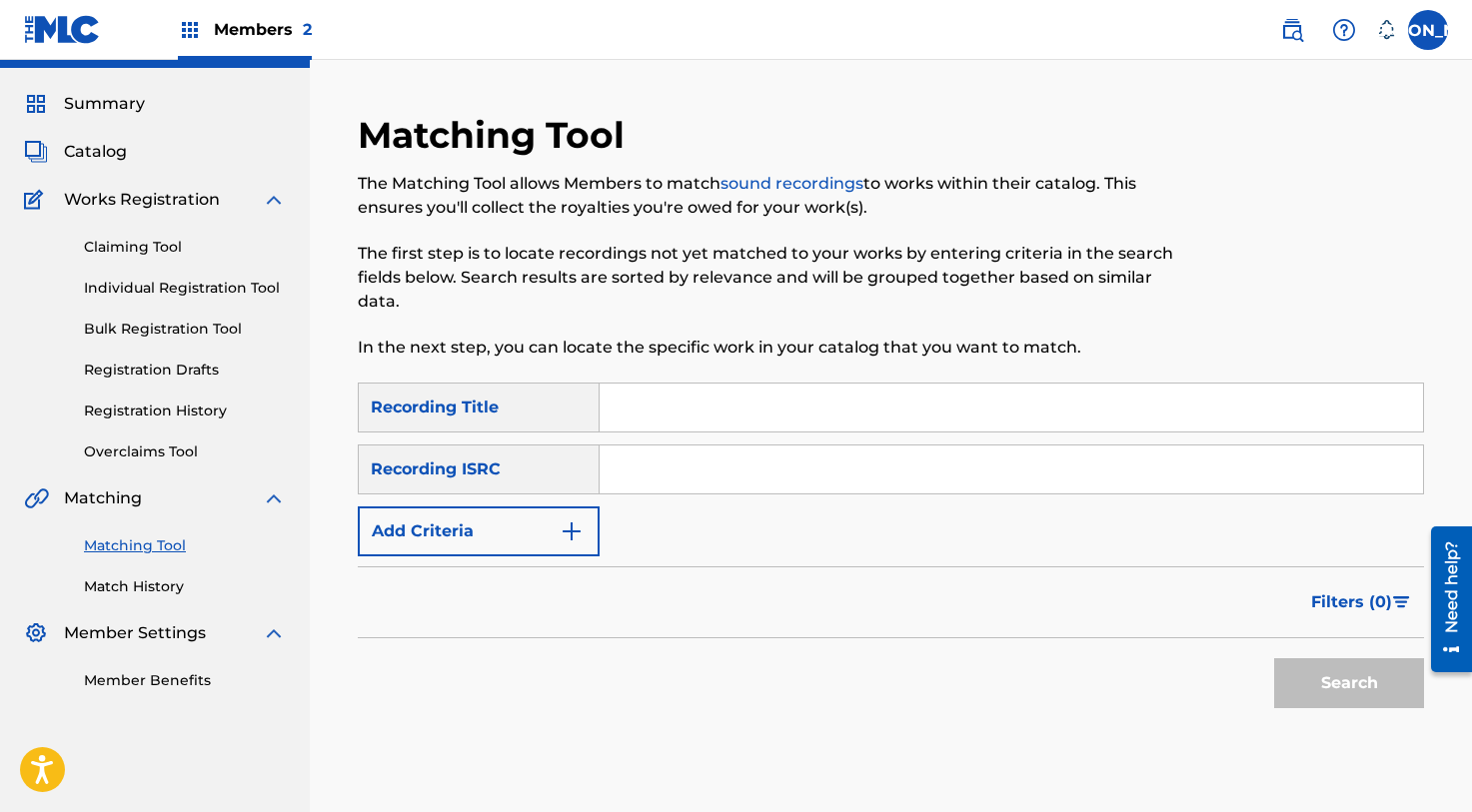 click at bounding box center (1011, 469) 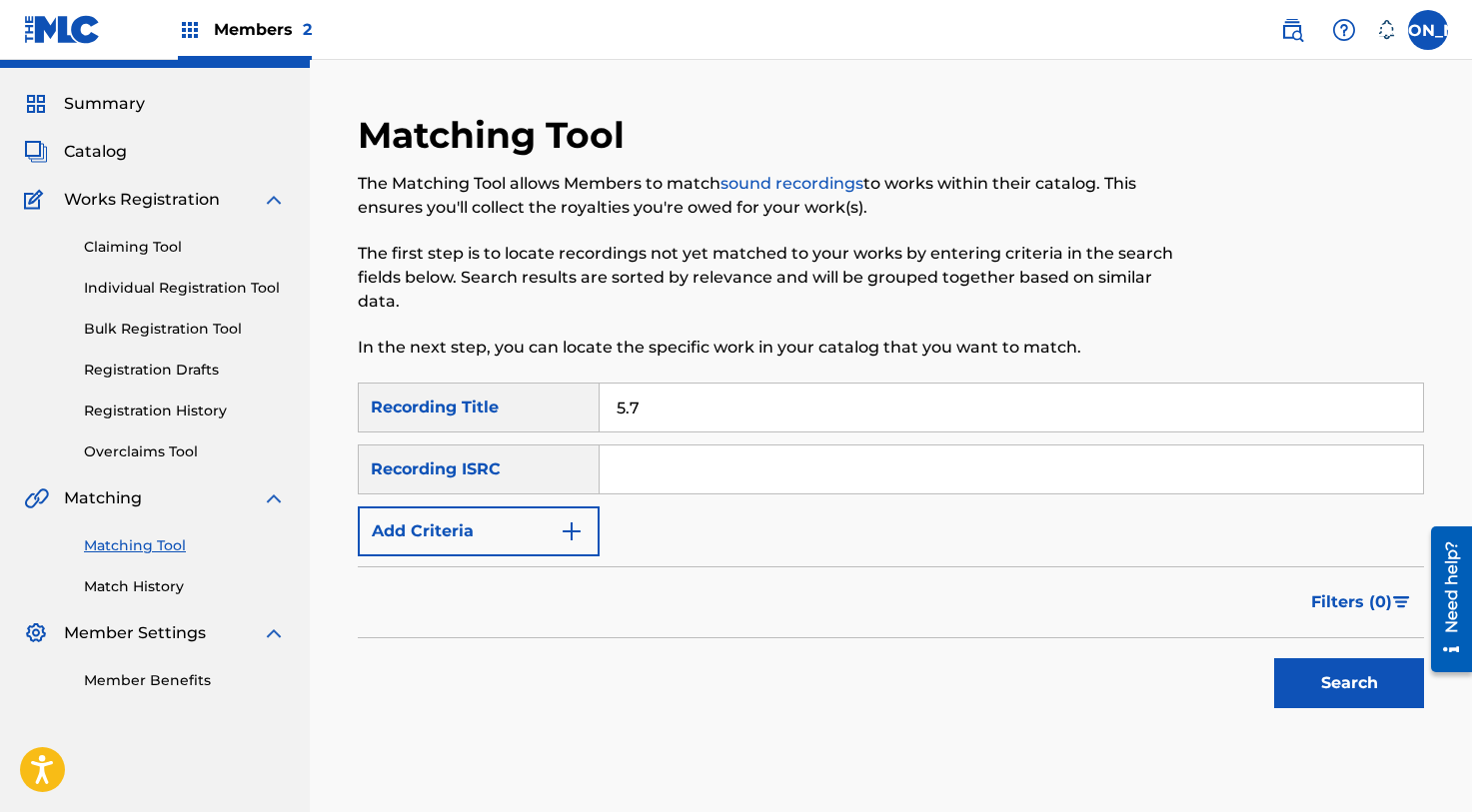 type on "5.7" 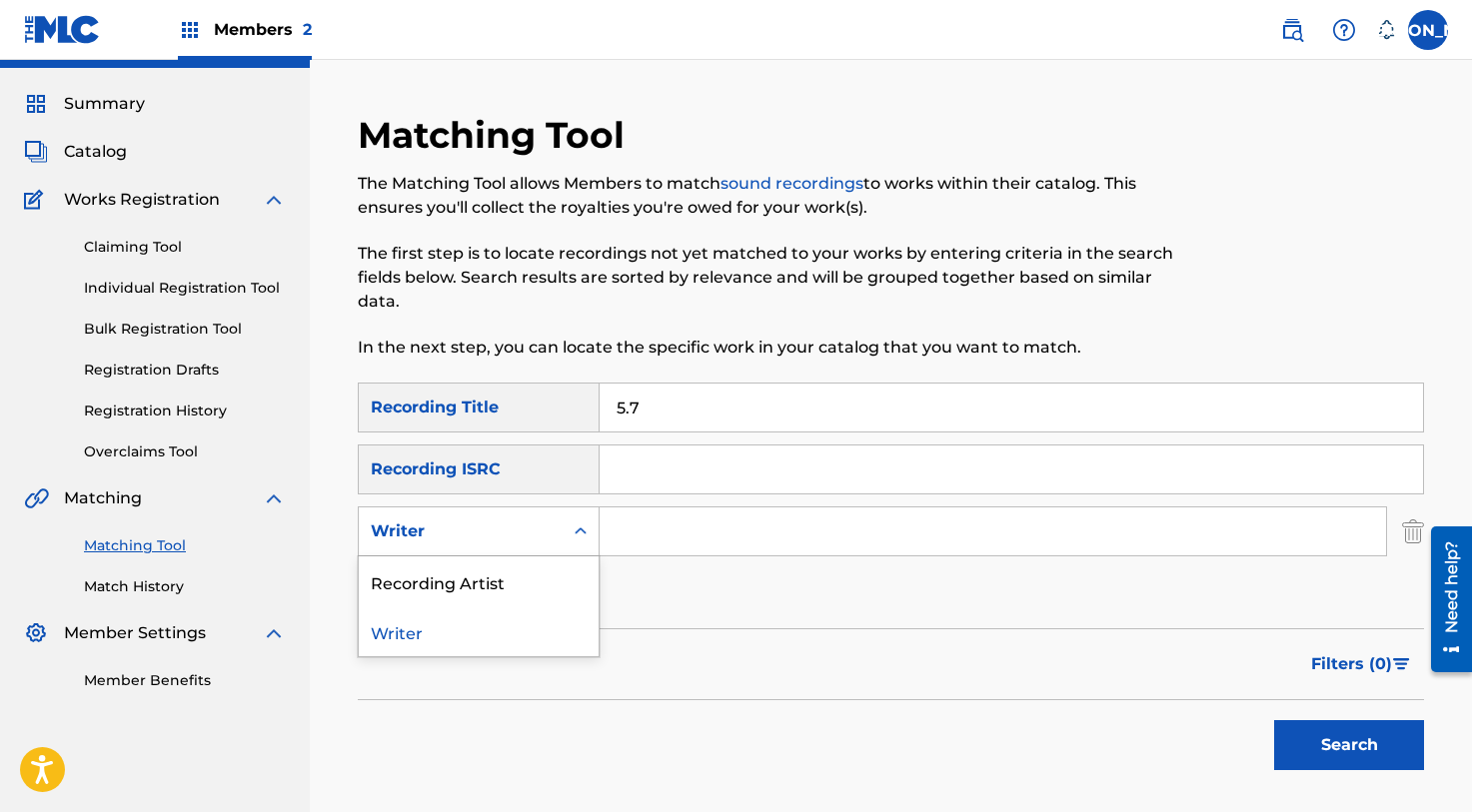 click at bounding box center [581, 531] 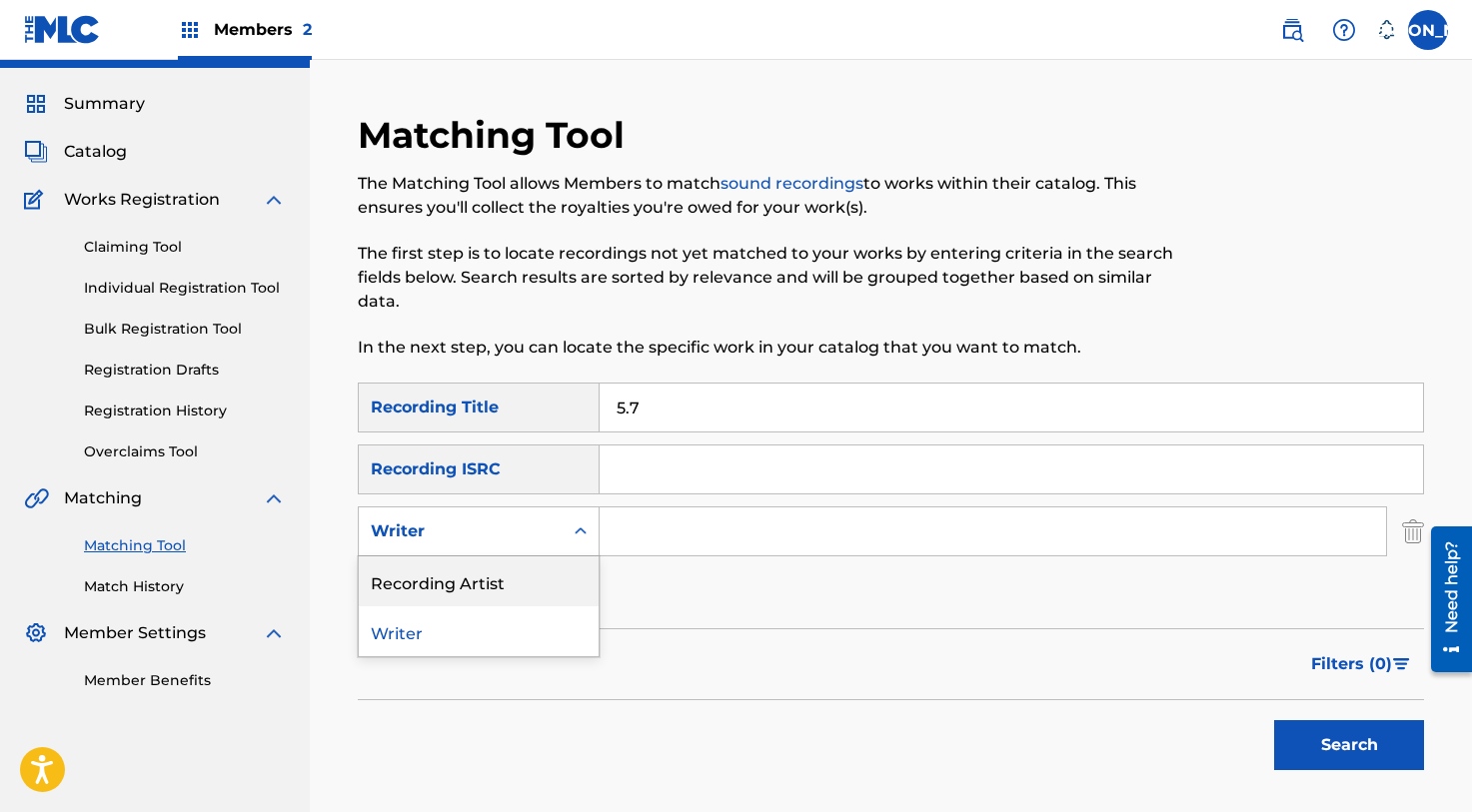 click on "Recording Artist" at bounding box center (479, 581) 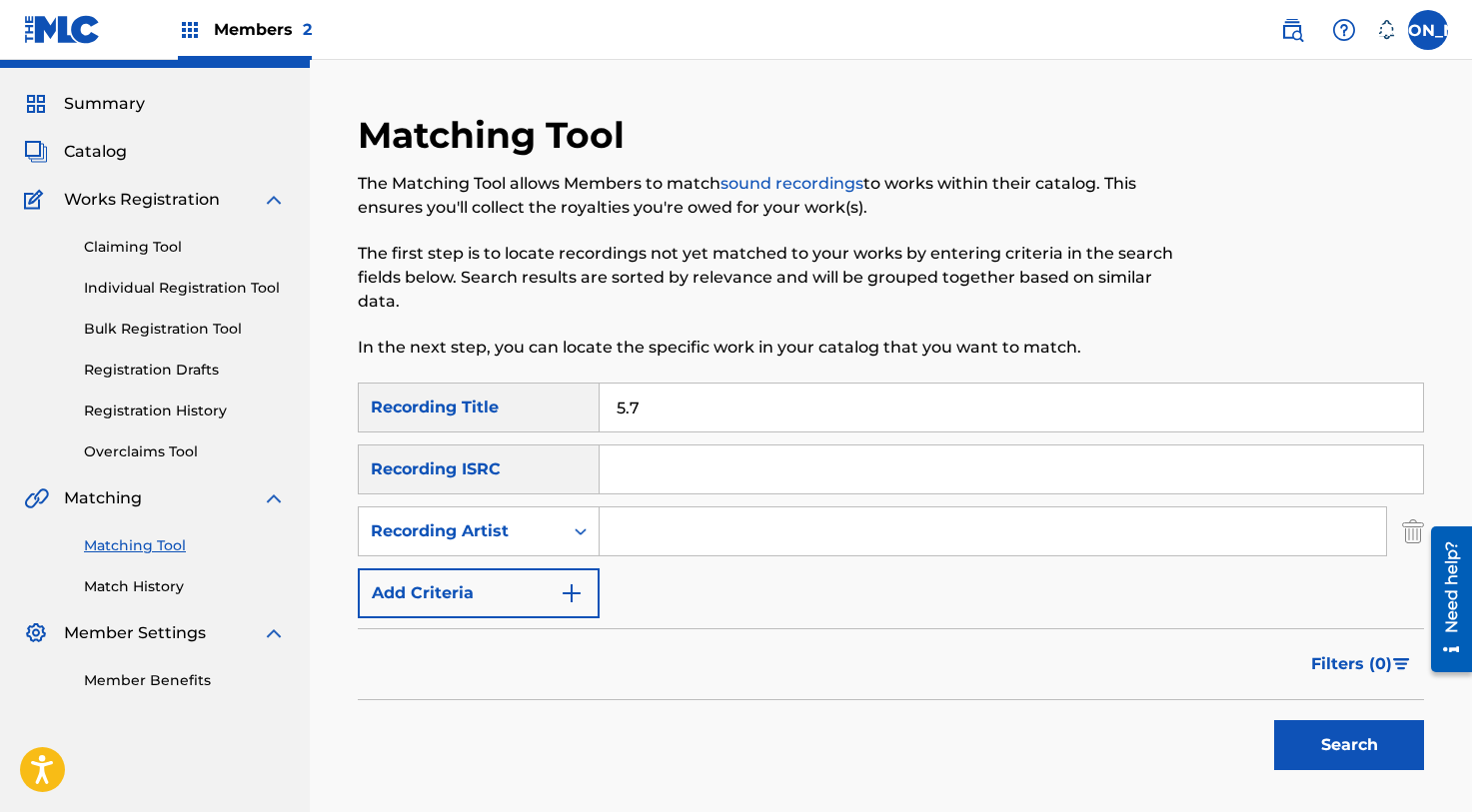 click at bounding box center (992, 531) 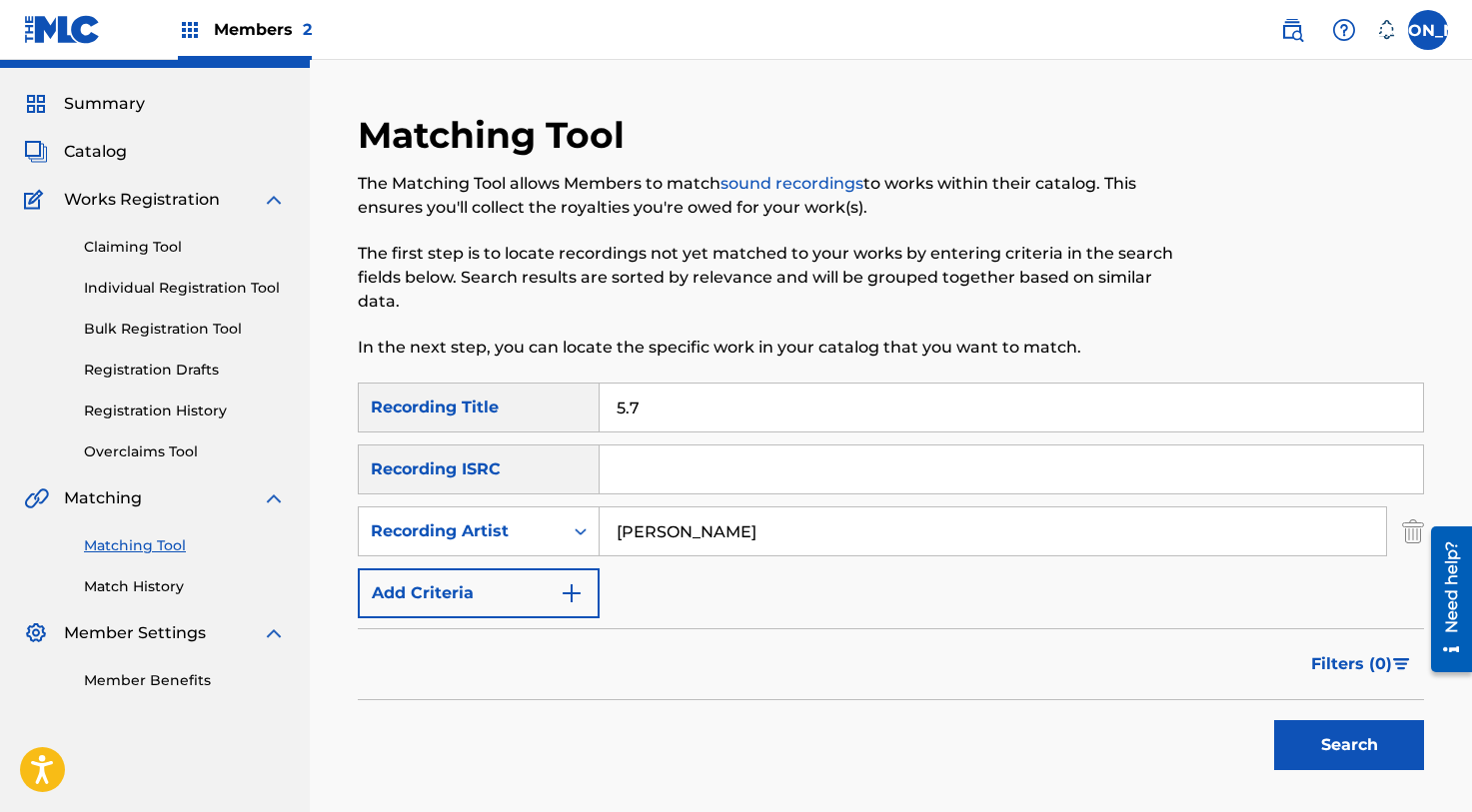 type on "[PERSON_NAME]" 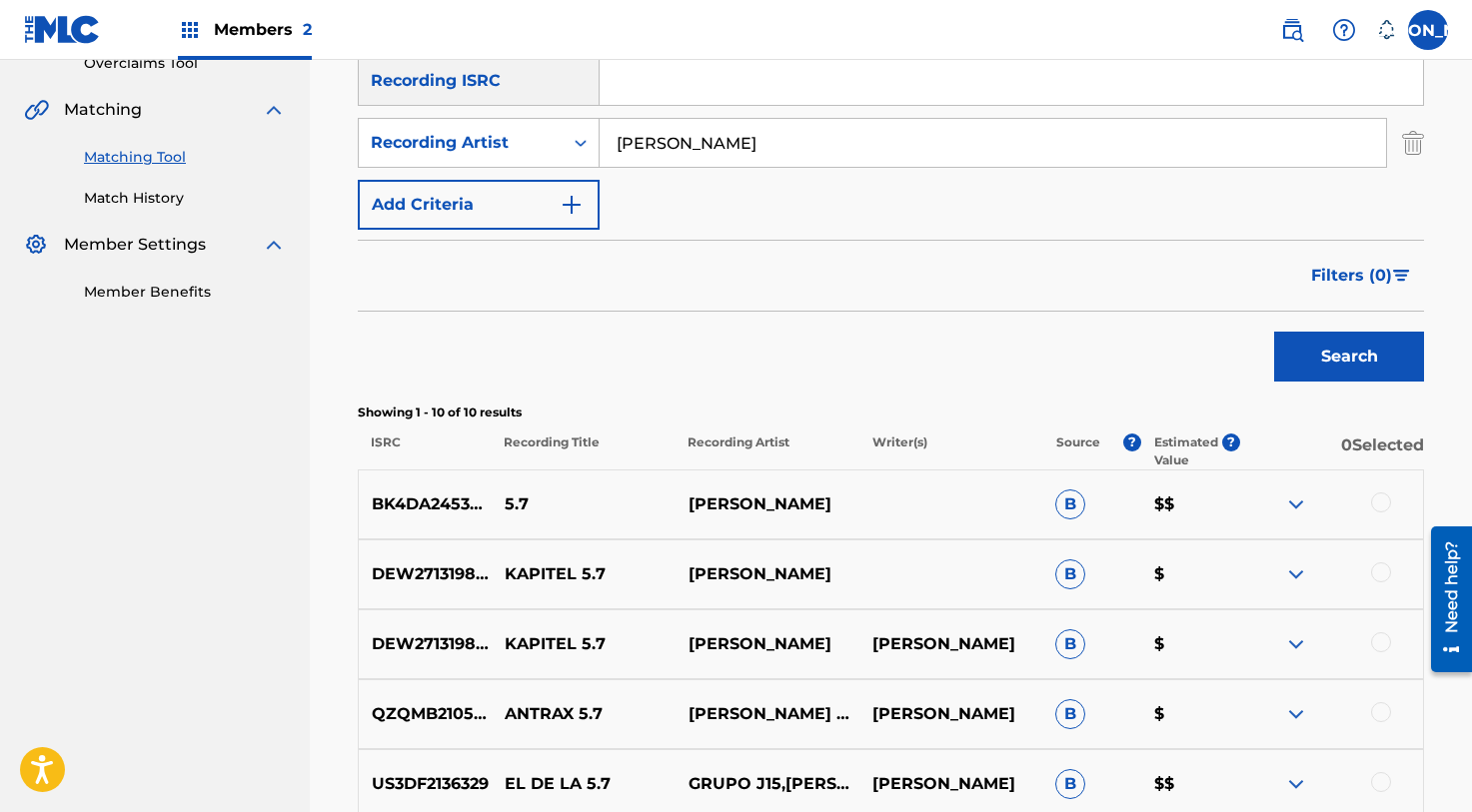 scroll, scrollTop: 593, scrollLeft: 0, axis: vertical 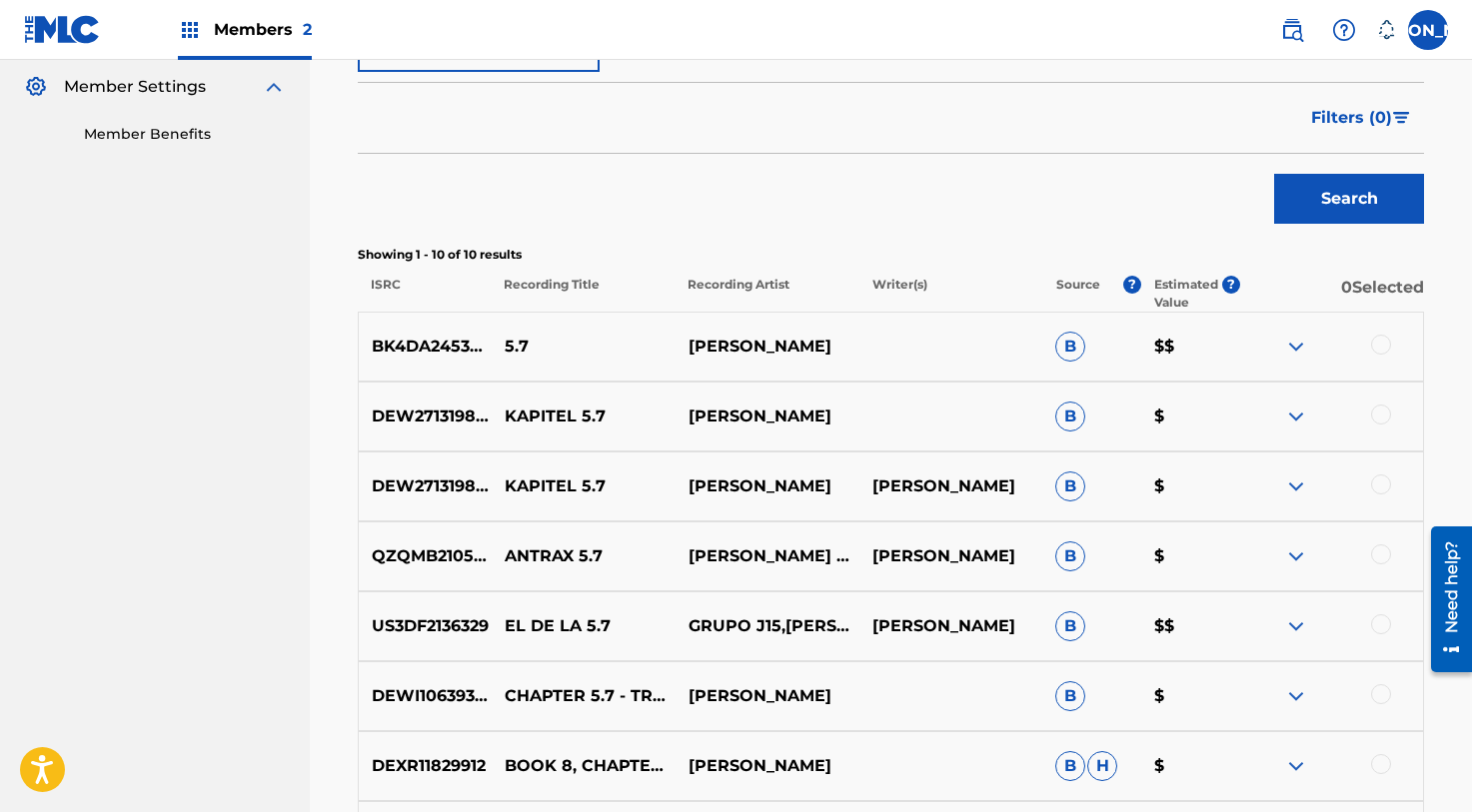 click at bounding box center (1331, 347) 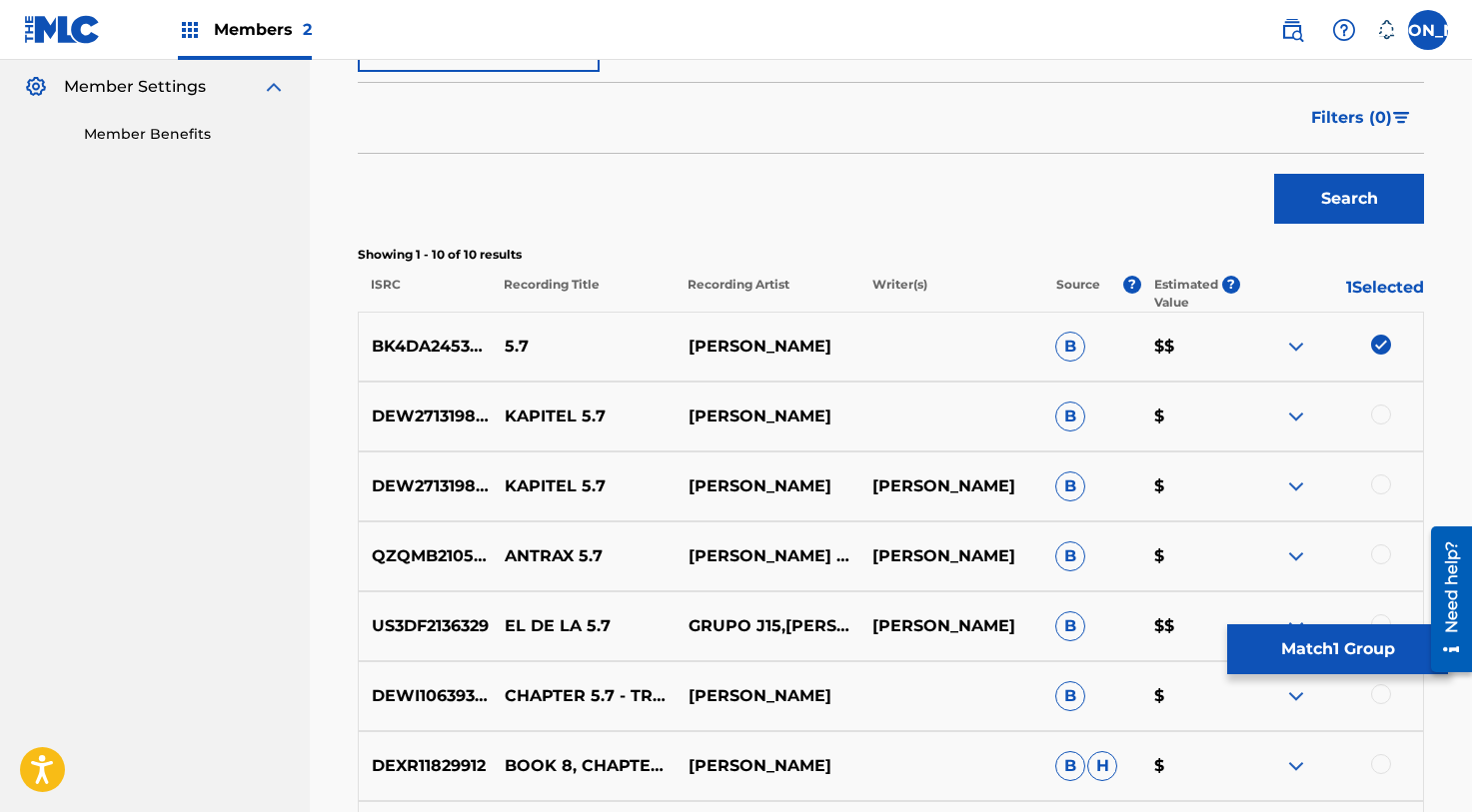 click on "Match  1 Group" at bounding box center [1337, 649] 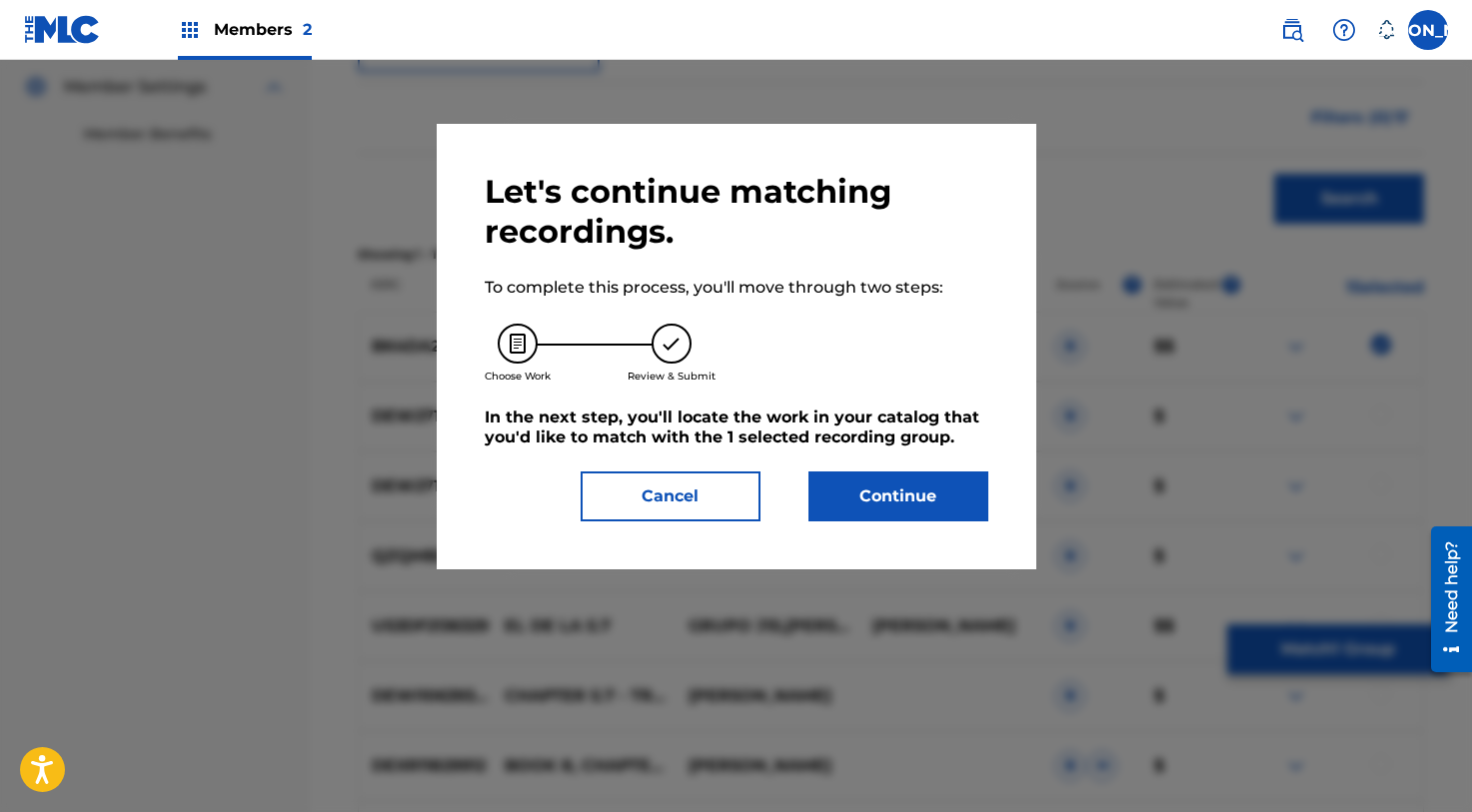 click on "Continue" at bounding box center [898, 496] 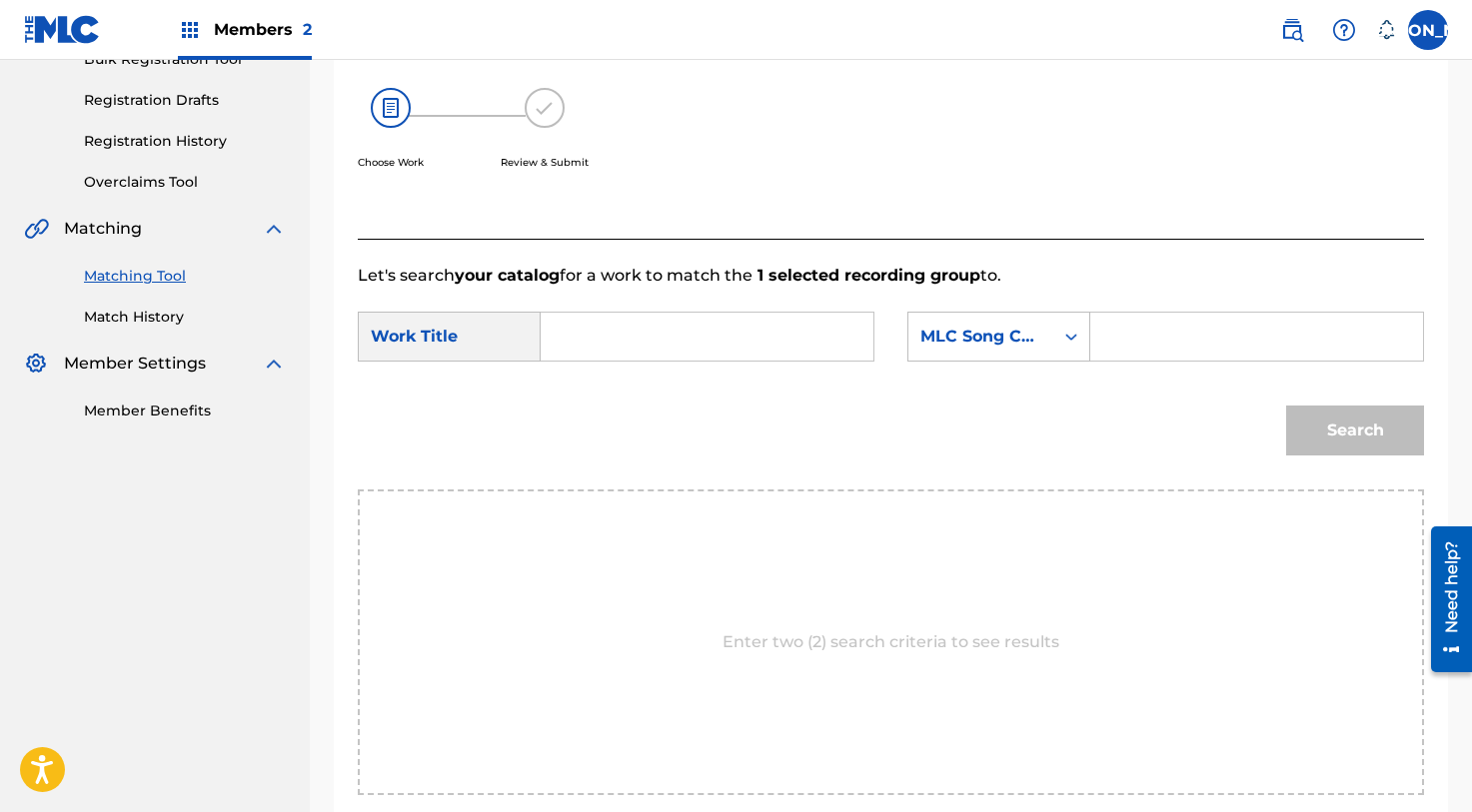 click at bounding box center (707, 337) 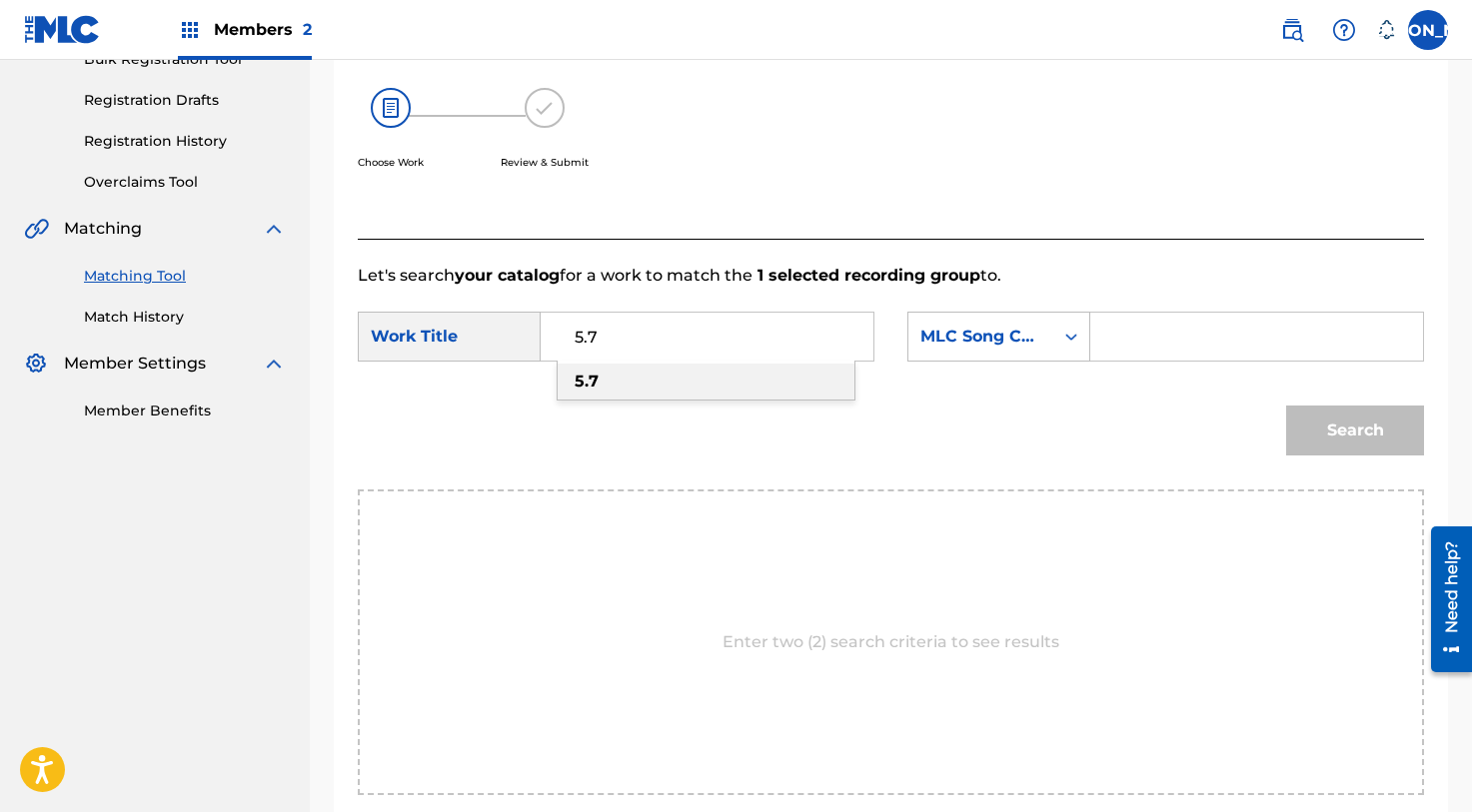 type on "5.7" 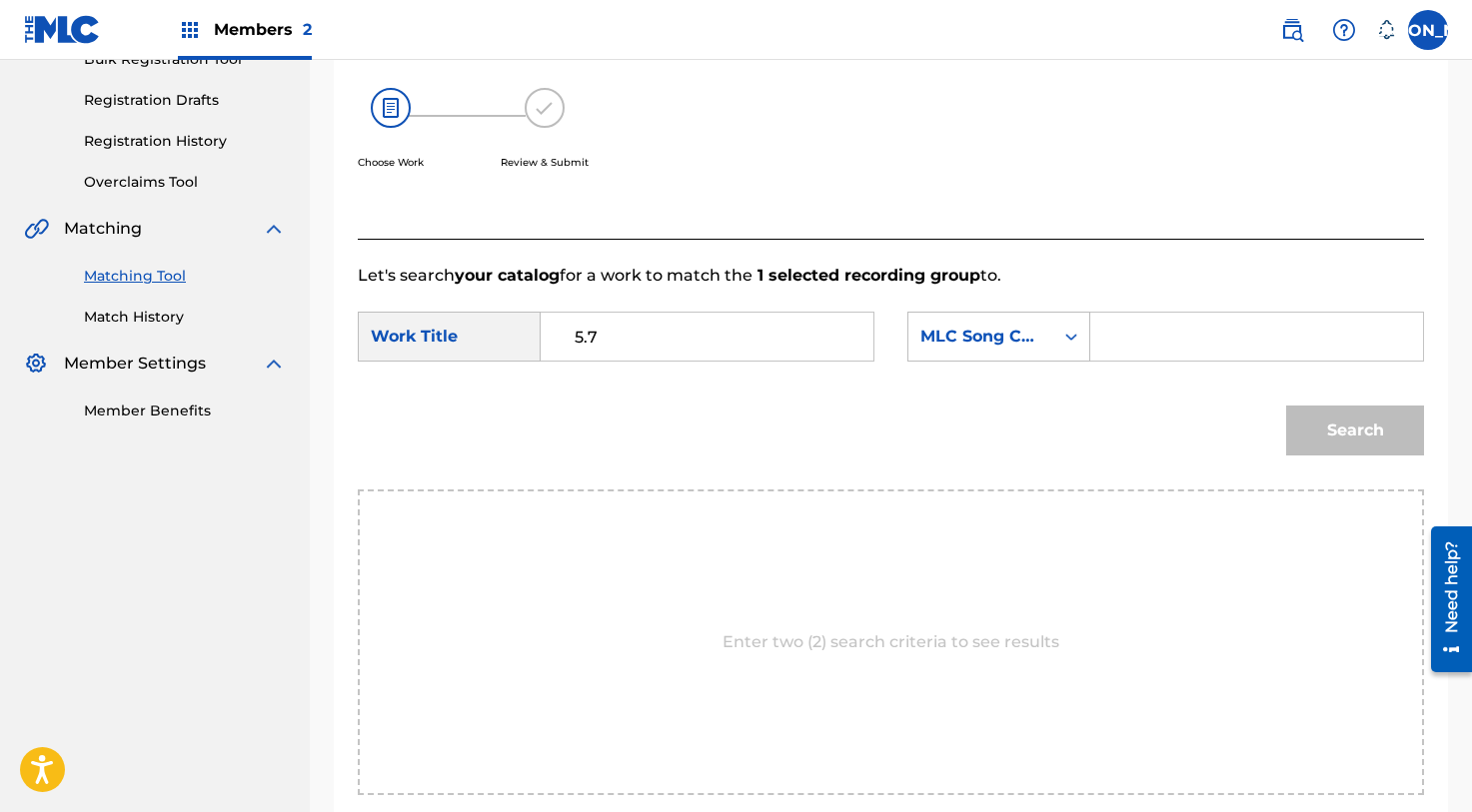 click at bounding box center [1257, 337] 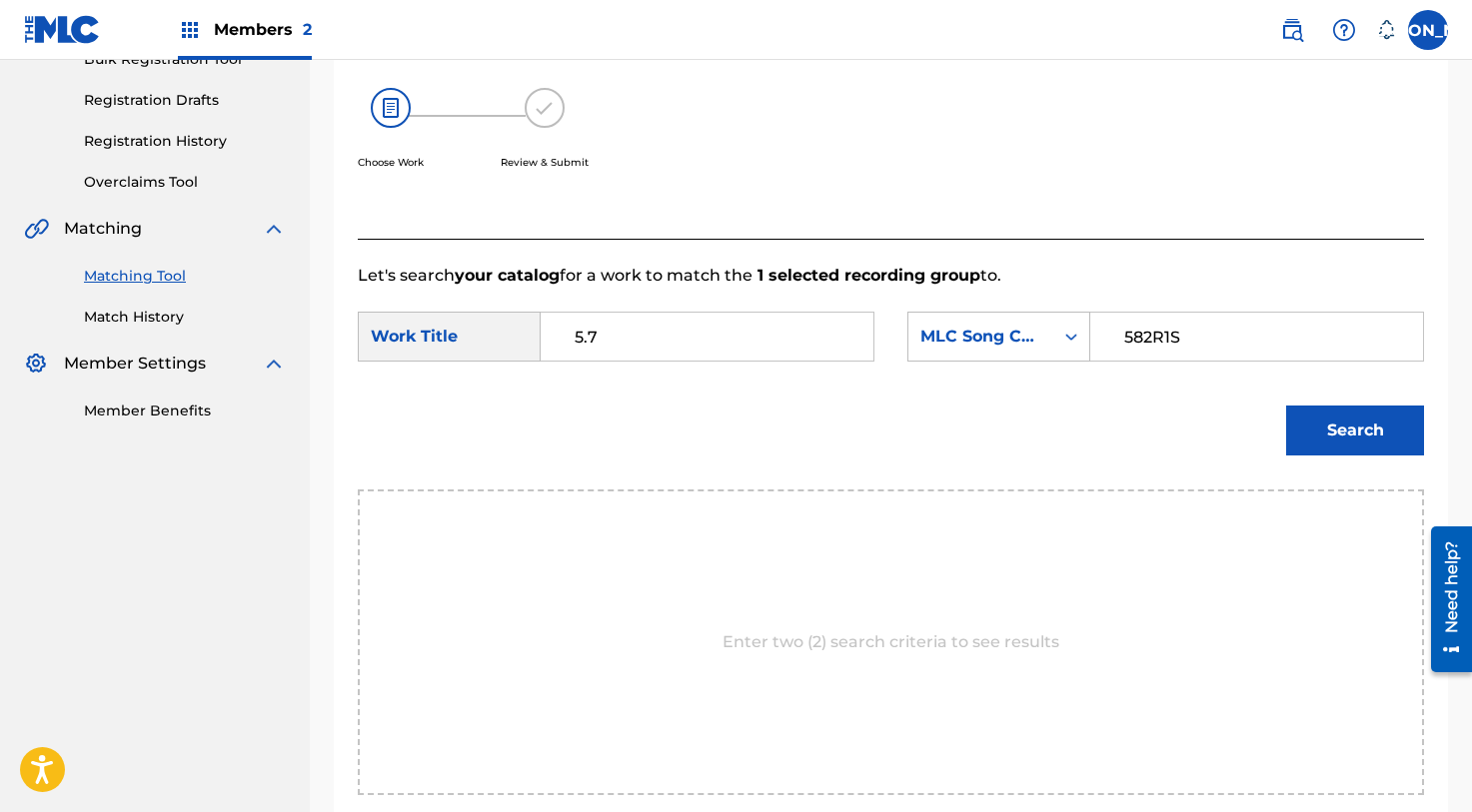 type on "582R1S" 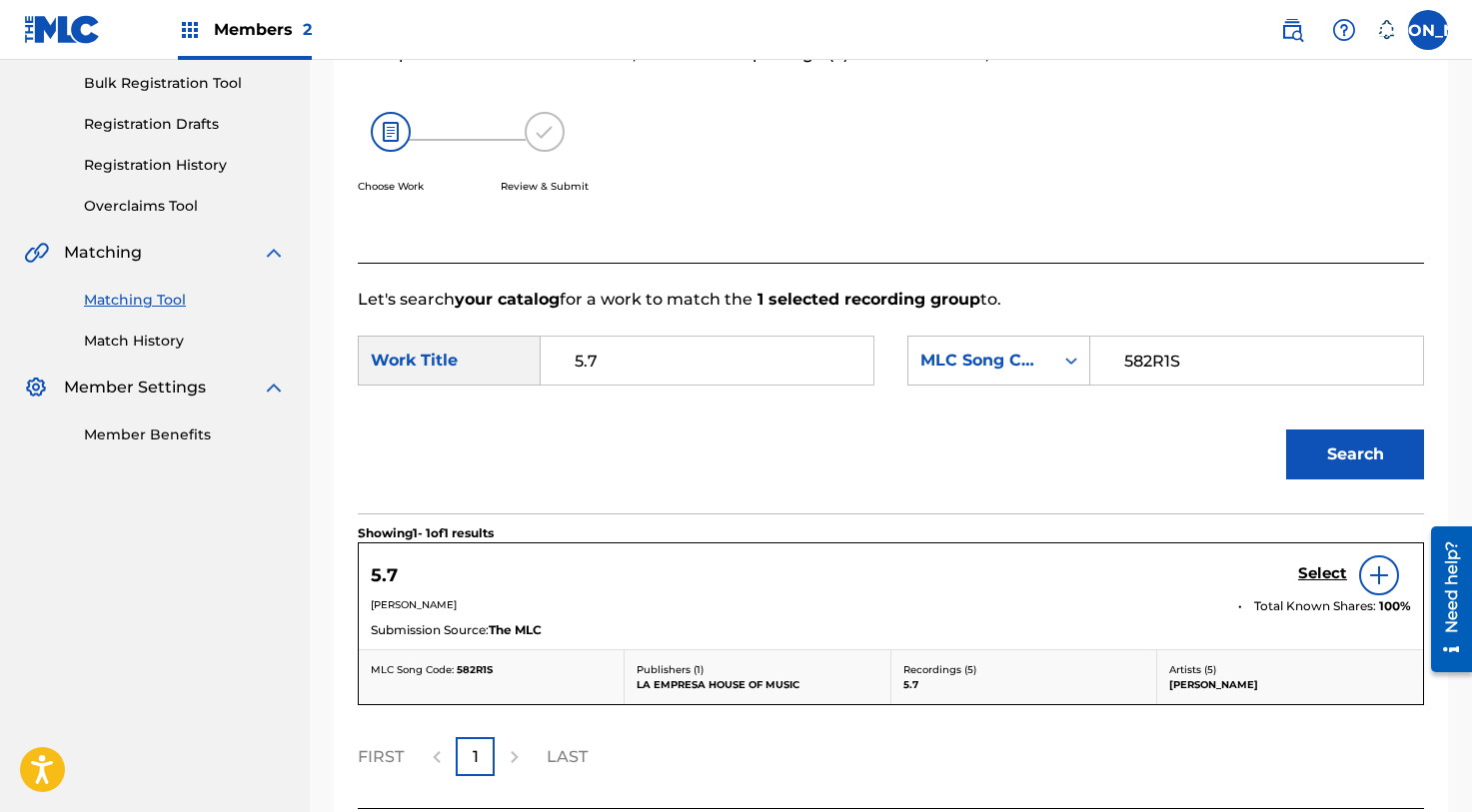 click on "5.7 Select [PERSON_NAME] Total Known Shares:   100 % Submission Source:  The MLC" at bounding box center (890, 596) 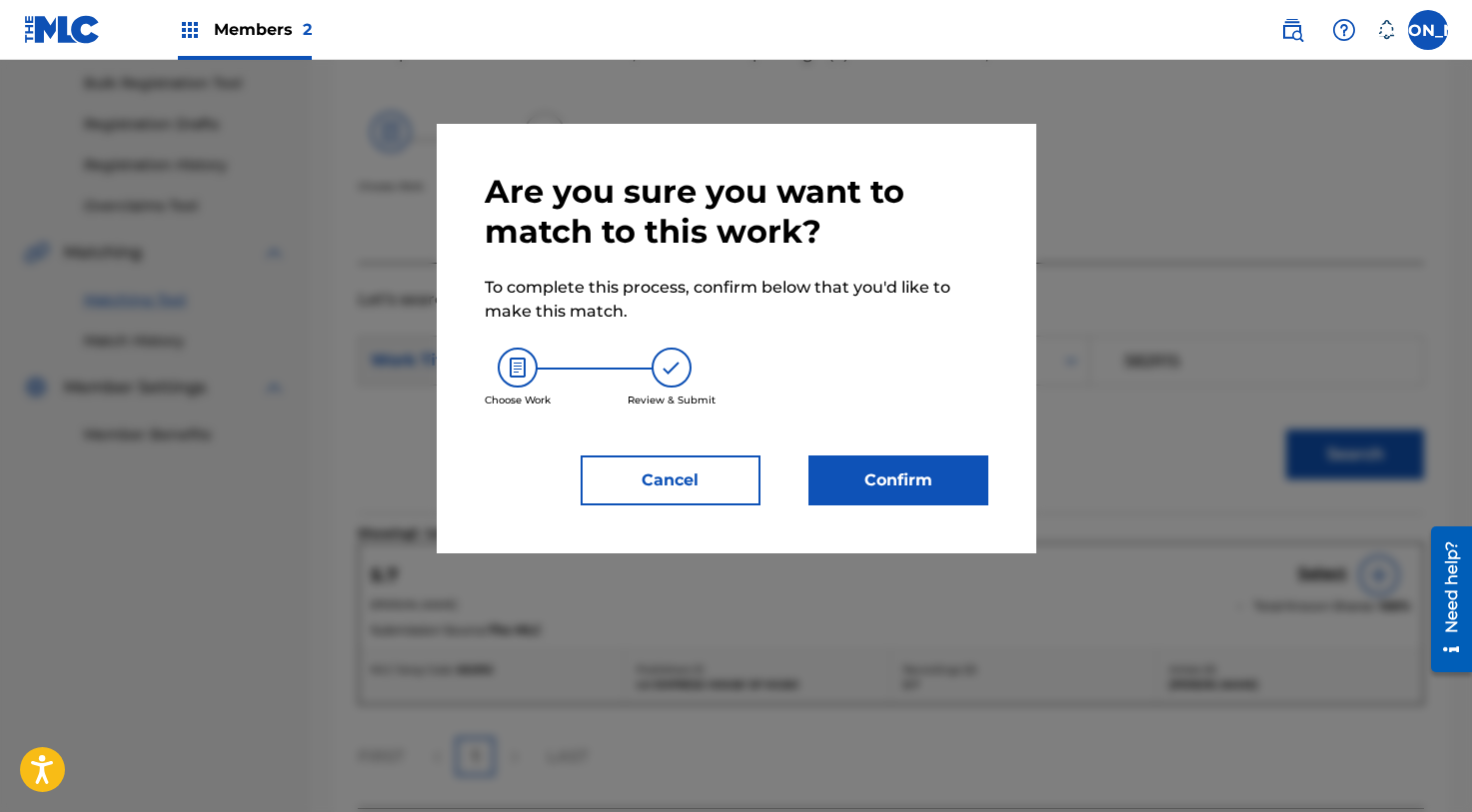 click on "Are you sure you want to match to this work? To complete this process, confirm below that you'd like to make this match. Choose Work Review & Submit Cancel Confirm" at bounding box center (736, 339) 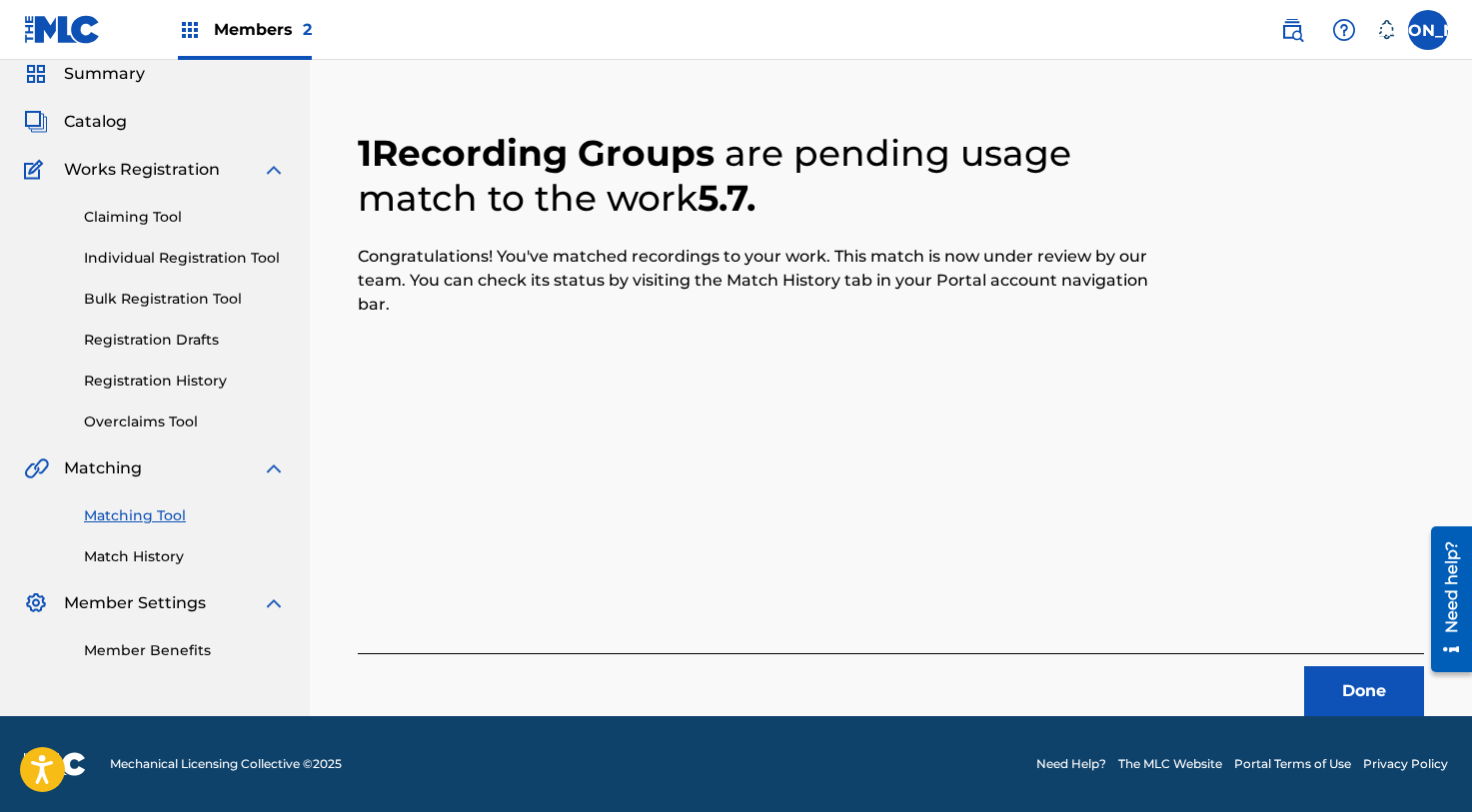 click on "Done" at bounding box center (1364, 691) 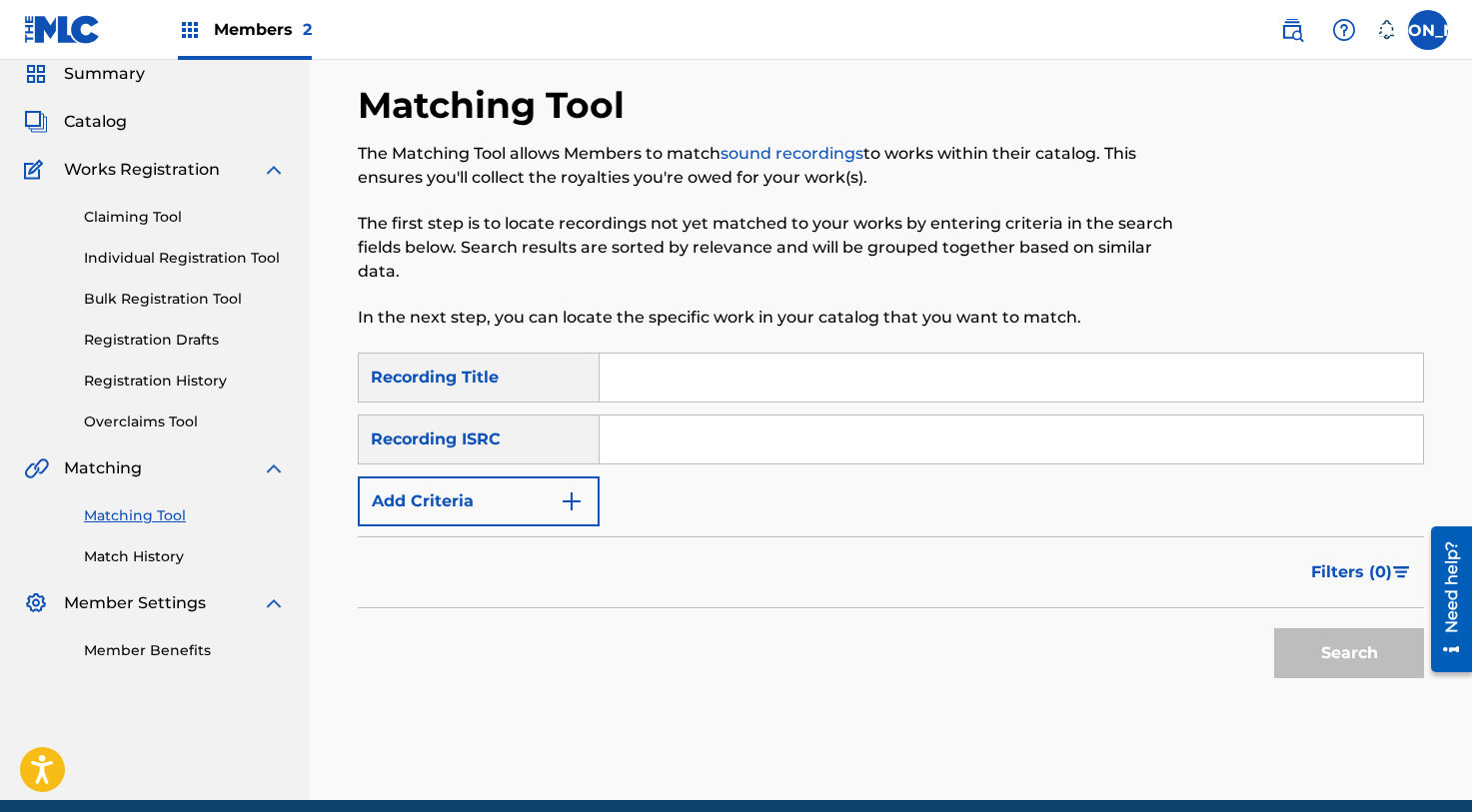scroll, scrollTop: 47, scrollLeft: 0, axis: vertical 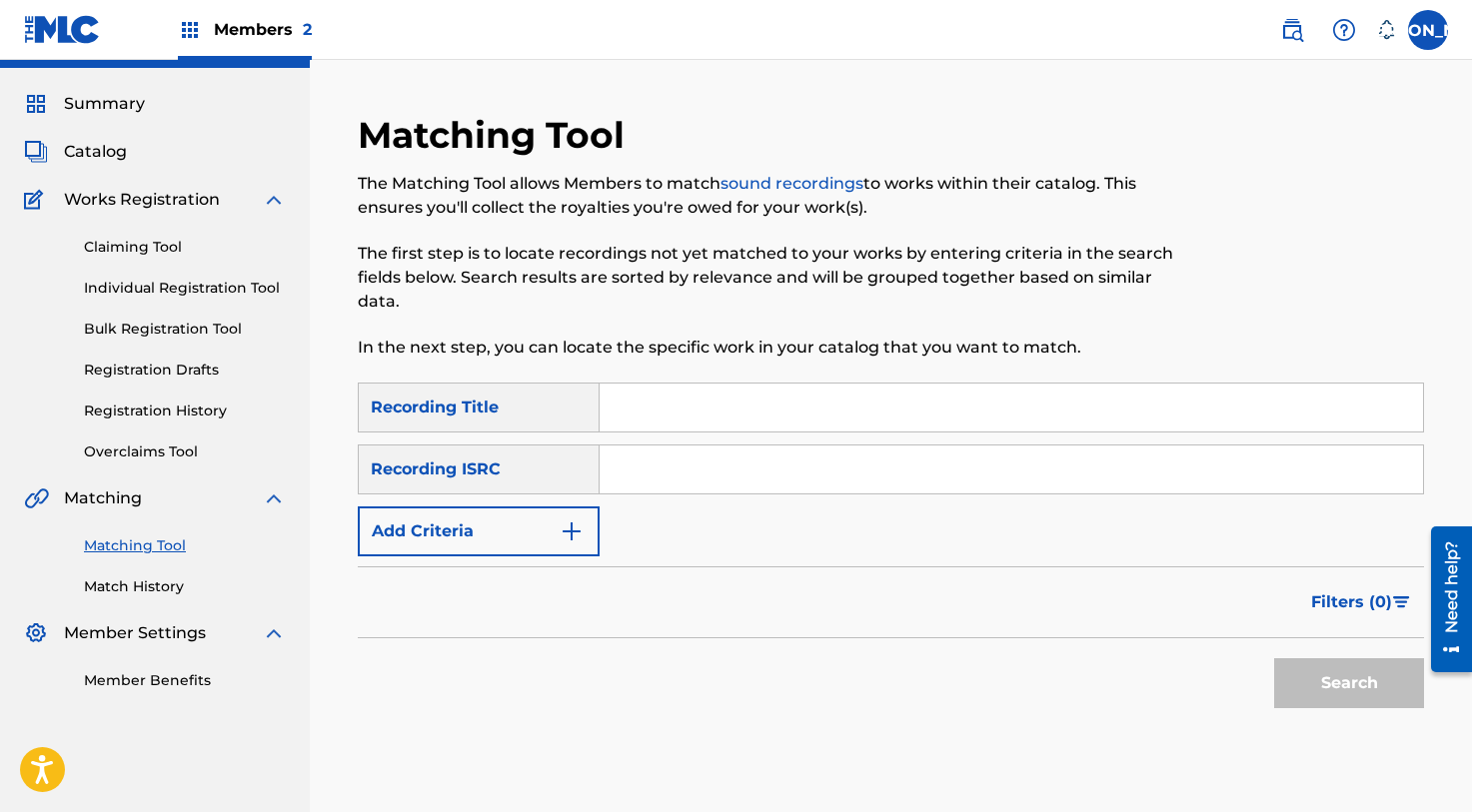 click at bounding box center (1011, 407) 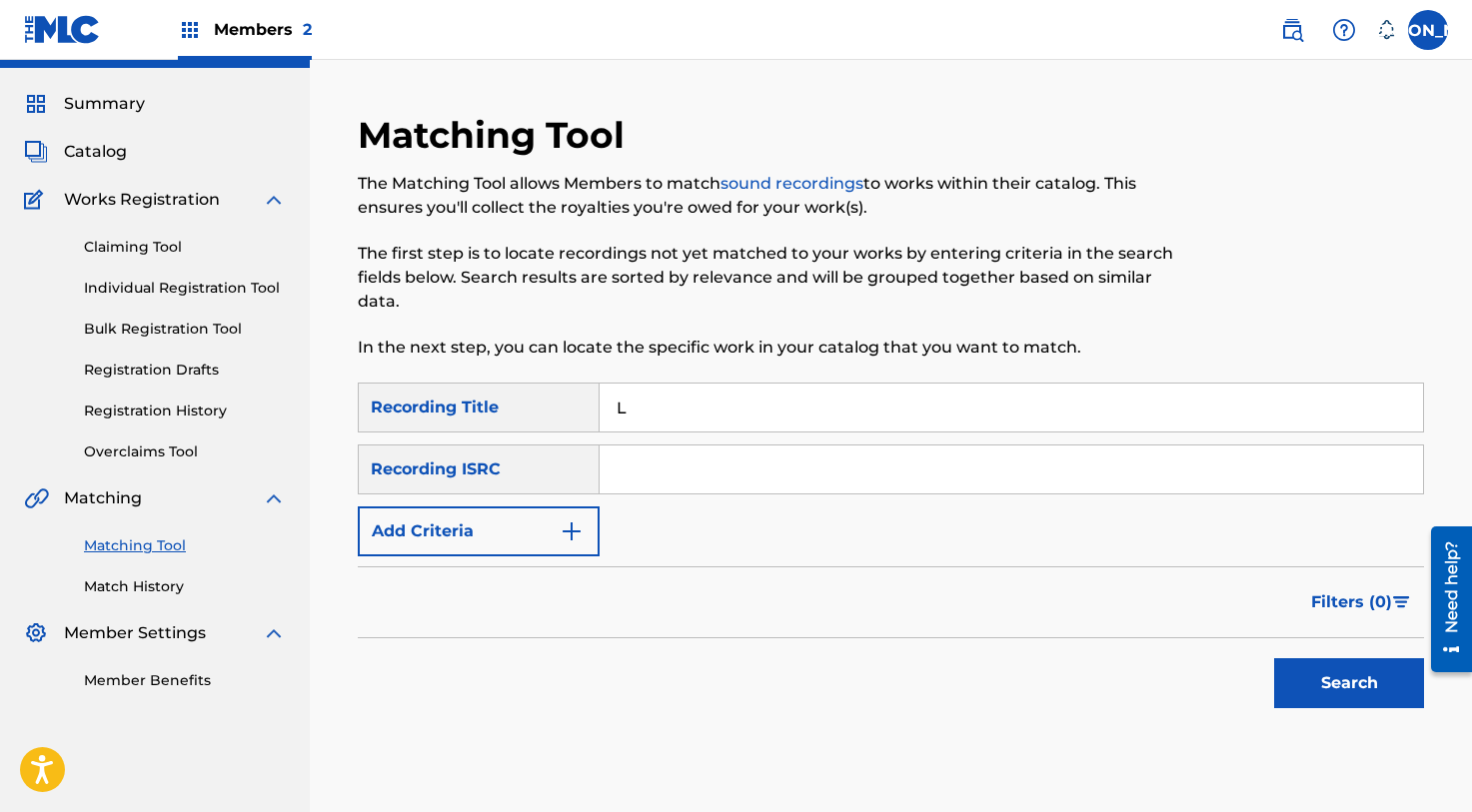 type on "L" 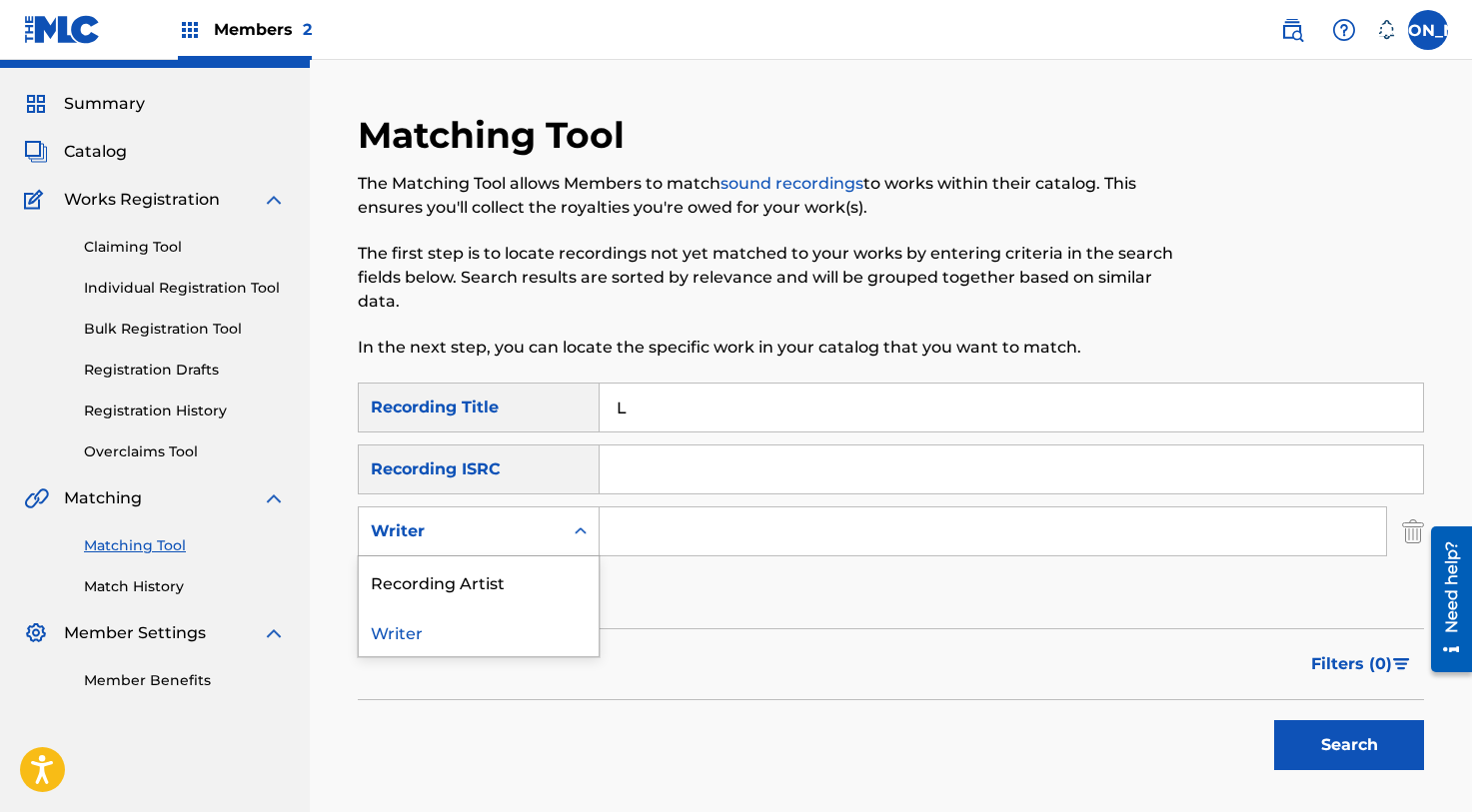 click on "Writer" at bounding box center [461, 531] 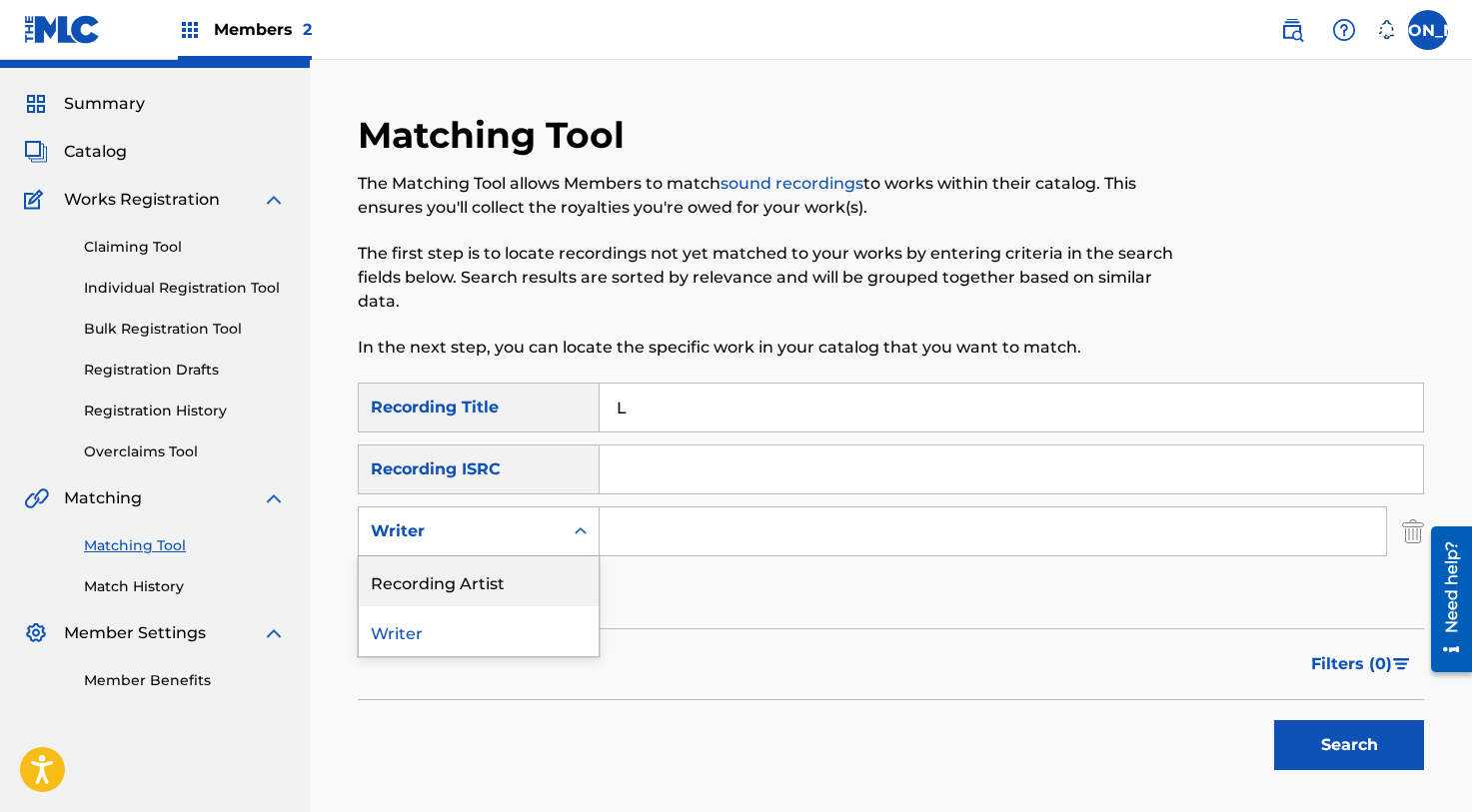 click 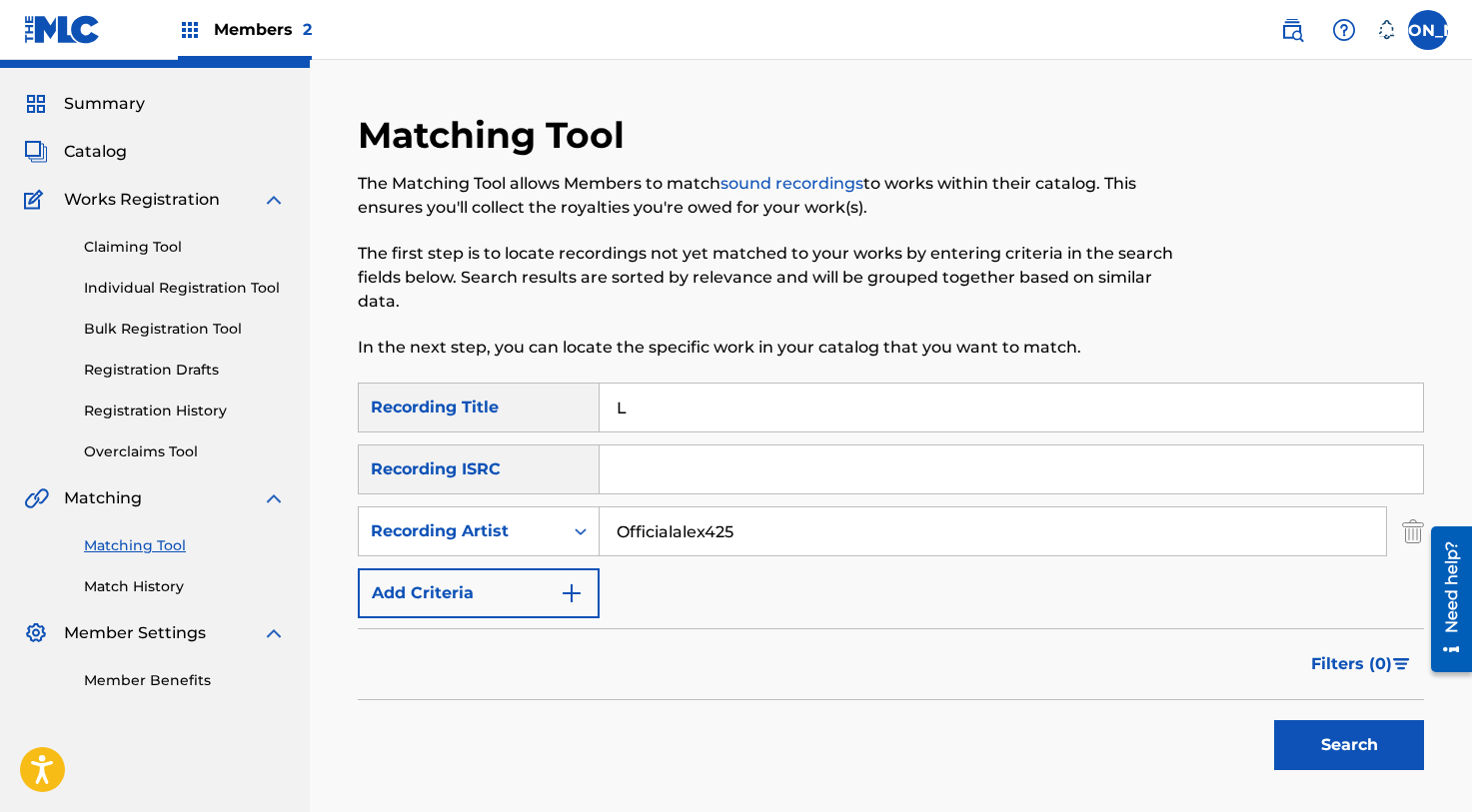 type on "Officialalex425" 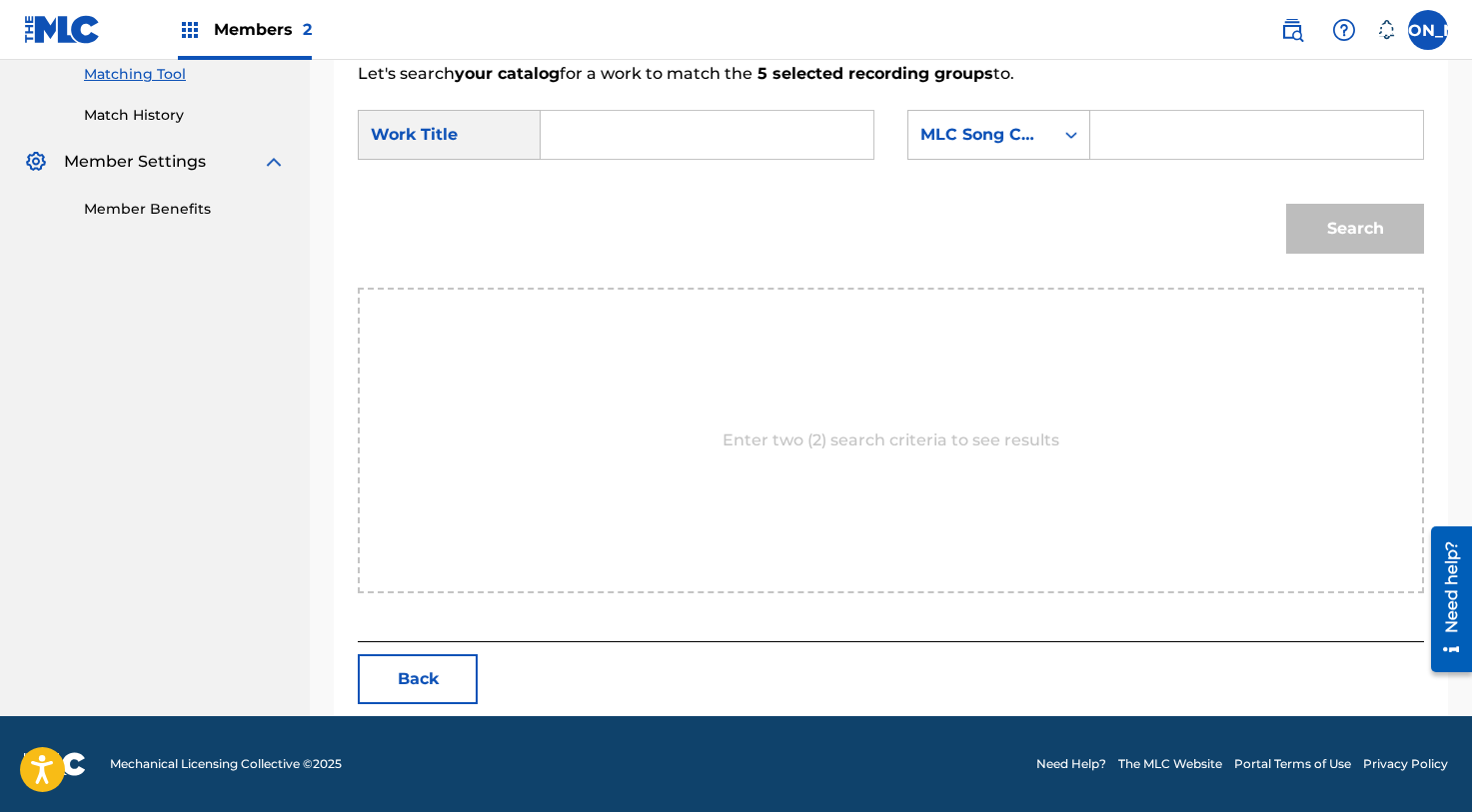 scroll, scrollTop: 317, scrollLeft: 0, axis: vertical 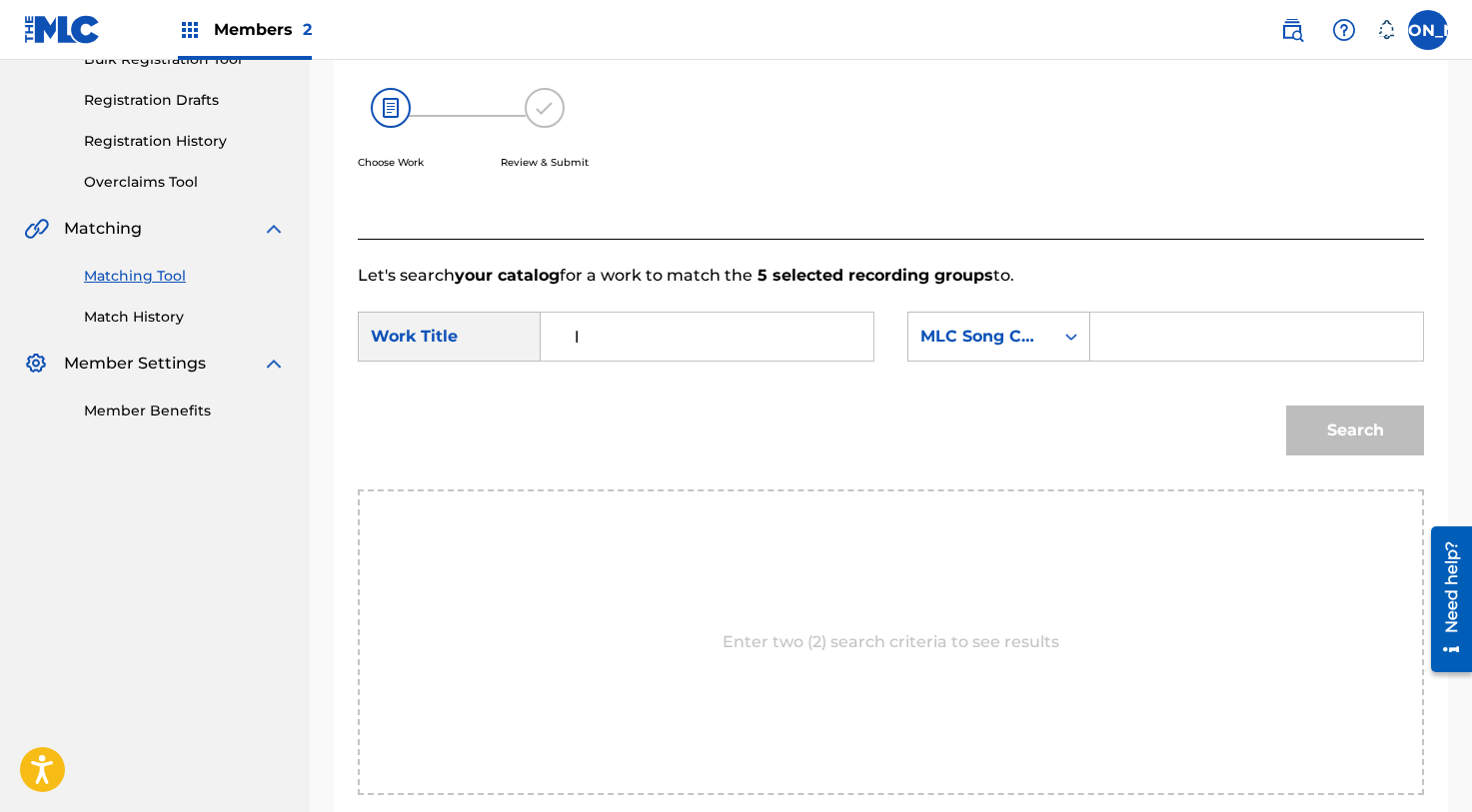 type on "l" 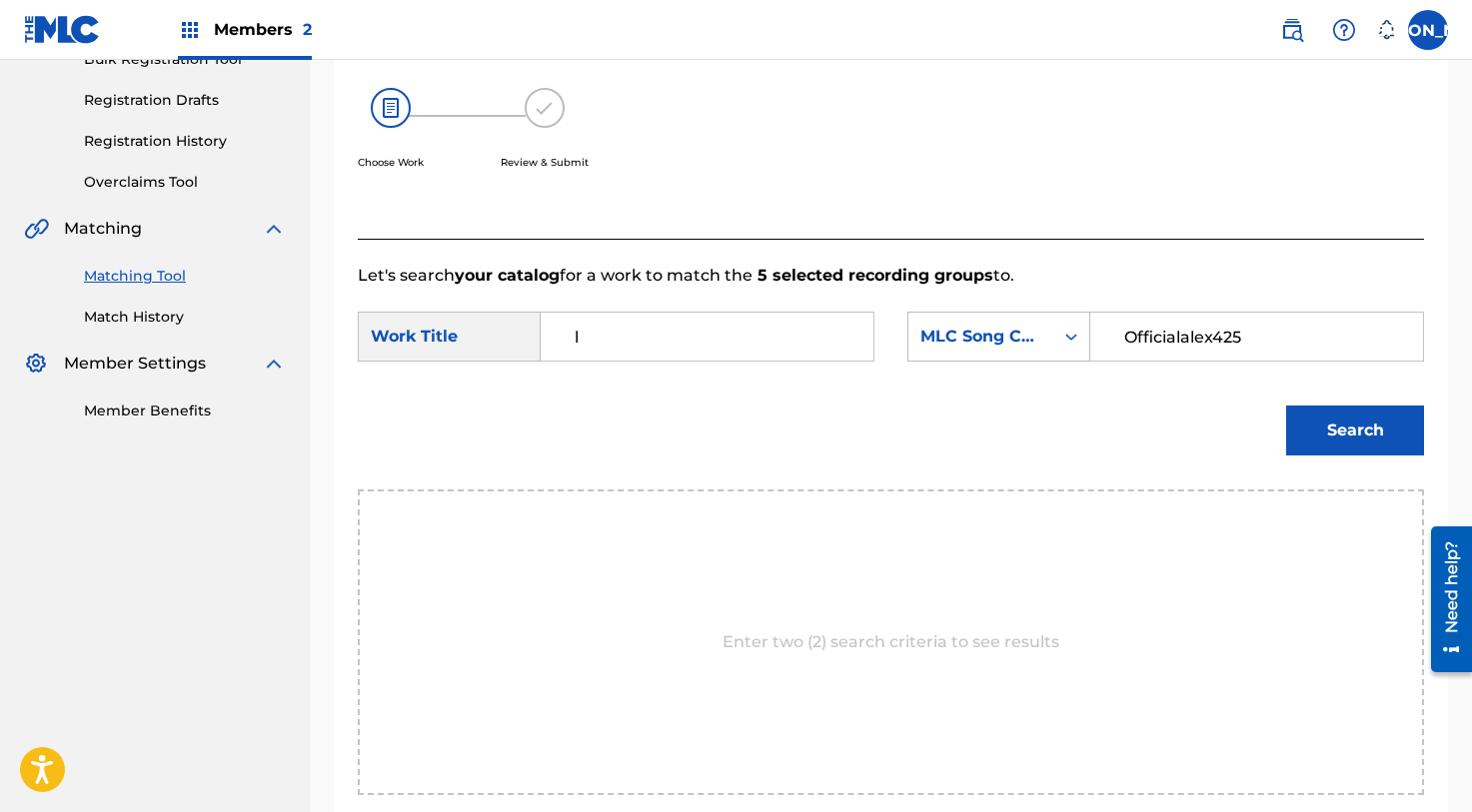 type on "Officialalex425" 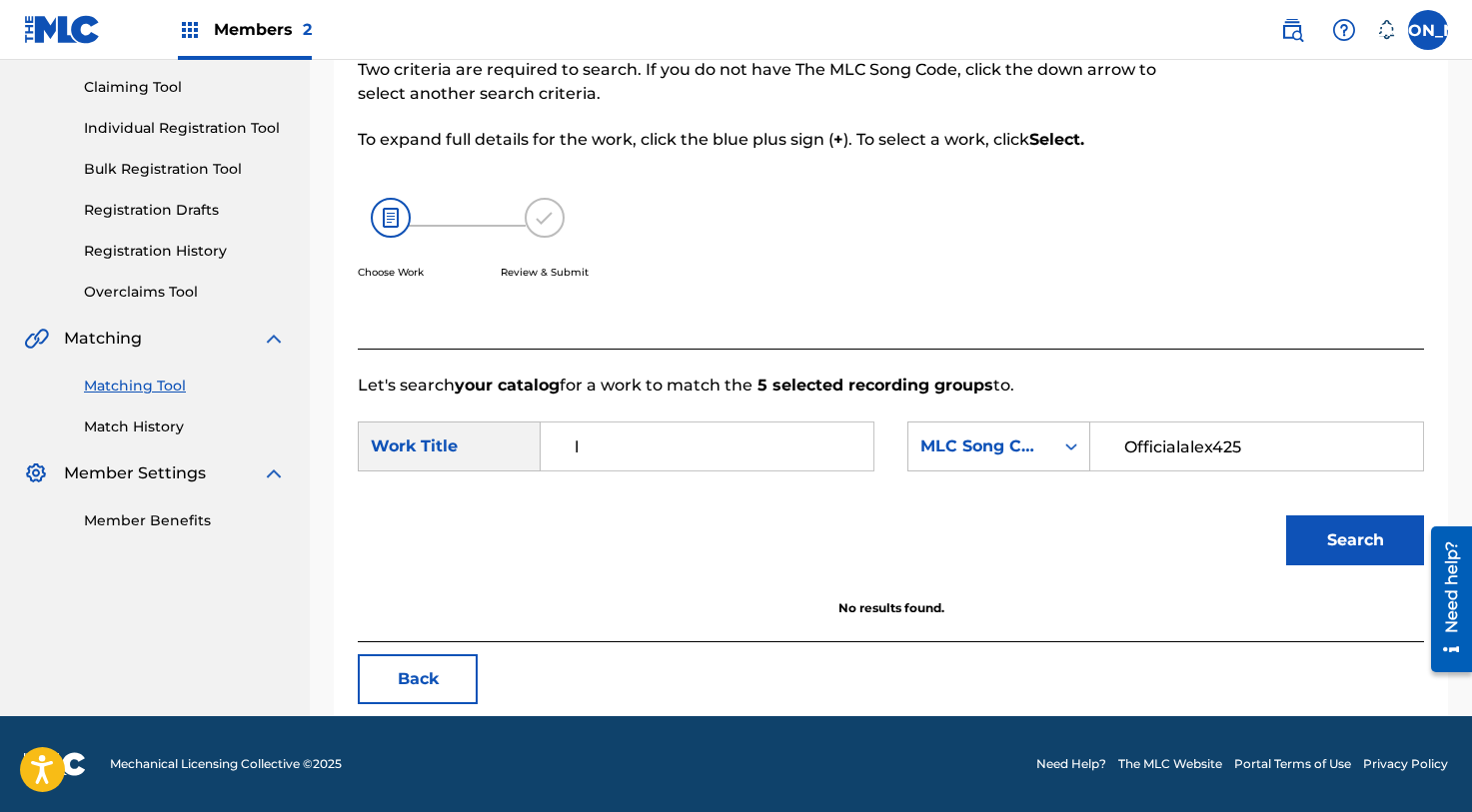 scroll, scrollTop: 207, scrollLeft: 0, axis: vertical 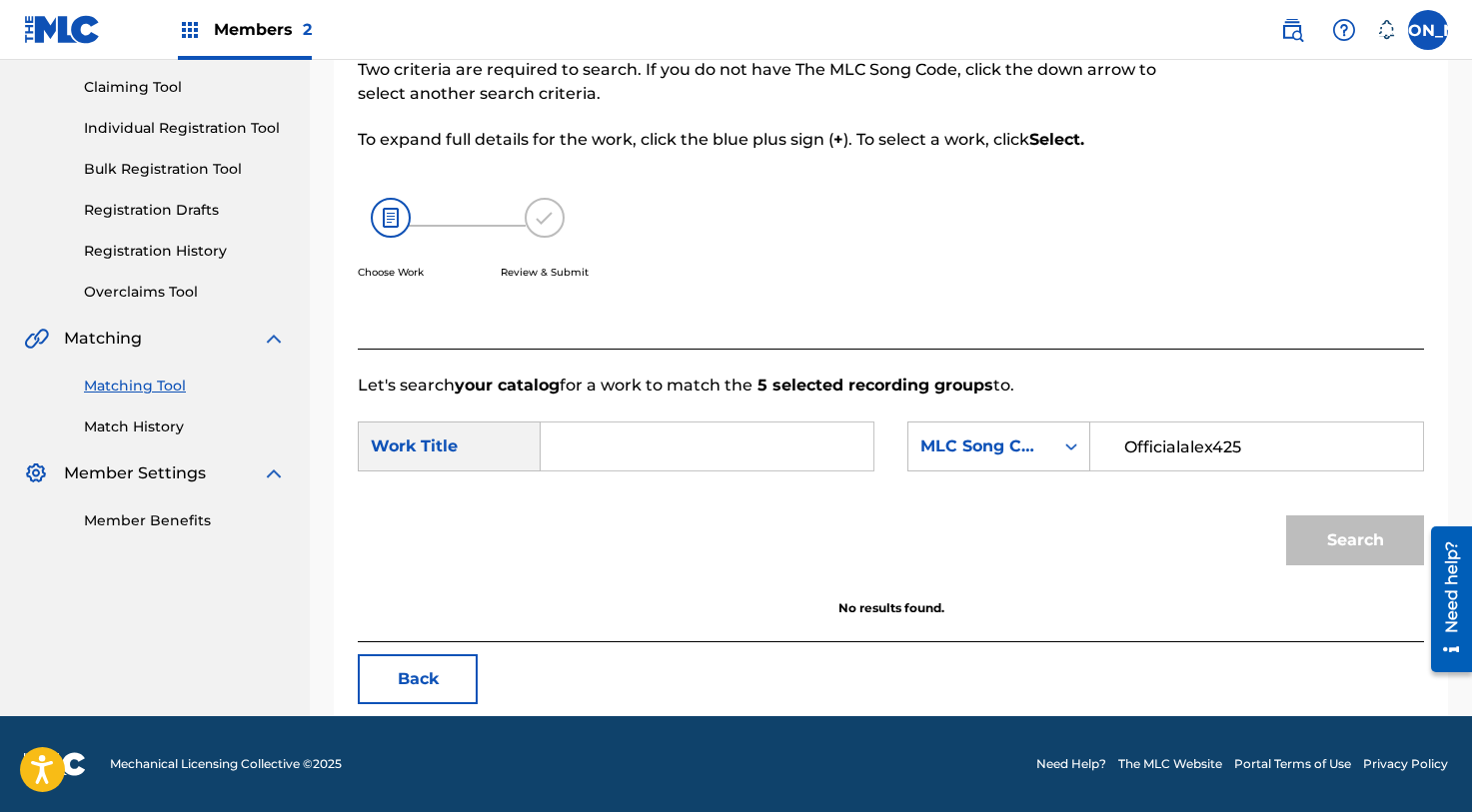type on ":" 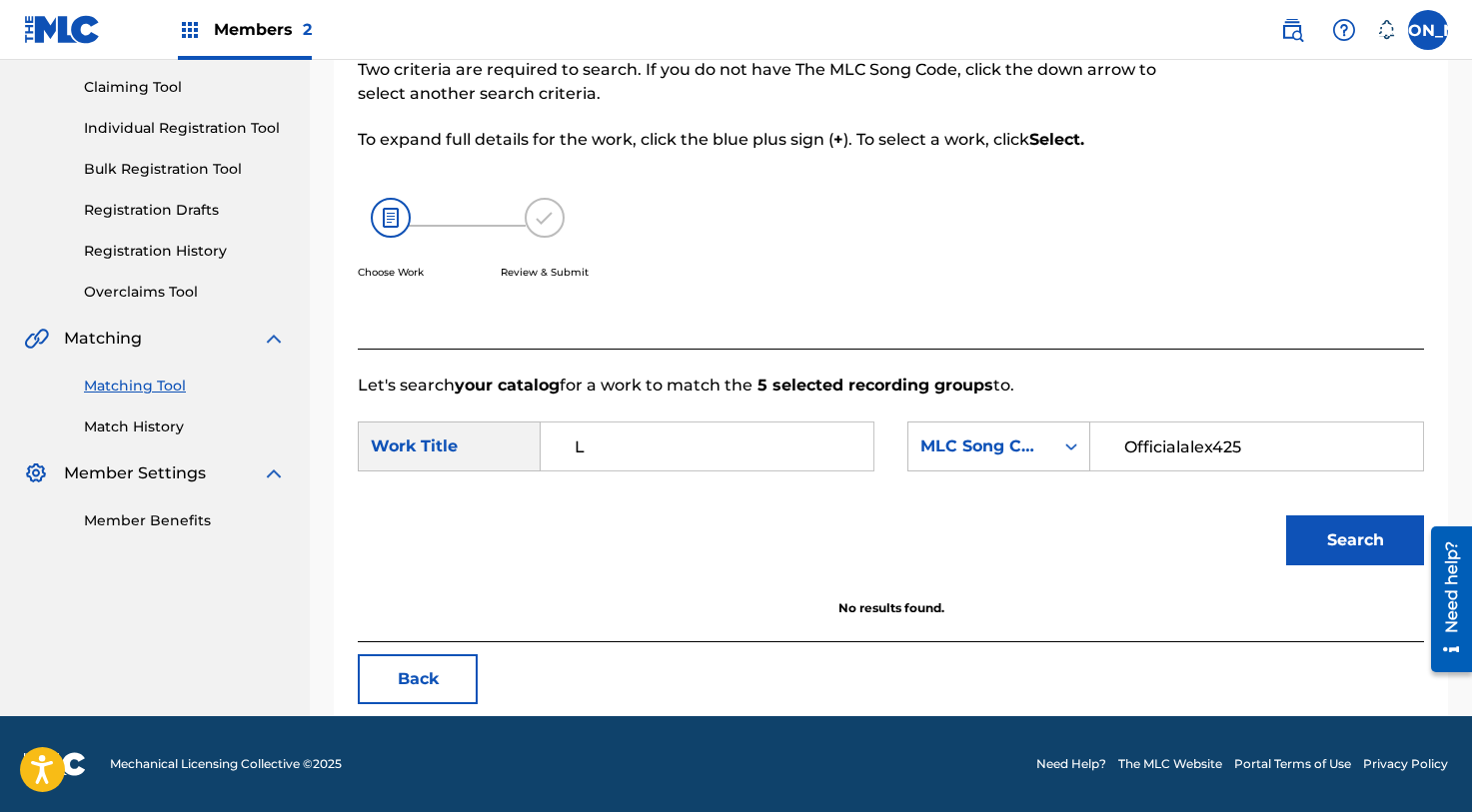 type on "L" 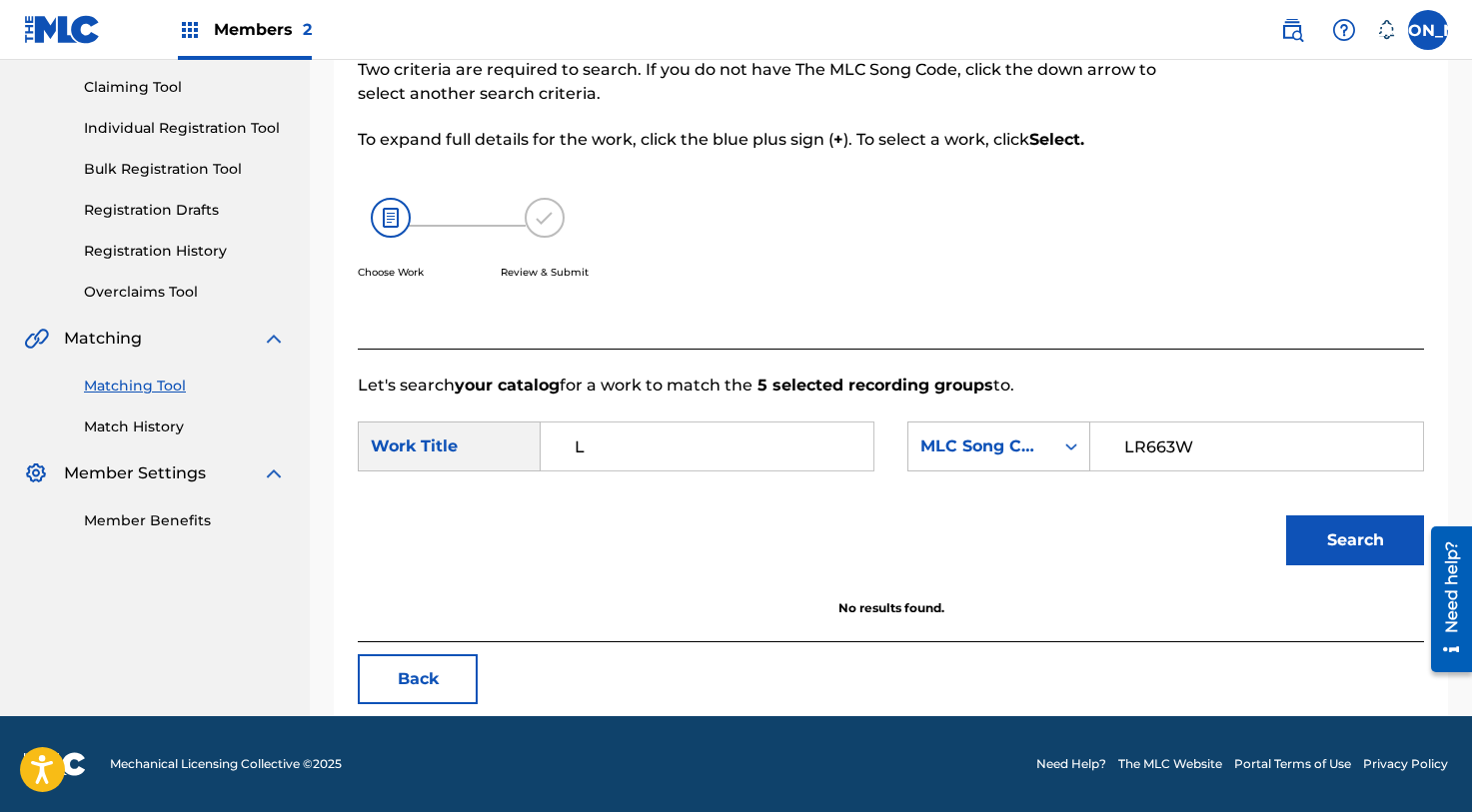 type on "LR663W" 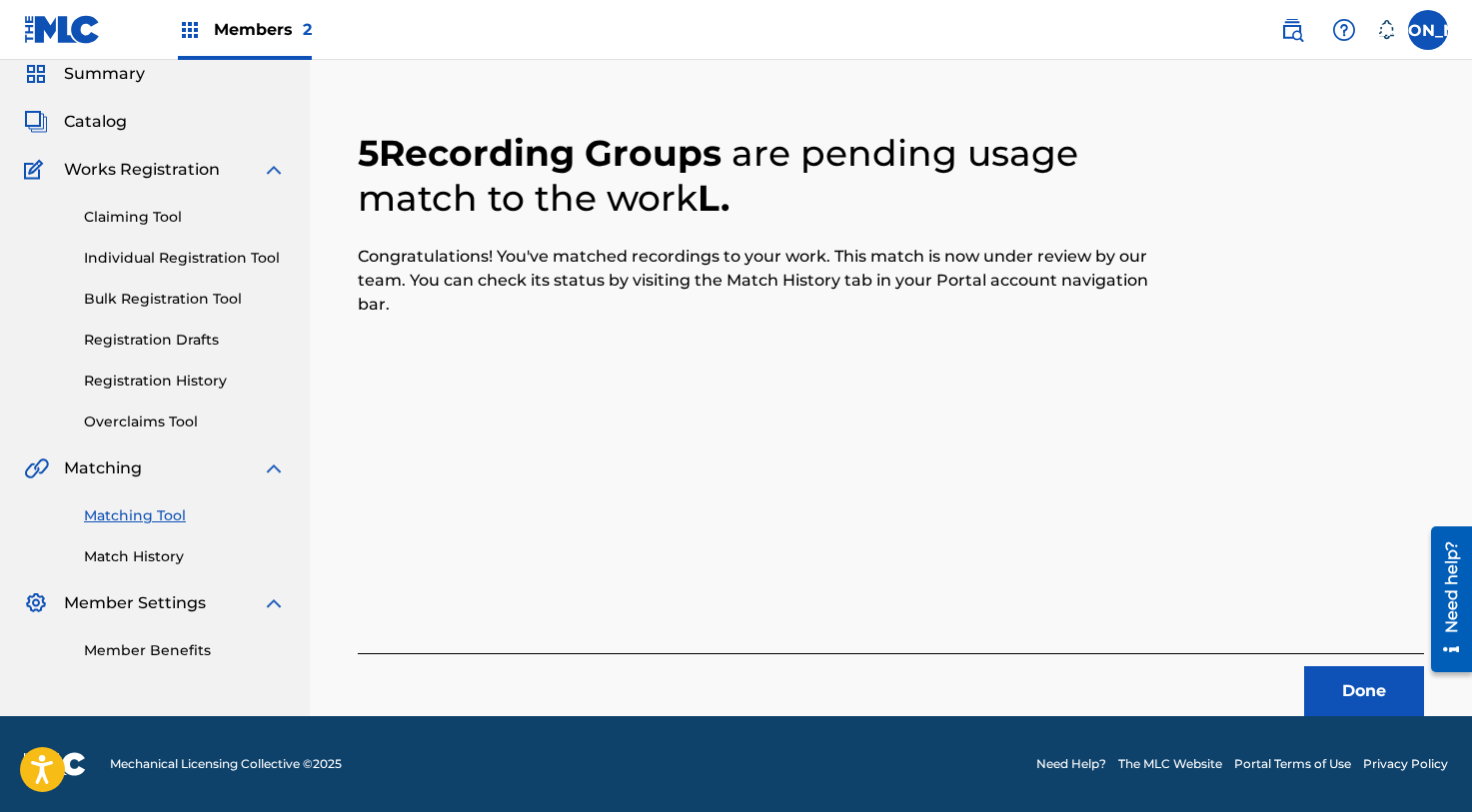 scroll, scrollTop: 47, scrollLeft: 0, axis: vertical 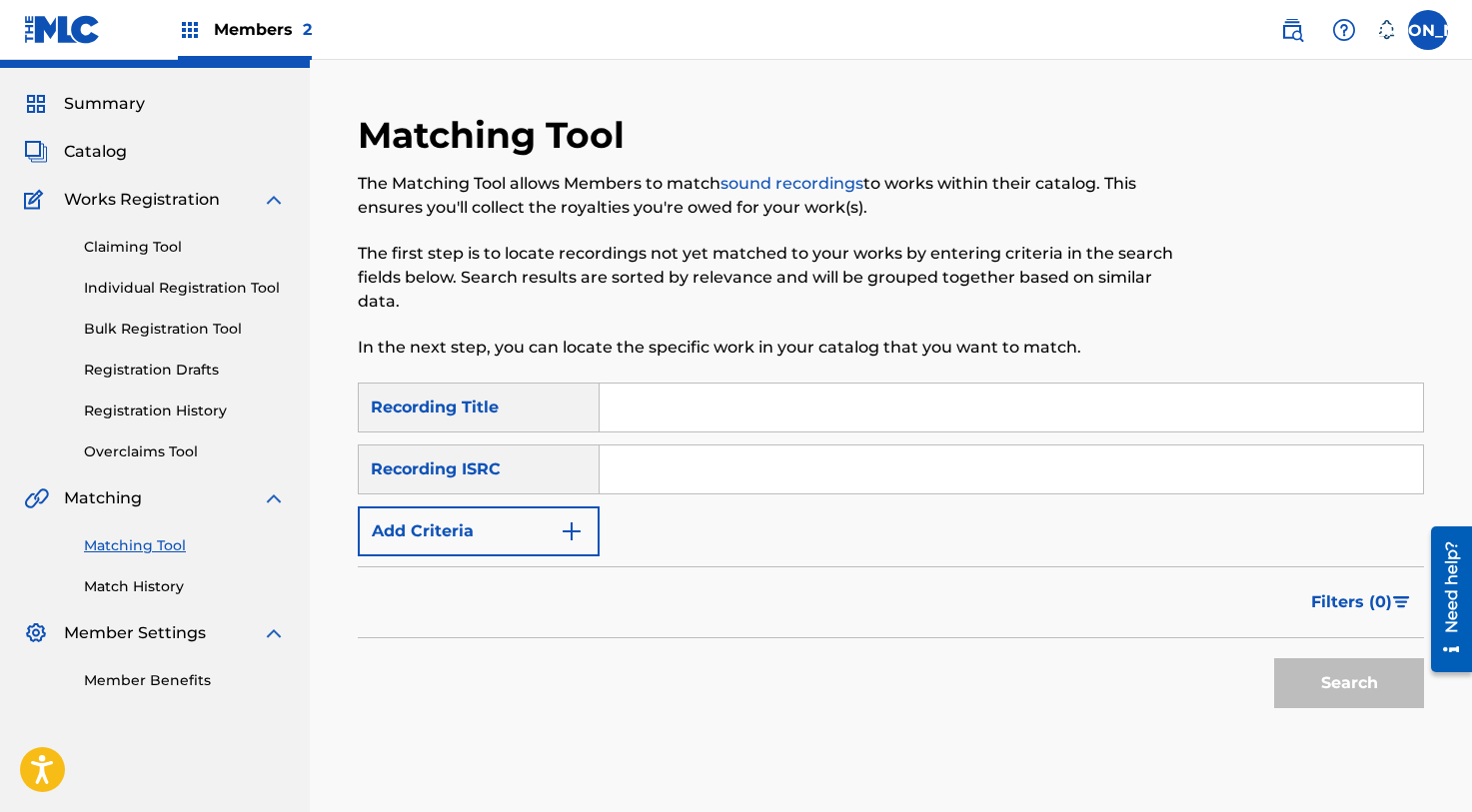 click at bounding box center (1428, 30) 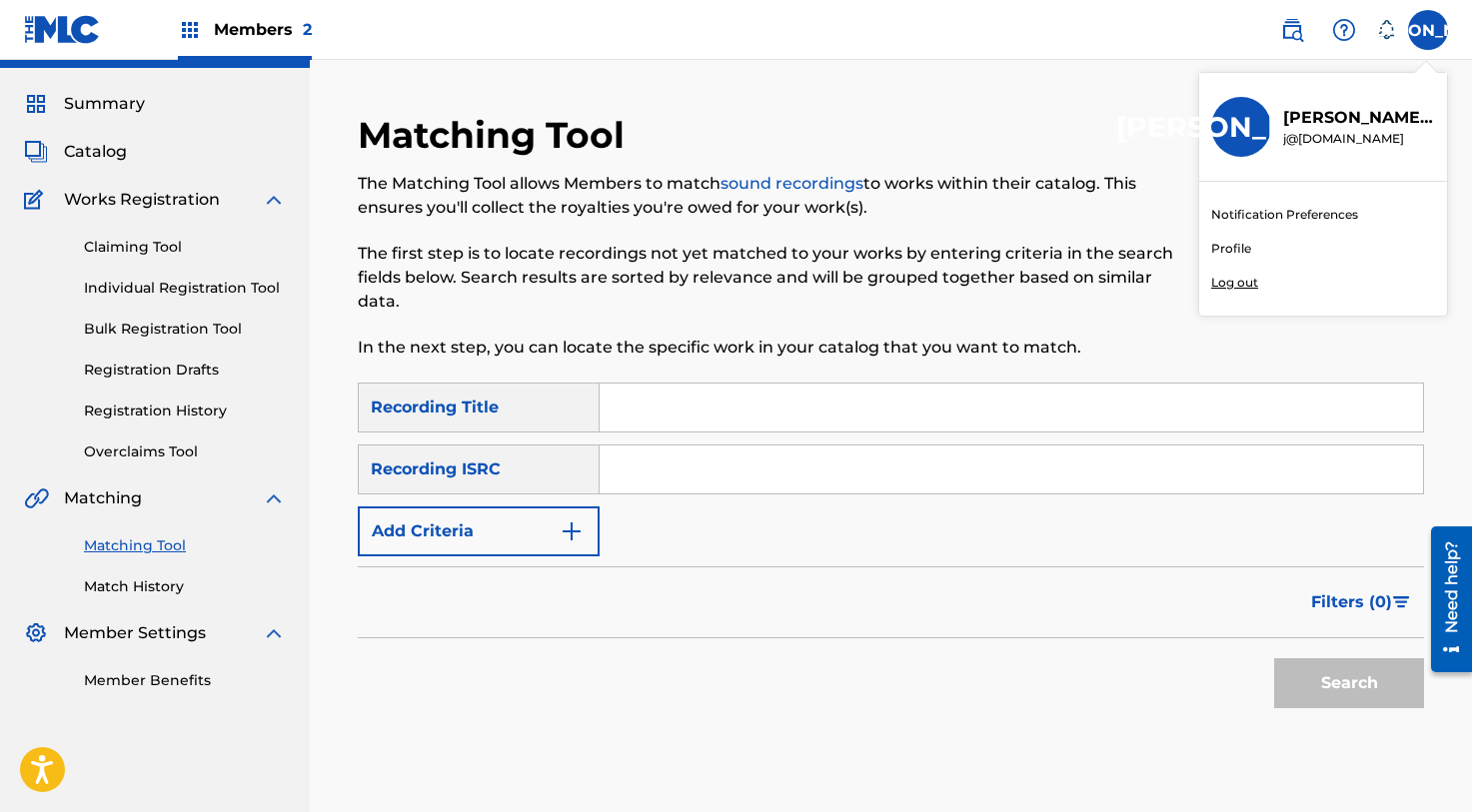 click on "Log out" at bounding box center (1234, 283) 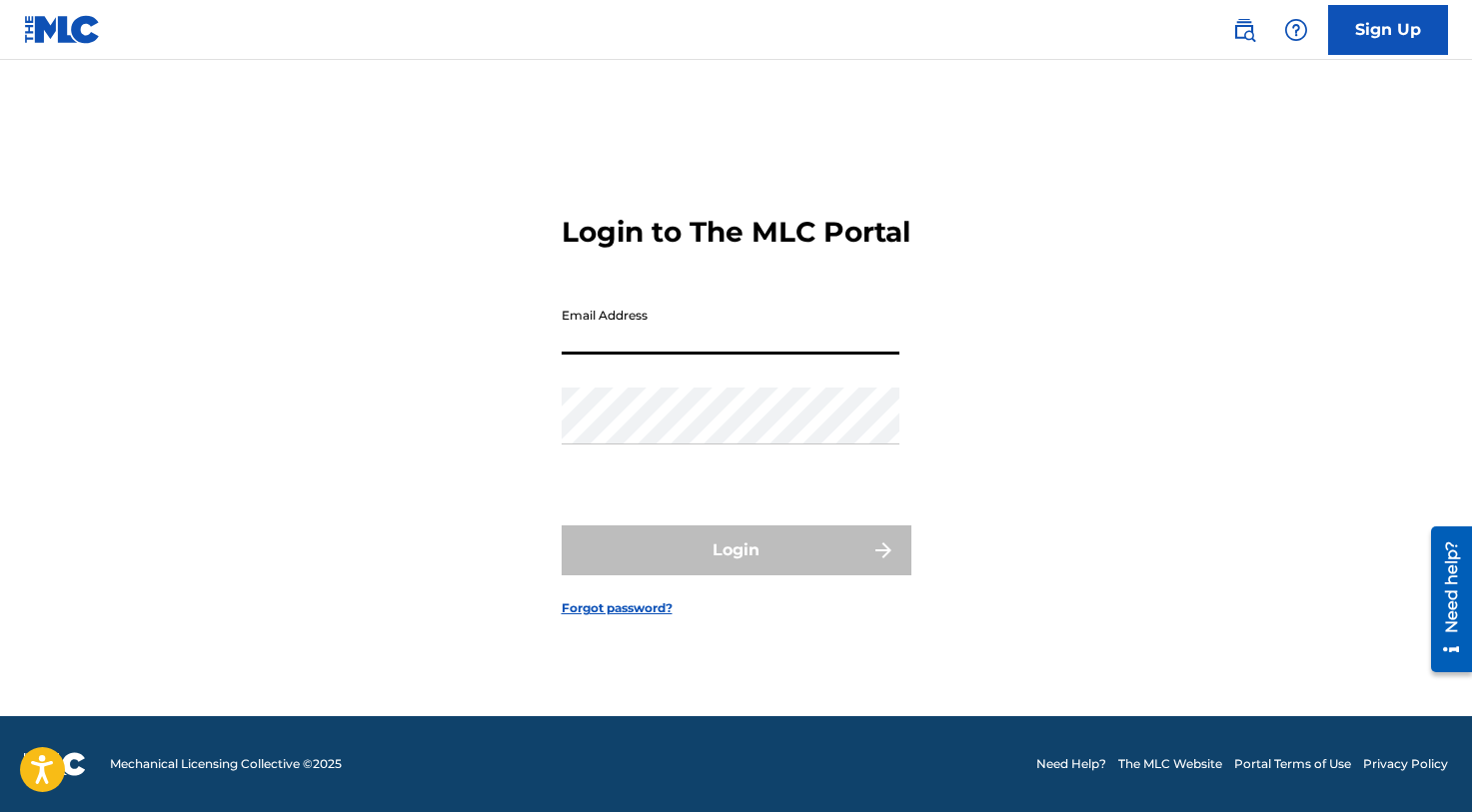 scroll, scrollTop: 0, scrollLeft: 0, axis: both 